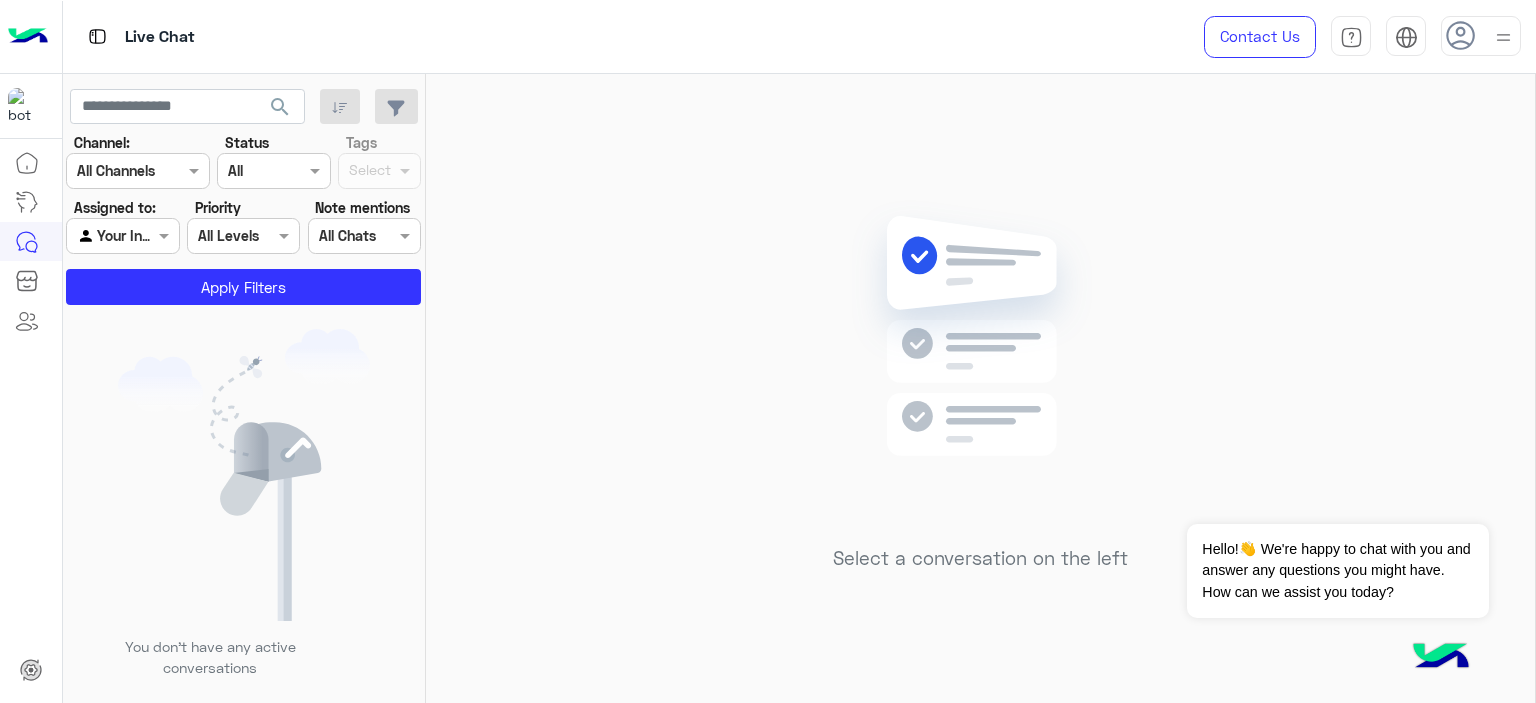 scroll, scrollTop: 0, scrollLeft: 0, axis: both 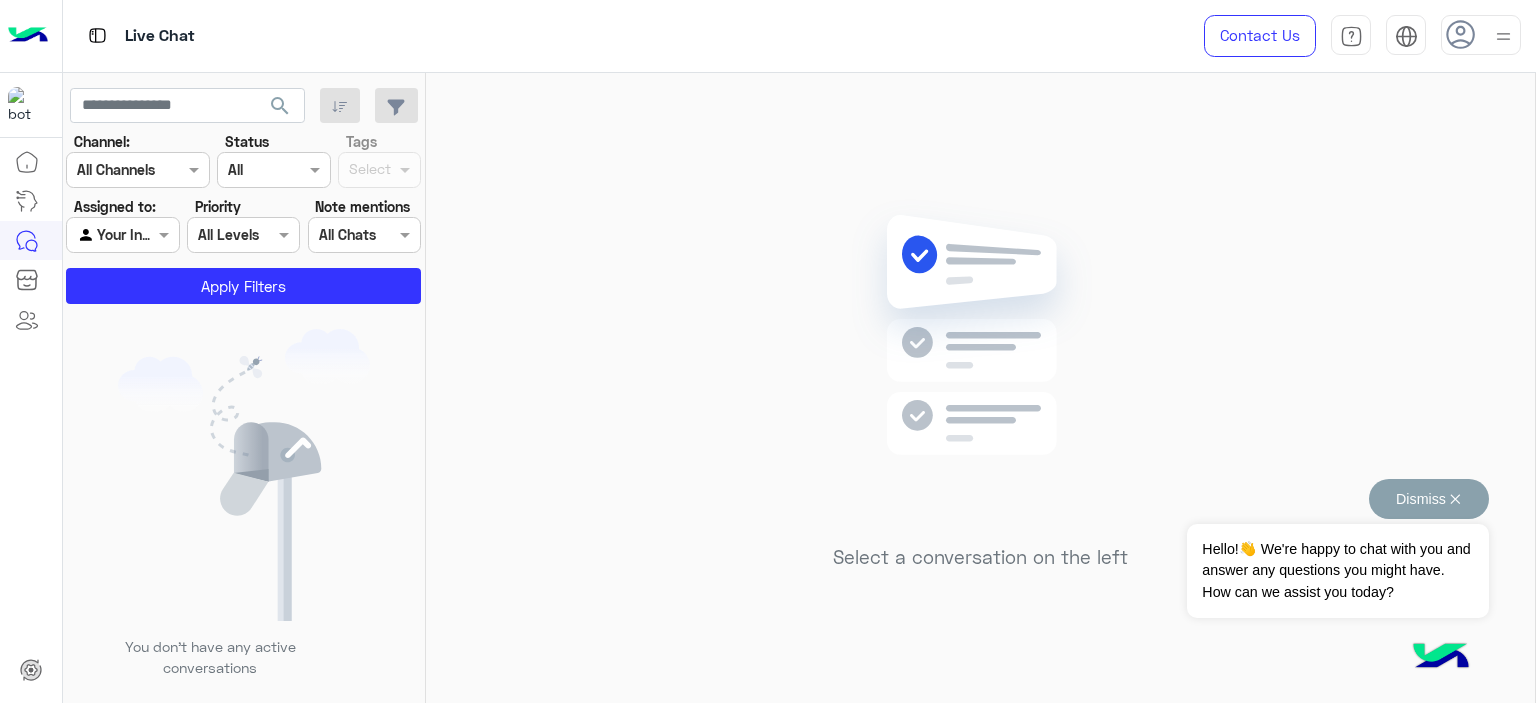 click on "Dismiss ✕" at bounding box center (1429, 499) 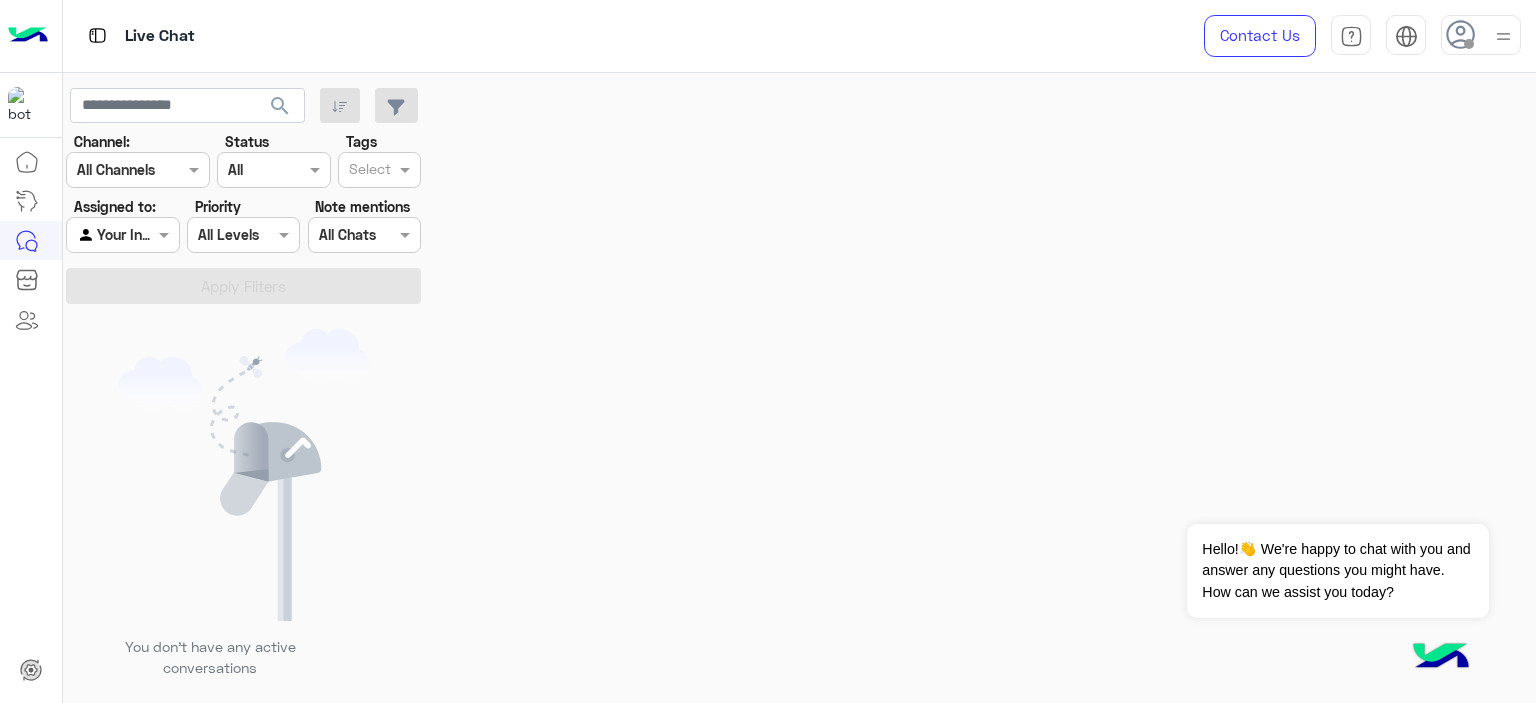 scroll, scrollTop: 0, scrollLeft: 0, axis: both 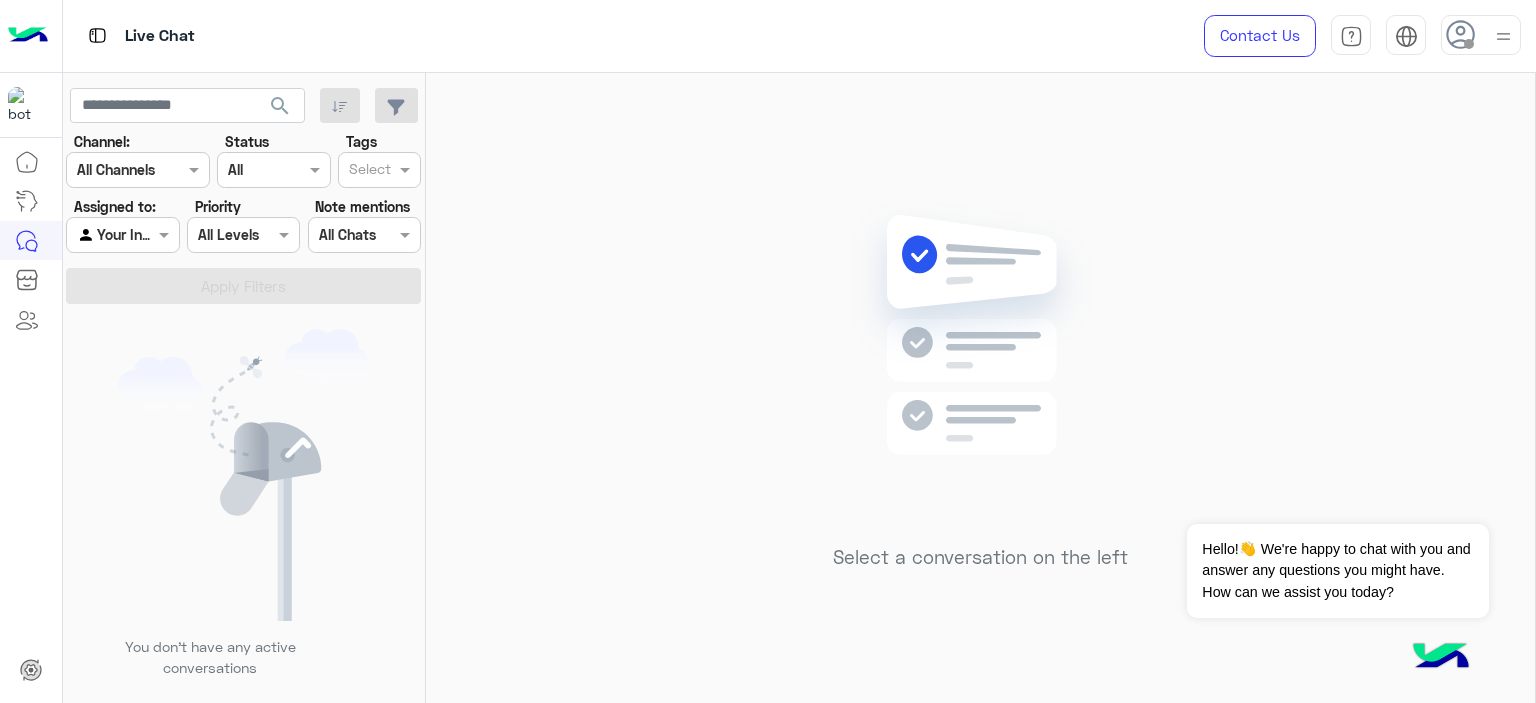 click at bounding box center (1503, 36) 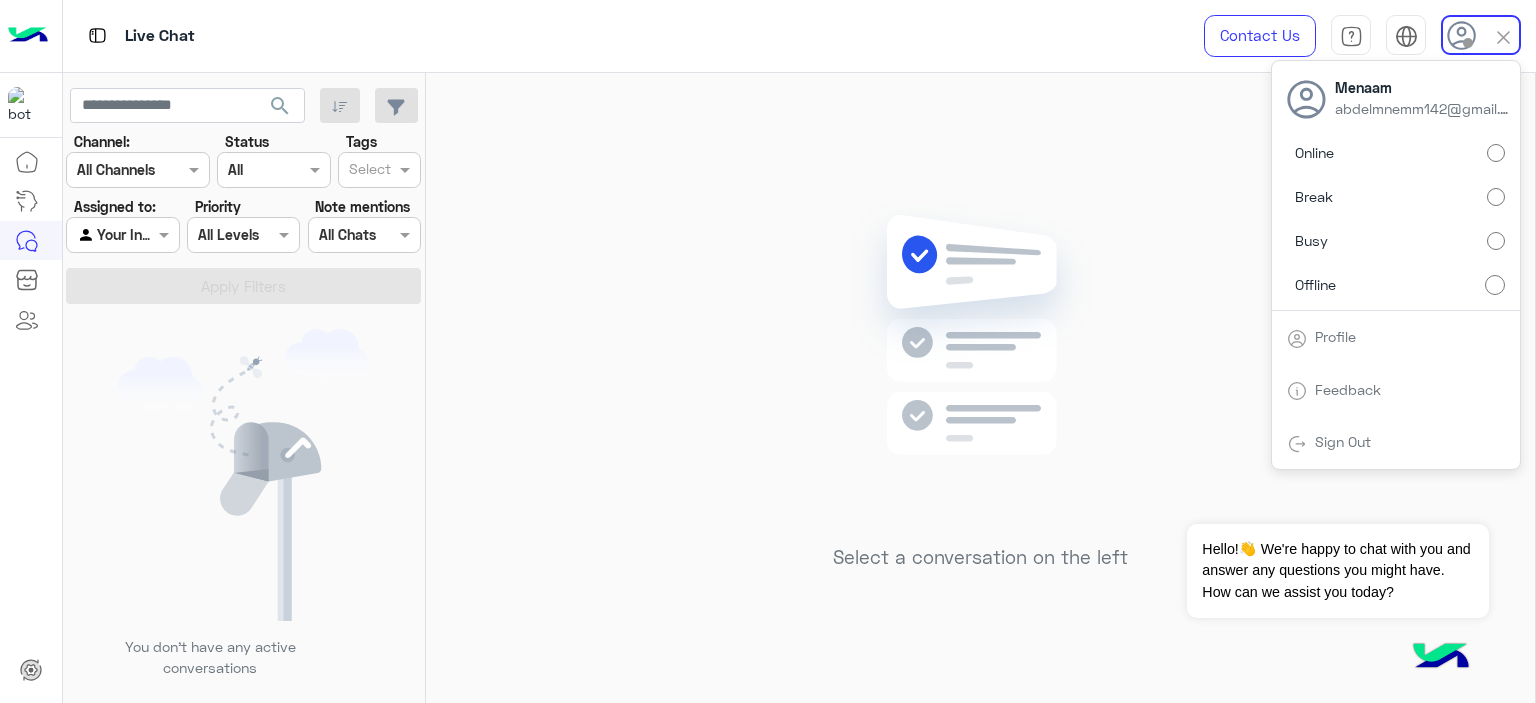 click on "Online" at bounding box center [1396, 153] 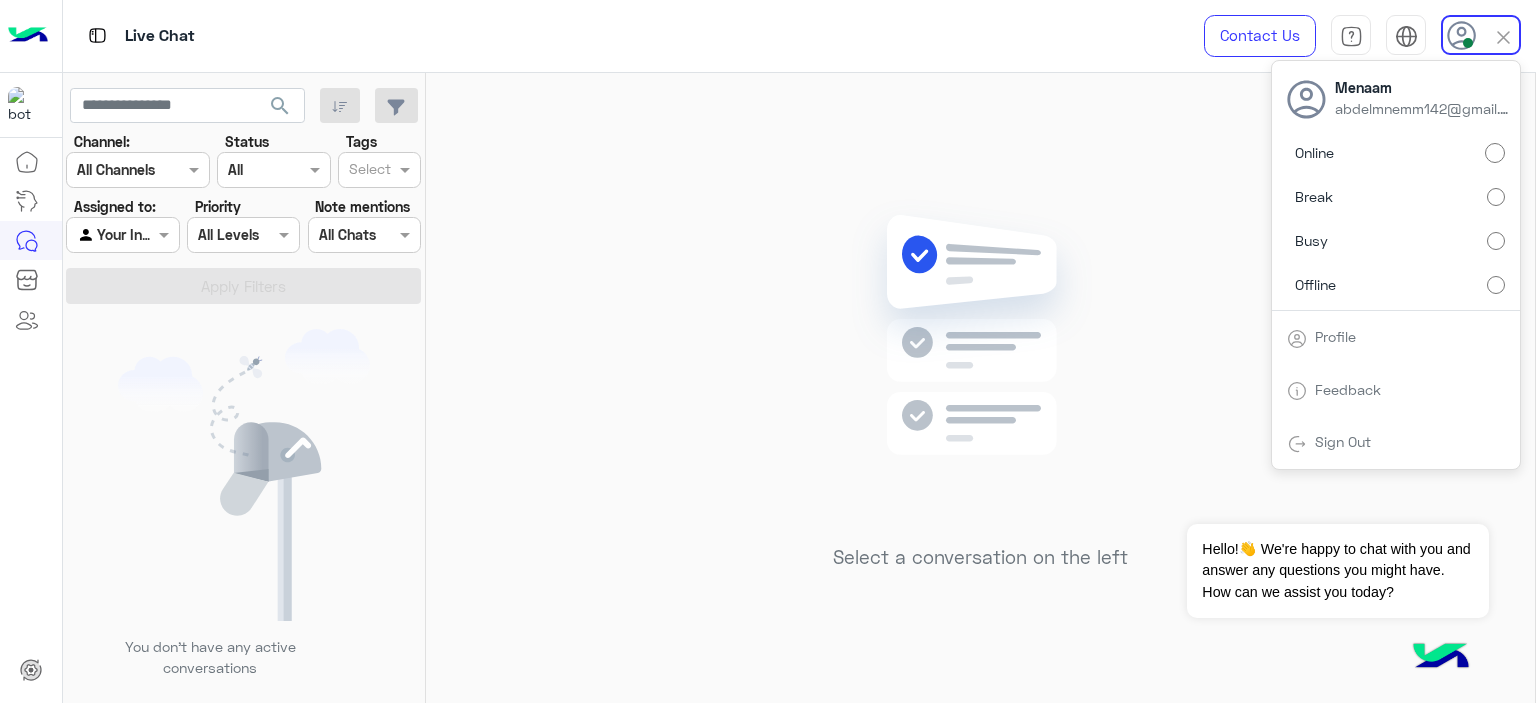 click on "Select a conversation on the left" 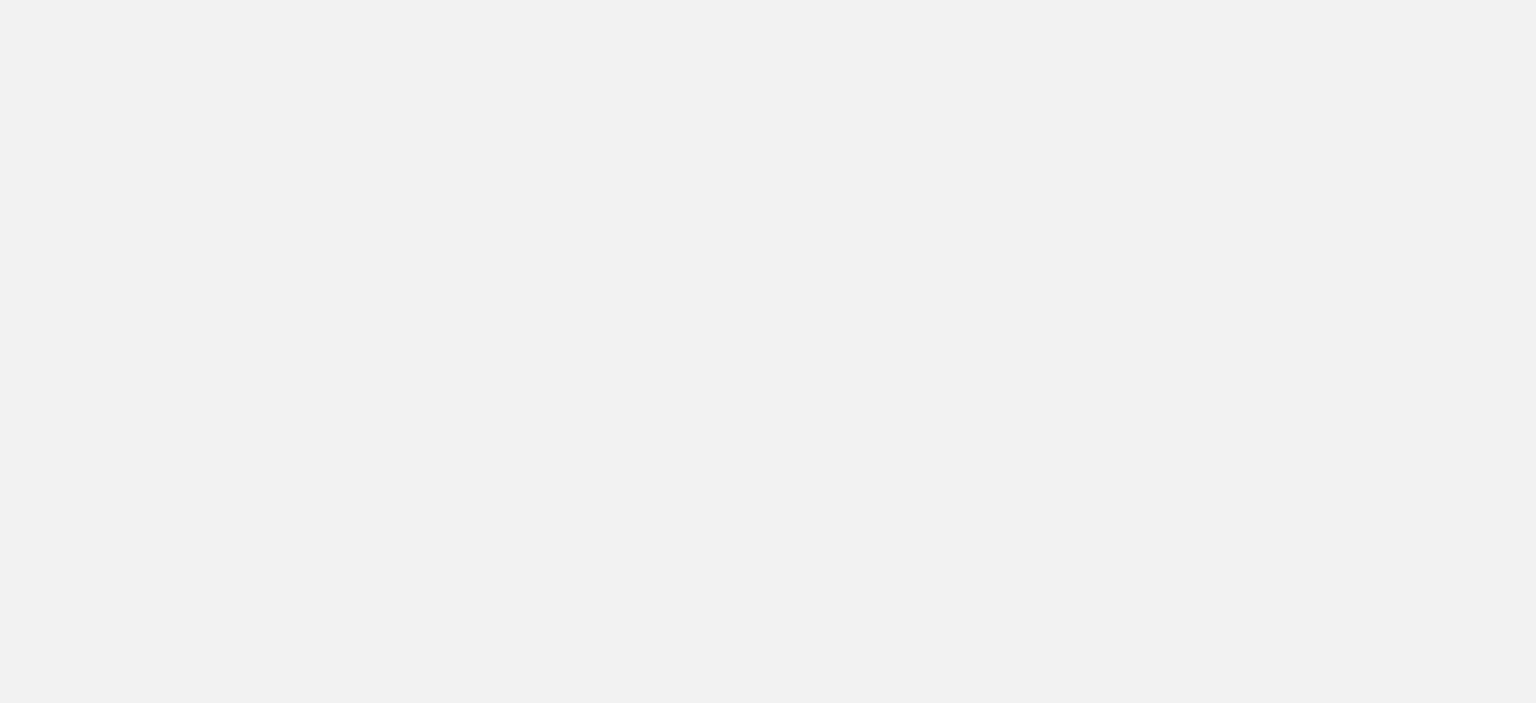 scroll, scrollTop: 0, scrollLeft: 0, axis: both 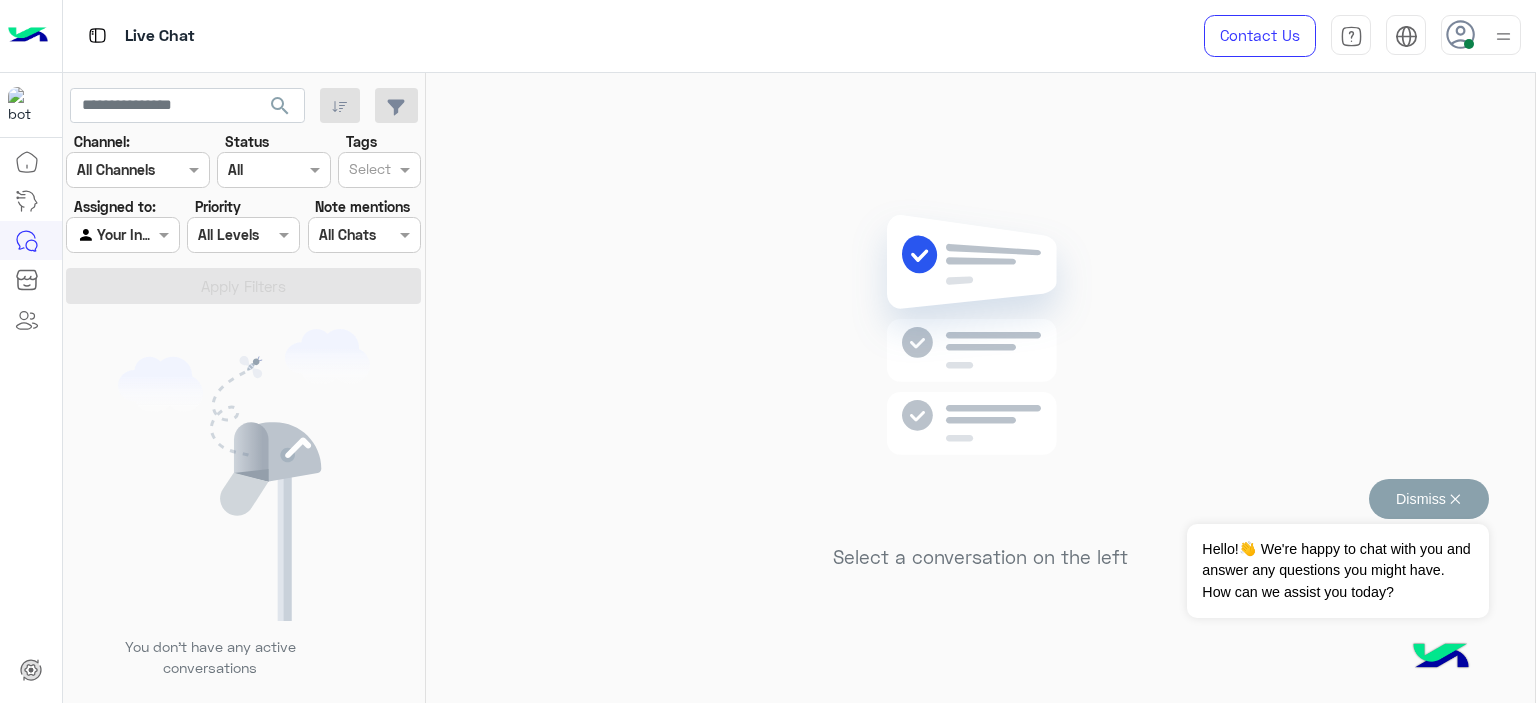 click on "Dismiss ✕" at bounding box center (1429, 499) 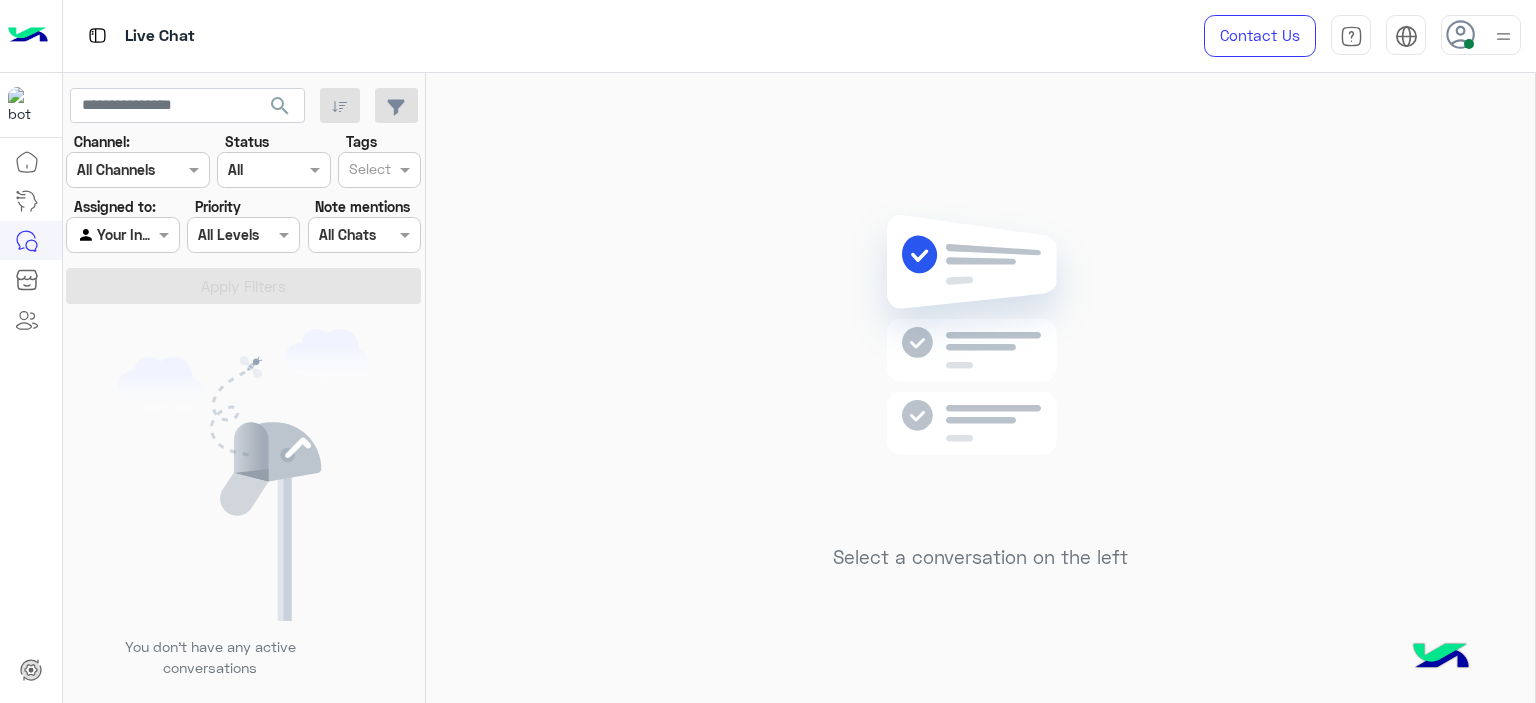click on "Select a conversation on the left" 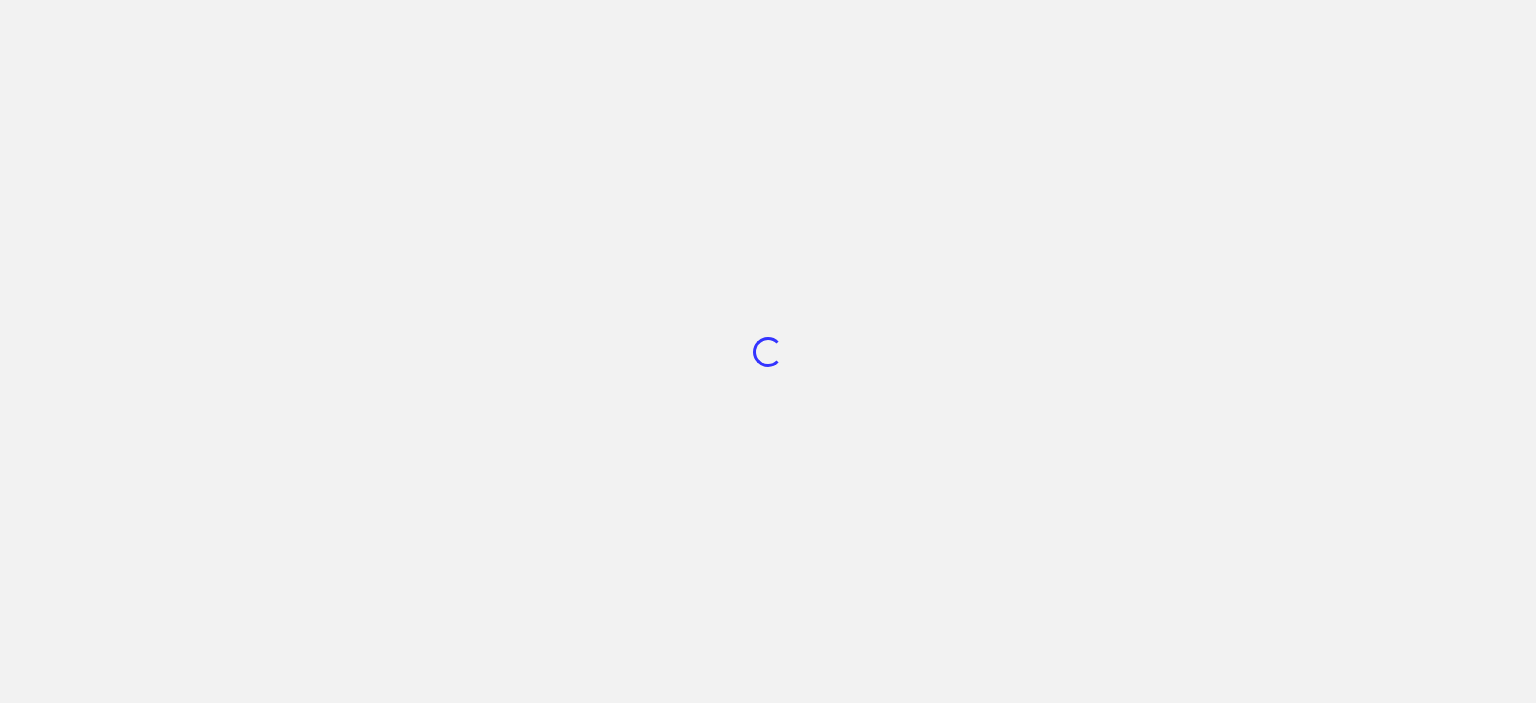 scroll, scrollTop: 0, scrollLeft: 0, axis: both 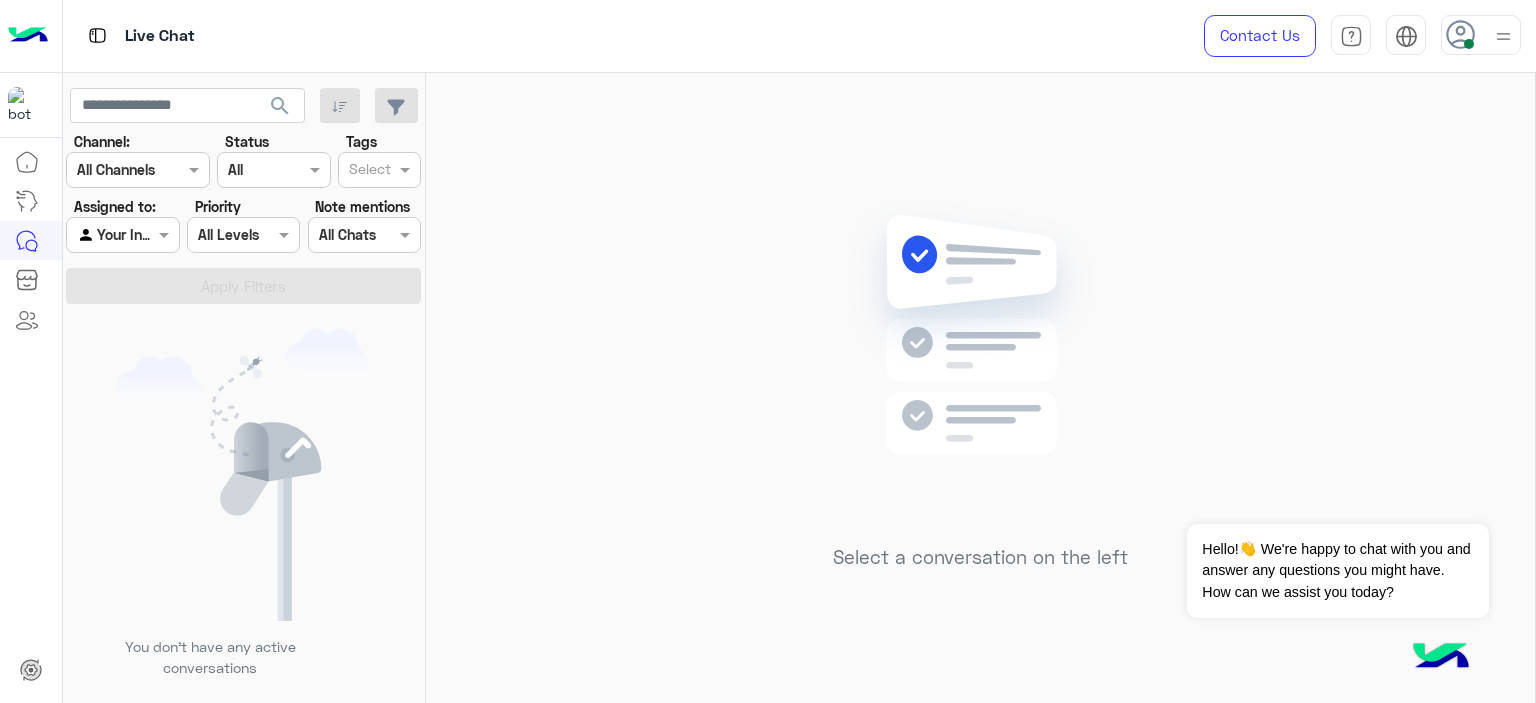 click on "Select a conversation on the left" 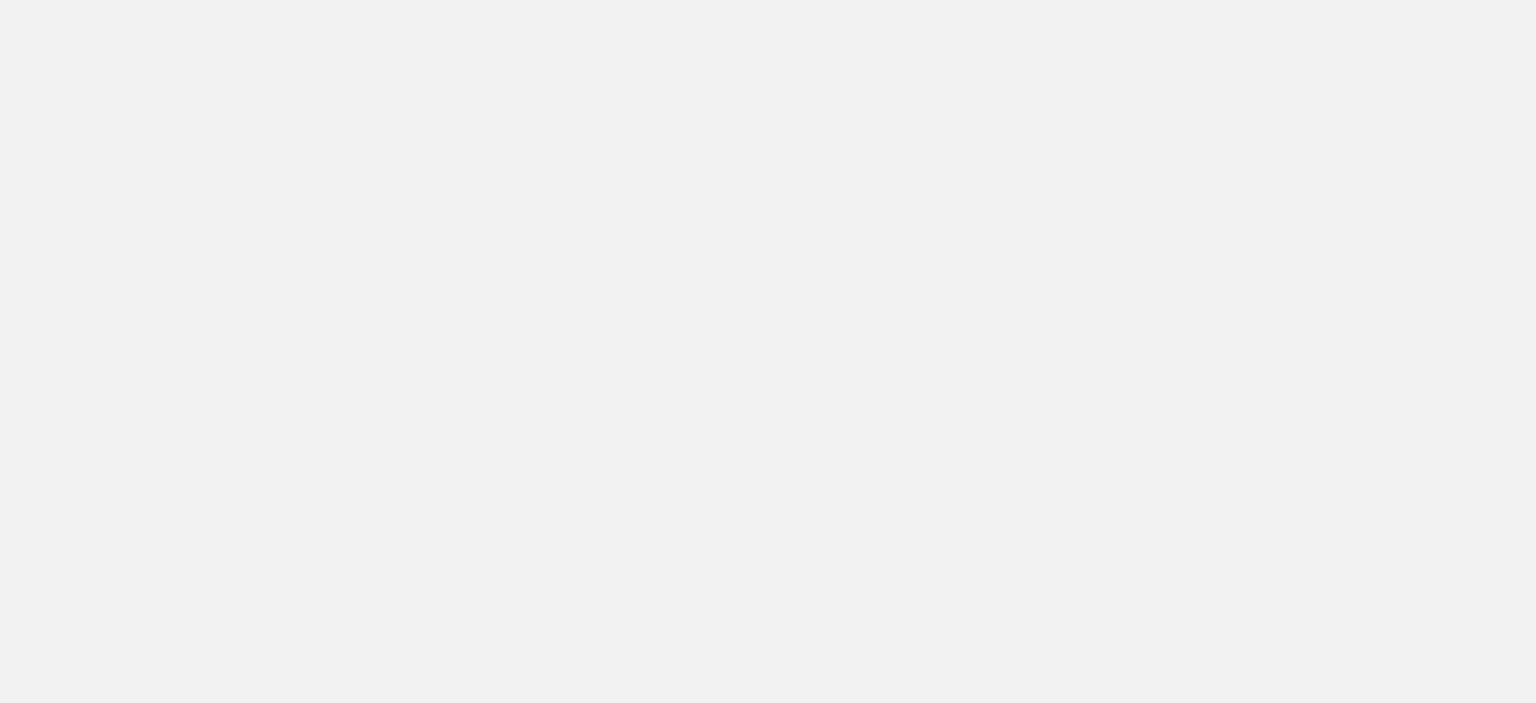 scroll, scrollTop: 0, scrollLeft: 0, axis: both 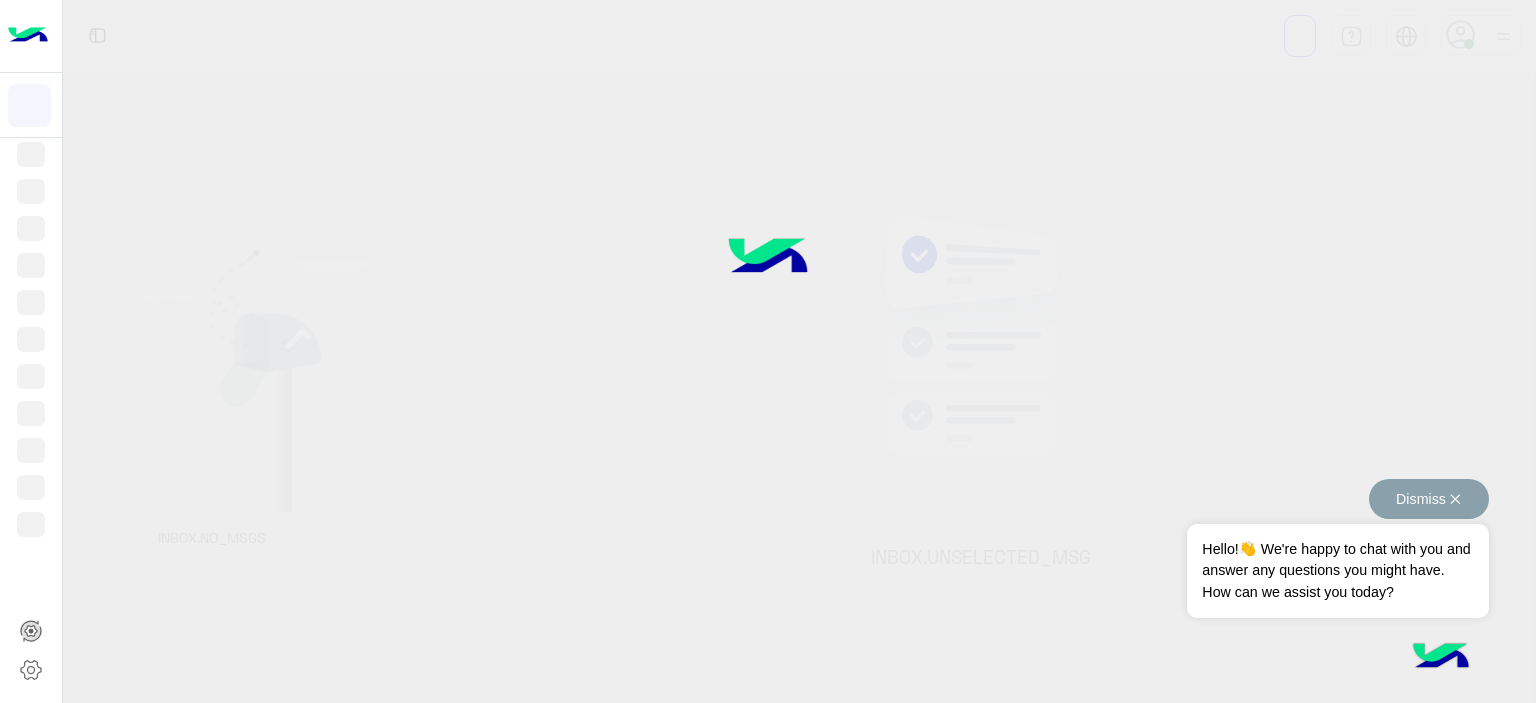 click on "Dismiss ✕" at bounding box center (1429, 499) 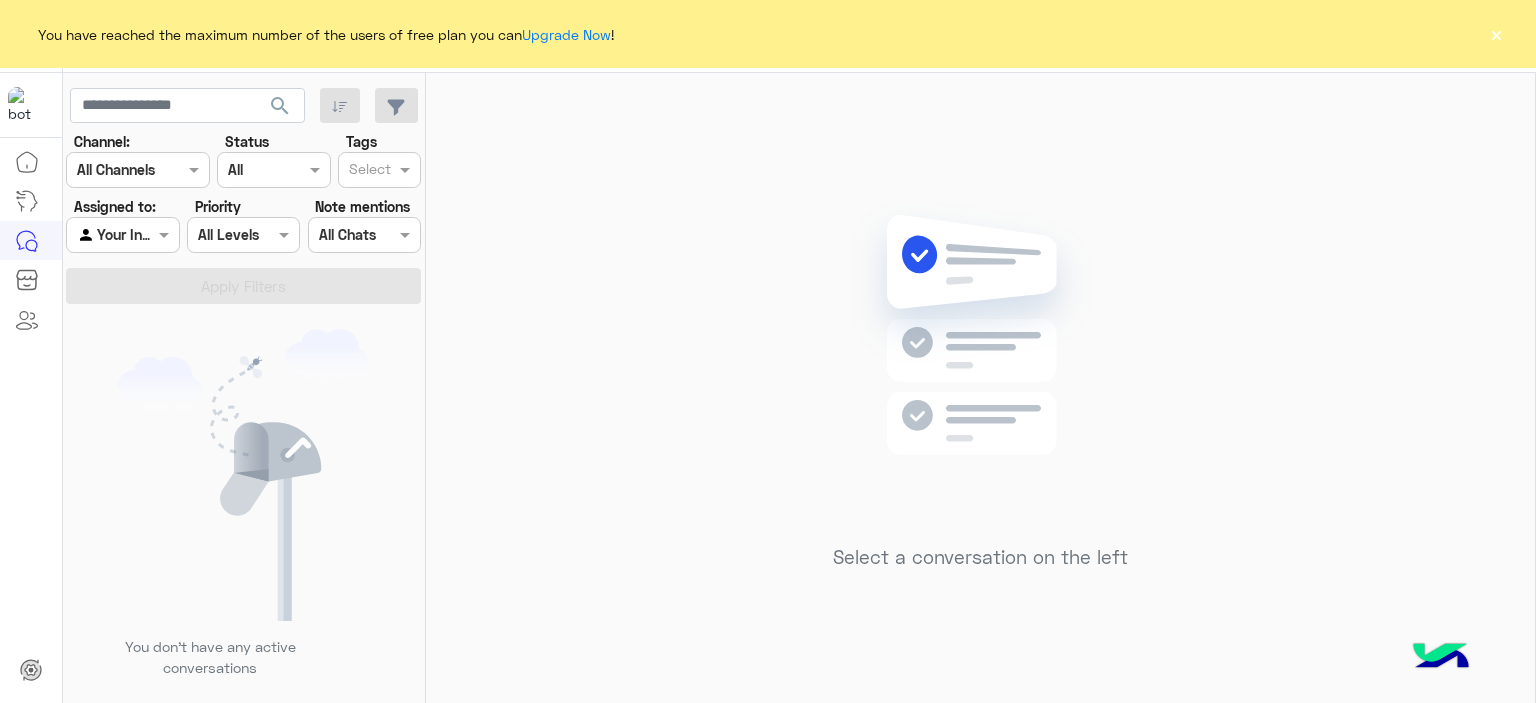 click on "You have reached the maximum number of the users of free plan you can  Upgrade Now ! ×" 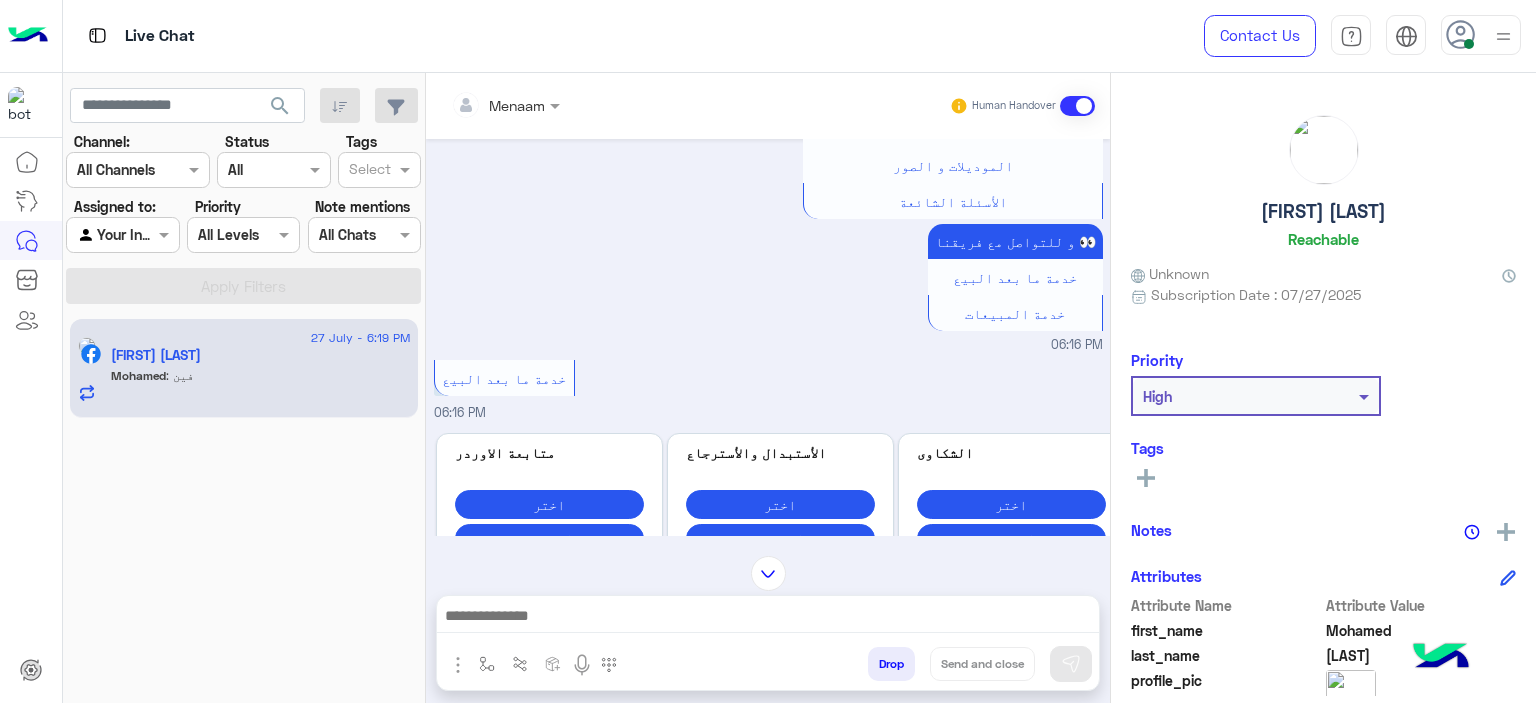 scroll, scrollTop: 700, scrollLeft: 0, axis: vertical 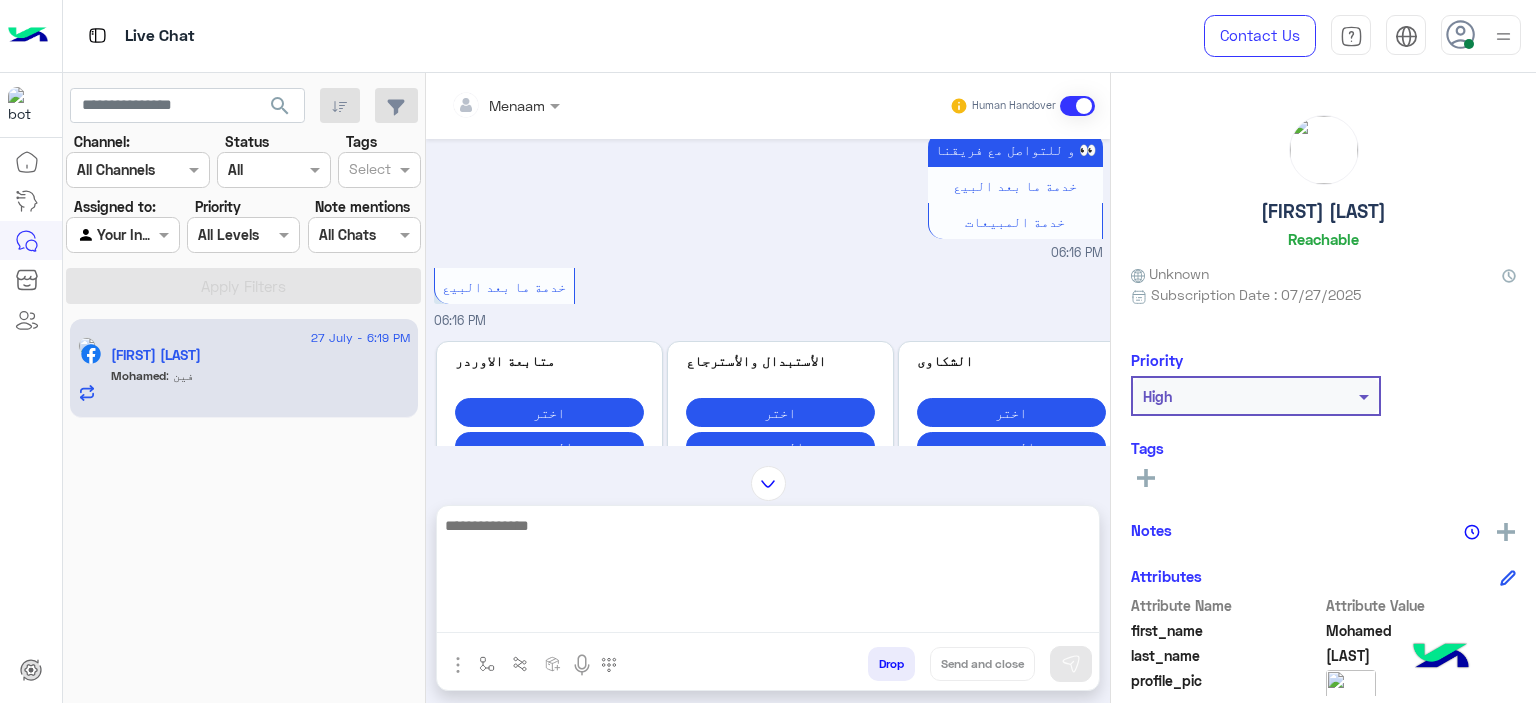 click at bounding box center (768, 573) 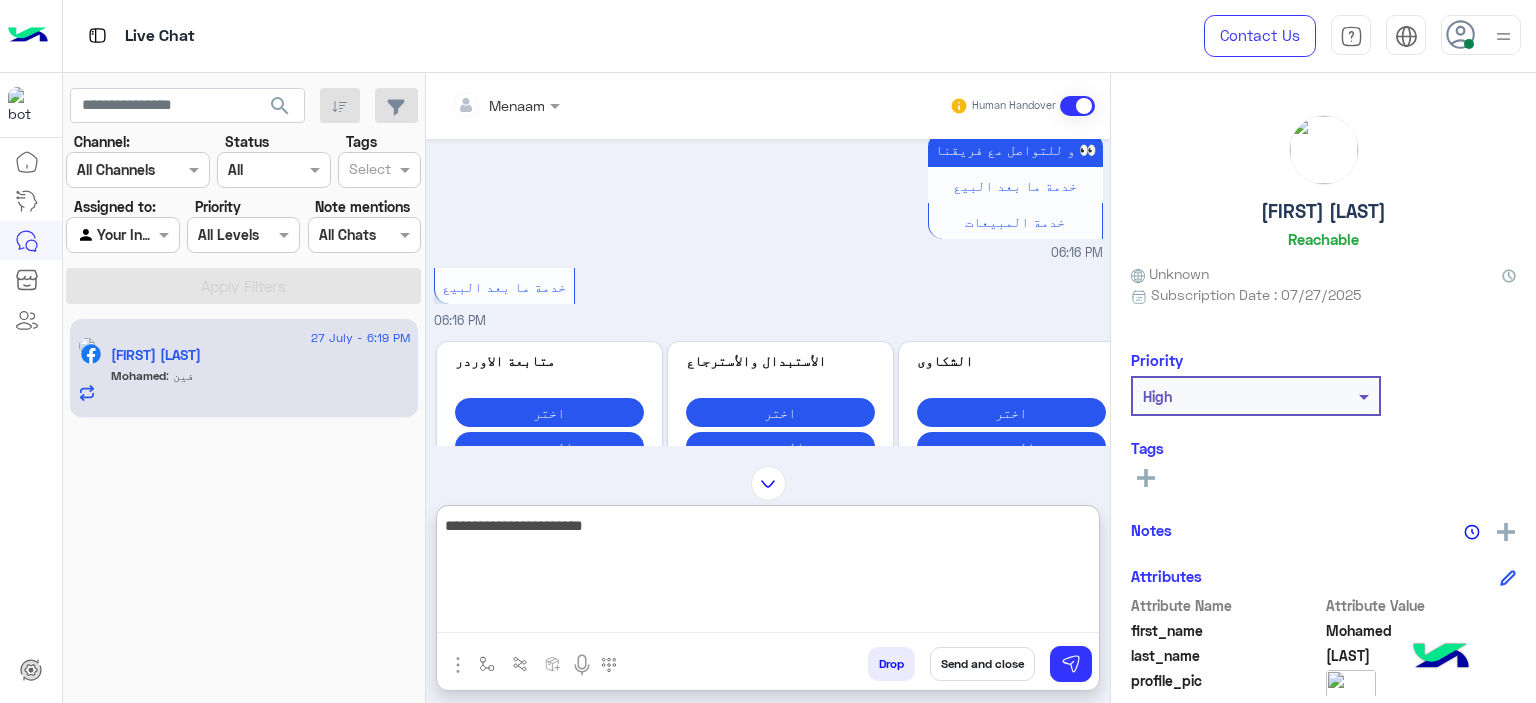 type on "**********" 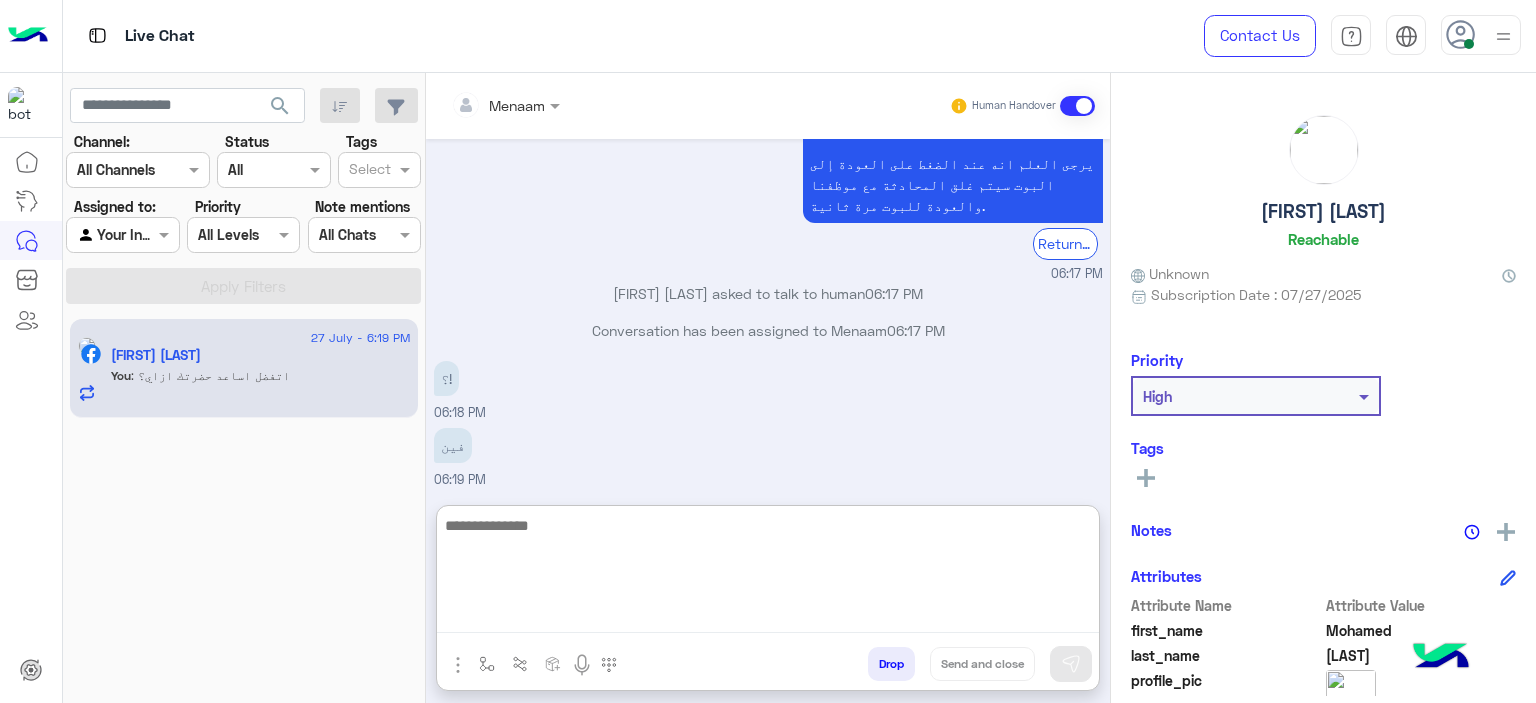 scroll, scrollTop: 1406, scrollLeft: 0, axis: vertical 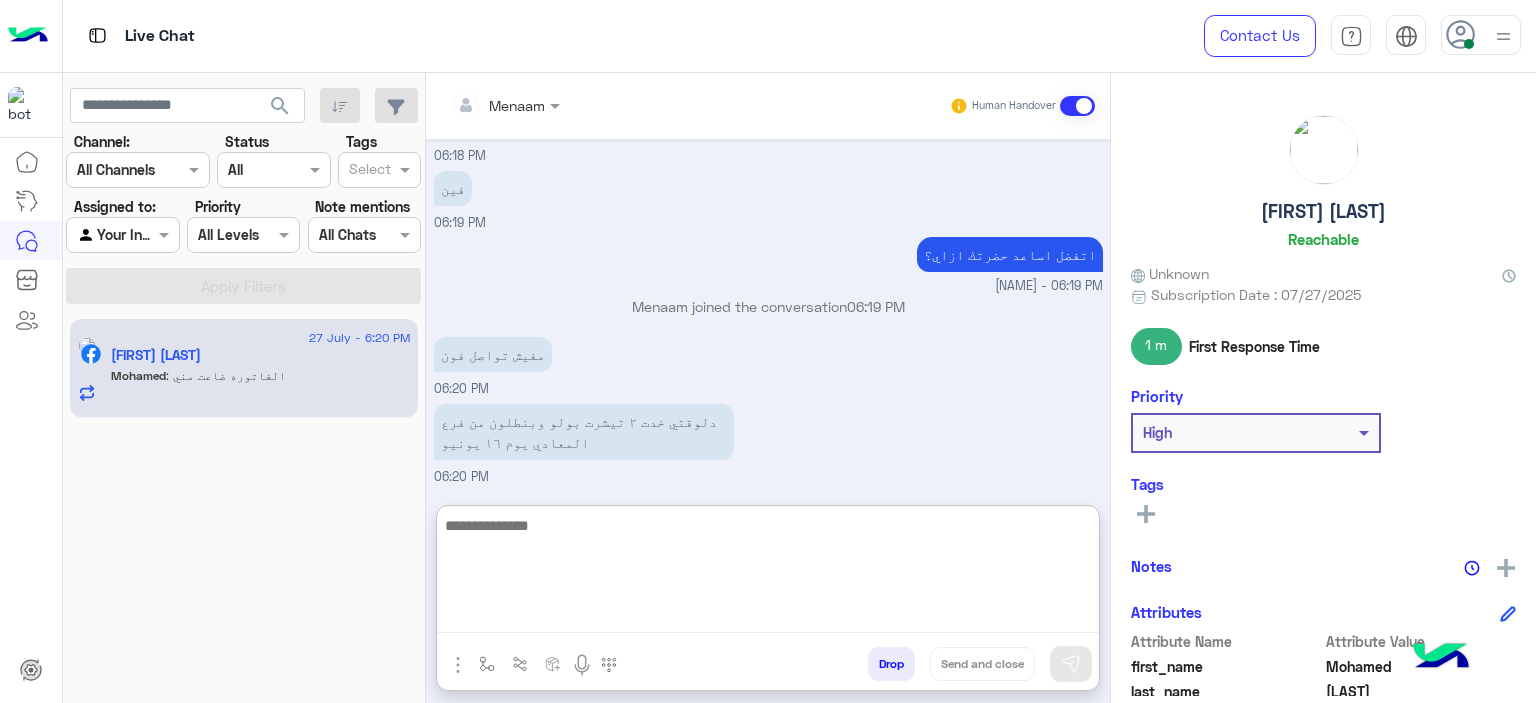 click at bounding box center (768, 573) 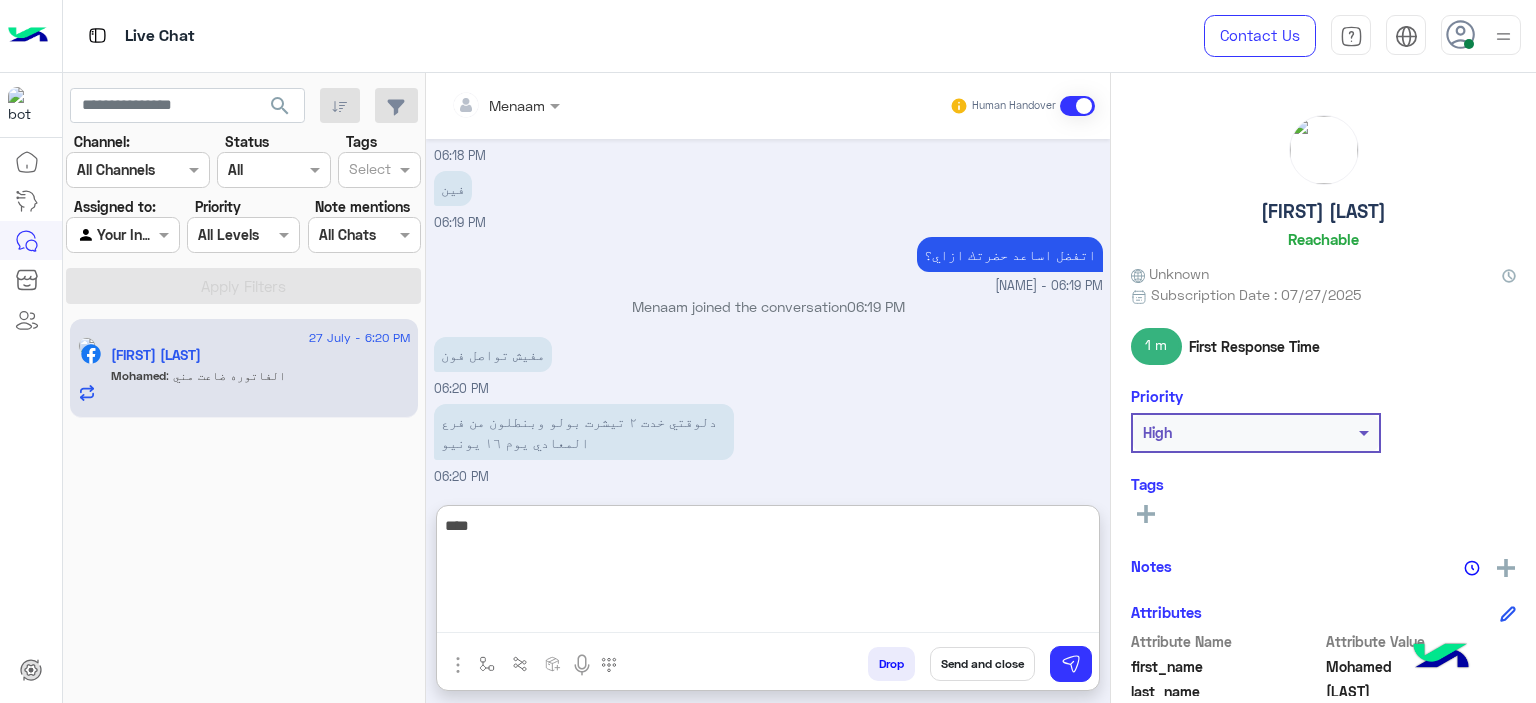 type on "****" 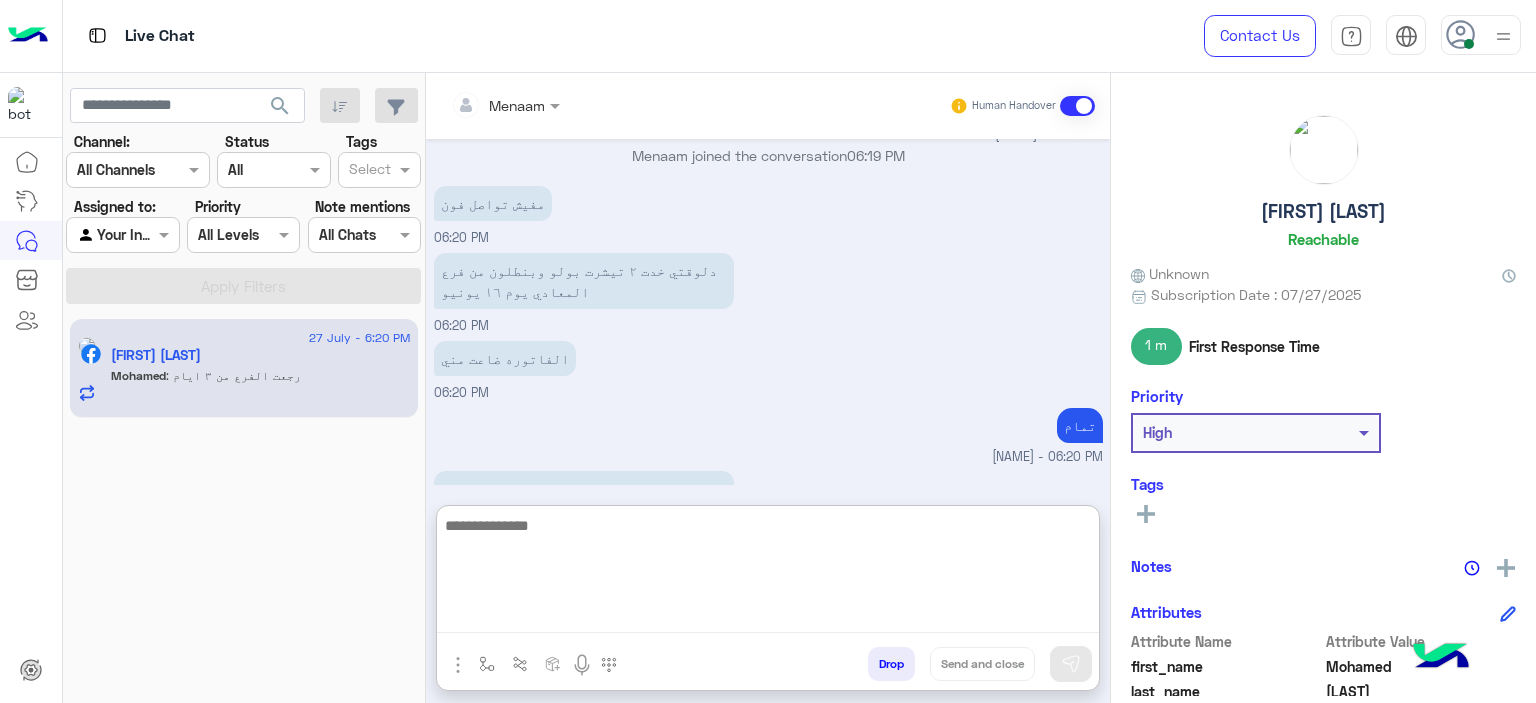 scroll, scrollTop: 1844, scrollLeft: 0, axis: vertical 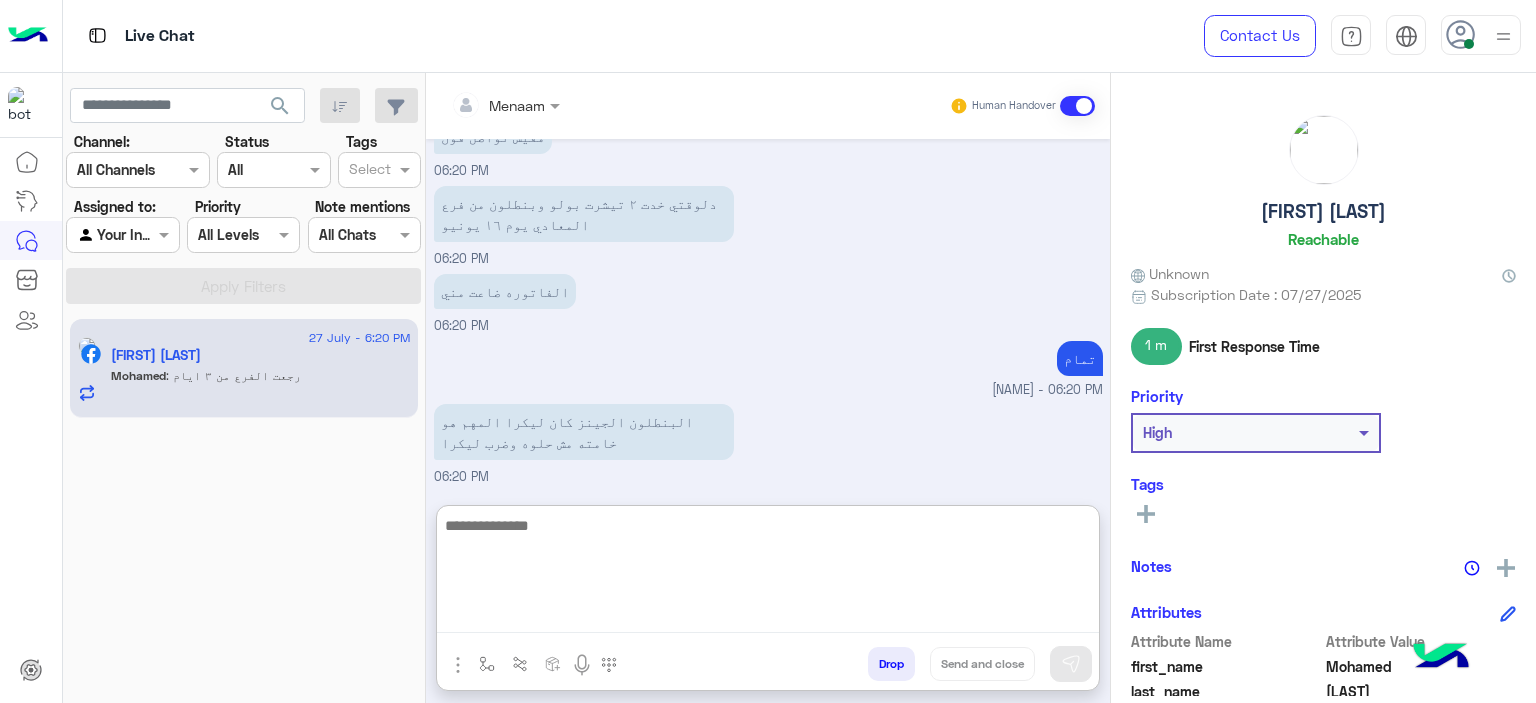 click at bounding box center (768, 573) 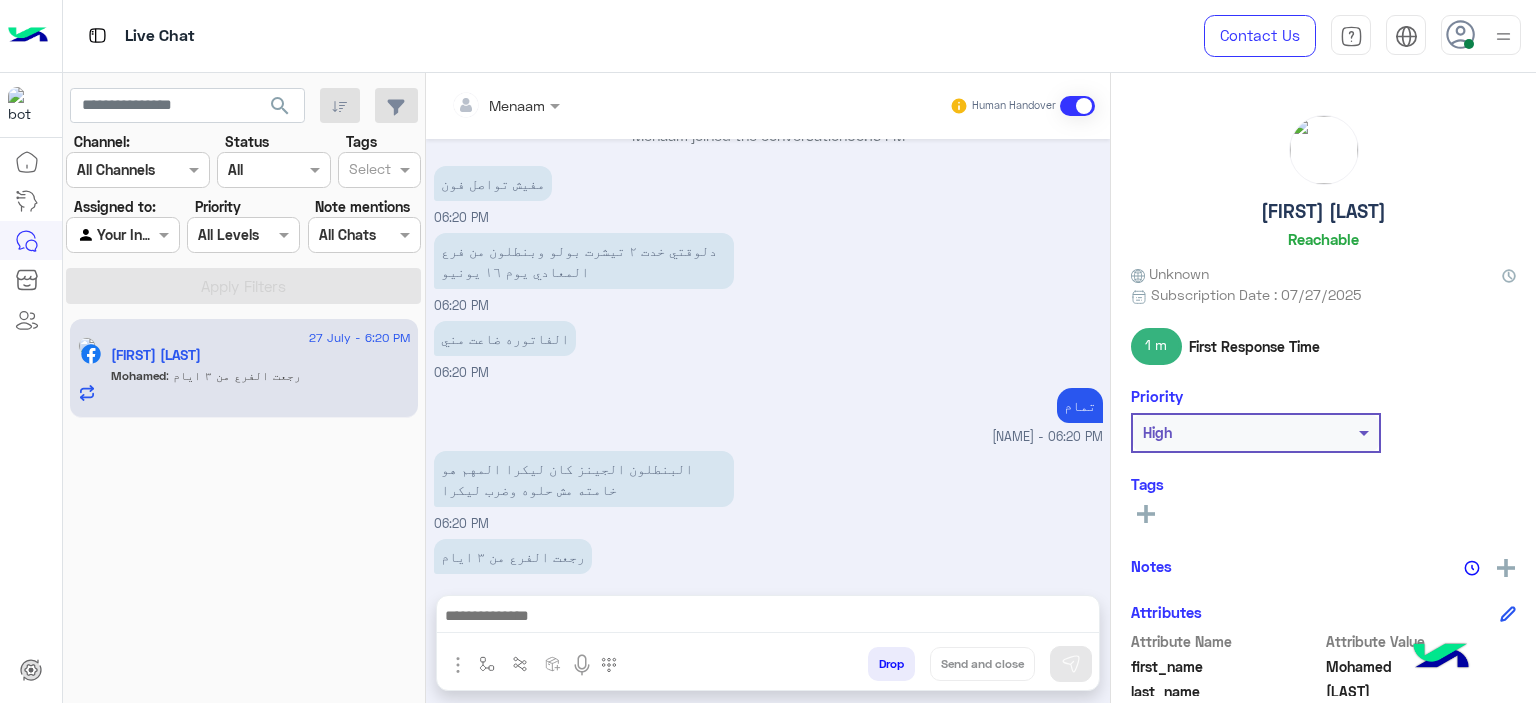 scroll, scrollTop: 1753, scrollLeft: 0, axis: vertical 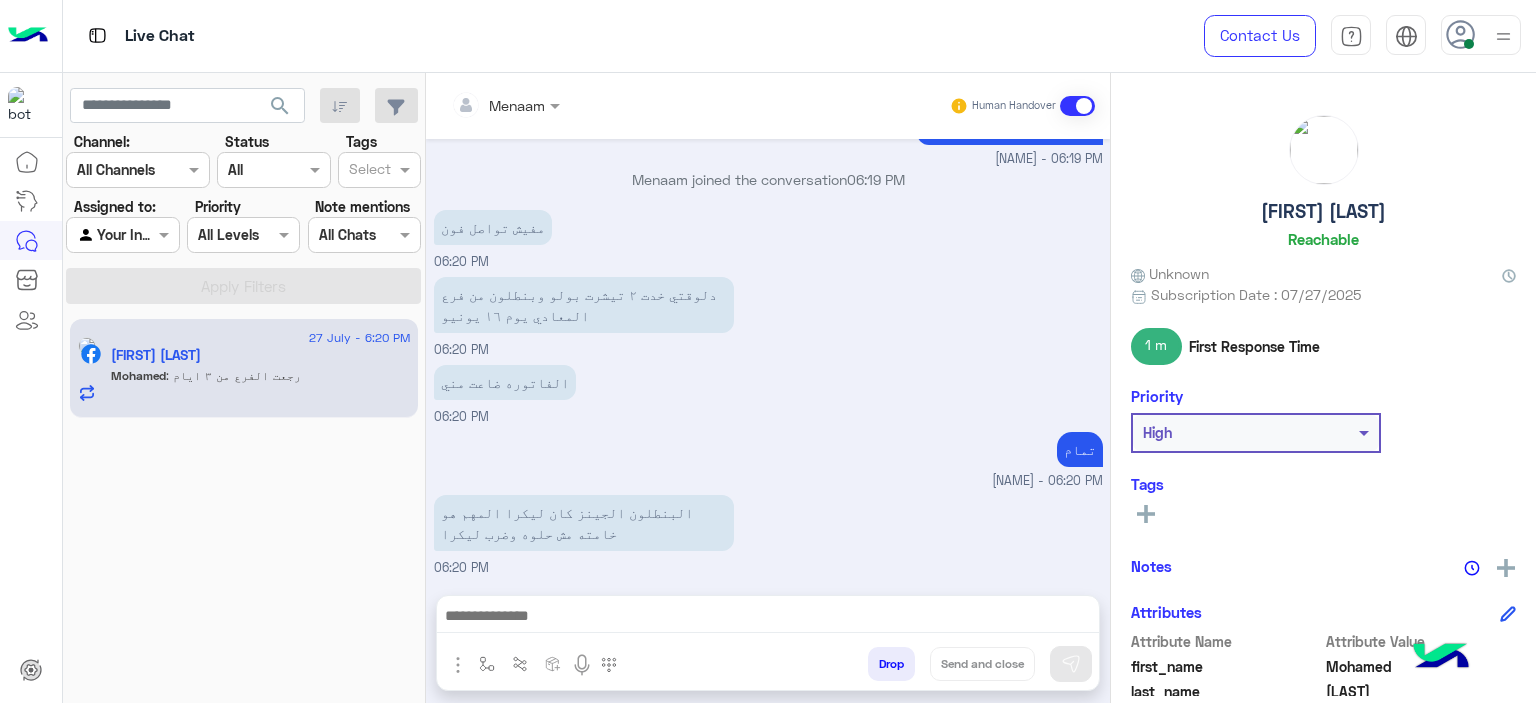 drag, startPoint x: 1242, startPoint y: 207, endPoint x: 1418, endPoint y: 215, distance: 176.18172 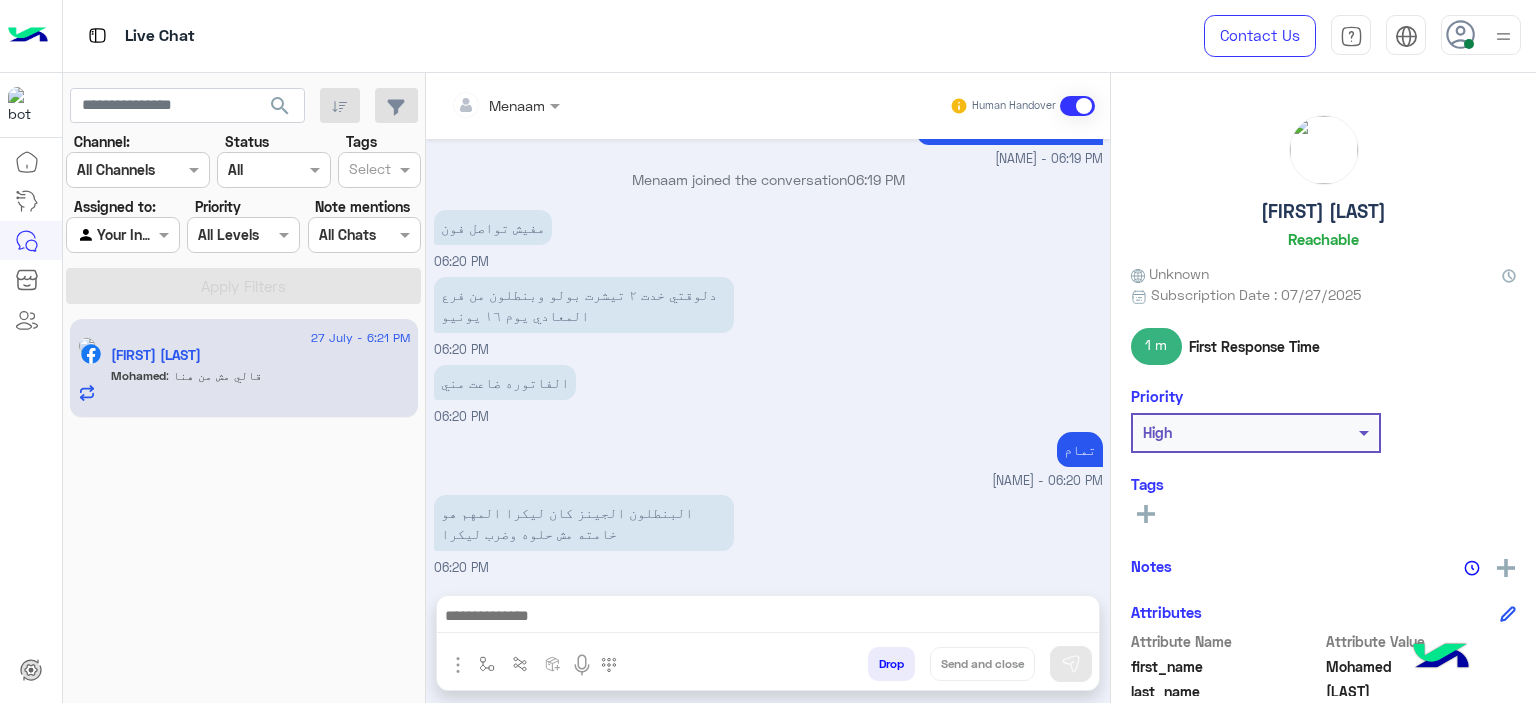 scroll, scrollTop: 1886, scrollLeft: 0, axis: vertical 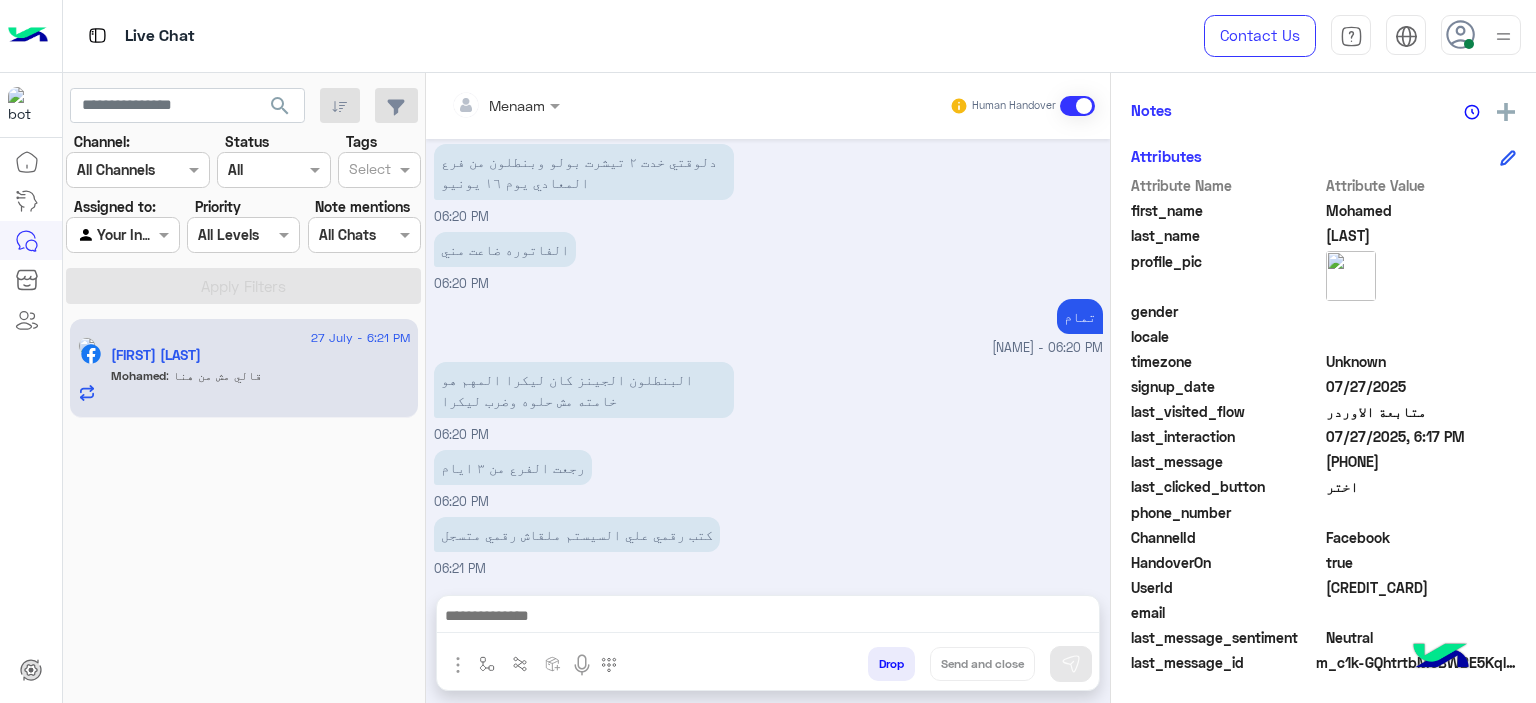 click on "UserId  25453010074312123" 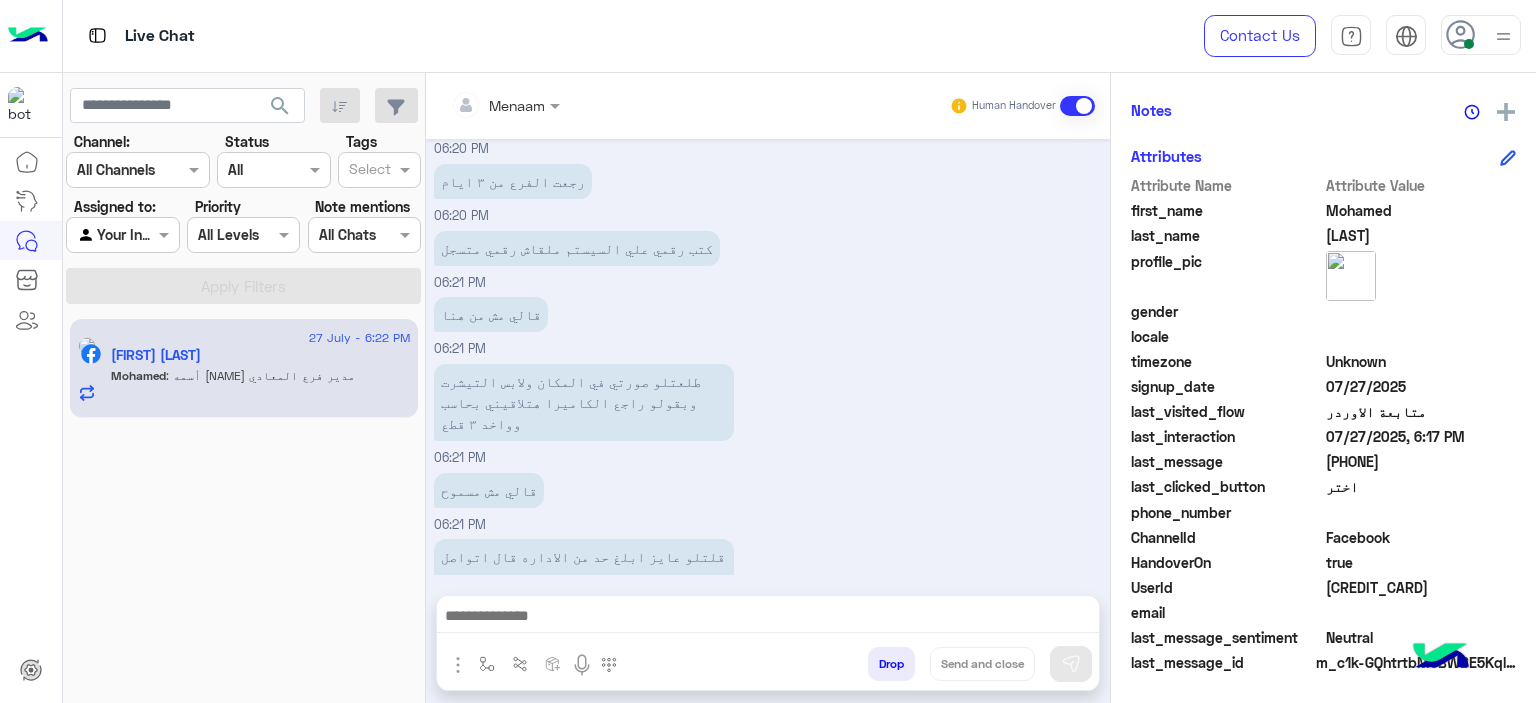scroll, scrollTop: 2239, scrollLeft: 0, axis: vertical 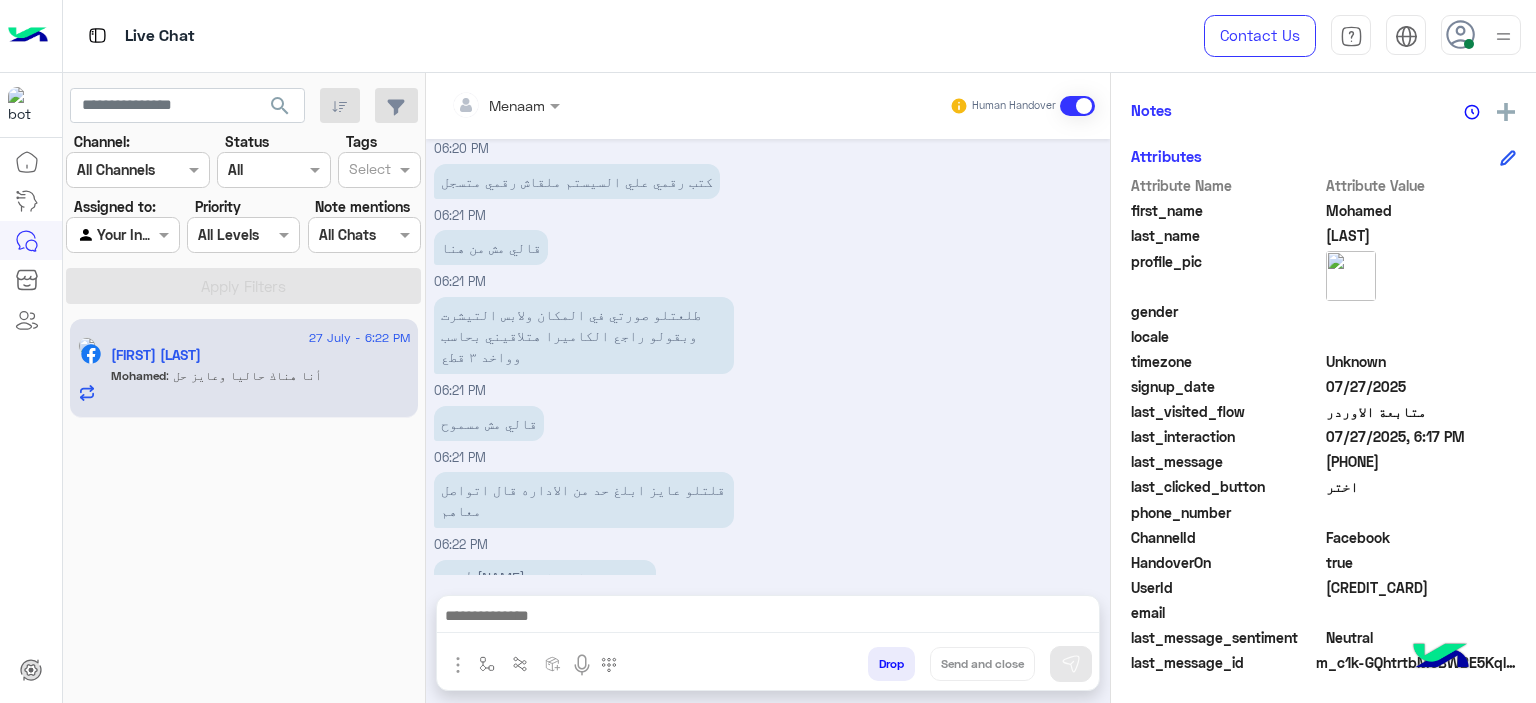 click on "أسمه شريف مدير فرع المعادي   06:22 PM" at bounding box center [768, 588] 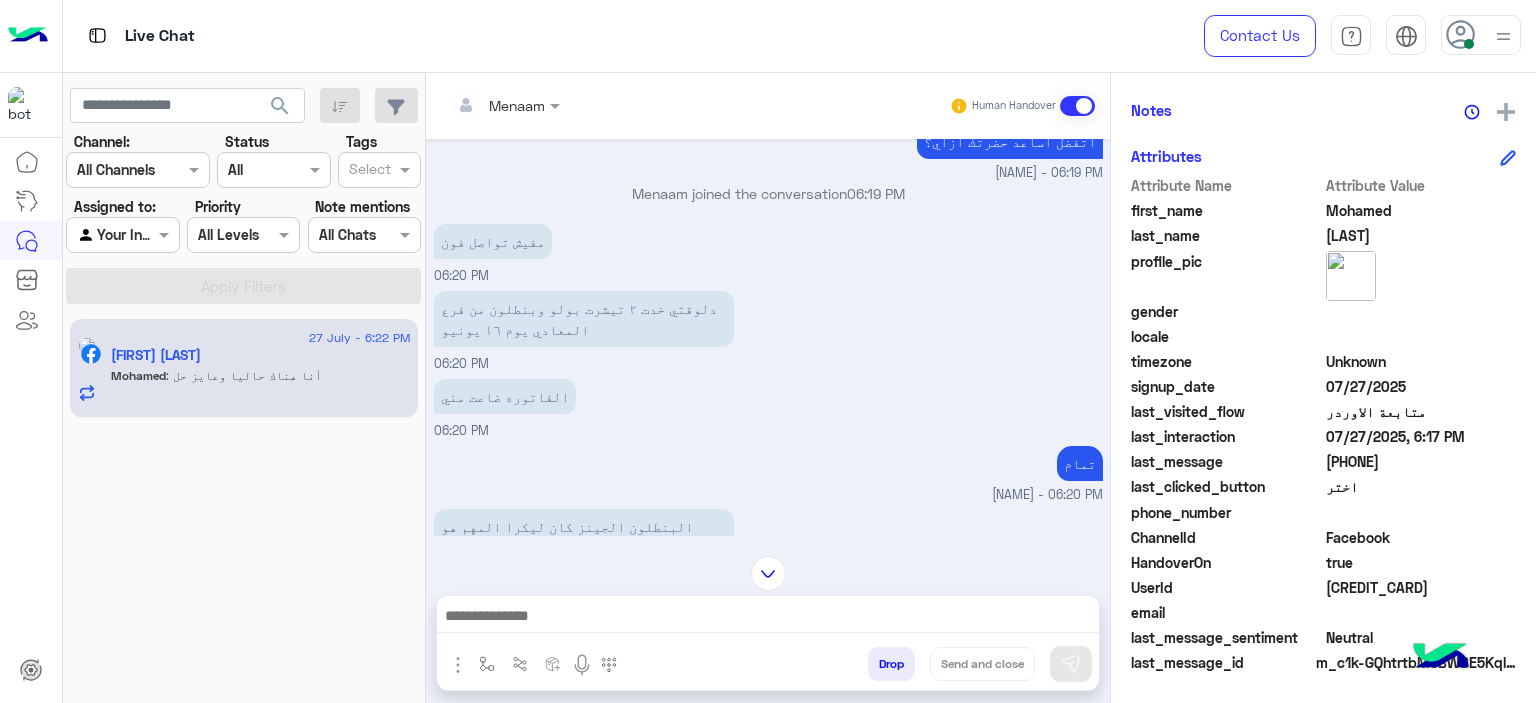 scroll, scrollTop: 2239, scrollLeft: 0, axis: vertical 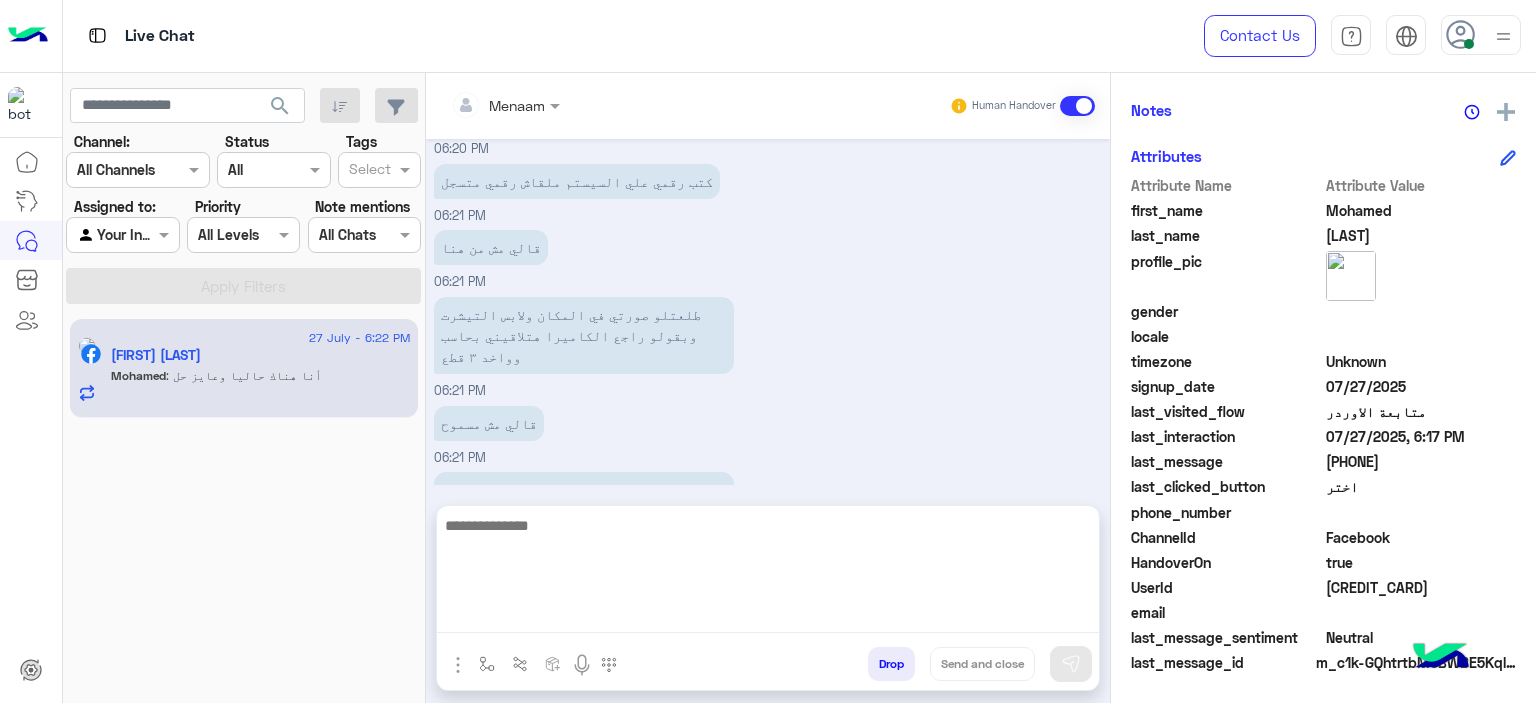 click at bounding box center [768, 573] 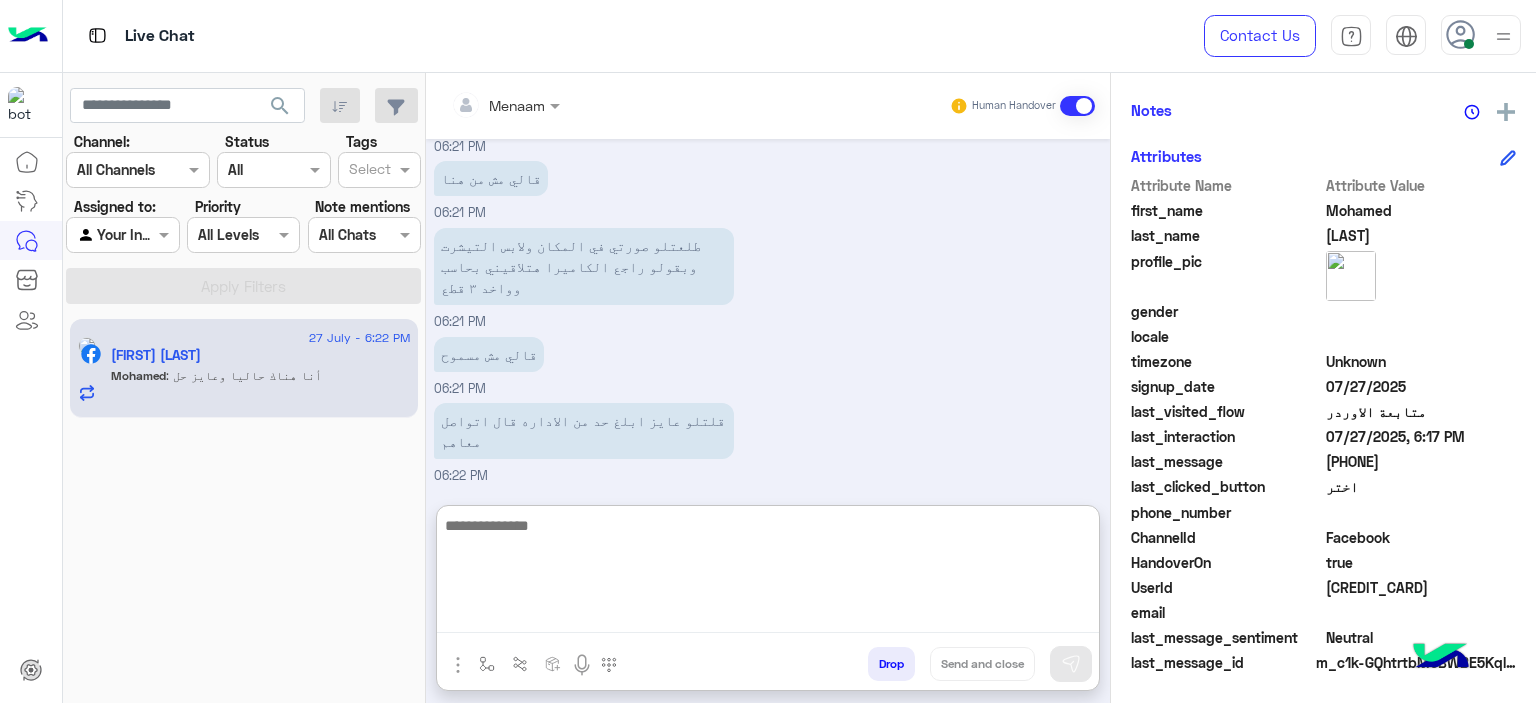 scroll, scrollTop: 2329, scrollLeft: 0, axis: vertical 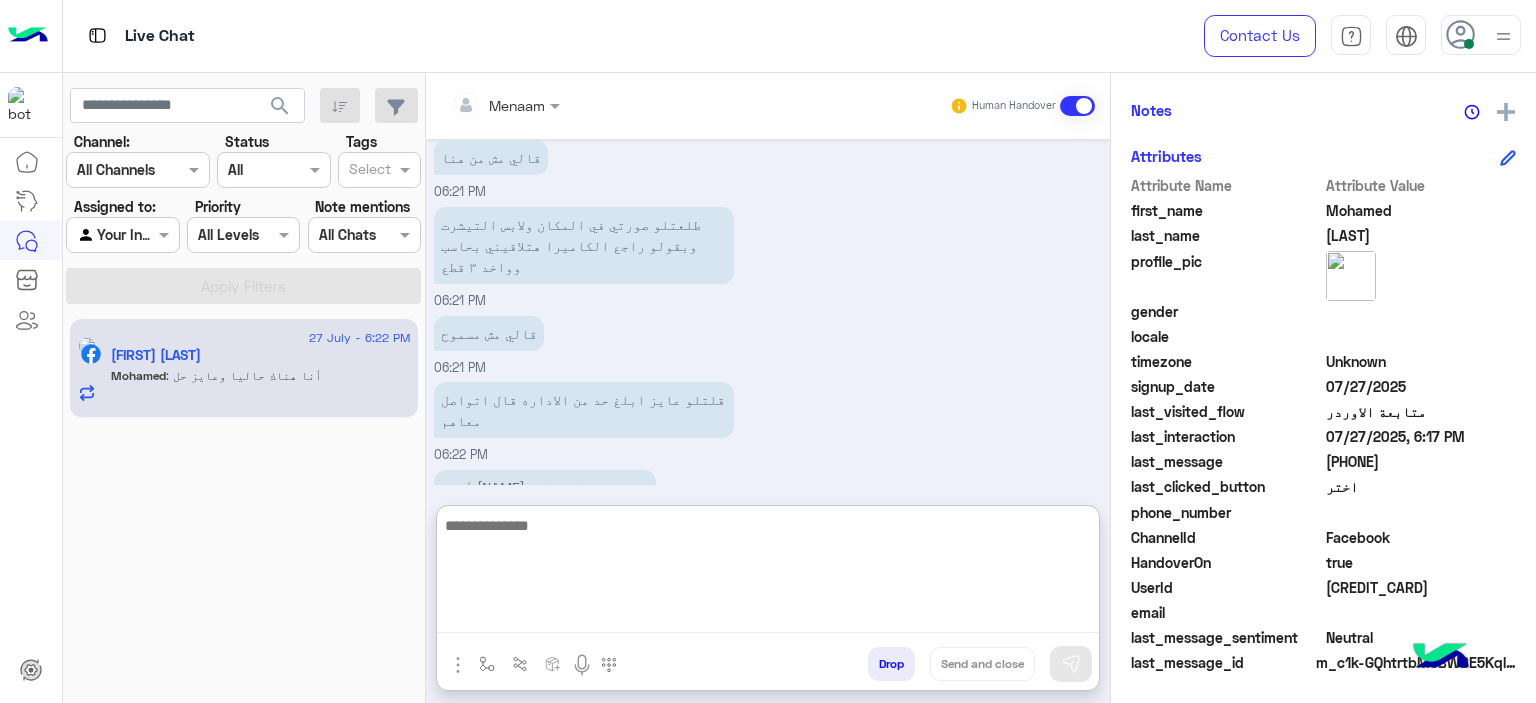 click at bounding box center (768, 573) 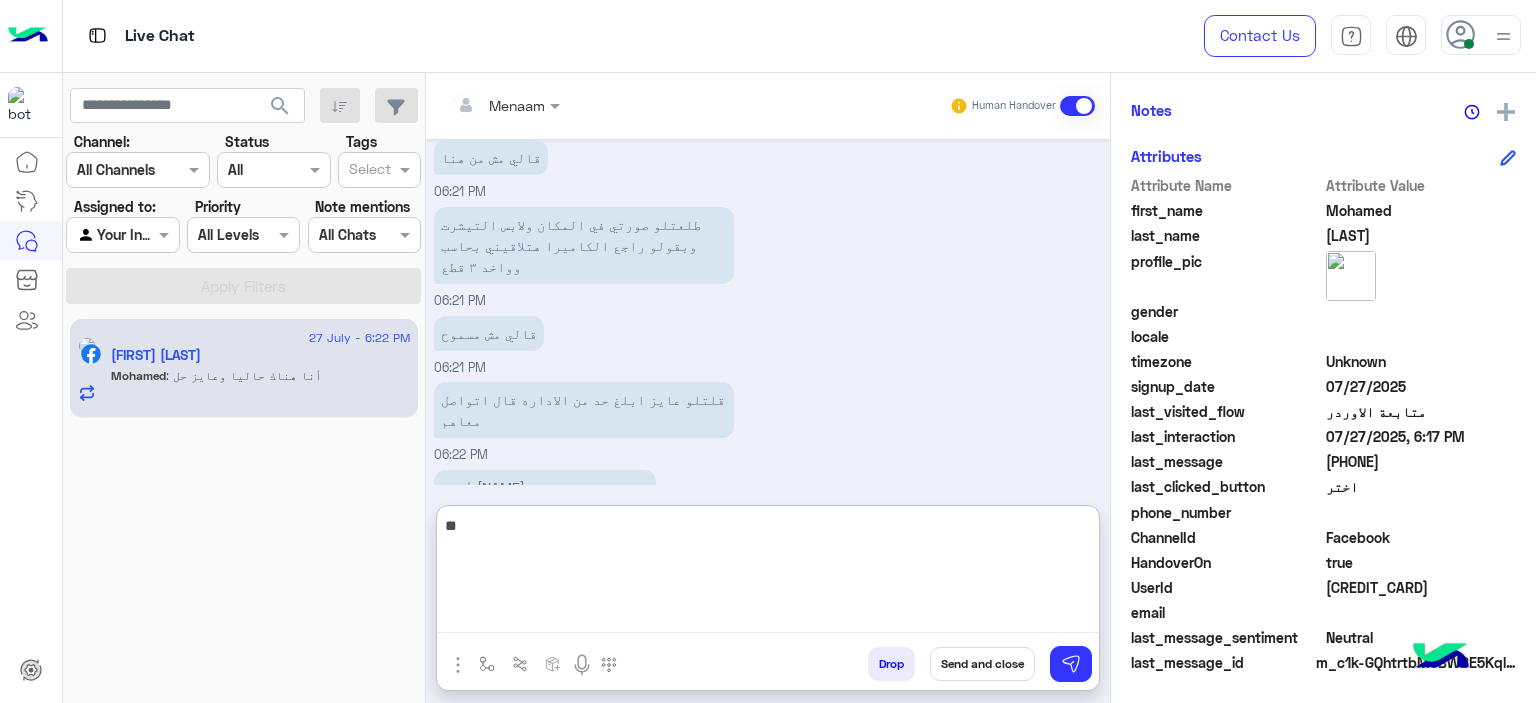 type on "*" 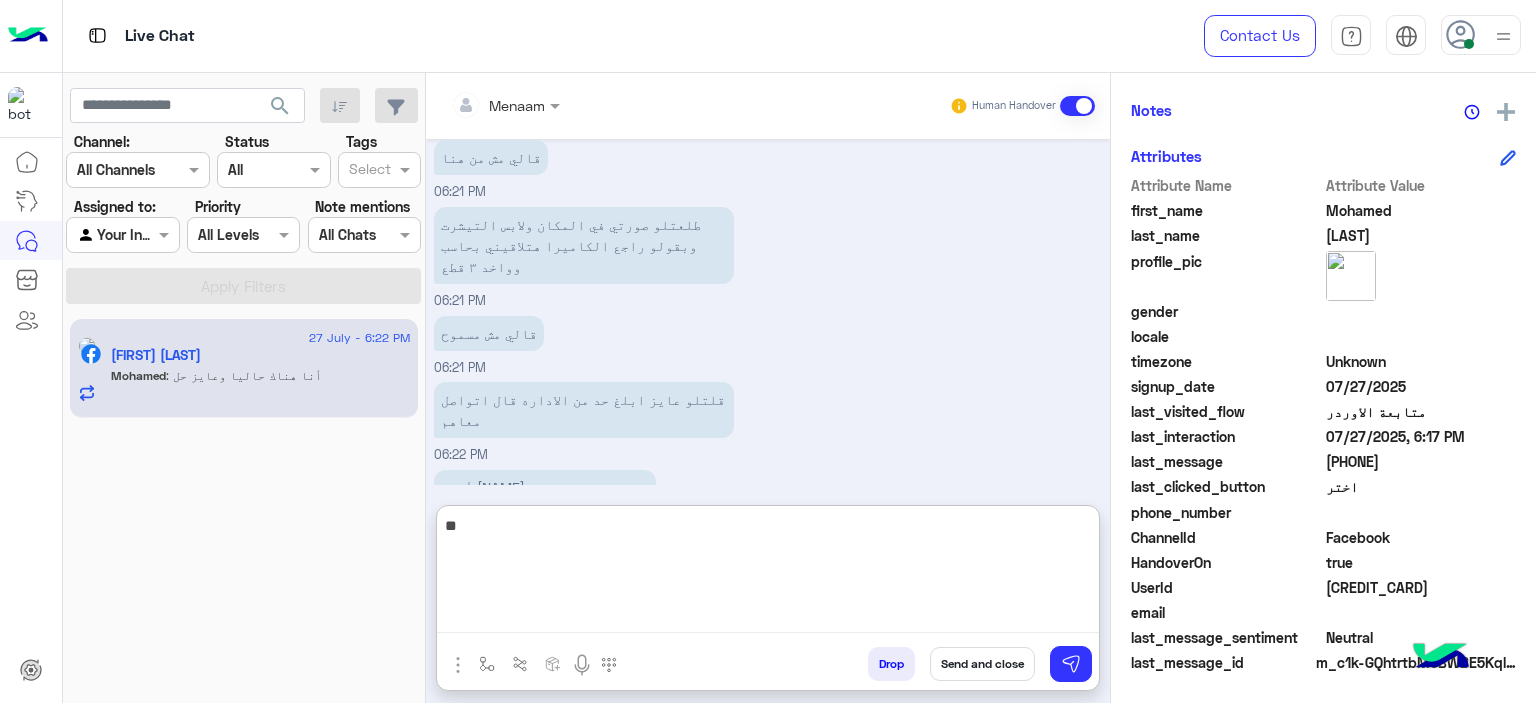 type on "*" 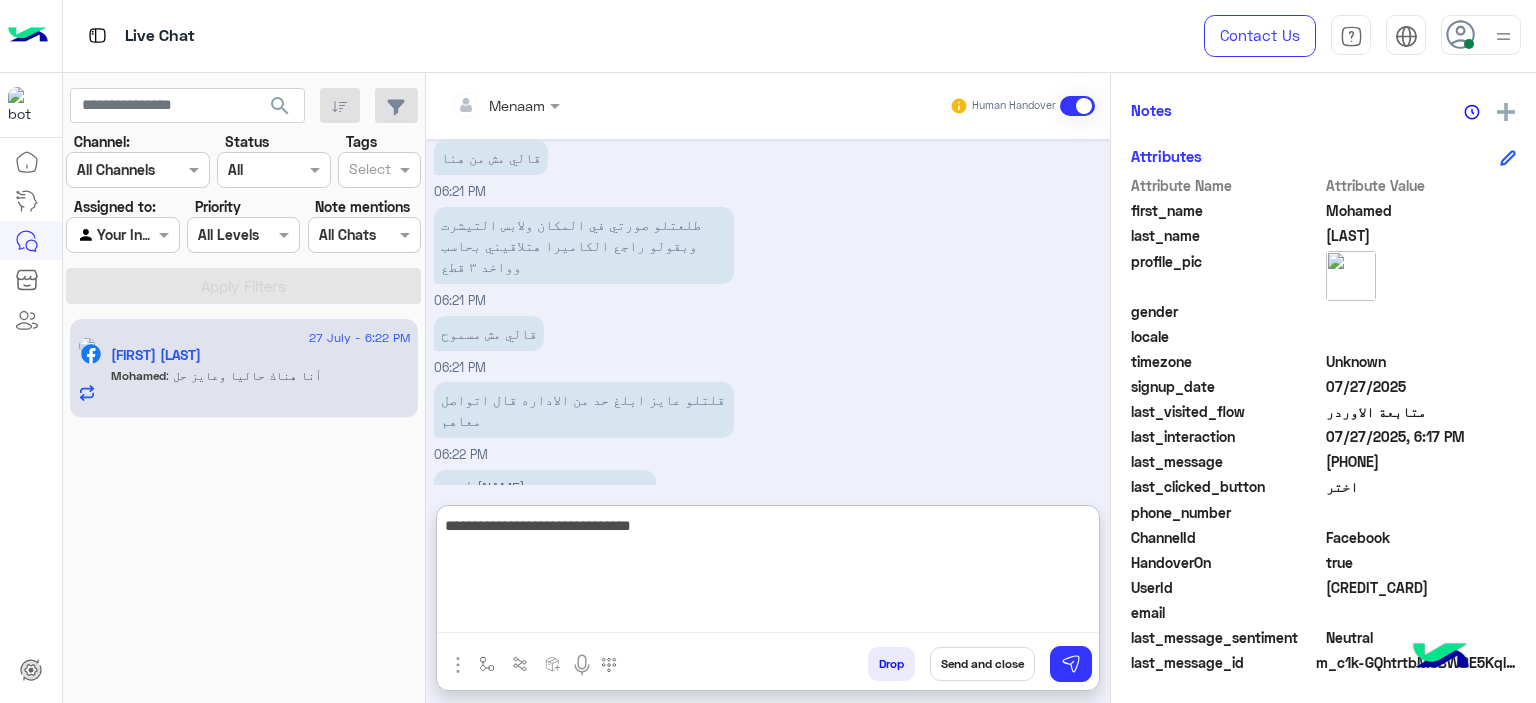 type on "**********" 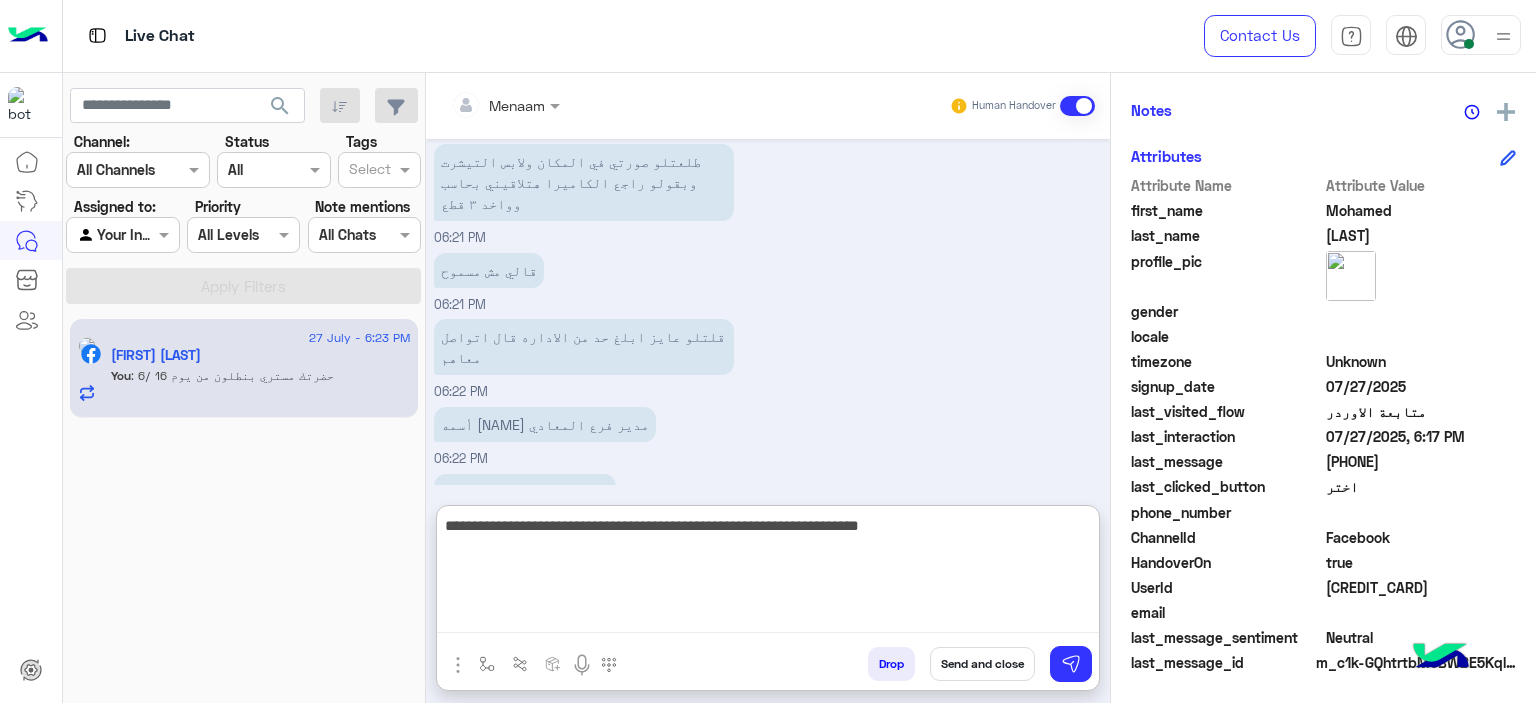 scroll, scrollTop: 2459, scrollLeft: 0, axis: vertical 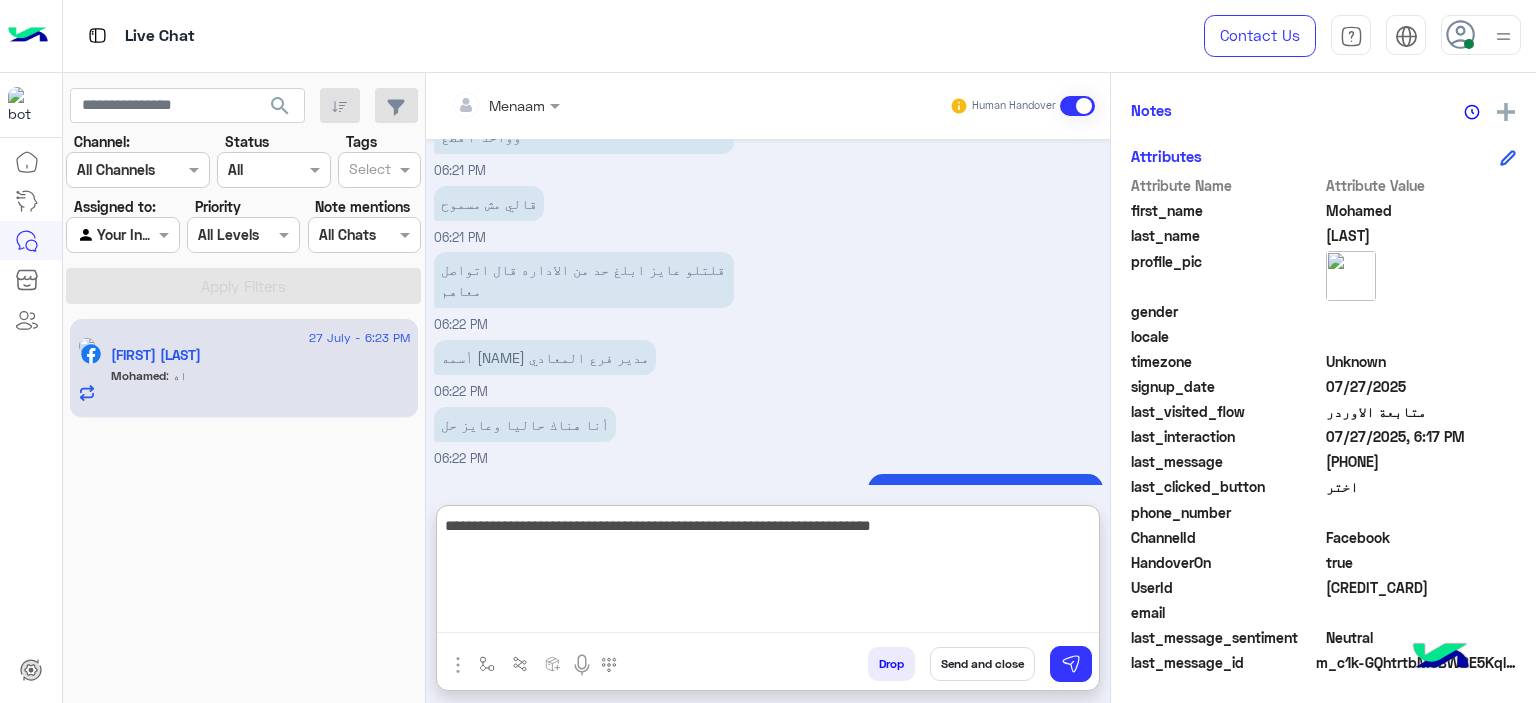 type on "**********" 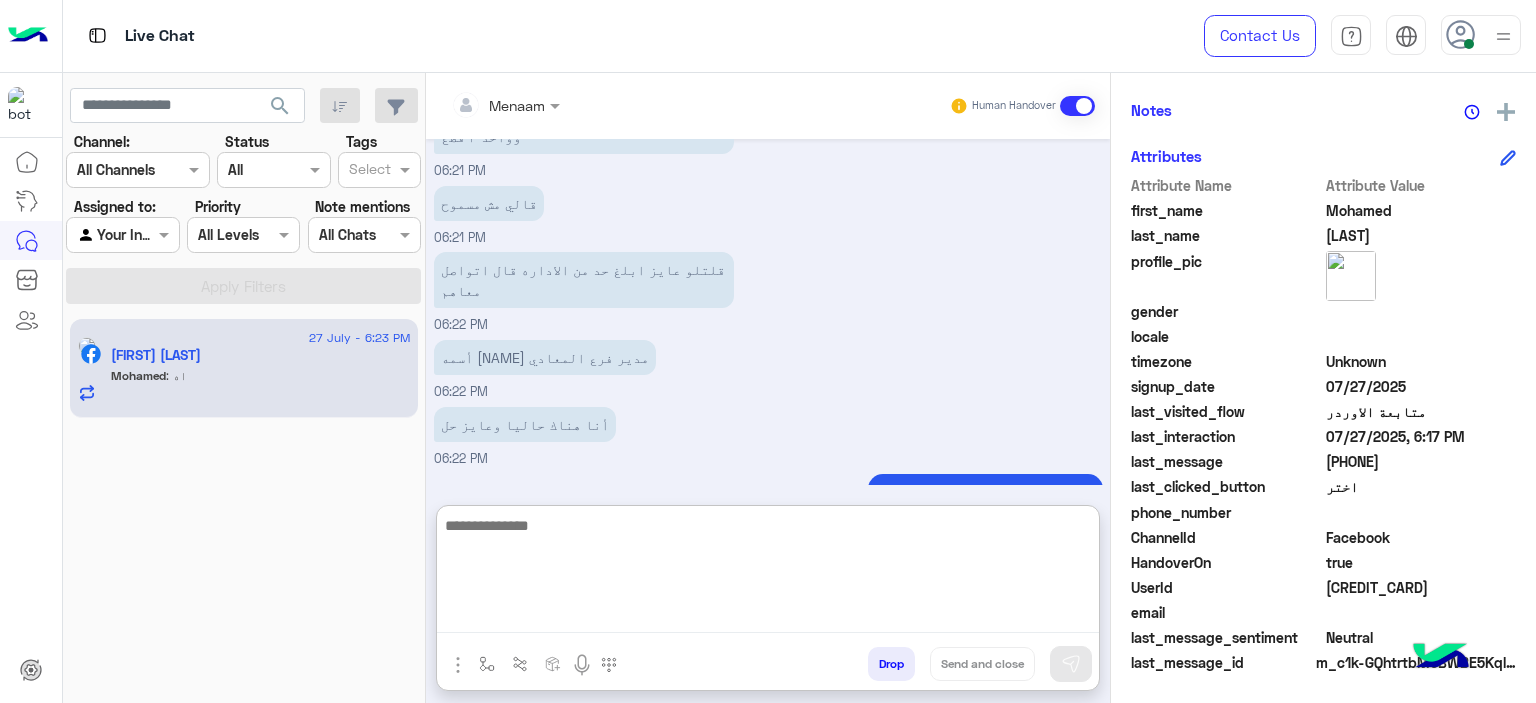 scroll, scrollTop: 2544, scrollLeft: 0, axis: vertical 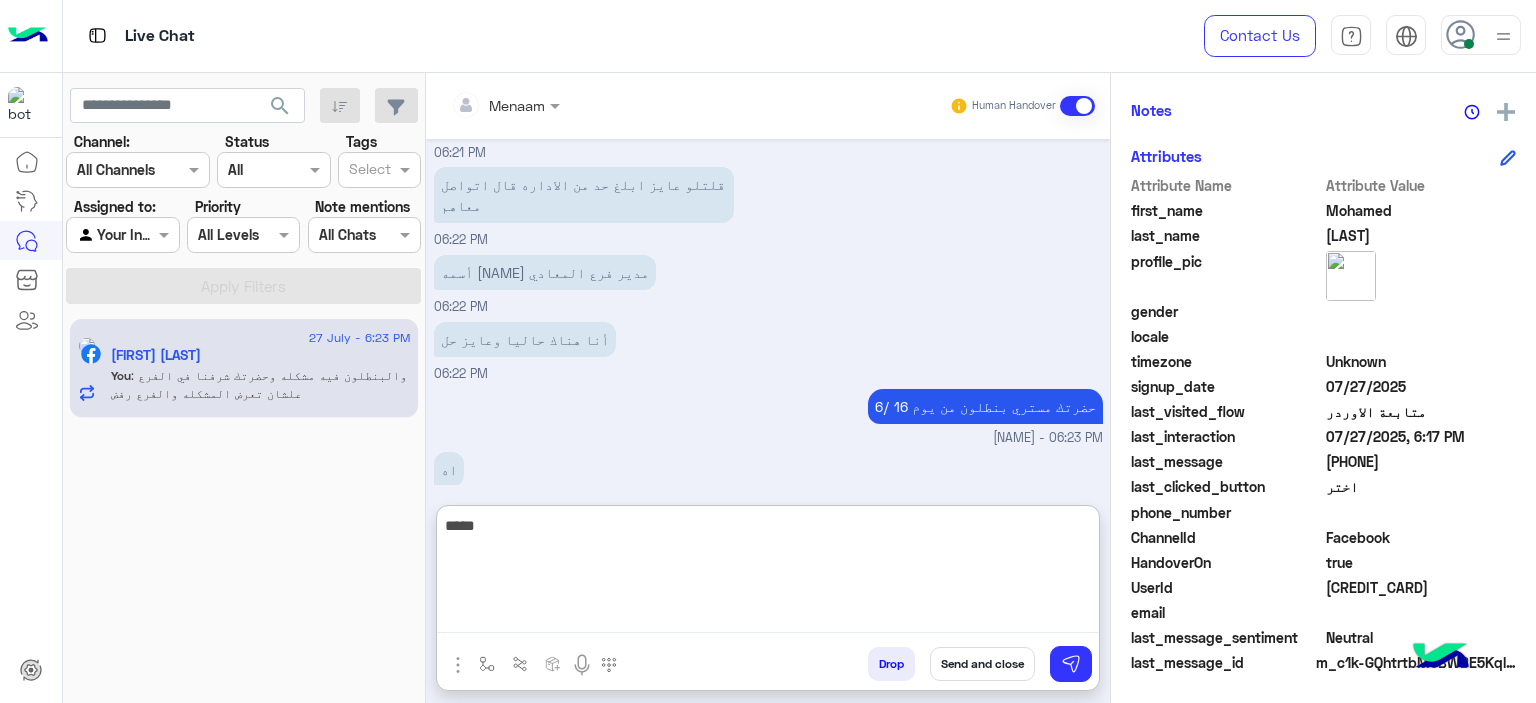 type on "*****" 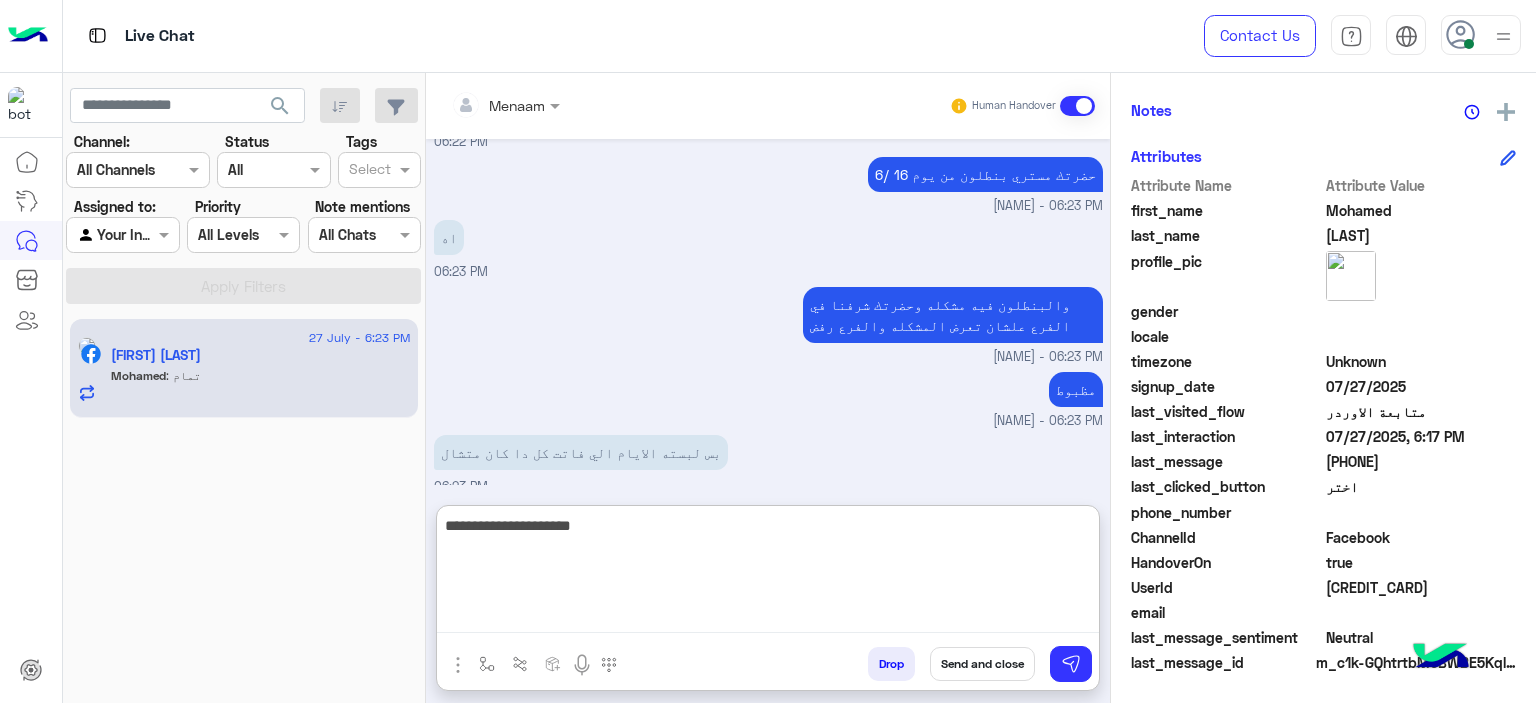 scroll, scrollTop: 3060, scrollLeft: 0, axis: vertical 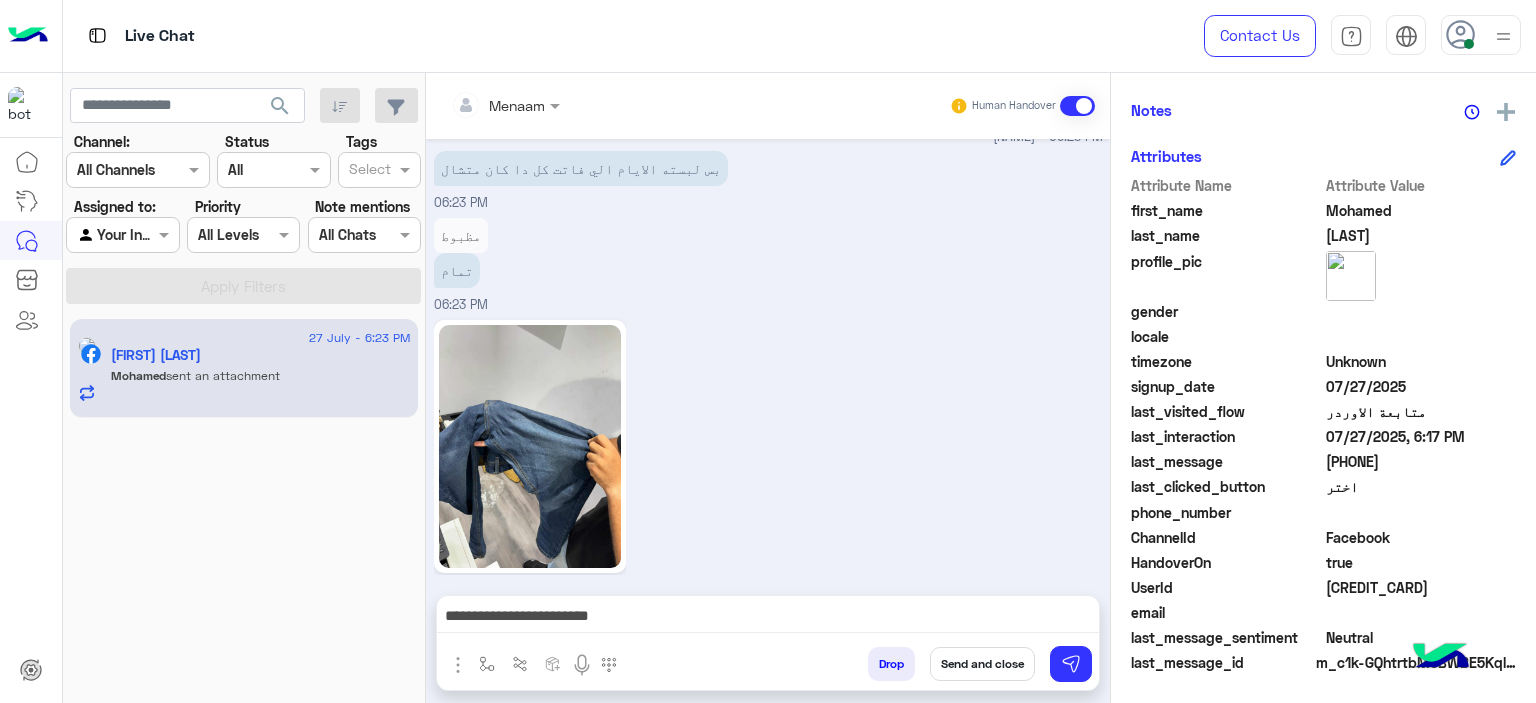 click 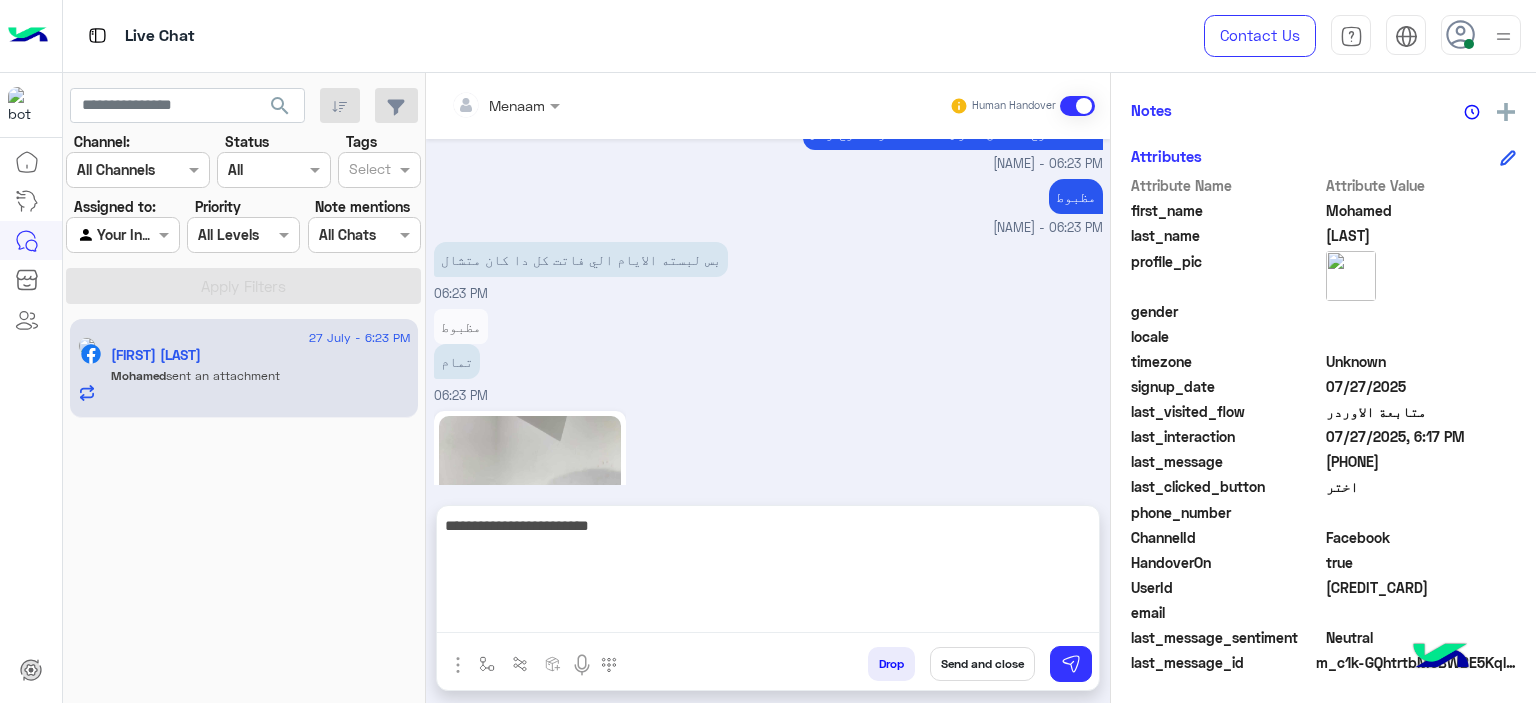 click on "**********" at bounding box center [768, 573] 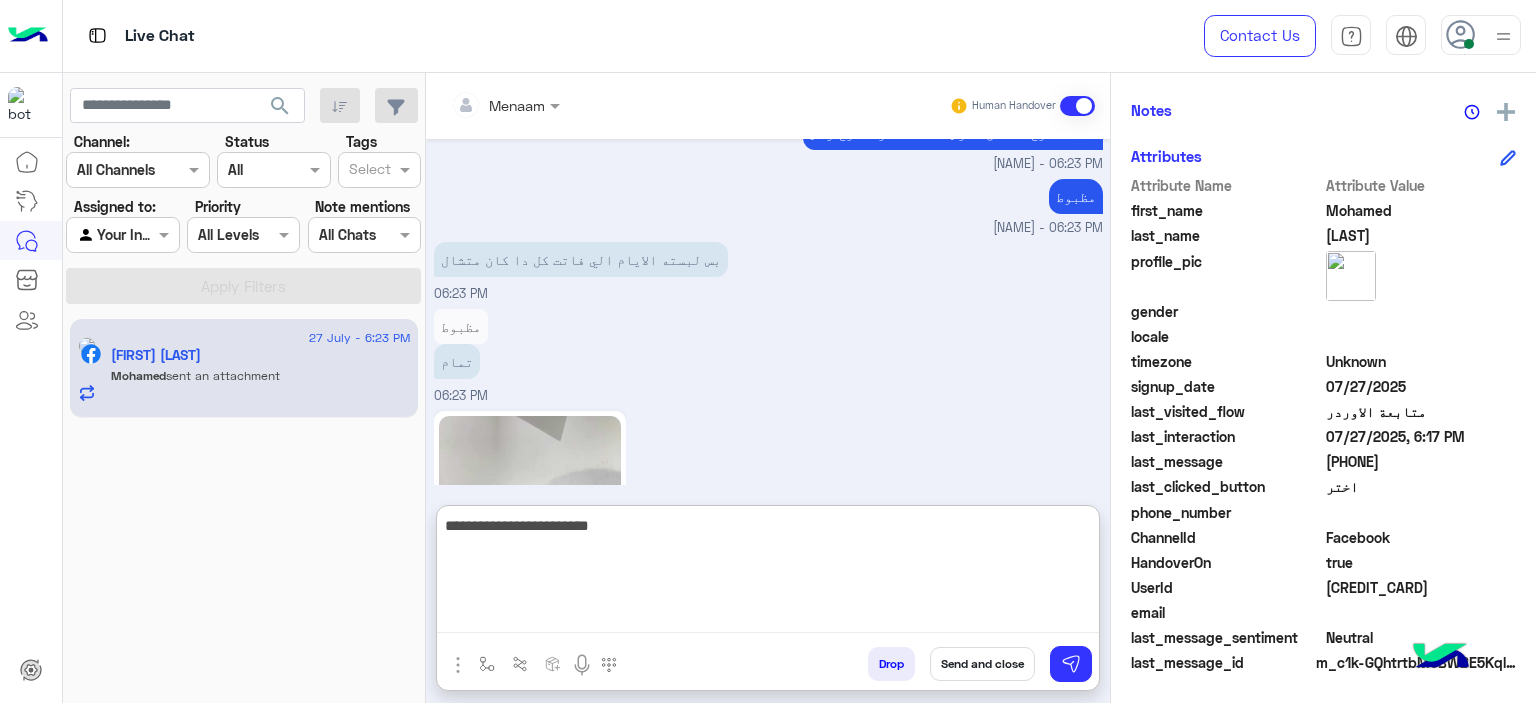 click on "**********" at bounding box center (768, 573) 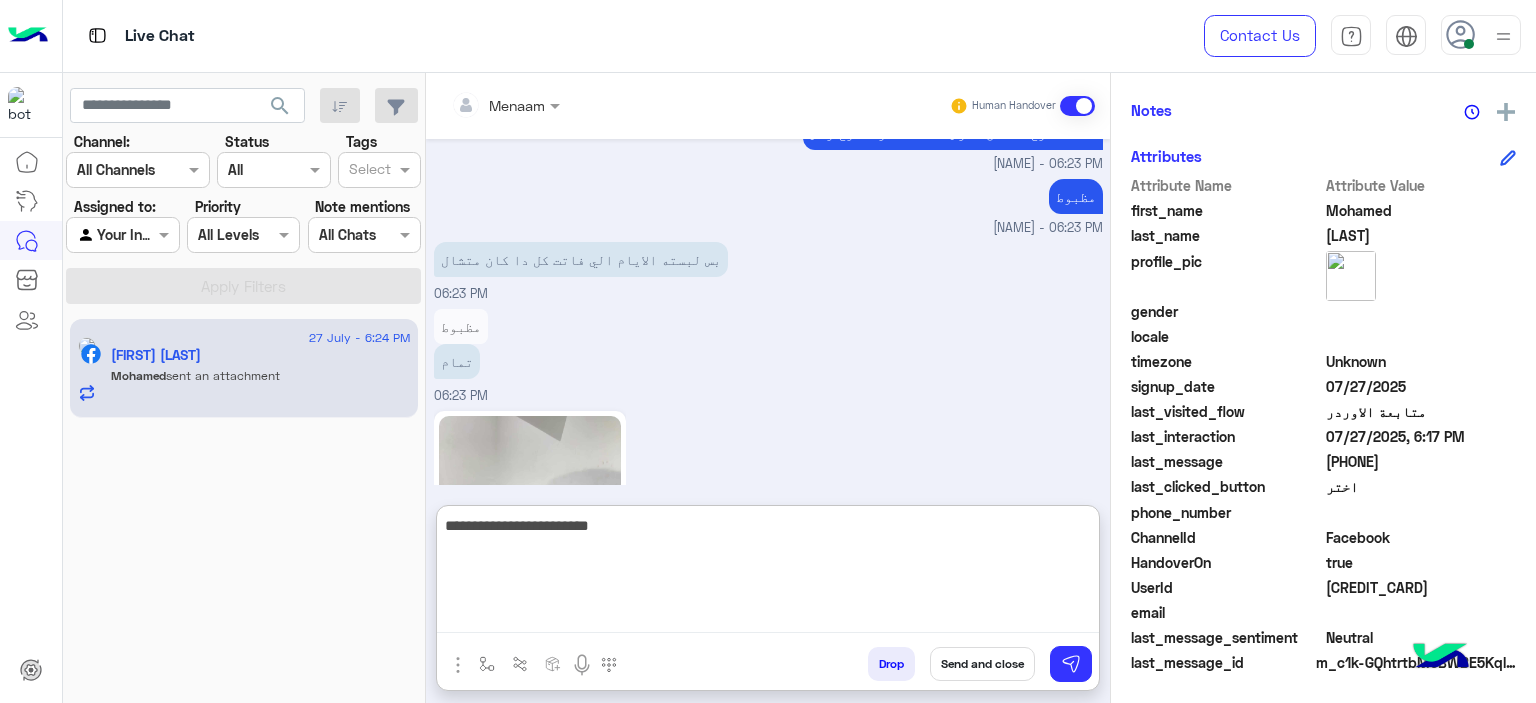 scroll, scrollTop: 3211, scrollLeft: 0, axis: vertical 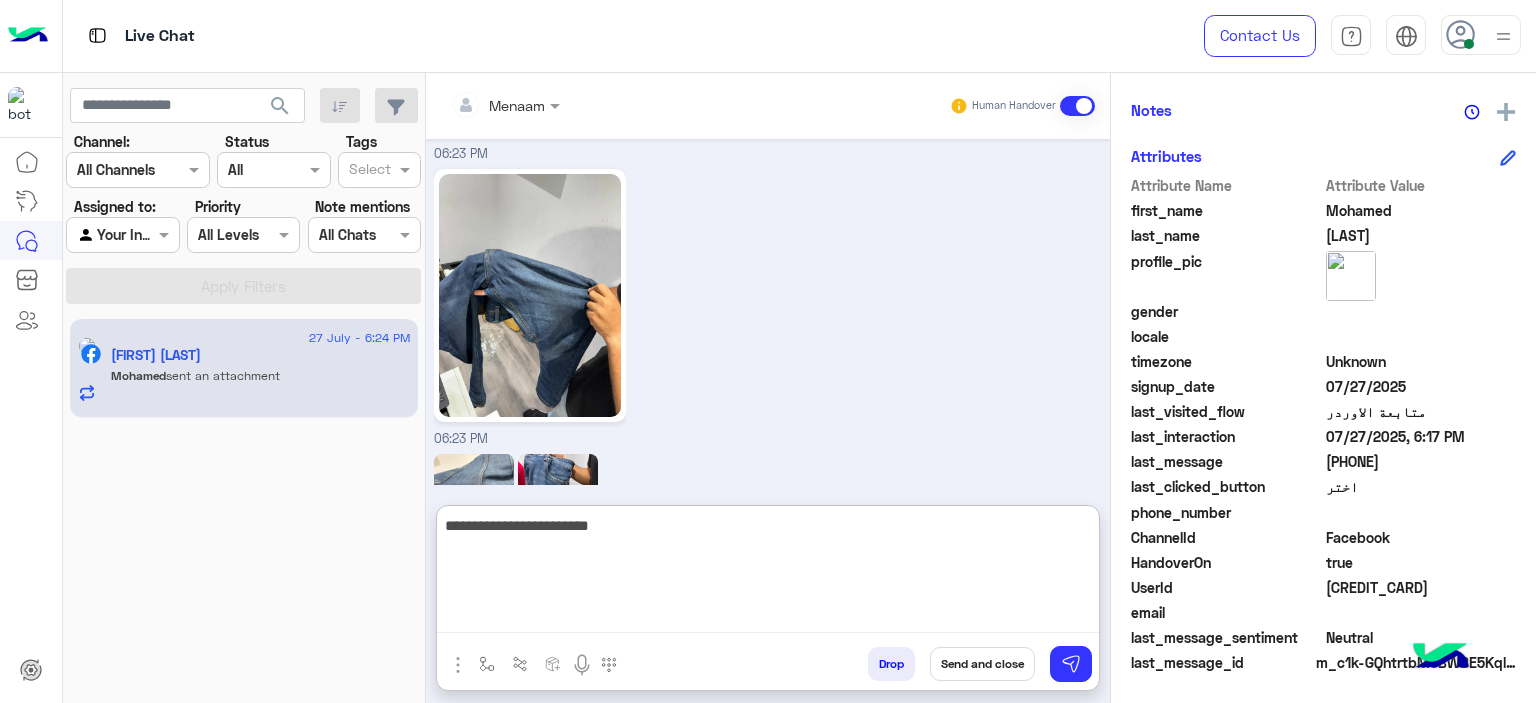 click on "**********" at bounding box center [768, 573] 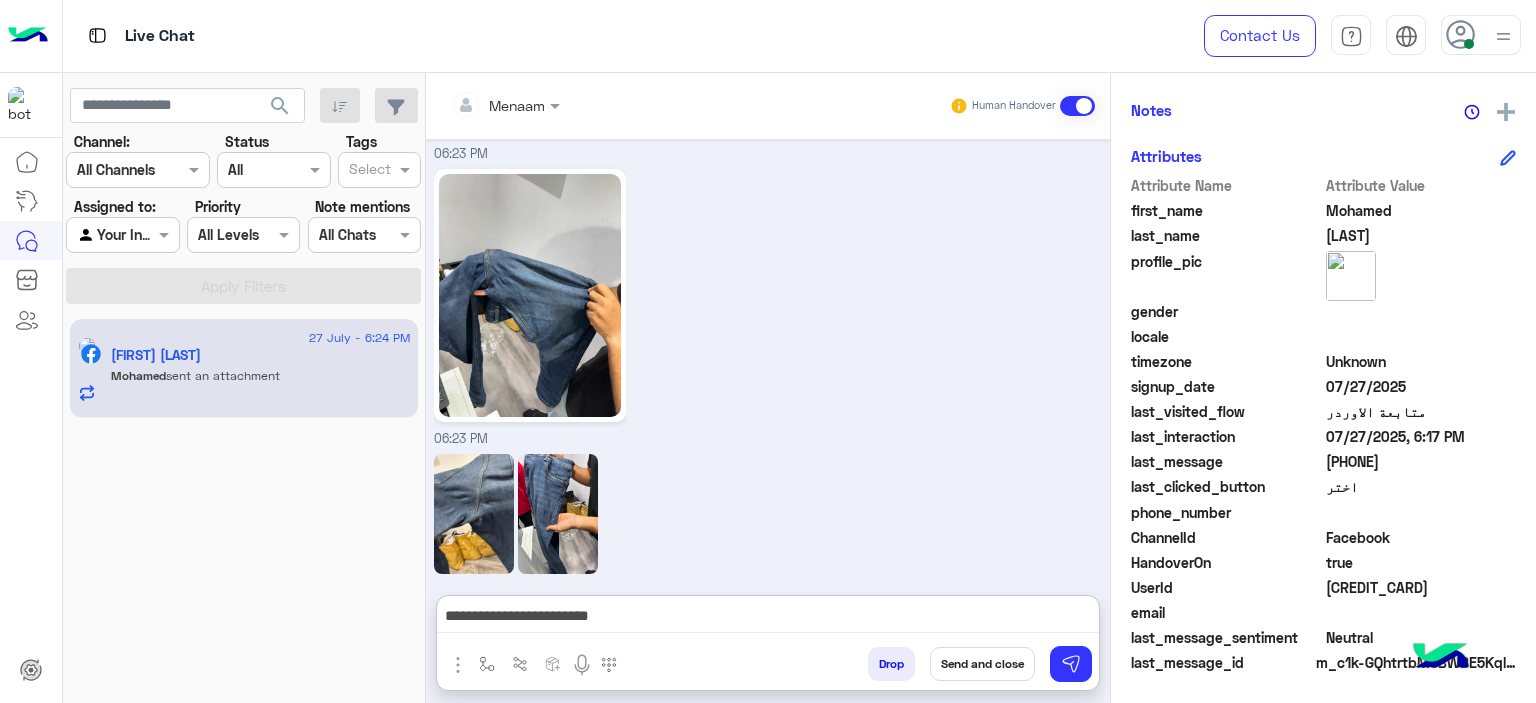 click 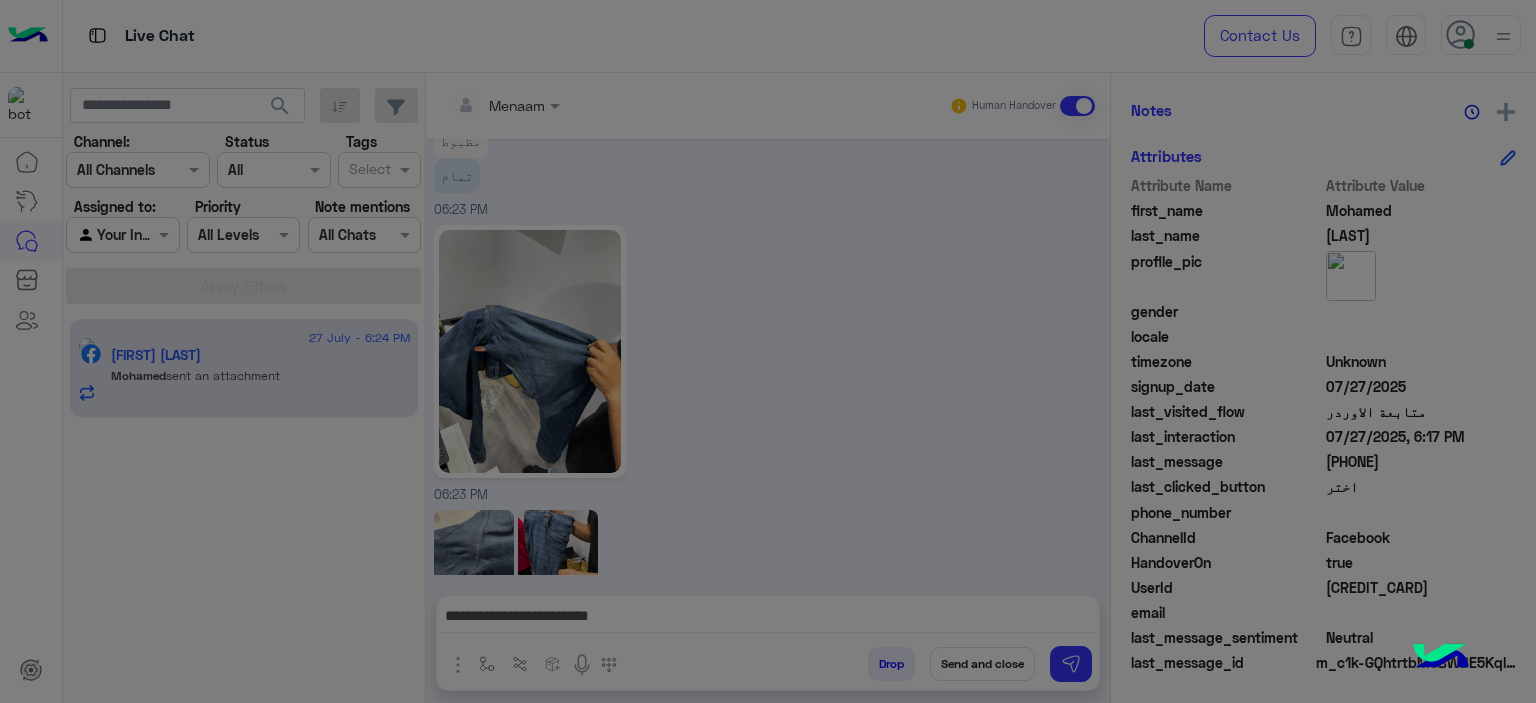 scroll, scrollTop: 3120, scrollLeft: 0, axis: vertical 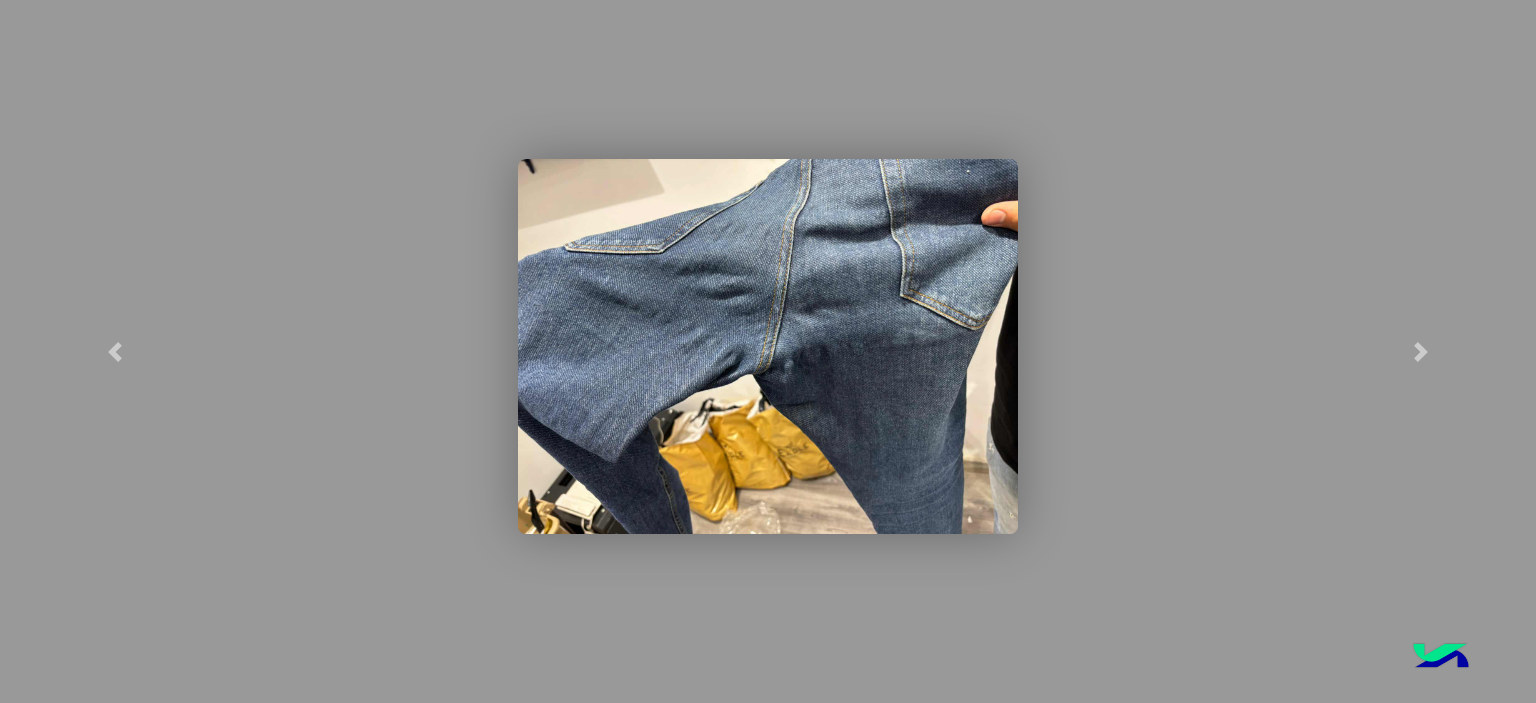 click at bounding box center (768, 346) 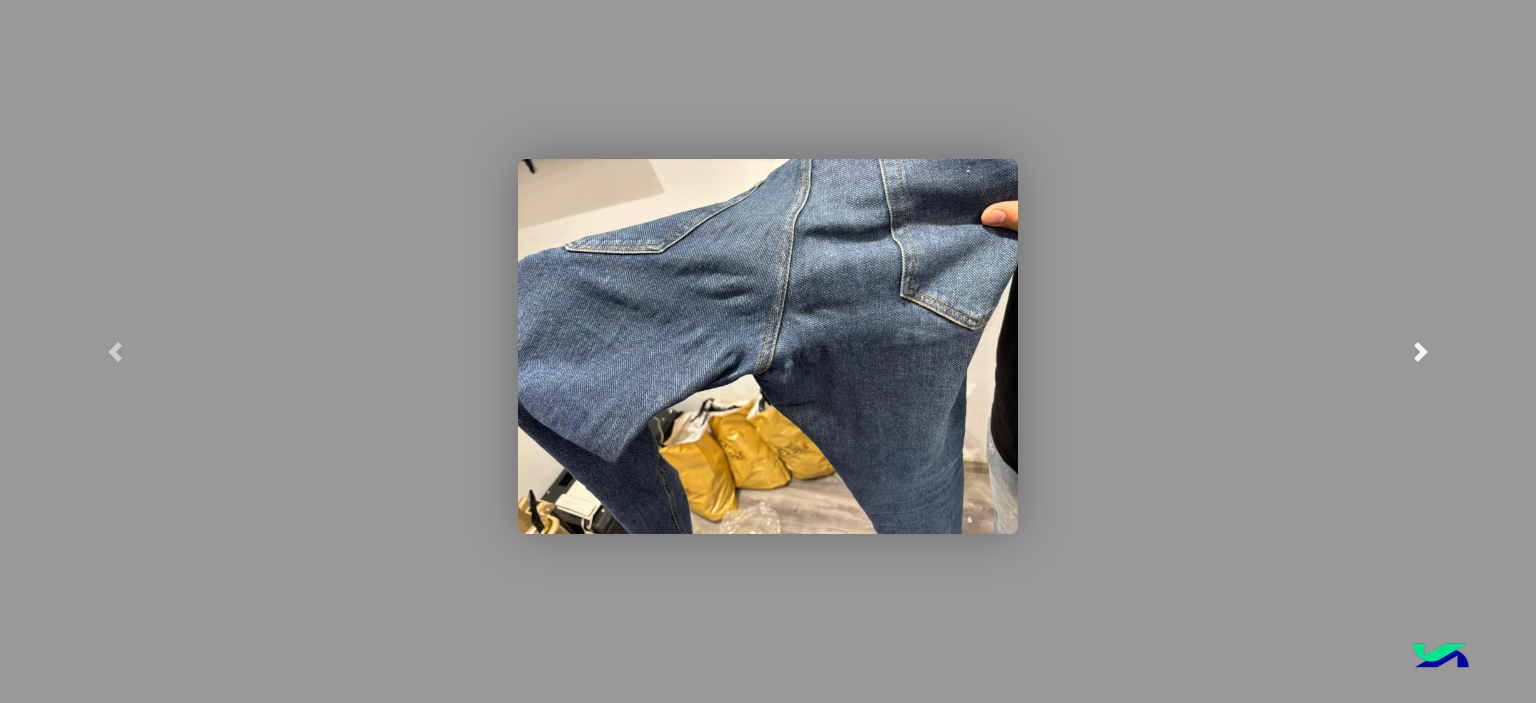 click at bounding box center (1421, 352) 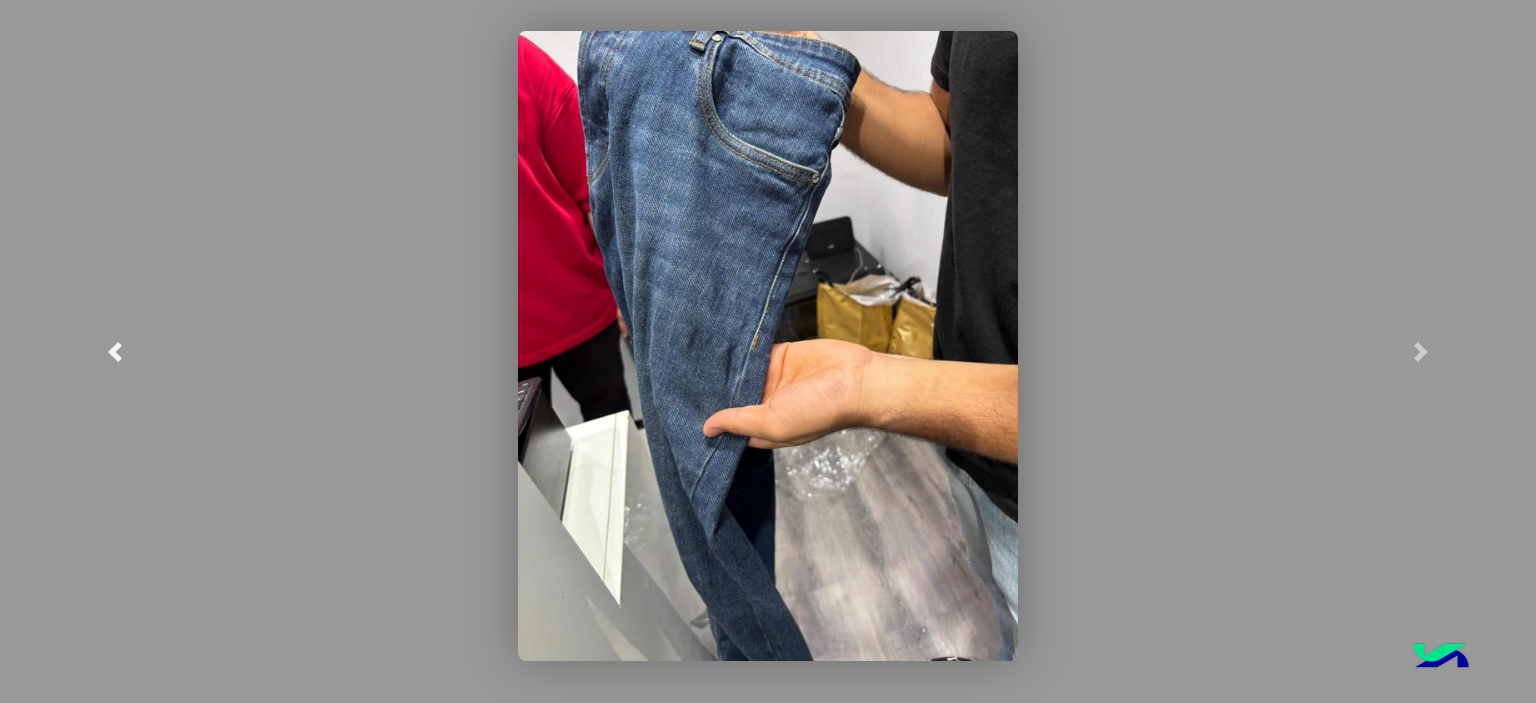 scroll, scrollTop: 3187, scrollLeft: 0, axis: vertical 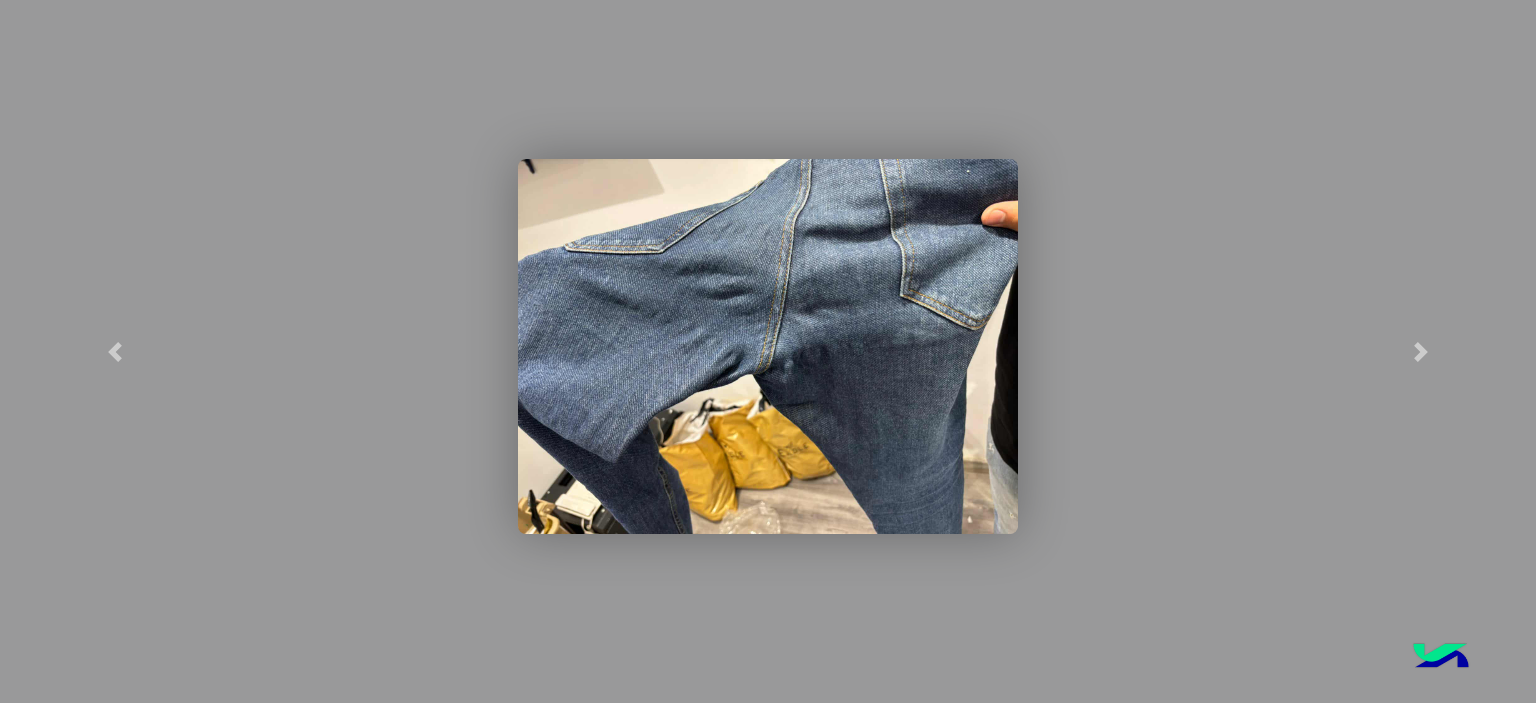 click at bounding box center (768, 346) 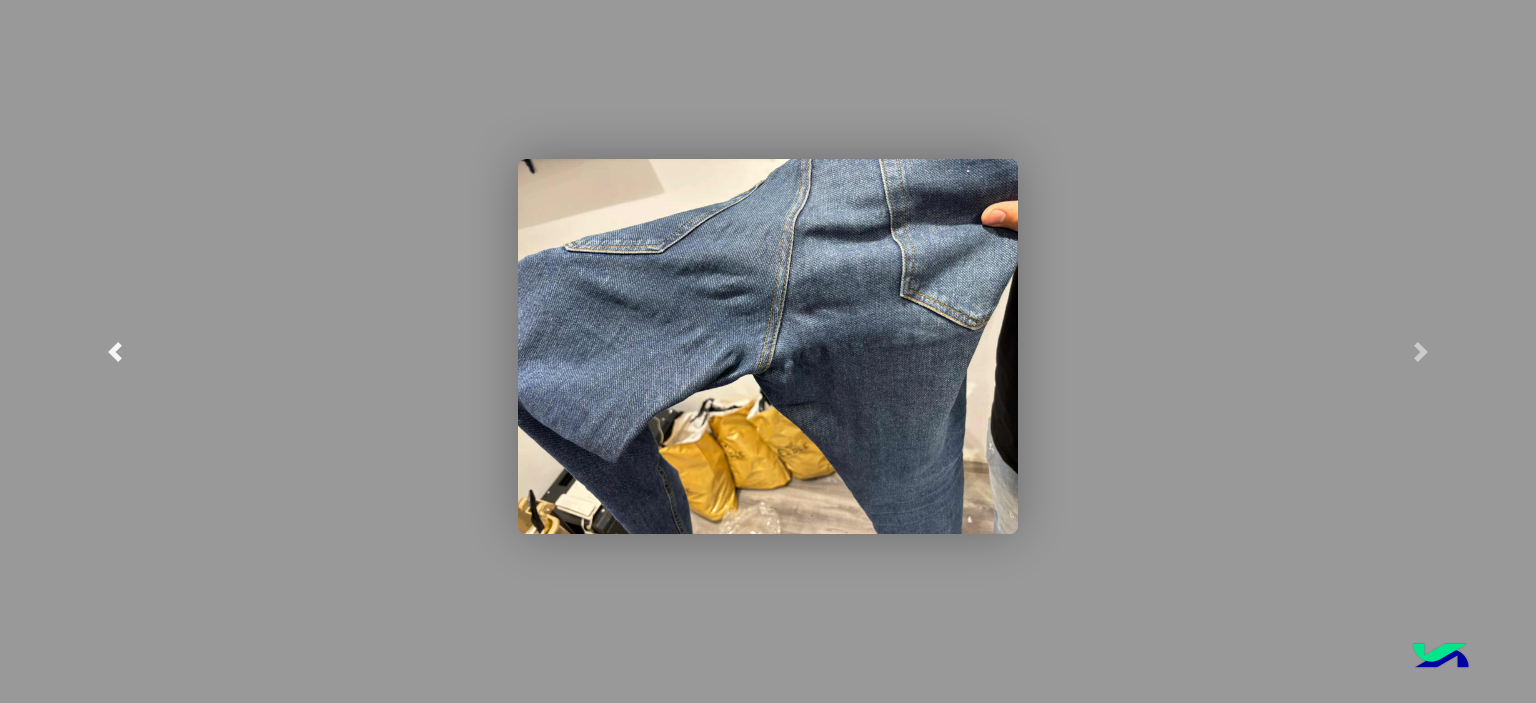click at bounding box center [115, 351] 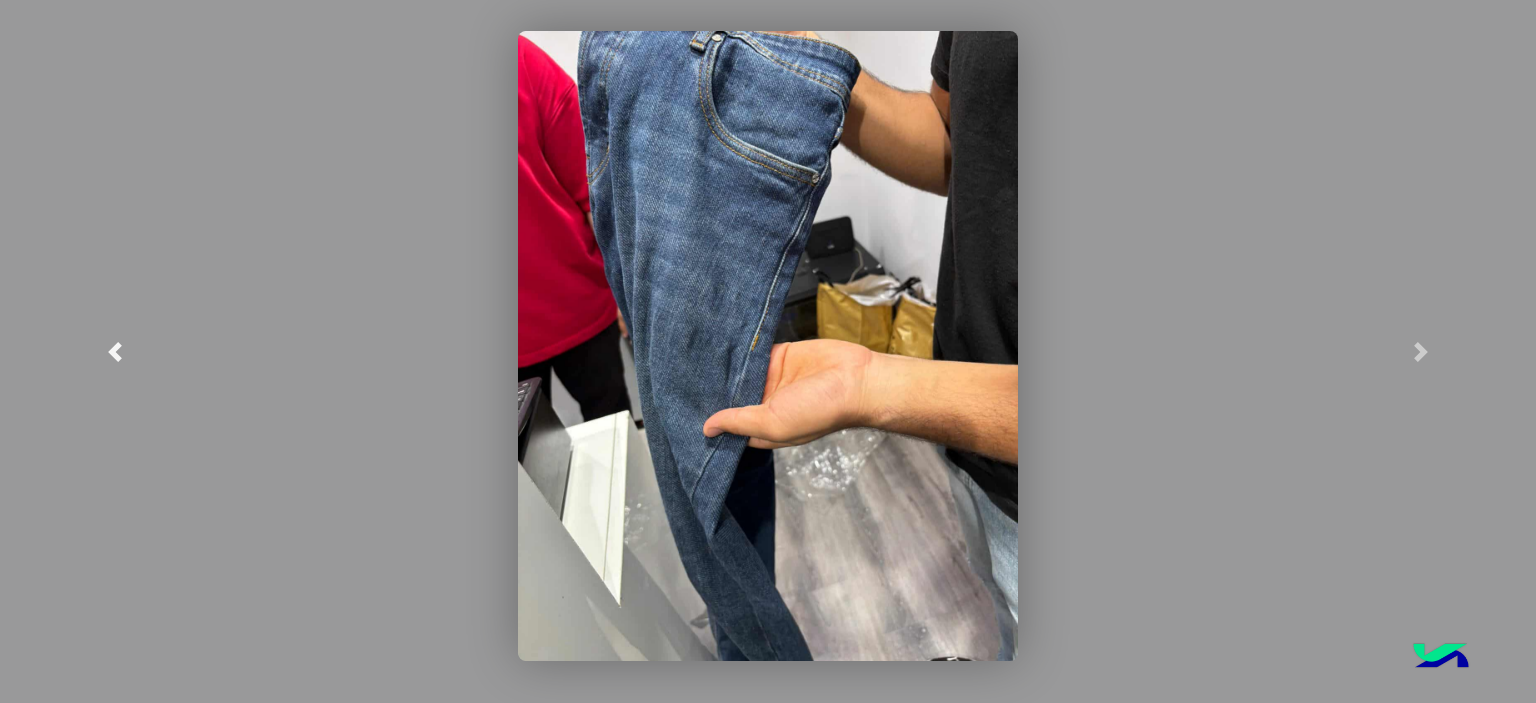 click at bounding box center [115, 351] 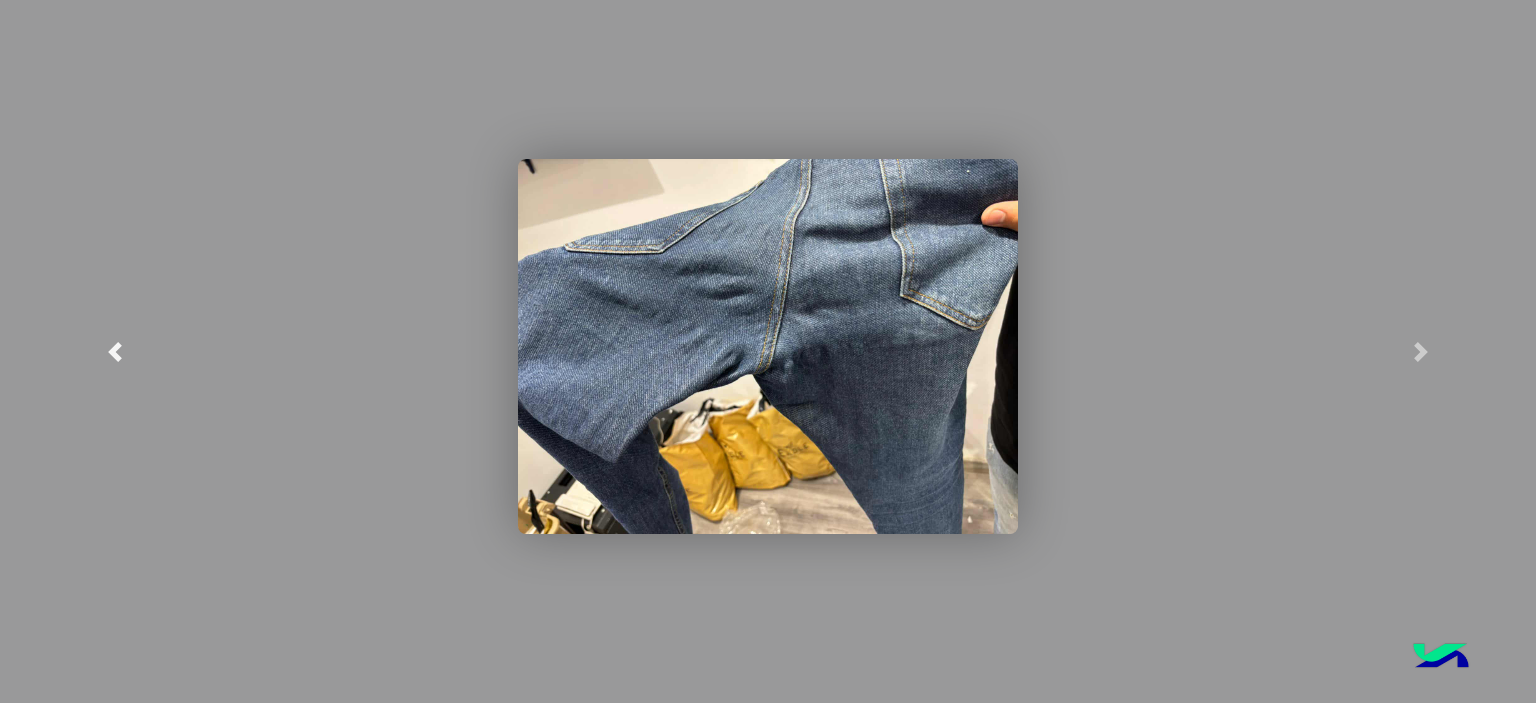 drag, startPoint x: 97, startPoint y: 171, endPoint x: 109, endPoint y: 167, distance: 12.649111 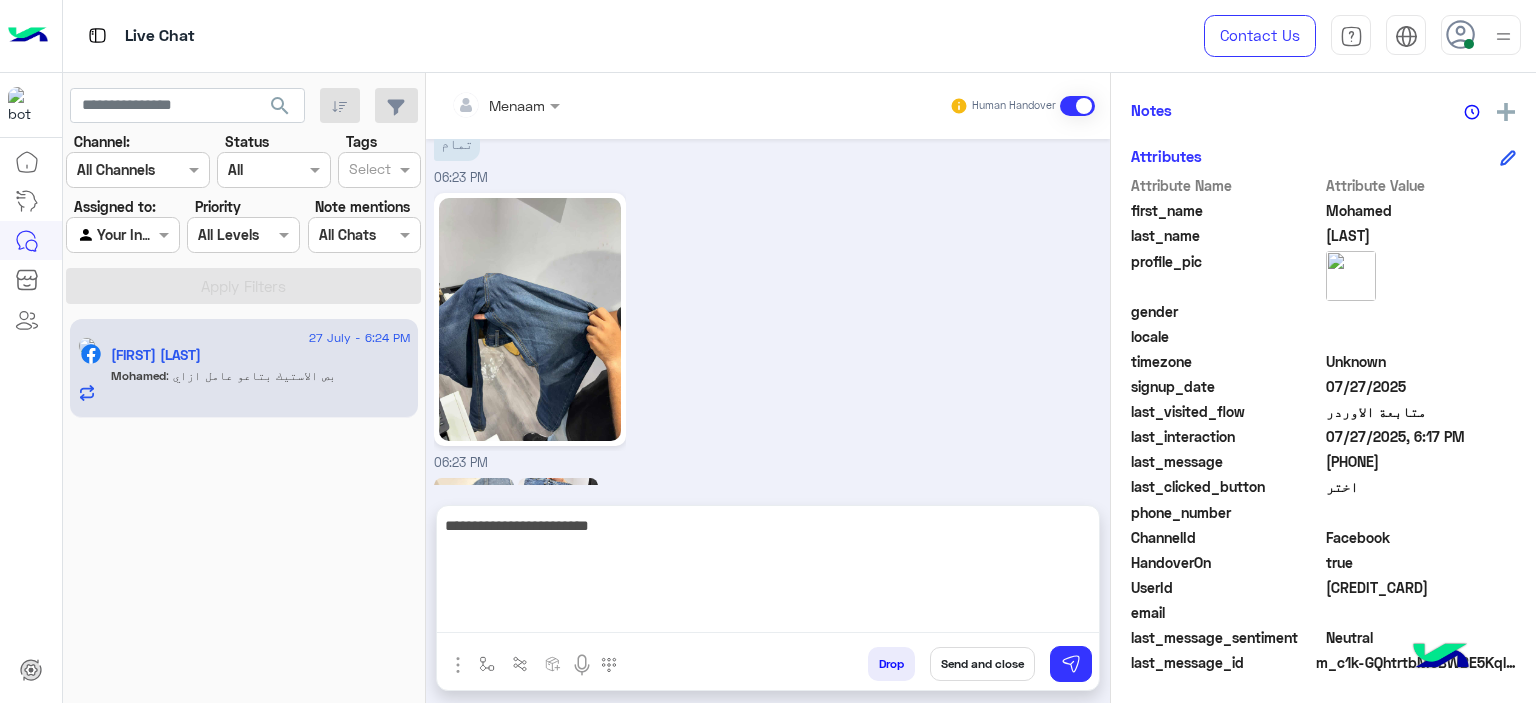 click on "**********" at bounding box center (768, 573) 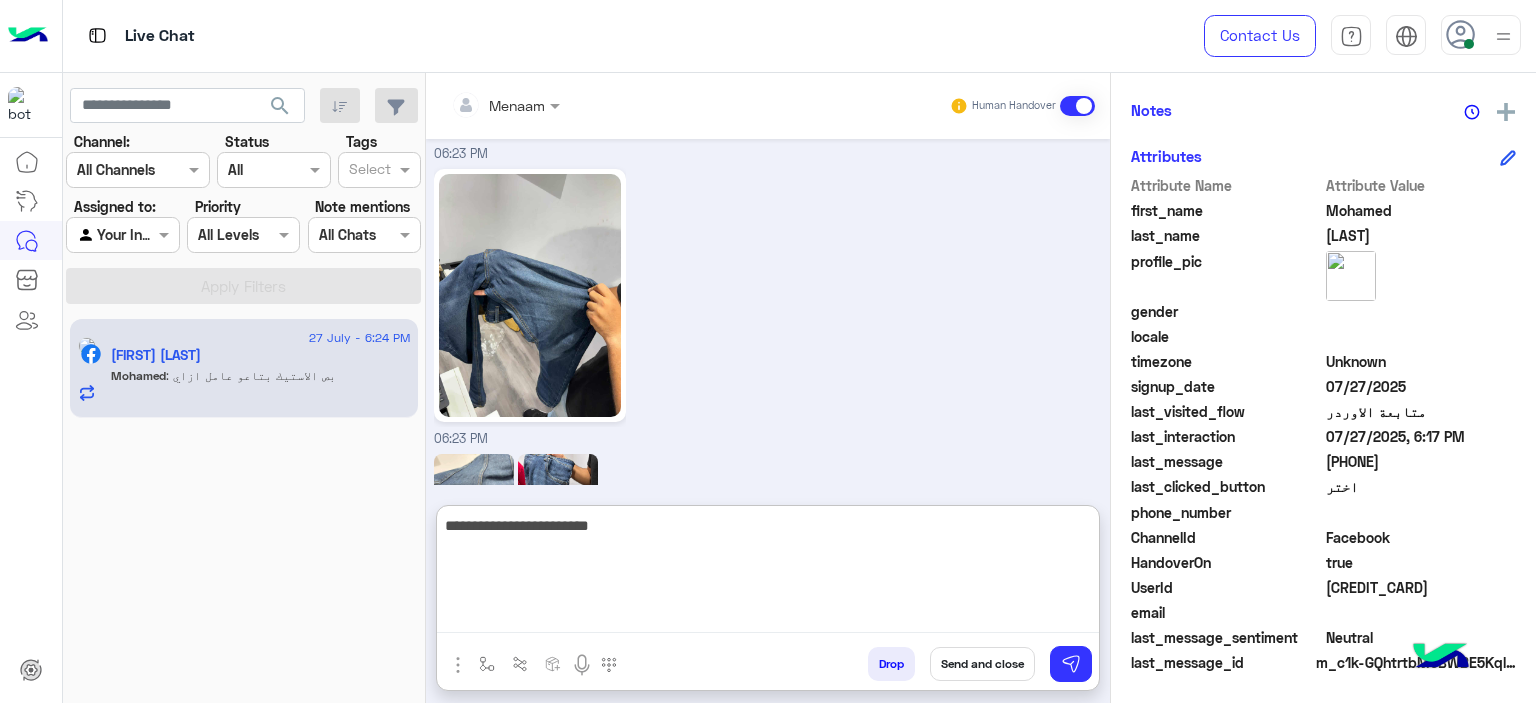 click on "**********" at bounding box center (768, 573) 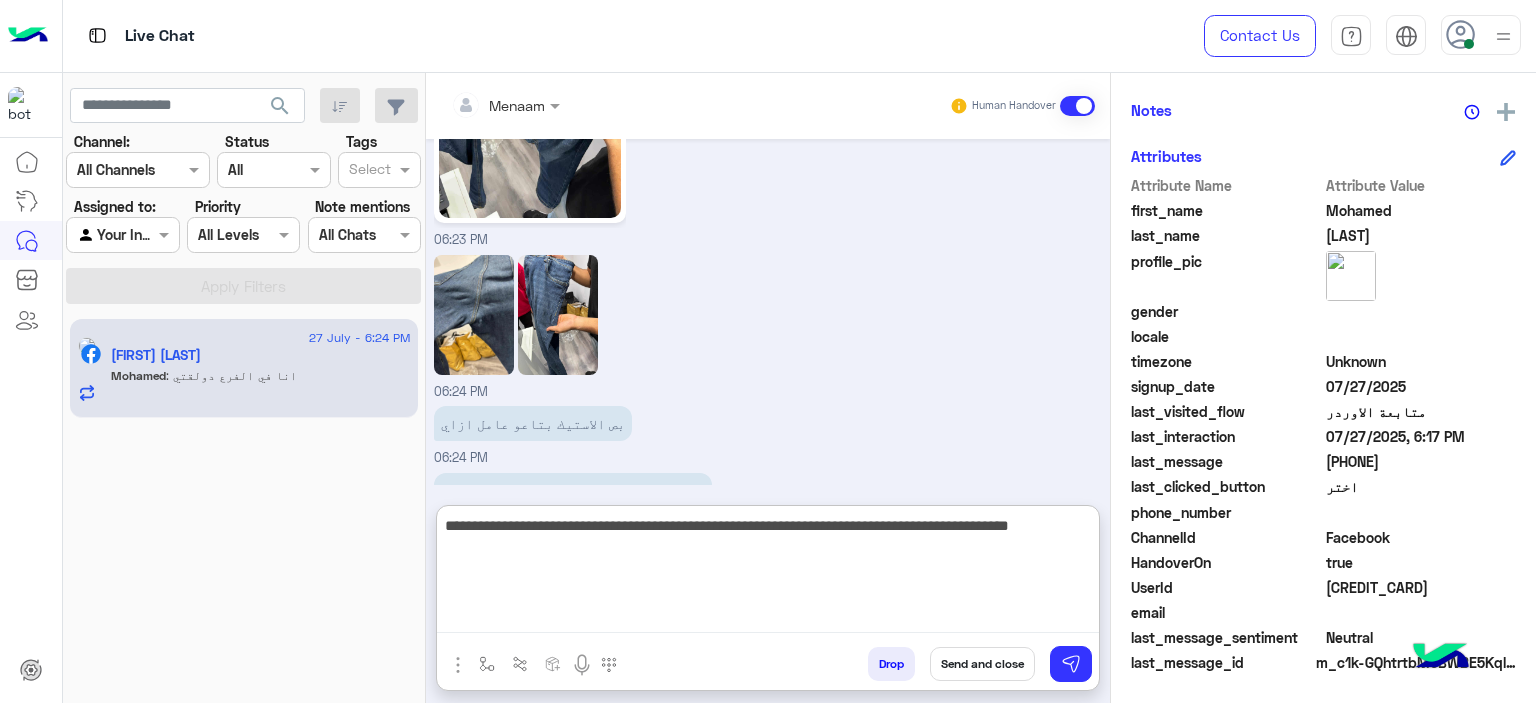 scroll, scrollTop: 3476, scrollLeft: 0, axis: vertical 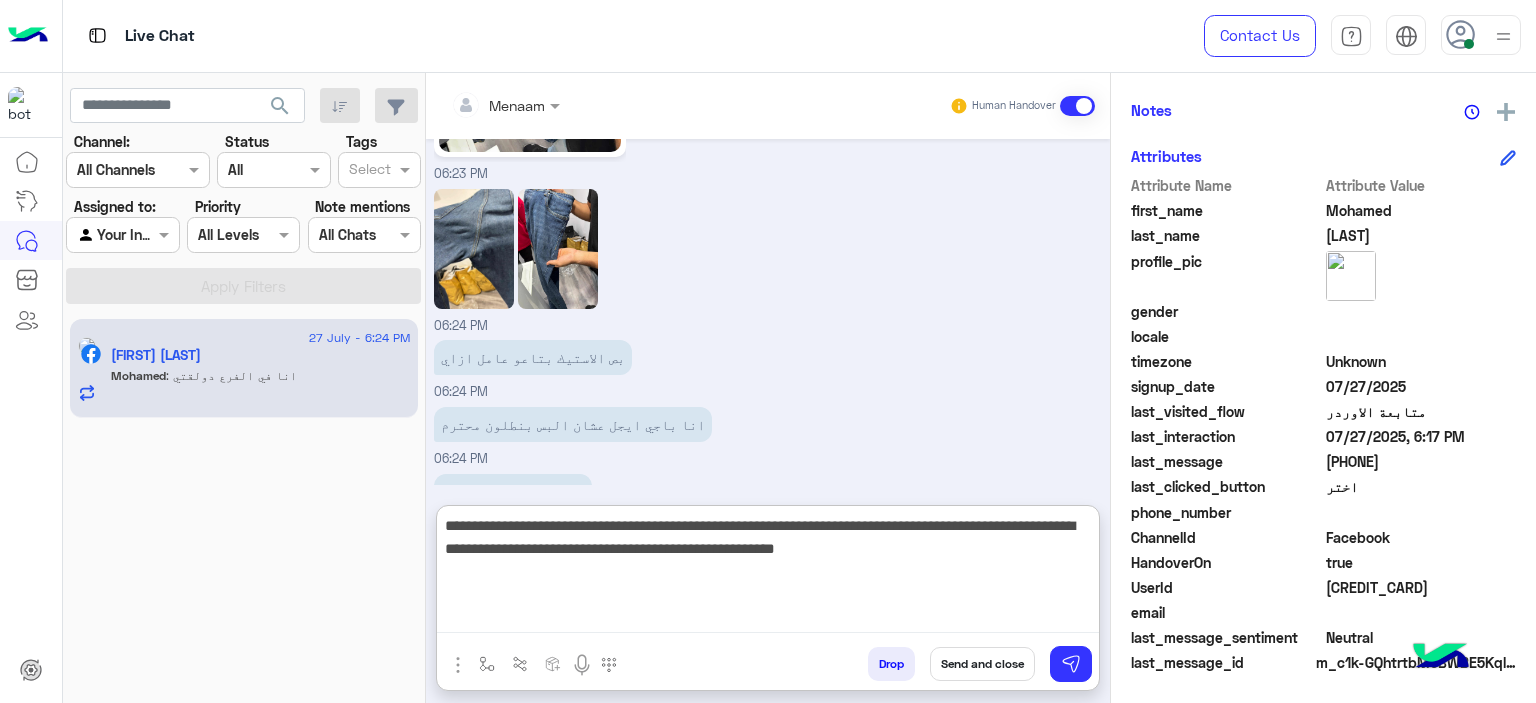 type on "**********" 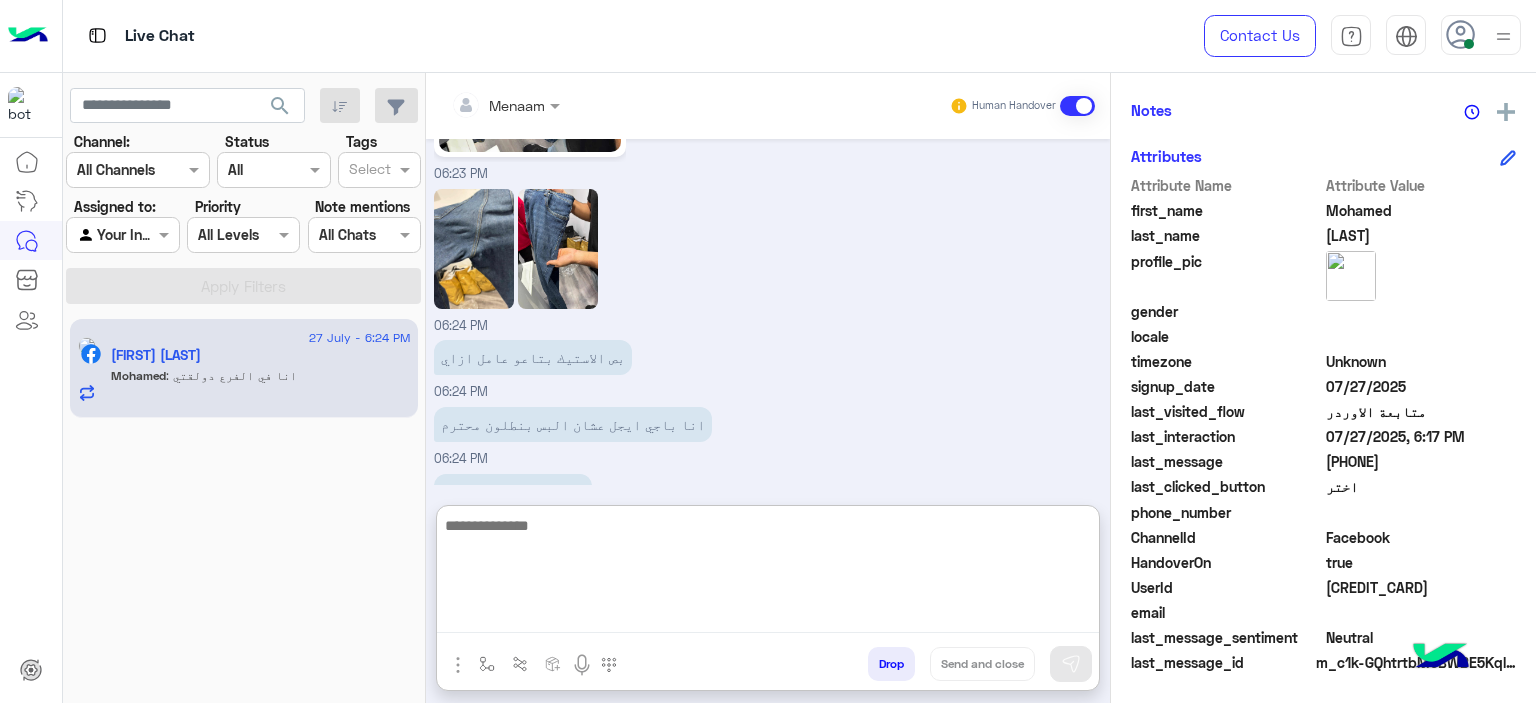 scroll, scrollTop: 3604, scrollLeft: 0, axis: vertical 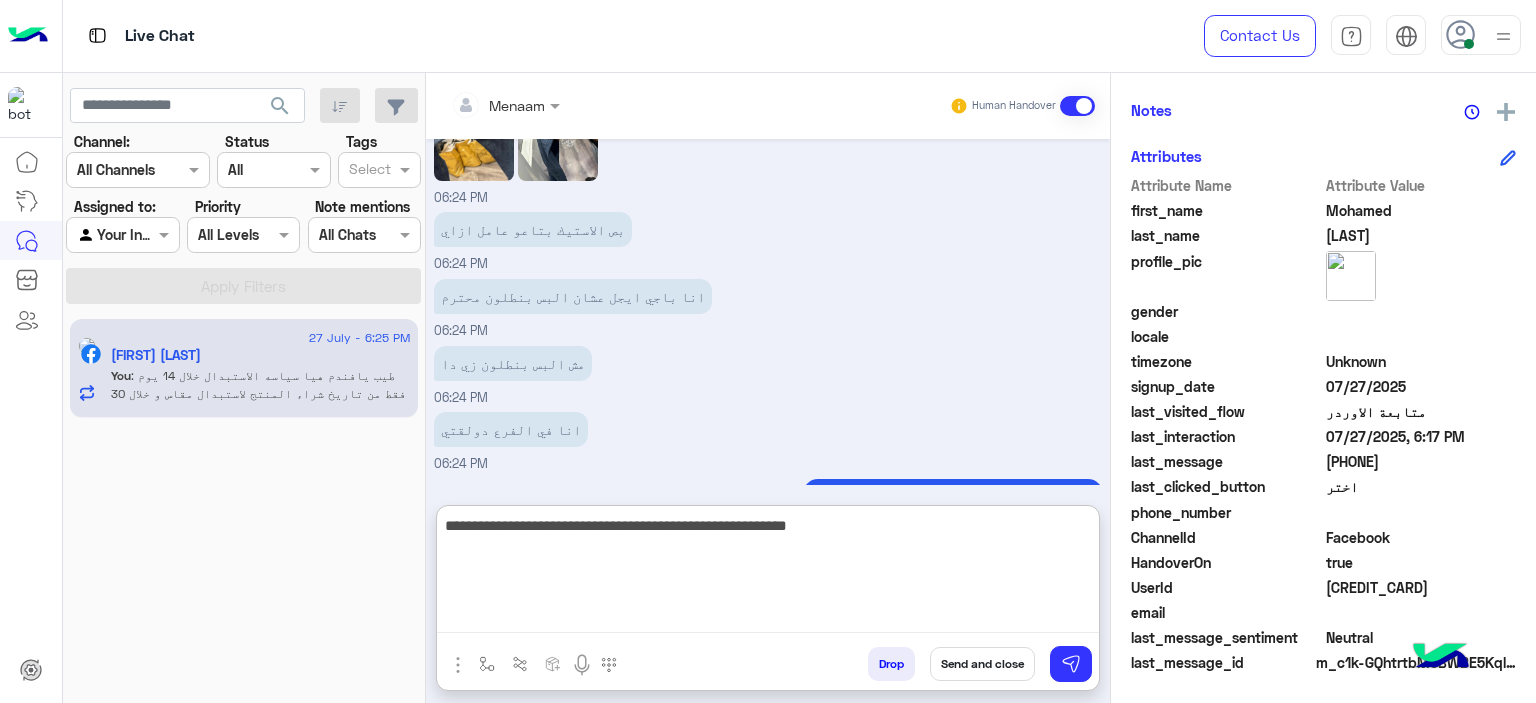 type on "**********" 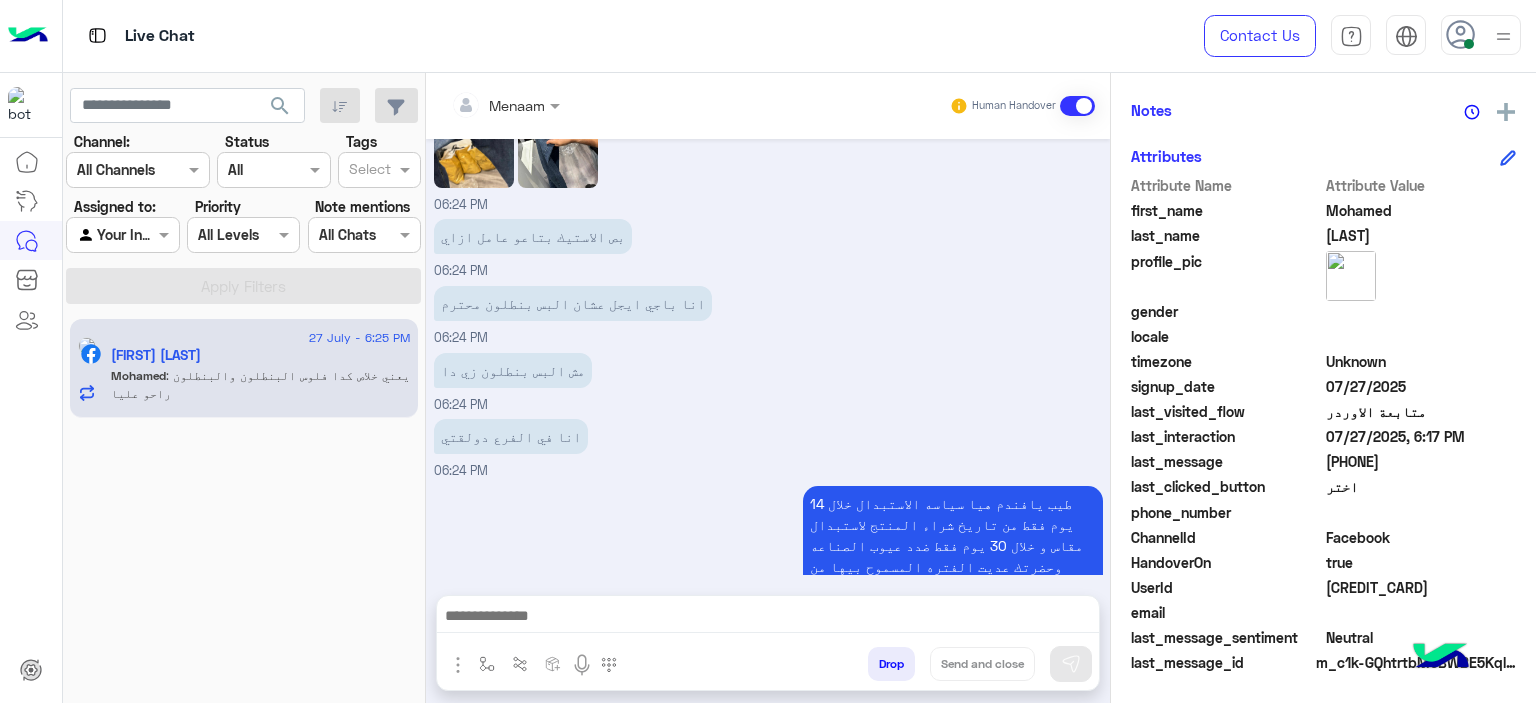 scroll, scrollTop: 3685, scrollLeft: 0, axis: vertical 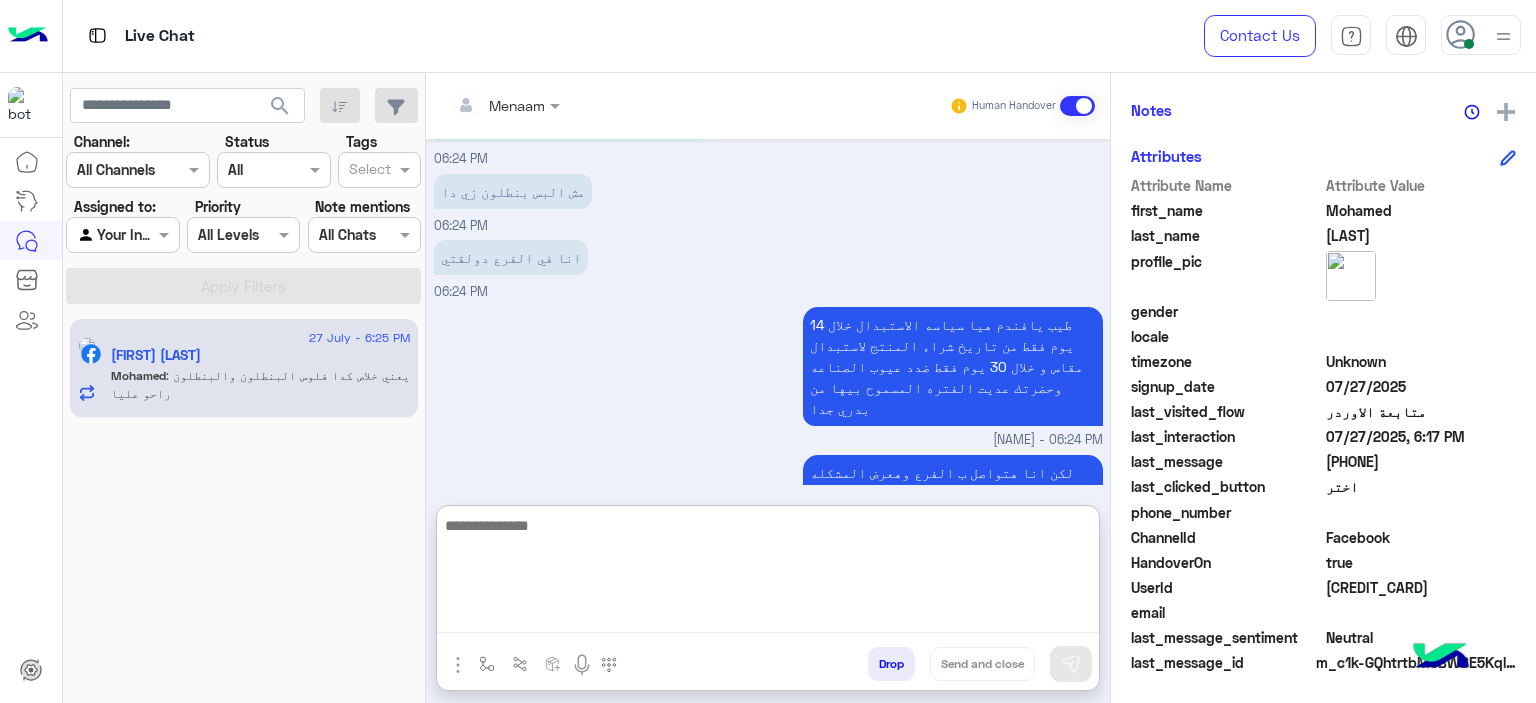 click at bounding box center [768, 573] 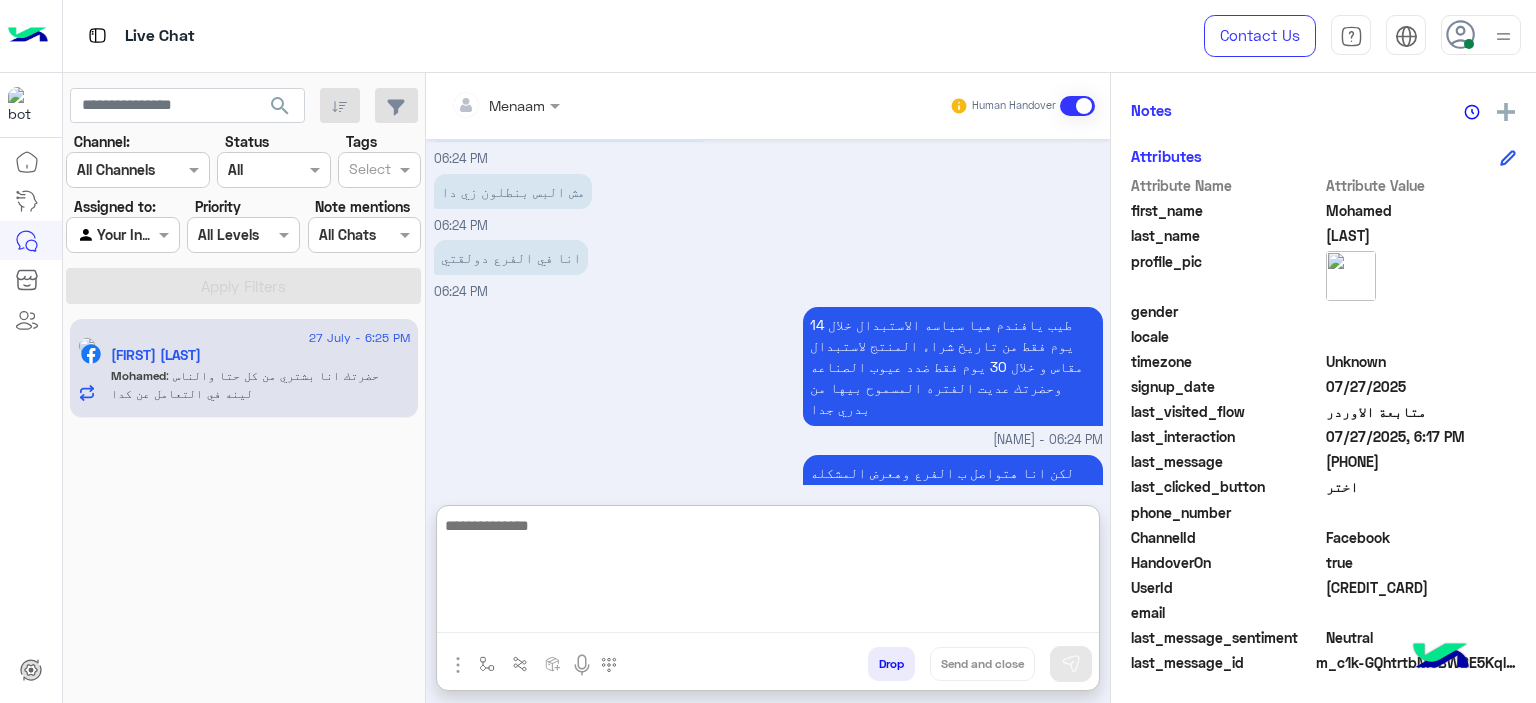 scroll, scrollTop: 3863, scrollLeft: 0, axis: vertical 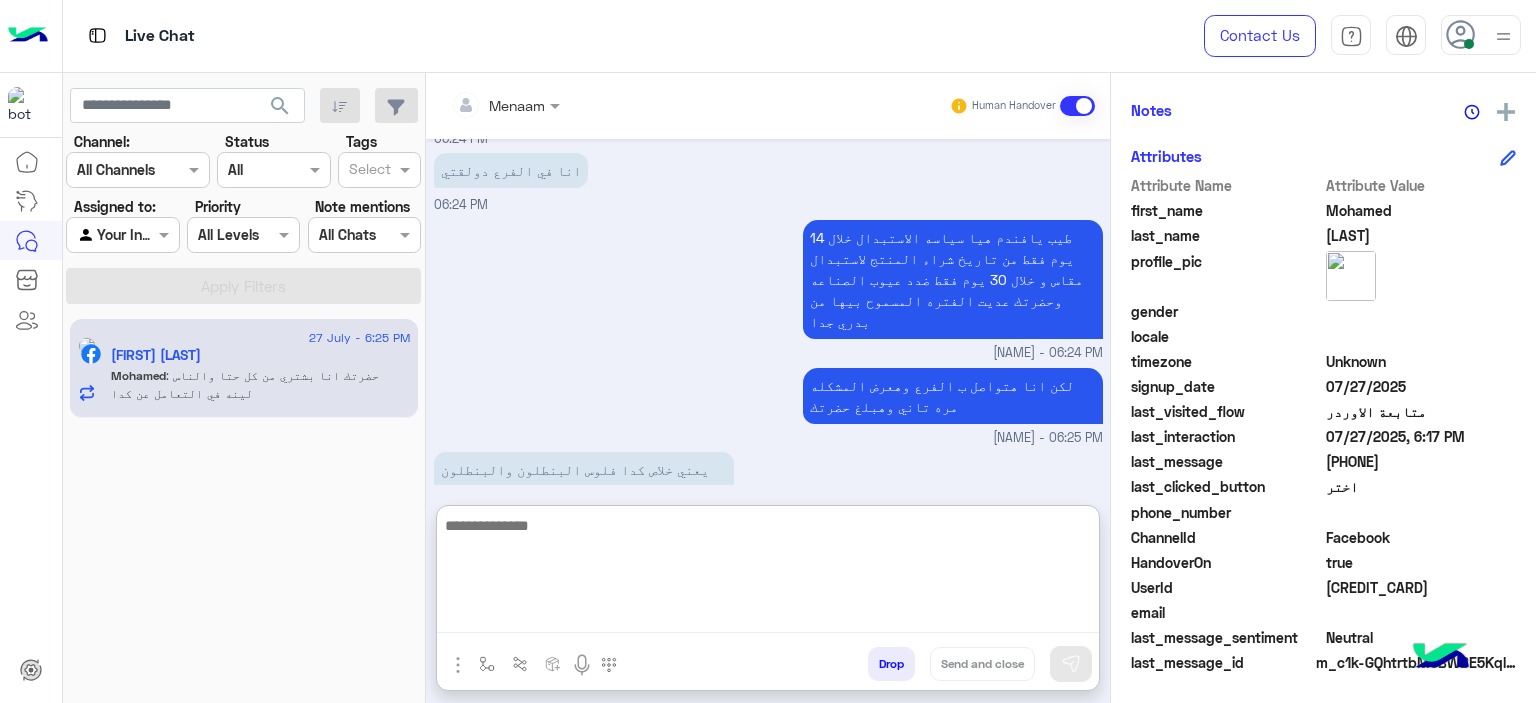 click at bounding box center (768, 573) 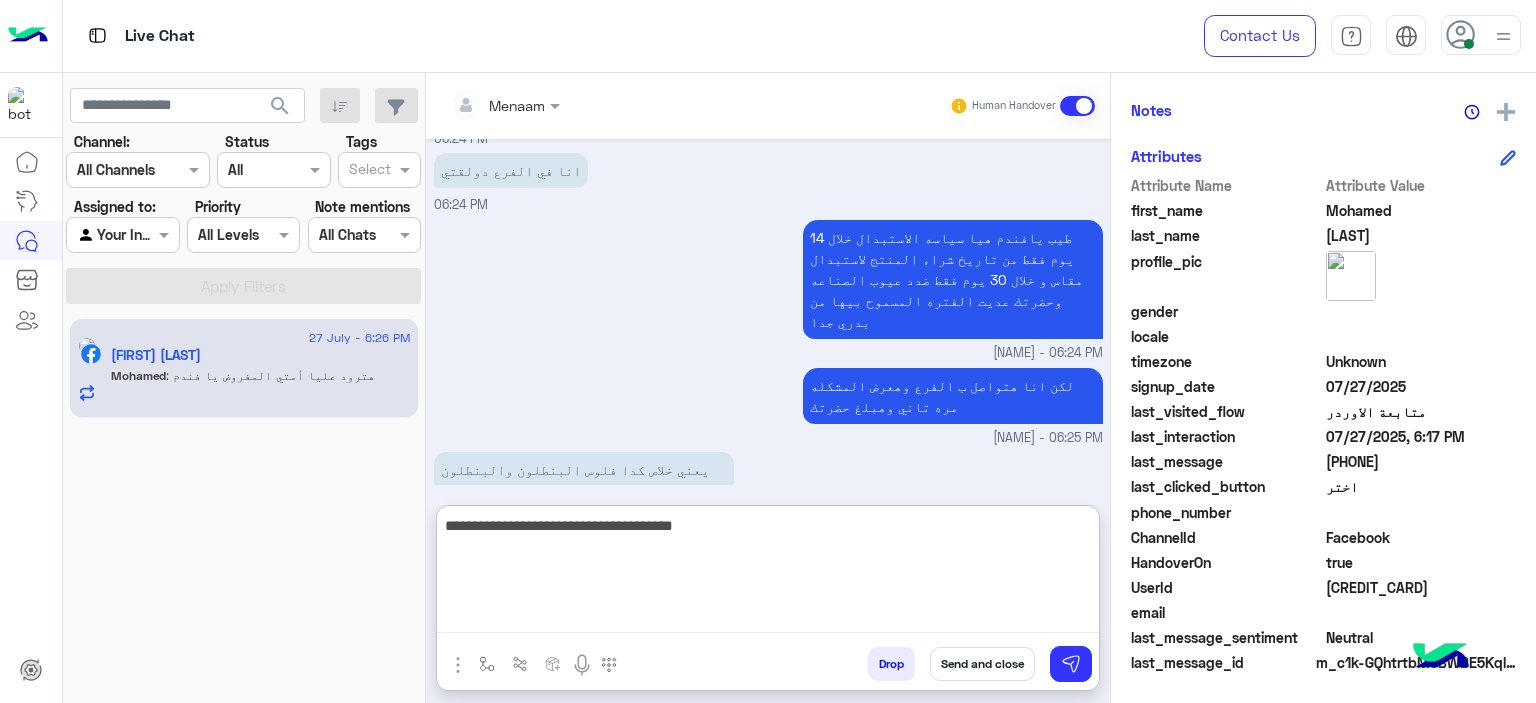 scroll, scrollTop: 3929, scrollLeft: 0, axis: vertical 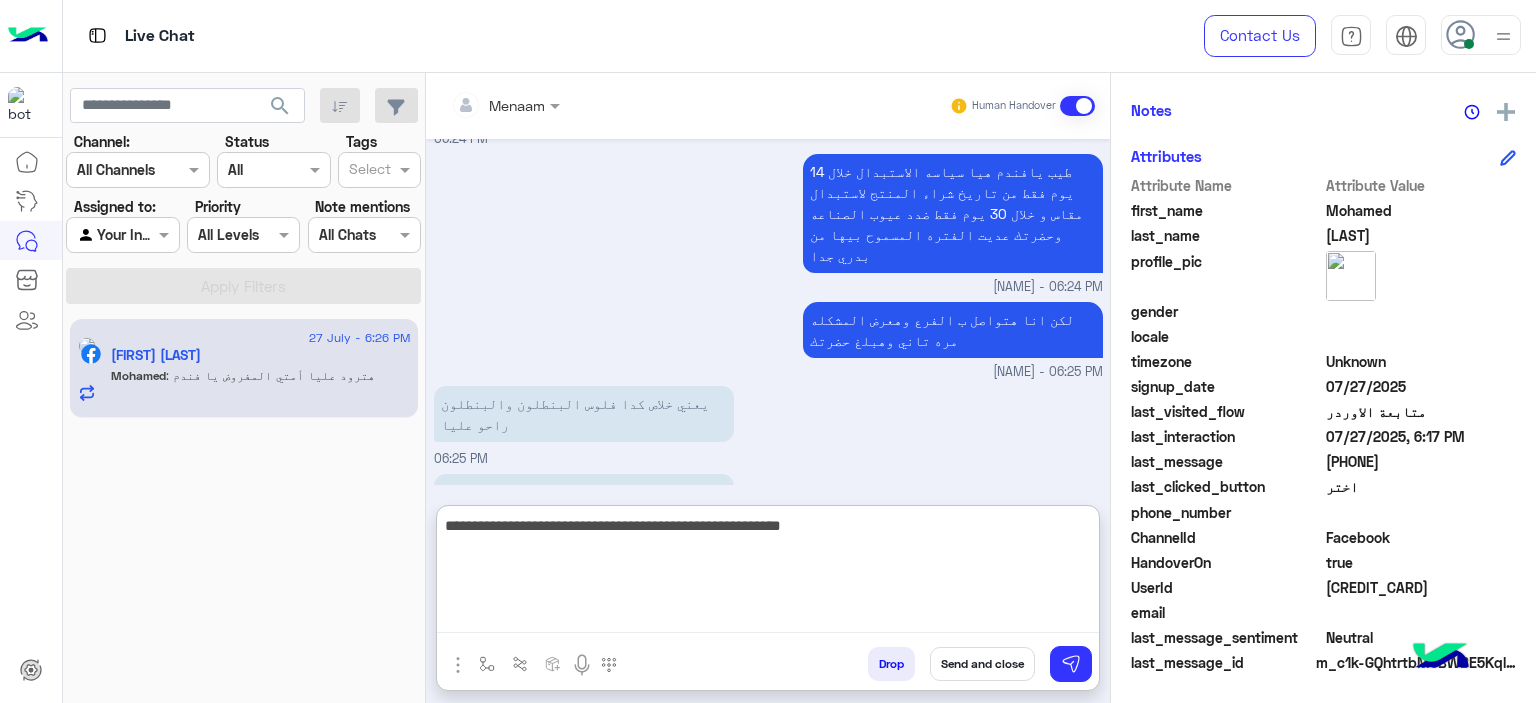 type on "**********" 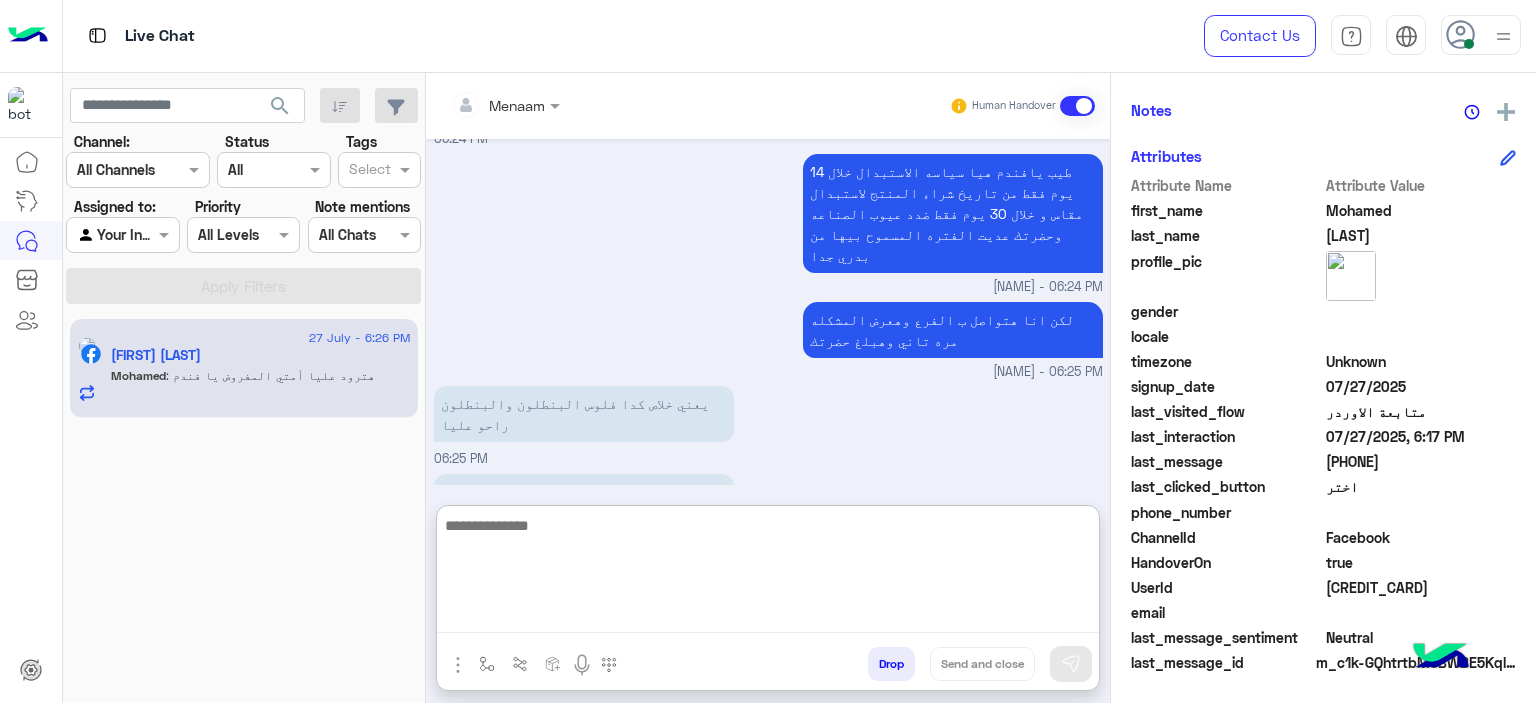 scroll, scrollTop: 4014, scrollLeft: 0, axis: vertical 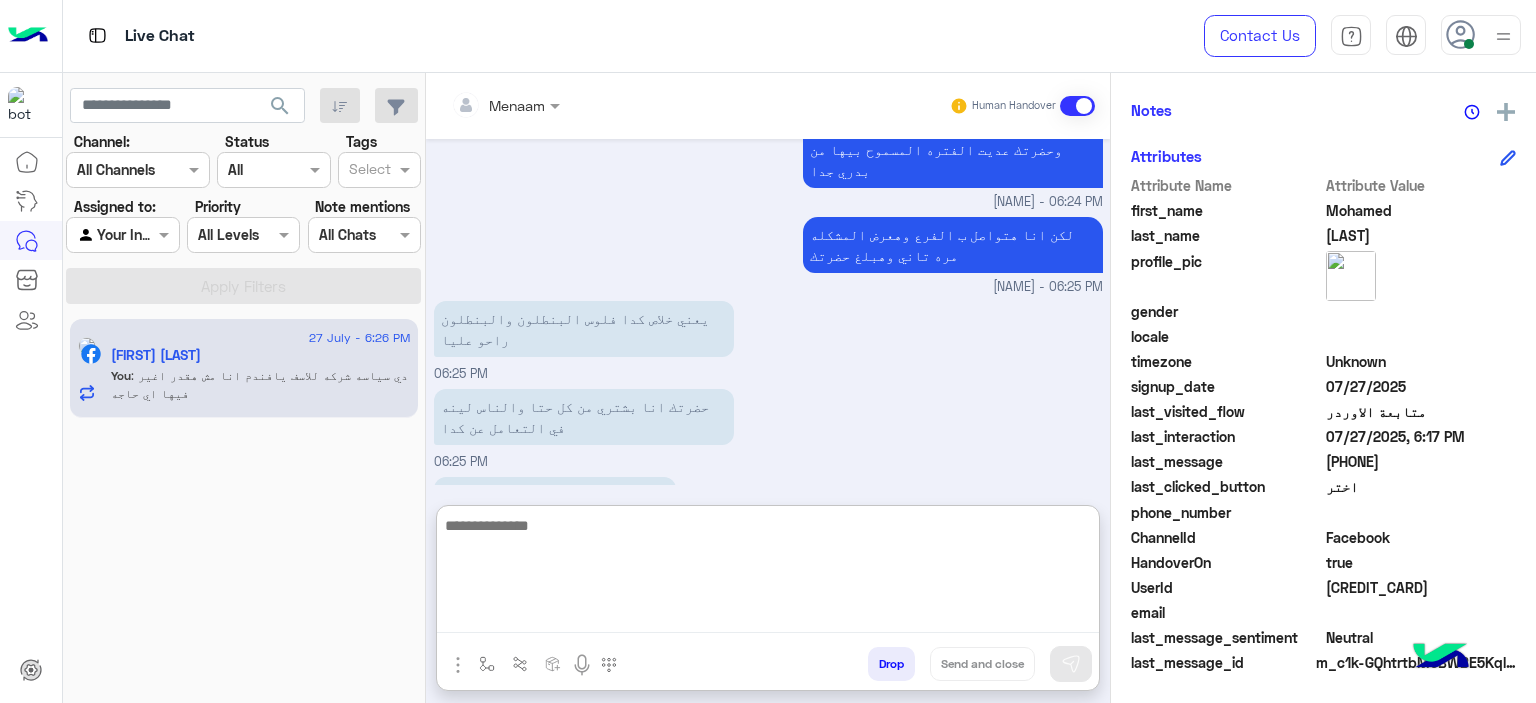 click at bounding box center [768, 573] 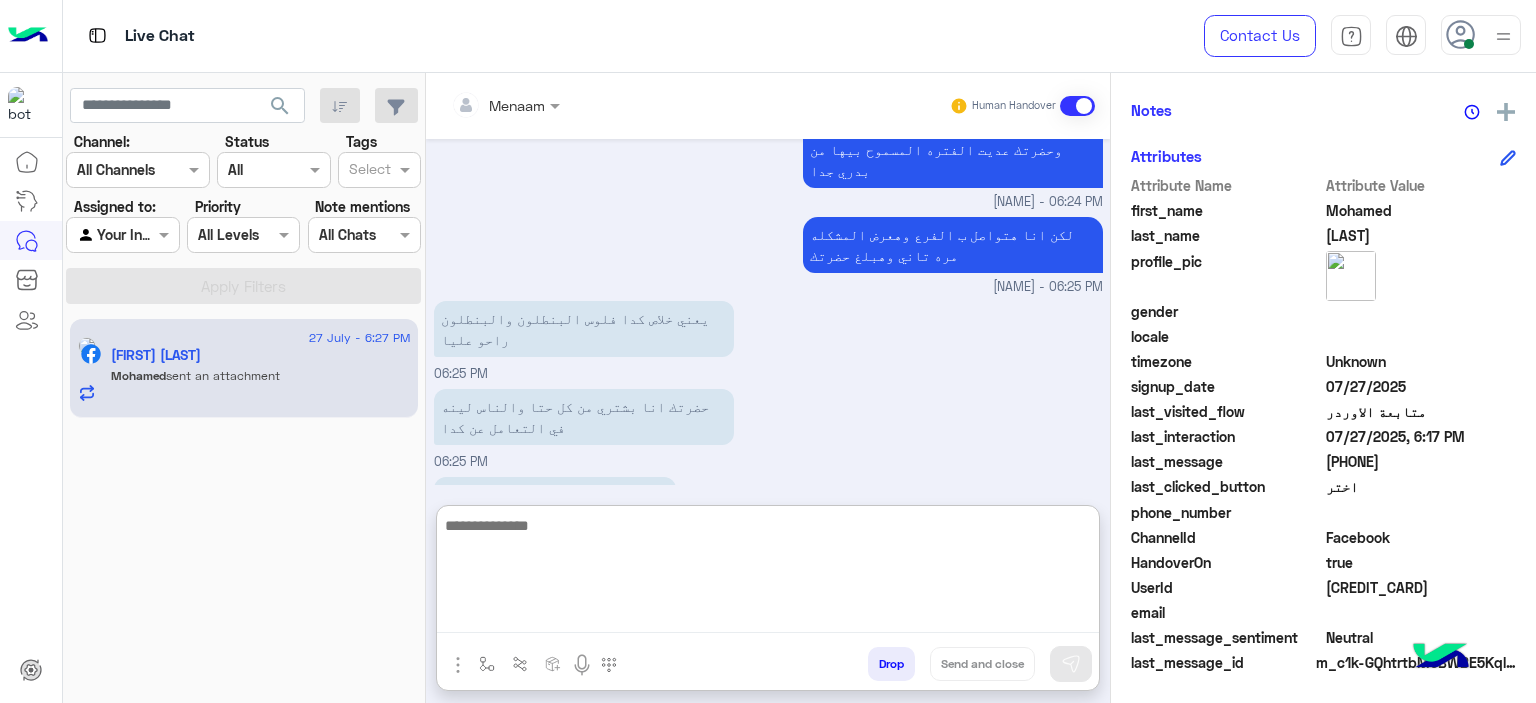 scroll, scrollTop: 4099, scrollLeft: 0, axis: vertical 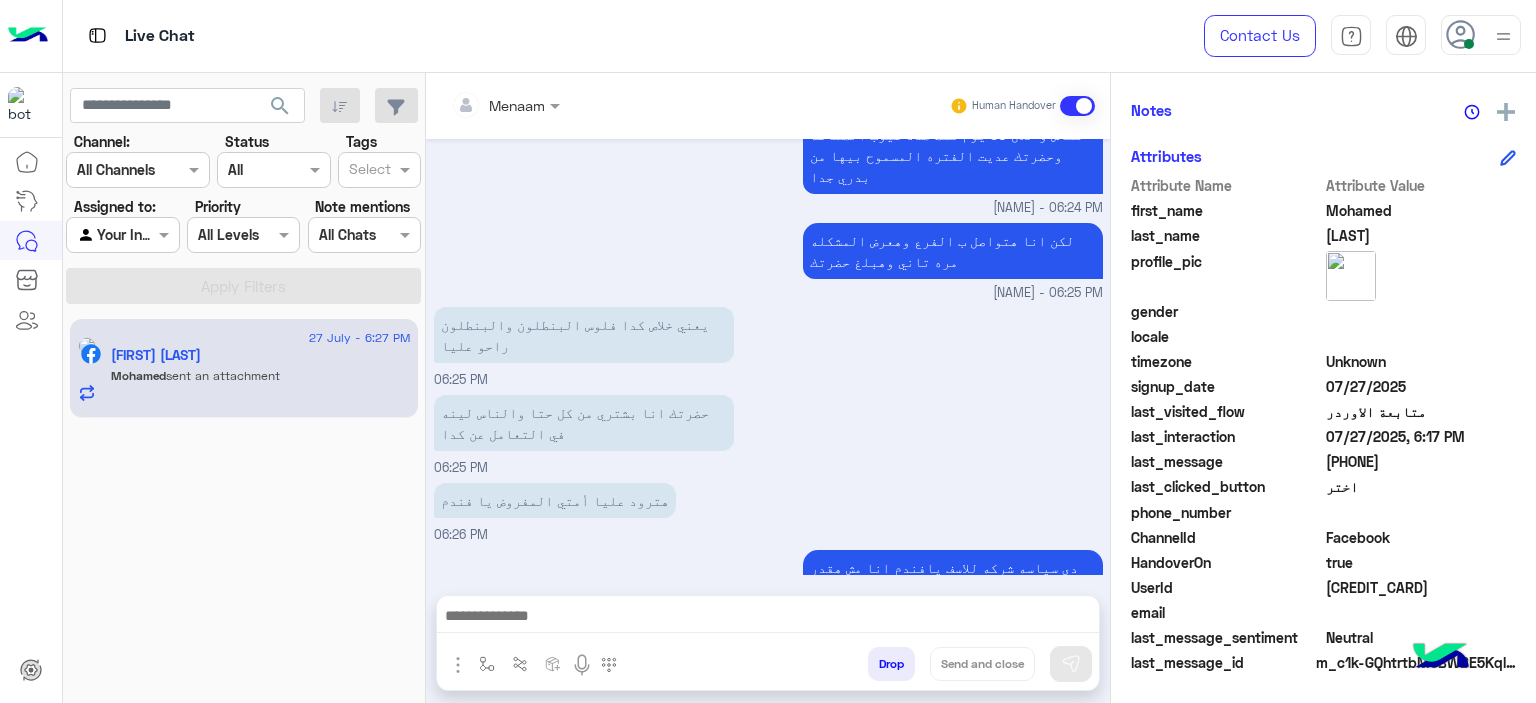 click on "دي سياسه شركه للاسف يافندم انا مش هقدر اغير فيها اي حاجه" at bounding box center (953, 578) 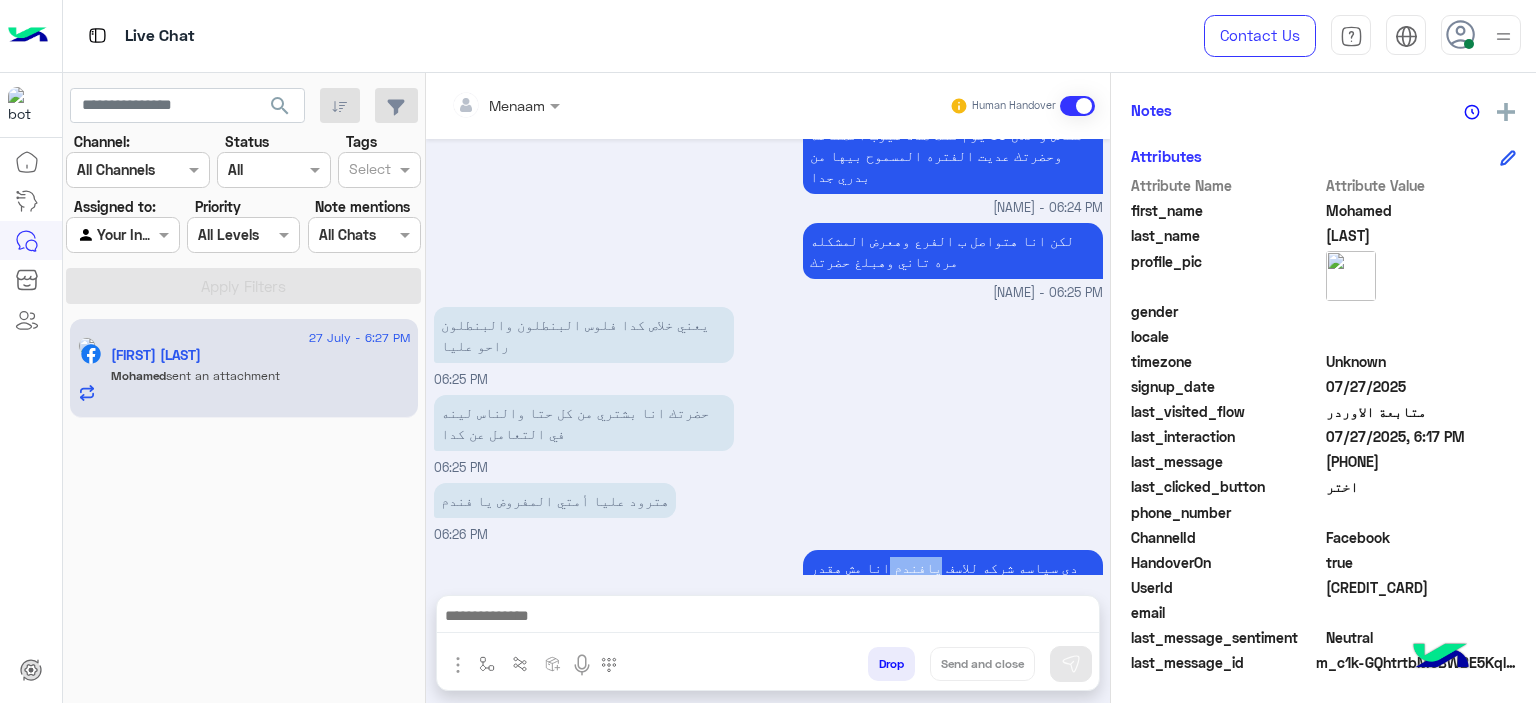 click on "دي سياسه شركه للاسف يافندم انا مش هقدر اغير فيها اي حاجه" at bounding box center (953, 578) 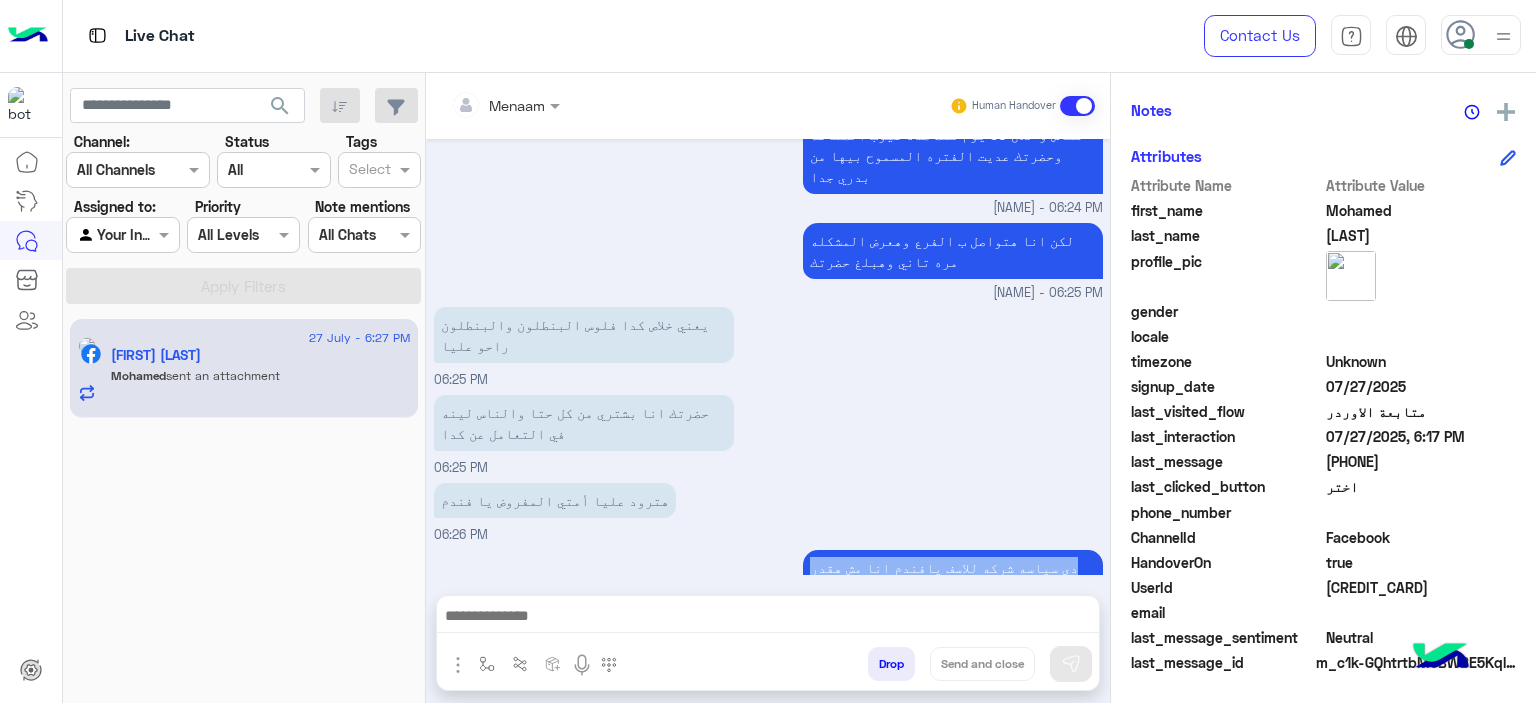 drag, startPoint x: 896, startPoint y: 420, endPoint x: 901, endPoint y: 455, distance: 35.35534 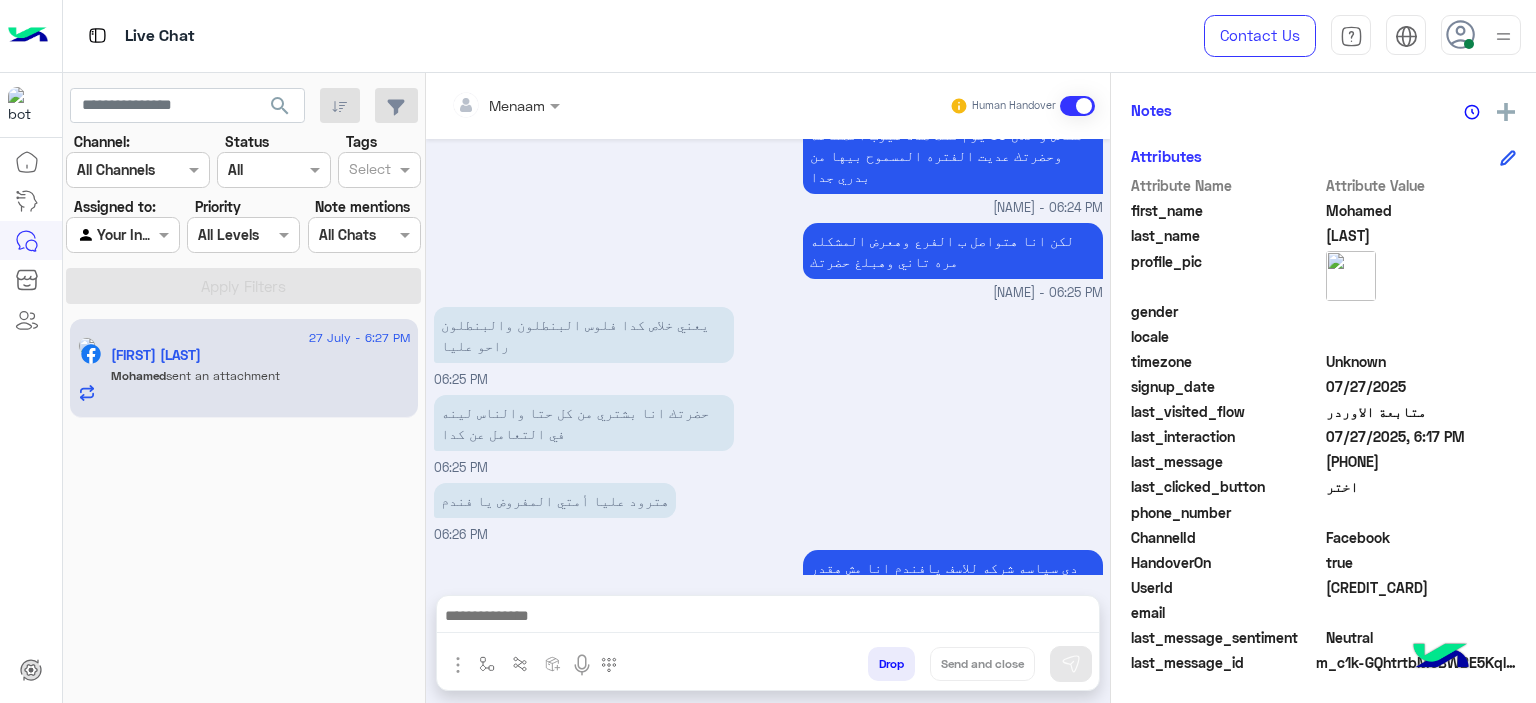 click on "هترود عليا أمتي المفروض يا فندم   06:26 PM" at bounding box center (768, 511) 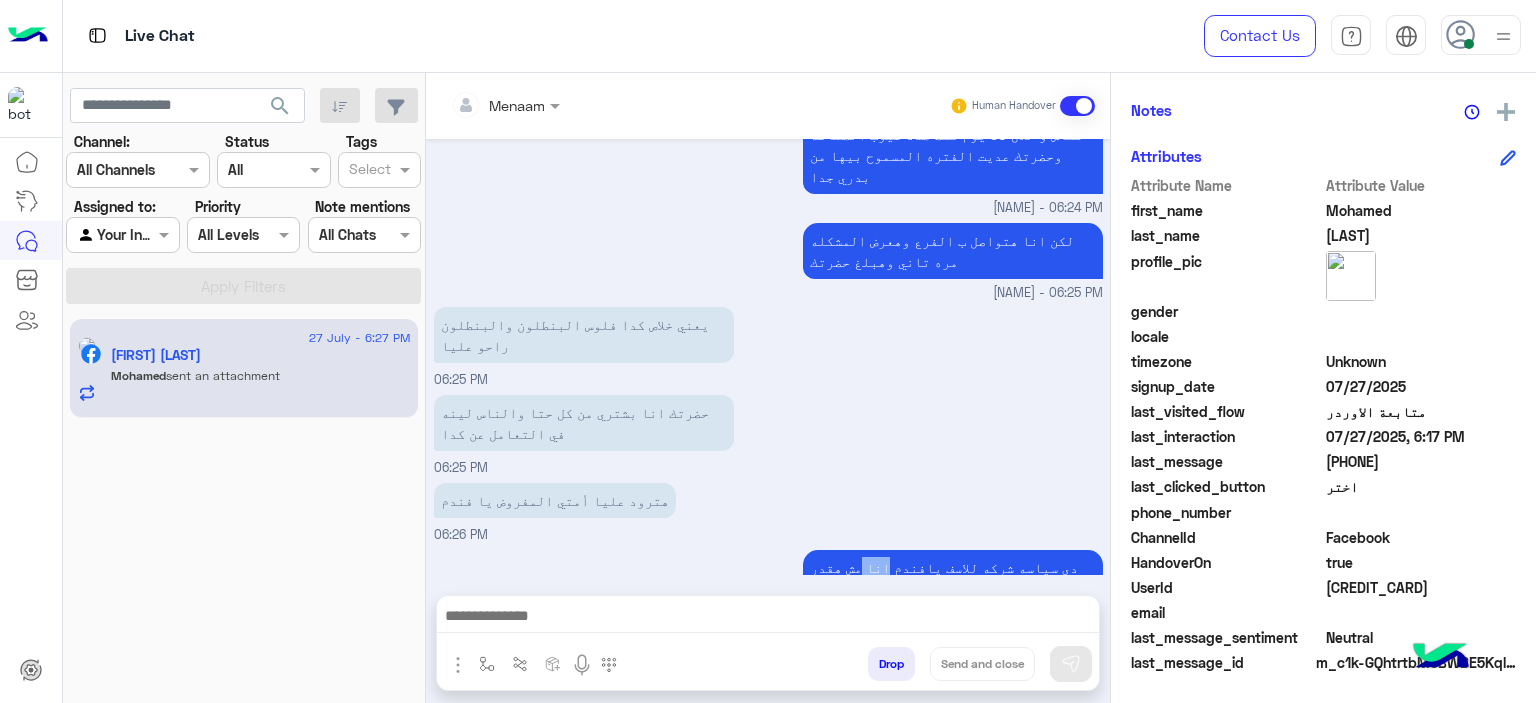 click on "دي سياسه شركه للاسف يافندم انا مش هقدر اغير فيها اي حاجه" at bounding box center (953, 578) 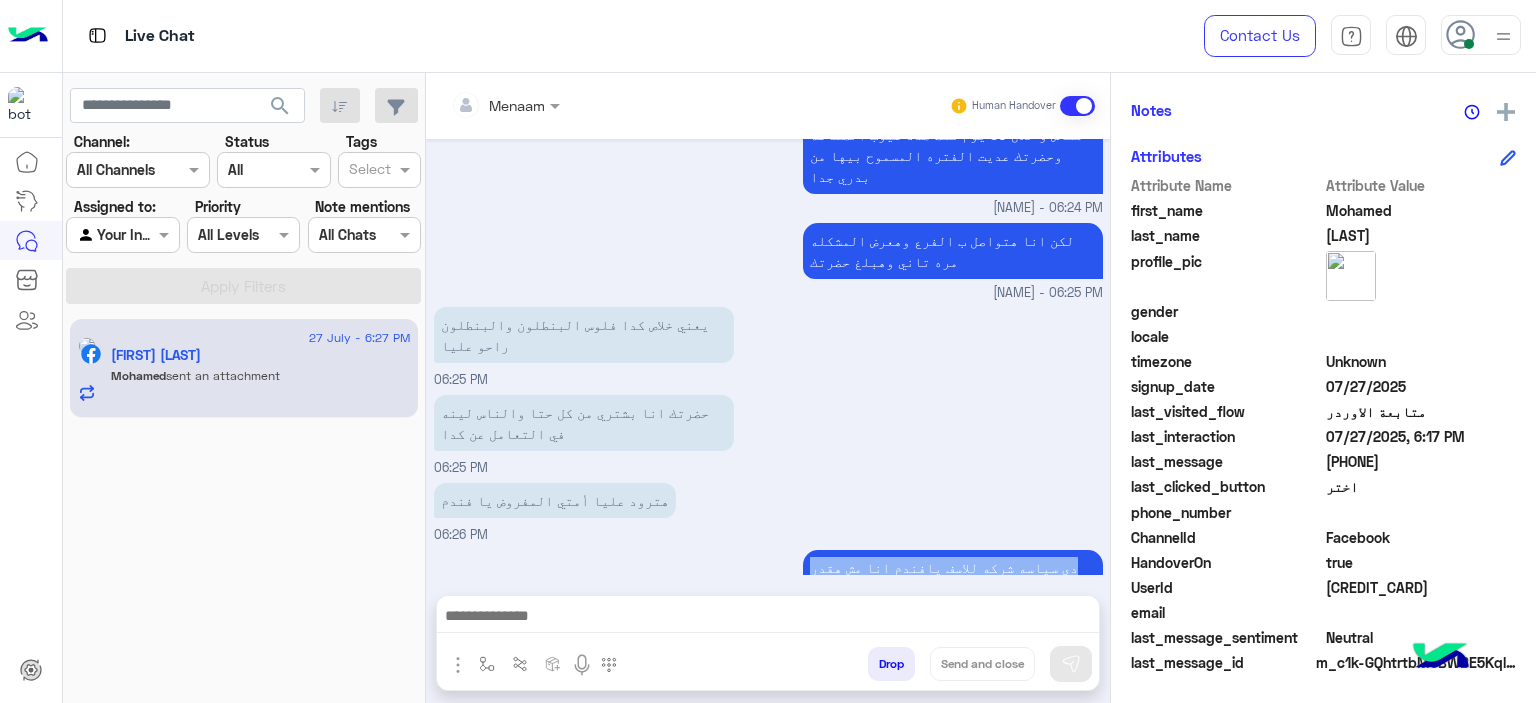 drag, startPoint x: 875, startPoint y: 422, endPoint x: 882, endPoint y: 455, distance: 33.734257 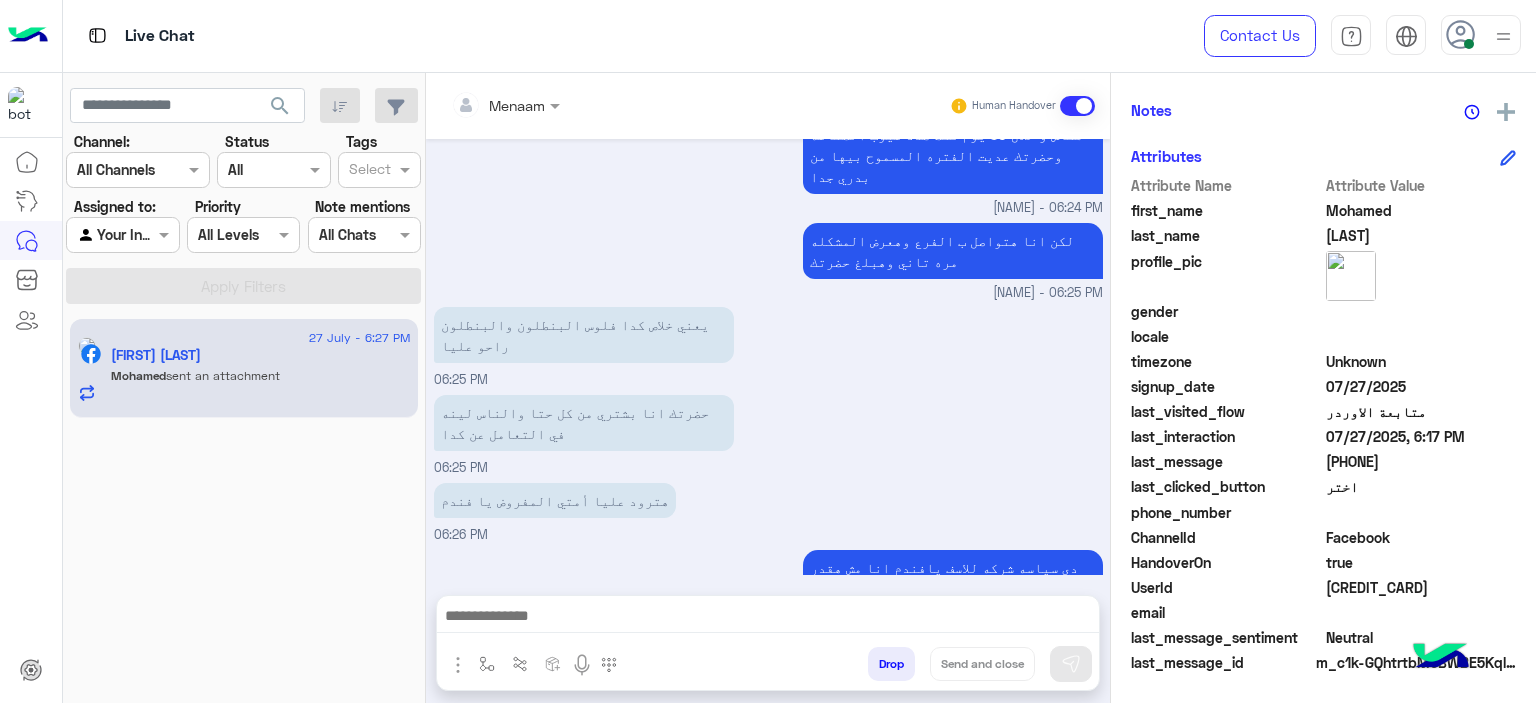 click on "هترود عليا أمتي المفروض يا فندم   06:26 PM" at bounding box center [768, 511] 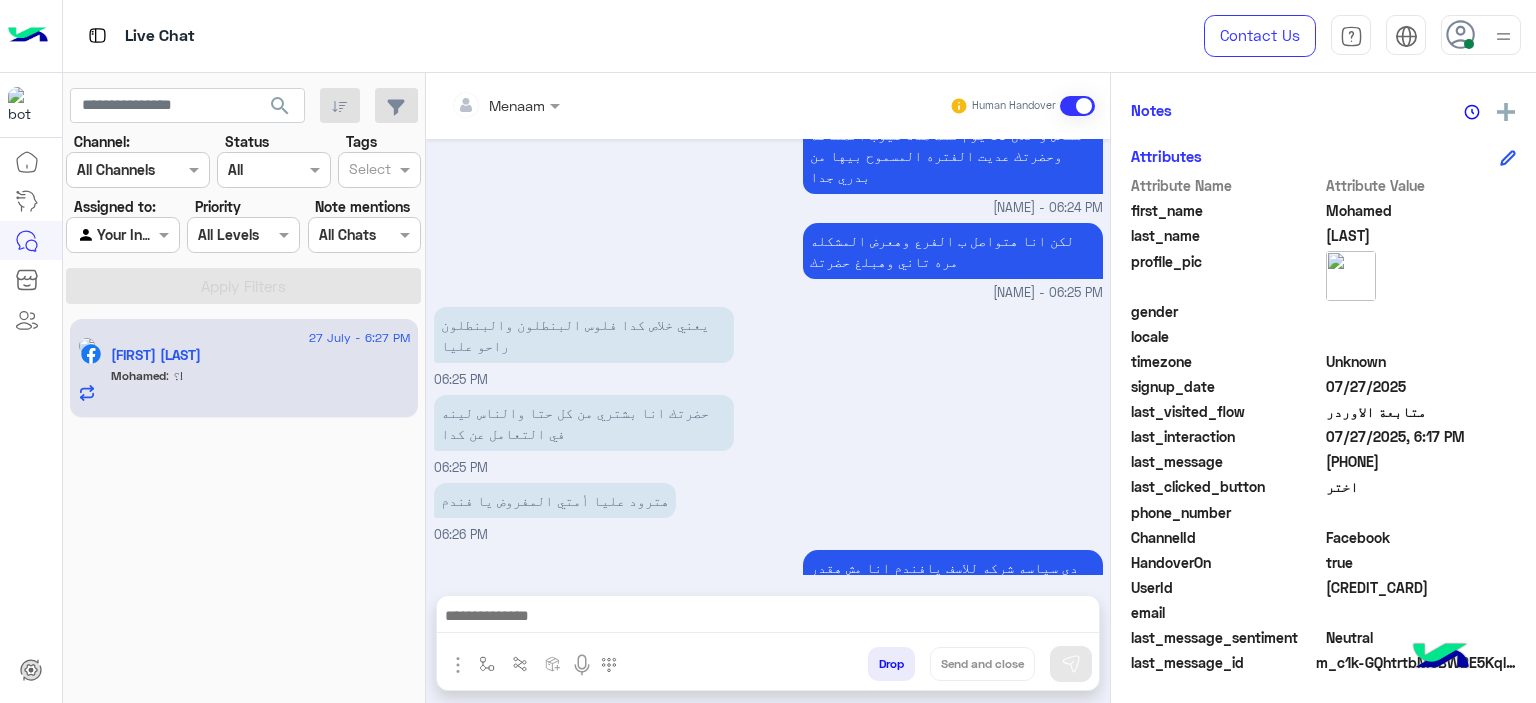 scroll, scrollTop: 4075, scrollLeft: 0, axis: vertical 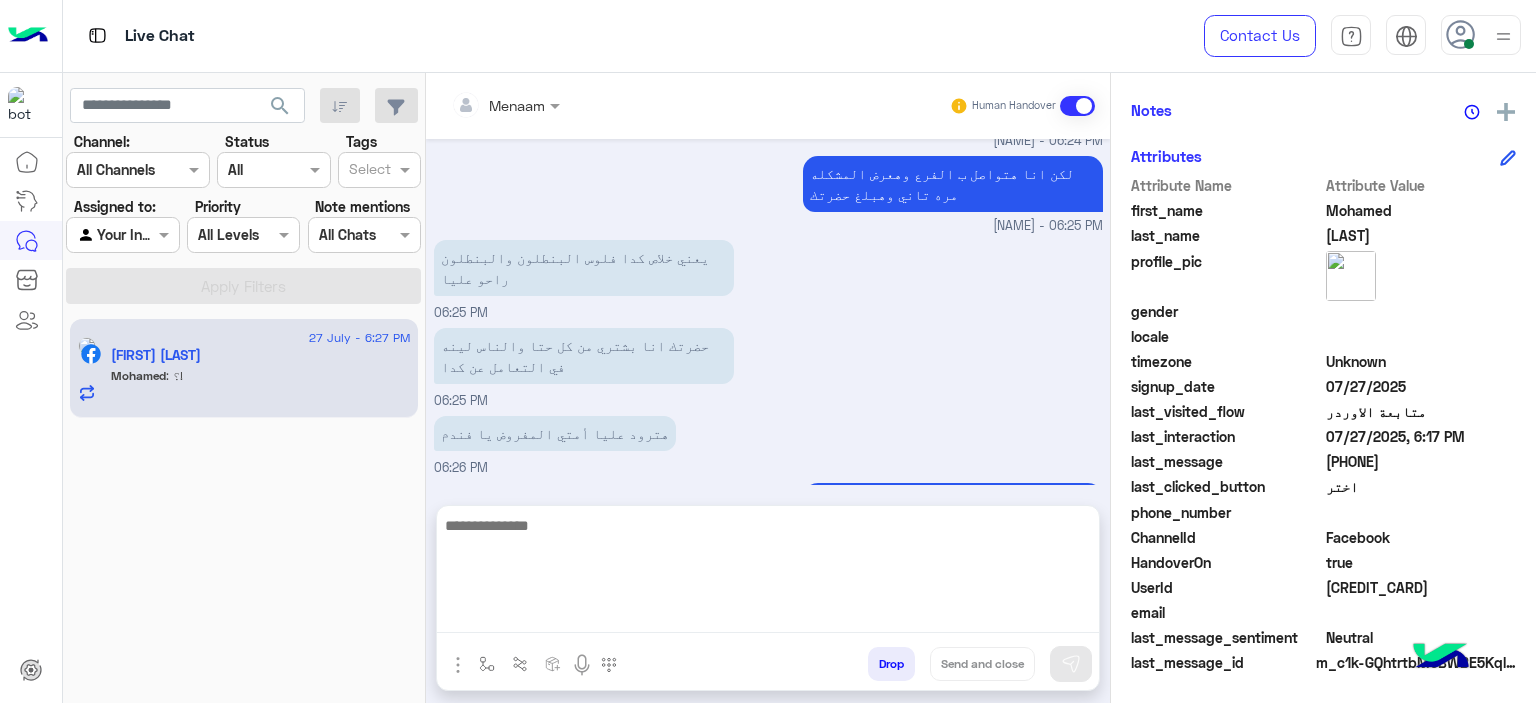 click at bounding box center (768, 573) 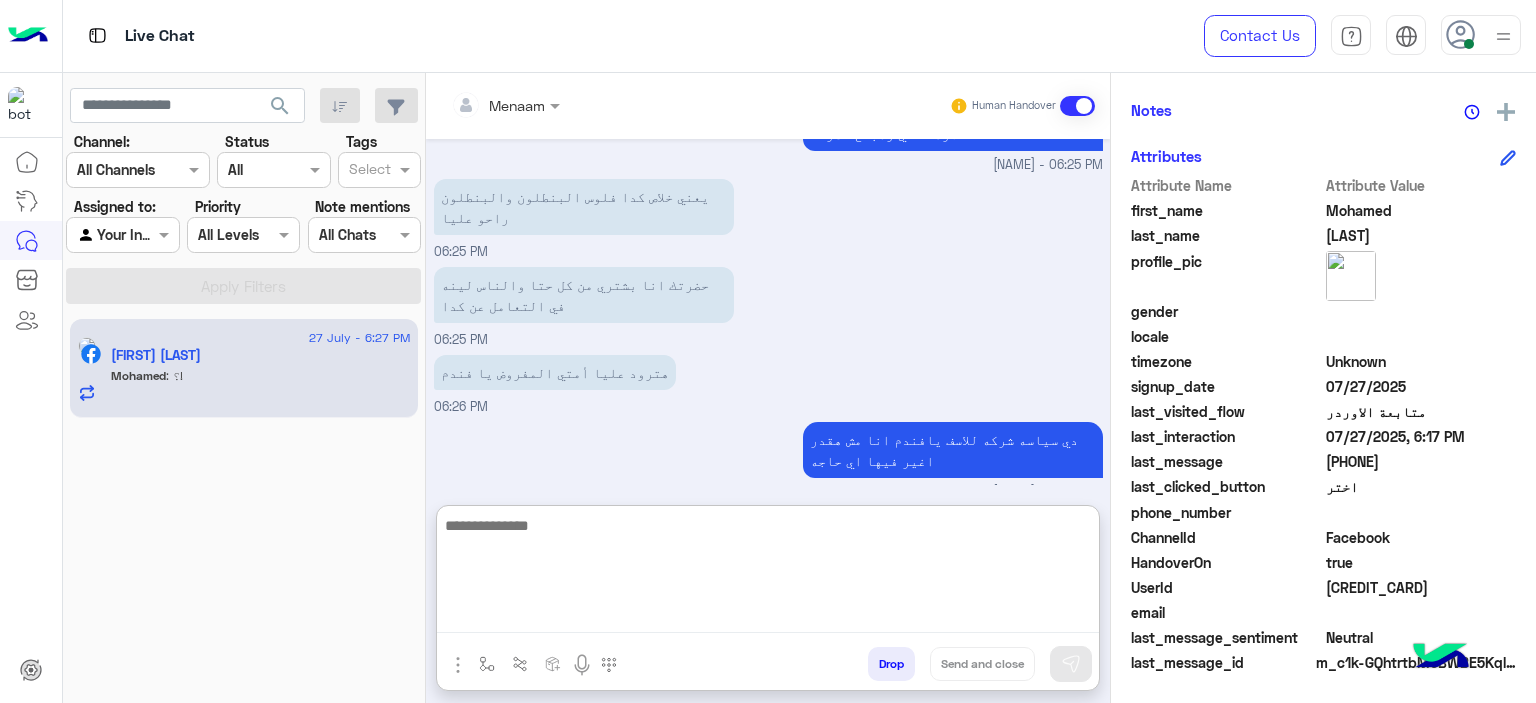 scroll, scrollTop: 4165, scrollLeft: 0, axis: vertical 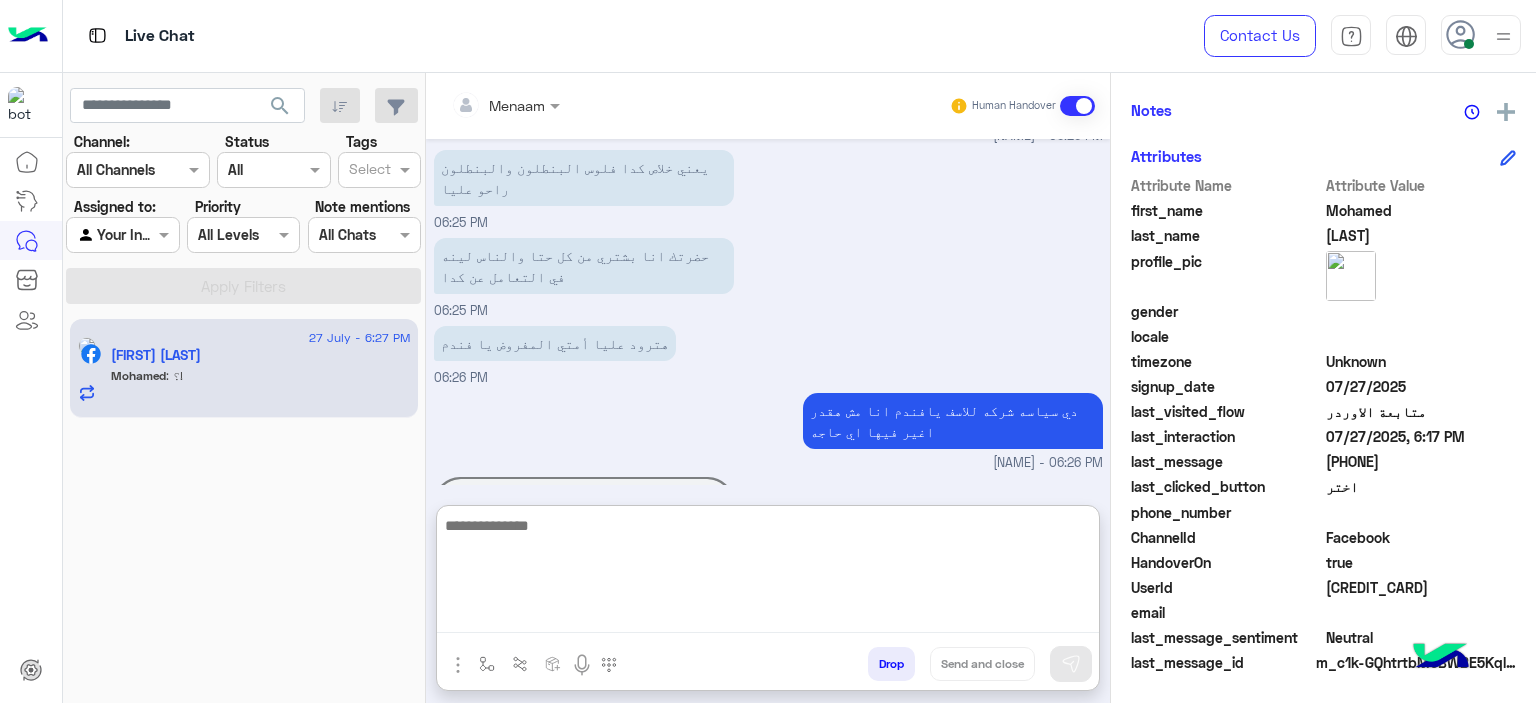 click at bounding box center [768, 573] 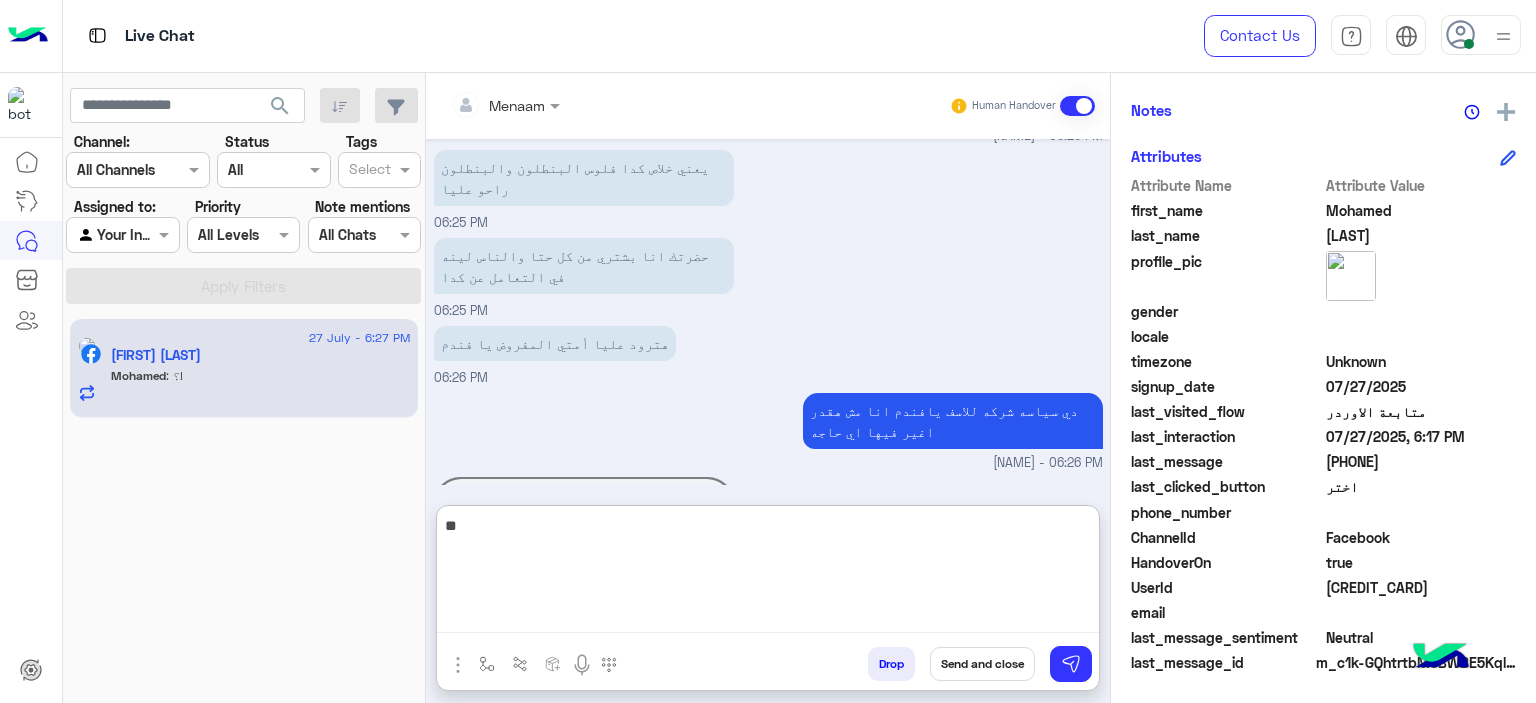 type on "*" 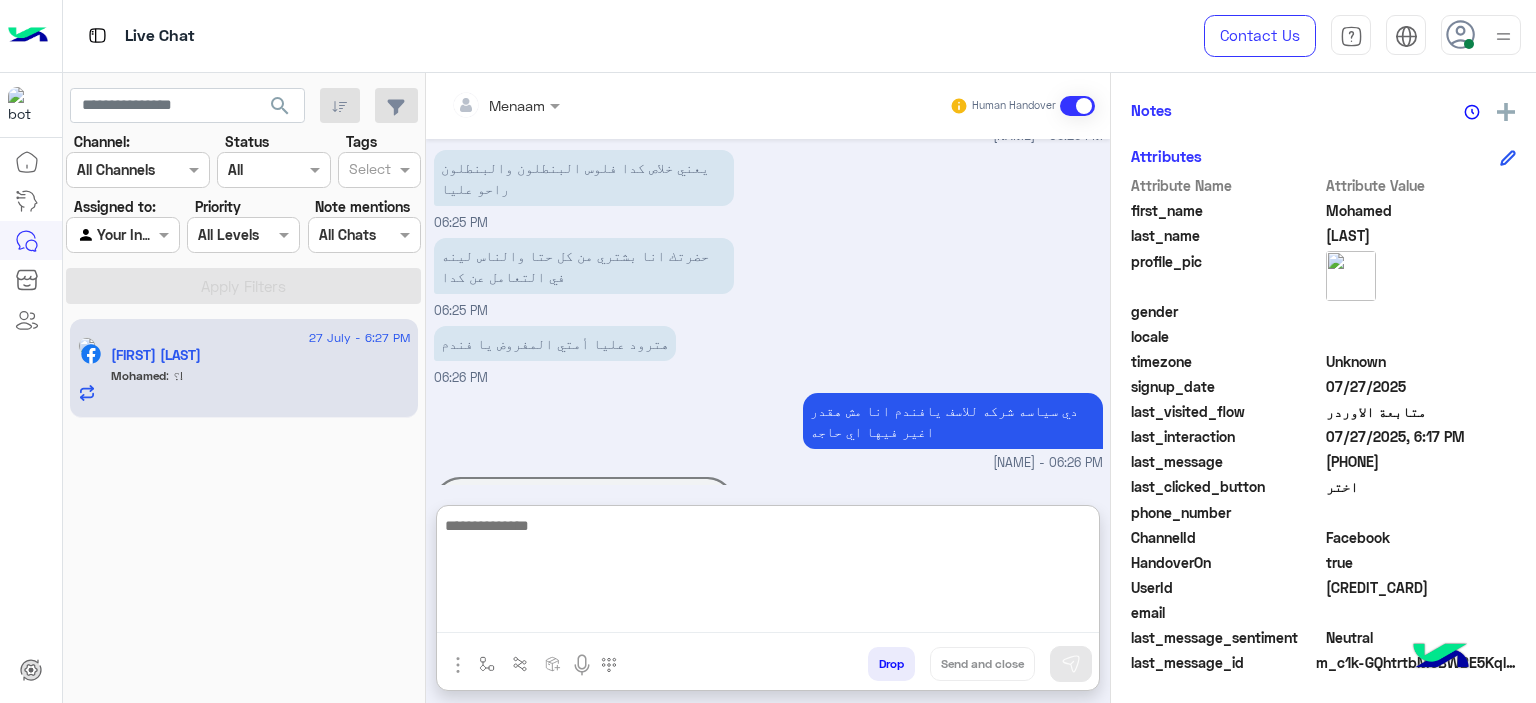 type on "*" 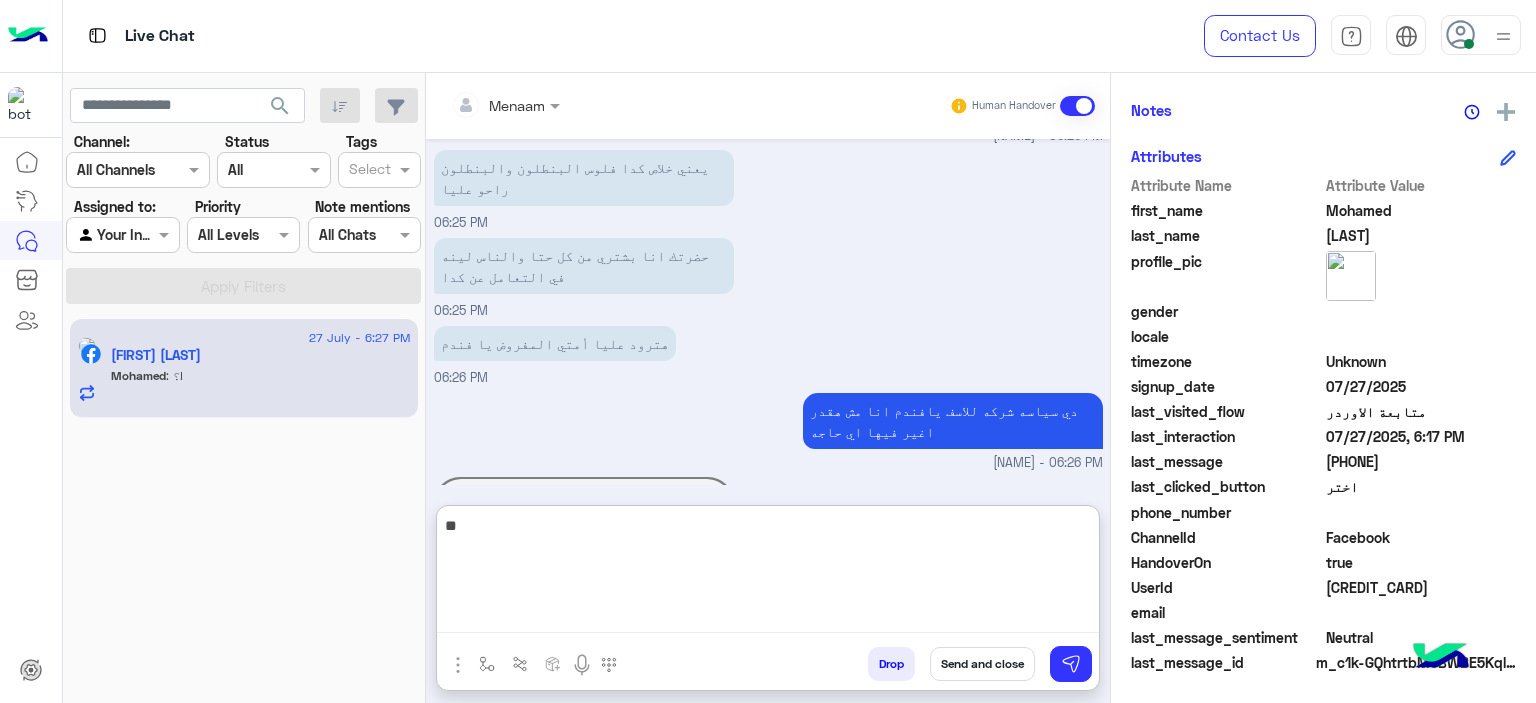 type on "*" 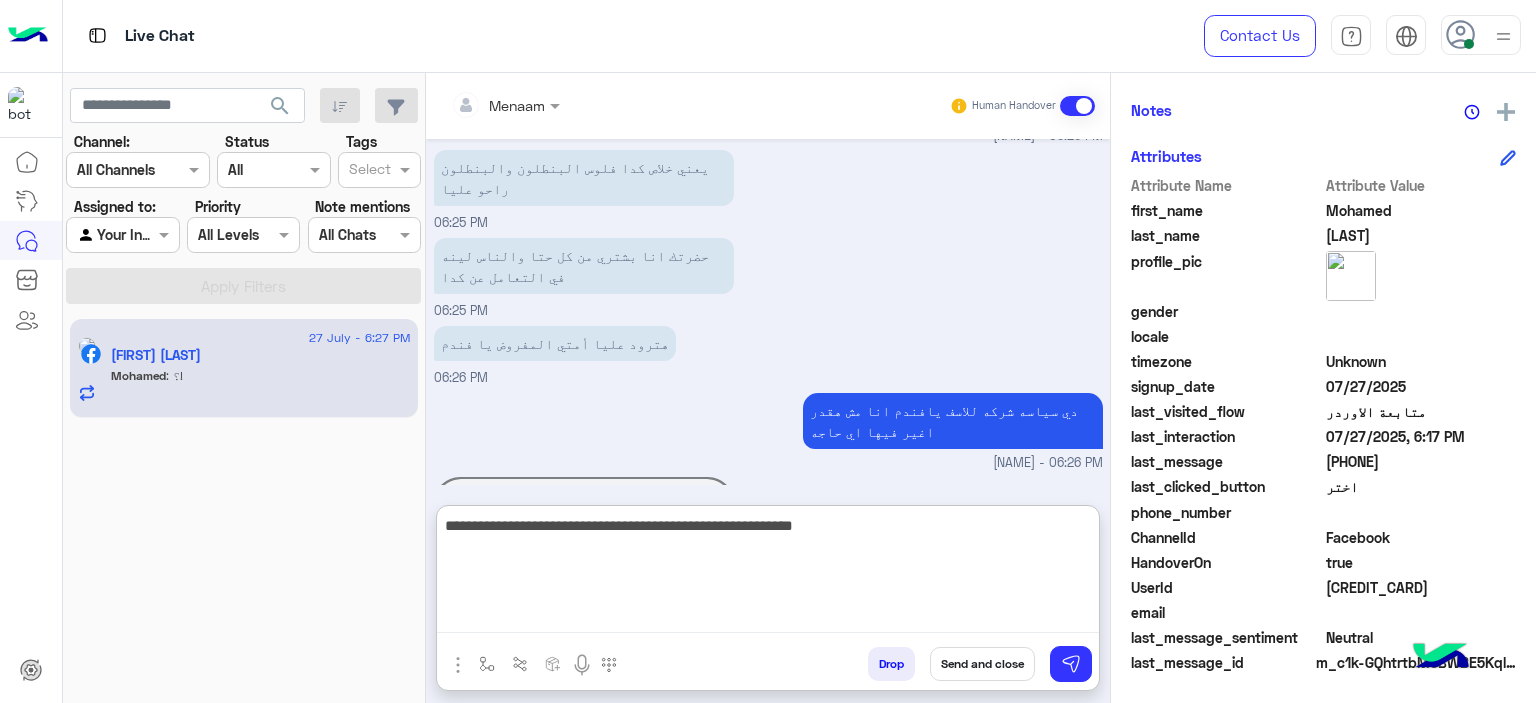 type on "**********" 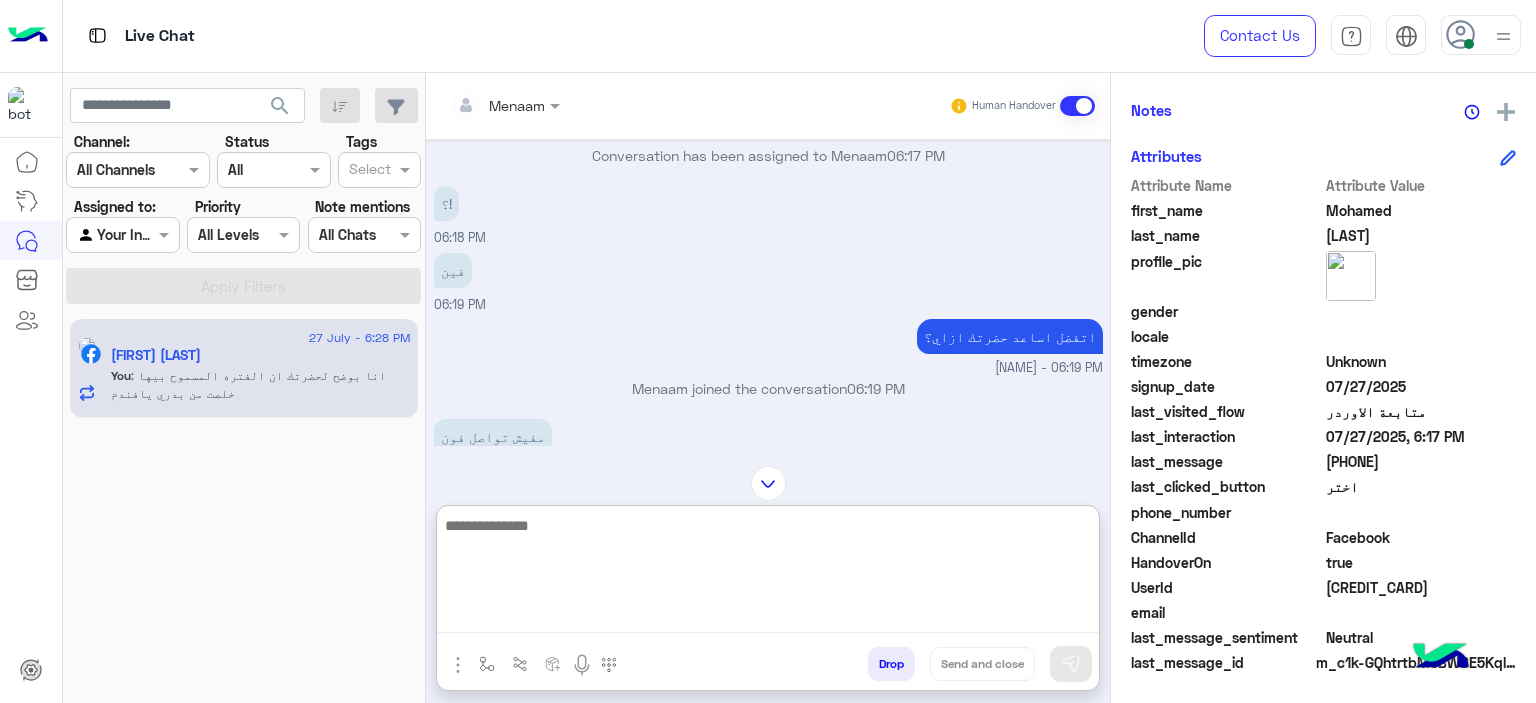 scroll, scrollTop: 1650, scrollLeft: 0, axis: vertical 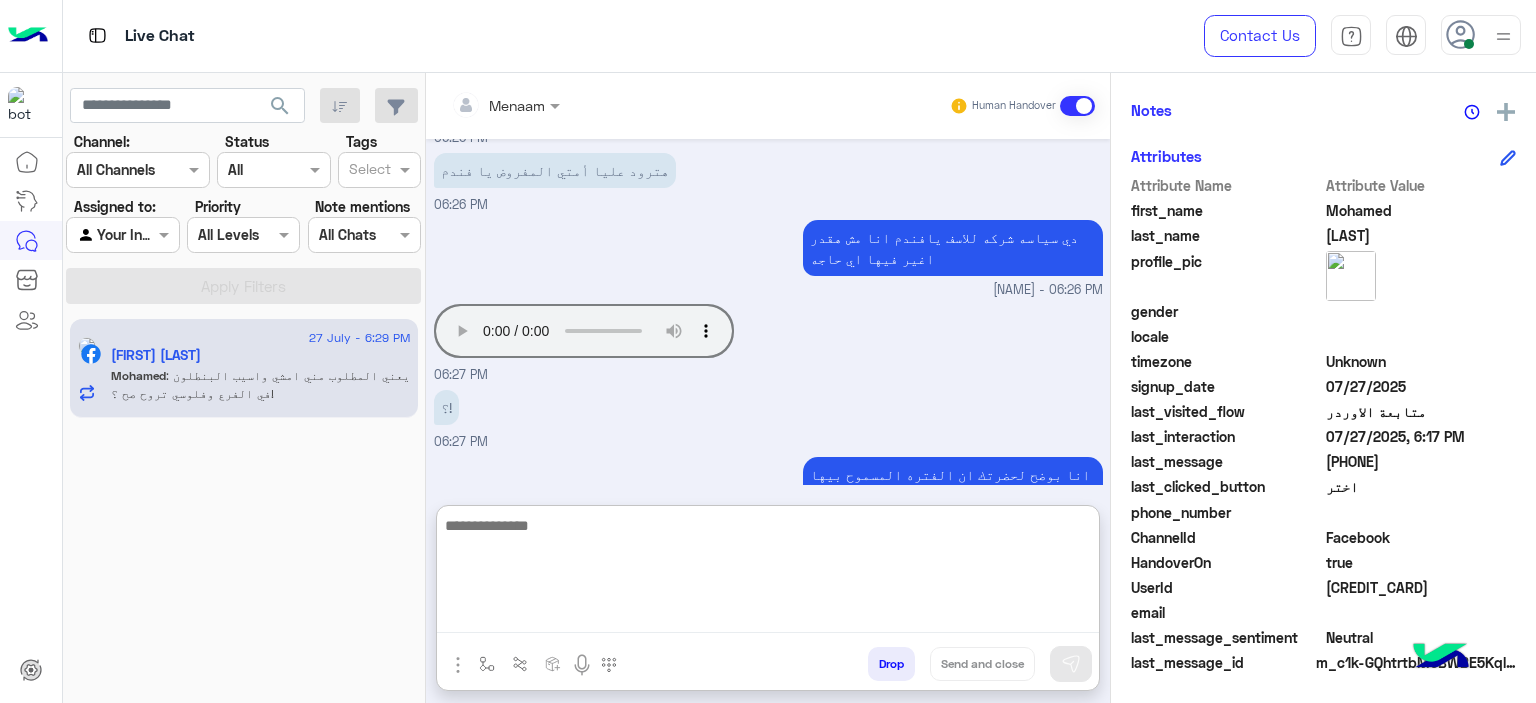 click at bounding box center [768, 573] 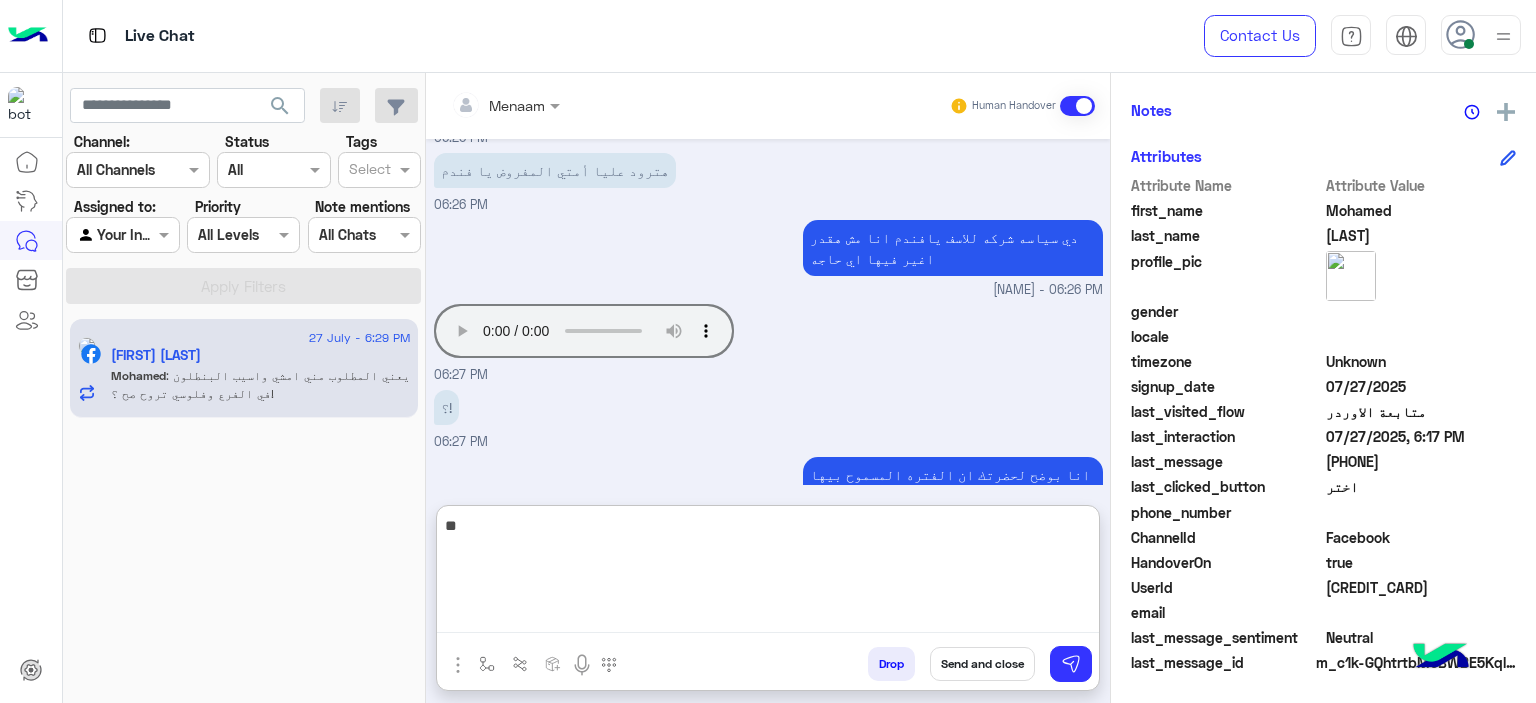 type on "*" 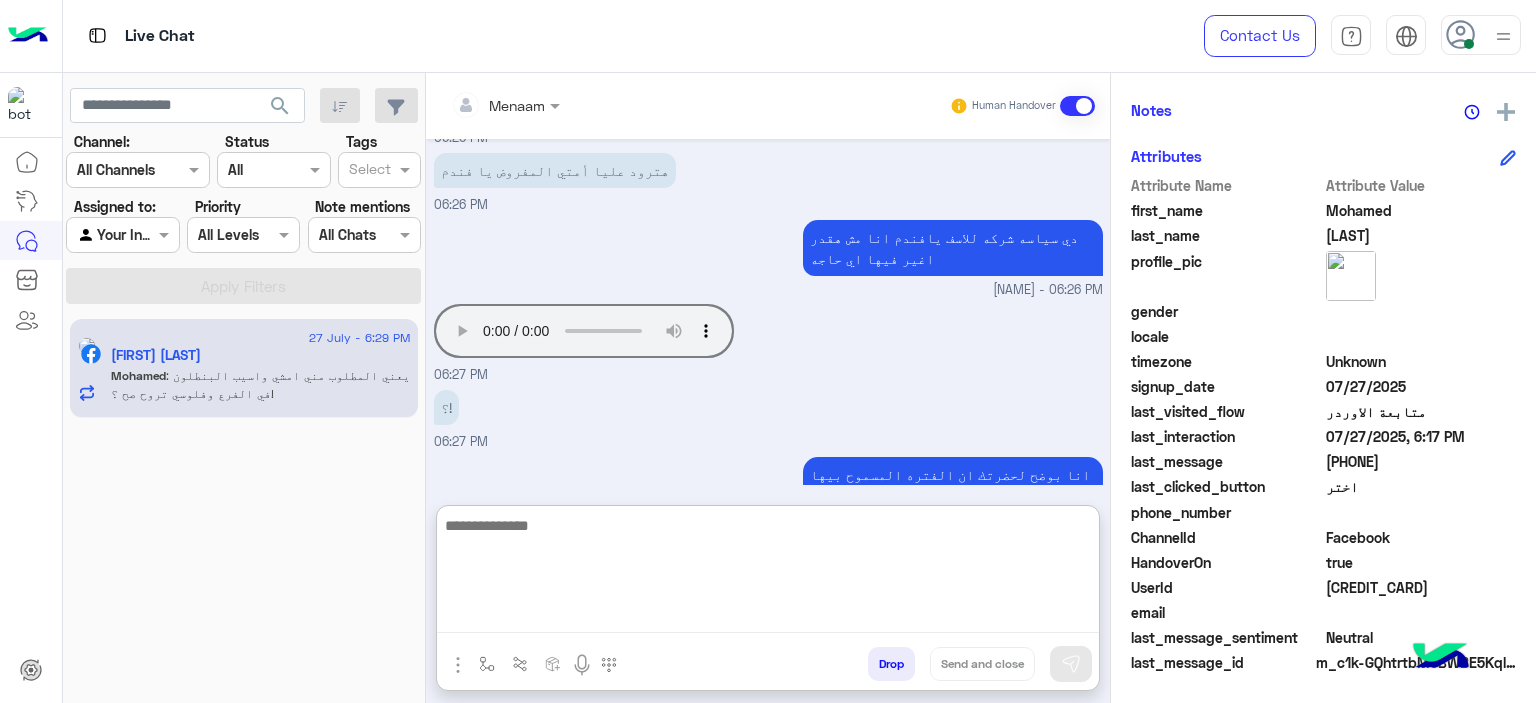 click at bounding box center [768, 573] 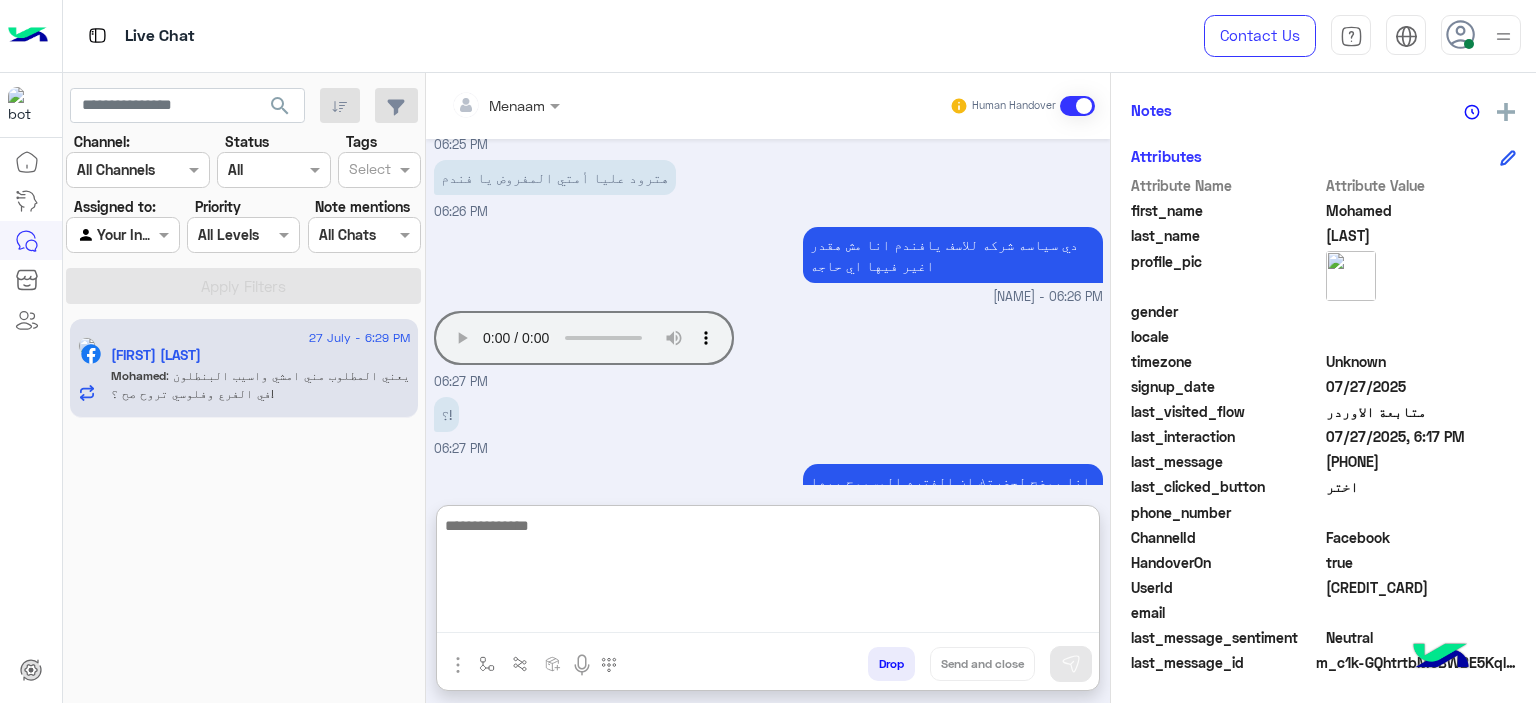 scroll, scrollTop: 4338, scrollLeft: 0, axis: vertical 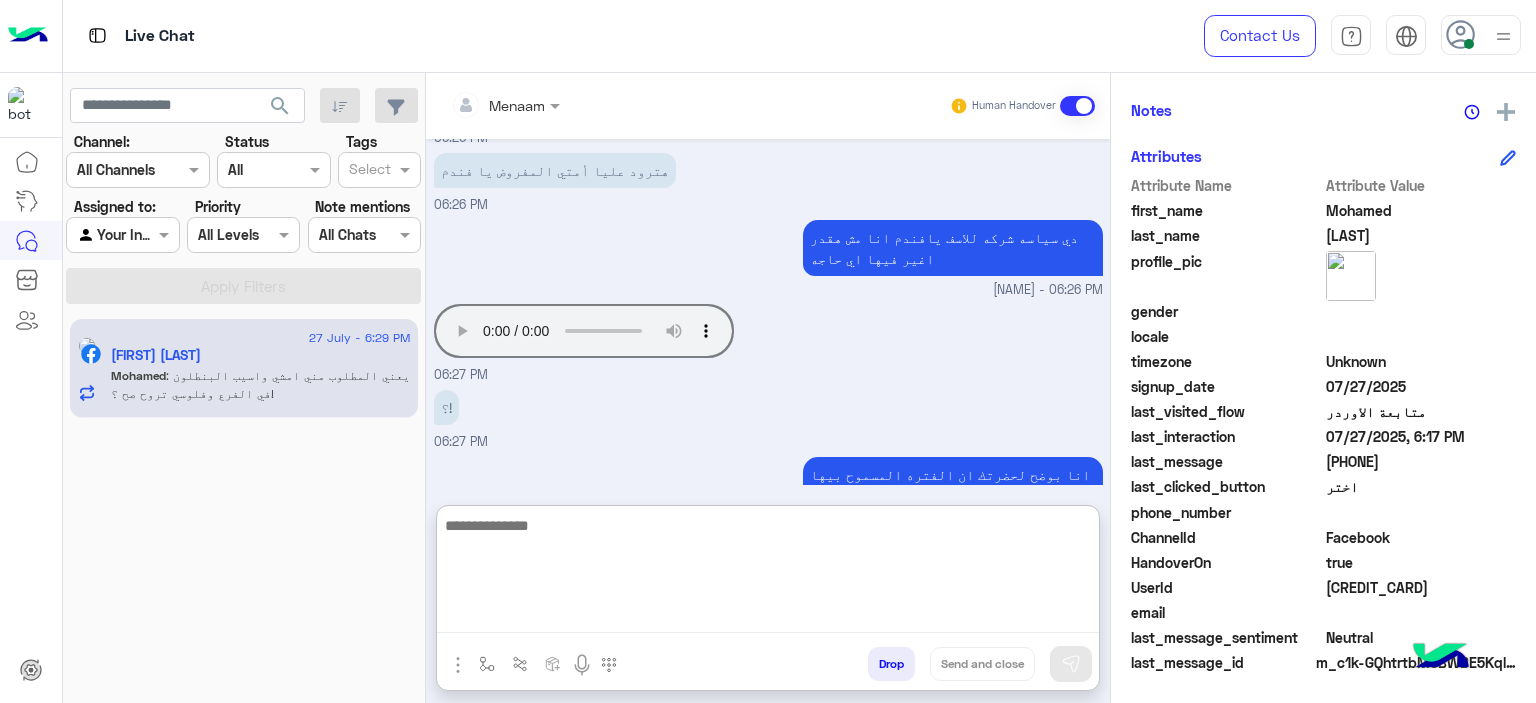 click at bounding box center [768, 573] 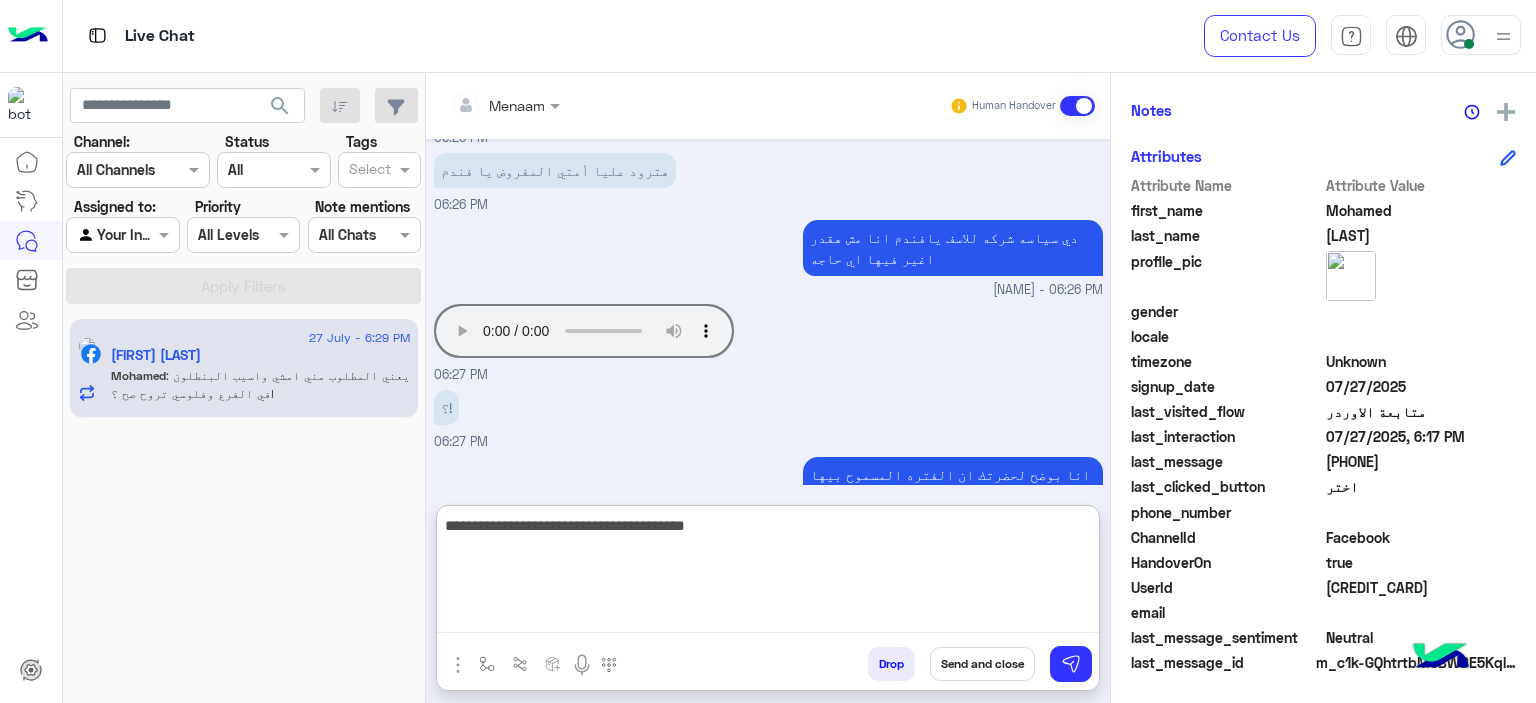 type on "**********" 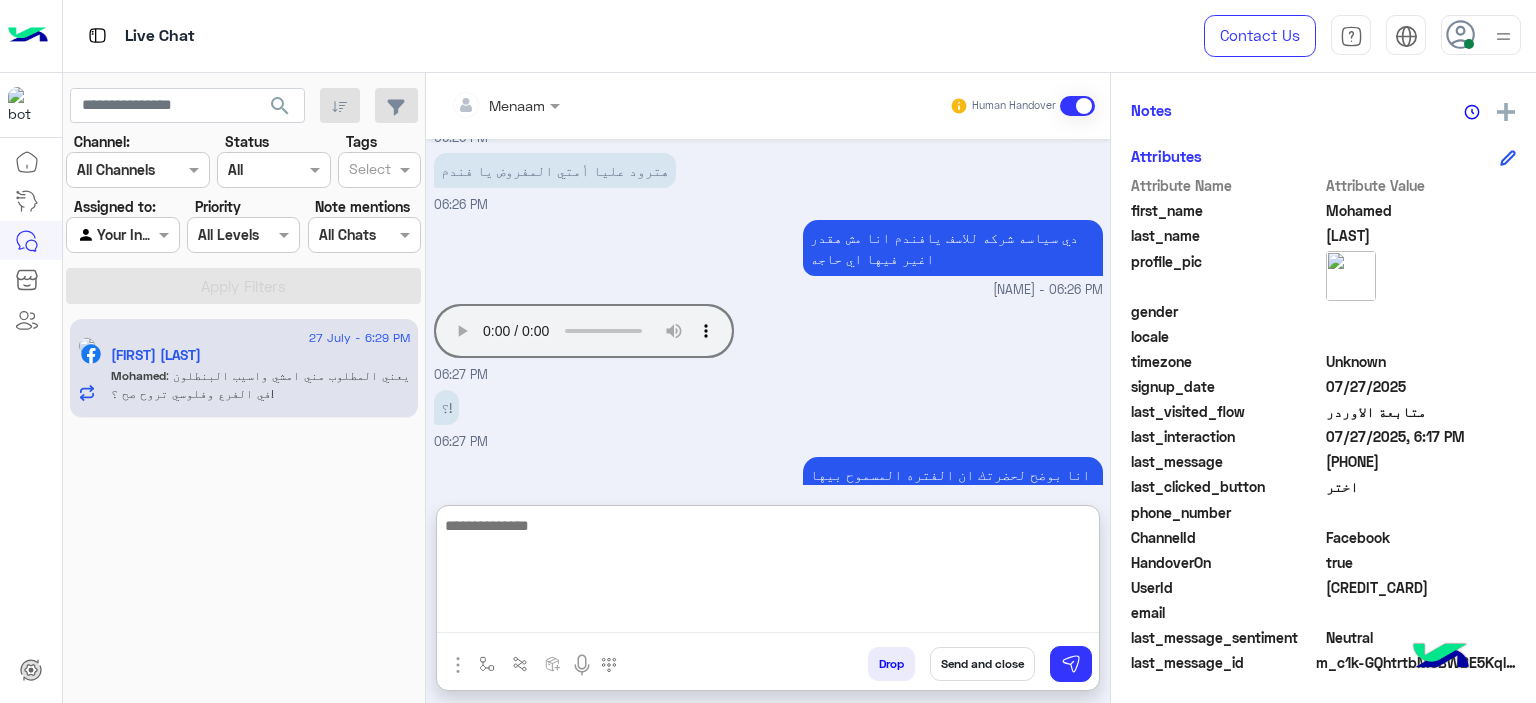 scroll, scrollTop: 4401, scrollLeft: 0, axis: vertical 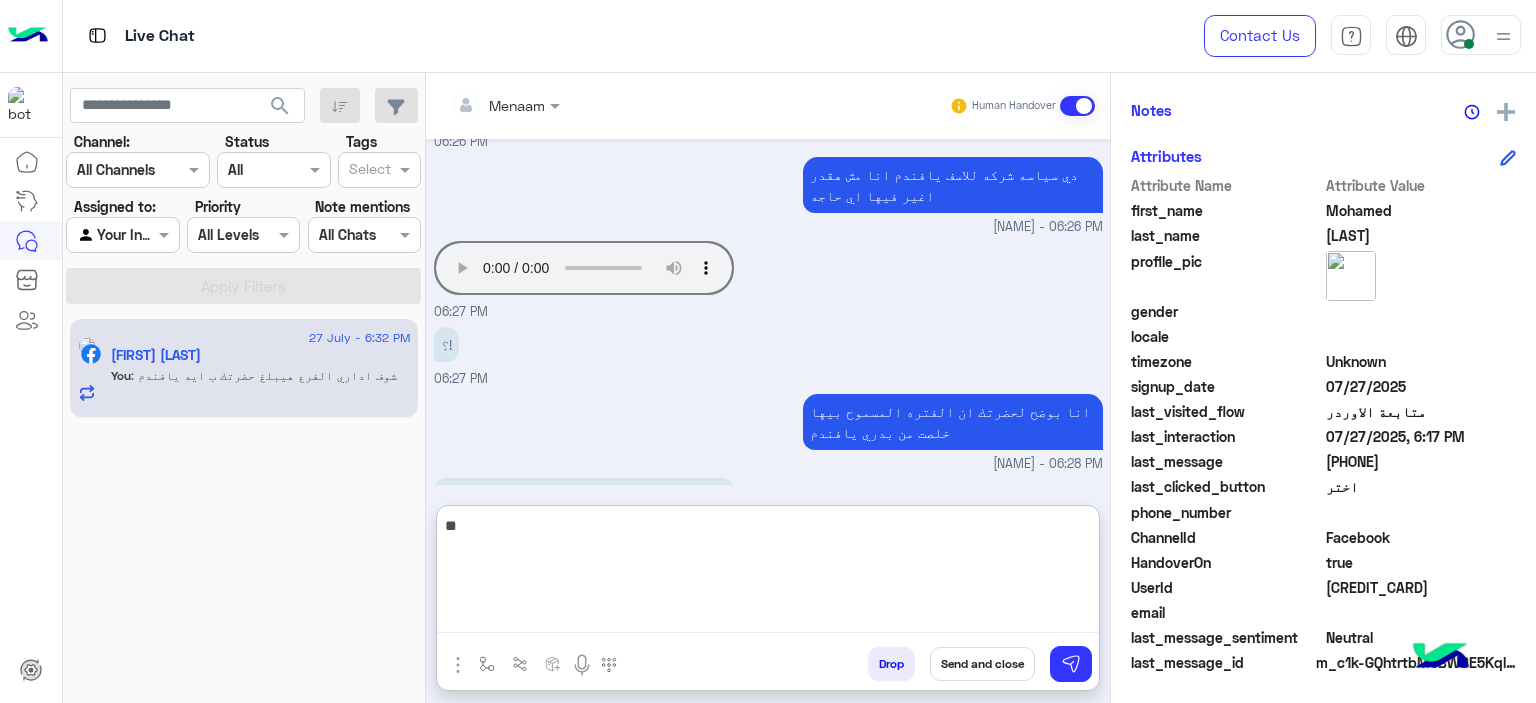 type on "*" 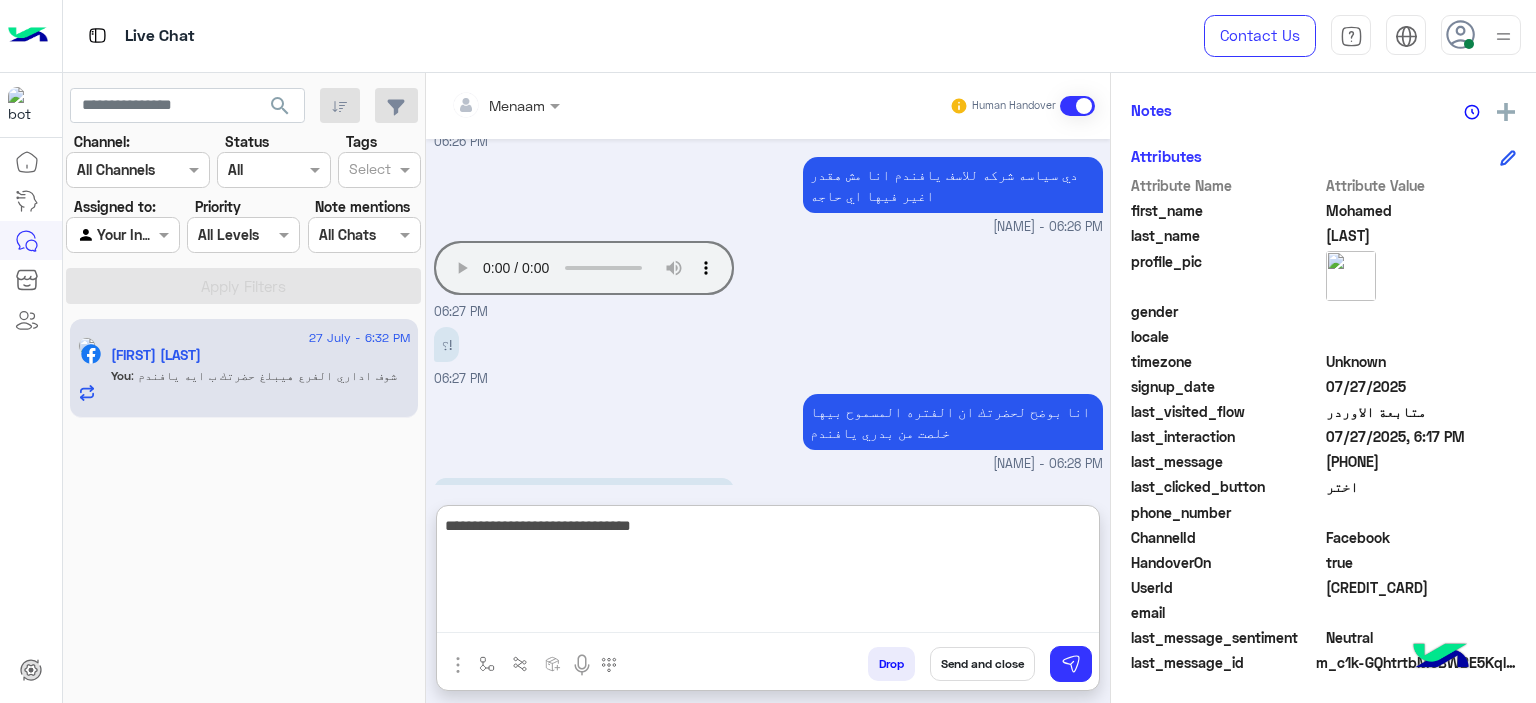 type on "**********" 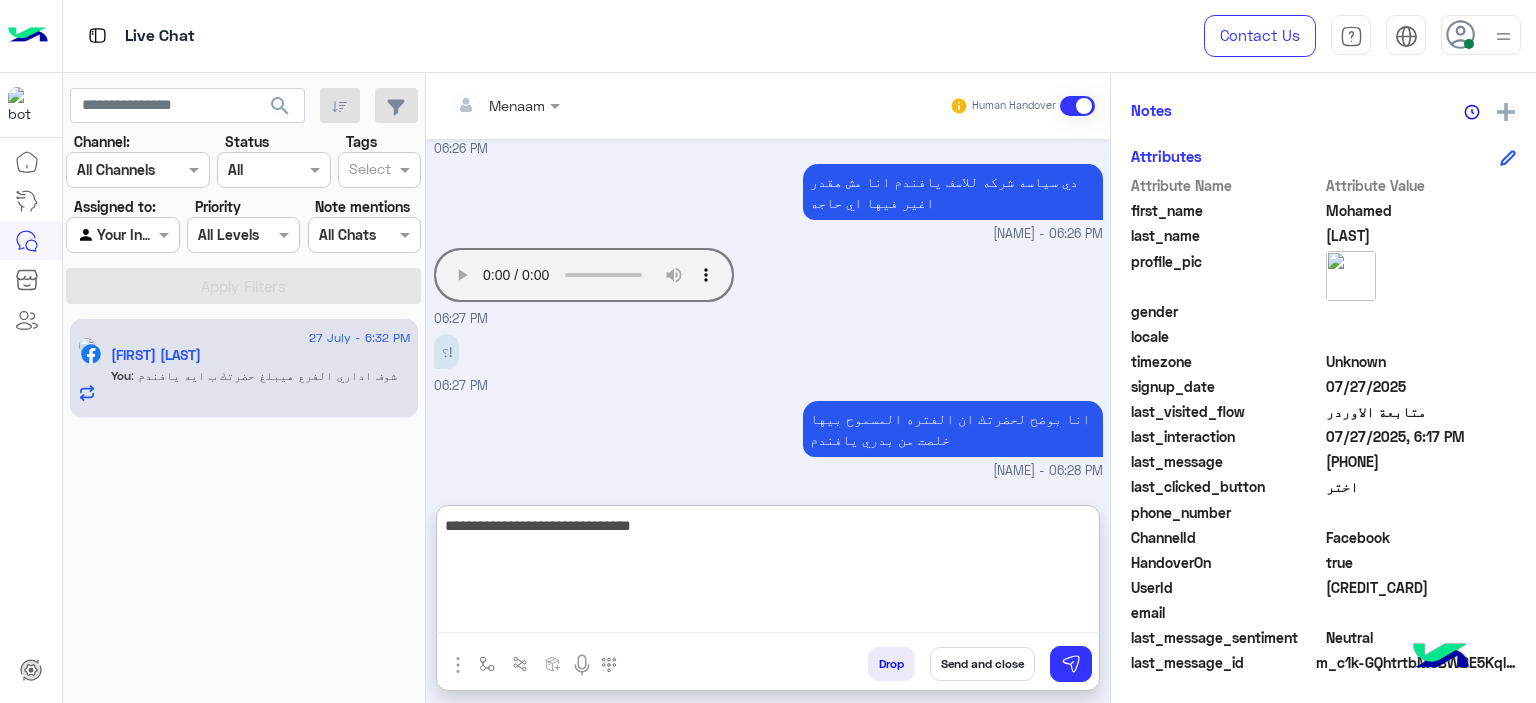 scroll, scrollTop: 4401, scrollLeft: 0, axis: vertical 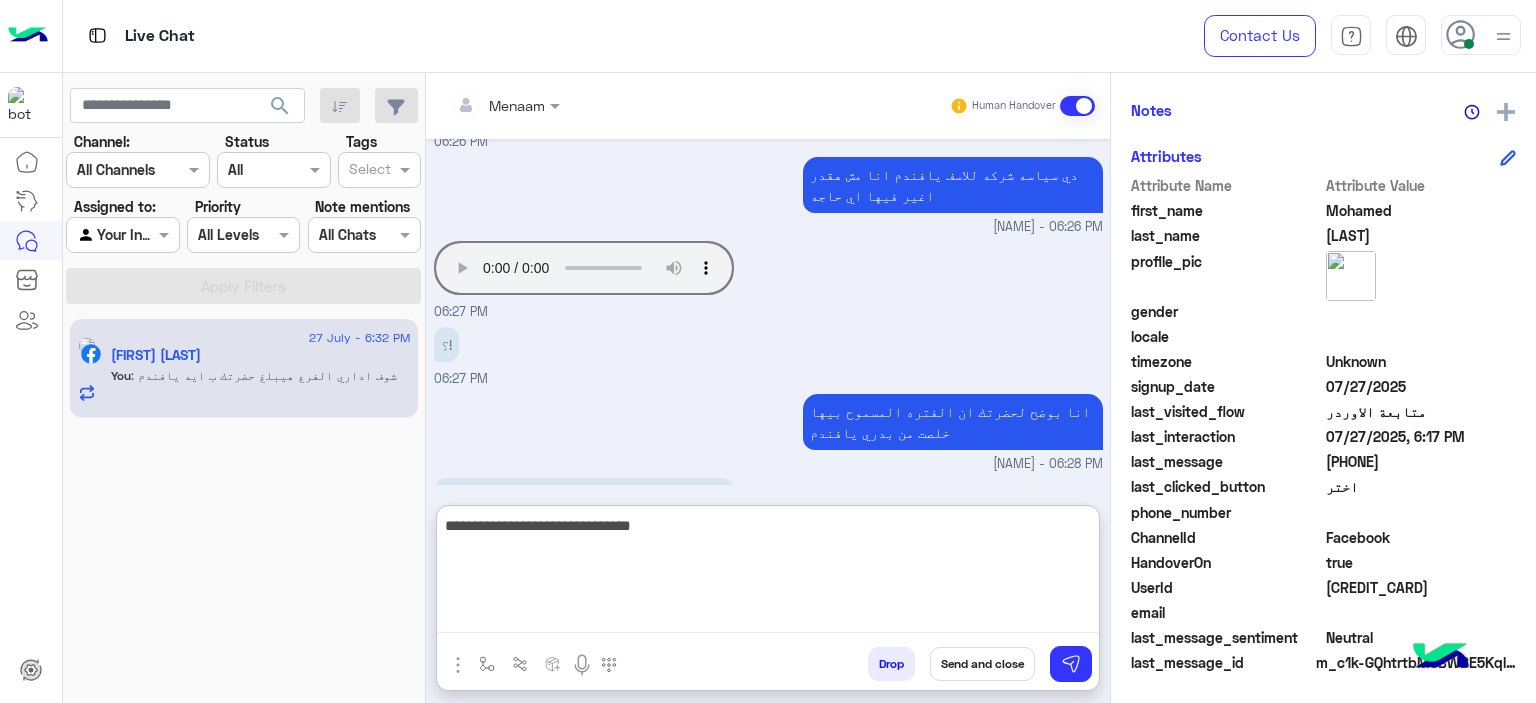 click on "**********" at bounding box center [768, 573] 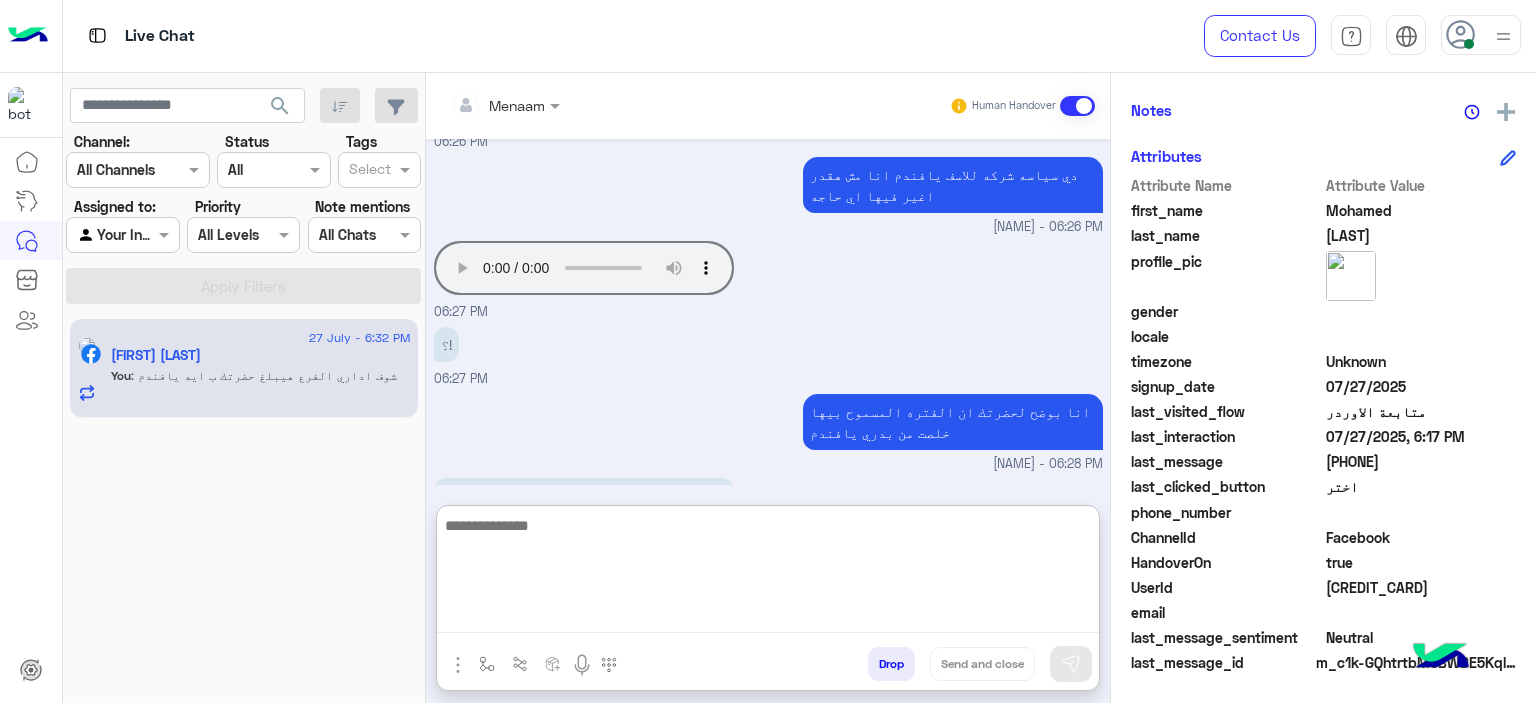 type 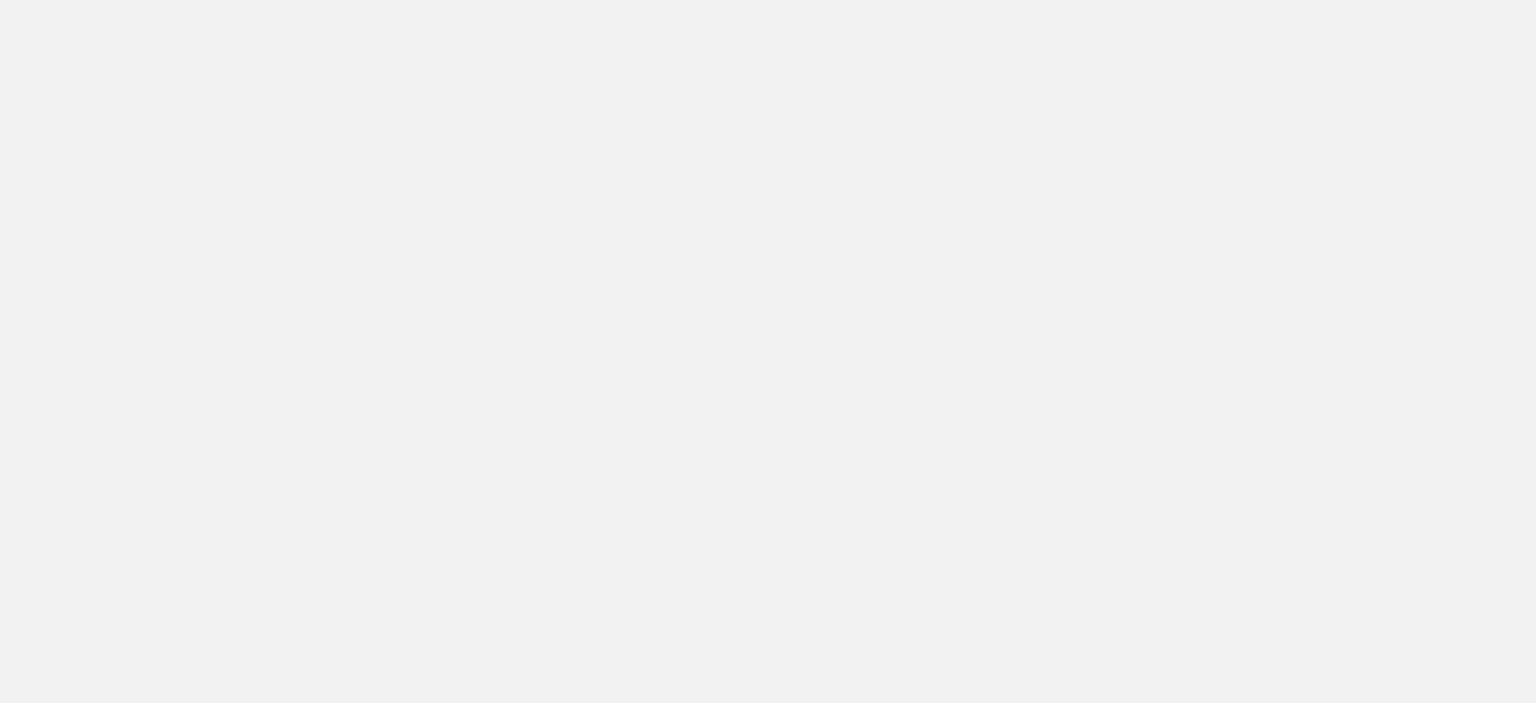 scroll, scrollTop: 0, scrollLeft: 0, axis: both 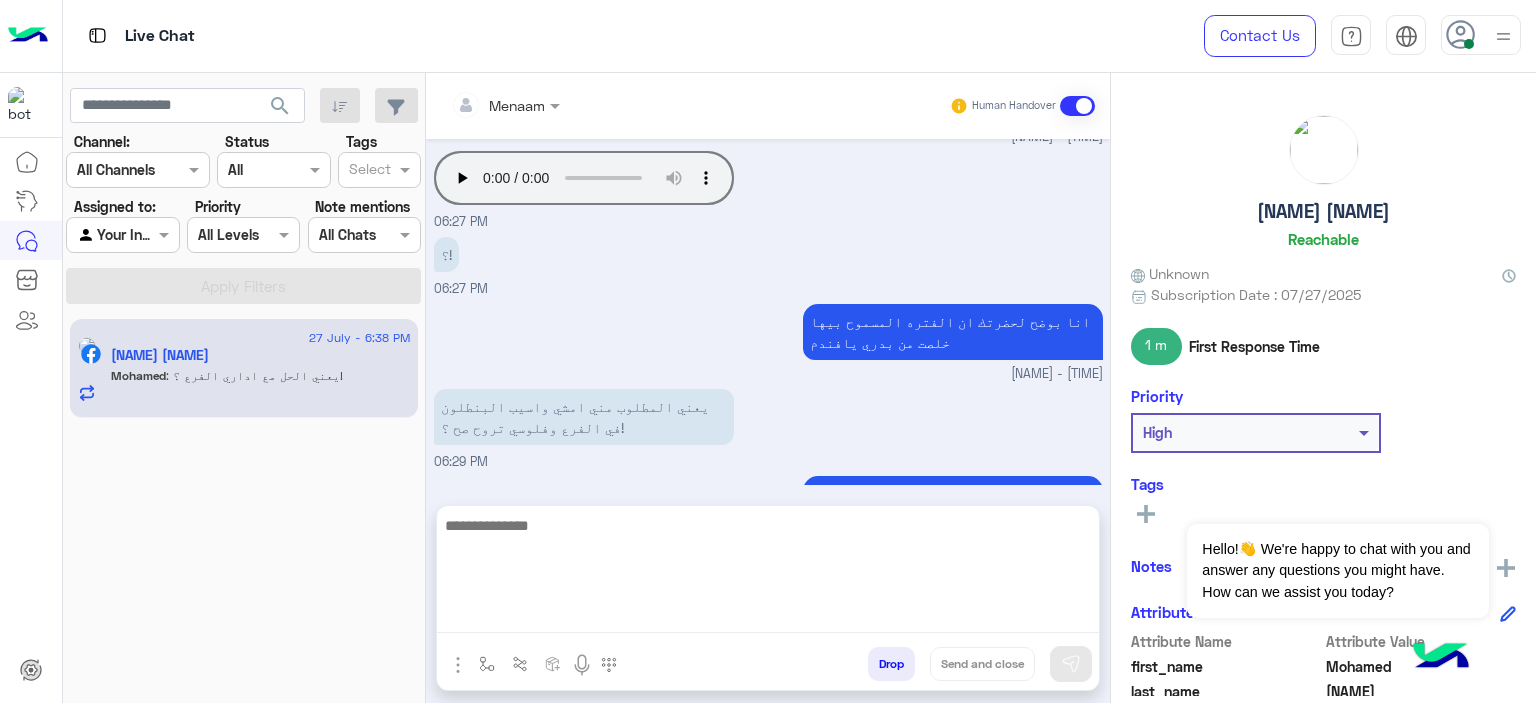 click at bounding box center (768, 573) 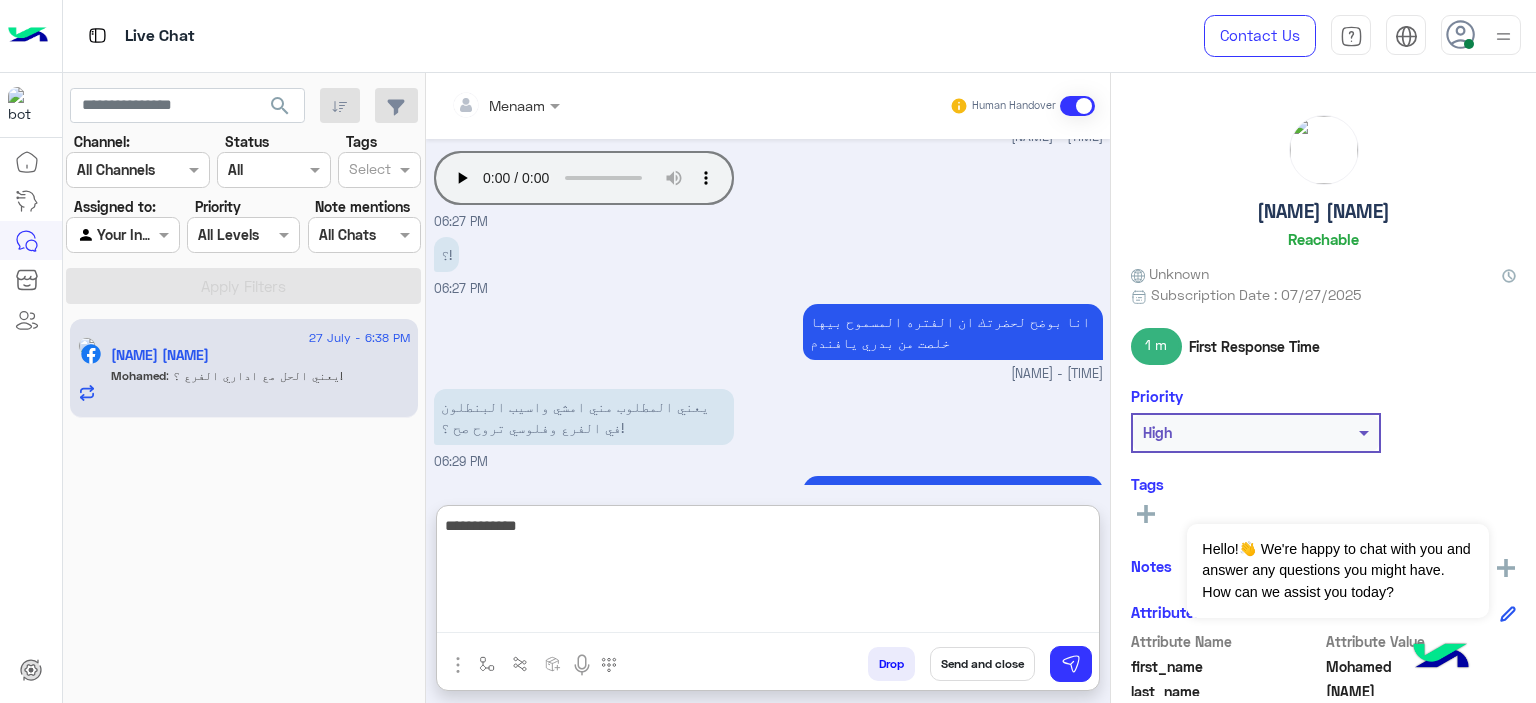 type on "**********" 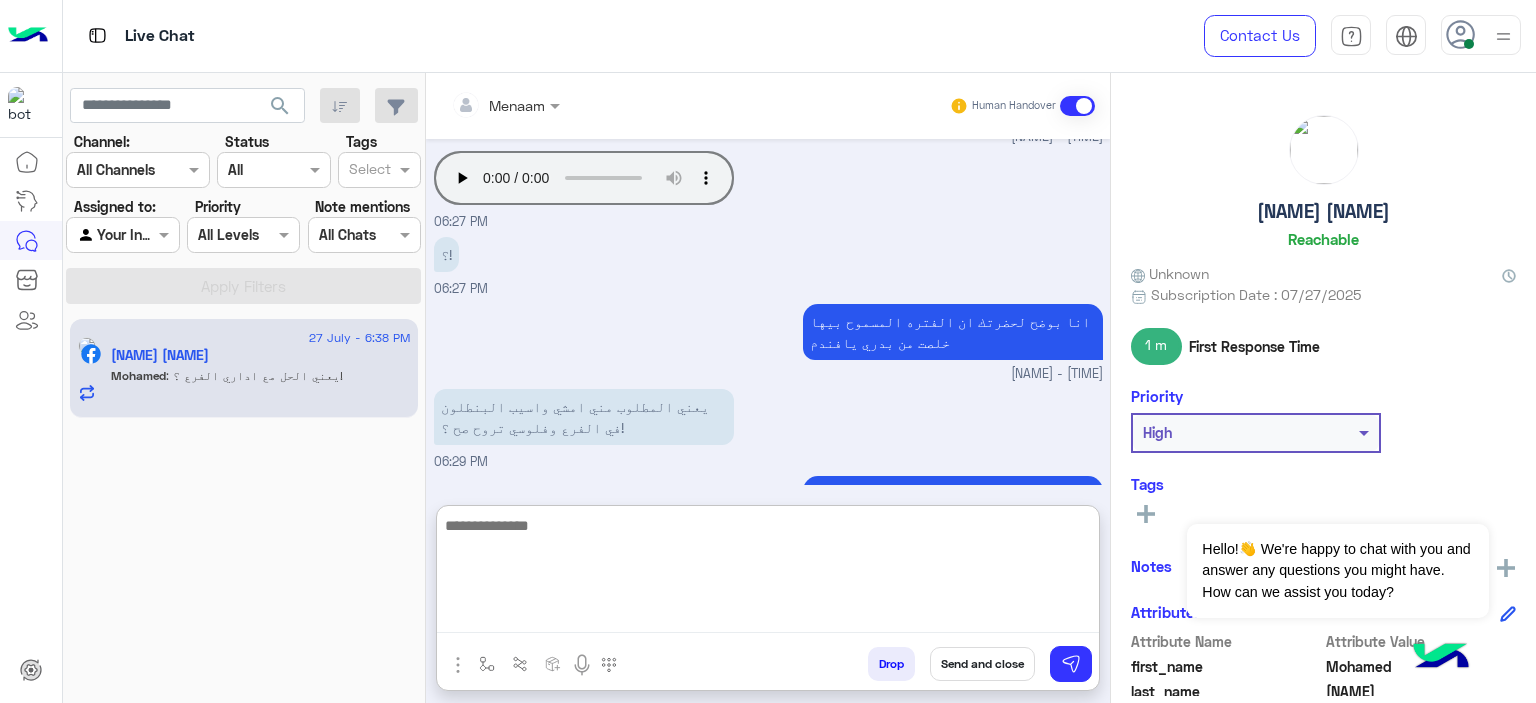 scroll, scrollTop: 1676, scrollLeft: 0, axis: vertical 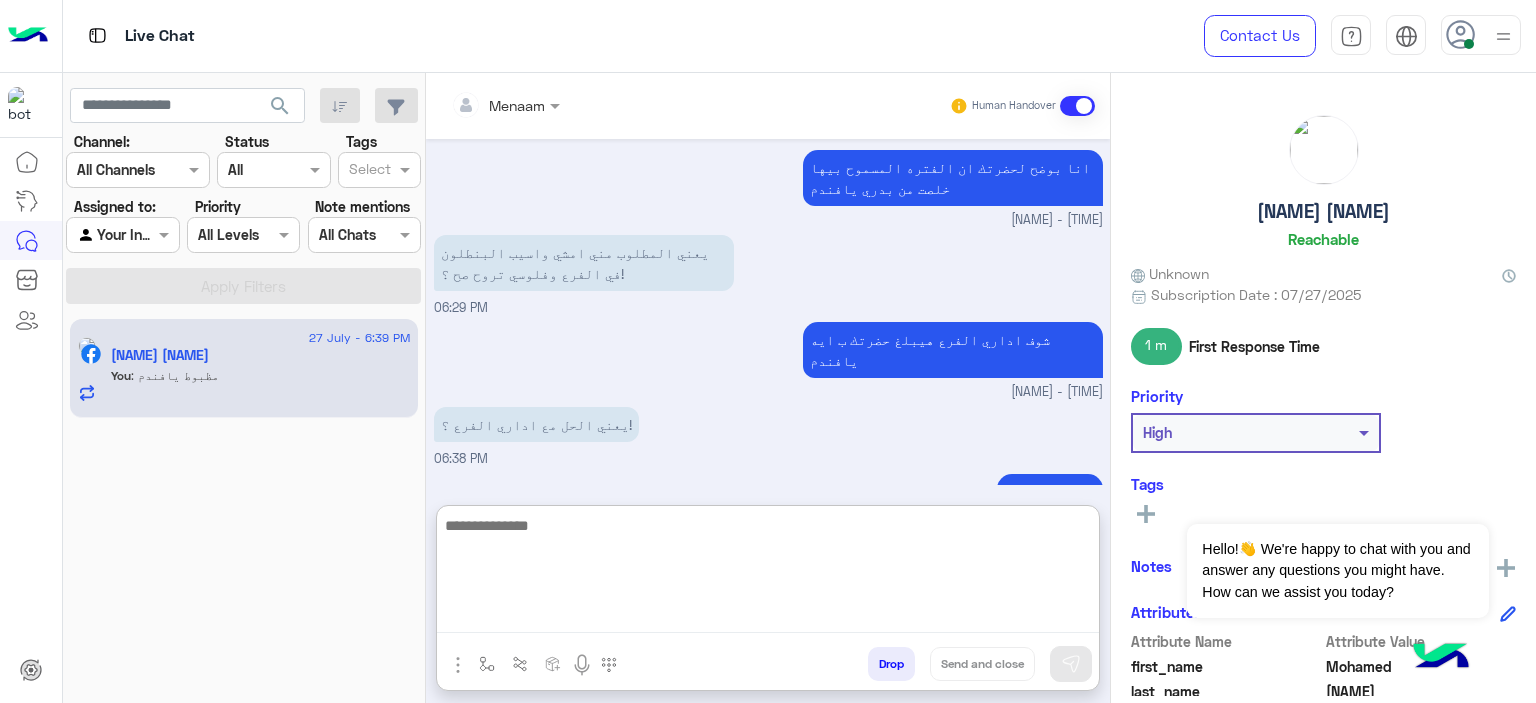 click at bounding box center [768, 573] 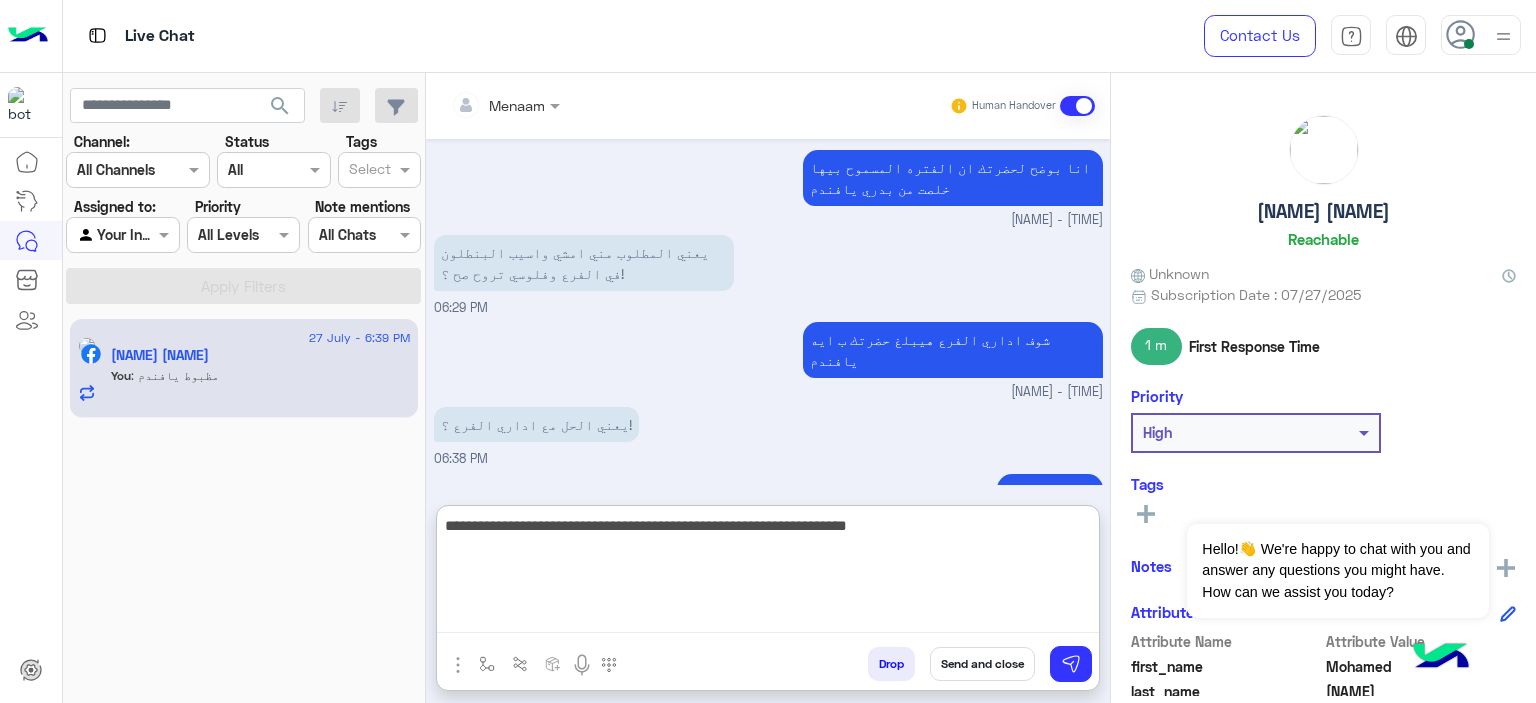 type on "**********" 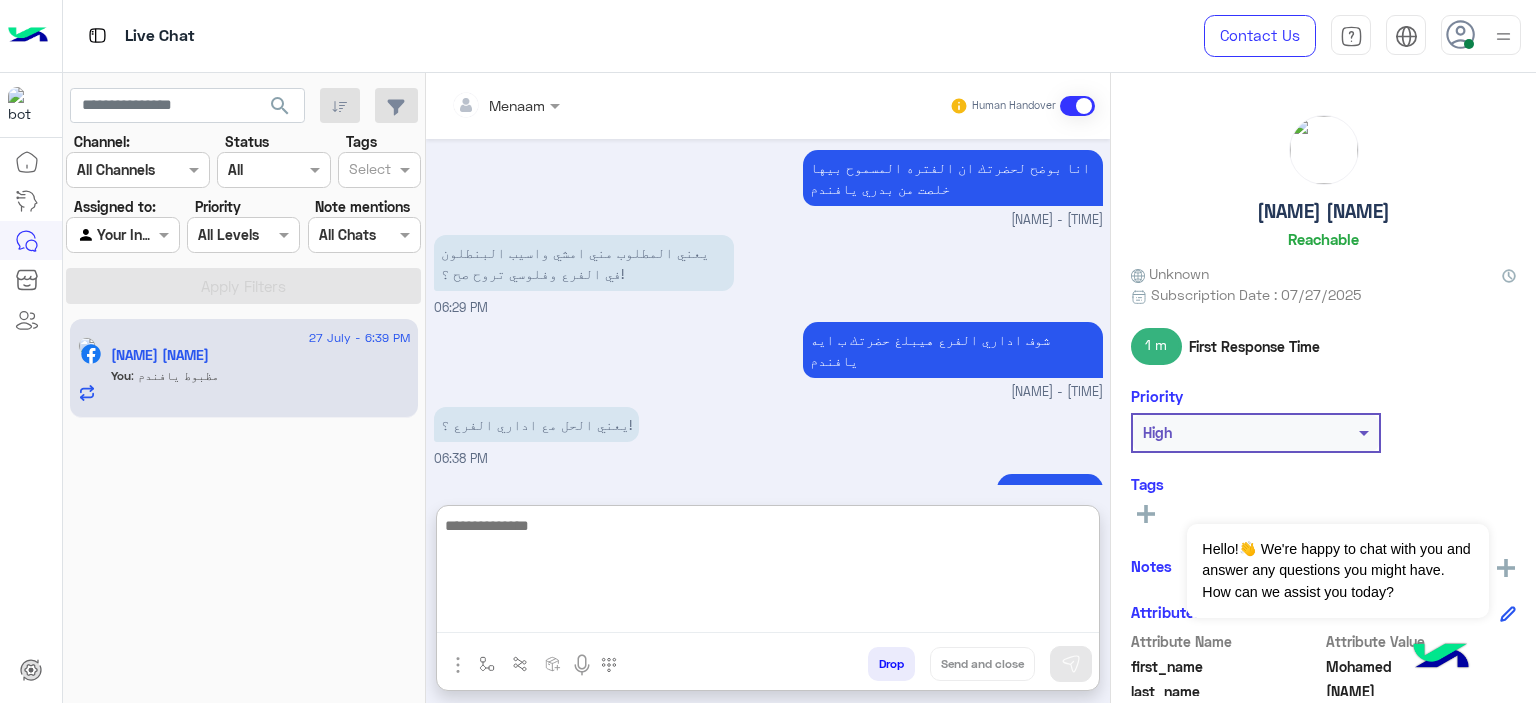 scroll, scrollTop: 1760, scrollLeft: 0, axis: vertical 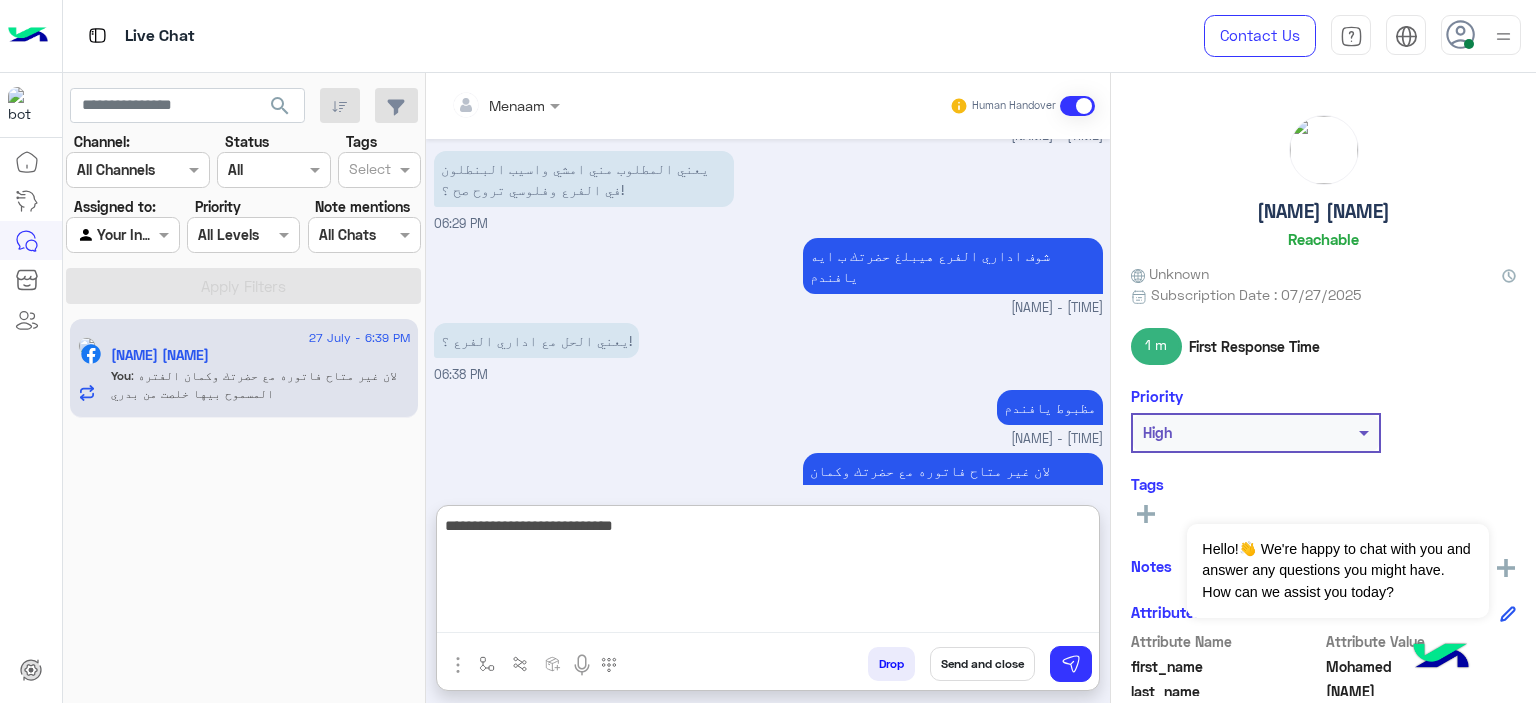 type on "**********" 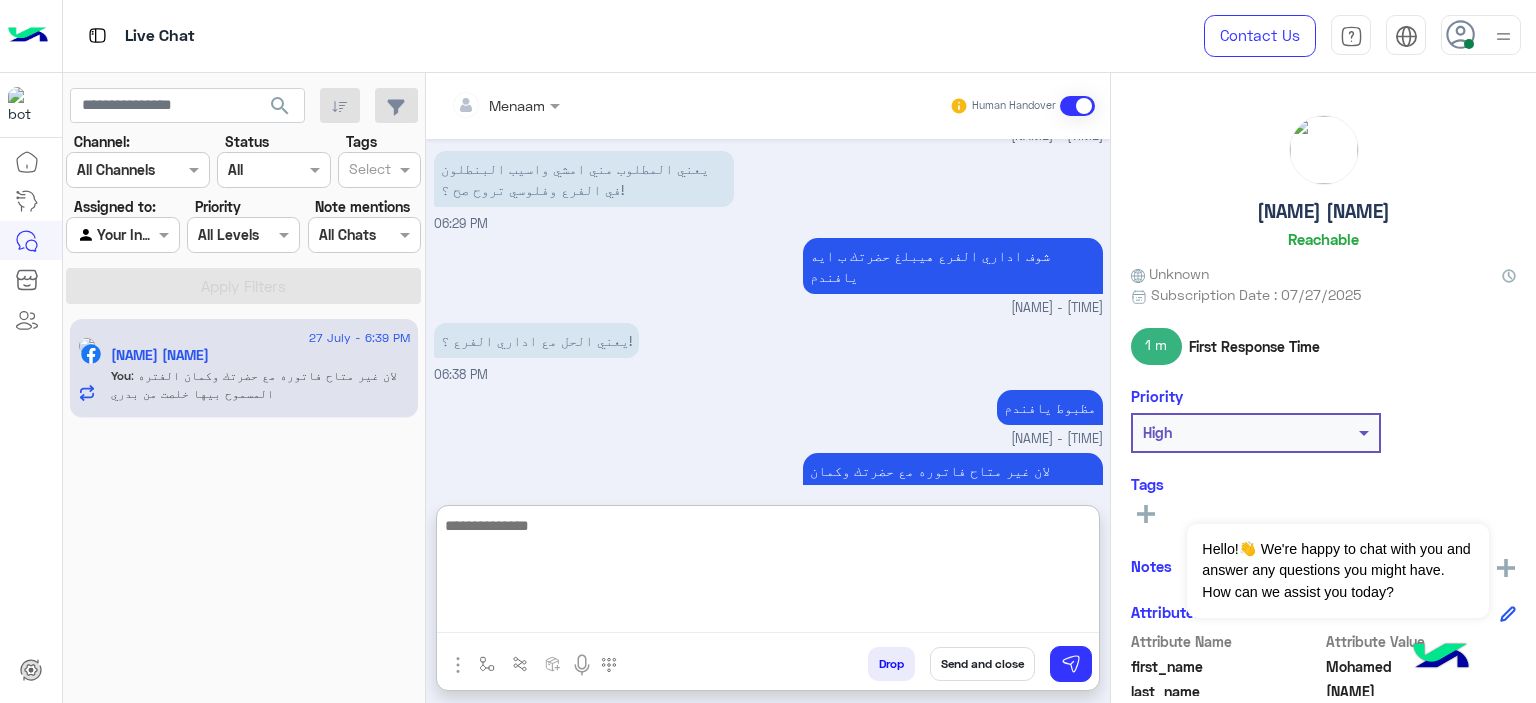 scroll, scrollTop: 1824, scrollLeft: 0, axis: vertical 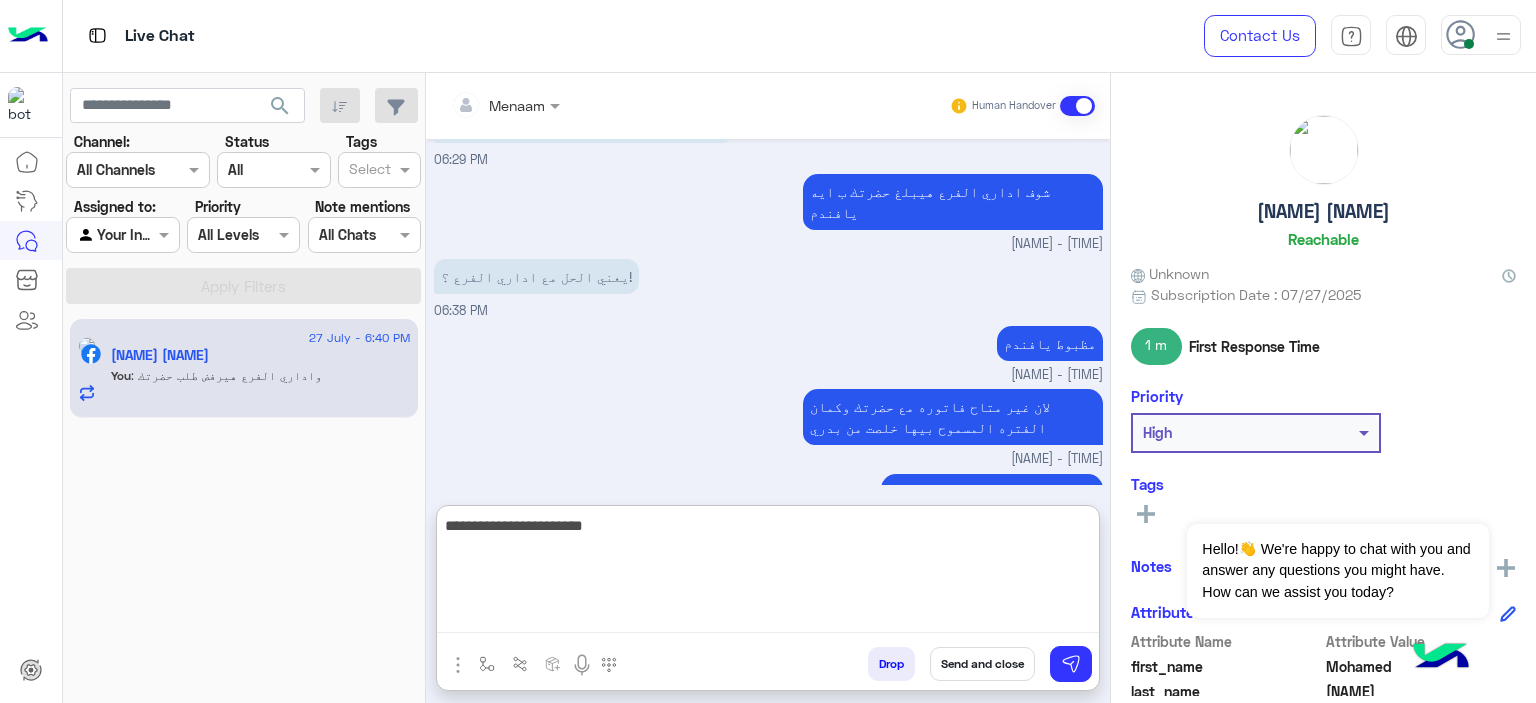 type on "**********" 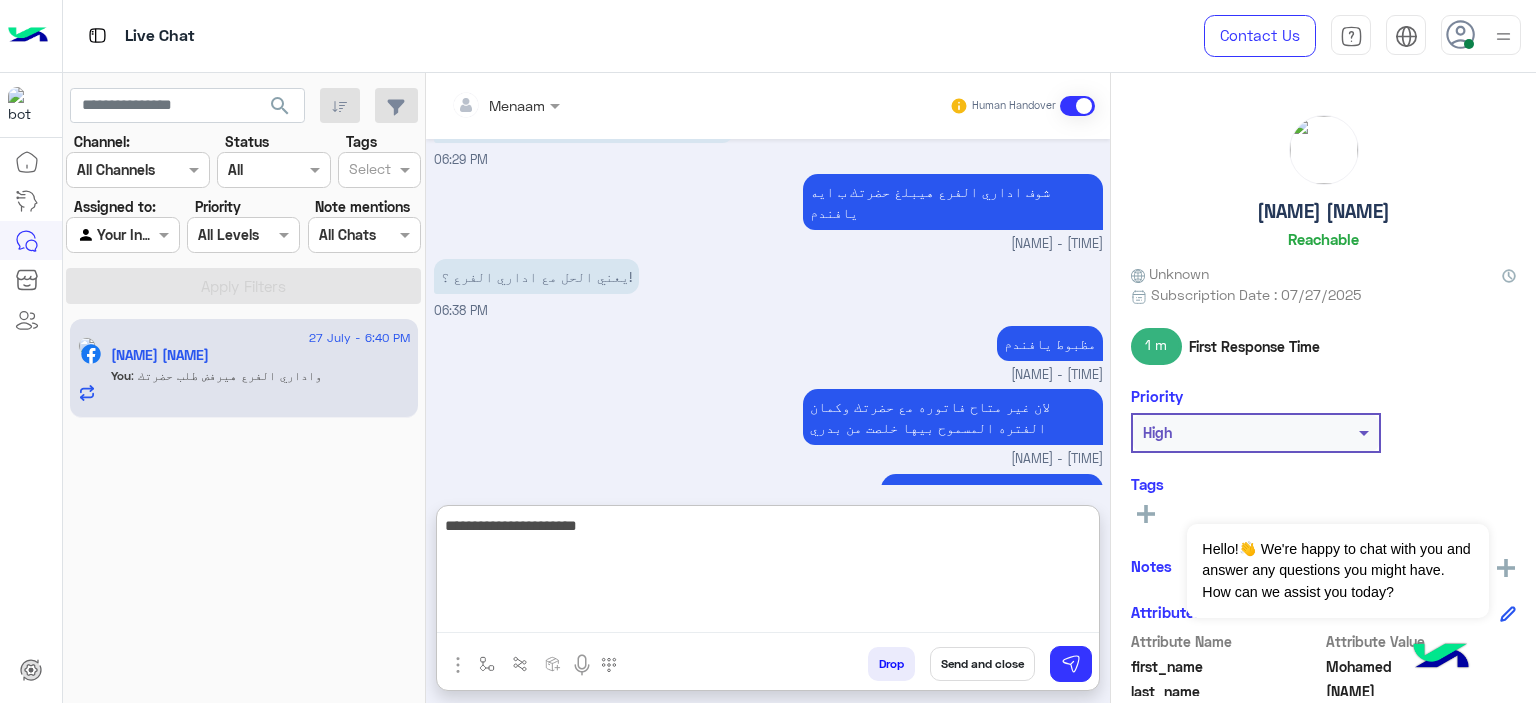 type 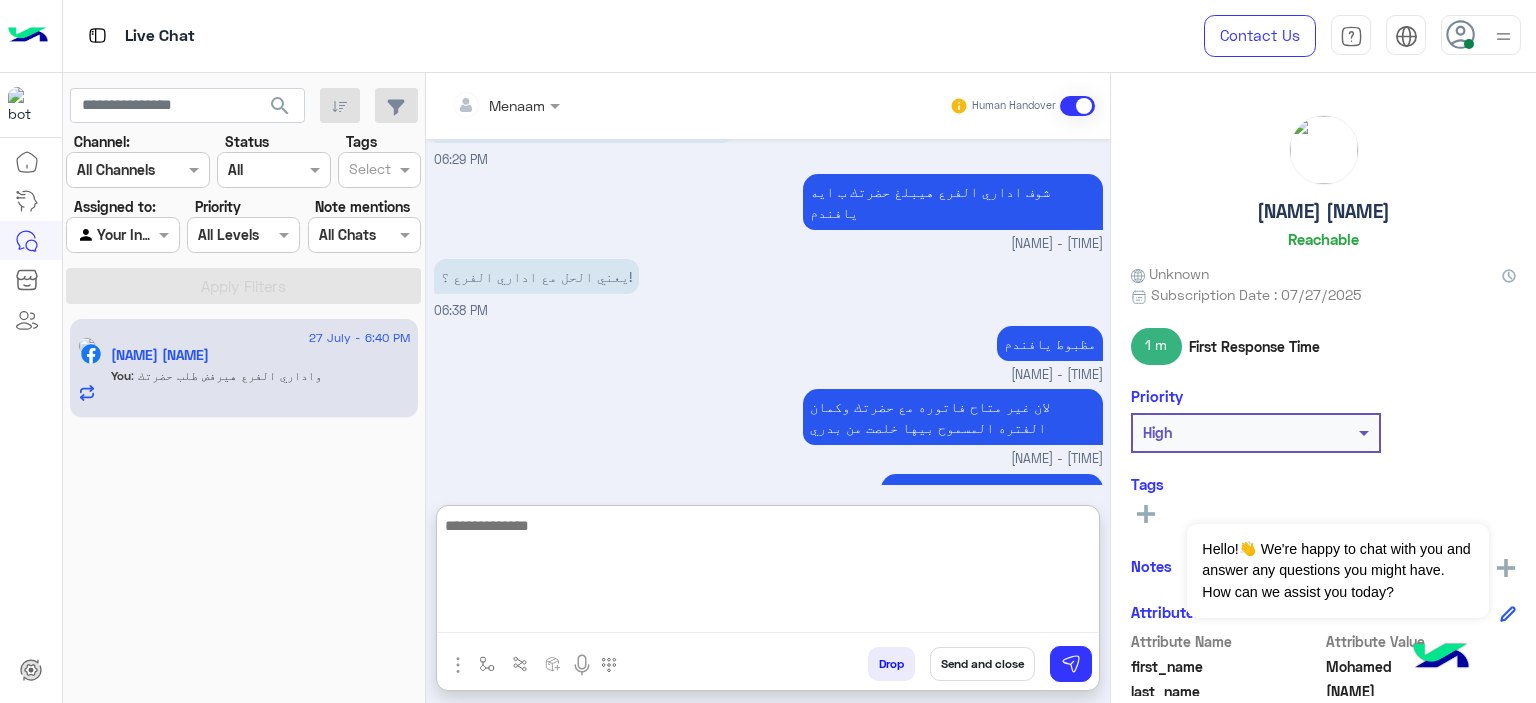 scroll, scrollTop: 1888, scrollLeft: 0, axis: vertical 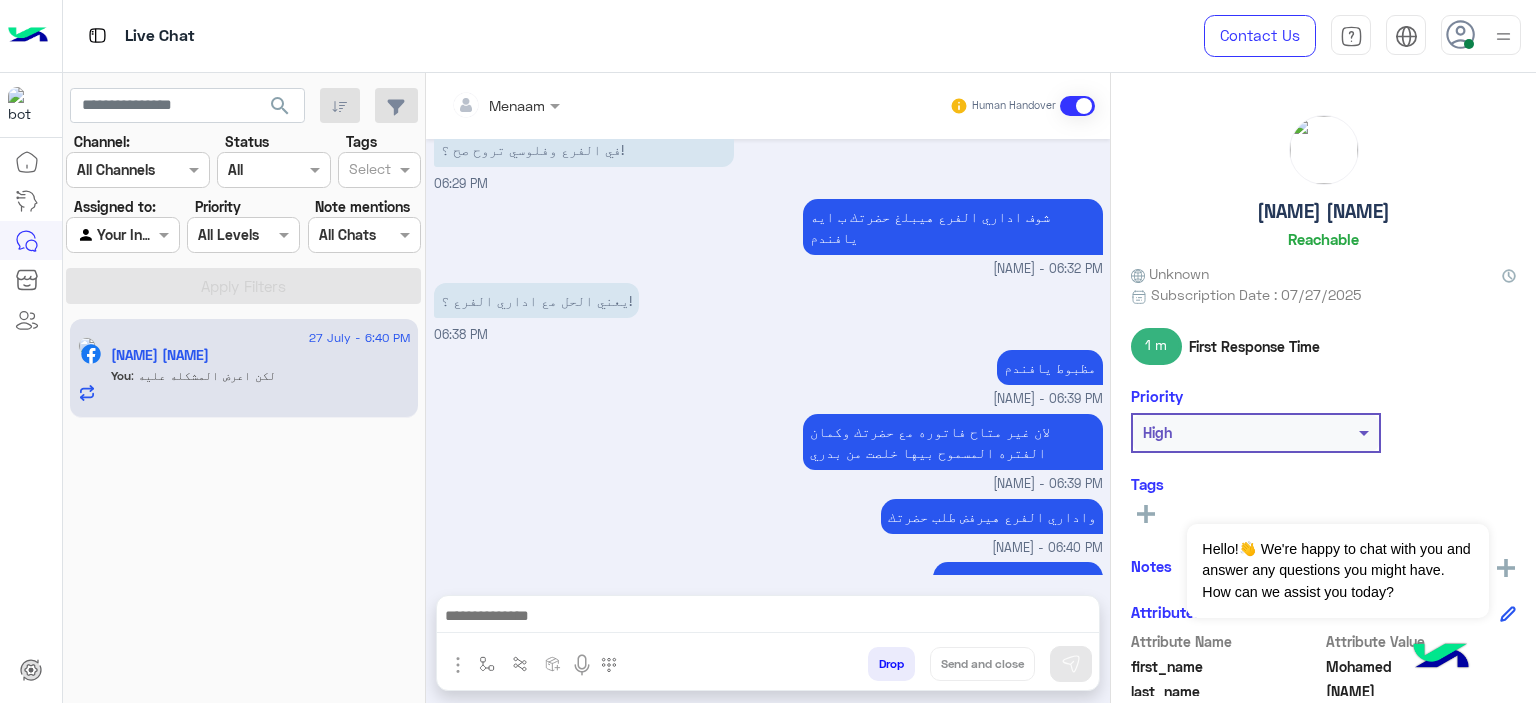 click on "Drop" at bounding box center [891, 664] 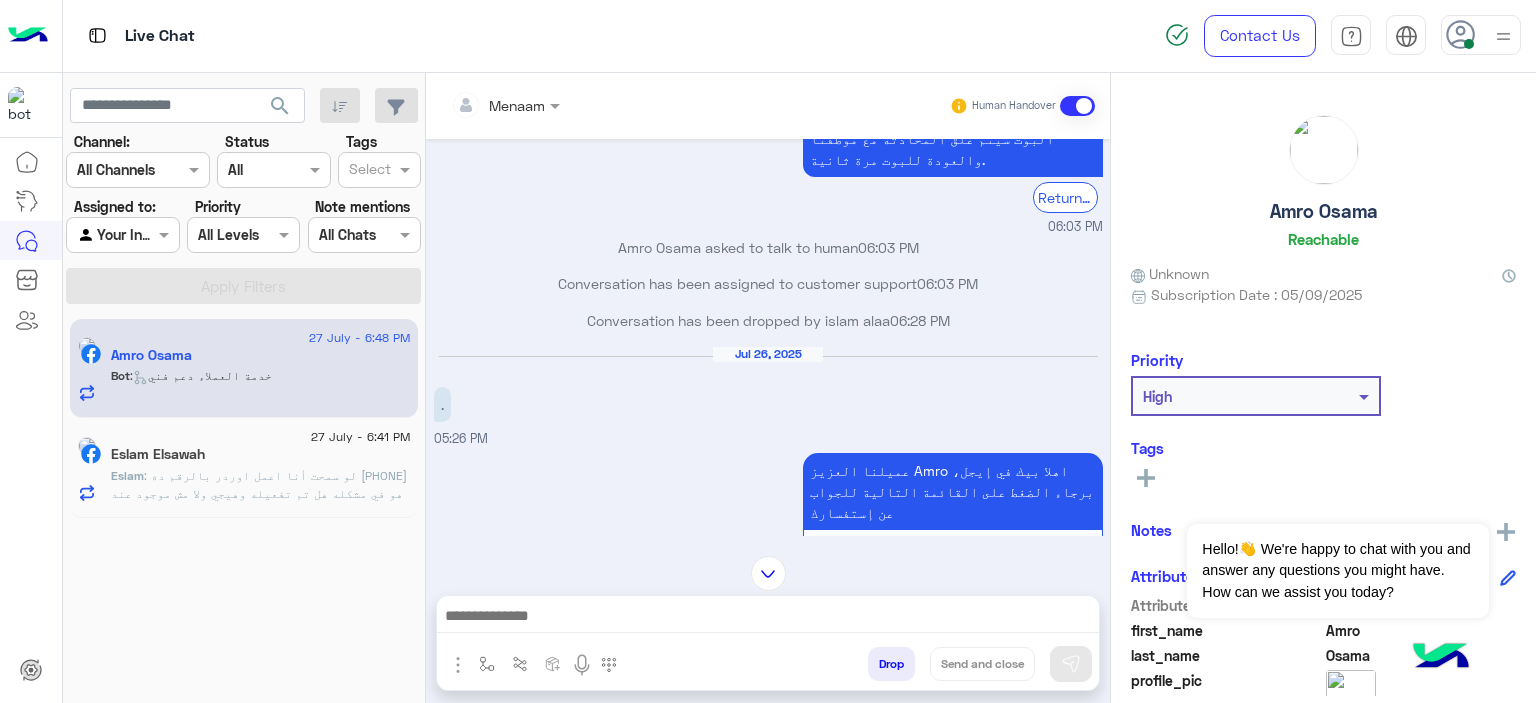scroll, scrollTop: 1120, scrollLeft: 0, axis: vertical 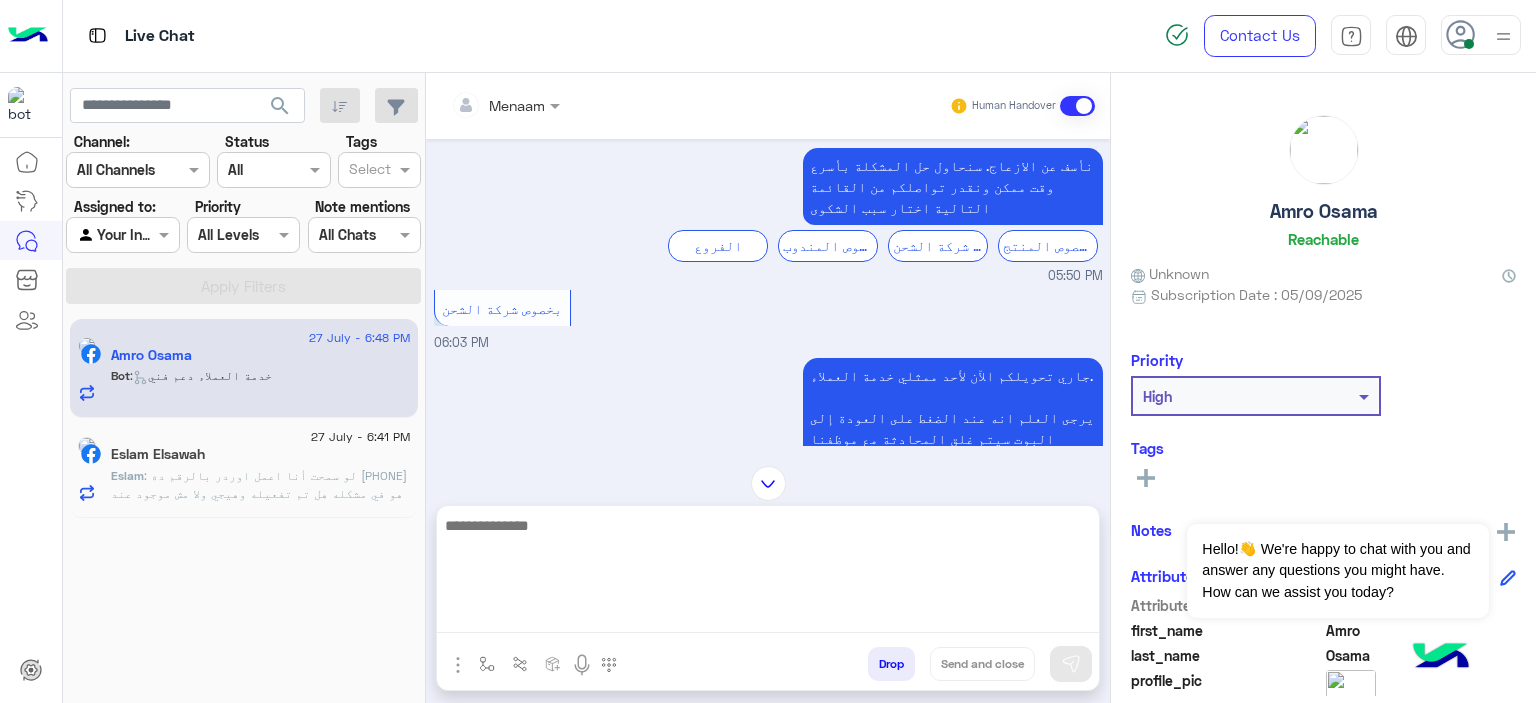 click at bounding box center [768, 573] 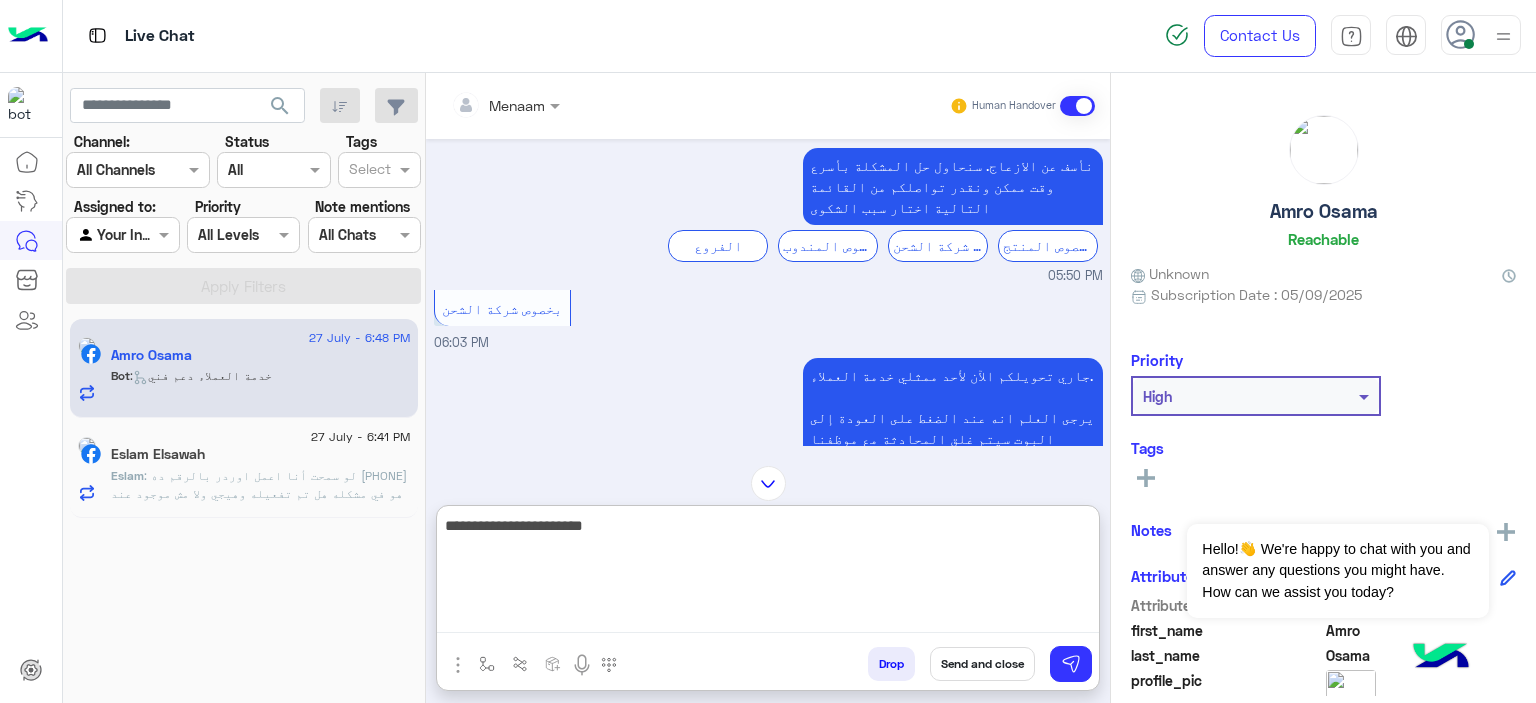 type on "**********" 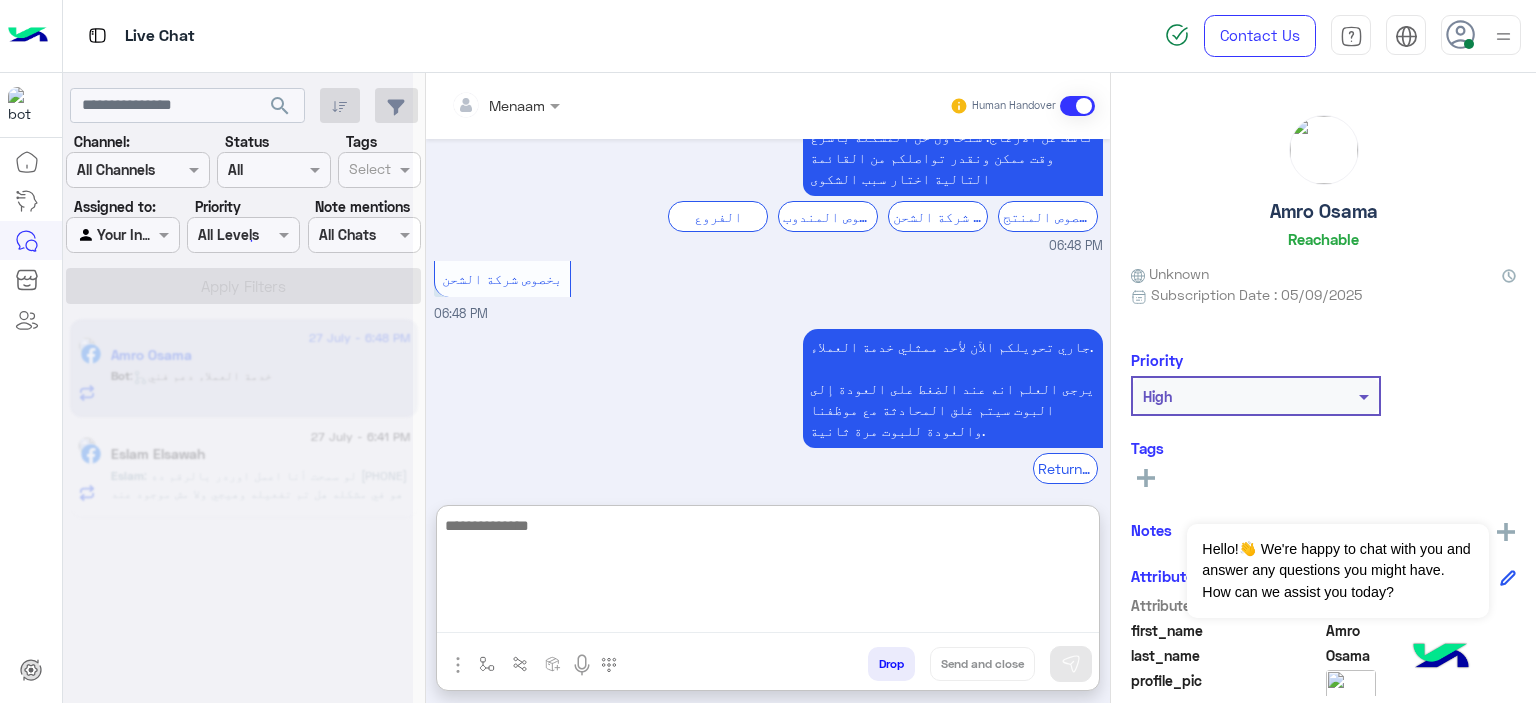 scroll, scrollTop: 4015, scrollLeft: 0, axis: vertical 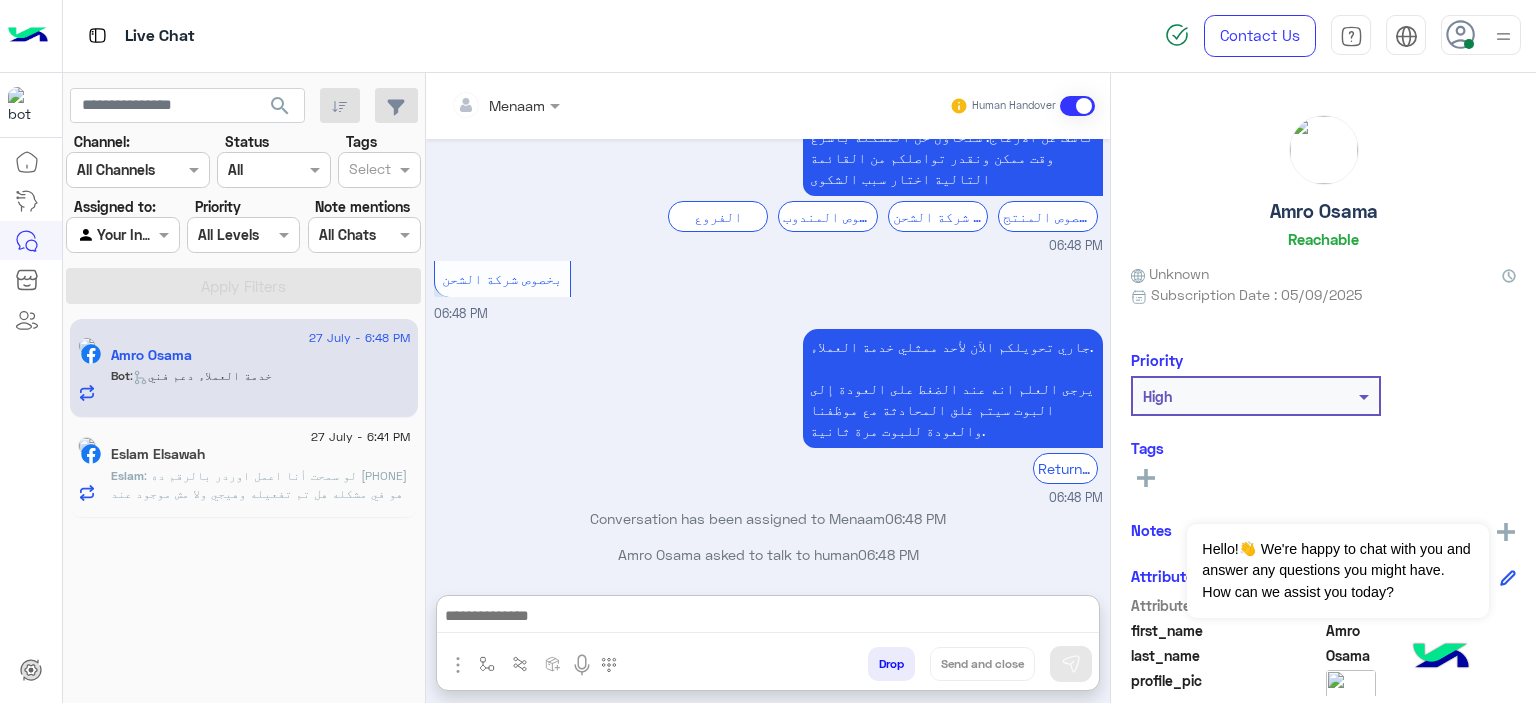 click on "Eslam Elsawah" 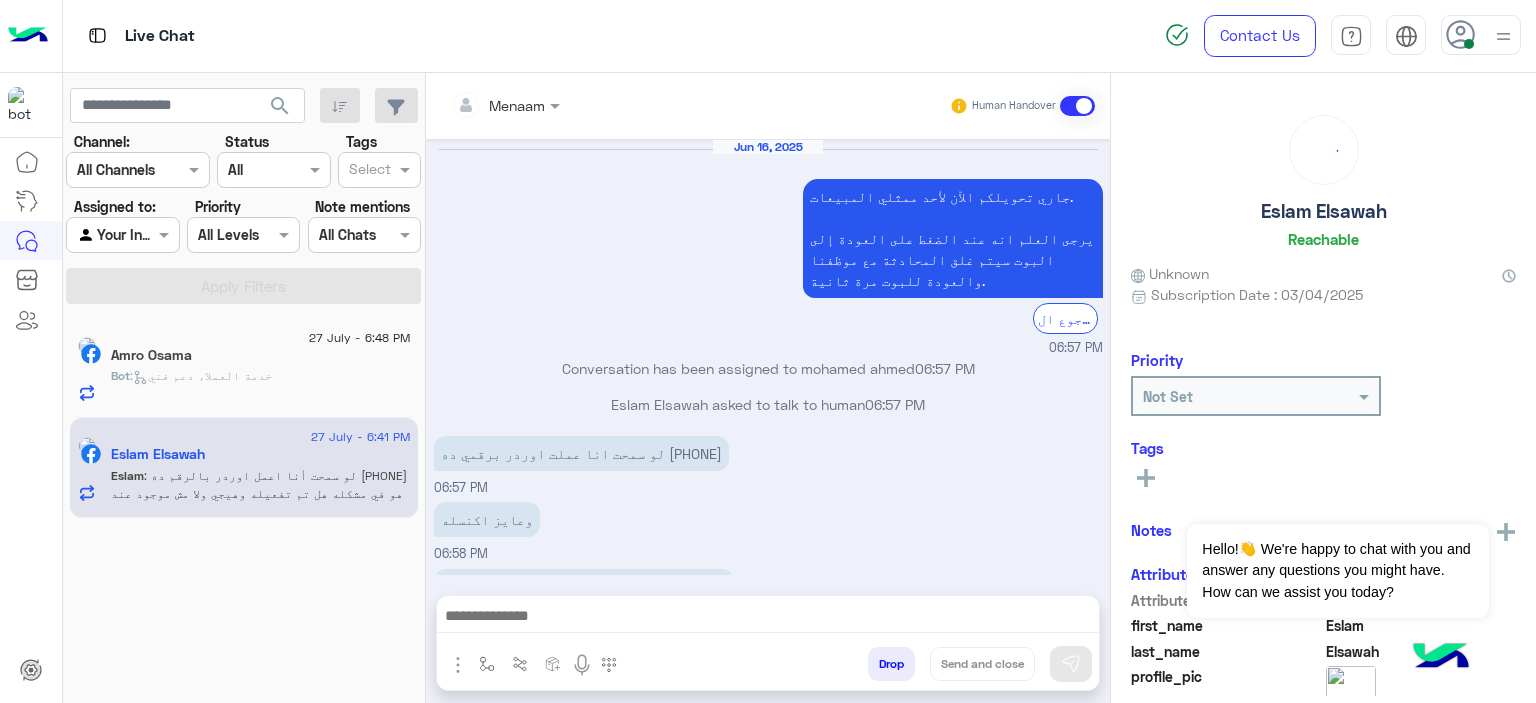 scroll, scrollTop: 2110, scrollLeft: 0, axis: vertical 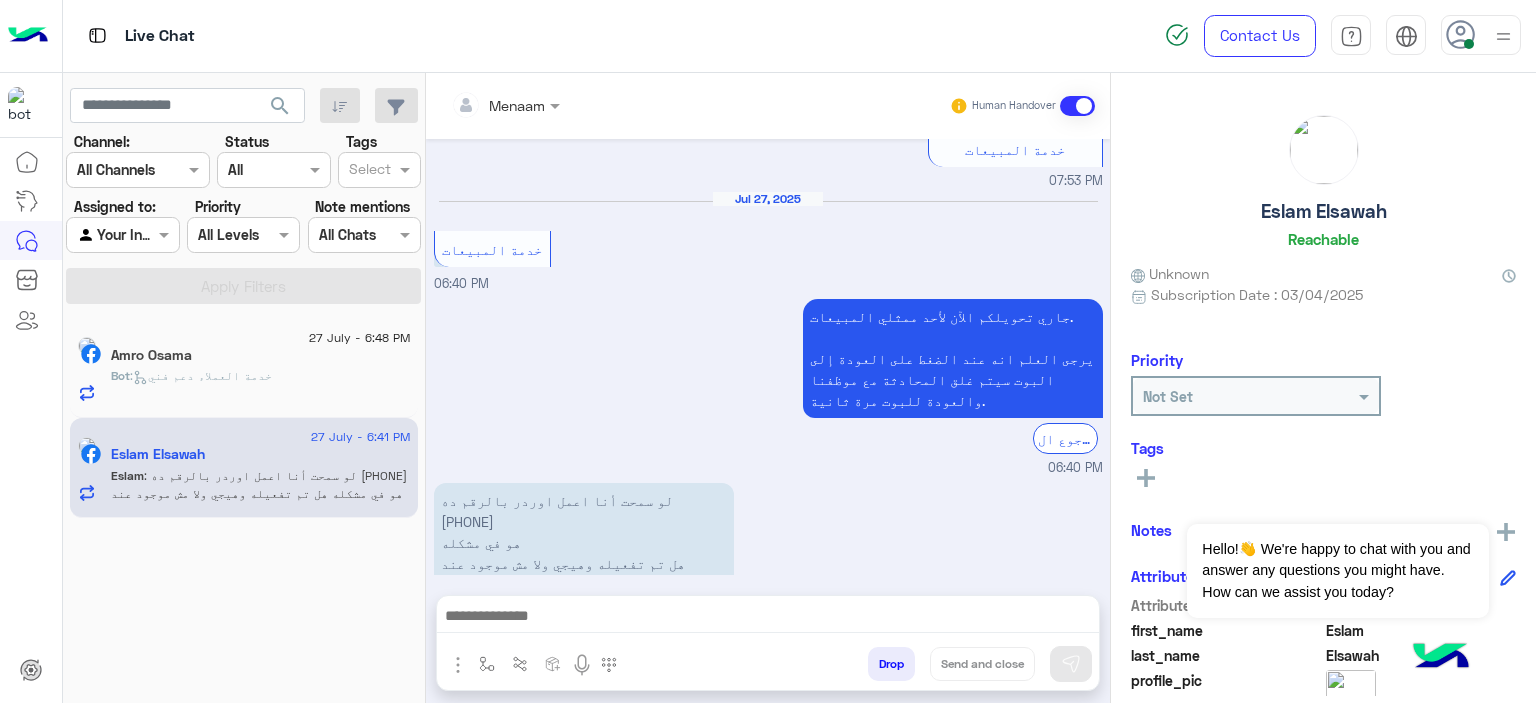 click on "لو سمحت أنا اعمل اوردر بالرقم ده 01096276087  هو في مشكله  هل تم تفعيله وهيجي ولا مش موجود عند حضراتكم علي السيستم" at bounding box center (584, 542) 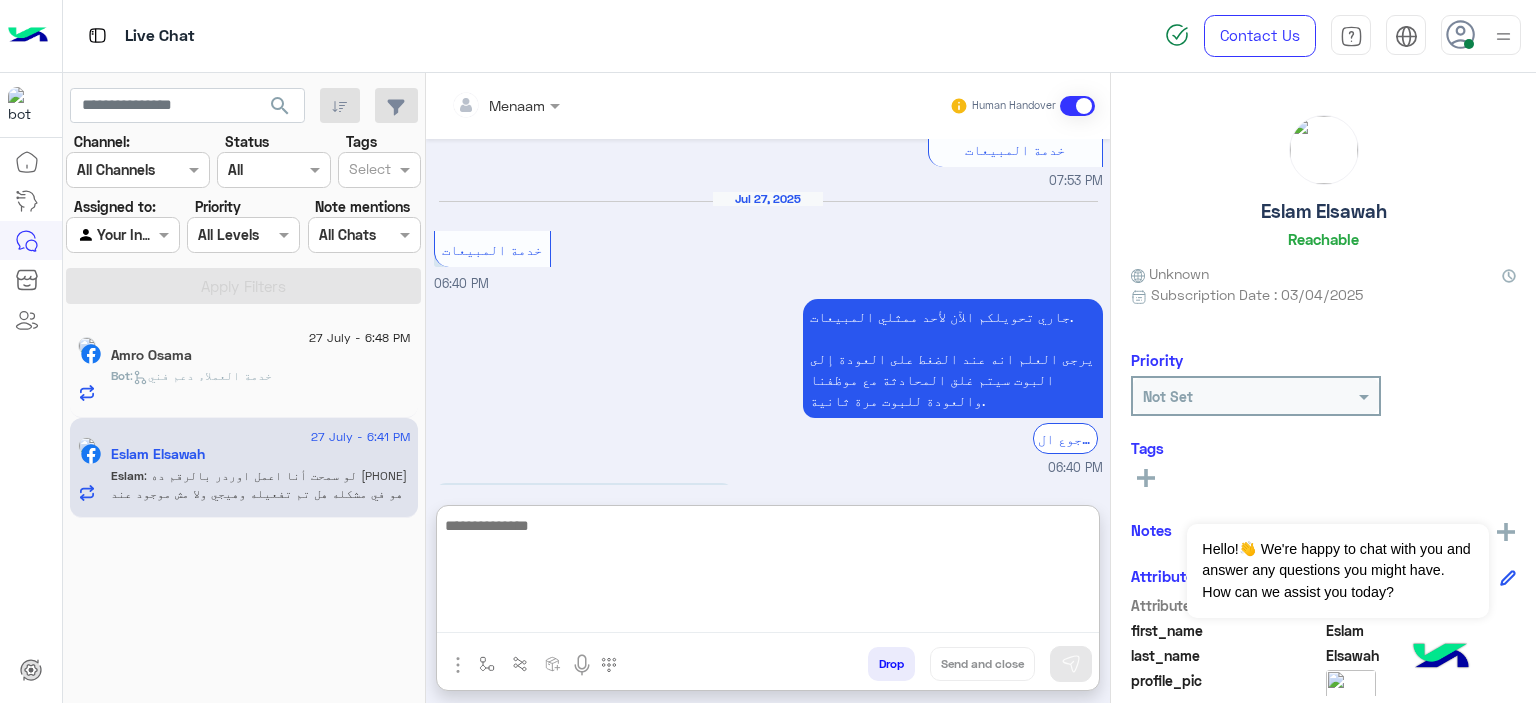 click at bounding box center (768, 573) 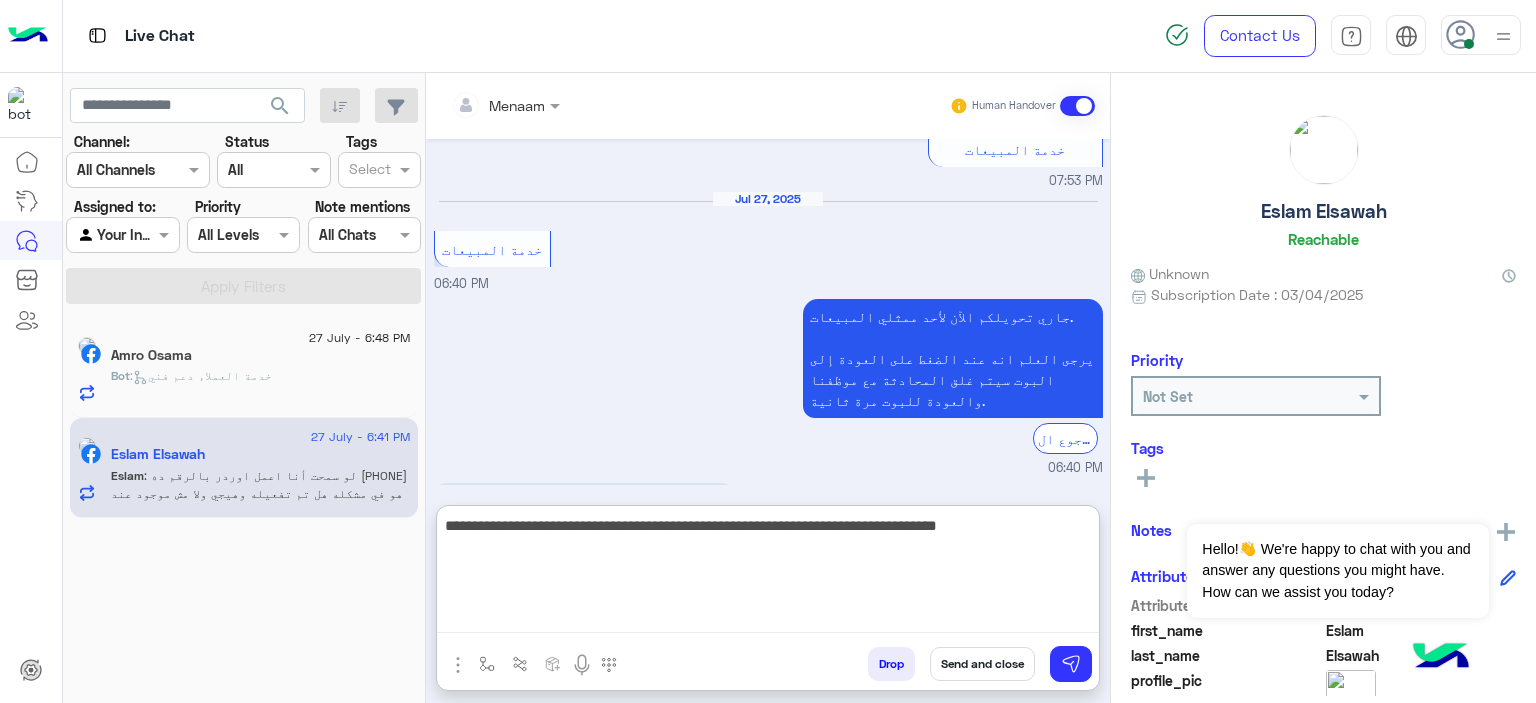 type on "**********" 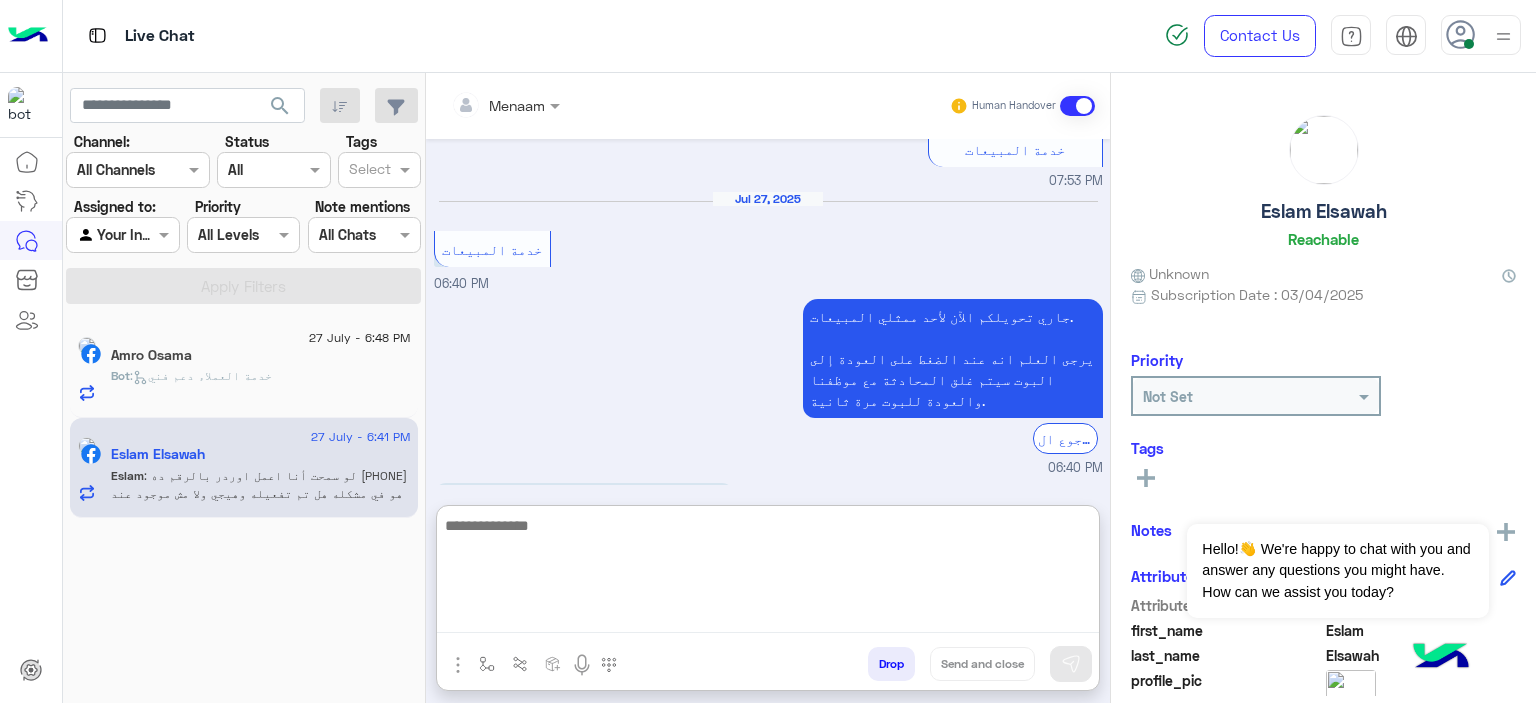 scroll, scrollTop: 2285, scrollLeft: 0, axis: vertical 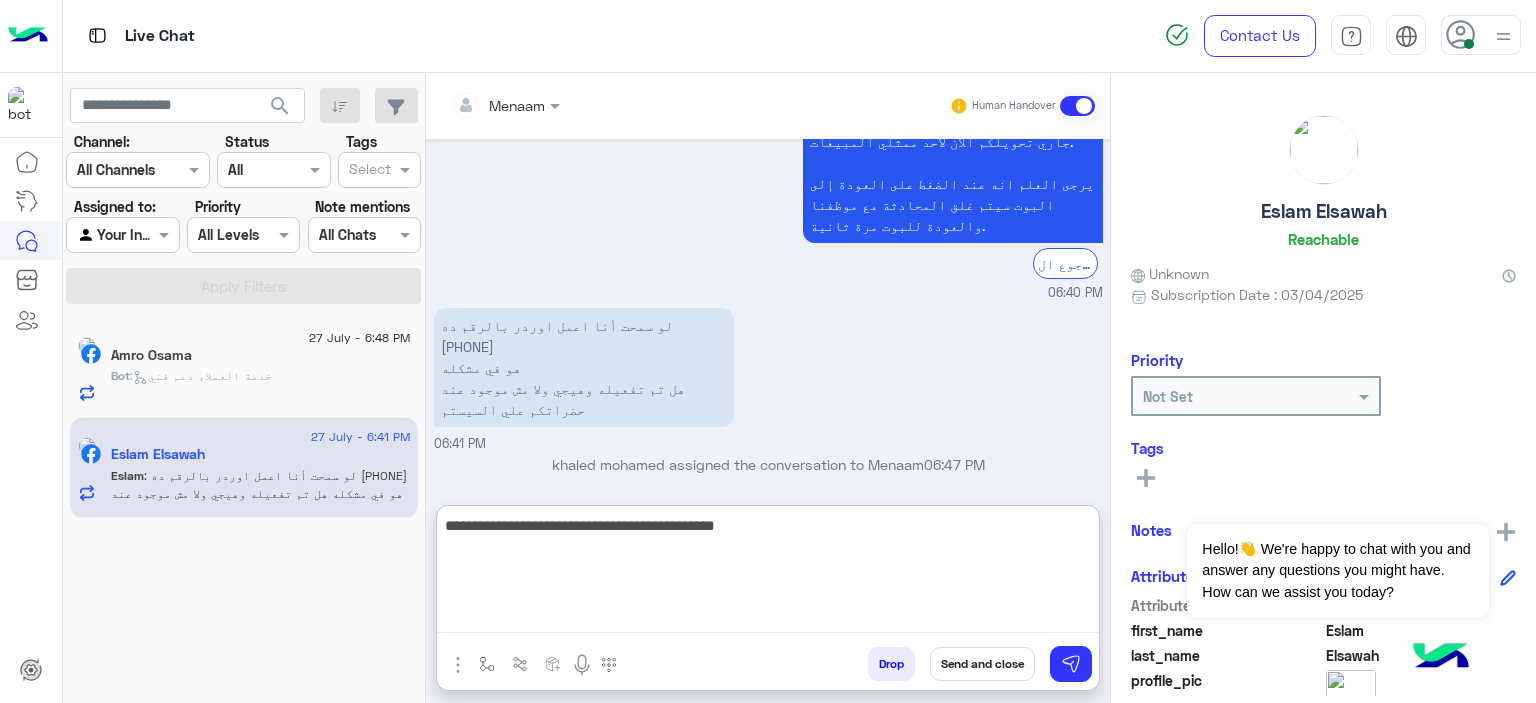 type on "**********" 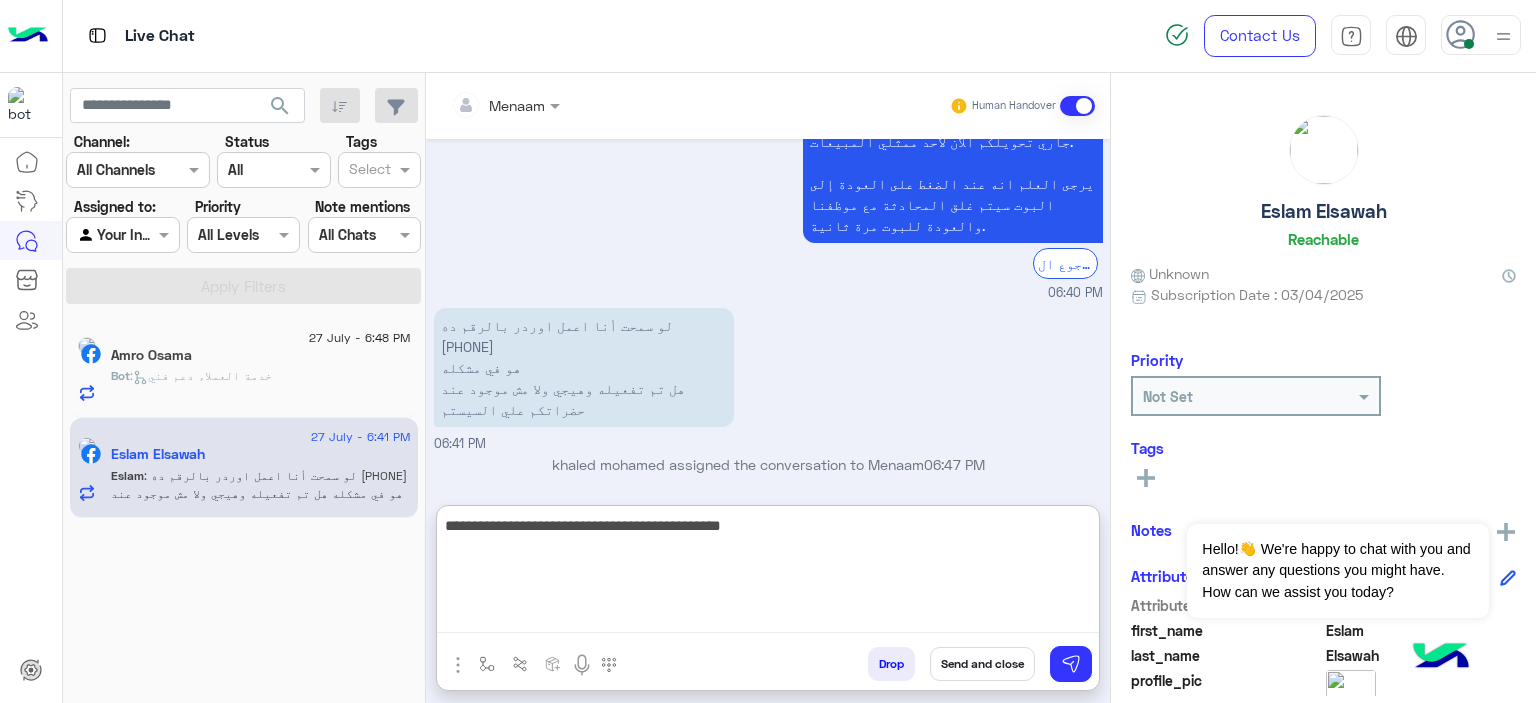 type 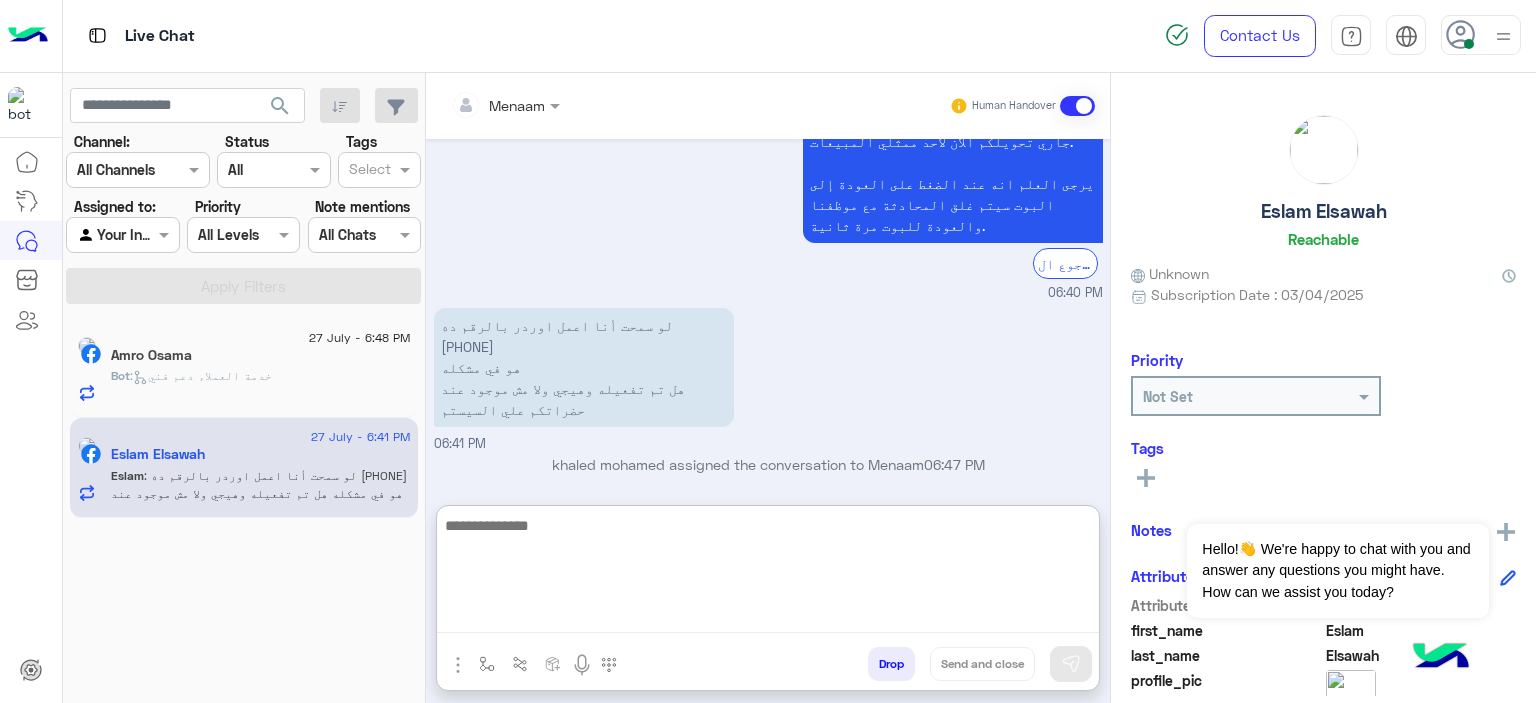 scroll, scrollTop: 2349, scrollLeft: 0, axis: vertical 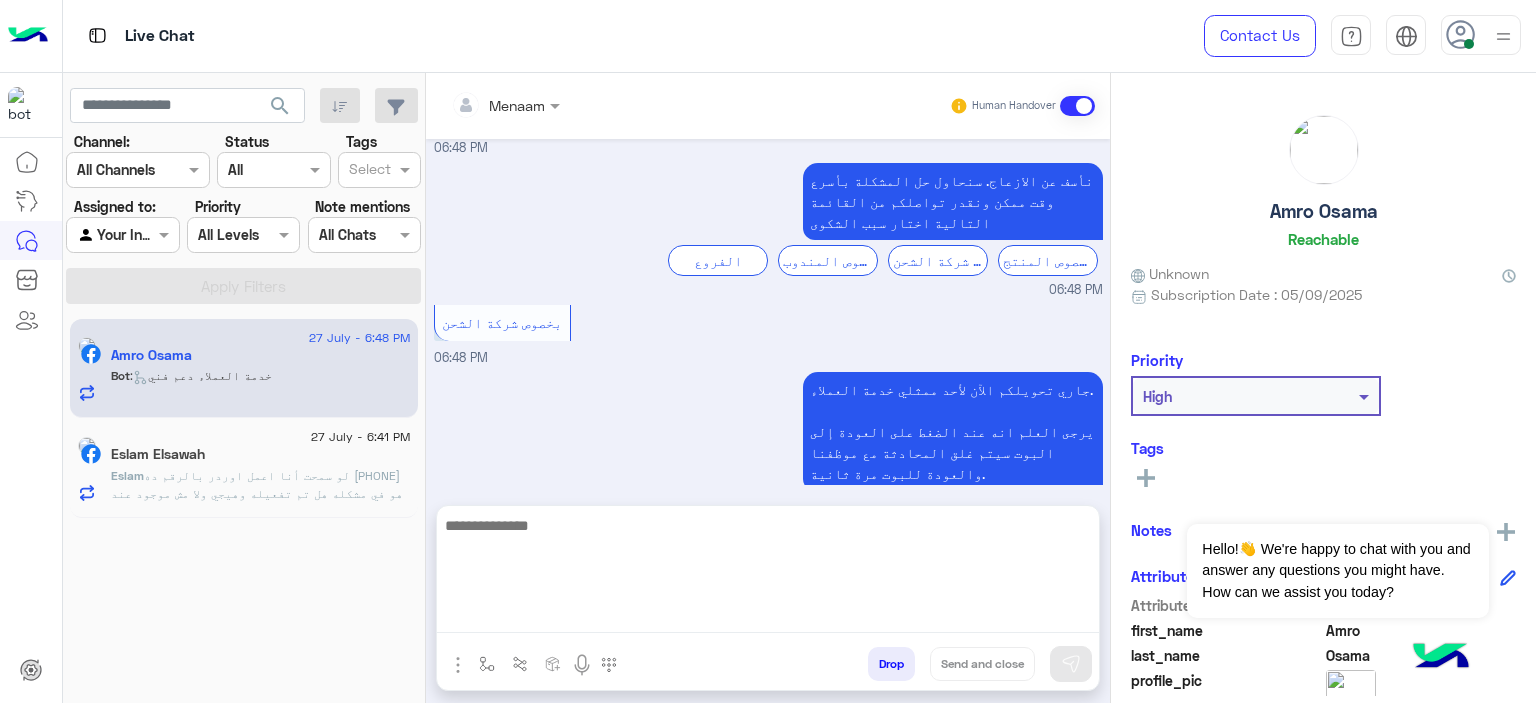 click at bounding box center [768, 573] 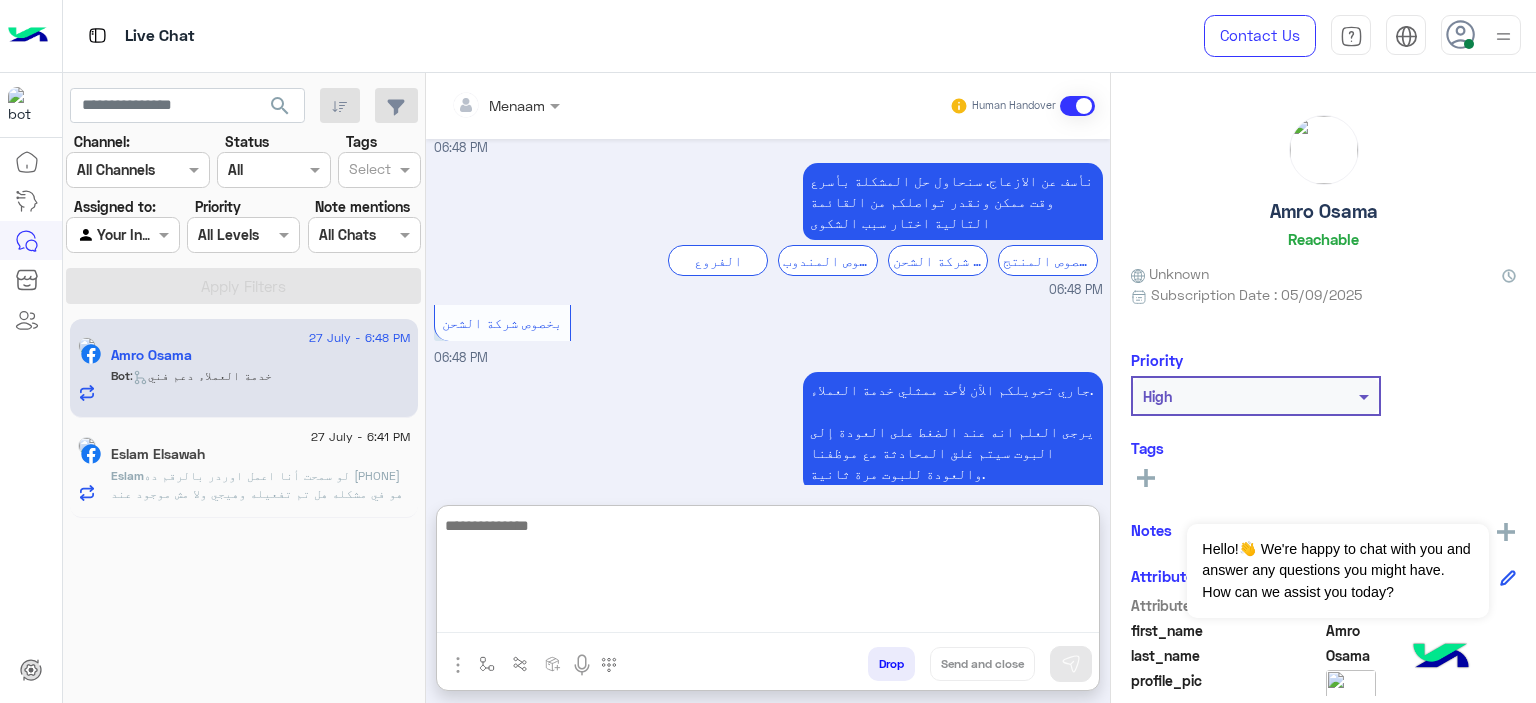 paste on "**********" 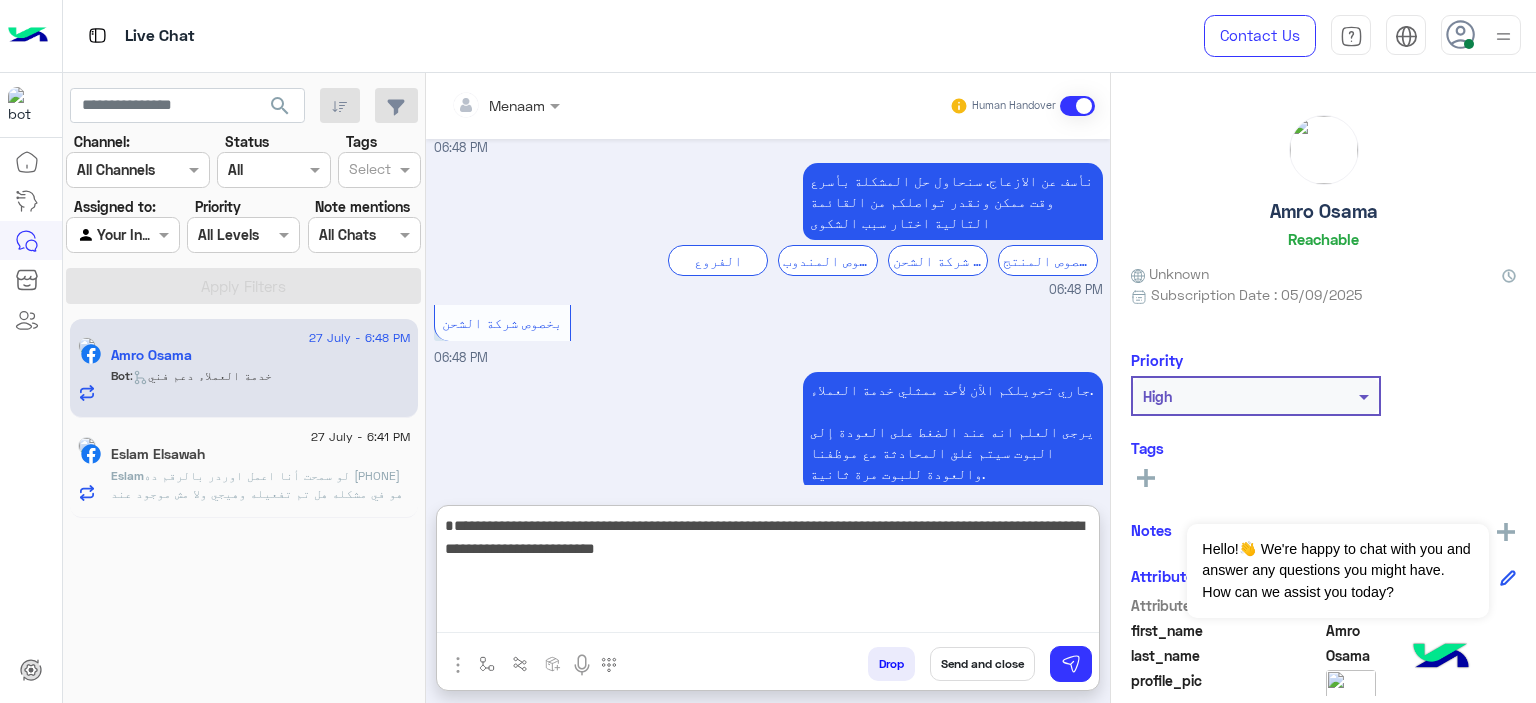 scroll, scrollTop: 1785, scrollLeft: 0, axis: vertical 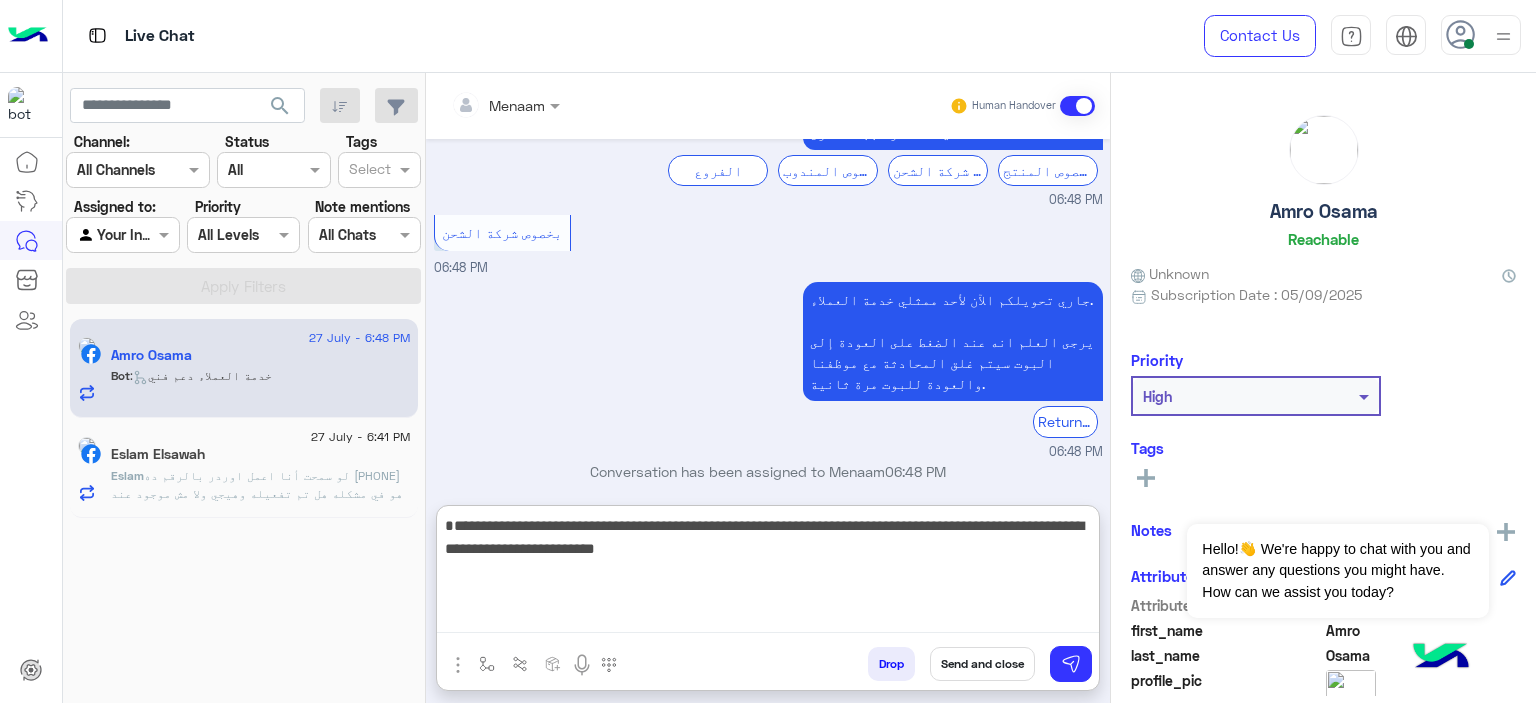 type on "**********" 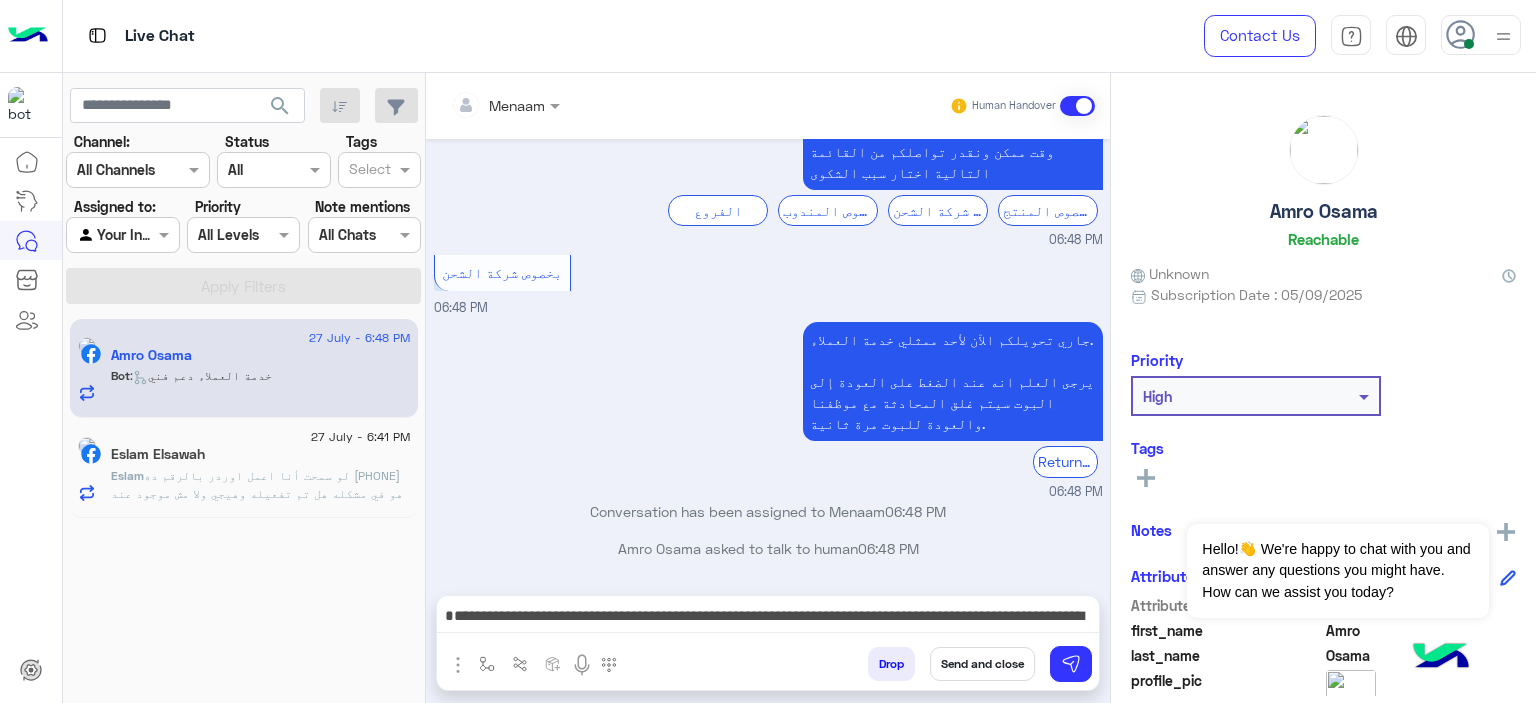 click on "Eslam : لو سمحت أنا اعمل اوردر بالرقم ده
[PHONE]
هو في مشكله
هل تم تفعيله وهيجي ولا مش موجود عند حضراتكم علي السيستم" 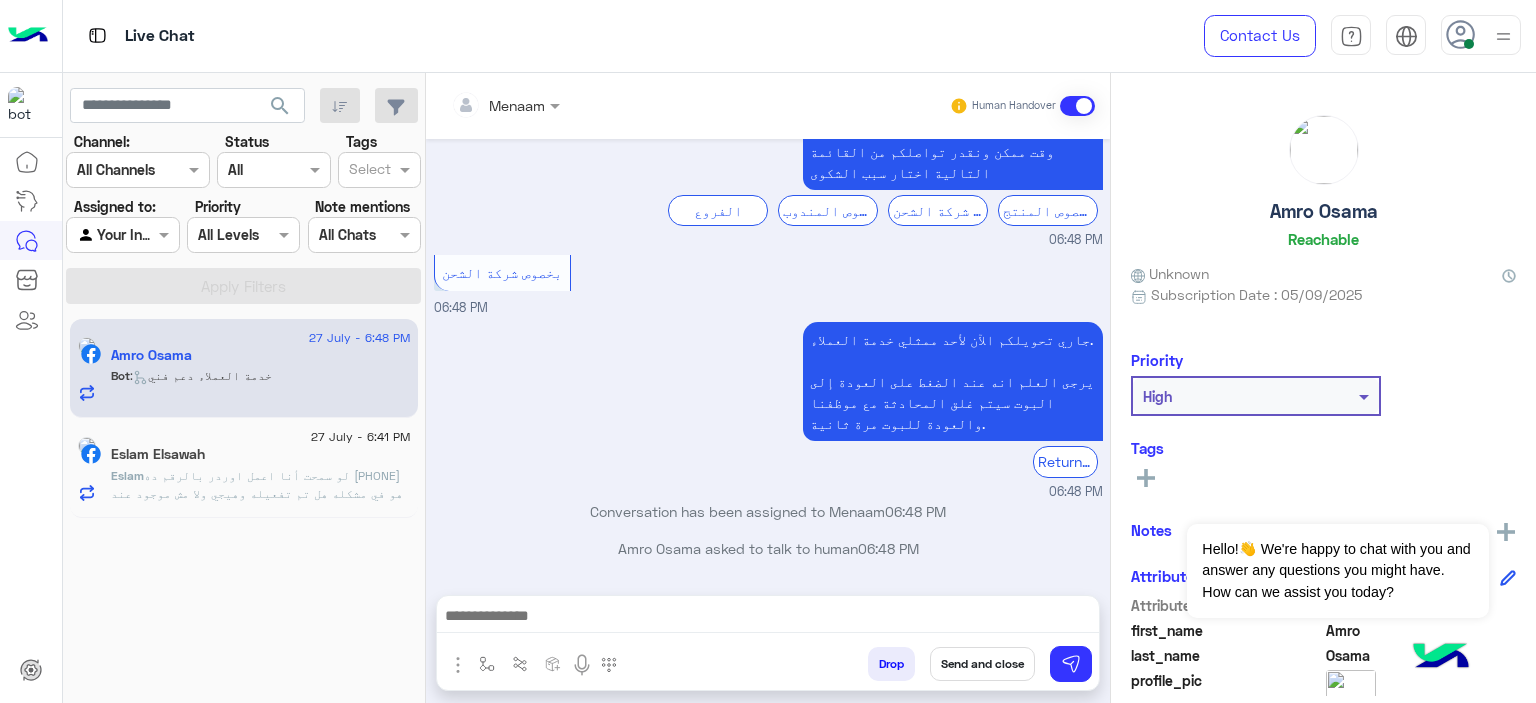scroll, scrollTop: 0, scrollLeft: 0, axis: both 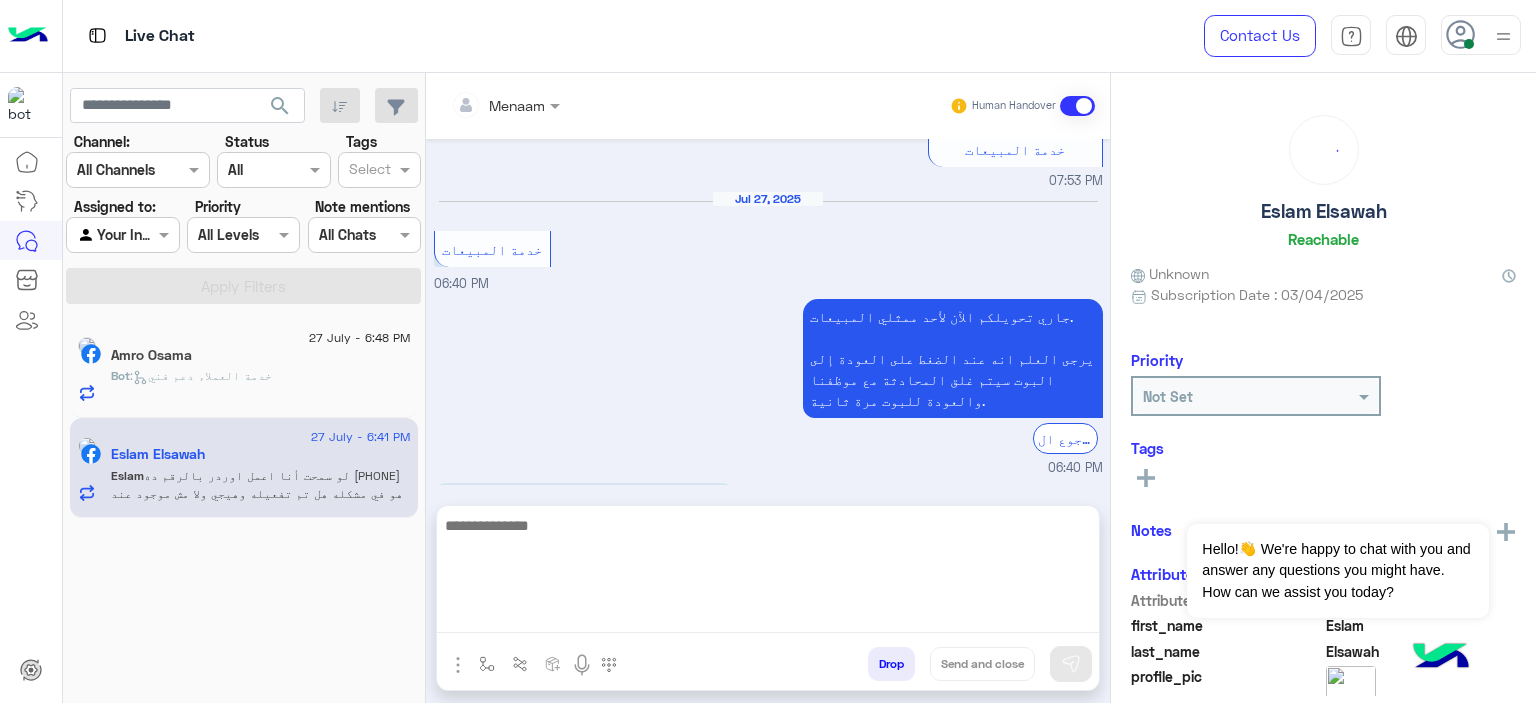 click at bounding box center (768, 573) 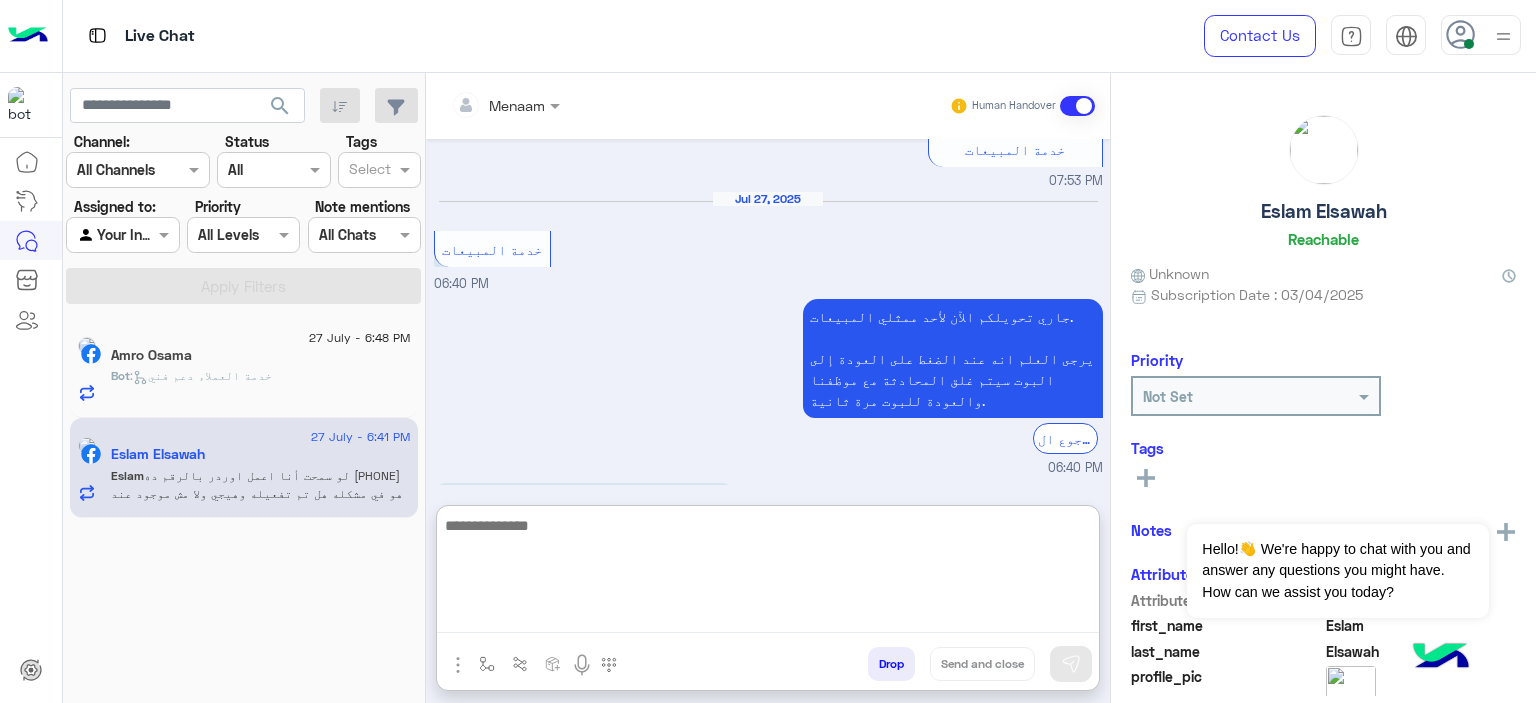 click at bounding box center [768, 573] 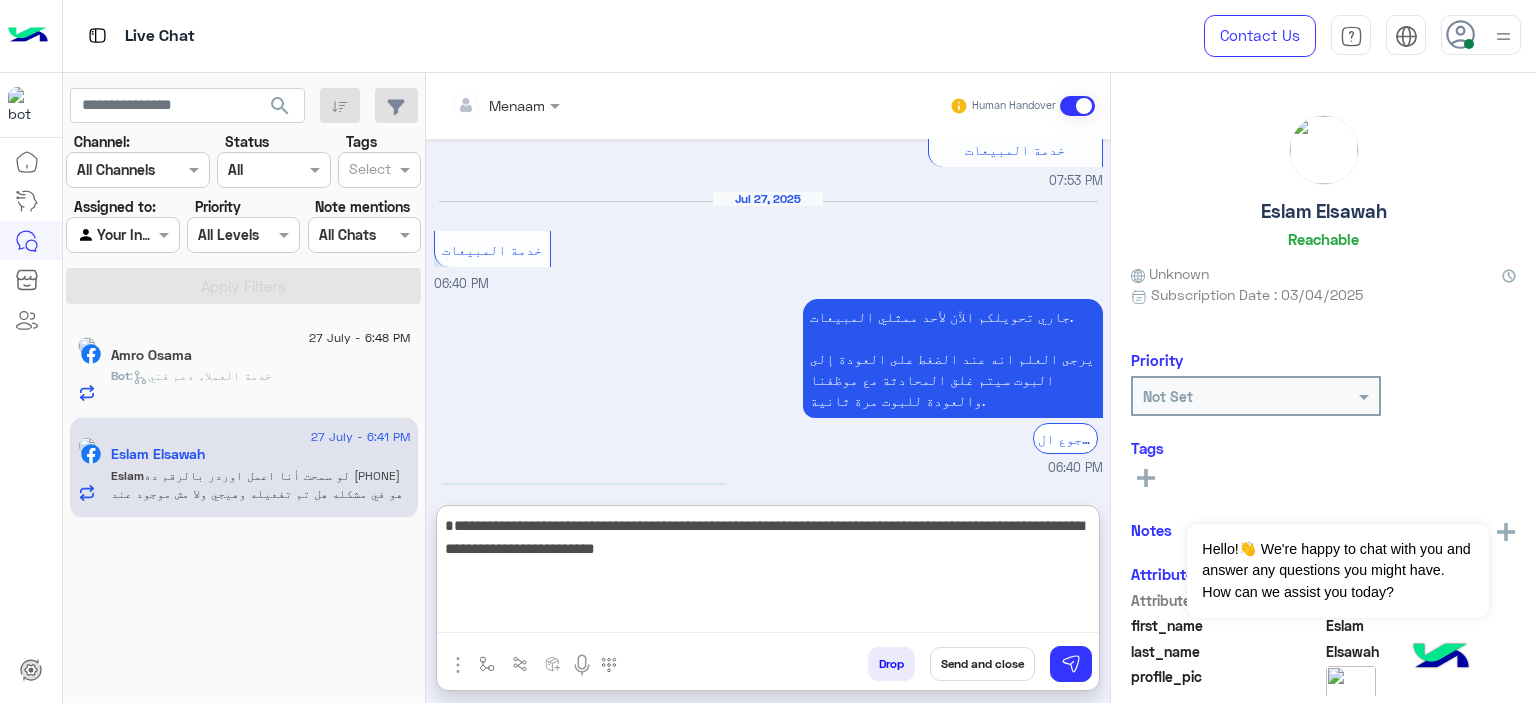 type 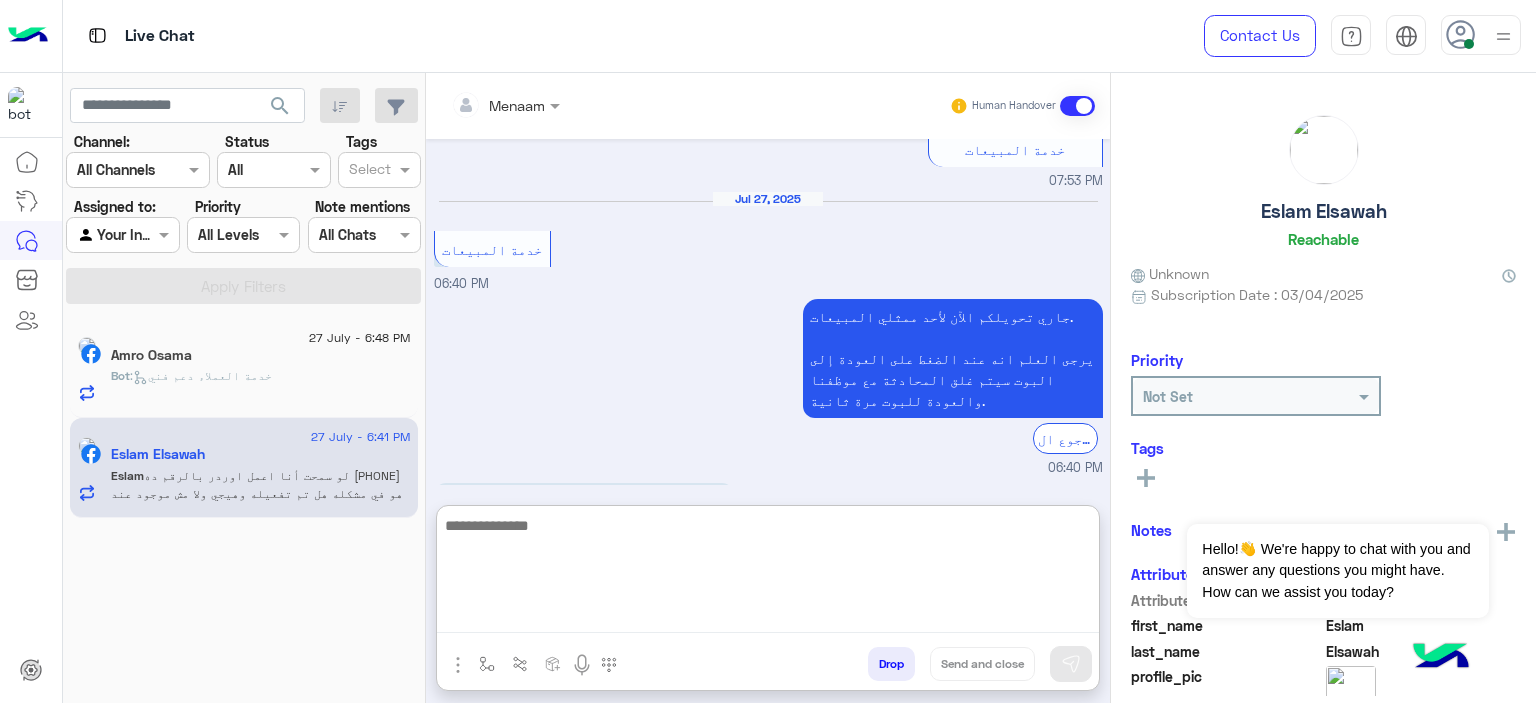 scroll, scrollTop: 2306, scrollLeft: 0, axis: vertical 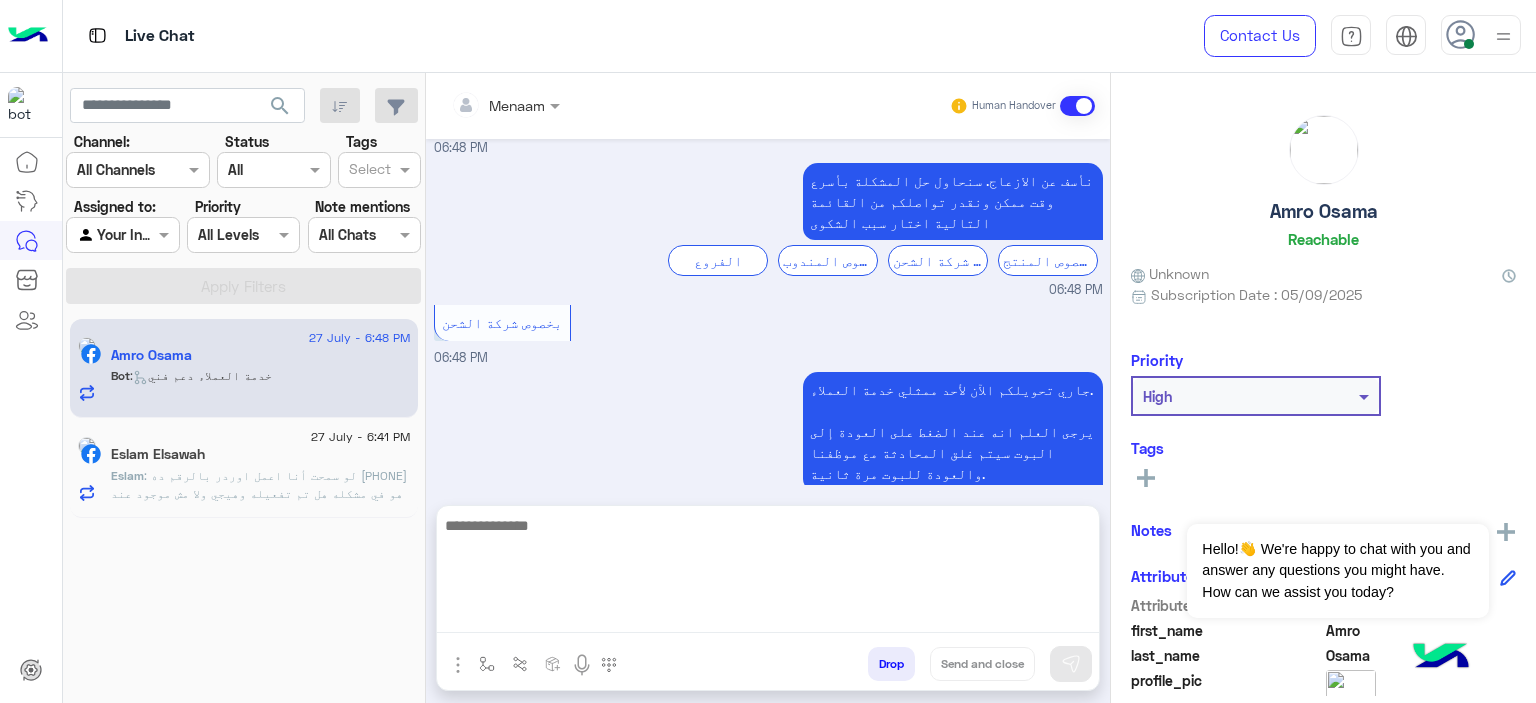 click at bounding box center [768, 573] 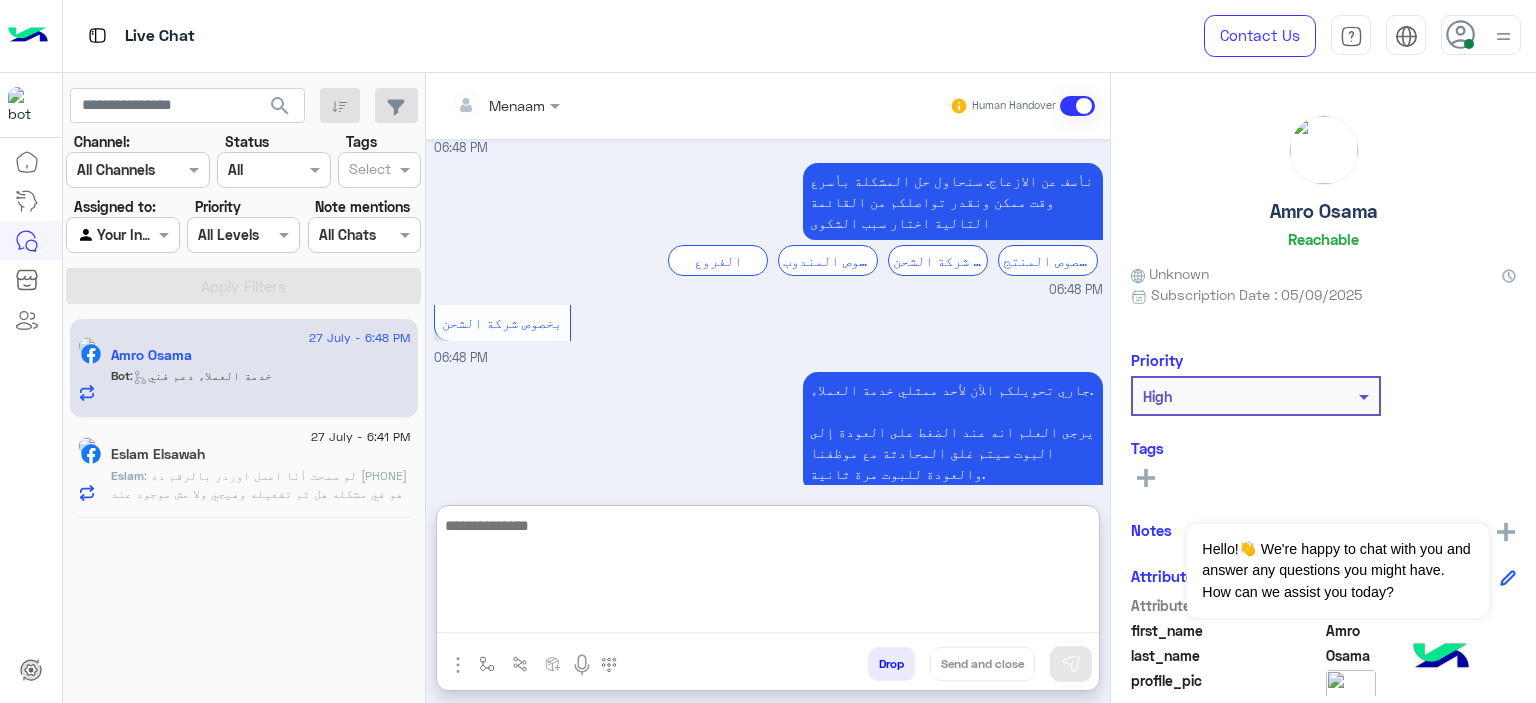 paste on "**********" 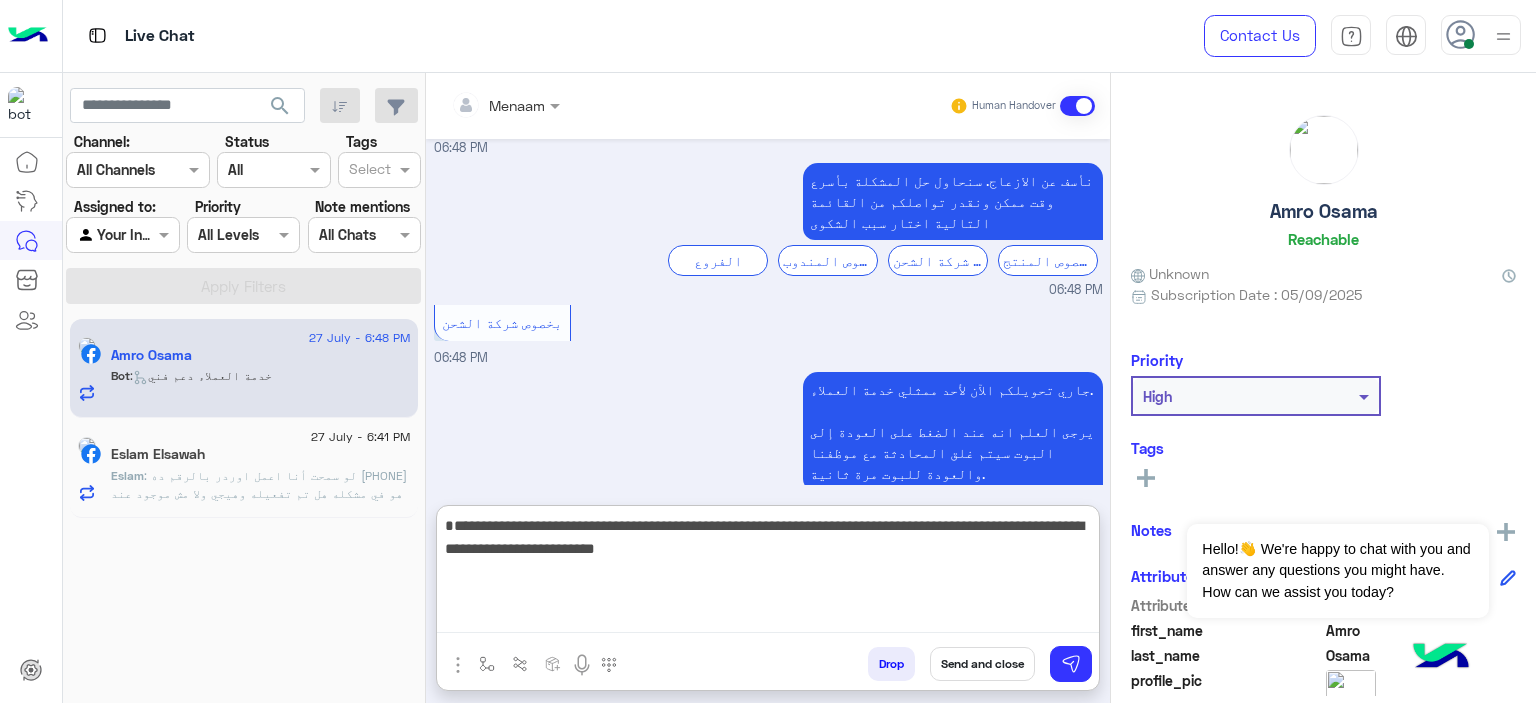 type on "**********" 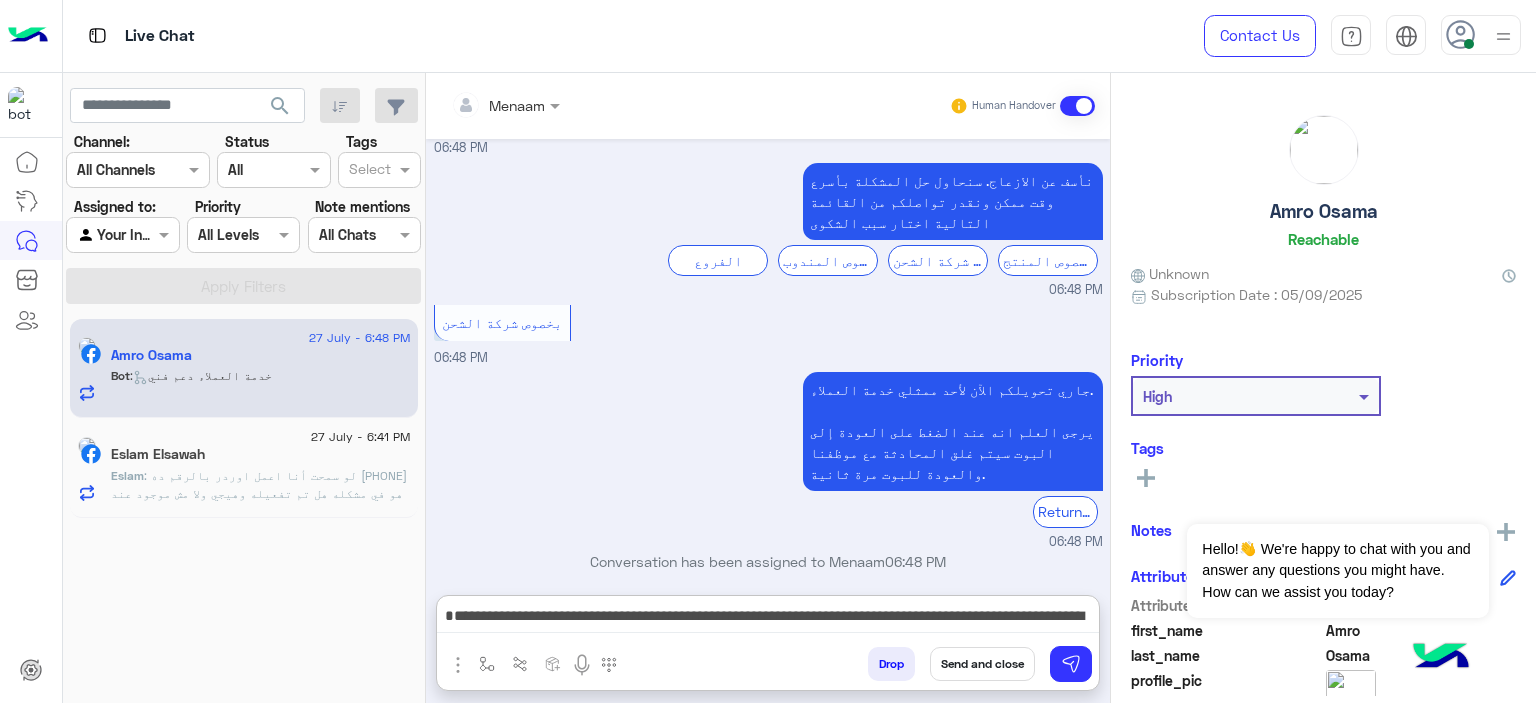click on ": لو سمحت أنا اعمل اوردر بالرقم ده
010[PHONE]
هو في مشكله
هل تم تفعيله وهيجي ولا مش موجود عند حضراتكم علي السيستم" 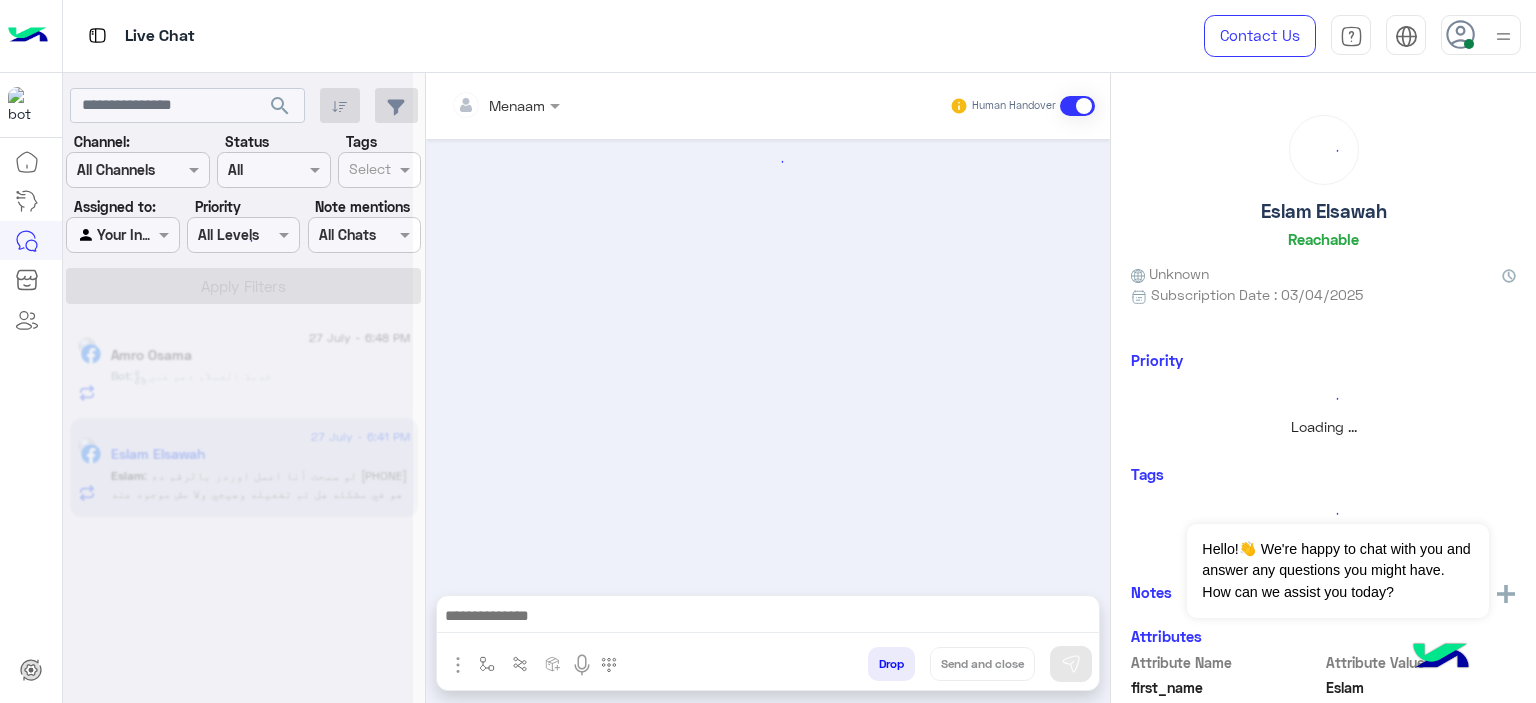 scroll, scrollTop: 0, scrollLeft: 0, axis: both 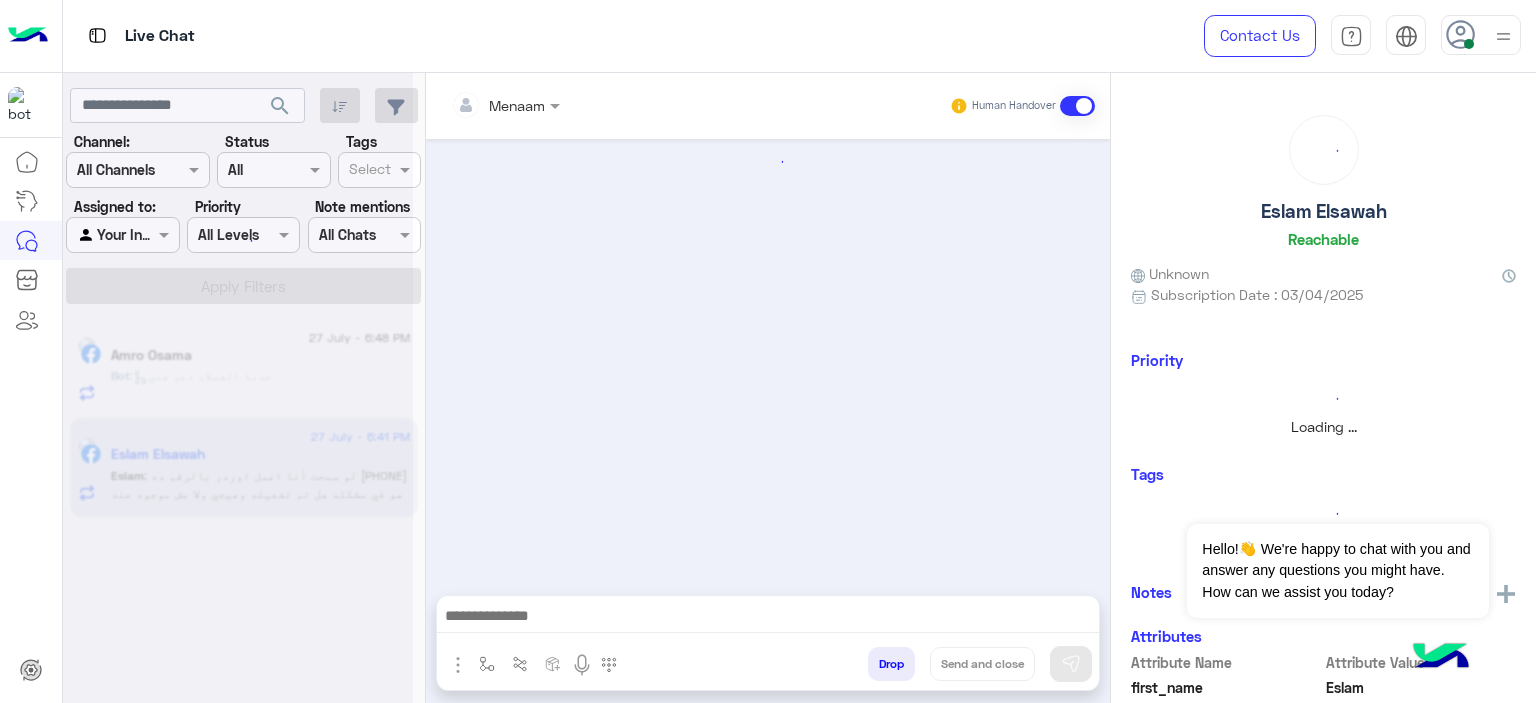 click at bounding box center (768, 621) 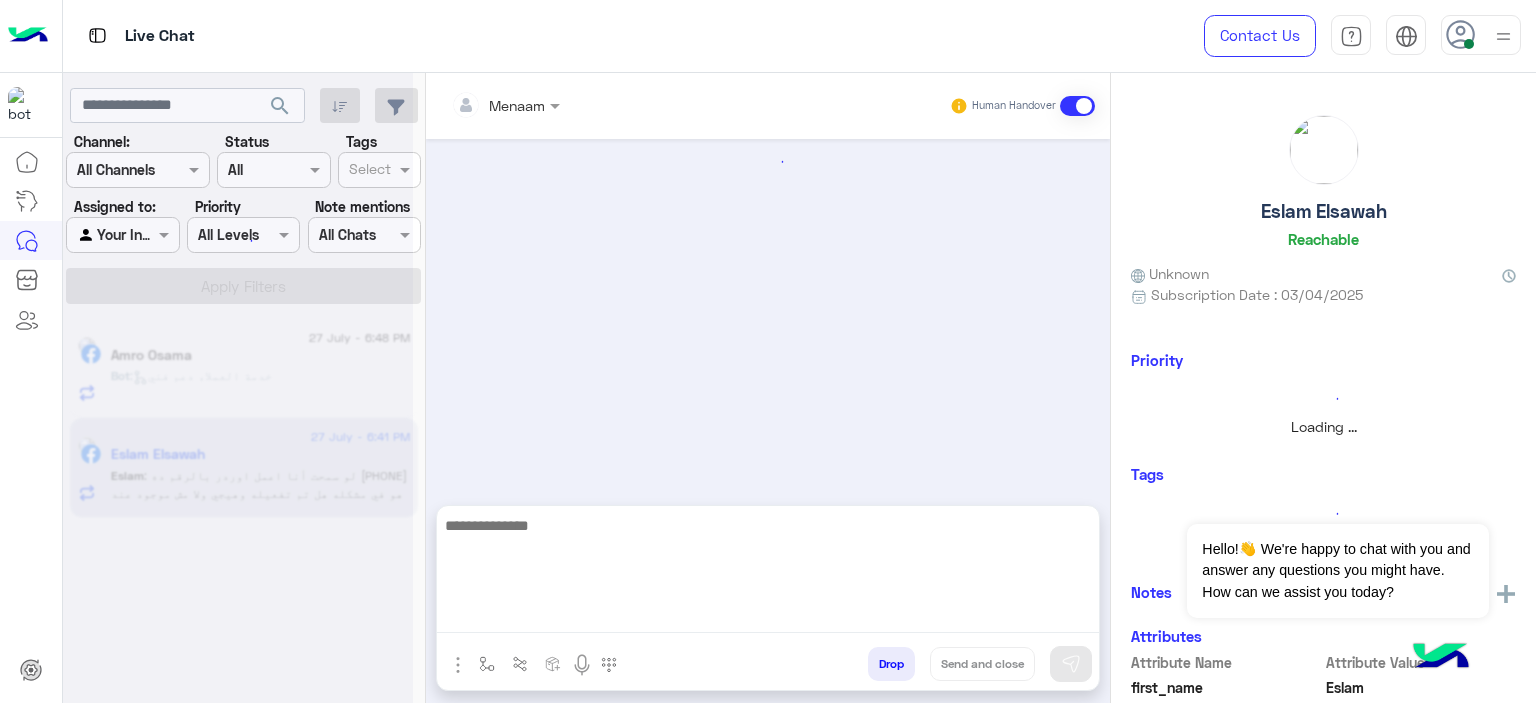 click at bounding box center [768, 573] 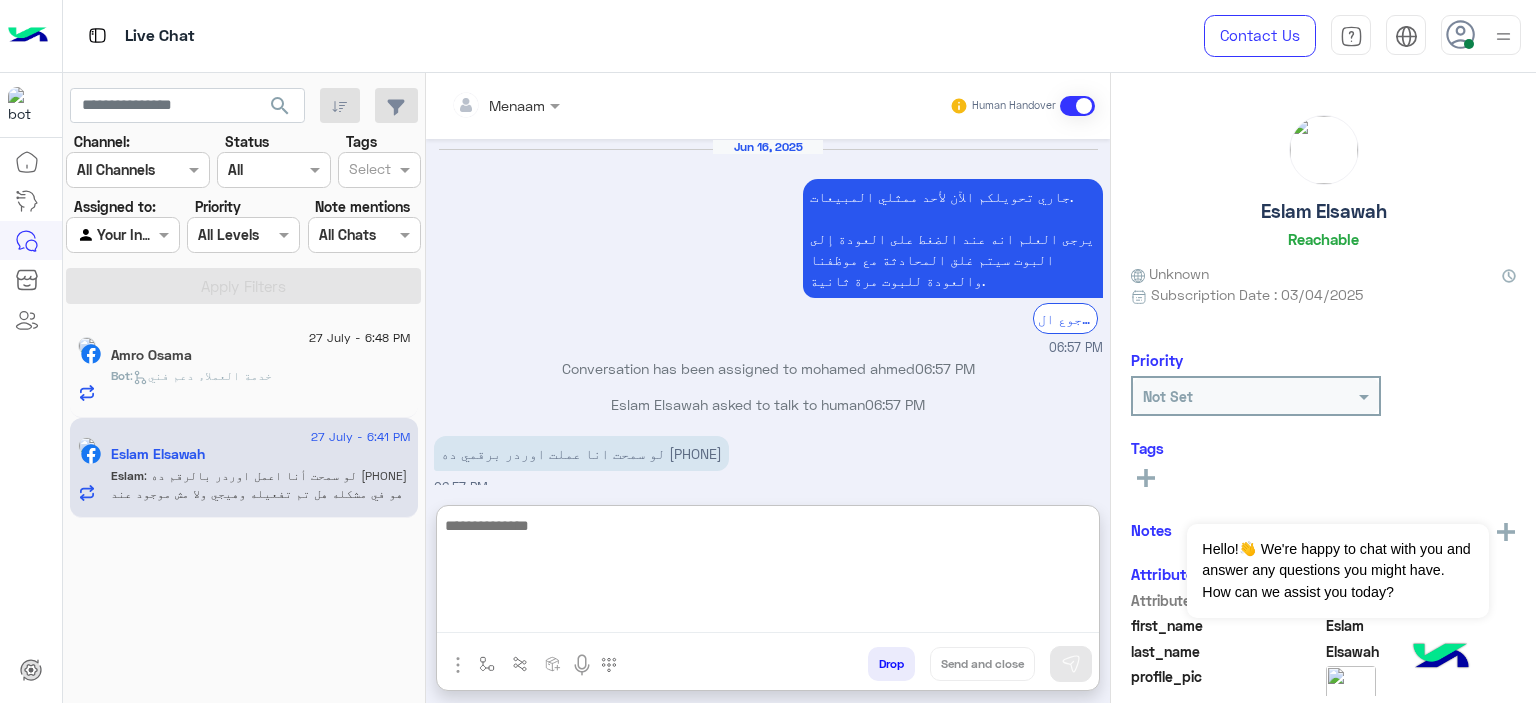 scroll, scrollTop: 2200, scrollLeft: 0, axis: vertical 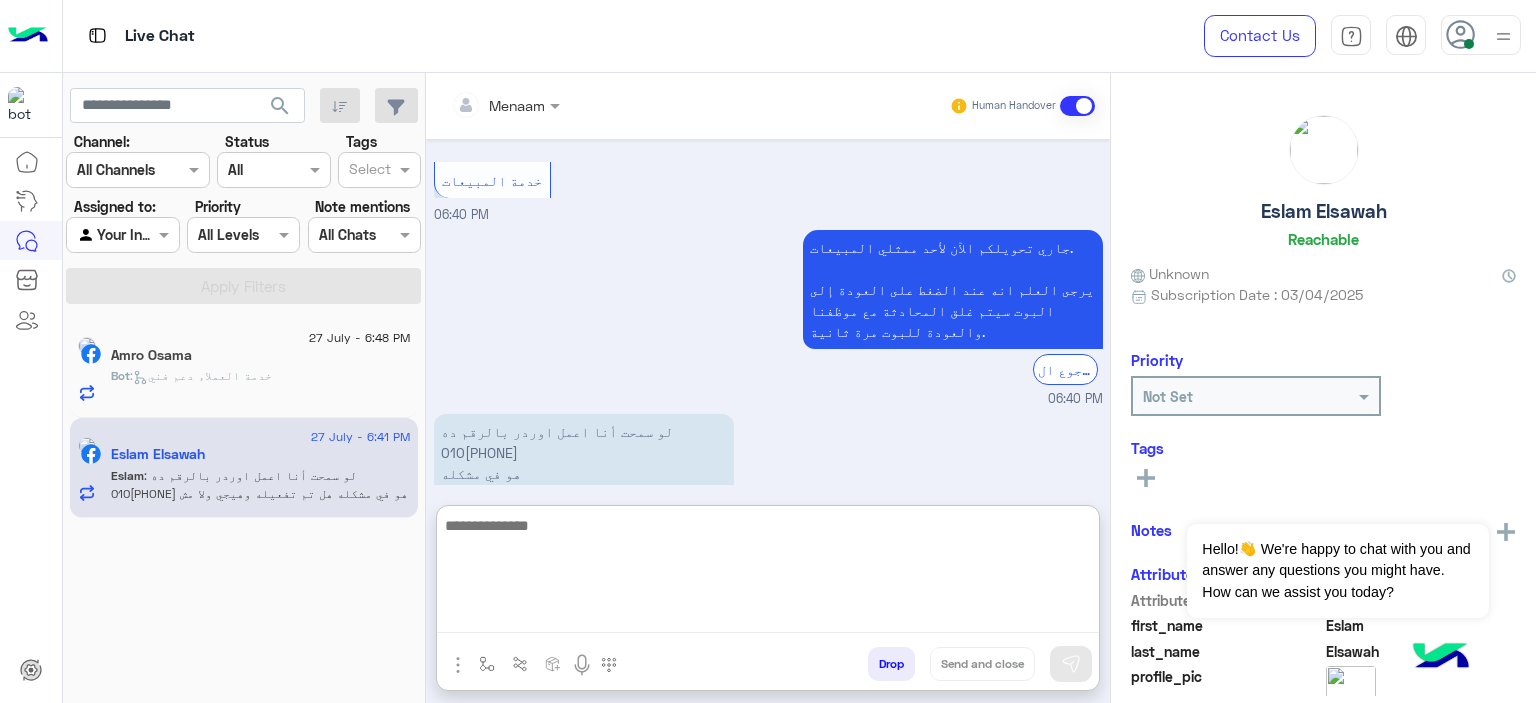 click at bounding box center (768, 573) 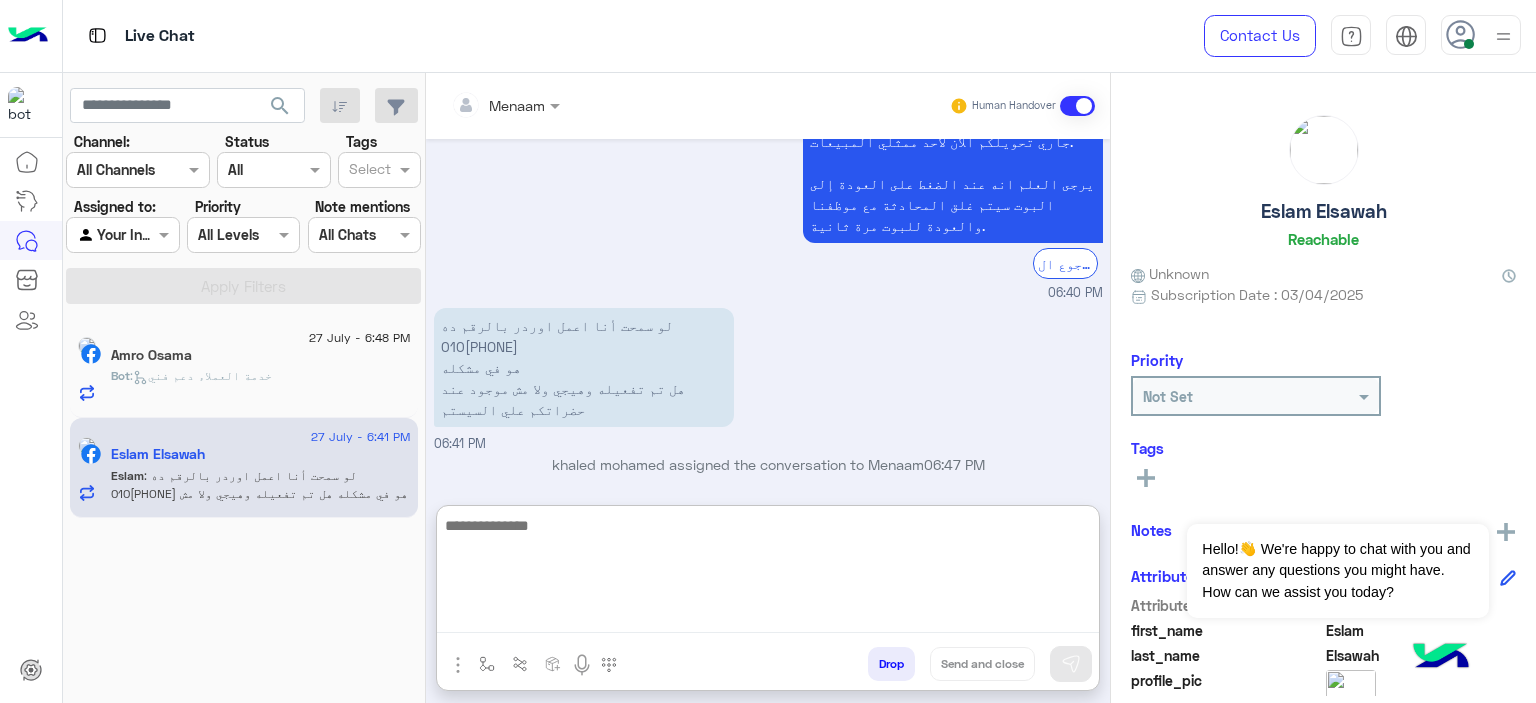 scroll, scrollTop: 2343, scrollLeft: 0, axis: vertical 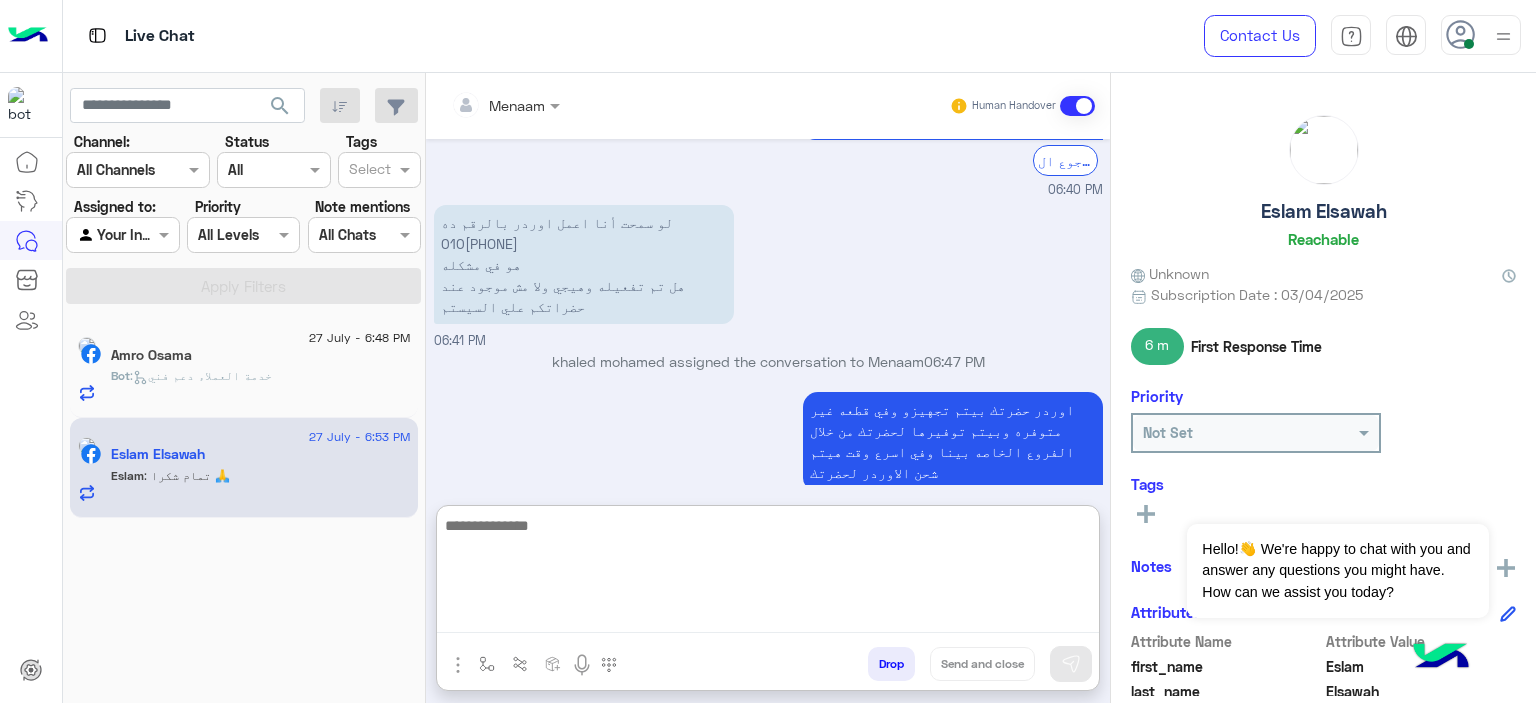 click at bounding box center (768, 573) 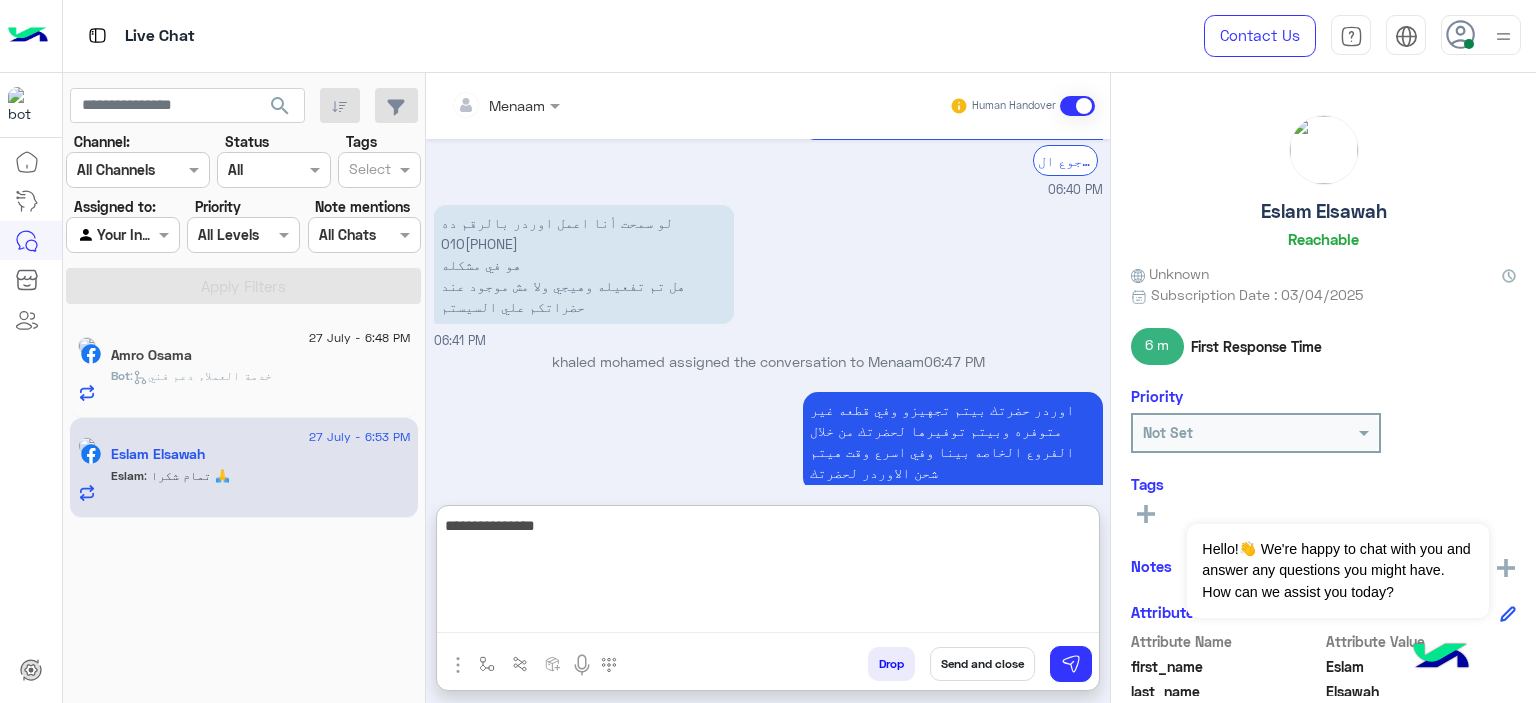 type on "**********" 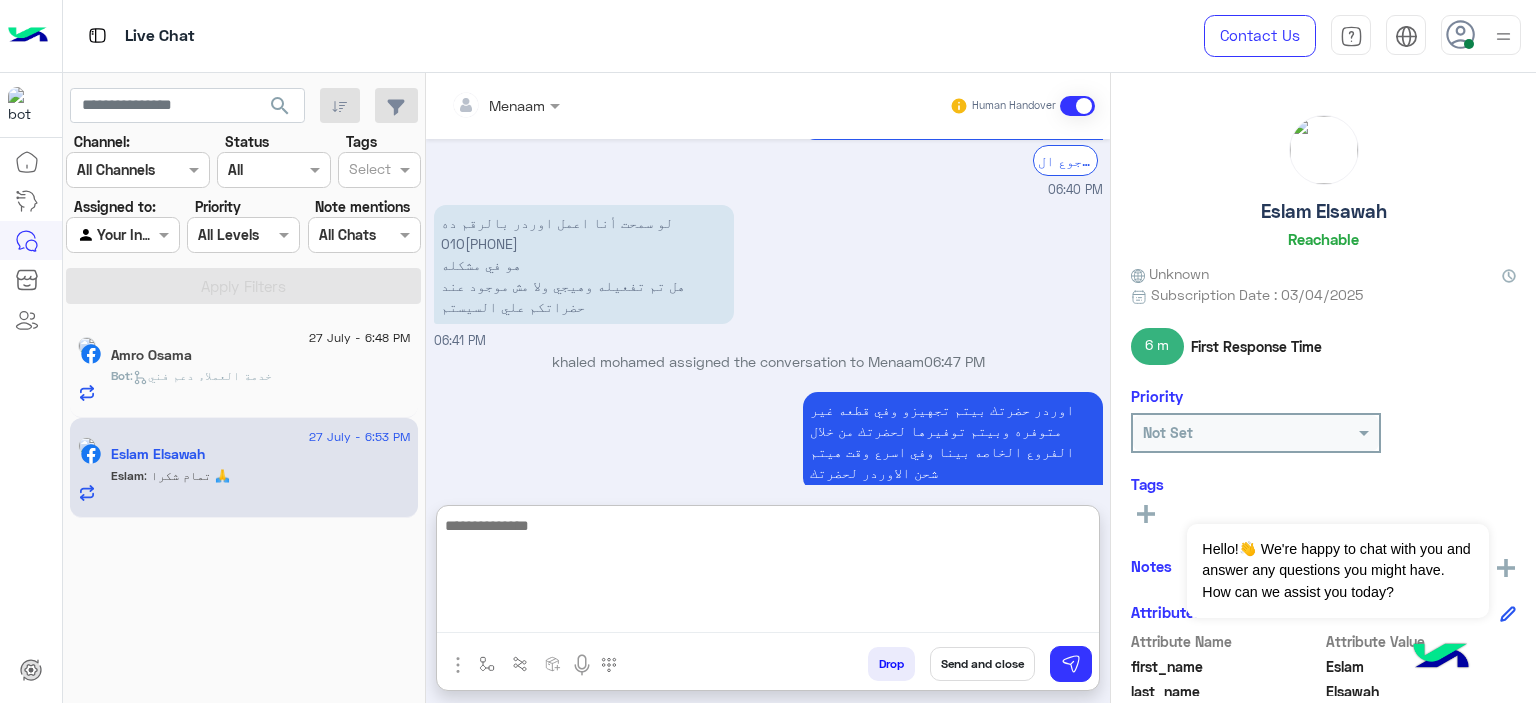 scroll, scrollTop: 2473, scrollLeft: 0, axis: vertical 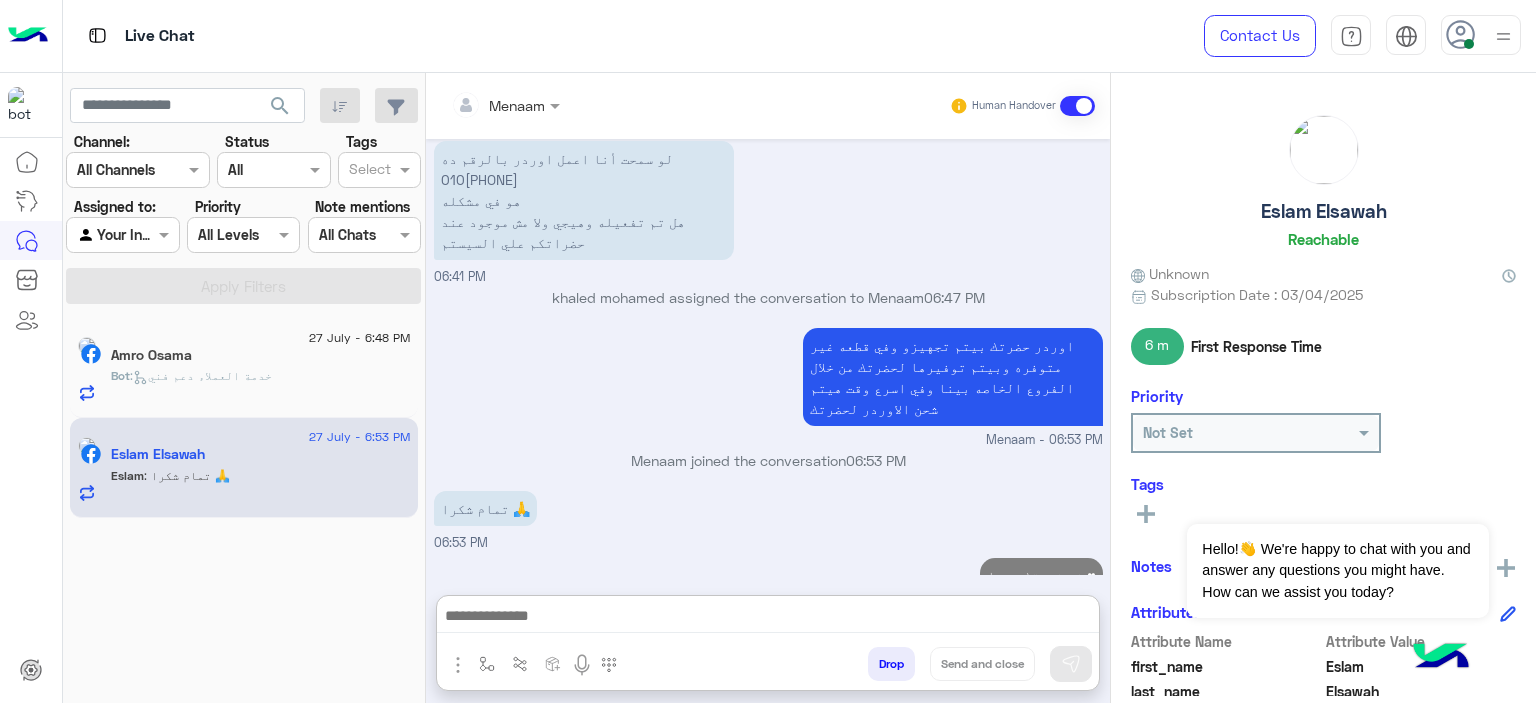 click on "Bot :   خدمة العملاء دعم فني" 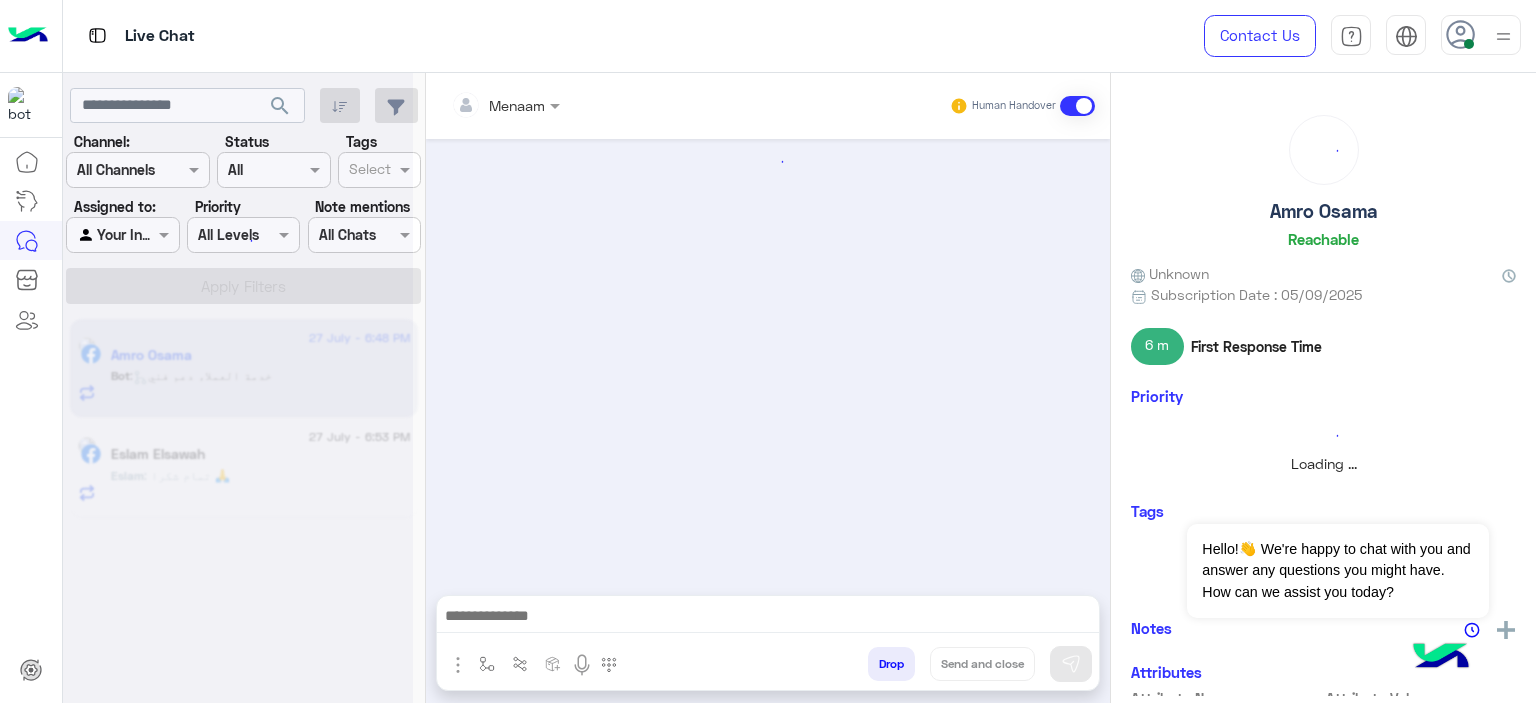 scroll, scrollTop: 0, scrollLeft: 0, axis: both 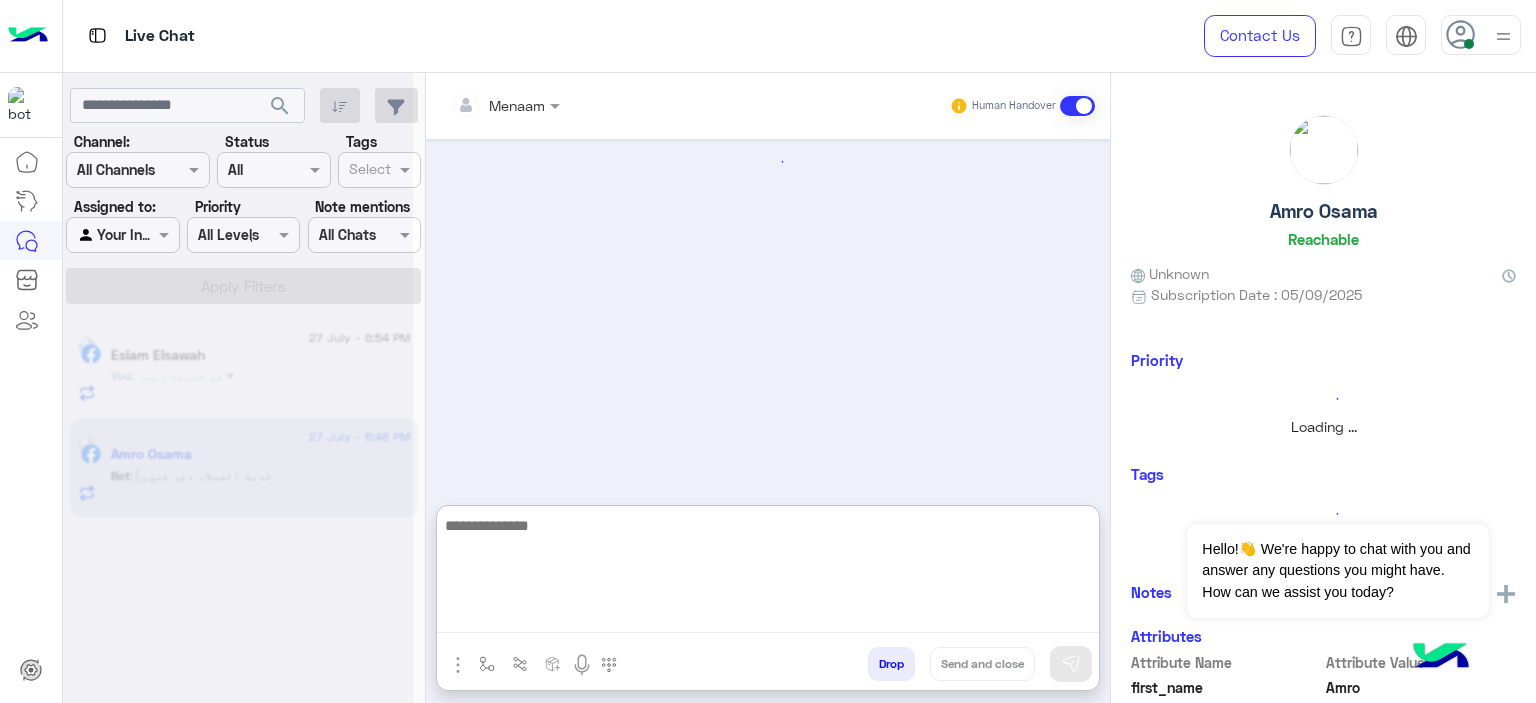 click at bounding box center (768, 573) 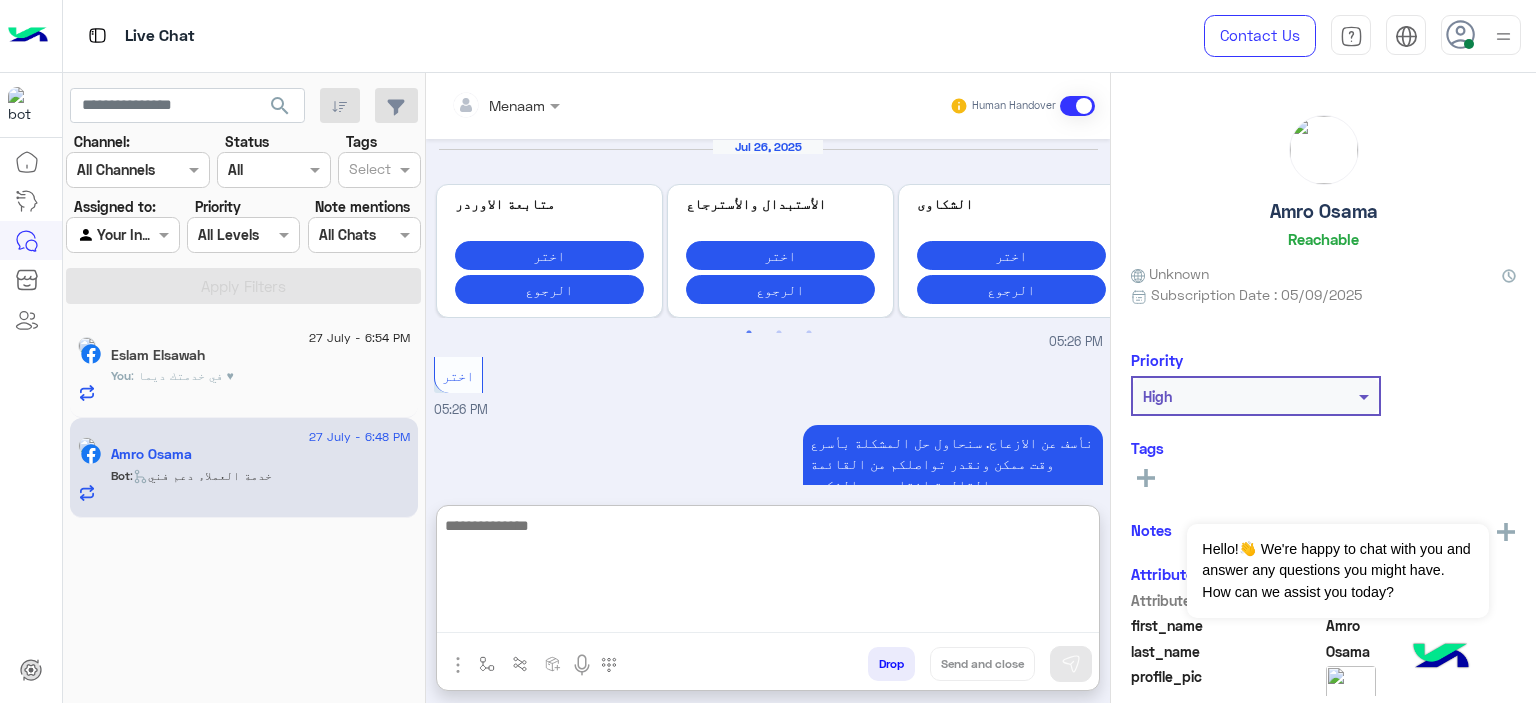 scroll, scrollTop: 1784, scrollLeft: 0, axis: vertical 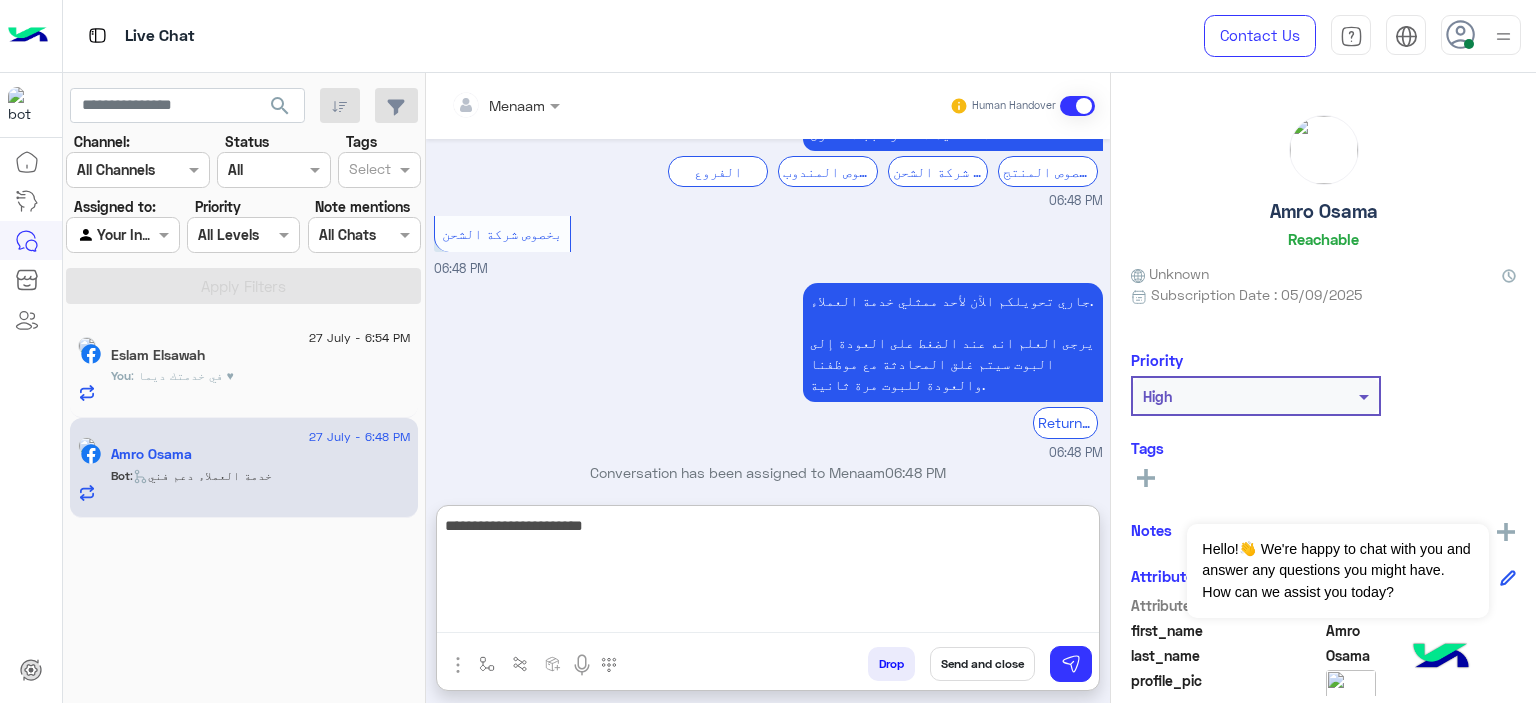 type on "**********" 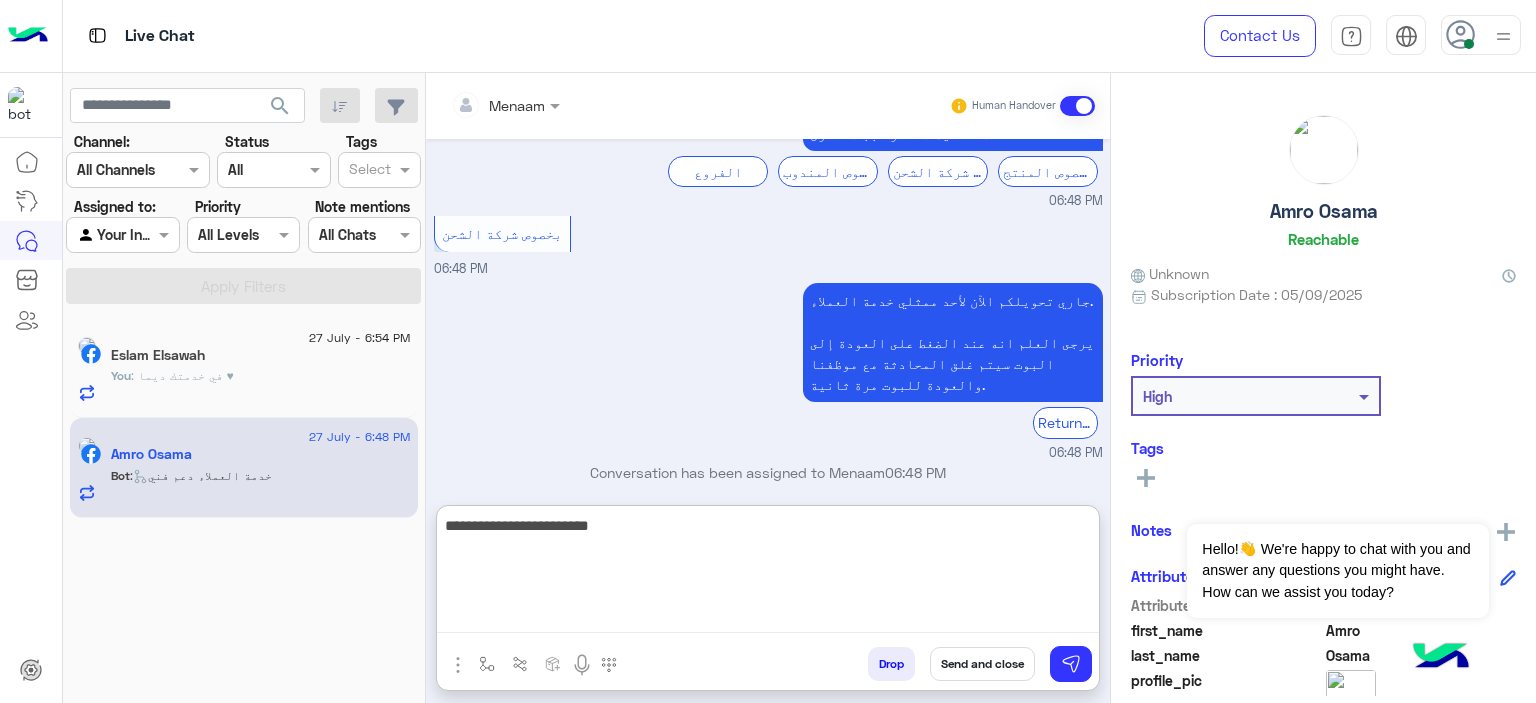 type 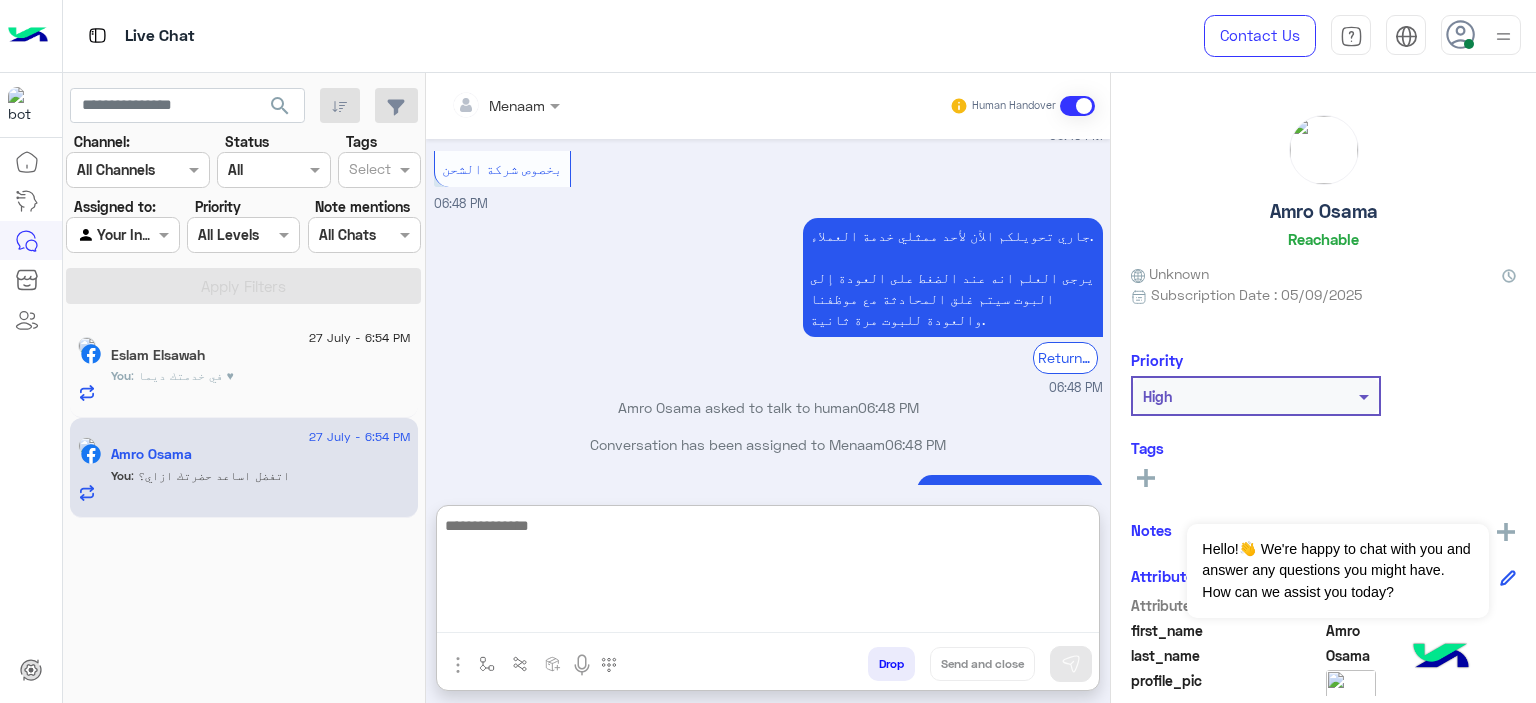 scroll, scrollTop: 1885, scrollLeft: 0, axis: vertical 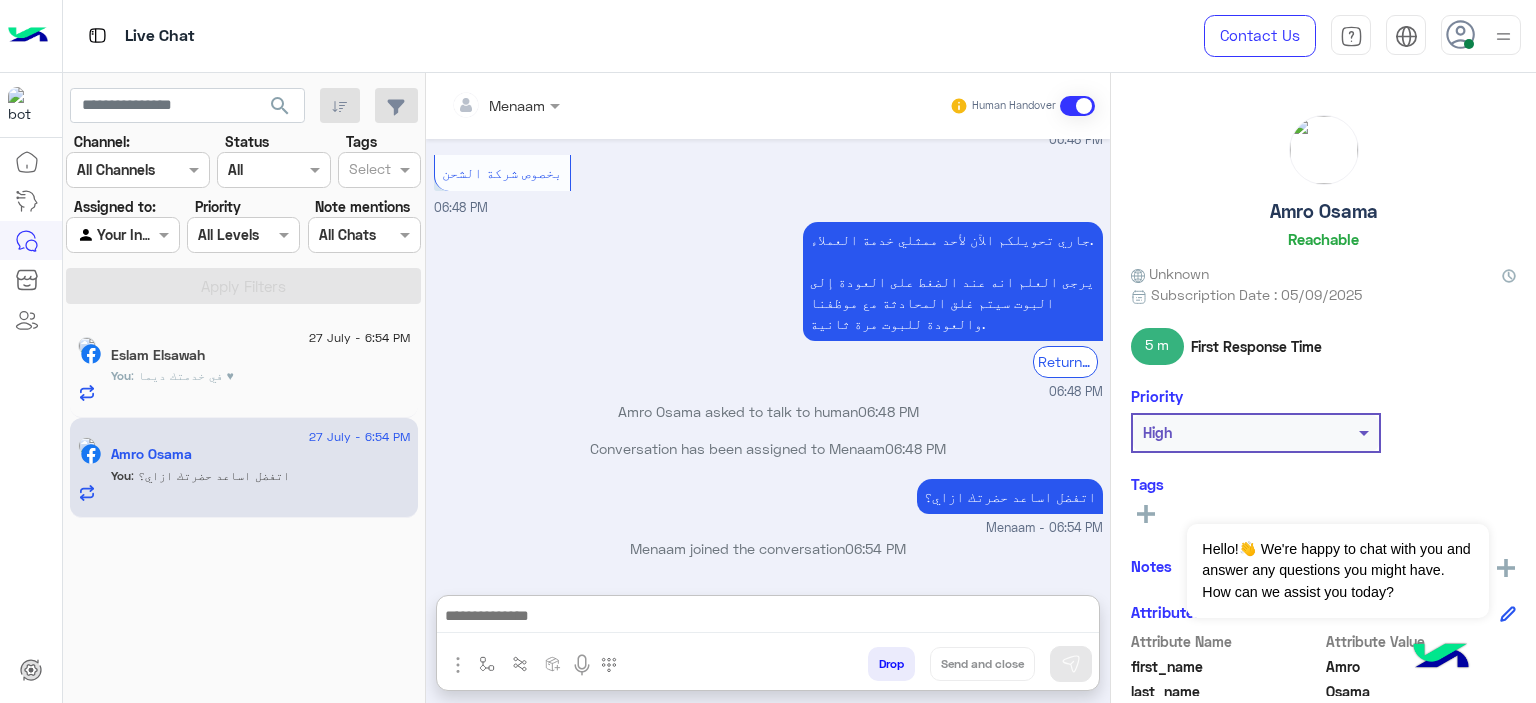 click on "Eslam Elsawah" 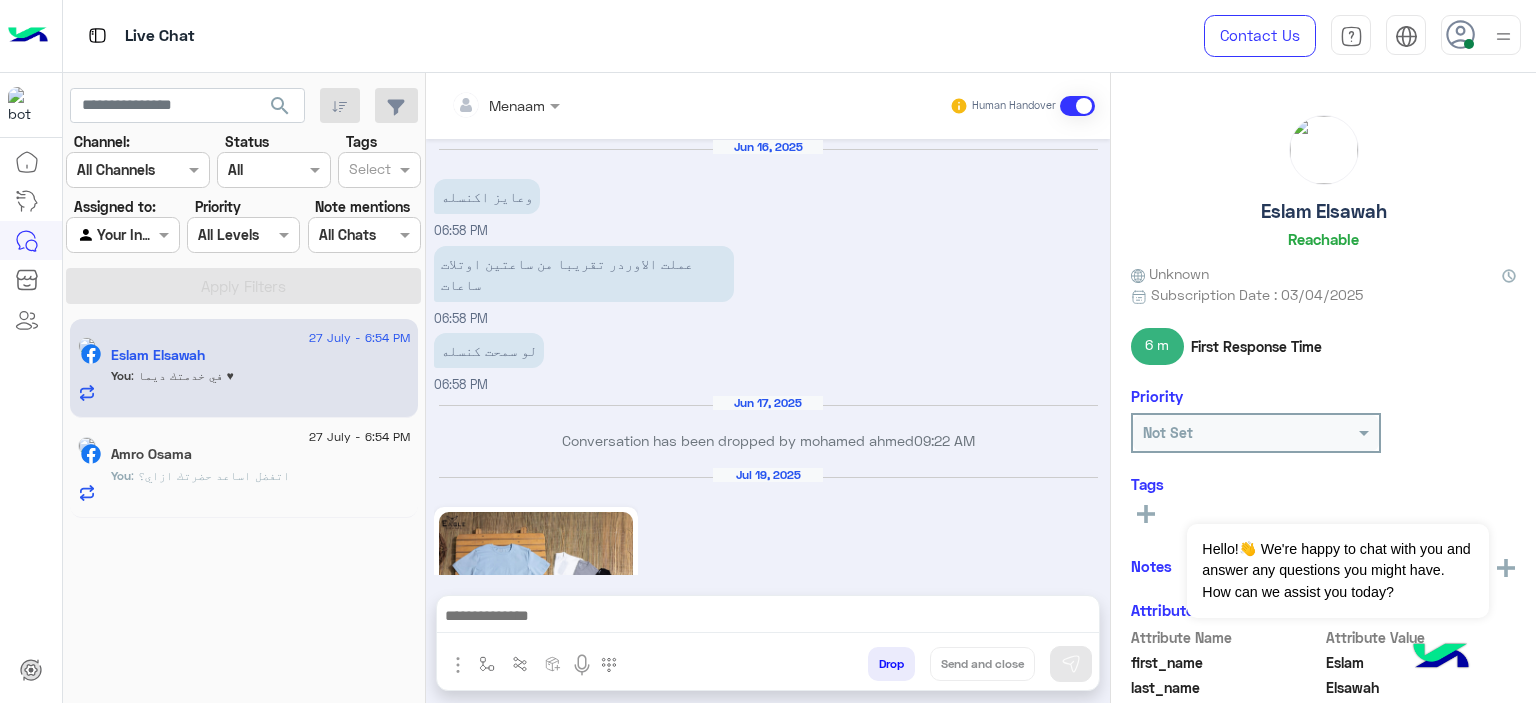 scroll, scrollTop: 2039, scrollLeft: 0, axis: vertical 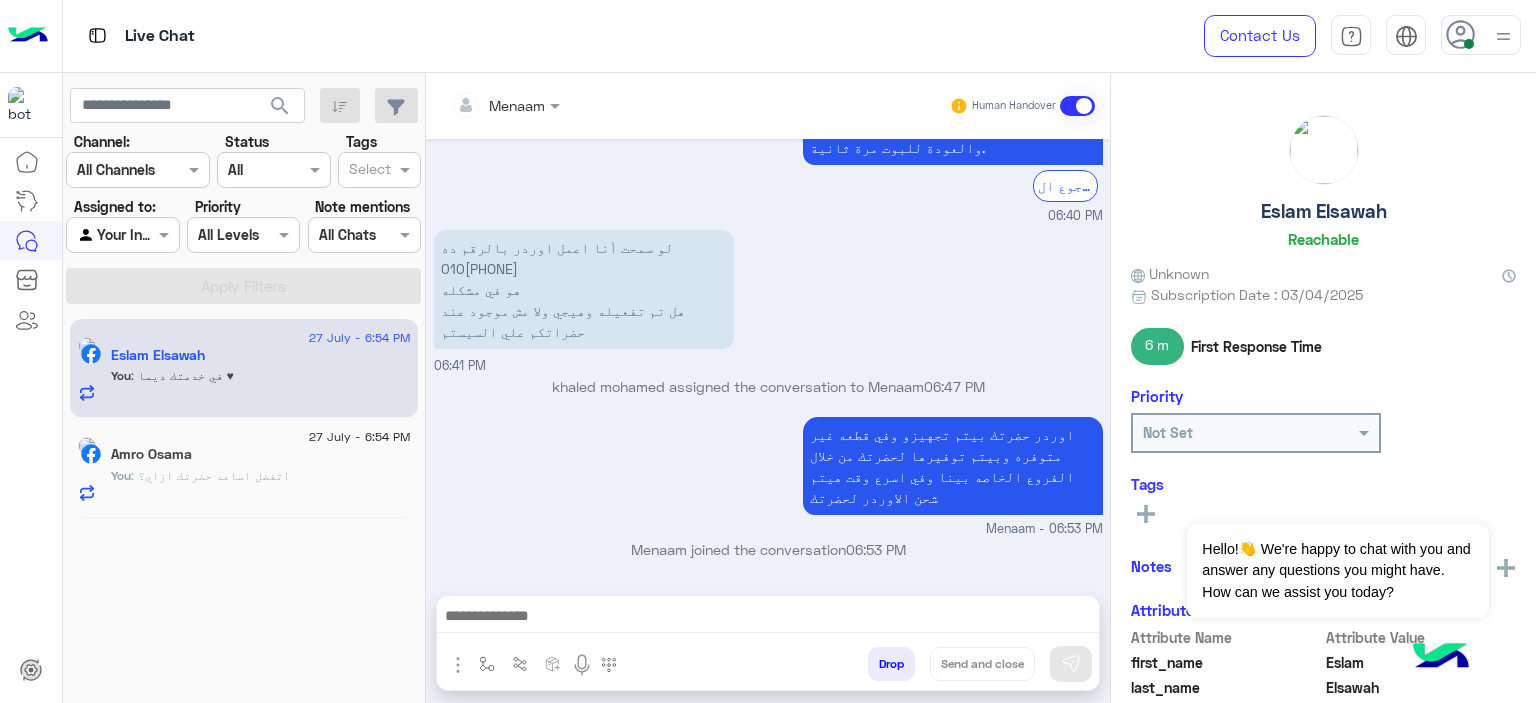 click on "Drop" at bounding box center (891, 664) 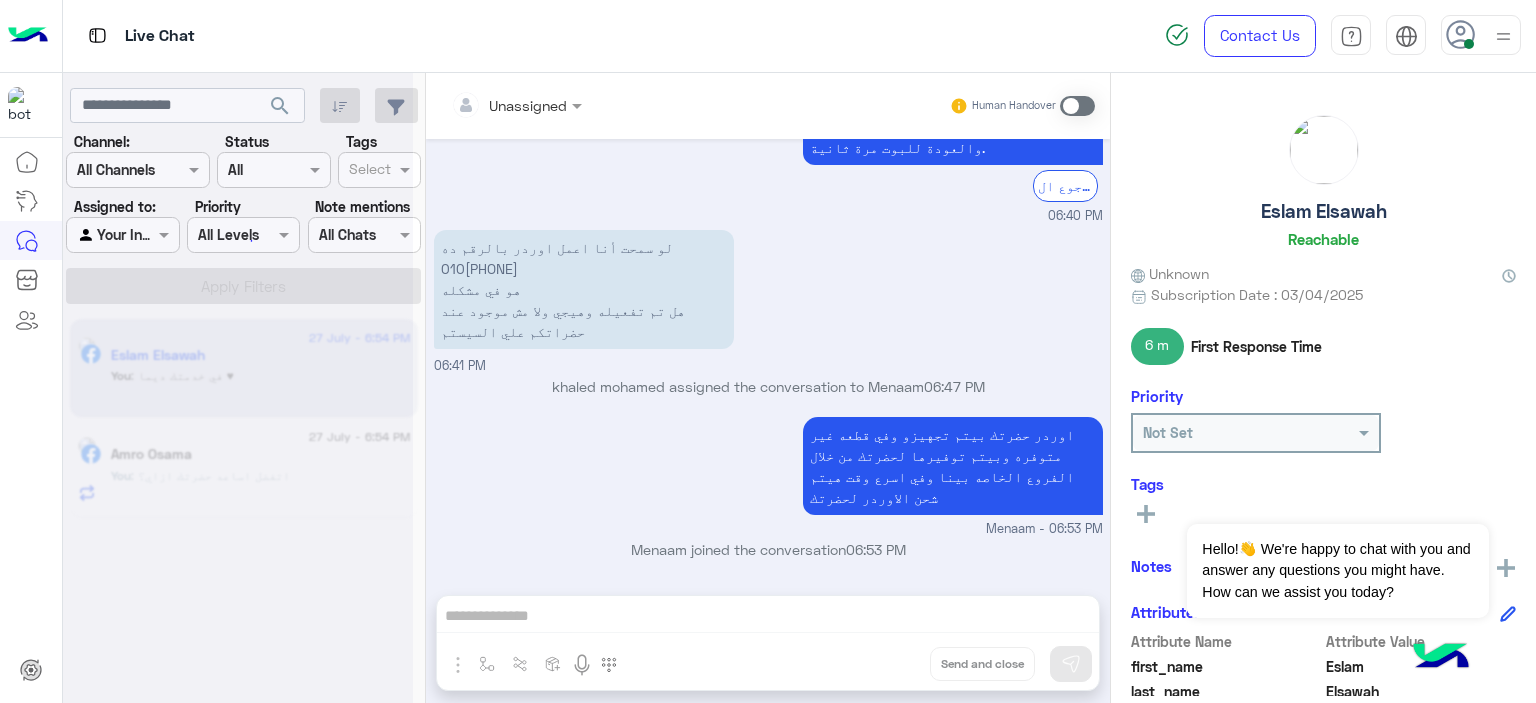 scroll, scrollTop: 2075, scrollLeft: 0, axis: vertical 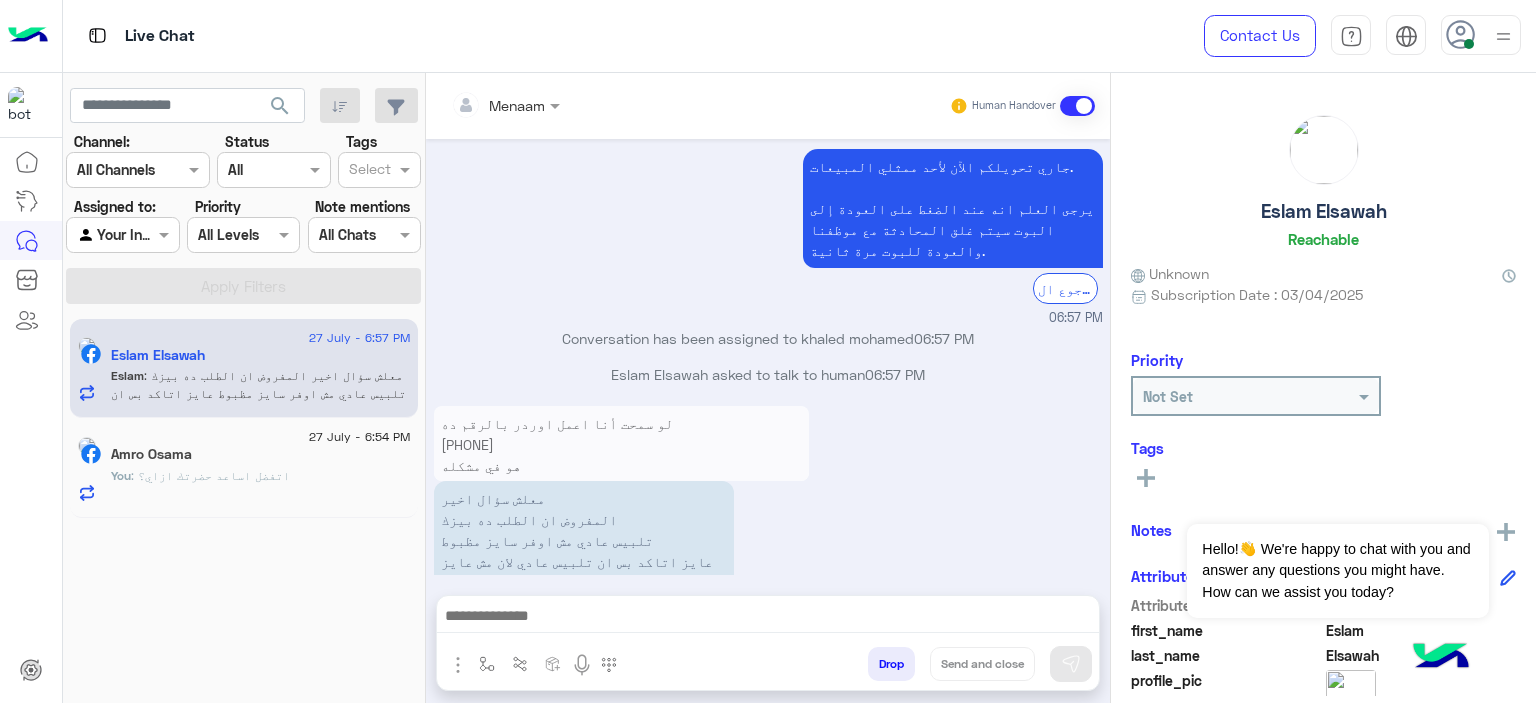 click on "لو سمحت أنا اعمل اوردر بالرقم ده [PHONE] هو في مشكله هل تم تفعيله وهيجي ولا مش موجود عند حضراتكم علي السيستم" at bounding box center (621, 465) 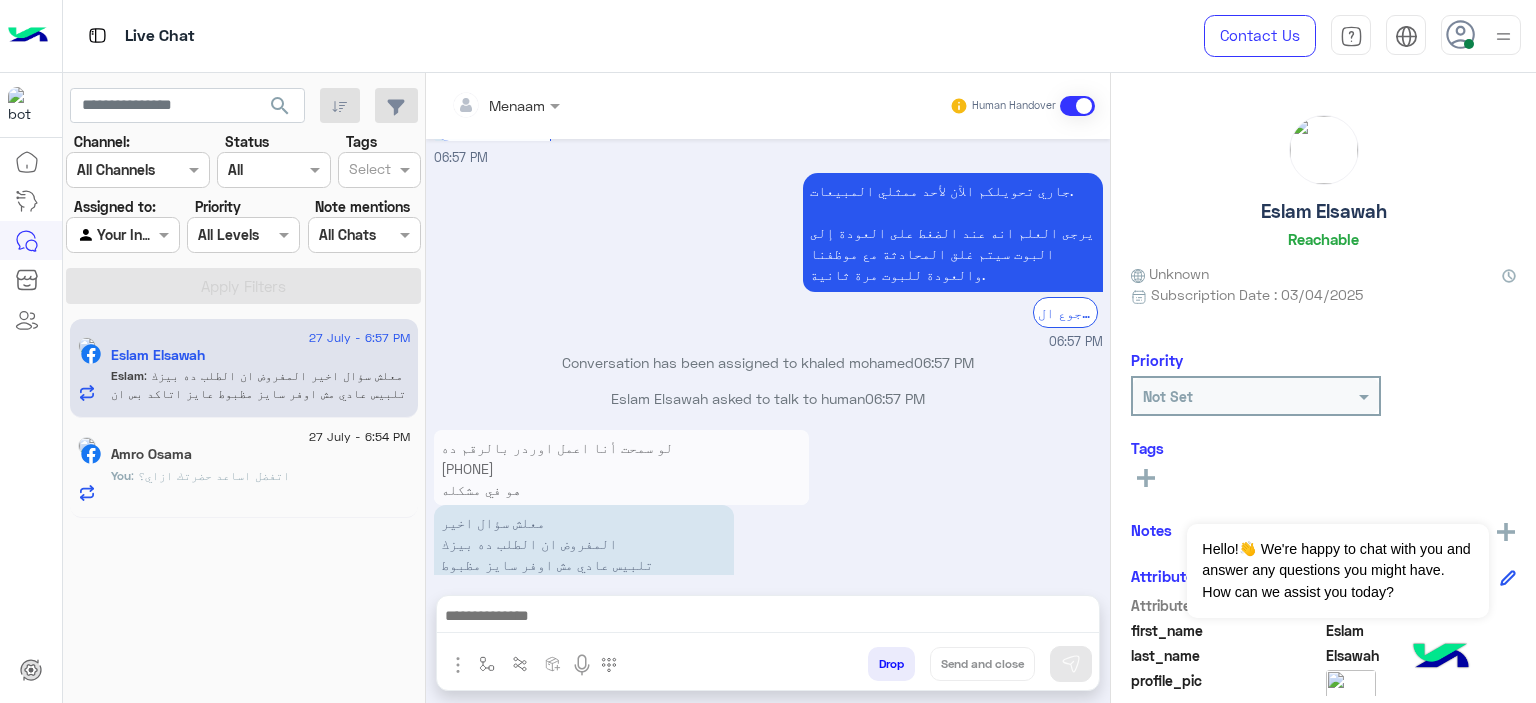 scroll, scrollTop: 1970, scrollLeft: 0, axis: vertical 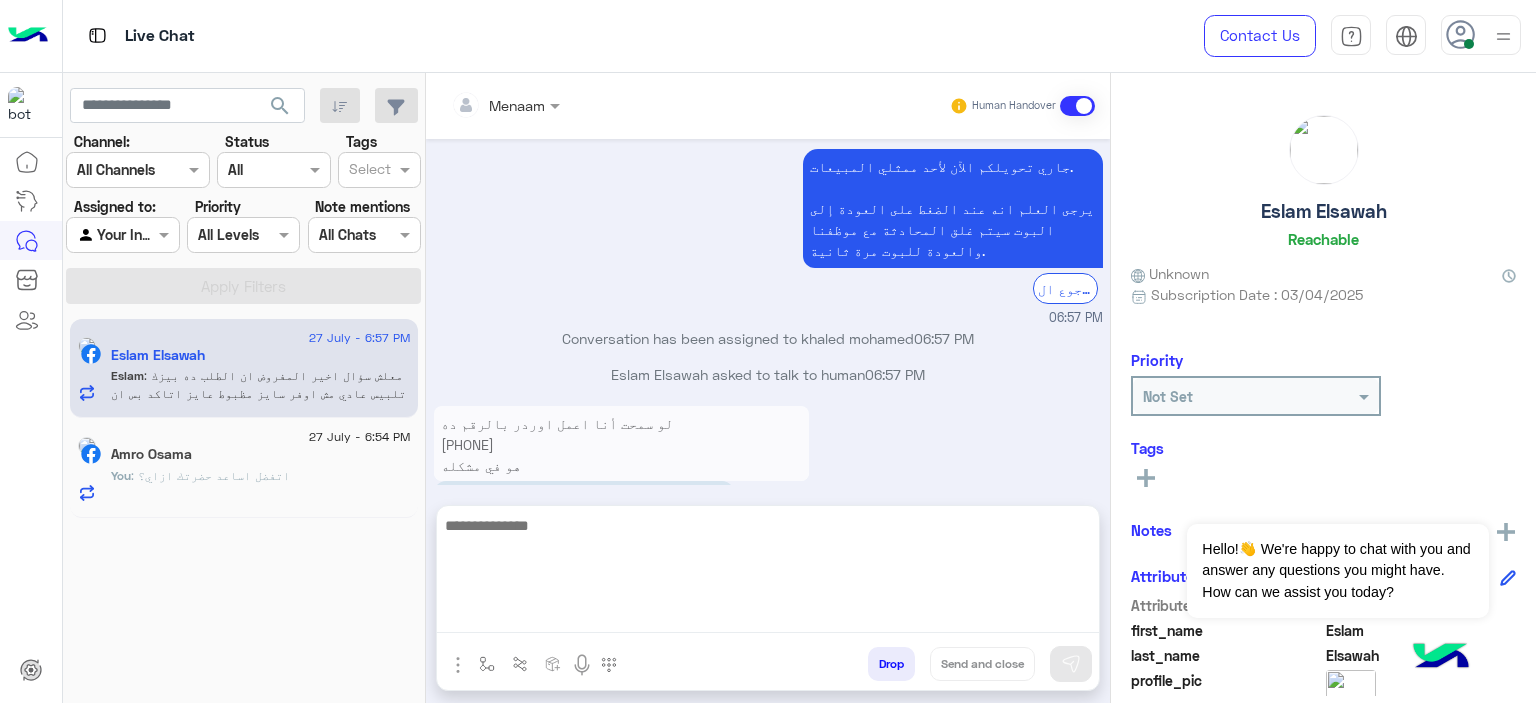 click at bounding box center (768, 573) 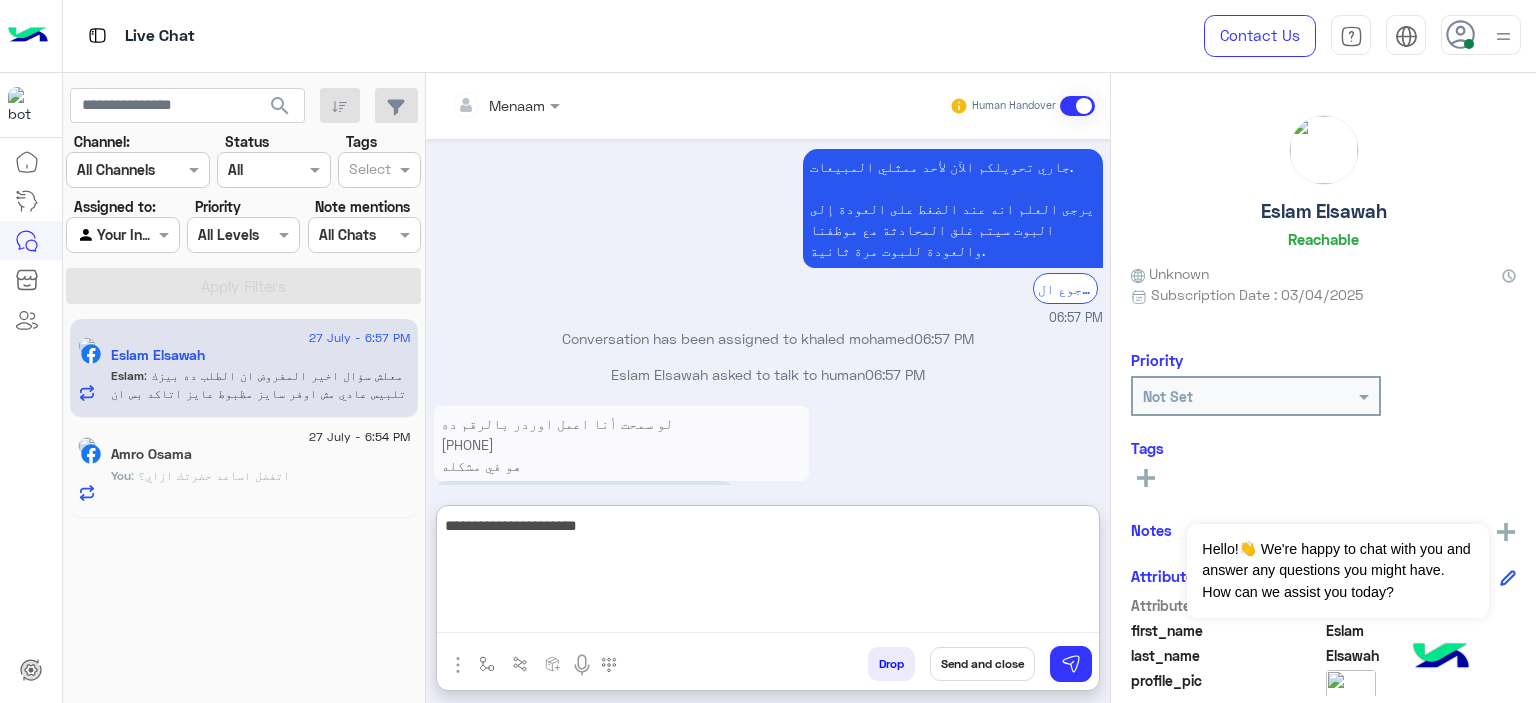 type on "**********" 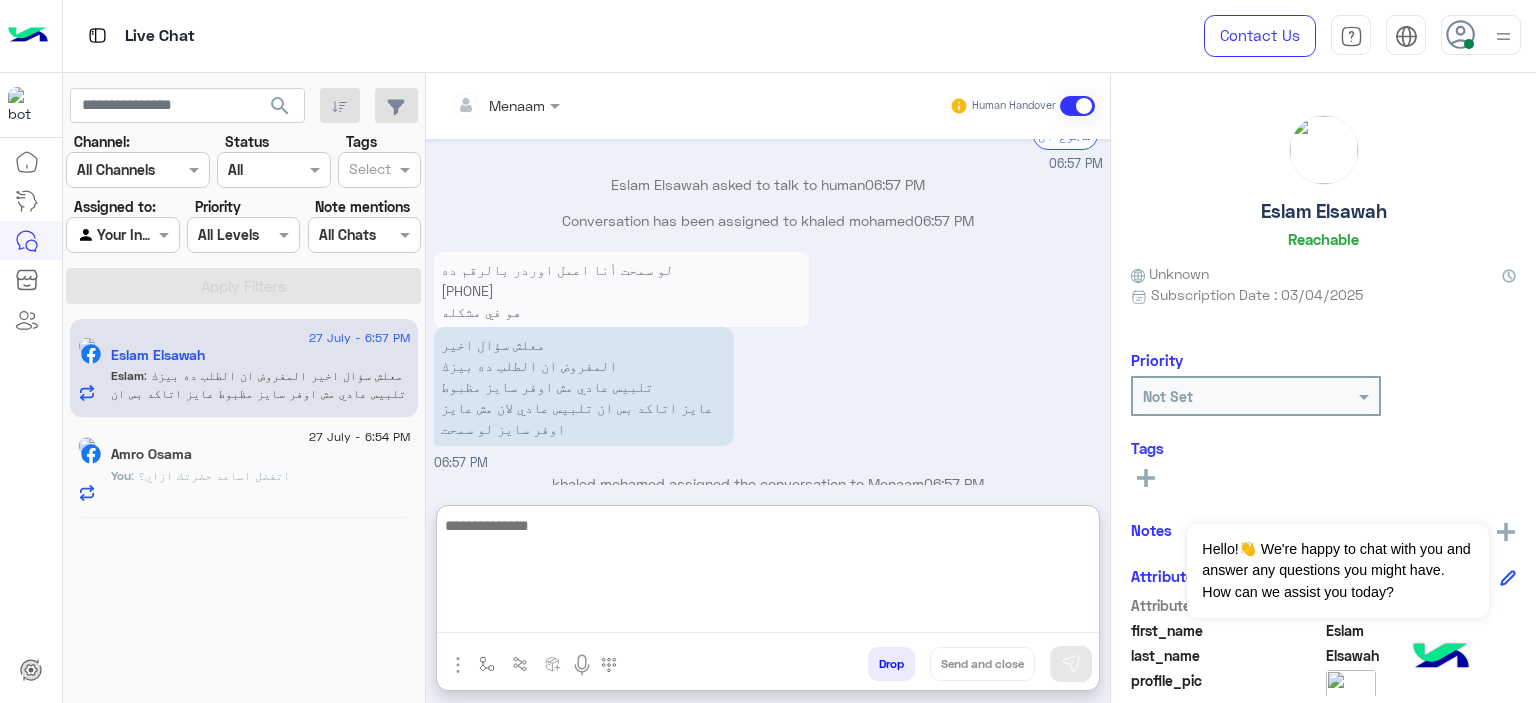 scroll, scrollTop: 2199, scrollLeft: 0, axis: vertical 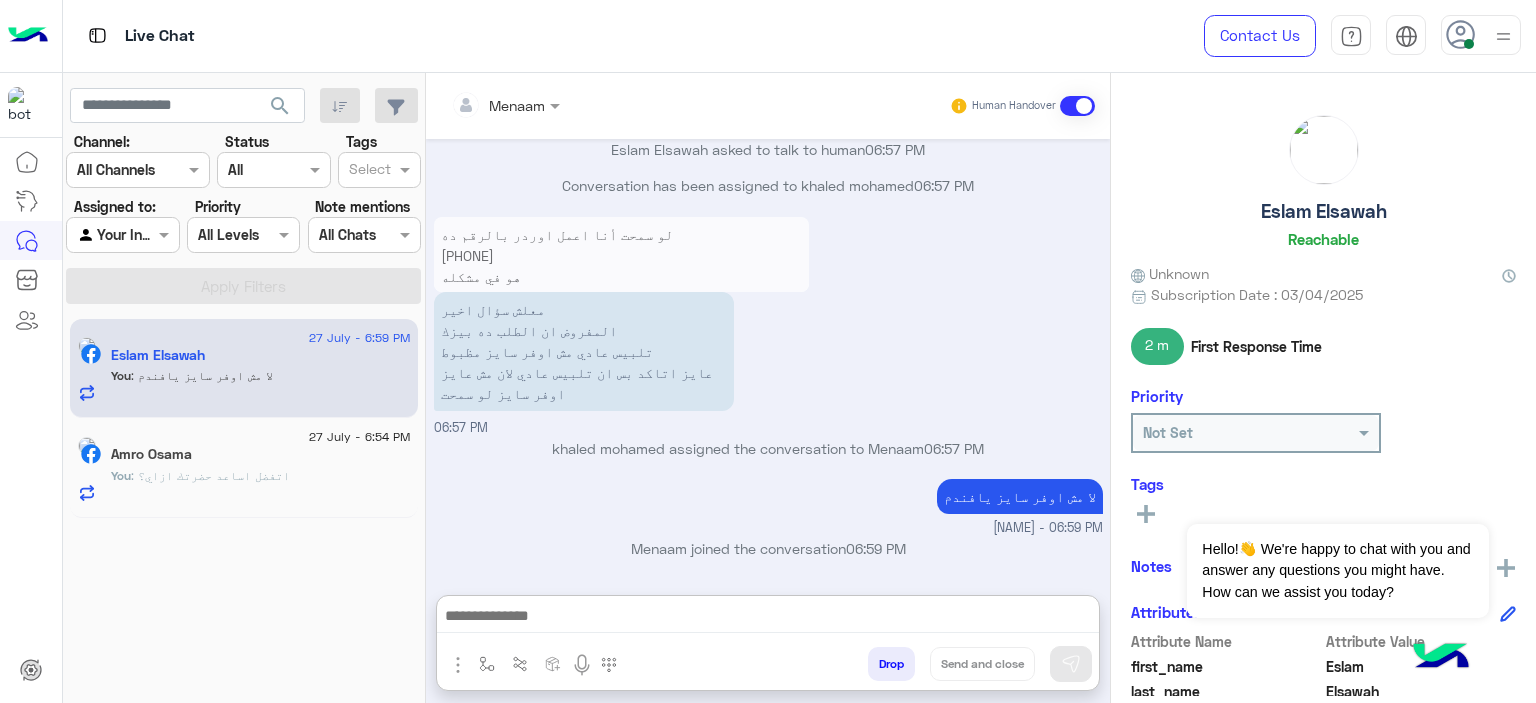 click on "You  : اتفضل اساعد حضرتك ازاي؟" 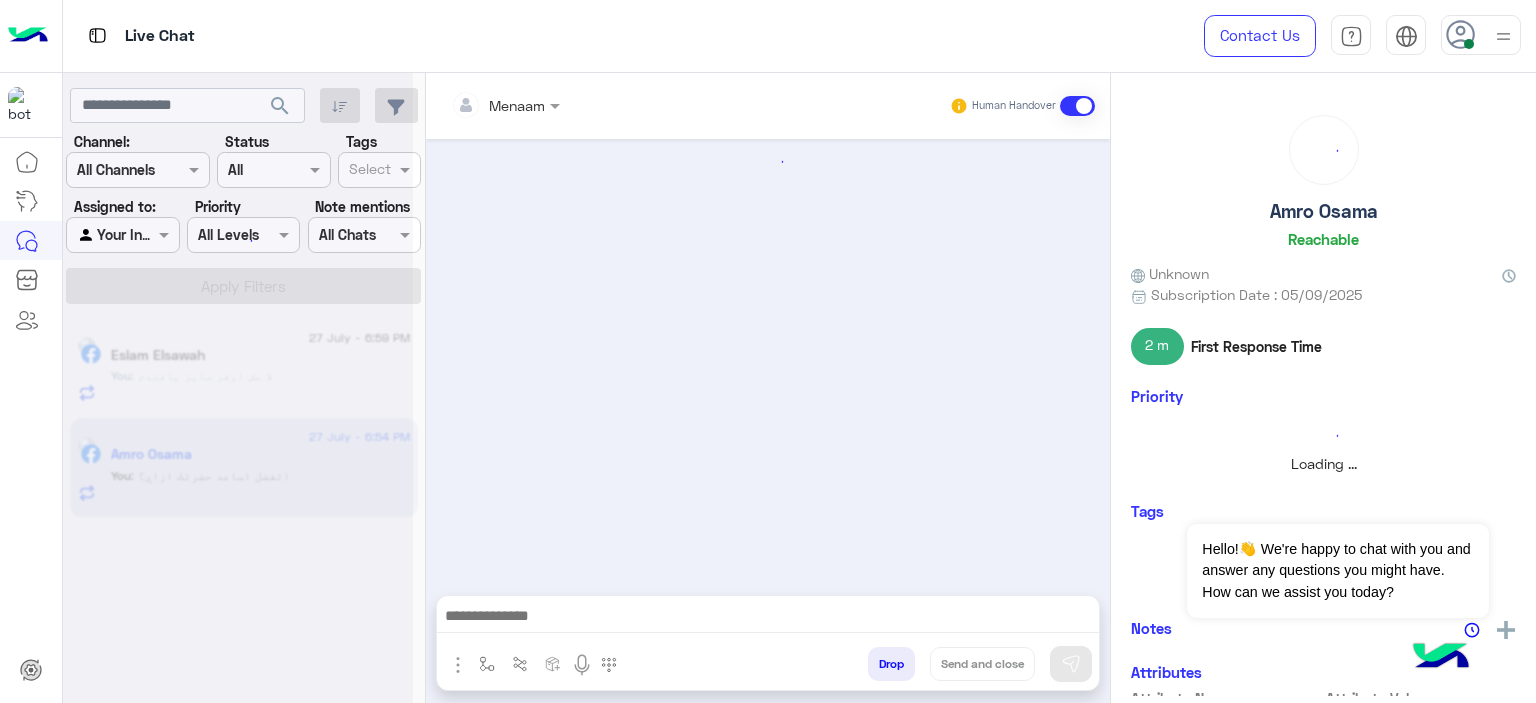 click 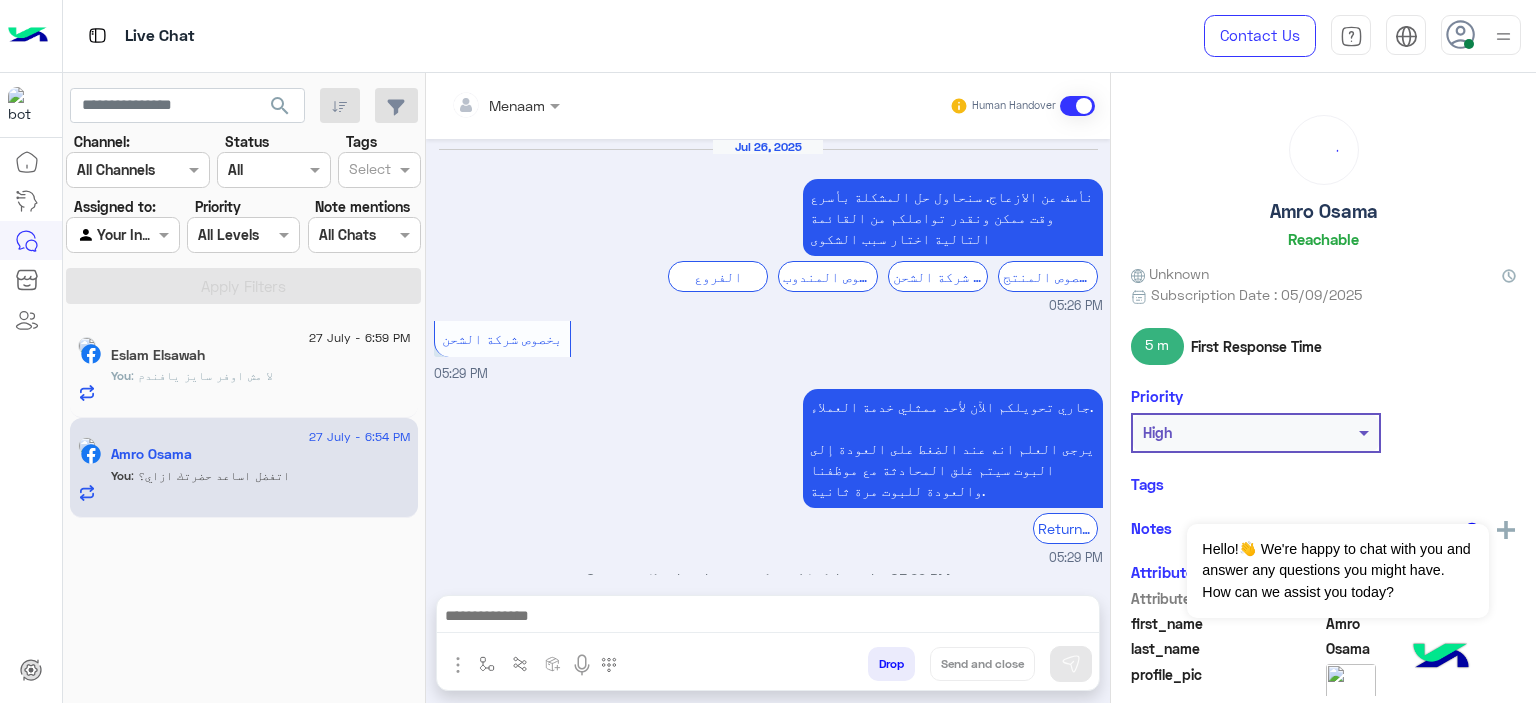 scroll, scrollTop: 1551, scrollLeft: 0, axis: vertical 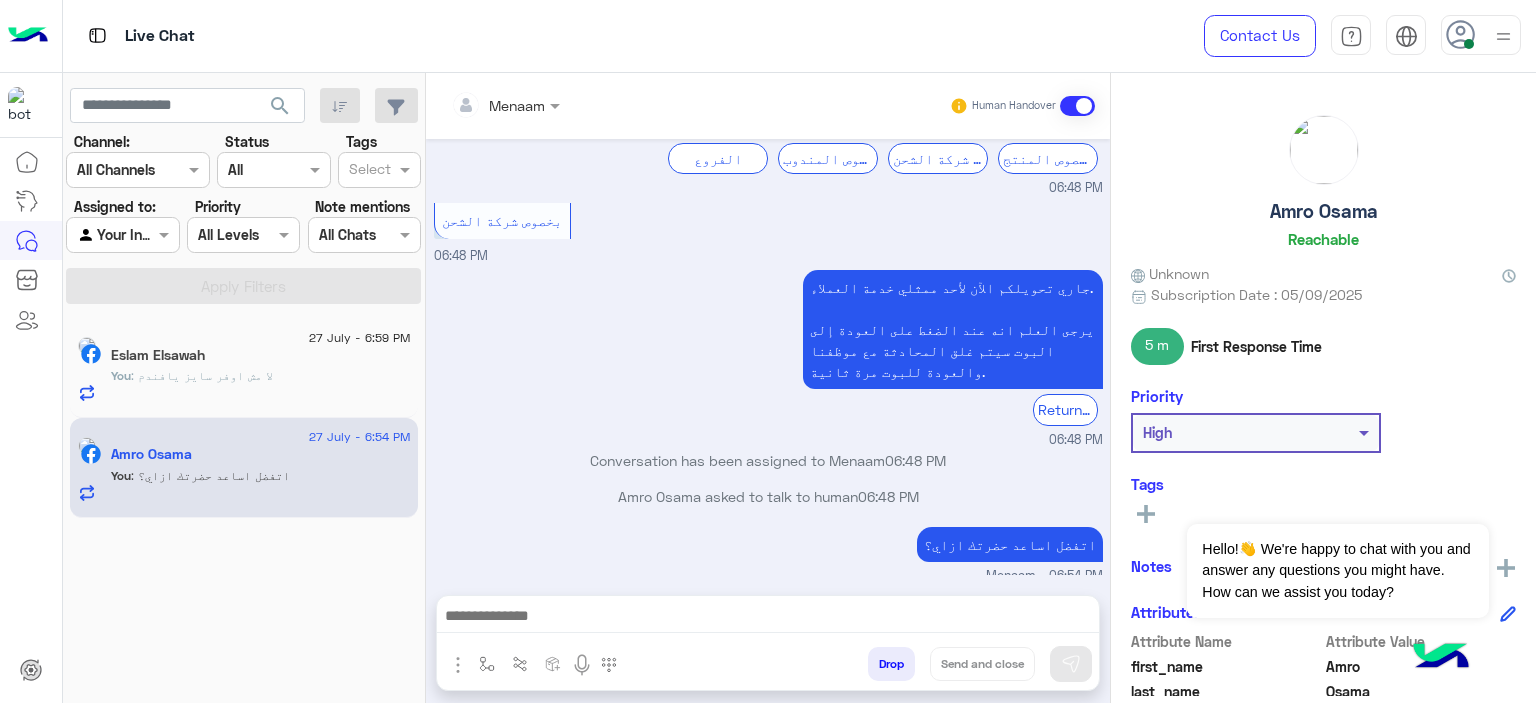 click on "Eslam Elsawah" 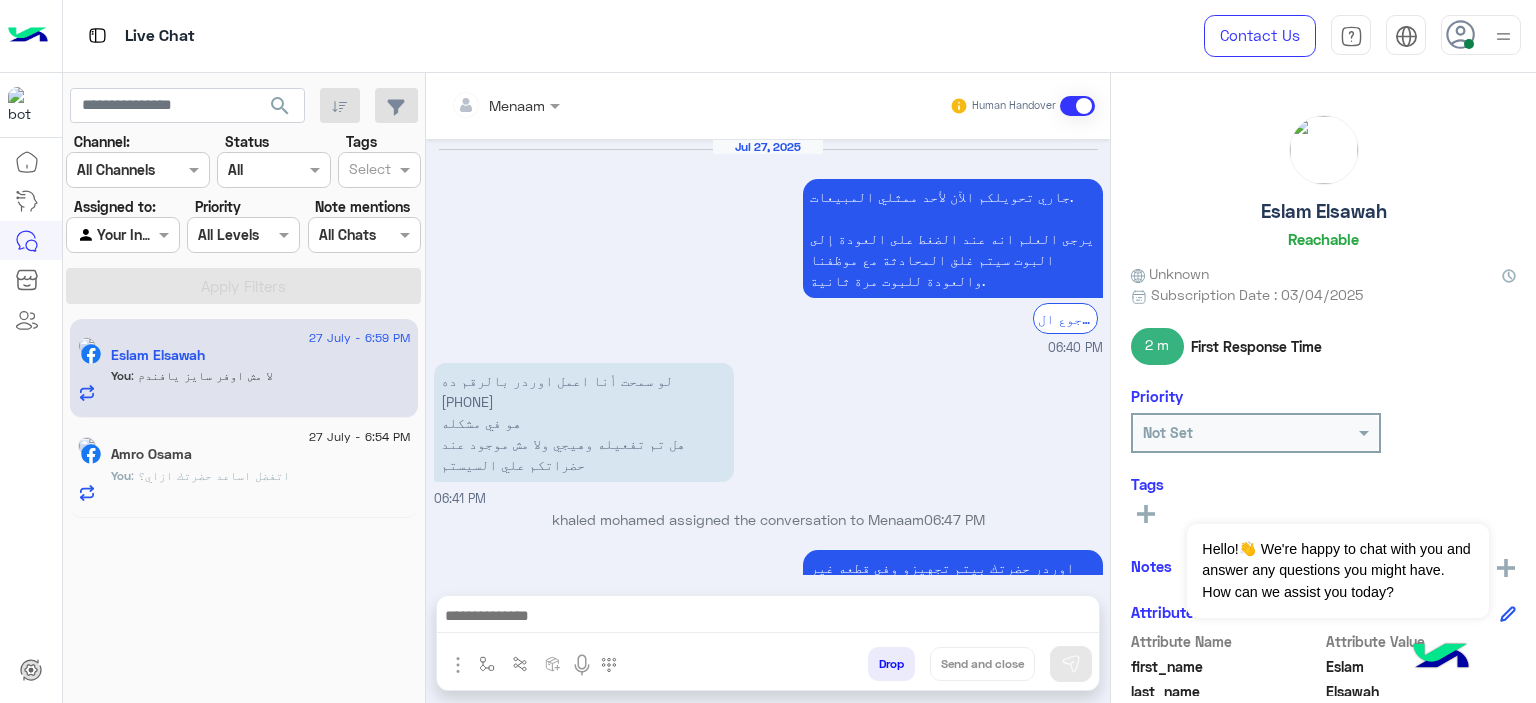 scroll, scrollTop: 1661, scrollLeft: 0, axis: vertical 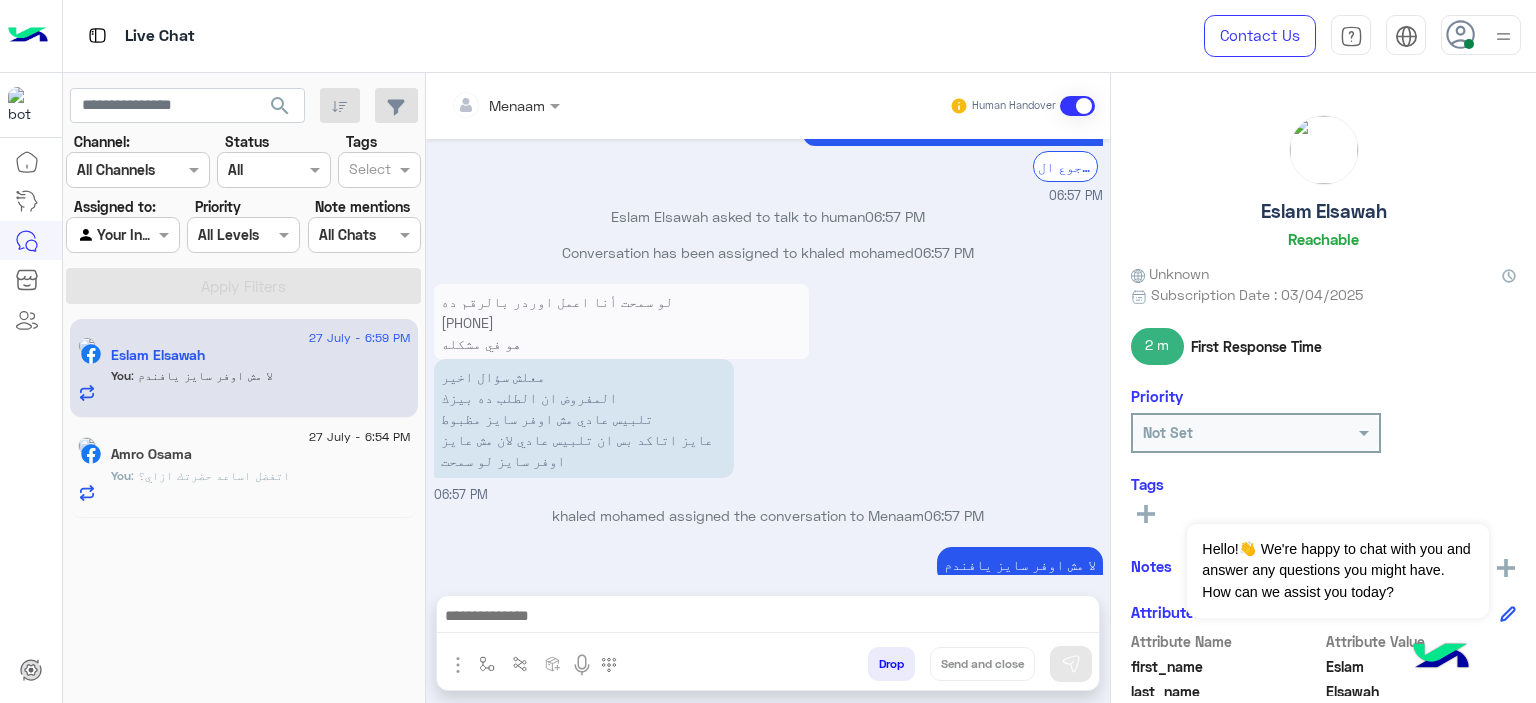 click on "Drop" at bounding box center [891, 664] 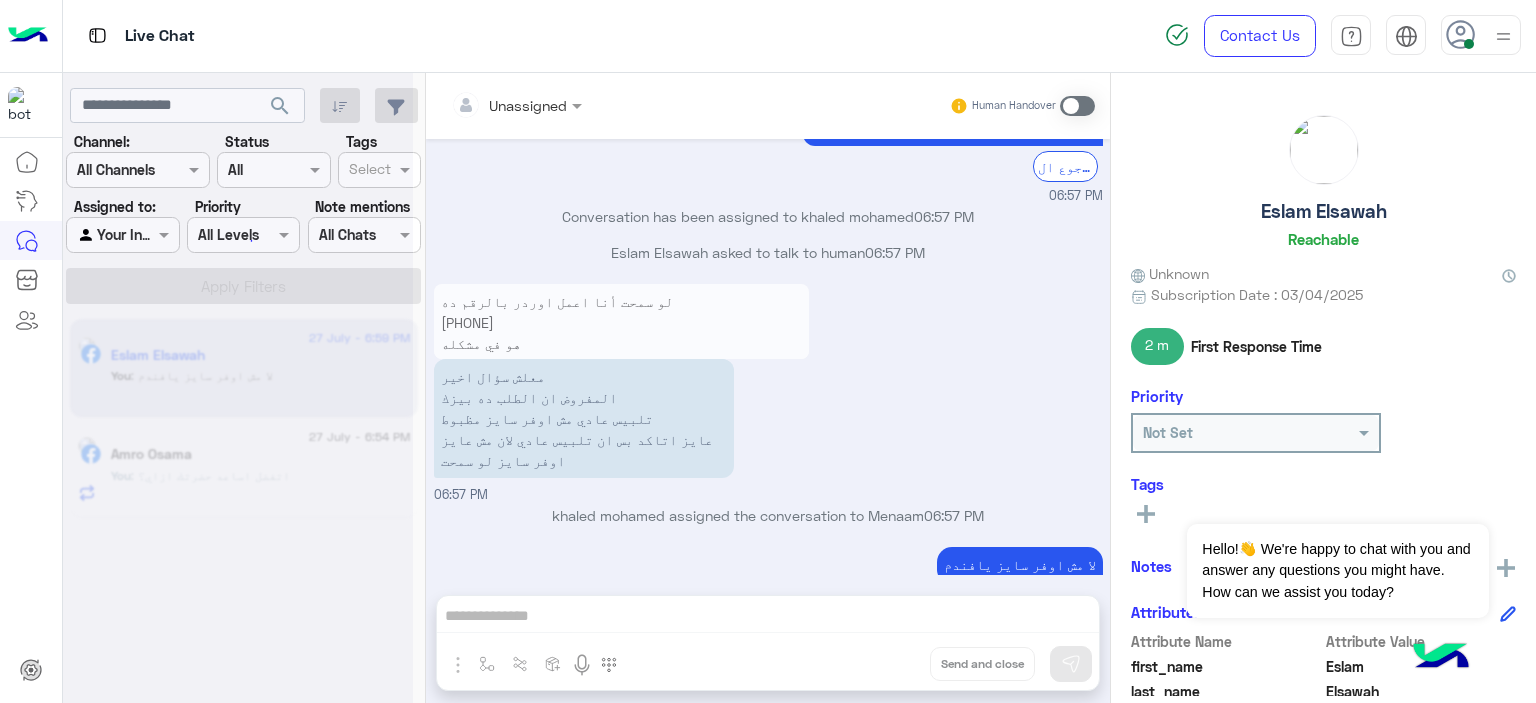 scroll, scrollTop: 1697, scrollLeft: 0, axis: vertical 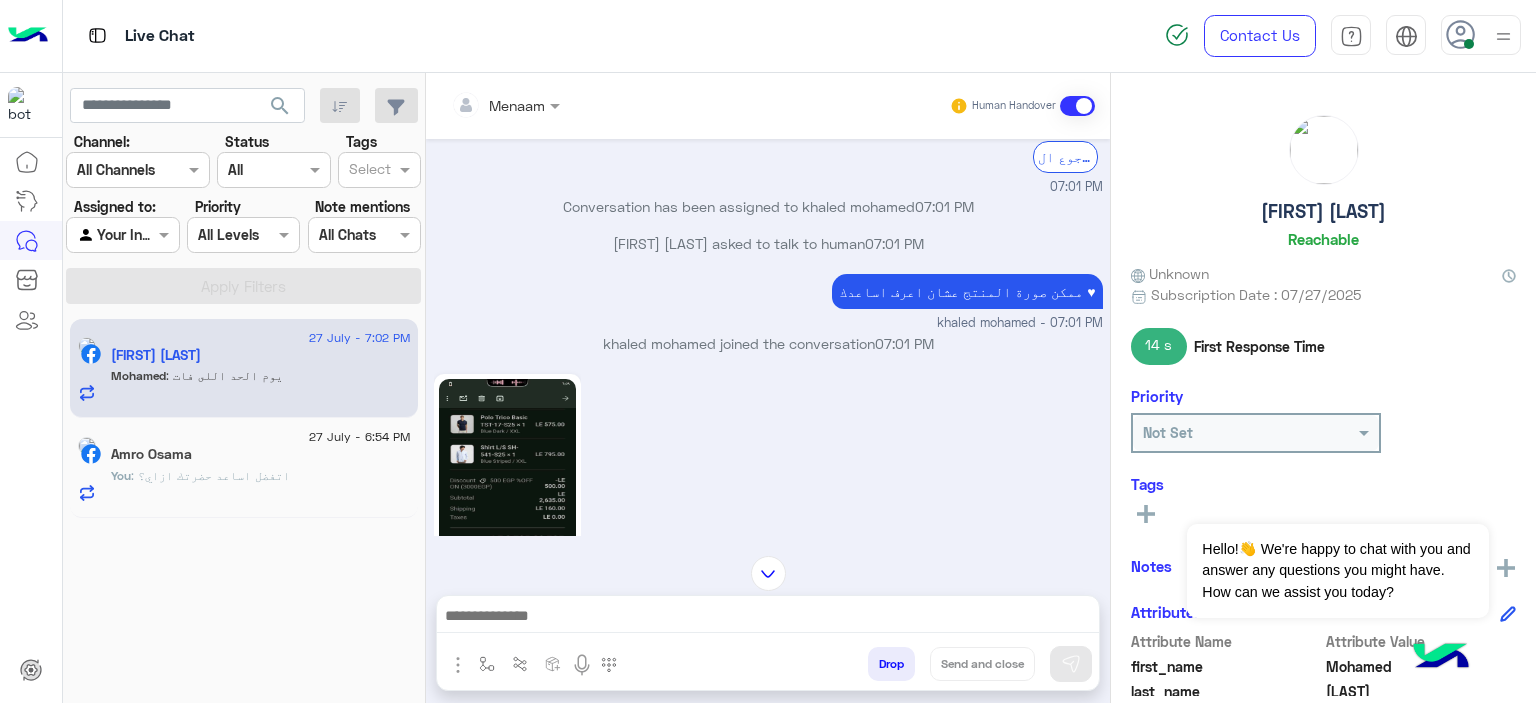 click 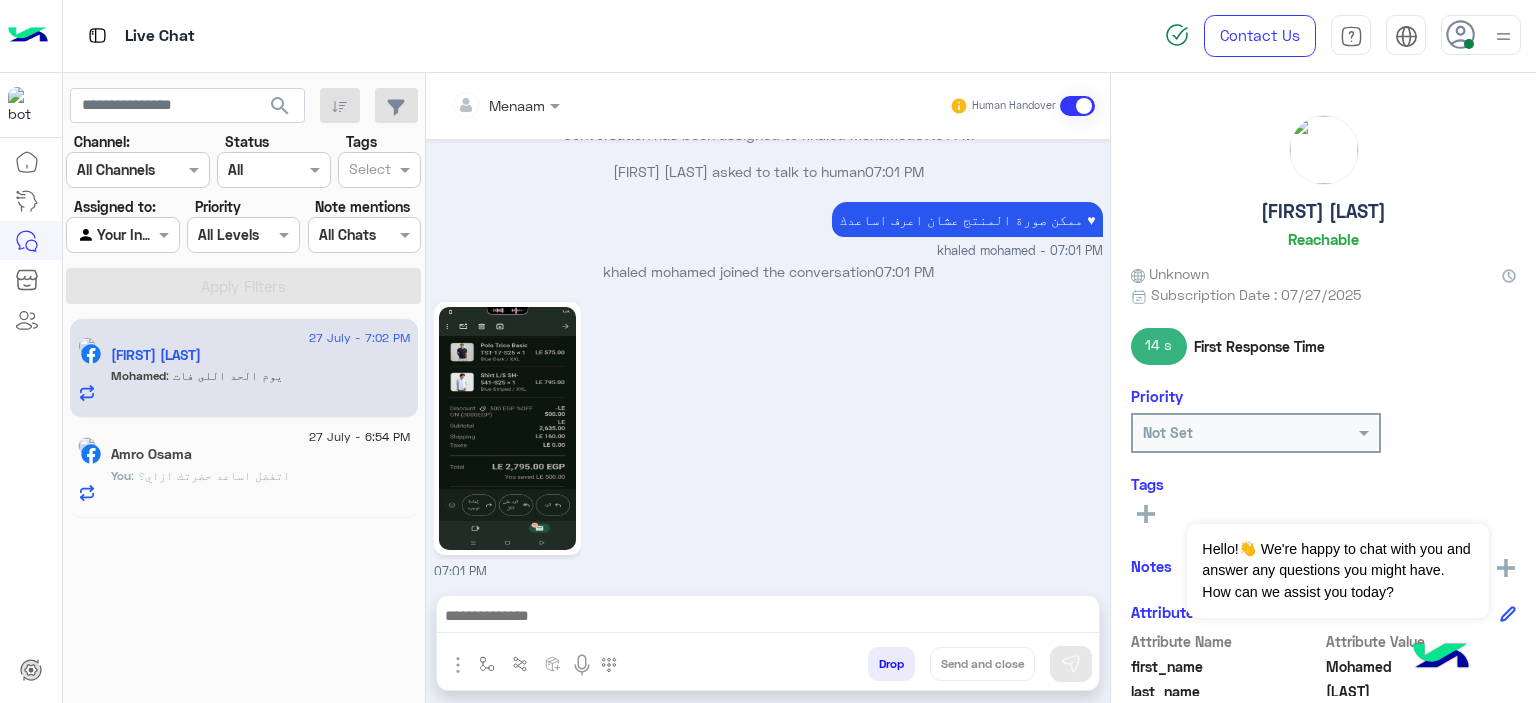 scroll, scrollTop: 1591, scrollLeft: 0, axis: vertical 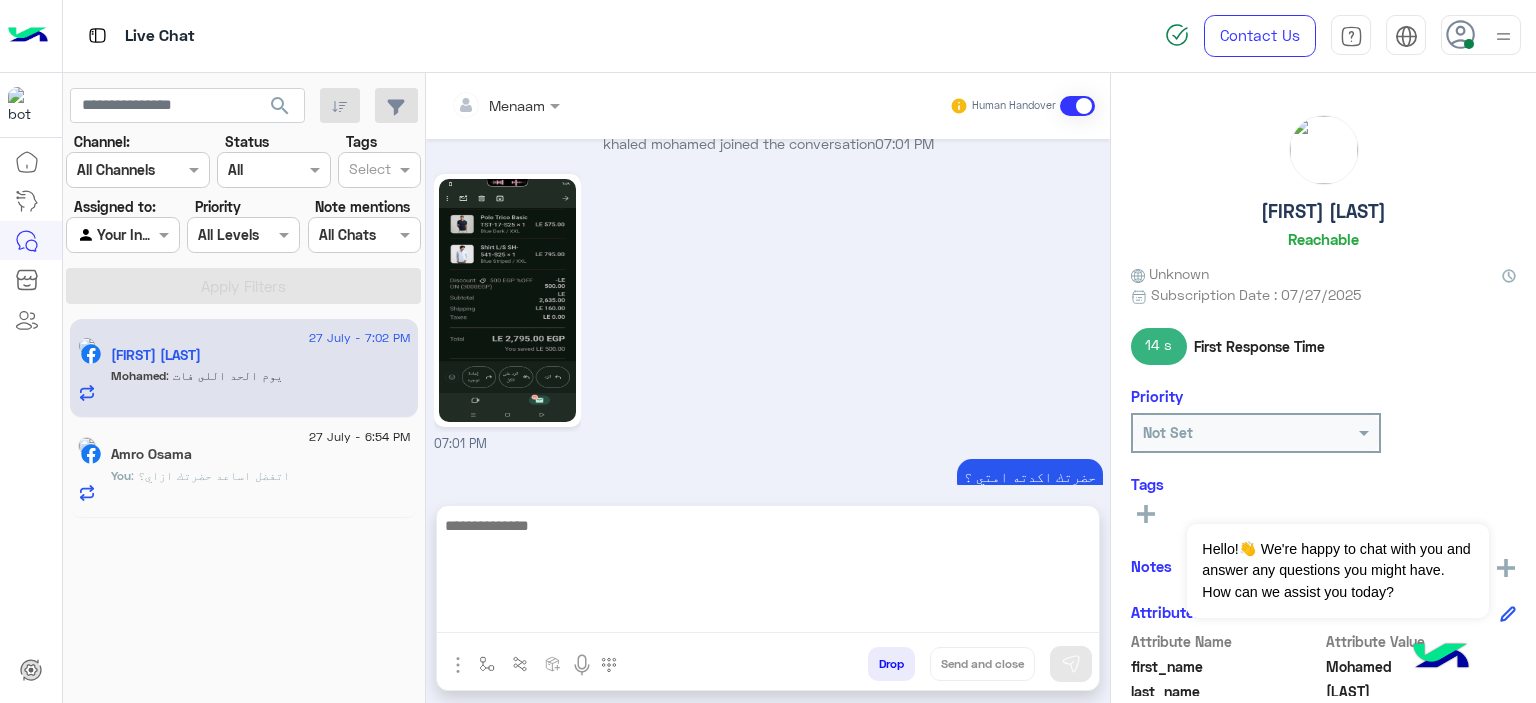 click at bounding box center [768, 573] 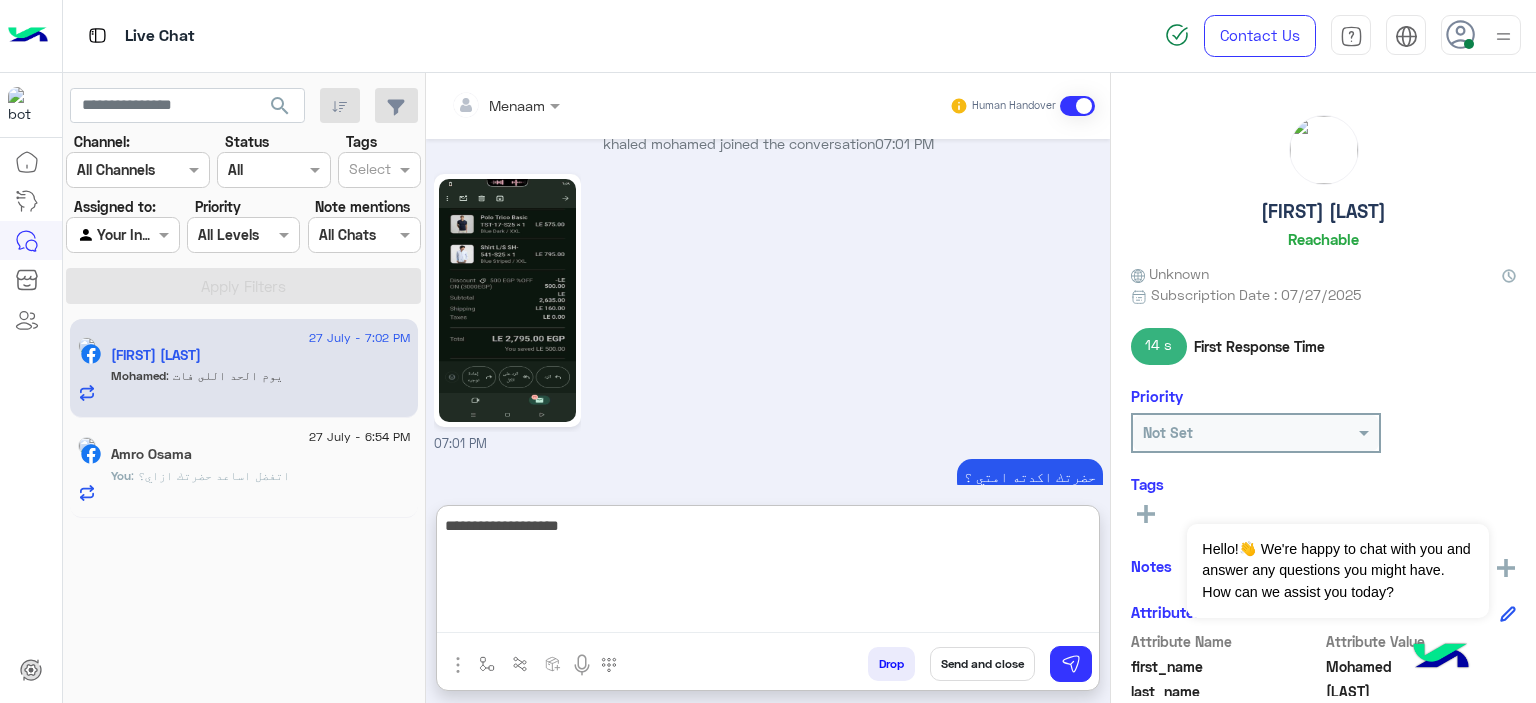 type on "**********" 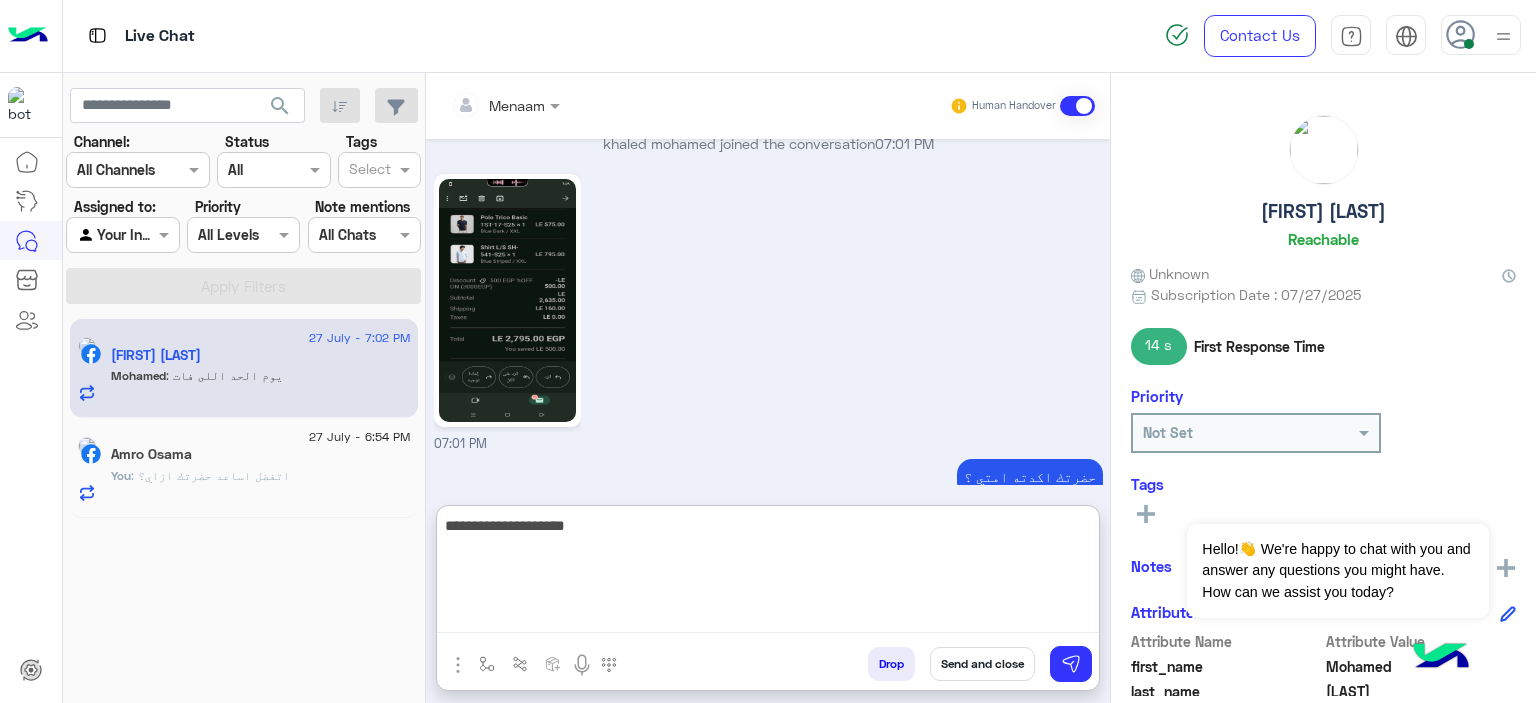 type 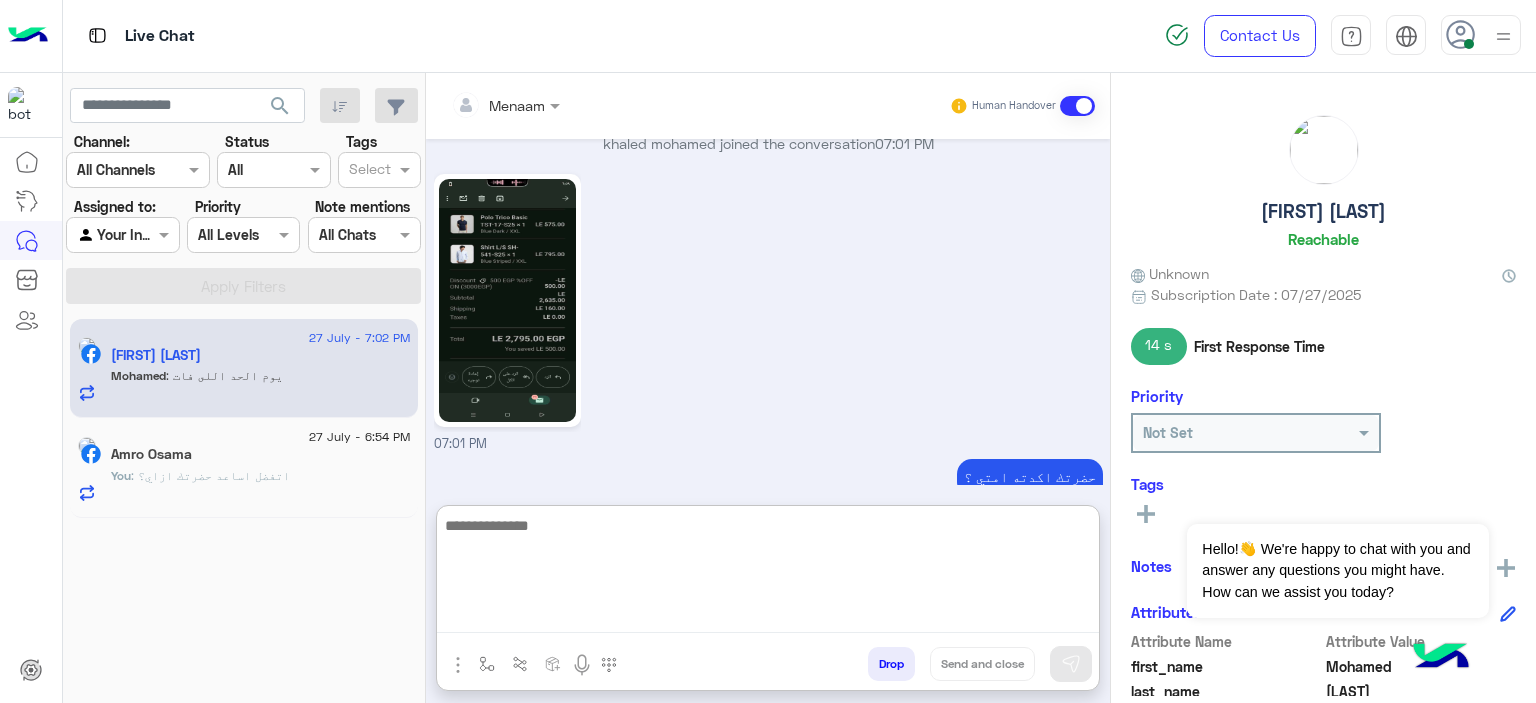 scroll, scrollTop: 1745, scrollLeft: 0, axis: vertical 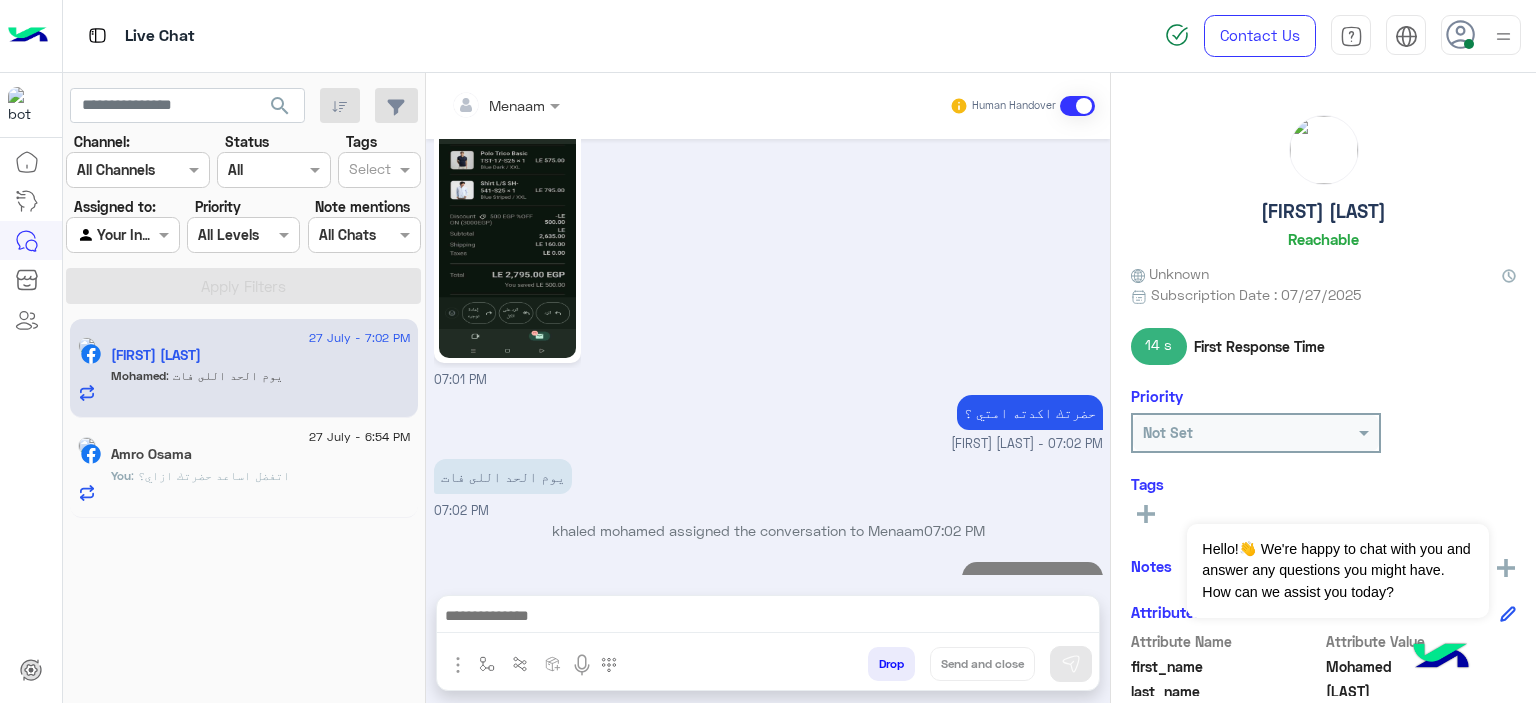 click on "07:01 PM" at bounding box center [768, 247] 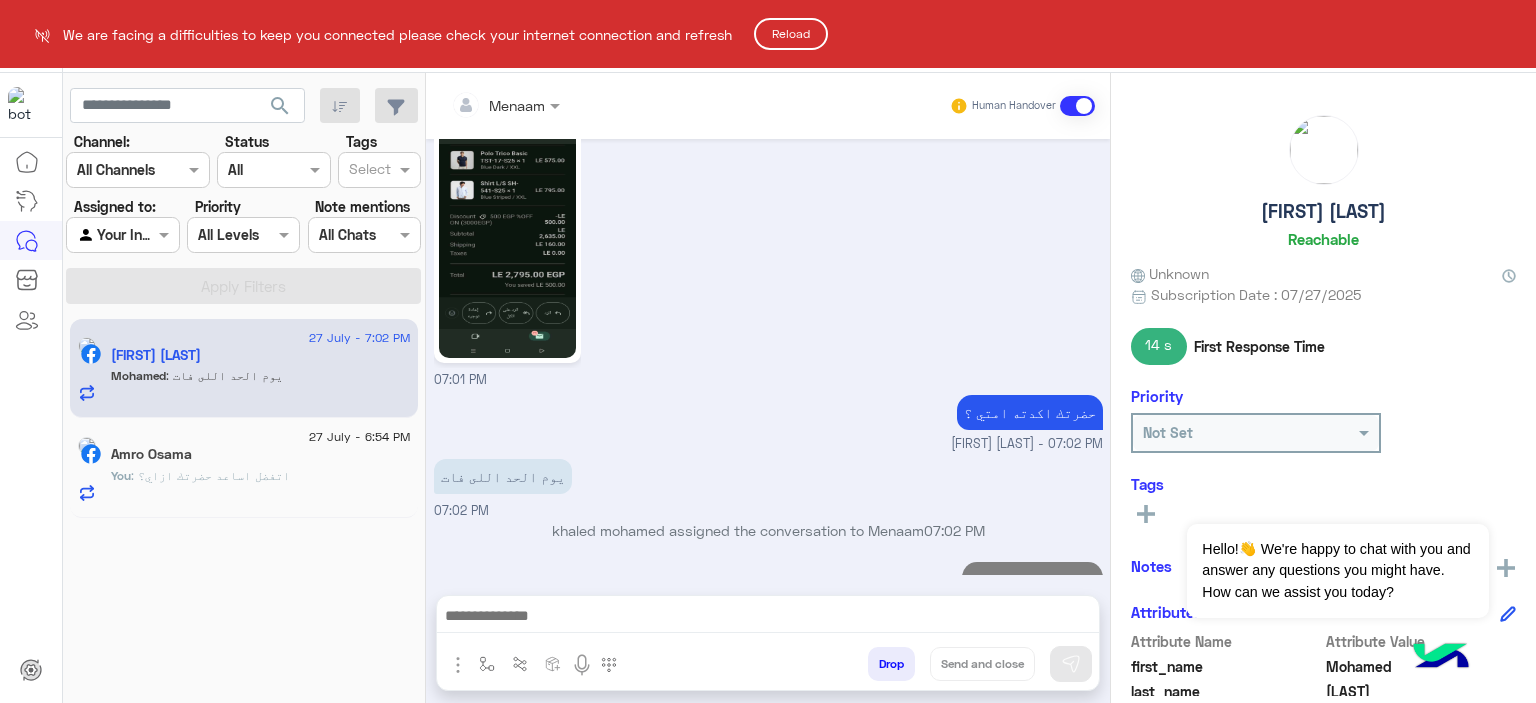 click on "We are facing a difficulties to keep you connected please check your internet connection and refresh Reload Live Chat Contact Us Help Center عربي English search Channel: Channel All Channels Status Channel All Tags Select Assigned to: Agent Filter Your Inbox Priority All Levels All Levels Note mentions Select All Chats Apply Filters 27 [MONTH] - 7:02 PM [FIRST] [LAST] [FIRST] : يوم الحد اللى فات 27 [MONTH] - 6:54 PM [FIRST] [LAST] You : اتفضل اساعد حضرتك ازاي؟ [NAME] Human Handover Jul 27, 2025 Conversation has been assigned to [FIRST] [LAST] 01:16 AM [FIRST] [LAST] asked to talk to human 01:16 AM الرجوع ال Bot 01:17 AM Previous احدث العروض اختر اسعار الشحن اختر الصور و الموديلات اختر عنواين الفروع اختر القائمة الرئيسية اختر Next 1 2 3 01:17 AM ممكن صورة المنتج عشان اعرف اساعدك ♥ 01:17 AM" at bounding box center (768, 351) 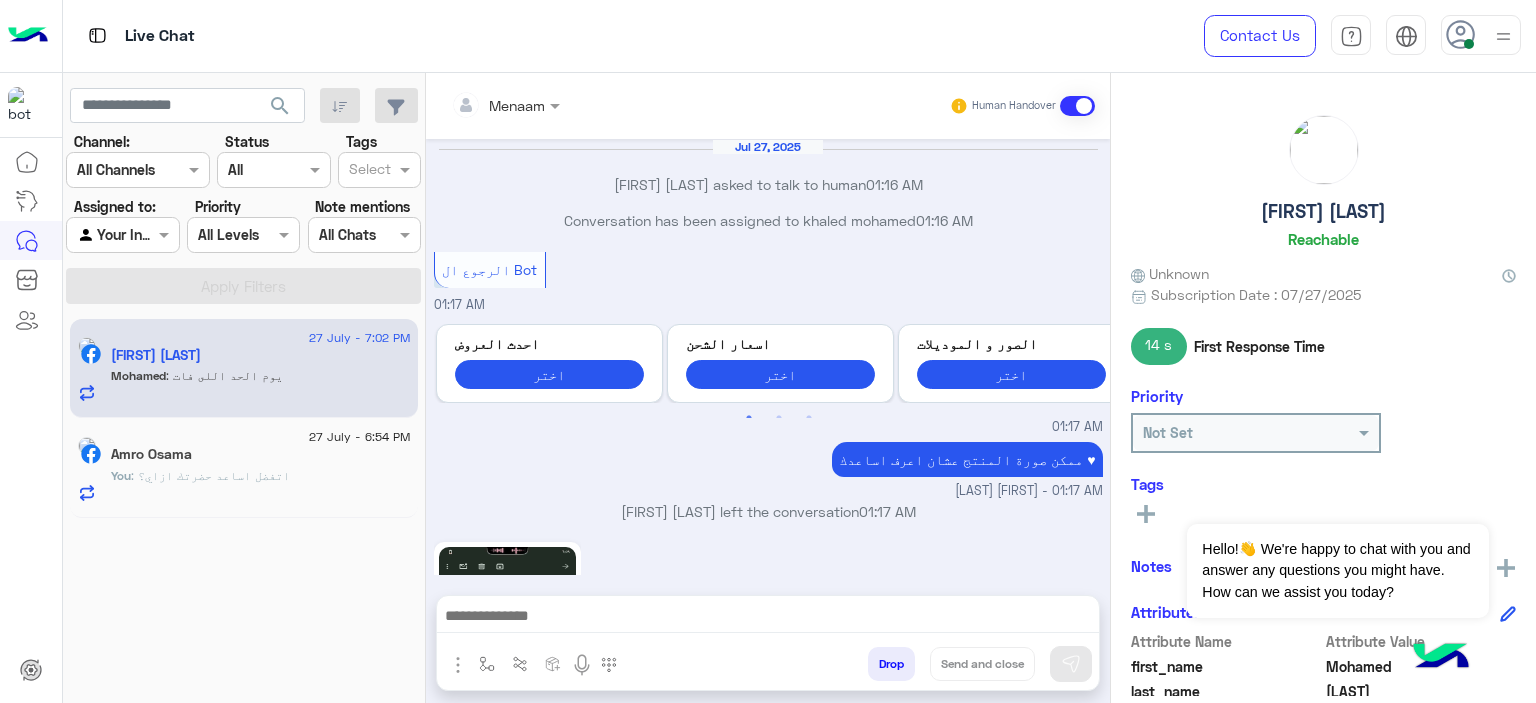 scroll, scrollTop: 0, scrollLeft: 0, axis: both 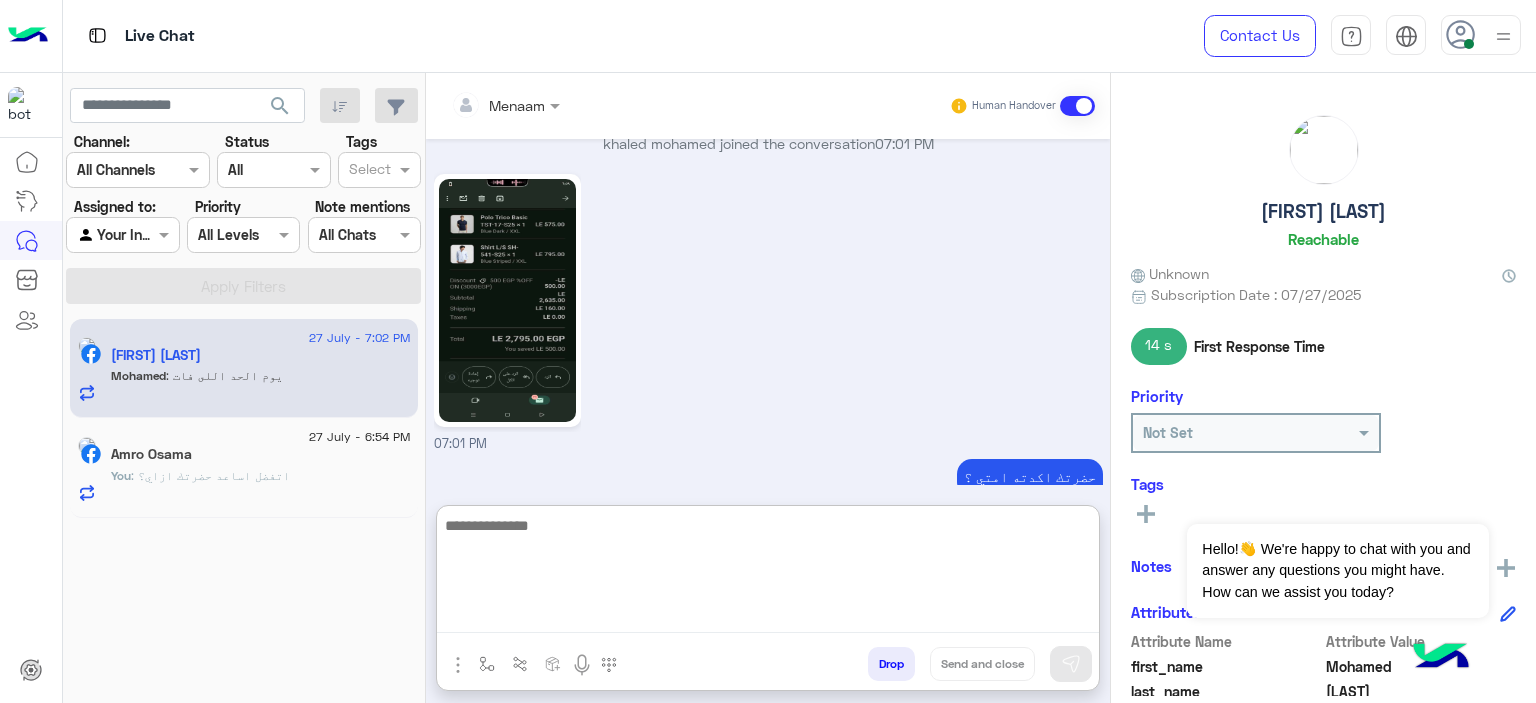 click at bounding box center [768, 573] 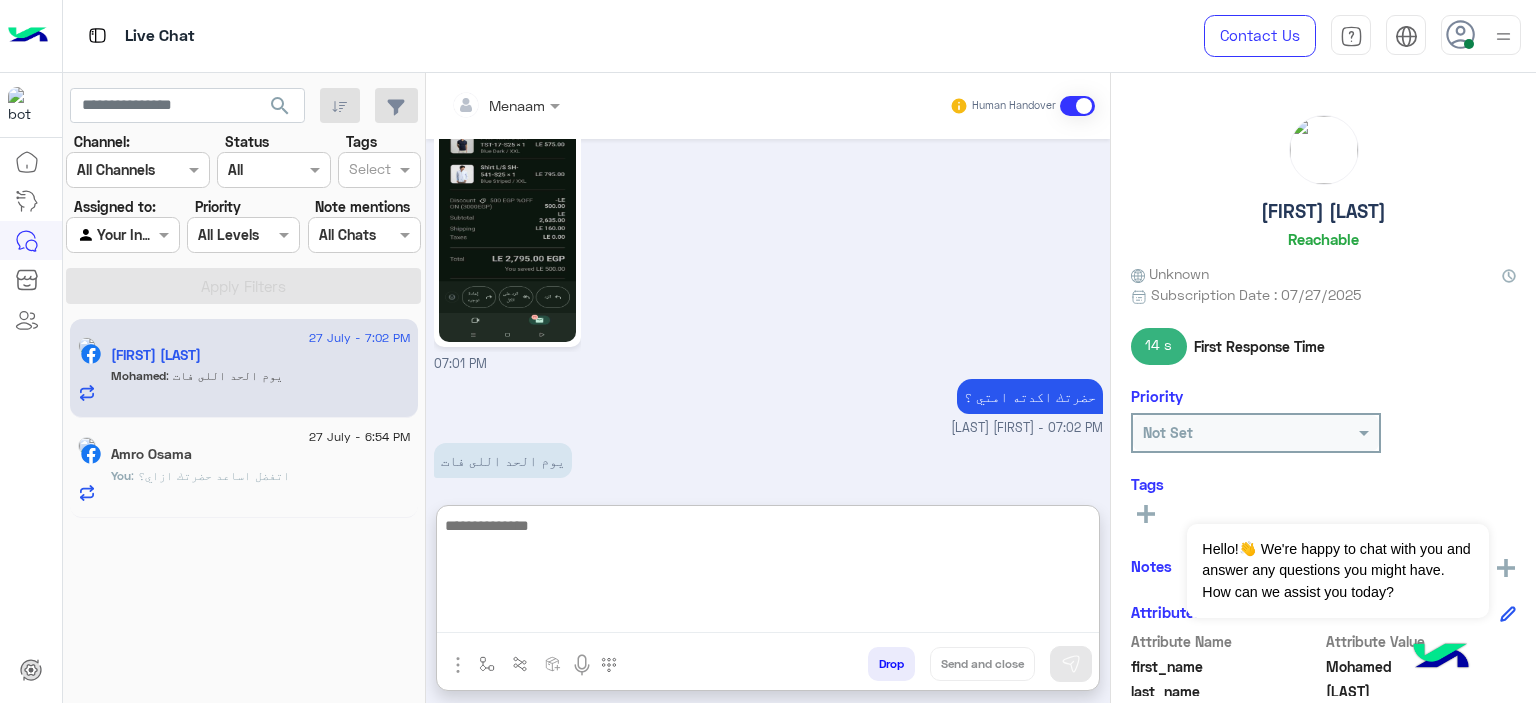 scroll, scrollTop: 1681, scrollLeft: 0, axis: vertical 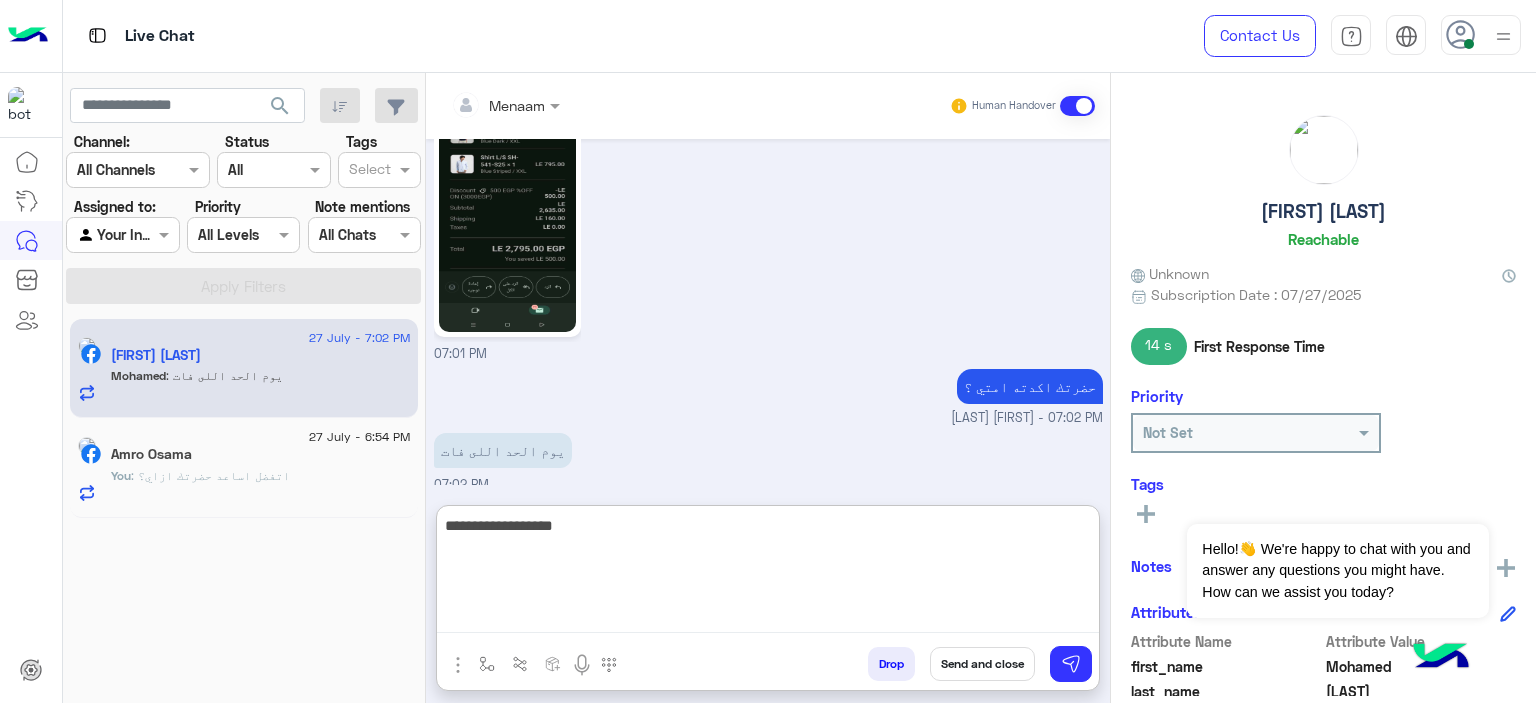 type on "**********" 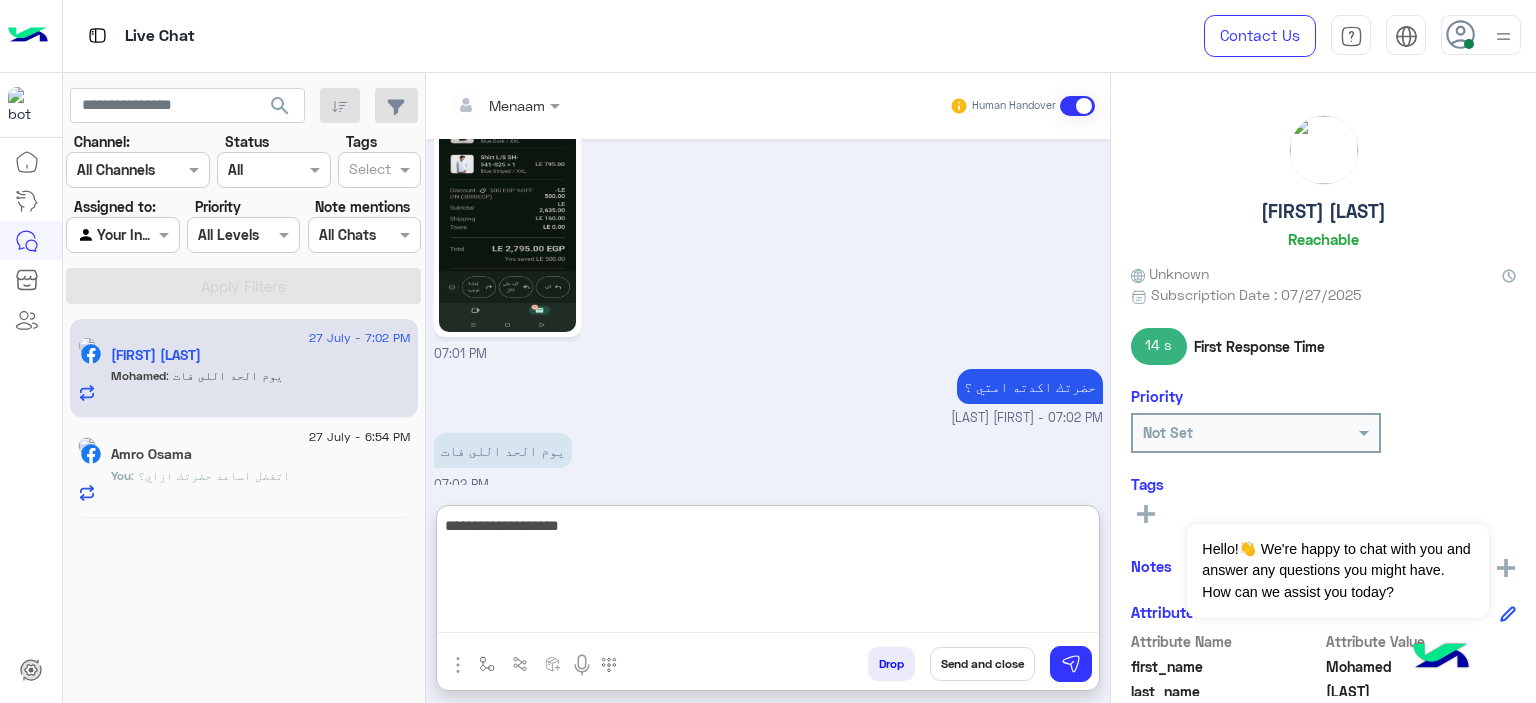 type 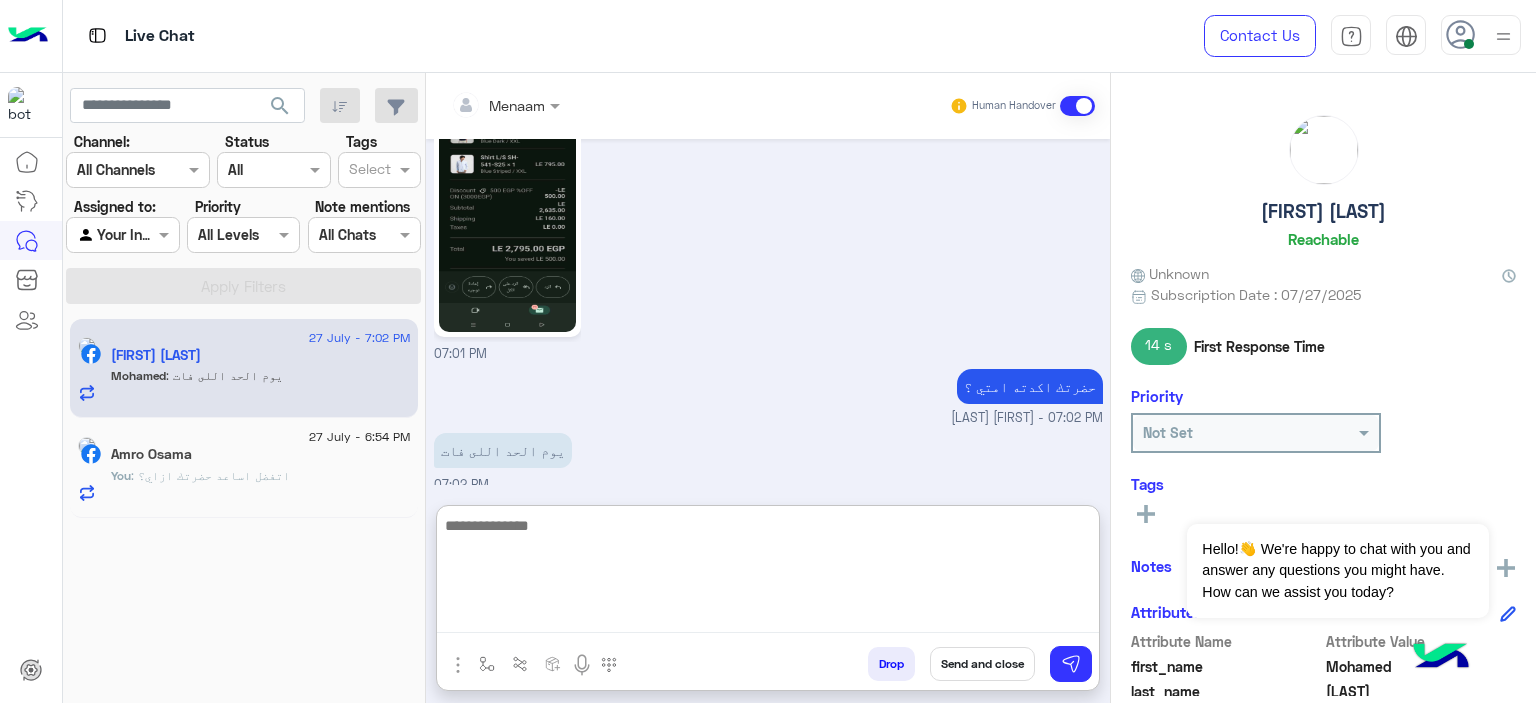 scroll, scrollTop: 1745, scrollLeft: 0, axis: vertical 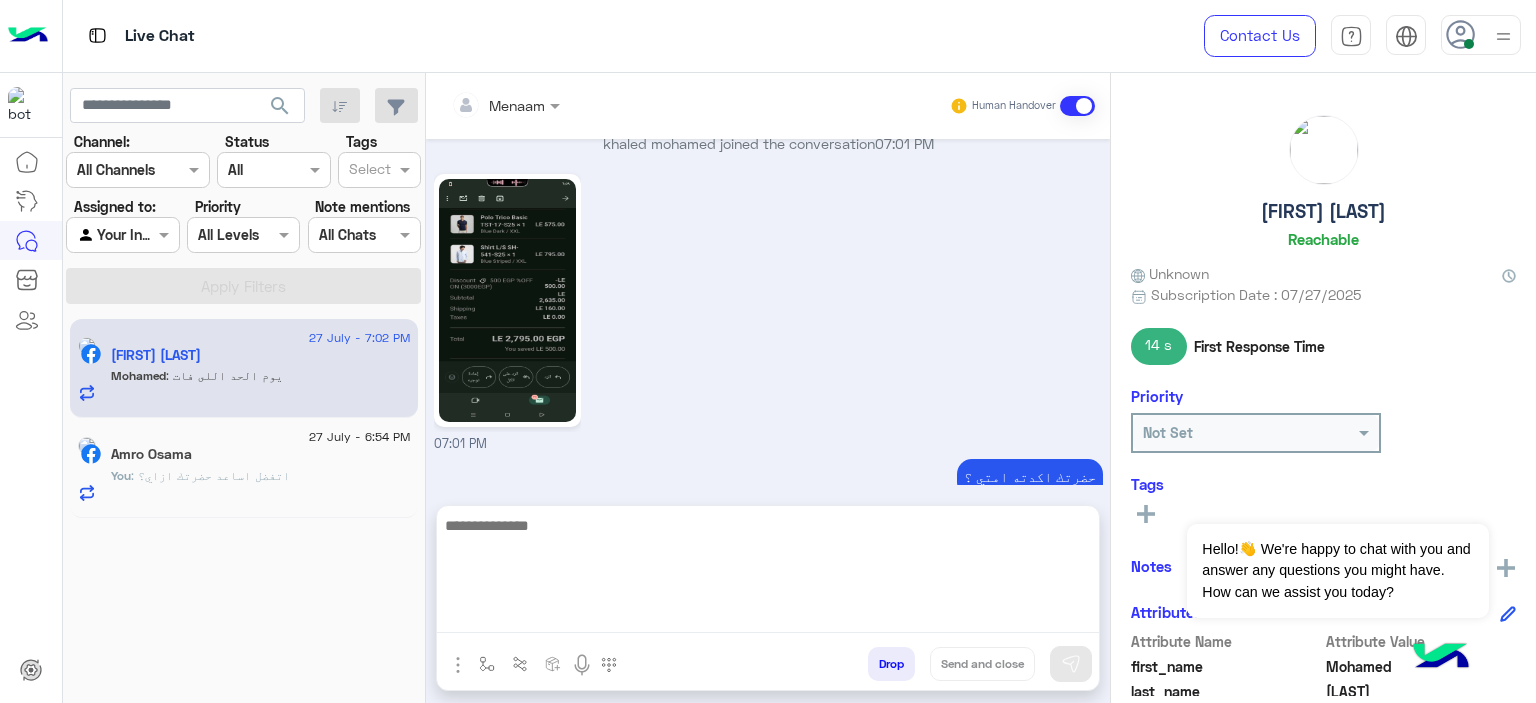 click at bounding box center (768, 573) 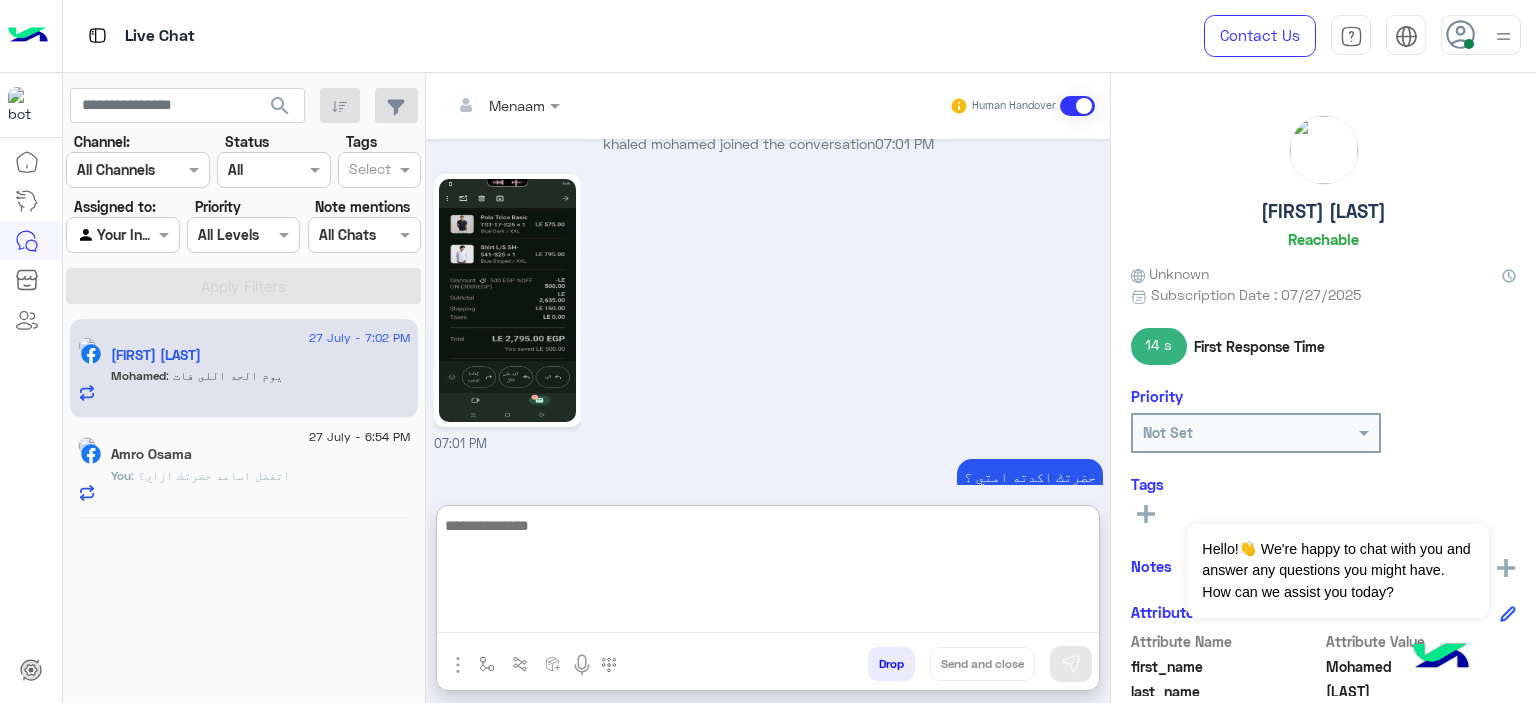paste on "**********" 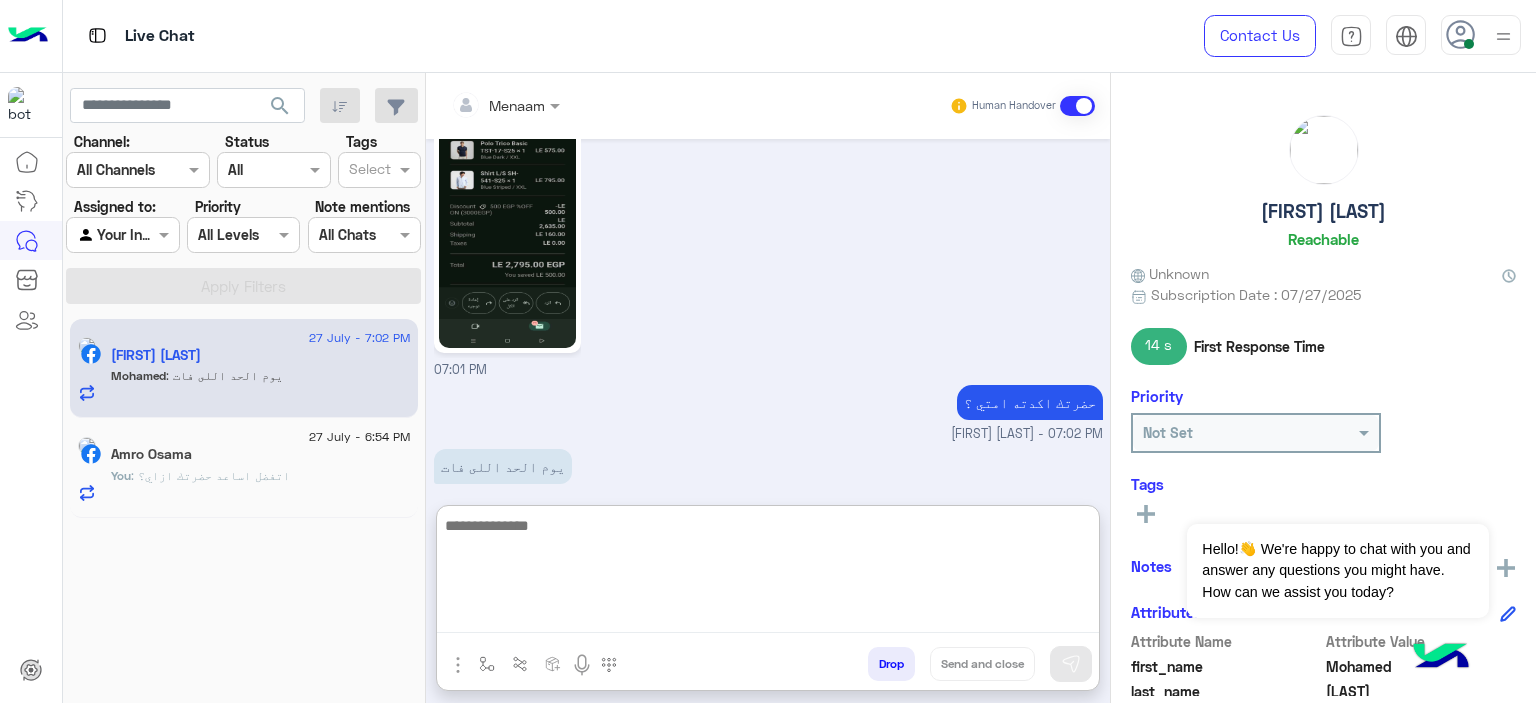scroll, scrollTop: 1681, scrollLeft: 0, axis: vertical 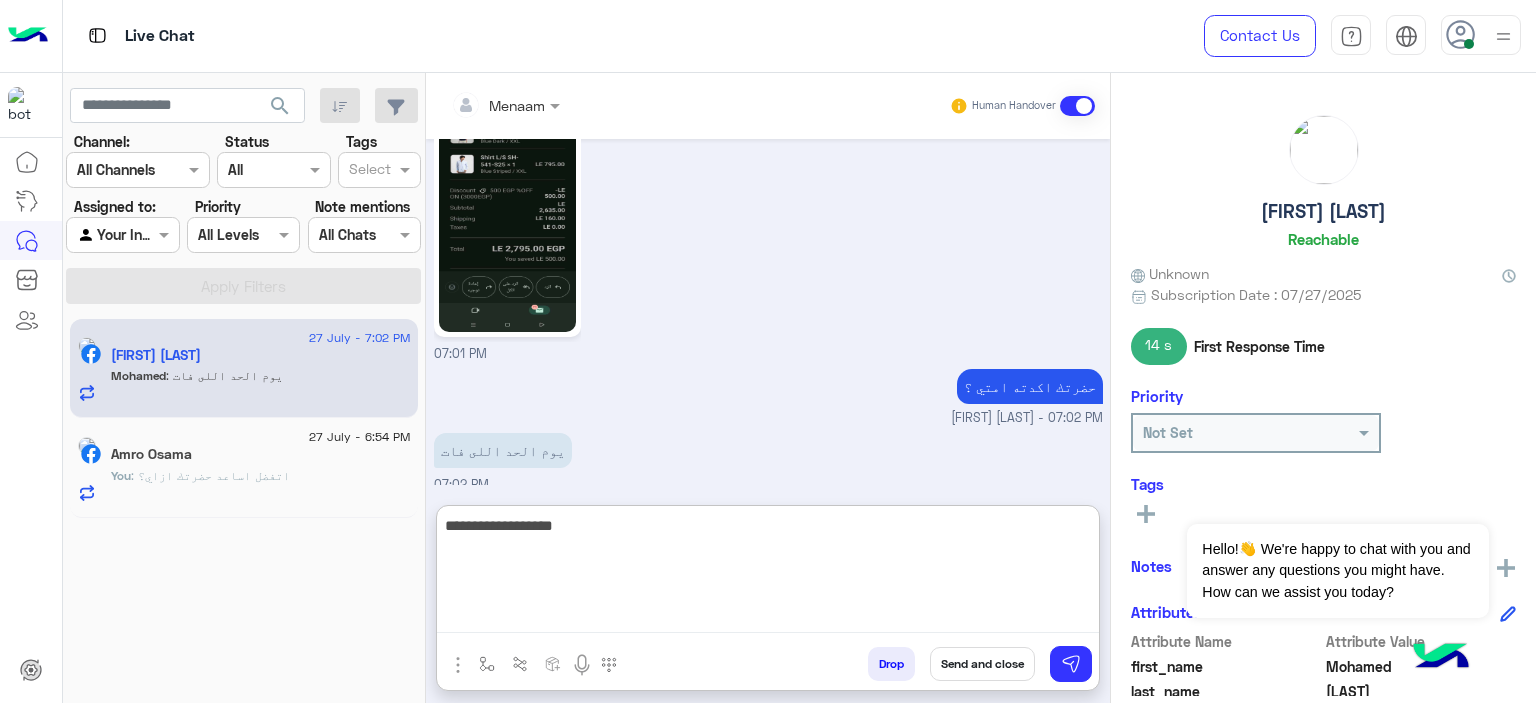 type on "**********" 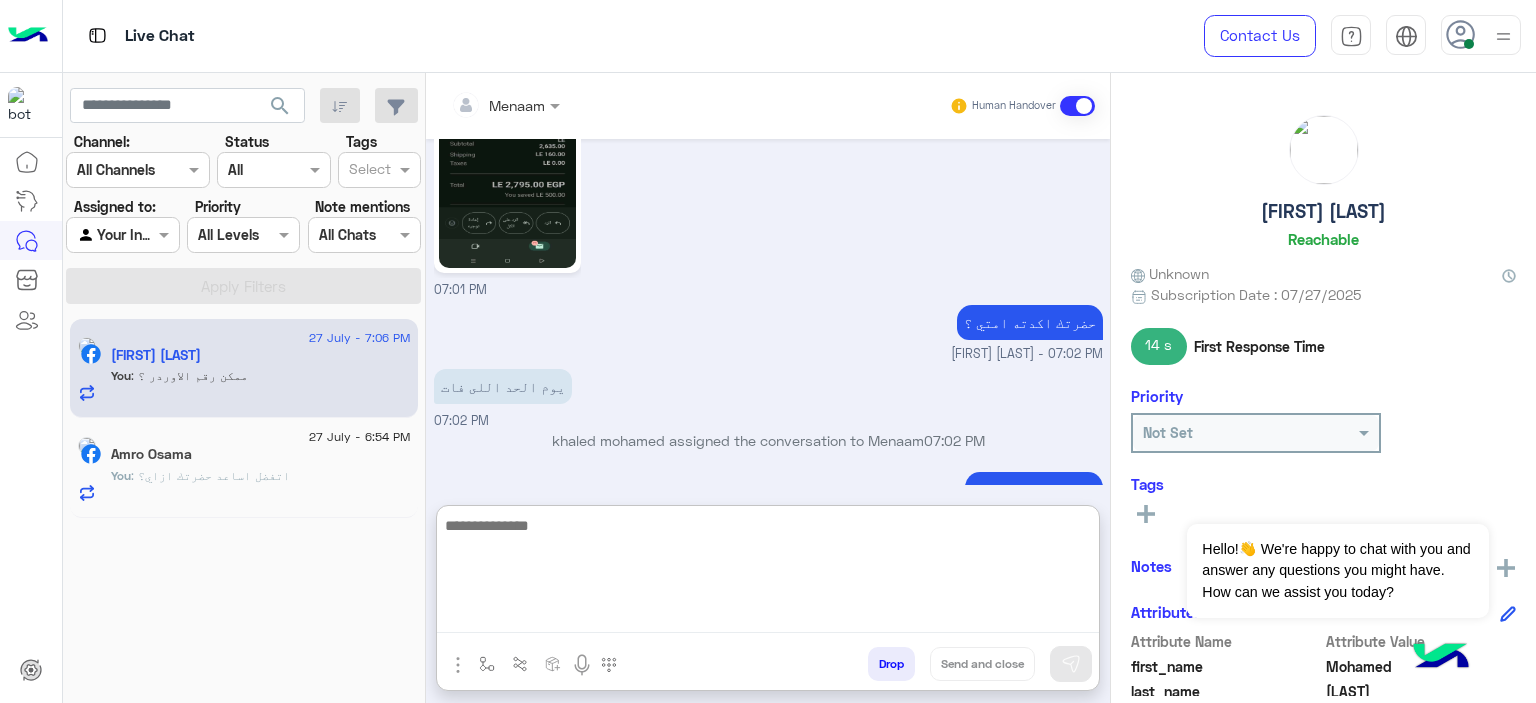 scroll, scrollTop: 1781, scrollLeft: 0, axis: vertical 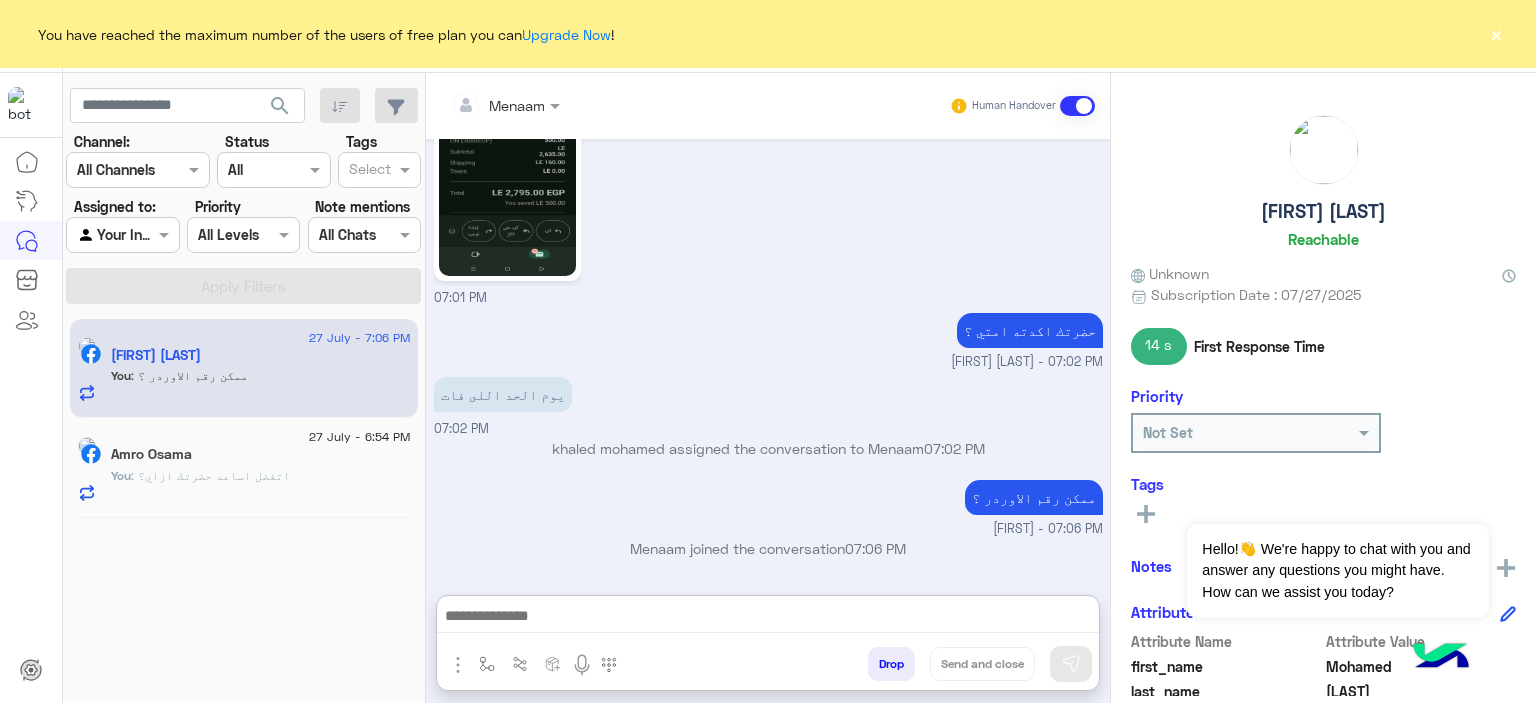 click on "×" 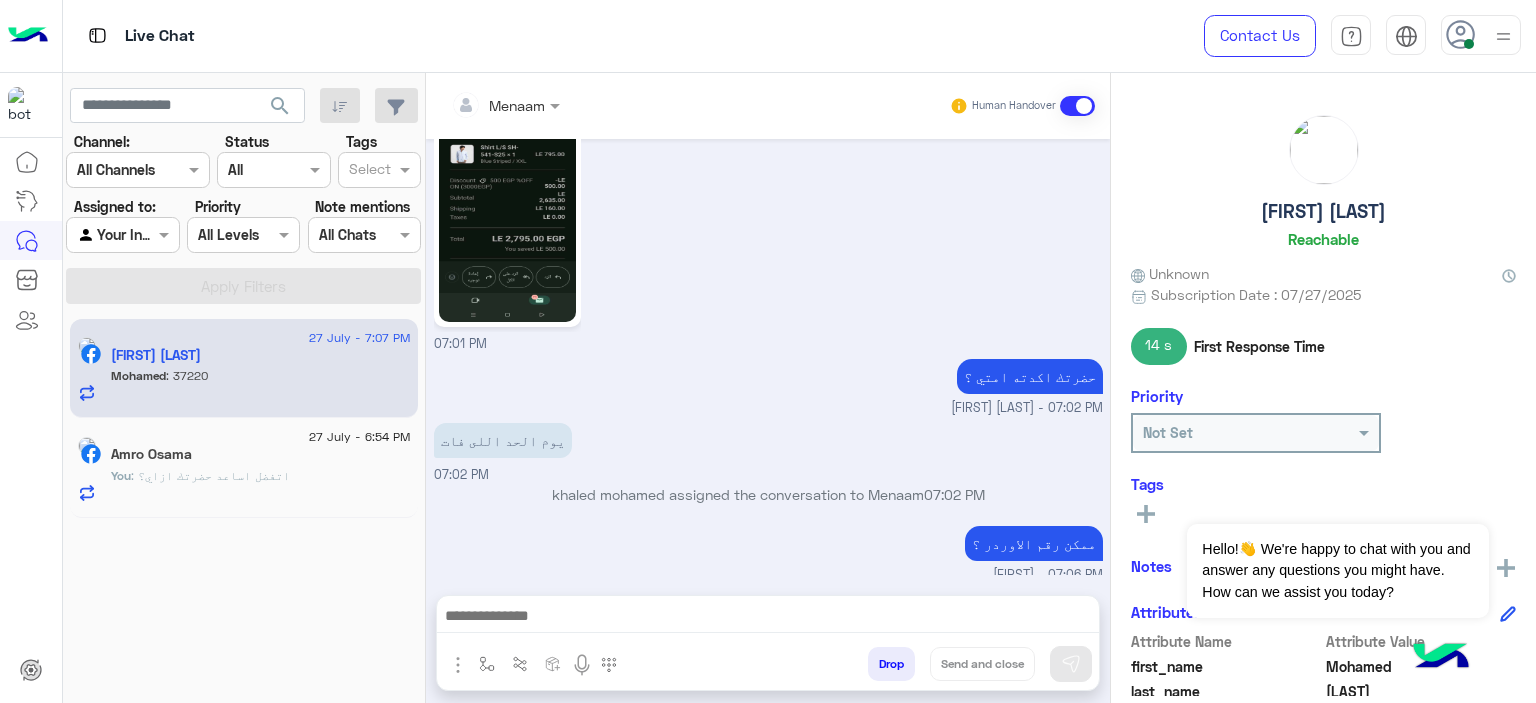 scroll, scrollTop: 1757, scrollLeft: 0, axis: vertical 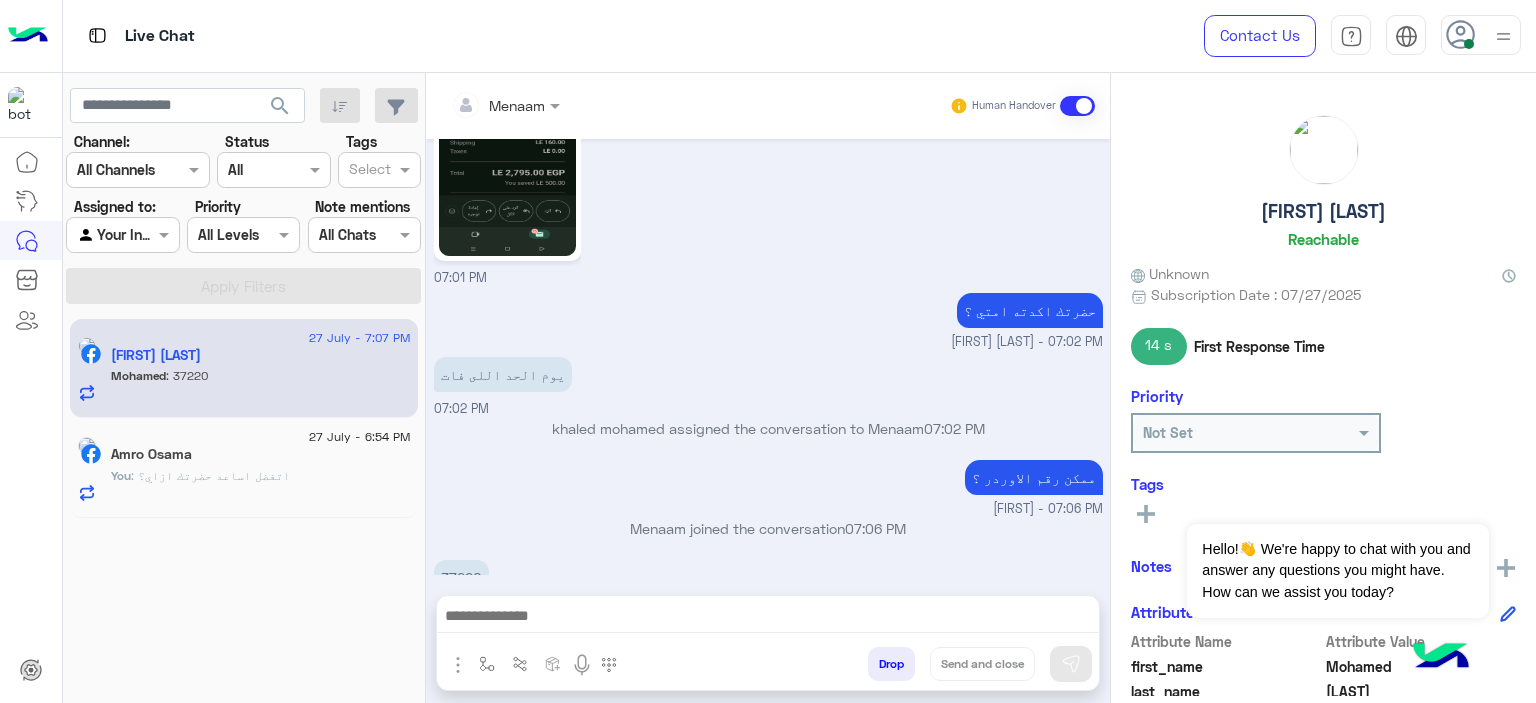 click on "37220" at bounding box center [461, 577] 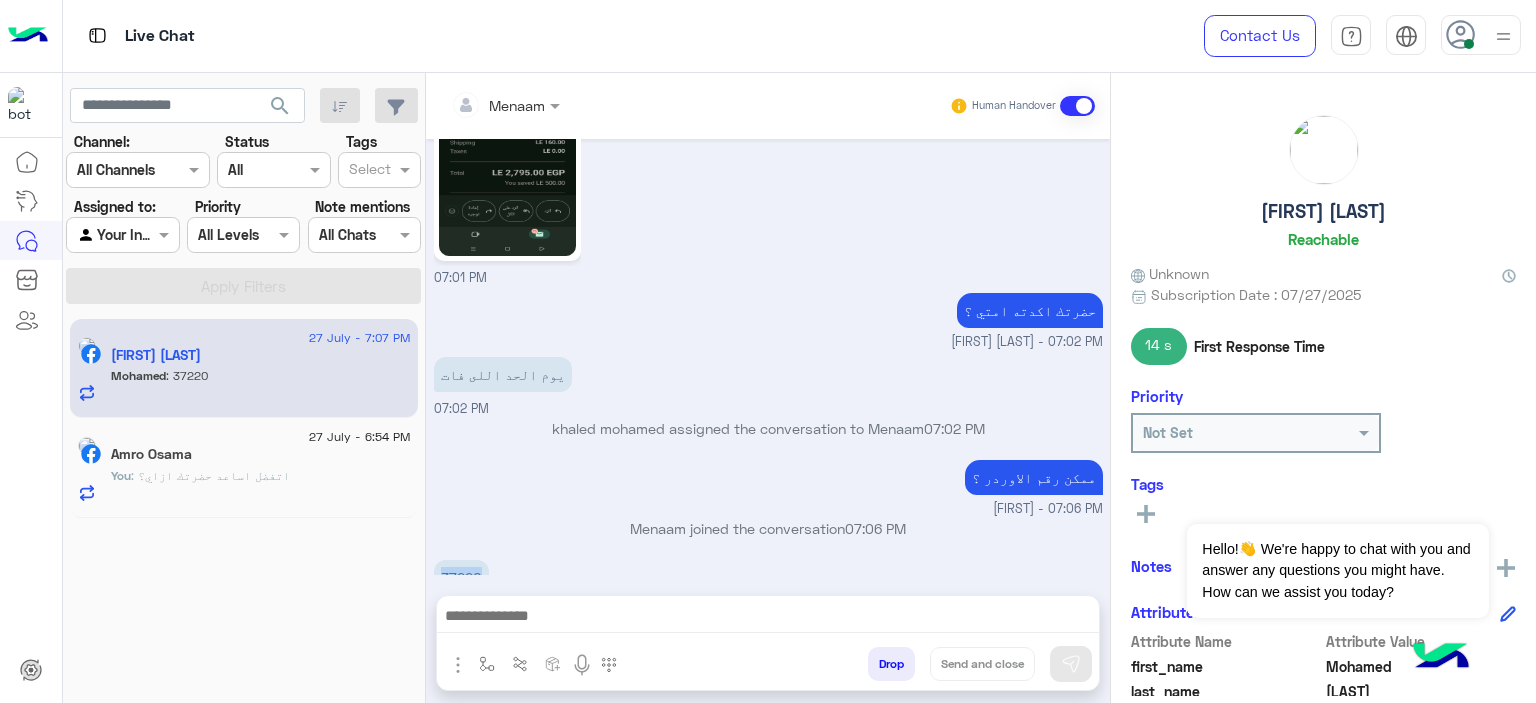 click on "37220" at bounding box center (461, 577) 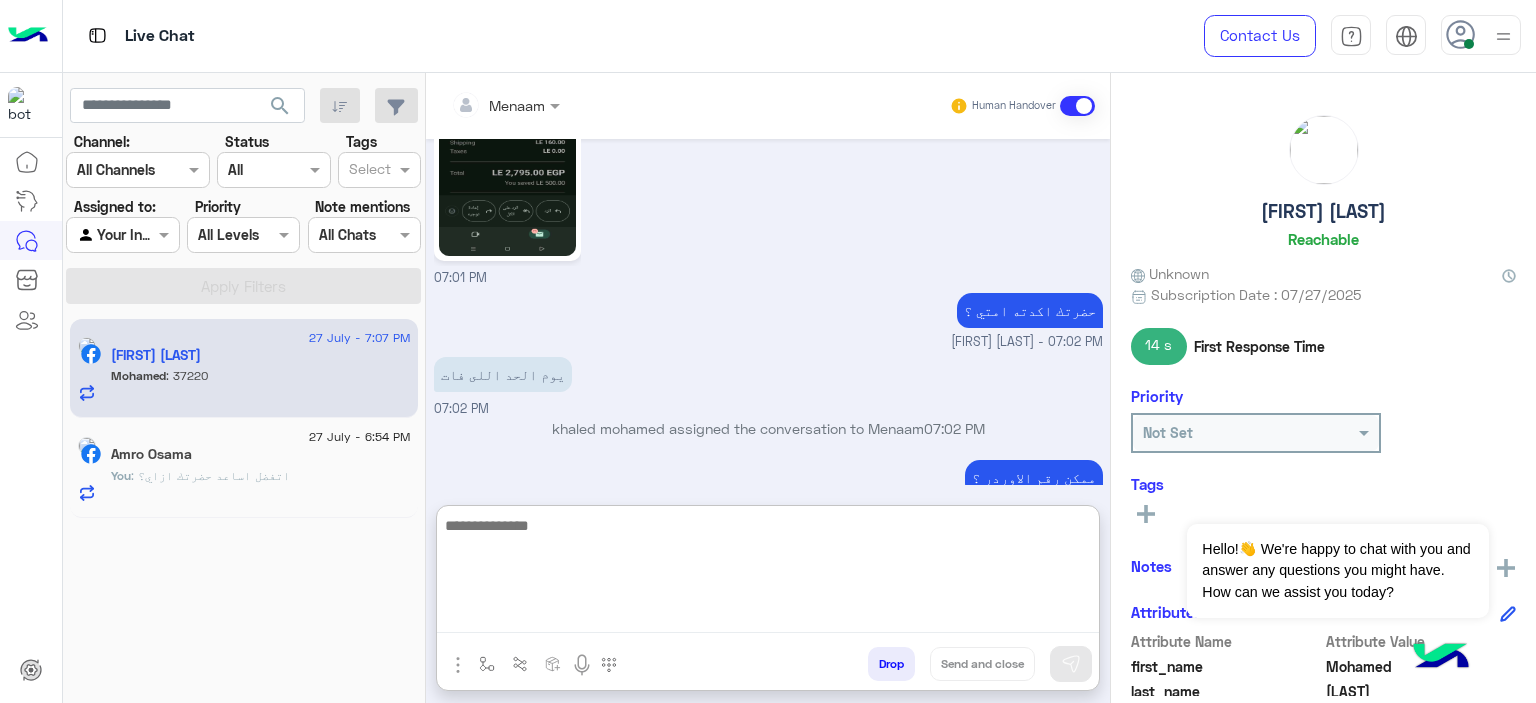 click at bounding box center [768, 573] 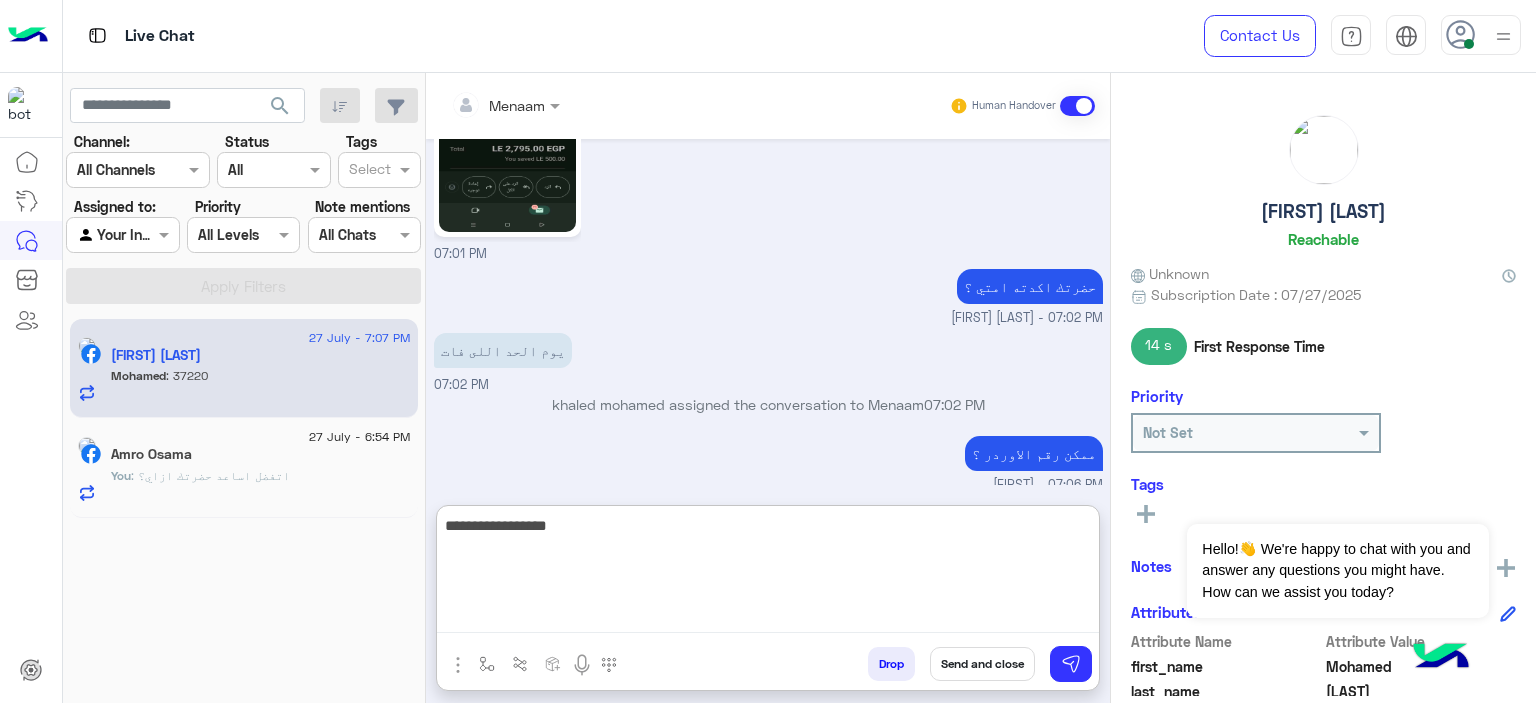 type on "**********" 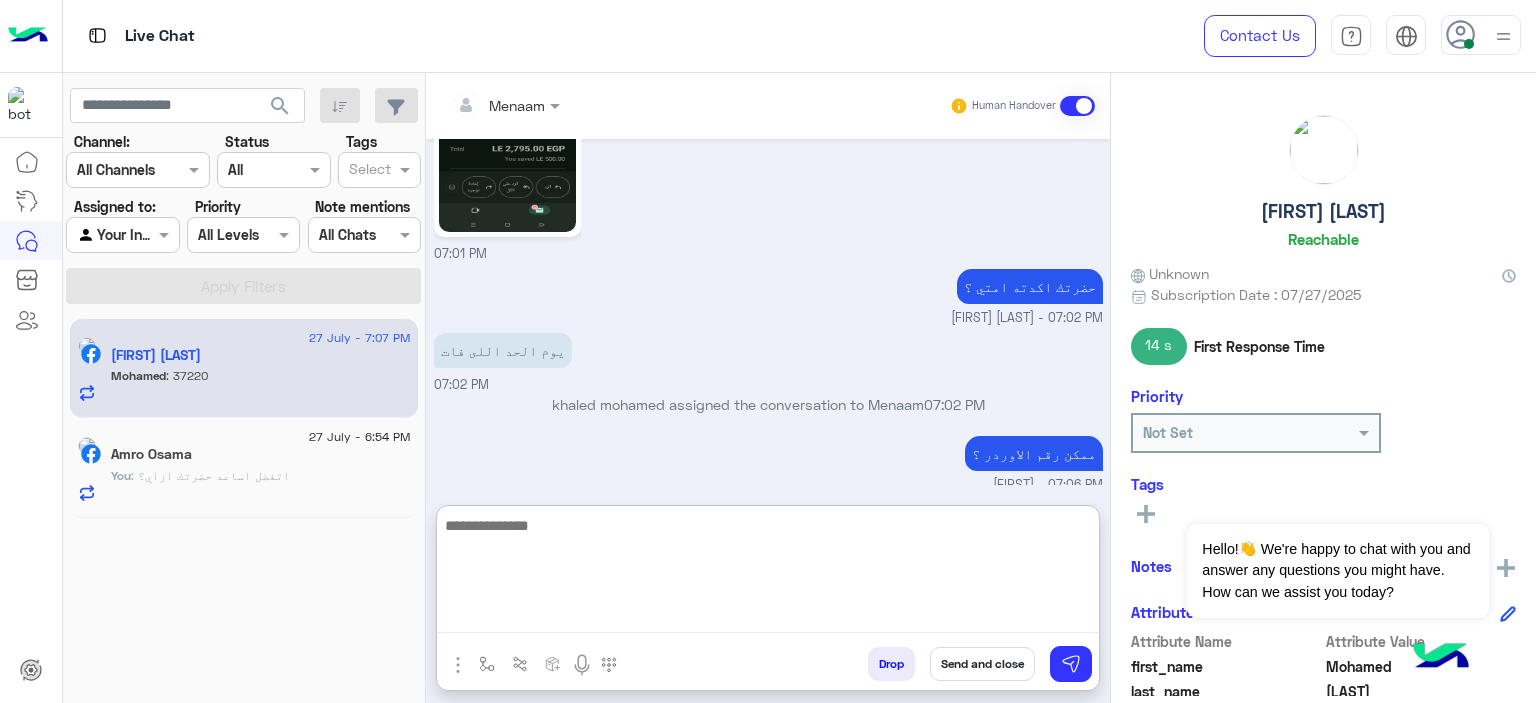 scroll, scrollTop: 1912, scrollLeft: 0, axis: vertical 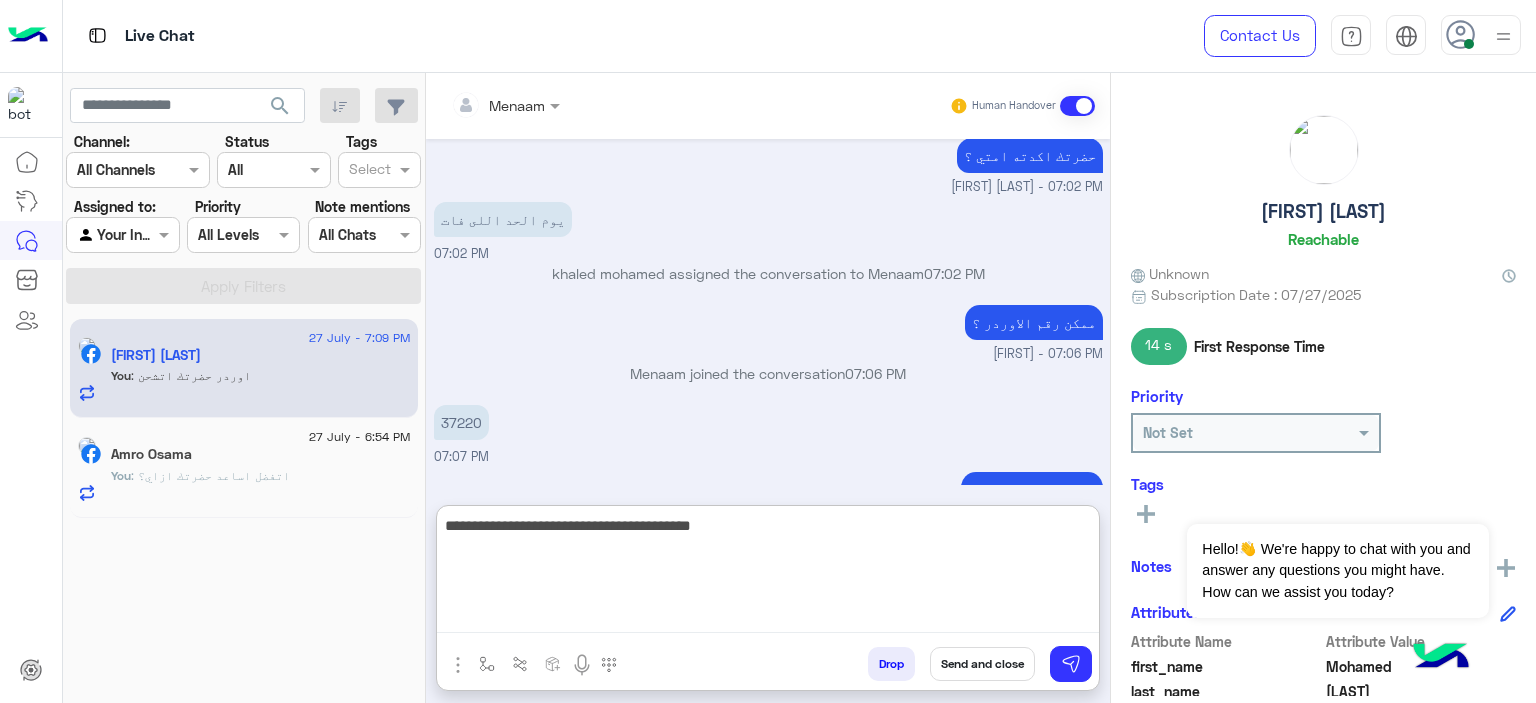type on "**********" 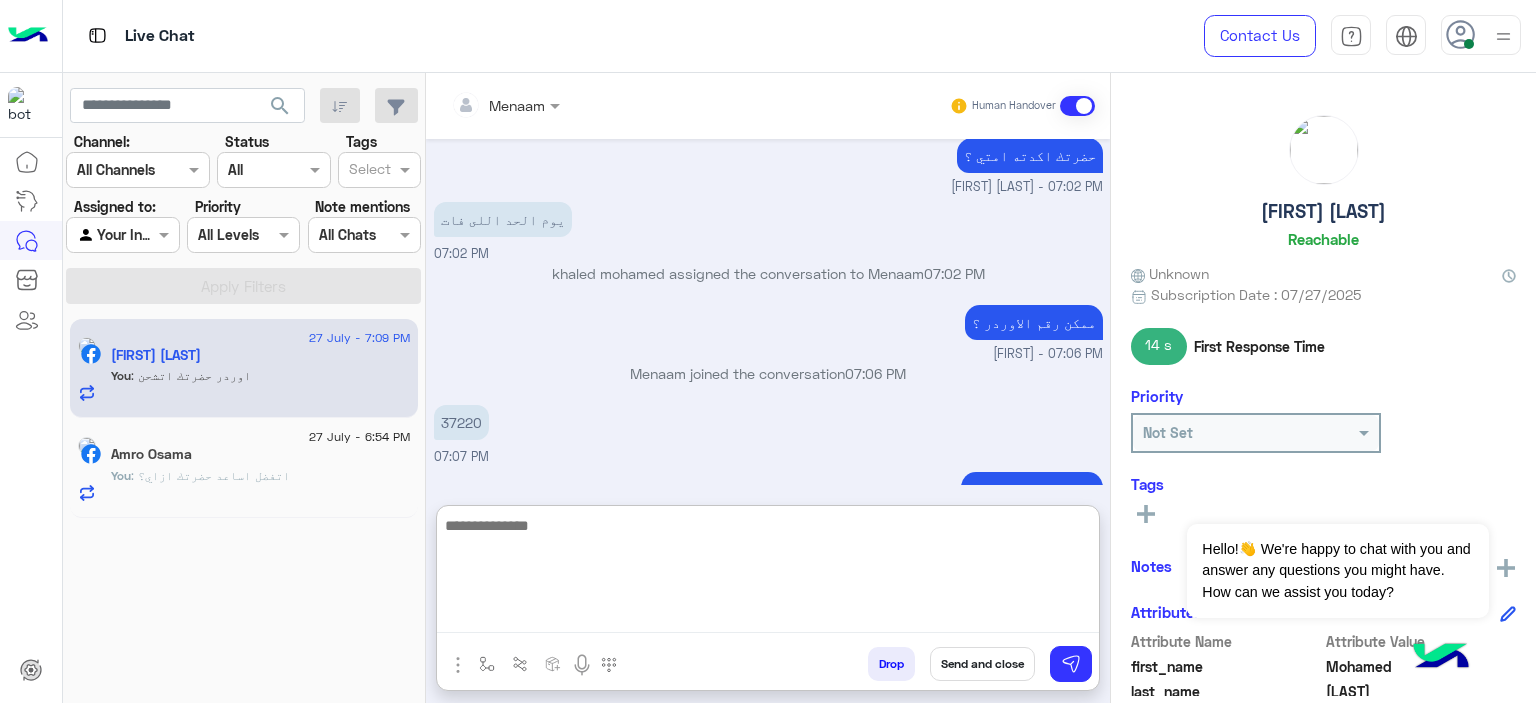 scroll, scrollTop: 1975, scrollLeft: 0, axis: vertical 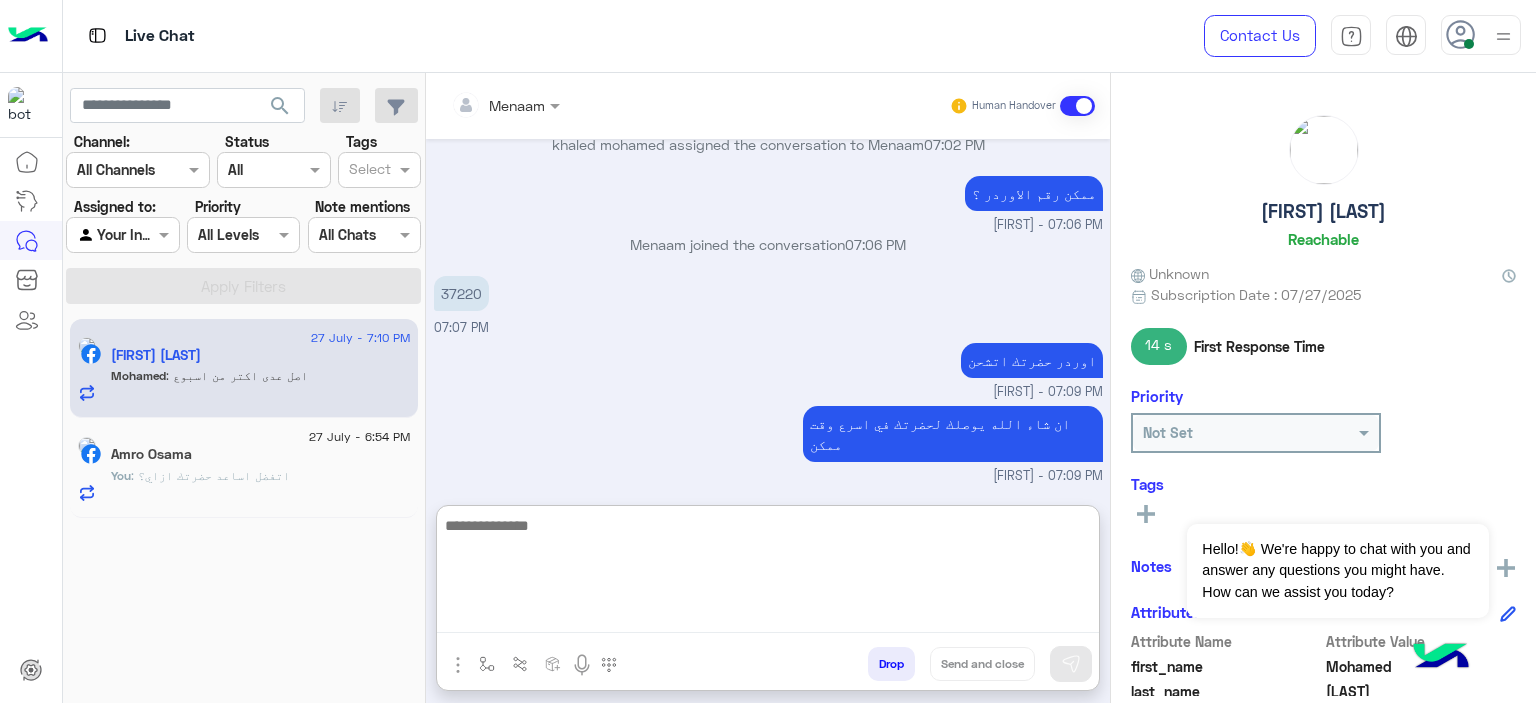 click at bounding box center (768, 573) 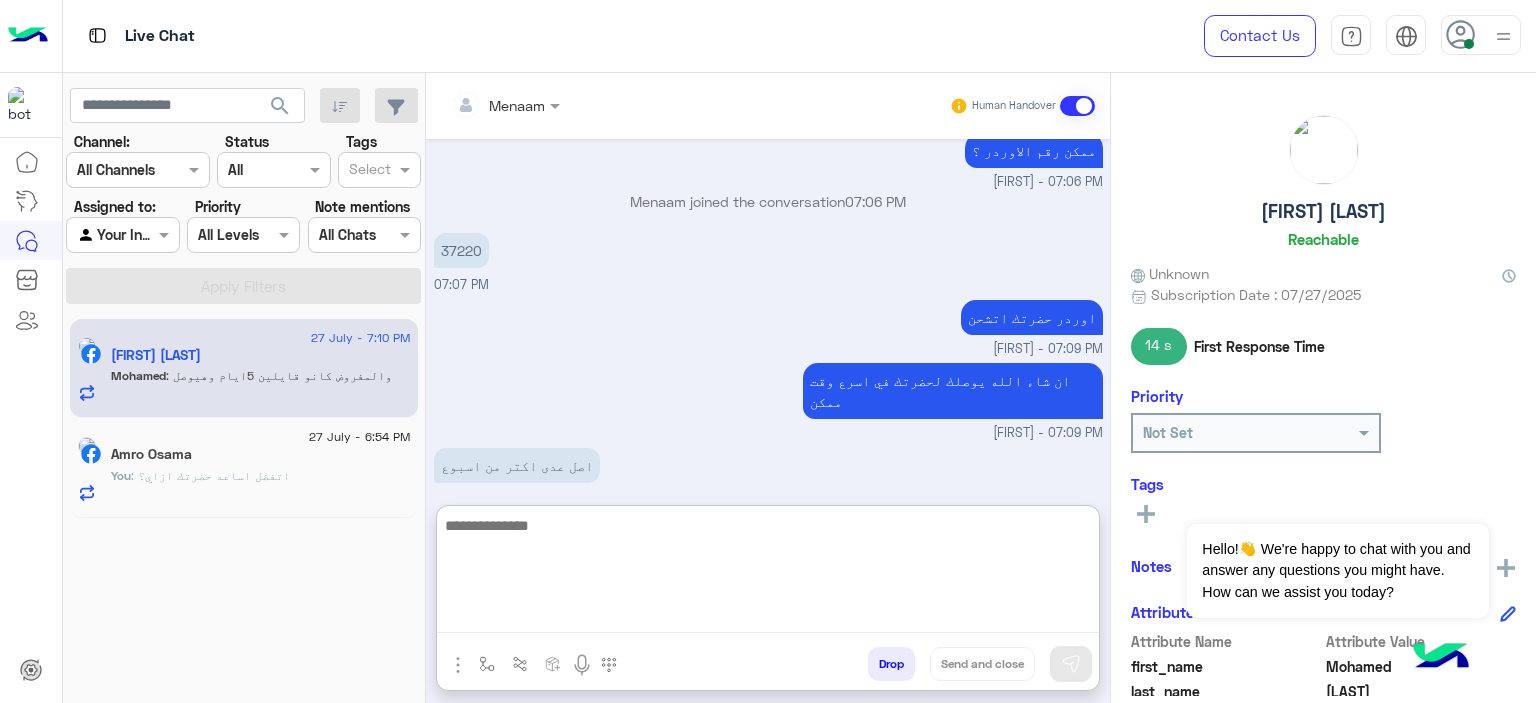 scroll, scrollTop: 2108, scrollLeft: 0, axis: vertical 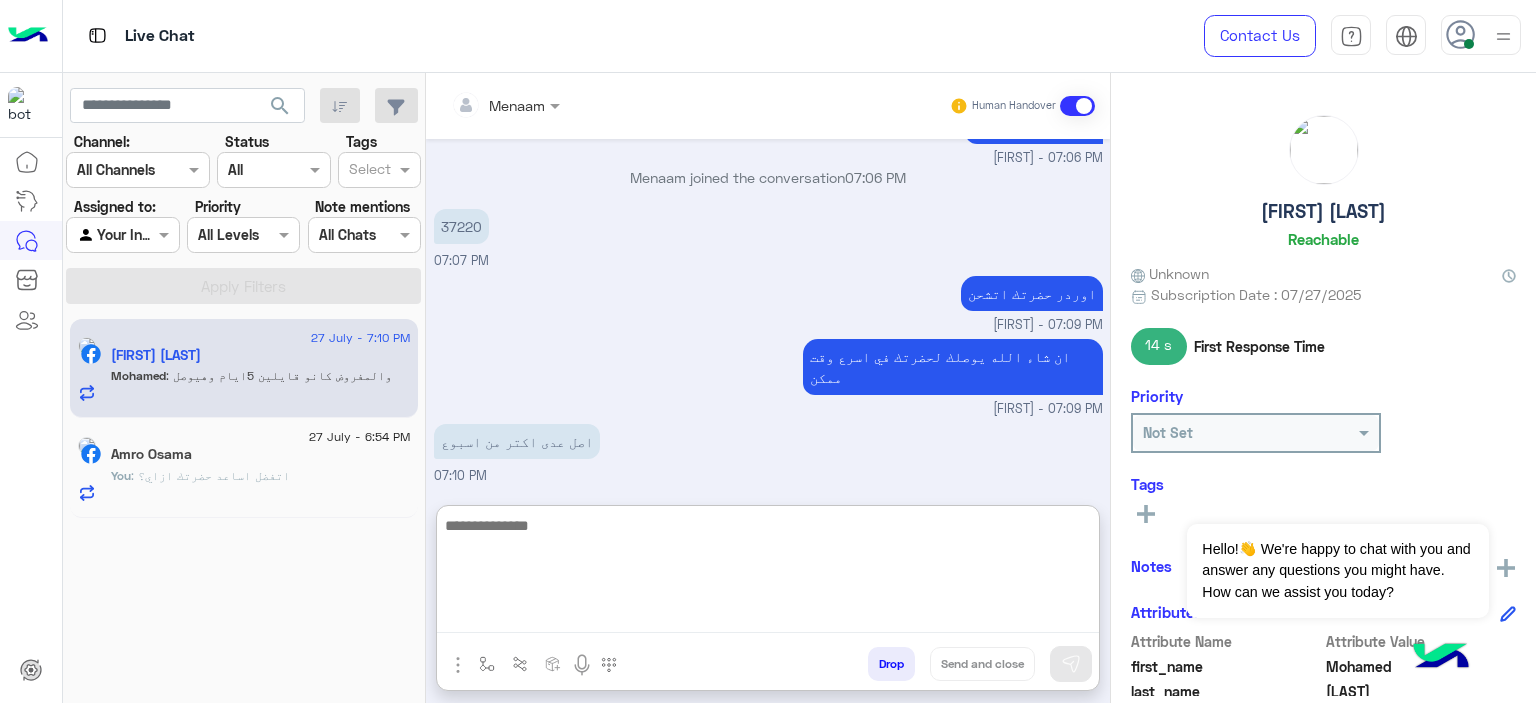 click at bounding box center [768, 573] 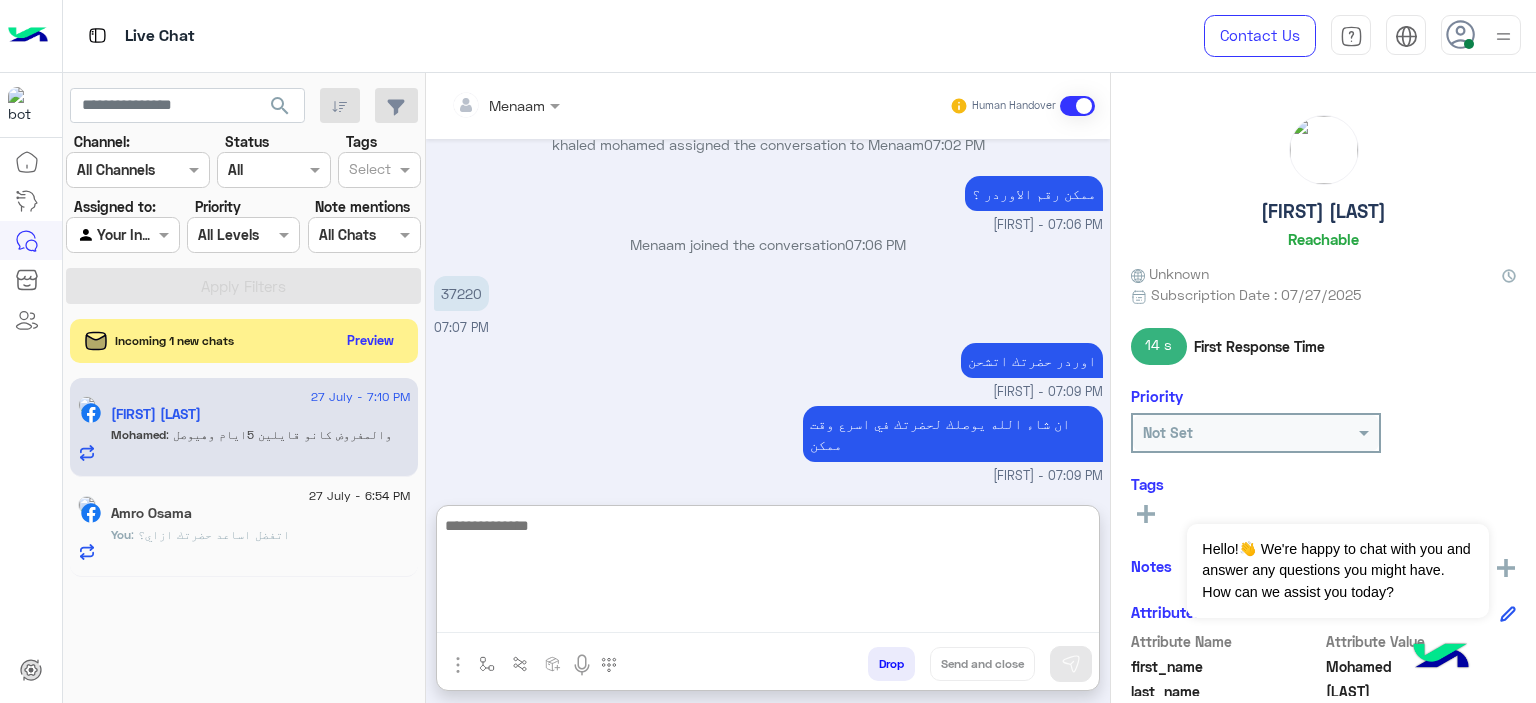 scroll, scrollTop: 2008, scrollLeft: 0, axis: vertical 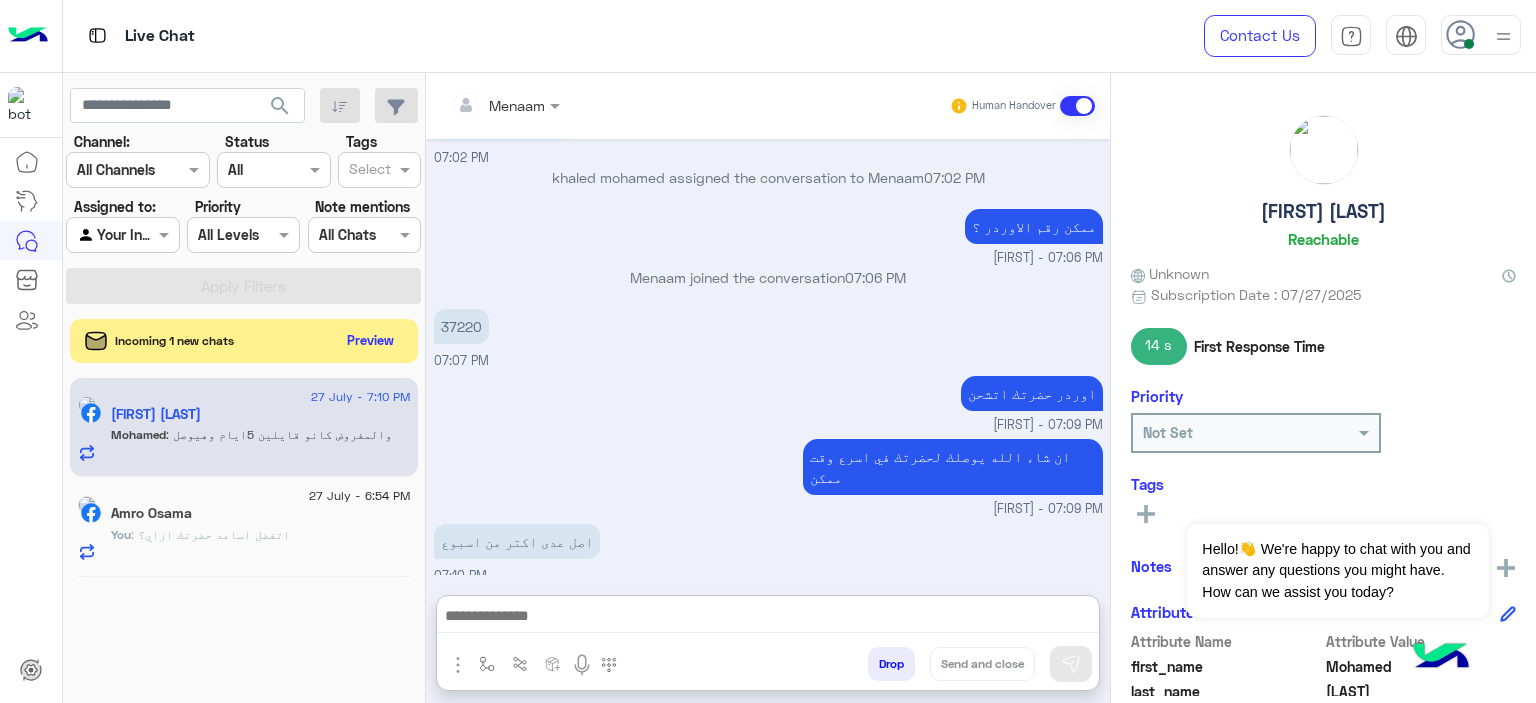 click on "37220" at bounding box center [461, 326] 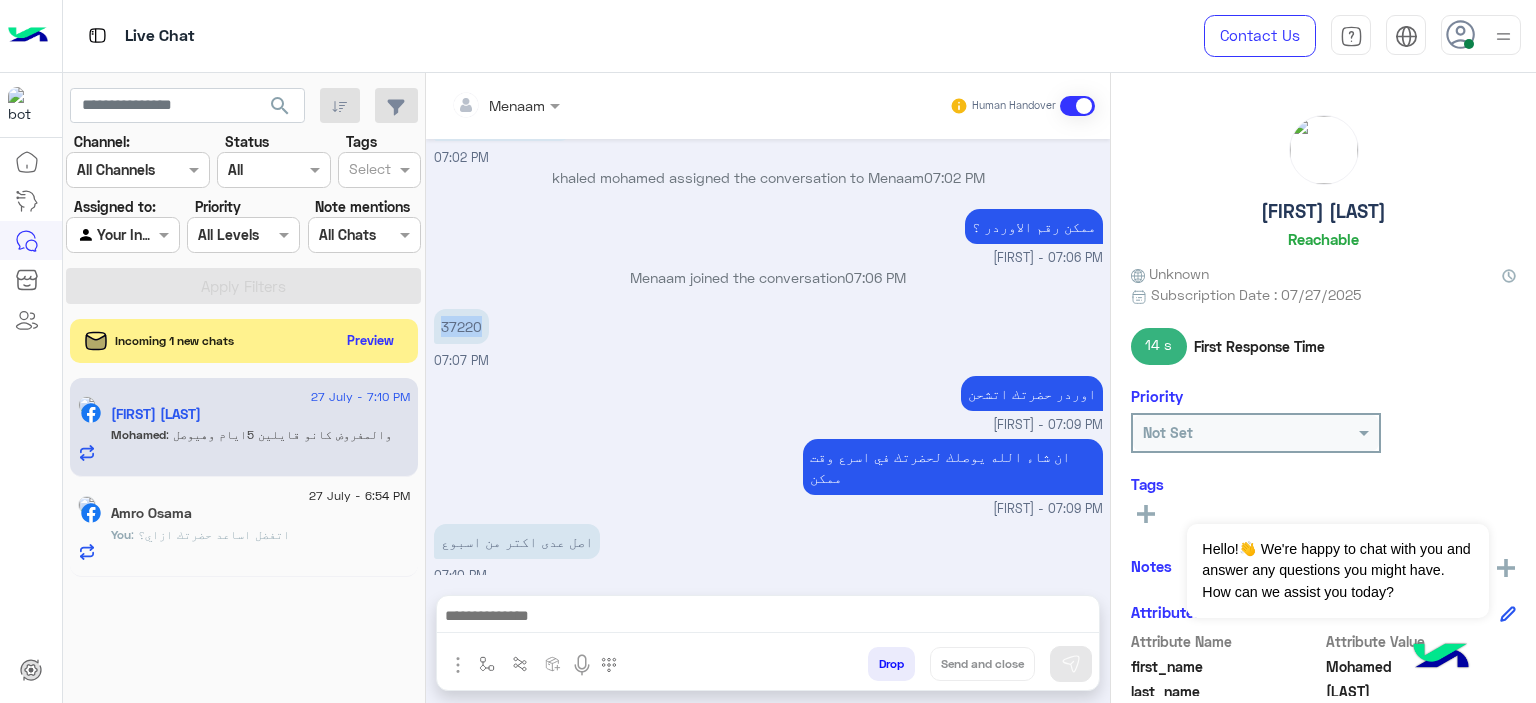 click on "37220" at bounding box center [461, 326] 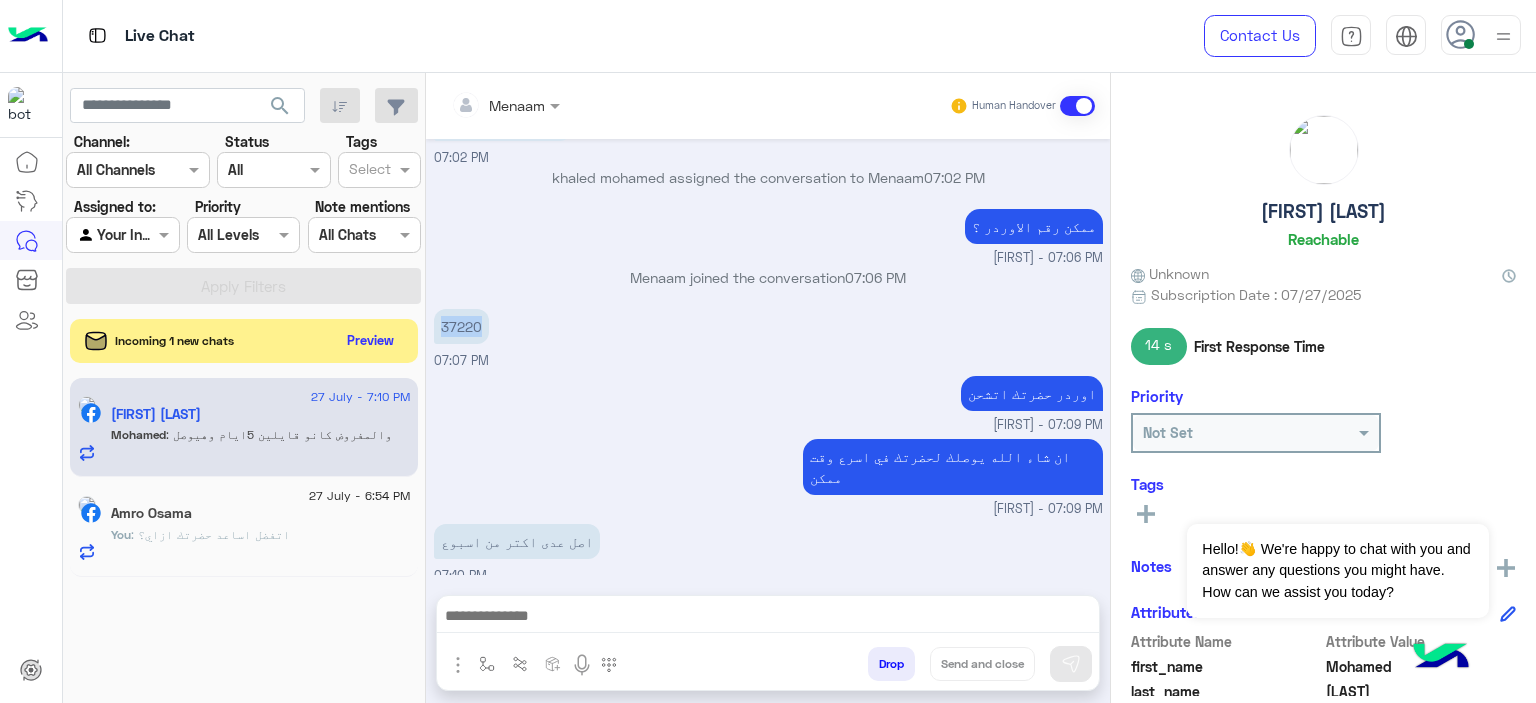 copy on "37220" 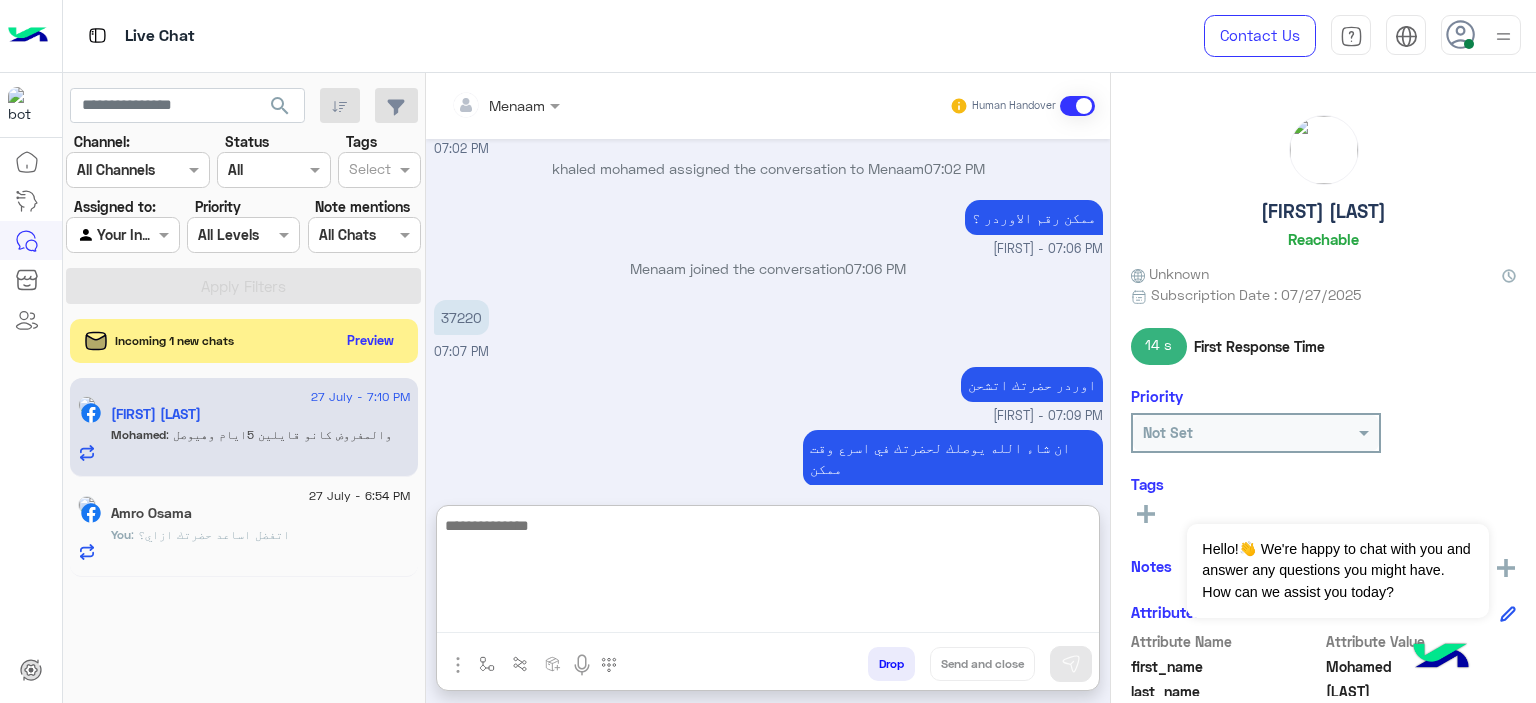 click at bounding box center (768, 573) 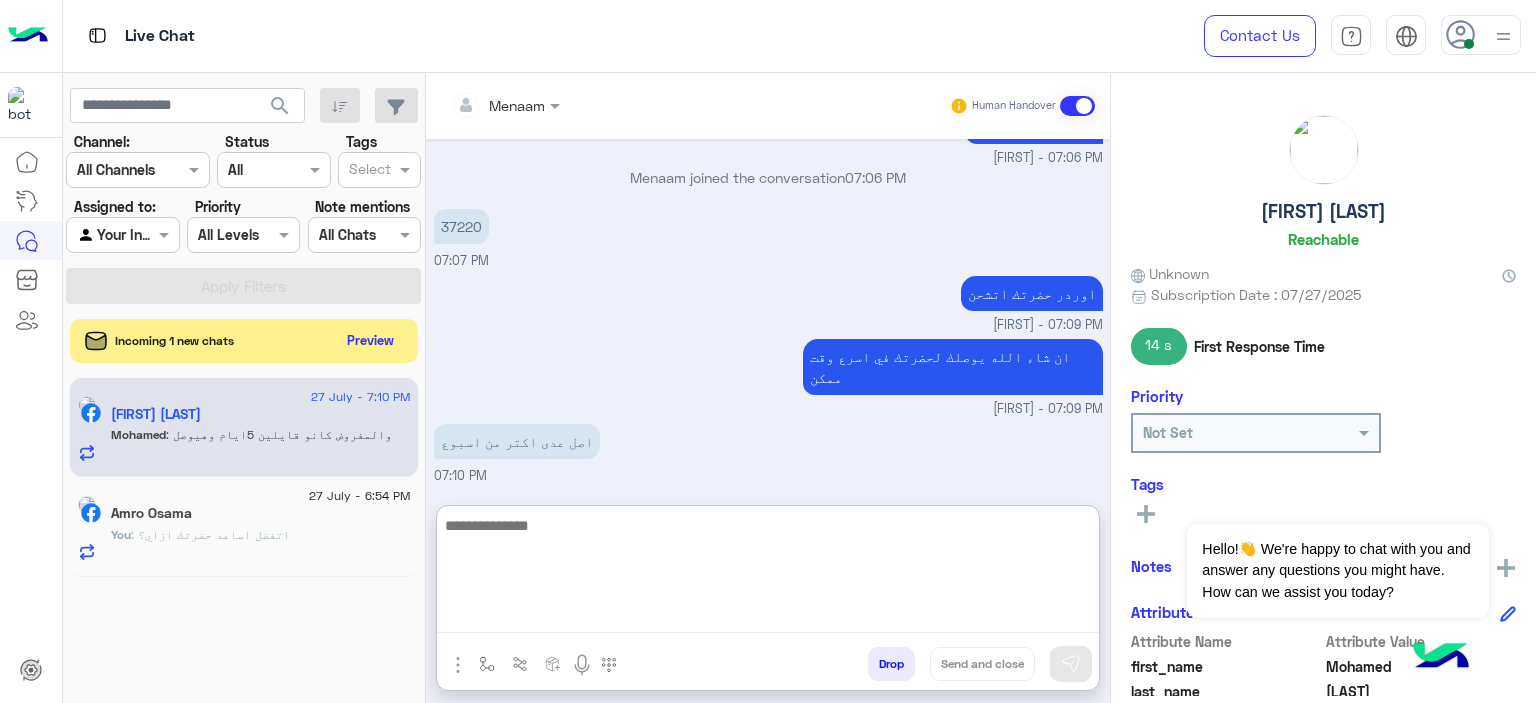 type on "*" 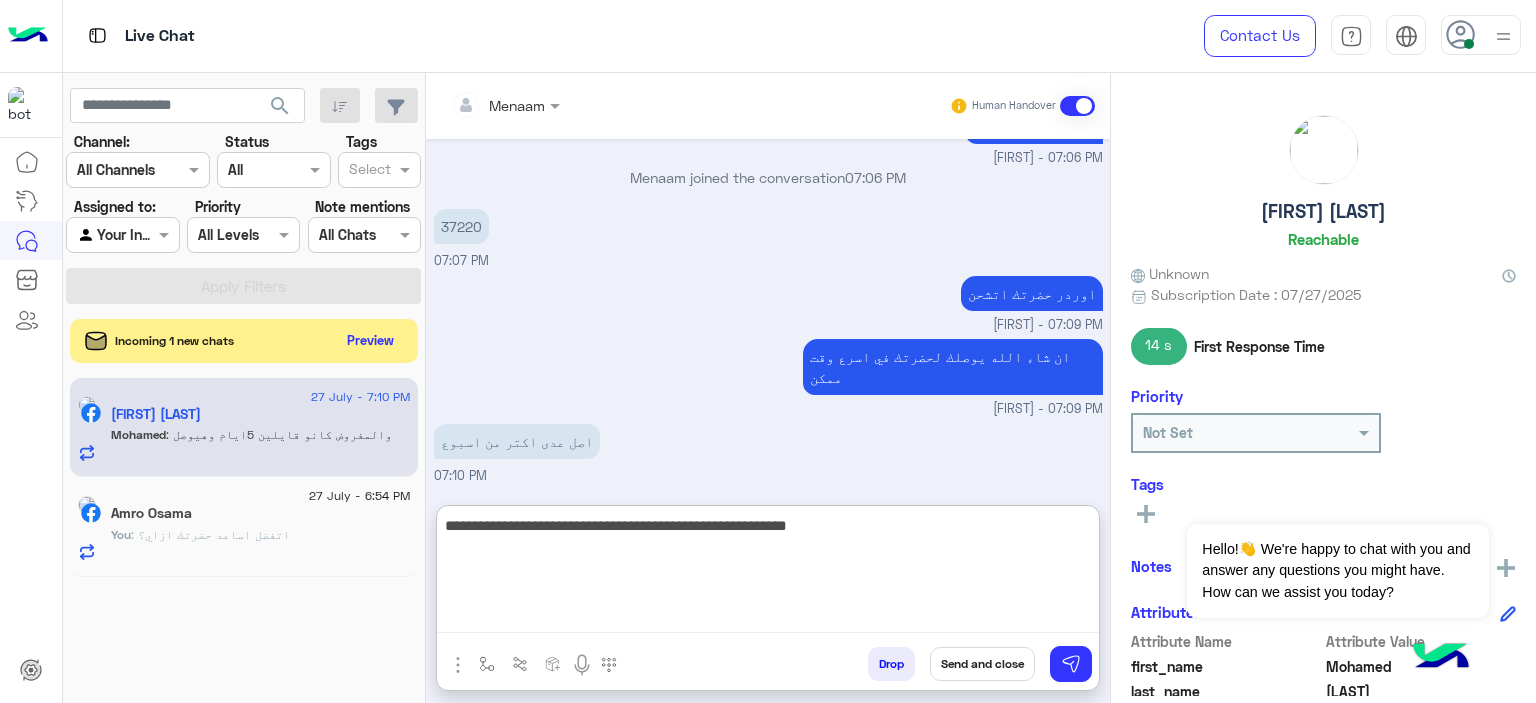 type on "**********" 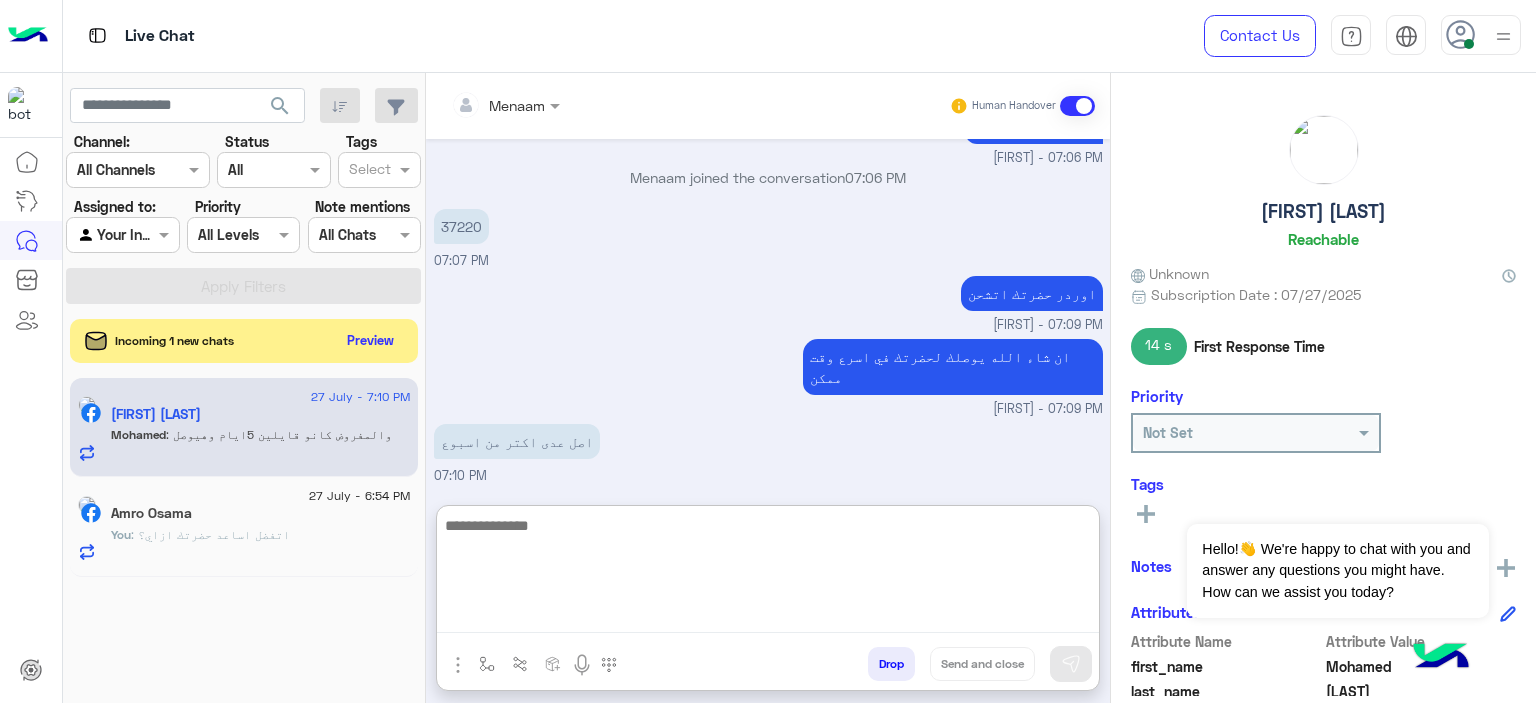 scroll, scrollTop: 2192, scrollLeft: 0, axis: vertical 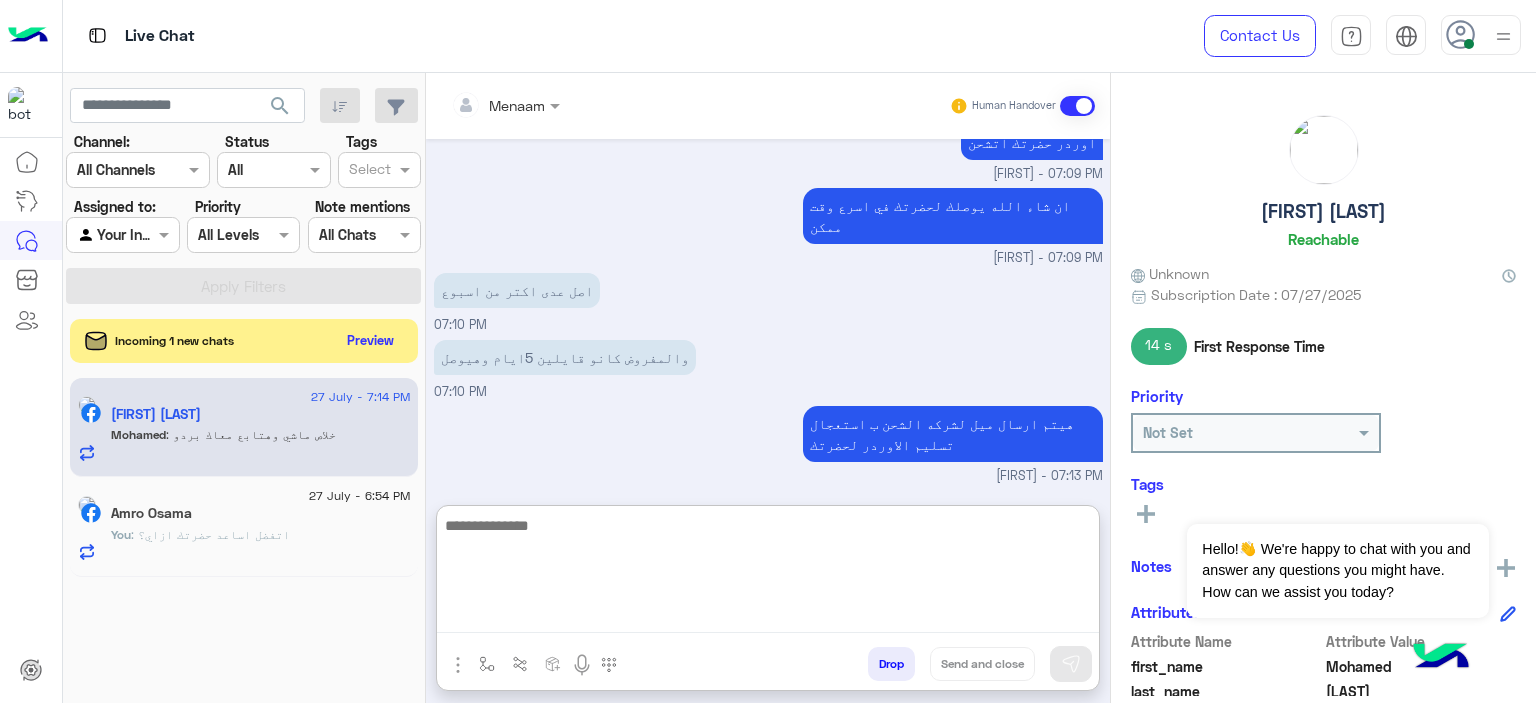 click at bounding box center [768, 573] 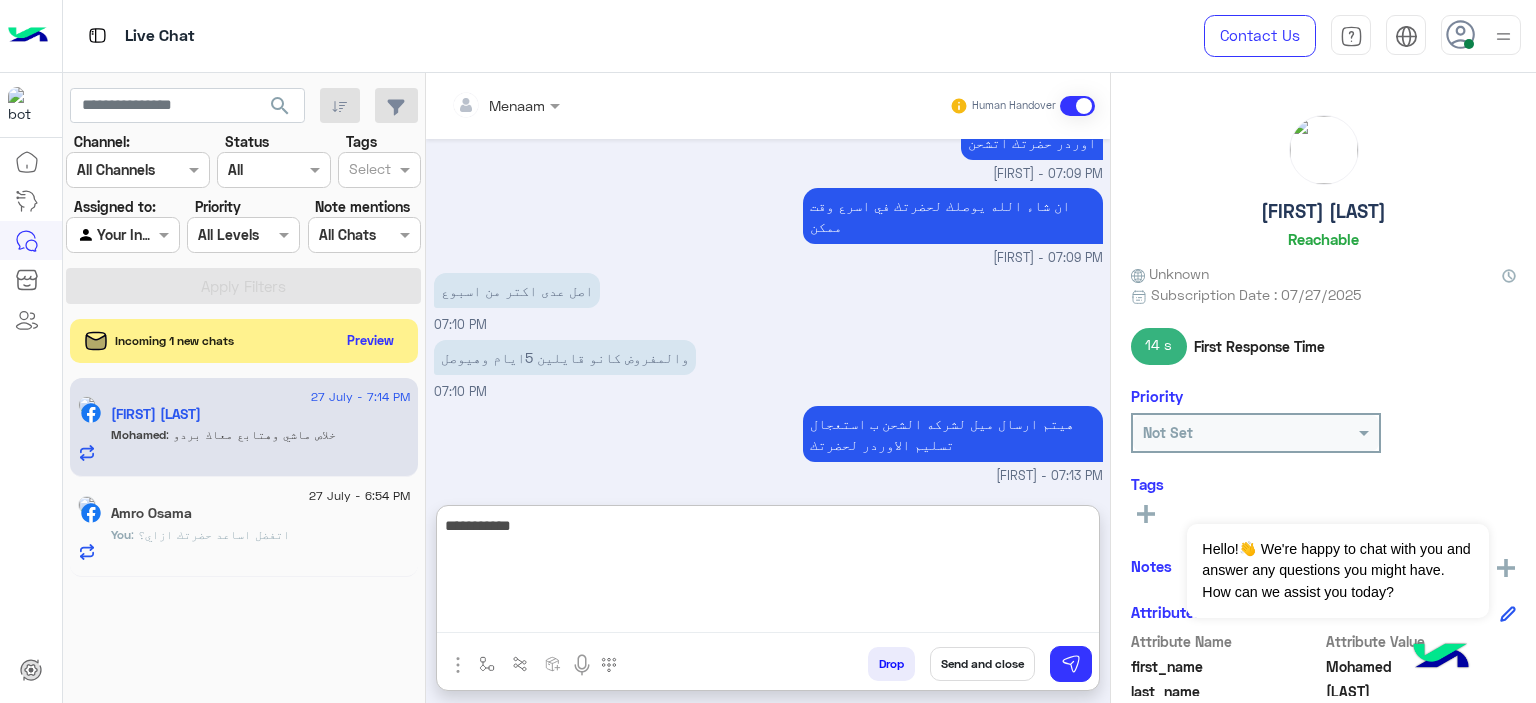 type on "**********" 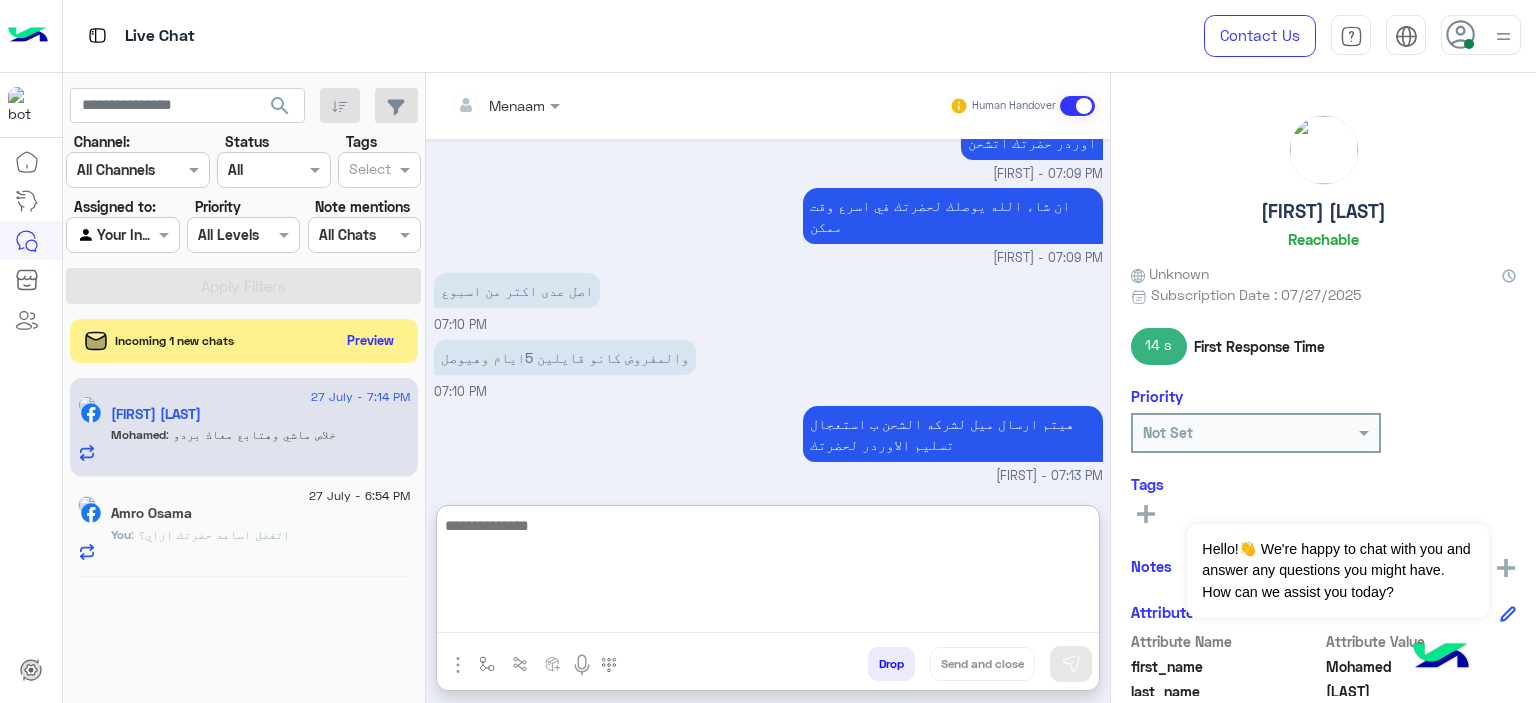 scroll, scrollTop: 2323, scrollLeft: 0, axis: vertical 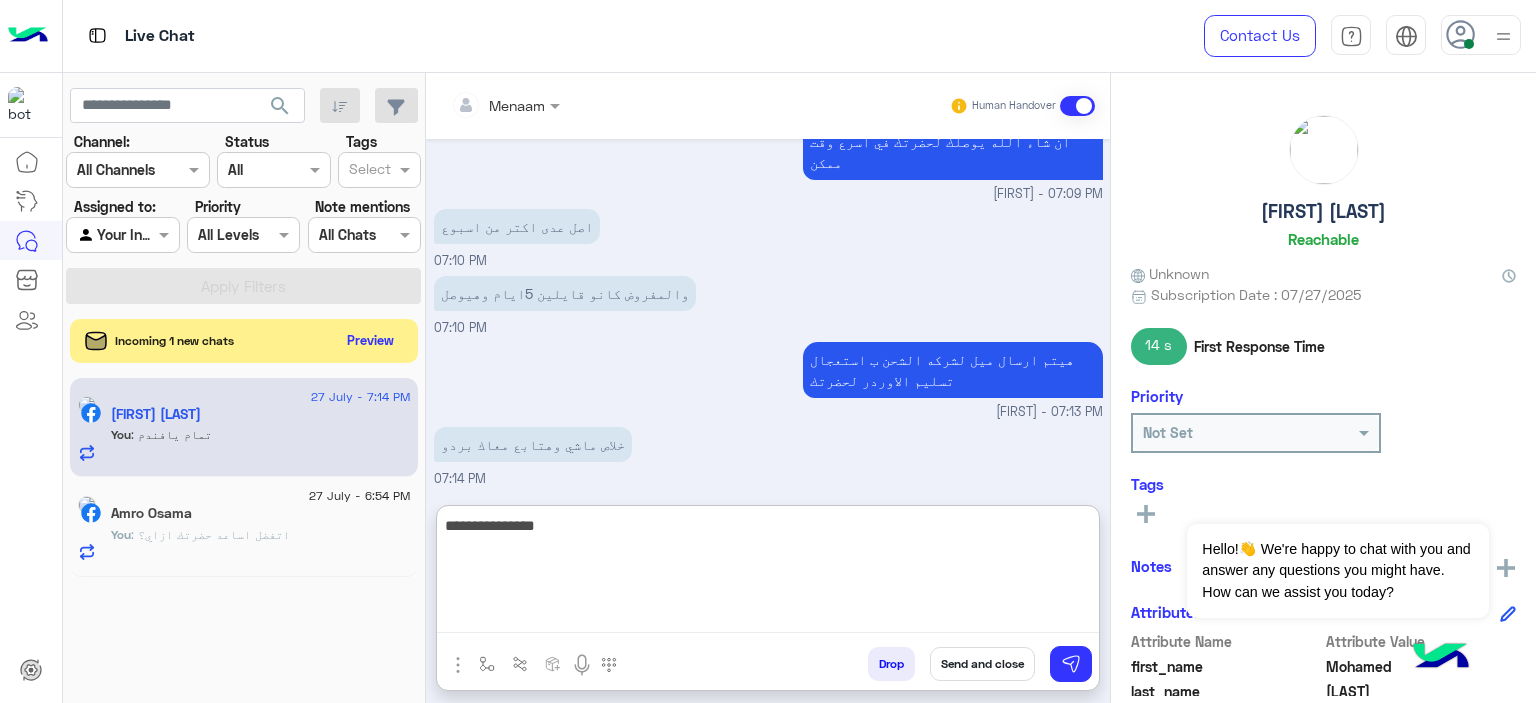 type on "**********" 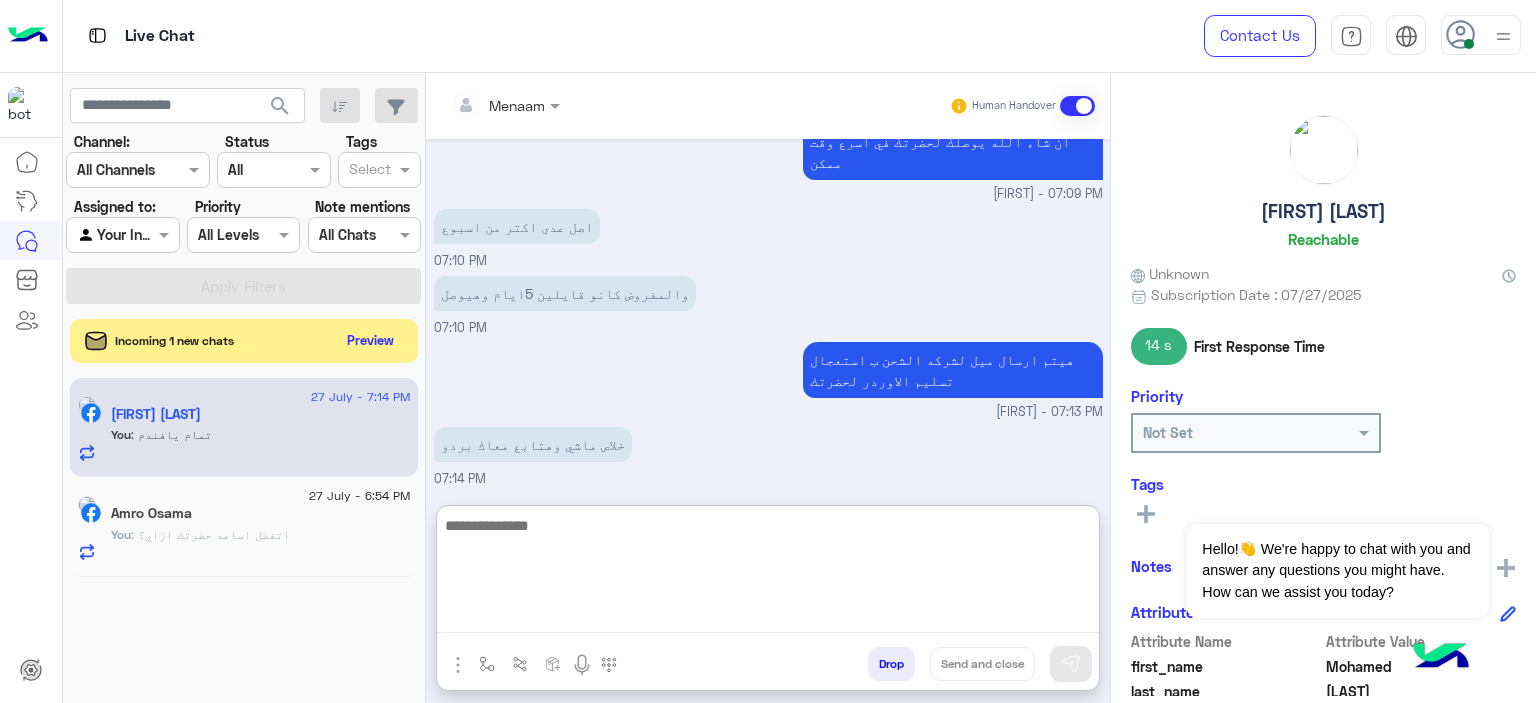 scroll, scrollTop: 2386, scrollLeft: 0, axis: vertical 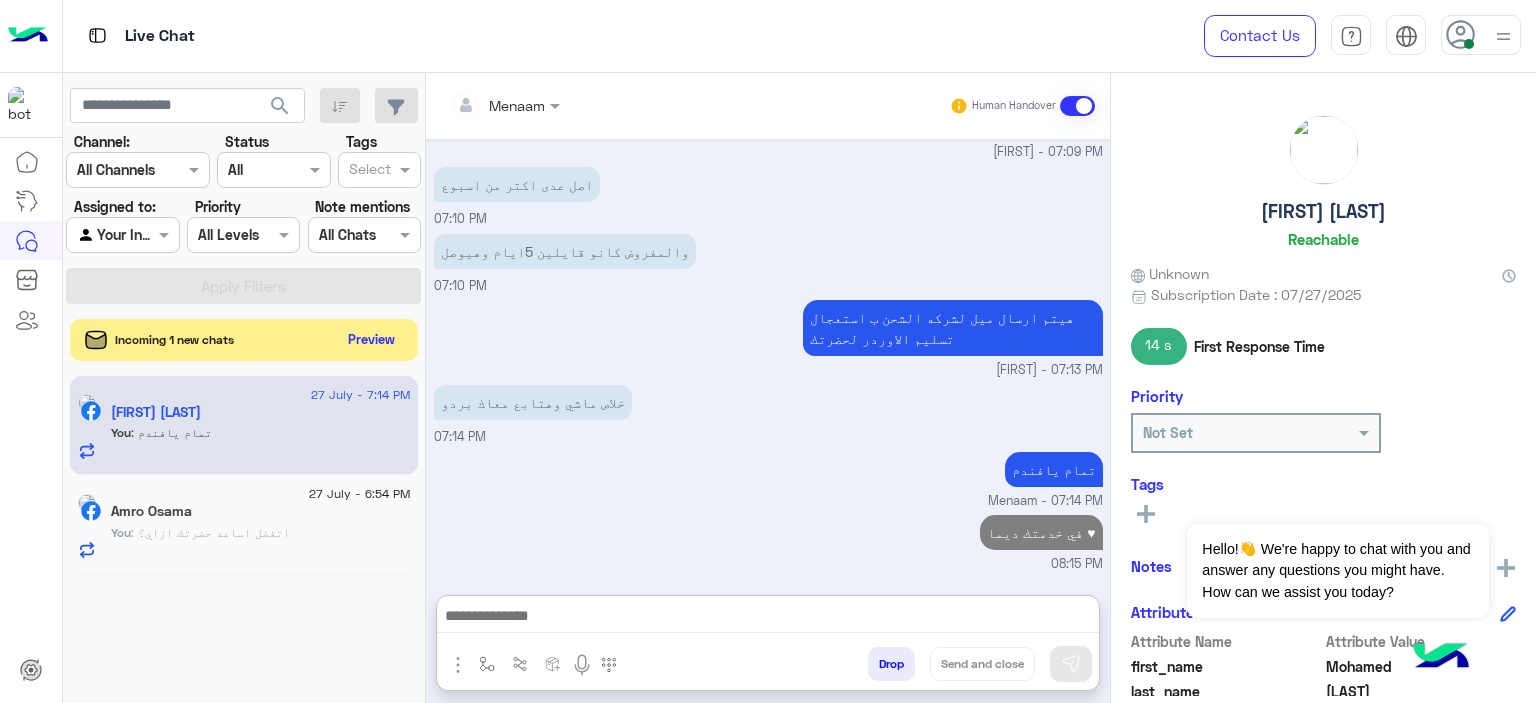 click on "Preview" 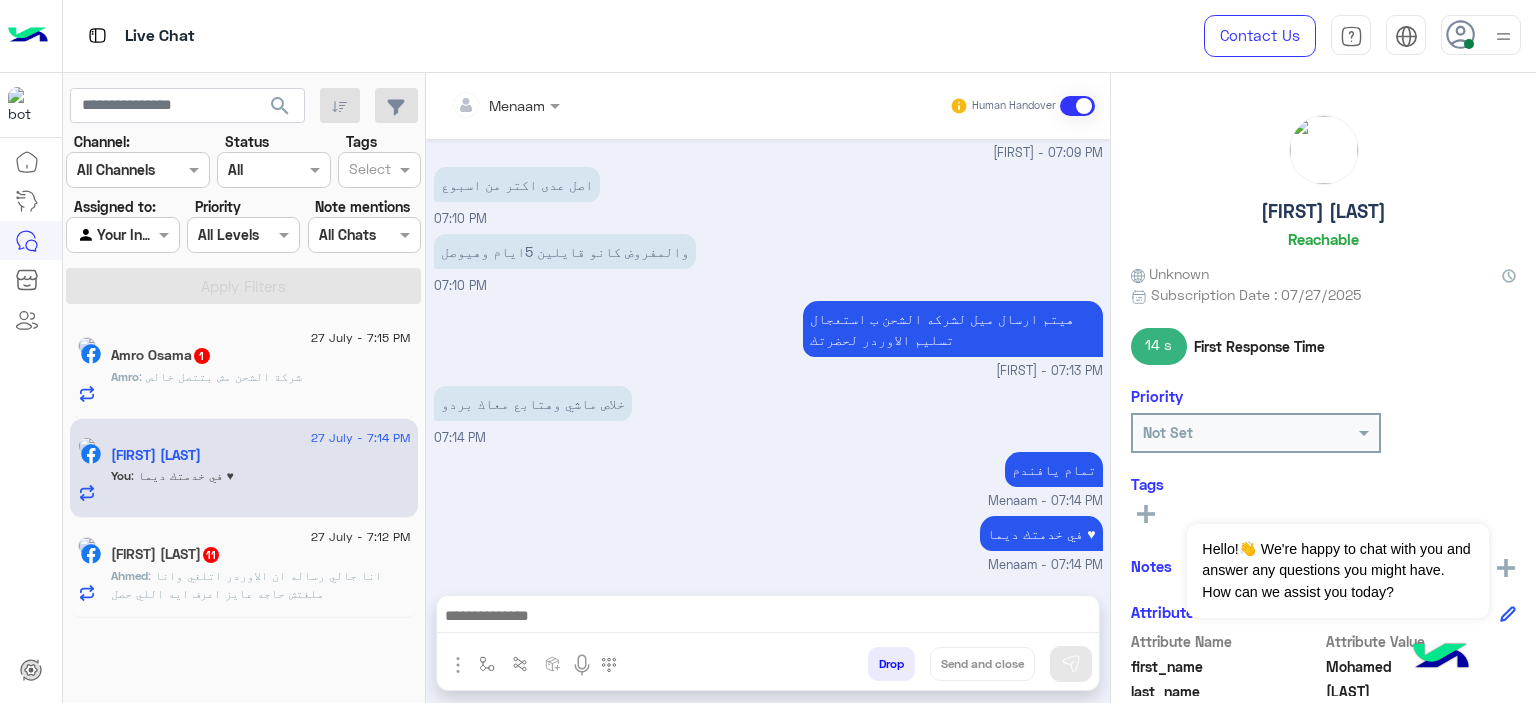 scroll, scrollTop: 1111, scrollLeft: 0, axis: vertical 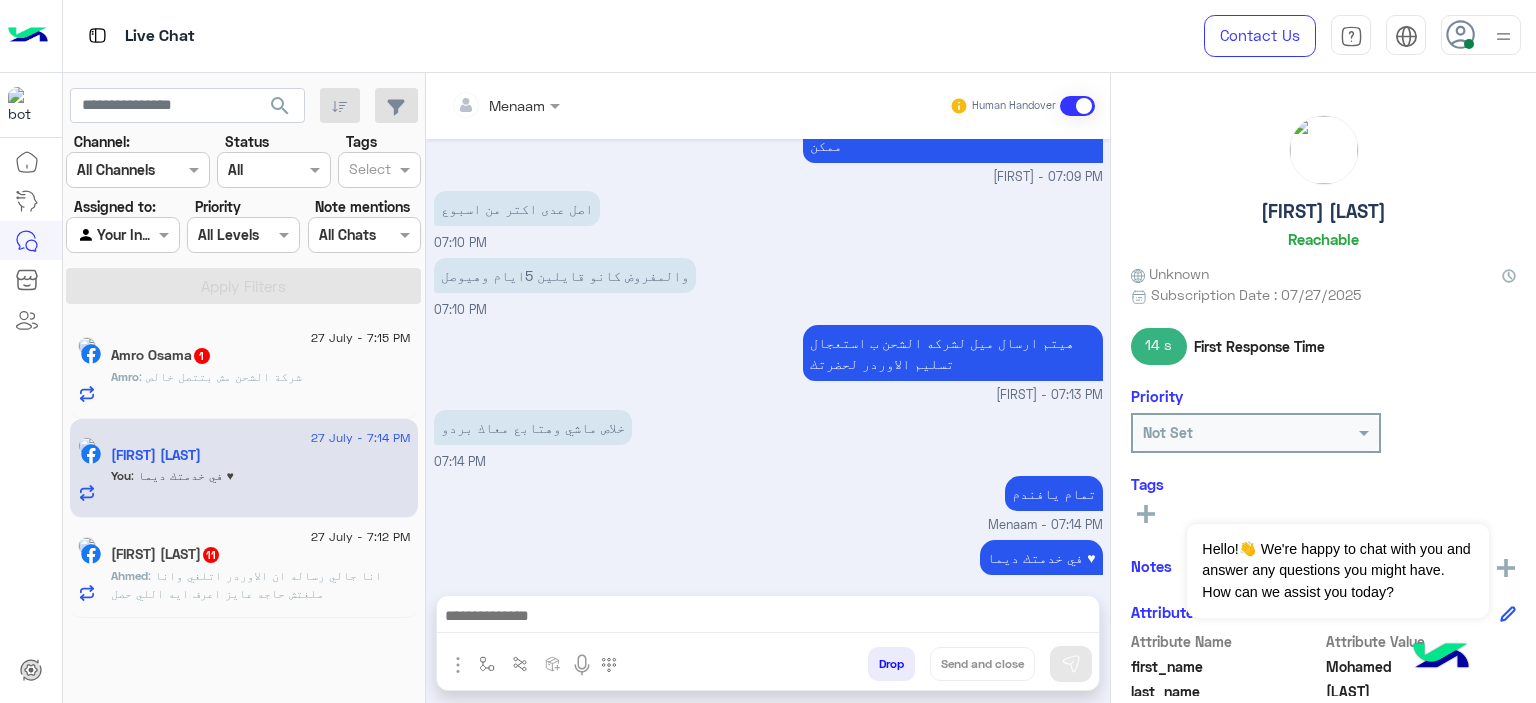 click on "Drop" at bounding box center [891, 664] 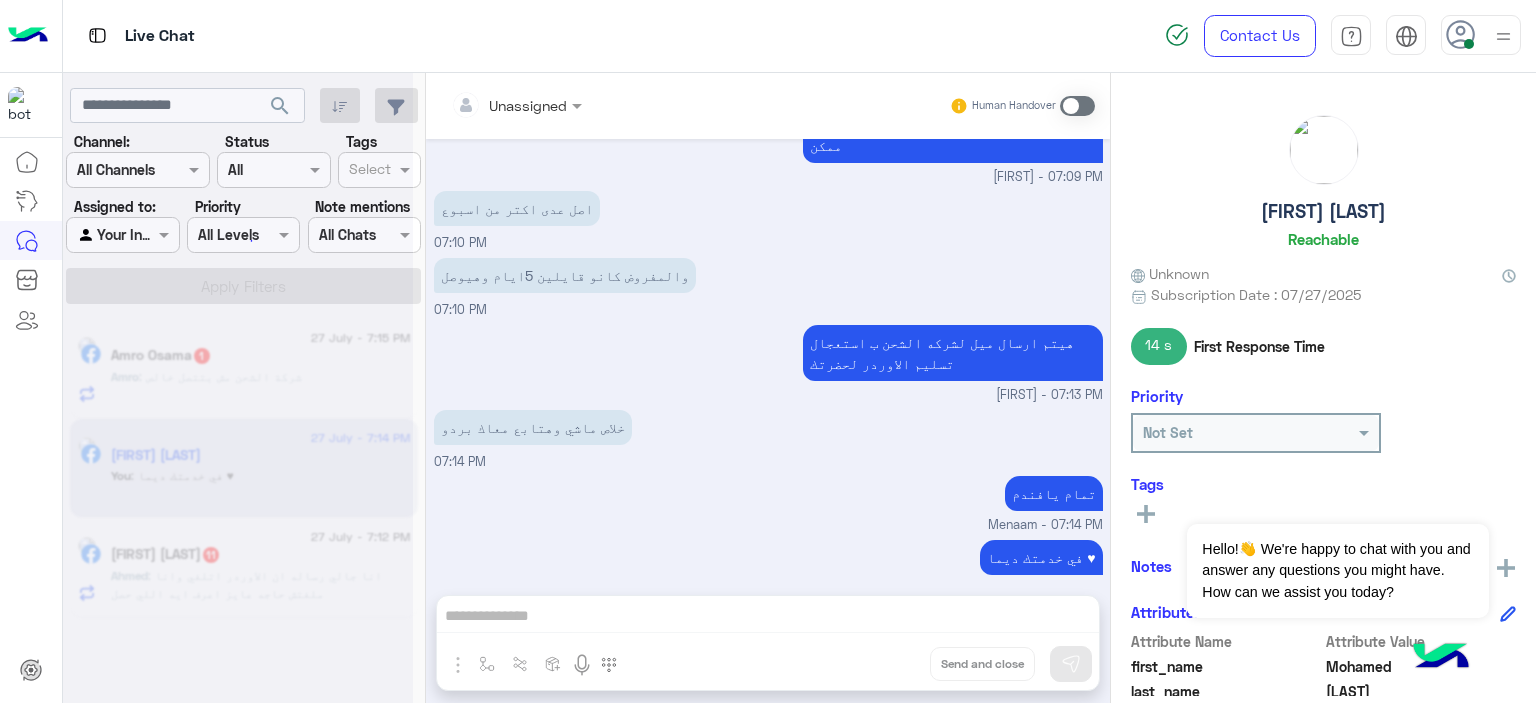 scroll, scrollTop: 1147, scrollLeft: 0, axis: vertical 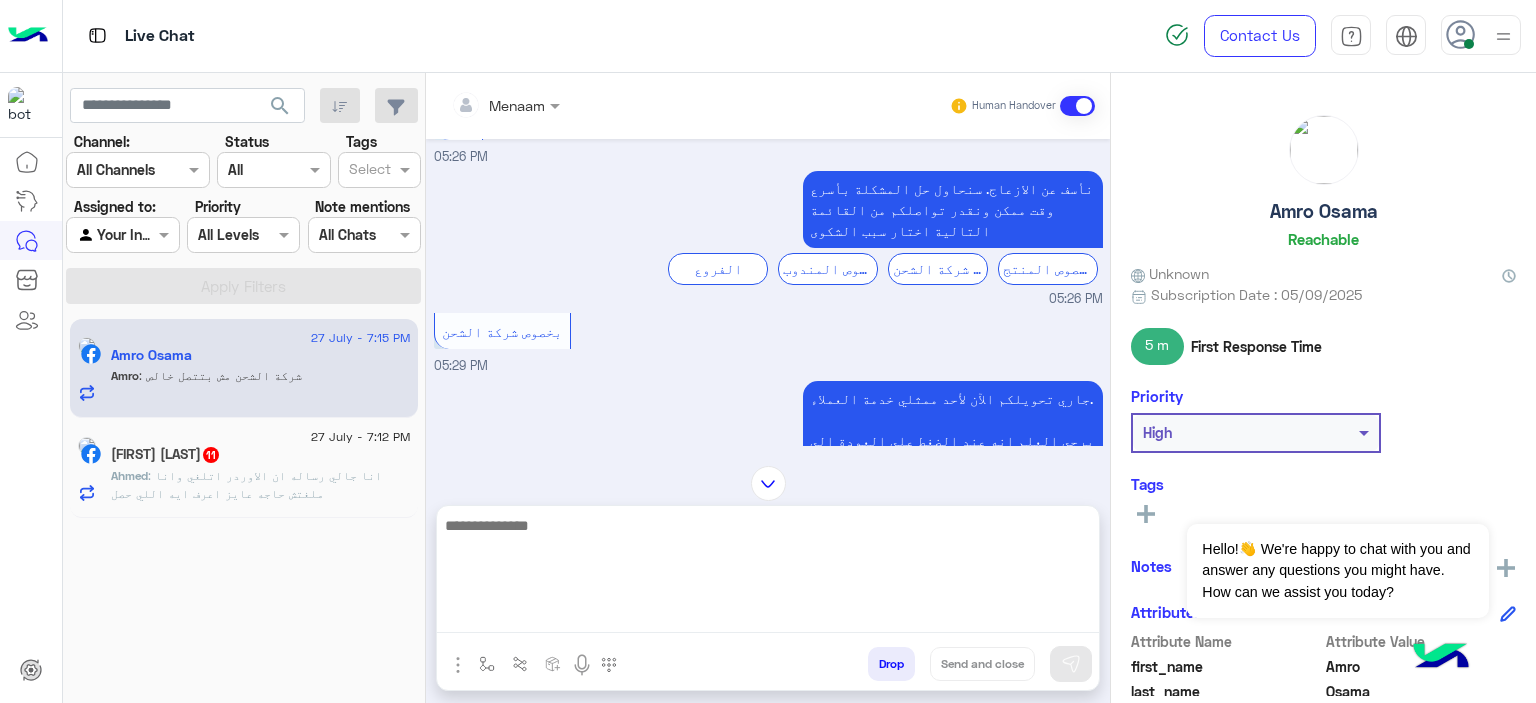 click at bounding box center [768, 573] 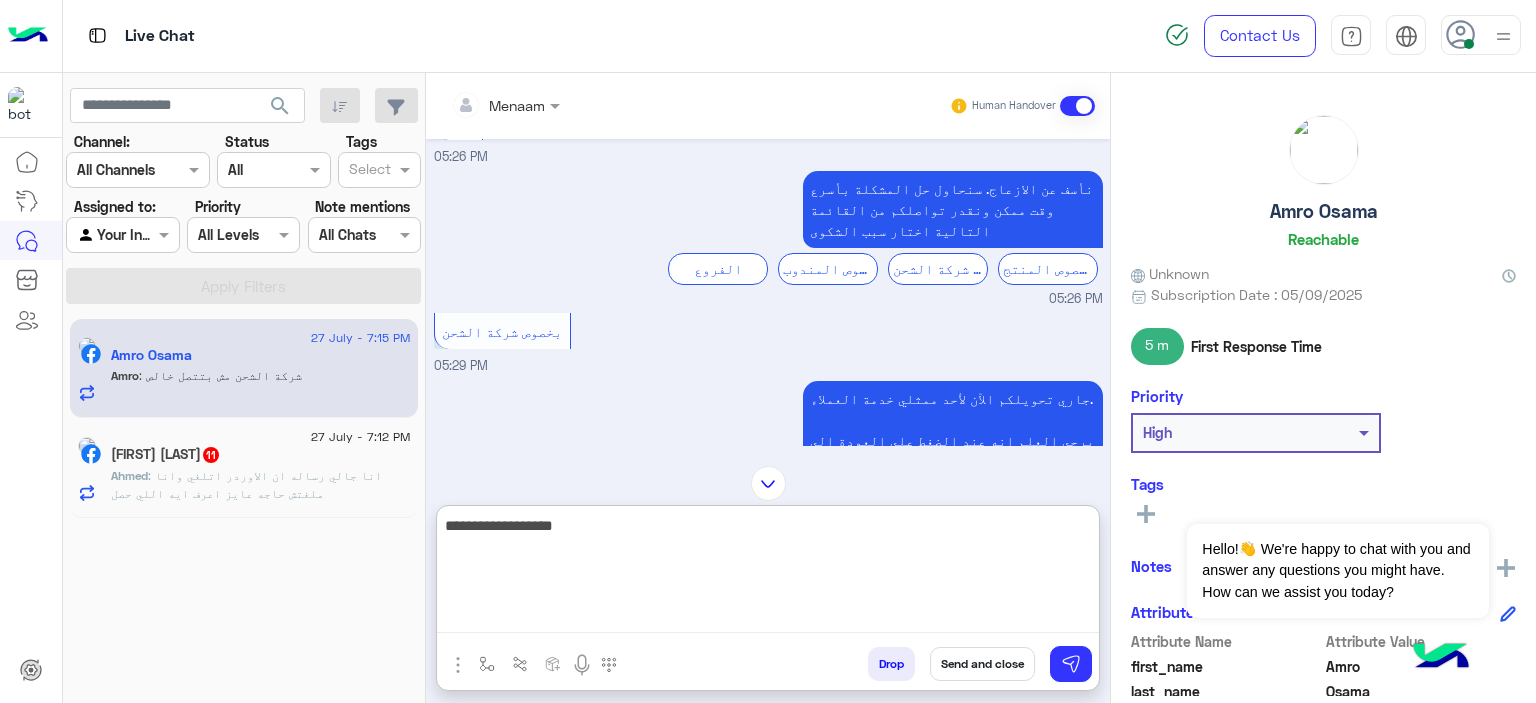 type on "**********" 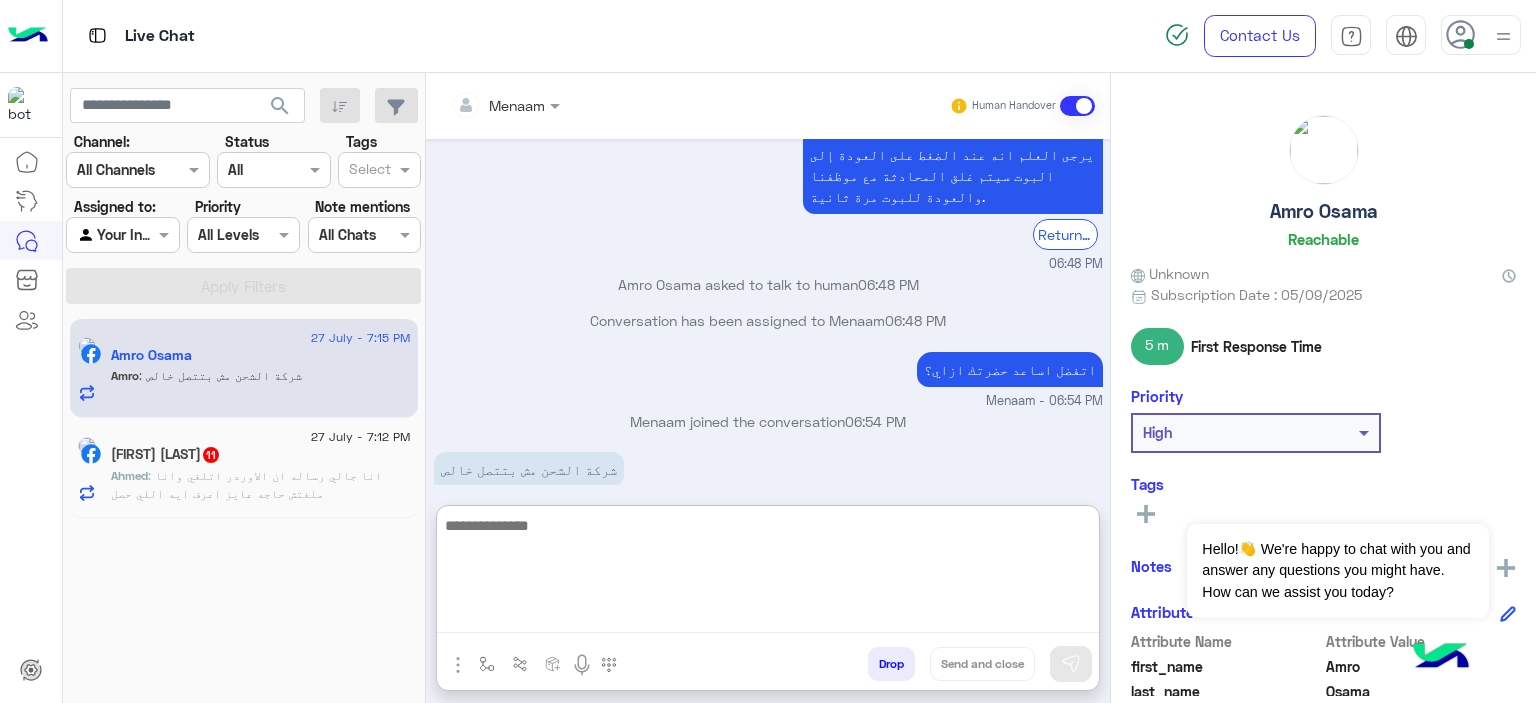 scroll, scrollTop: 3942, scrollLeft: 0, axis: vertical 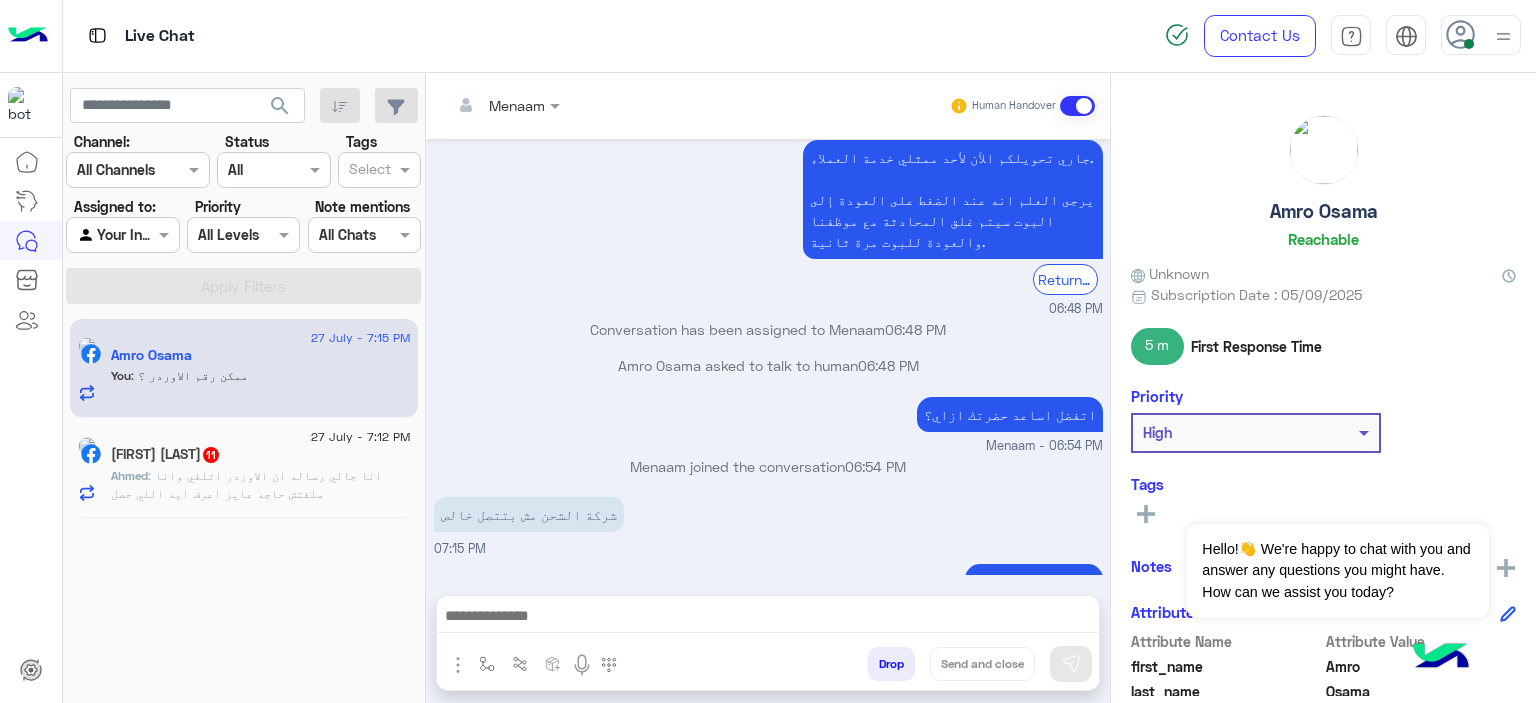 click on "27 July - 7:15 PM  Amro Osama   You  : ممكن رقم الاوردر ؟  27 July - 7:12 PM  Ahmed Selim  11 Ahmed : انا جالي رساله ان الاوردر اتلغي وانا ملغتش حاجه عايز اعرف ايه اللي حصل" 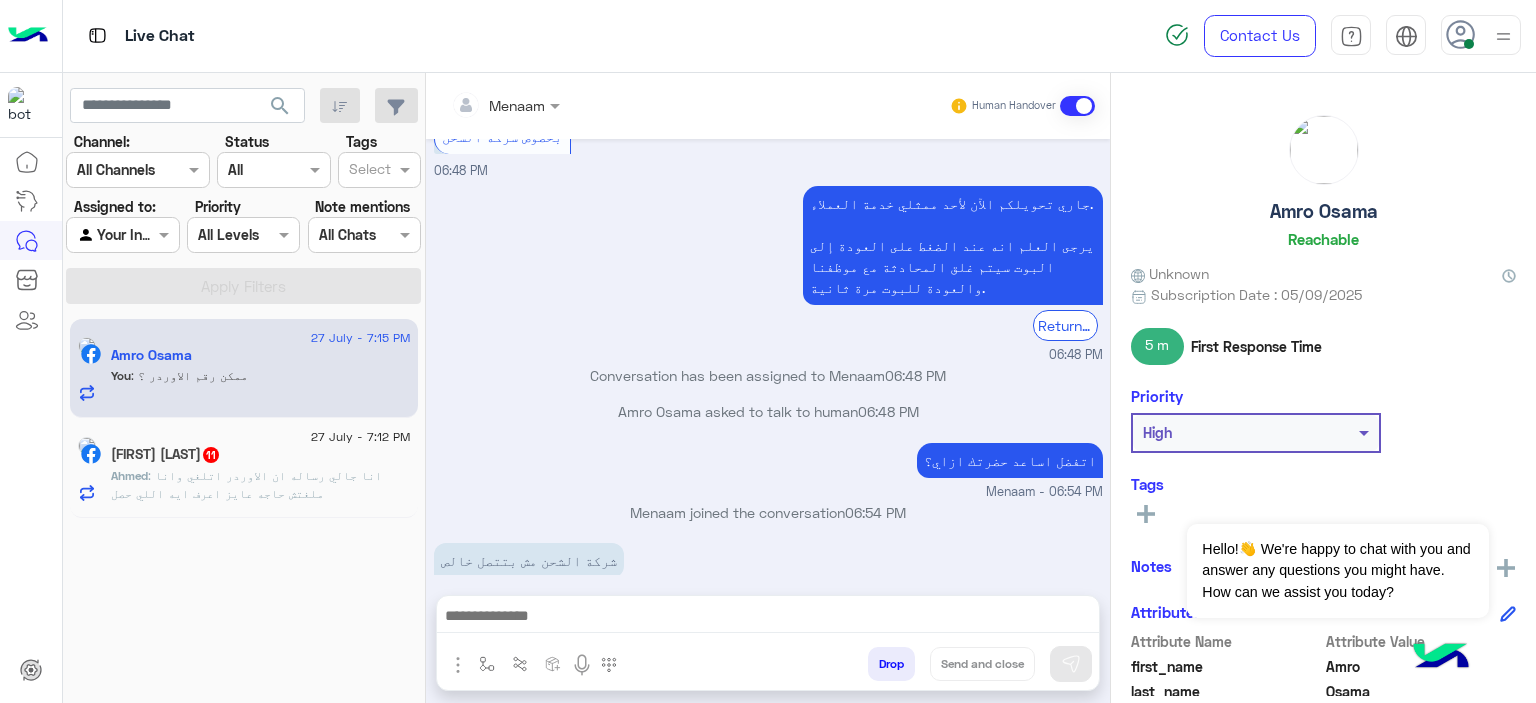 scroll, scrollTop: 3852, scrollLeft: 0, axis: vertical 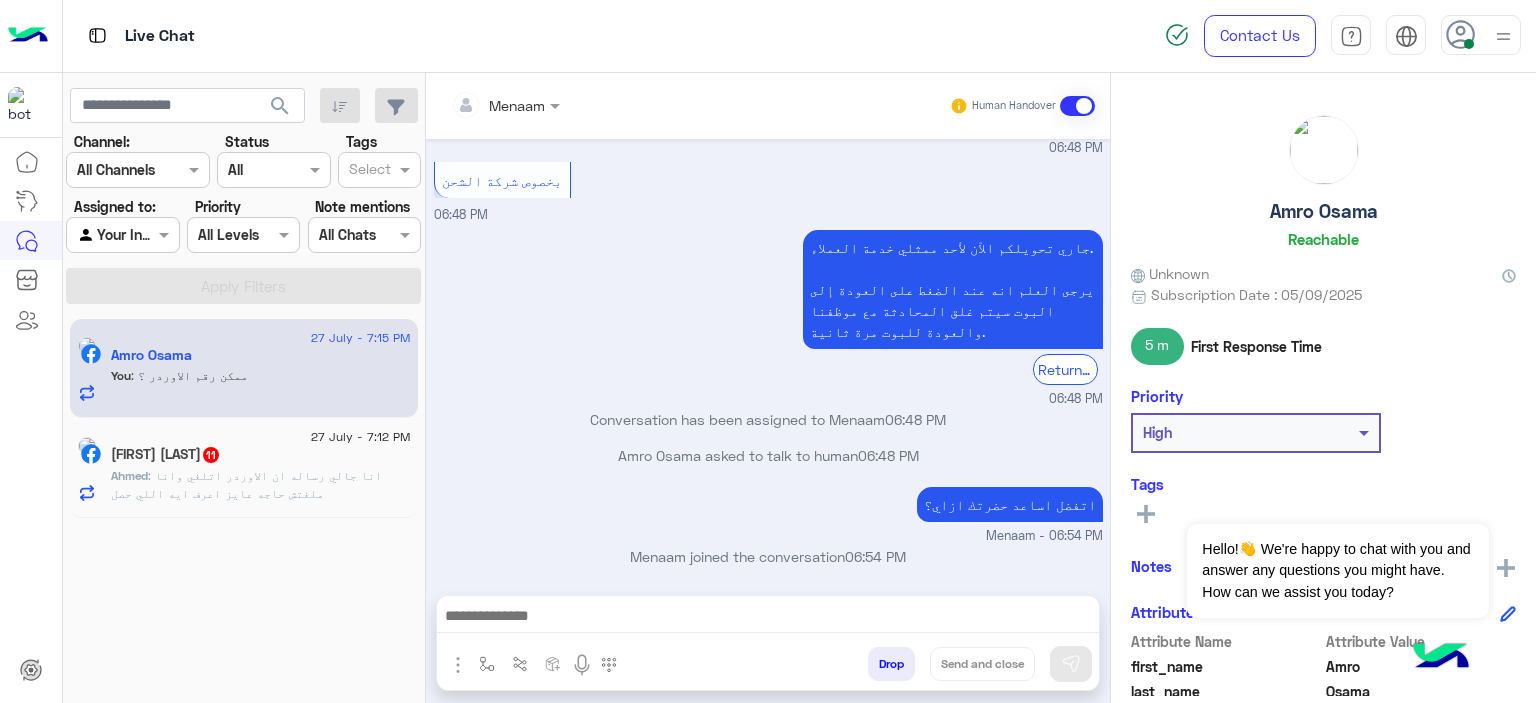 click on "27 July - 7:12 PM  Ahmed Selim  11 Ahmed : انا جالي رساله ان الاوردر اتلغي وانا ملغتش حاجه عايز اعرف ايه اللي حصل" 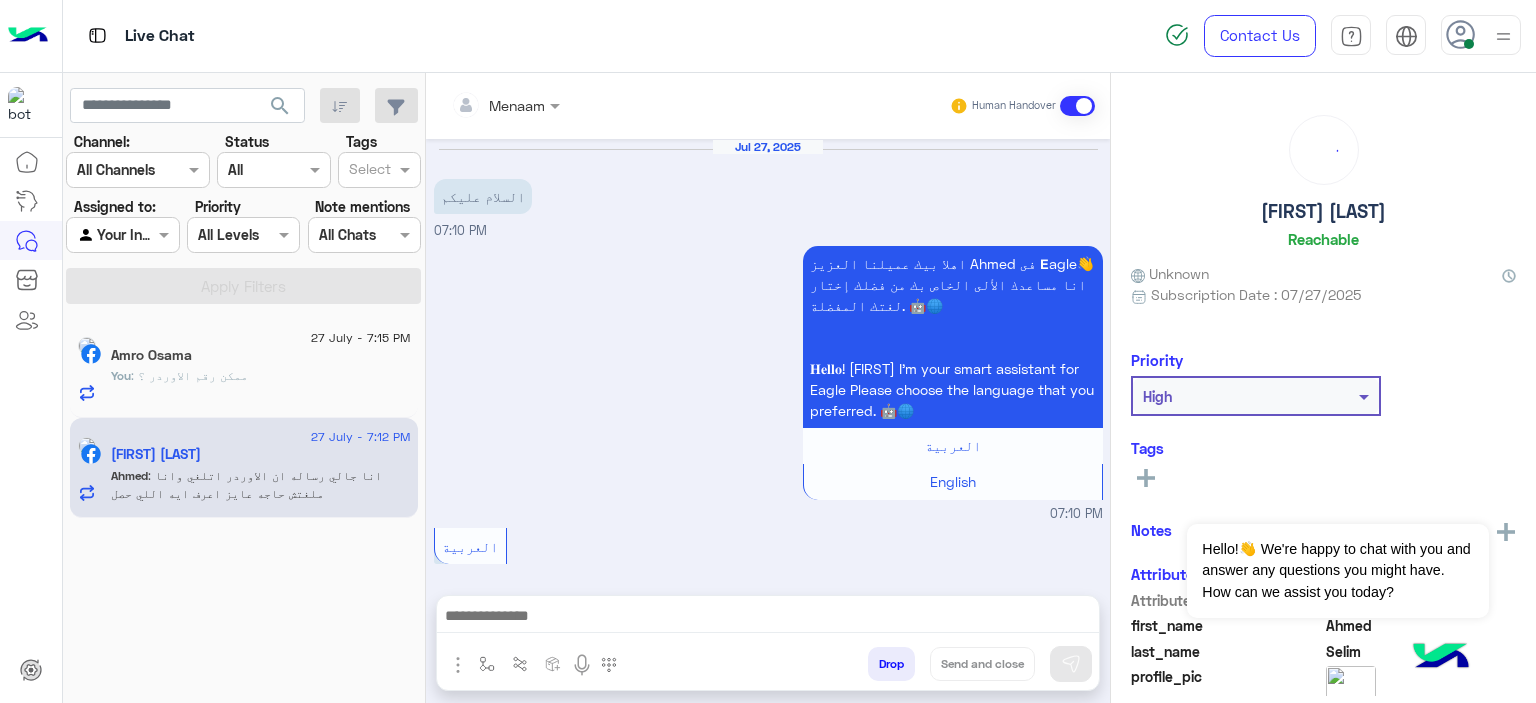 scroll, scrollTop: 2119, scrollLeft: 0, axis: vertical 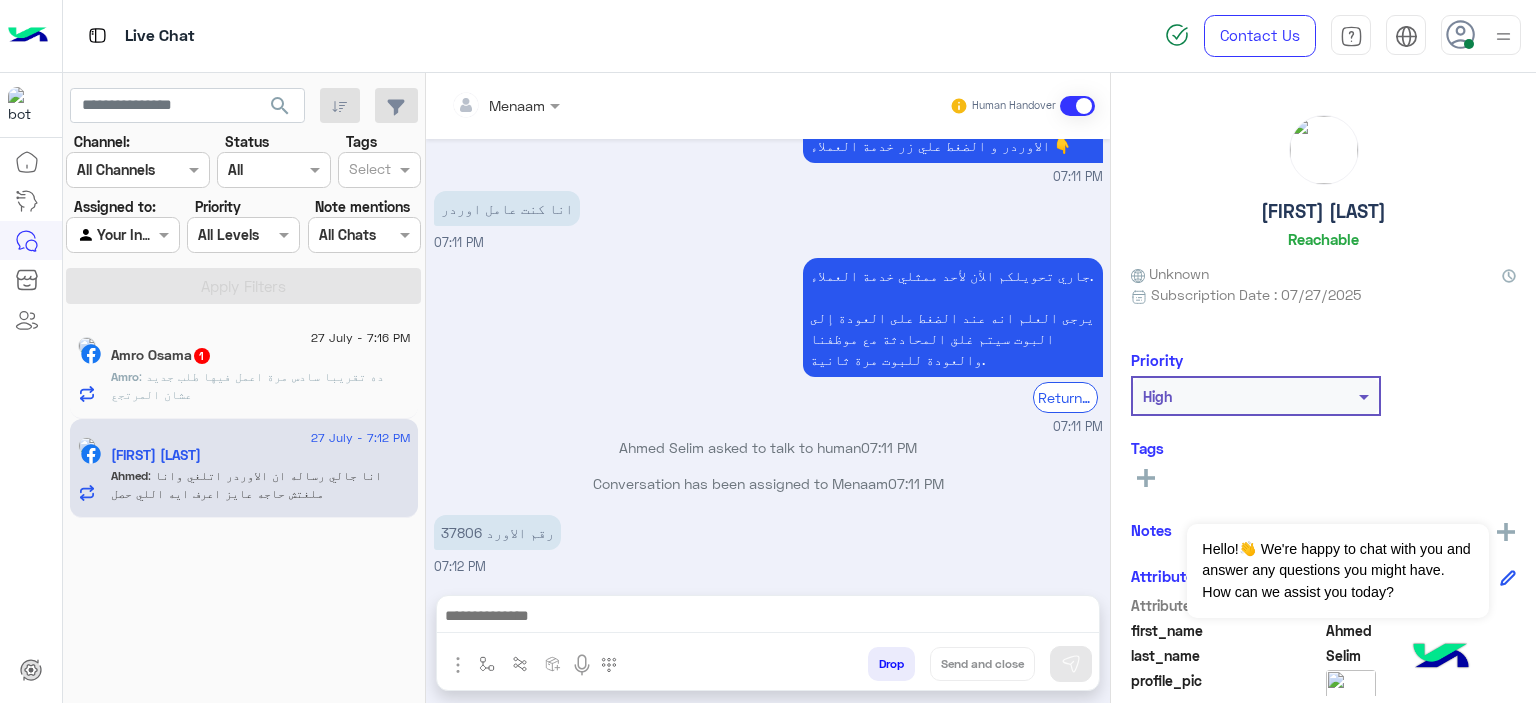 click on "Amro : ده تقريبا سادس مرة اعمل فيها طلب جديد عشان المرتجع" 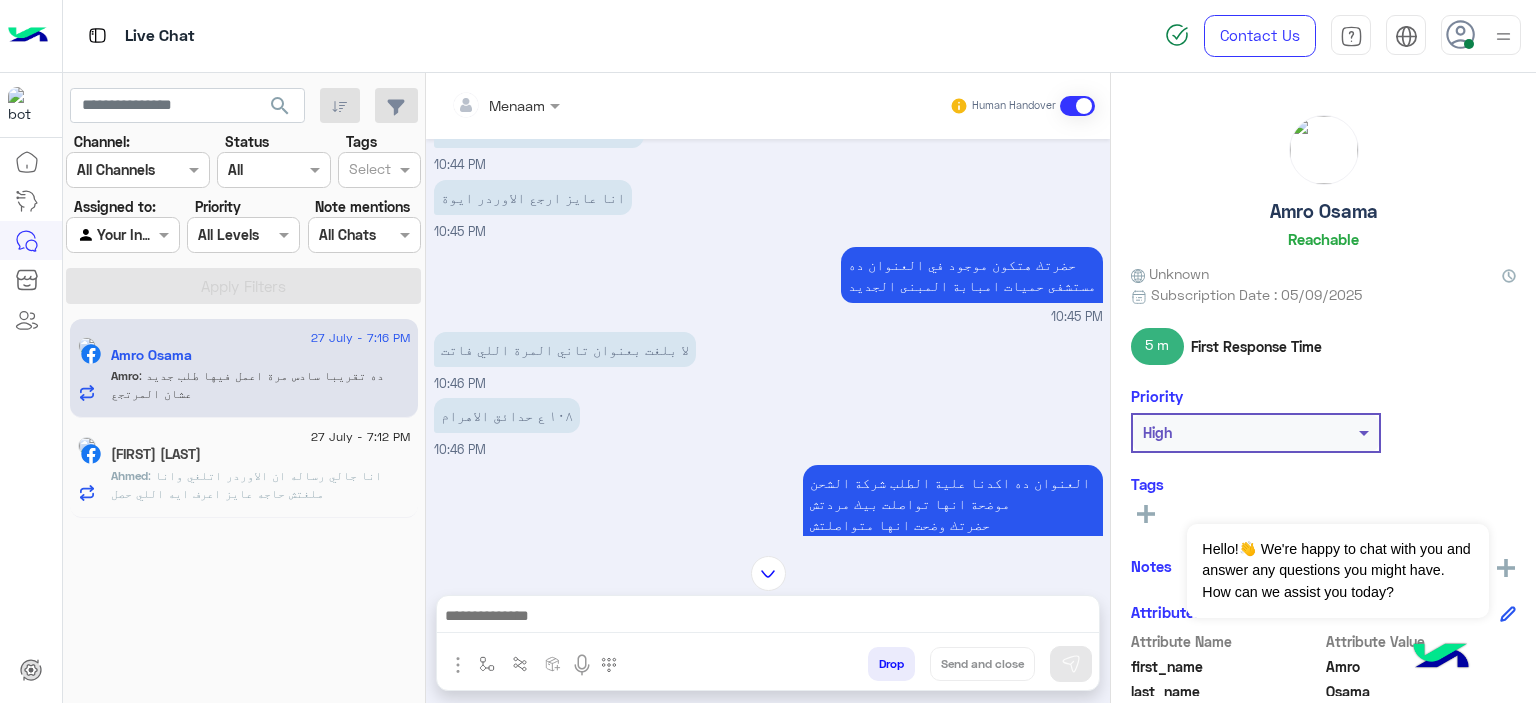scroll, scrollTop: 1080, scrollLeft: 0, axis: vertical 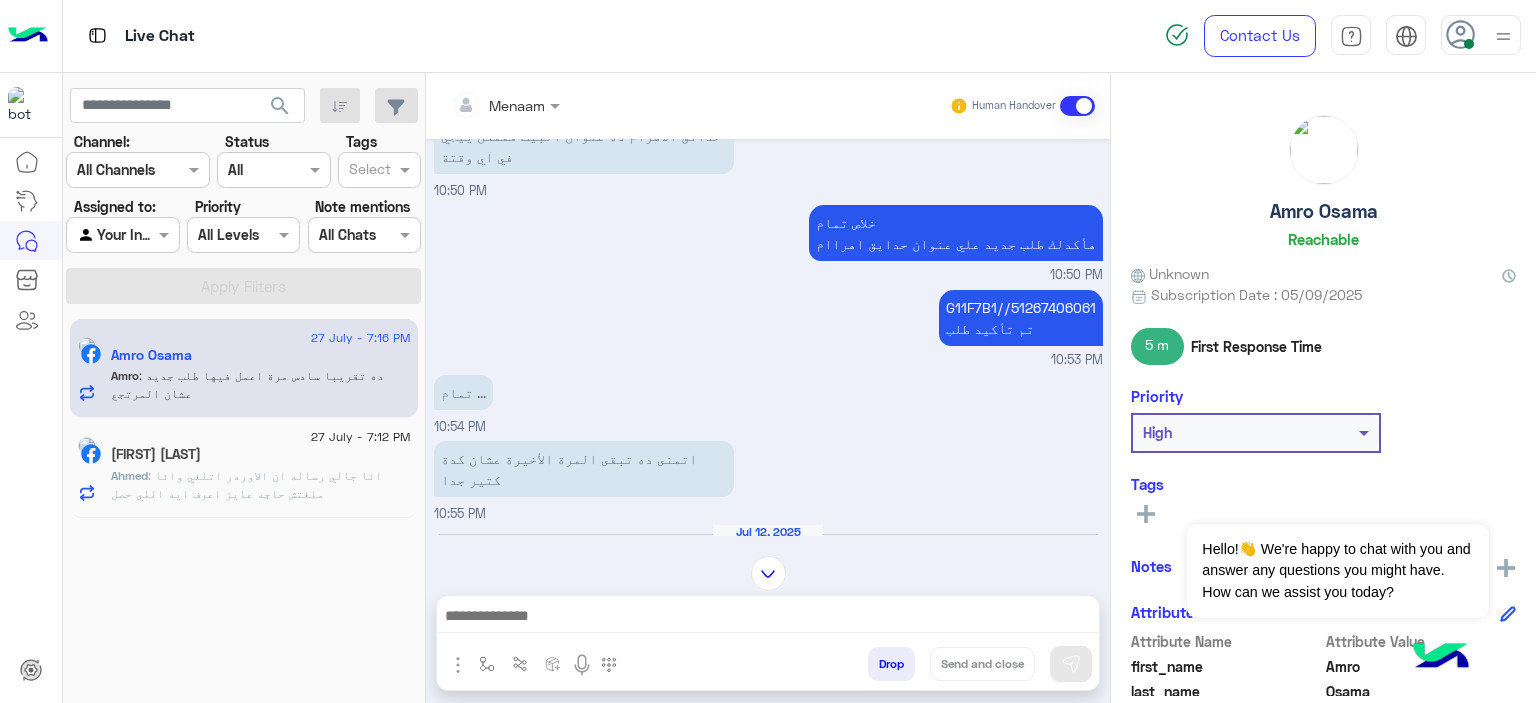 click on "G11F7B1//51267406061 تم تأكيد طلب" at bounding box center [1021, 318] 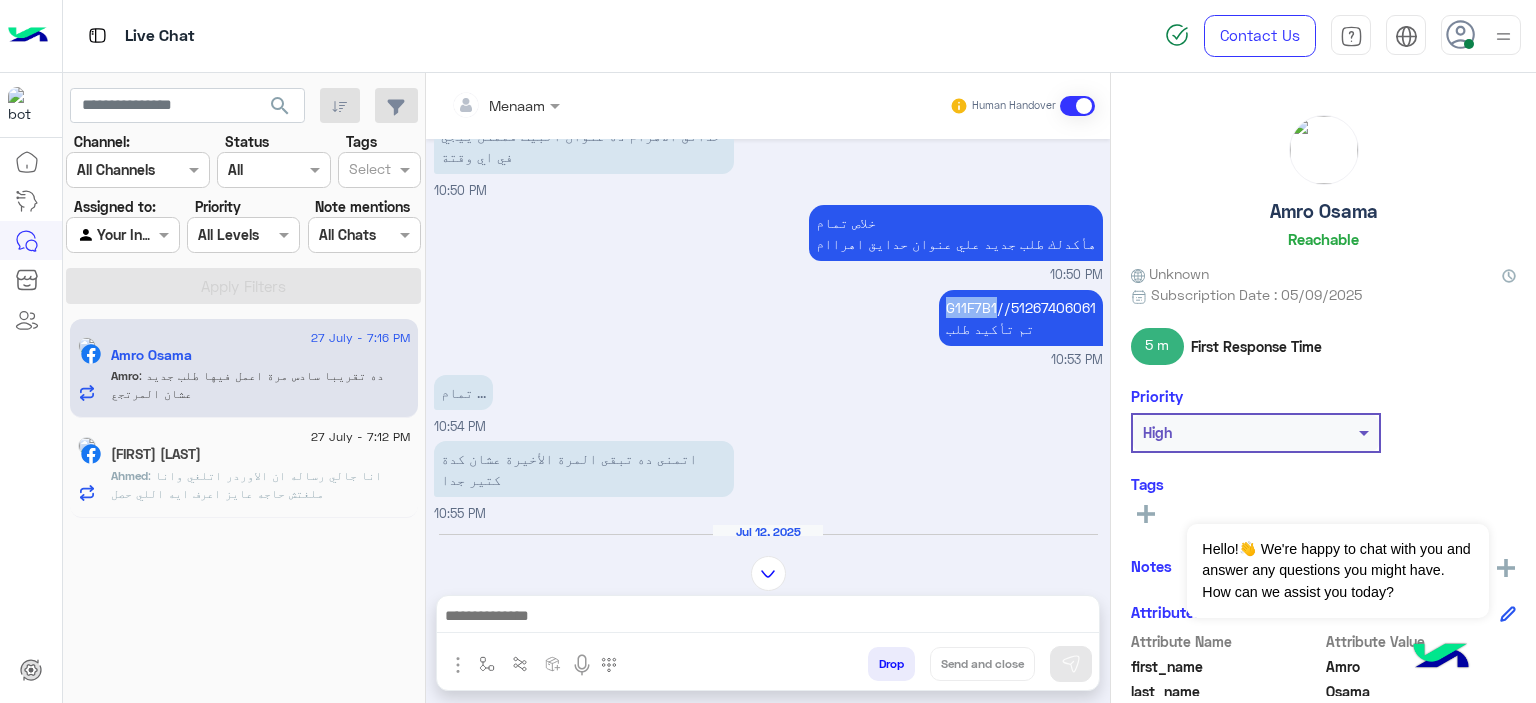 click on "G11F7B1//51267406061 تم تأكيد طلب" at bounding box center [1021, 318] 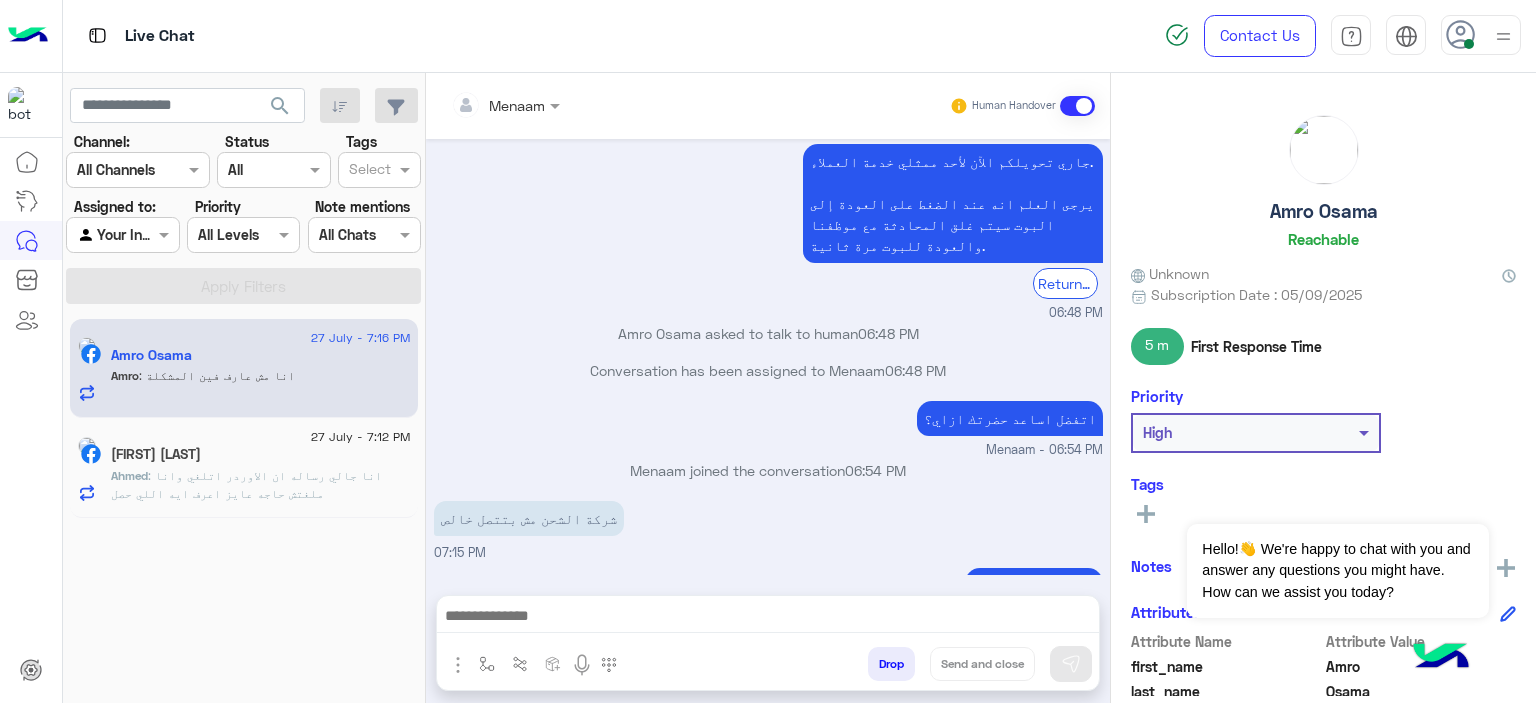 scroll, scrollTop: 5608, scrollLeft: 0, axis: vertical 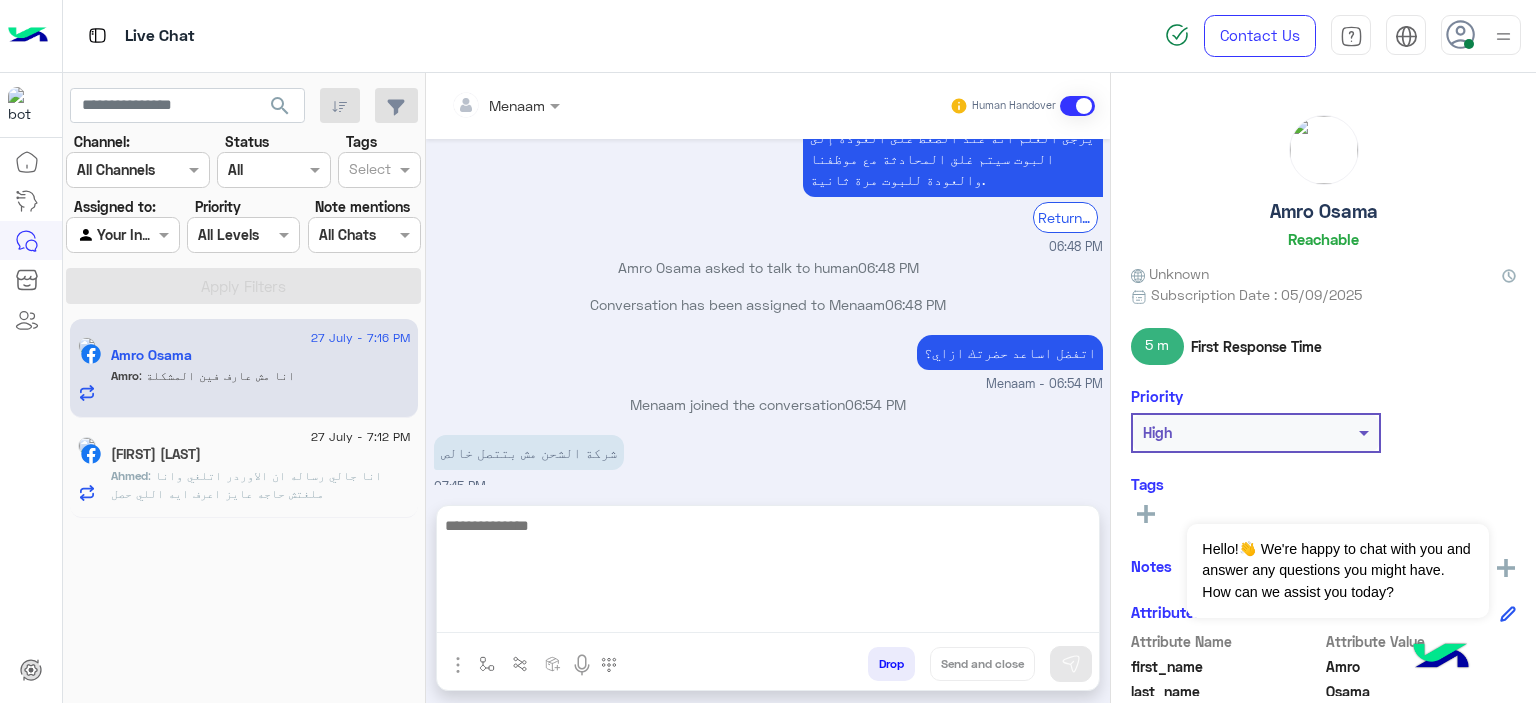 click at bounding box center (768, 573) 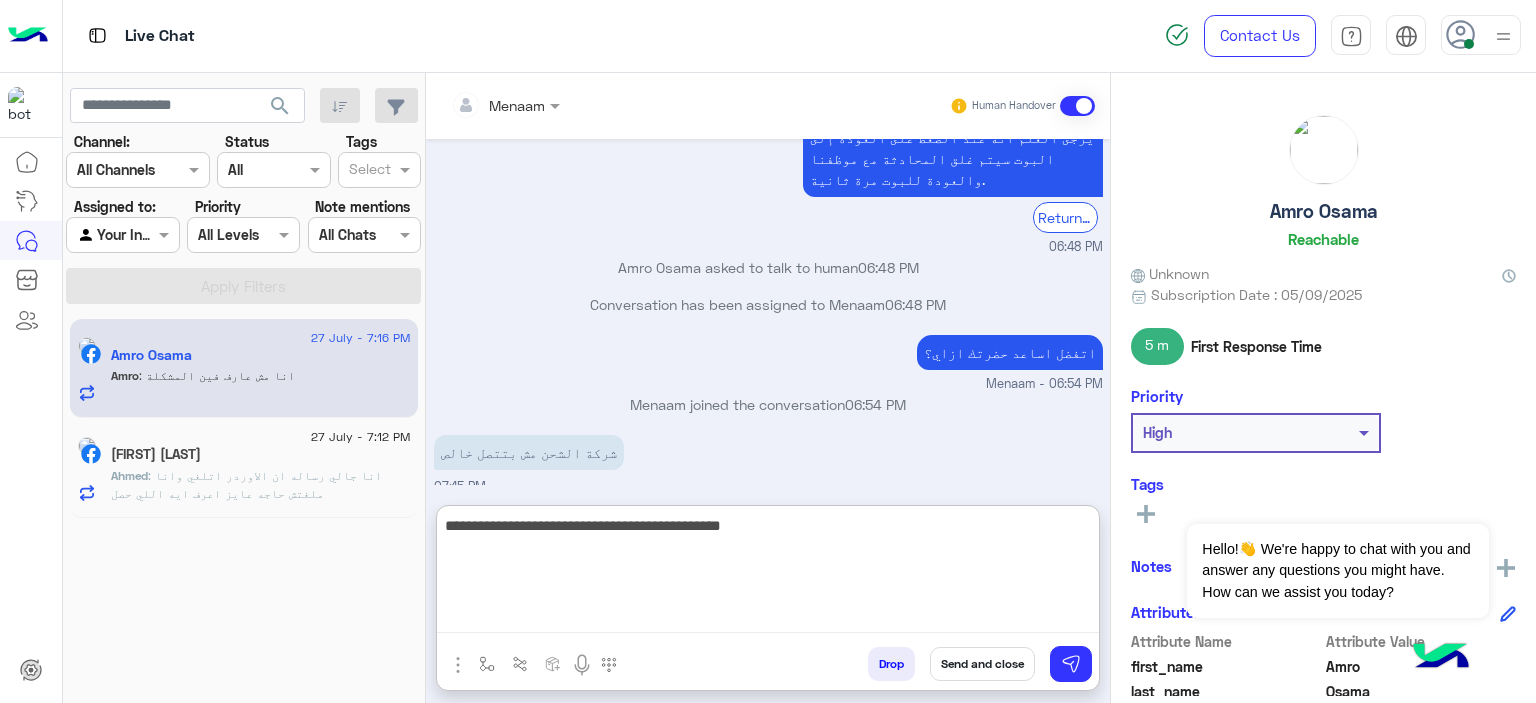 type on "**********" 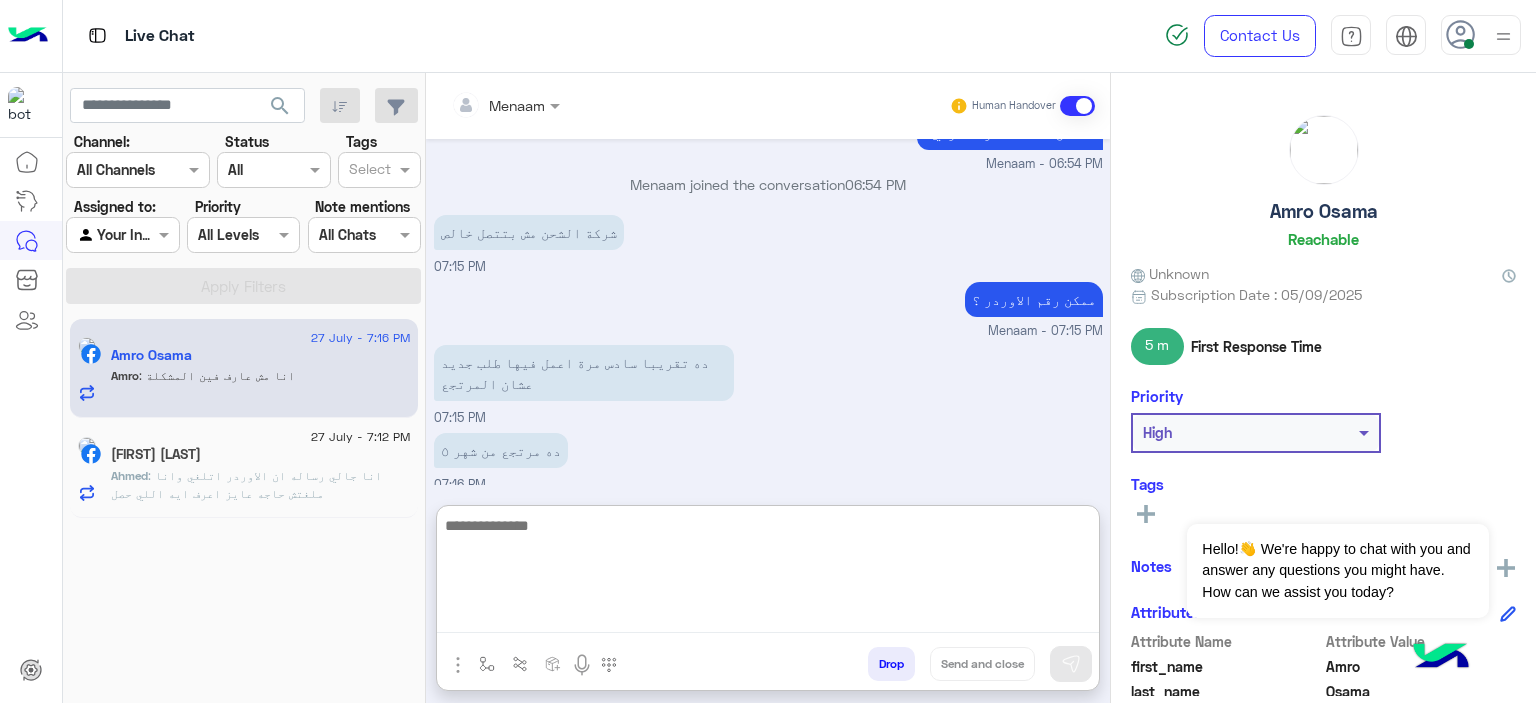 scroll, scrollTop: 5784, scrollLeft: 0, axis: vertical 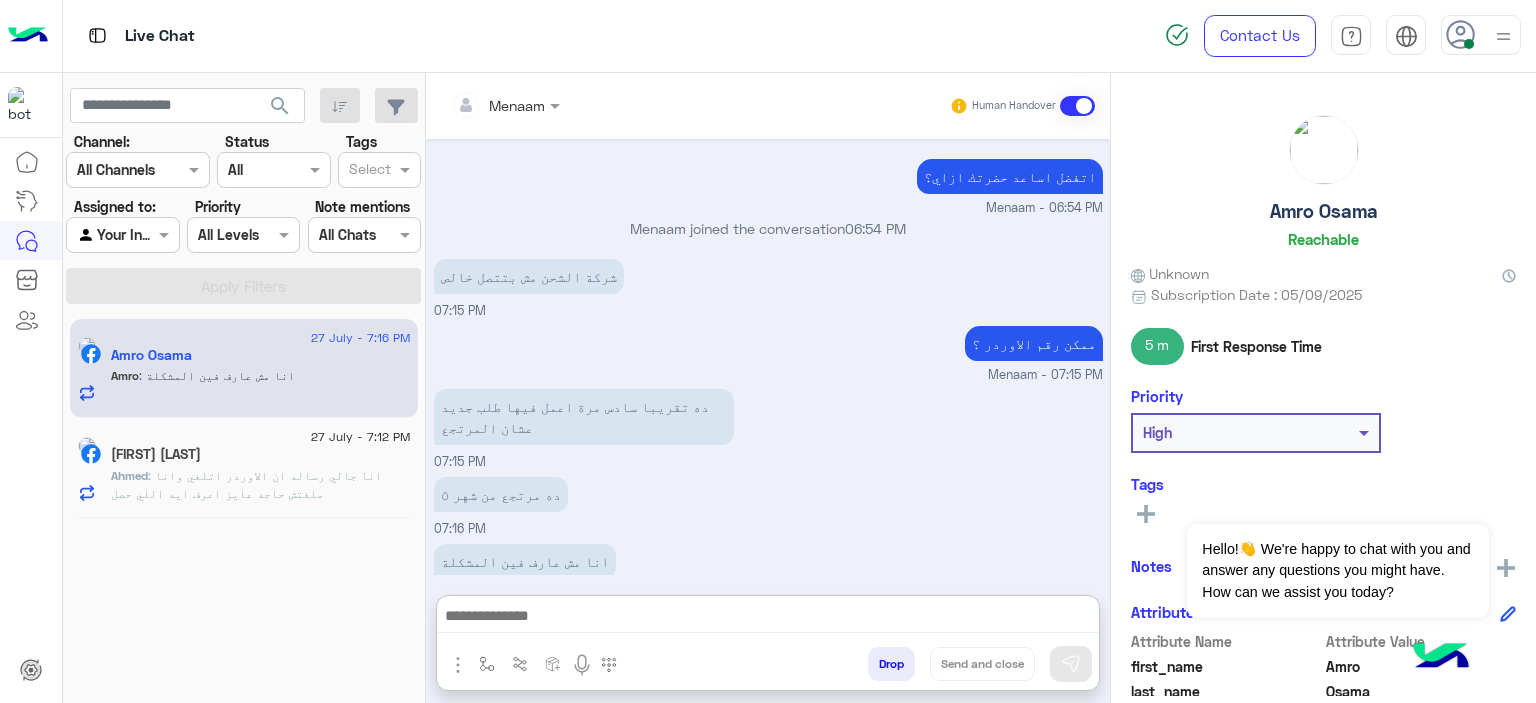 click on ": انا جالي رساله ان الاوردر اتلغي وانا ملغتش حاجه عايز اعرف ايه اللي حصل" 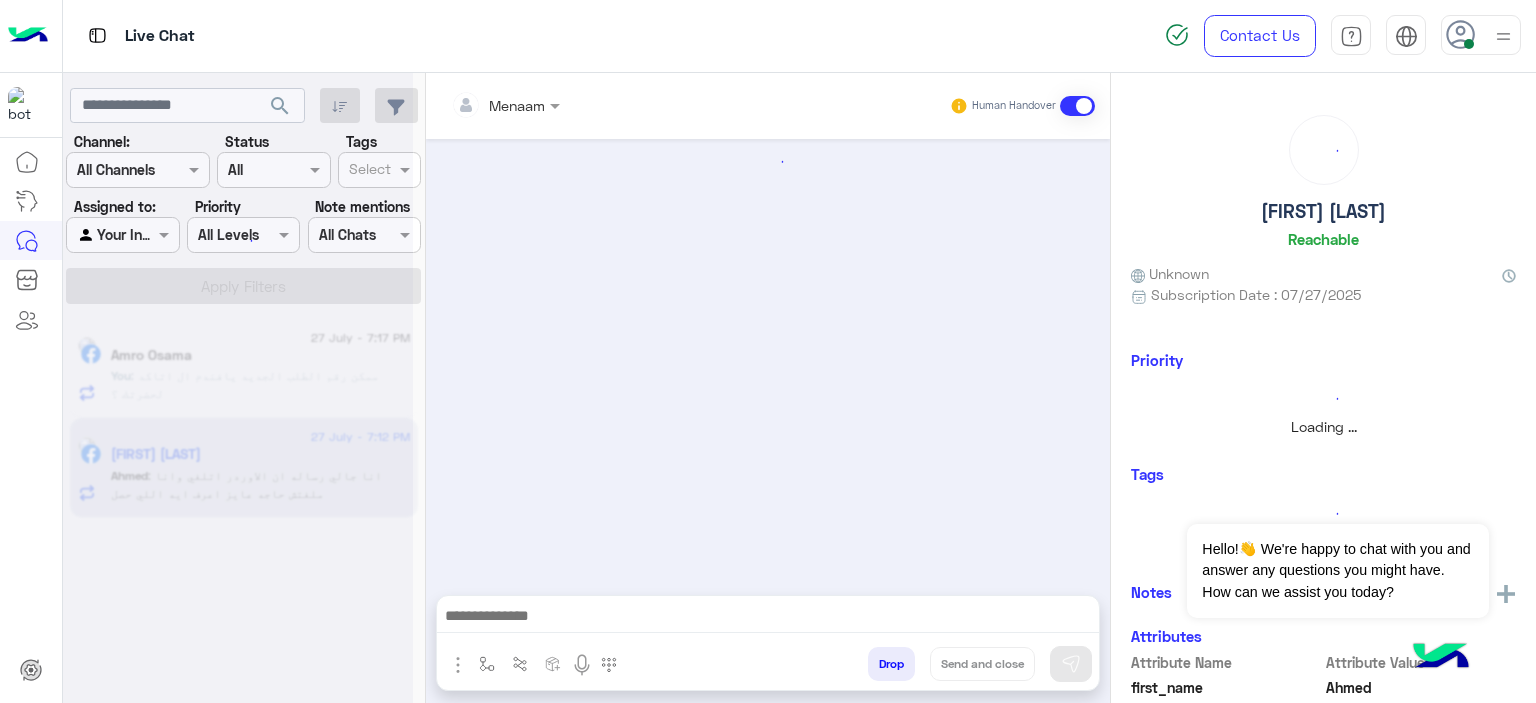 scroll, scrollTop: 2119, scrollLeft: 0, axis: vertical 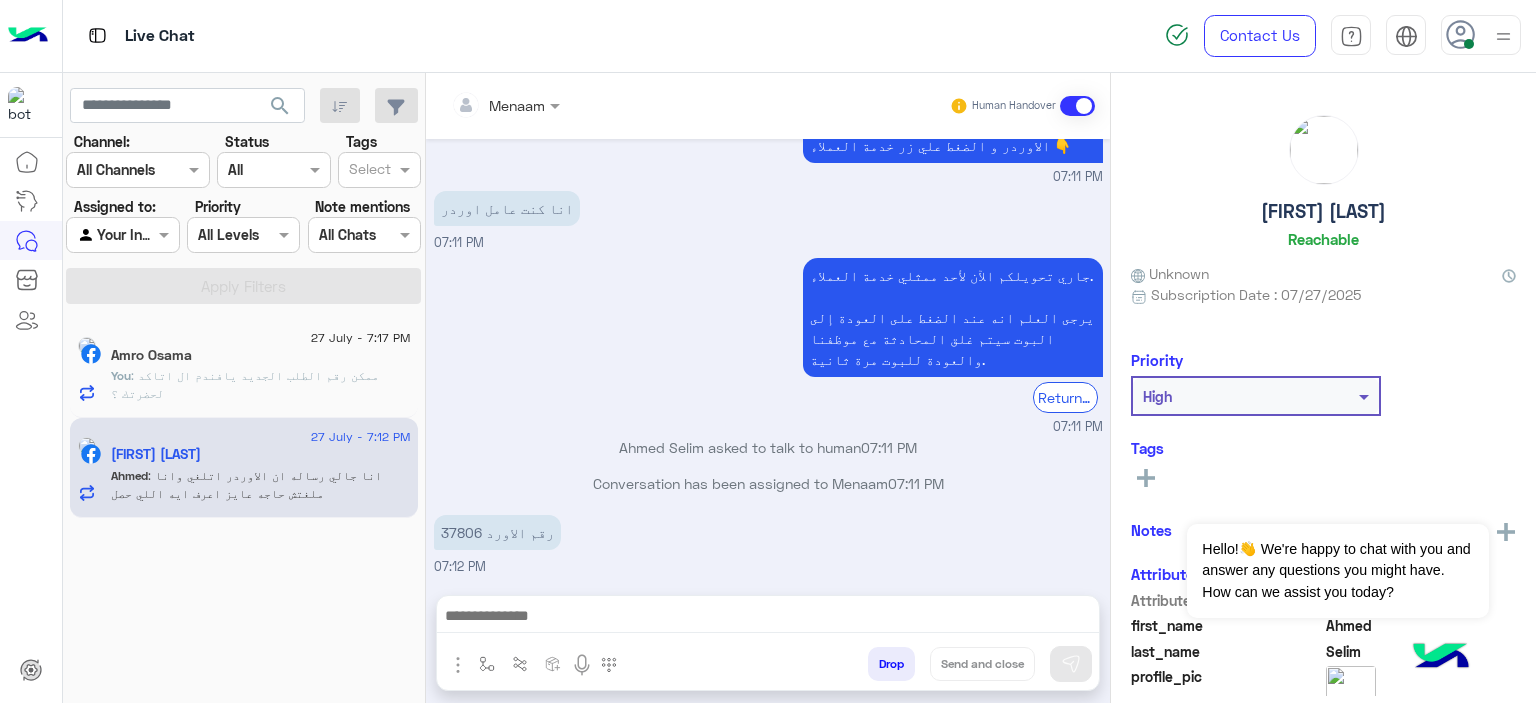 click on "رقم الاورد 37806" at bounding box center (497, 532) 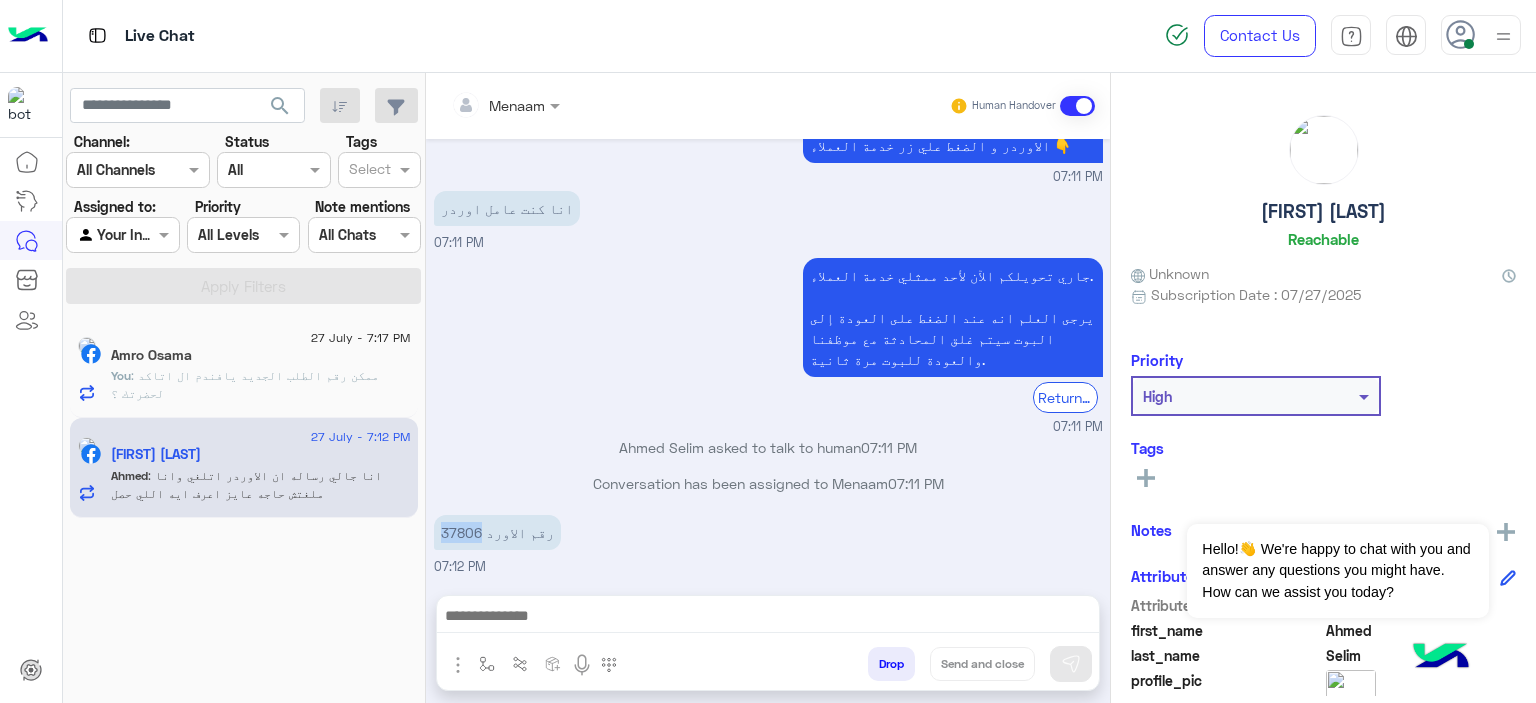 click on "رقم الاورد 37806" at bounding box center (497, 532) 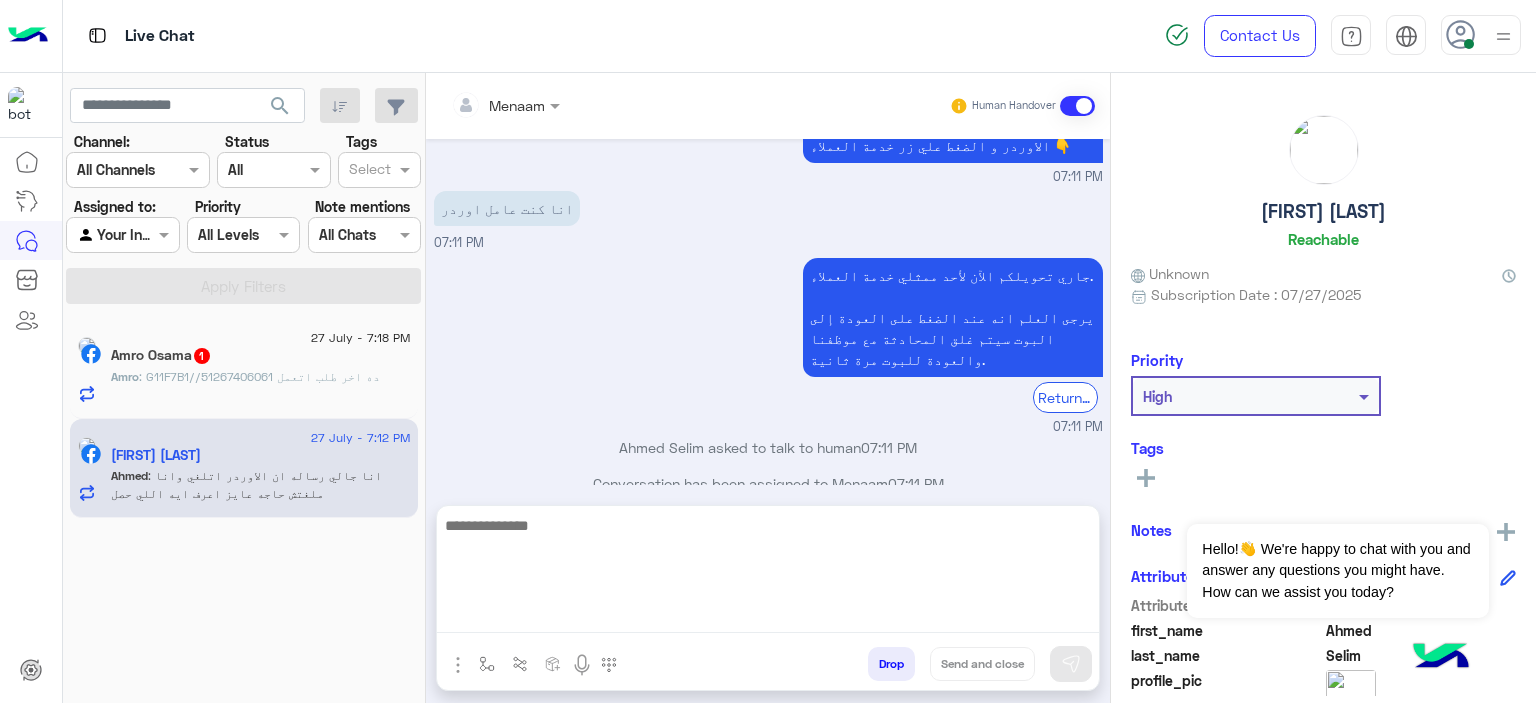 click at bounding box center [768, 573] 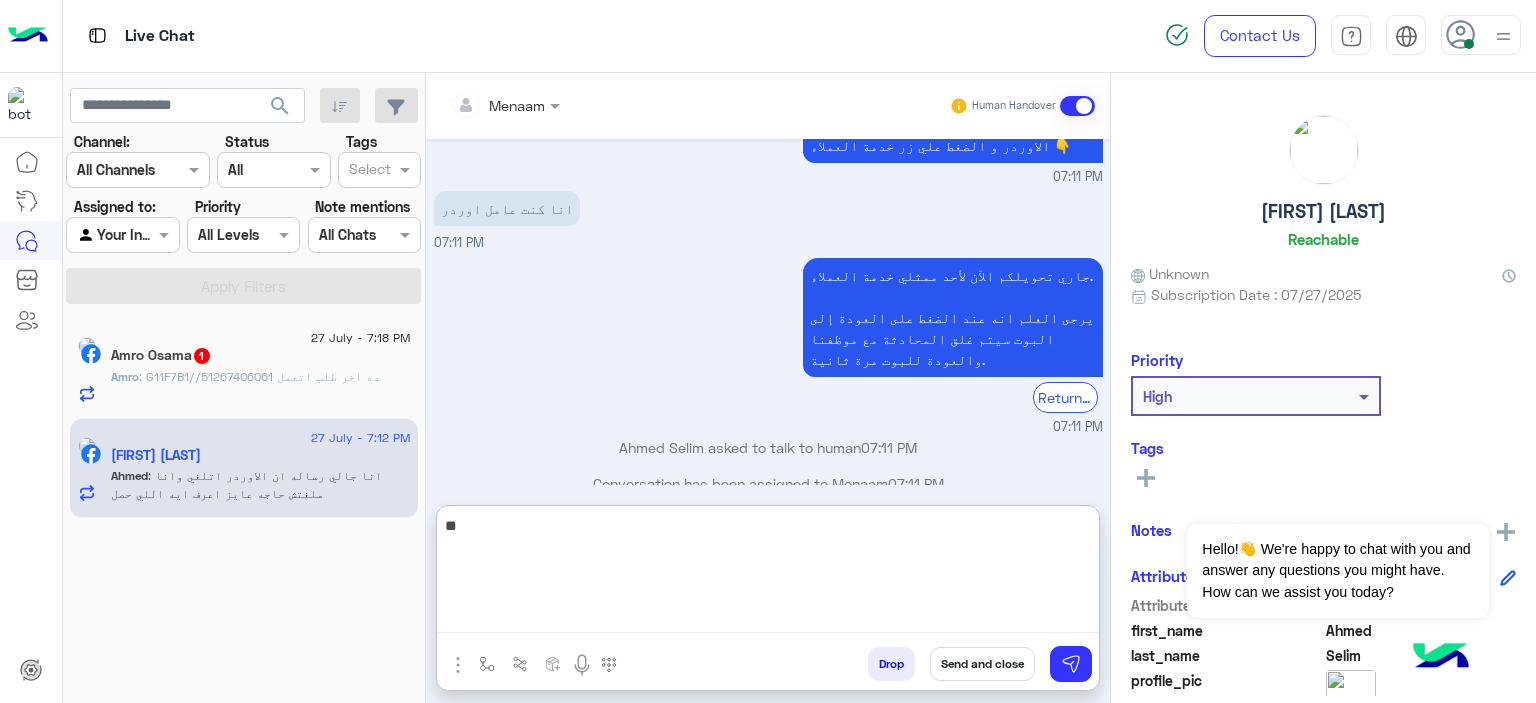 type on "*" 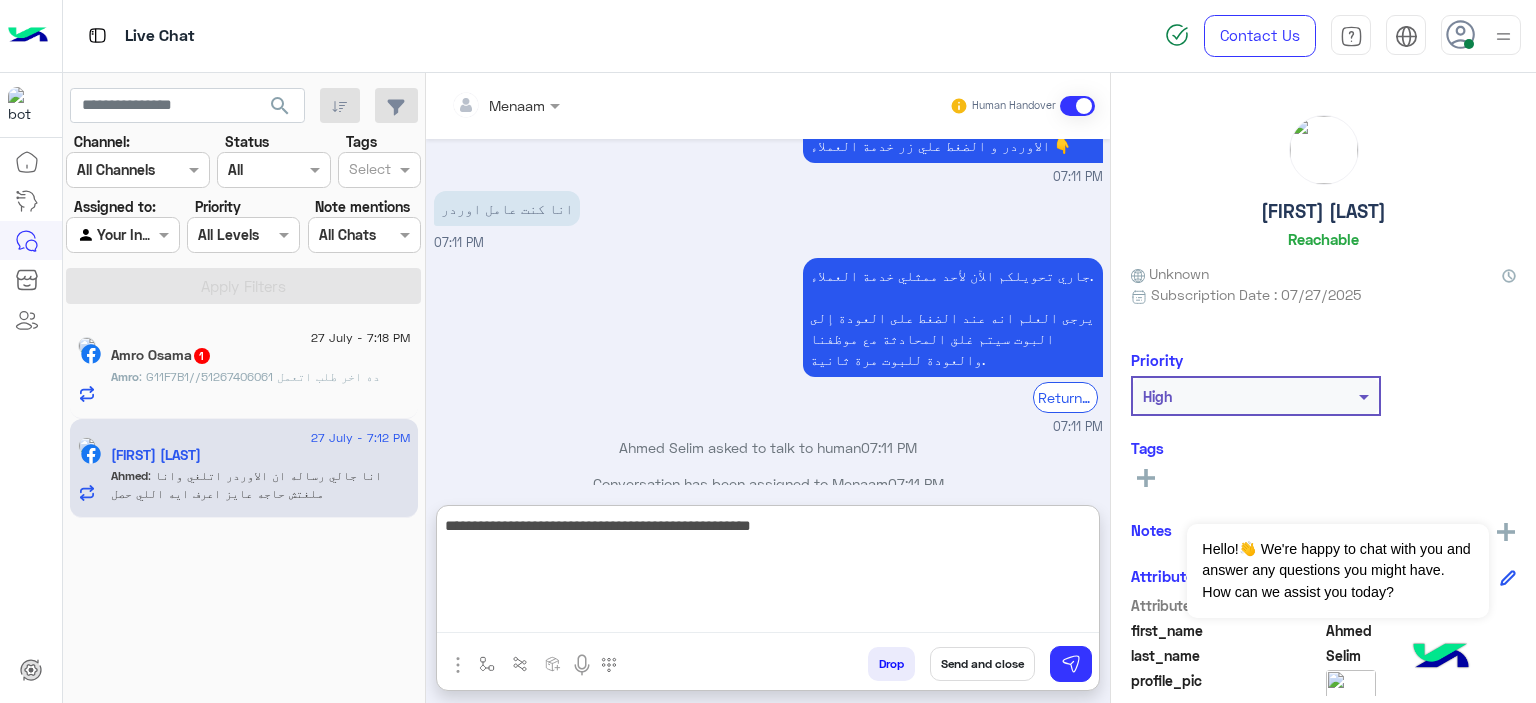 type on "**********" 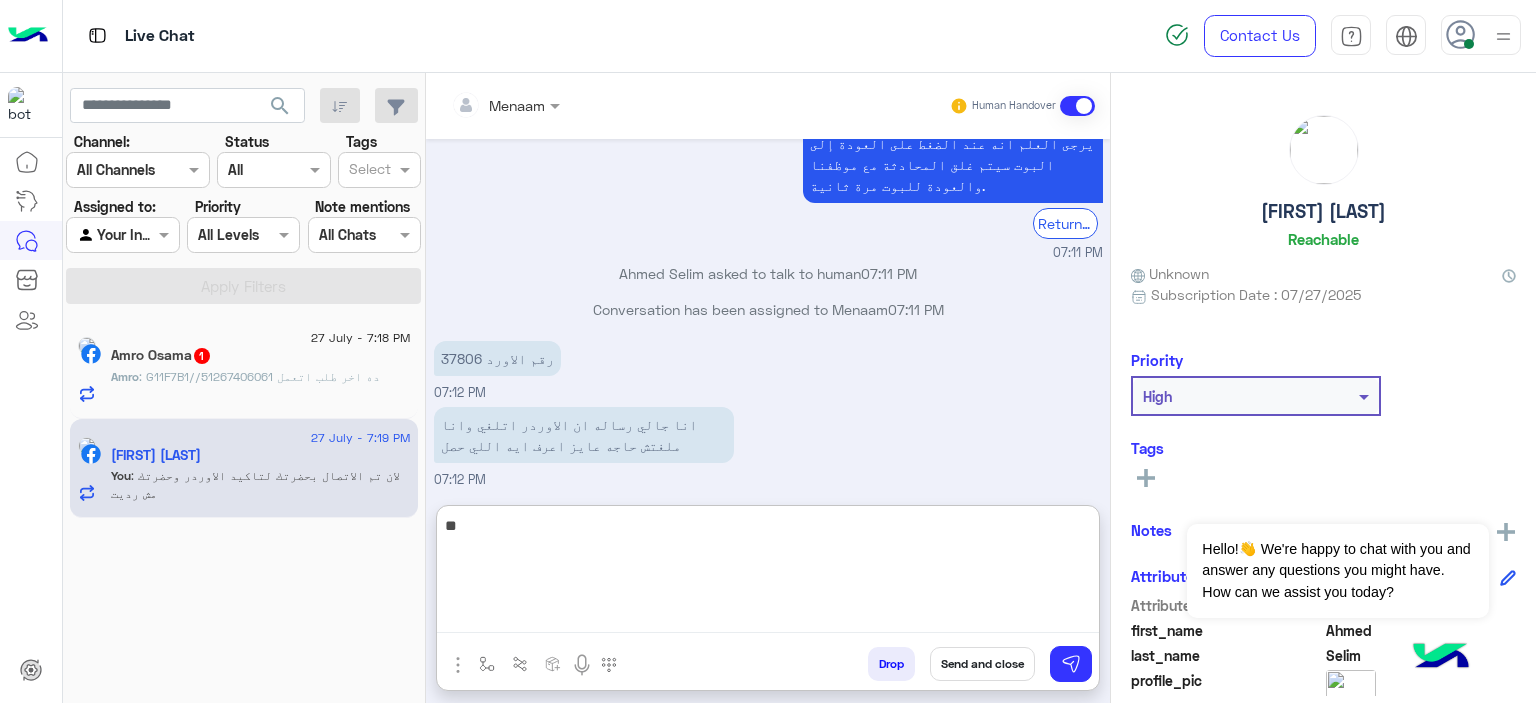 scroll, scrollTop: 2330, scrollLeft: 0, axis: vertical 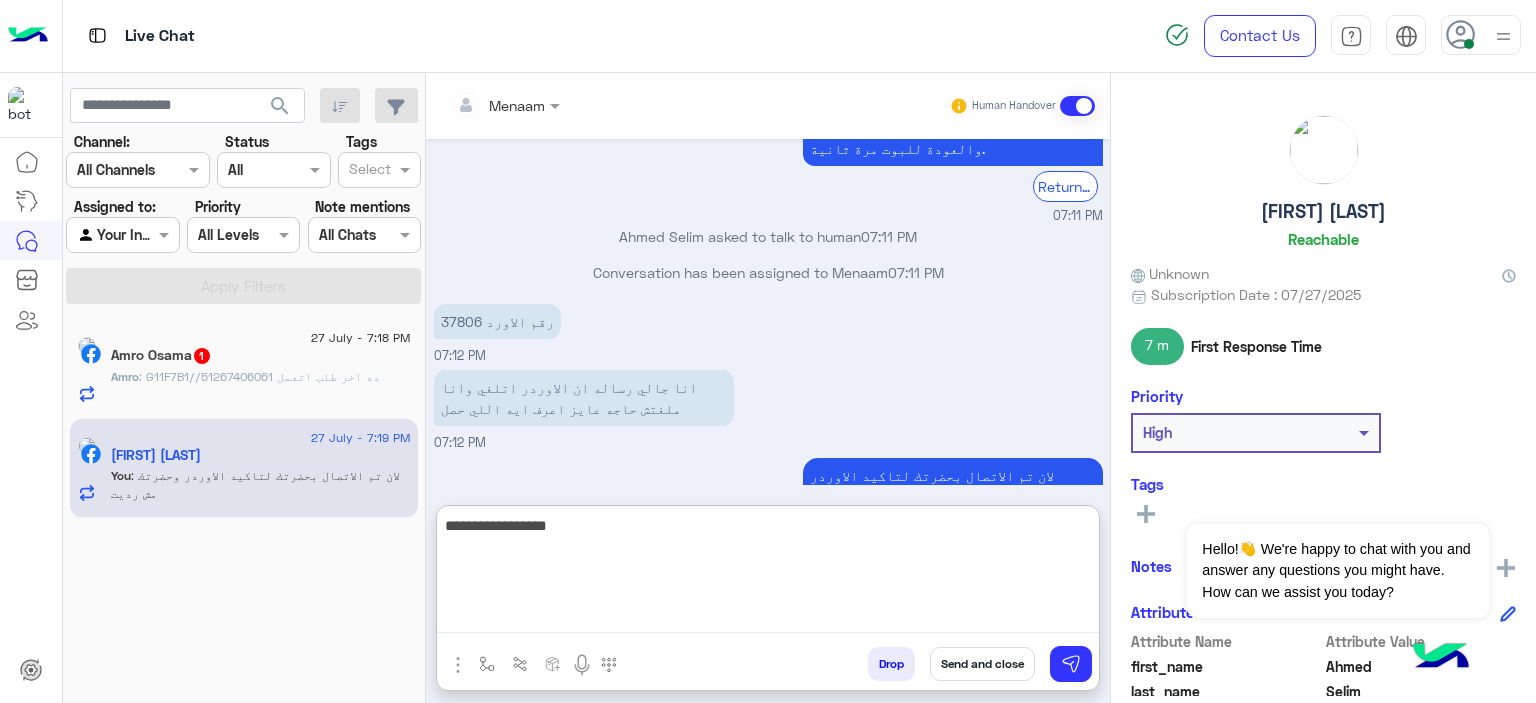 type on "**********" 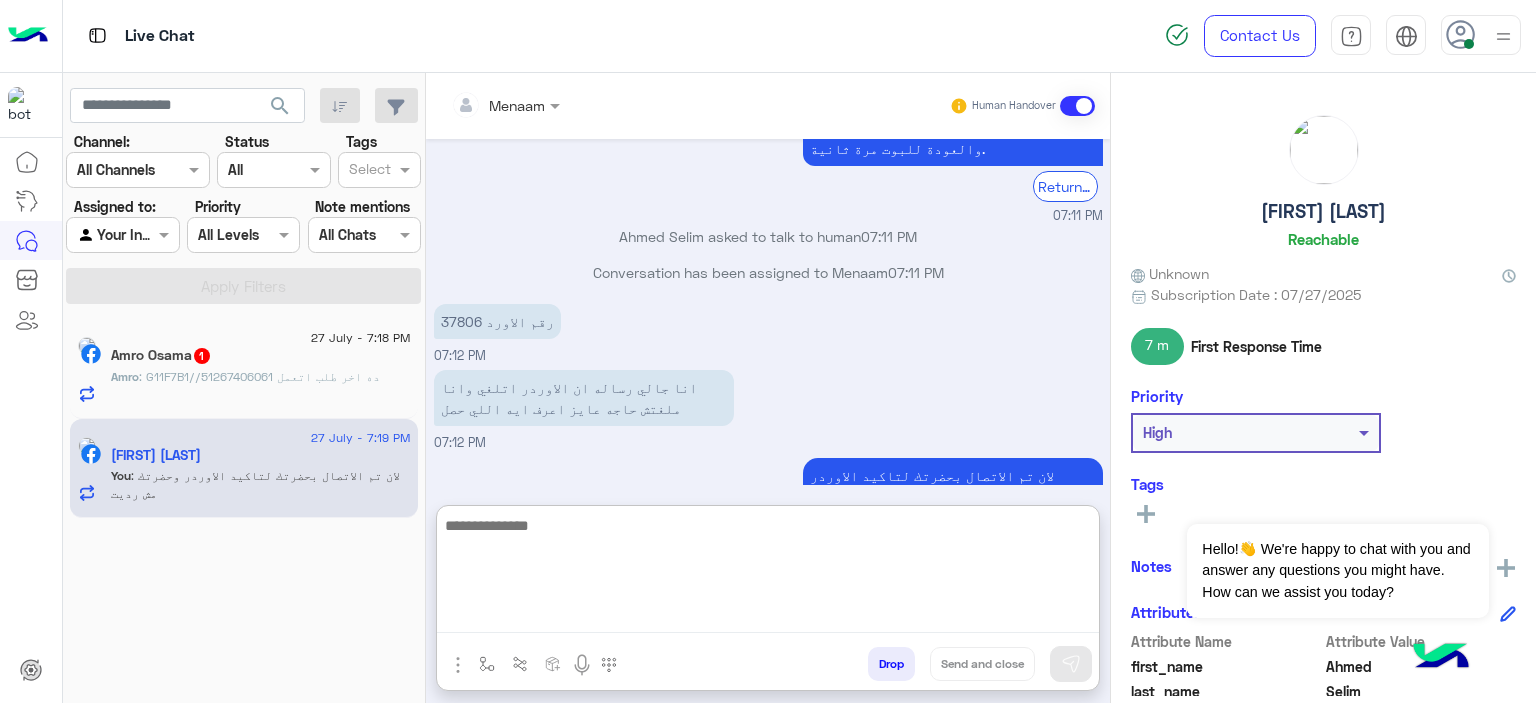 scroll, scrollTop: 2394, scrollLeft: 0, axis: vertical 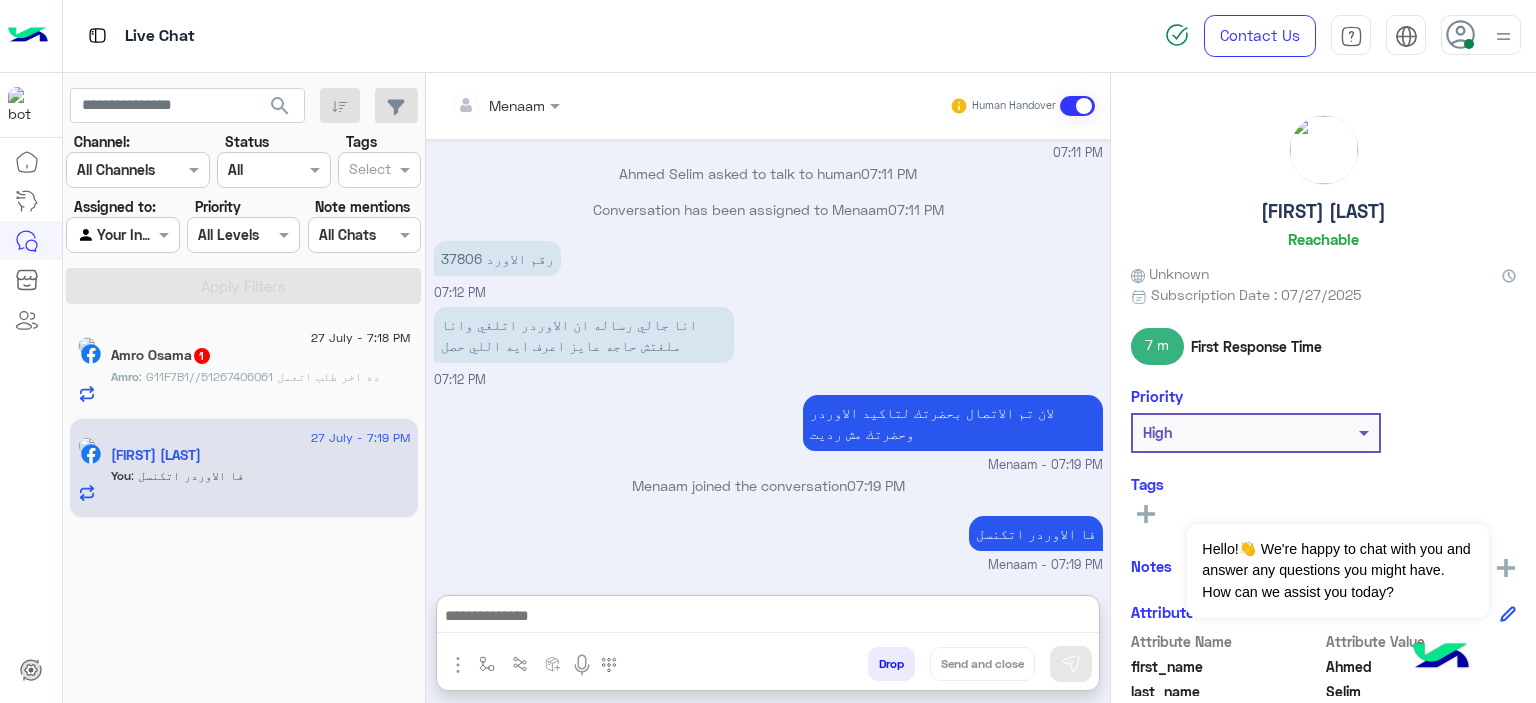 click on "27 July - 7:18 PM  Amro Osama  1 Amro : G11F7B1//51267406061
ده اخر طلب اتعمل" 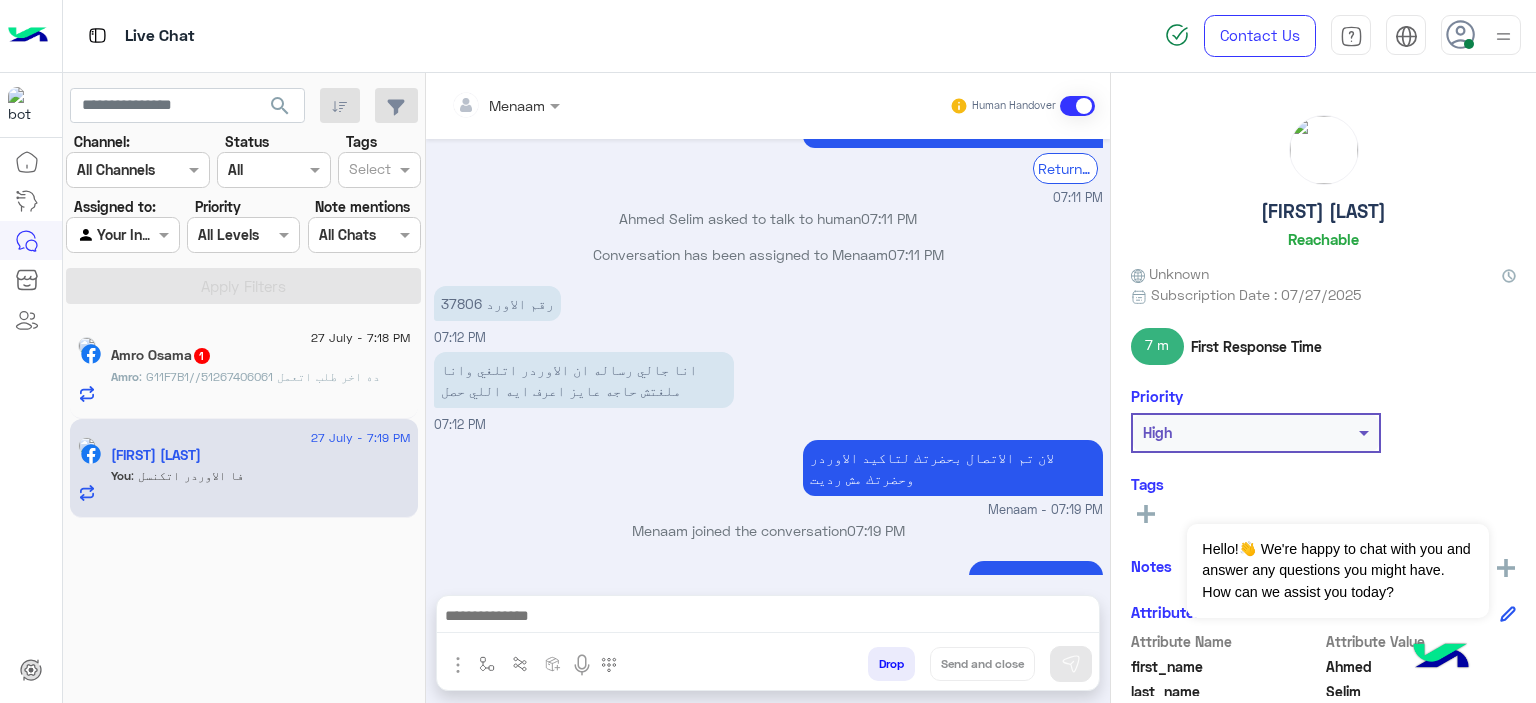 scroll, scrollTop: 2304, scrollLeft: 0, axis: vertical 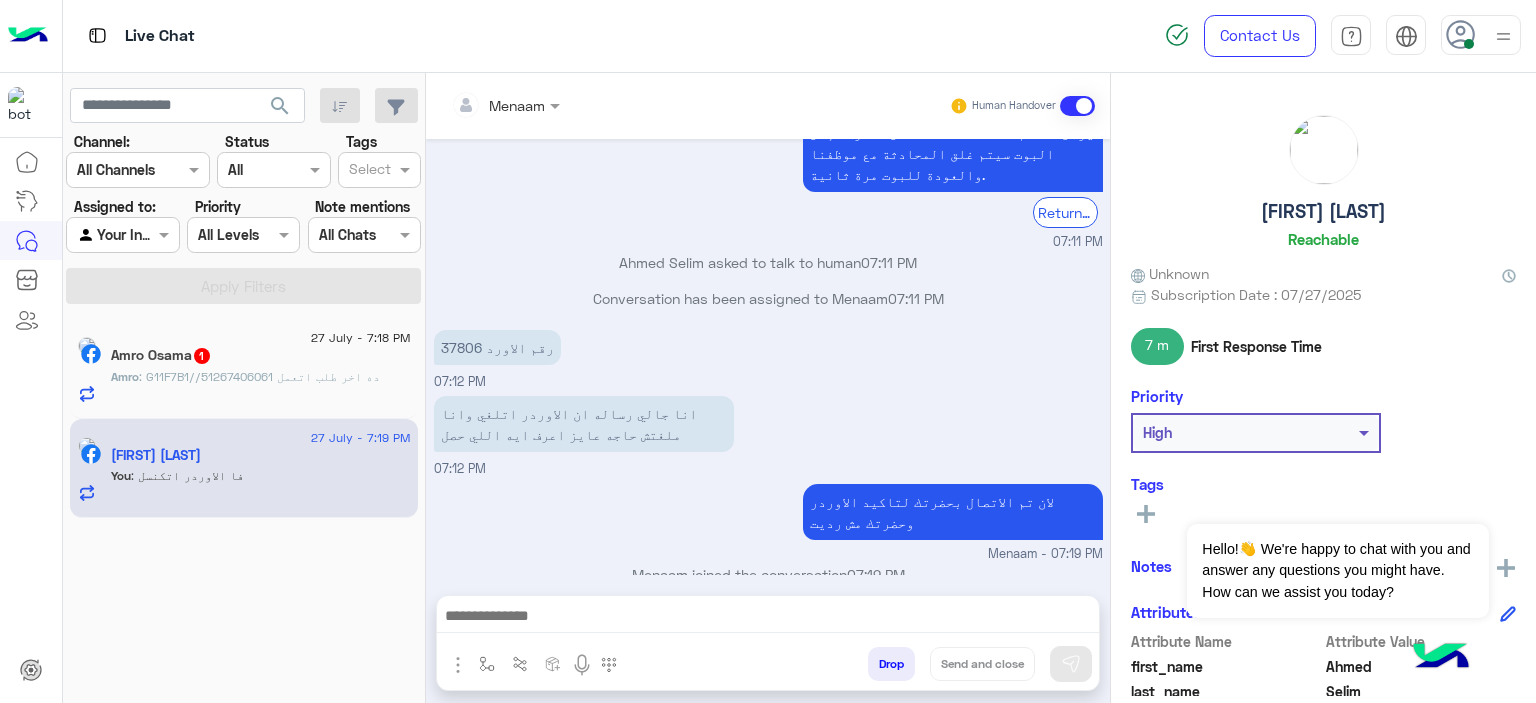click on "Amro : G11F7B1//51267406061
ده اخر طلب اتعمل" 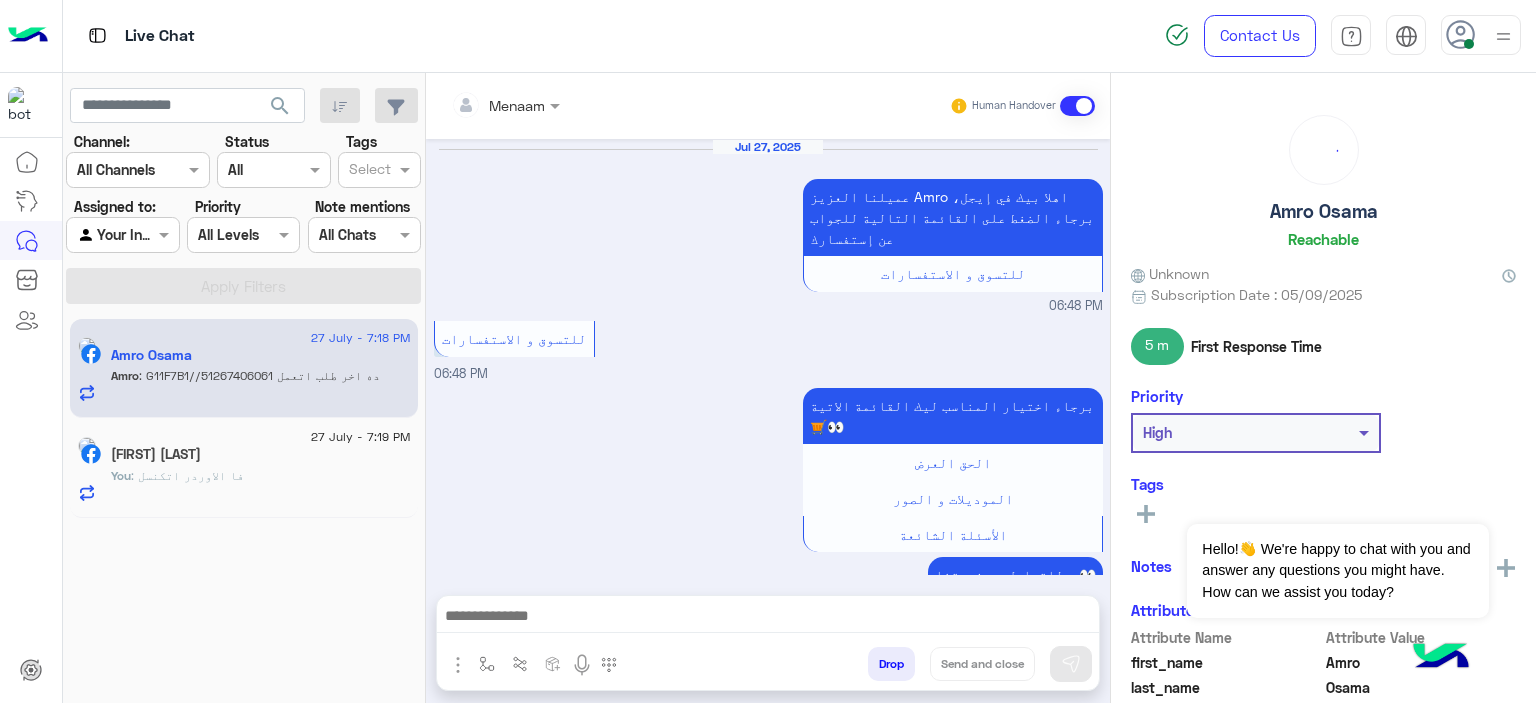 scroll, scrollTop: 1469, scrollLeft: 0, axis: vertical 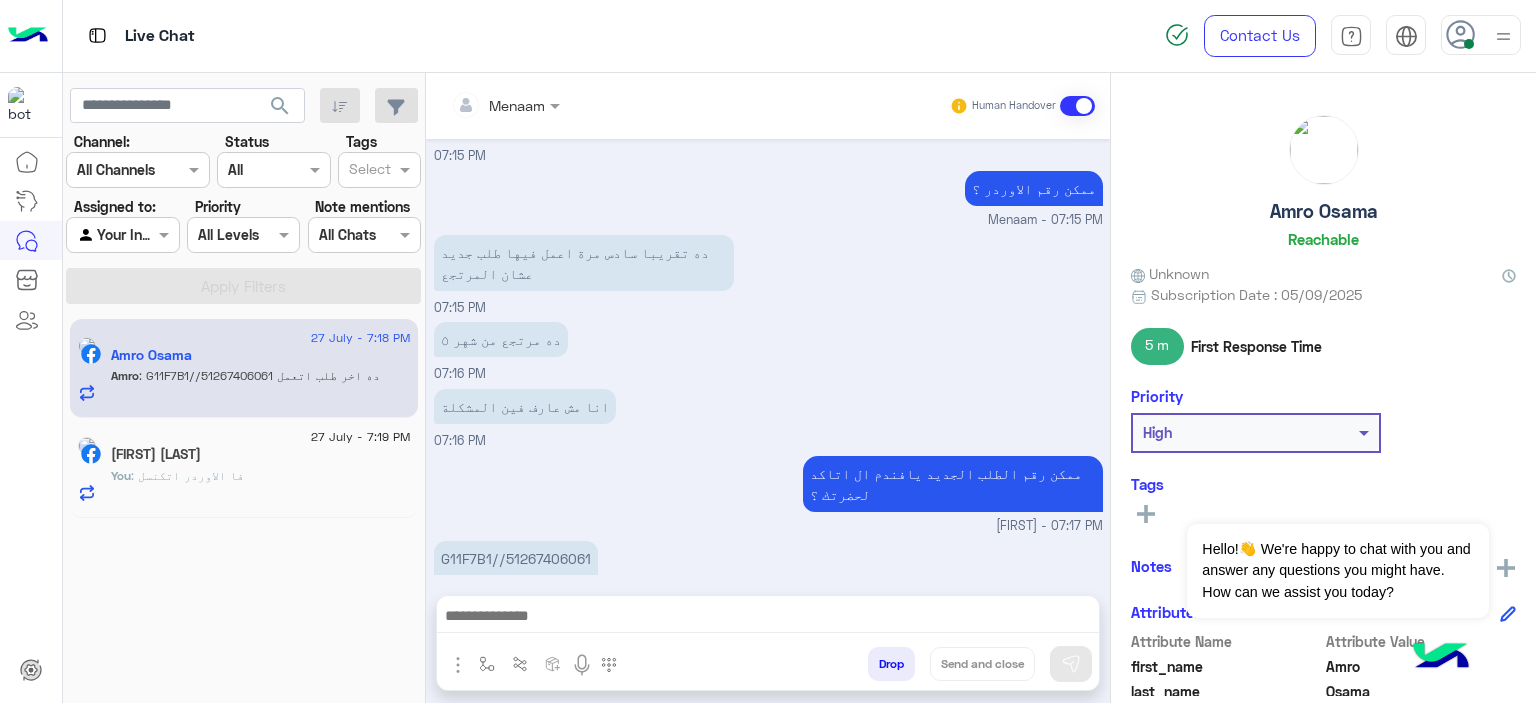 click on "G11F7B1//51267406061 ده اخر طلب اتعمل" at bounding box center [516, 569] 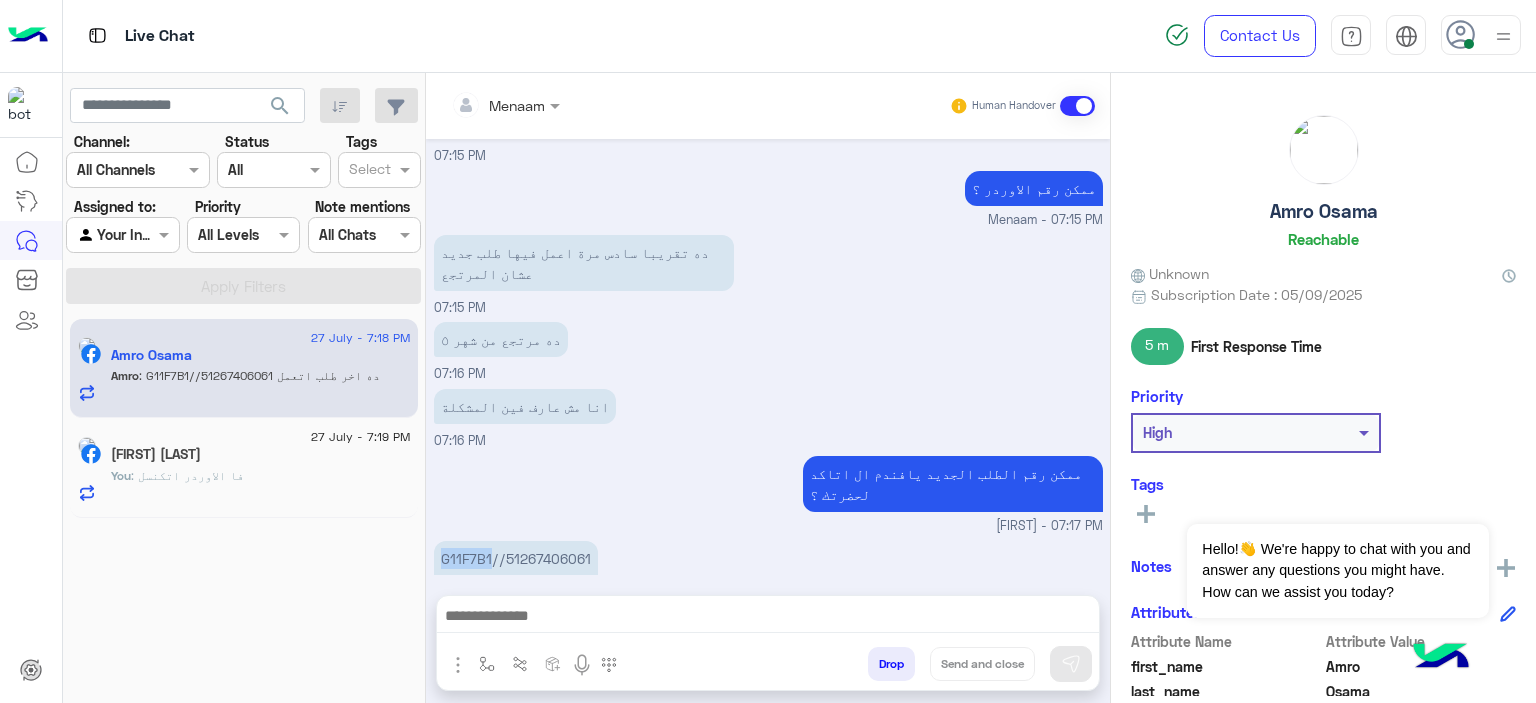 click on "G11F7B1//51267406061 ده اخر طلب اتعمل" at bounding box center [516, 569] 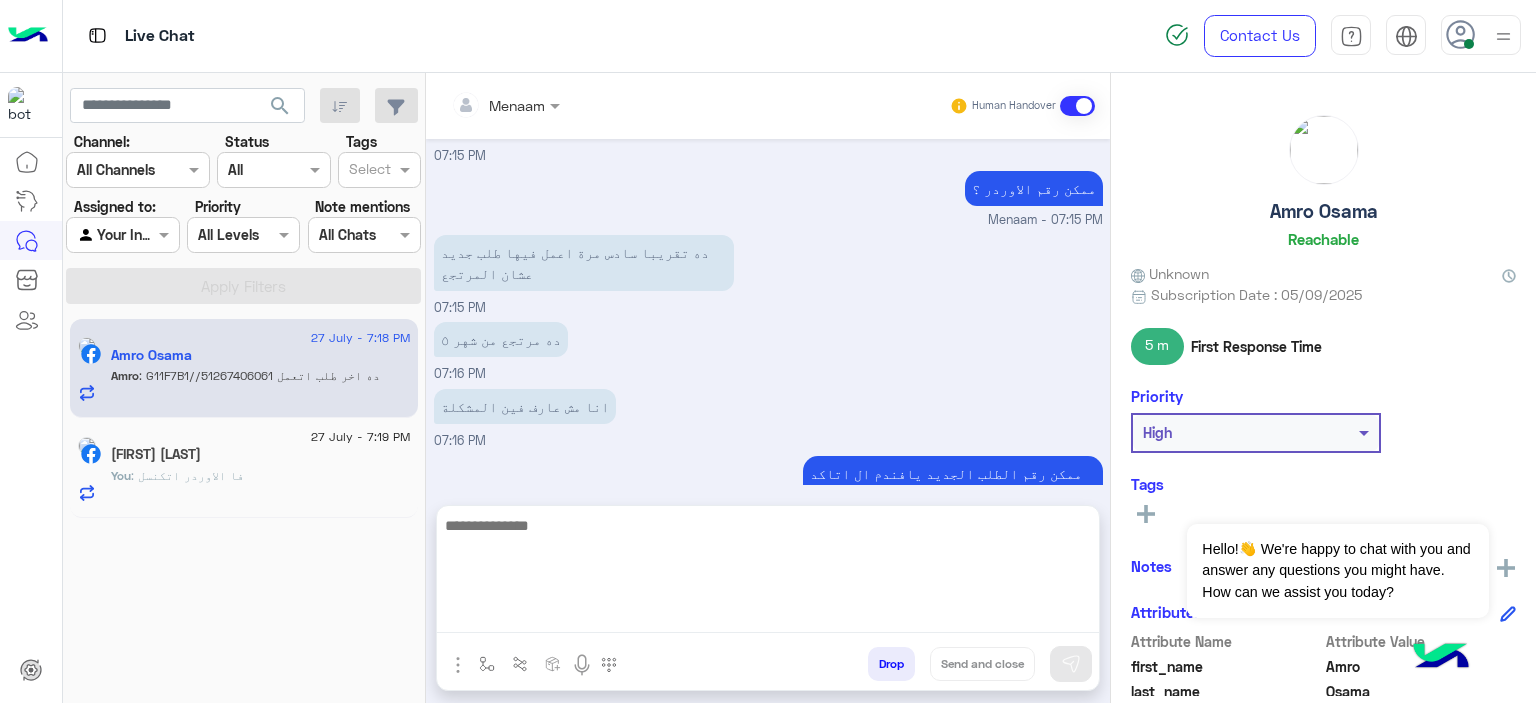 click at bounding box center [768, 573] 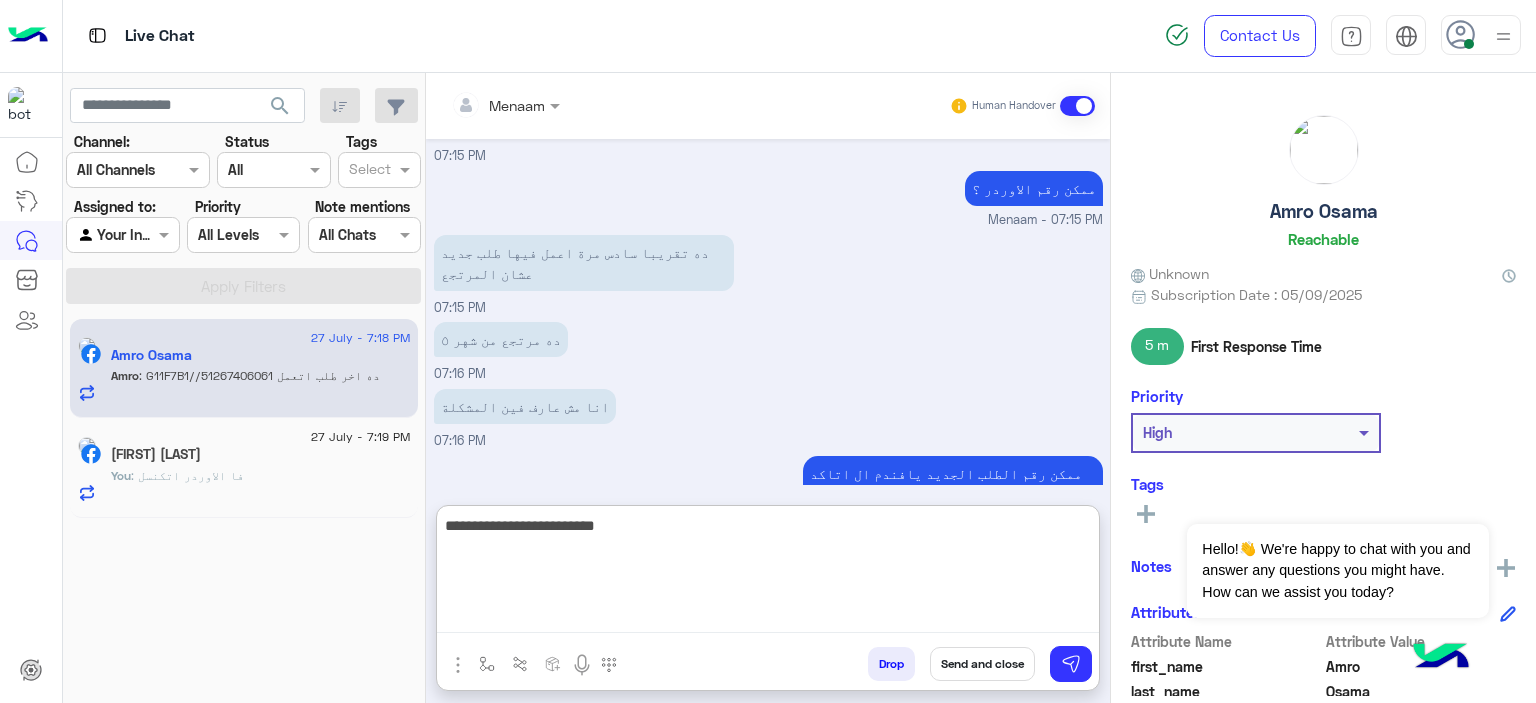 type on "**********" 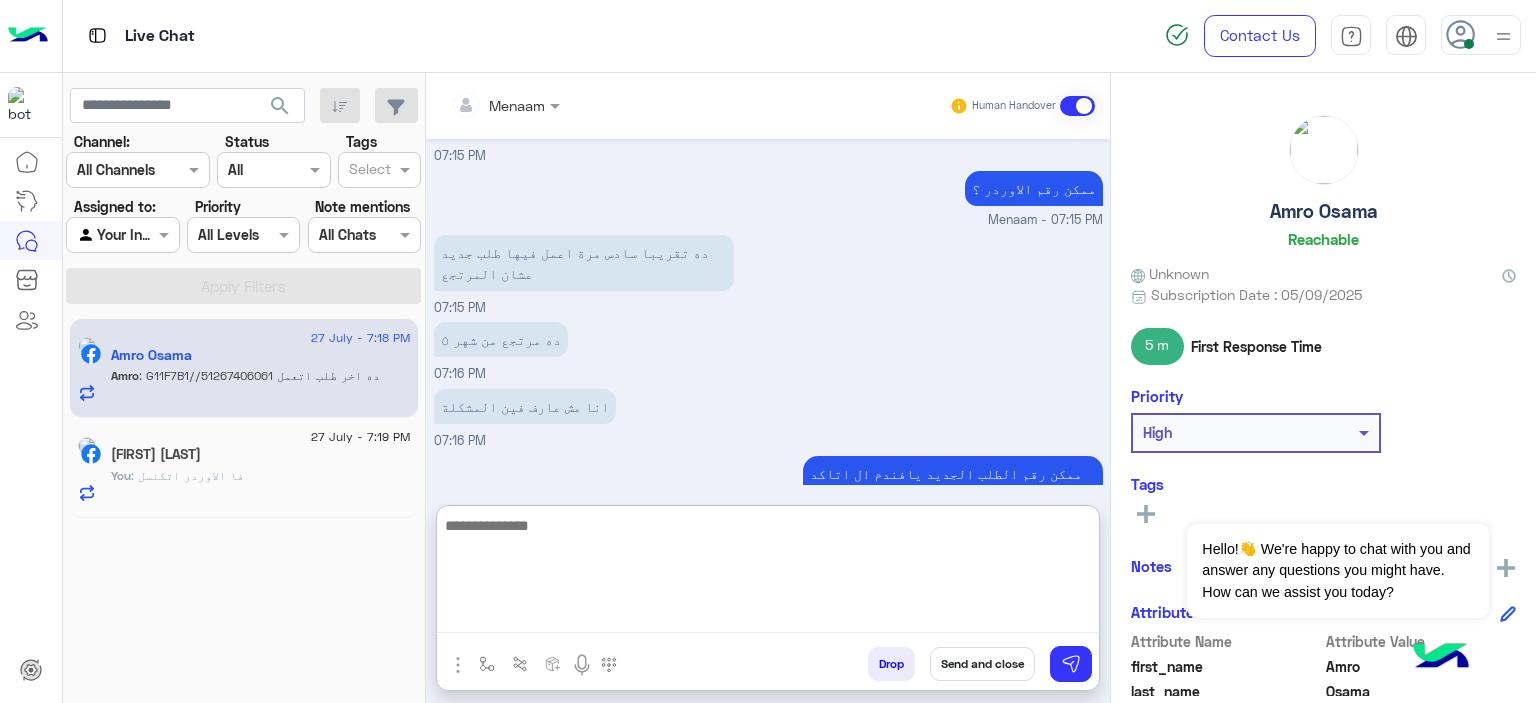 scroll, scrollTop: 1624, scrollLeft: 0, axis: vertical 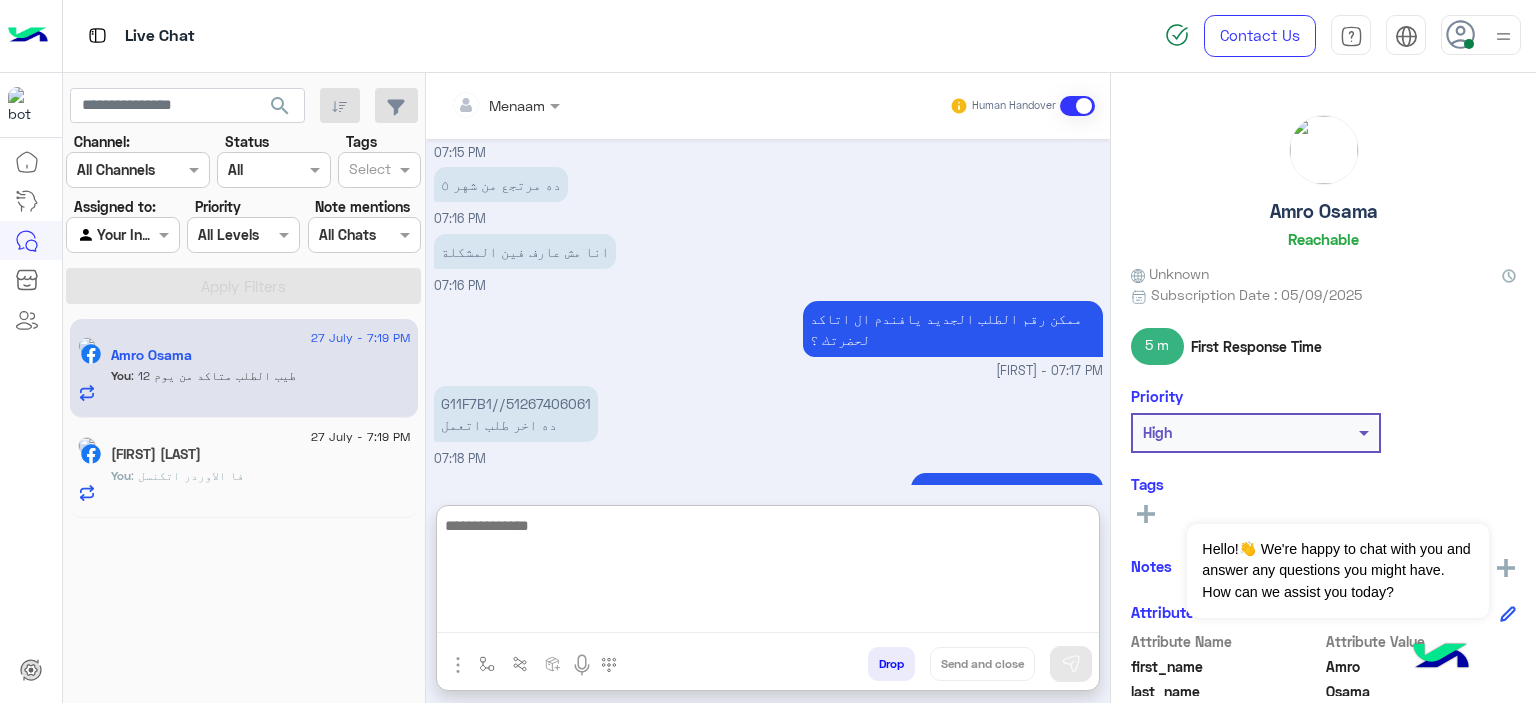 type on "*" 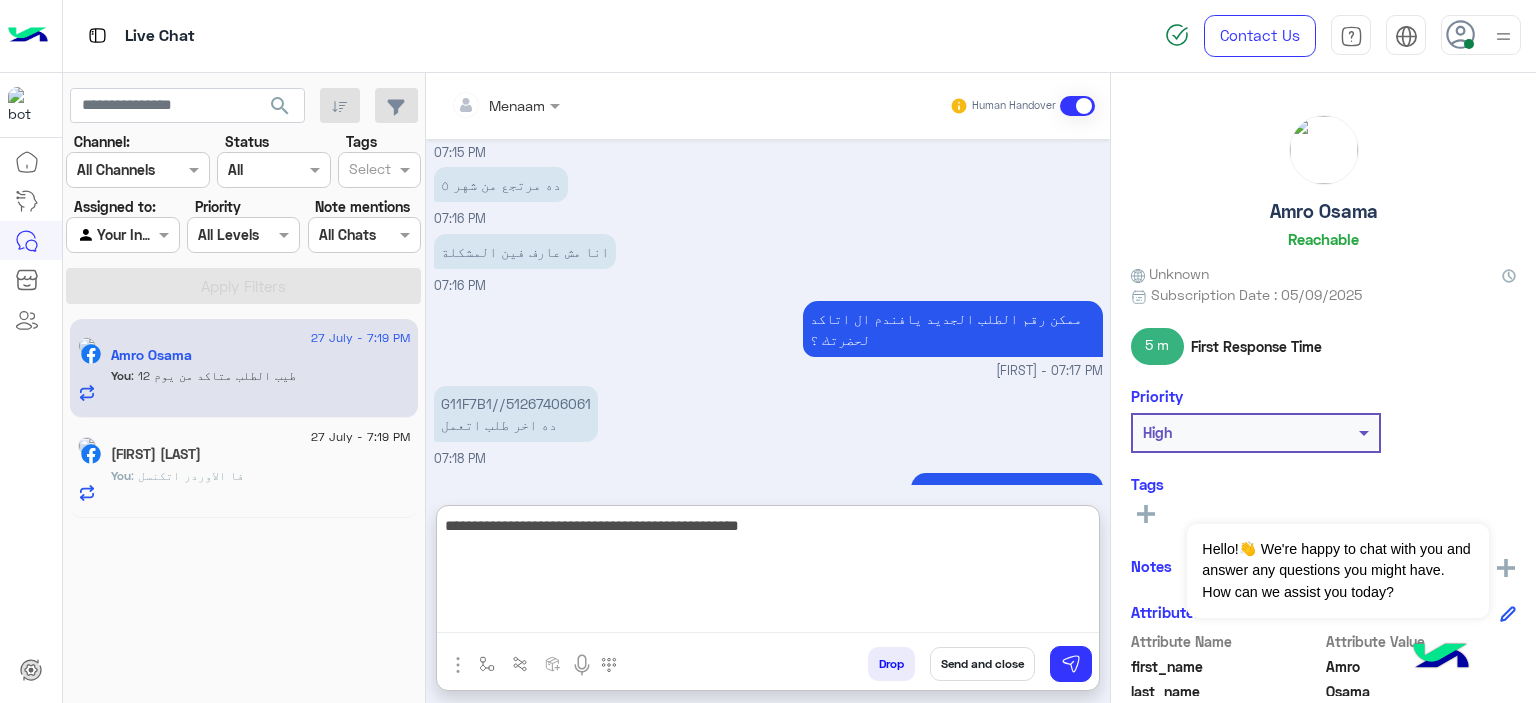 type on "**********" 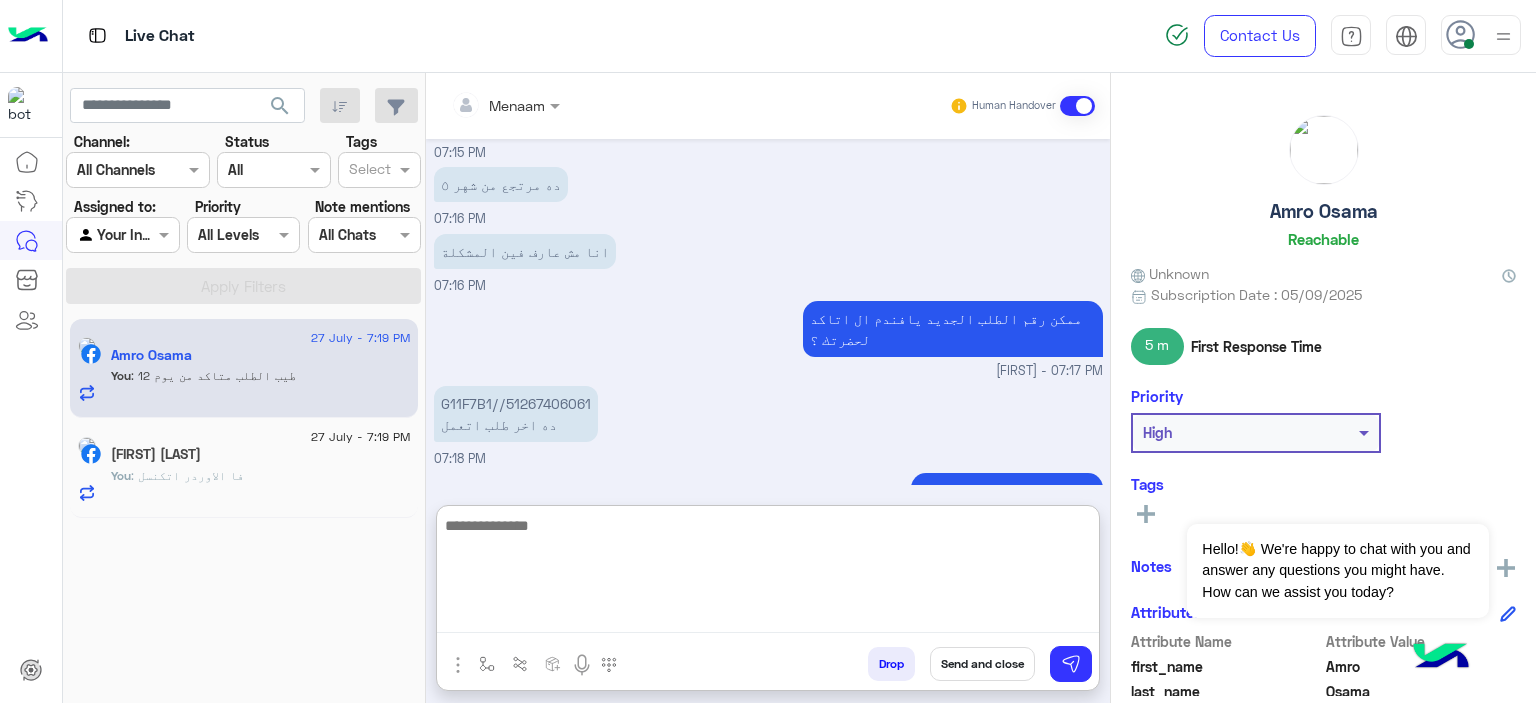 scroll, scrollTop: 1708, scrollLeft: 0, axis: vertical 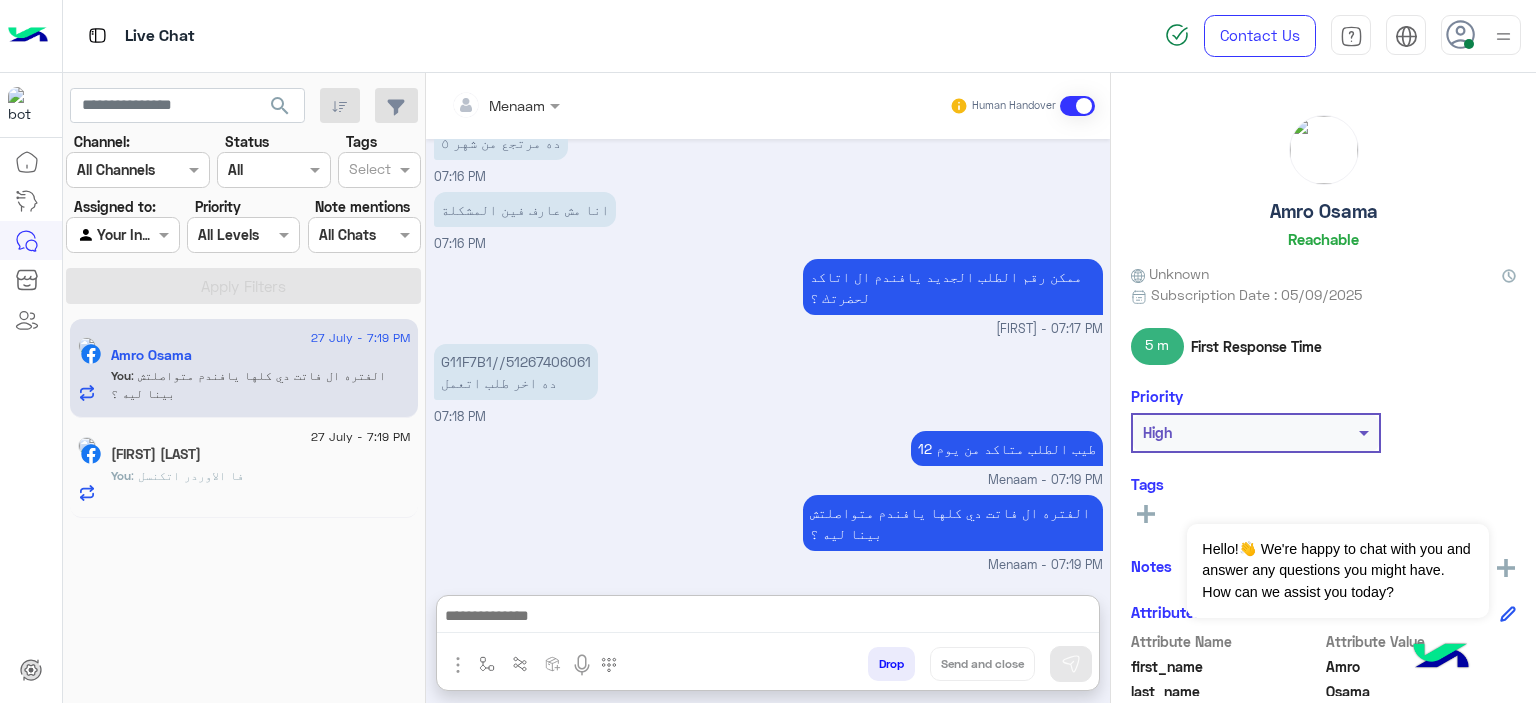 click on "[NAME]" 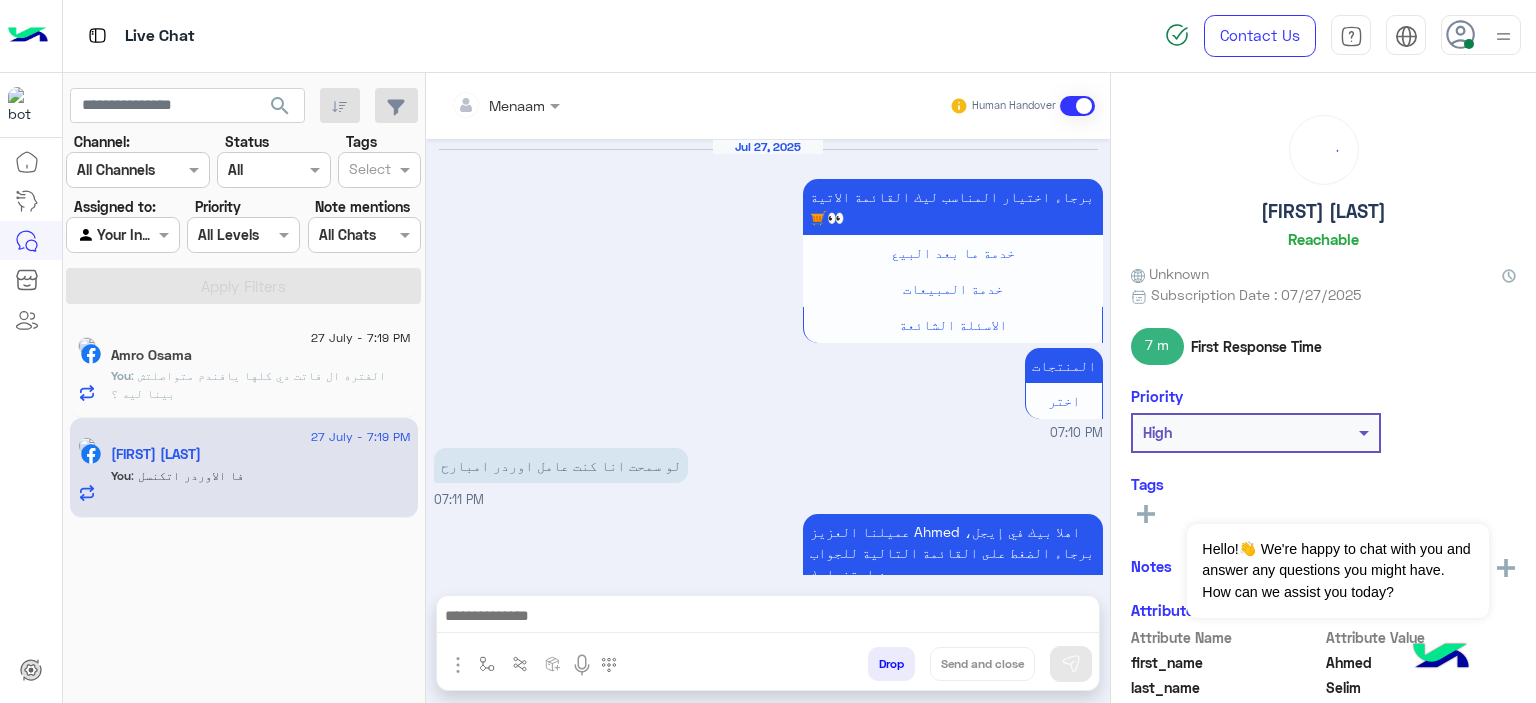 scroll, scrollTop: 1887, scrollLeft: 0, axis: vertical 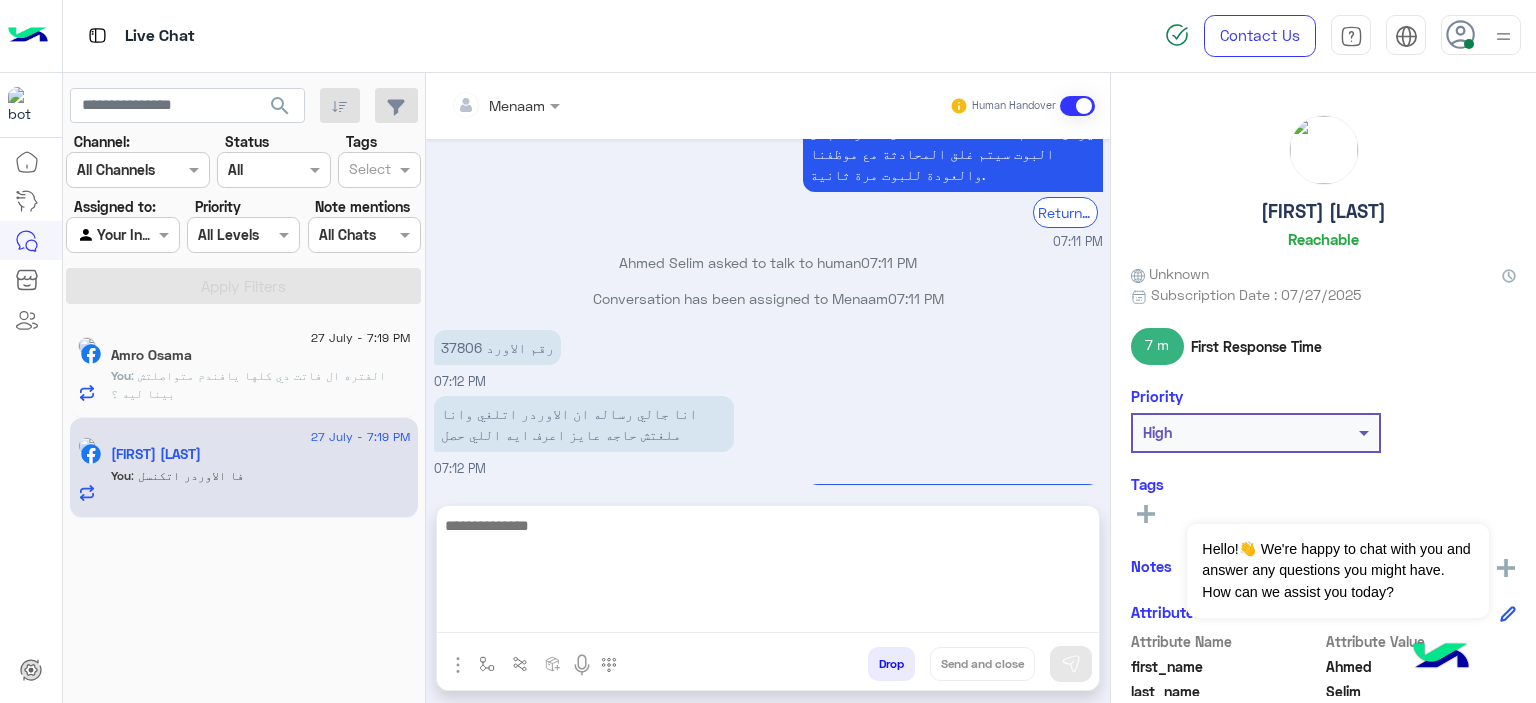 click at bounding box center [768, 573] 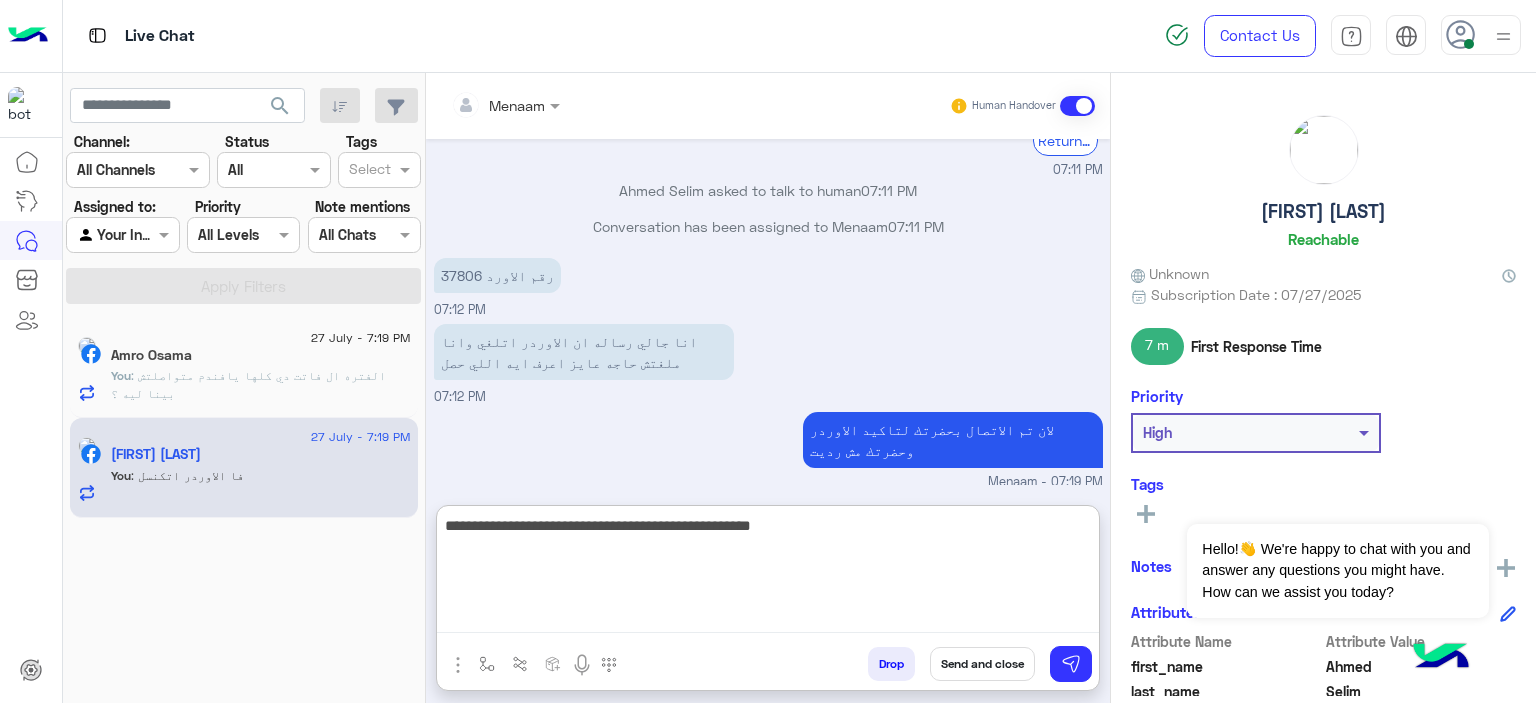 scroll, scrollTop: 1977, scrollLeft: 0, axis: vertical 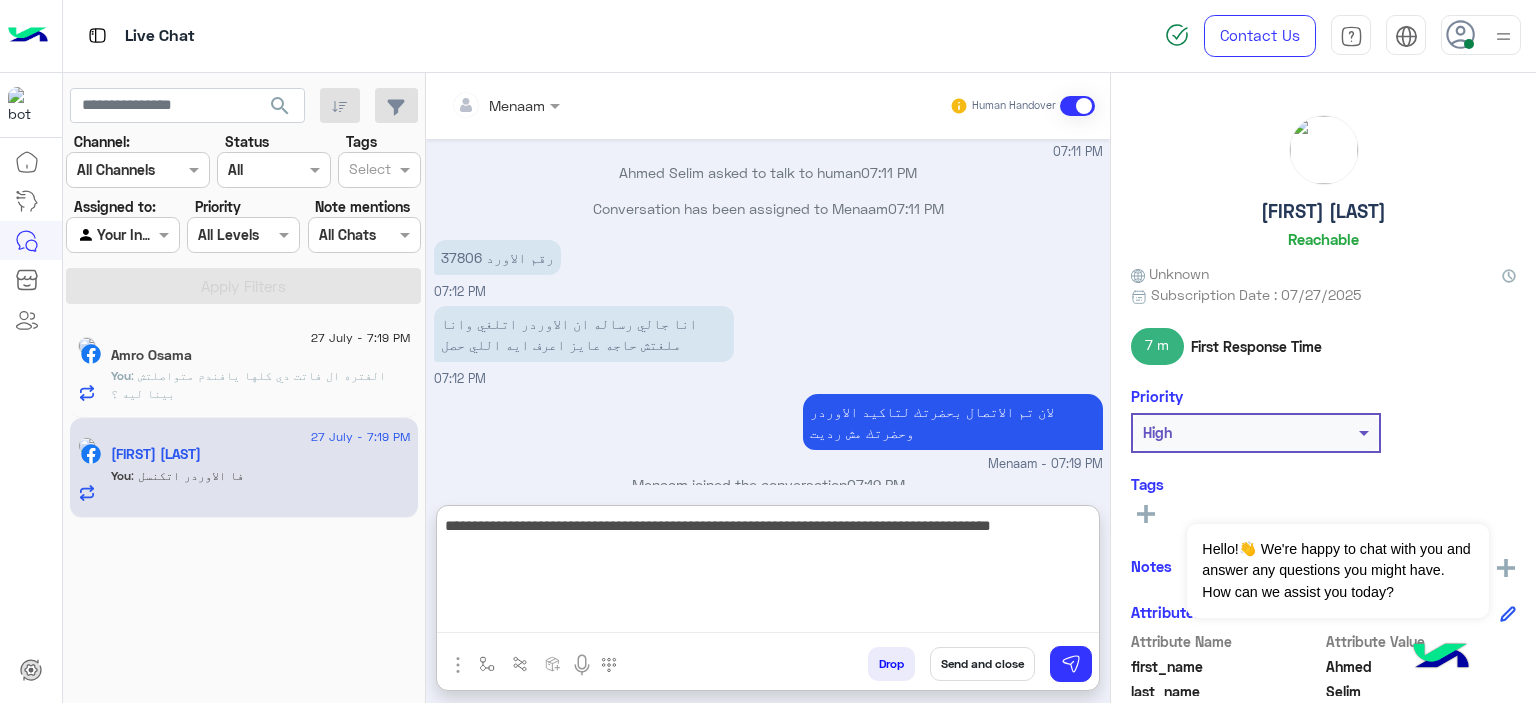 type on "**********" 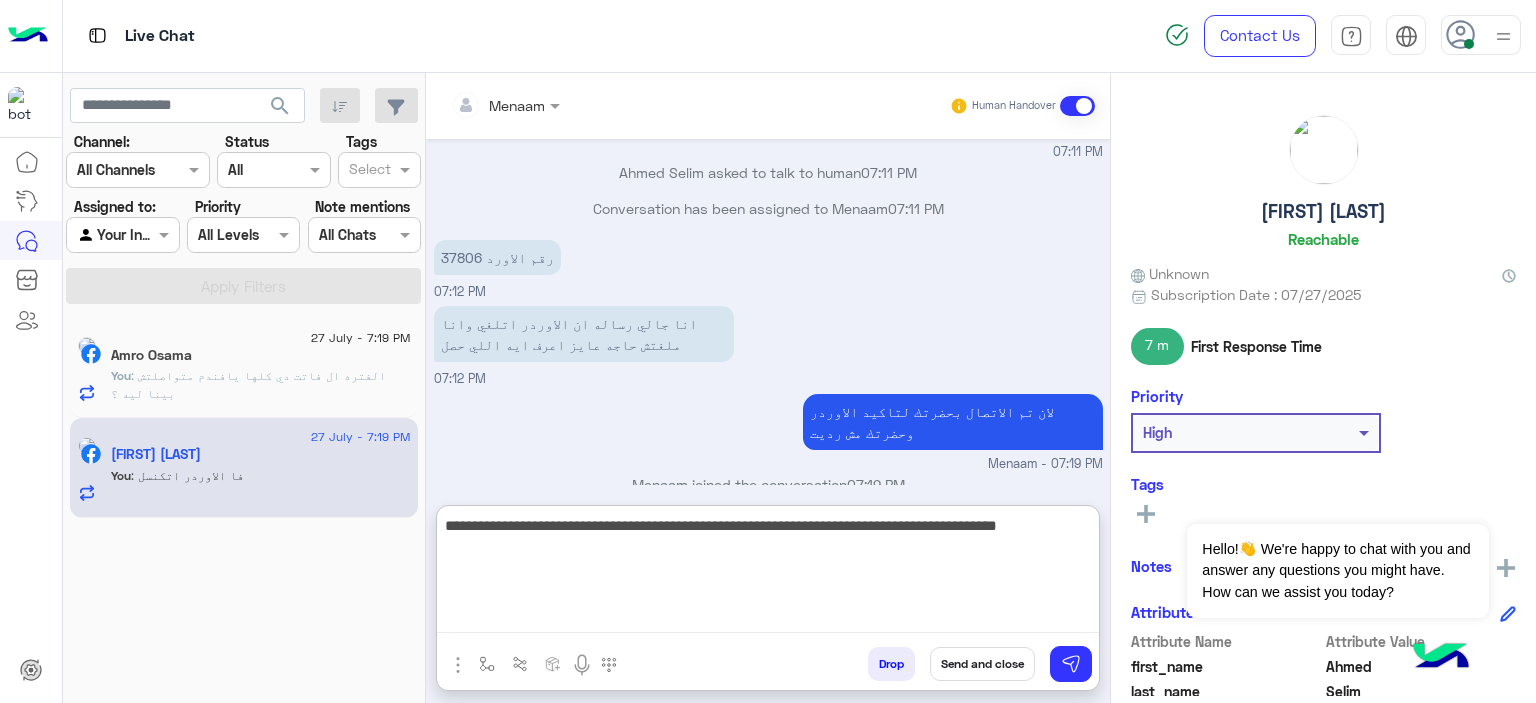 type 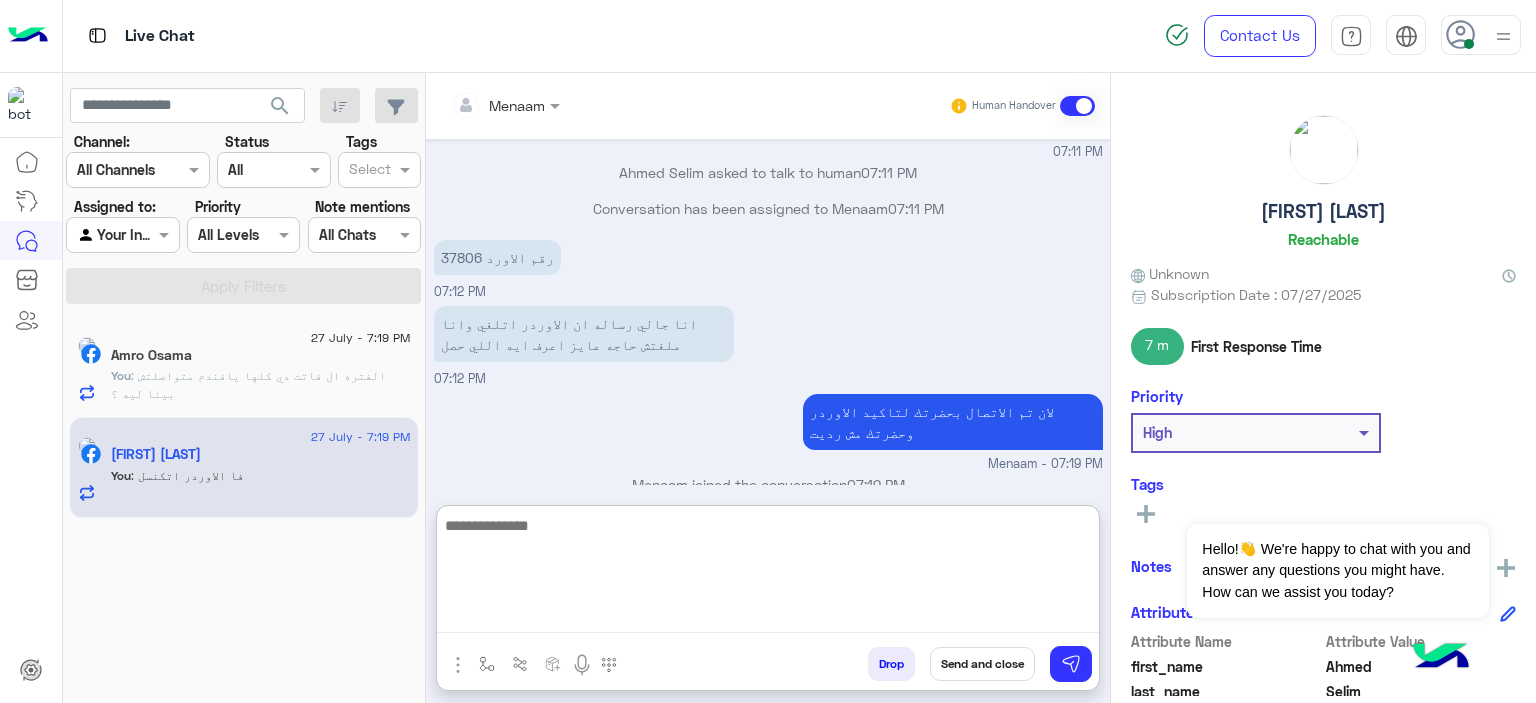 scroll, scrollTop: 2083, scrollLeft: 0, axis: vertical 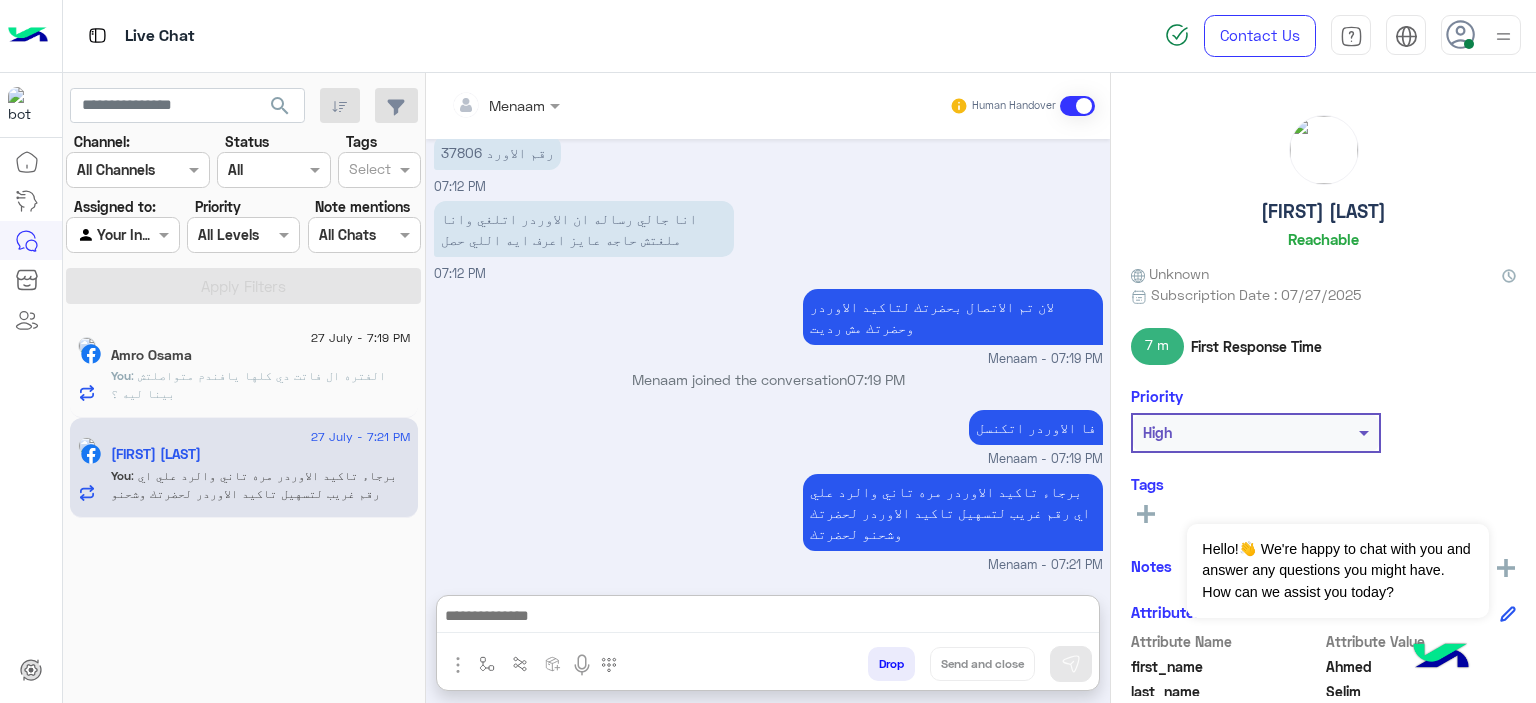 click on "Amro Osama" 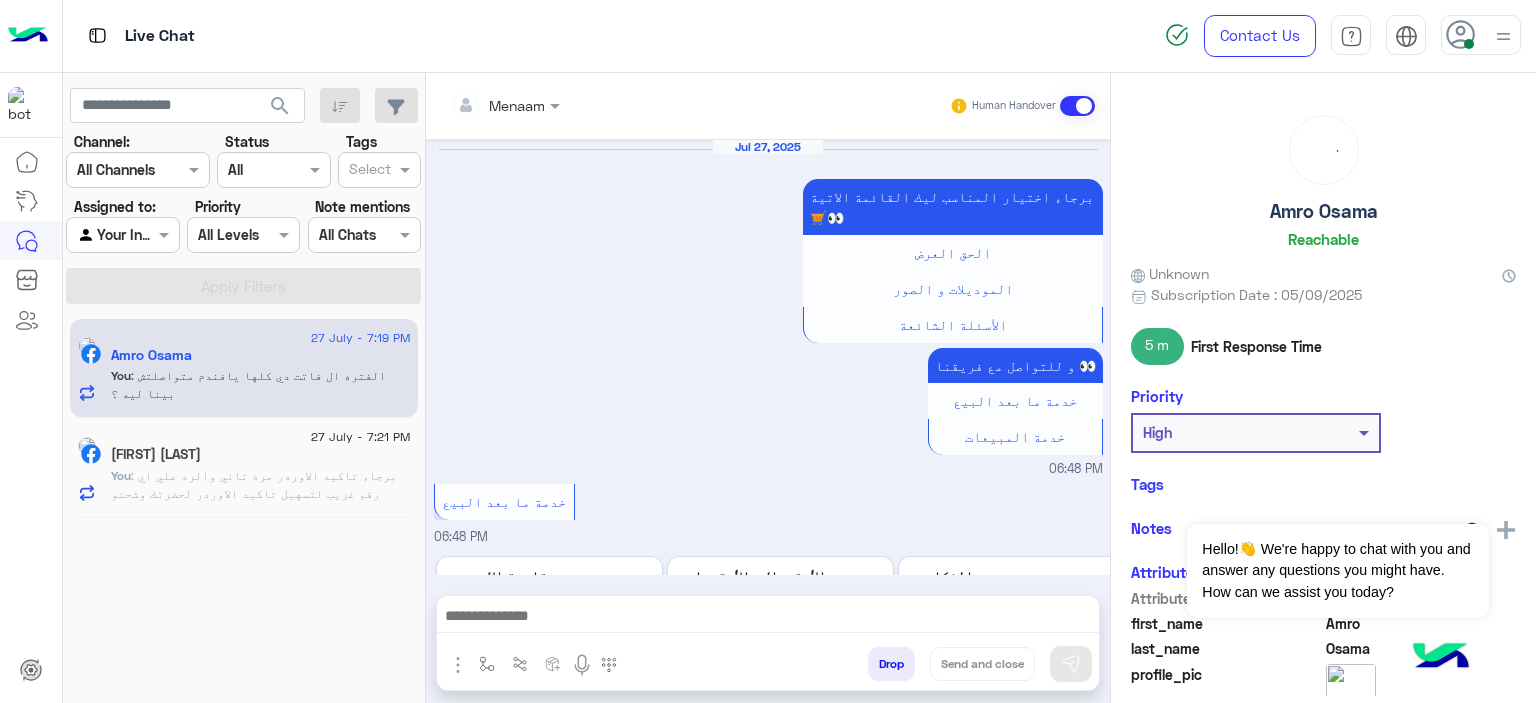 scroll, scrollTop: 1430, scrollLeft: 0, axis: vertical 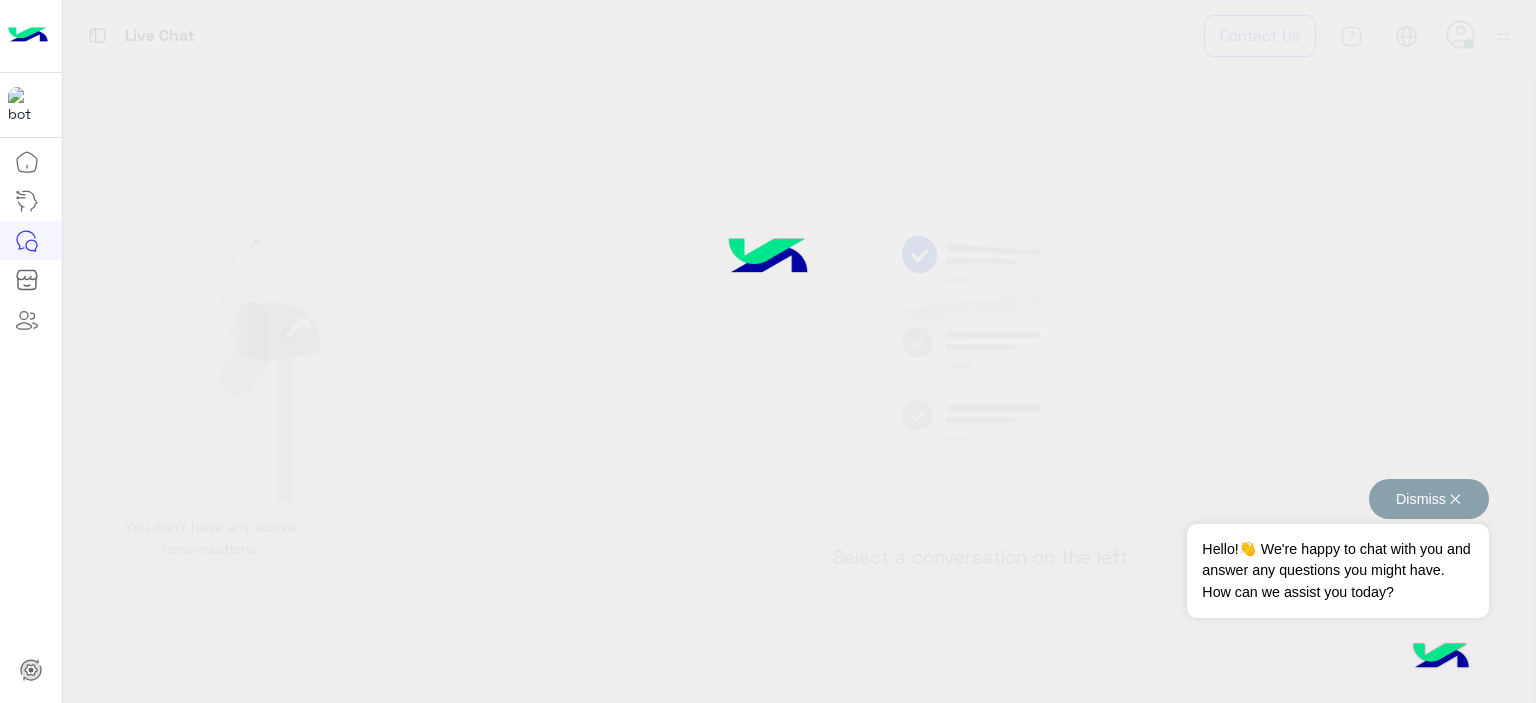 click on "Dismiss ✕" at bounding box center (1429, 499) 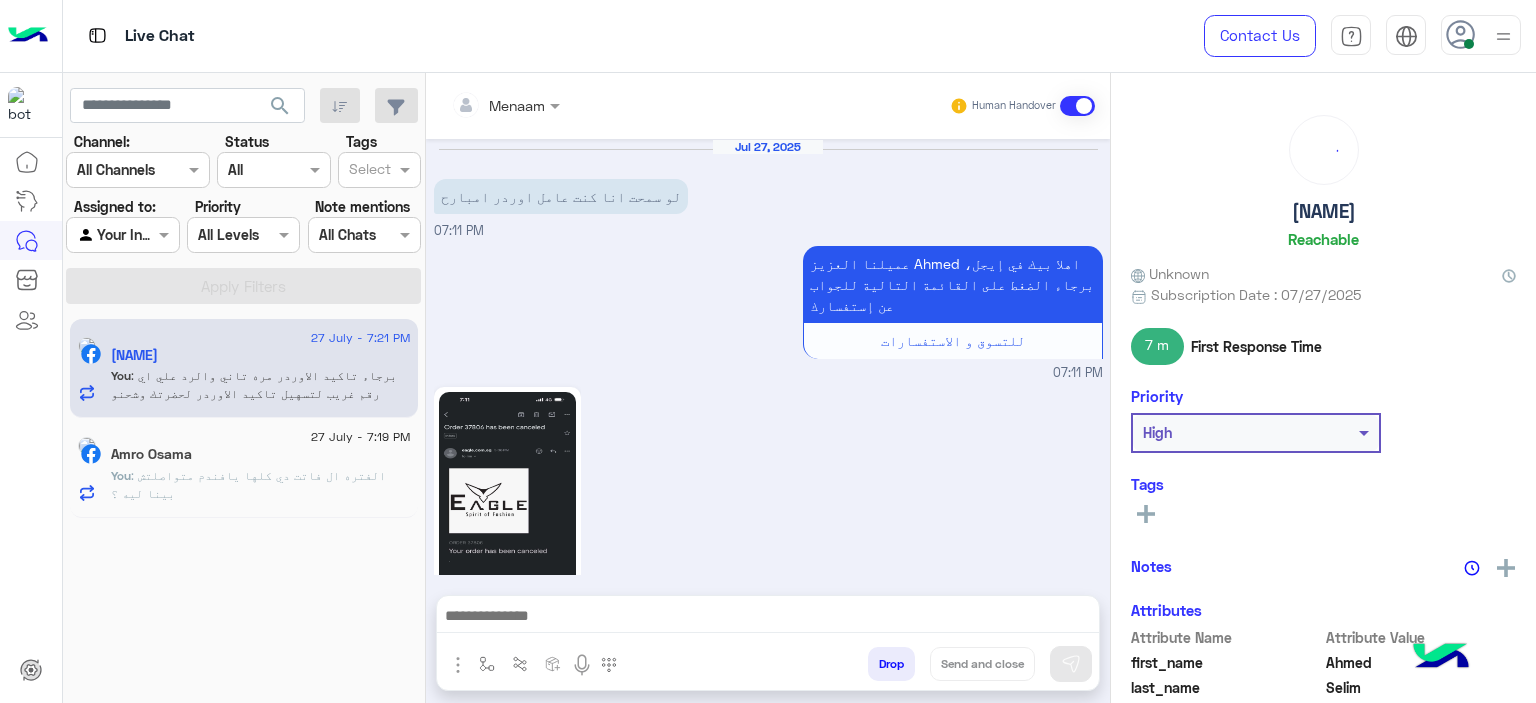 scroll, scrollTop: 1745, scrollLeft: 0, axis: vertical 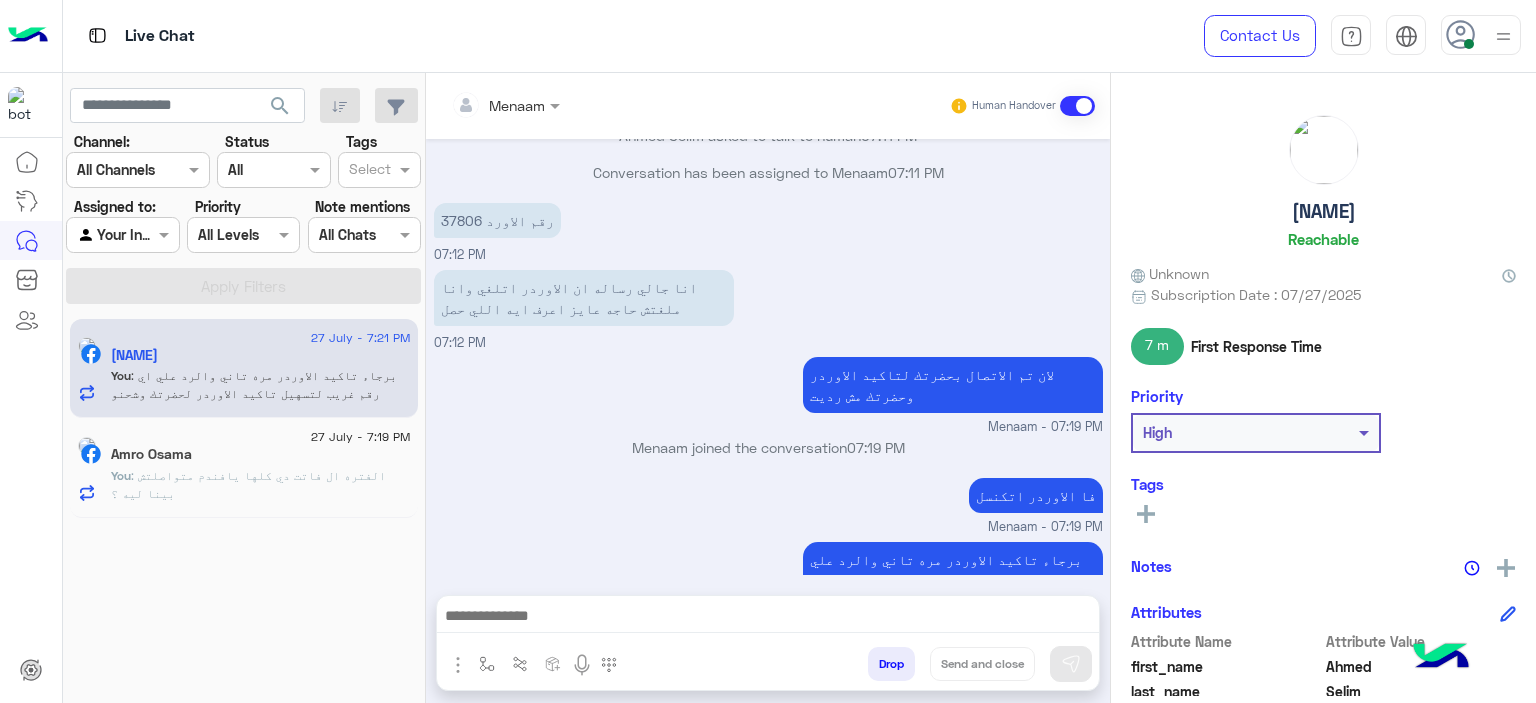 click on "You  : الفتره ال فاتت دي كلها يافندم متواصلتش بينا ليه ؟" 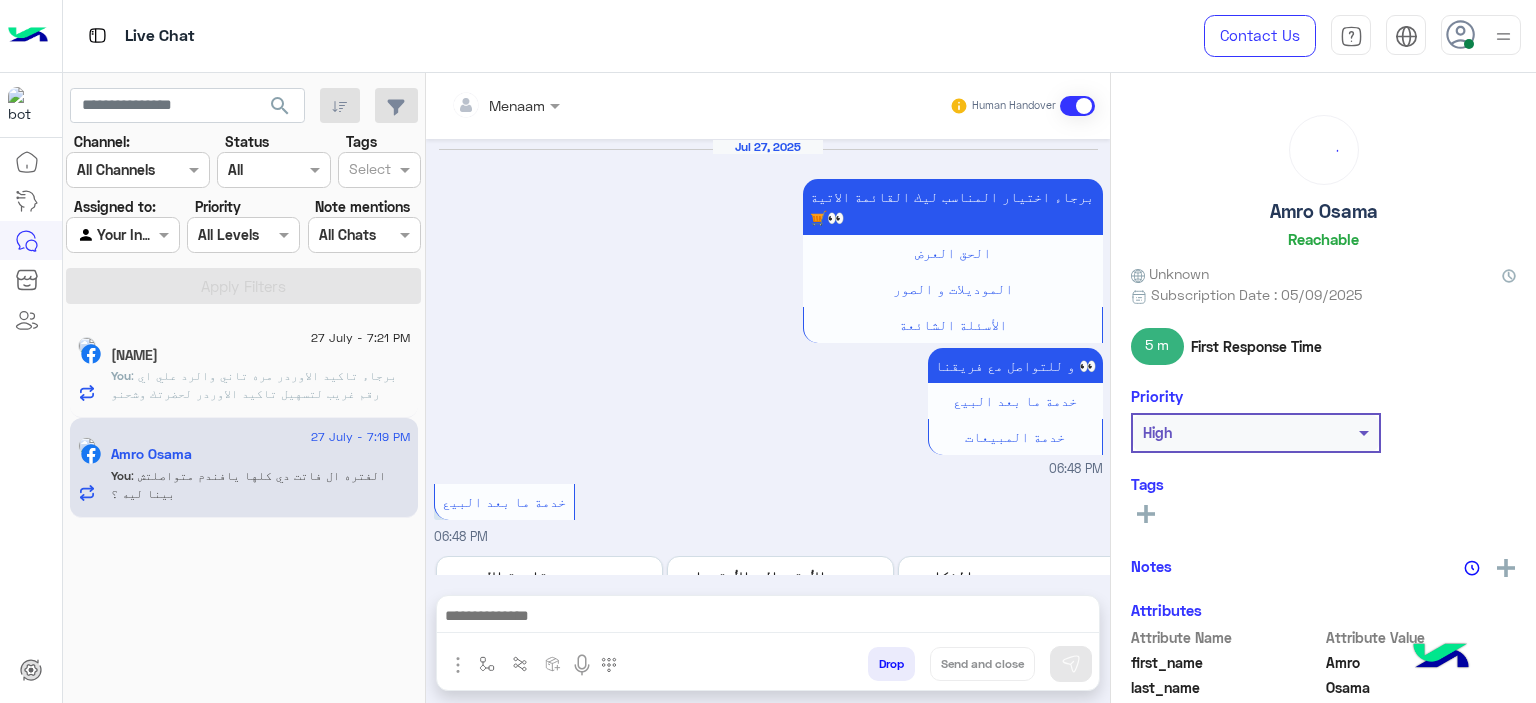 scroll, scrollTop: 1430, scrollLeft: 0, axis: vertical 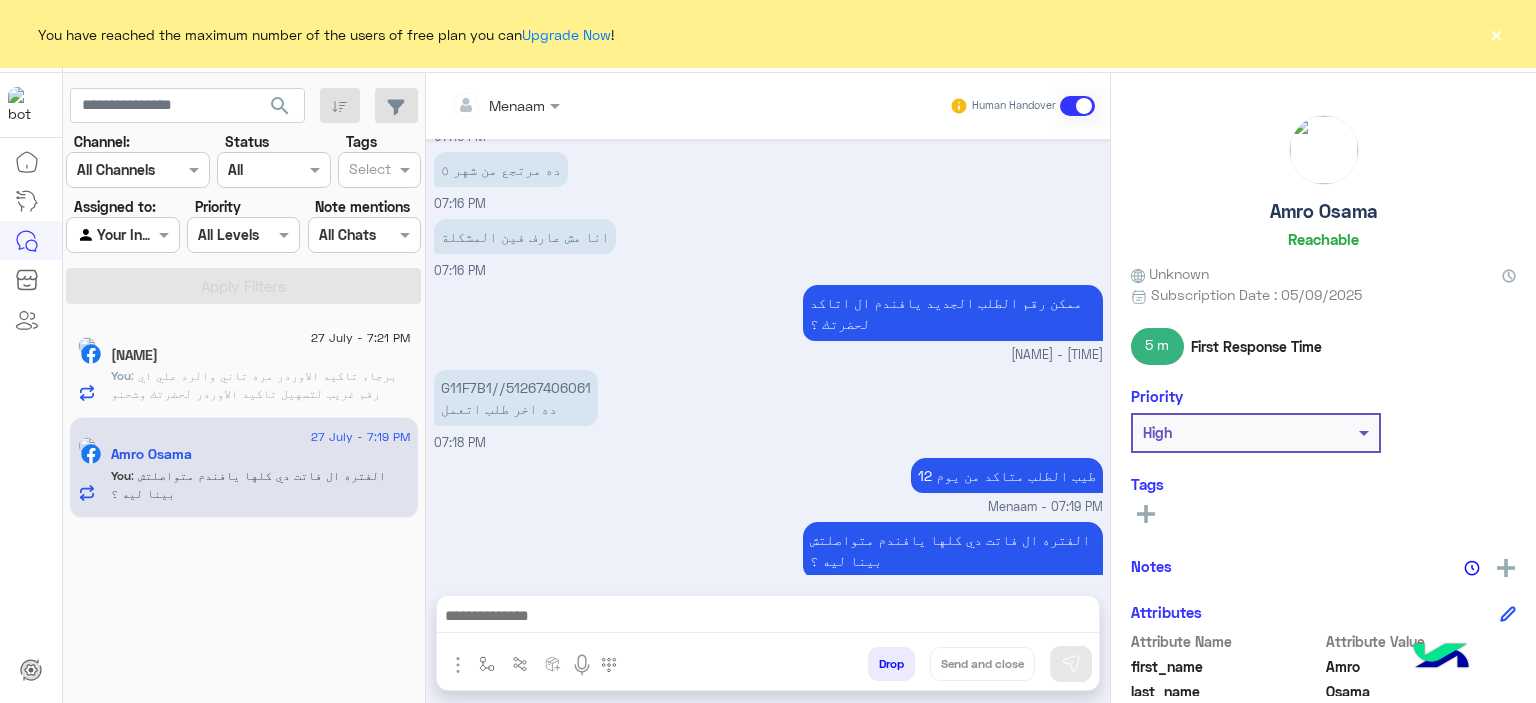 click on "×" 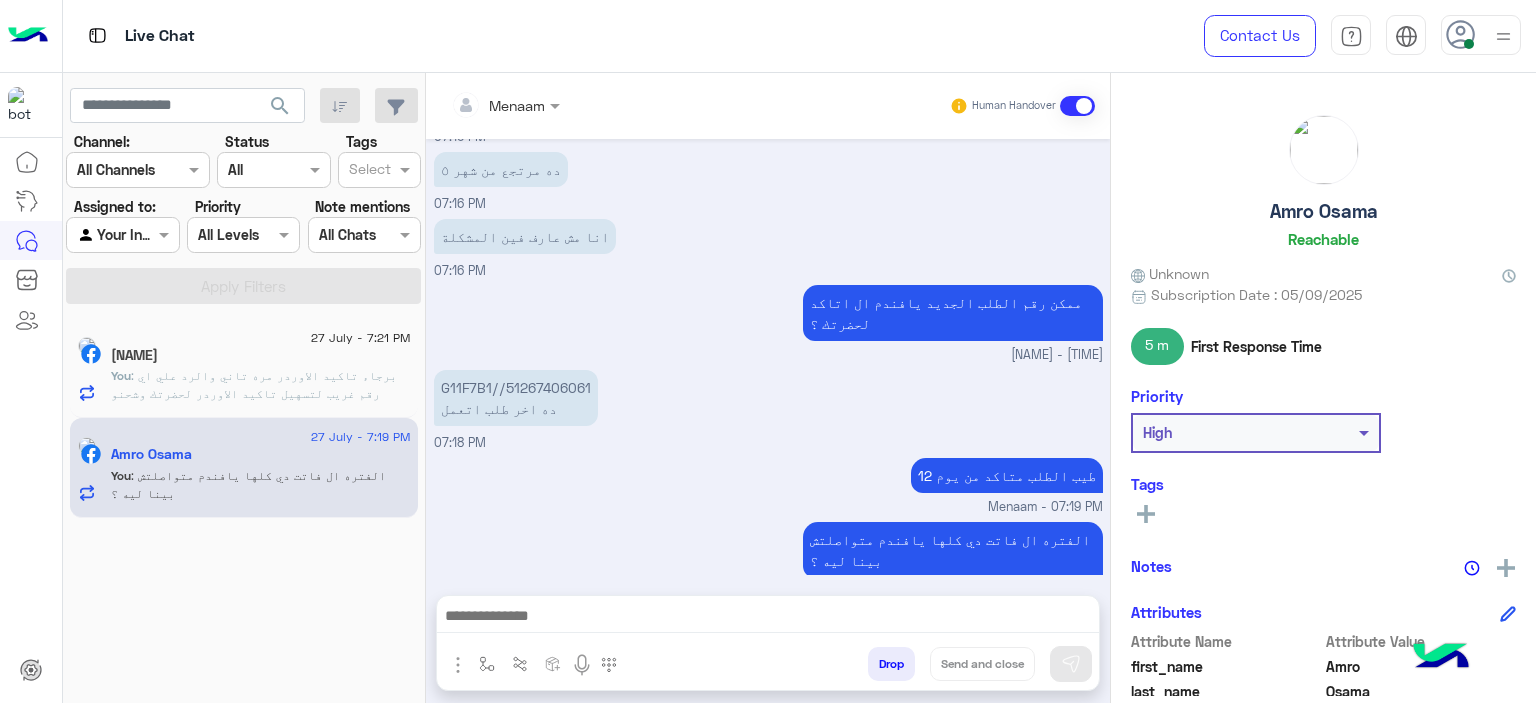 click on ": برجاء تاكيد الاوردر مره تاني والرد علي اي رقم غريب لتسهيل تاكيد الاوردر لحضرتك وشحنو لحضرتك" 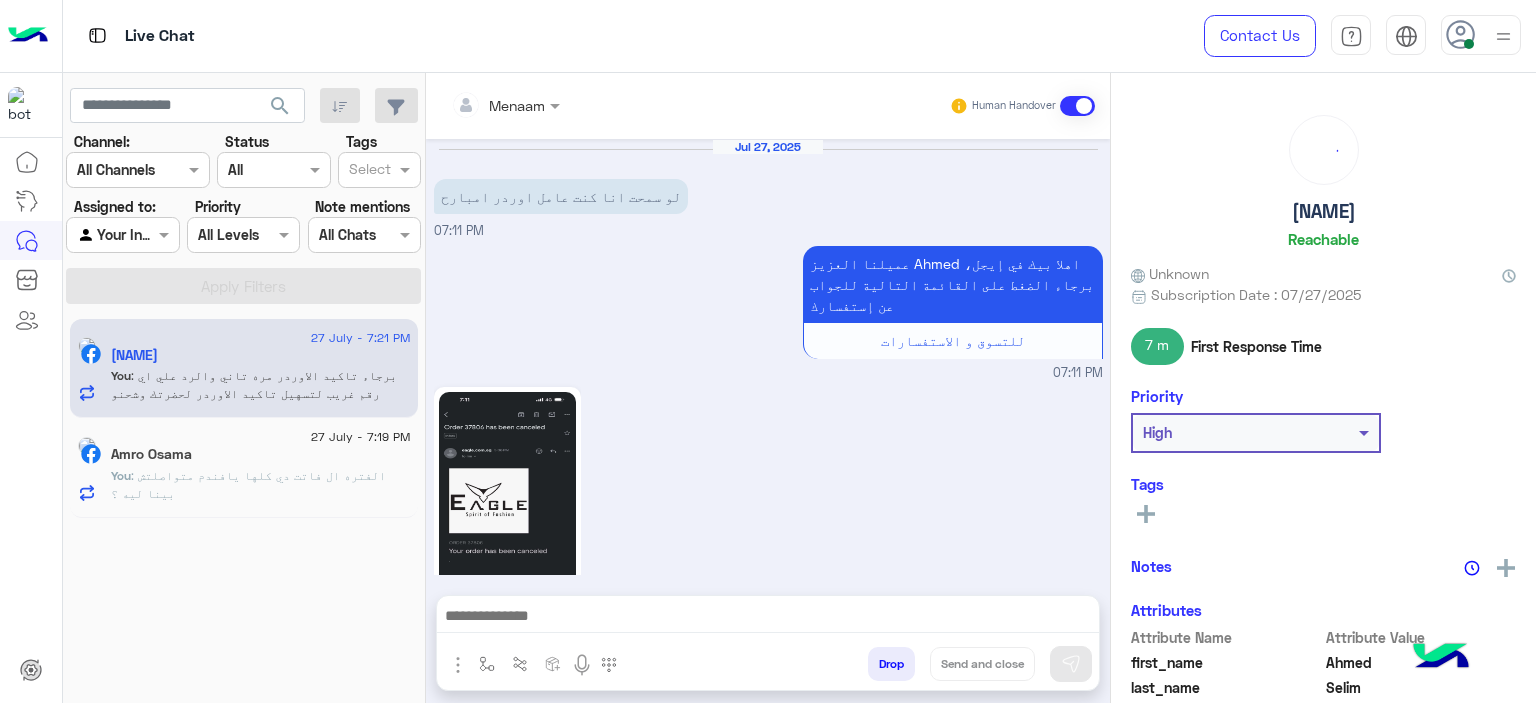 scroll, scrollTop: 1745, scrollLeft: 0, axis: vertical 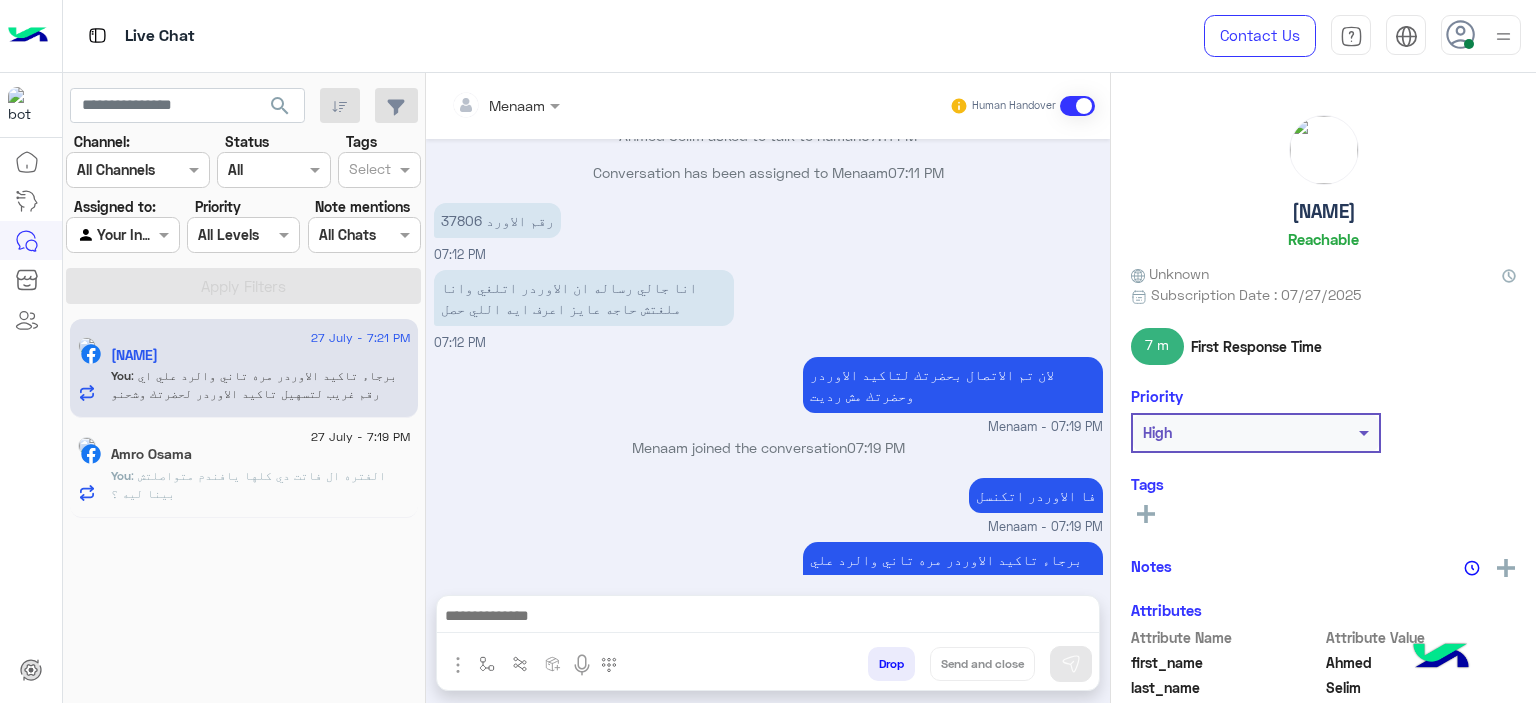 click on "Amro Osama" 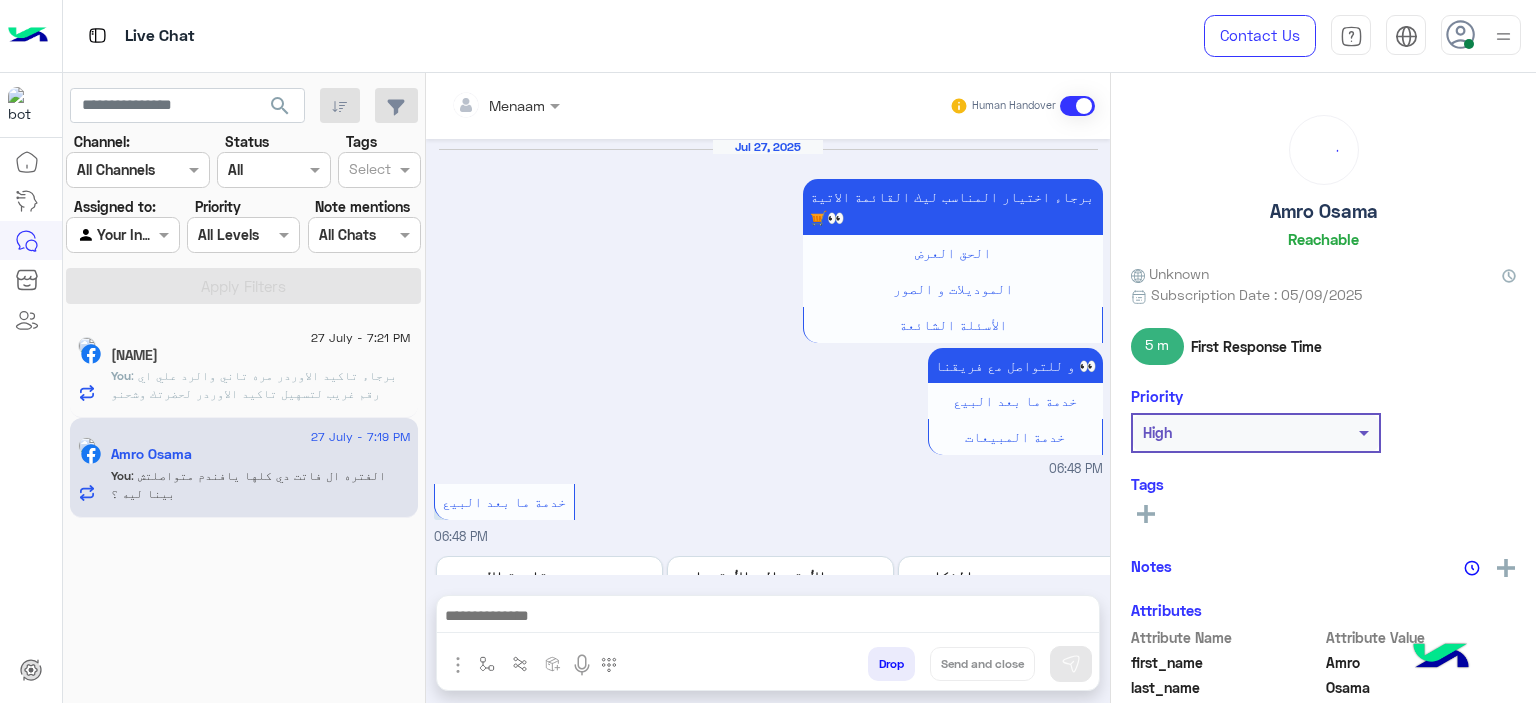 scroll, scrollTop: 1430, scrollLeft: 0, axis: vertical 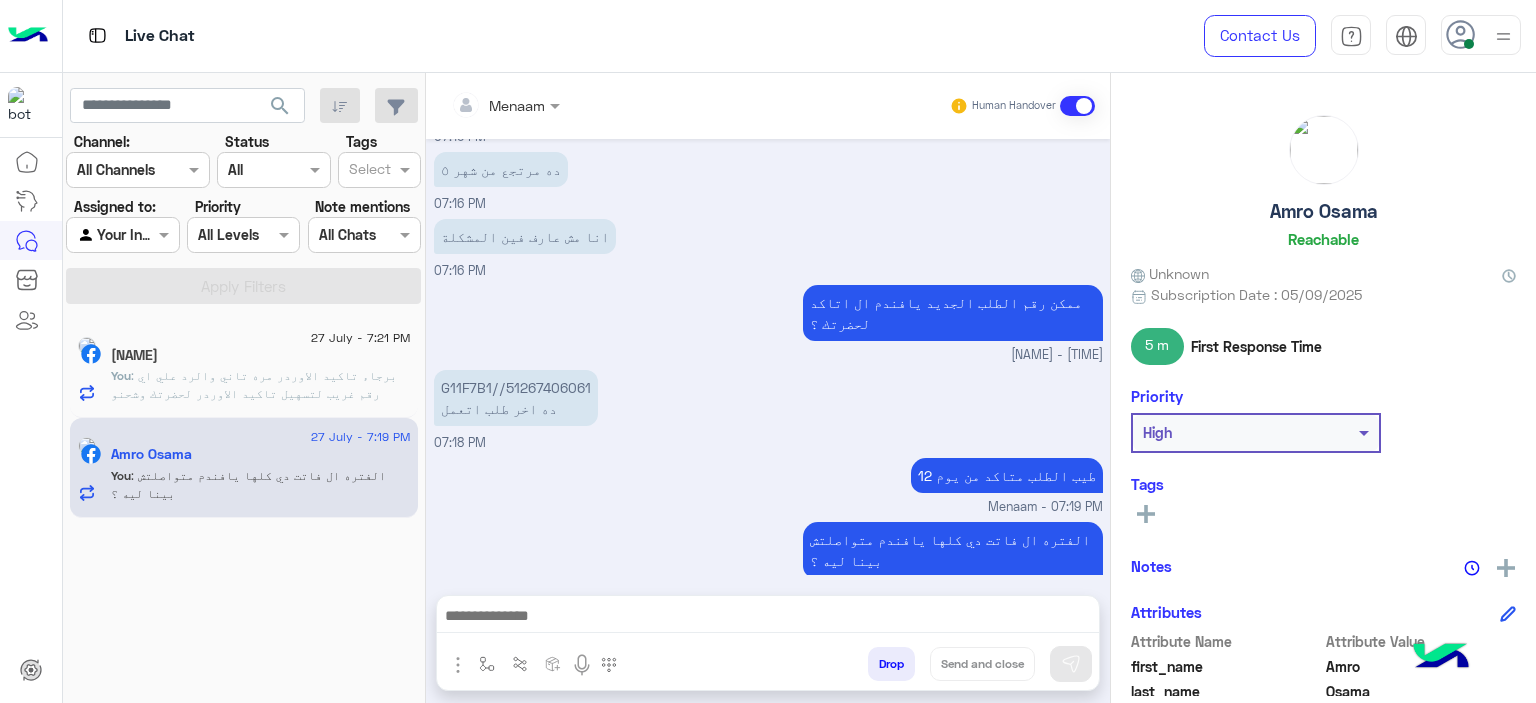 click on ": برجاء تاكيد الاوردر مره تاني والرد علي اي رقم غريب لتسهيل تاكيد الاوردر لحضرتك وشحنو لحضرتك" 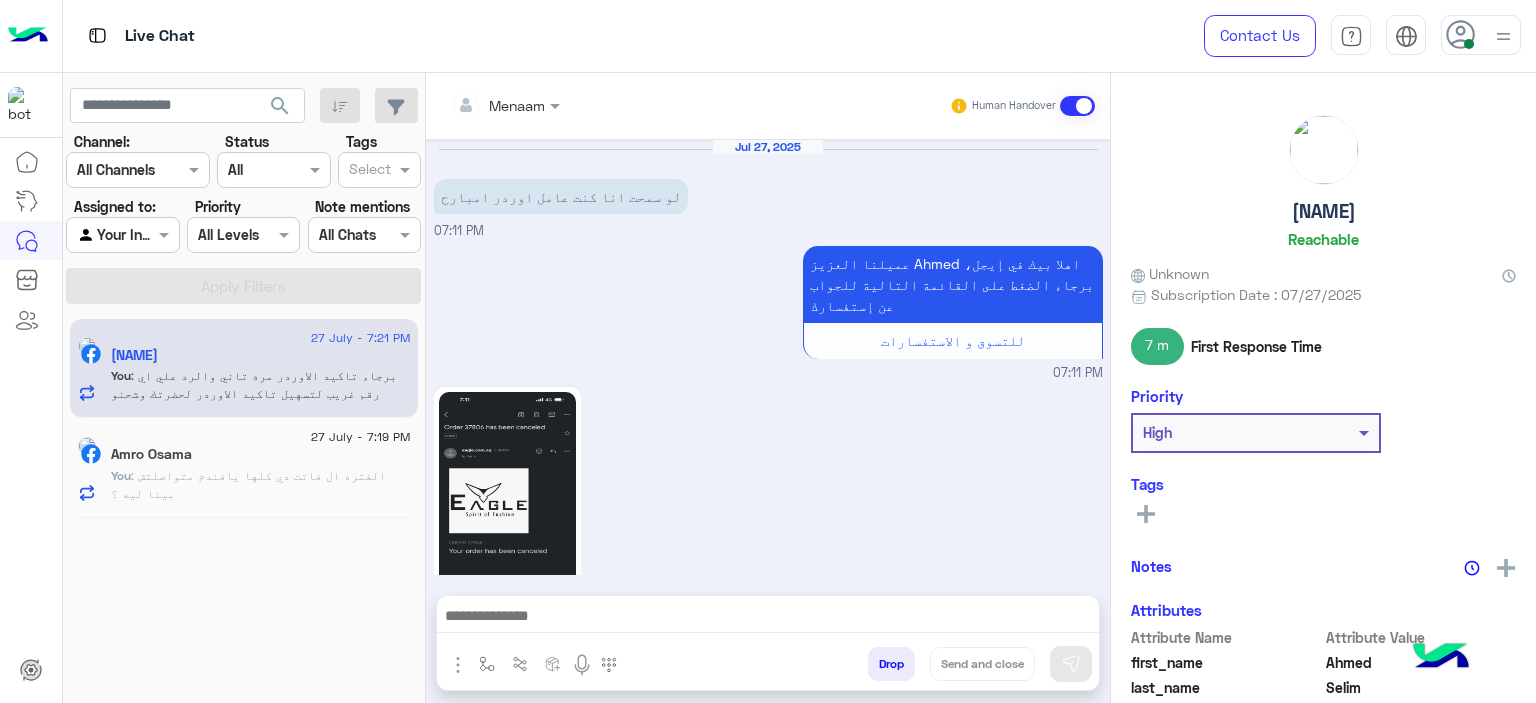 scroll, scrollTop: 1745, scrollLeft: 0, axis: vertical 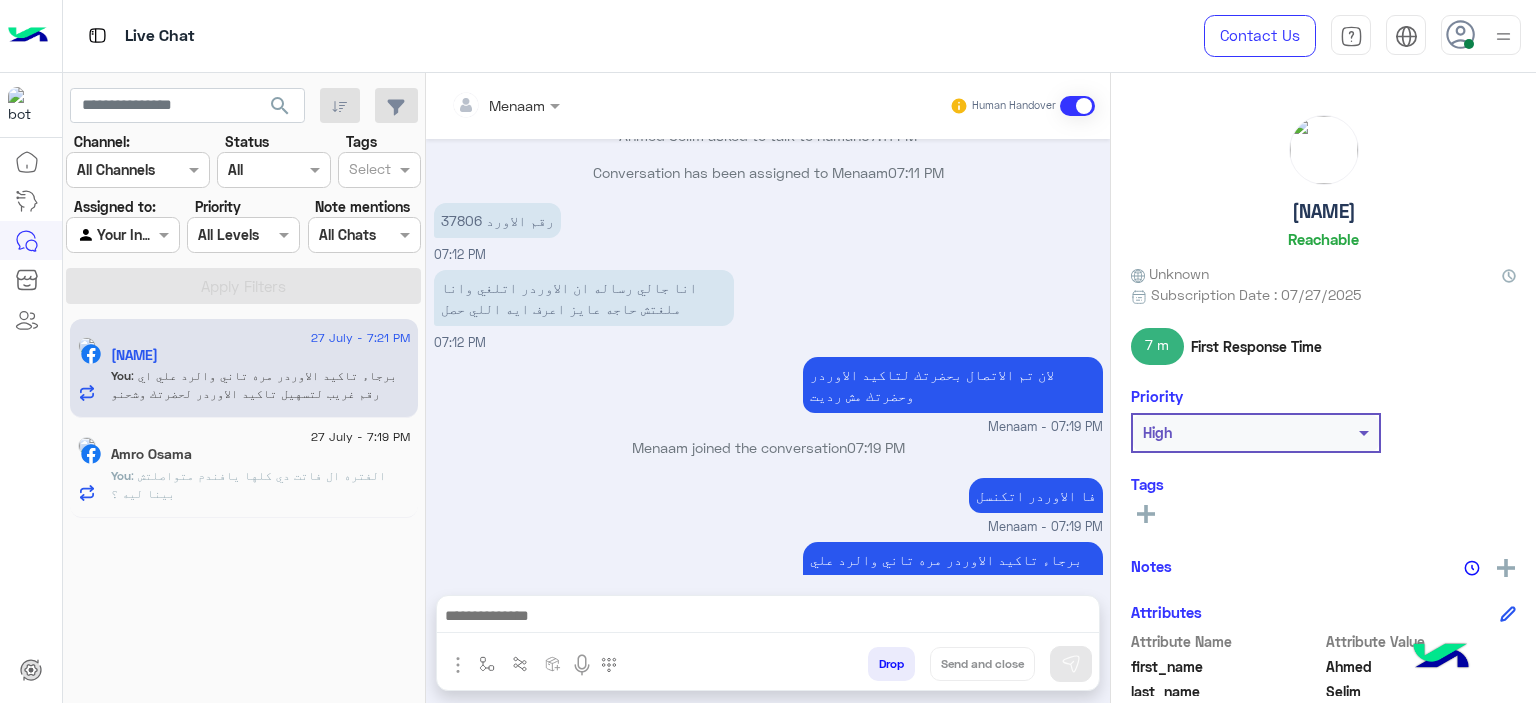 click on "Amro Osama" 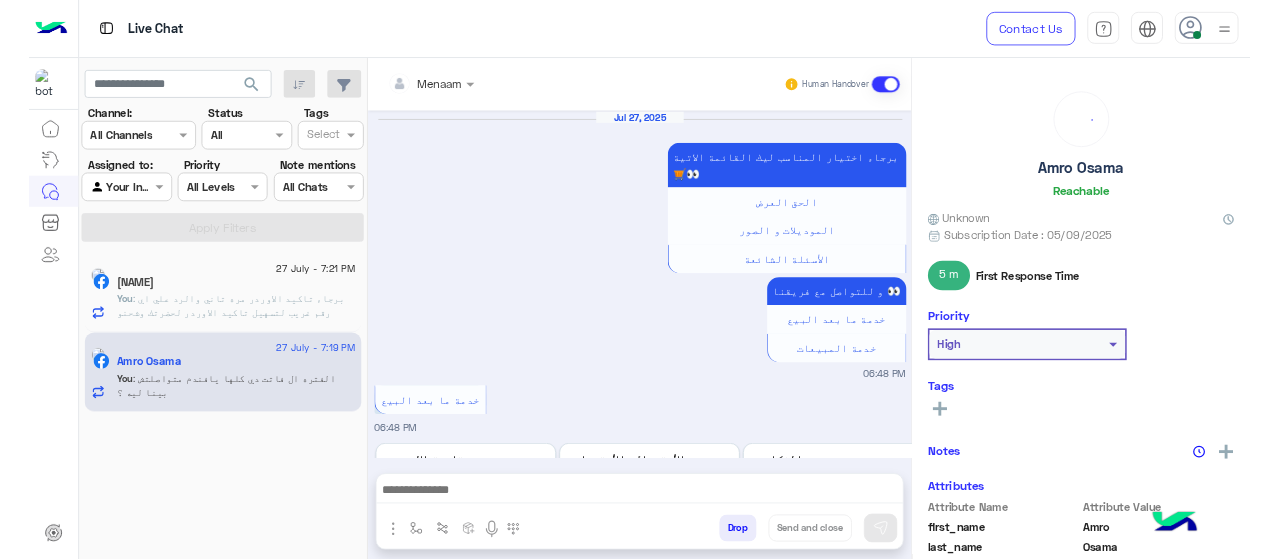 scroll, scrollTop: 1430, scrollLeft: 0, axis: vertical 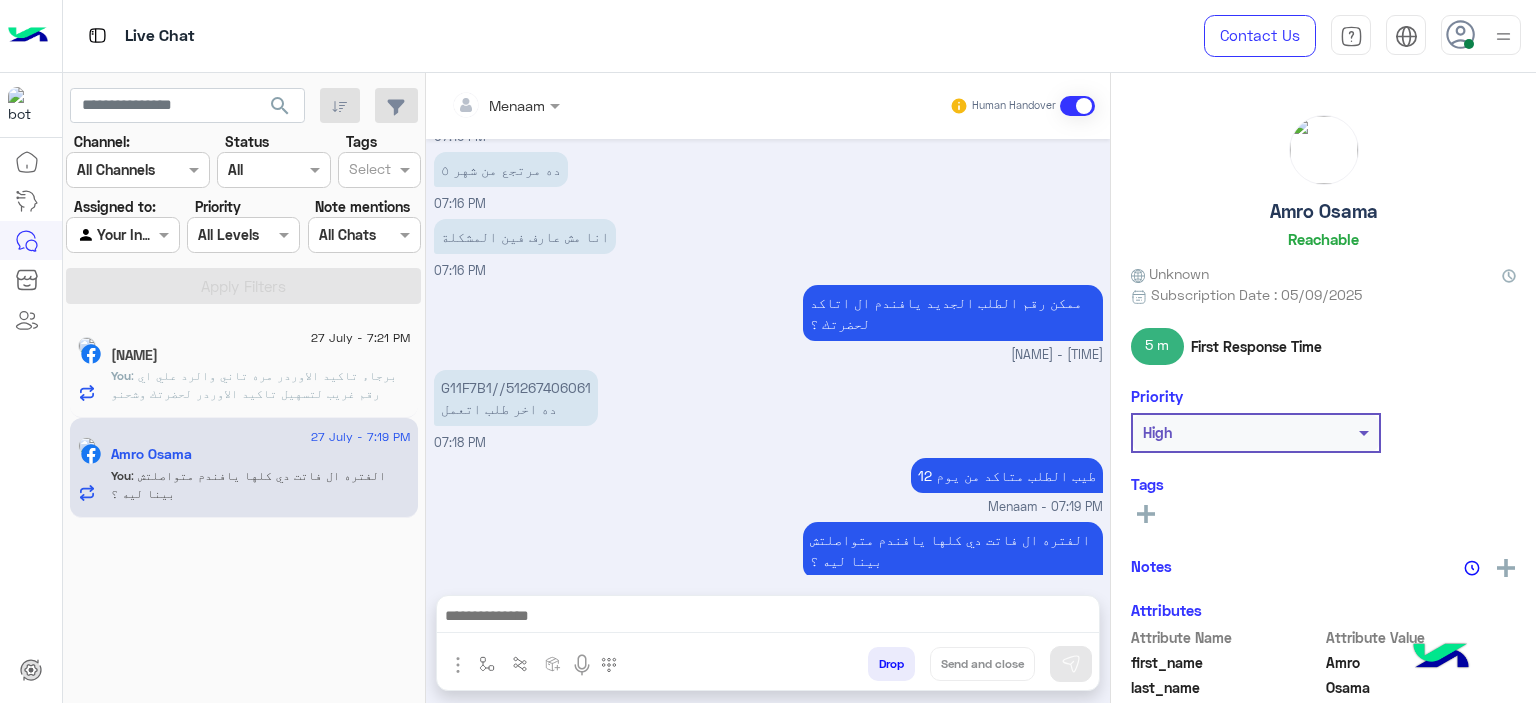 click on "G11F7B1//51267406061 ده اخر طلب اتعمل" at bounding box center (516, 398) 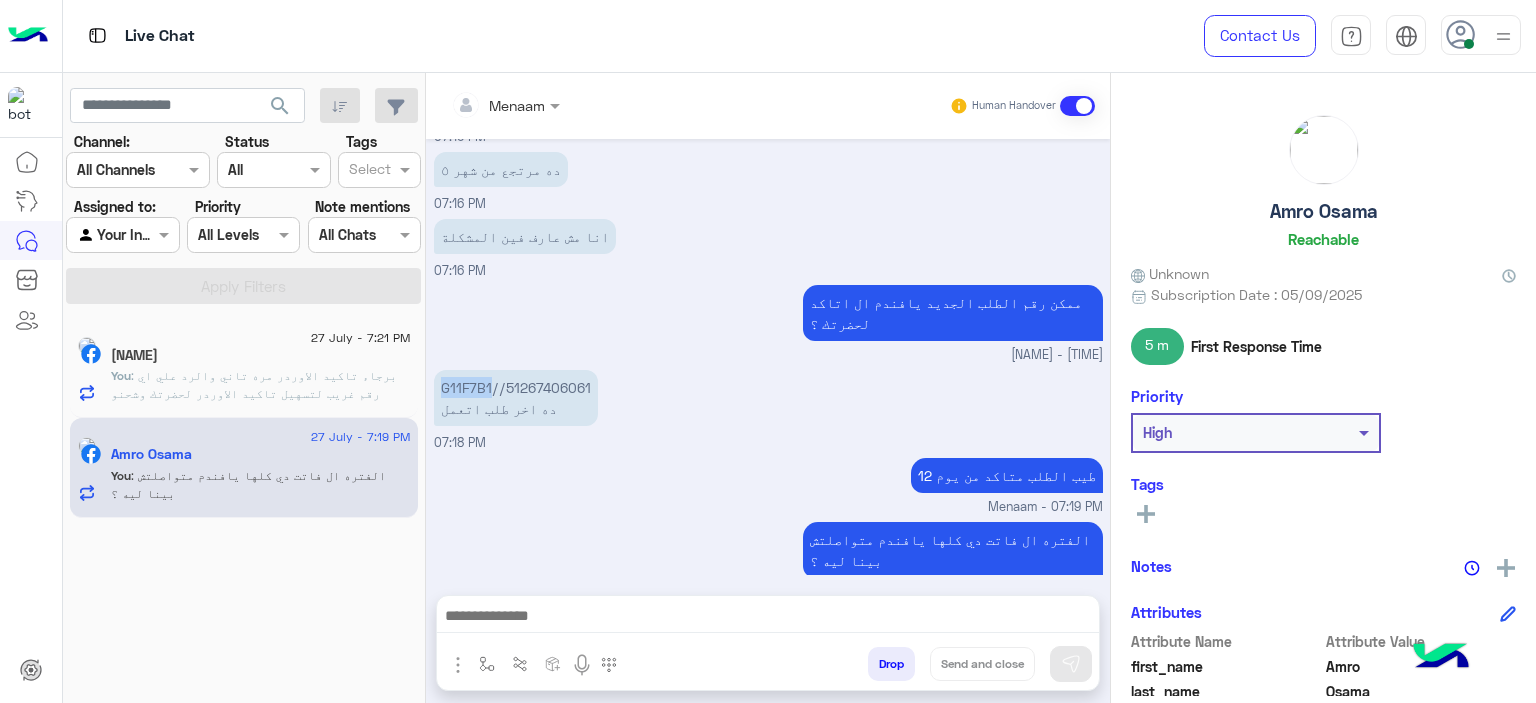 click on "G11F7B1//51267406061 ده اخر طلب اتعمل" at bounding box center [516, 398] 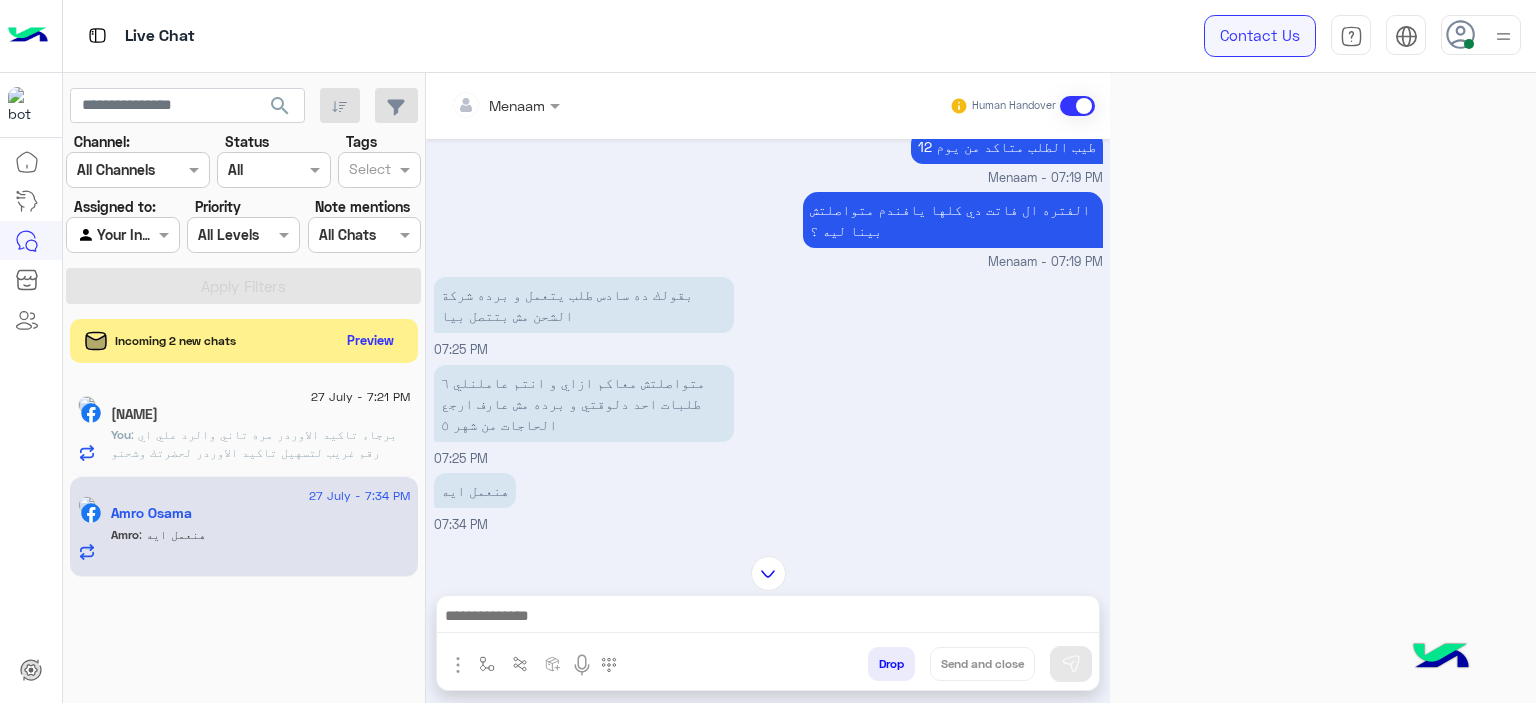 scroll, scrollTop: 1692, scrollLeft: 0, axis: vertical 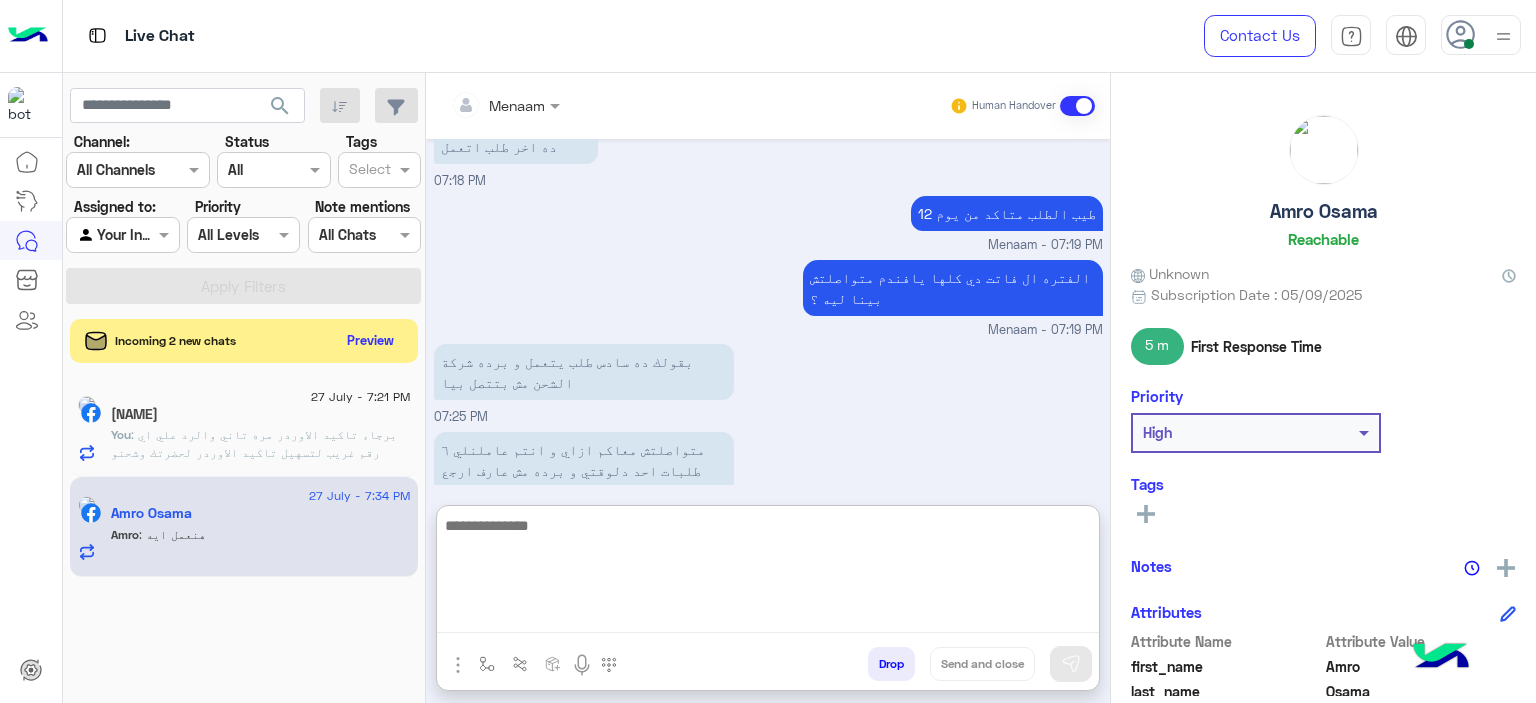 click at bounding box center (768, 573) 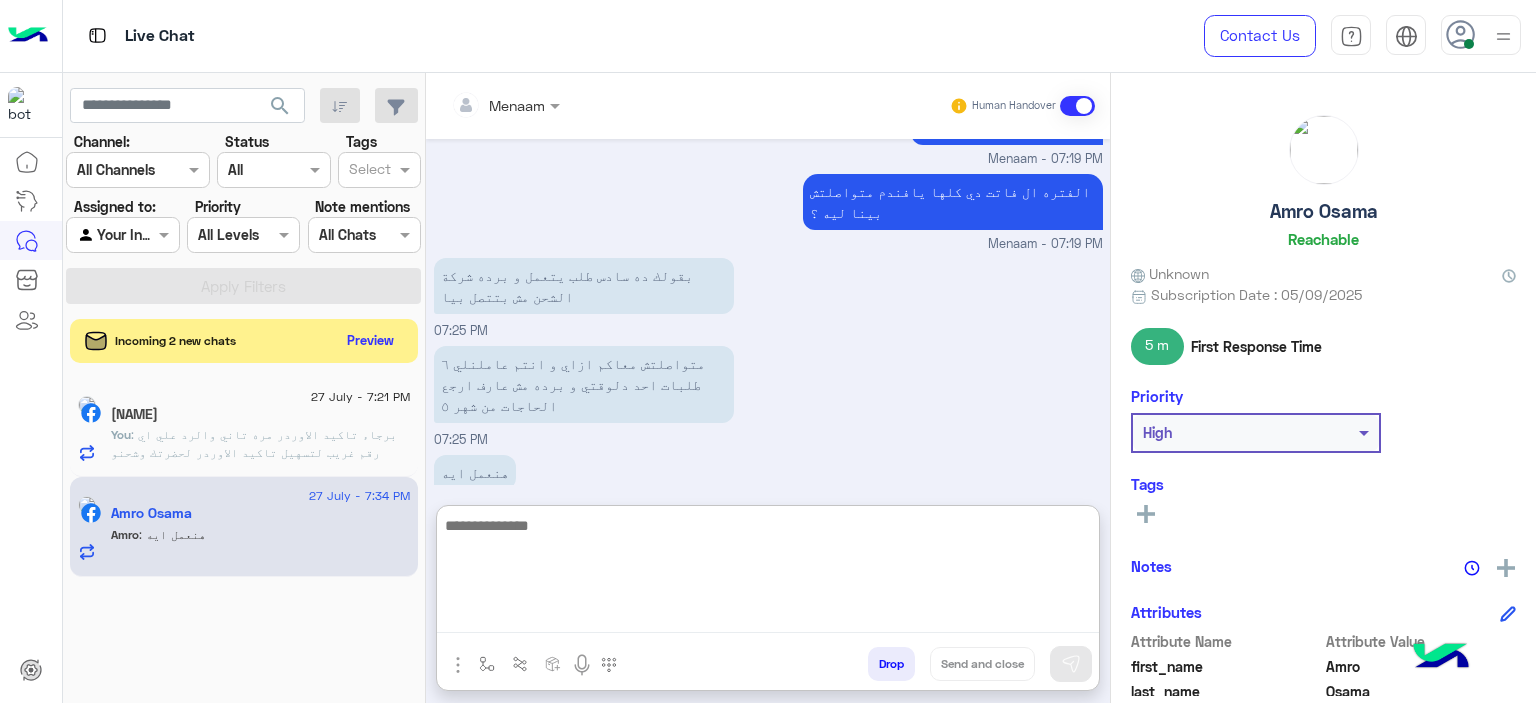 scroll, scrollTop: 1782, scrollLeft: 0, axis: vertical 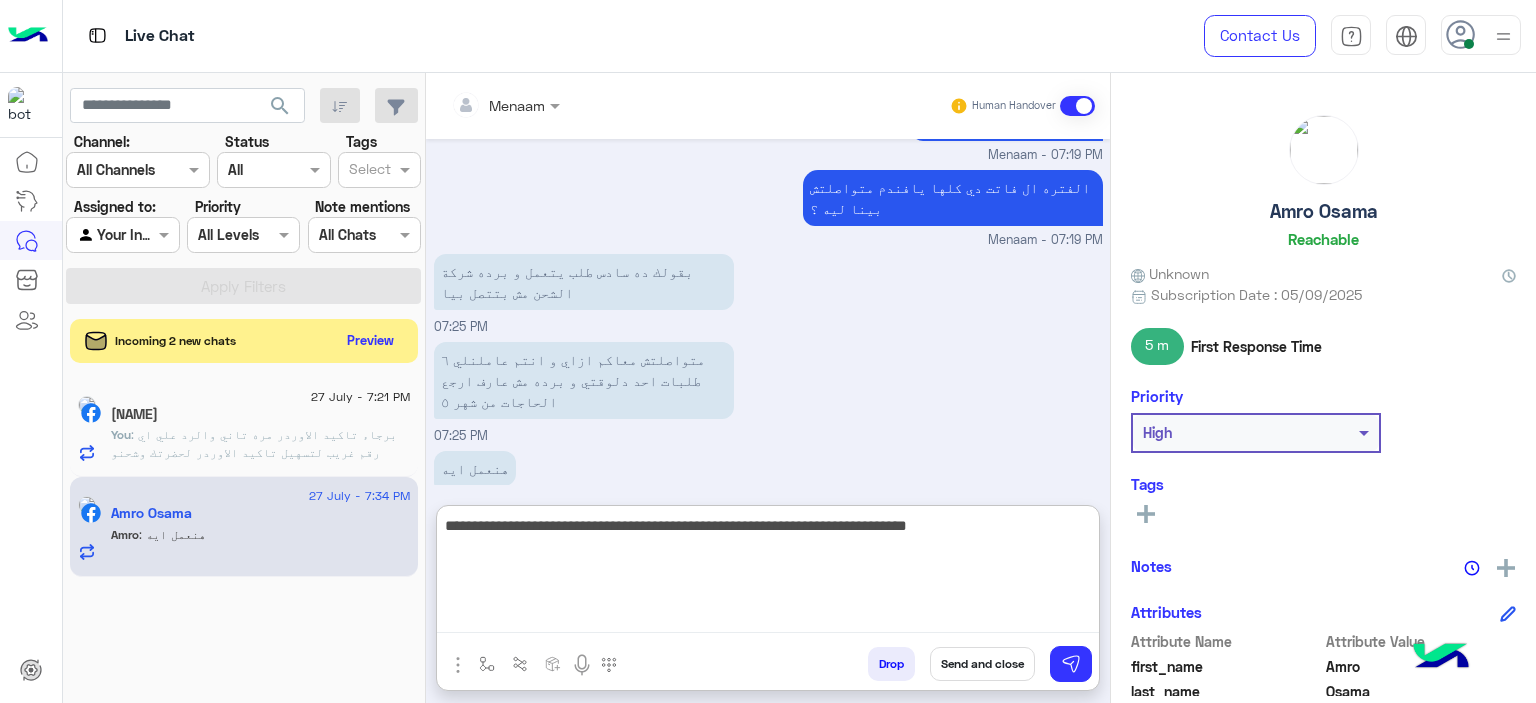 type on "**********" 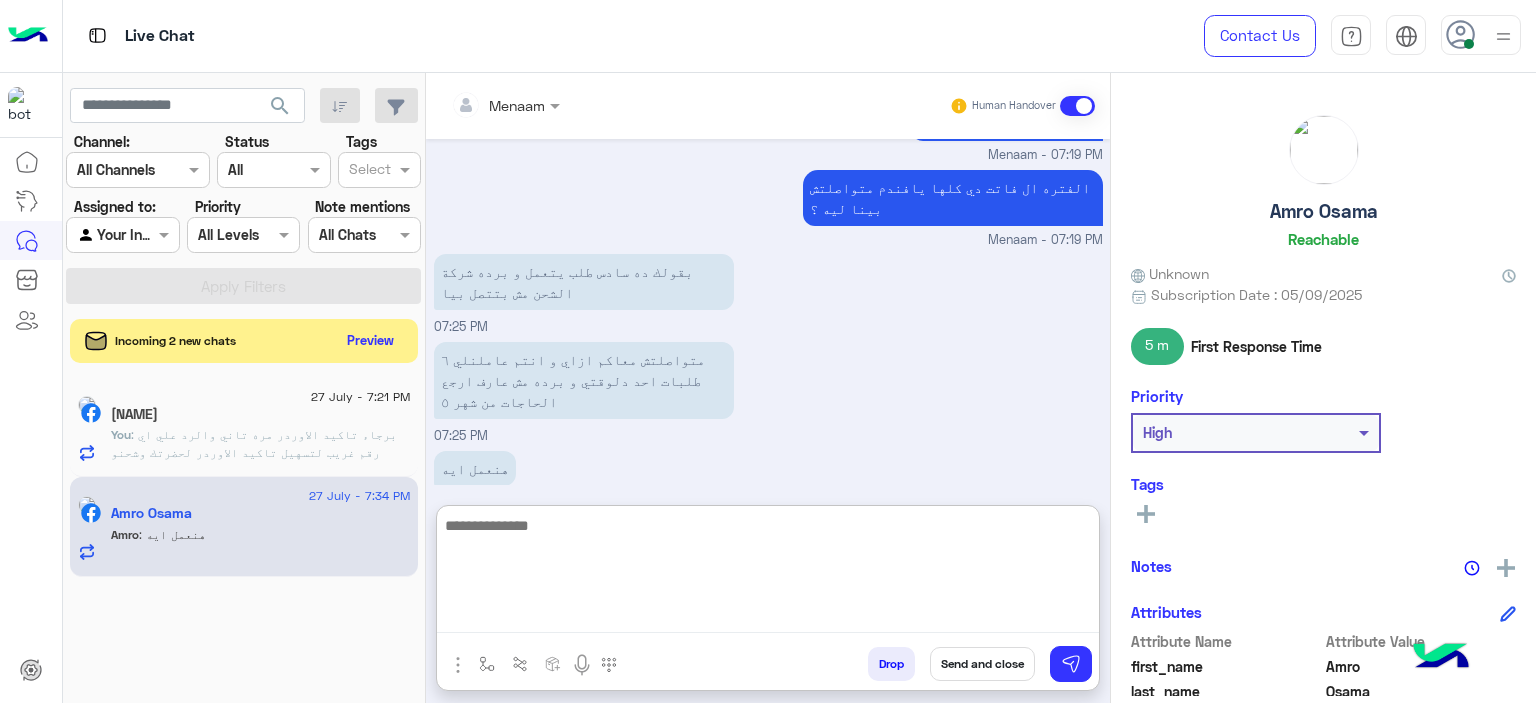 scroll, scrollTop: 1867, scrollLeft: 0, axis: vertical 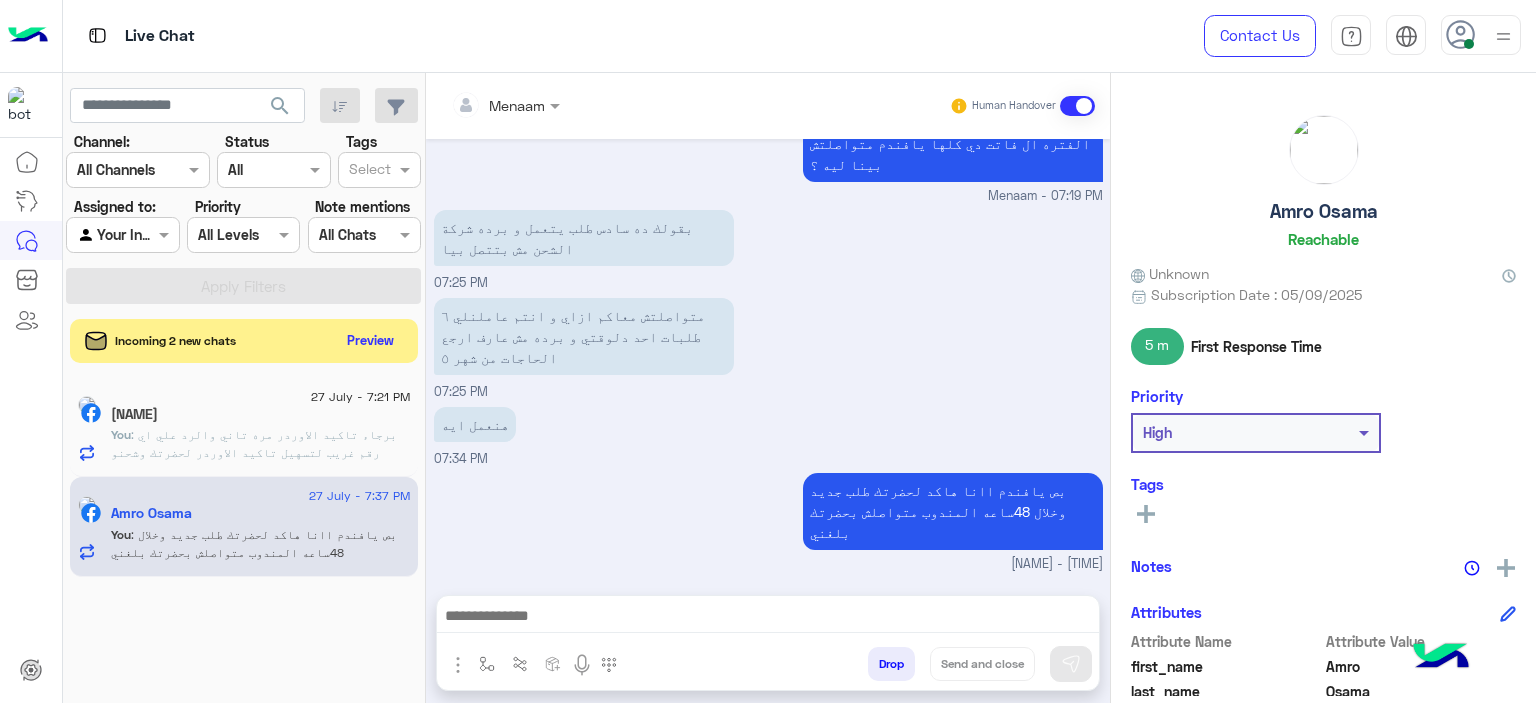 click on ": برجاء تاكيد الاوردر مره تاني والرد علي اي رقم غريب لتسهيل تاكيد الاوردر لحضرتك وشحنو لحضرتك" 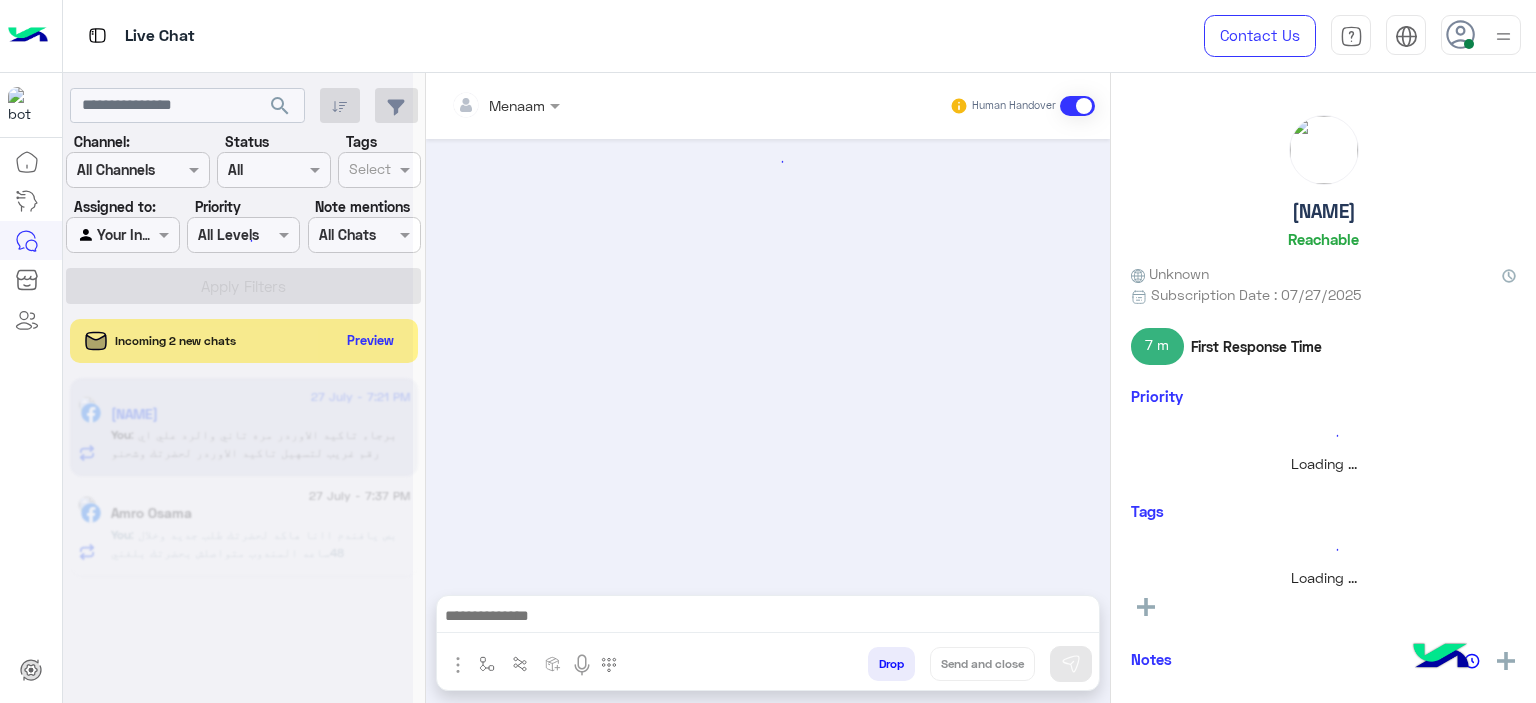 scroll, scrollTop: 1745, scrollLeft: 0, axis: vertical 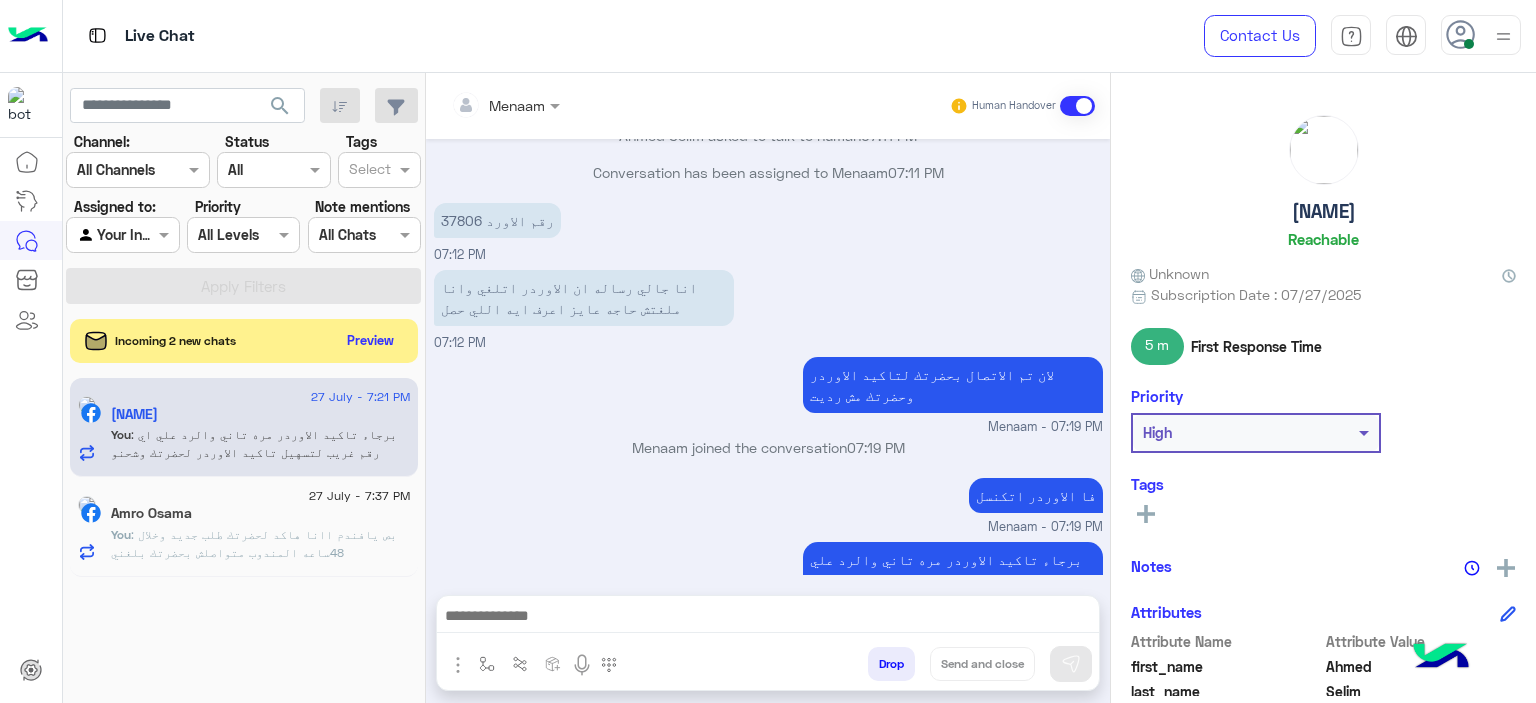 click at bounding box center (505, 104) 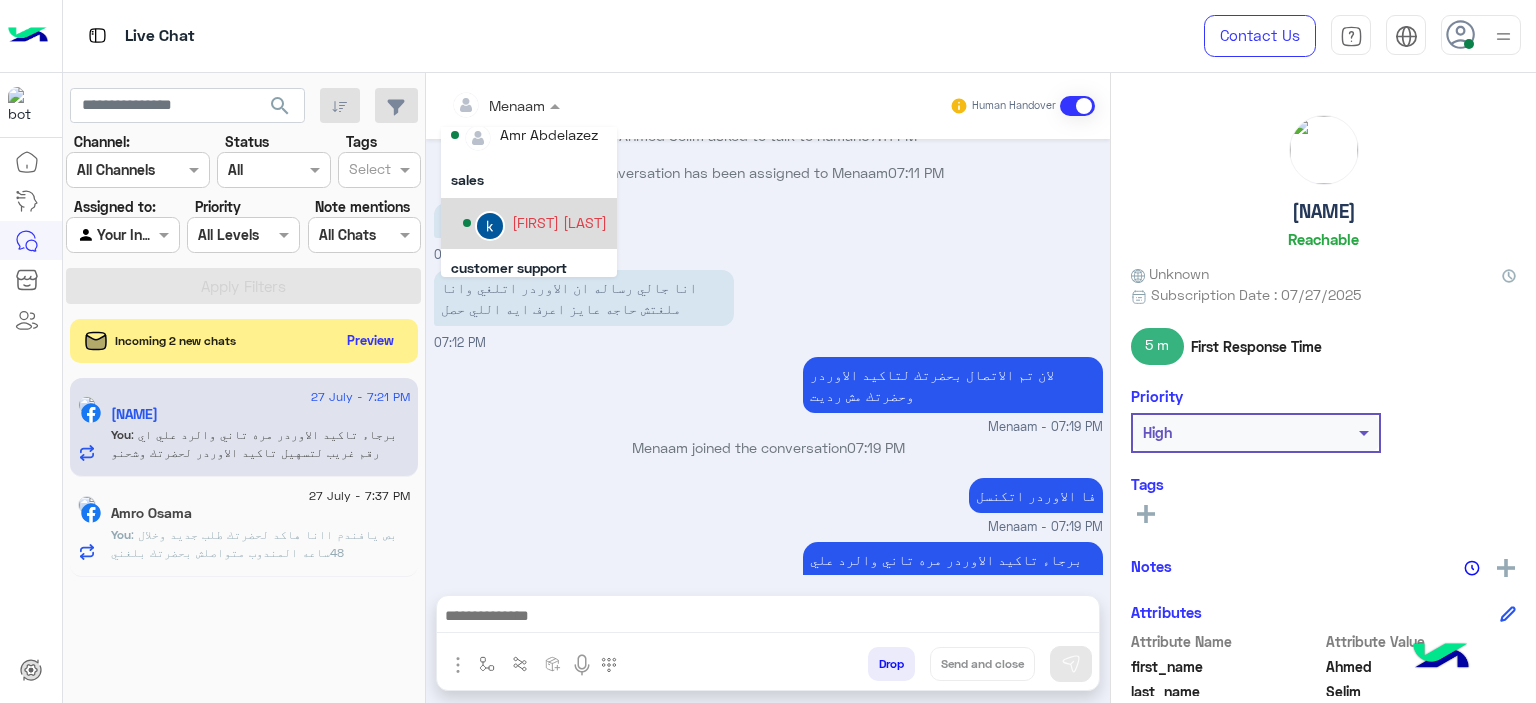 scroll, scrollTop: 76, scrollLeft: 0, axis: vertical 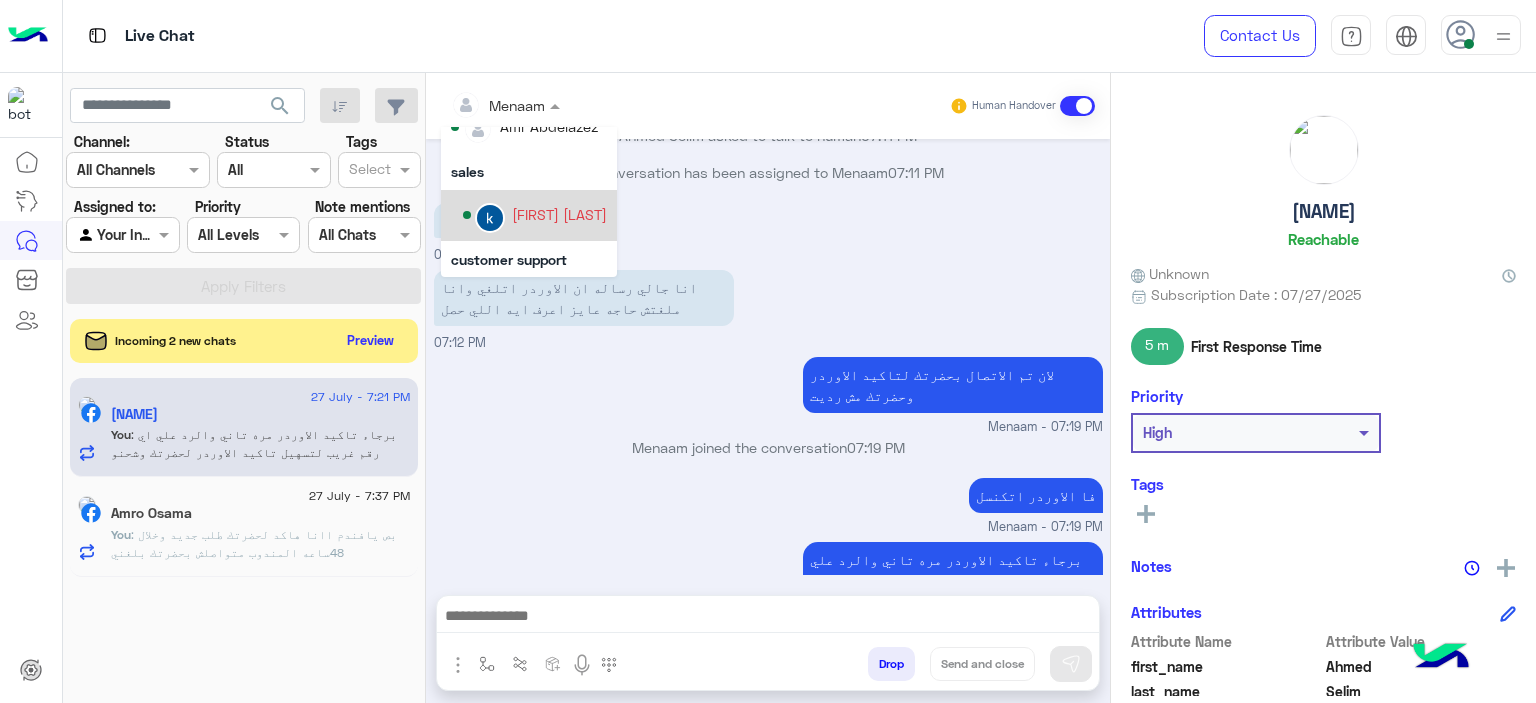 click on "[FIRST] [LAST]" at bounding box center [559, 214] 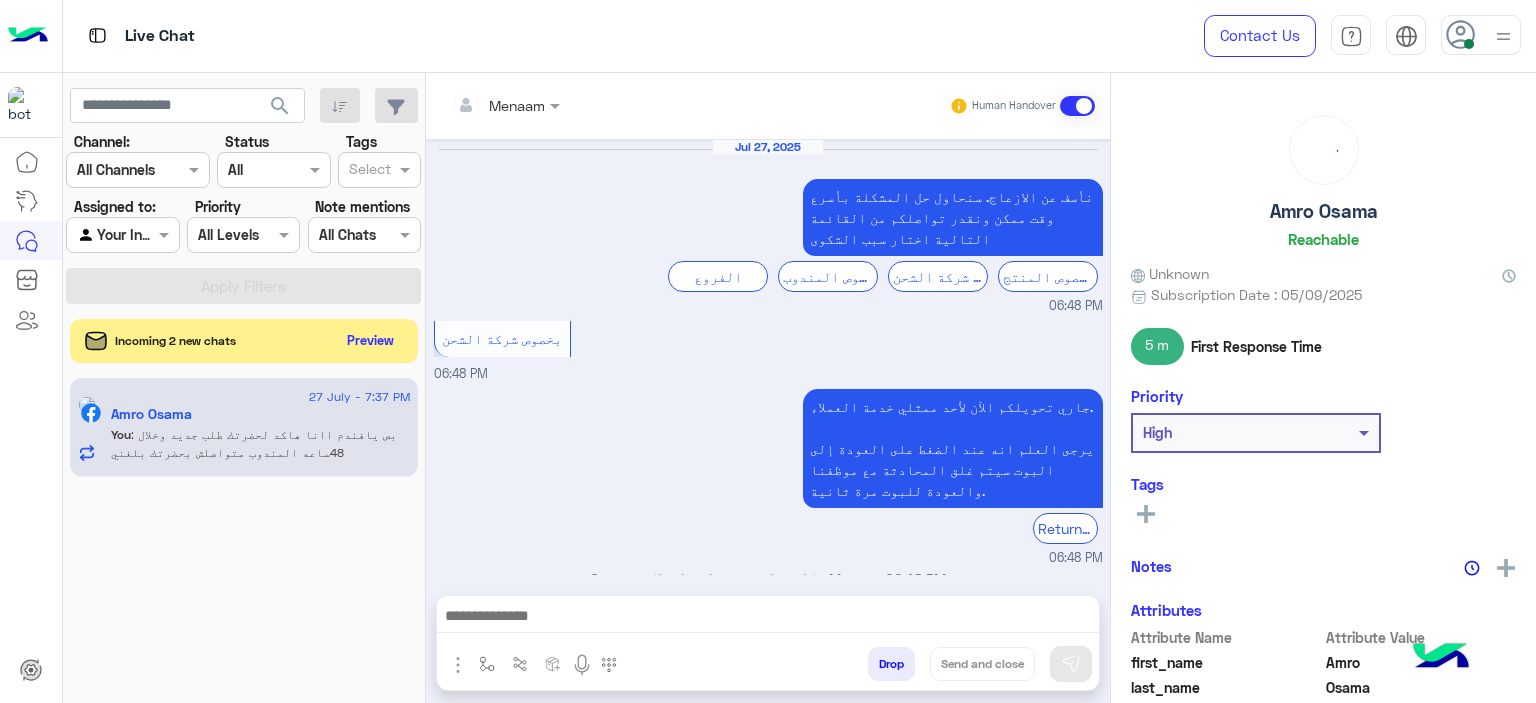 scroll, scrollTop: 1181, scrollLeft: 0, axis: vertical 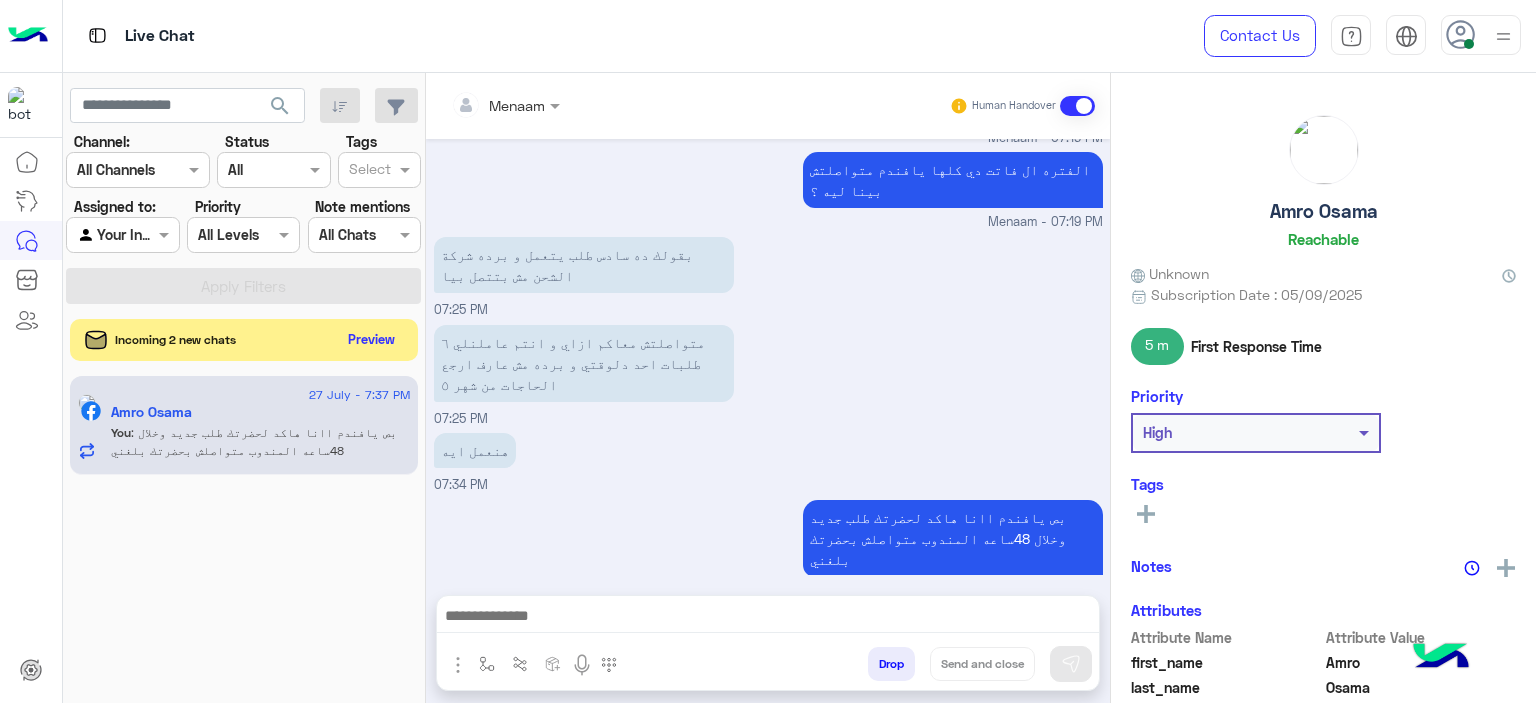 click on "Preview" 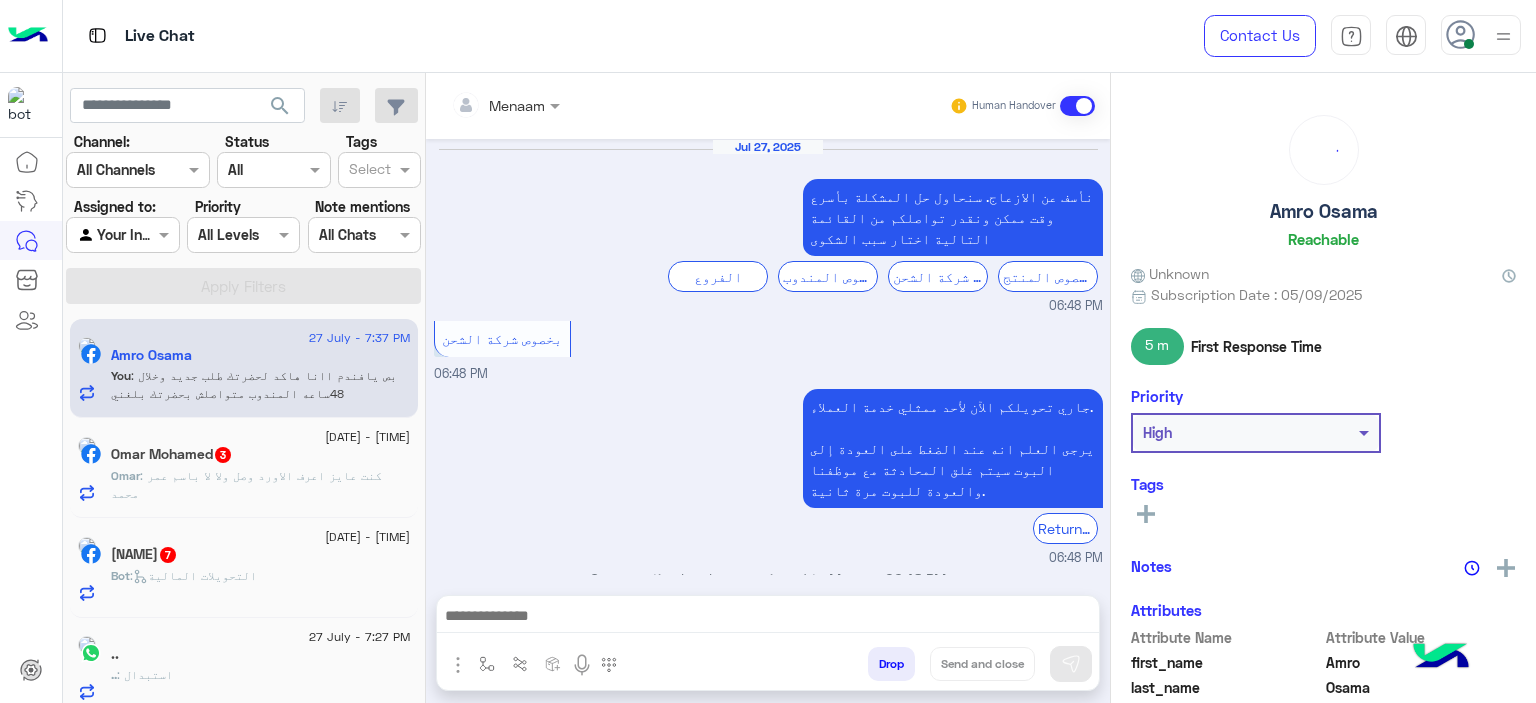 scroll, scrollTop: 1181, scrollLeft: 0, axis: vertical 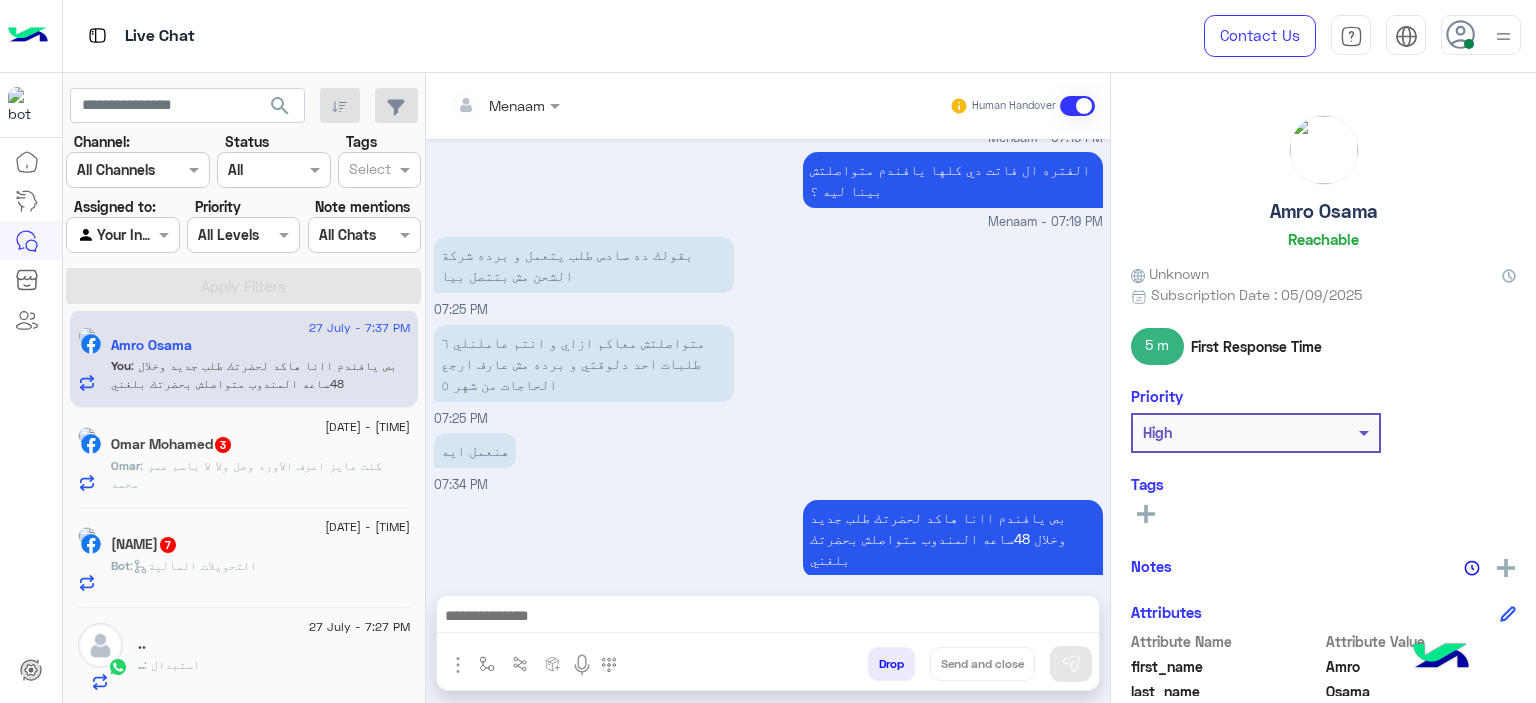 click on "Omar Mohamed  3" 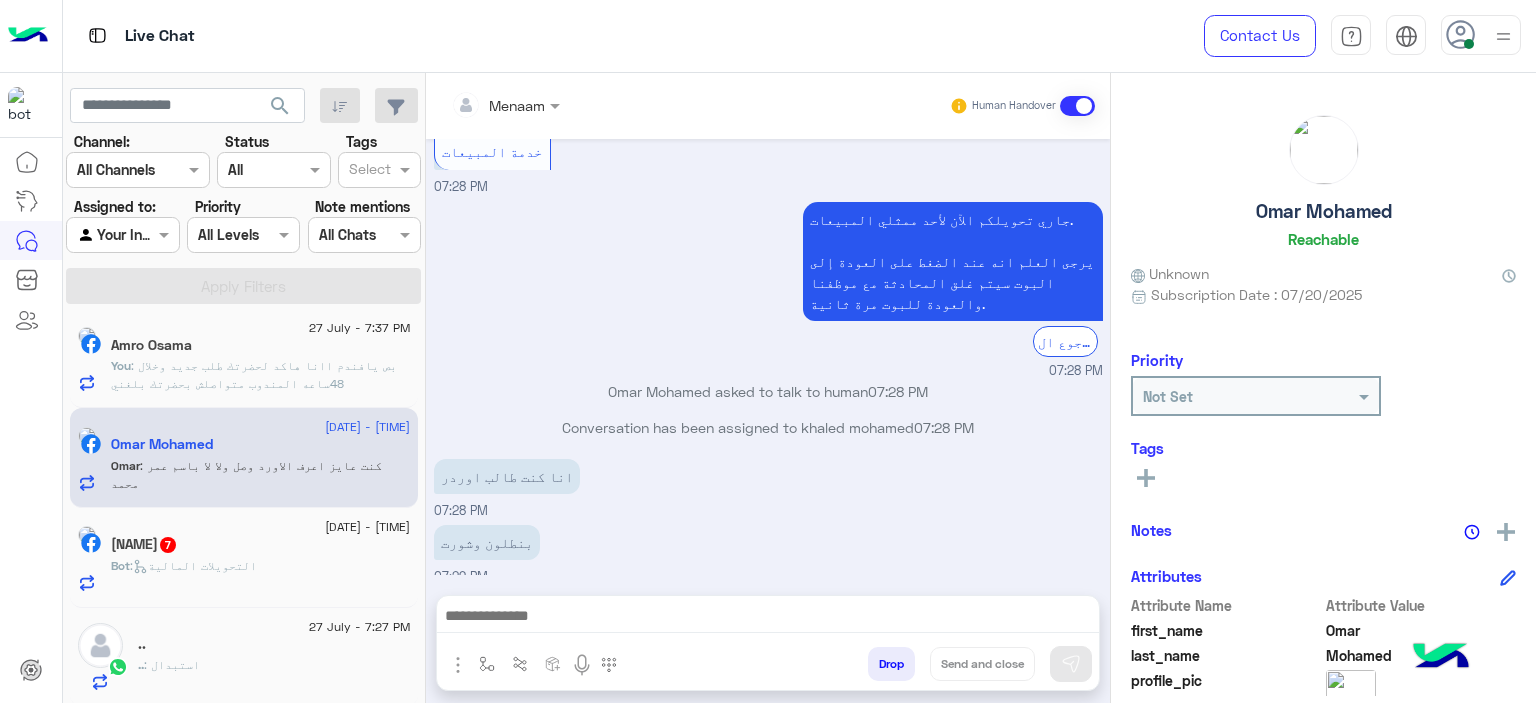 scroll, scrollTop: 1636, scrollLeft: 0, axis: vertical 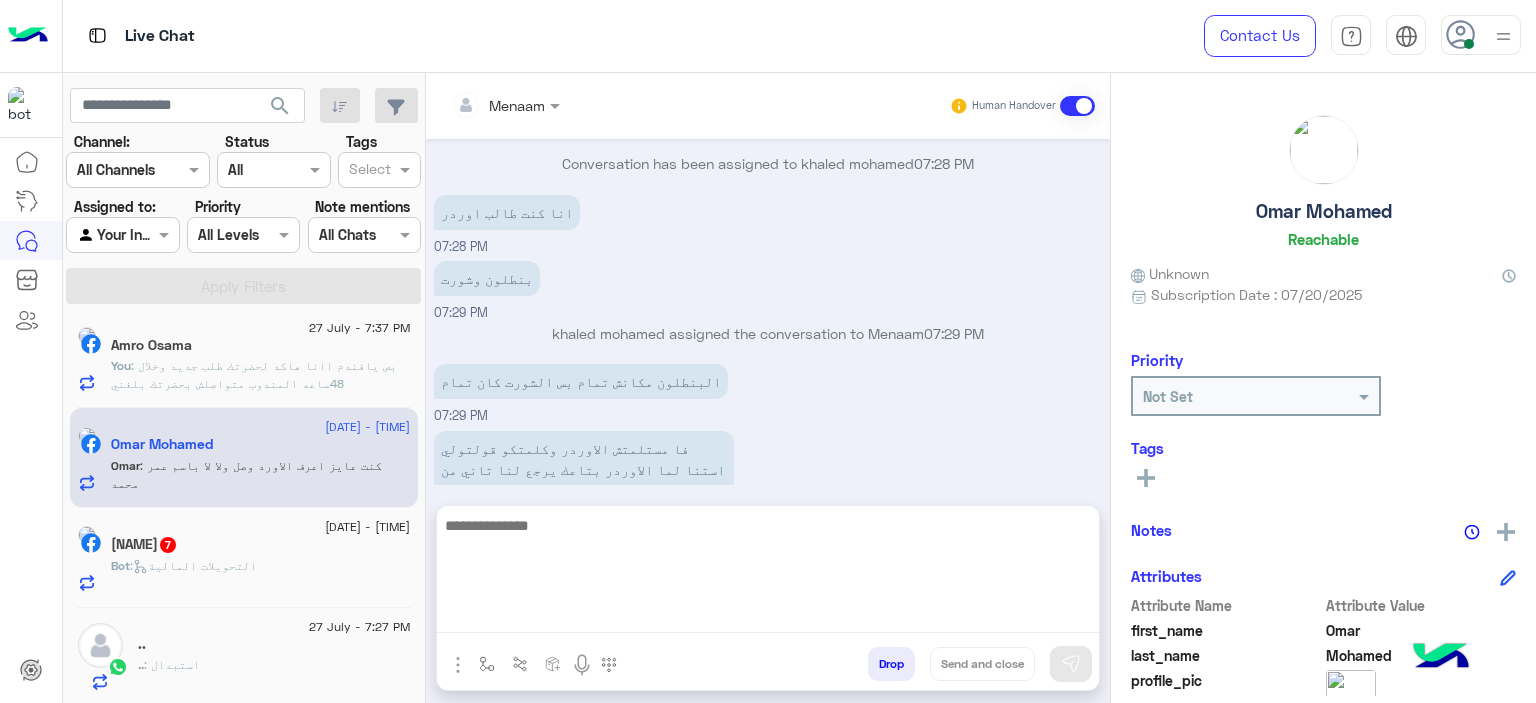 click at bounding box center [768, 573] 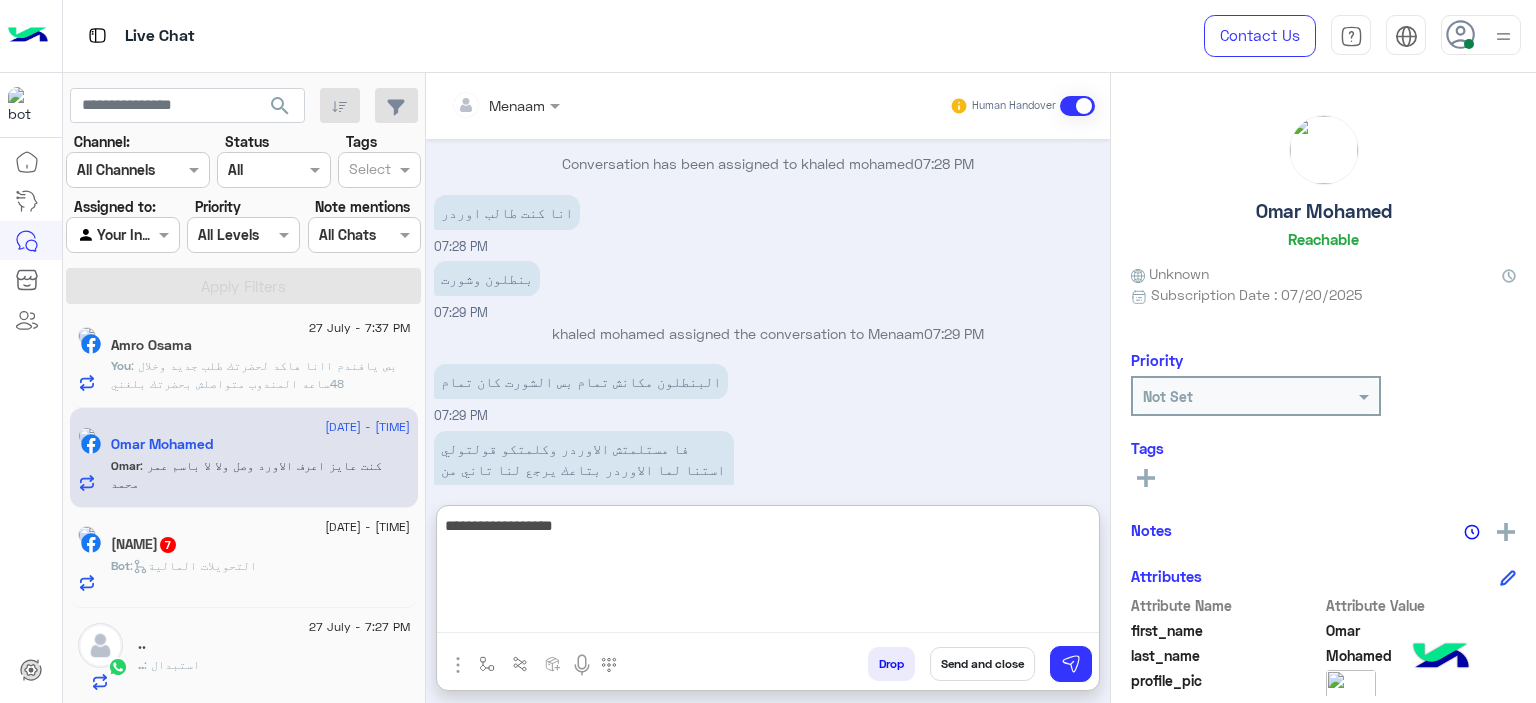 type on "**********" 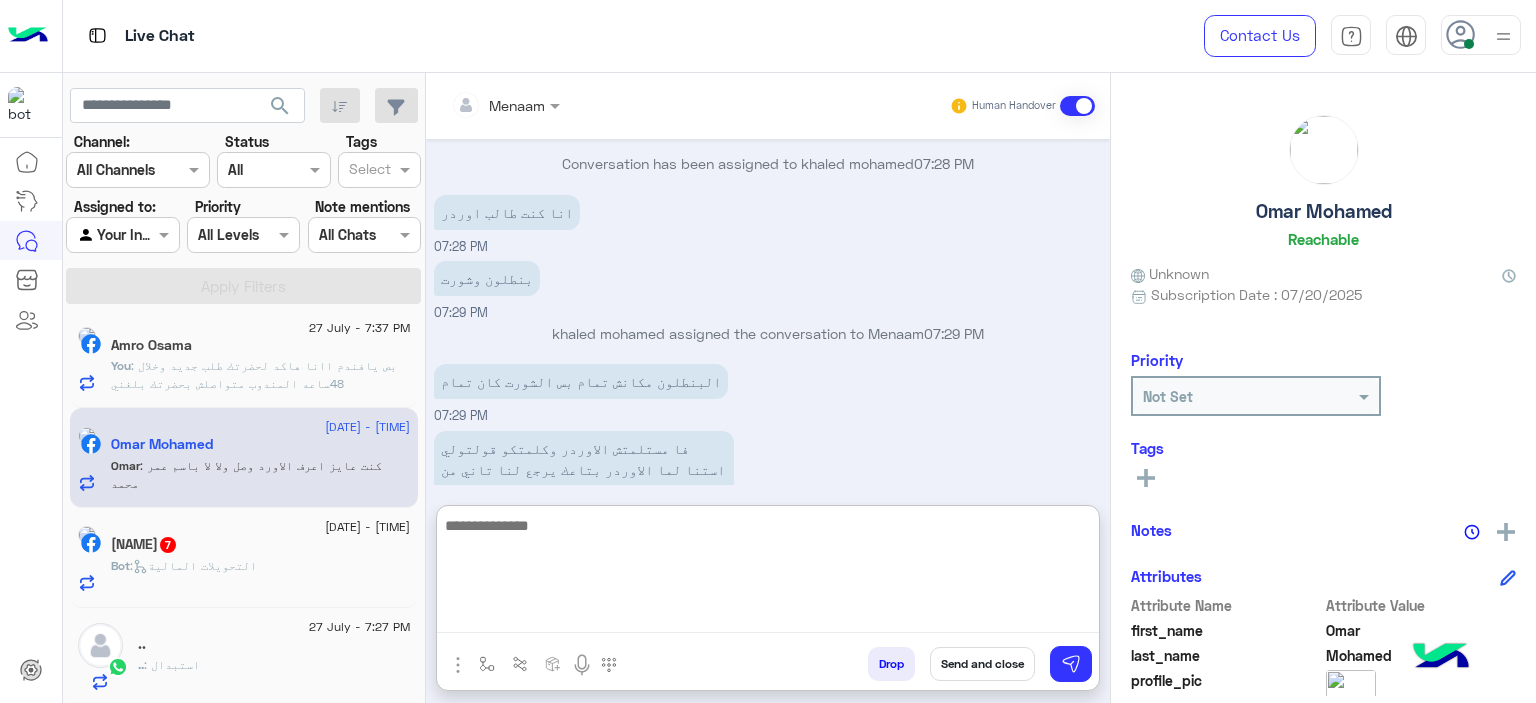 scroll, scrollTop: 1790, scrollLeft: 0, axis: vertical 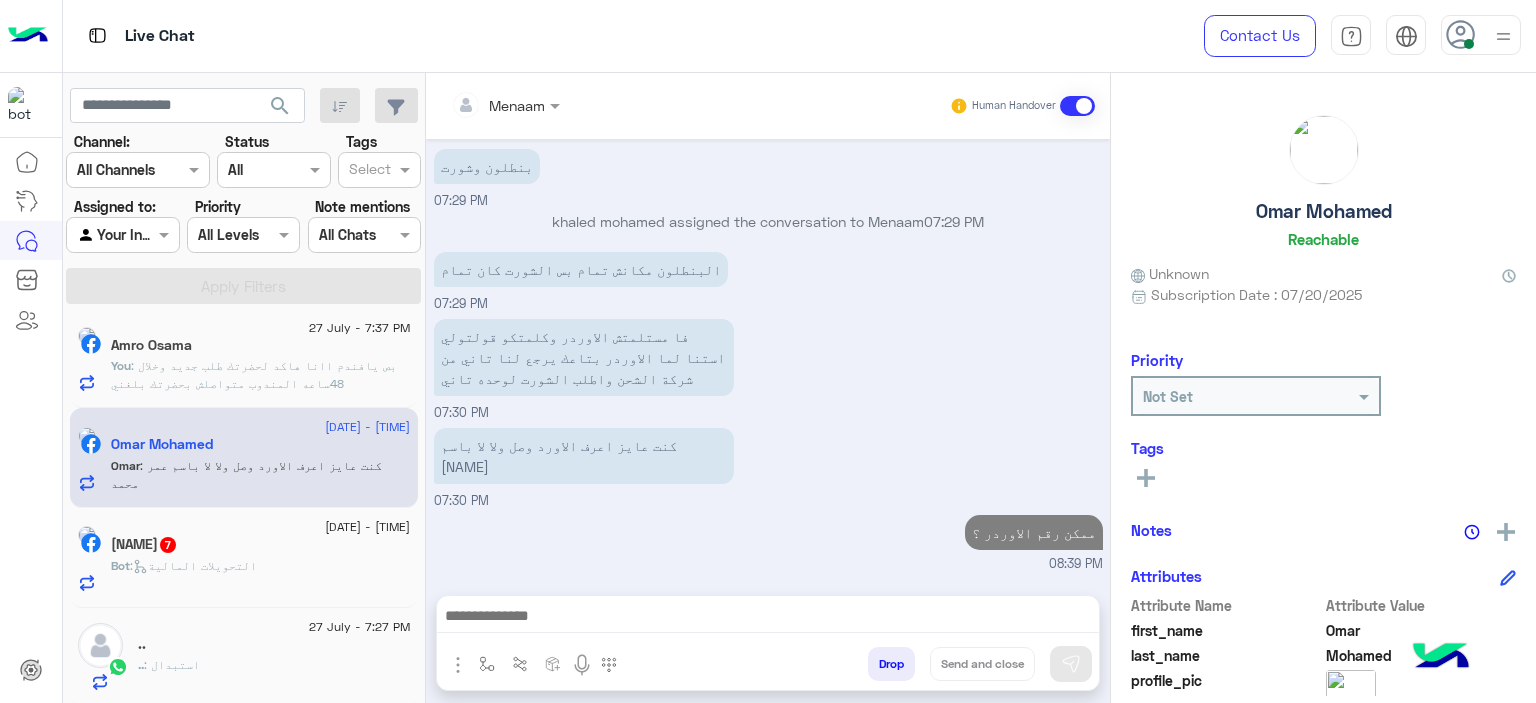 click on ":   التحويلات المالية" 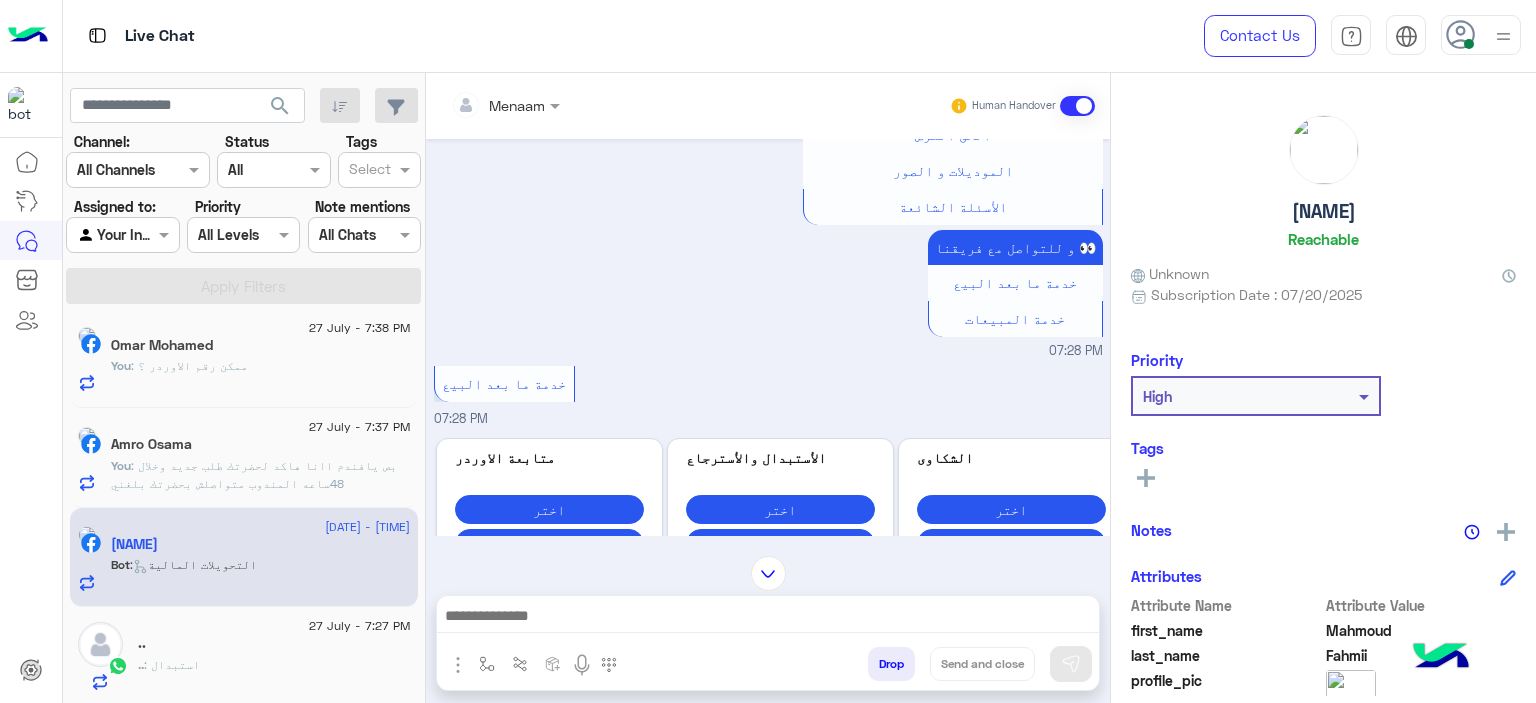 scroll, scrollTop: 1338, scrollLeft: 0, axis: vertical 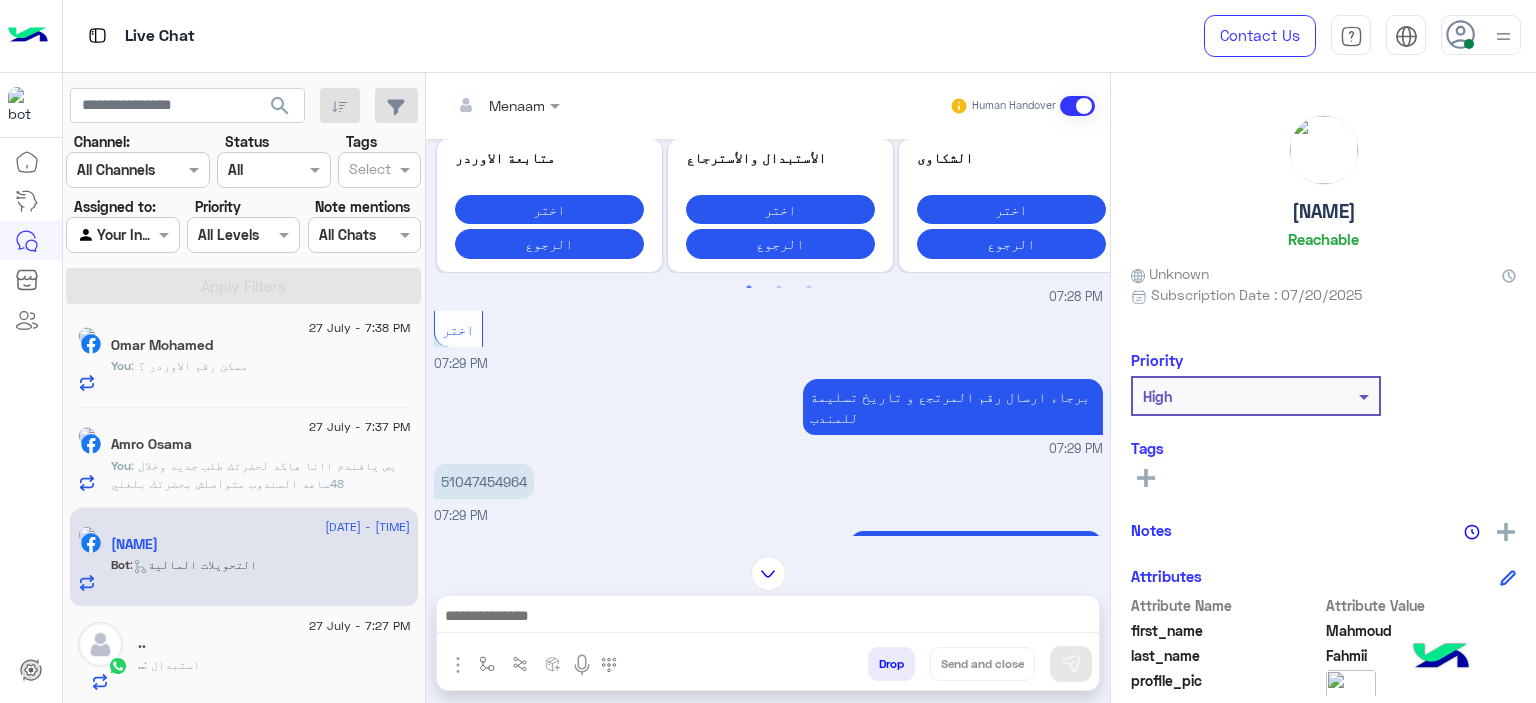 click on "51047454964" at bounding box center (484, 481) 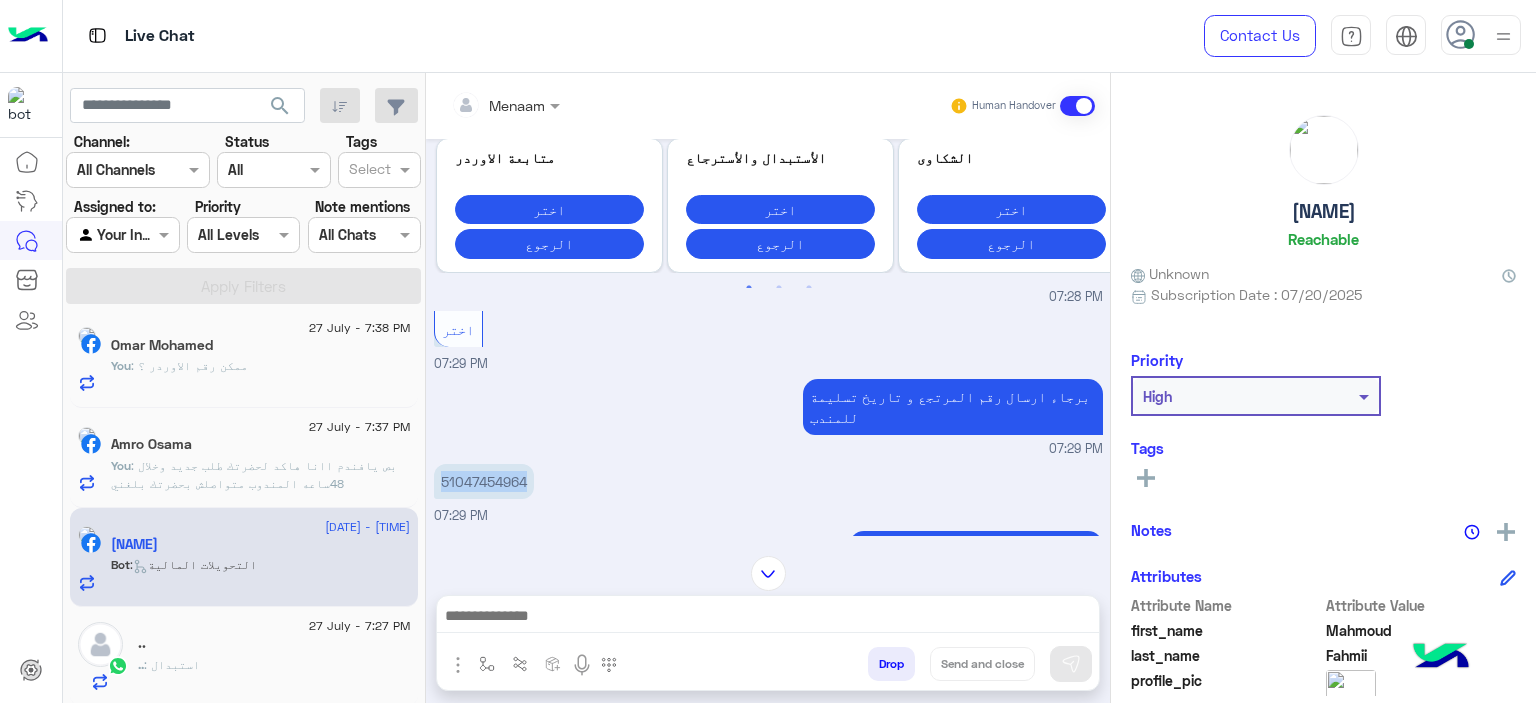 click on "51047454964" at bounding box center (484, 481) 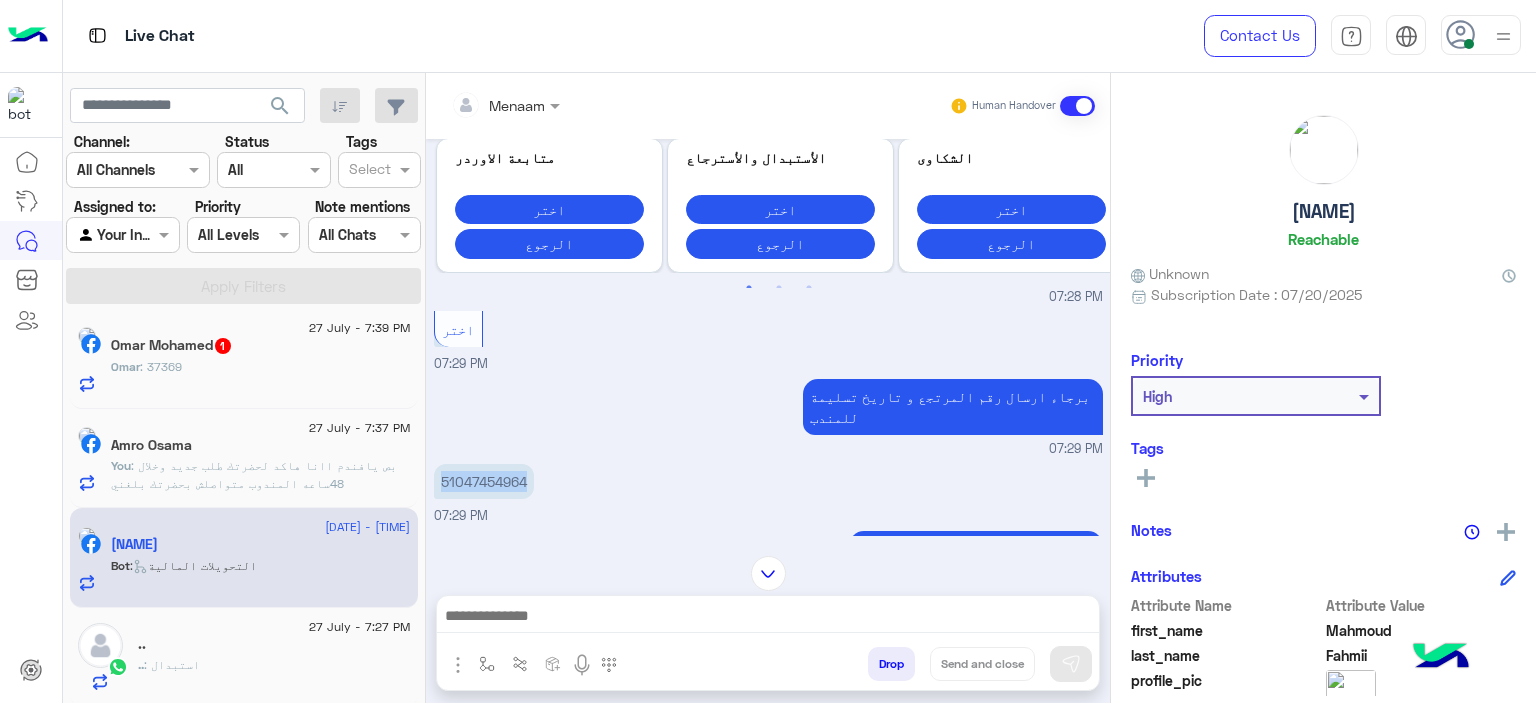 scroll, scrollTop: 1738, scrollLeft: 0, axis: vertical 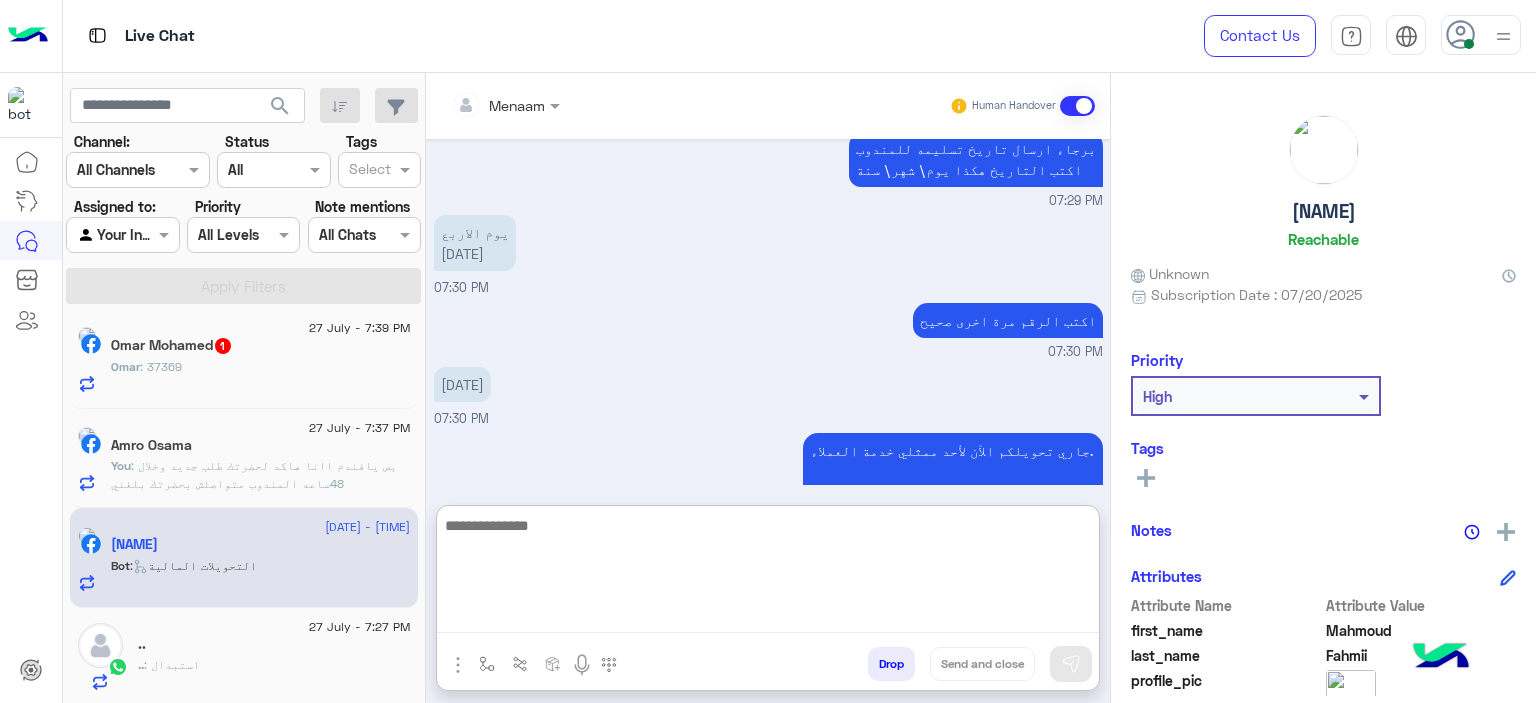 click at bounding box center (768, 573) 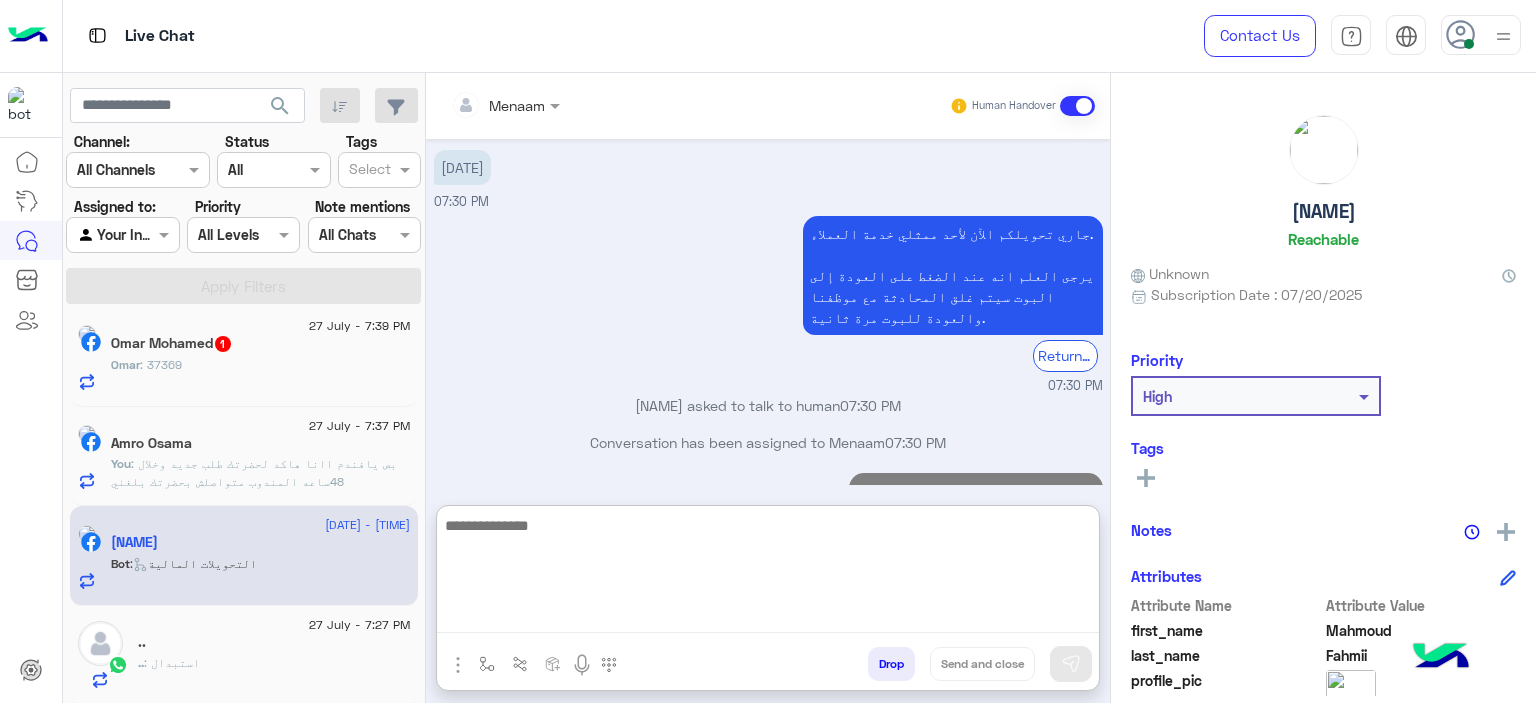 scroll, scrollTop: 13, scrollLeft: 0, axis: vertical 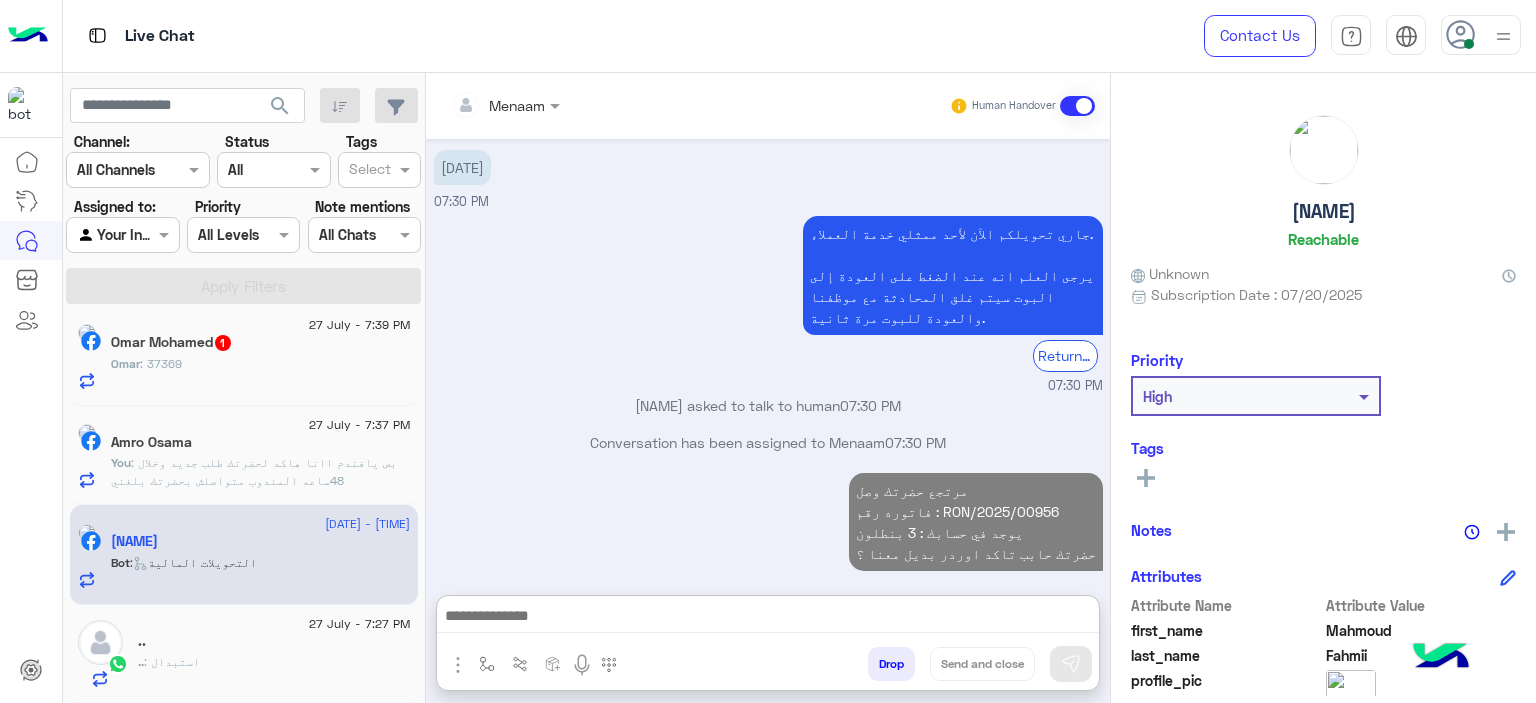 click on "Omar : 37369" 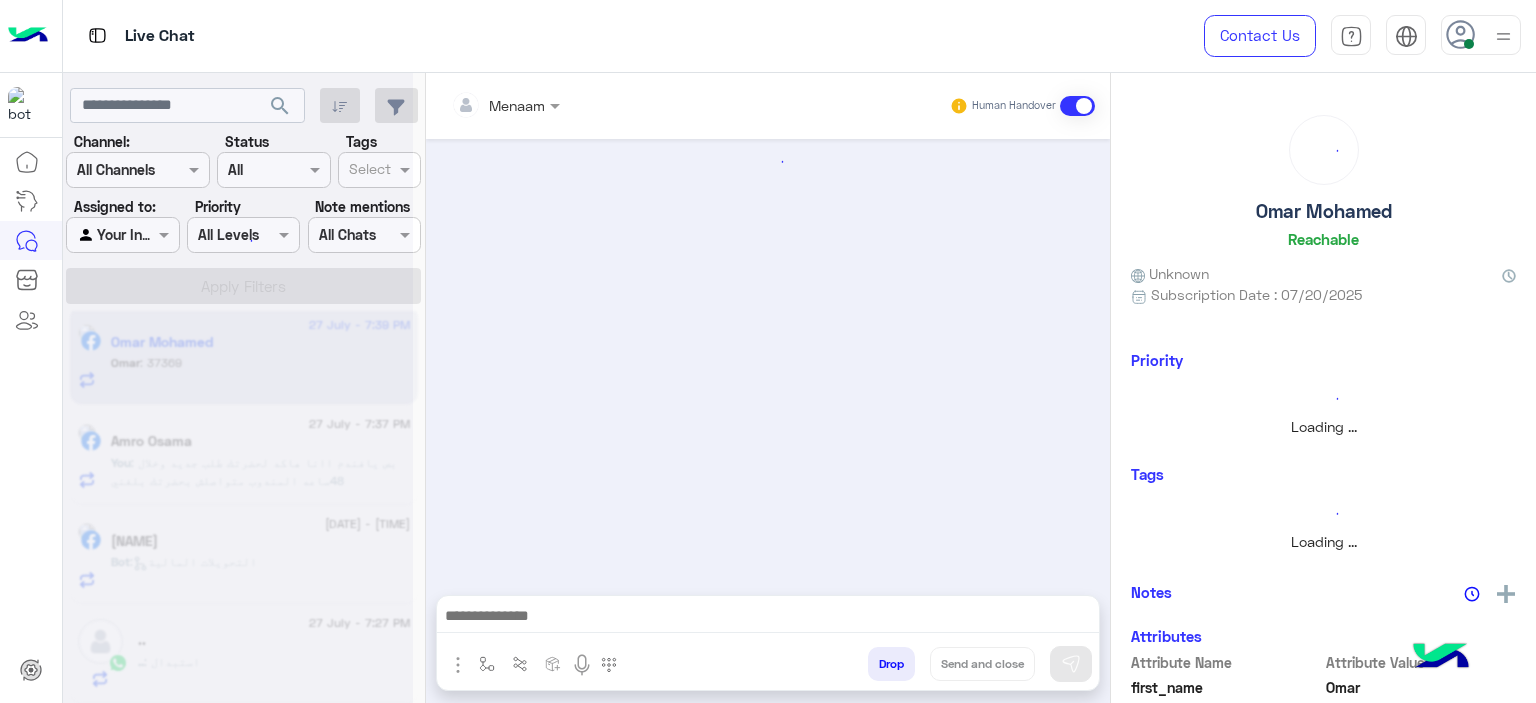 scroll, scrollTop: 0, scrollLeft: 0, axis: both 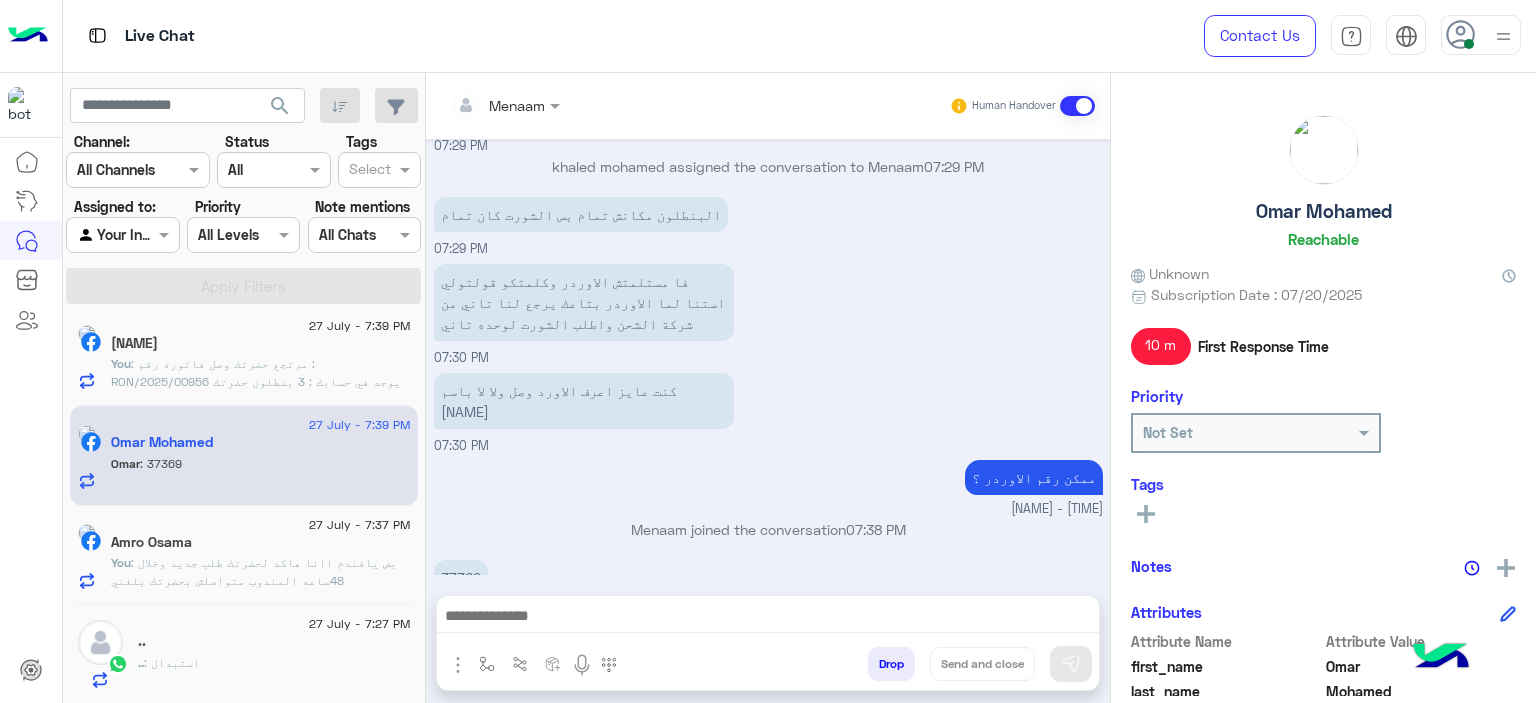 click on "37369" at bounding box center (461, 577) 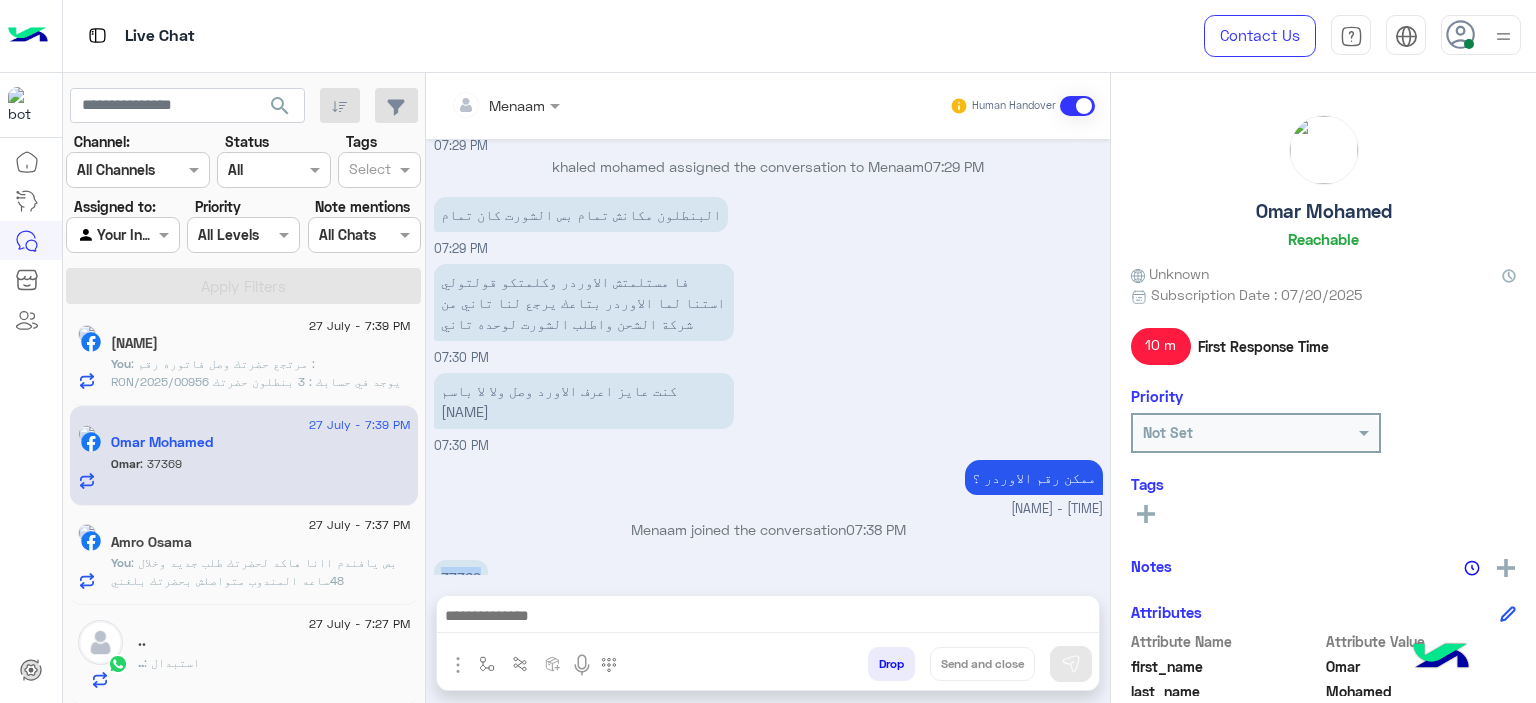 click on "37369" at bounding box center [461, 577] 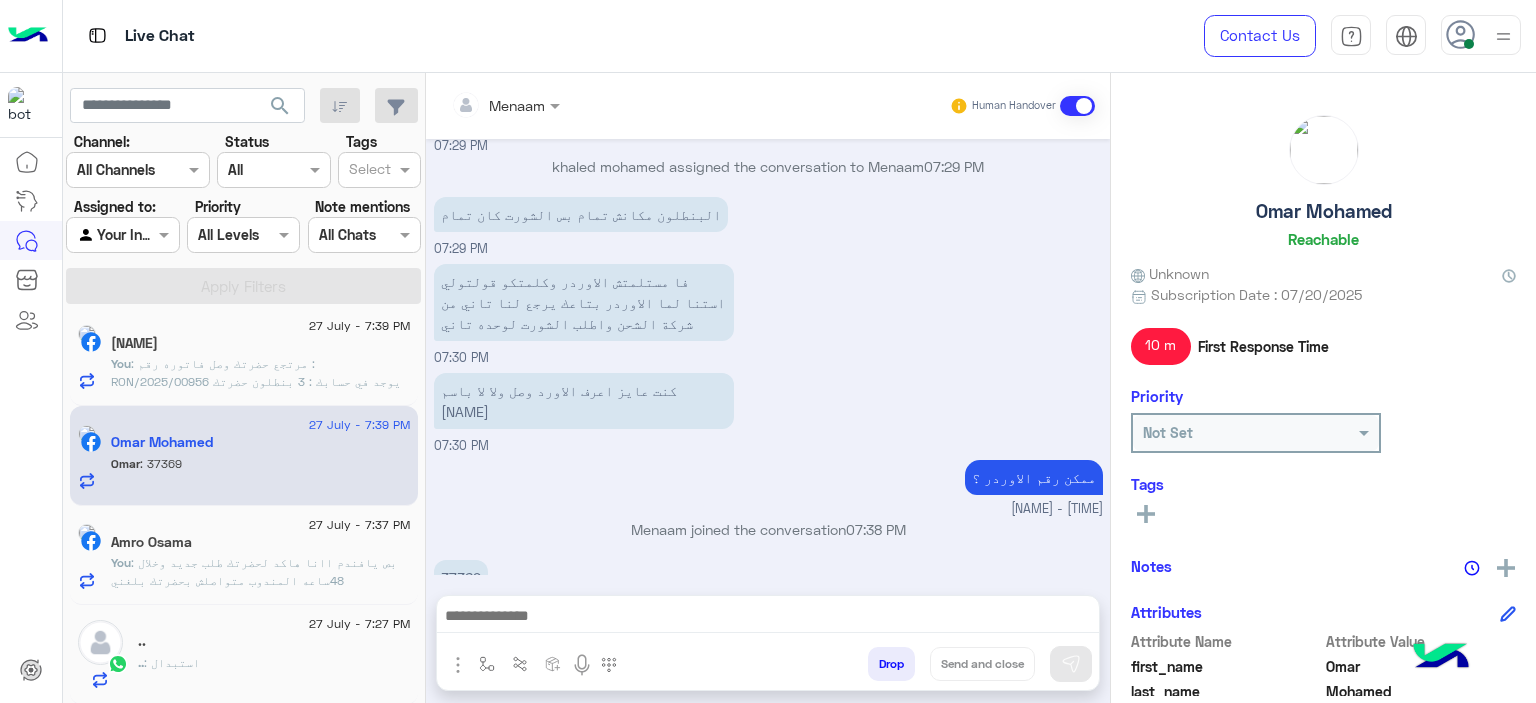 click at bounding box center [768, 621] 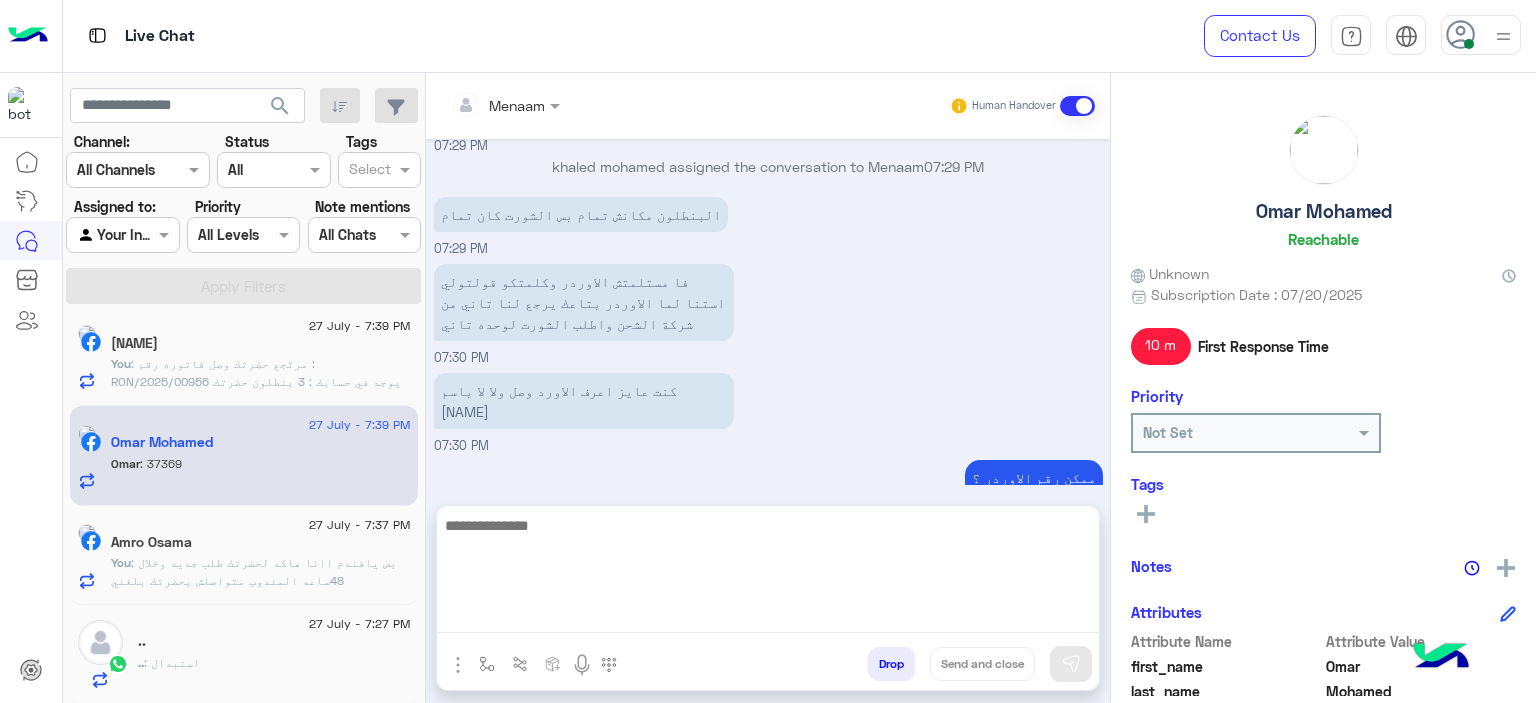 click at bounding box center (768, 573) 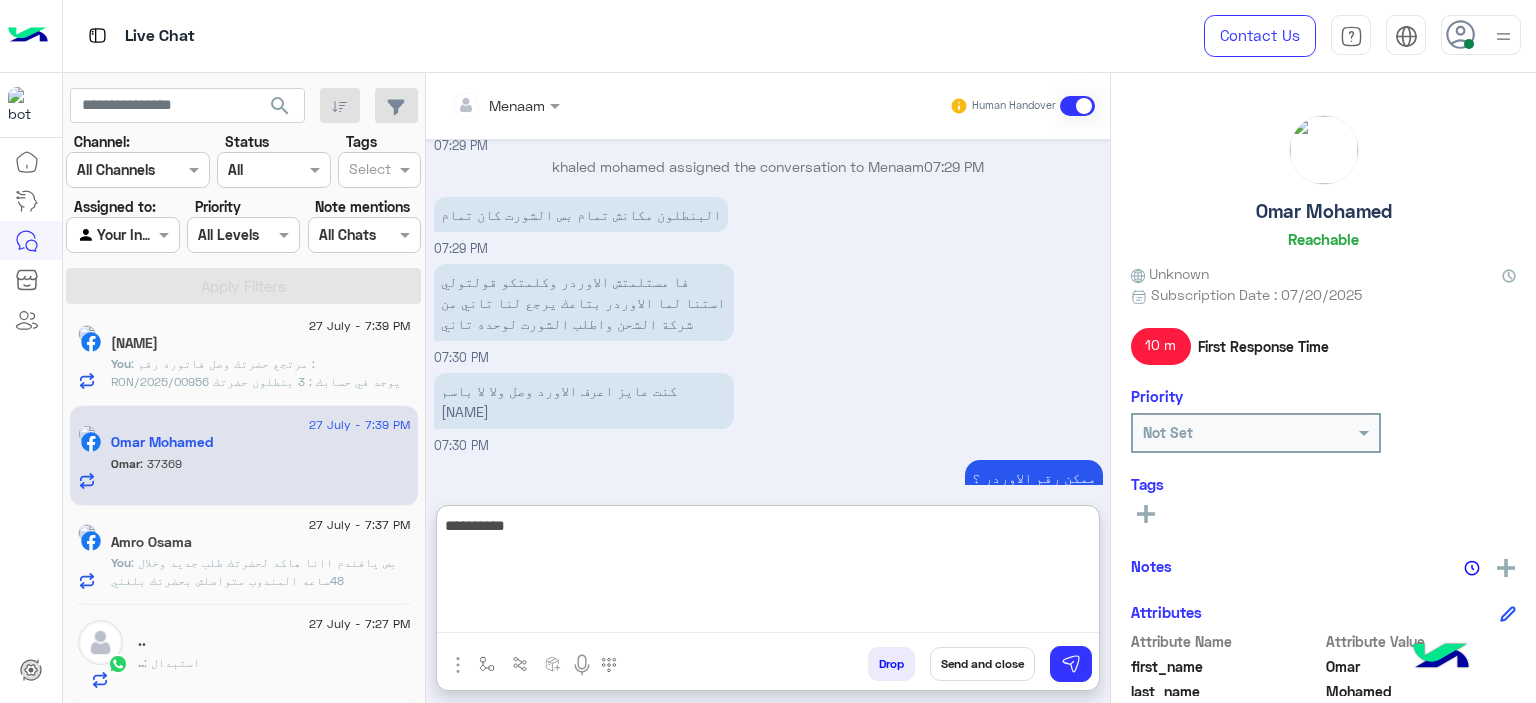 type on "**********" 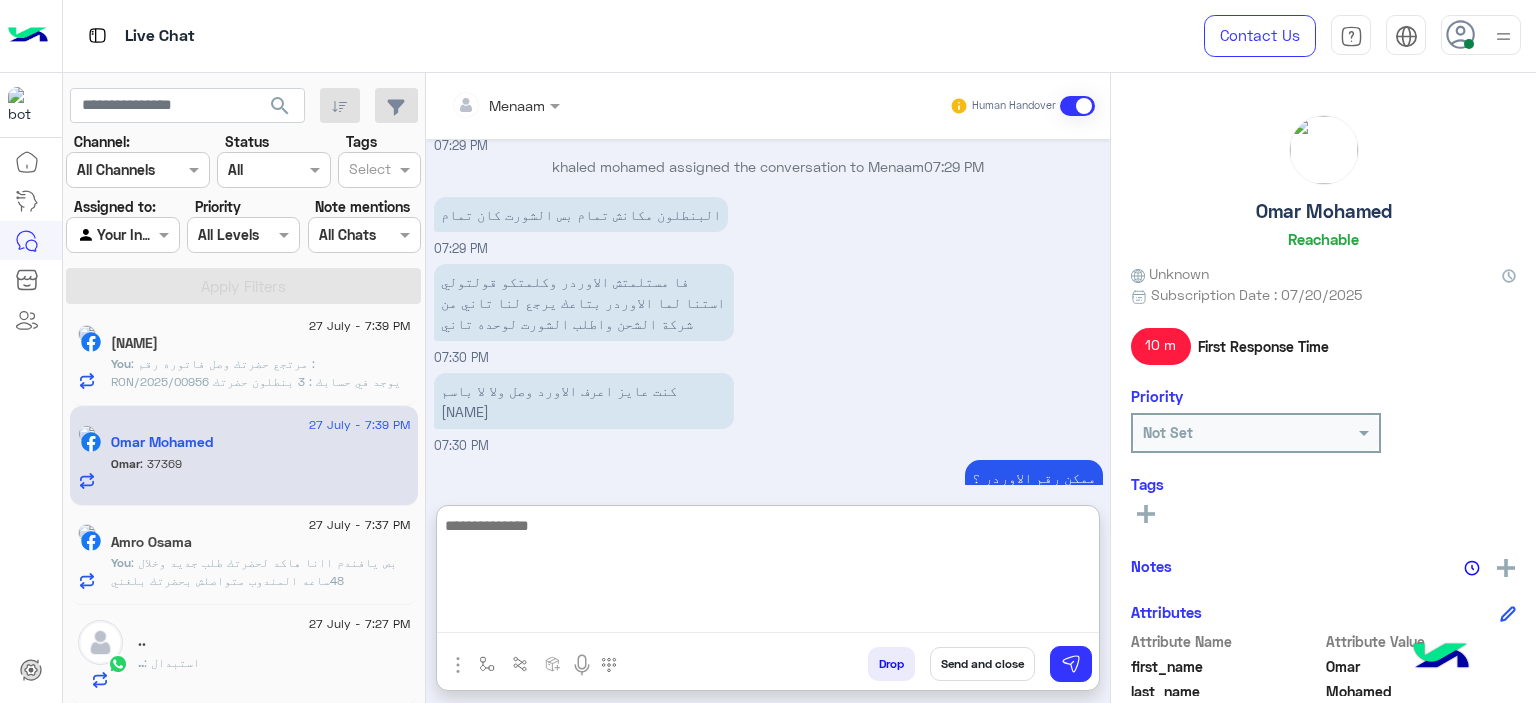 scroll, scrollTop: 1540, scrollLeft: 0, axis: vertical 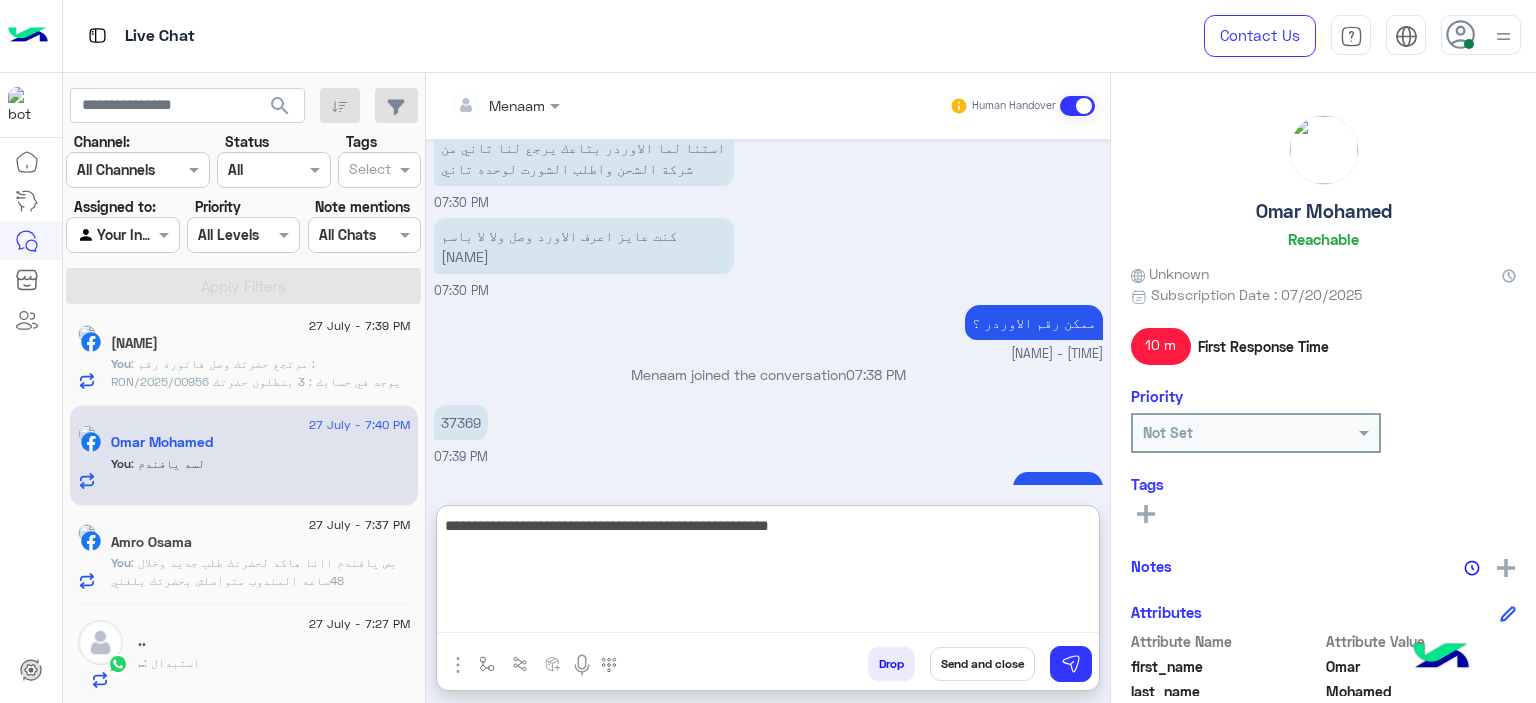 type on "**********" 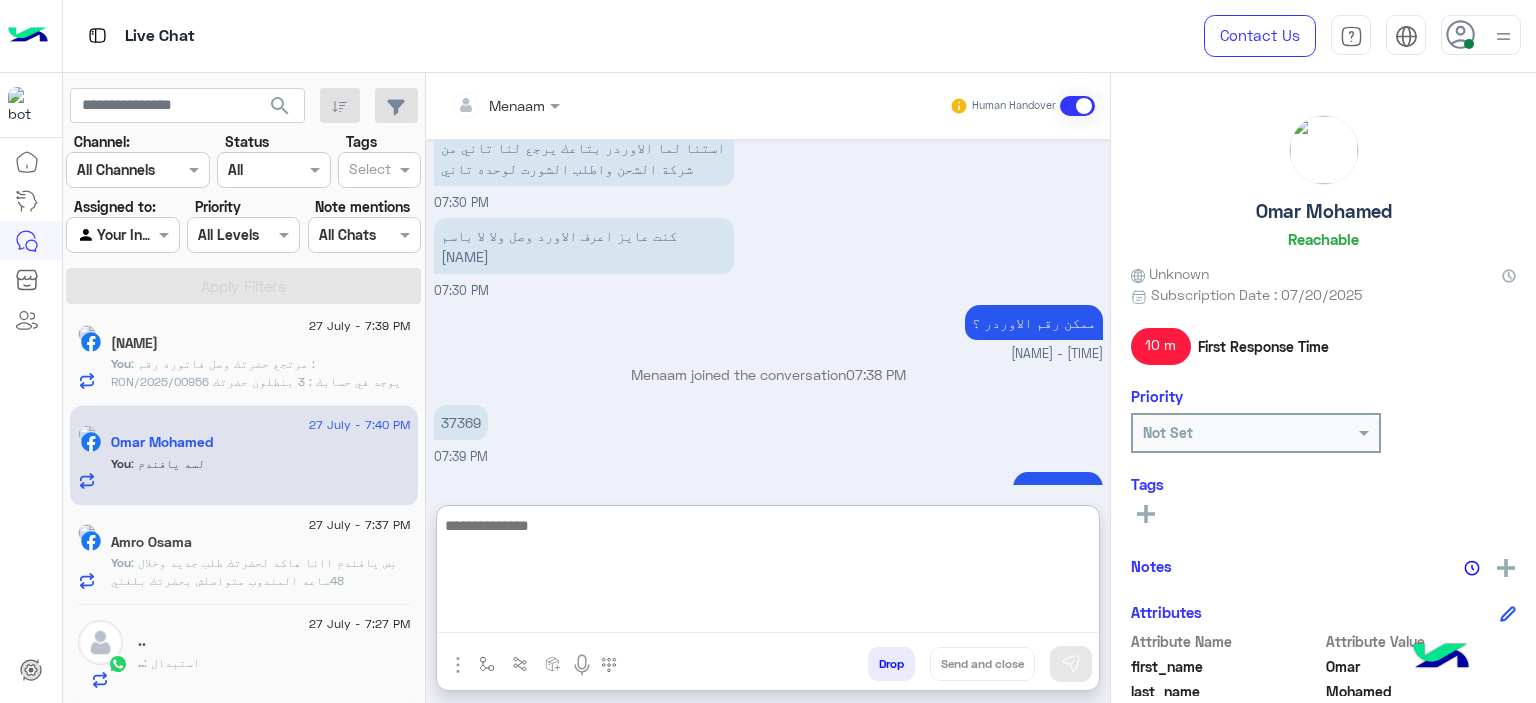 scroll, scrollTop: 1624, scrollLeft: 0, axis: vertical 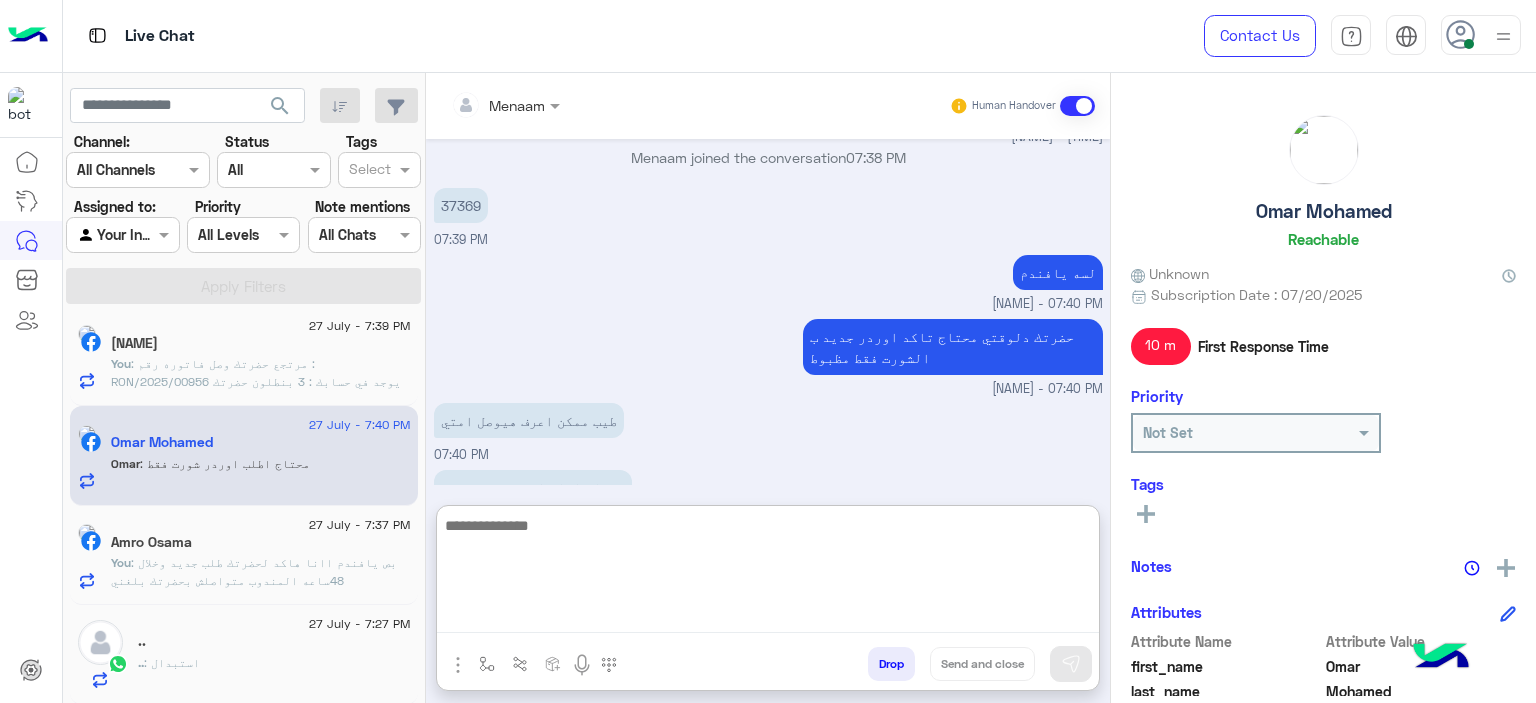 click at bounding box center (768, 573) 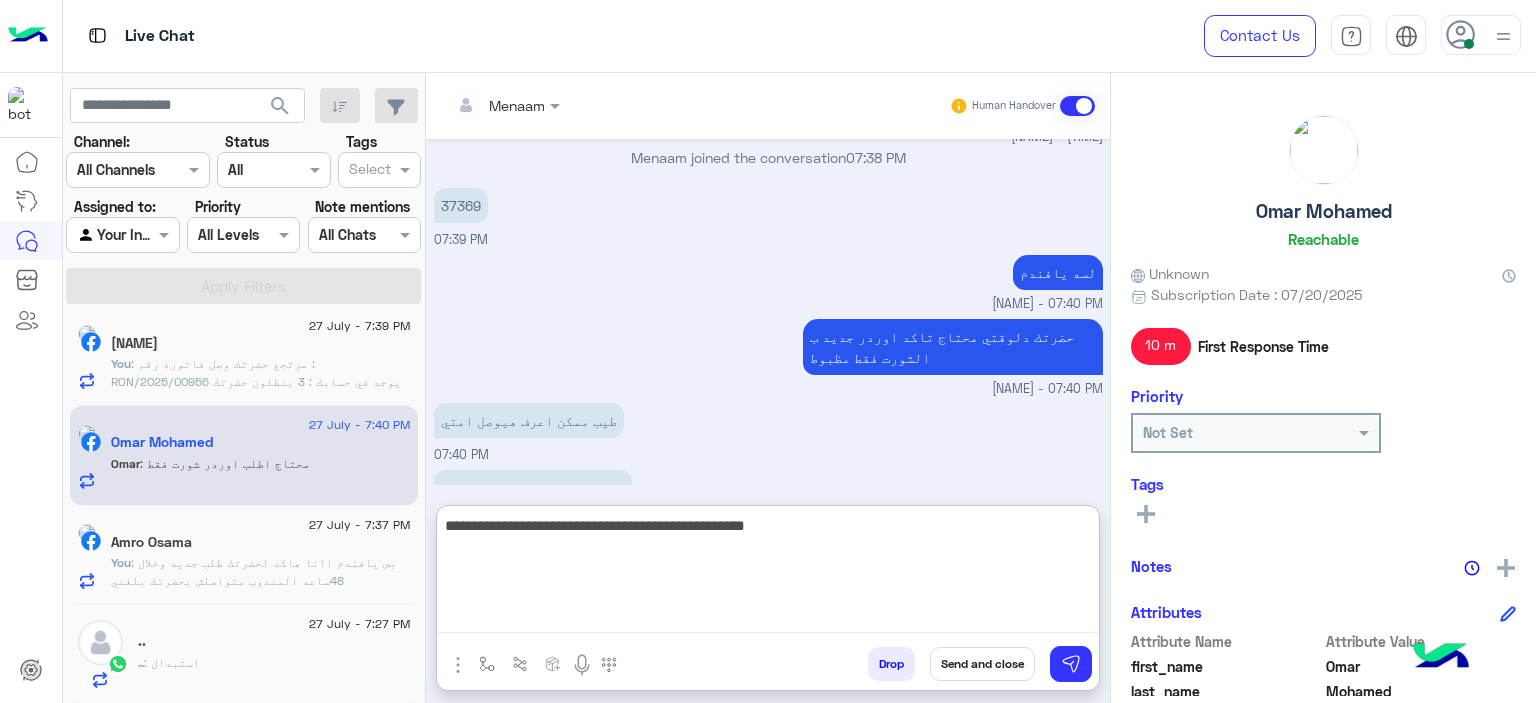 type on "**********" 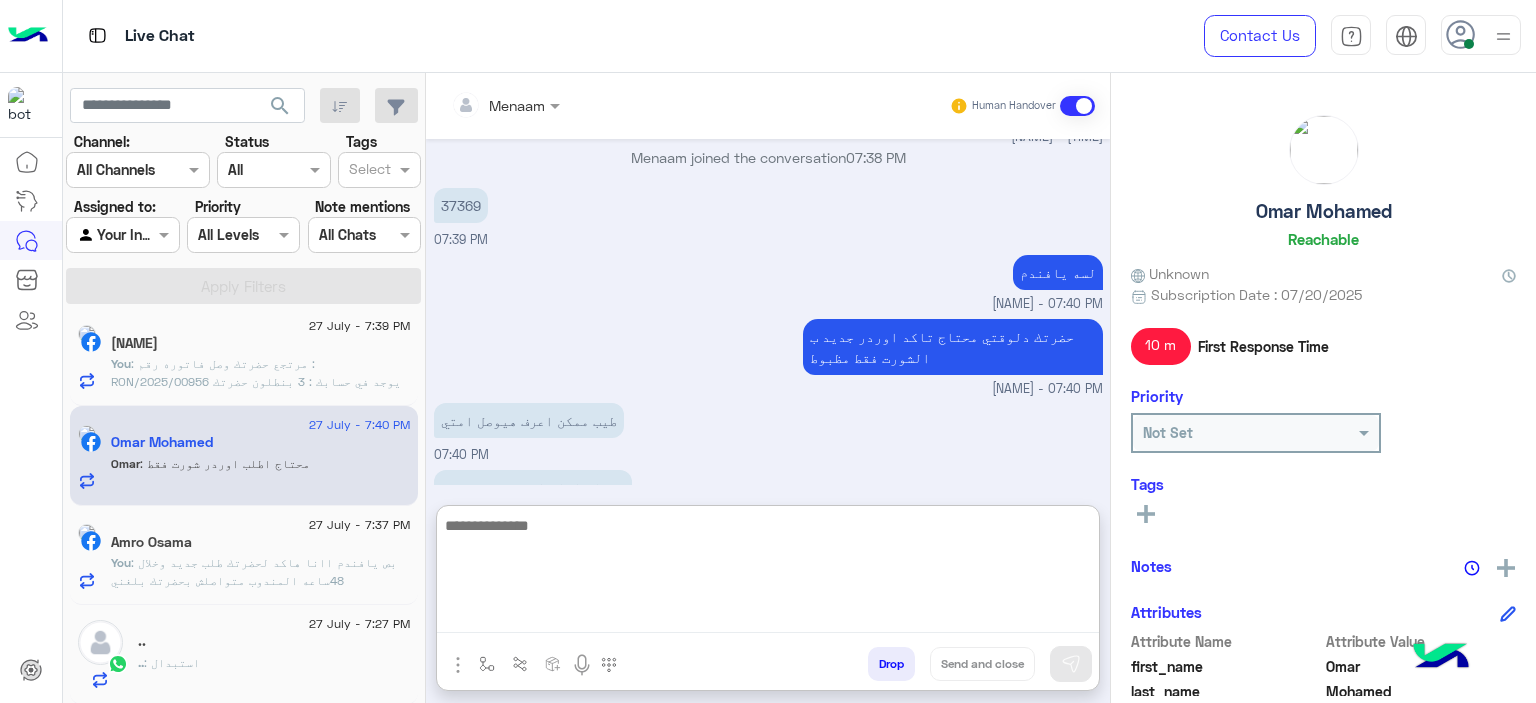 scroll, scrollTop: 1842, scrollLeft: 0, axis: vertical 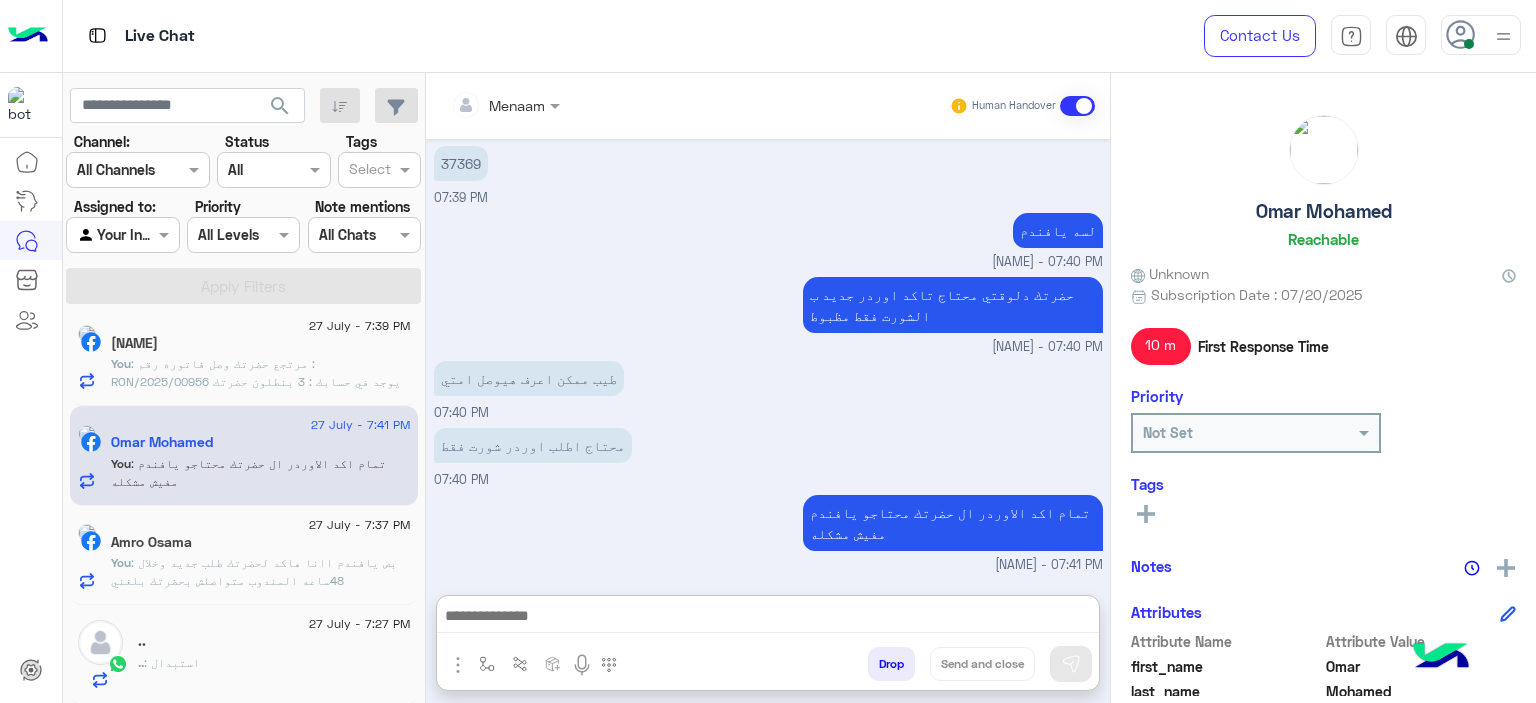 click on ": بص يافندم اانا هاكد لحضرتك طلب جديد وخلال 48ساعه المندوب متواصلش بحضرتك بلغني" 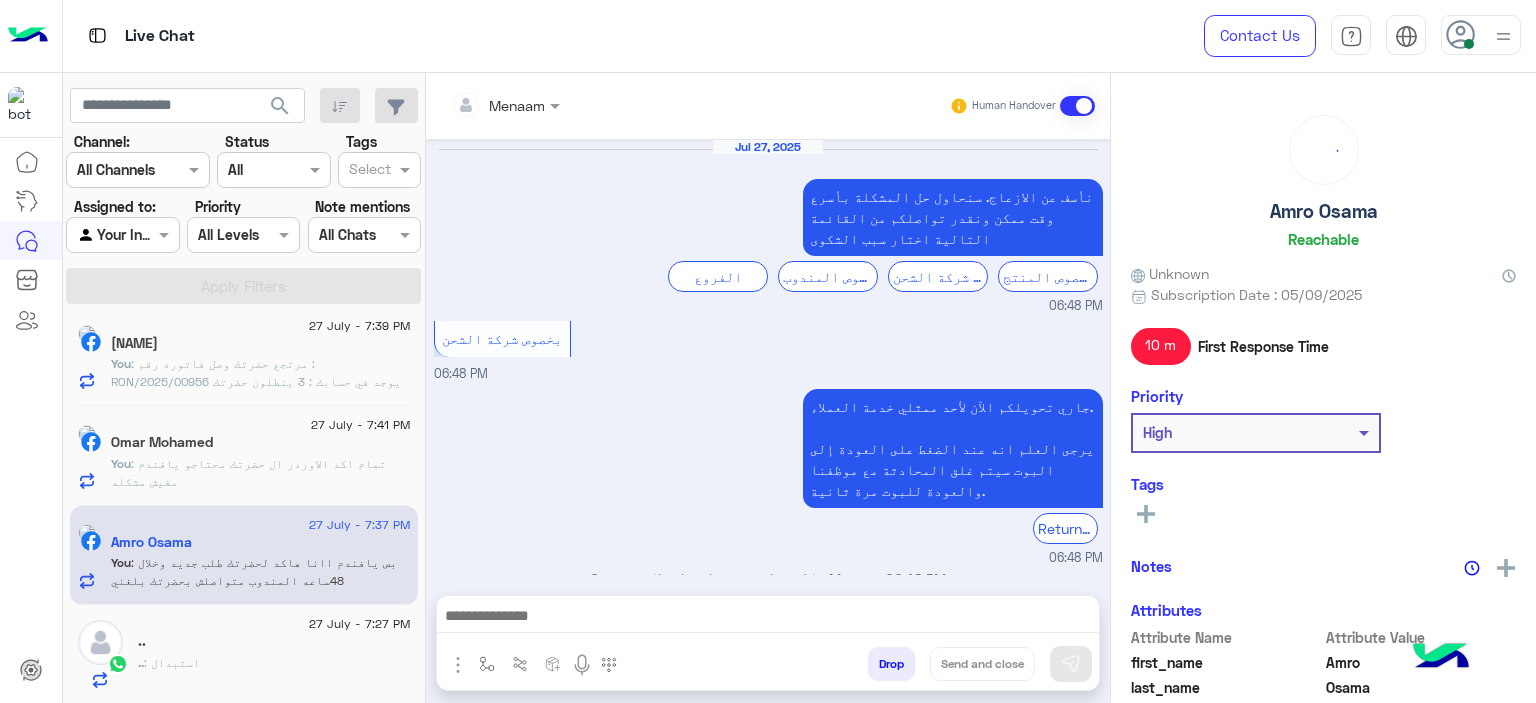 scroll, scrollTop: 1181, scrollLeft: 0, axis: vertical 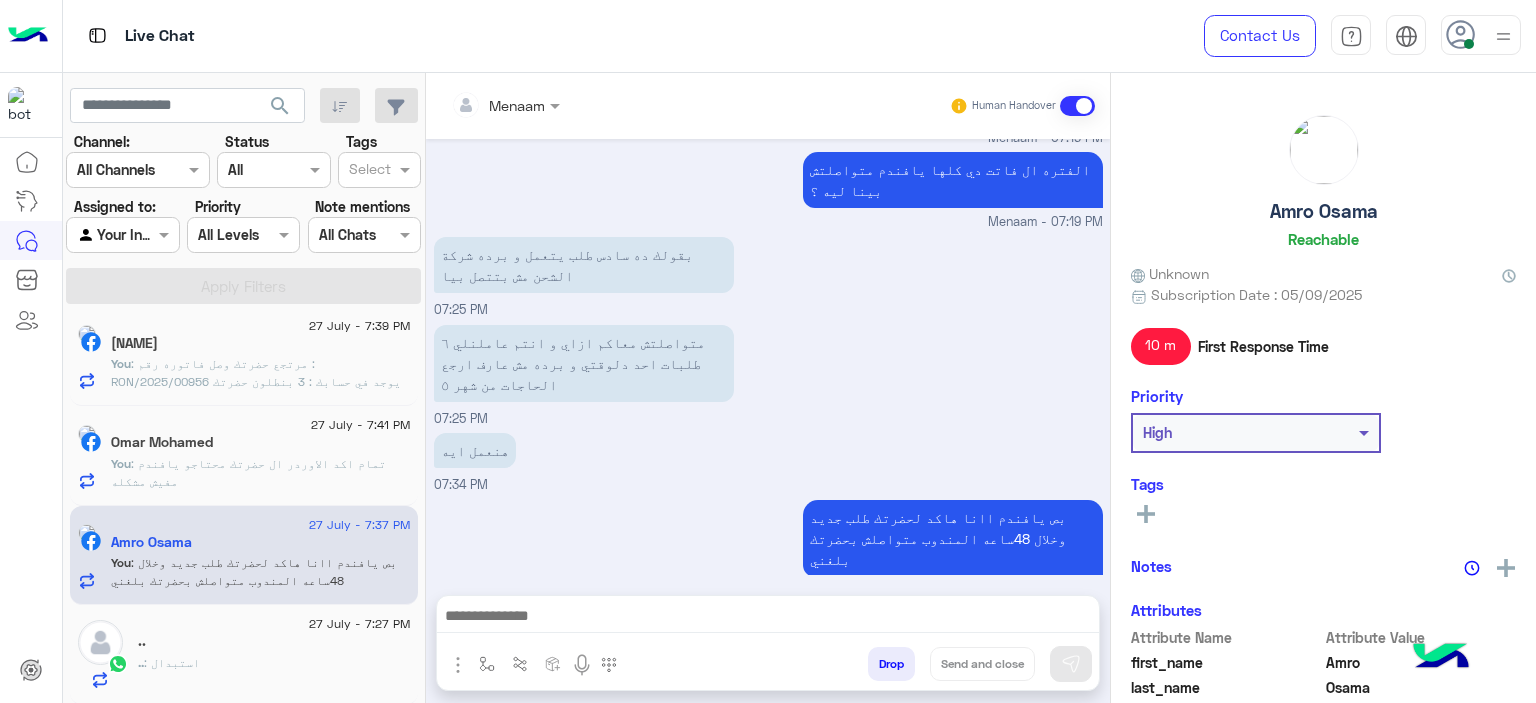 click on ".. : استبدال" 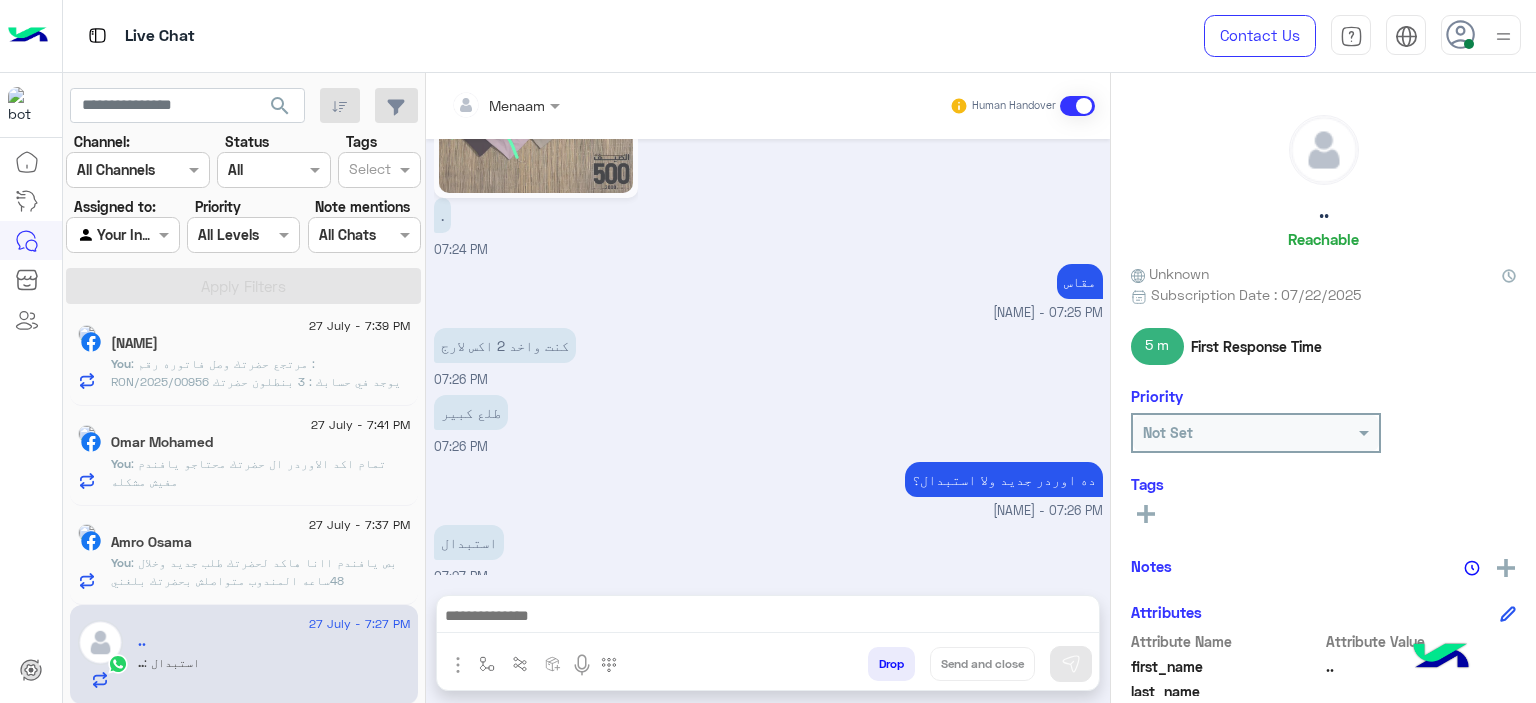 scroll, scrollTop: 1237, scrollLeft: 0, axis: vertical 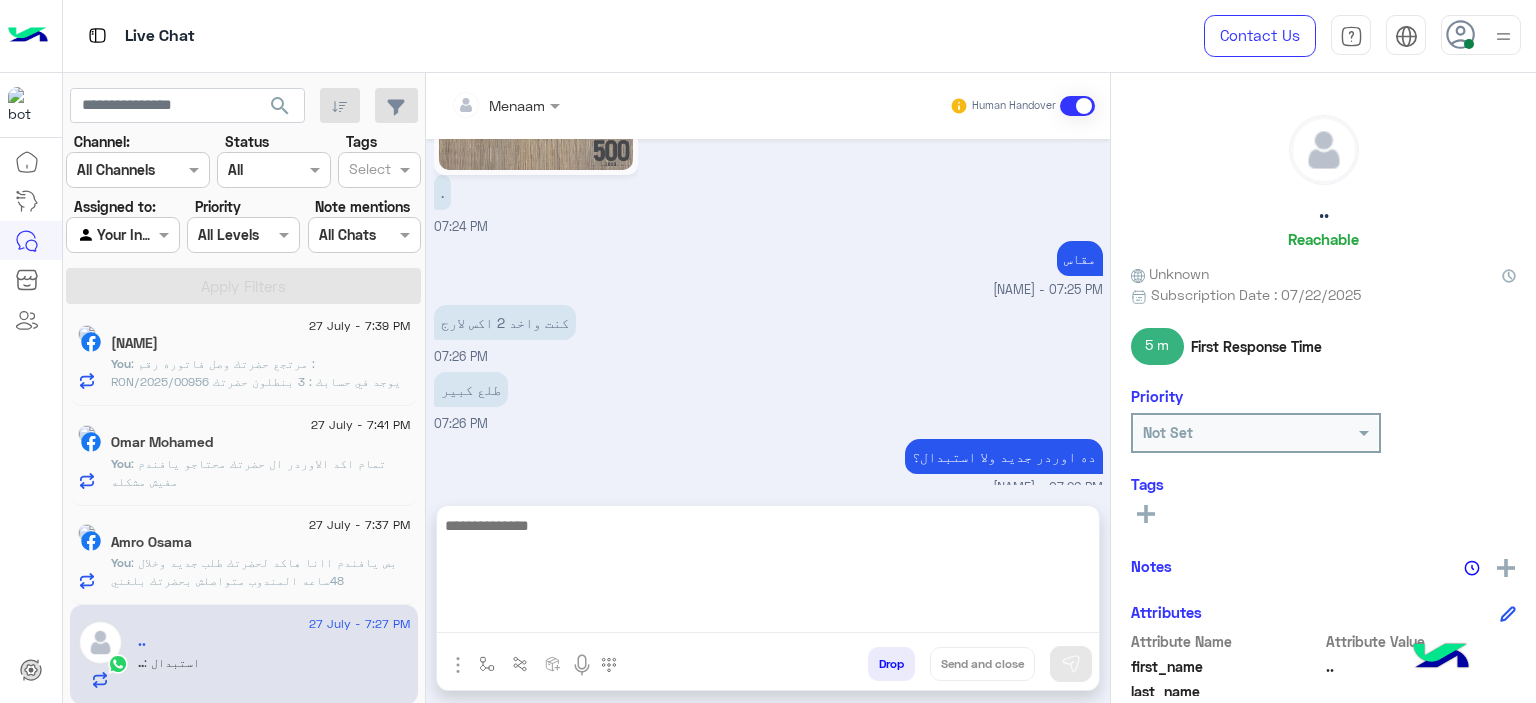 click at bounding box center (768, 573) 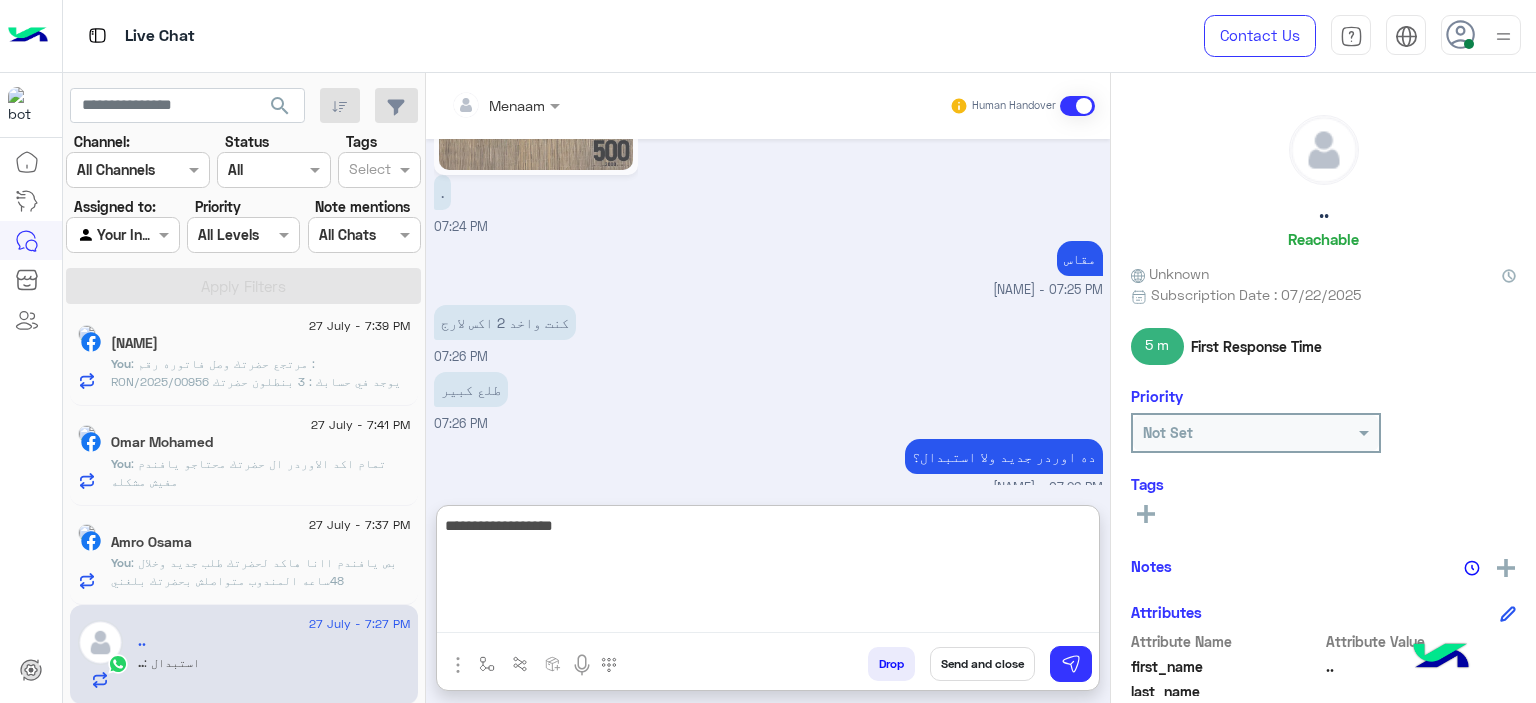 type on "**********" 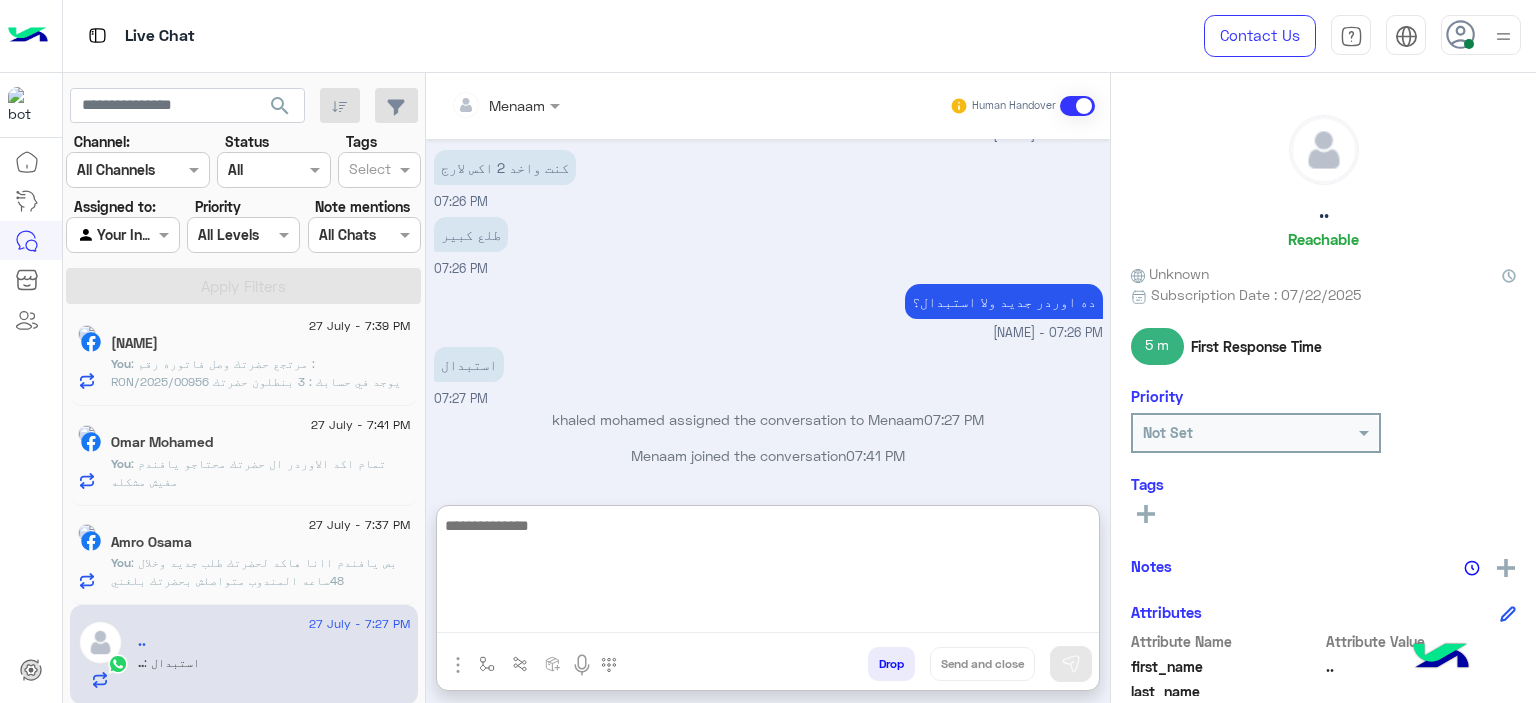 scroll, scrollTop: 1428, scrollLeft: 0, axis: vertical 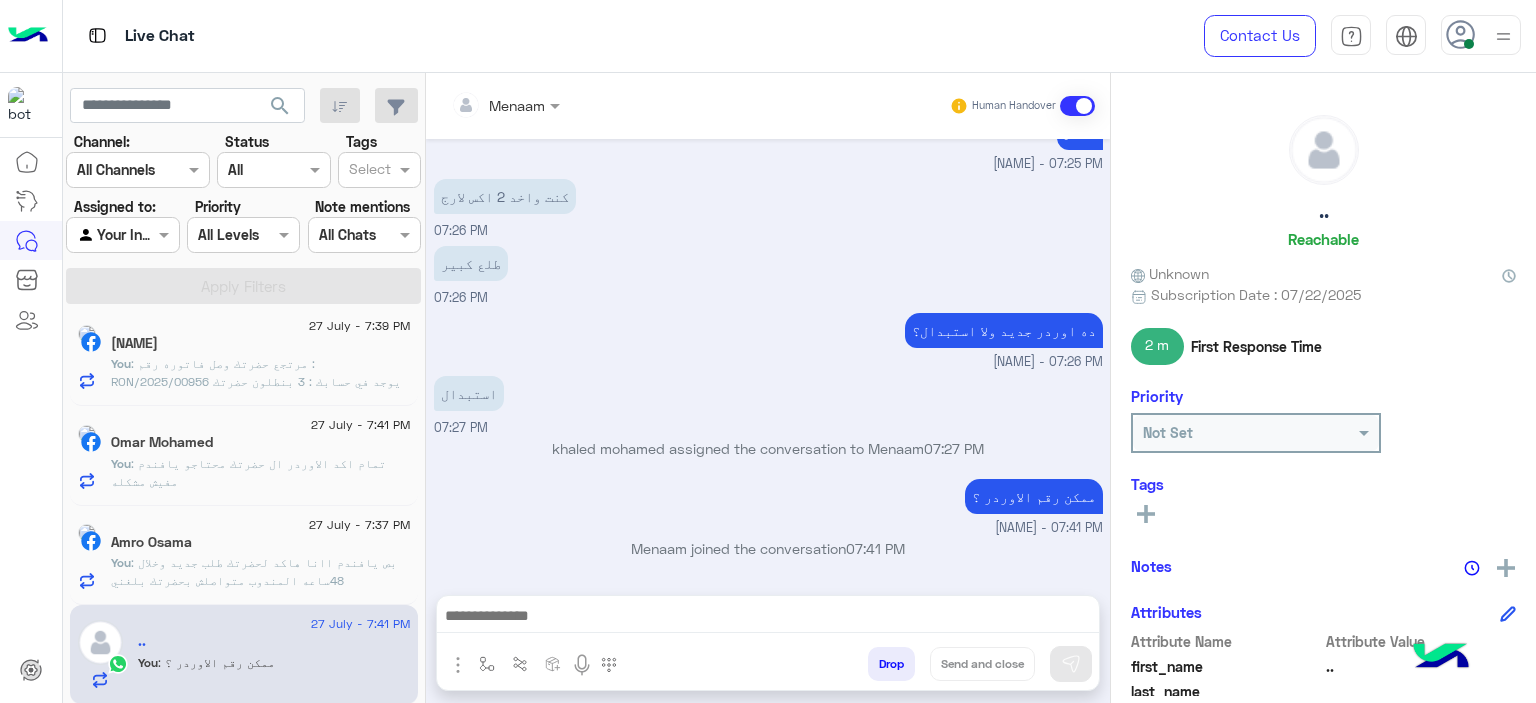 click on "27 July - 7:41 PM  ..    You  : ممكن رقم الاوردر ؟" 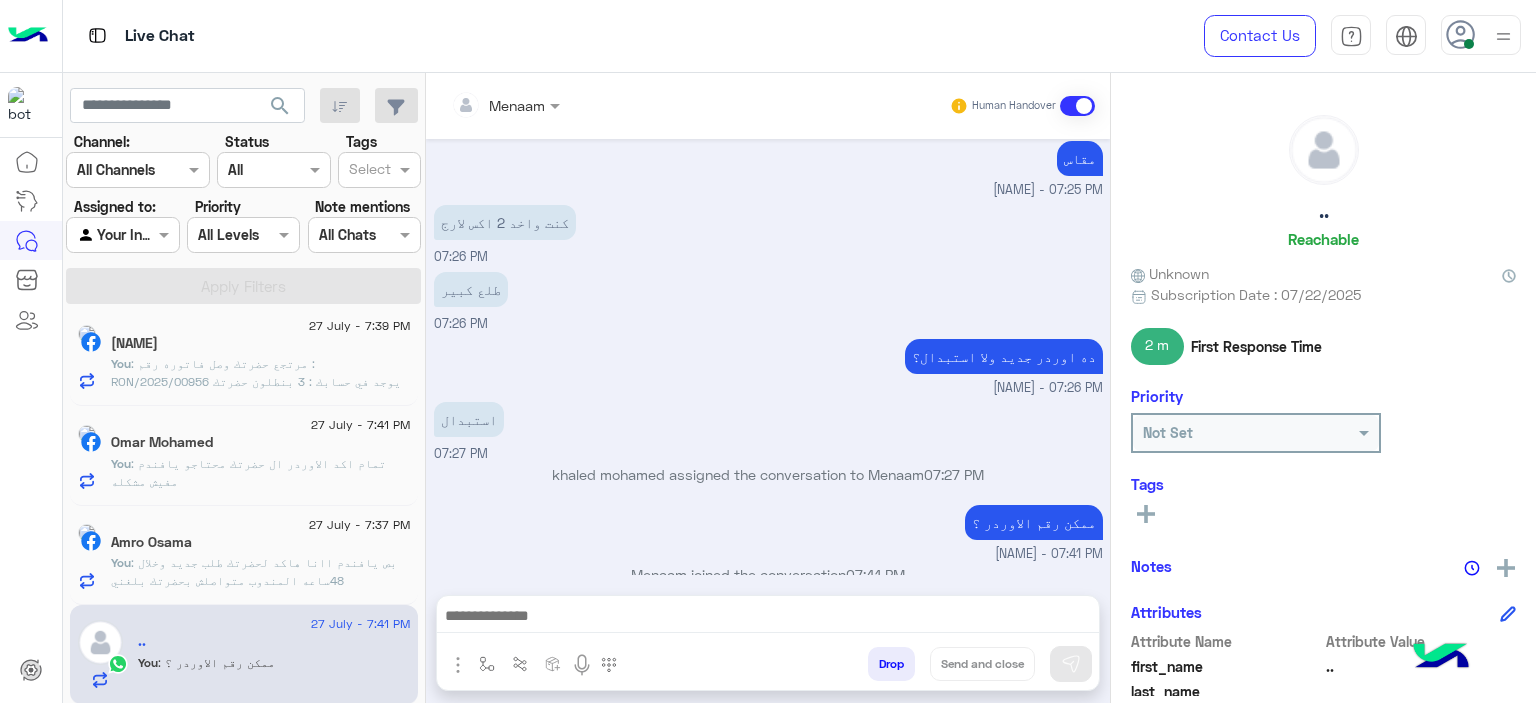 click on ": بص يافندم اانا هاكد لحضرتك طلب جديد وخلال 48ساعه المندوب متواصلش بحضرتك بلغني" 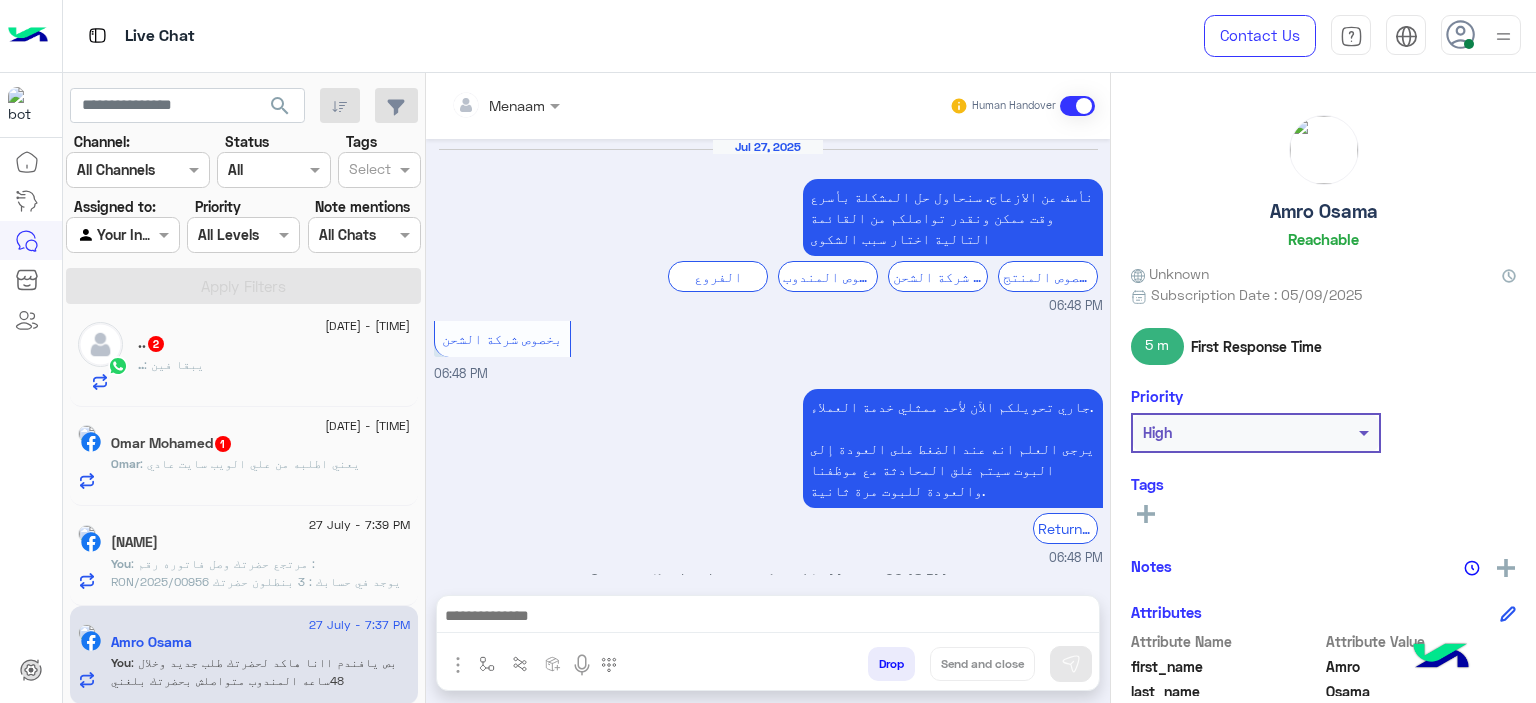 scroll, scrollTop: 1181, scrollLeft: 0, axis: vertical 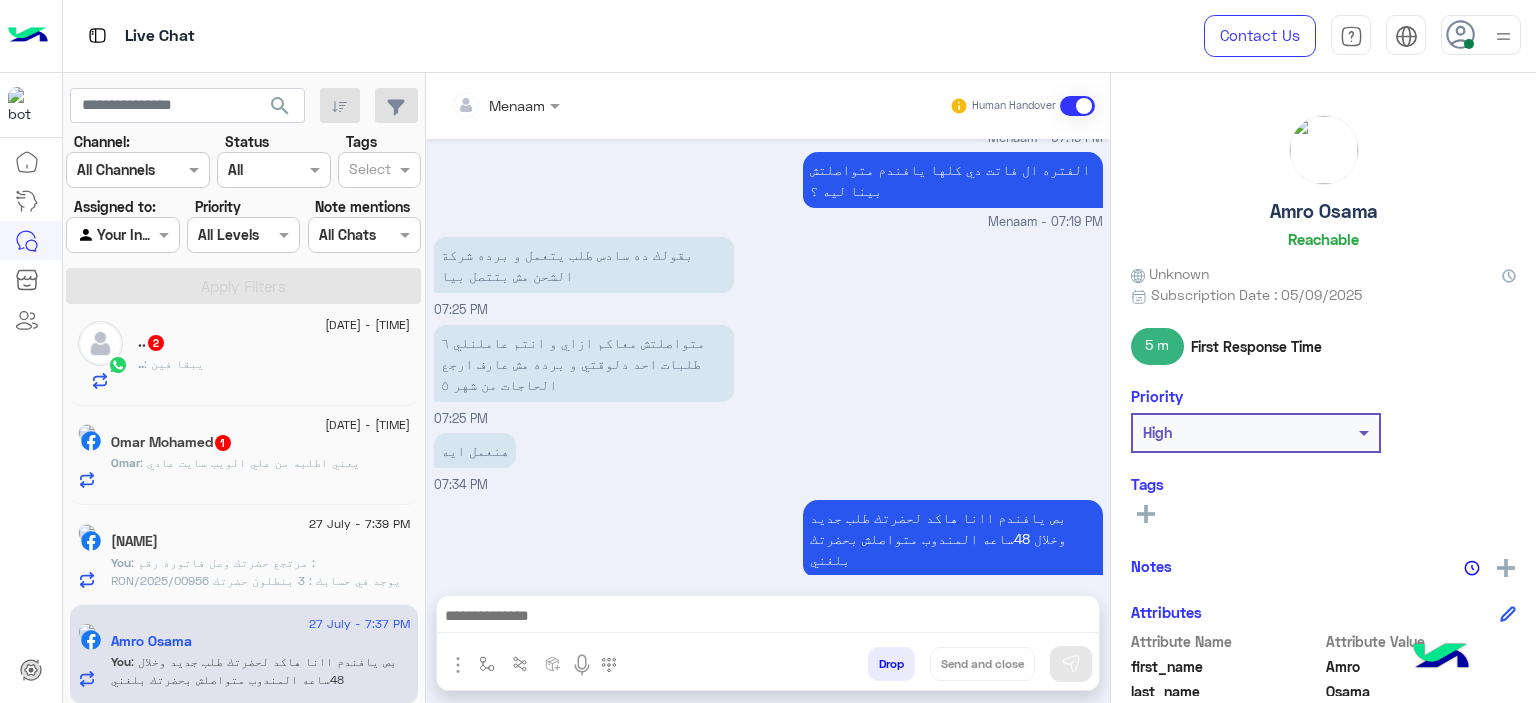 click on ": مرتجع حضرتك وصل
فاتوره رقم :  RON/2025/00956
يوجد في حسابك :  3 بنطلون
حضرتك حابب تاكد اوردر بديل معنا ؟" 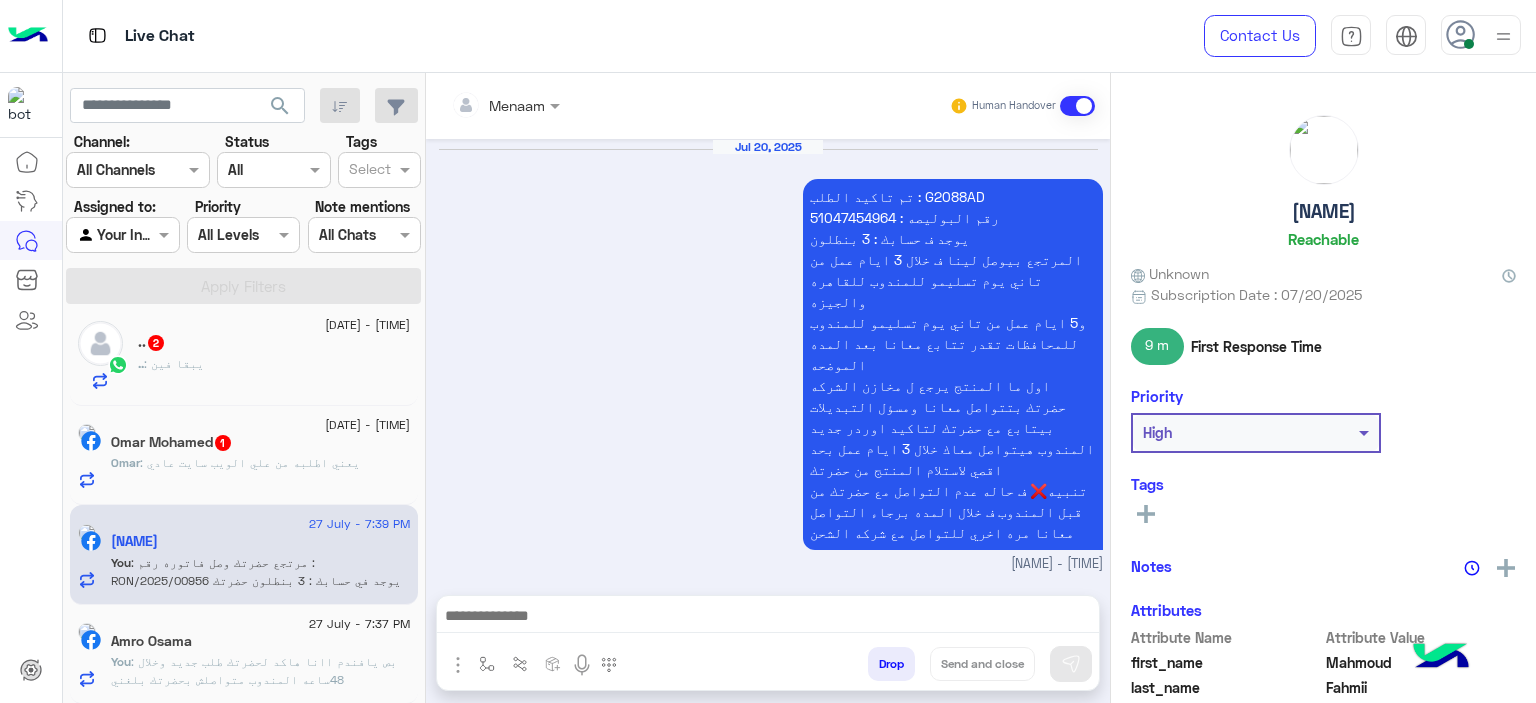 scroll, scrollTop: 1750, scrollLeft: 0, axis: vertical 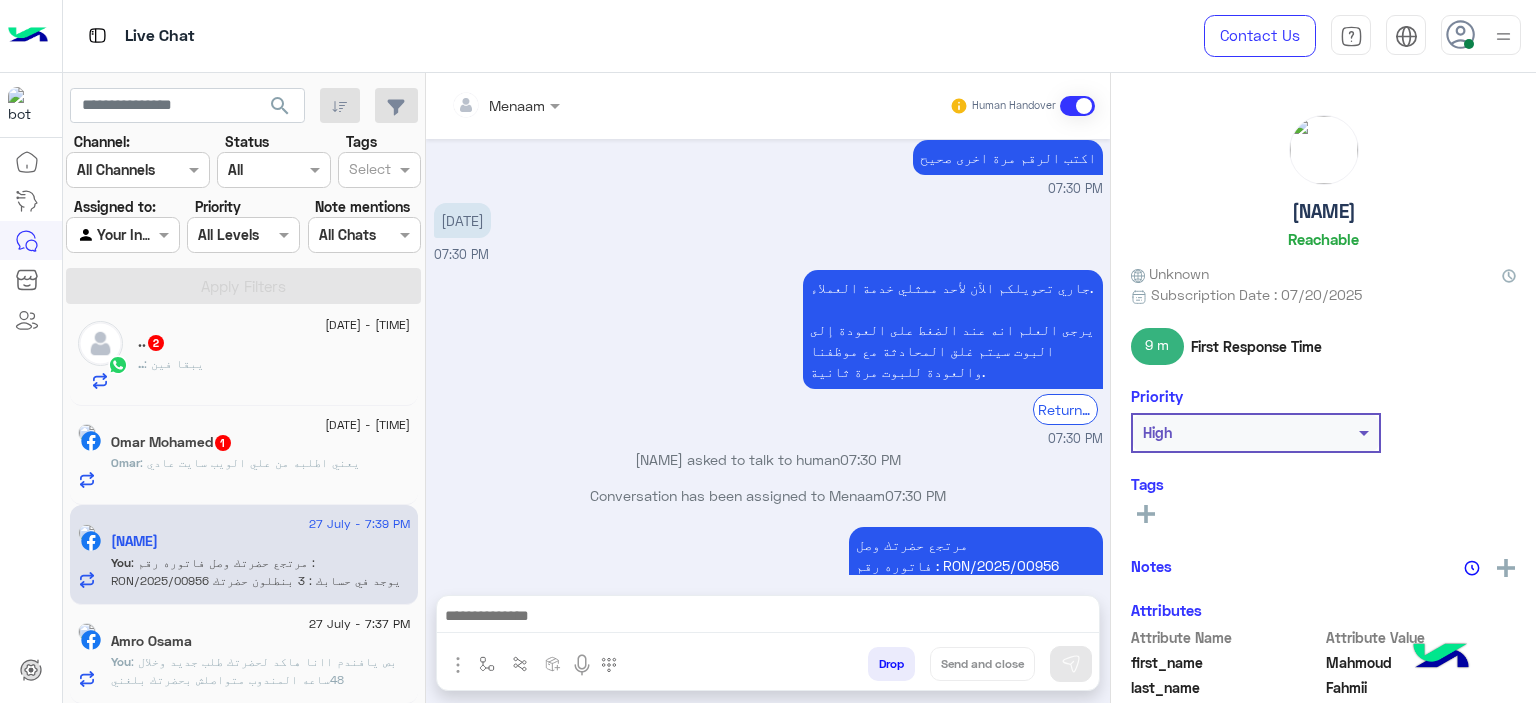 click on "Omar : يعني اطلبه من علي الويب سايت عادي" 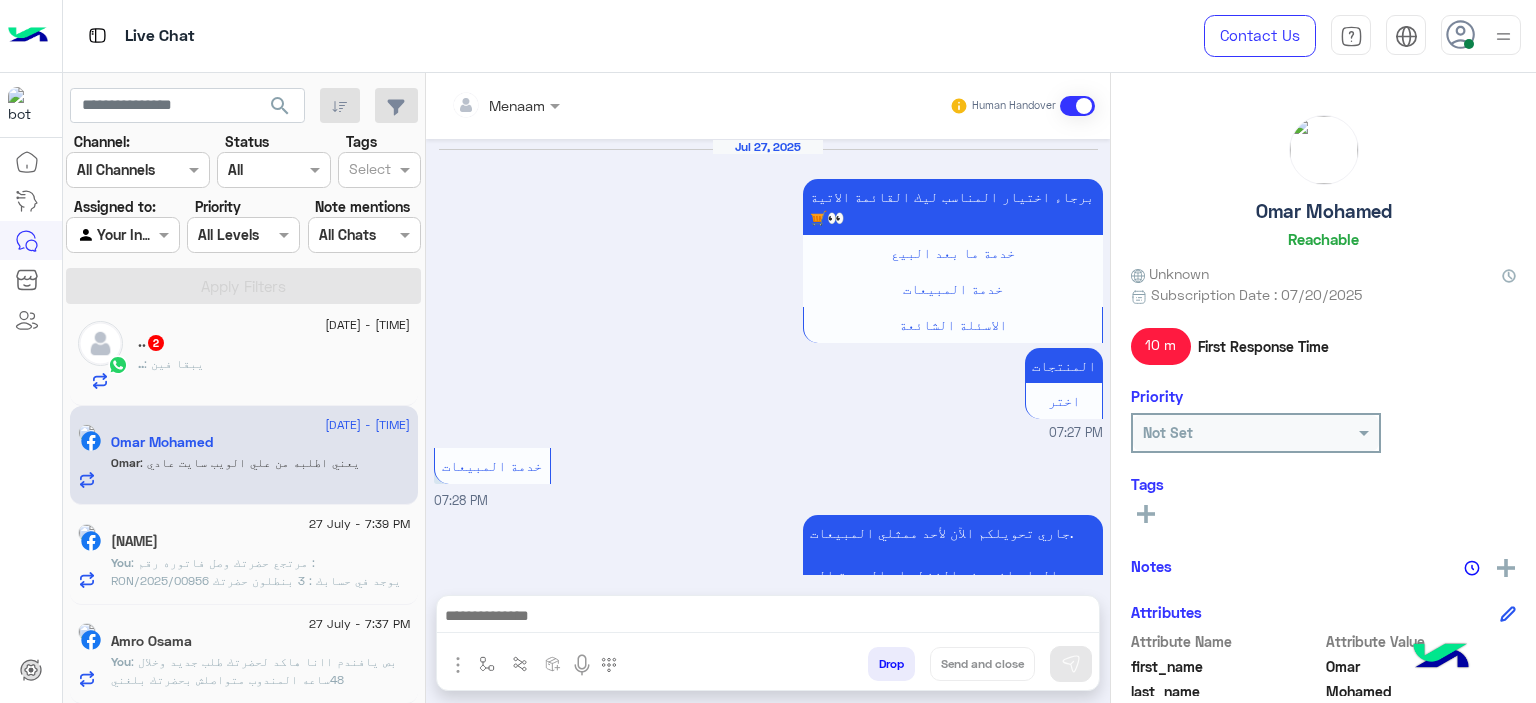 scroll, scrollTop: 1179, scrollLeft: 0, axis: vertical 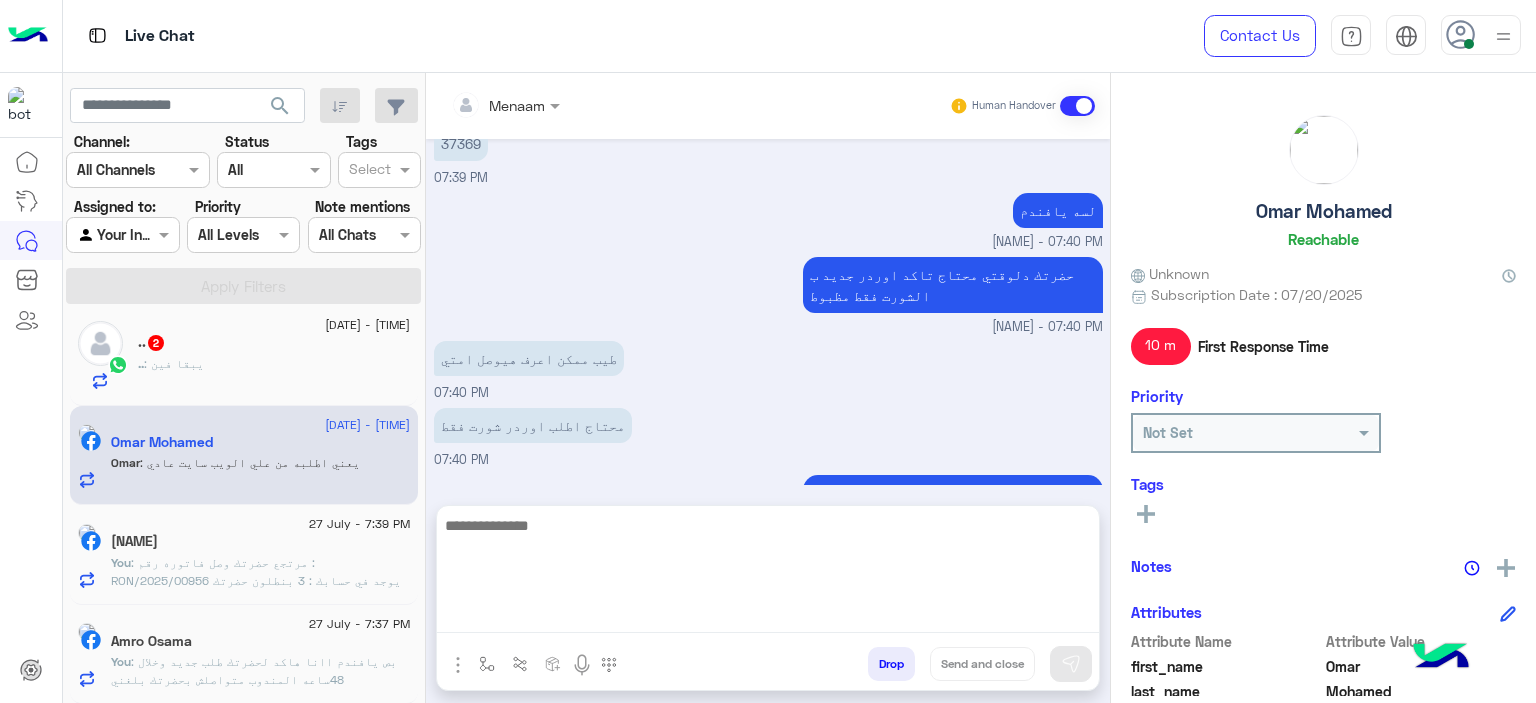 click at bounding box center (768, 573) 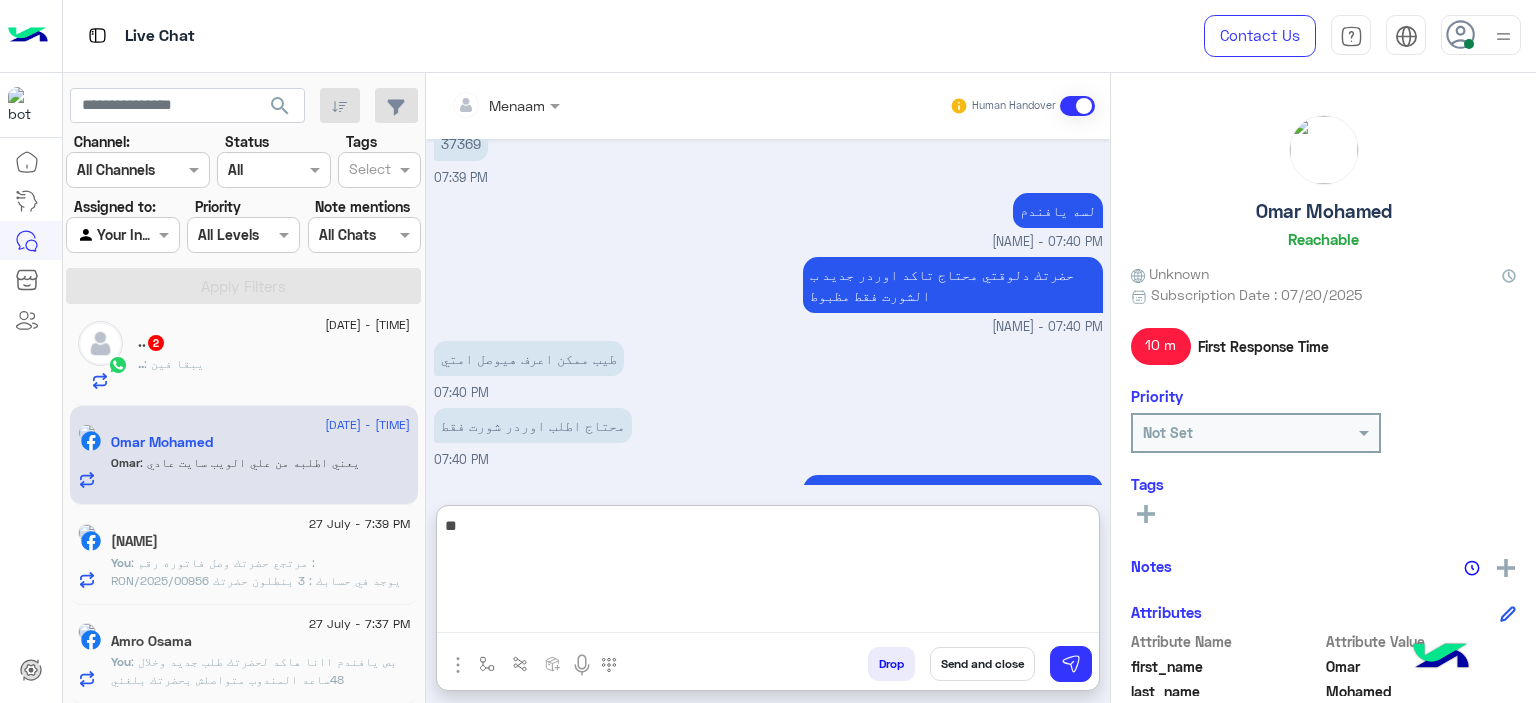 type on "*" 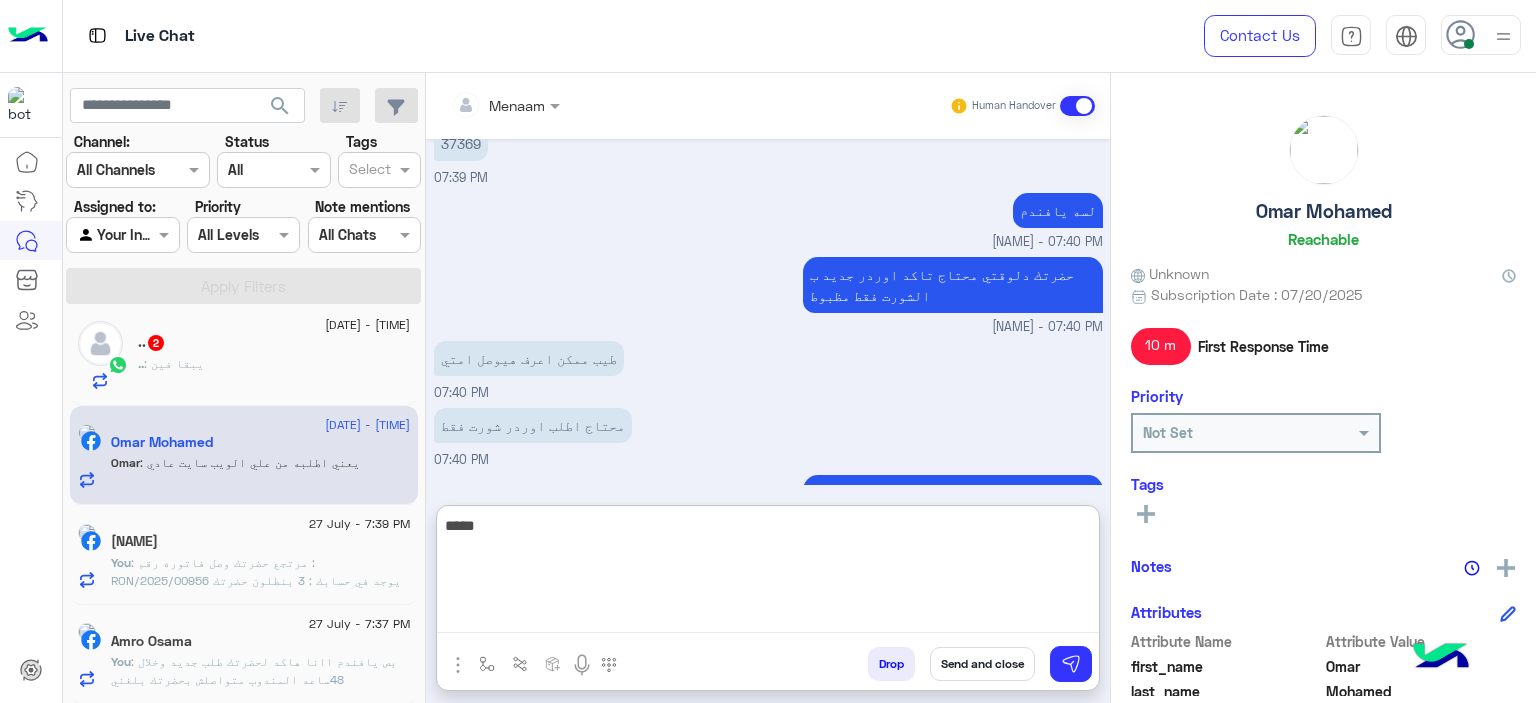 type on "*****" 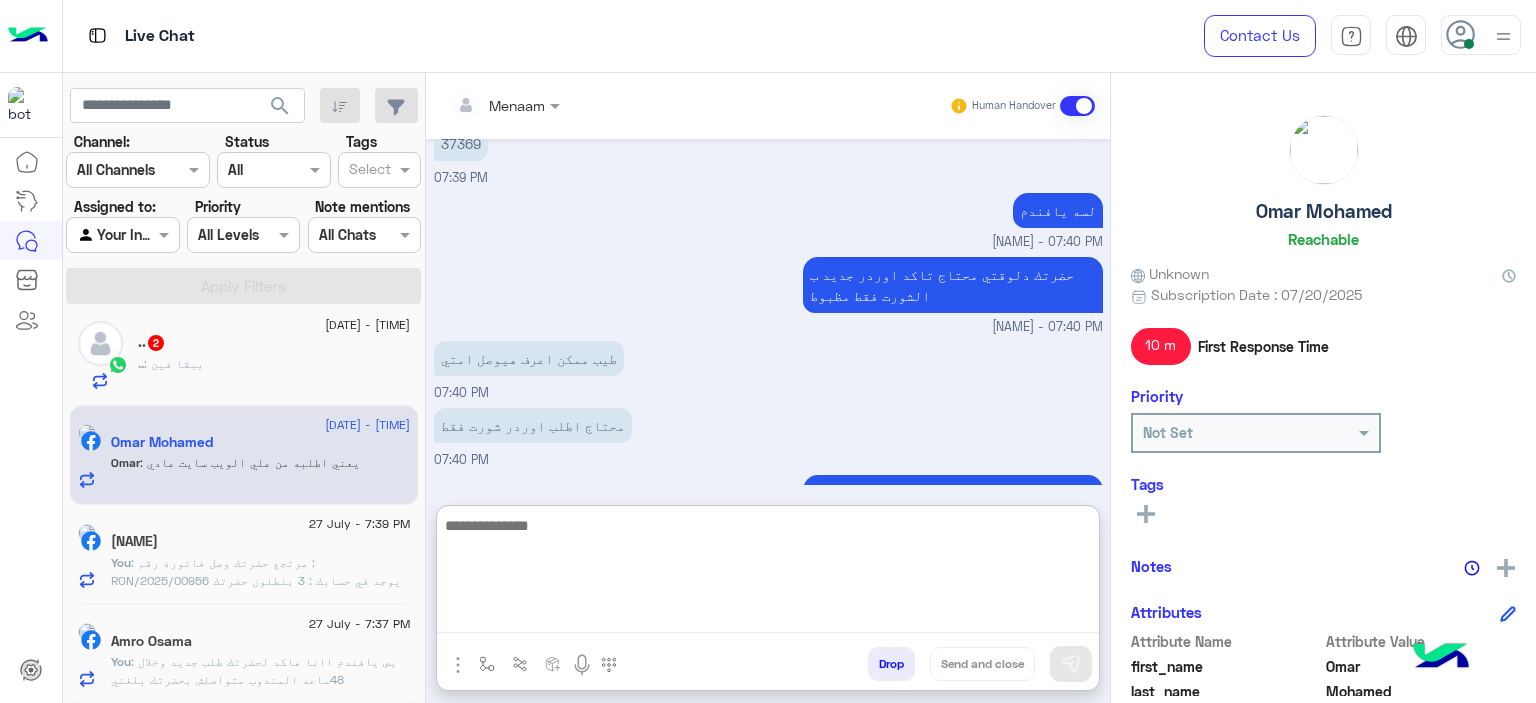 scroll, scrollTop: 1332, scrollLeft: 0, axis: vertical 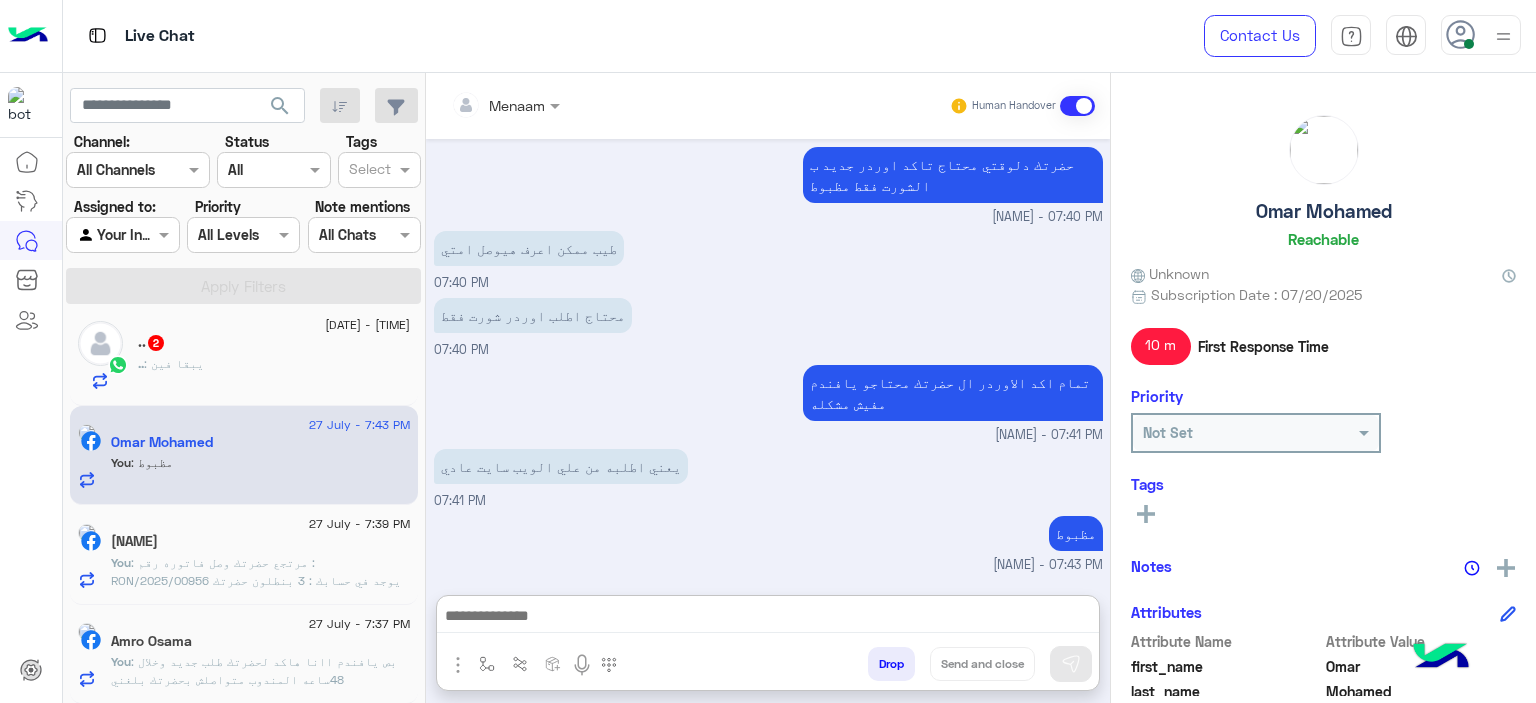 click on ".. : يبقا فين" 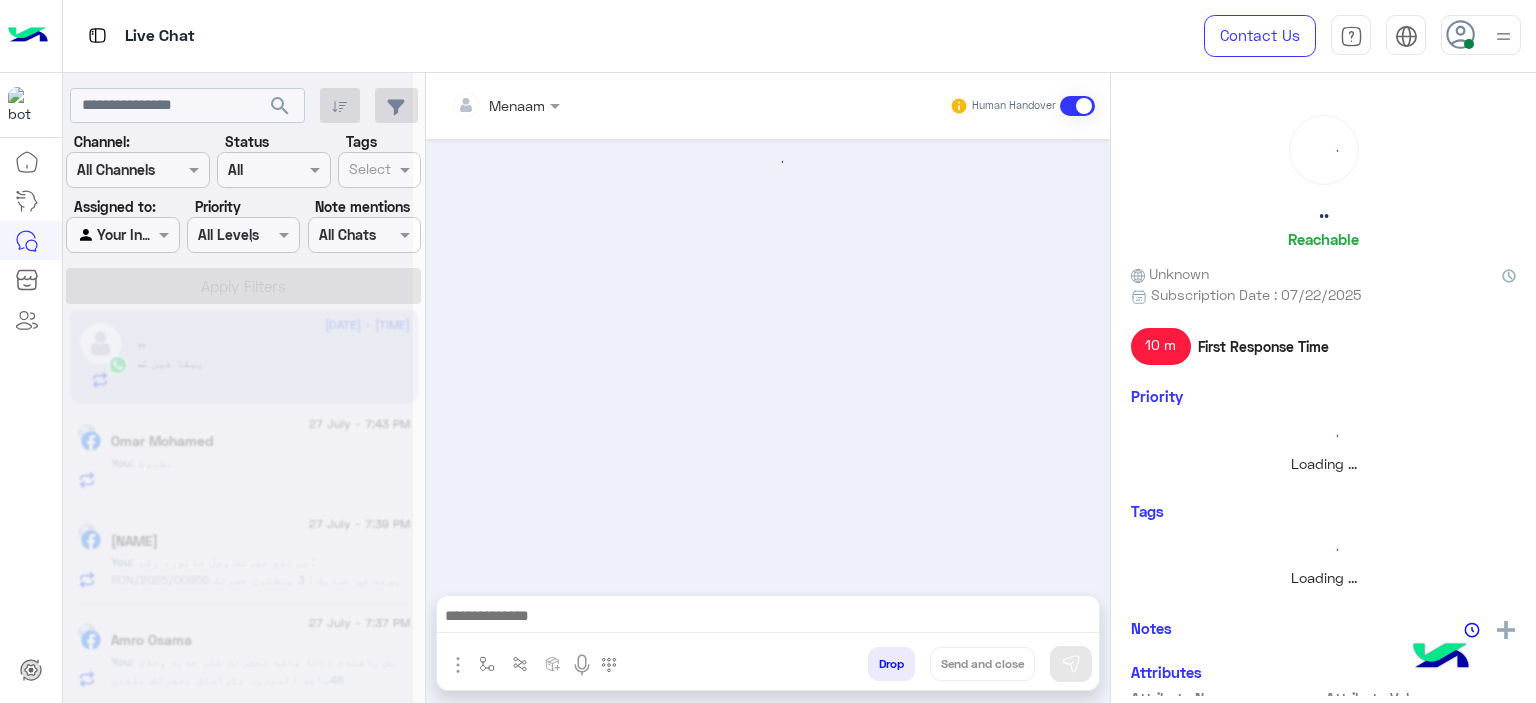 scroll, scrollTop: 0, scrollLeft: 0, axis: both 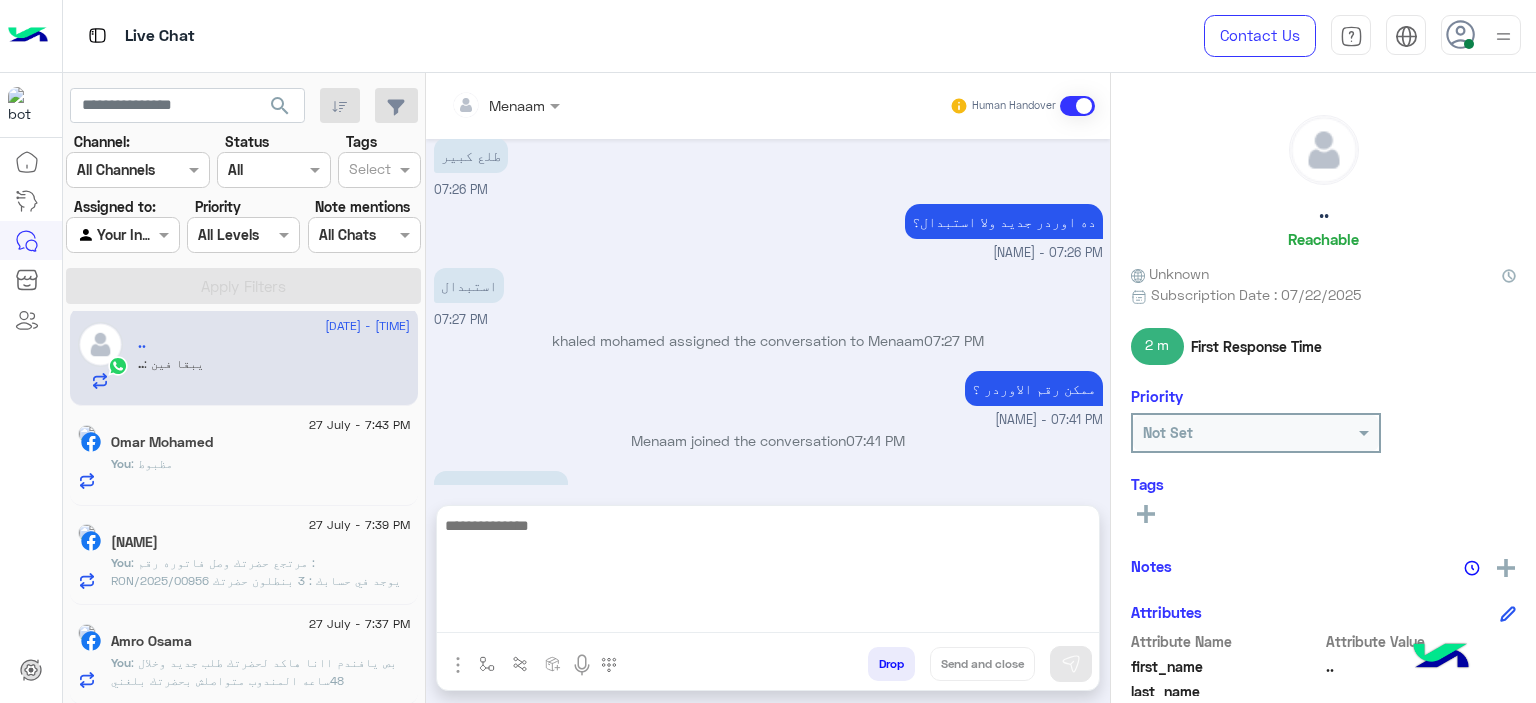 click at bounding box center [768, 573] 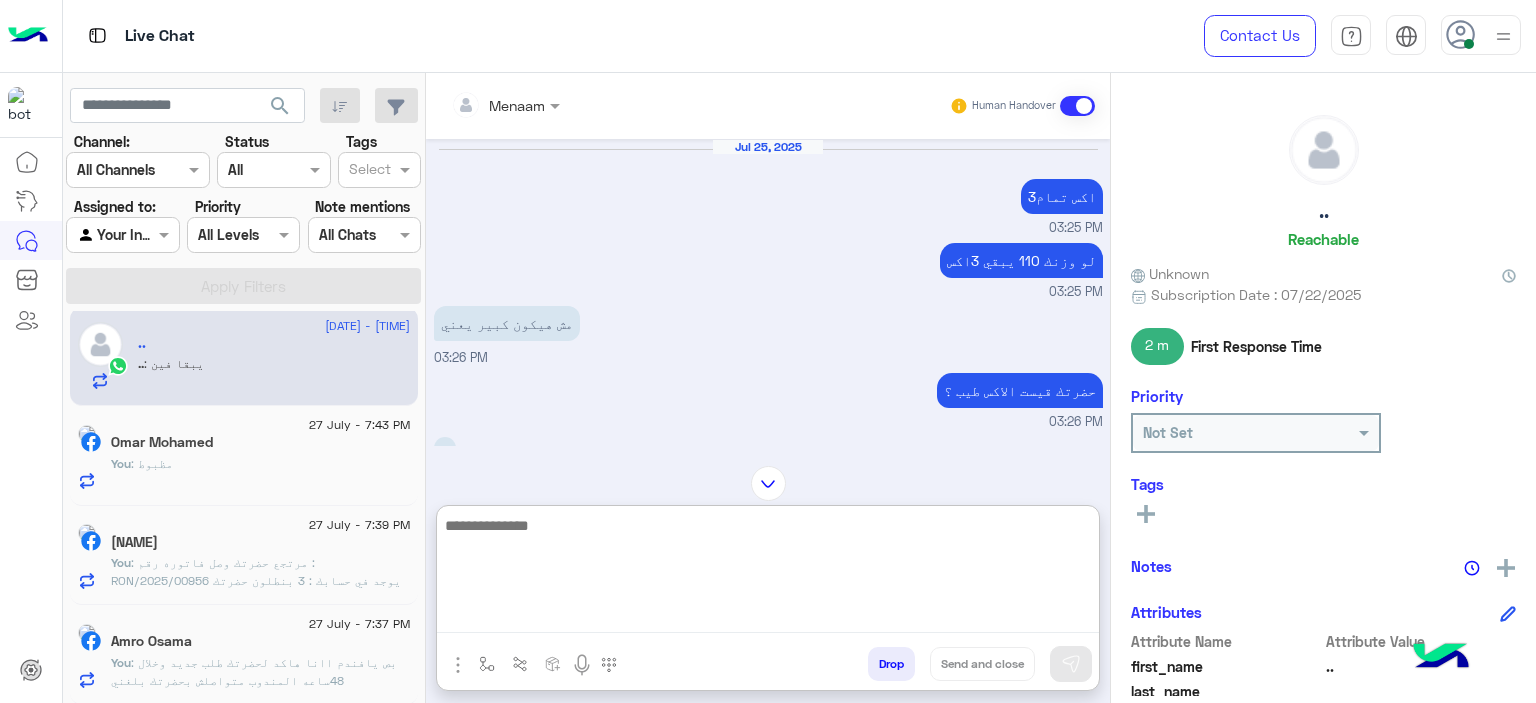 scroll, scrollTop: 1438, scrollLeft: 0, axis: vertical 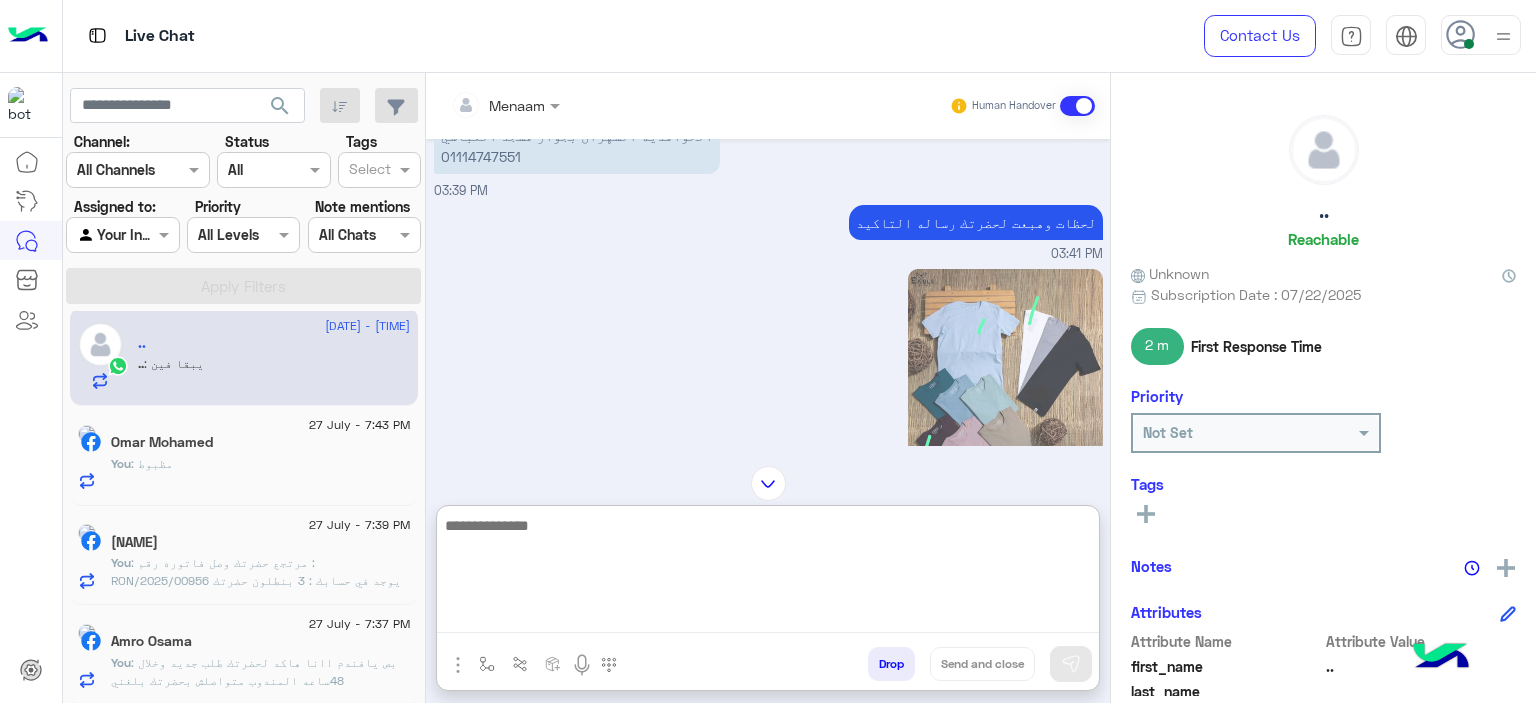 click at bounding box center (768, 573) 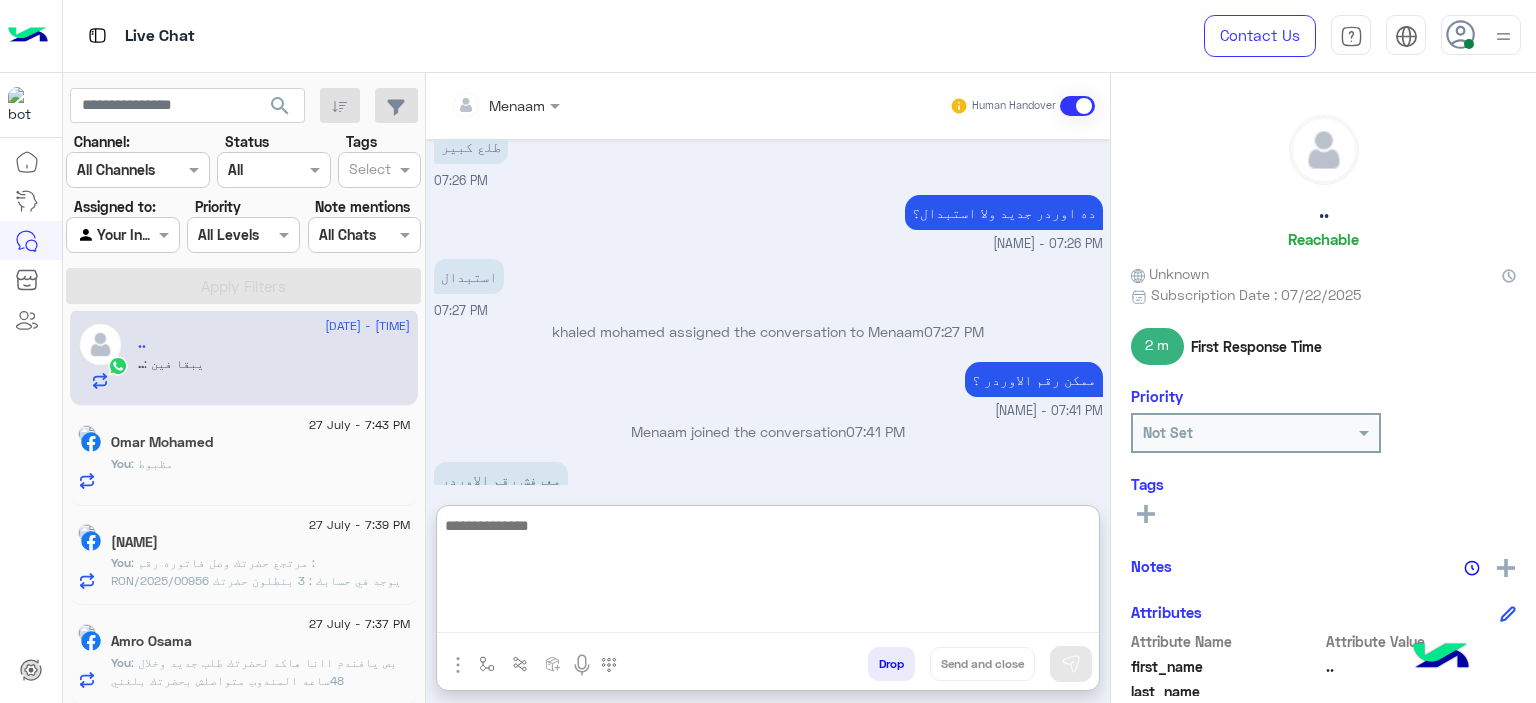 scroll, scrollTop: 4712, scrollLeft: 0, axis: vertical 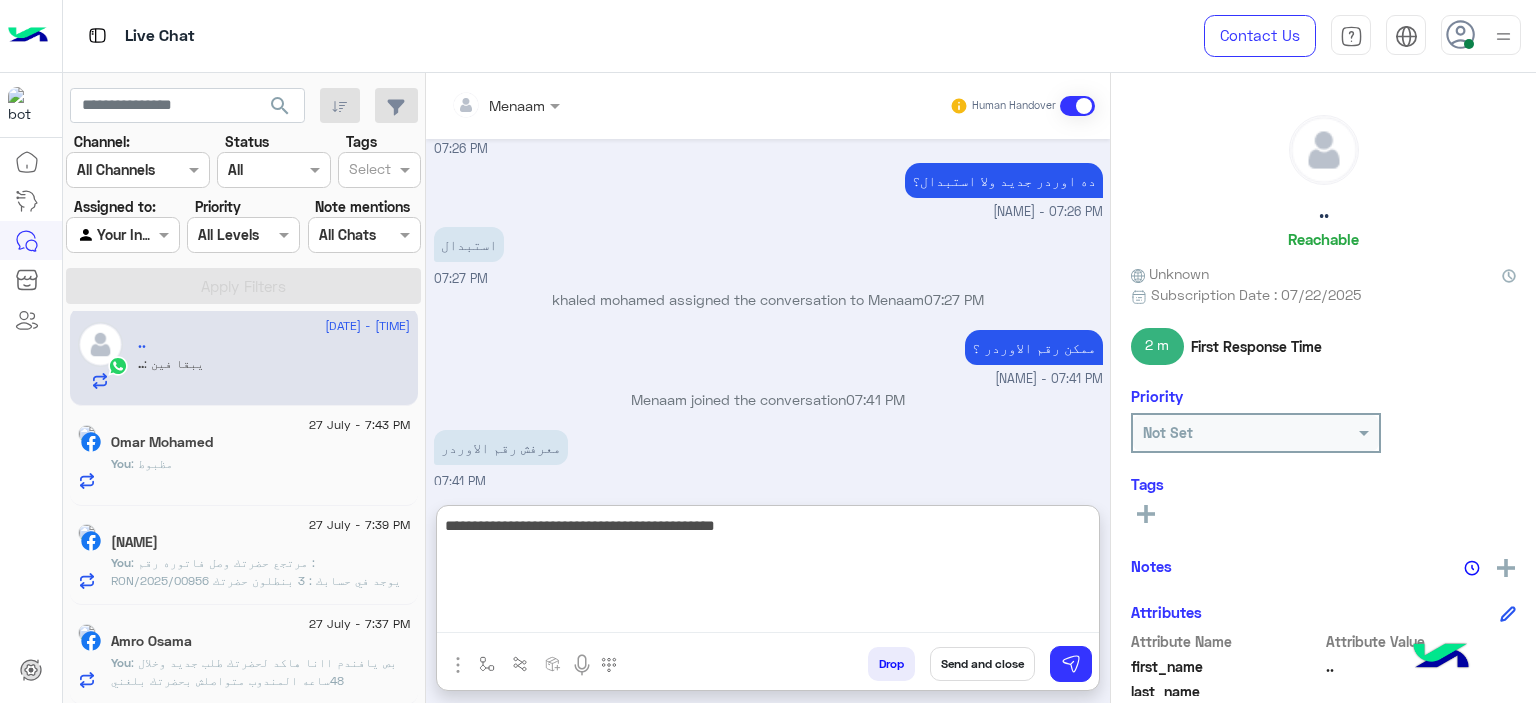 type on "**********" 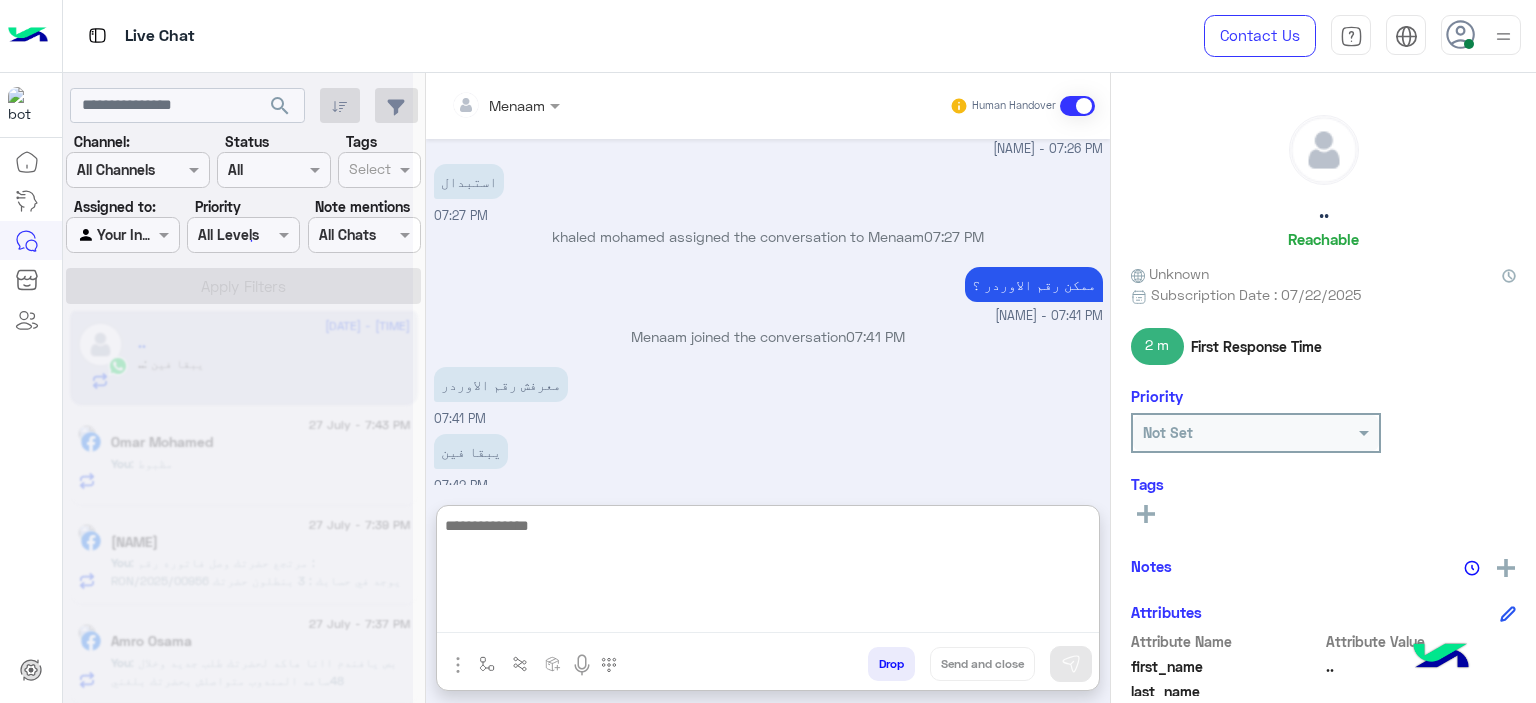 scroll, scrollTop: 4776, scrollLeft: 0, axis: vertical 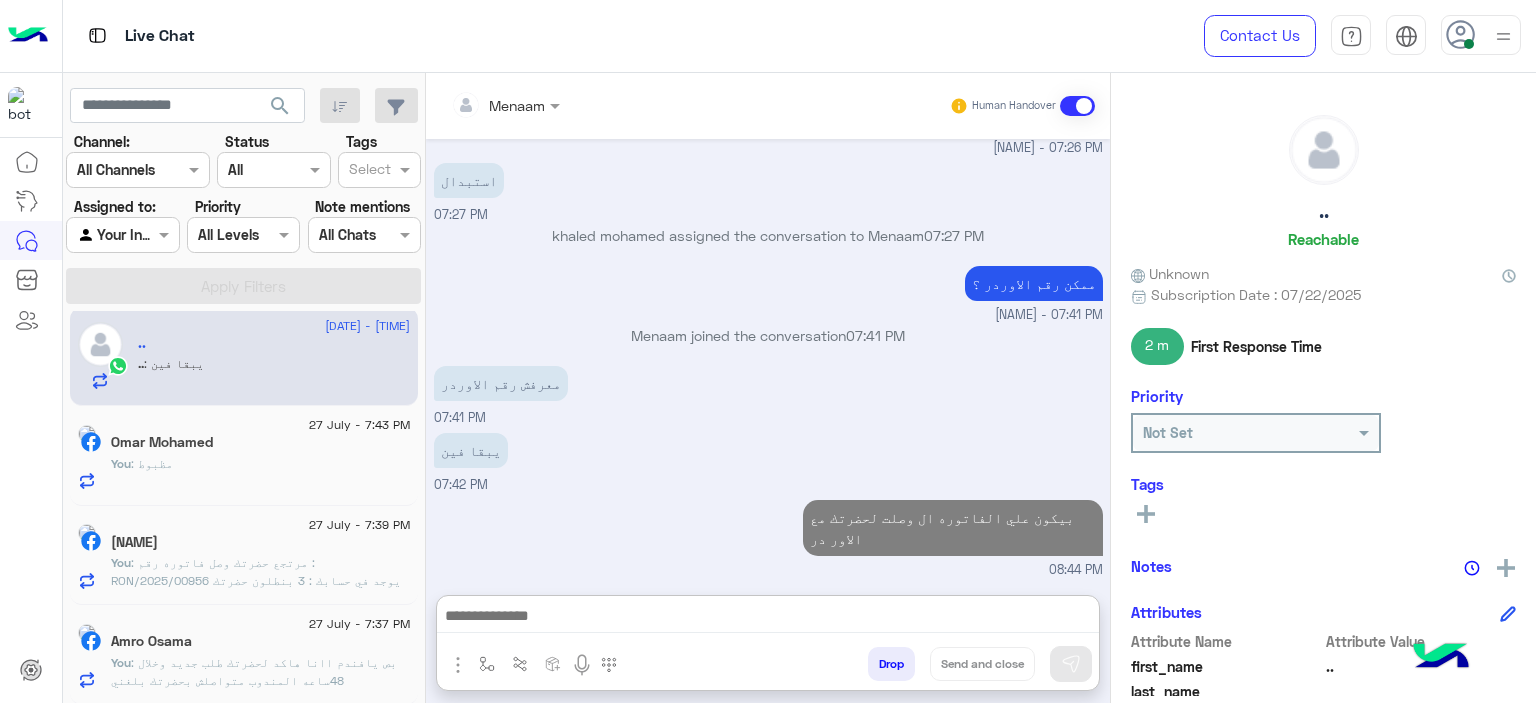 click on "27 July - 7:43 PM" 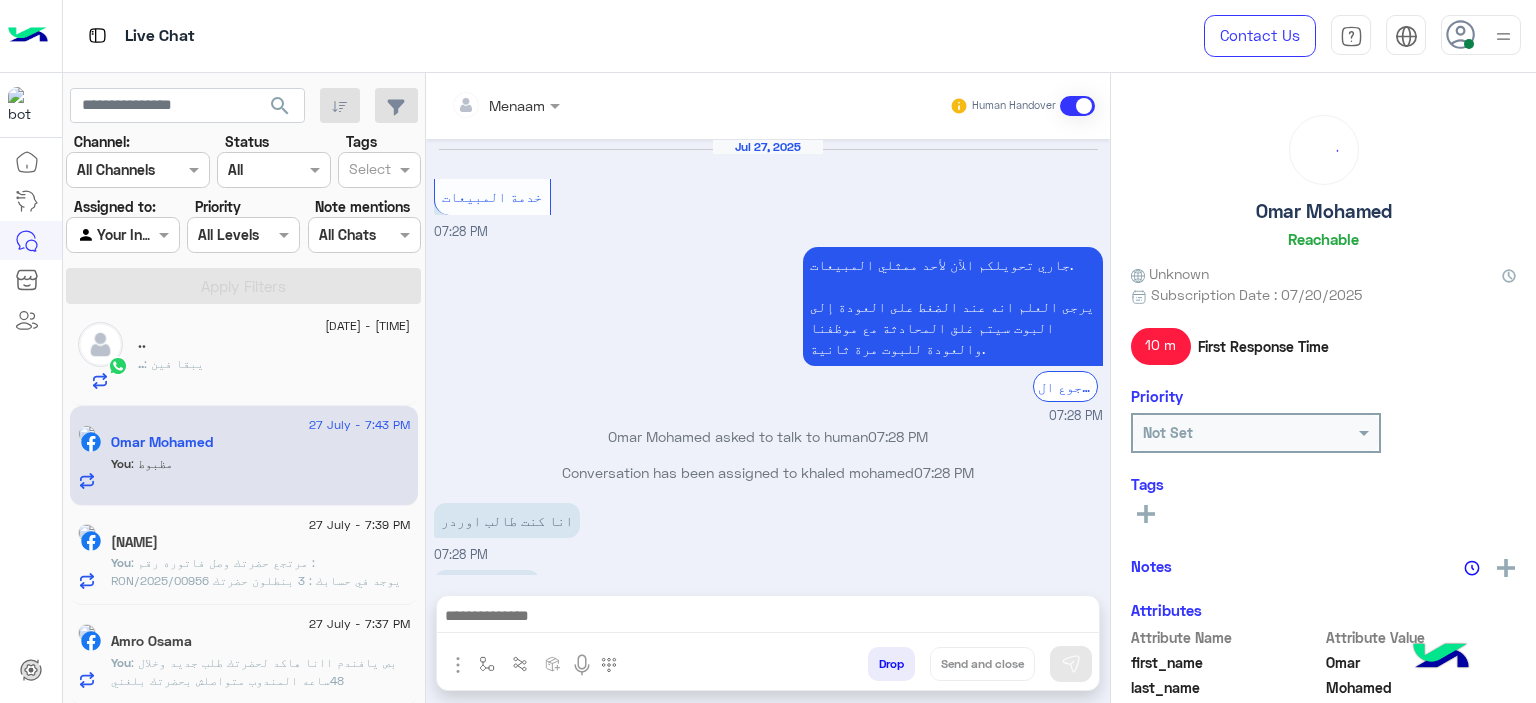 scroll, scrollTop: 995, scrollLeft: 0, axis: vertical 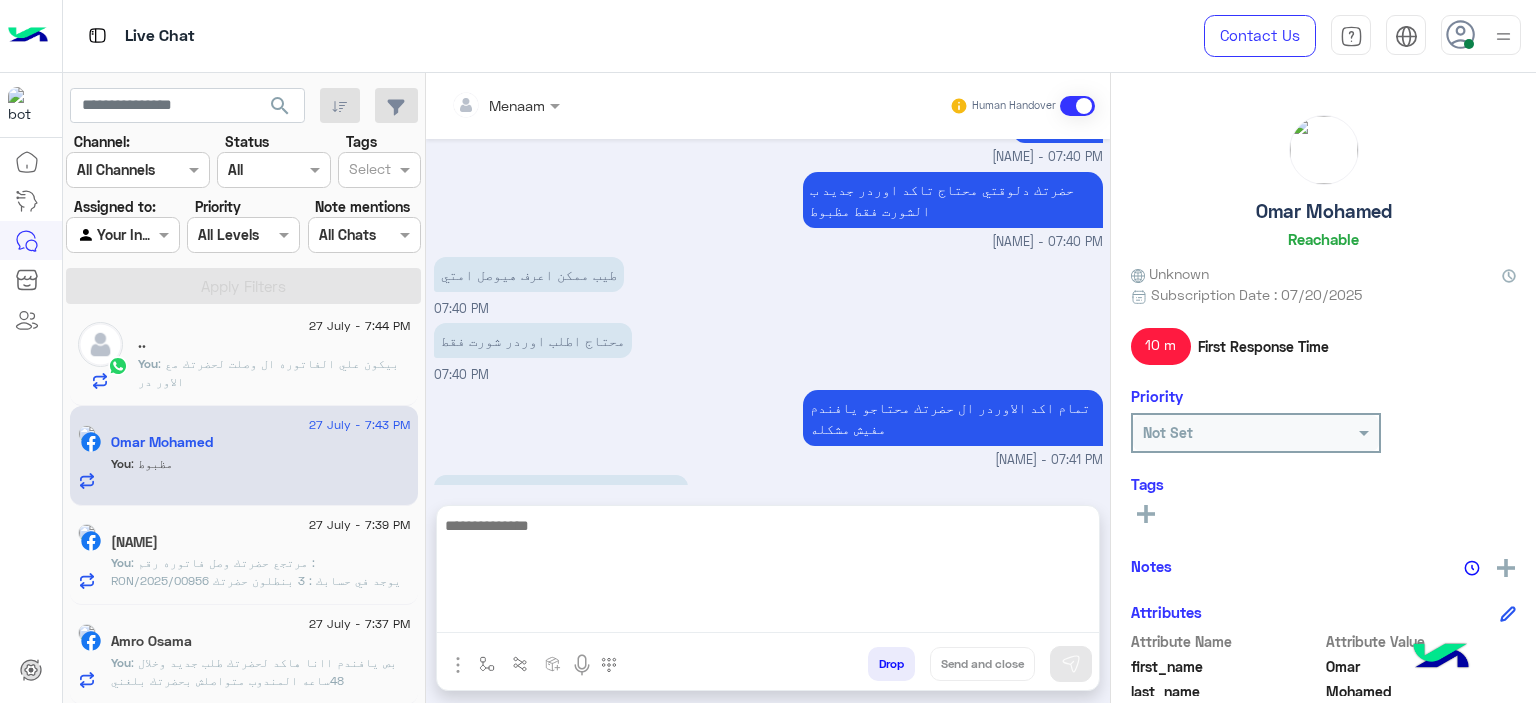 click at bounding box center [768, 573] 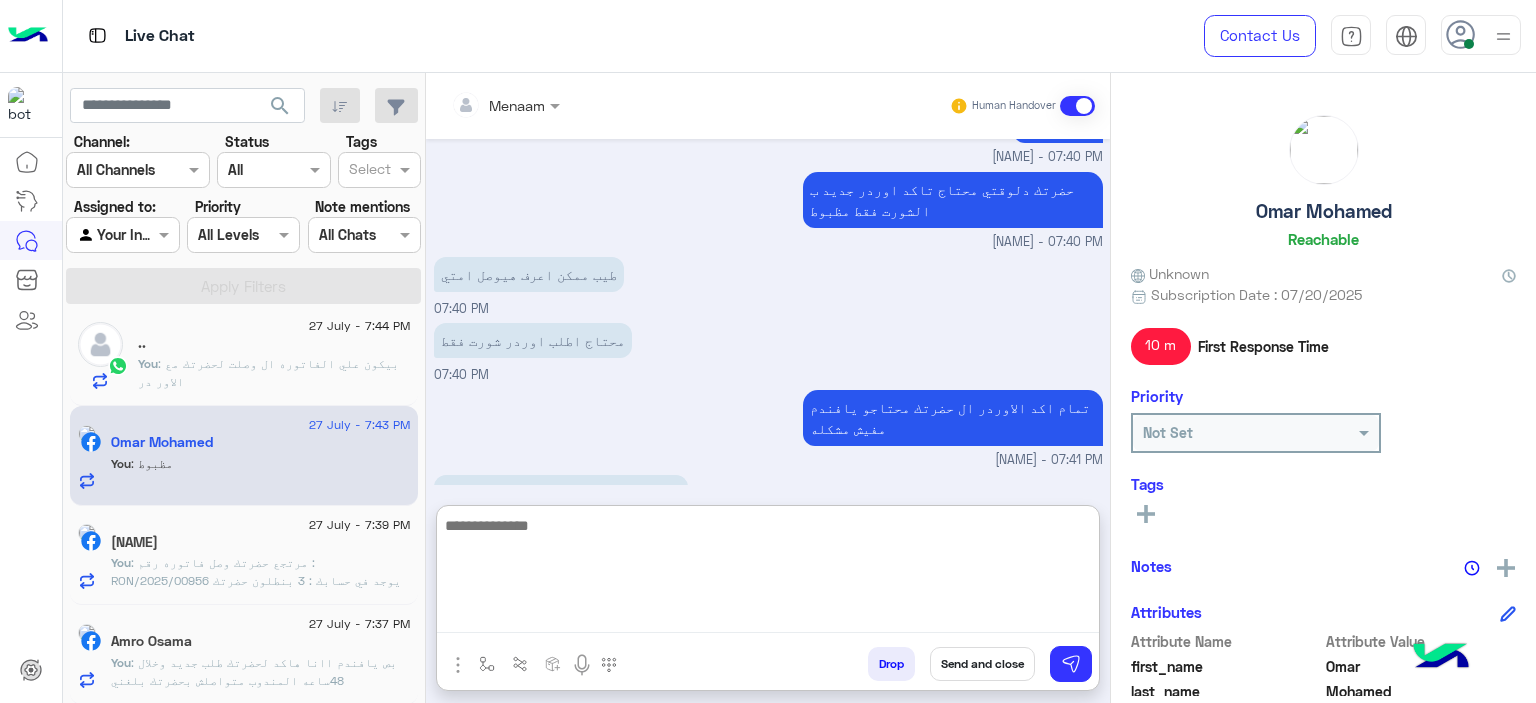 type on "*" 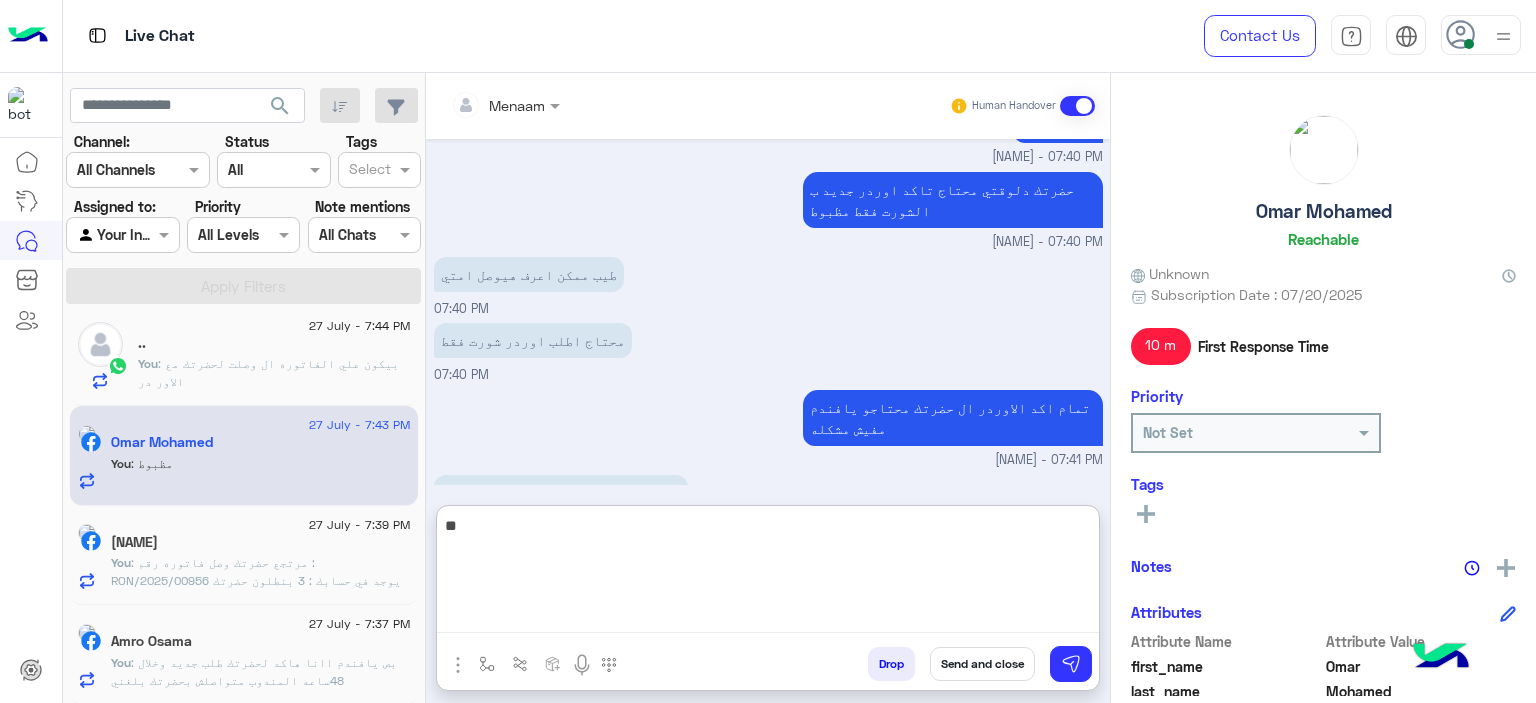 type on "*" 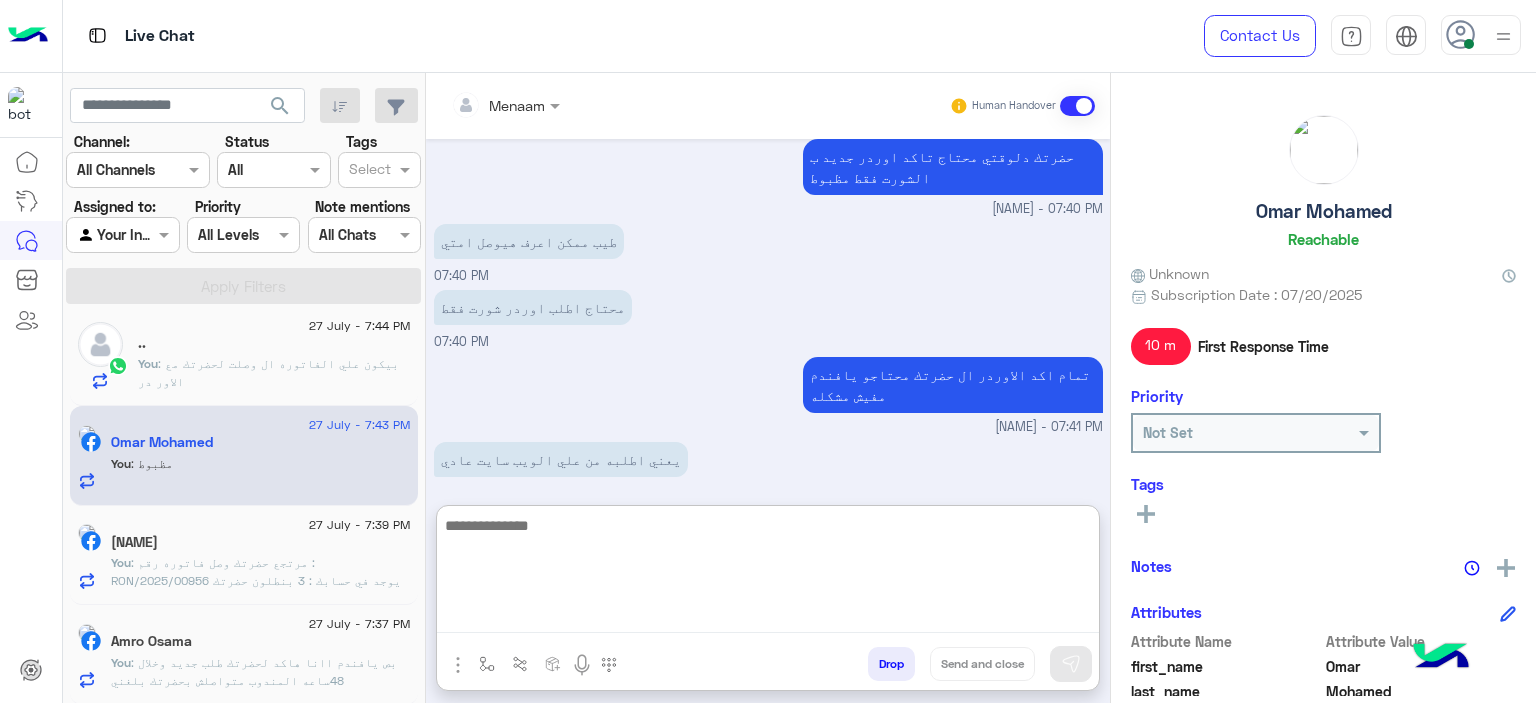 scroll, scrollTop: 1085, scrollLeft: 0, axis: vertical 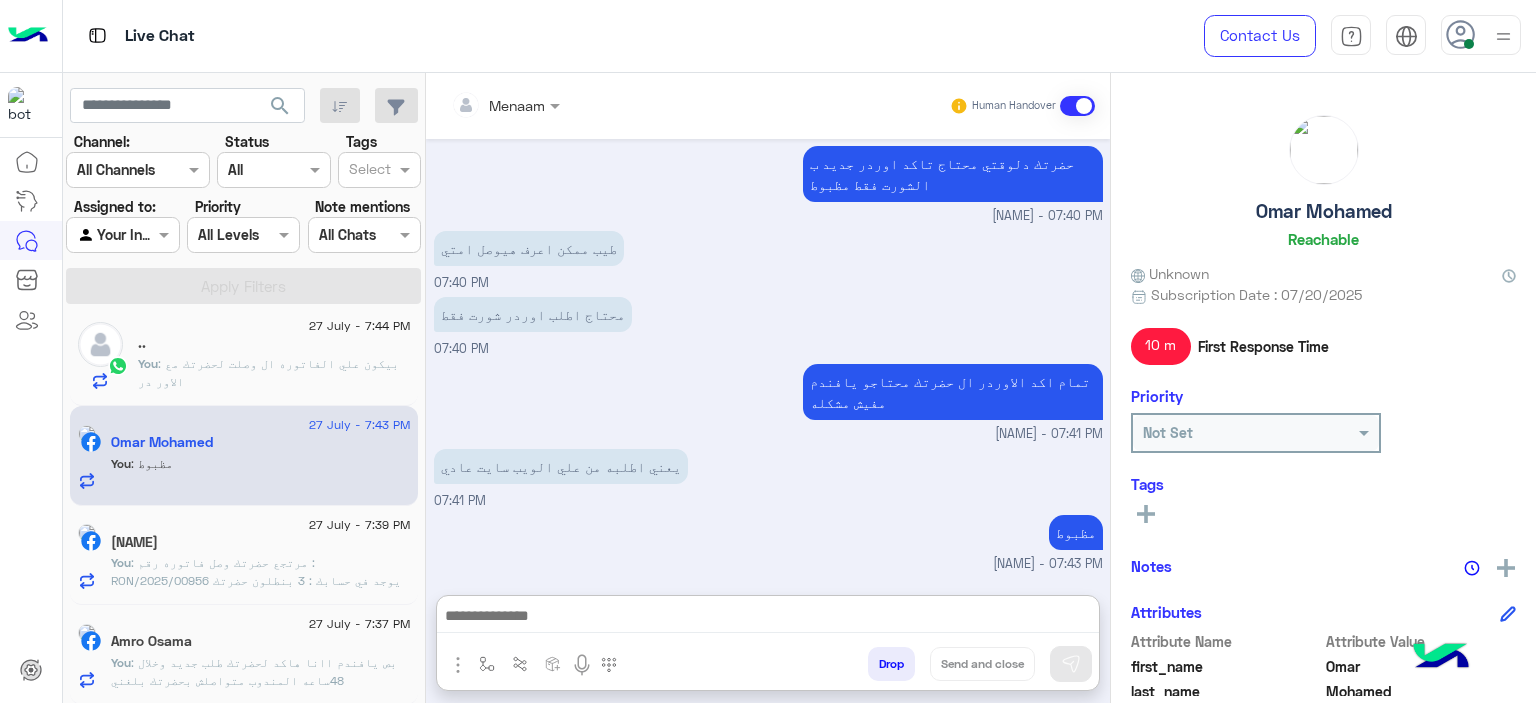 click on "Drop" at bounding box center (891, 664) 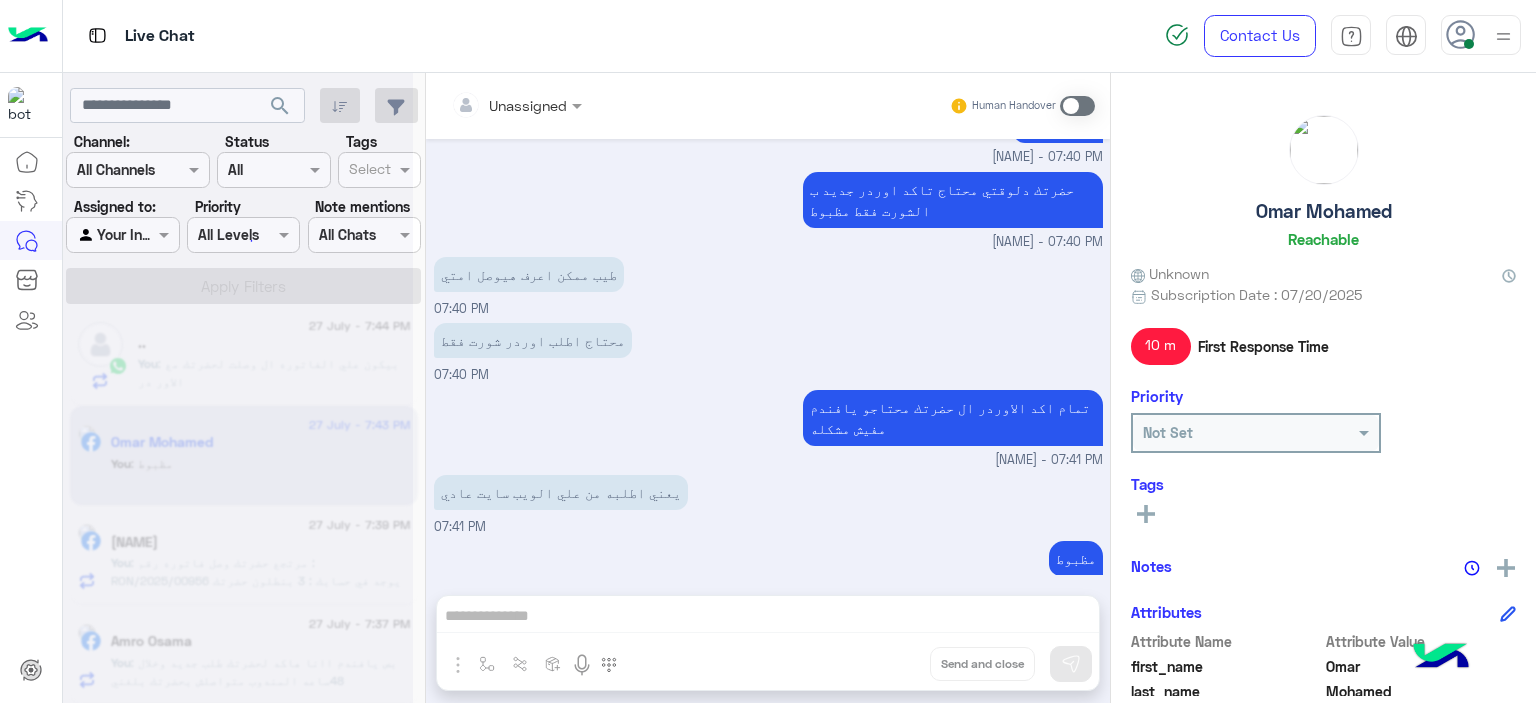 scroll, scrollTop: 1031, scrollLeft: 0, axis: vertical 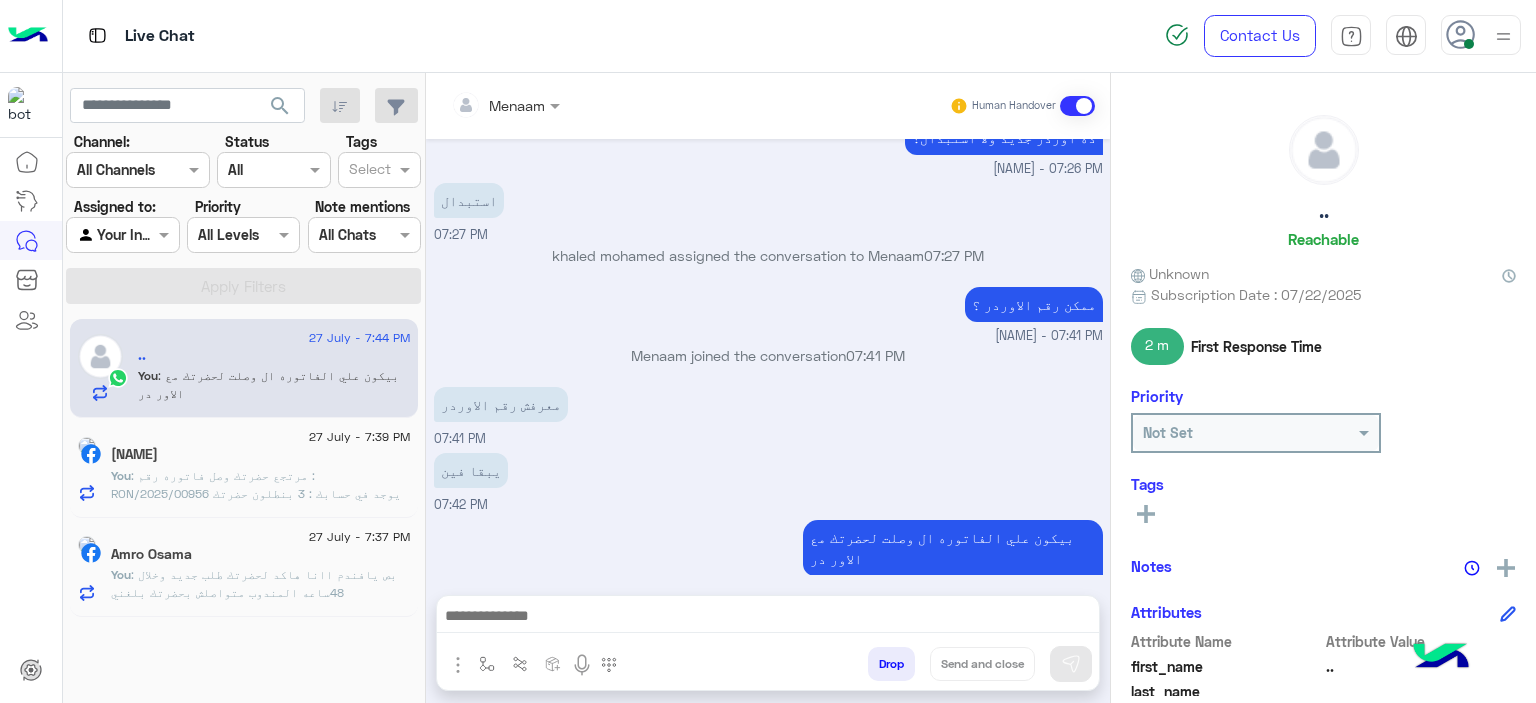click on ": مرتجع حضرتك وصل
فاتوره رقم :  RON/2025/00956
يوجد في حسابك :  3 بنطلون
حضرتك حابب تاكد اوردر بديل معنا ؟" 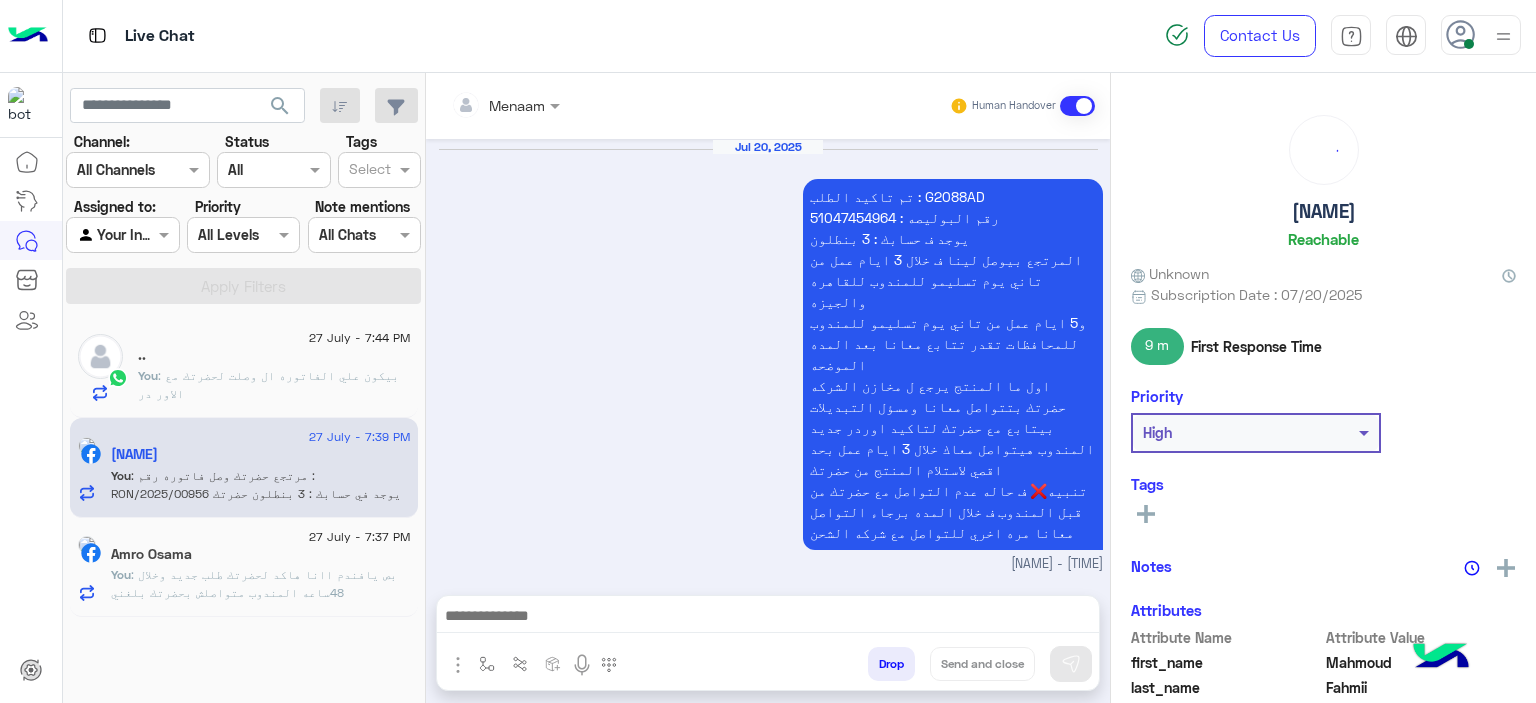 scroll, scrollTop: 1750, scrollLeft: 0, axis: vertical 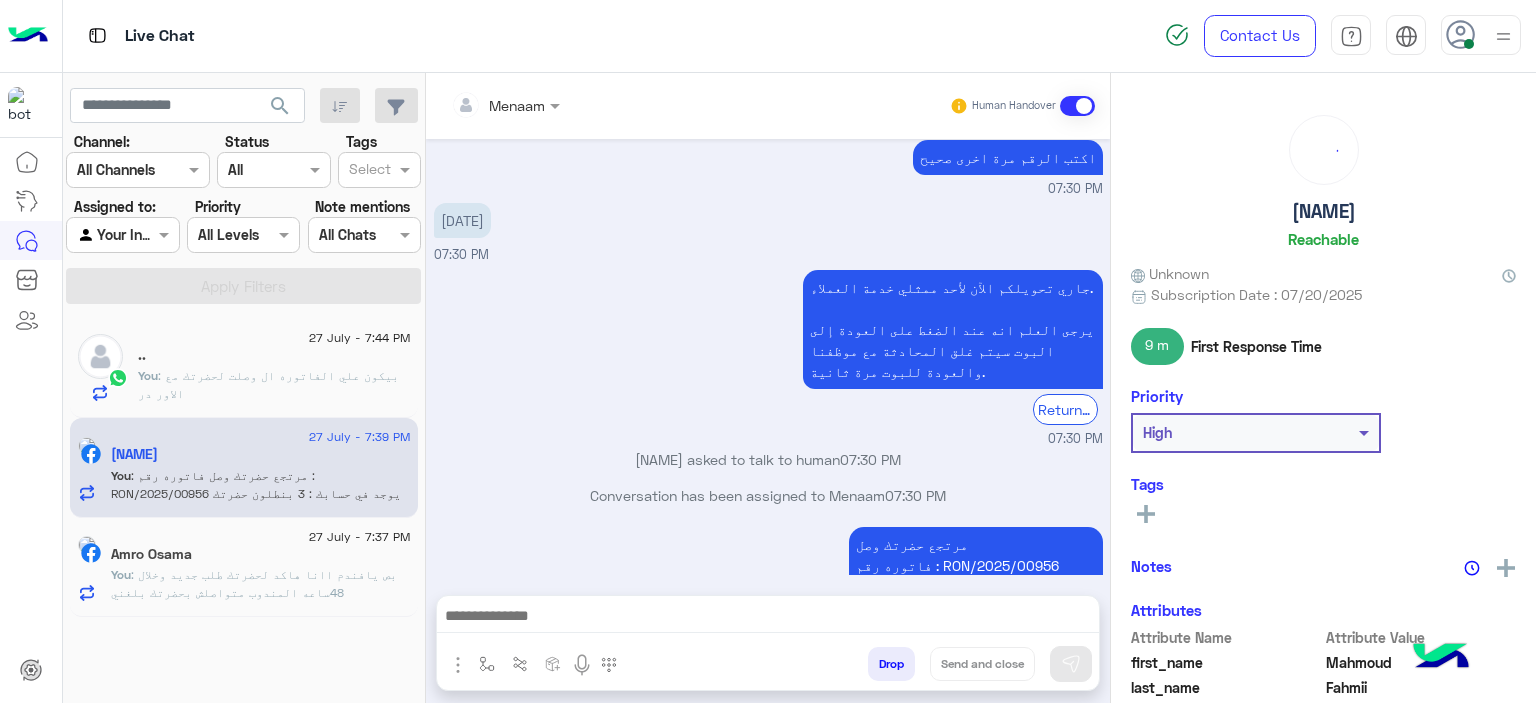 click on ": بص يافندم اانا هاكد لحضرتك طلب جديد وخلال 48ساعه المندوب متواصلش بحضرتك بلغني" 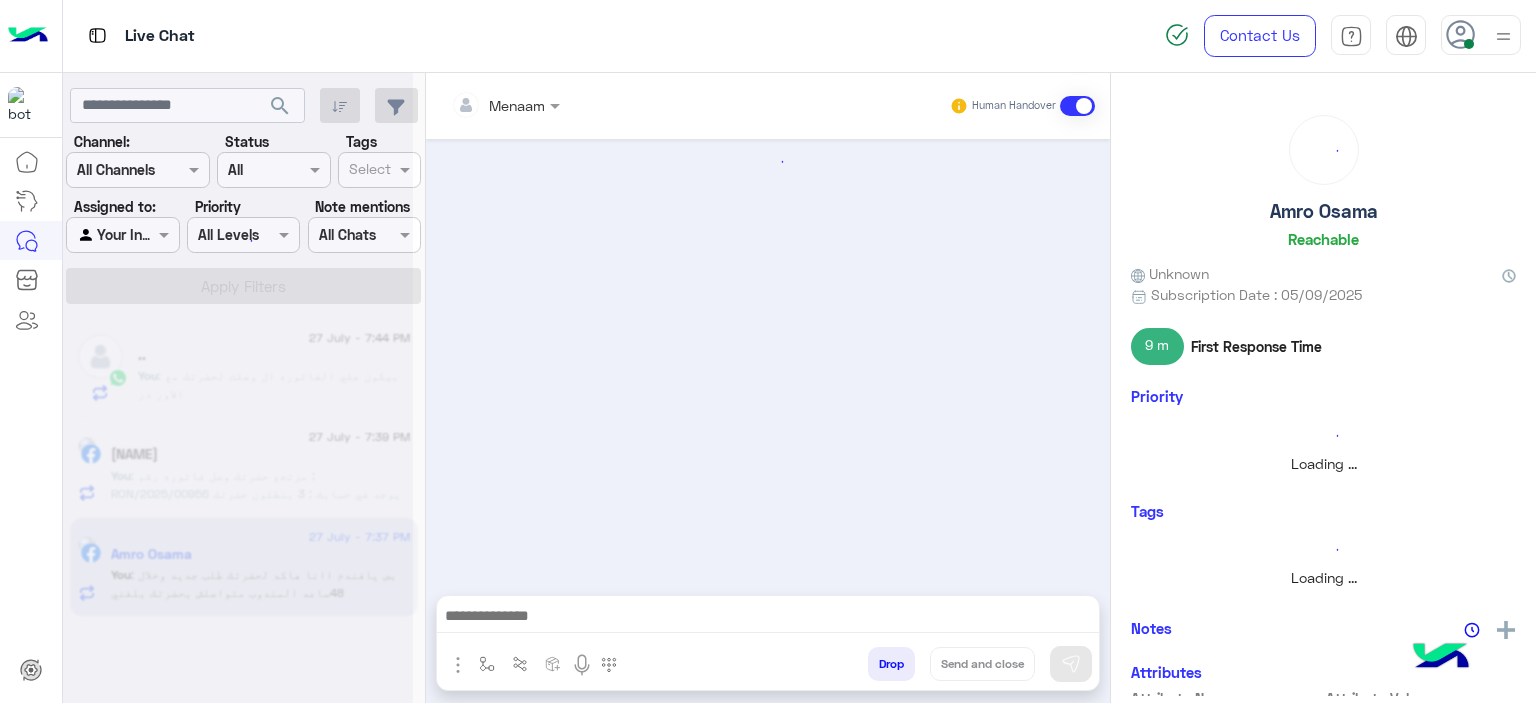scroll, scrollTop: 0, scrollLeft: 0, axis: both 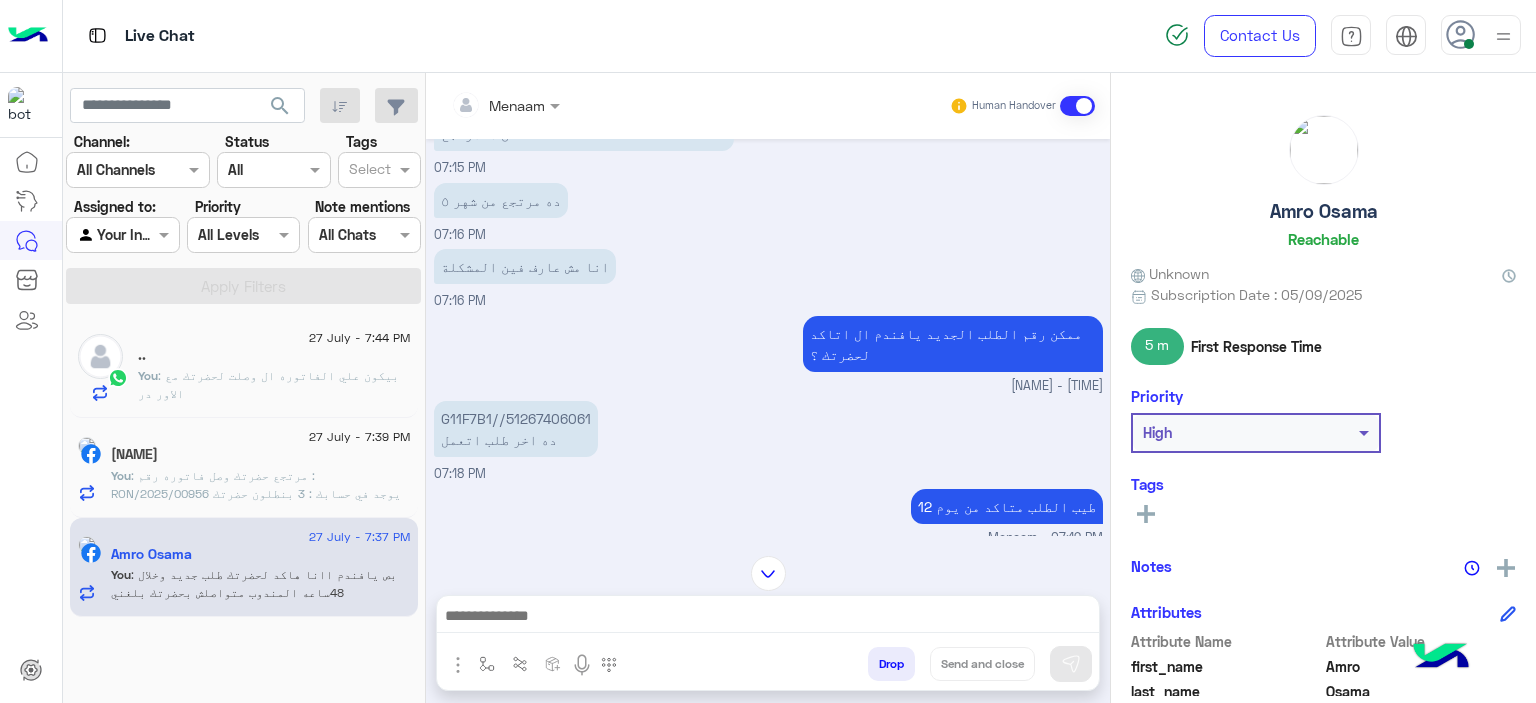 click on "G11F7B1//51267406061 ده اخر طلب اتعمل" at bounding box center (516, 429) 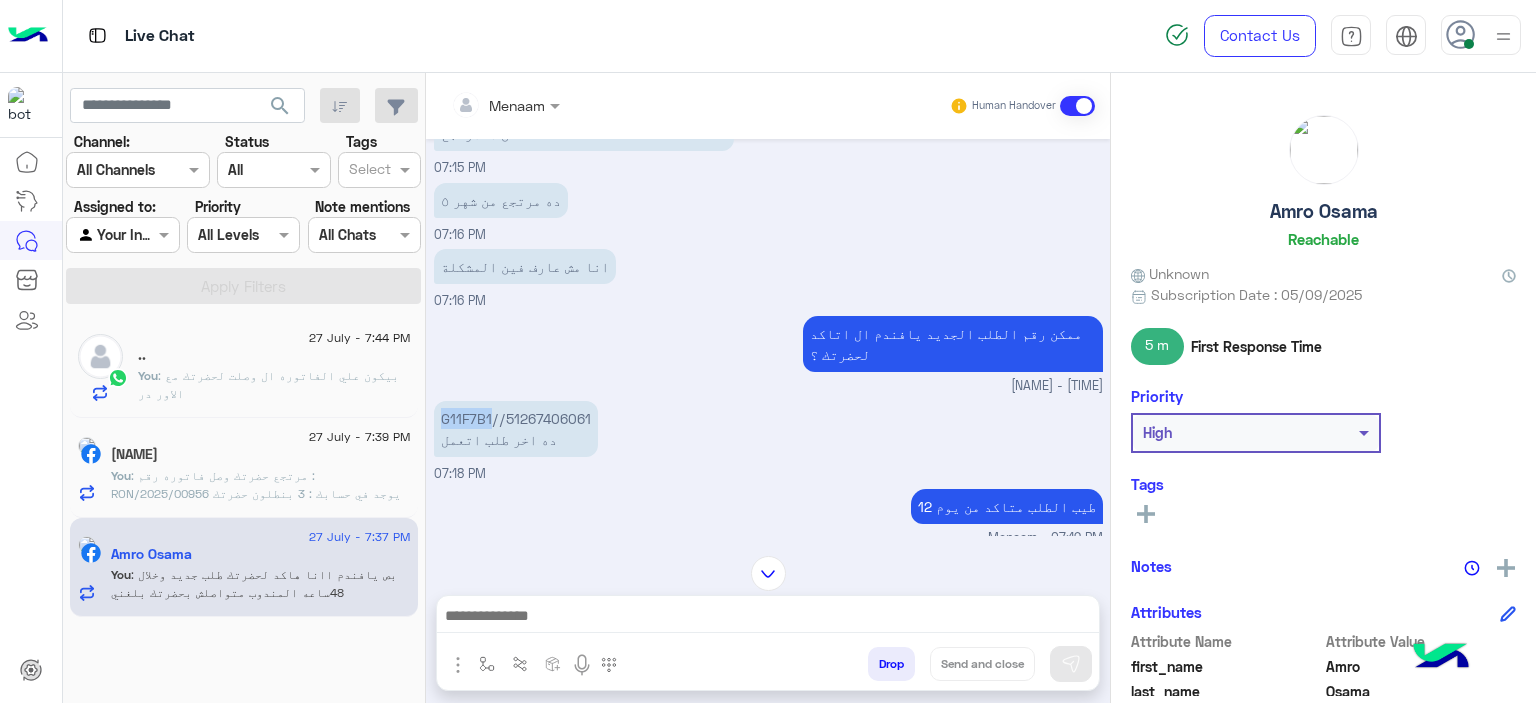 copy on "G11F7B1" 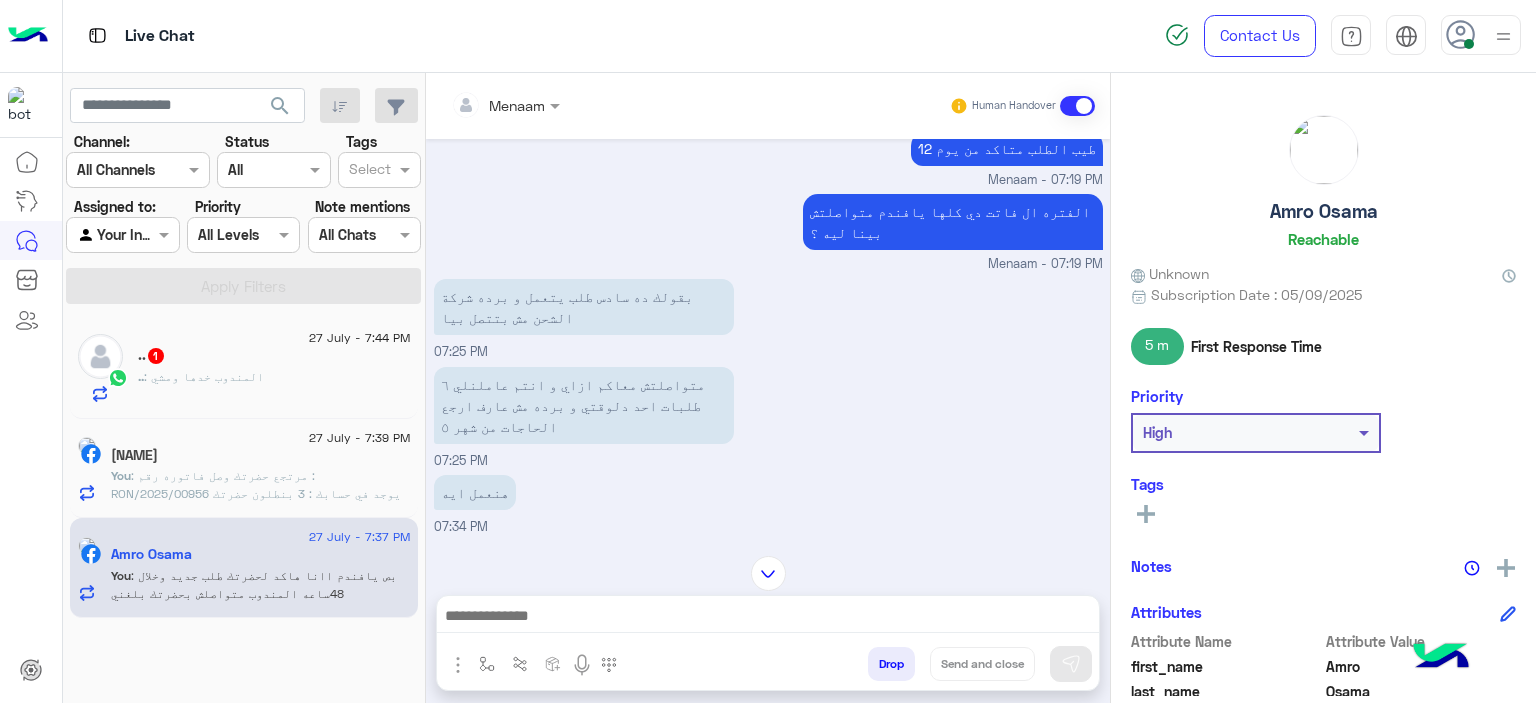 scroll, scrollTop: 1181, scrollLeft: 0, axis: vertical 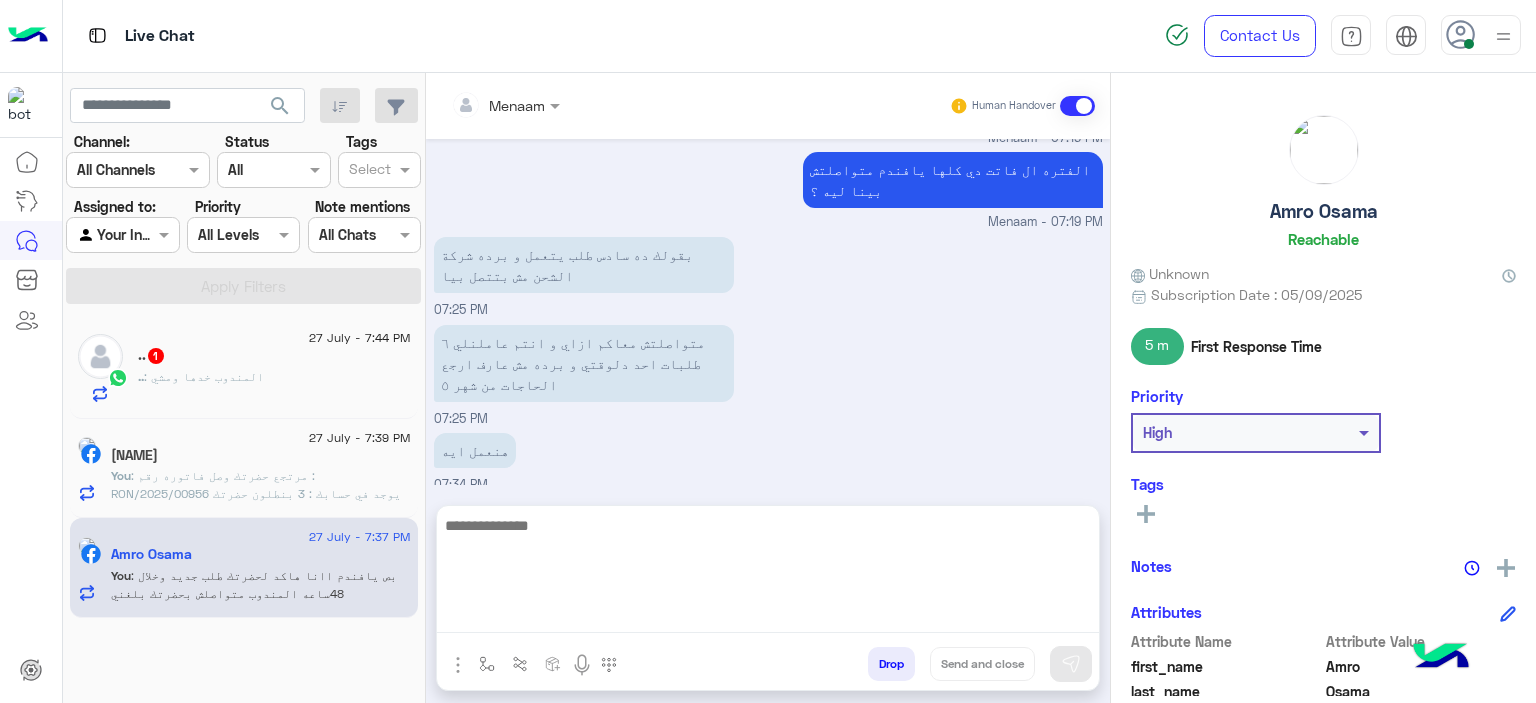 click at bounding box center (768, 573) 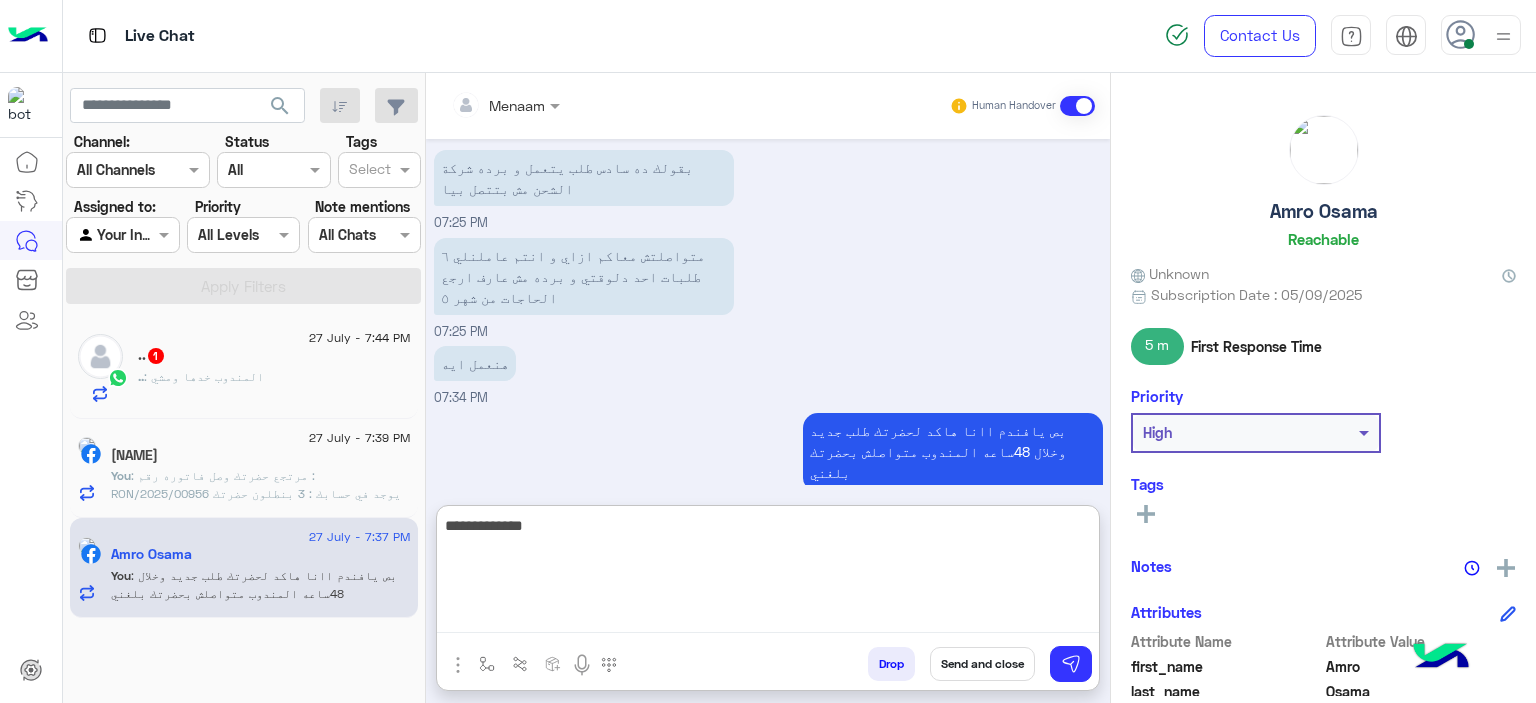 scroll, scrollTop: 1272, scrollLeft: 0, axis: vertical 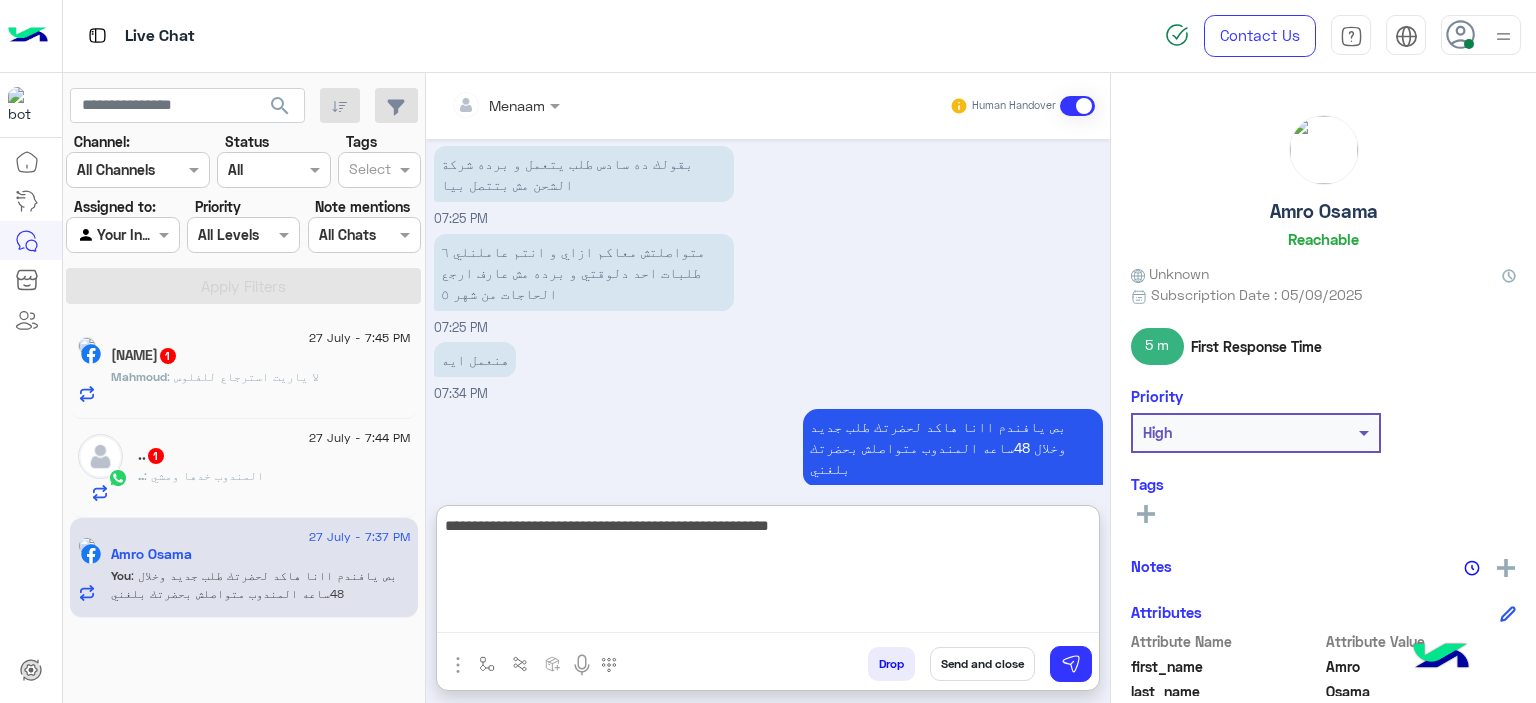 type on "**********" 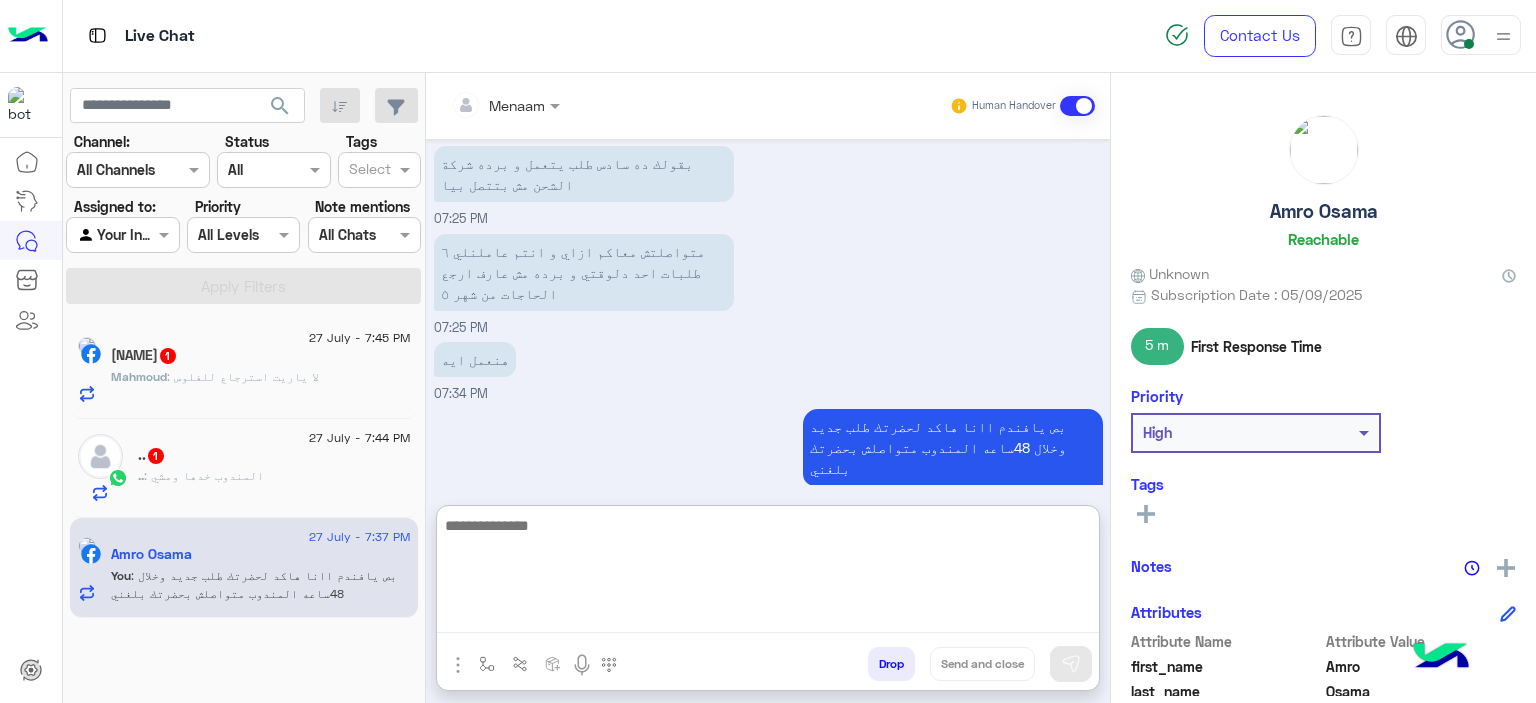 scroll, scrollTop: 1356, scrollLeft: 0, axis: vertical 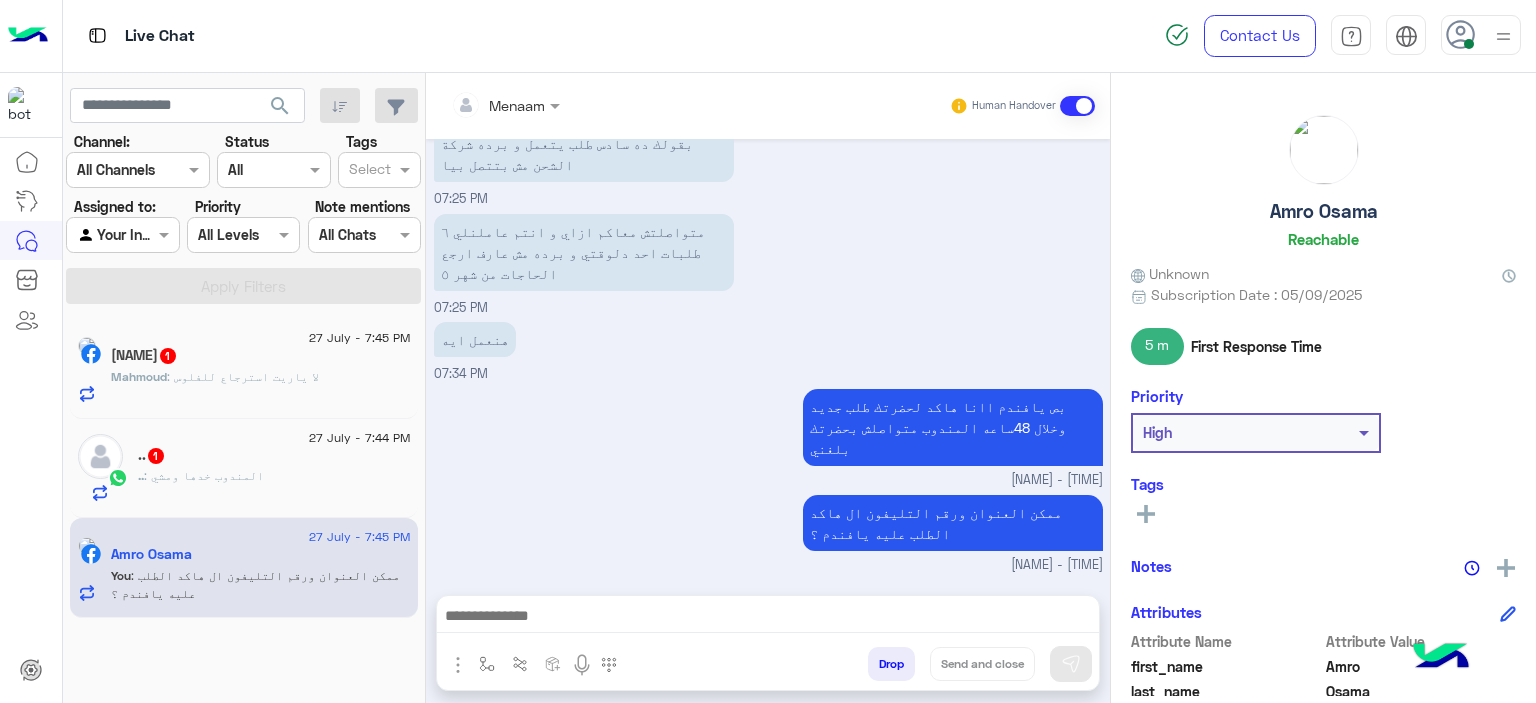 click on ".. : المندوب خدها ومشي" 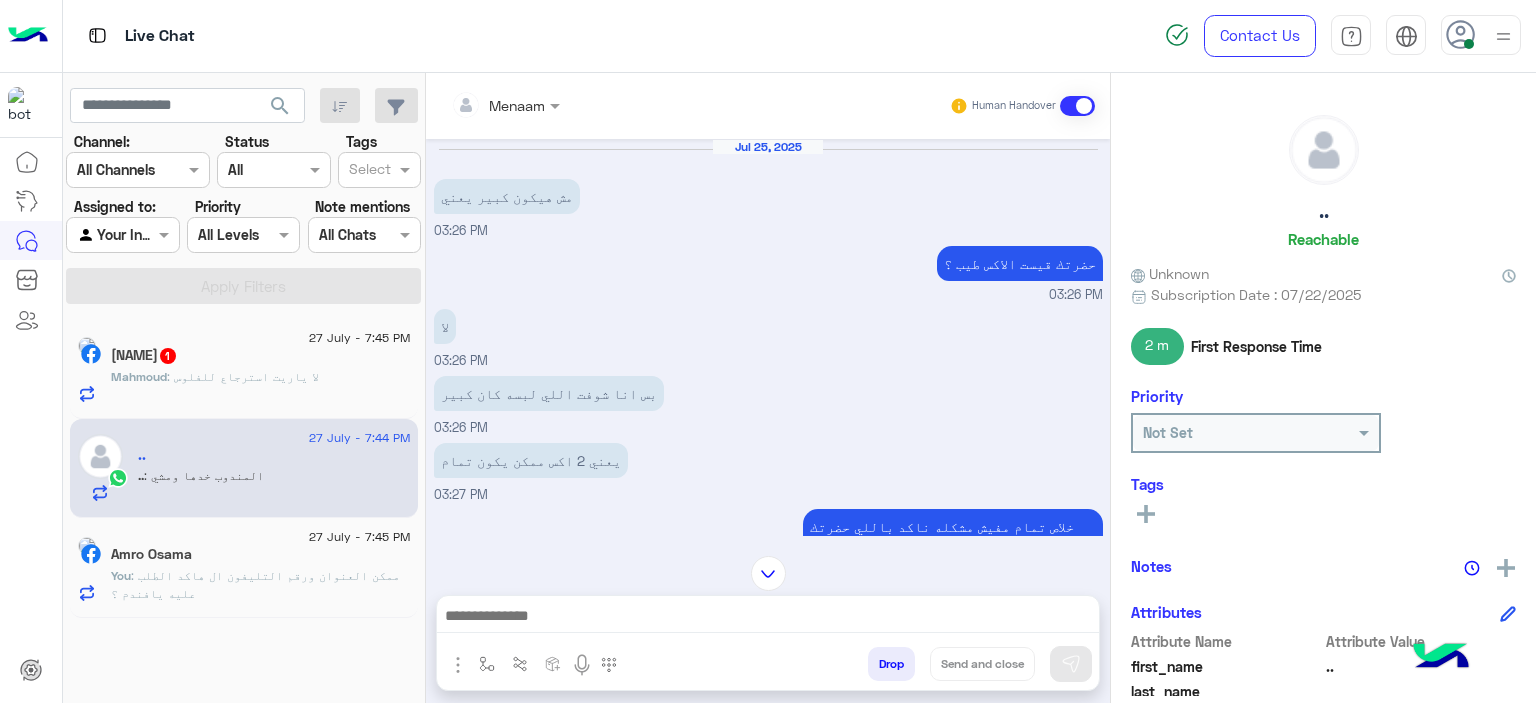 scroll, scrollTop: 1683, scrollLeft: 0, axis: vertical 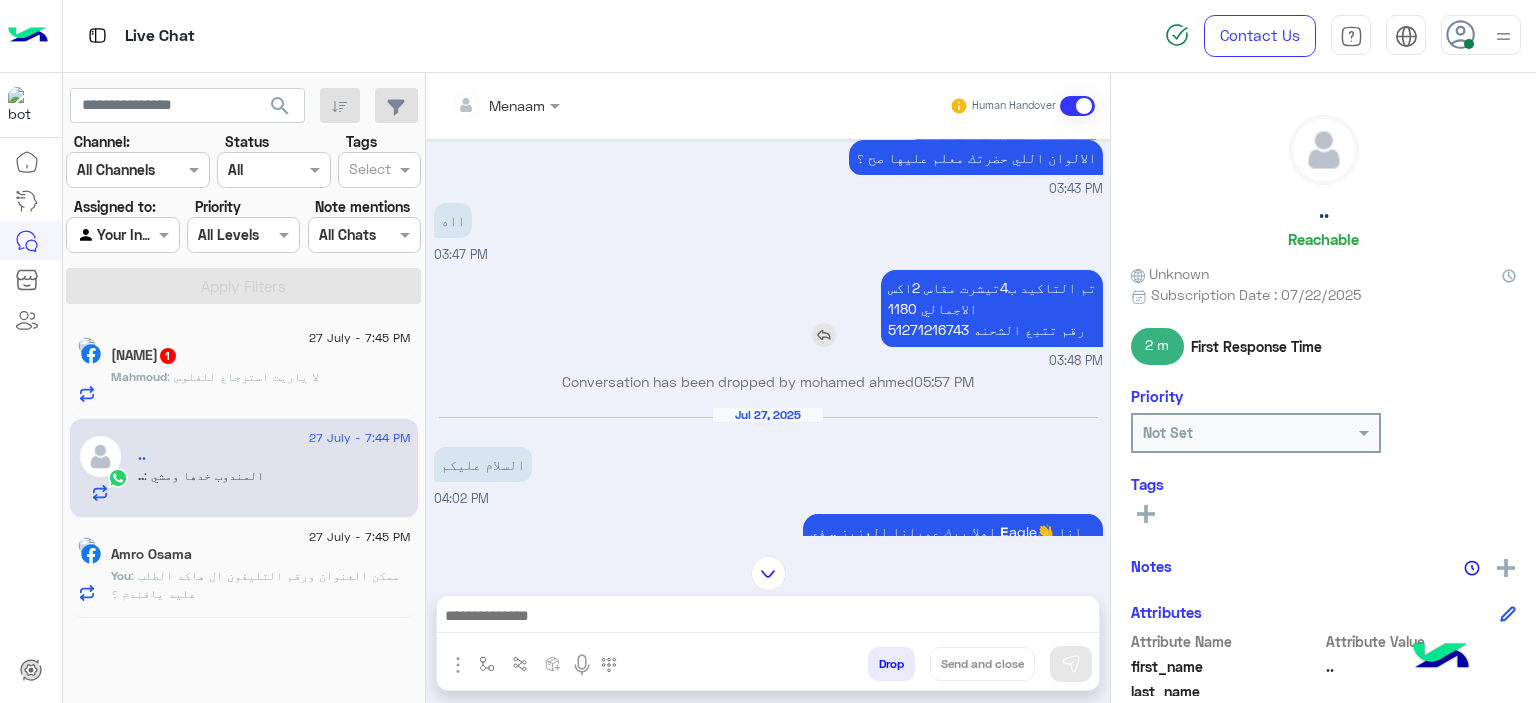 click on "تم التاكيد ب4تيشرت مقاس 2اكس  الاجمالي 1180 رقم تتبع الشحنه 51271216743" at bounding box center (992, 308) 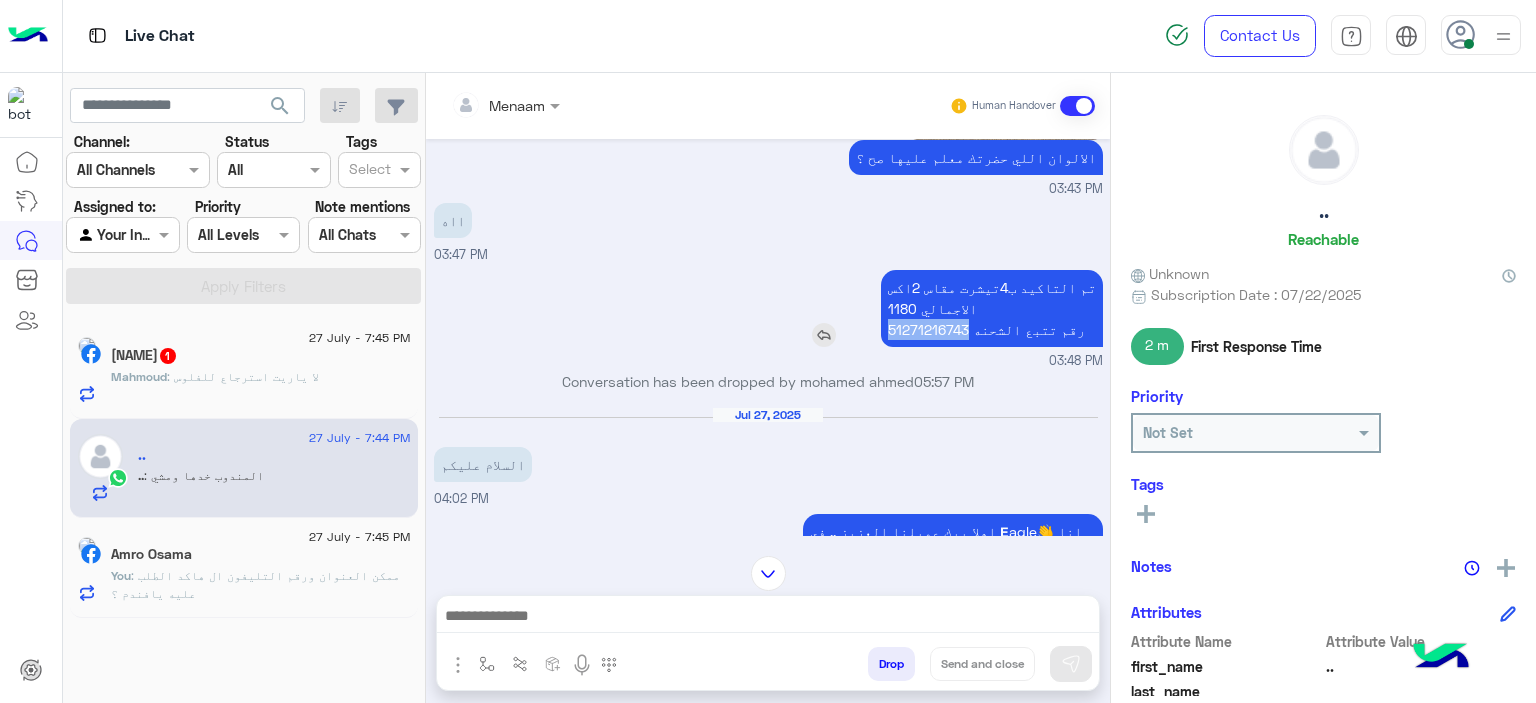 click on "تم التاكيد ب4تيشرت مقاس 2اكس  الاجمالي 1180 رقم تتبع الشحنه 51271216743" at bounding box center (992, 308) 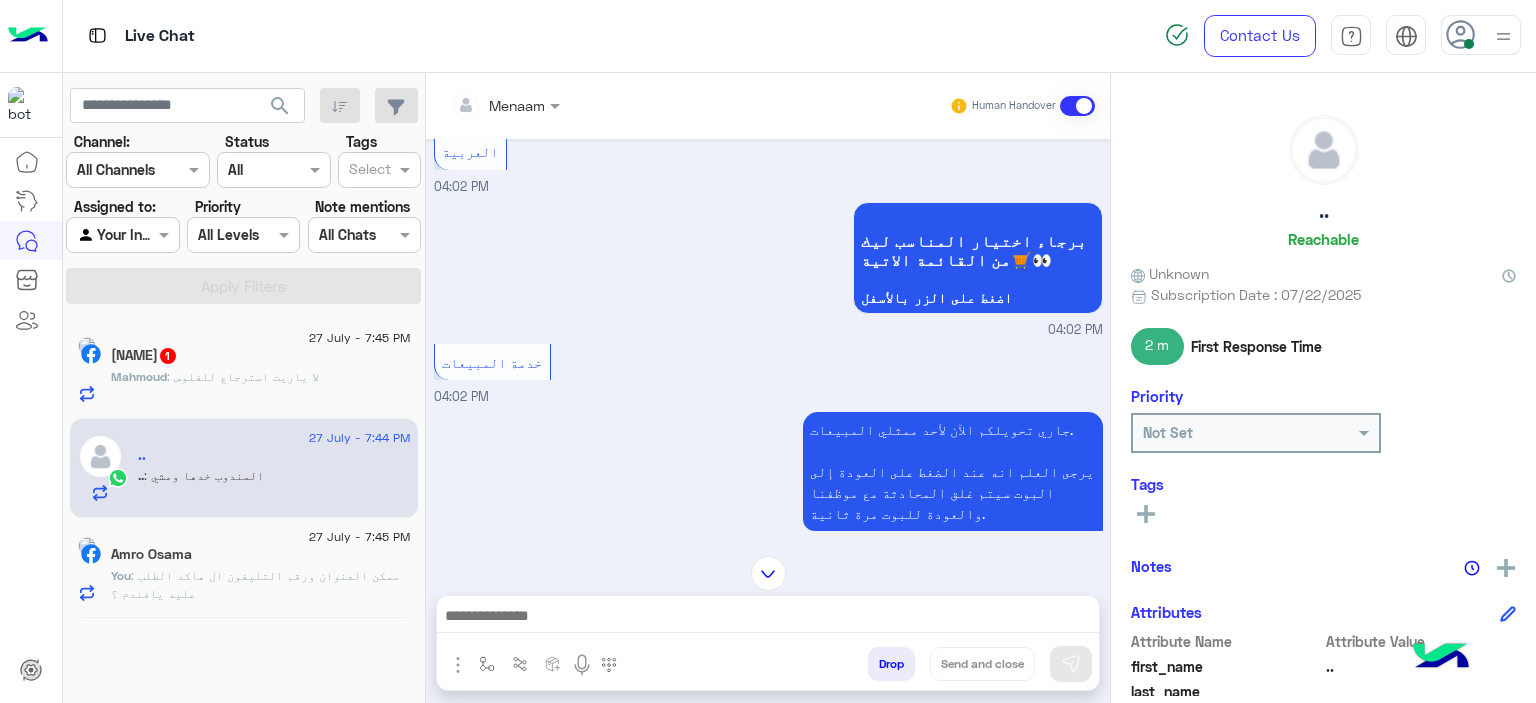 scroll, scrollTop: 2383, scrollLeft: 0, axis: vertical 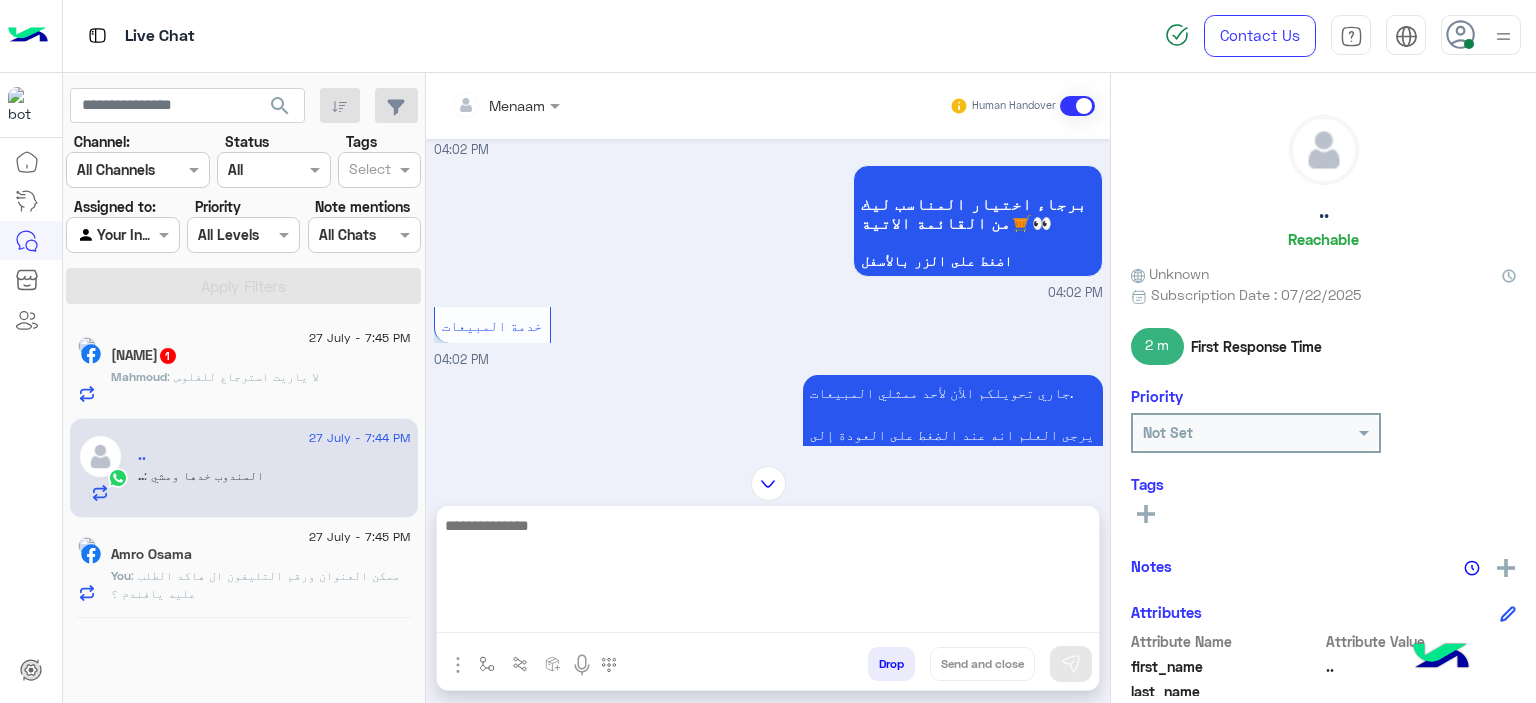 click at bounding box center [768, 573] 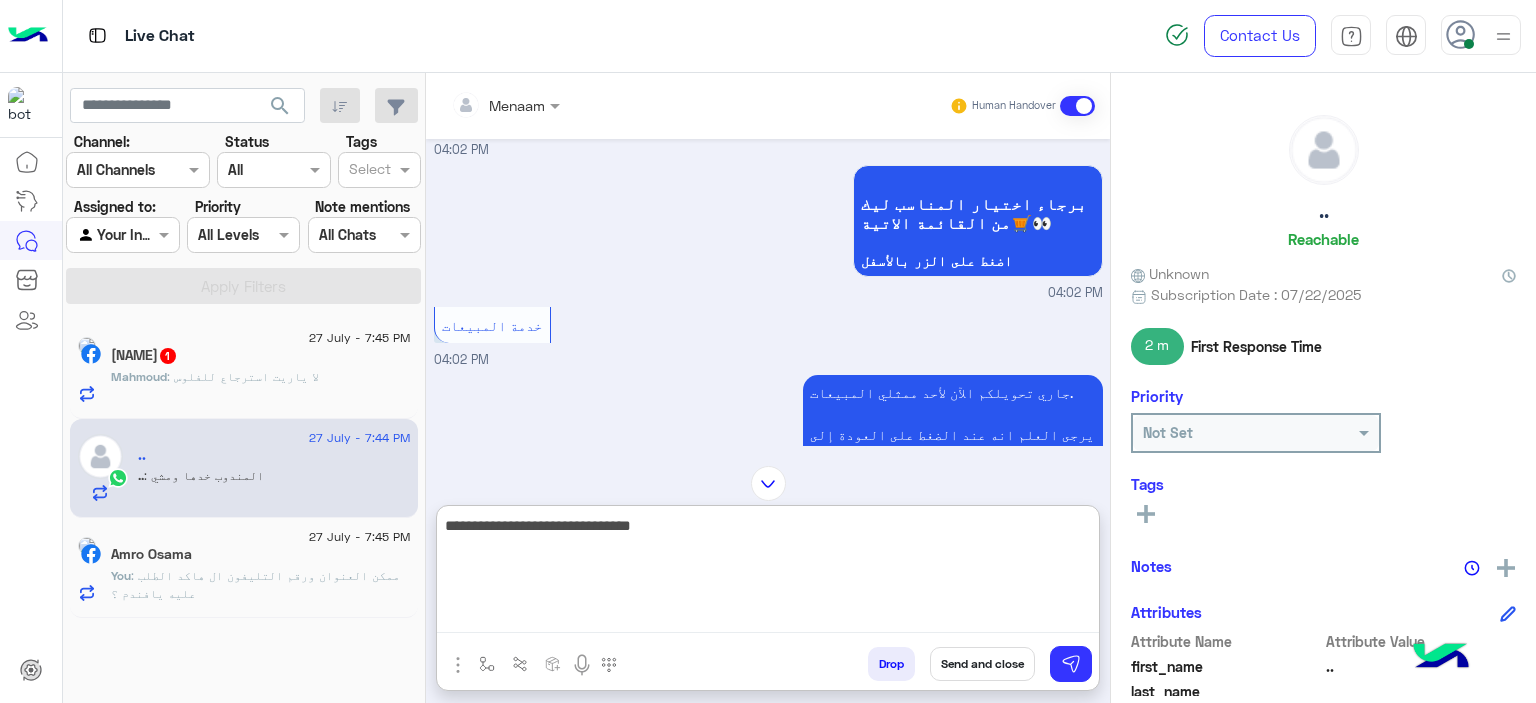 type on "**********" 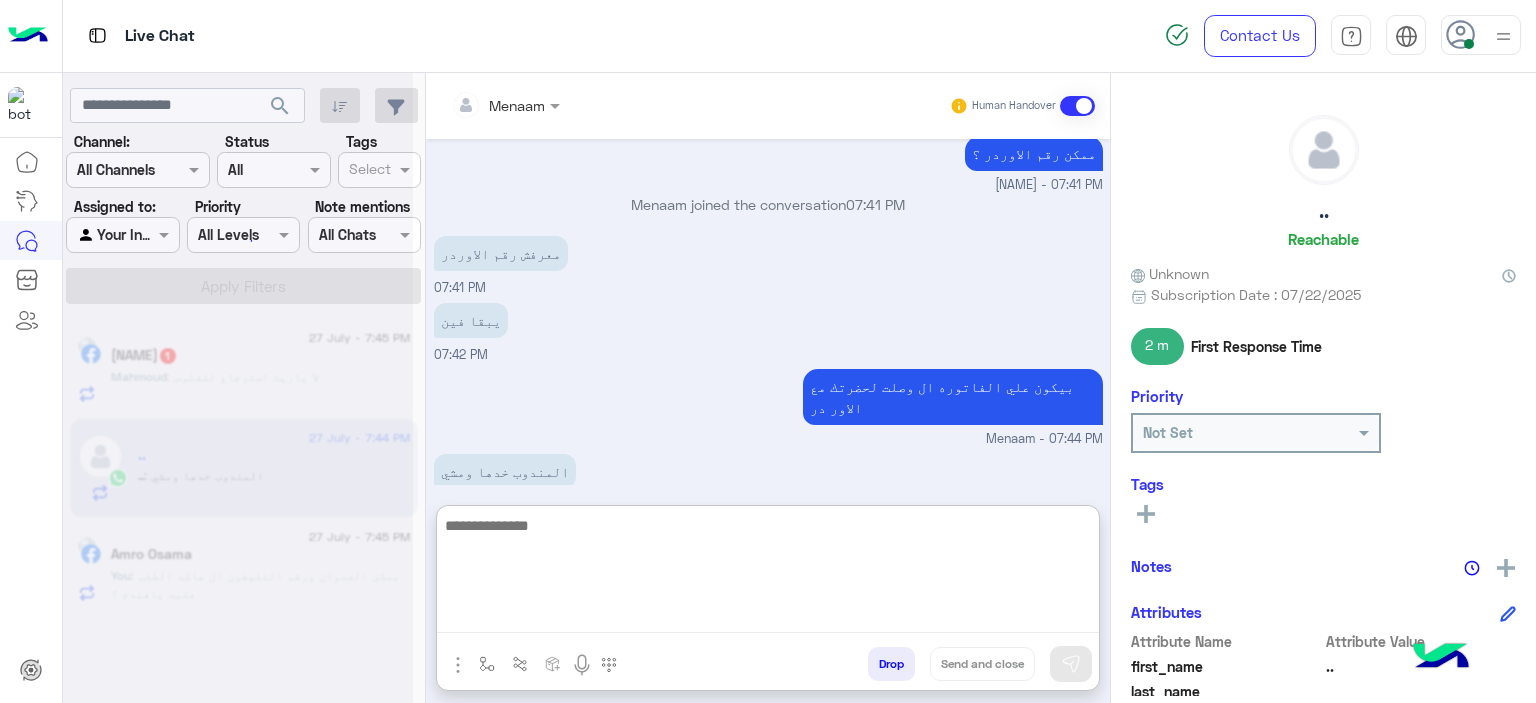 scroll, scrollTop: 4778, scrollLeft: 0, axis: vertical 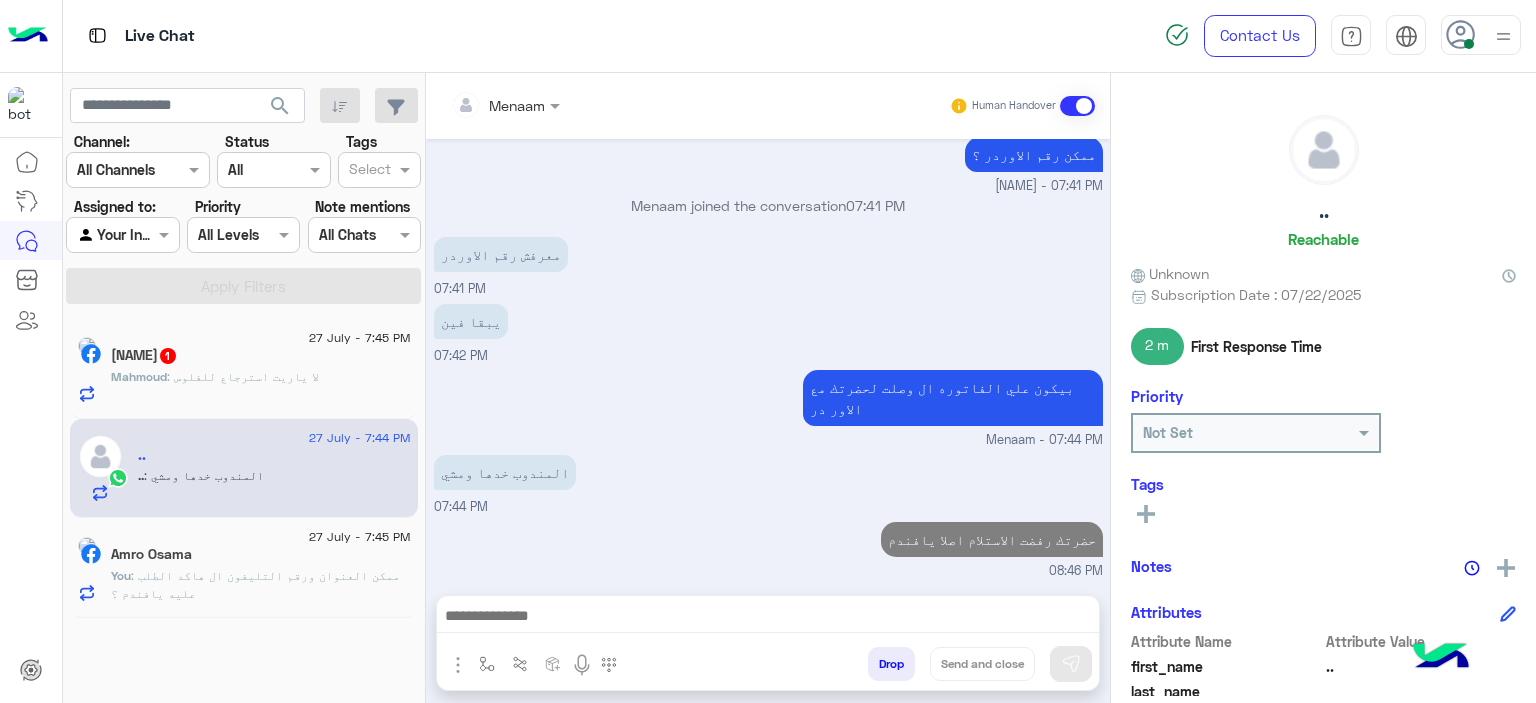 click on ": لا ياريت استرجاع للفلوس" 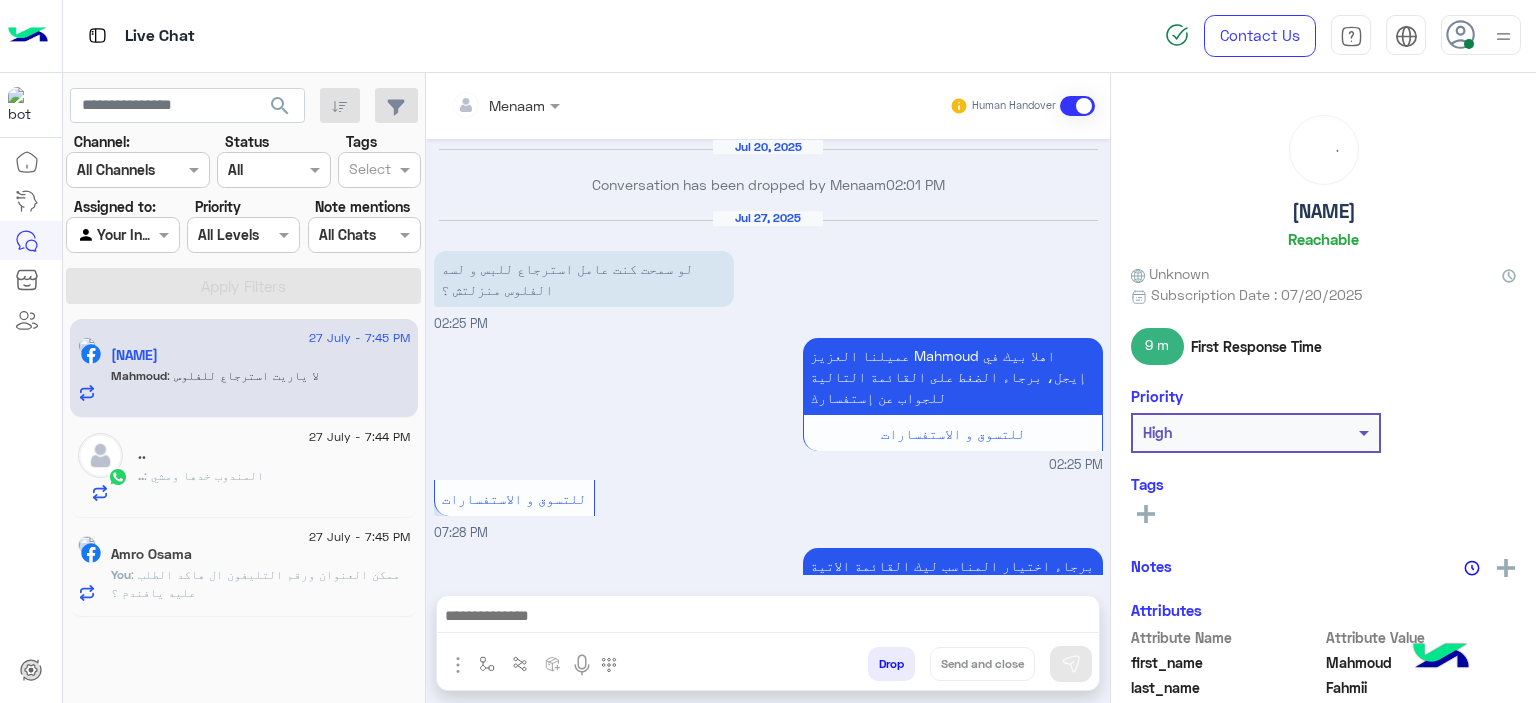 scroll, scrollTop: 1459, scrollLeft: 0, axis: vertical 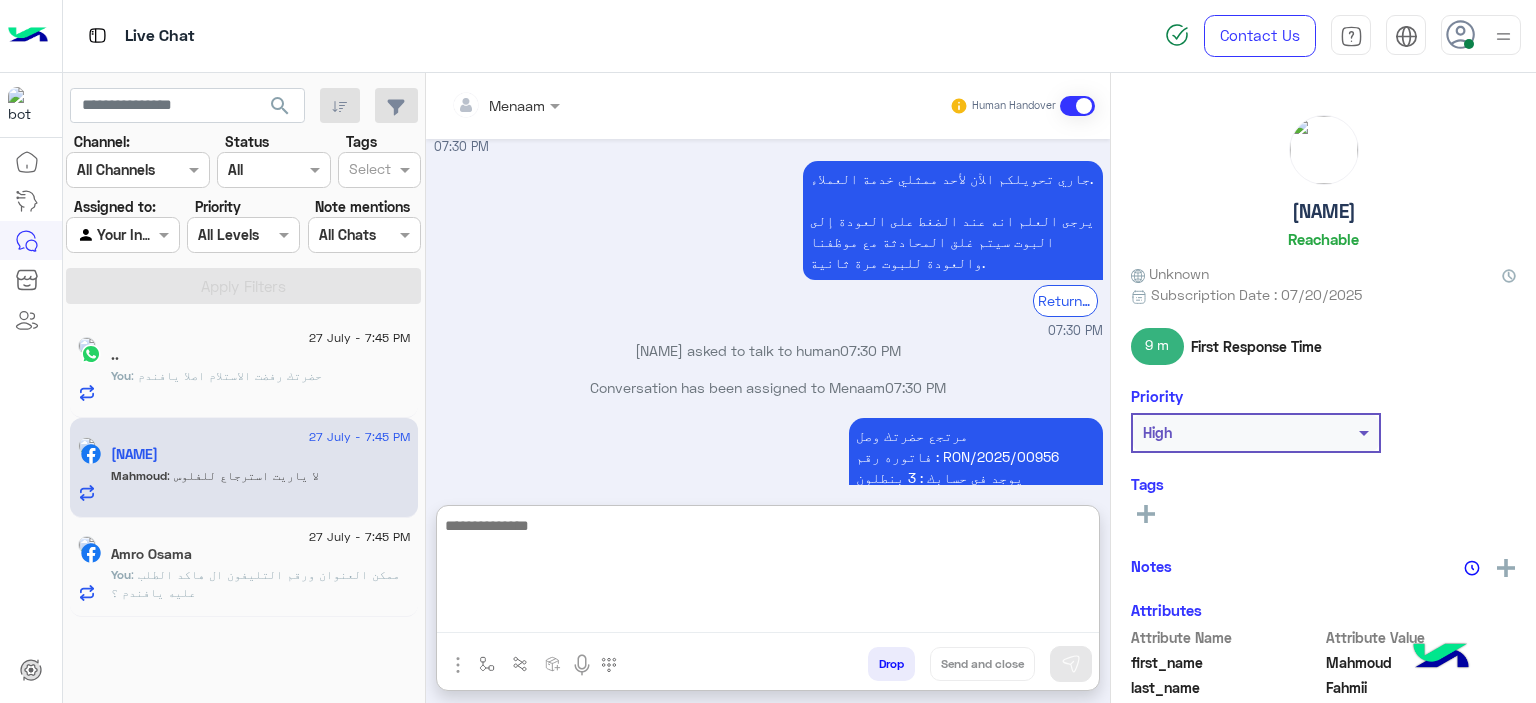 click at bounding box center [768, 573] 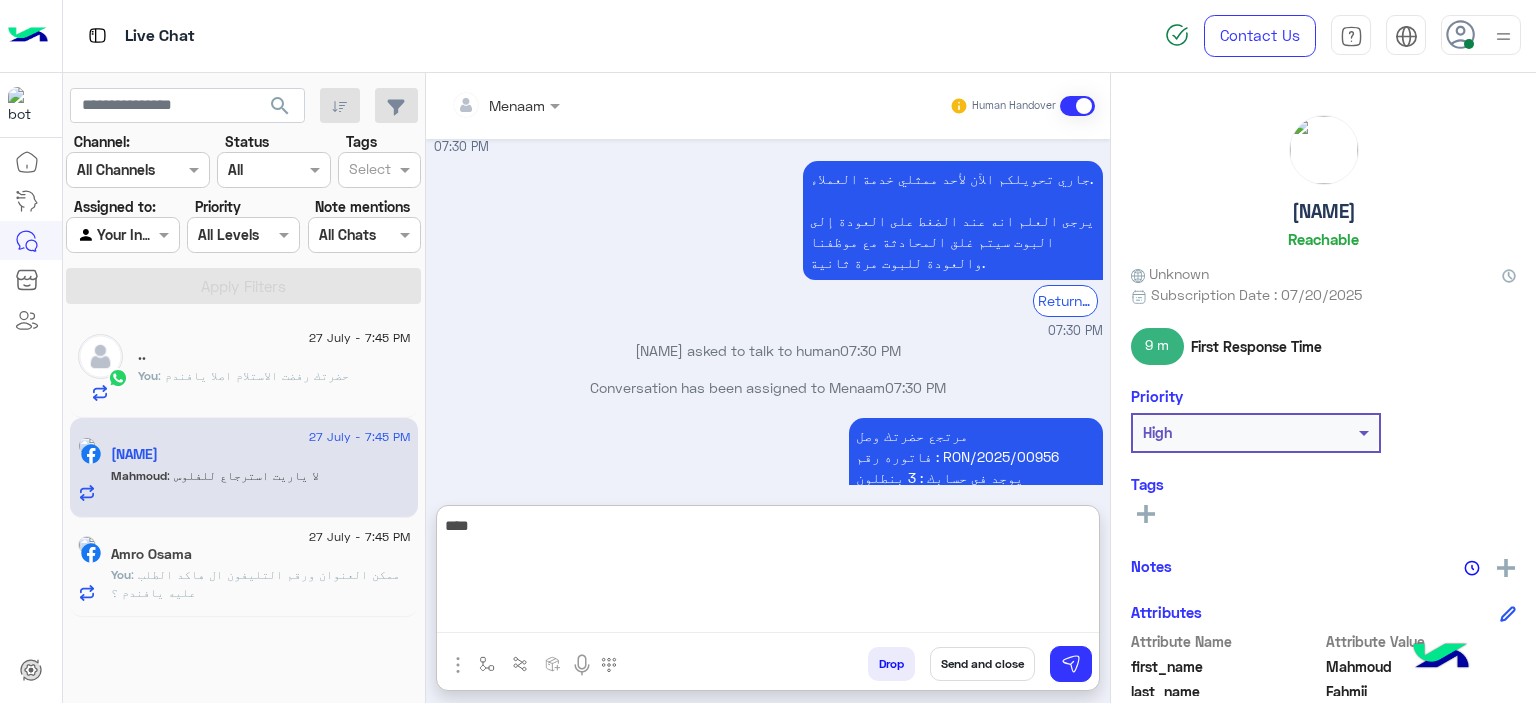 type on "****" 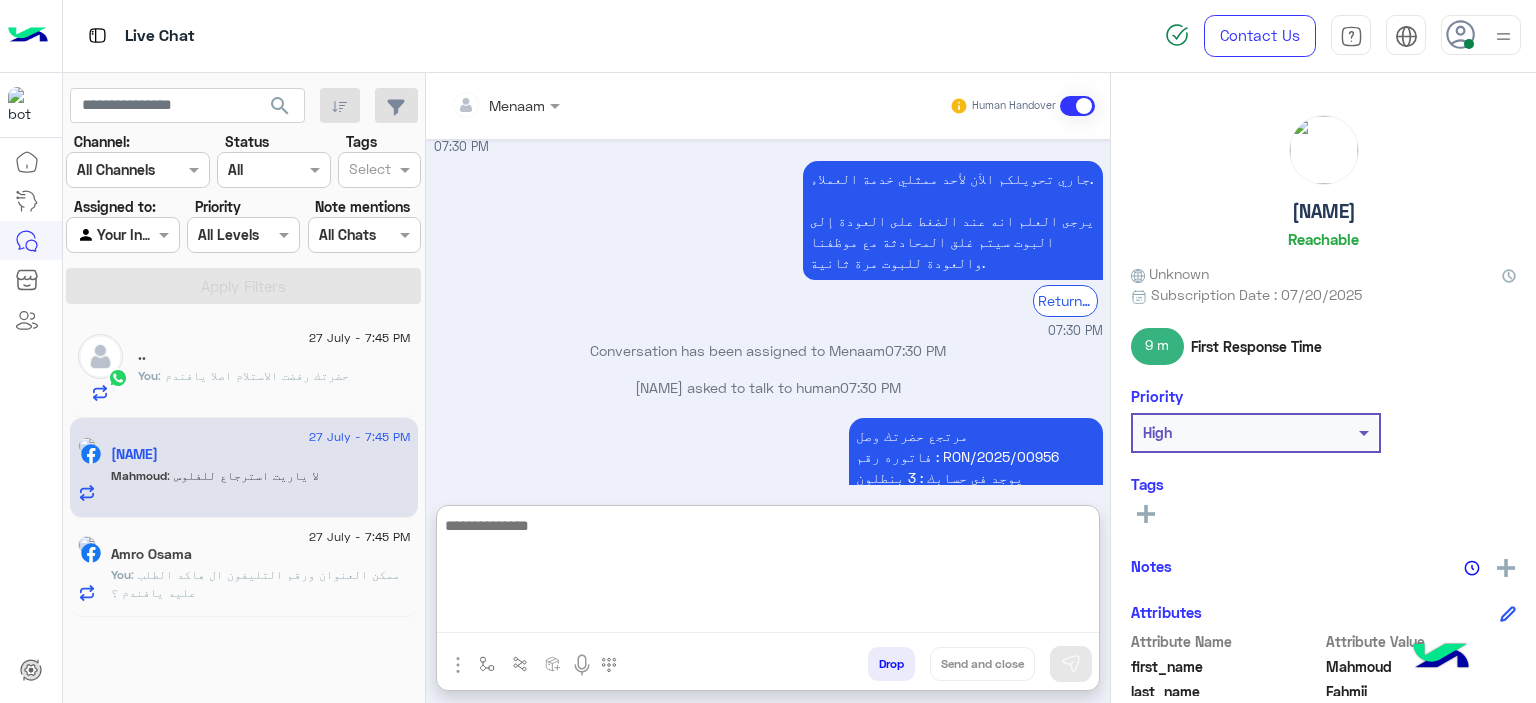 scroll, scrollTop: 1612, scrollLeft: 0, axis: vertical 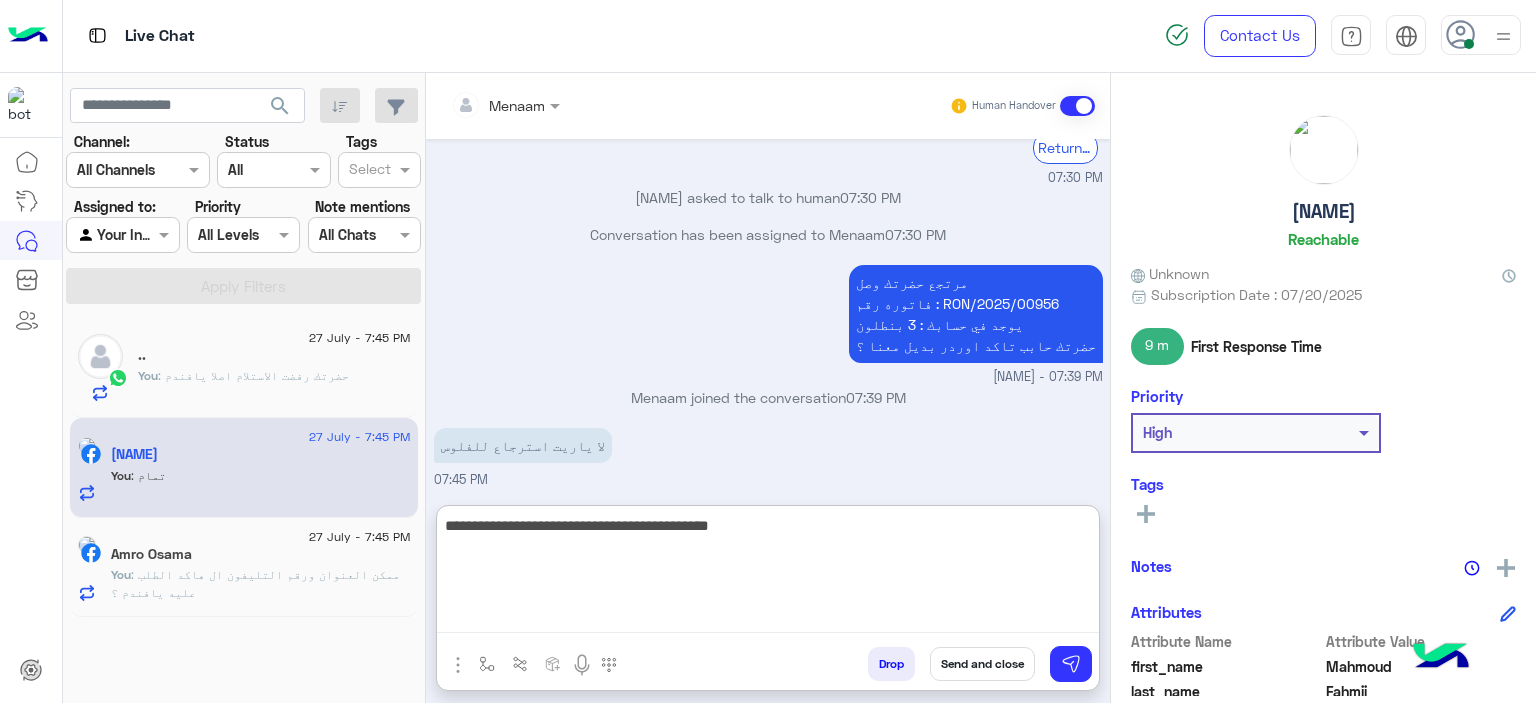 type on "**********" 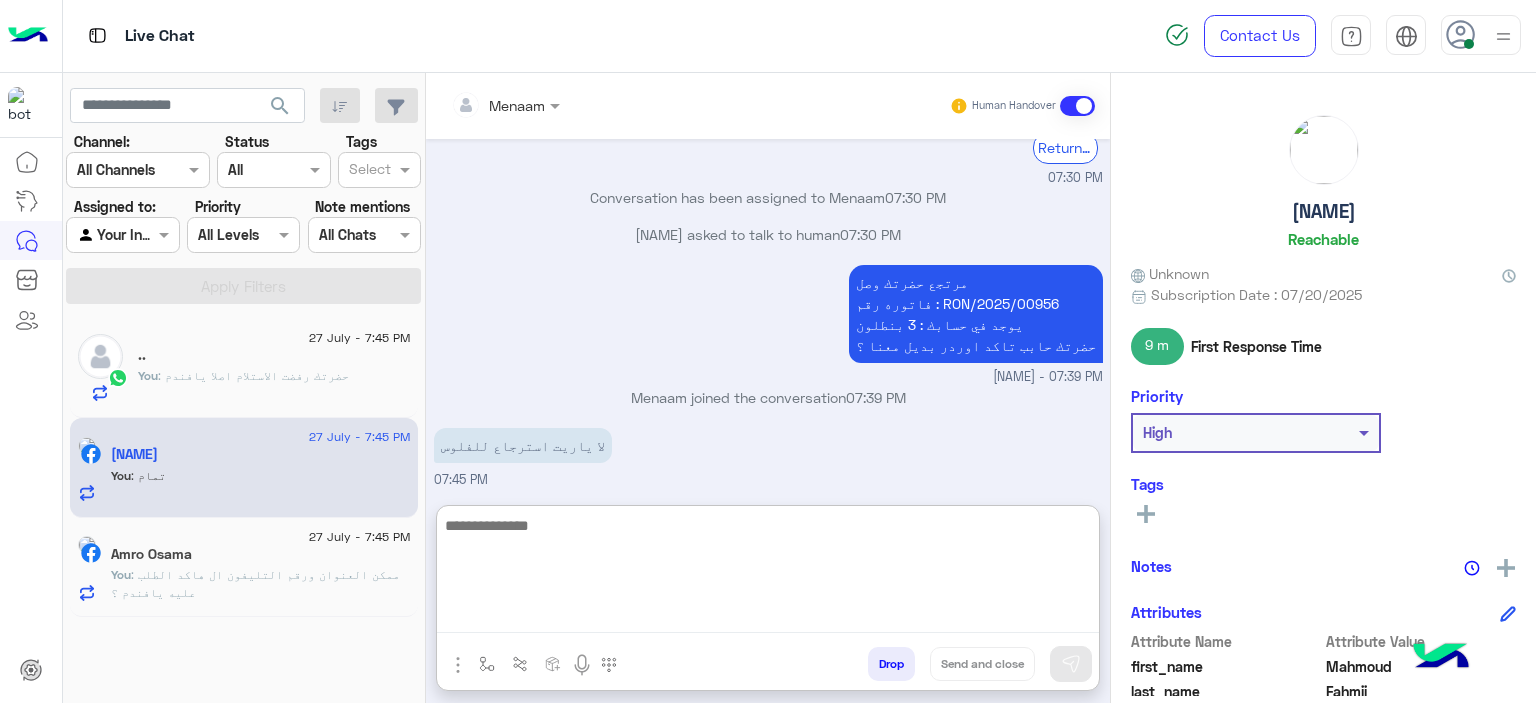 scroll, scrollTop: 1697, scrollLeft: 0, axis: vertical 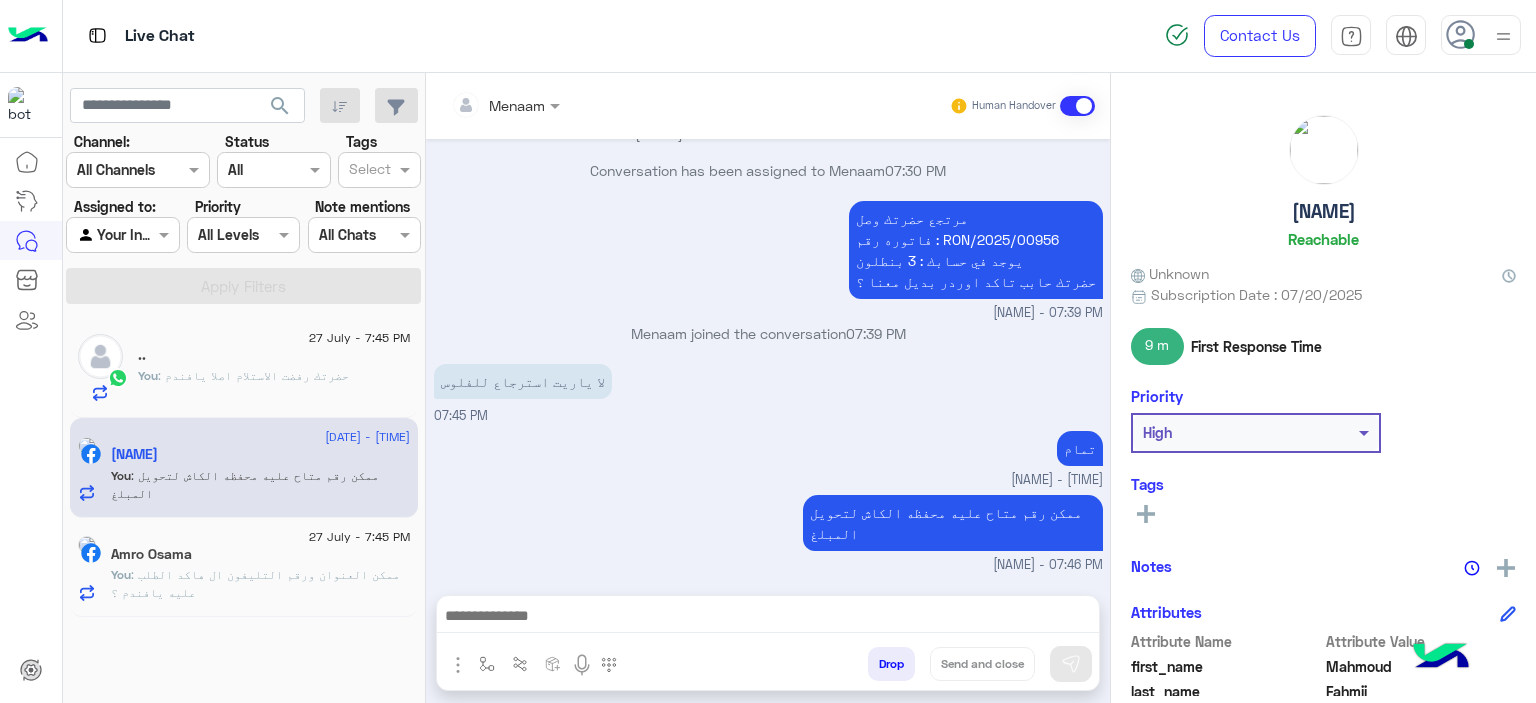 click on ": حضرتك رفضت الاستلام اصلا يافندم" 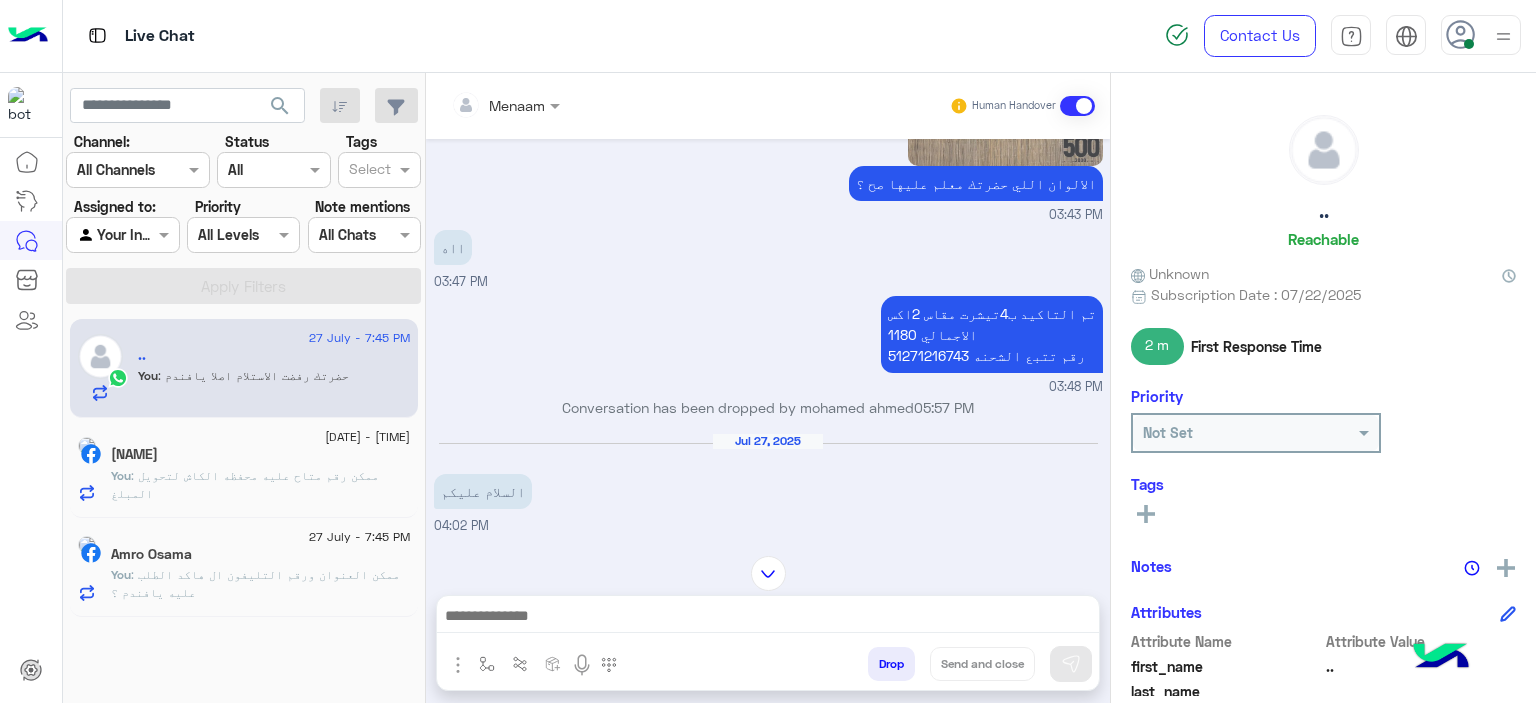 scroll, scrollTop: 1423, scrollLeft: 0, axis: vertical 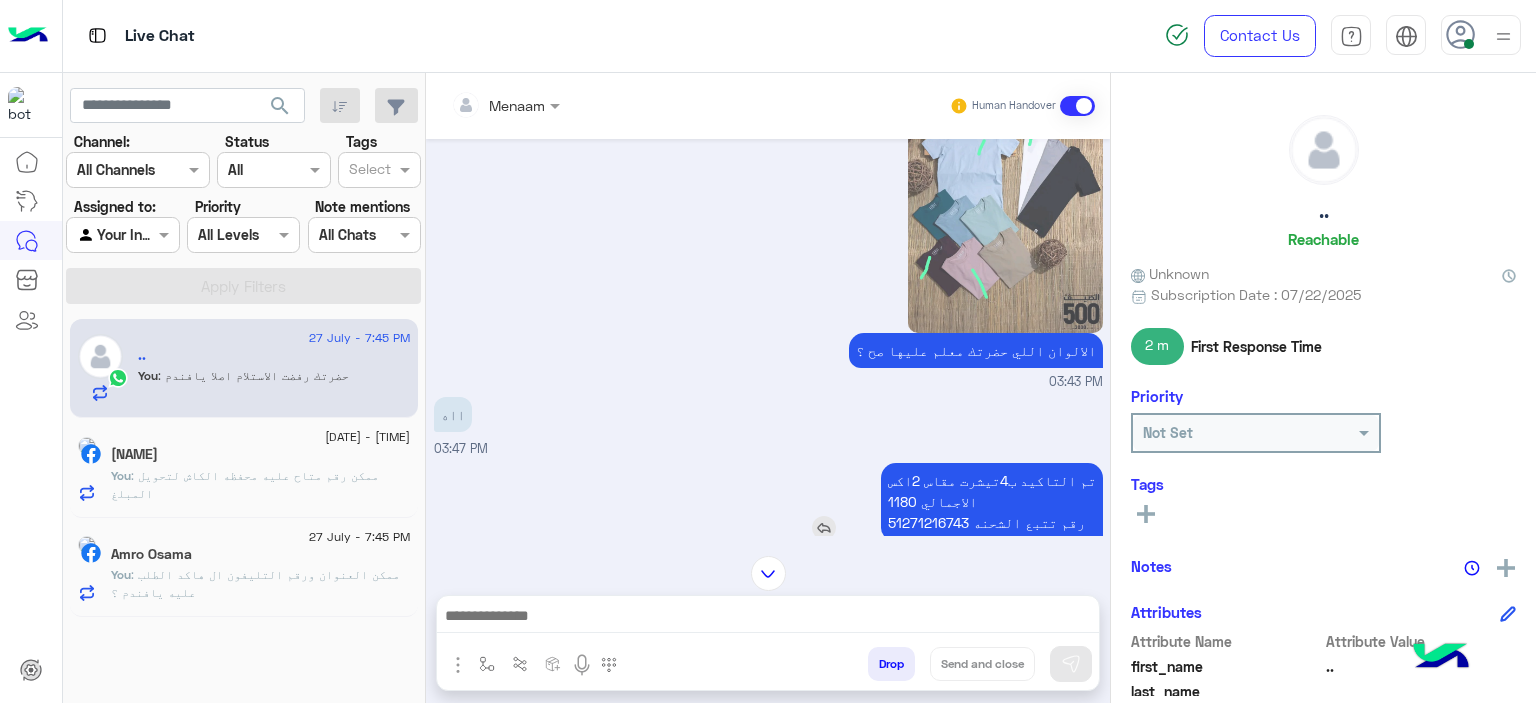 click on "تم التاكيد ب4تيشرت مقاس 2اكس  الاجمالي 1180 رقم تتبع الشحنه 51271216743" at bounding box center (992, 501) 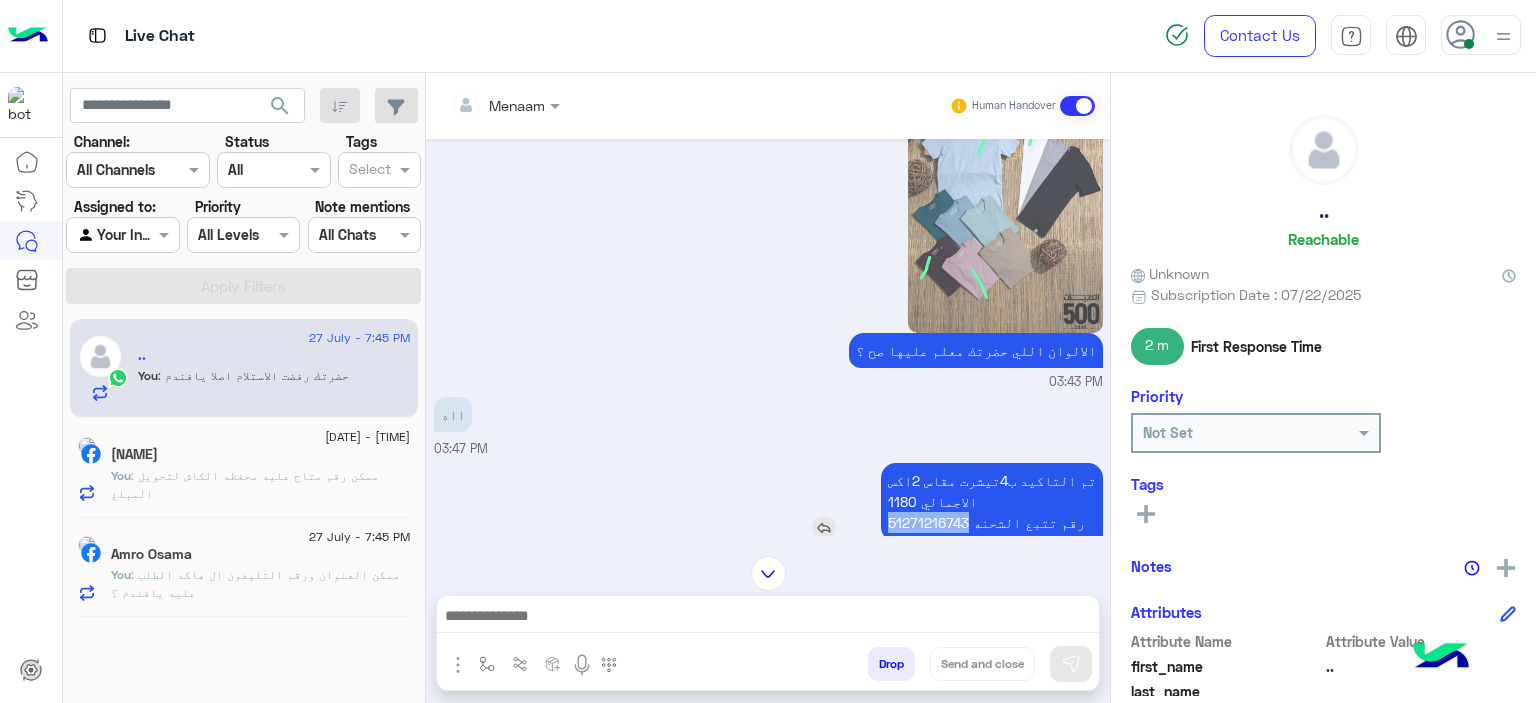click on "تم التاكيد ب4تيشرت مقاس 2اكس  الاجمالي 1180 رقم تتبع الشحنه 51271216743" at bounding box center [992, 501] 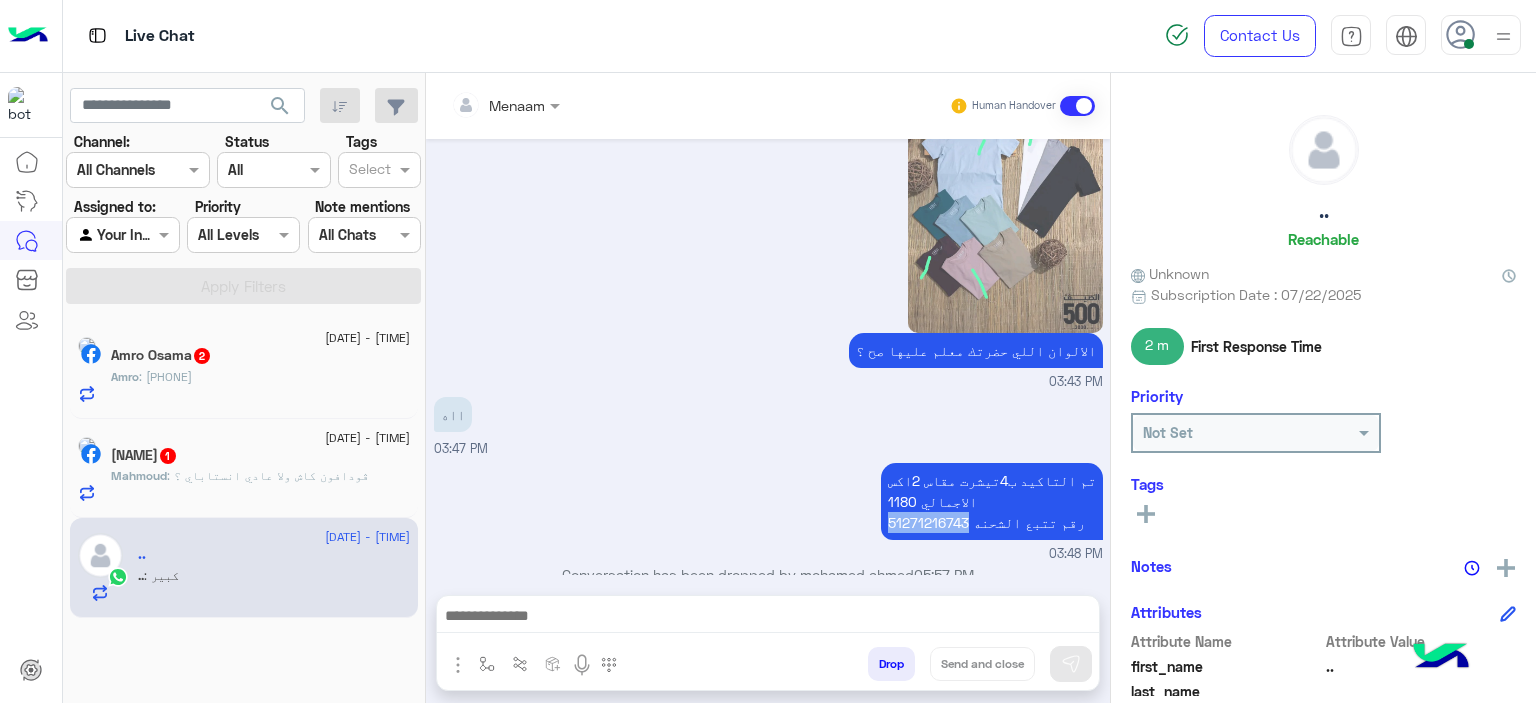 scroll, scrollTop: 4754, scrollLeft: 0, axis: vertical 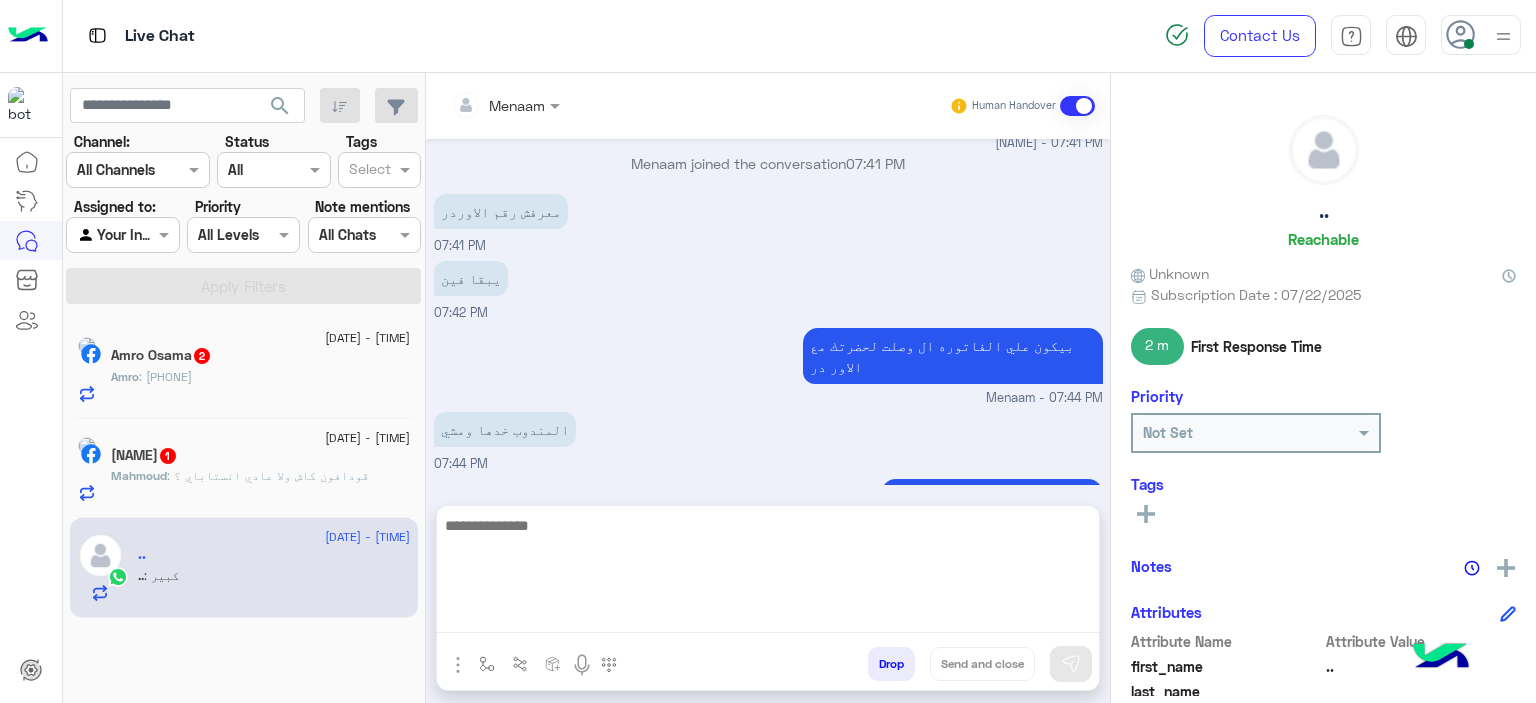 click at bounding box center [768, 573] 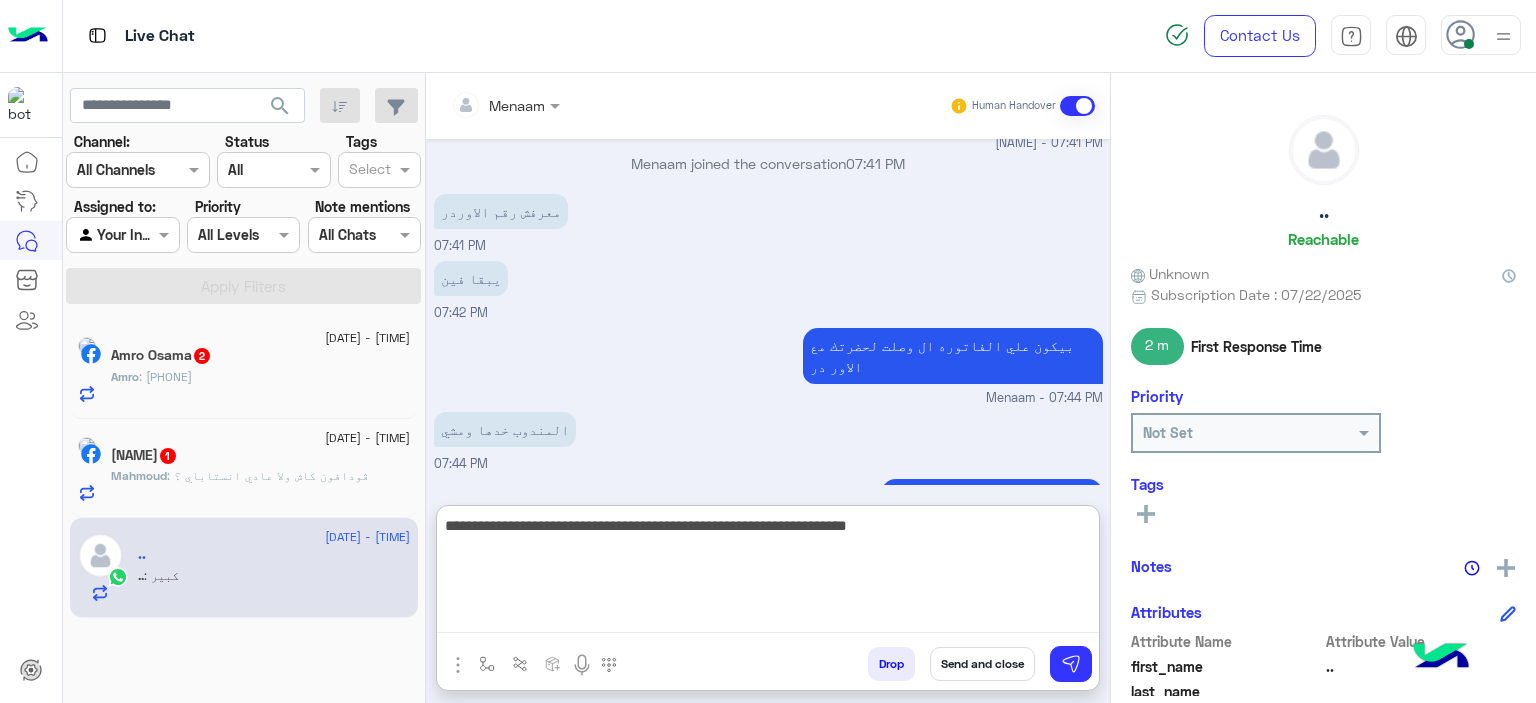 type on "**********" 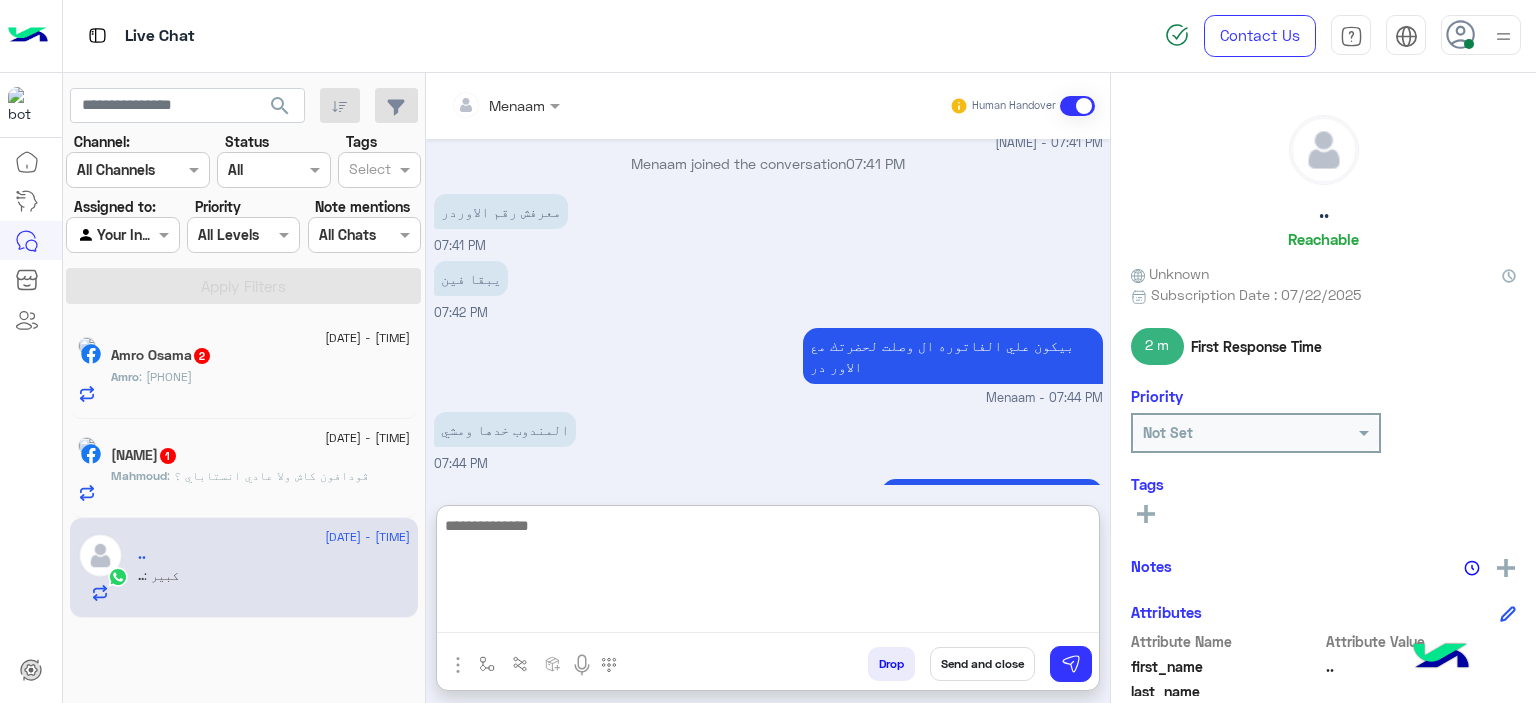 type on "*" 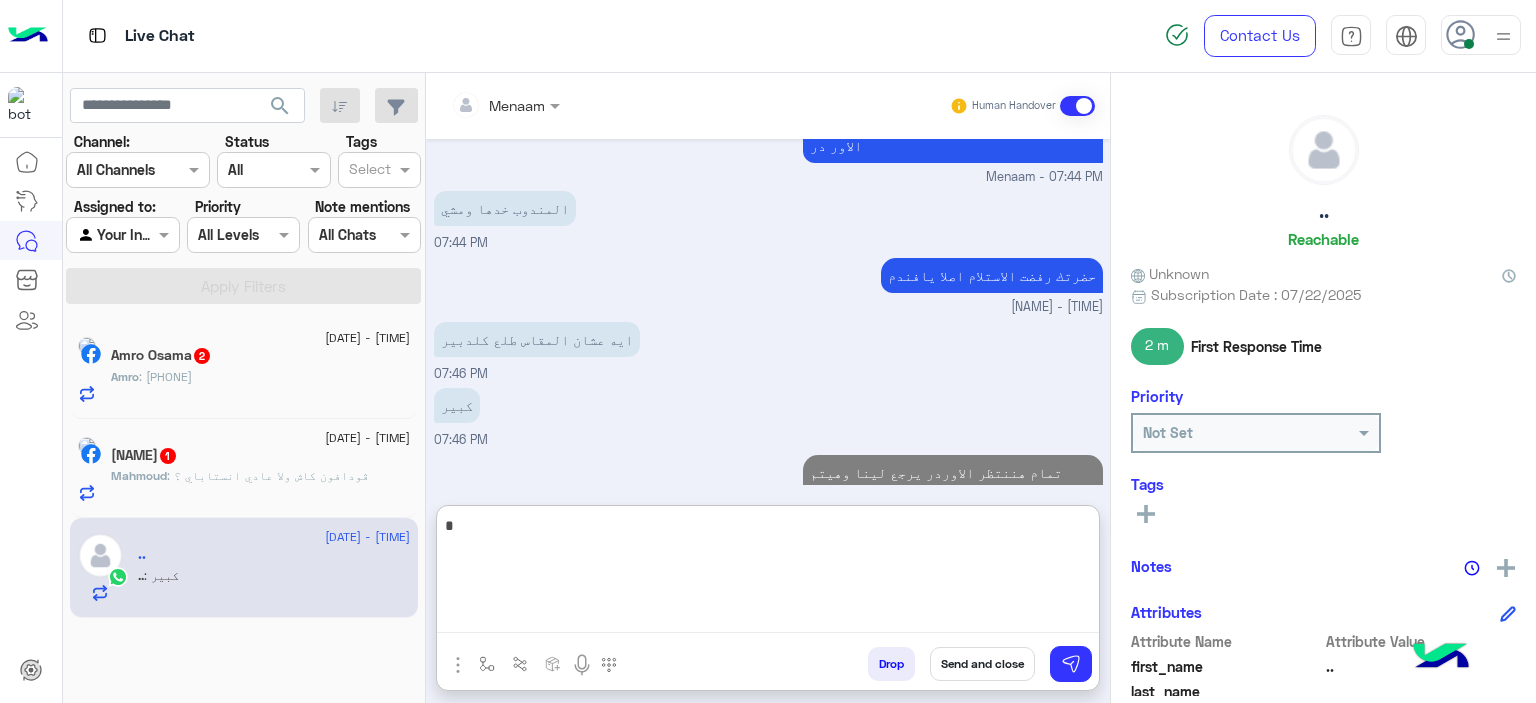 scroll, scrollTop: 4929, scrollLeft: 0, axis: vertical 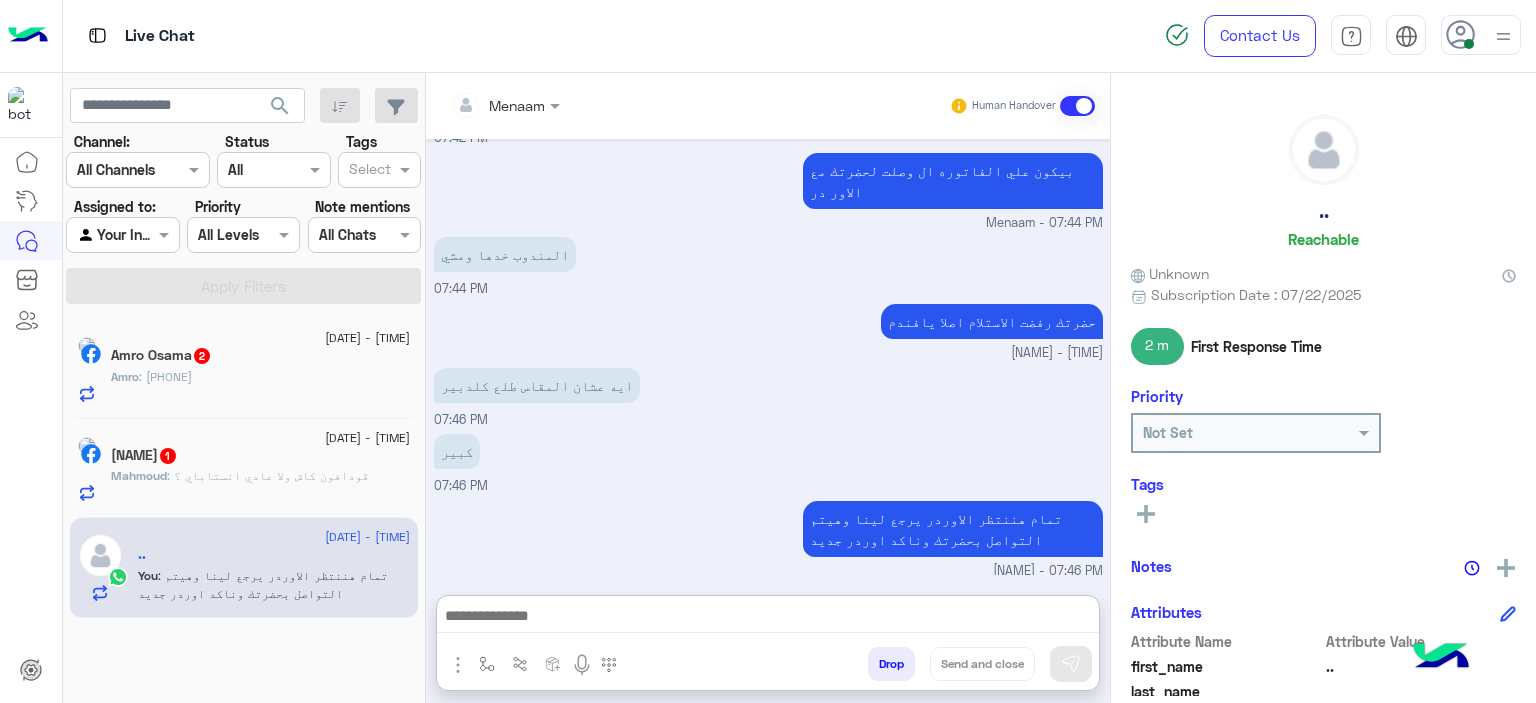 click on ": ڤودافون كاش ولا عادي انستاباي ؟" 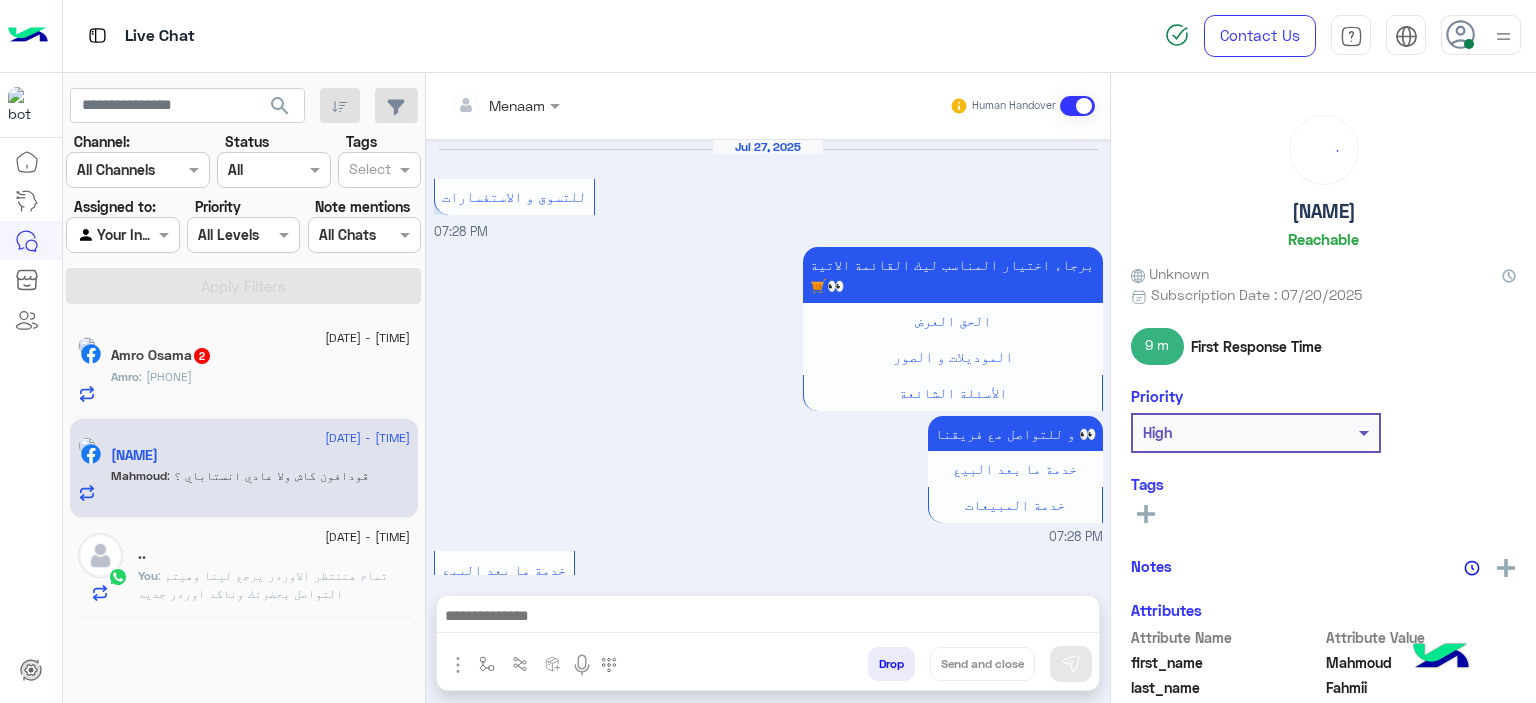 scroll, scrollTop: 1429, scrollLeft: 0, axis: vertical 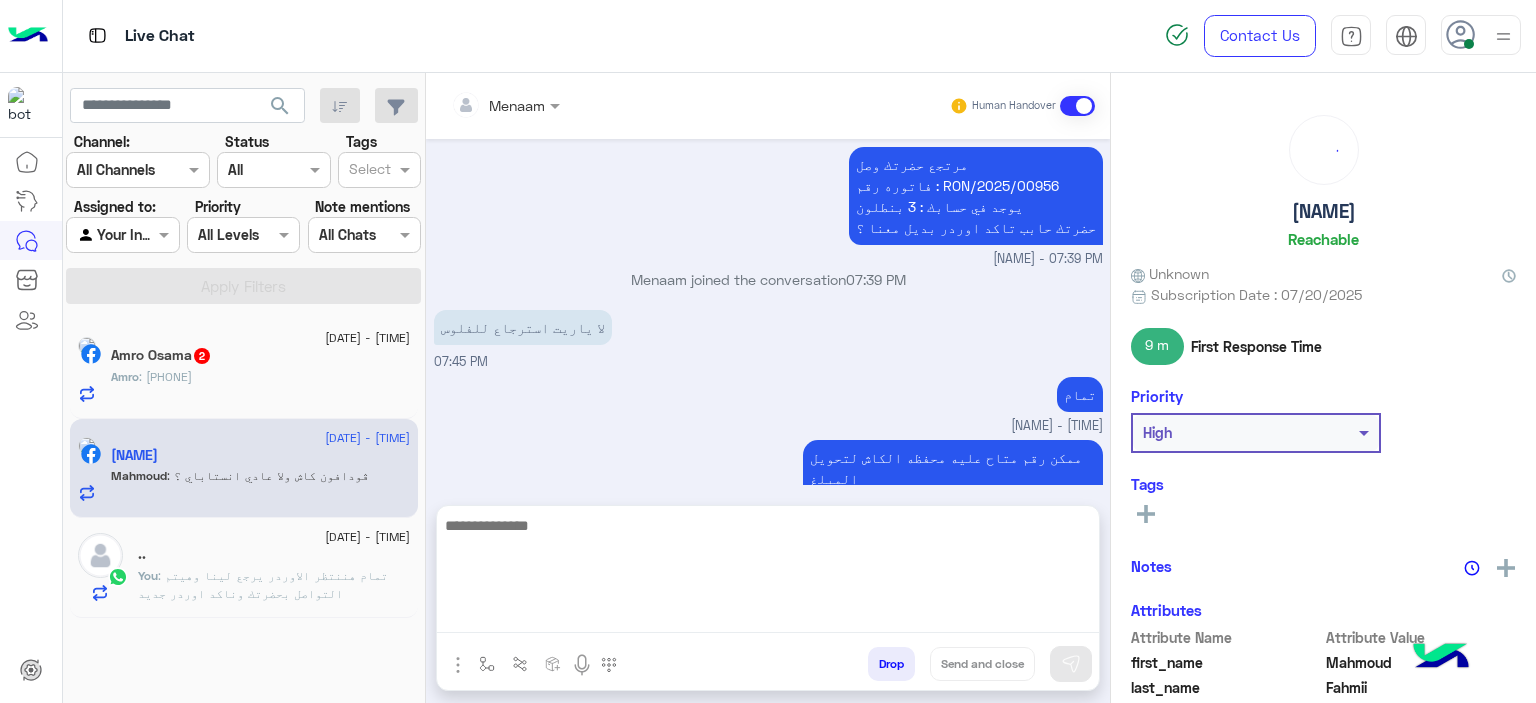 click at bounding box center [768, 573] 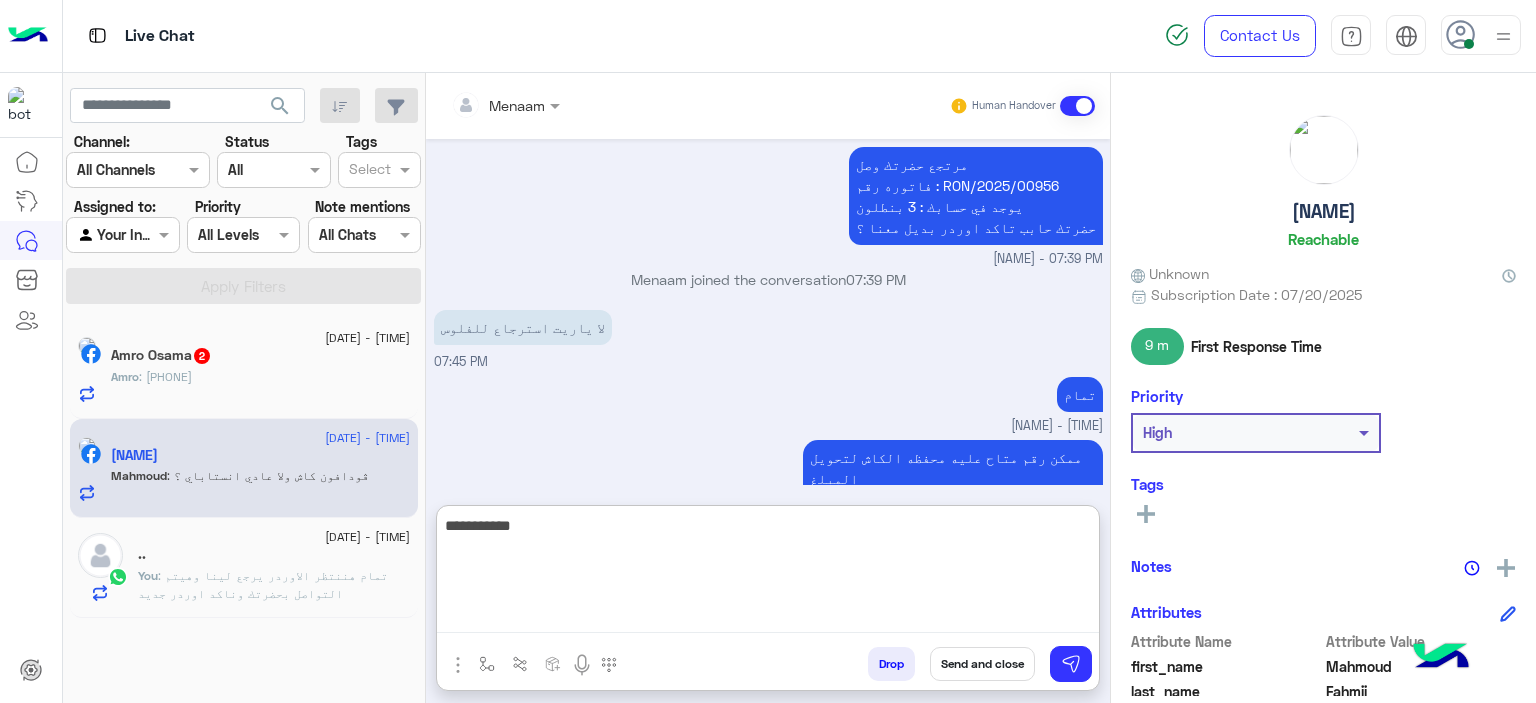 type on "**********" 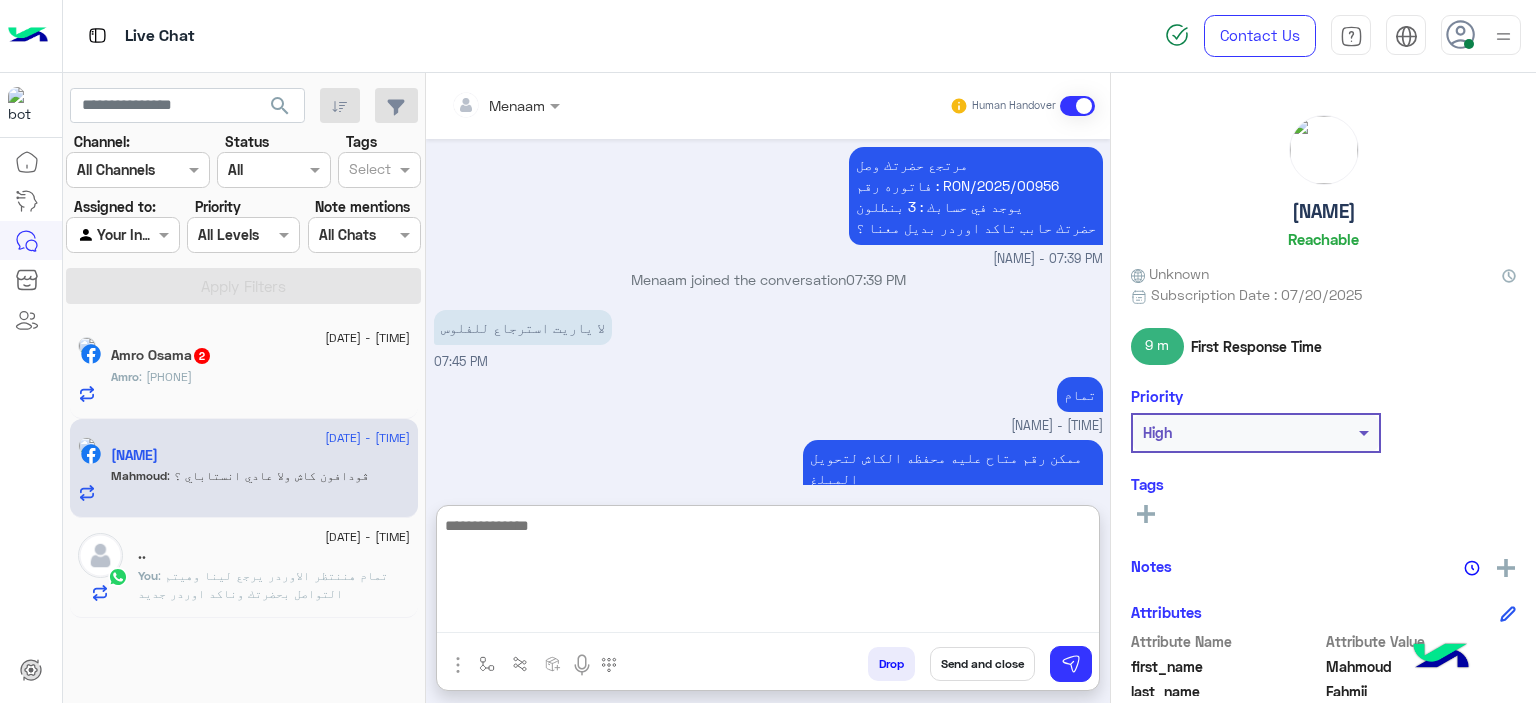 scroll, scrollTop: 1583, scrollLeft: 0, axis: vertical 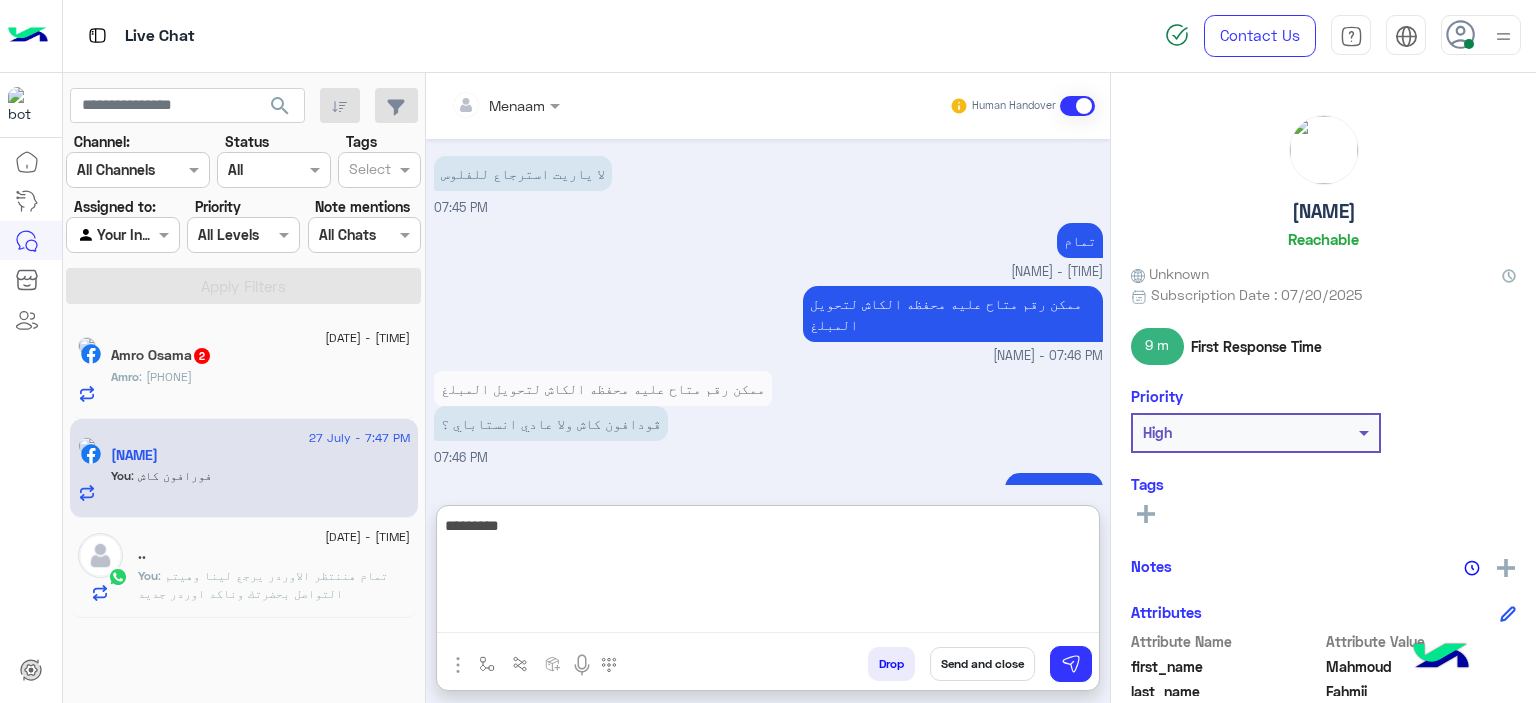 type on "*********" 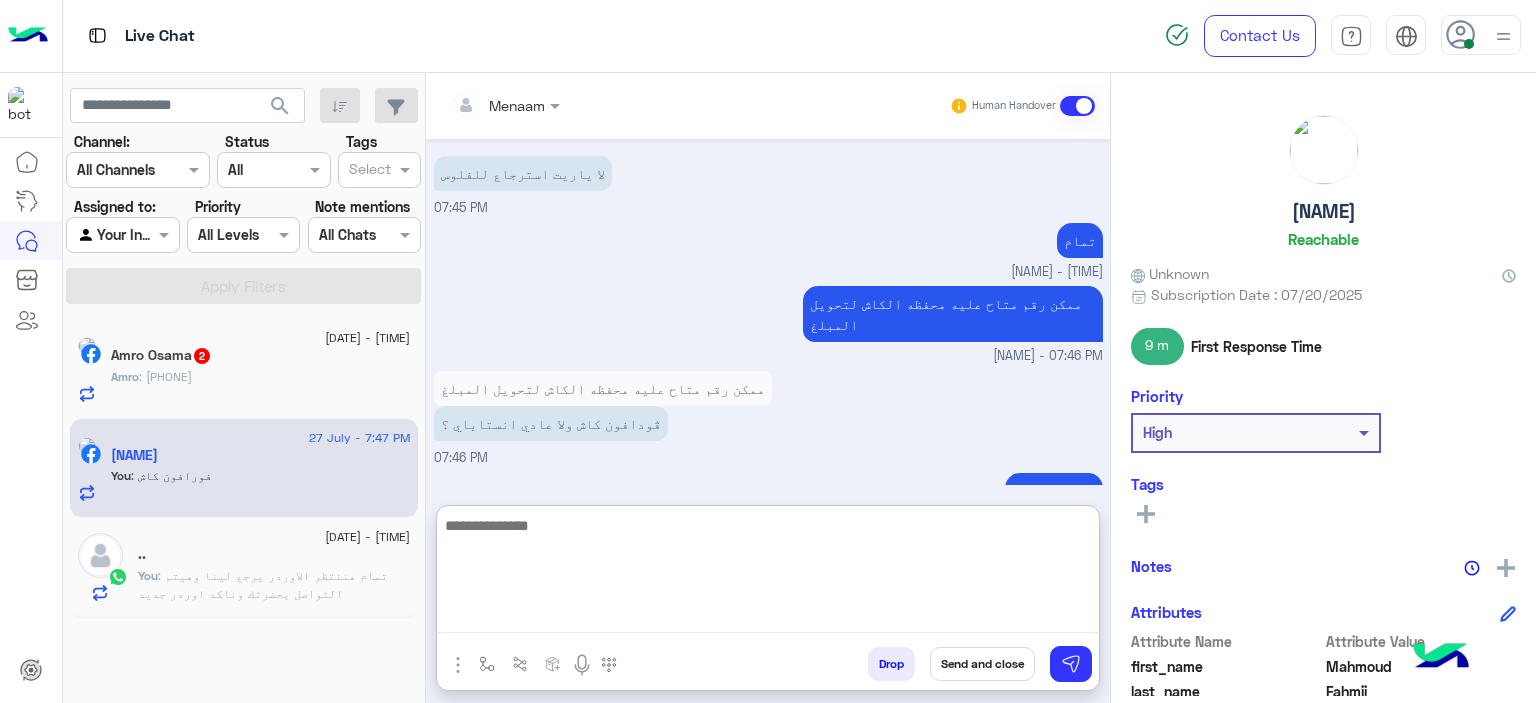 scroll, scrollTop: 1647, scrollLeft: 0, axis: vertical 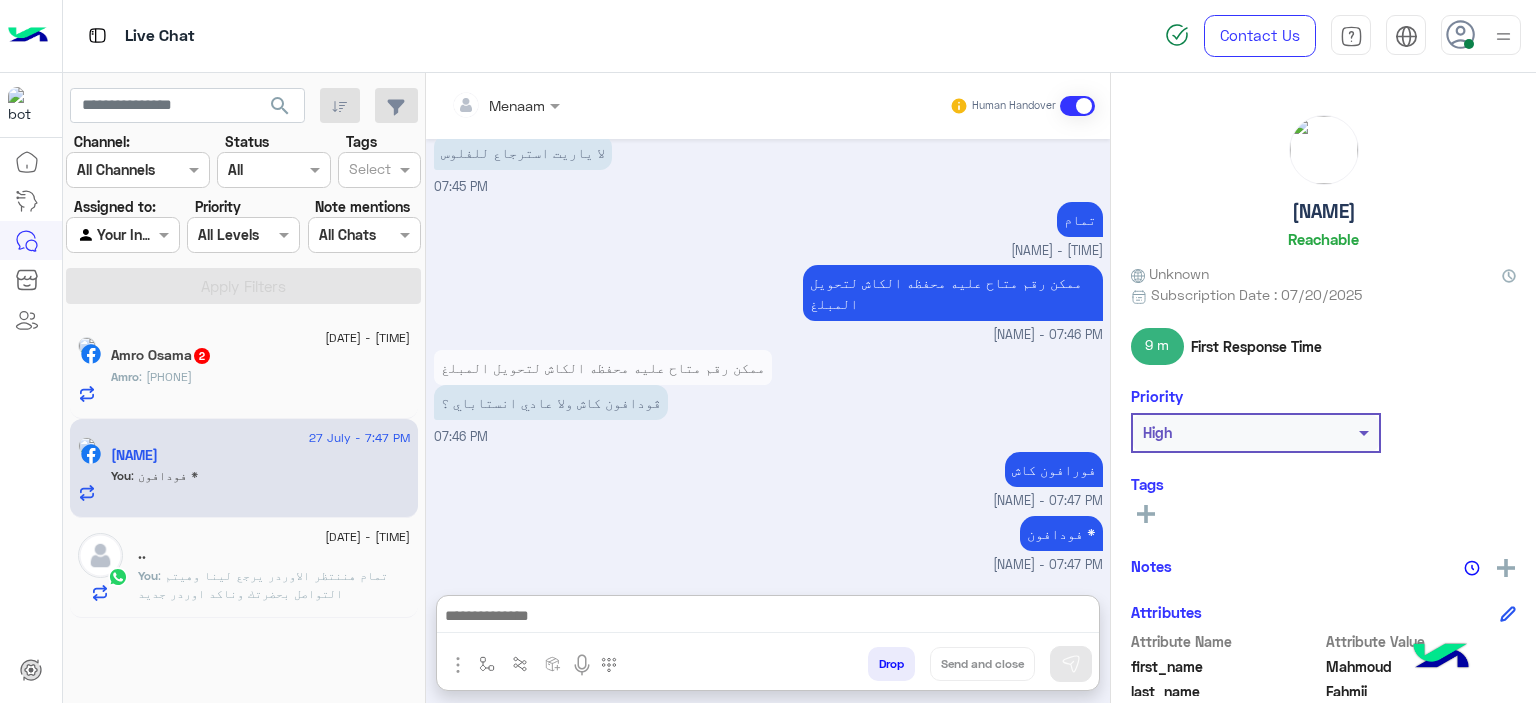 click on "27 July - 7:46 PM  ..    You  : تمام هننتظر الاوردر يرجع لينا وهيتم التواصل بحضرتك وناكد اوردر جديد" 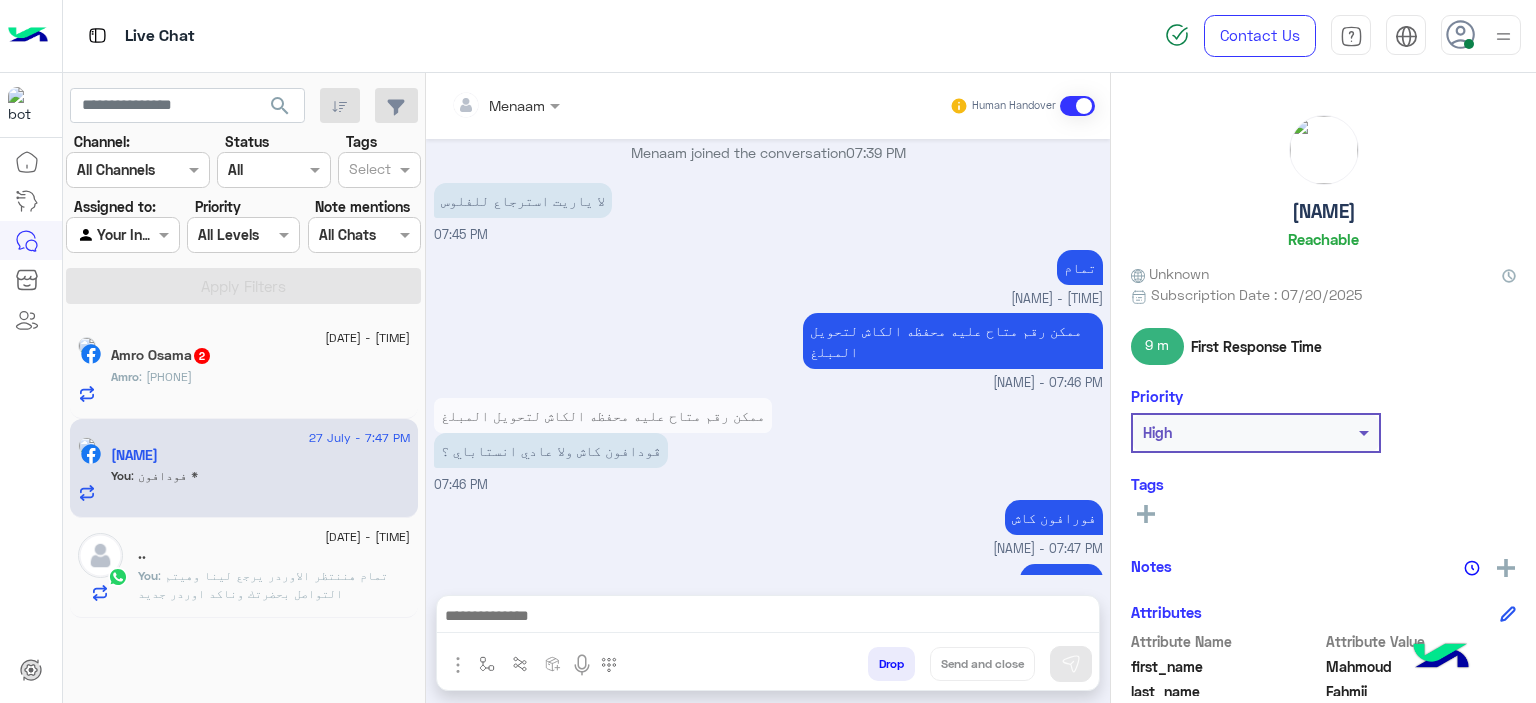 scroll, scrollTop: 1556, scrollLeft: 0, axis: vertical 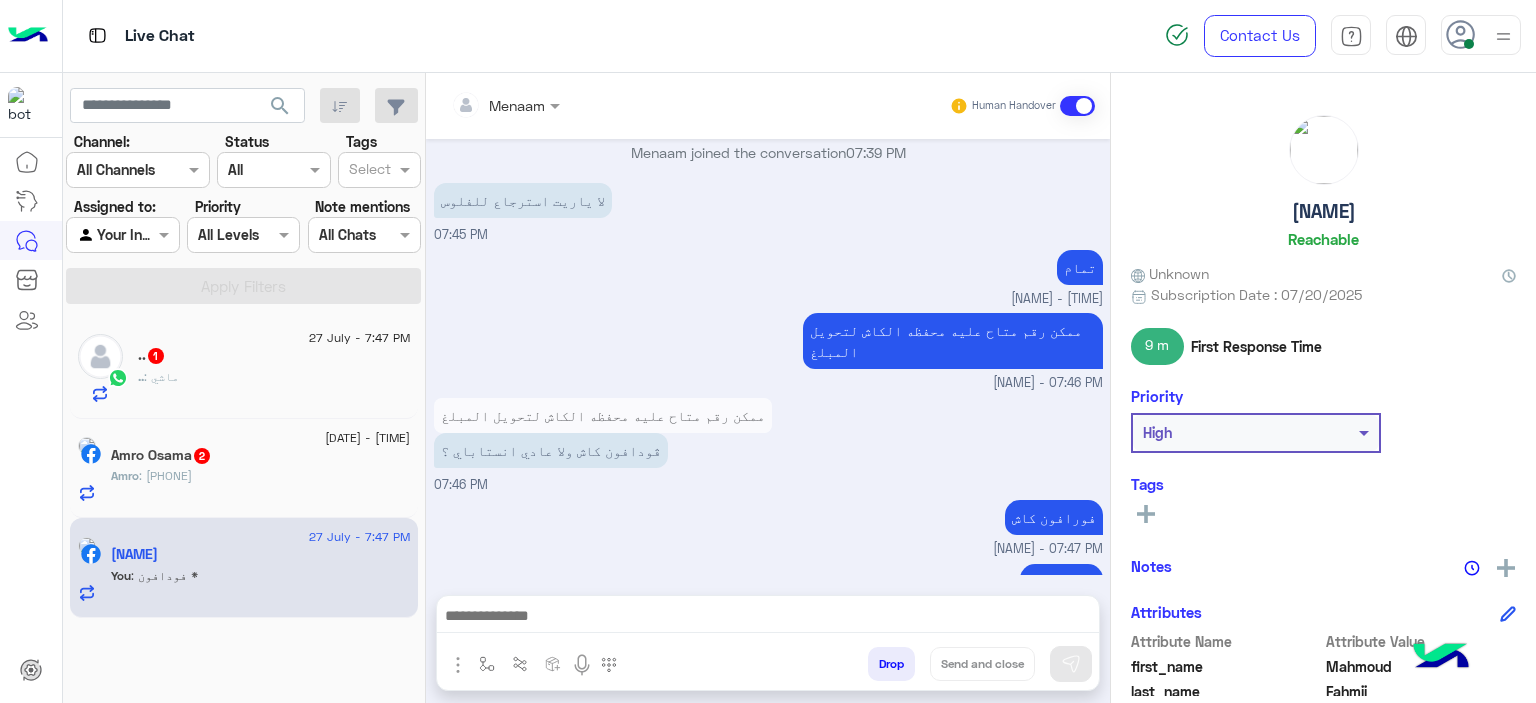 click on "You  : فودافون *" 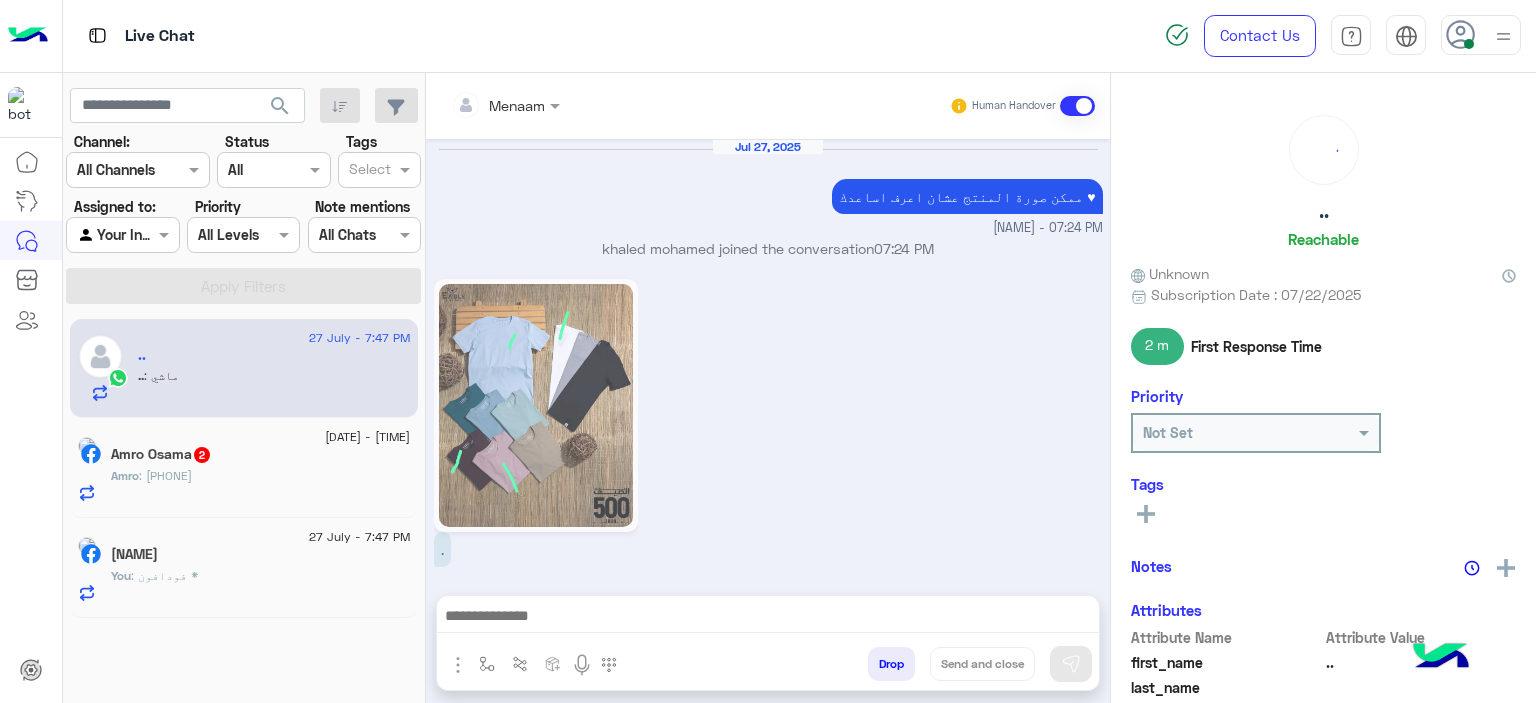 scroll, scrollTop: 1091, scrollLeft: 0, axis: vertical 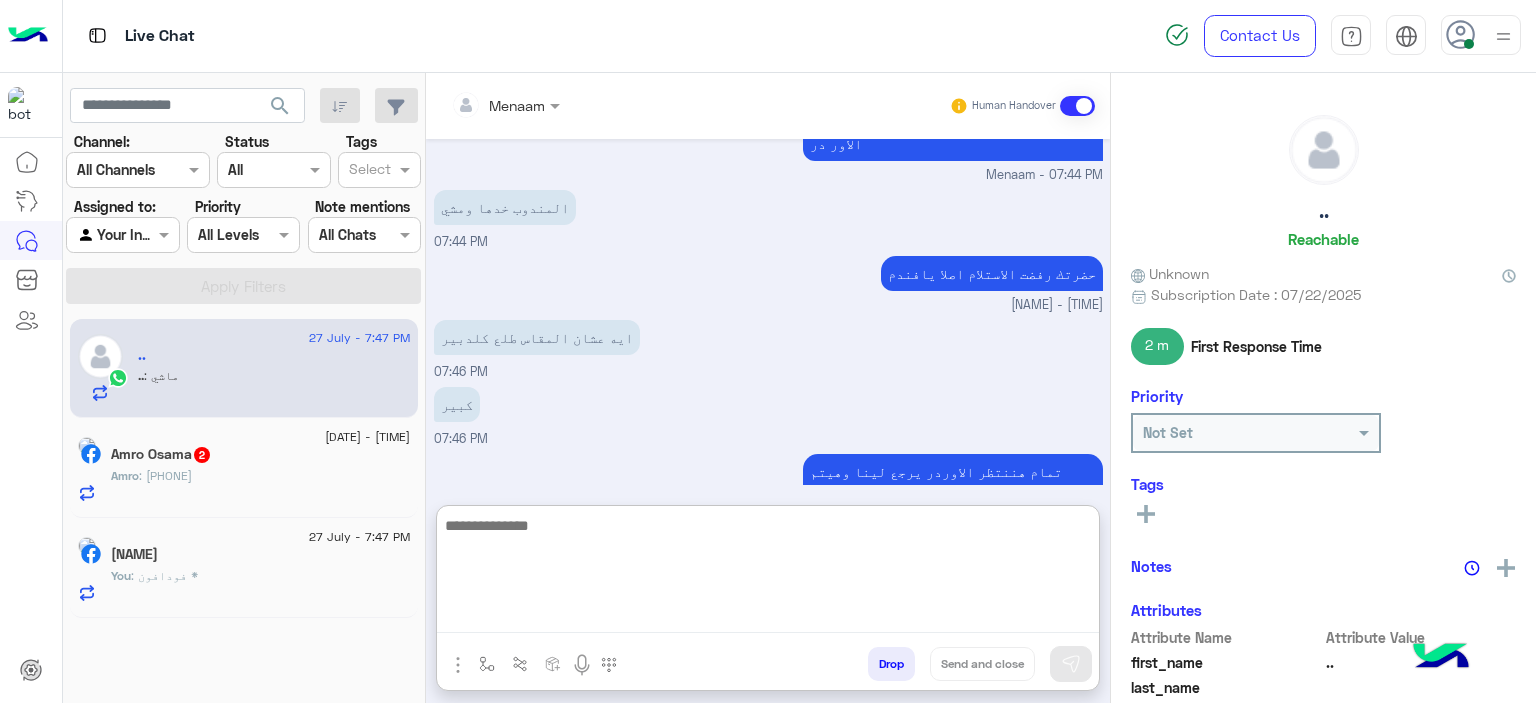 click at bounding box center (768, 573) 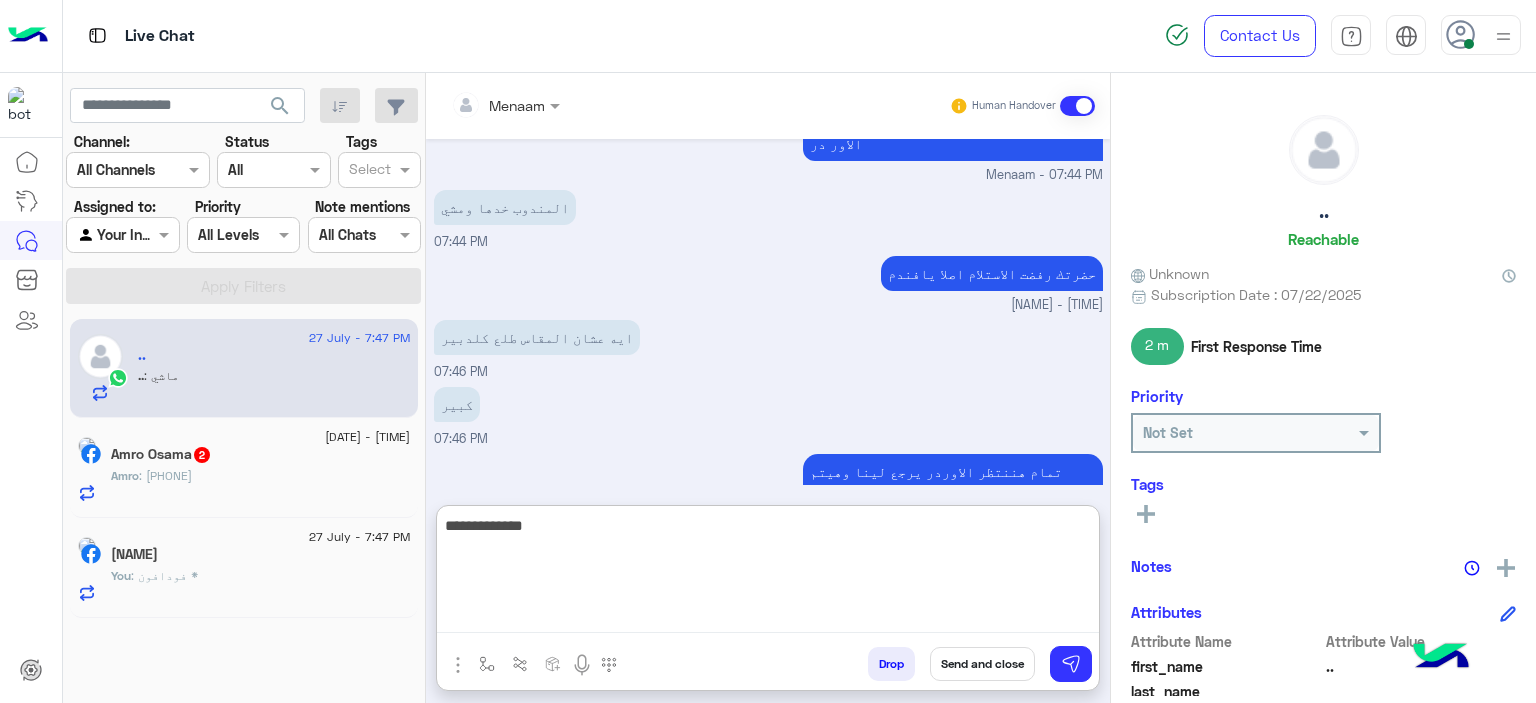 type on "**********" 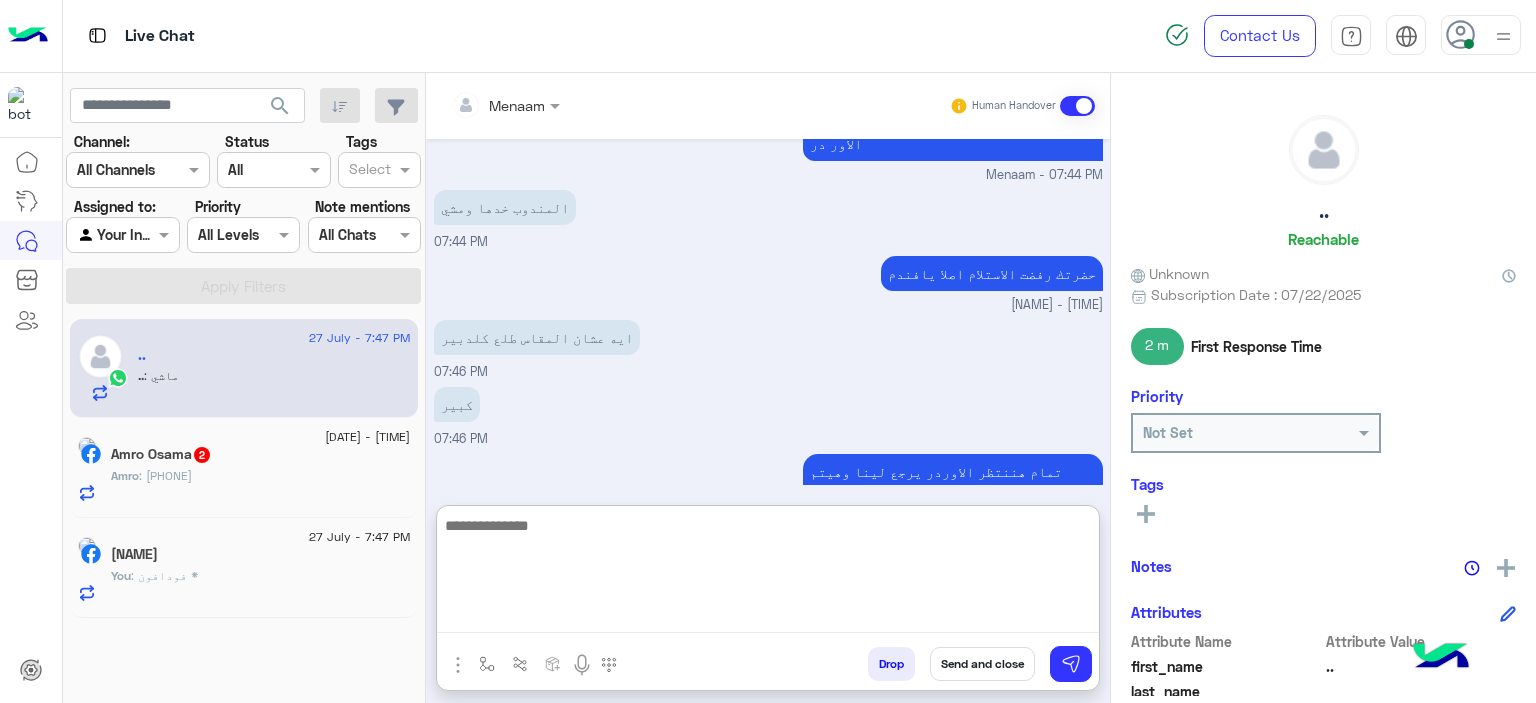 type on "*" 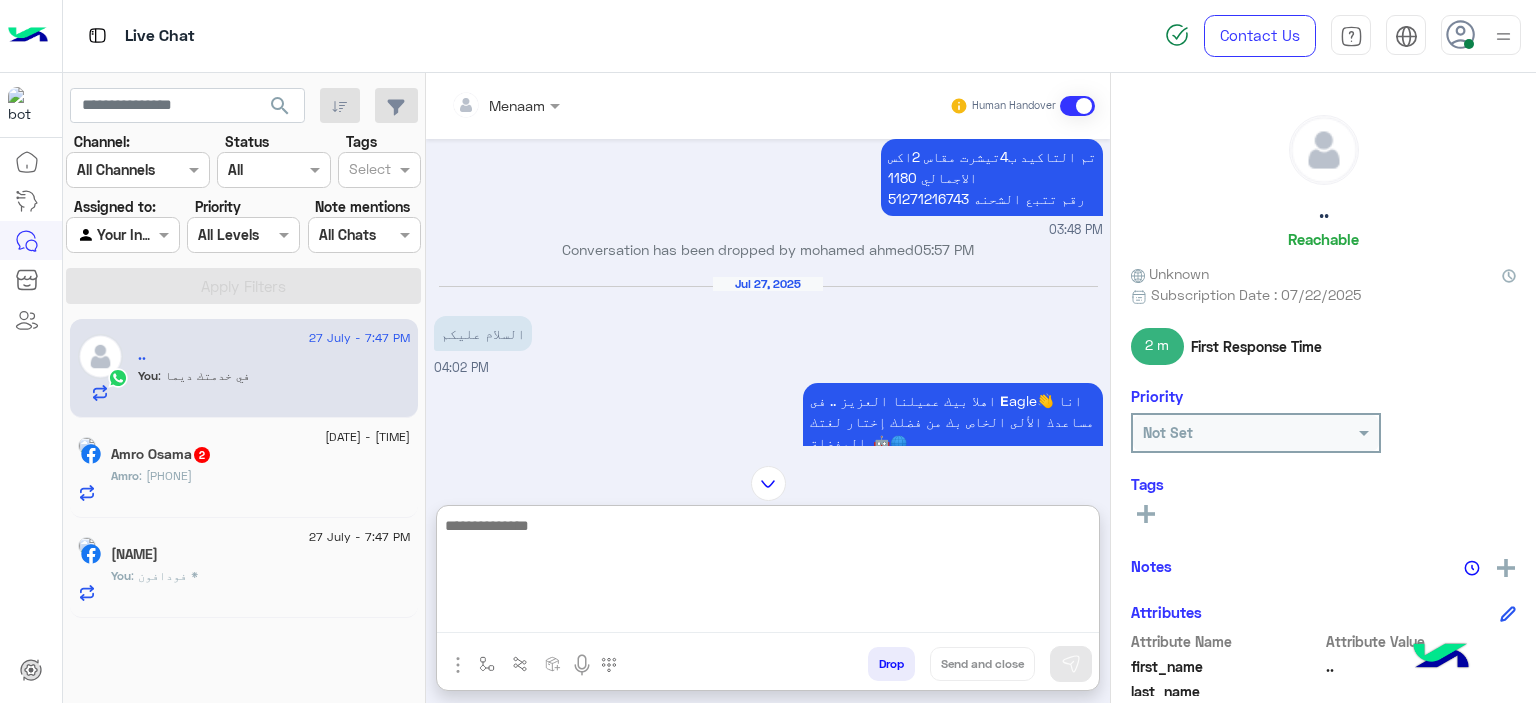 scroll, scrollTop: 1384, scrollLeft: 0, axis: vertical 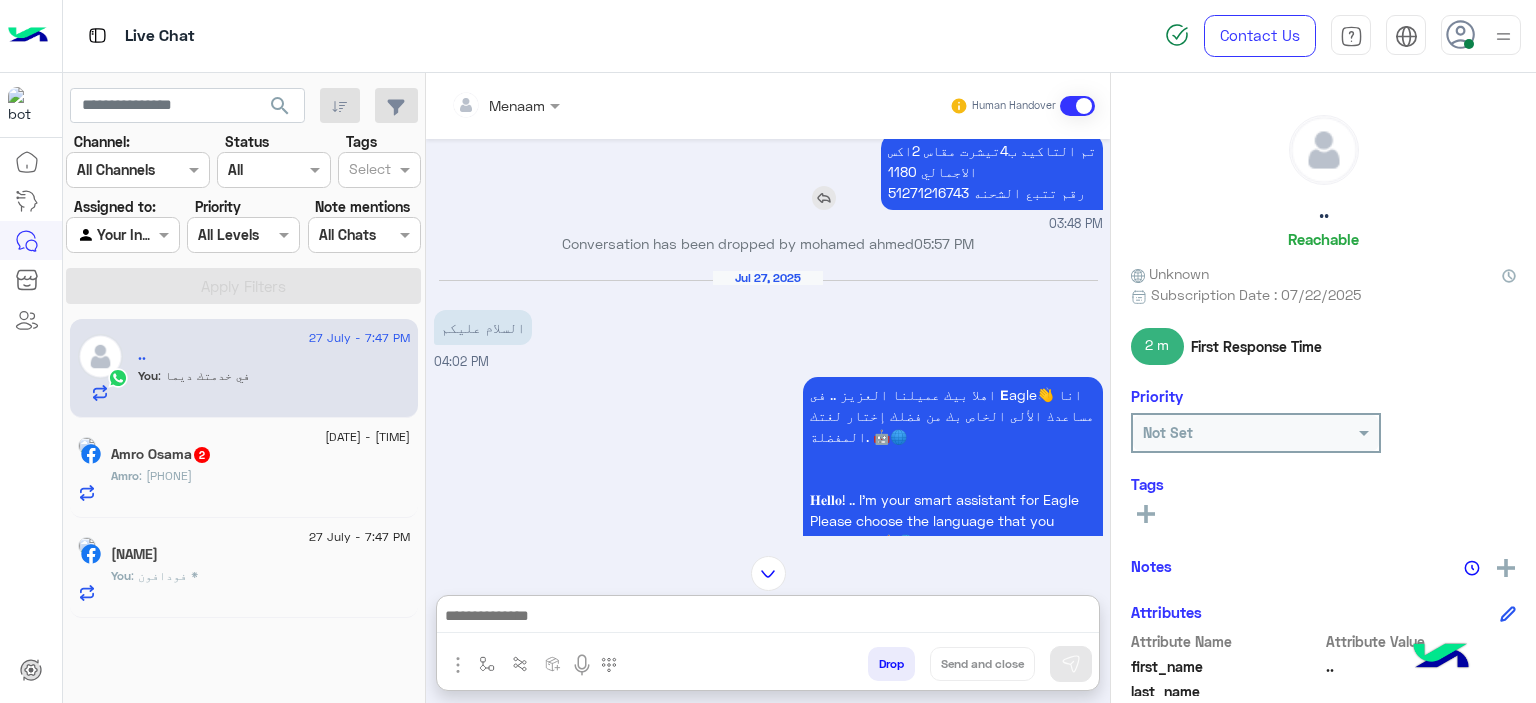 click on "تم التاكيد ب4تيشرت مقاس 2اكس  الاجمالي 1180 رقم تتبع الشحنه 51271216743" at bounding box center (992, 171) 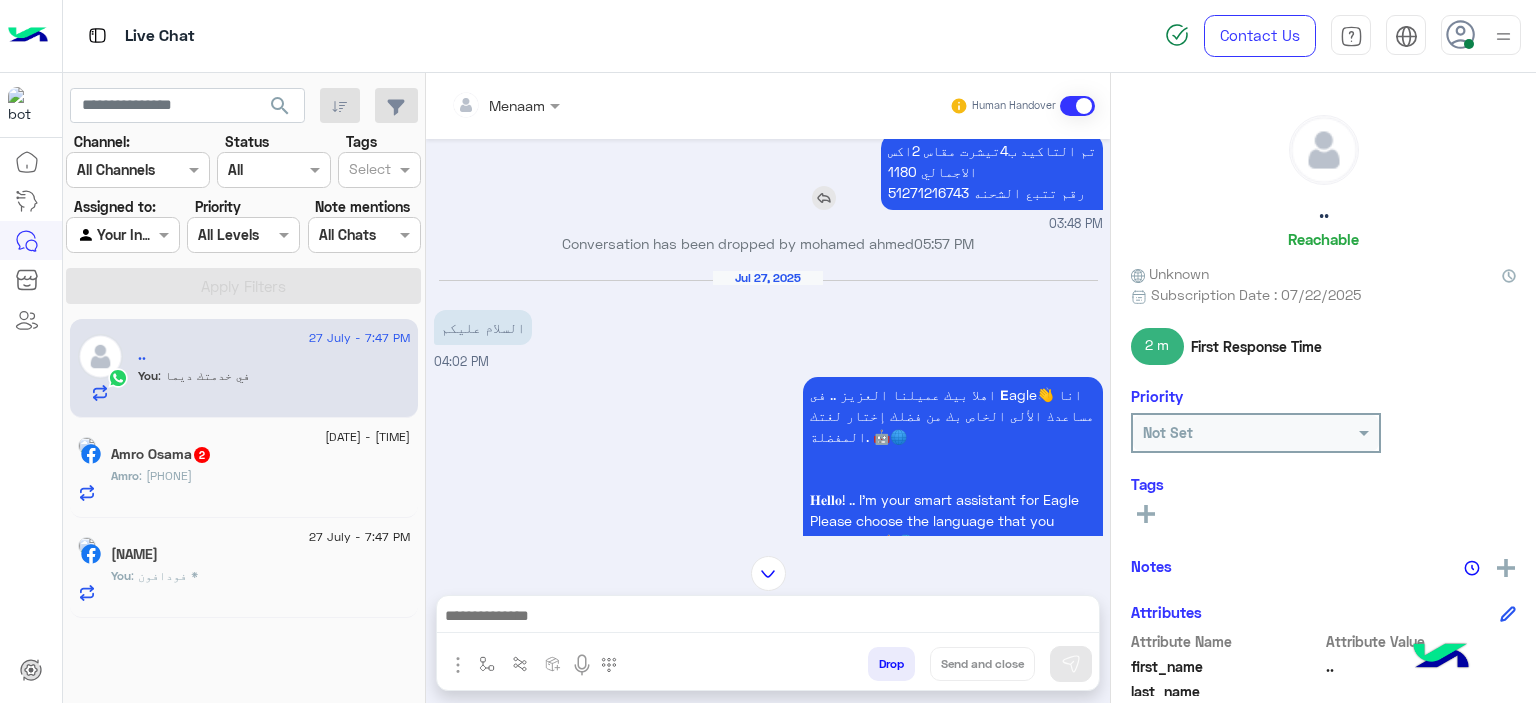 click on "تم التاكيد ب4تيشرت مقاس 2اكس  الاجمالي 1180 رقم تتبع الشحنه 51271216743" at bounding box center [992, 171] 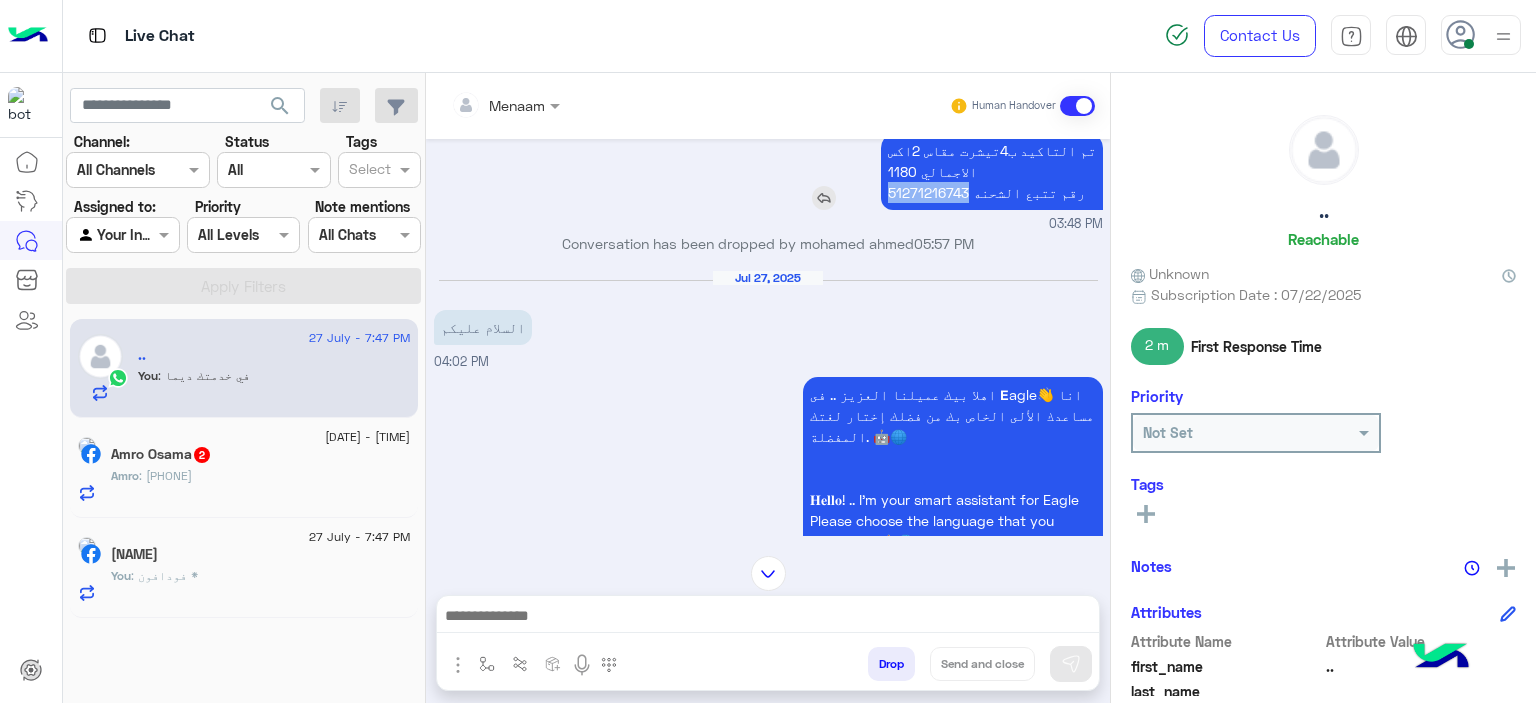 click on "تم التاكيد ب4تيشرت مقاس 2اكس  الاجمالي 1180 رقم تتبع الشحنه 51271216743" at bounding box center [992, 171] 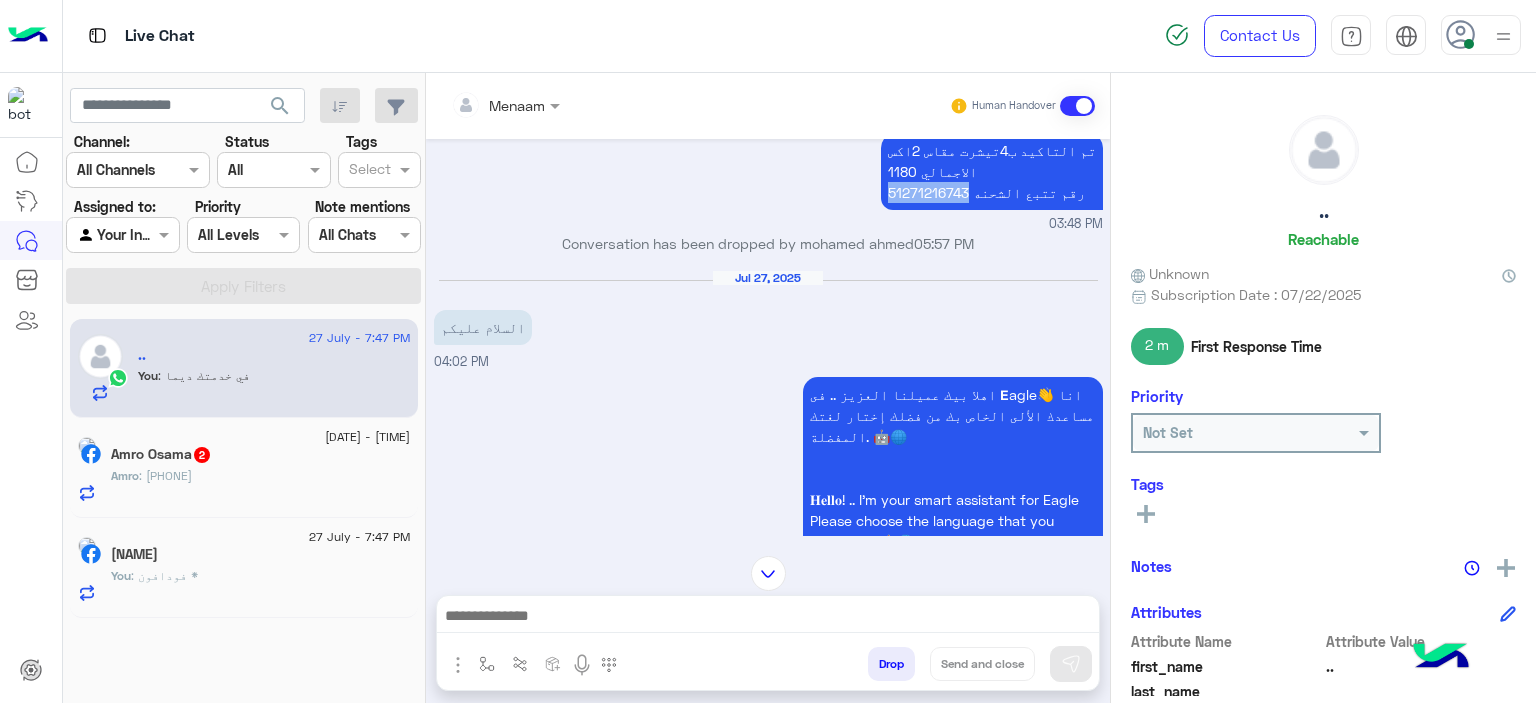 copy on "51271216743" 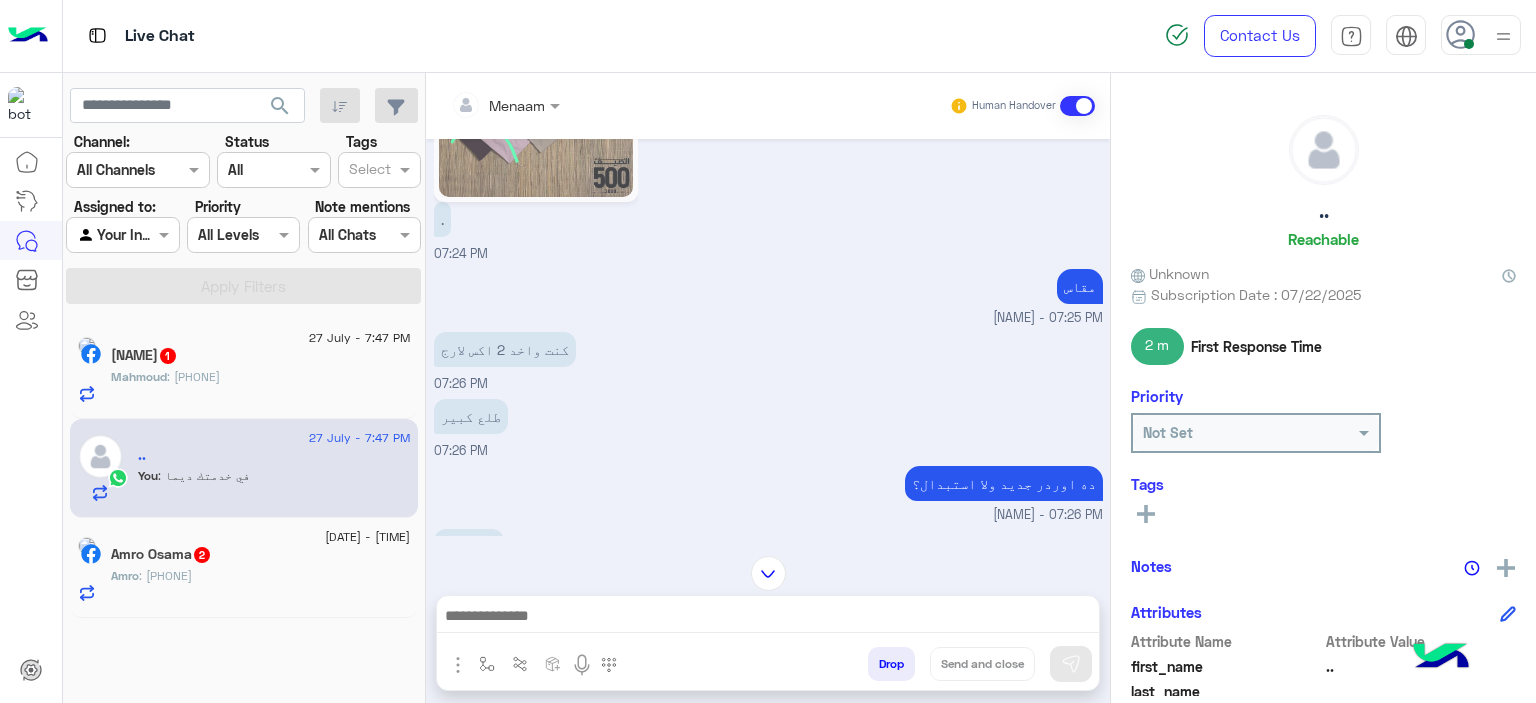 scroll, scrollTop: 3884, scrollLeft: 0, axis: vertical 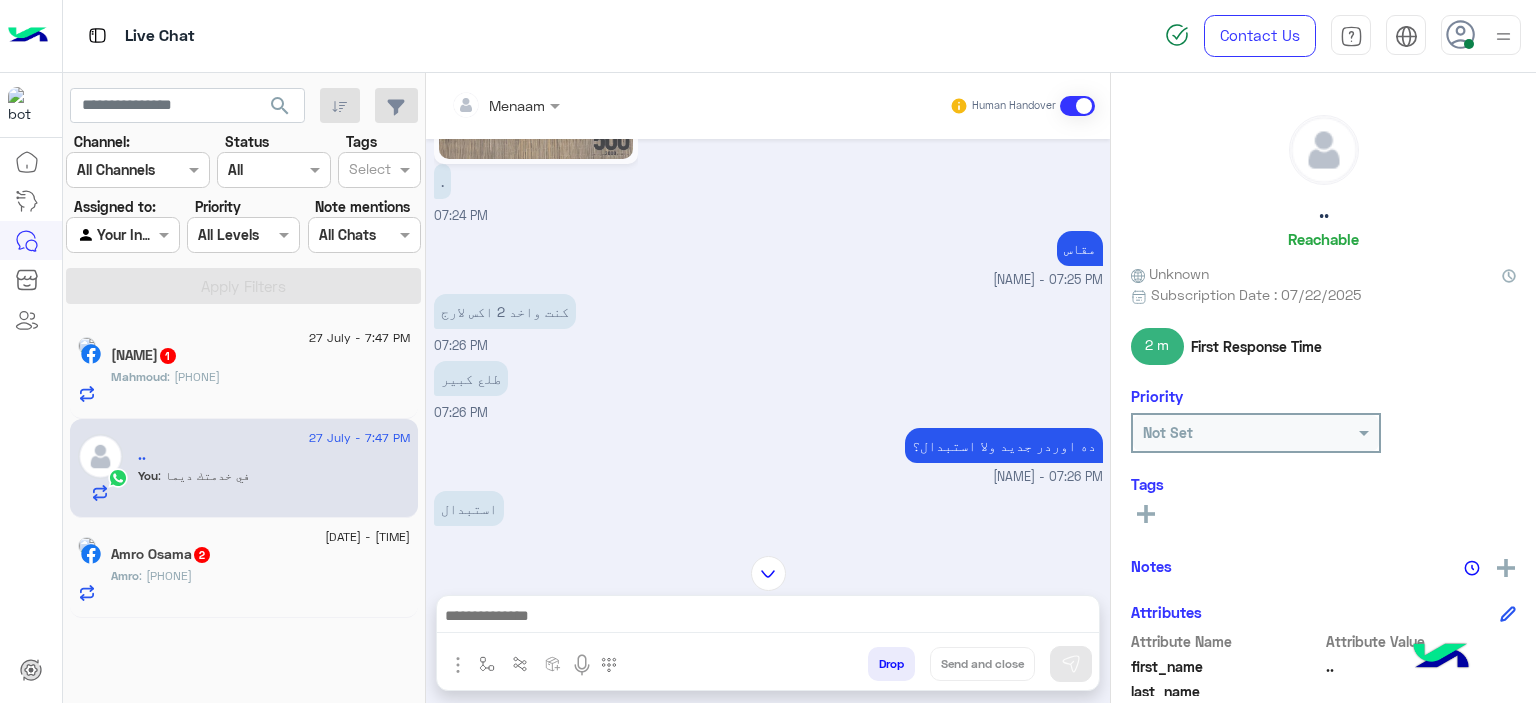 click on "Drop" at bounding box center (891, 664) 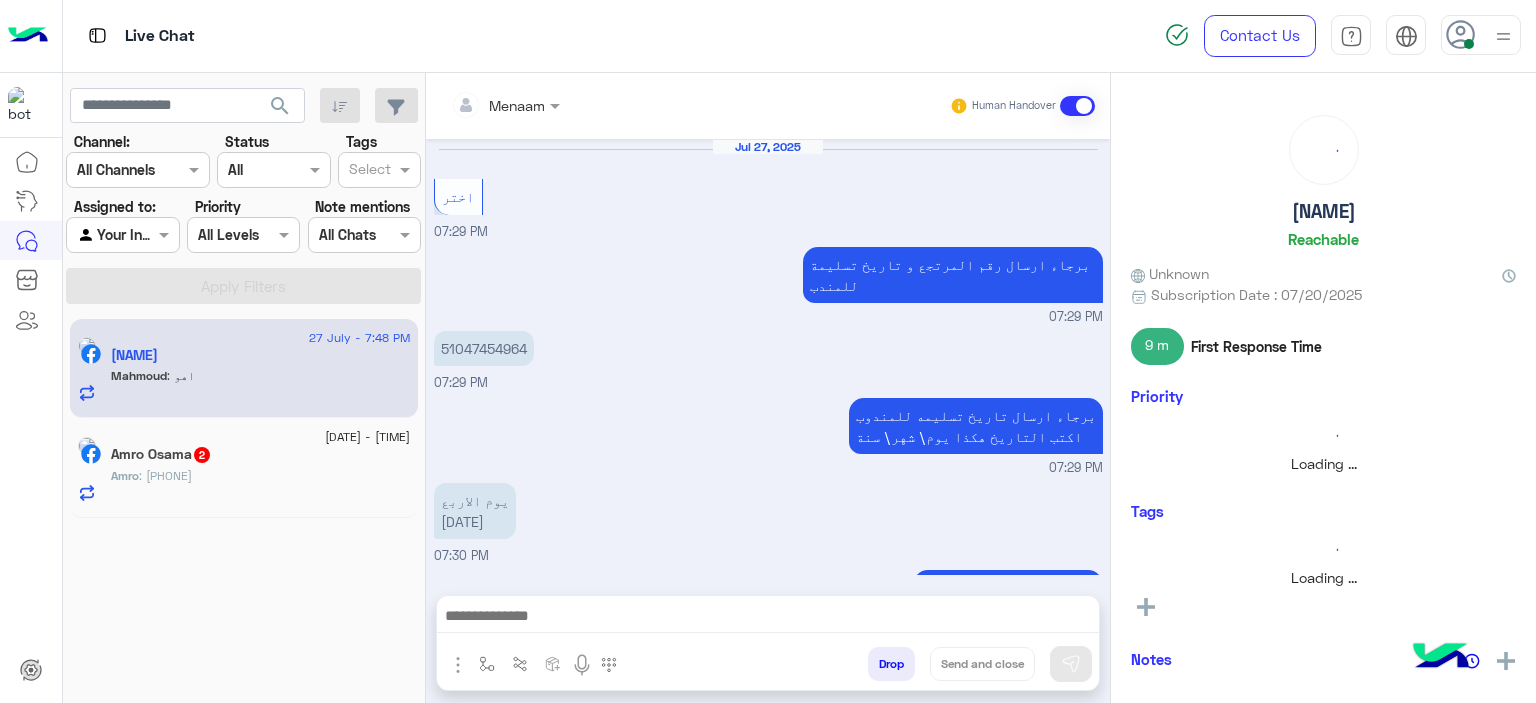 scroll, scrollTop: 1093, scrollLeft: 0, axis: vertical 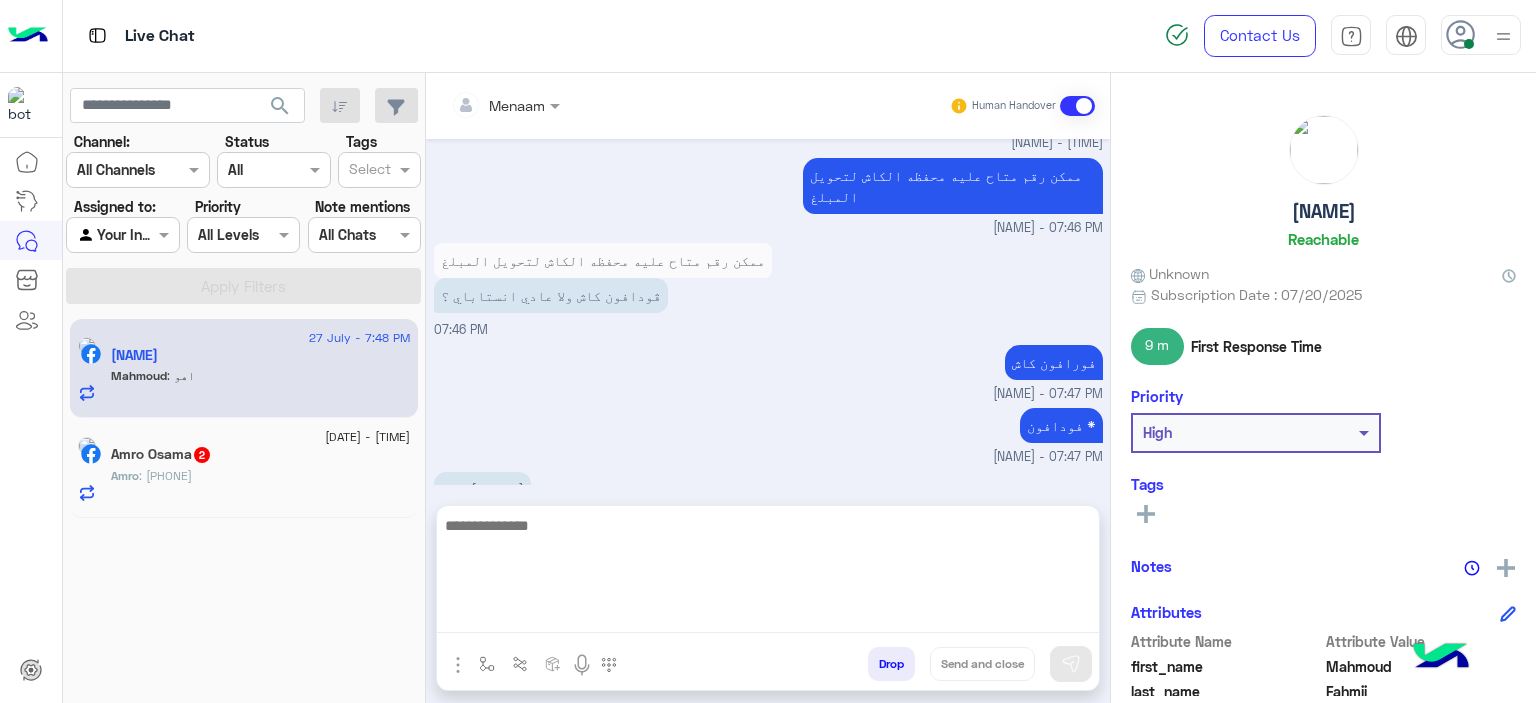 click at bounding box center (768, 573) 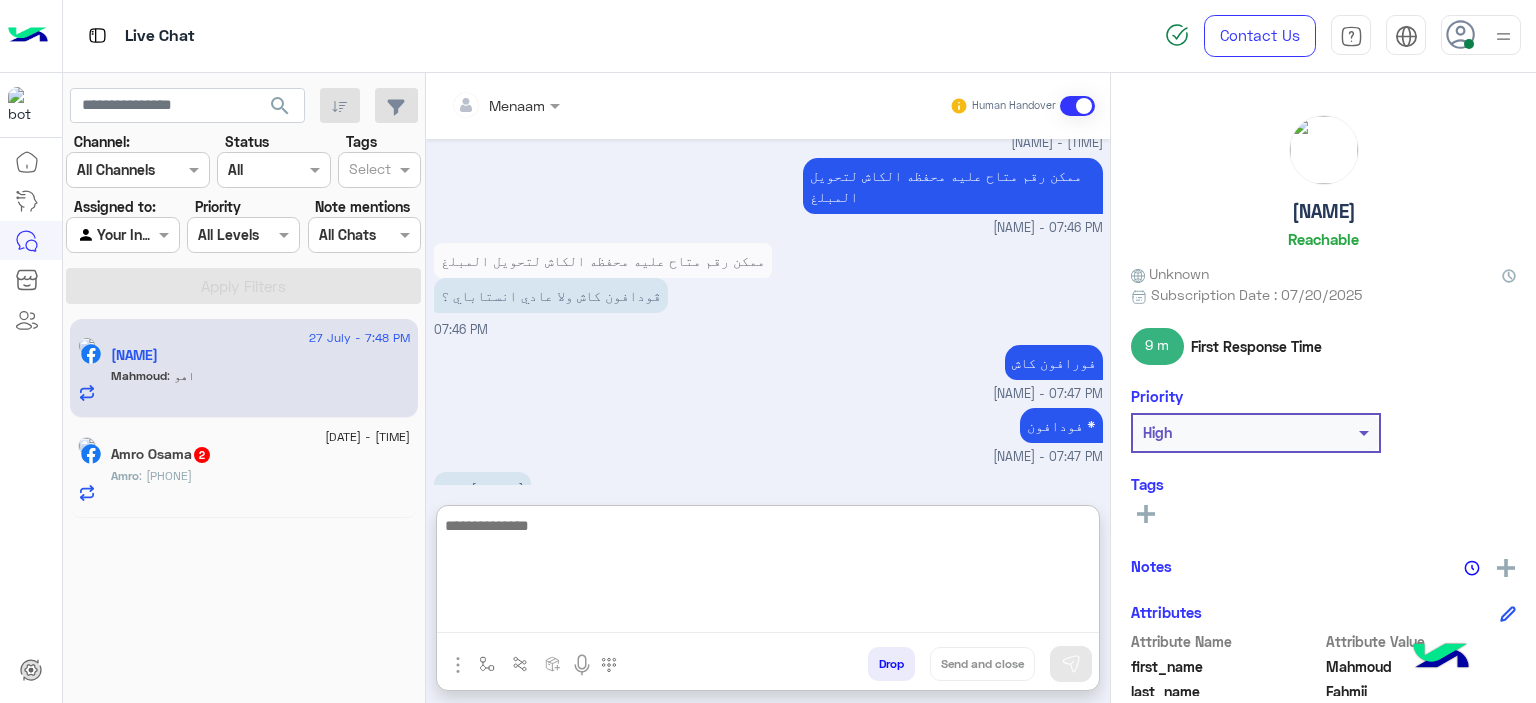 paste on "**********" 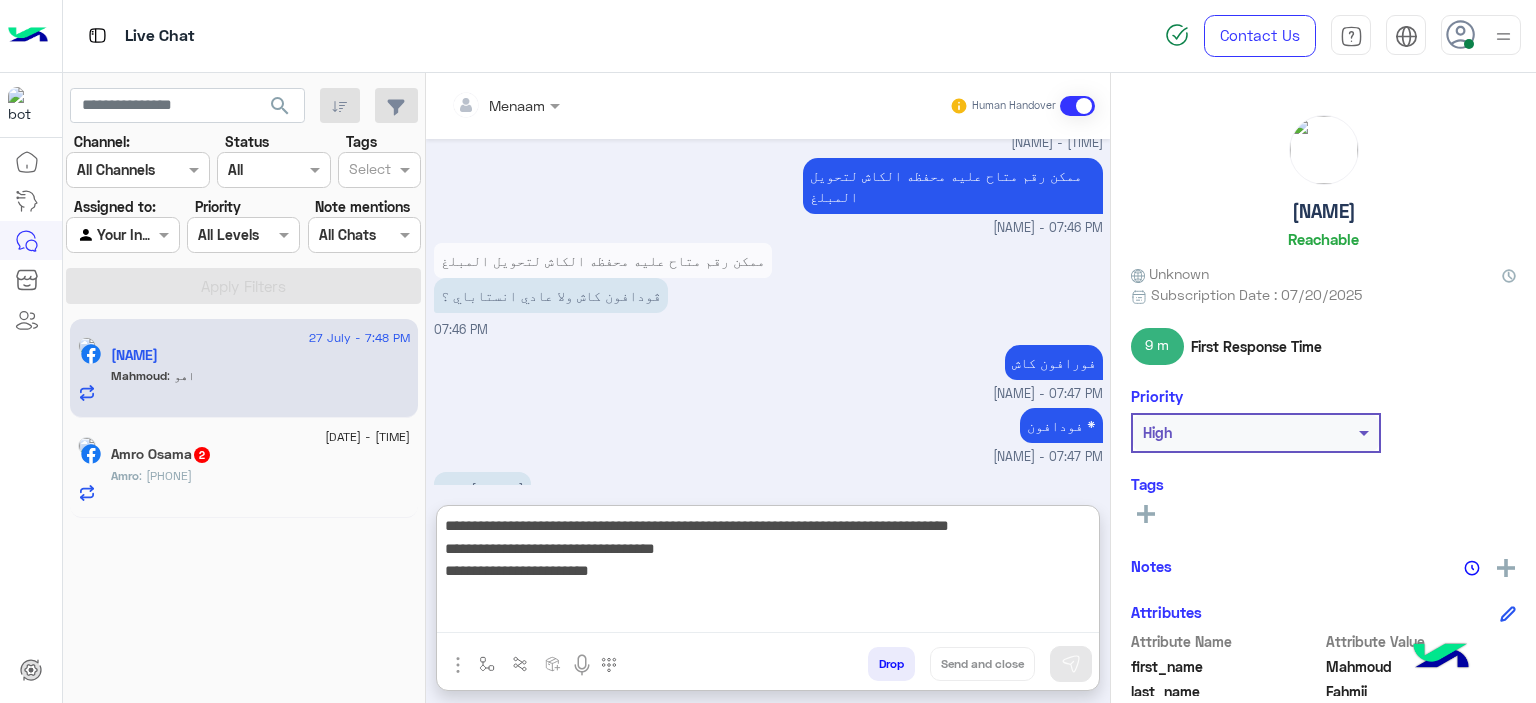 scroll, scrollTop: 0, scrollLeft: 0, axis: both 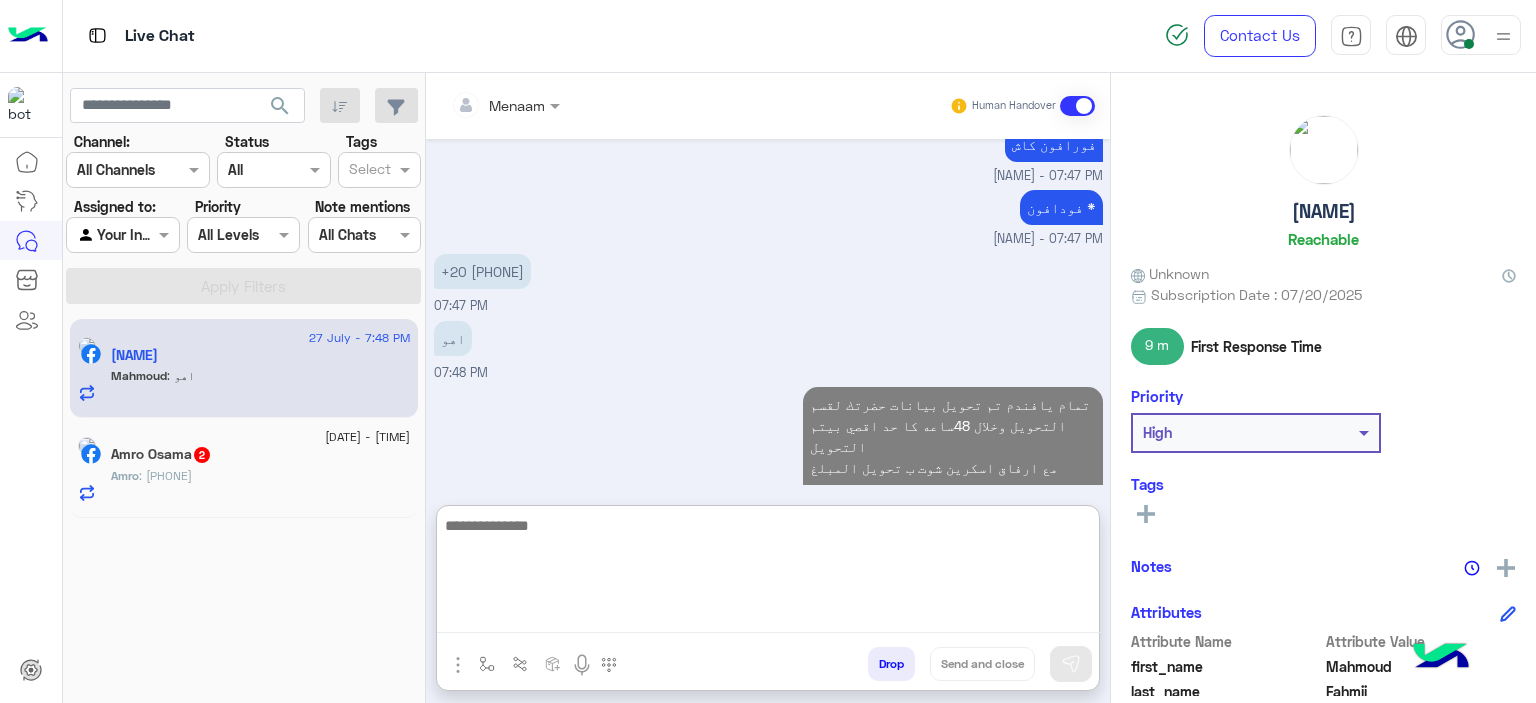 click on "Amro Osama  2" 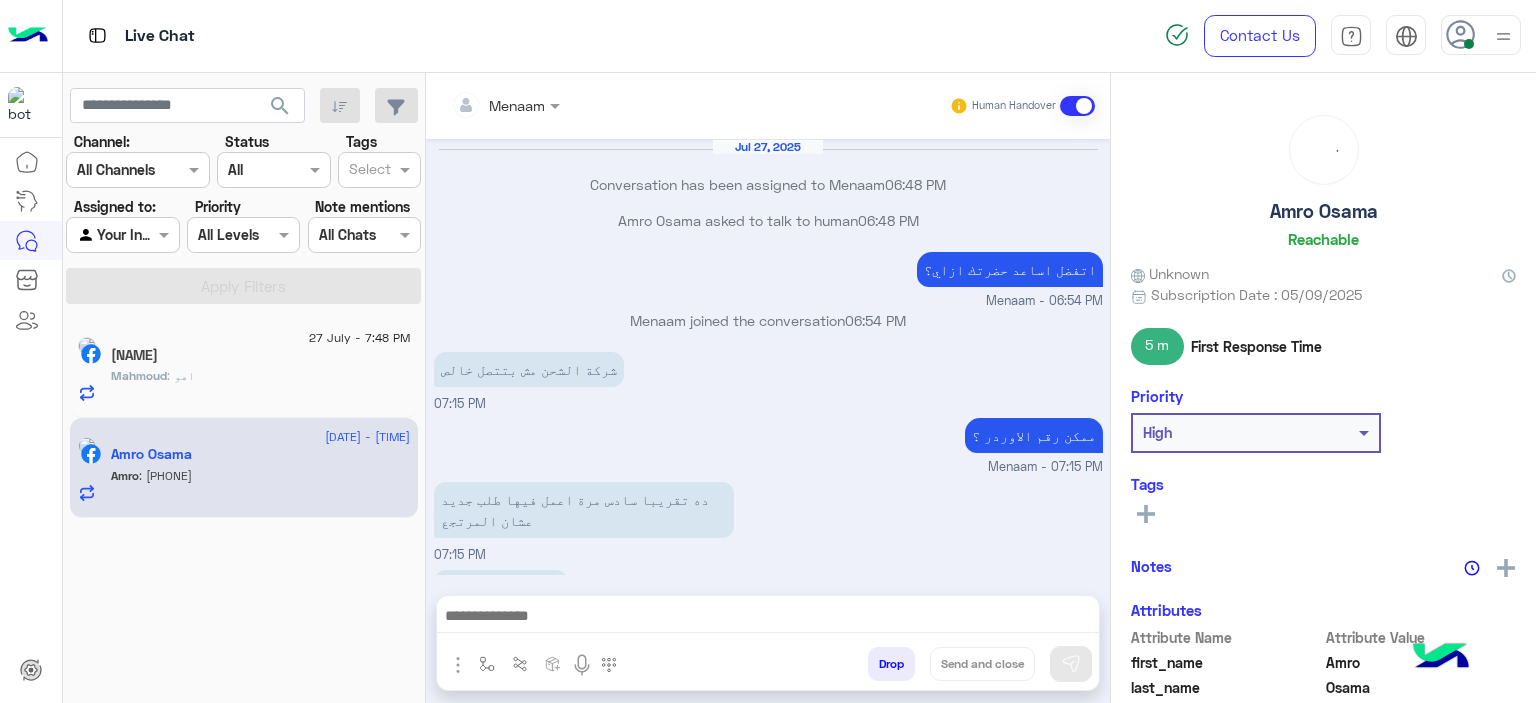 scroll, scrollTop: 1006, scrollLeft: 0, axis: vertical 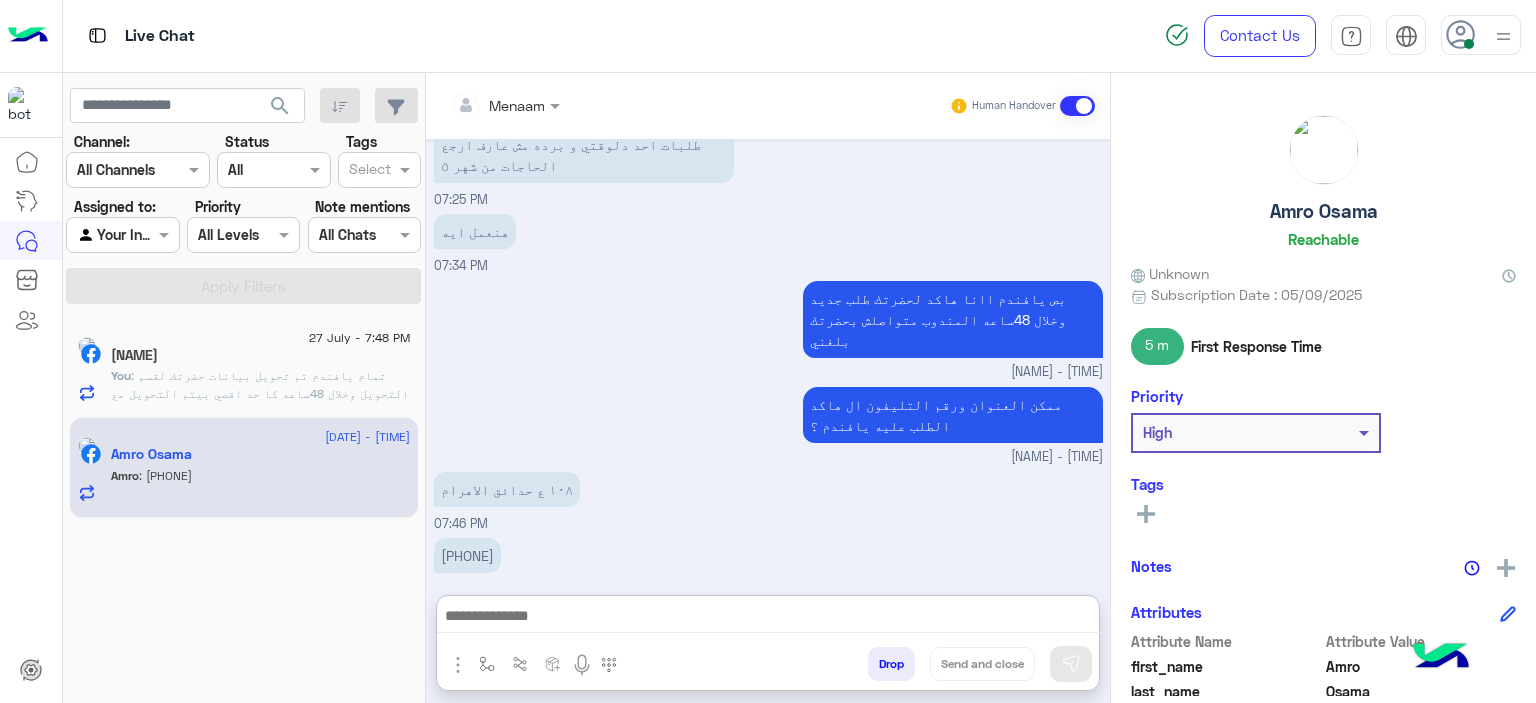 click at bounding box center (768, 618) 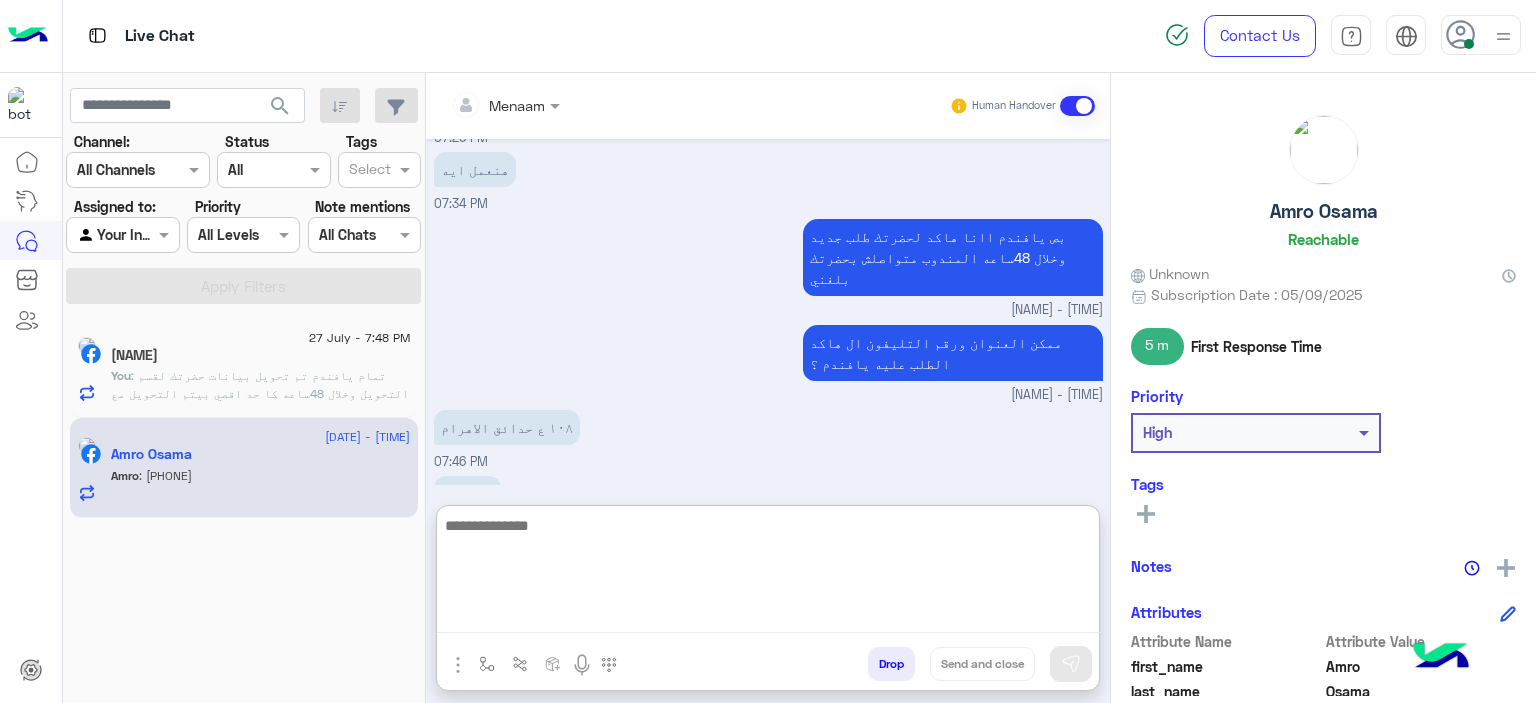 scroll, scrollTop: 1096, scrollLeft: 0, axis: vertical 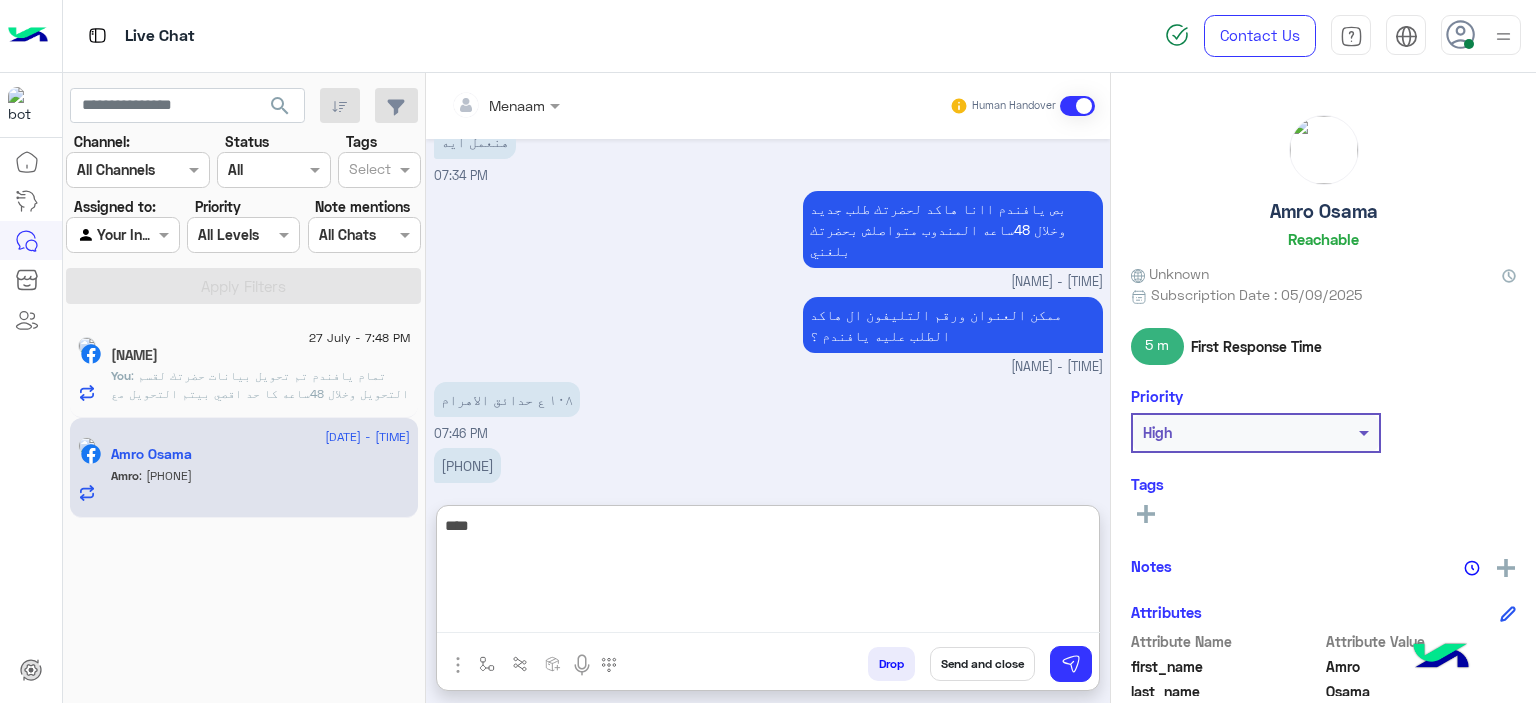 type on "****" 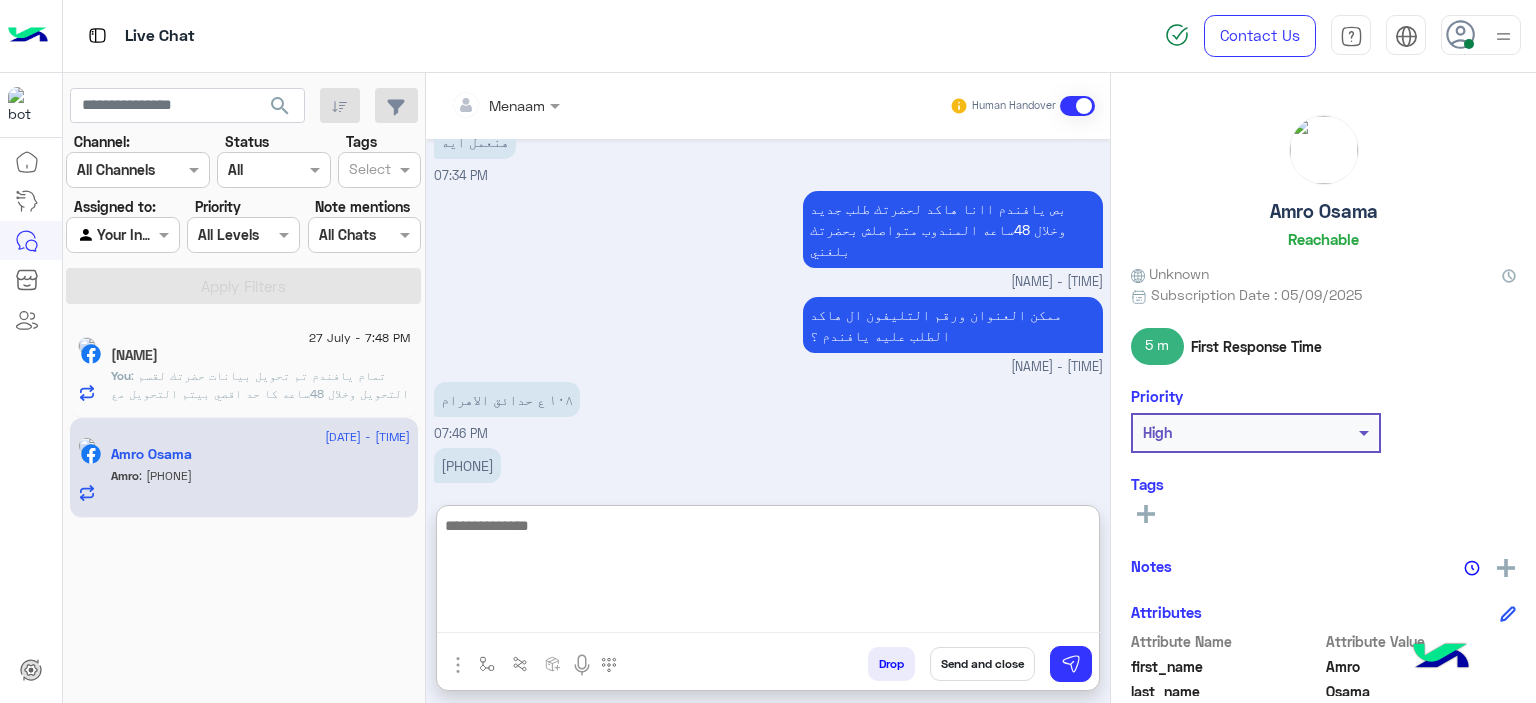 scroll, scrollTop: 1160, scrollLeft: 0, axis: vertical 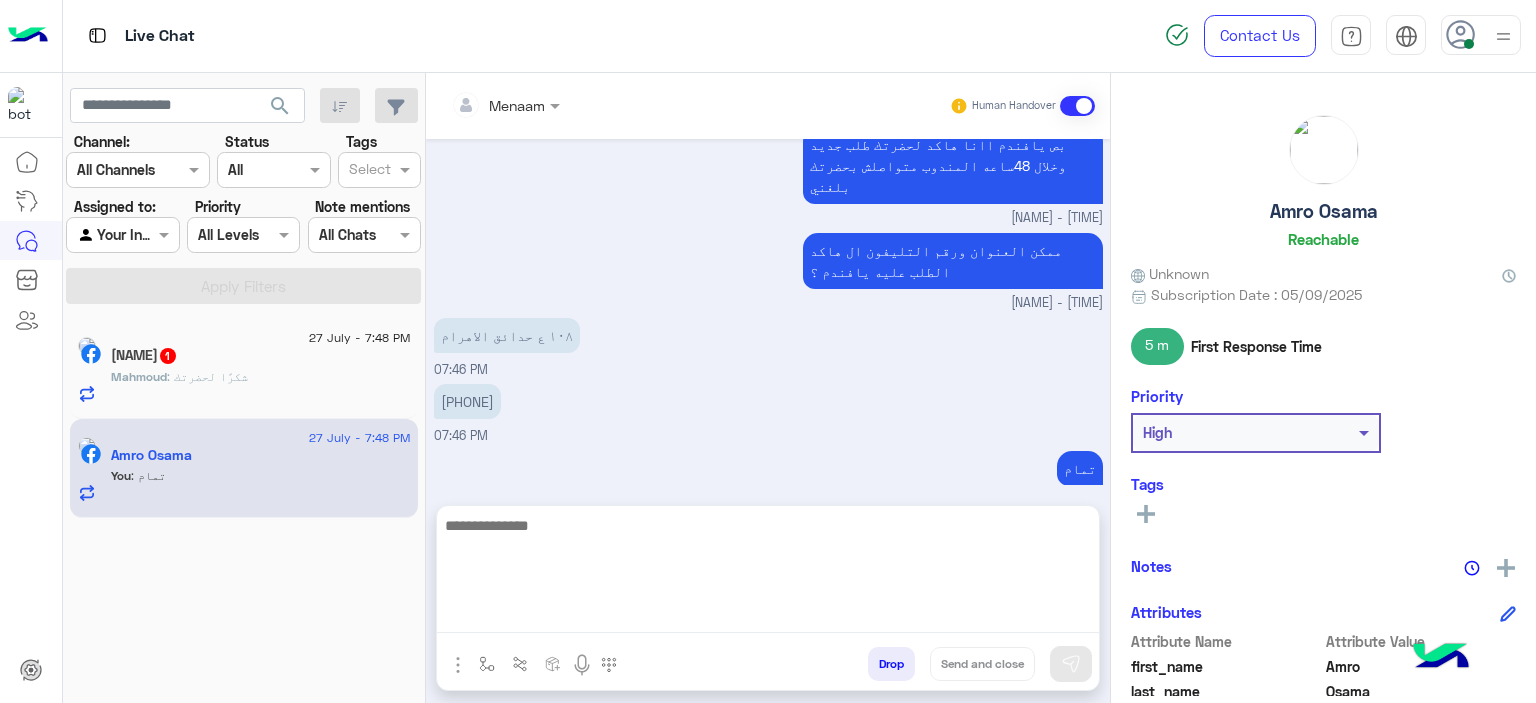 click on ": شكرًا لحضرتك" 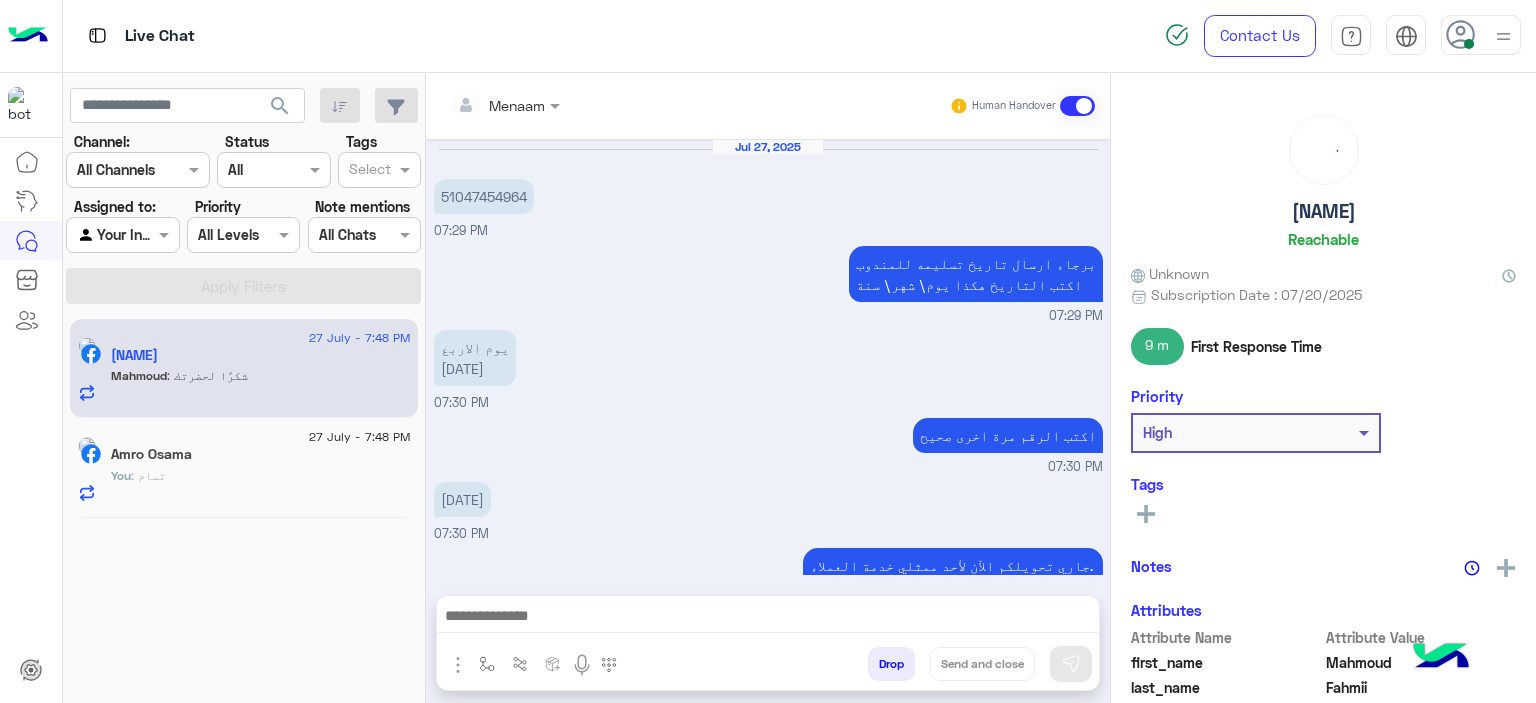 scroll, scrollTop: 1156, scrollLeft: 0, axis: vertical 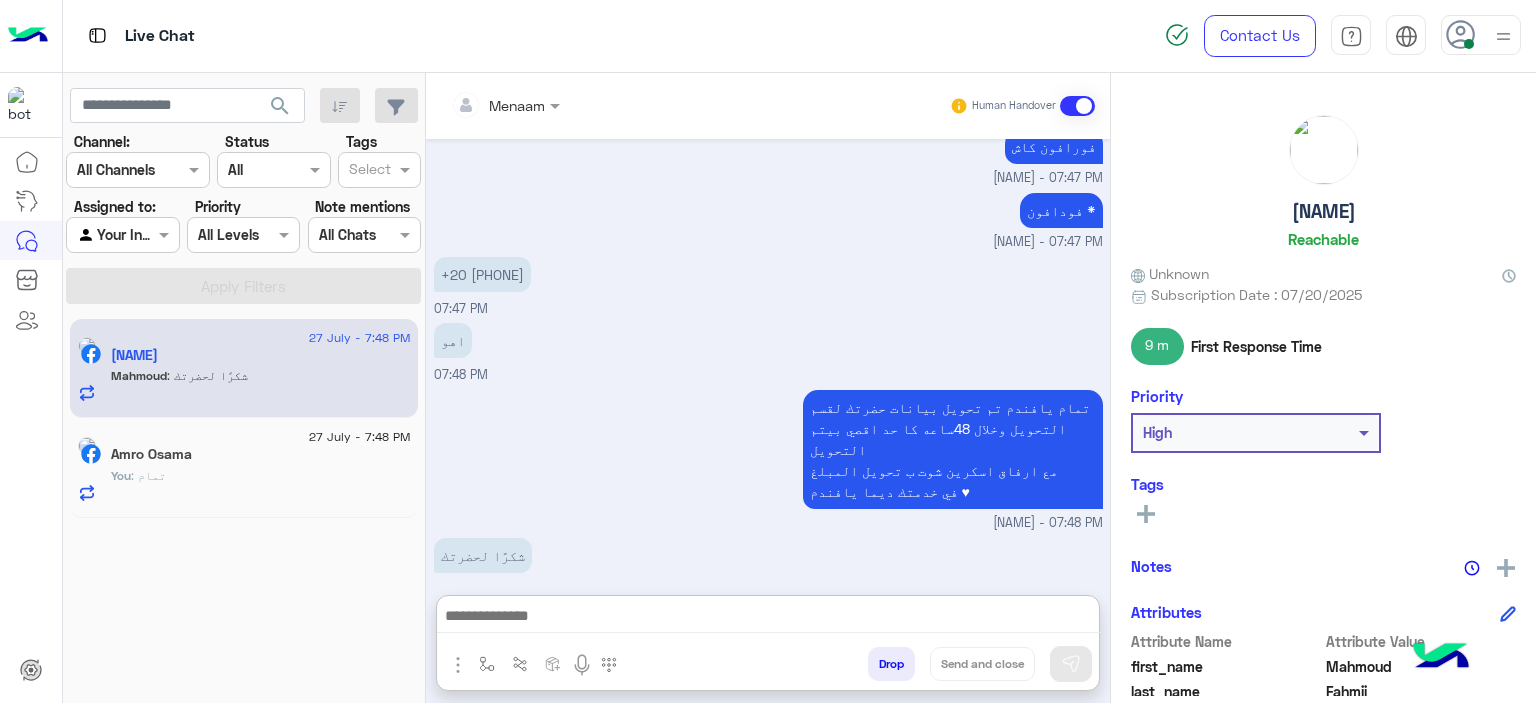 click at bounding box center (768, 618) 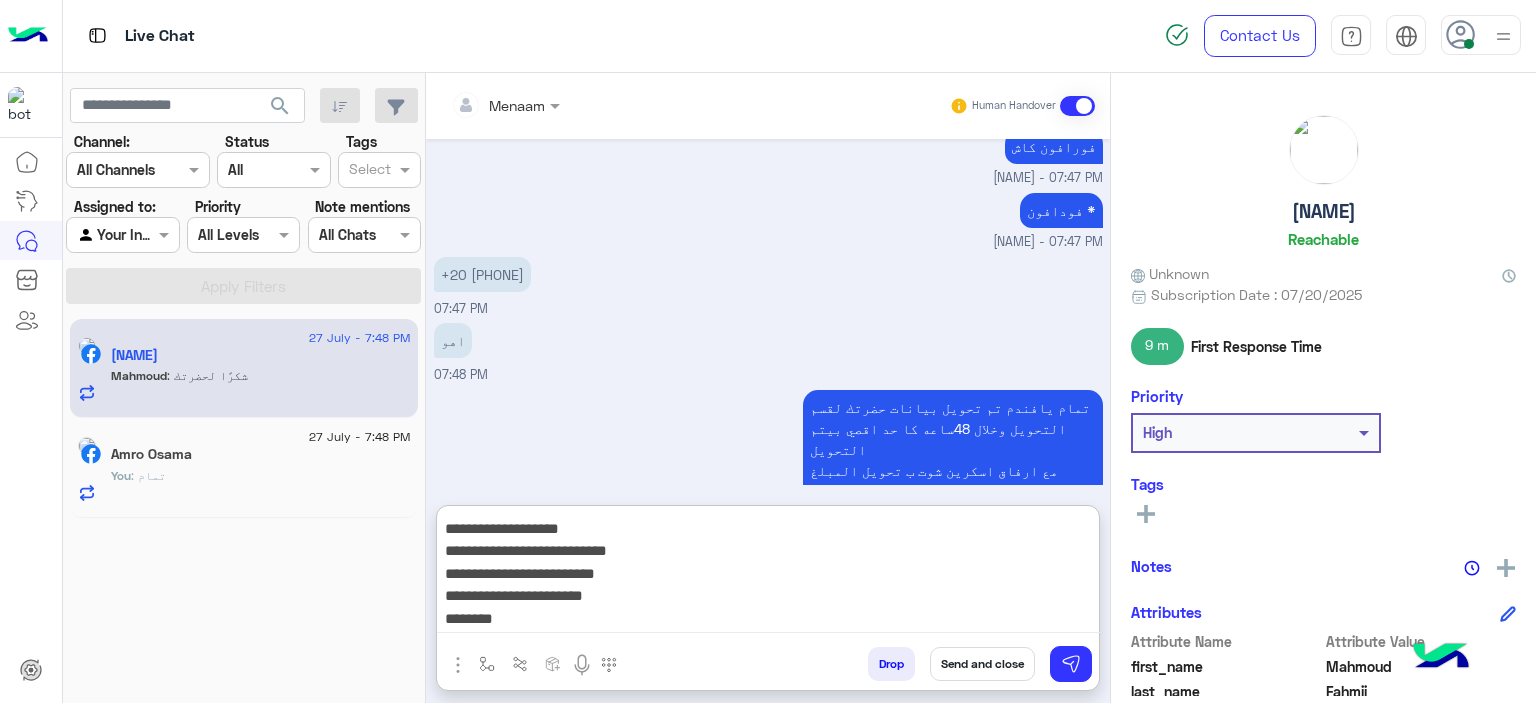scroll, scrollTop: 0, scrollLeft: 0, axis: both 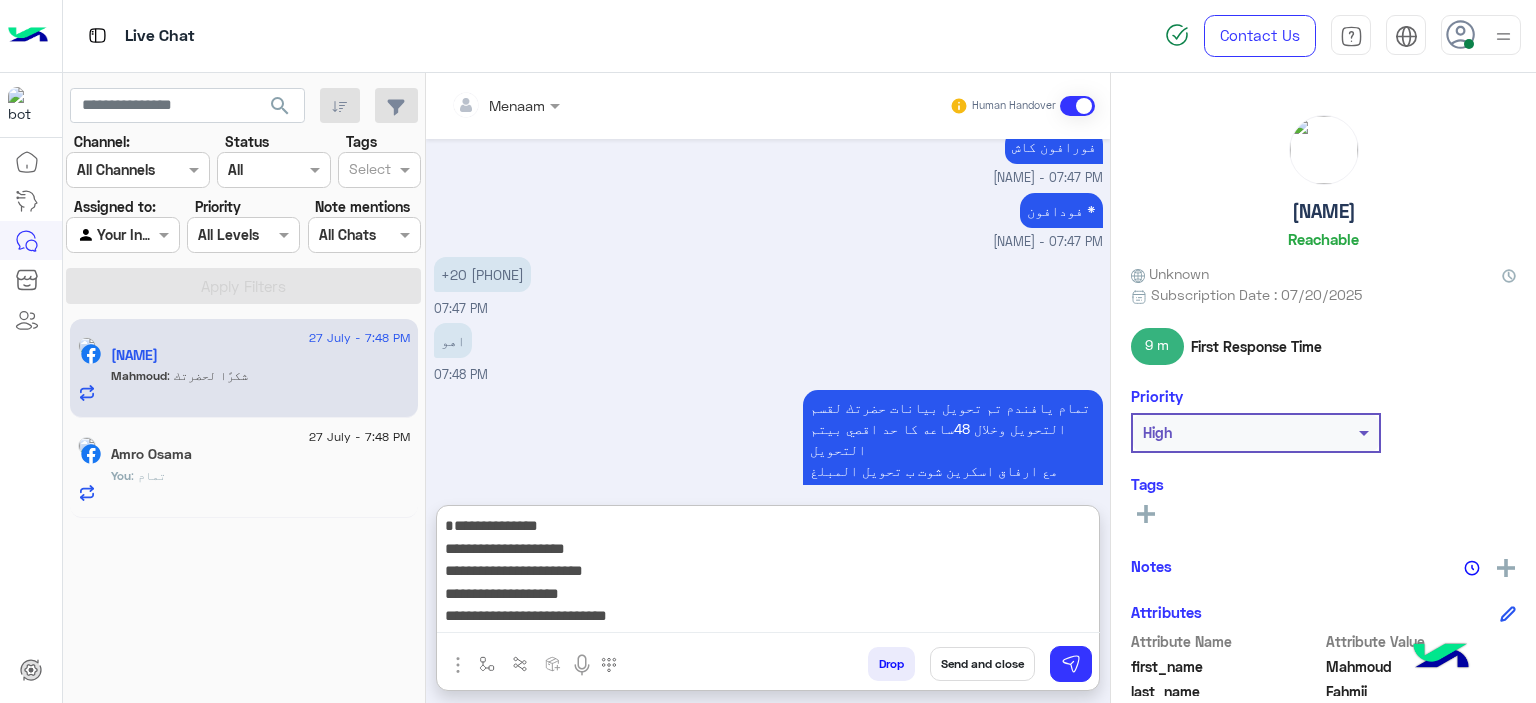 click on "**********" at bounding box center [768, 573] 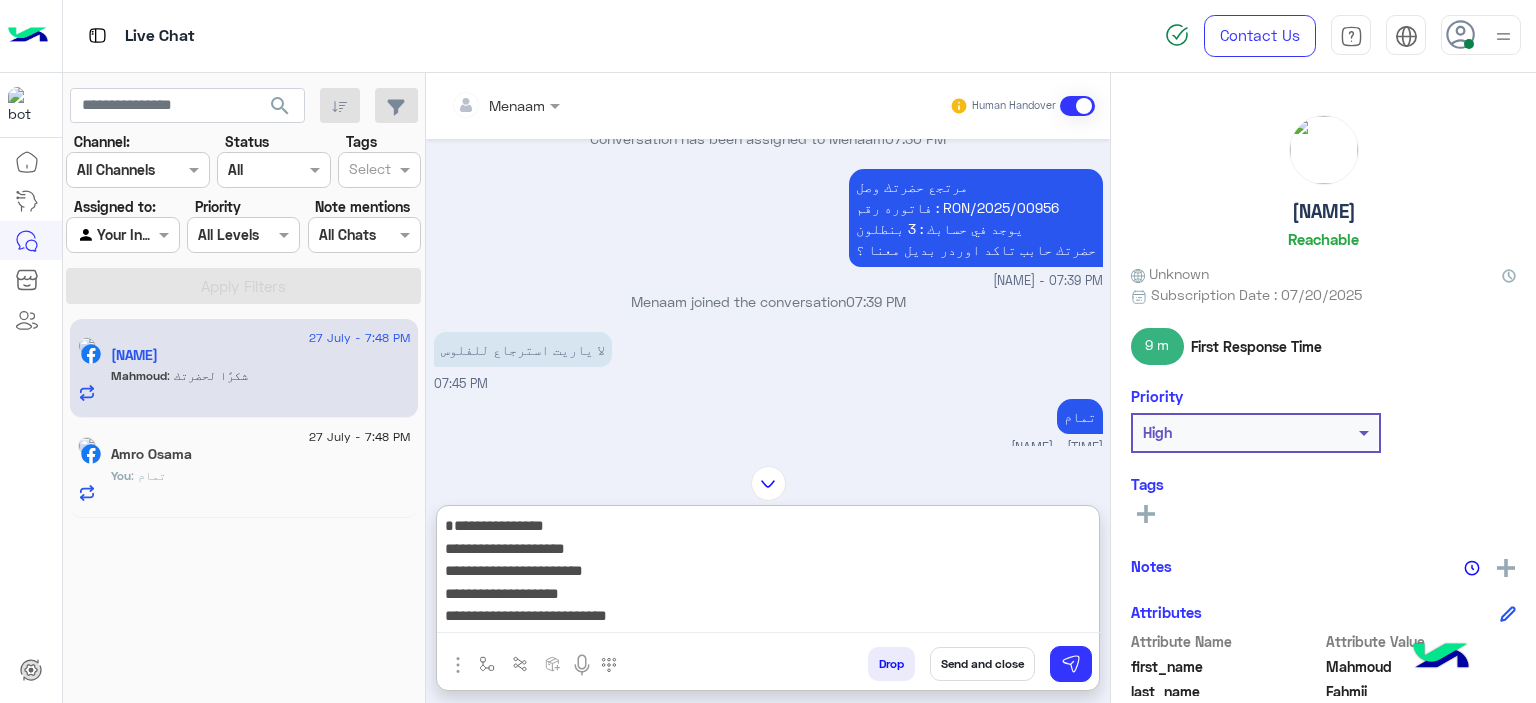 scroll, scrollTop: 656, scrollLeft: 0, axis: vertical 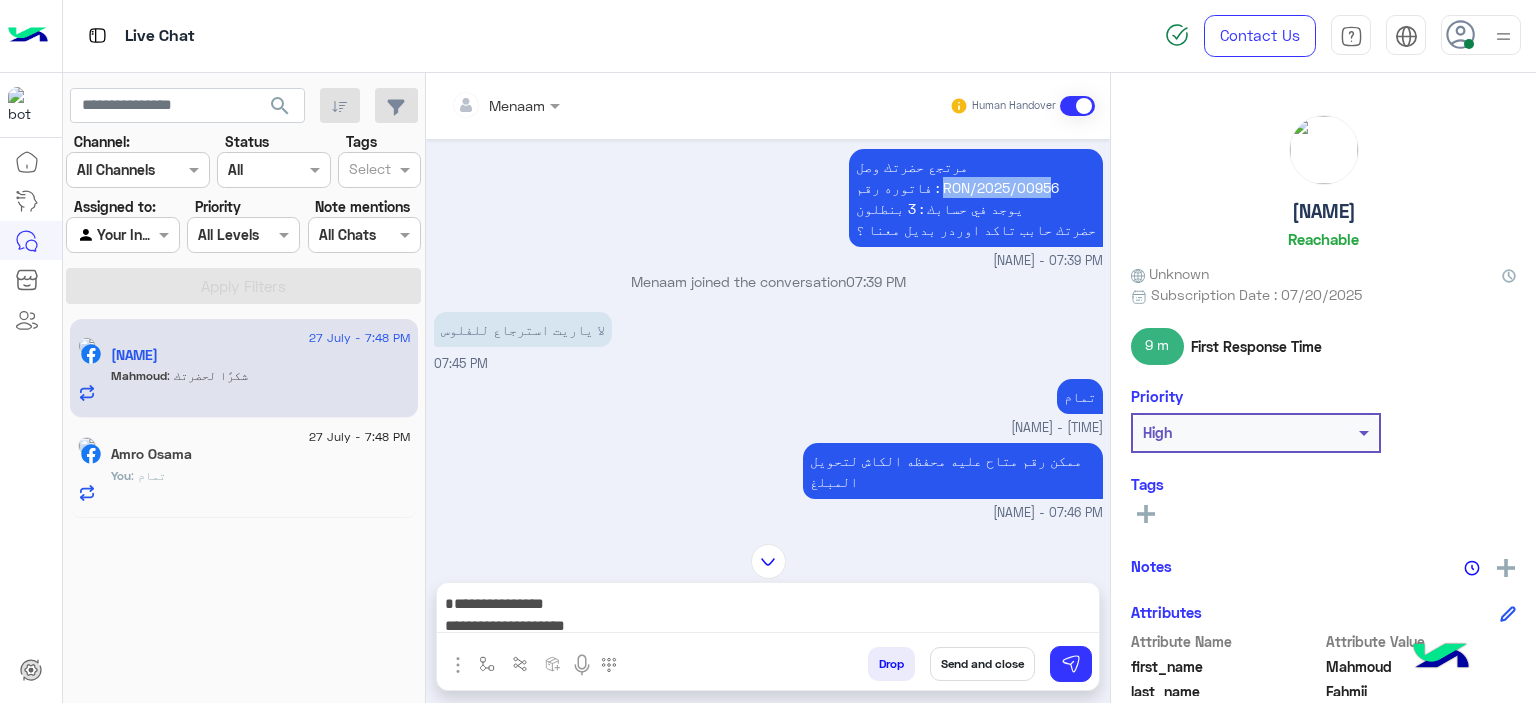 drag, startPoint x: 967, startPoint y: 179, endPoint x: 1071, endPoint y: 188, distance: 104.388695 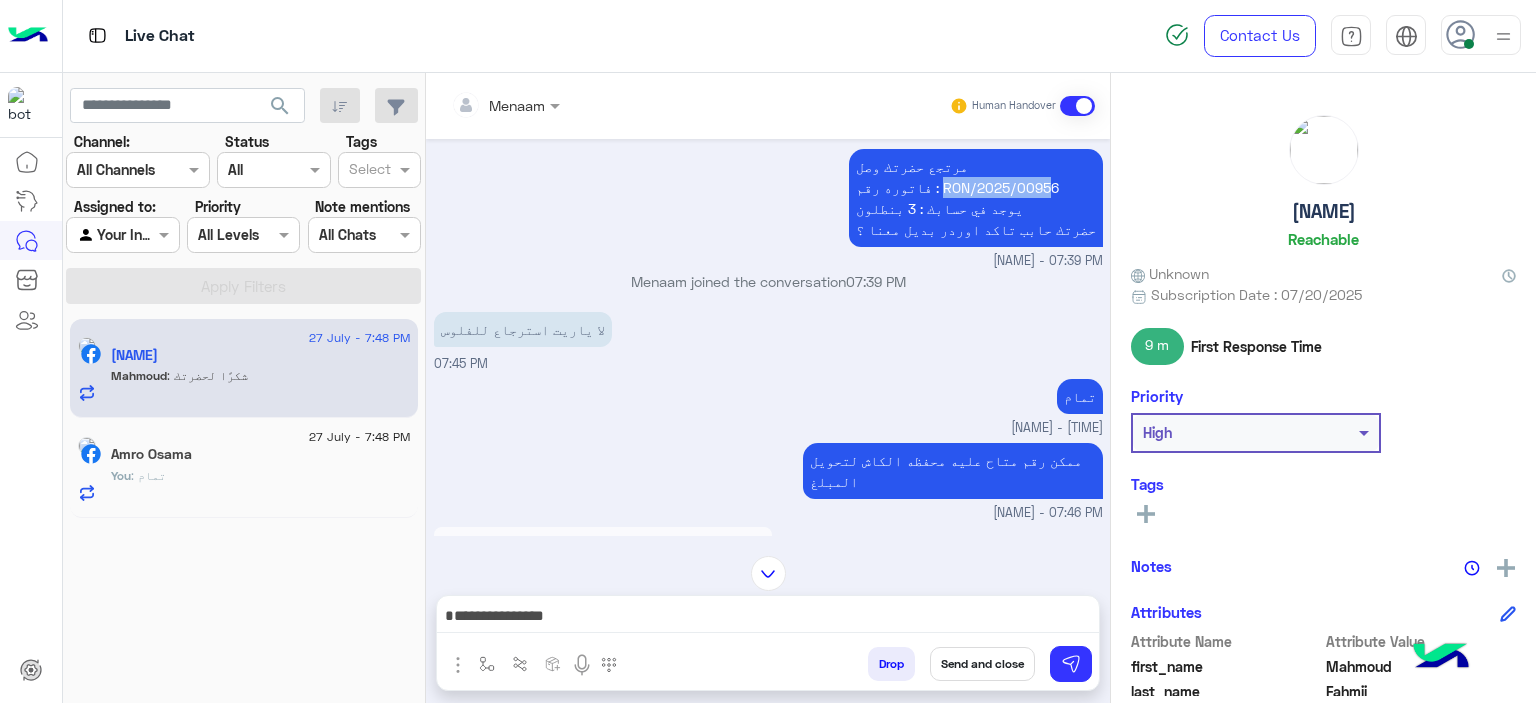 copy on "RON/2025/0095" 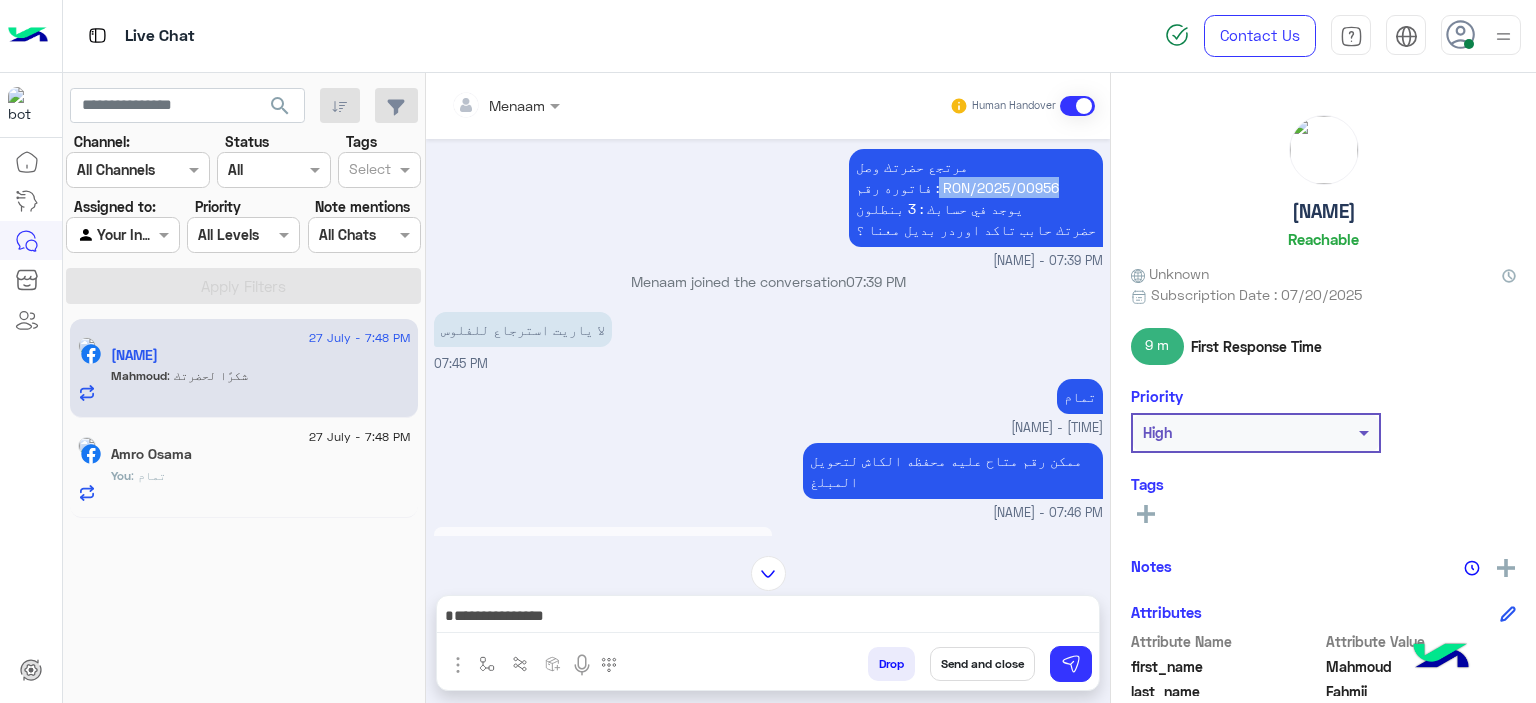 drag, startPoint x: 961, startPoint y: 187, endPoint x: 1092, endPoint y: 191, distance: 131.06105 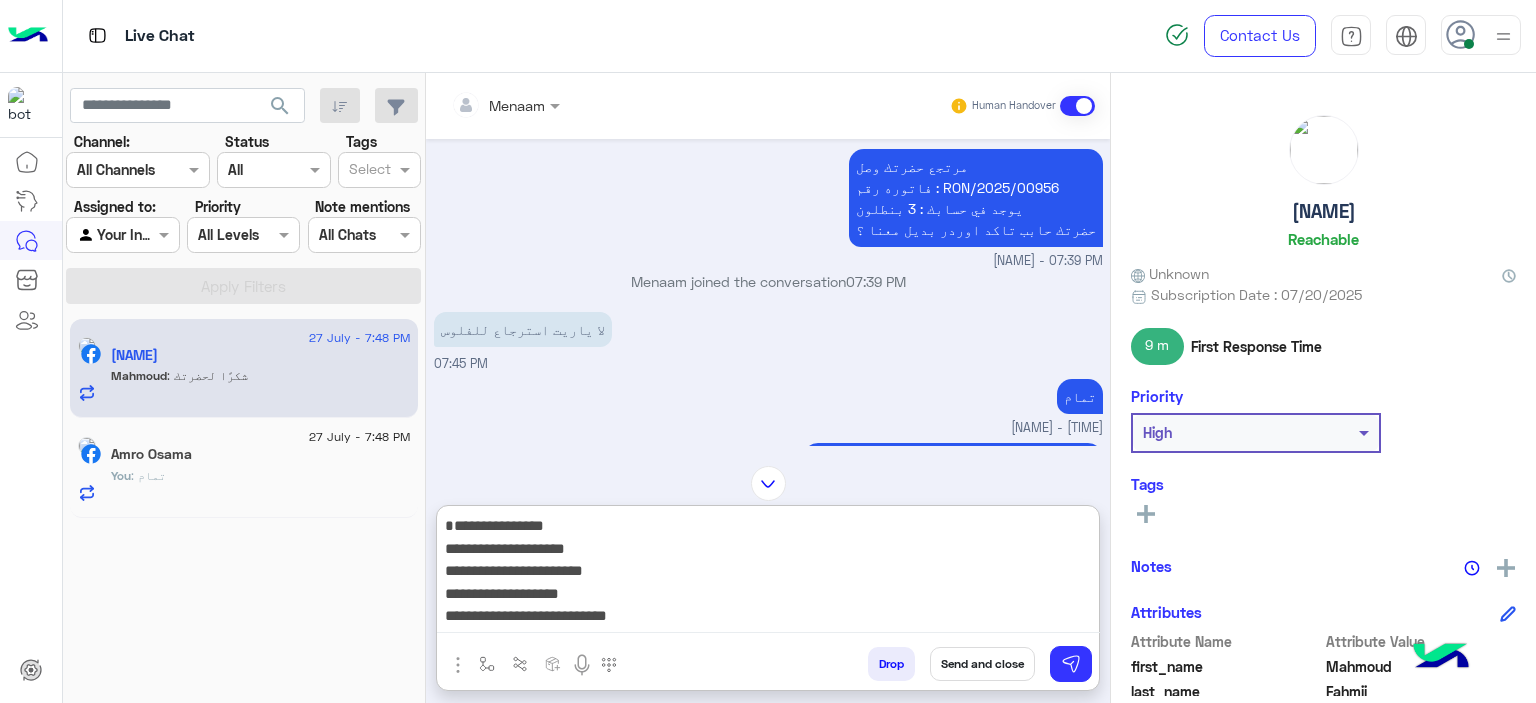 paste on "**********" 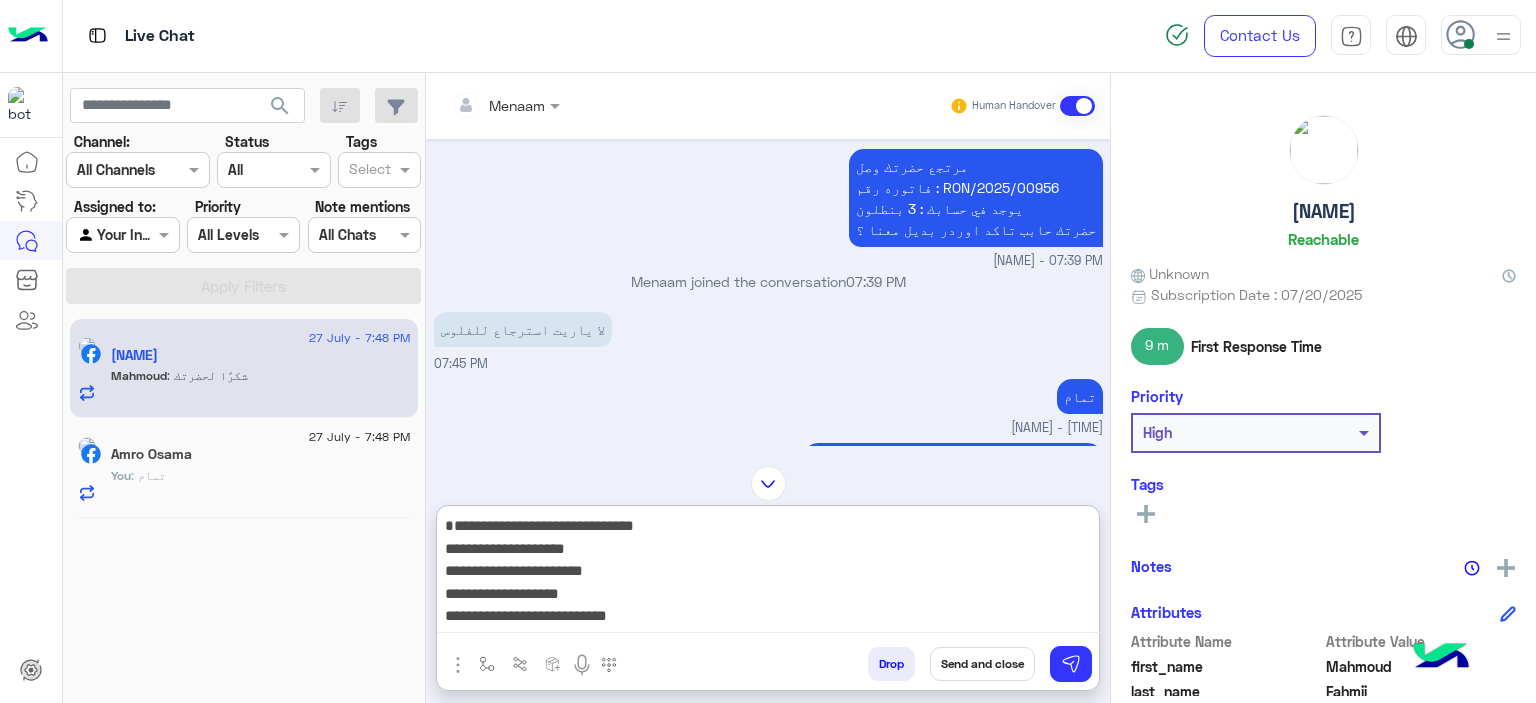 click on "**********" at bounding box center [768, 573] 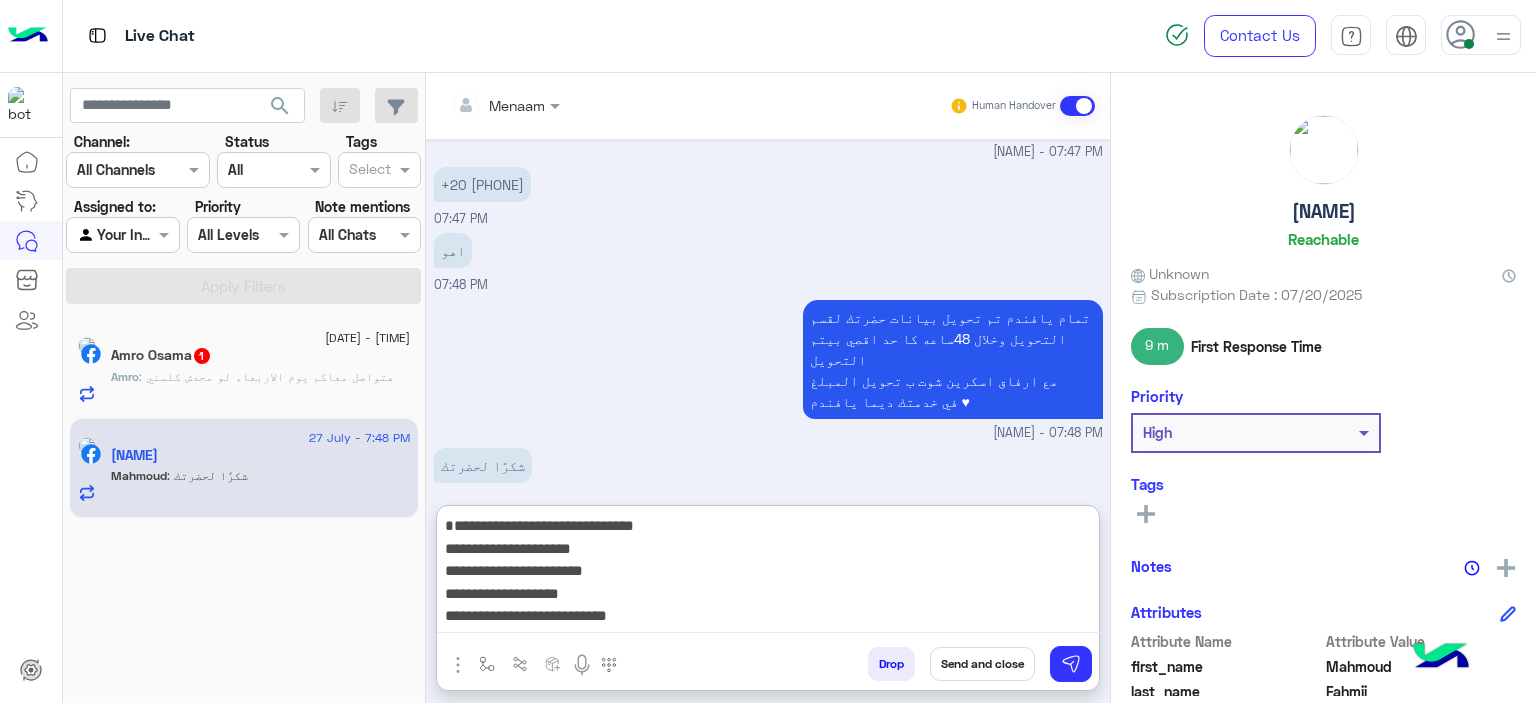 click on "+20 103 3558472" at bounding box center [482, 184] 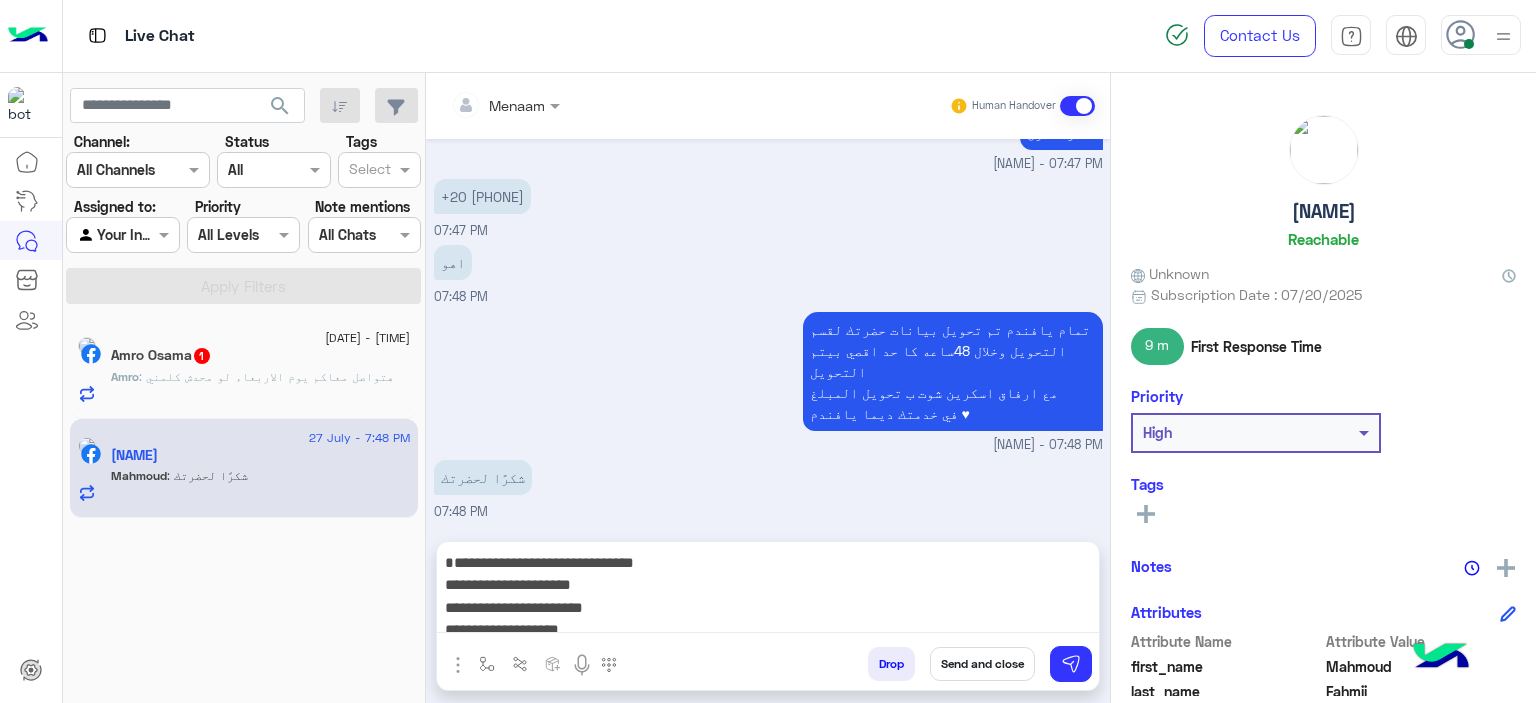 scroll, scrollTop: 1156, scrollLeft: 0, axis: vertical 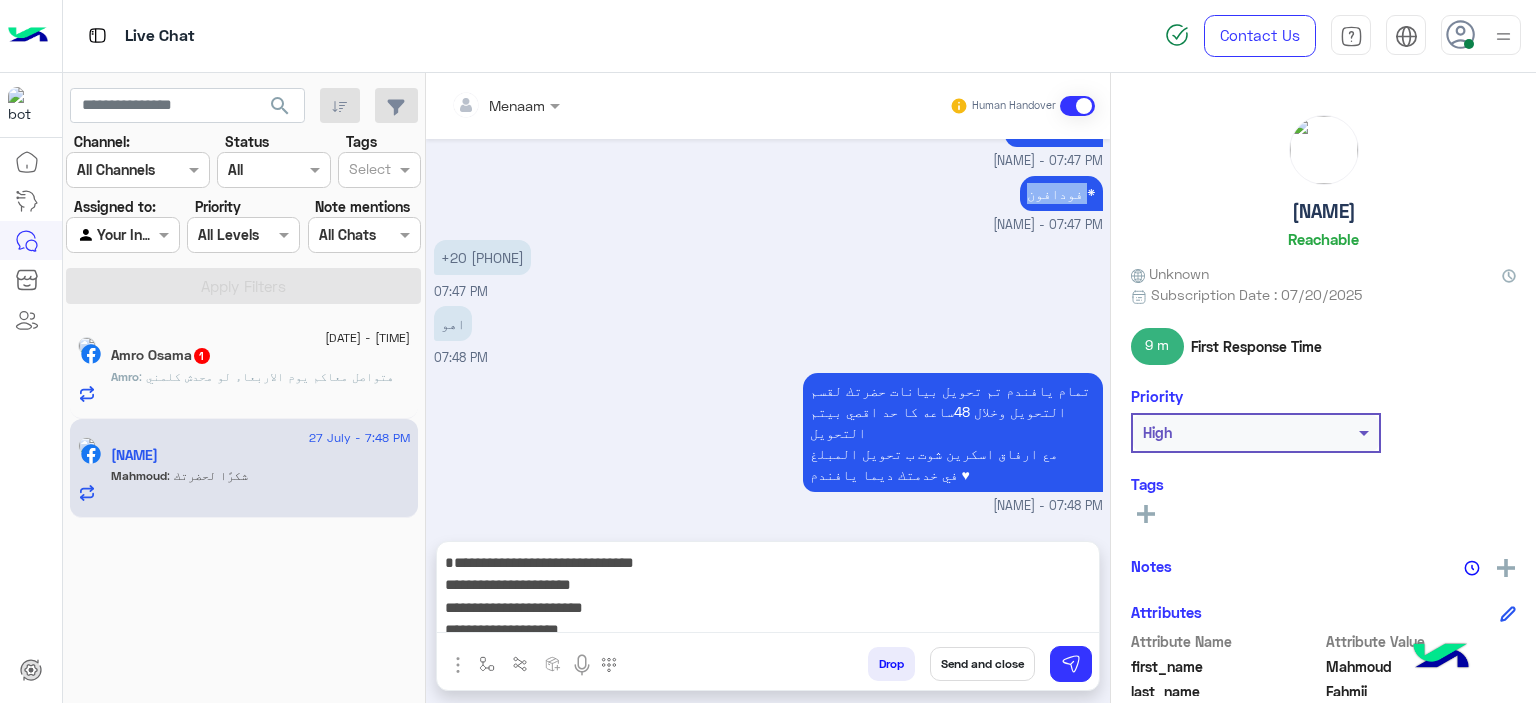 click on "Jul 27, 2025  51047454964   07:29 PM  برجاء ارسال تاريخ تسليمه للمندوب اكتب التاريخ هكذا يوم\ شهر\ سنة    07:29 PM  يوم الاربع  23/7/2025   07:30 PM  اكتب الرقم مرة اخرى صحيح    07:30 PM  ٢٣/٧/٢٠٢٥   07:30 PM  جاري تحويلكم الآن لأحد ممثلي خدمة العملاء. يرجى العلم انه عند الضغط على العودة إلى البوت سيتم غلق المحادثة مع موظفنا والعودة للبوت مرة ثانية.  Return to Bot     07:30 PM   Mahmoud Fahmii asked to talk to human   07:30 PM       Conversation has been assigned to Menaam    07:30 PM      مرتجع حضرتك وصل  فاتوره رقم :  RON/2025/00956 يوجد في حسابك :  3 بنطلون  حضرتك حابب تاكد اوردر بديل معنا ؟  Menaam  -  07:39 PM   Menaam  joined the conversation   07:39 PM      لا ياريت استرجاع للفلوس   07:45 PM  تمام   07:46 PM" at bounding box center (768, 330) 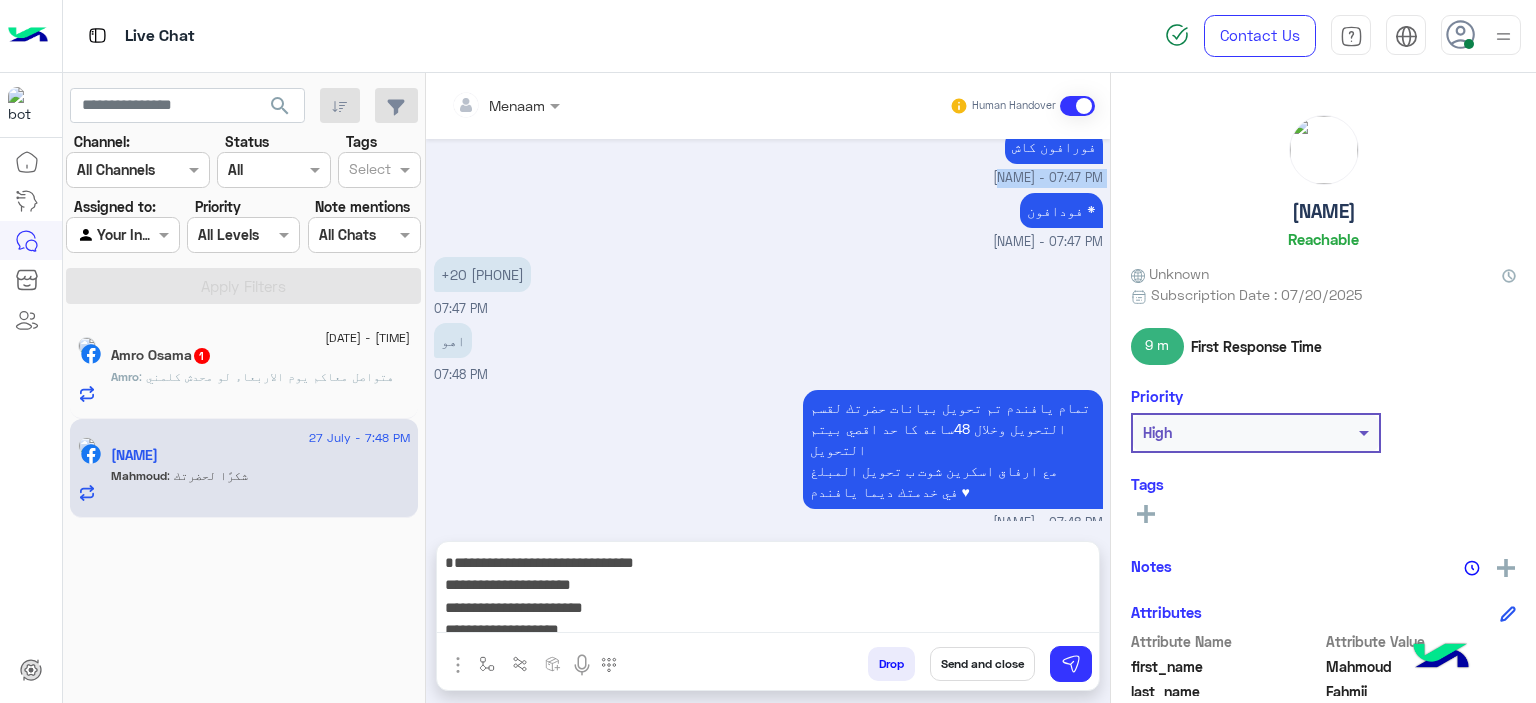 click on "Menaam  -  07:47 PM" at bounding box center (768, 178) 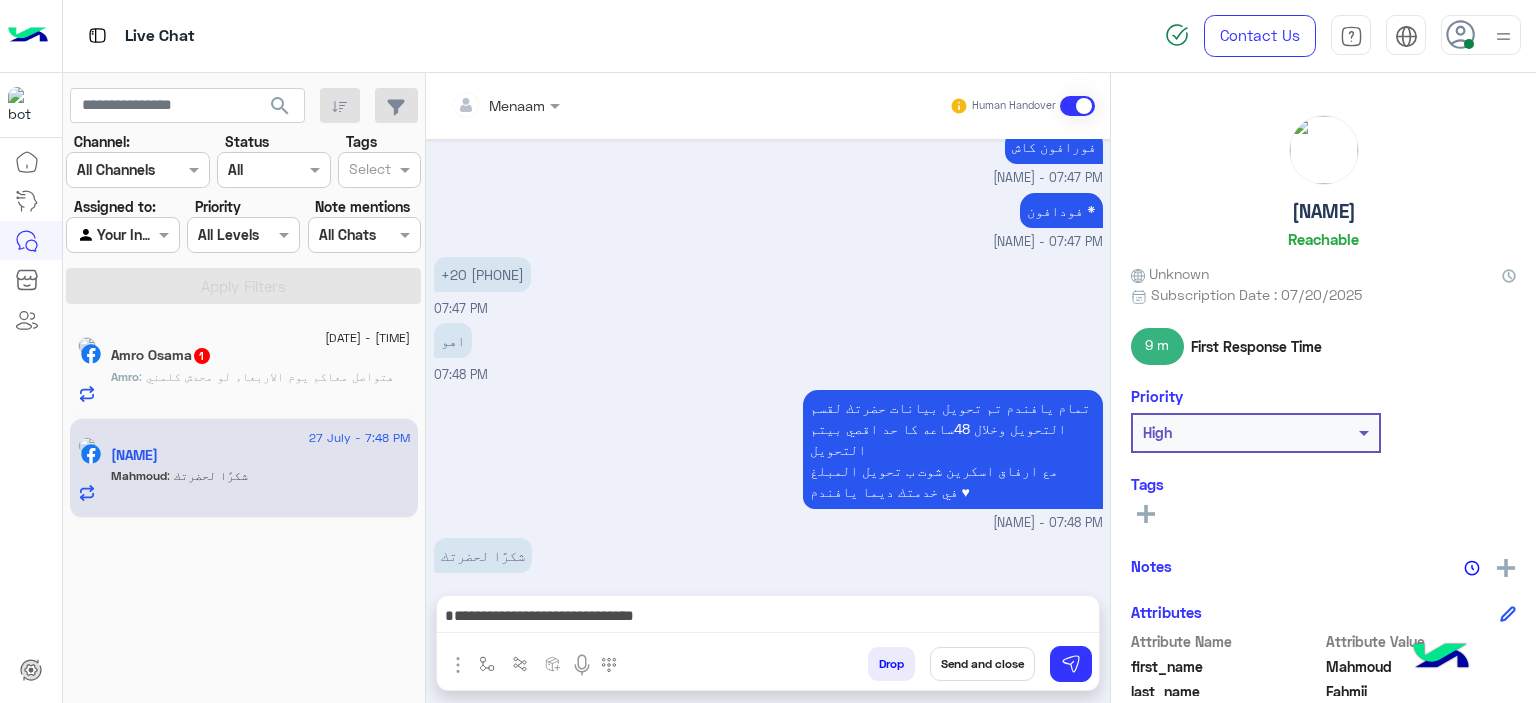 click on "+20 103 3558472" at bounding box center [482, 274] 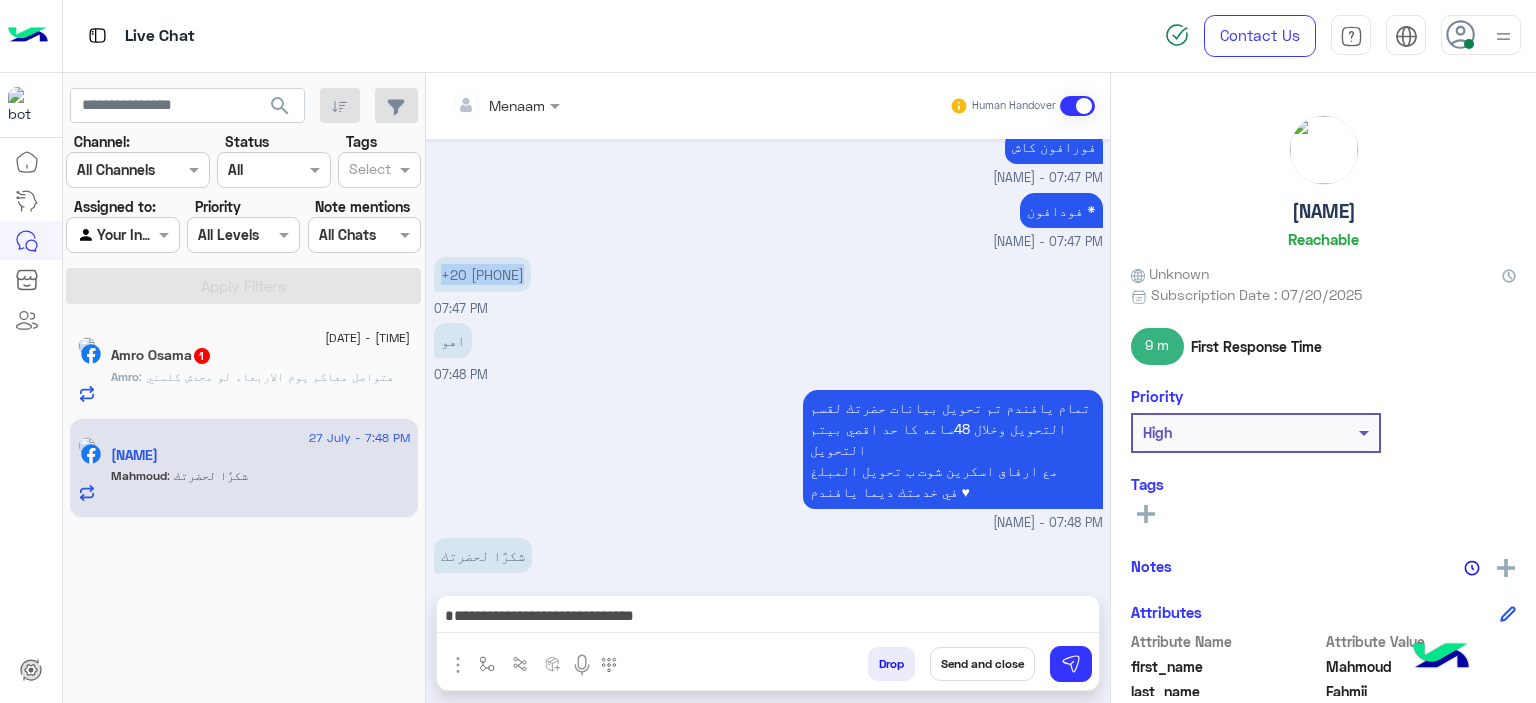 click on "+20 103 3558472" at bounding box center (482, 274) 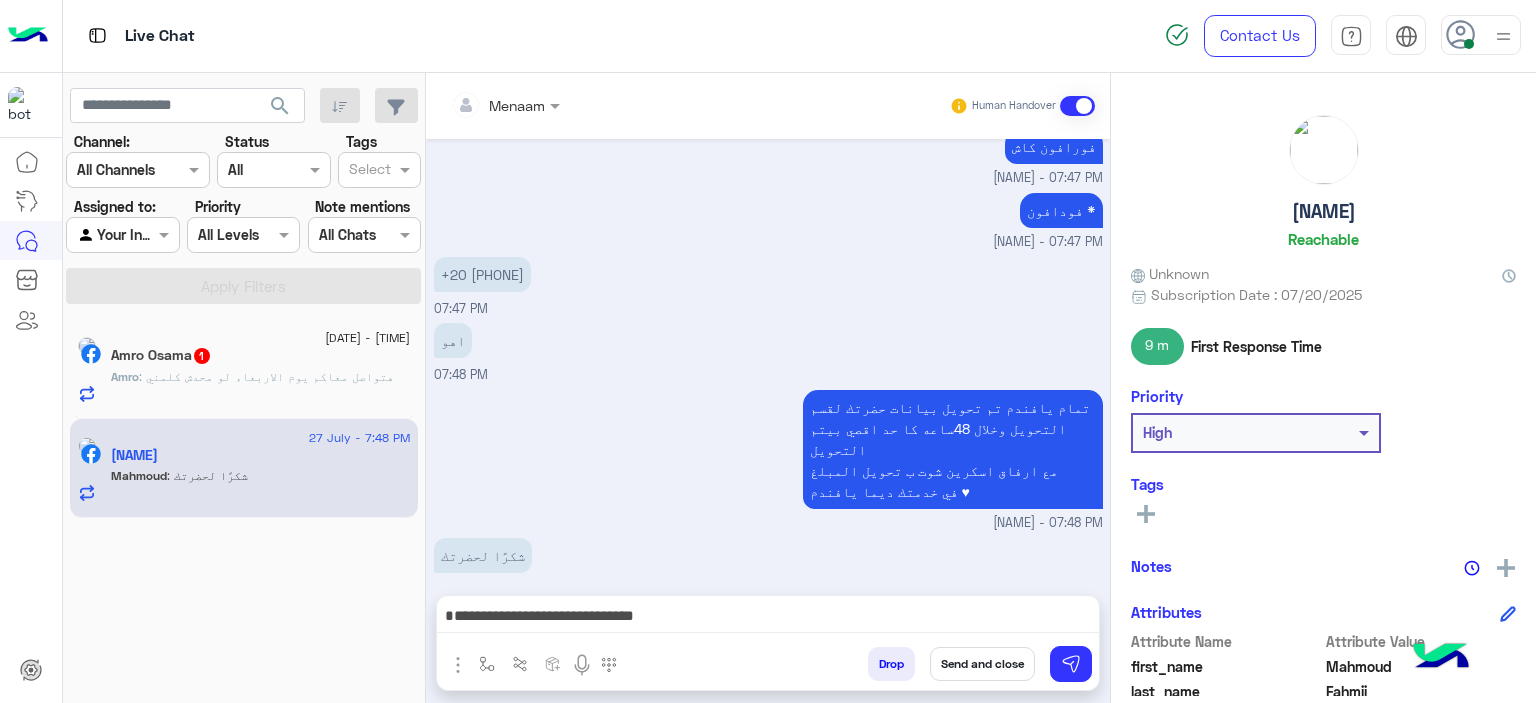 click on "**********" at bounding box center (768, 618) 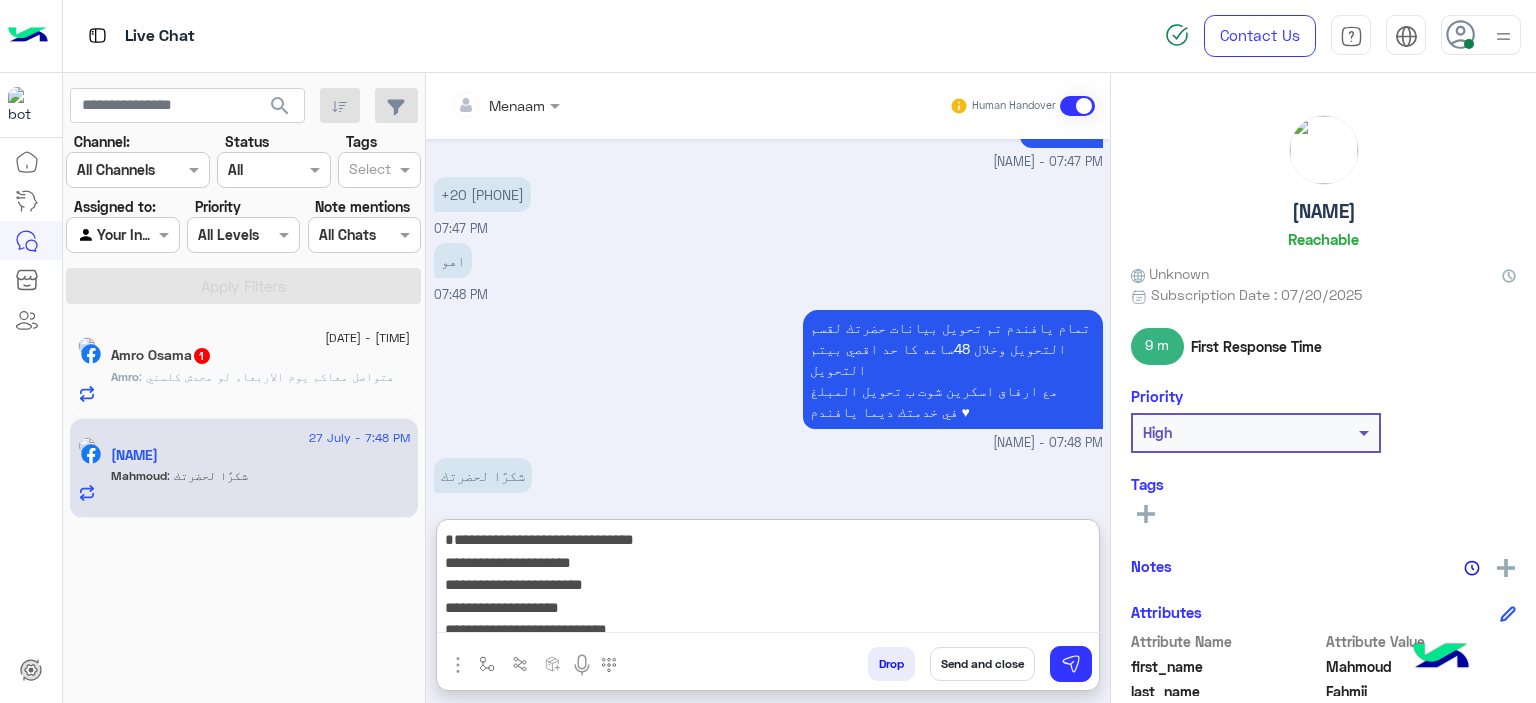 scroll, scrollTop: 1246, scrollLeft: 0, axis: vertical 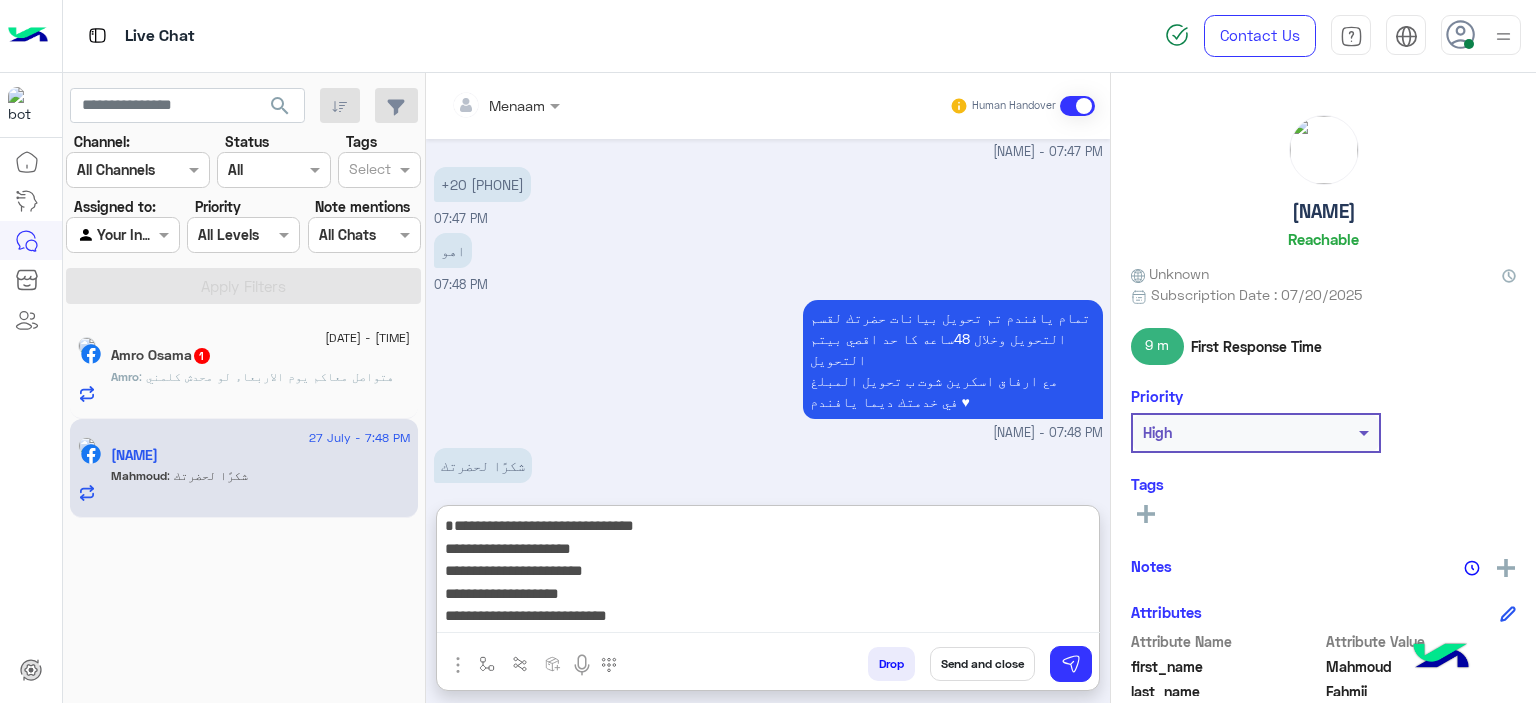 click on "**********" at bounding box center [768, 573] 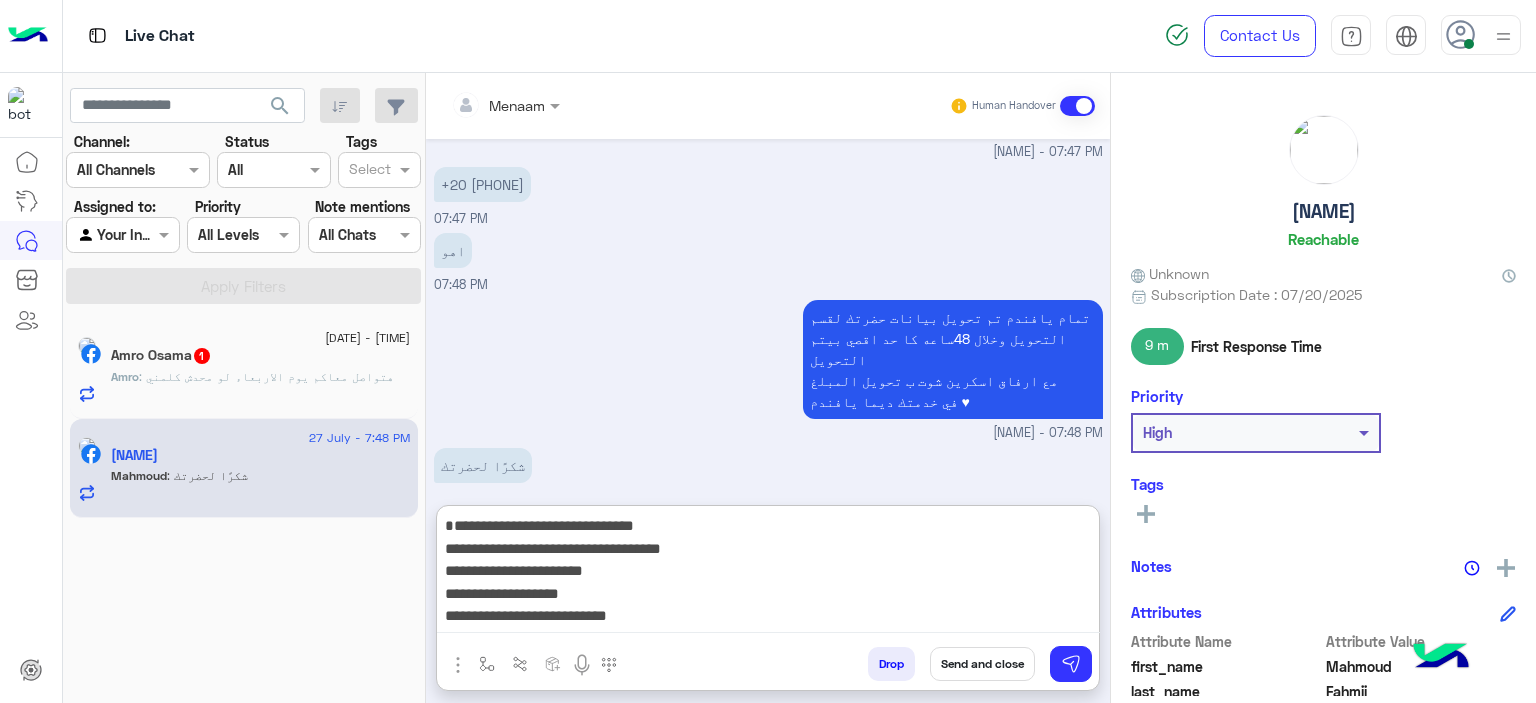 click on "**********" at bounding box center (768, 573) 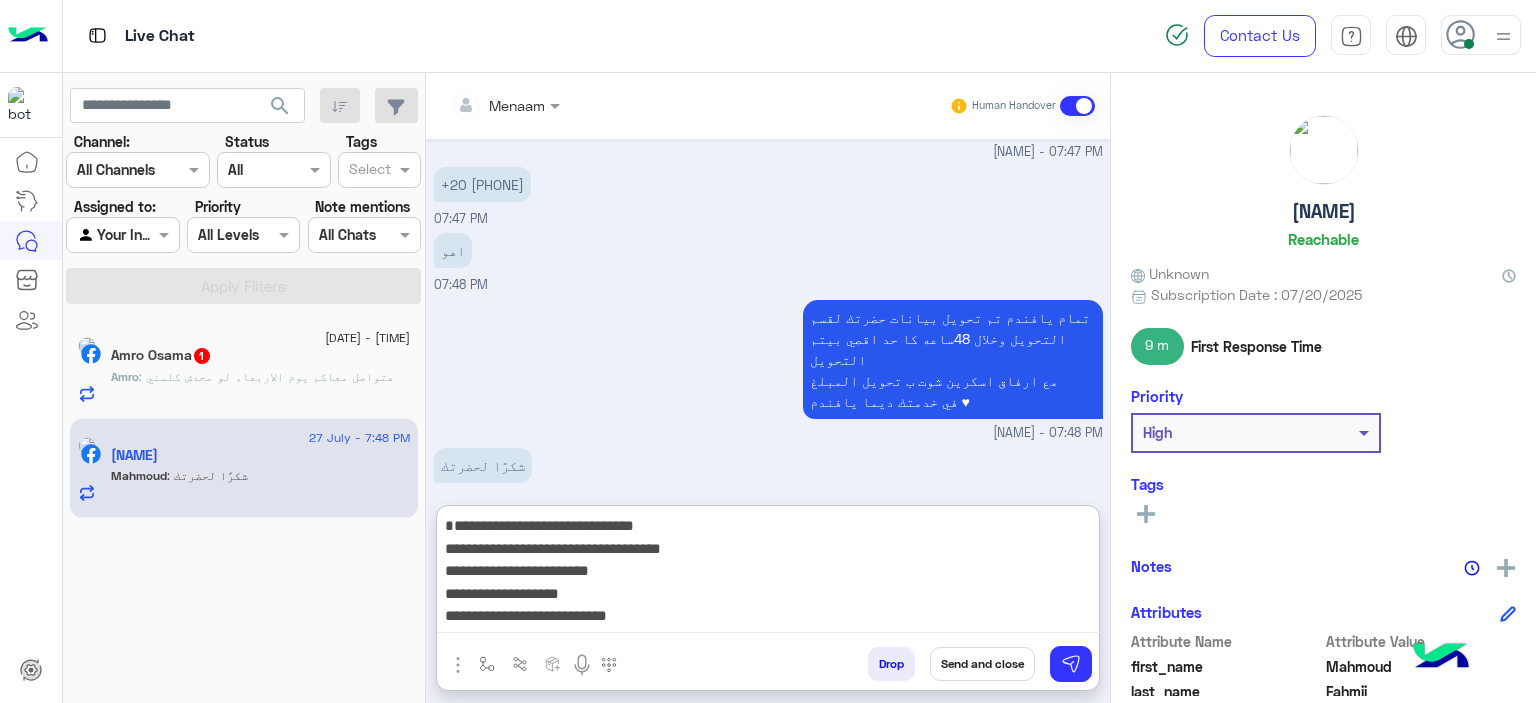 paste on "*****" 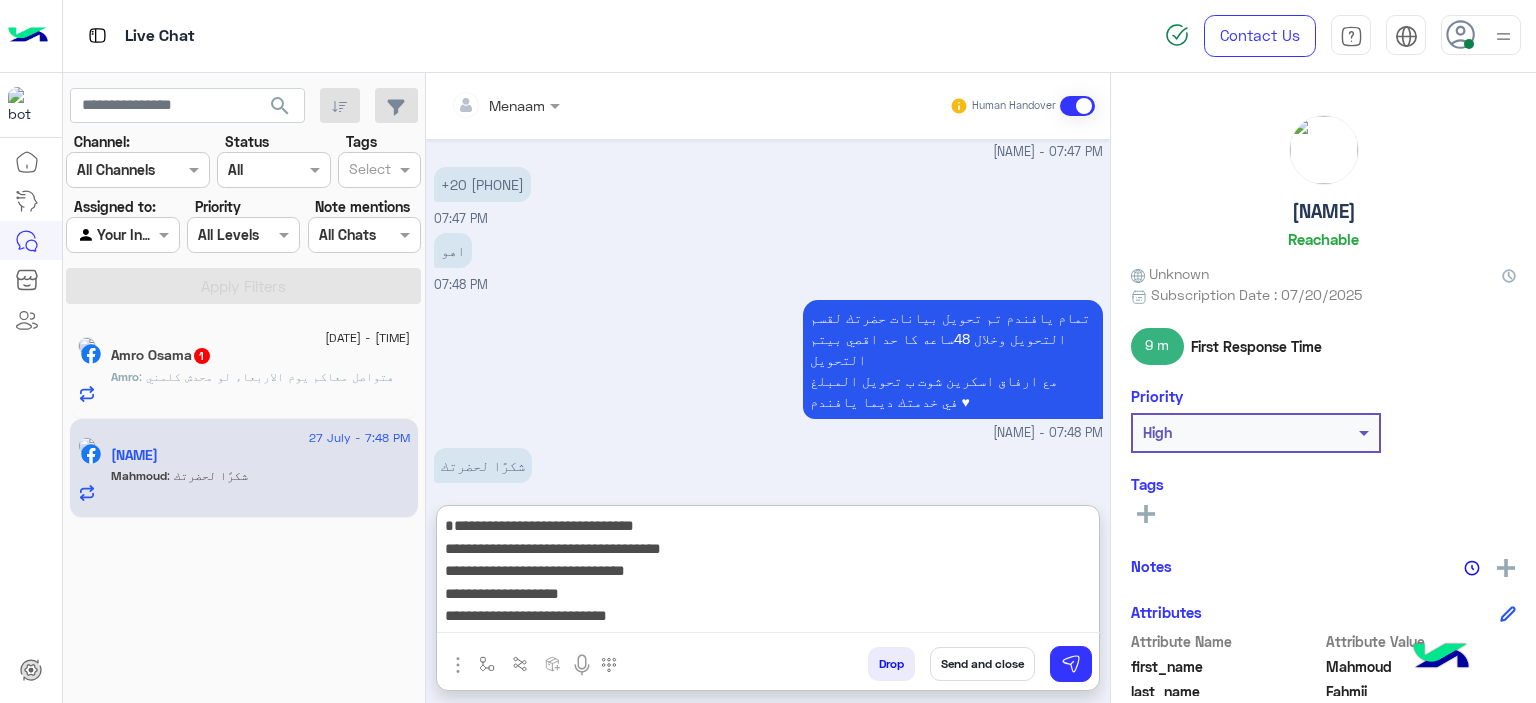 click on "**********" at bounding box center (768, 573) 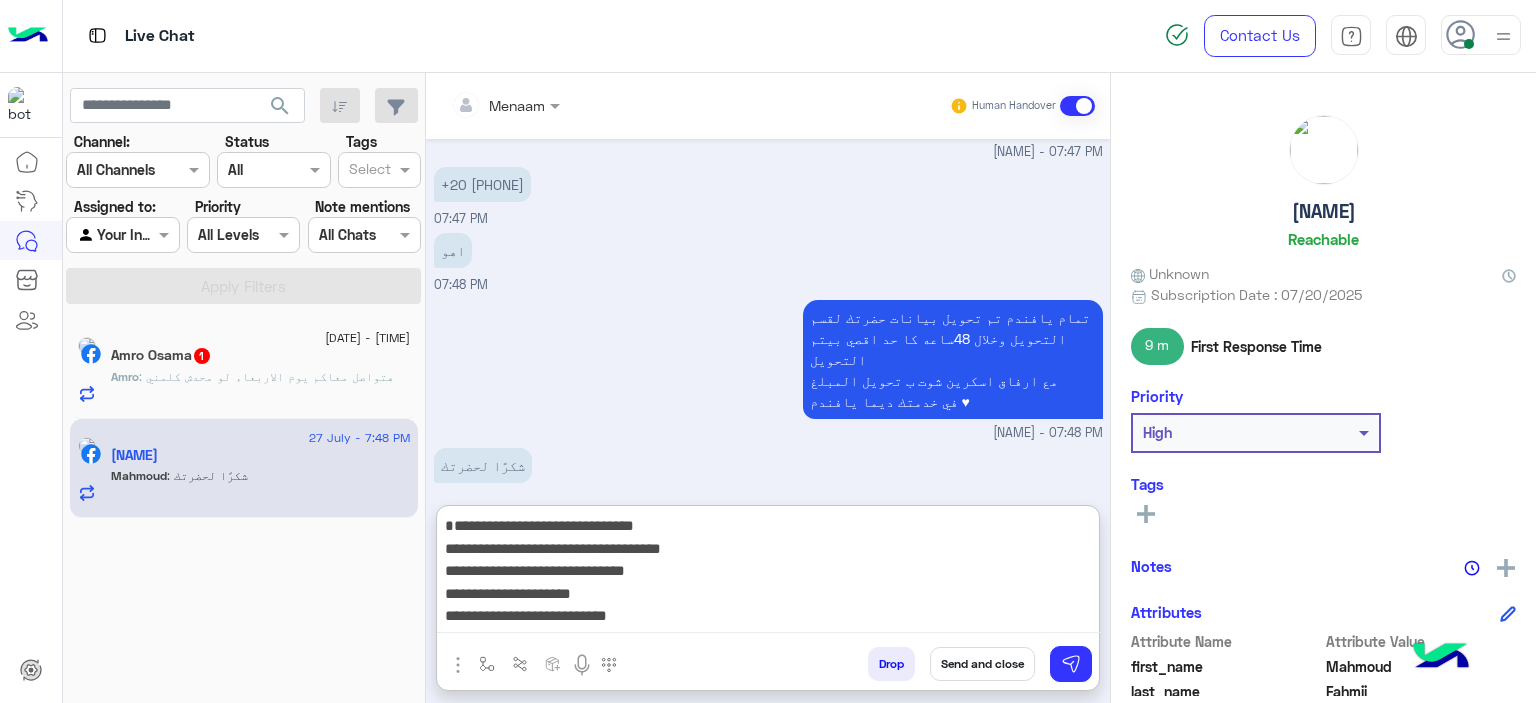 click on "**********" at bounding box center [768, 573] 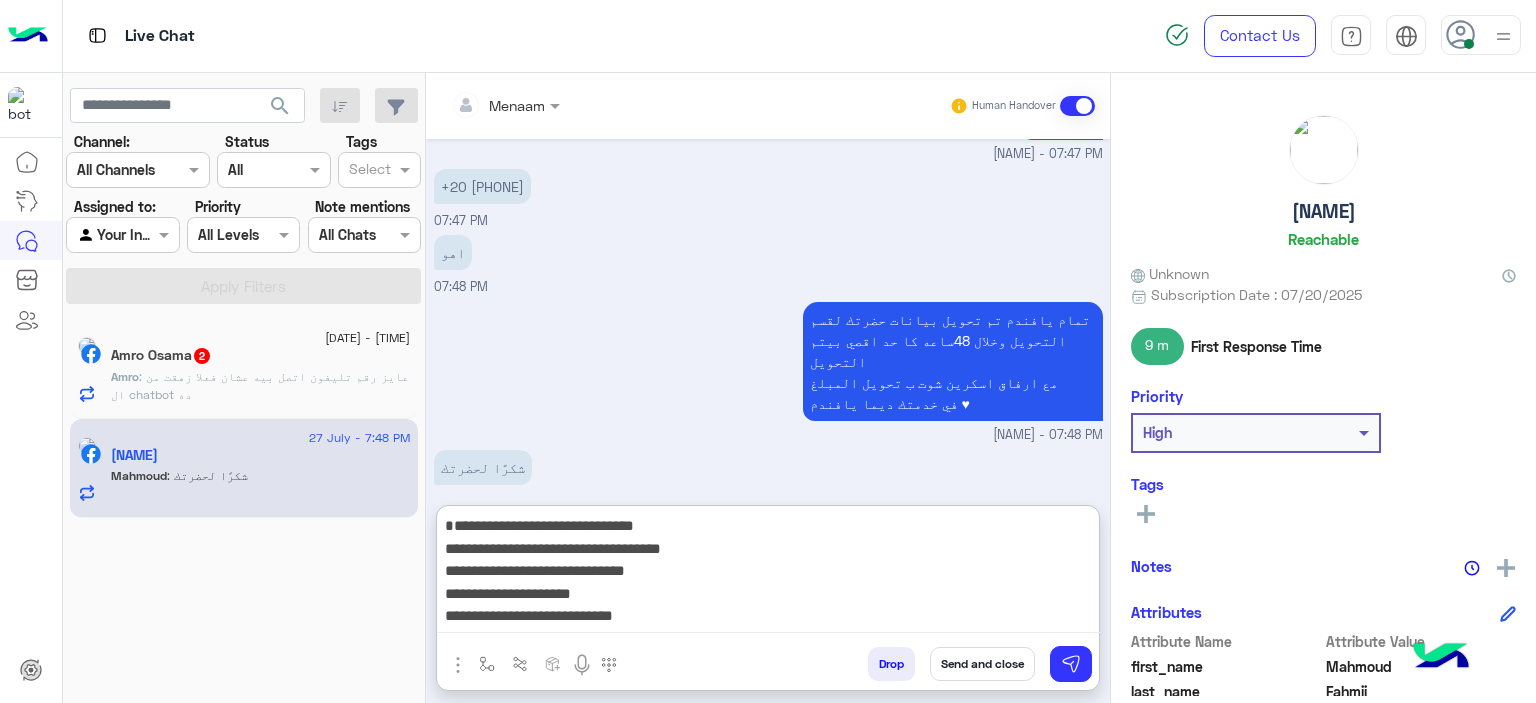 scroll, scrollTop: 1246, scrollLeft: 0, axis: vertical 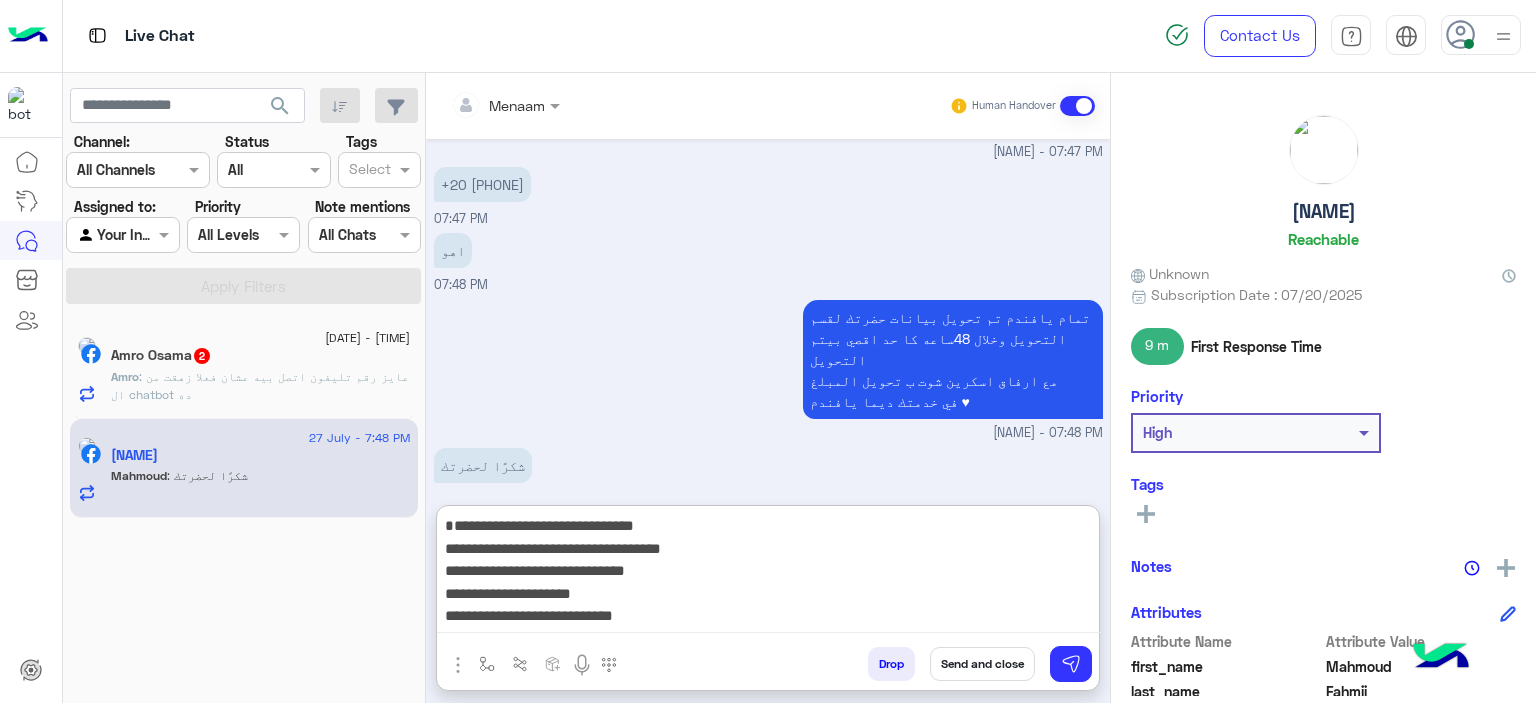 click on "**********" at bounding box center (768, 573) 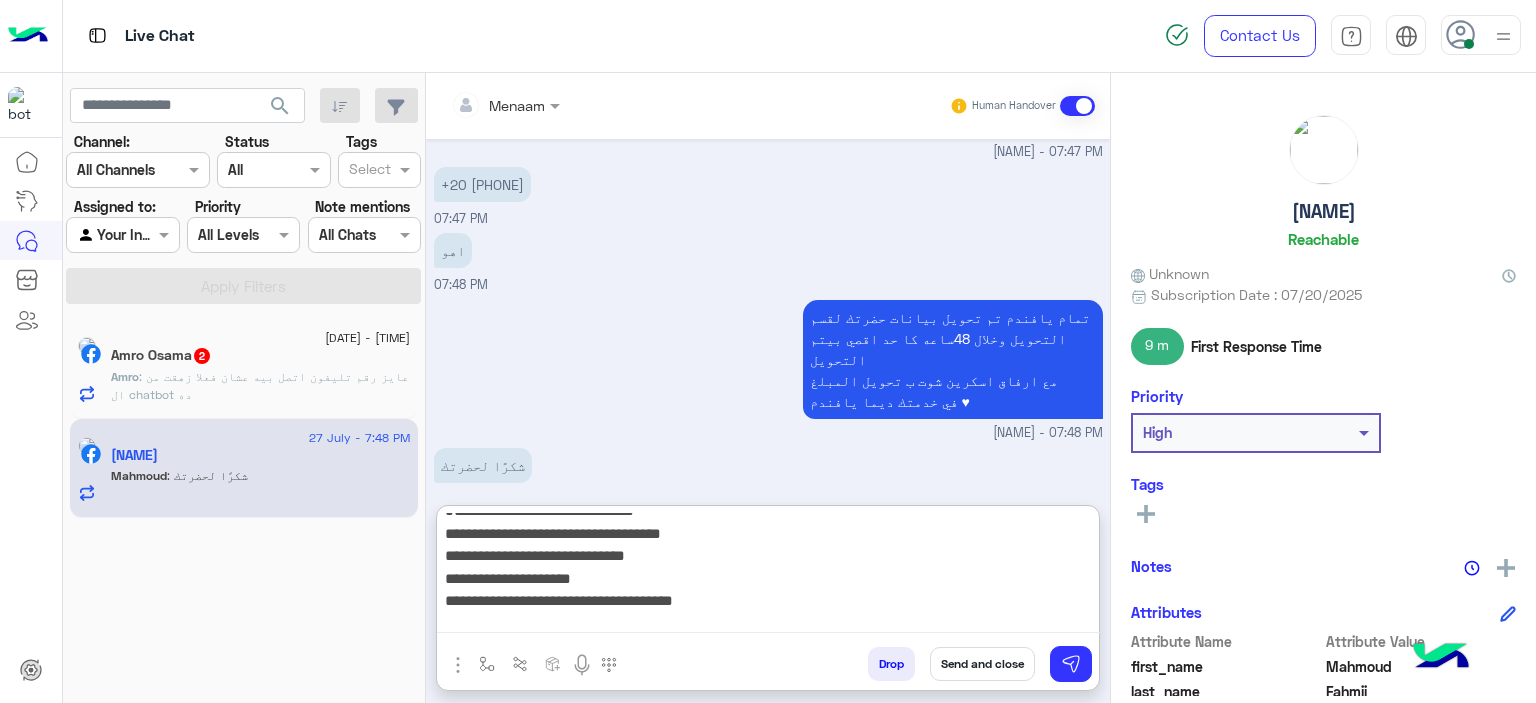 scroll, scrollTop: 109, scrollLeft: 0, axis: vertical 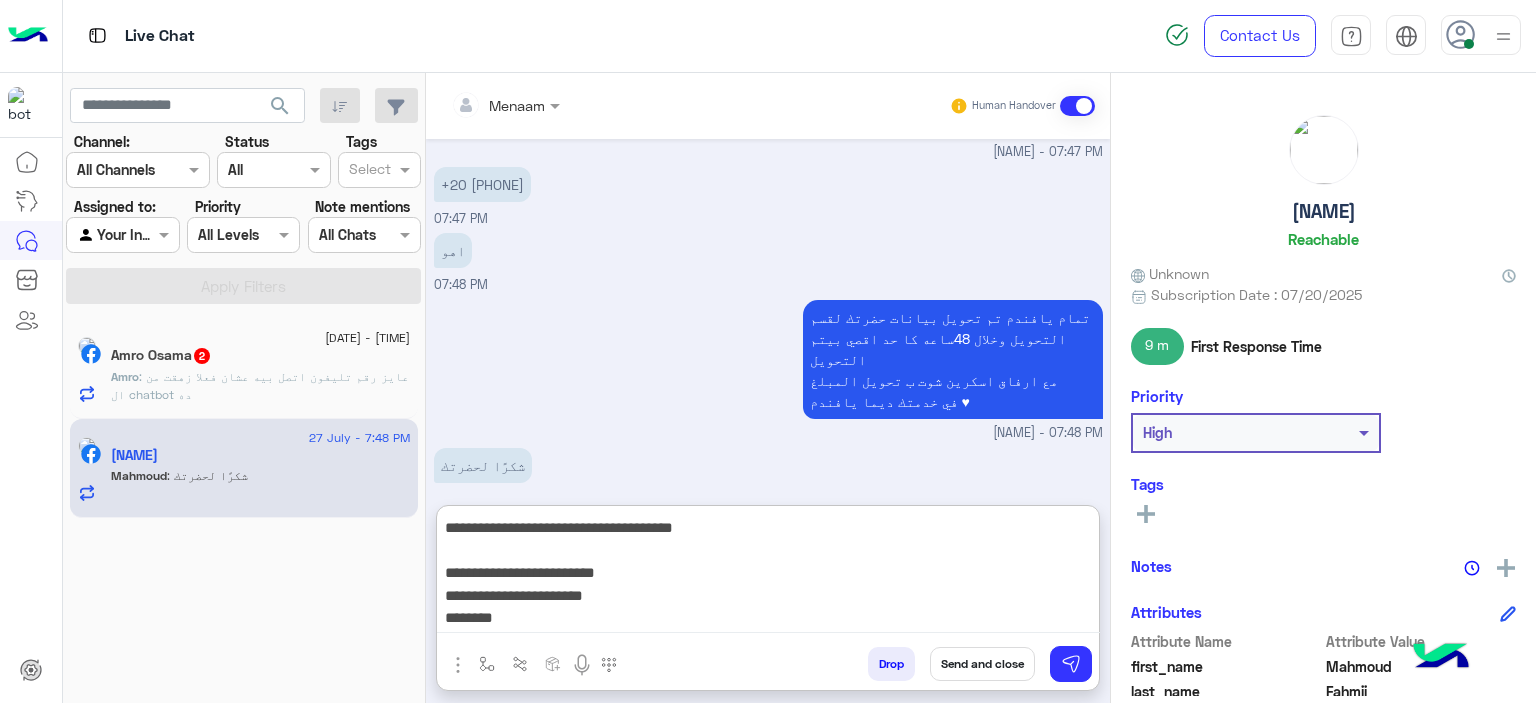 click on "**********" at bounding box center (768, 573) 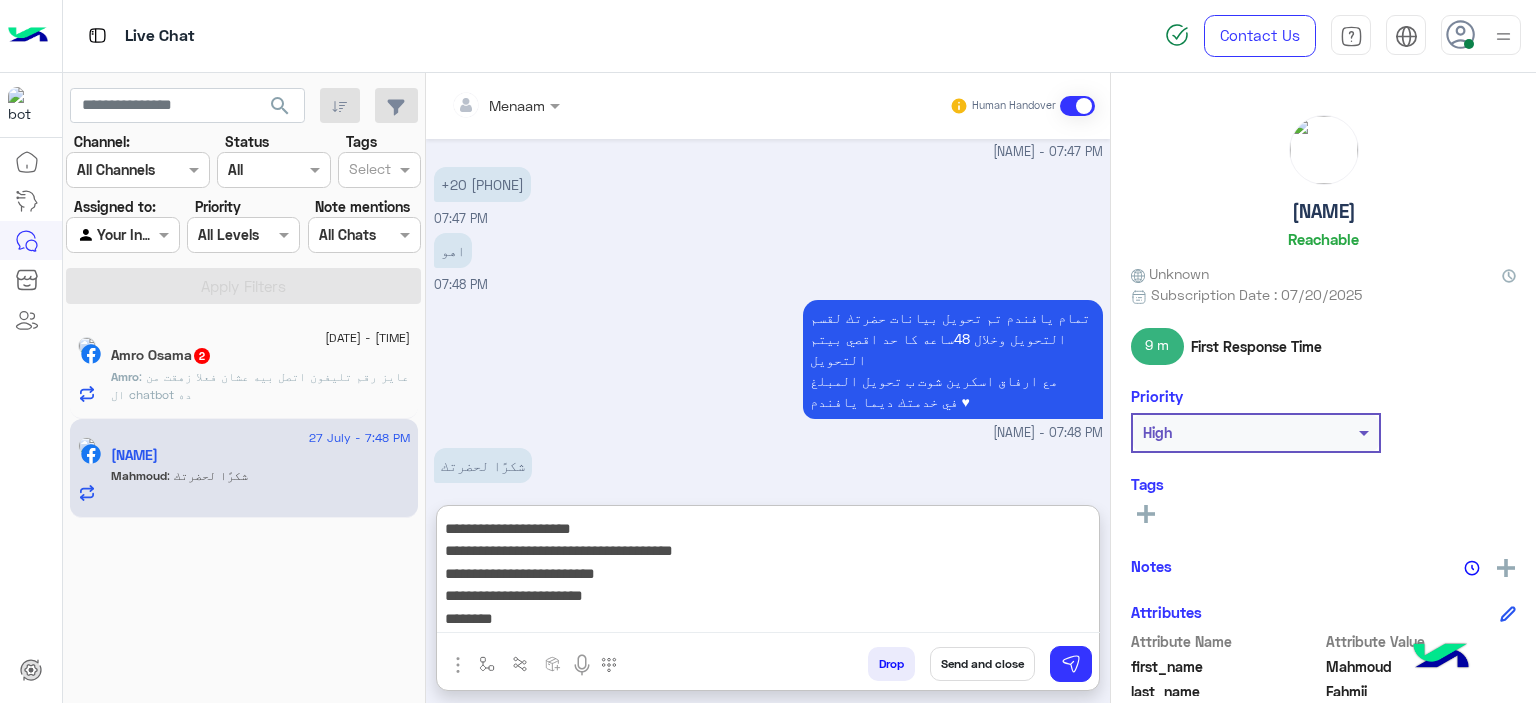 scroll, scrollTop: 87, scrollLeft: 0, axis: vertical 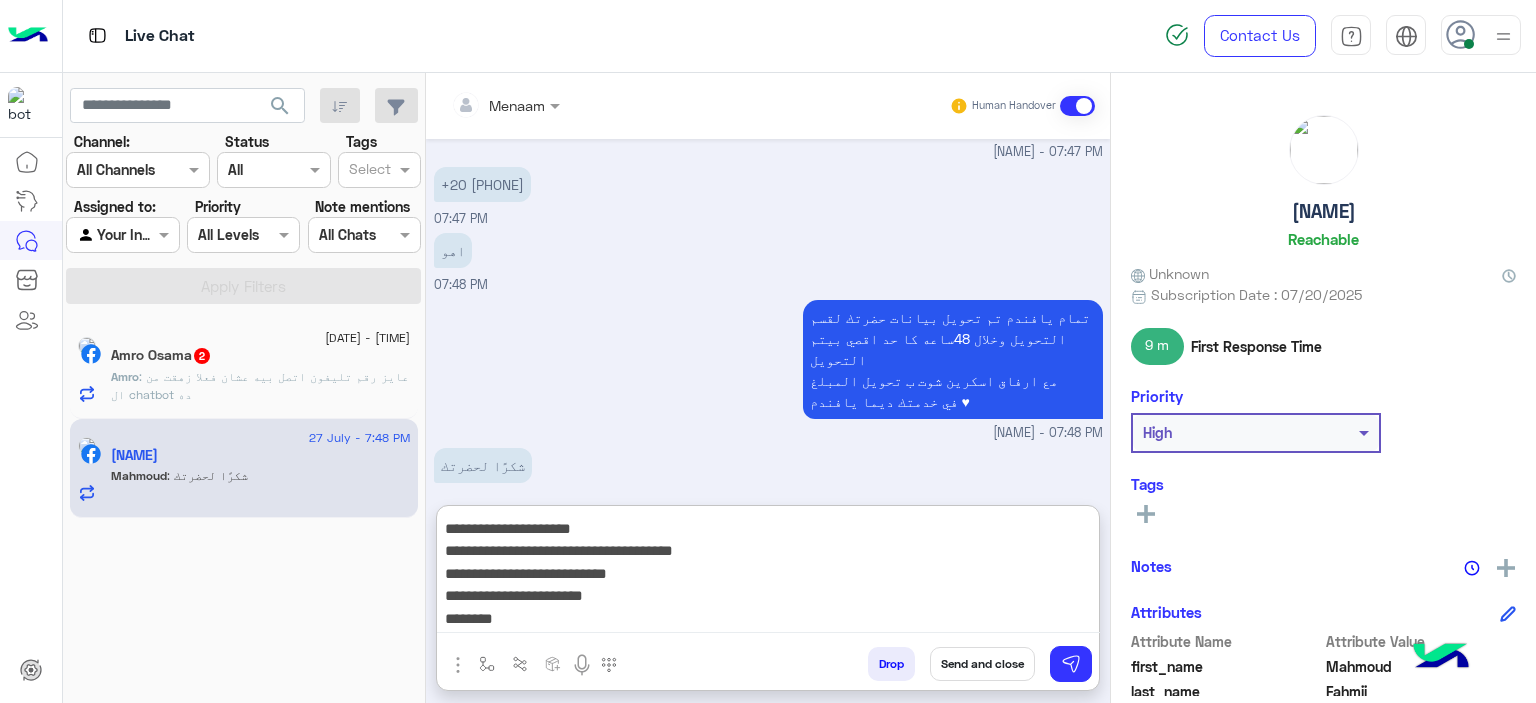 click on "**********" at bounding box center (768, 573) 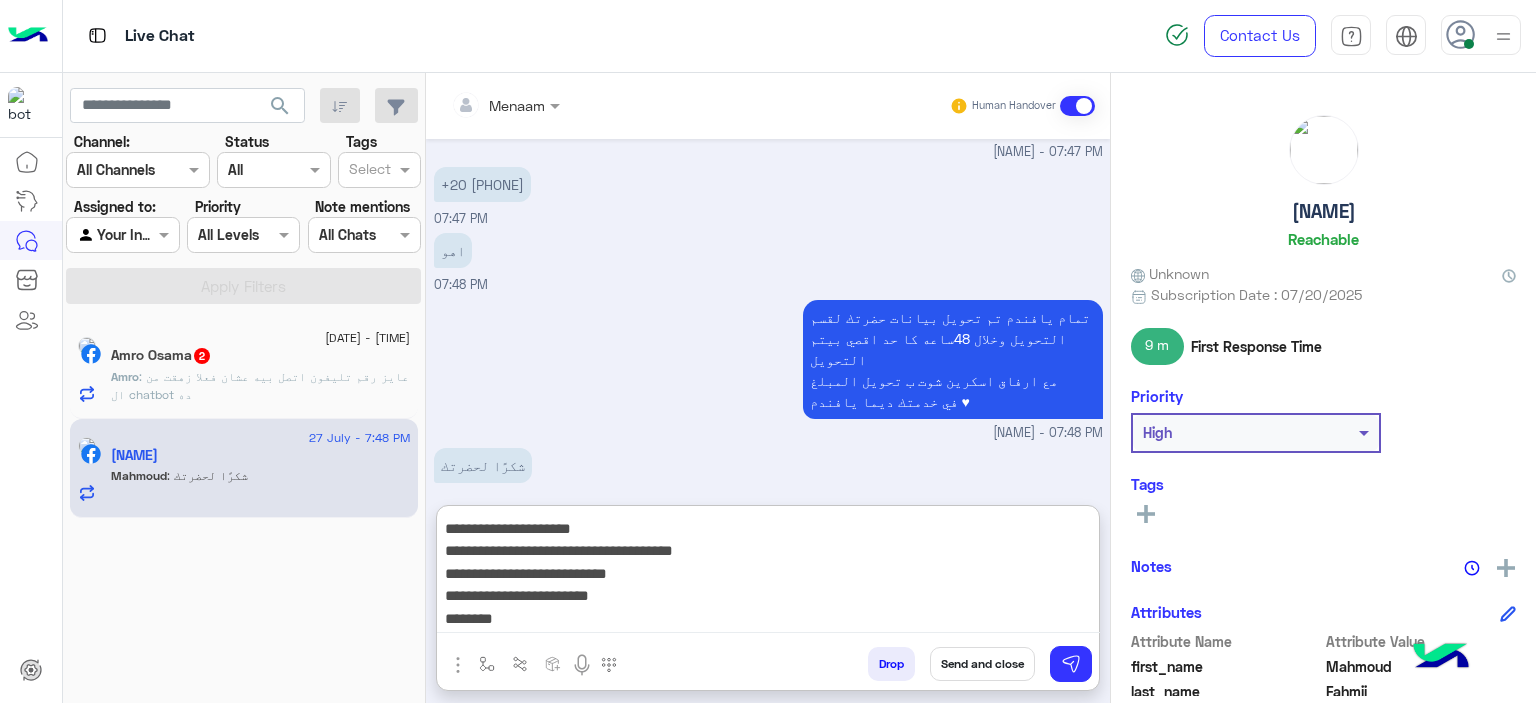 paste on "****" 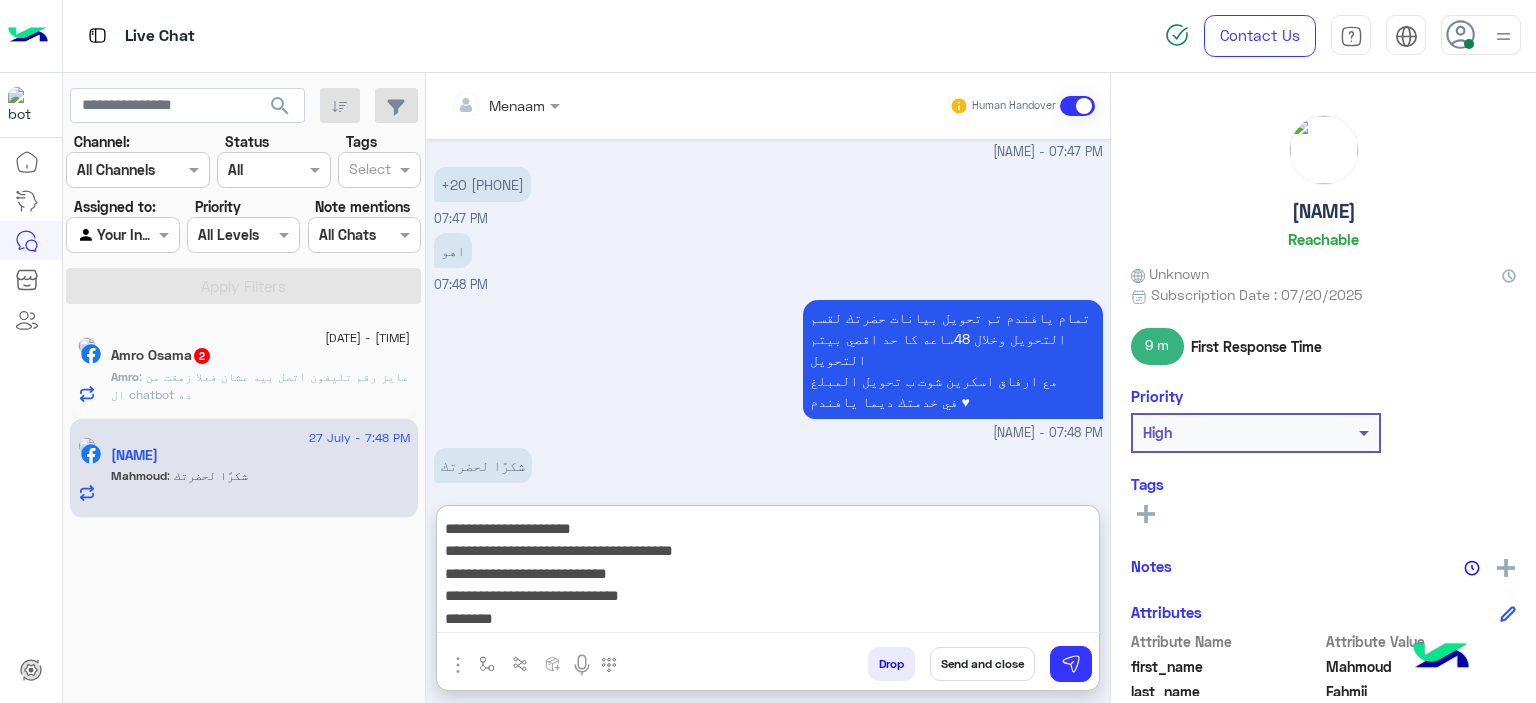 click on "**********" at bounding box center (768, 573) 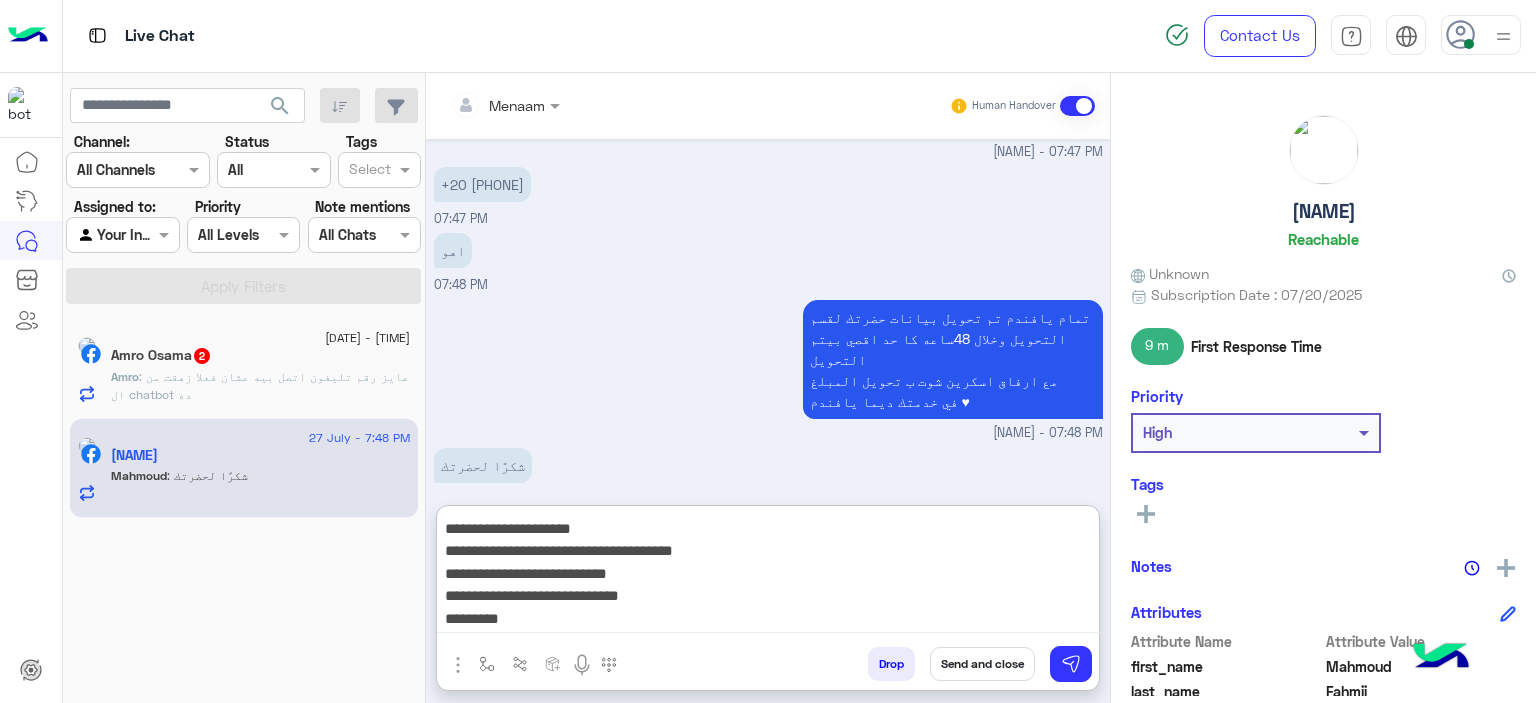 paste on "*********" 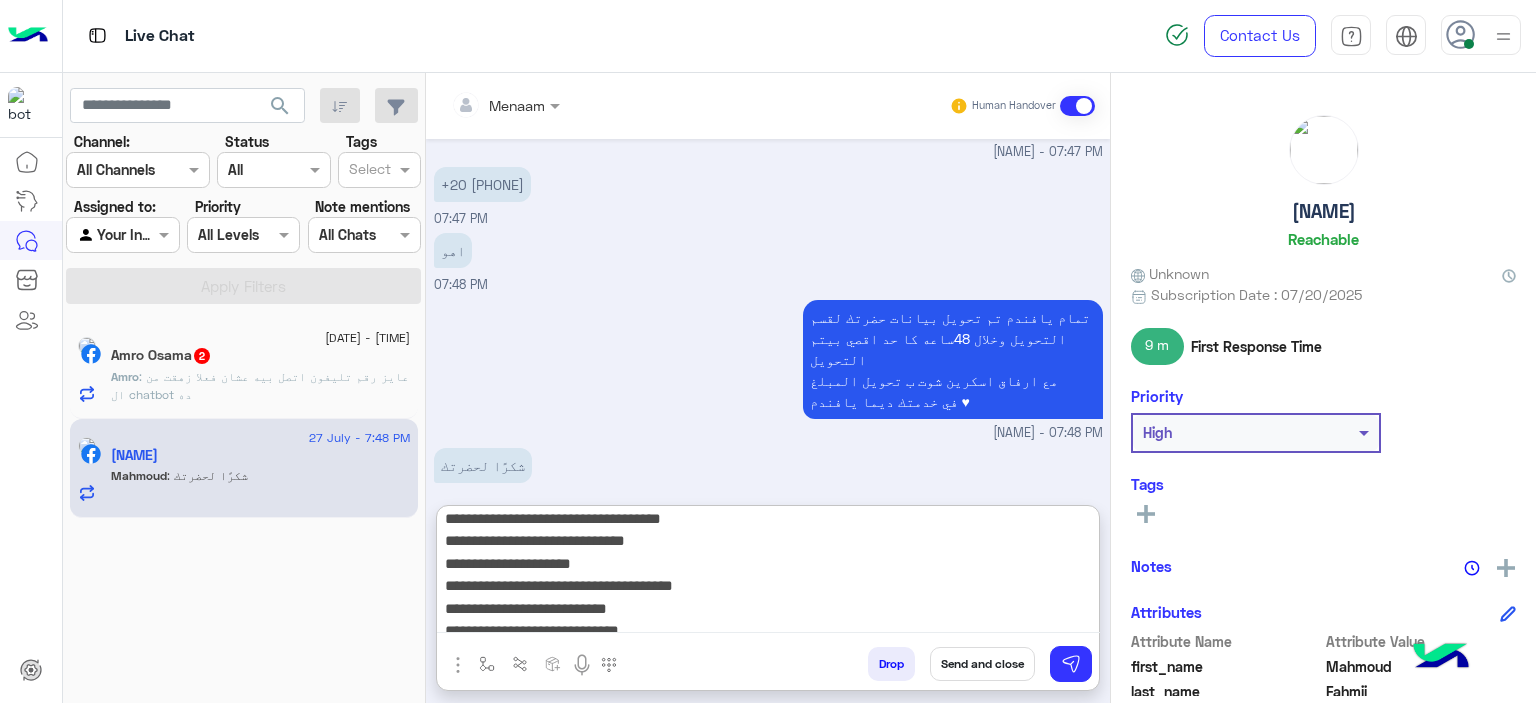 scroll, scrollTop: 0, scrollLeft: 0, axis: both 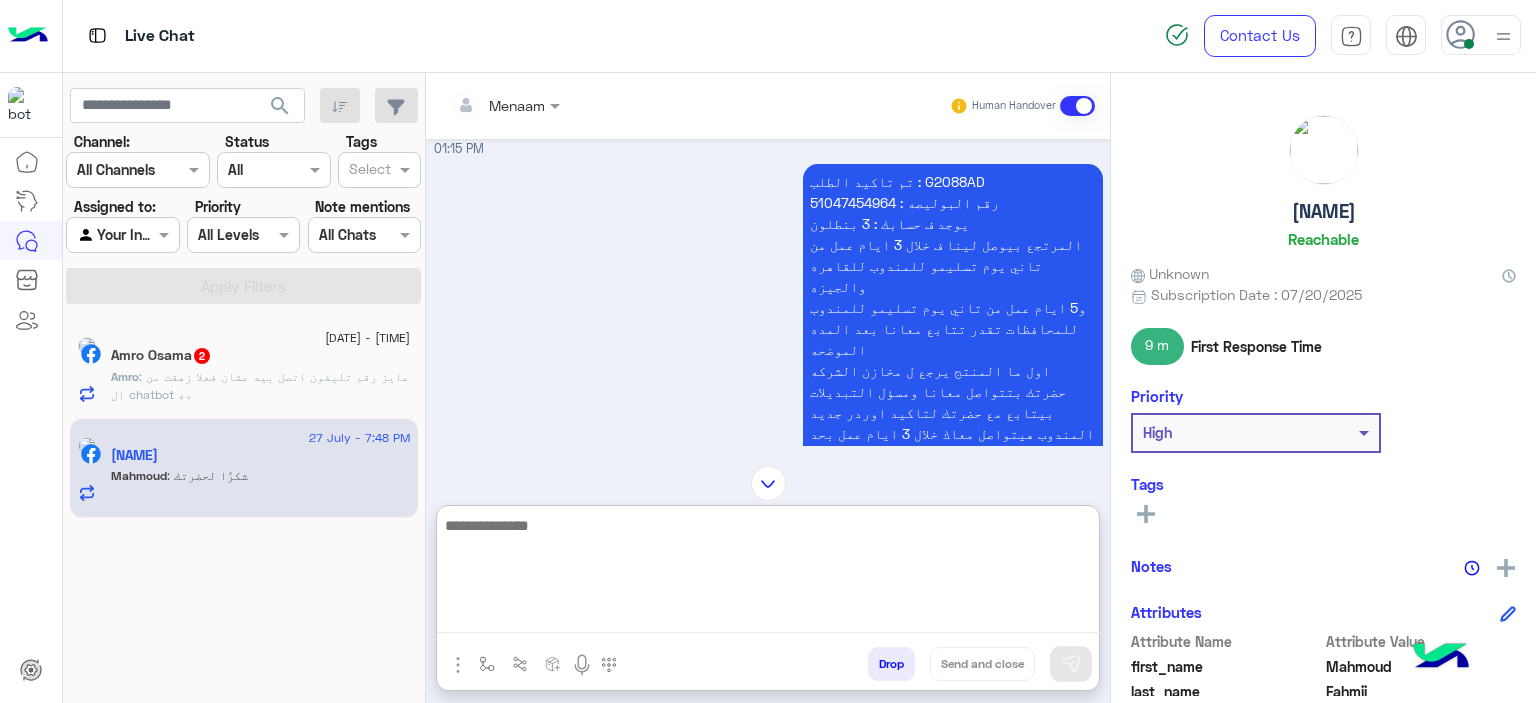 click on "تم تاكيد الطلب :   G2088AD رقم البوليصه :   51047454964 يوجد ف حسابك :   3 بنطلون  المرتجع بيوصل لينا ف خلال 3 ايام عمل من تاني يوم تسليمو للمندوب للقاهره والجيزه  و5 ايام عمل من تاني يوم تسليمو للمندوب للمحافظات تقدر تتابع معانا بعد المده الموضحه اول ما المنتج يرجع ل مخازن الشركه    حضرتك بتتواصل معانا  ومسؤل التبديلات بيتابع مع حضرتك لتاكيد اوردر جديد  المندوب هيتواصل معاك خلال 3 ايام عمل بحد اقصي لاستلام المنتج من حضرتك  تنبيه❌  ف حاله عدم التواصل مع حضرتك من قبل المندوب ف خلال المده برجاء التواصل معانا مره اخري للتواصل مع شركه الشحن" at bounding box center [953, 349] 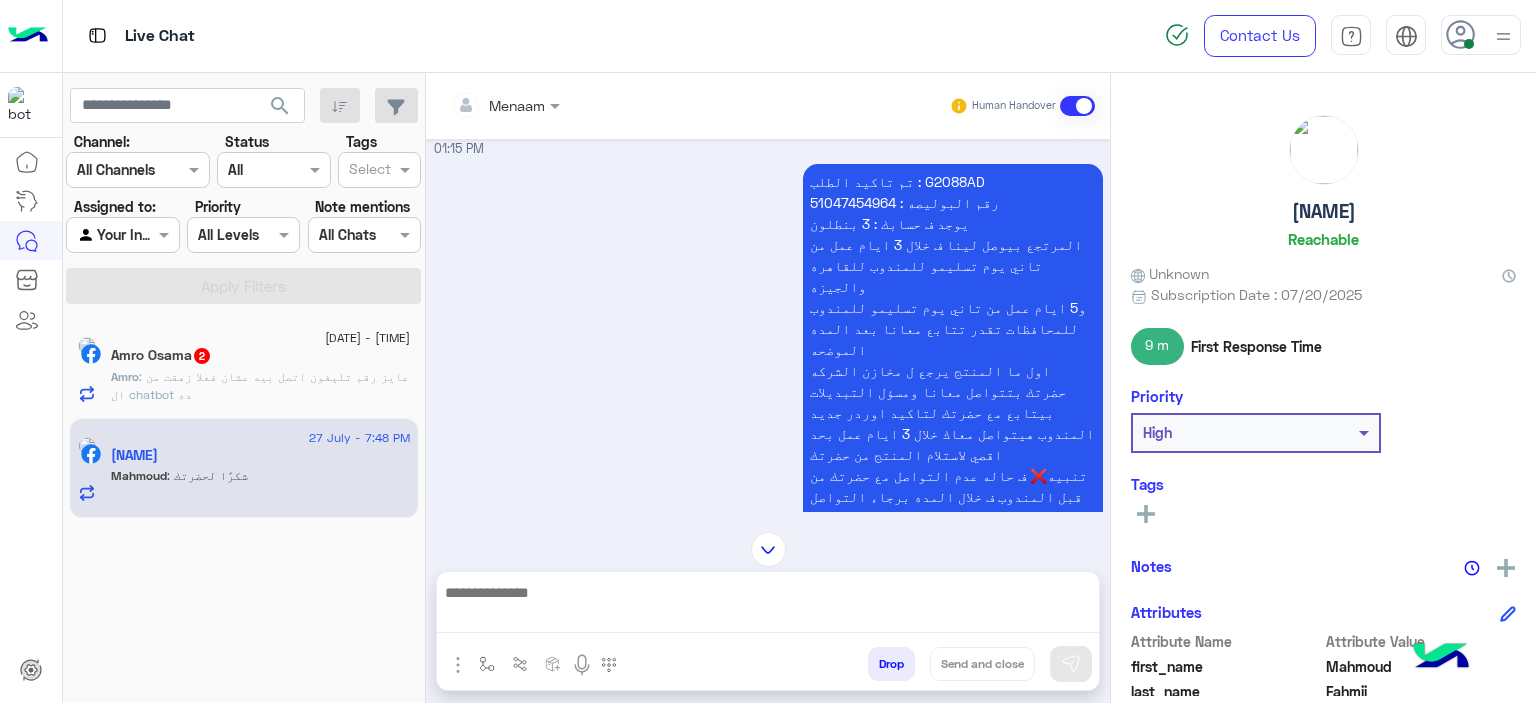 click on "تم تاكيد الطلب :   G2088AD رقم البوليصه :   51047454964 يوجد ف حسابك :   3 بنطلون  المرتجع بيوصل لينا ف خلال 3 ايام عمل من تاني يوم تسليمو للمندوب للقاهره والجيزه  و5 ايام عمل من تاني يوم تسليمو للمندوب للمحافظات تقدر تتابع معانا بعد المده الموضحه اول ما المنتج يرجع ل مخازن الشركه    حضرتك بتتواصل معانا  ومسؤل التبديلات بيتابع مع حضرتك لتاكيد اوردر جديد  المندوب هيتواصل معاك خلال 3 ايام عمل بحد اقصي لاستلام المنتج من حضرتك  تنبيه❌  ف حاله عدم التواصل مع حضرتك من قبل المندوب ف خلال المده برجاء التواصل معانا مره اخري للتواصل مع شركه الشحن" at bounding box center [953, 349] 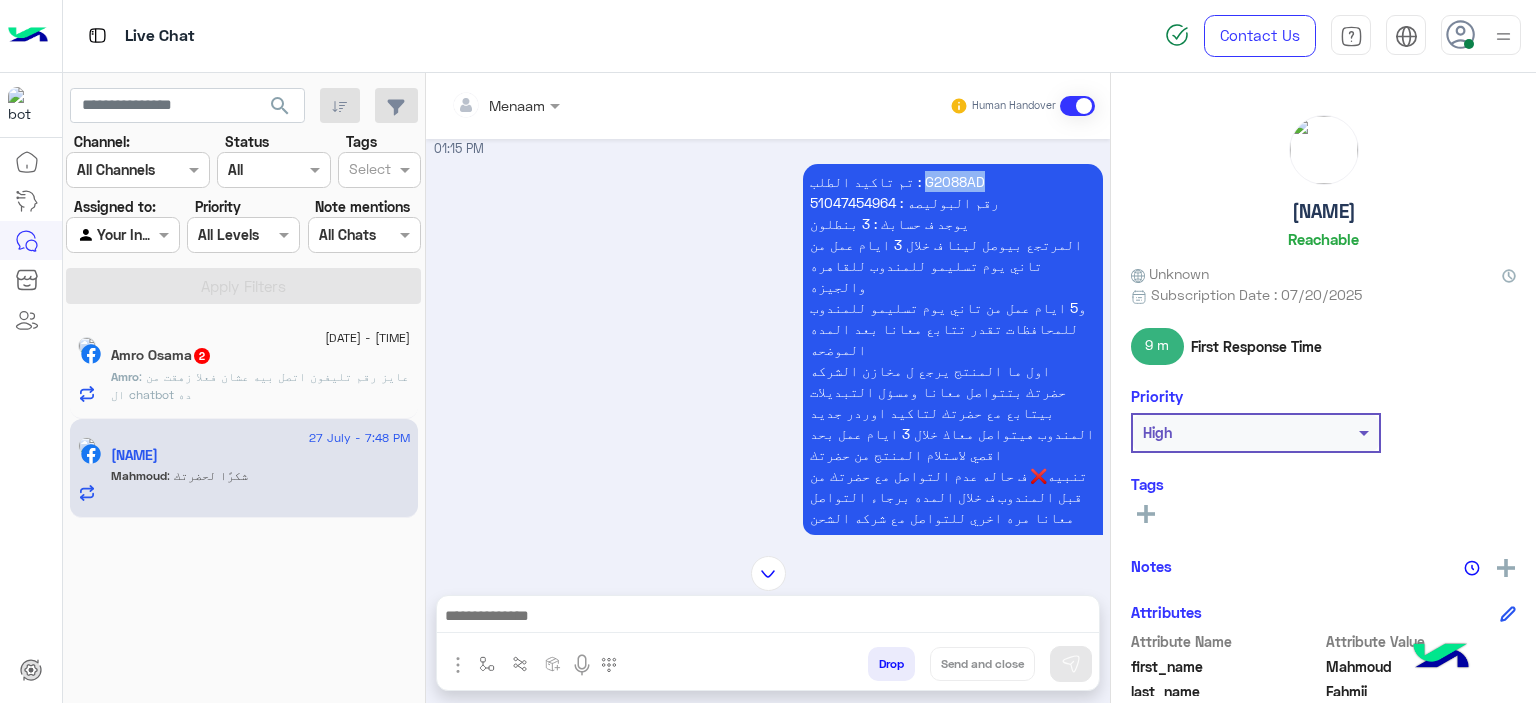 click on "تم تاكيد الطلب :   G2088AD رقم البوليصه :   51047454964 يوجد ف حسابك :   3 بنطلون  المرتجع بيوصل لينا ف خلال 3 ايام عمل من تاني يوم تسليمو للمندوب للقاهره والجيزه  و5 ايام عمل من تاني يوم تسليمو للمندوب للمحافظات تقدر تتابع معانا بعد المده الموضحه اول ما المنتج يرجع ل مخازن الشركه    حضرتك بتتواصل معانا  ومسؤل التبديلات بيتابع مع حضرتك لتاكيد اوردر جديد  المندوب هيتواصل معاك خلال 3 ايام عمل بحد اقصي لاستلام المنتج من حضرتك  تنبيه❌  ف حاله عدم التواصل مع حضرتك من قبل المندوب ف خلال المده برجاء التواصل معانا مره اخري للتواصل مع شركه الشحن" at bounding box center (953, 349) 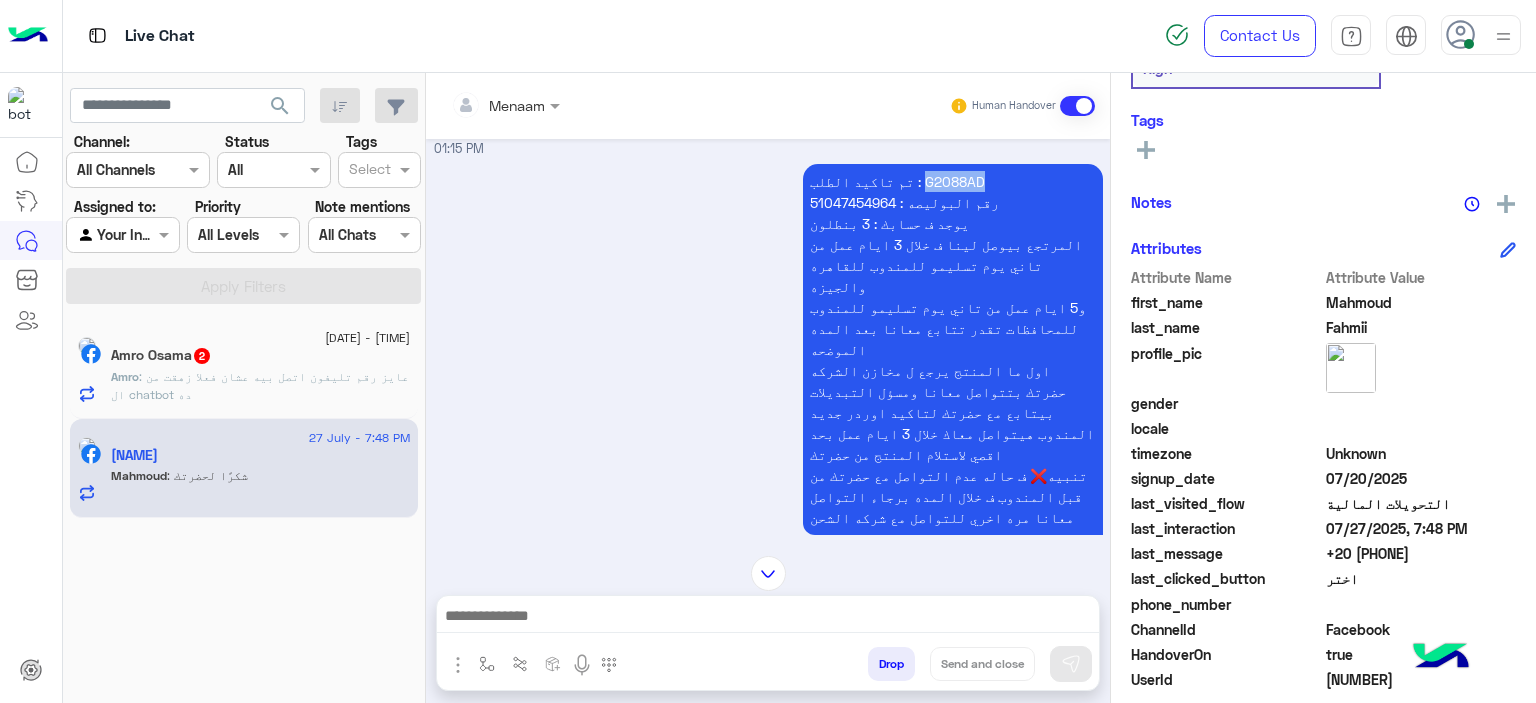 scroll, scrollTop: 456, scrollLeft: 0, axis: vertical 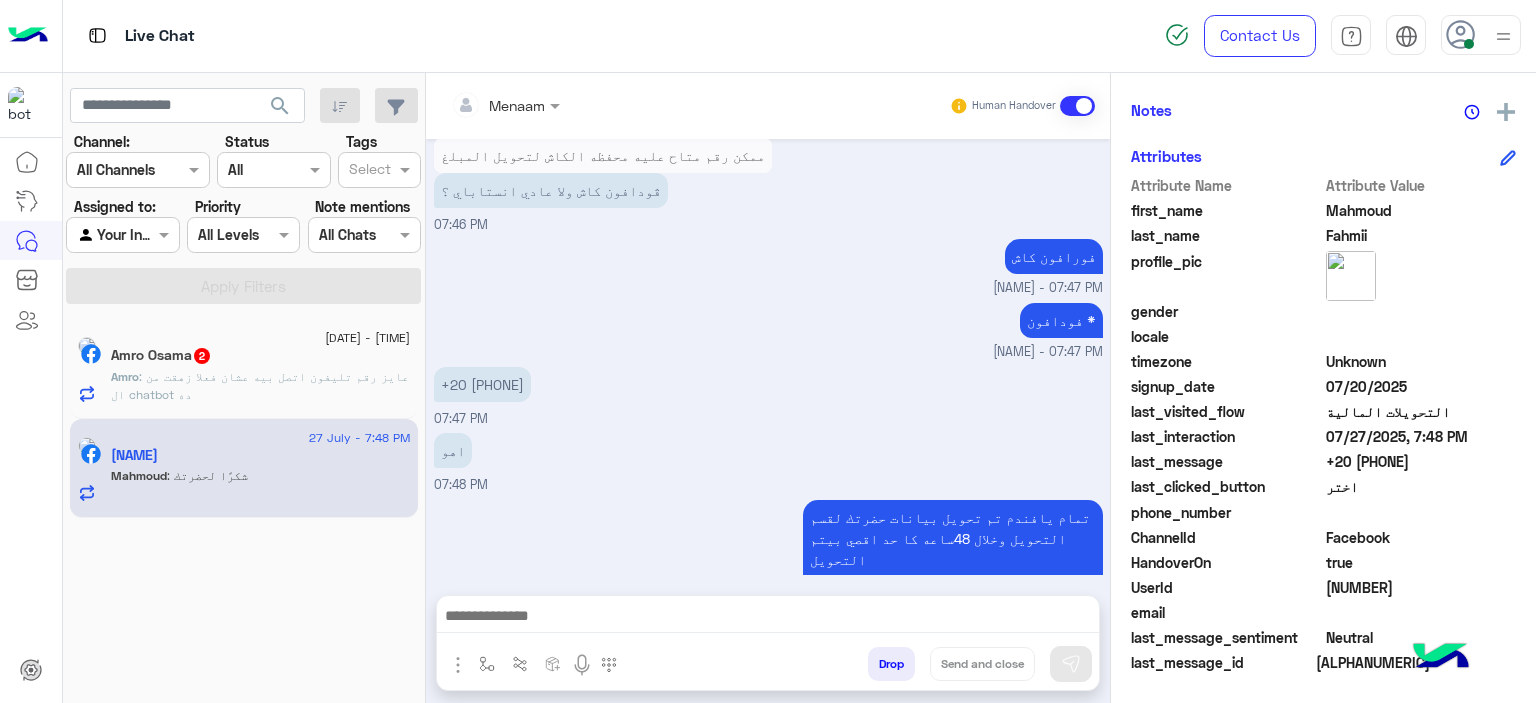 click on "Drop" at bounding box center [891, 664] 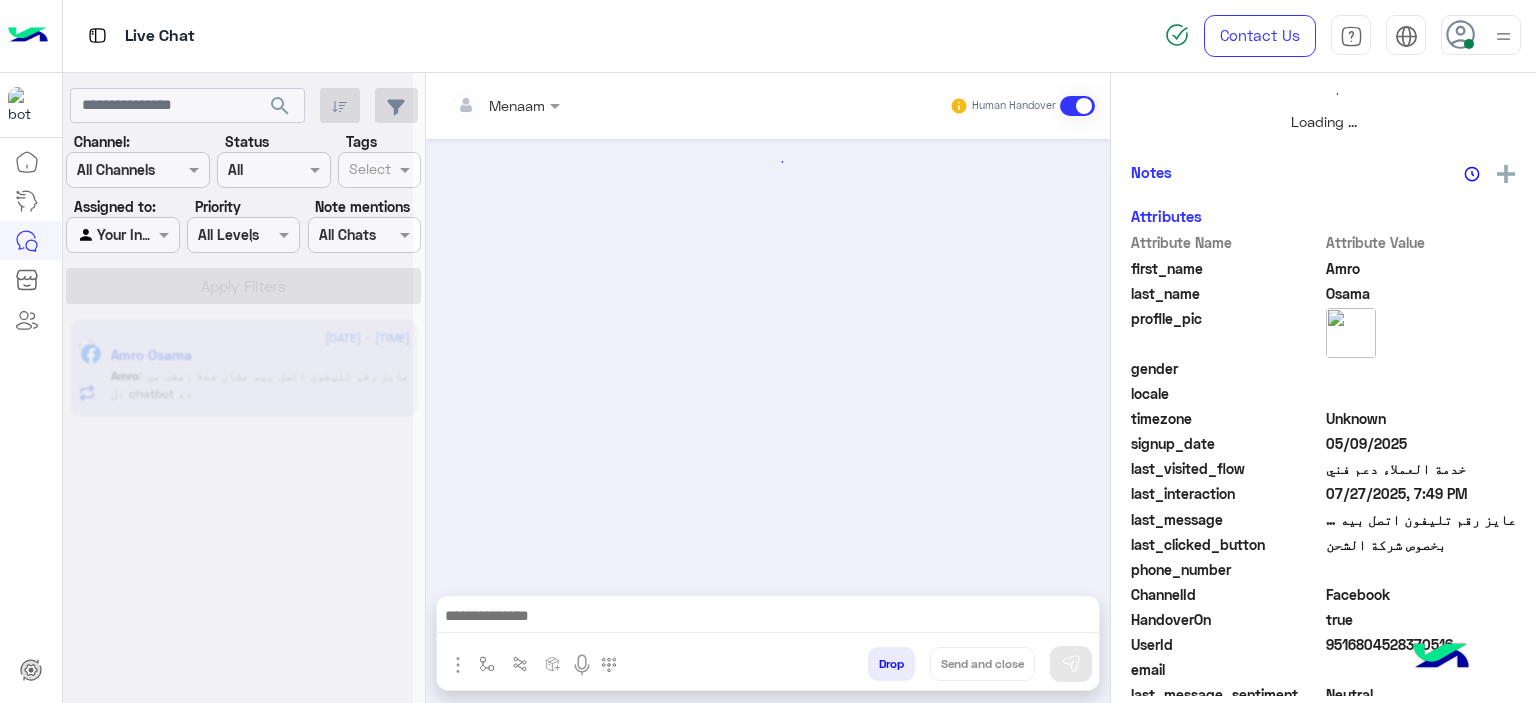 scroll, scrollTop: 514, scrollLeft: 0, axis: vertical 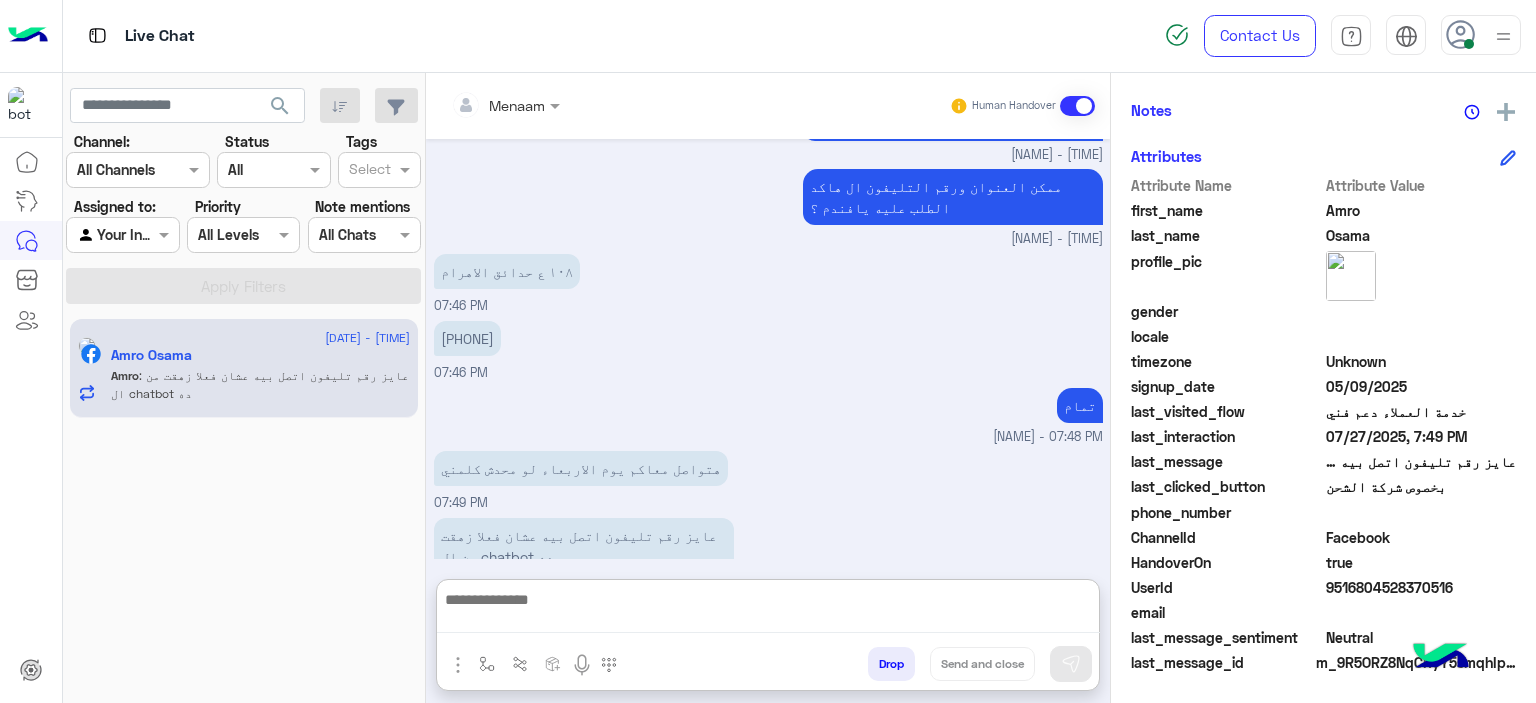 click at bounding box center (768, 610) 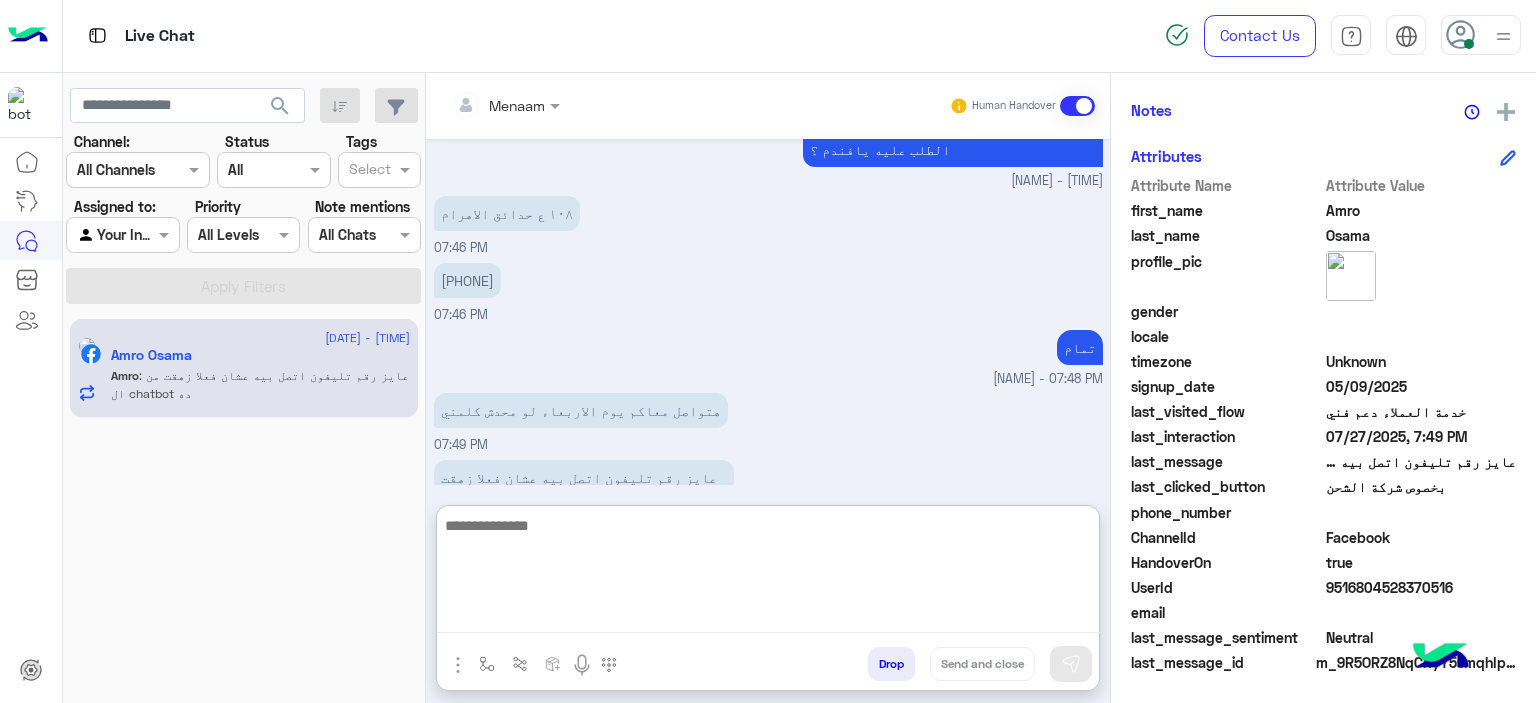 scroll, scrollTop: 1177, scrollLeft: 0, axis: vertical 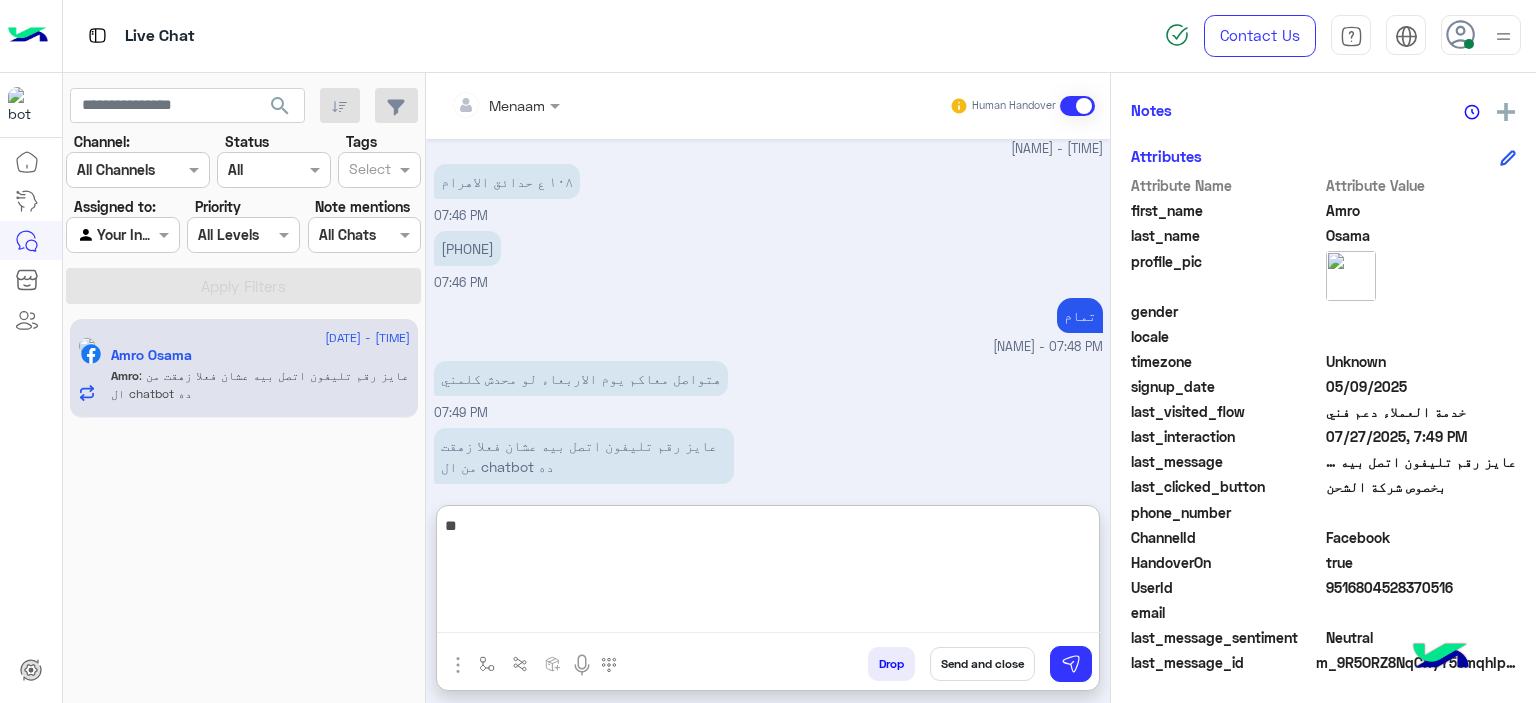 type on "*" 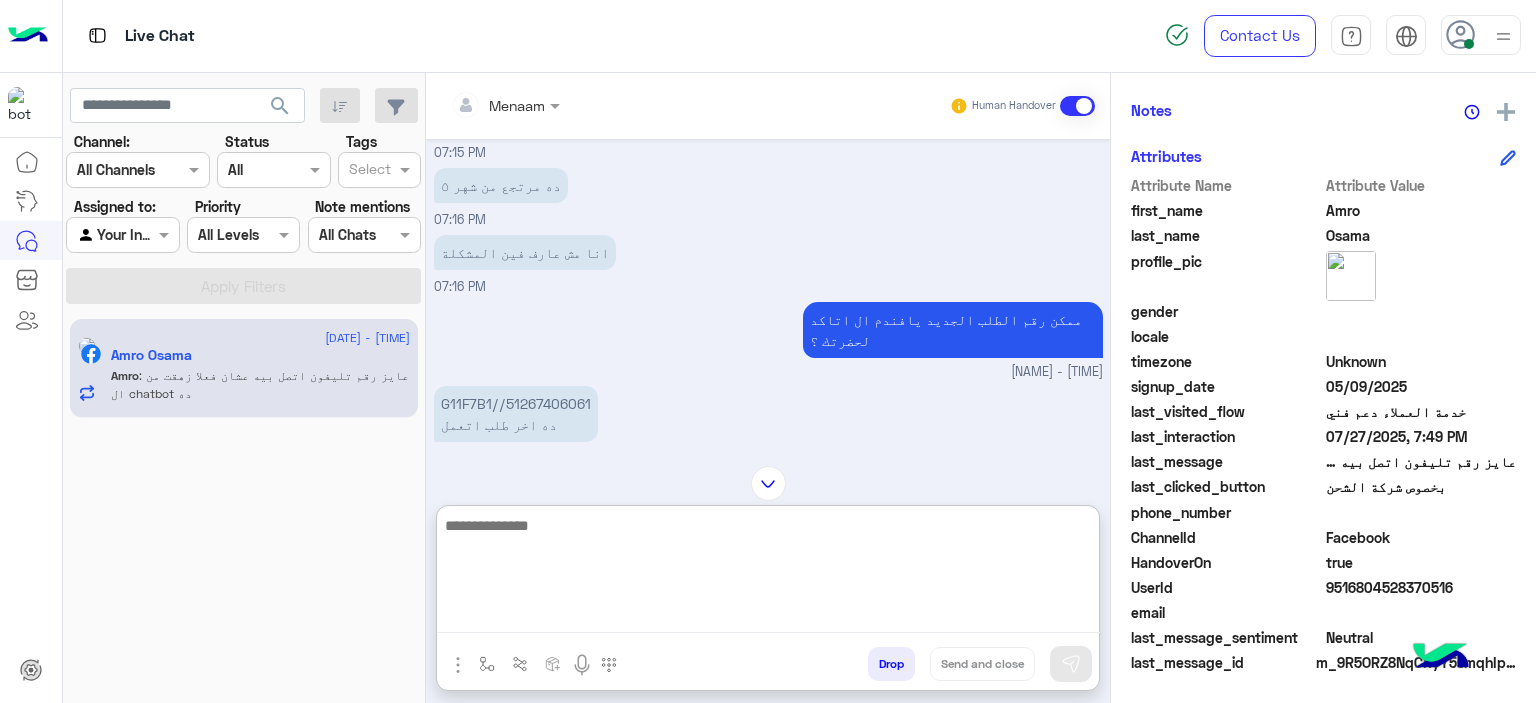 scroll, scrollTop: 2361, scrollLeft: 0, axis: vertical 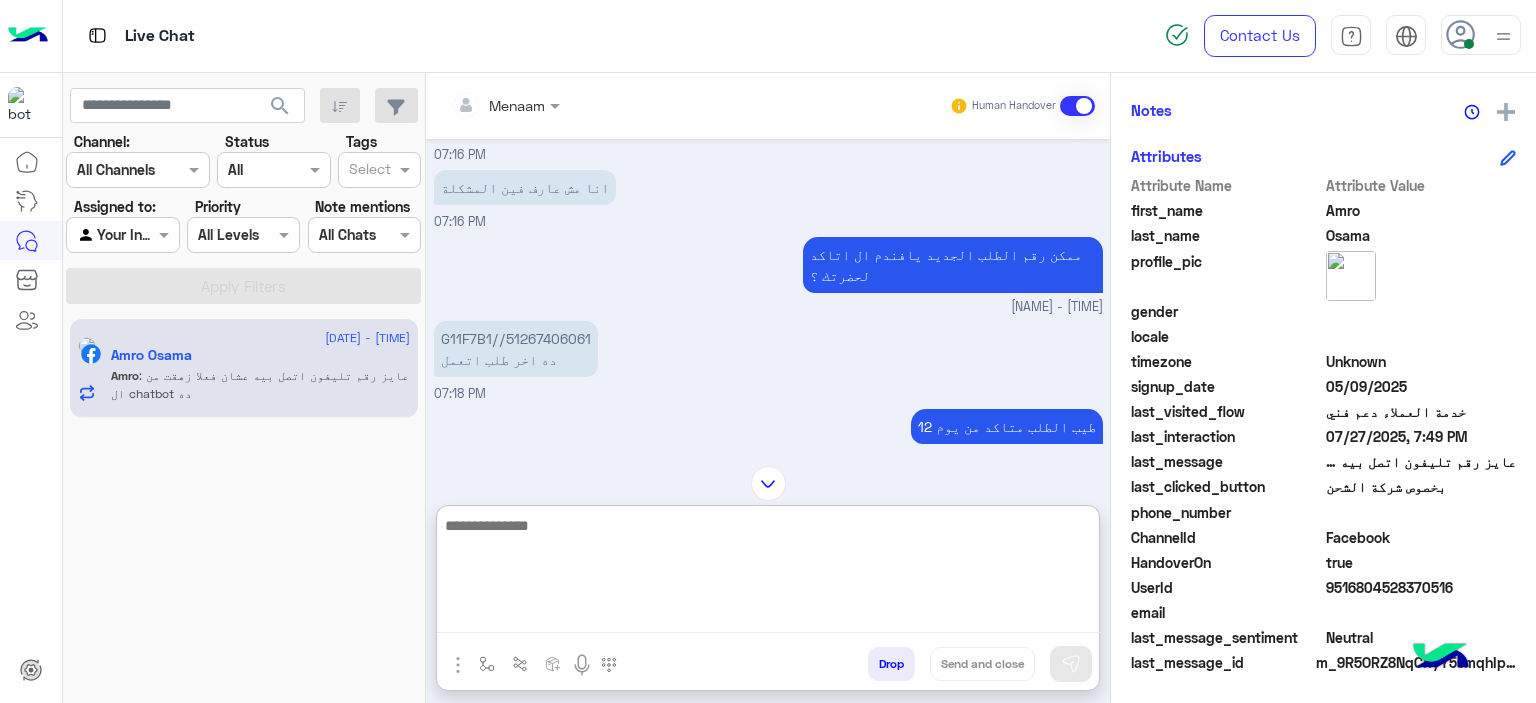 click on "G11F7B1//51267406061 ده اخر طلب اتعمل" at bounding box center [516, 349] 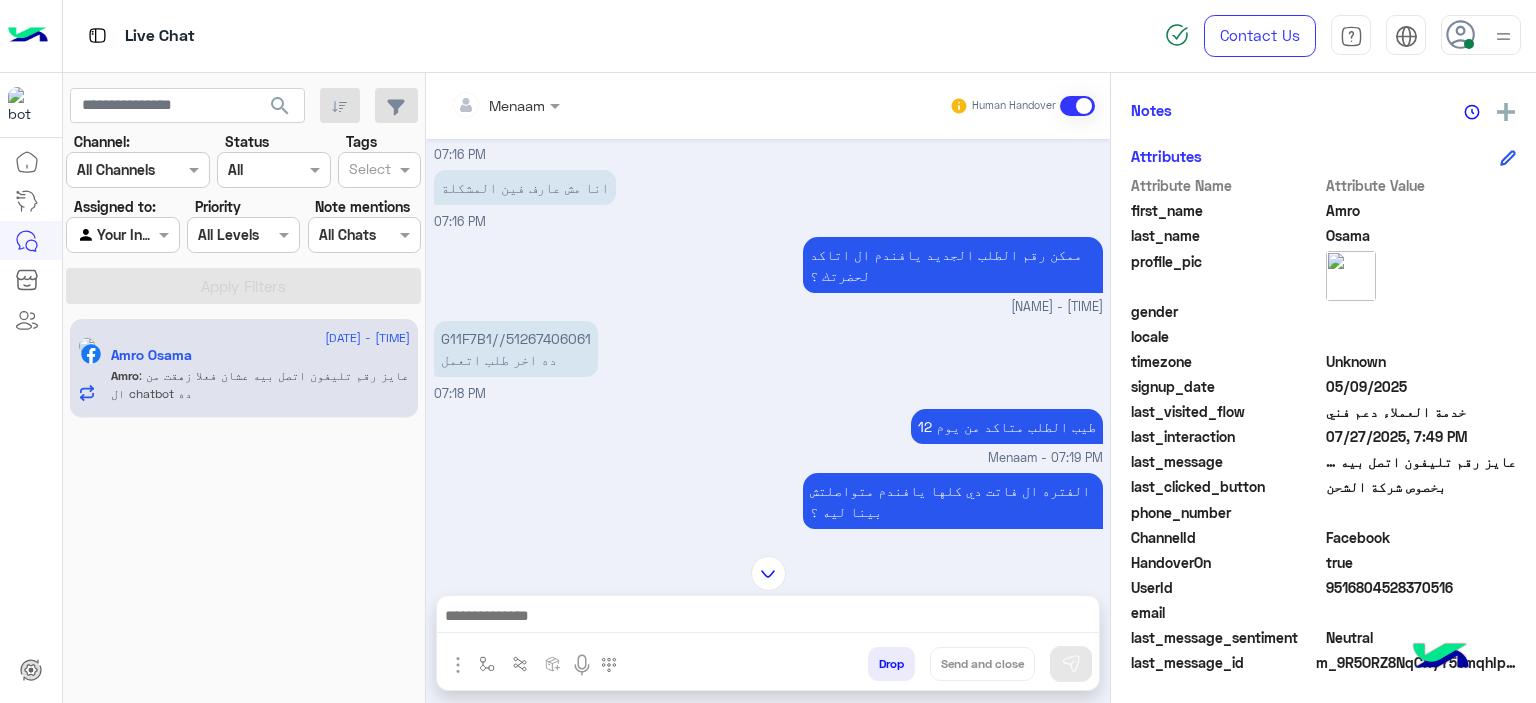 click on "G11F7B1//51267406061 ده اخر طلب اتعمل" at bounding box center (516, 349) 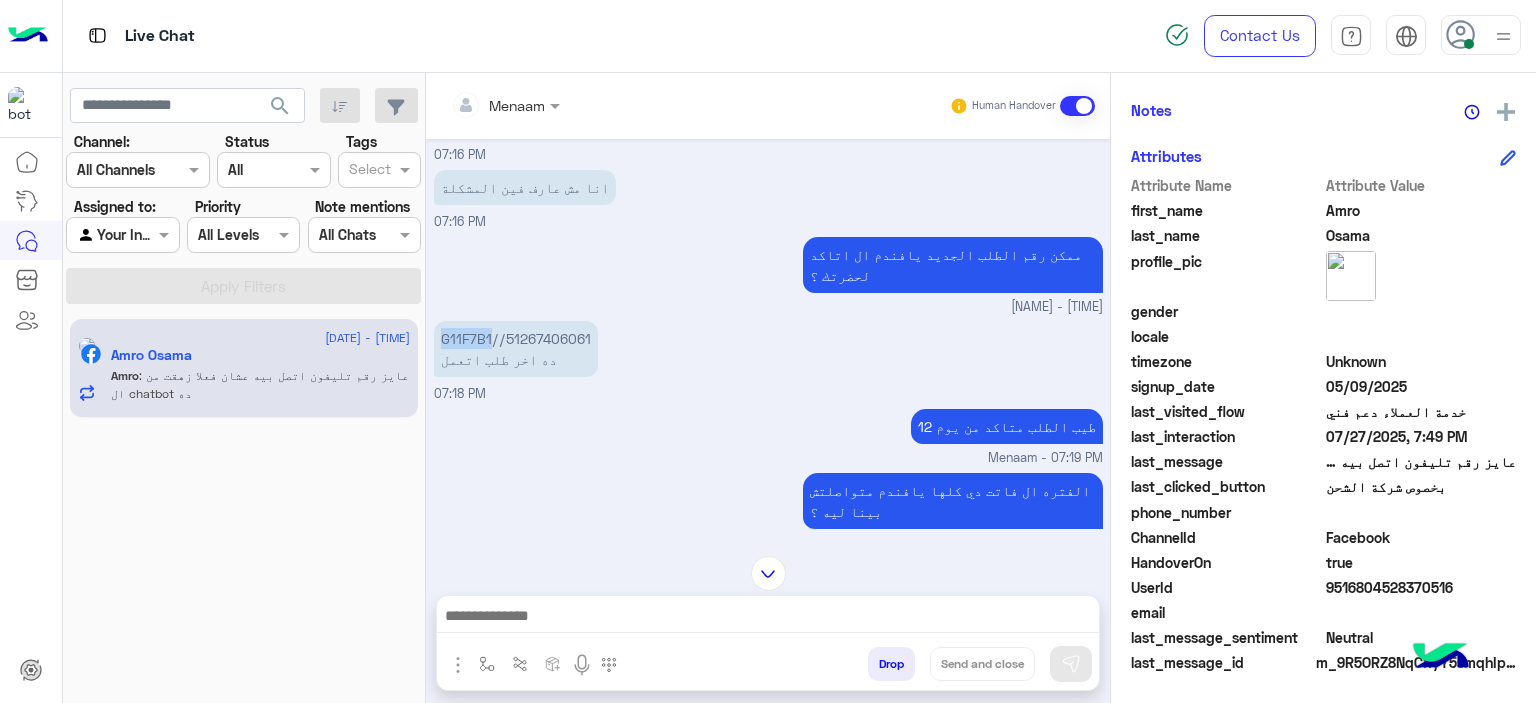 click on "G11F7B1//51267406061 ده اخر طلب اتعمل" at bounding box center (516, 349) 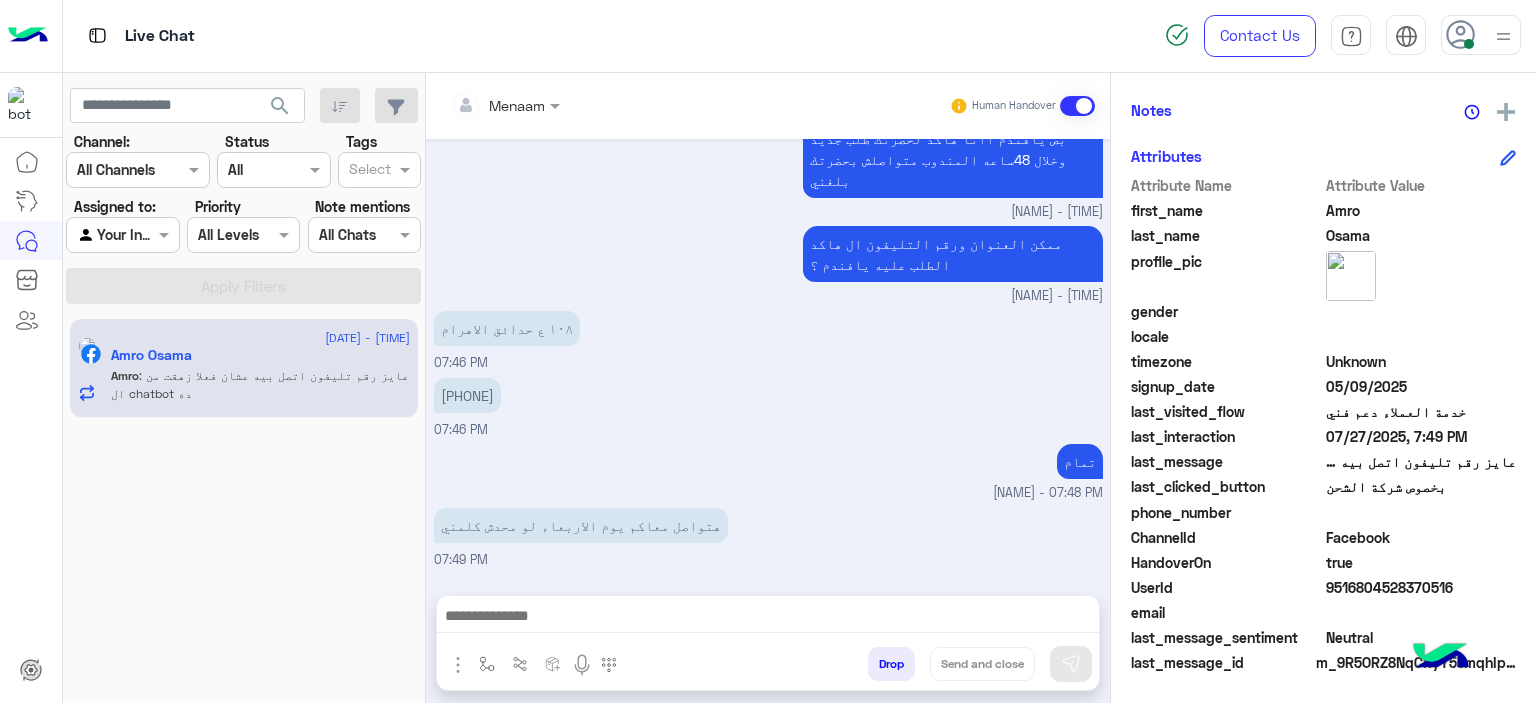 scroll, scrollTop: 3071, scrollLeft: 0, axis: vertical 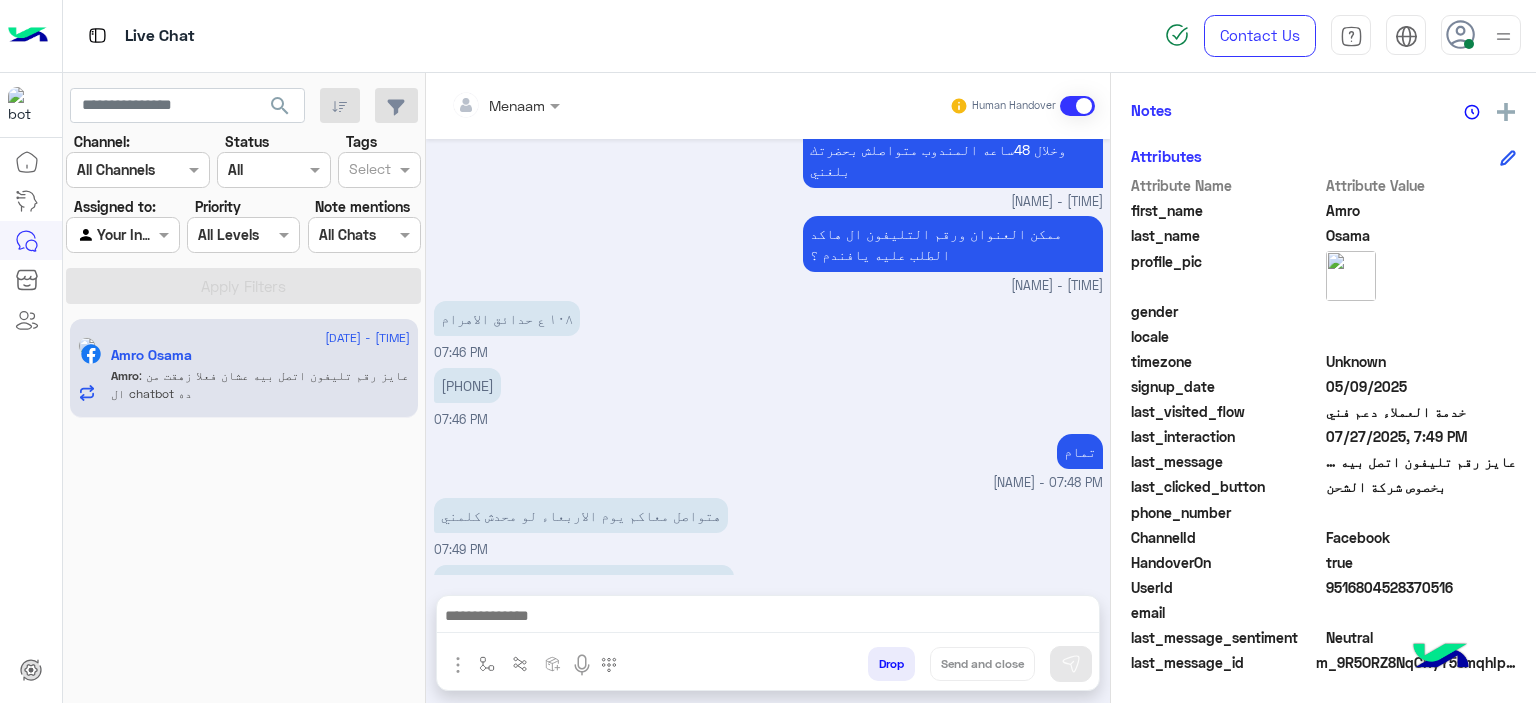 click on "١٠٨ ع حدائق الاهرام" at bounding box center [507, 318] 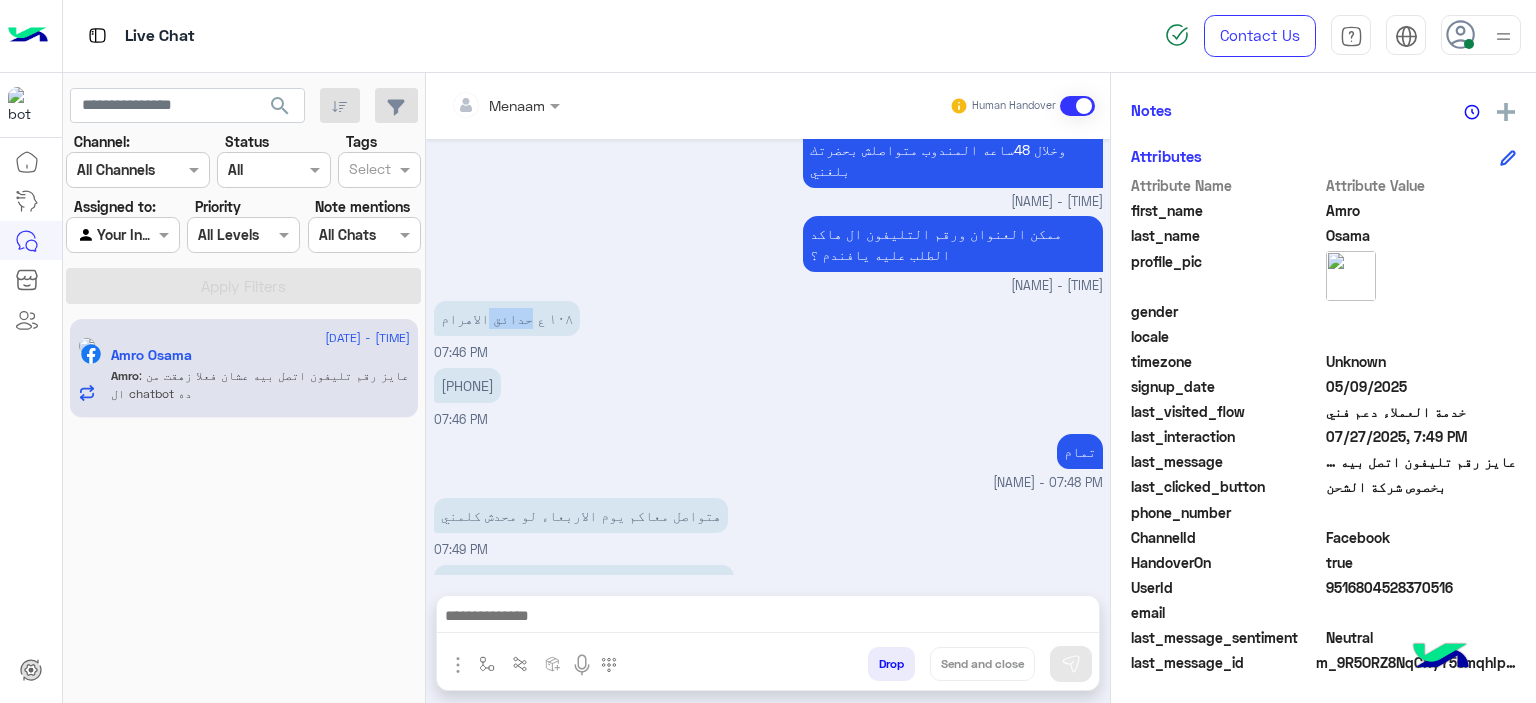 click on "١٠٨ ع حدائق الاهرام" at bounding box center (507, 318) 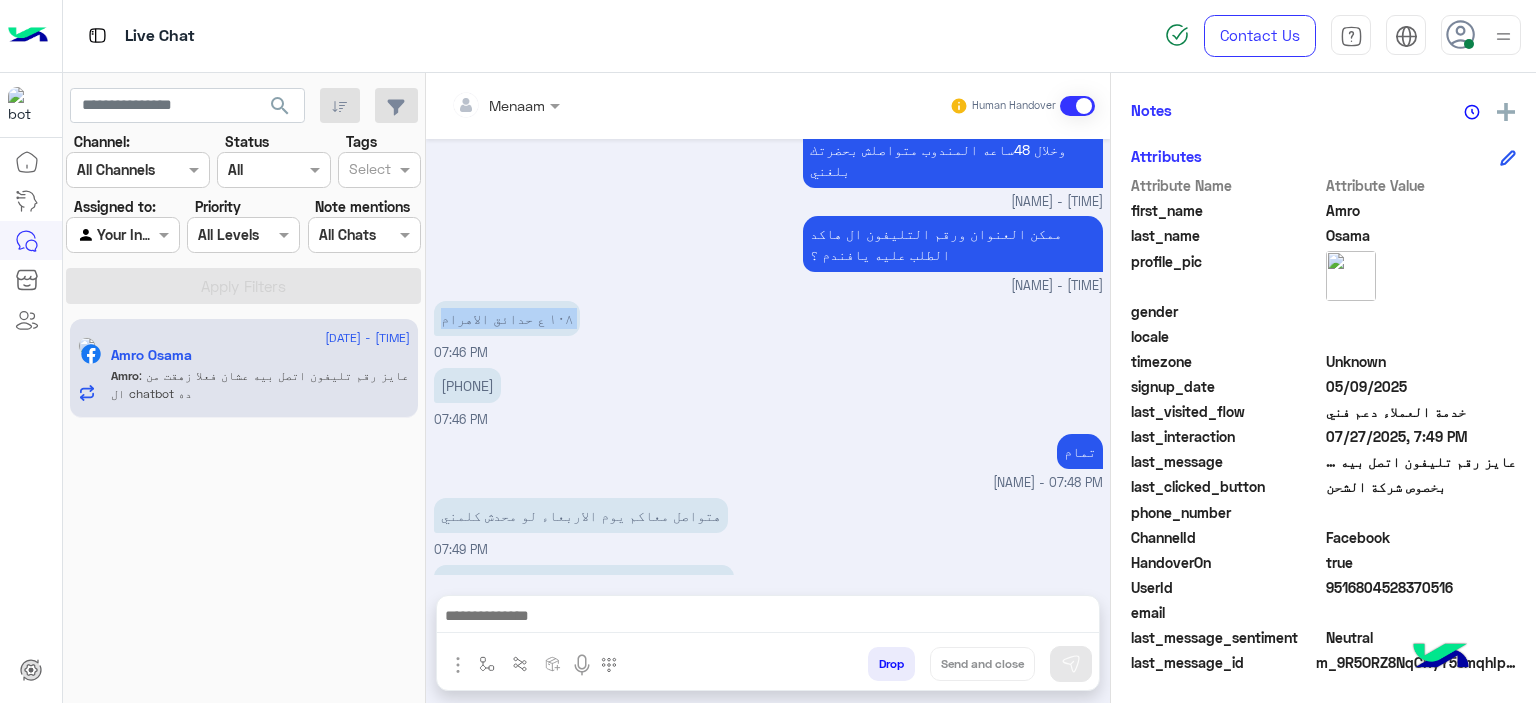 click on "١٠٨ ع حدائق الاهرام" at bounding box center [507, 318] 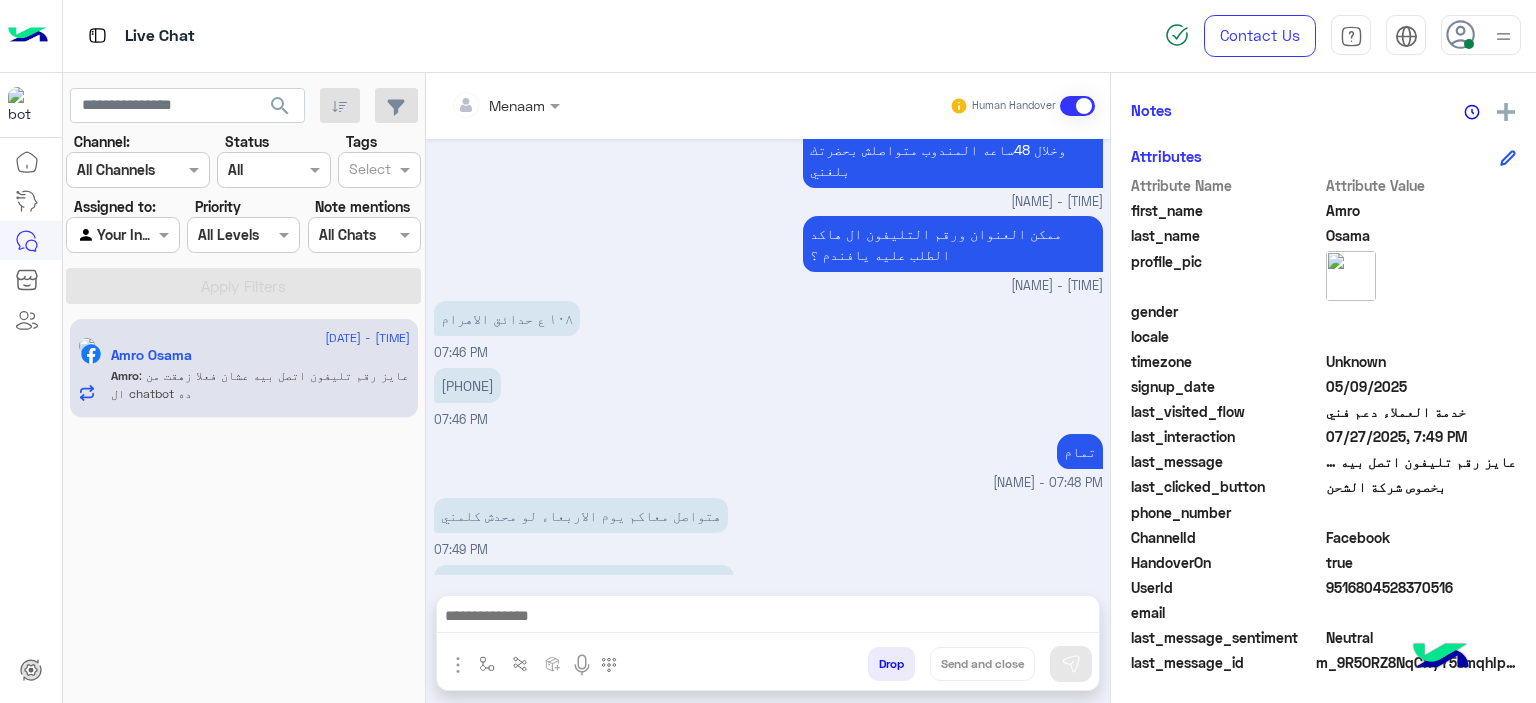 click on "٠١١١٩٠٤٢٤٥٢" at bounding box center (467, 385) 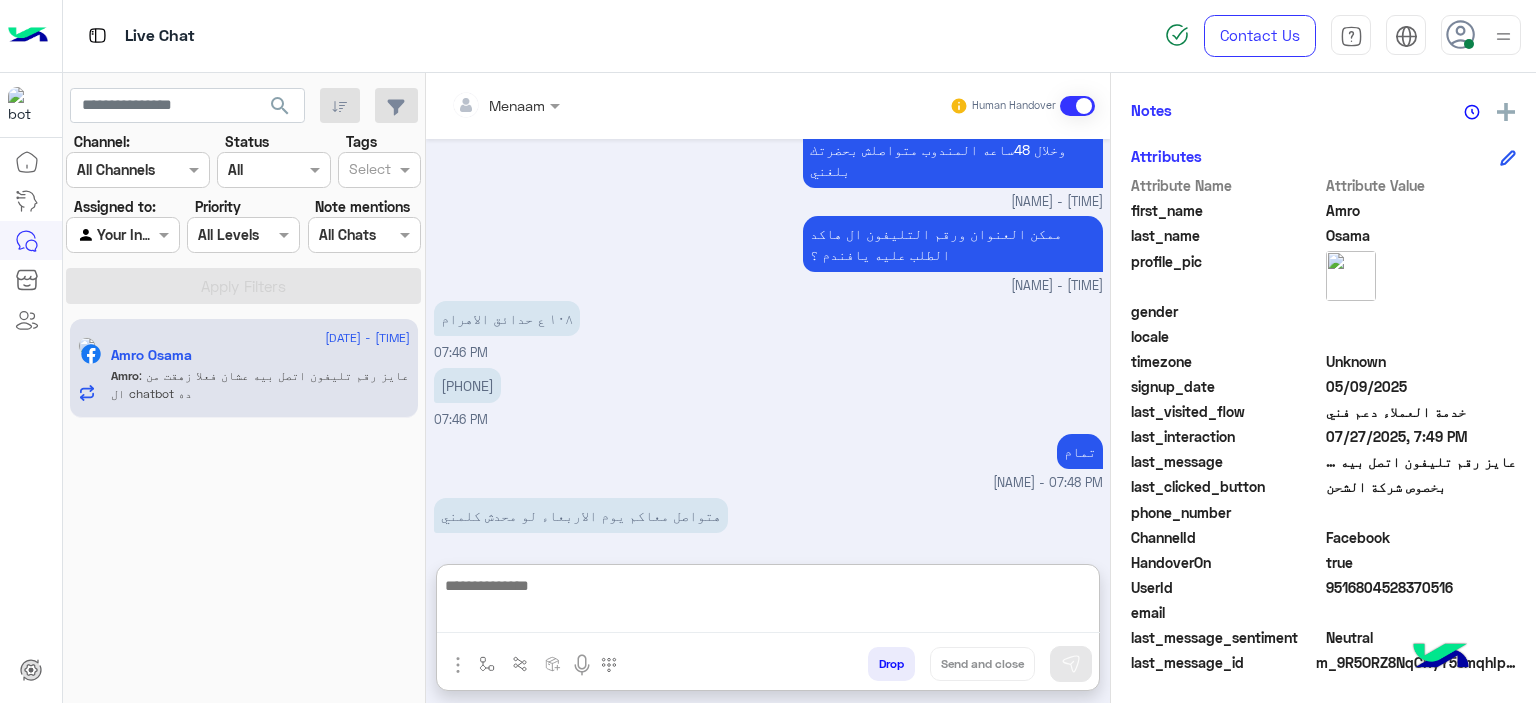 paste on "**********" 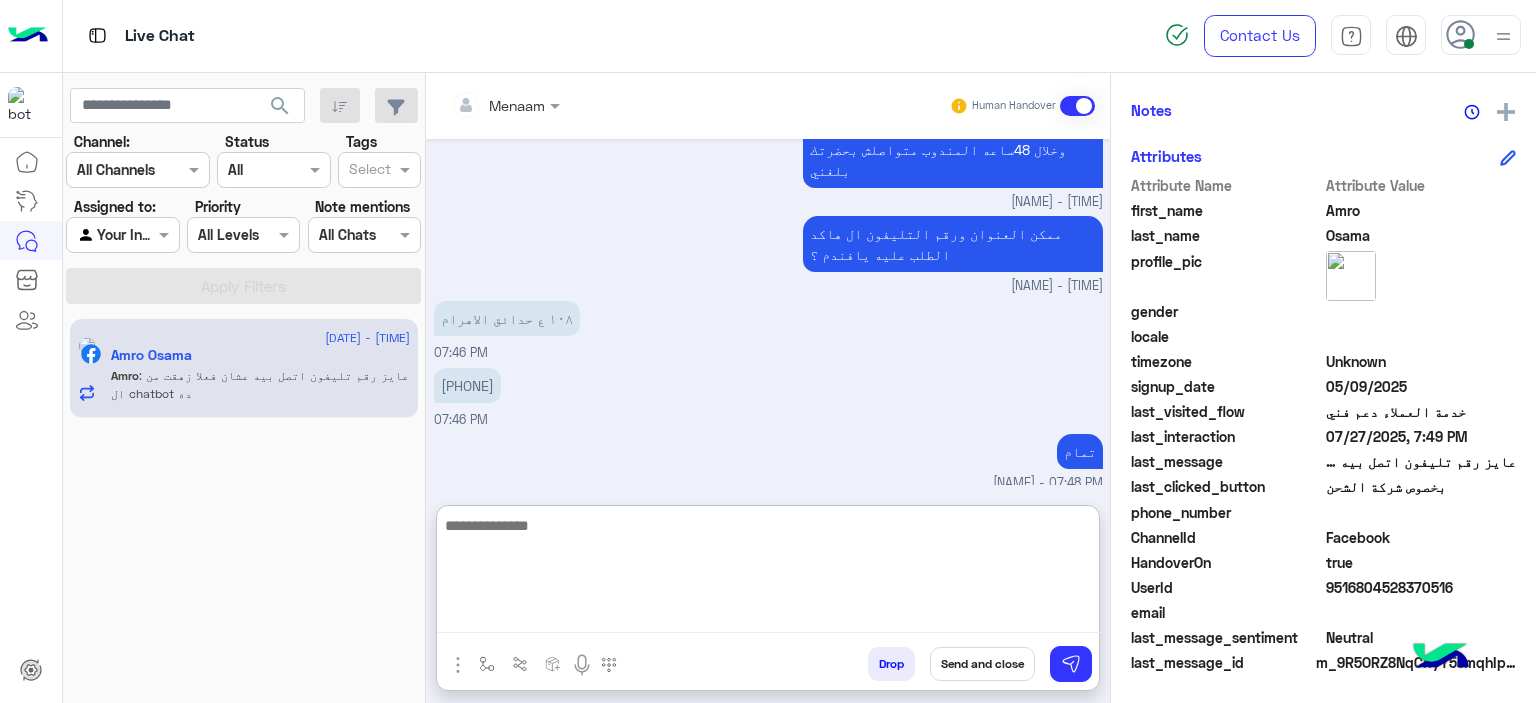 scroll, scrollTop: 0, scrollLeft: 0, axis: both 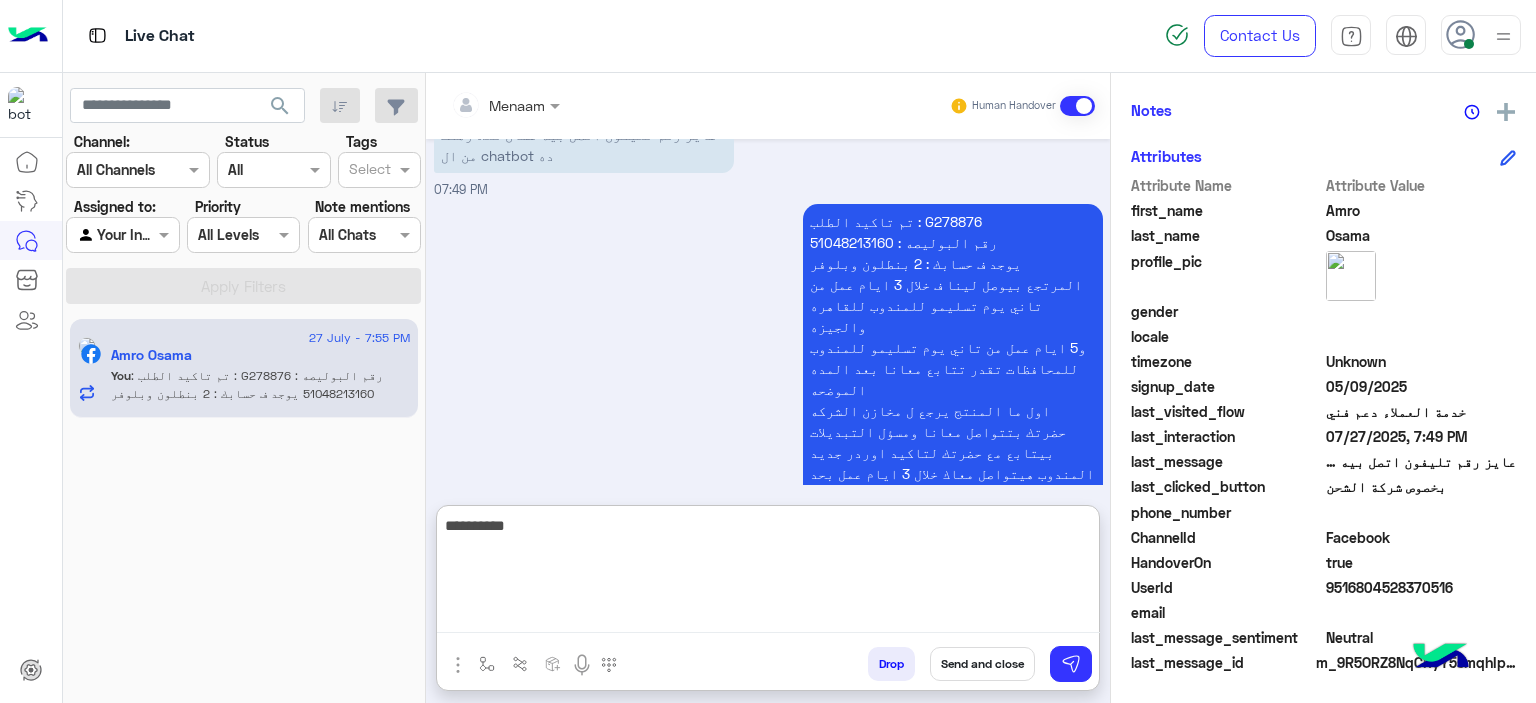 type on "**********" 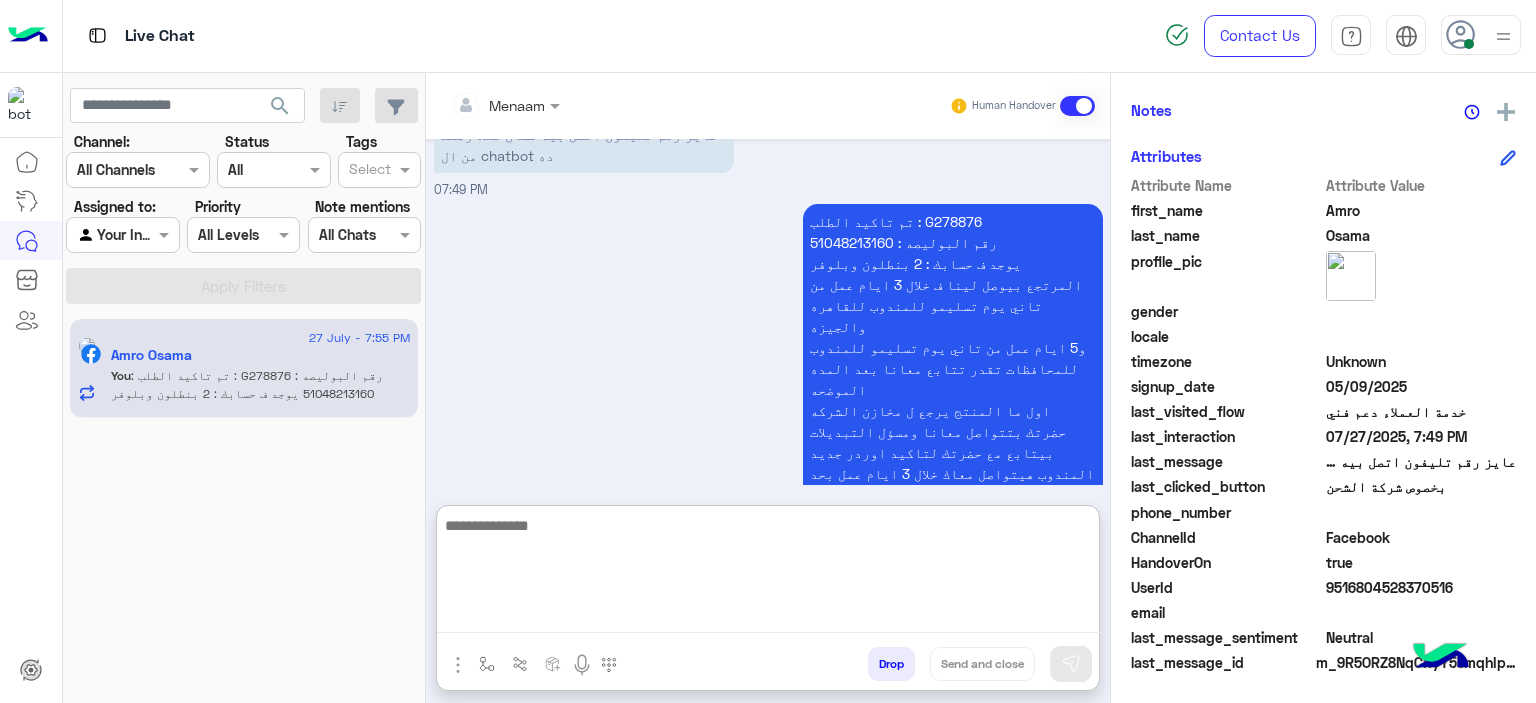 scroll, scrollTop: 3582, scrollLeft: 0, axis: vertical 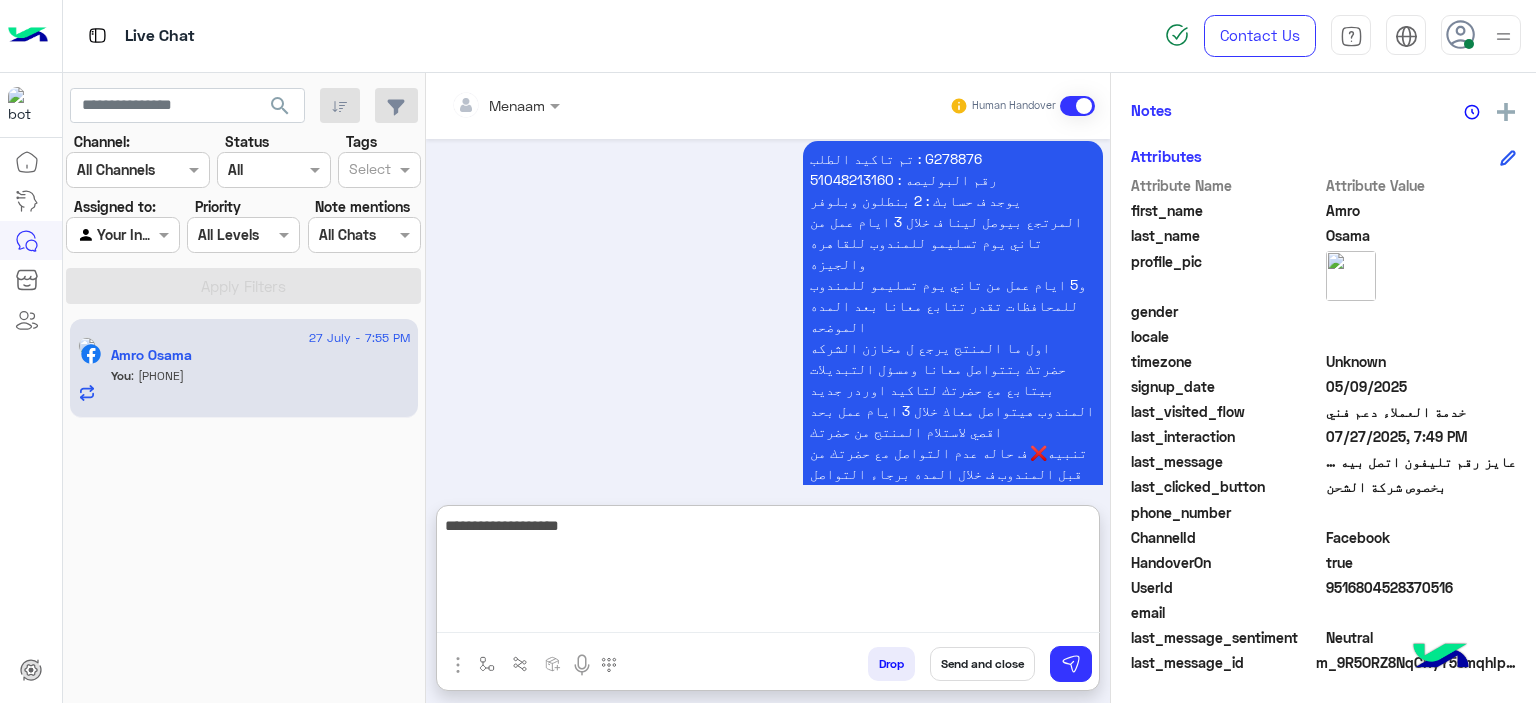 type on "**********" 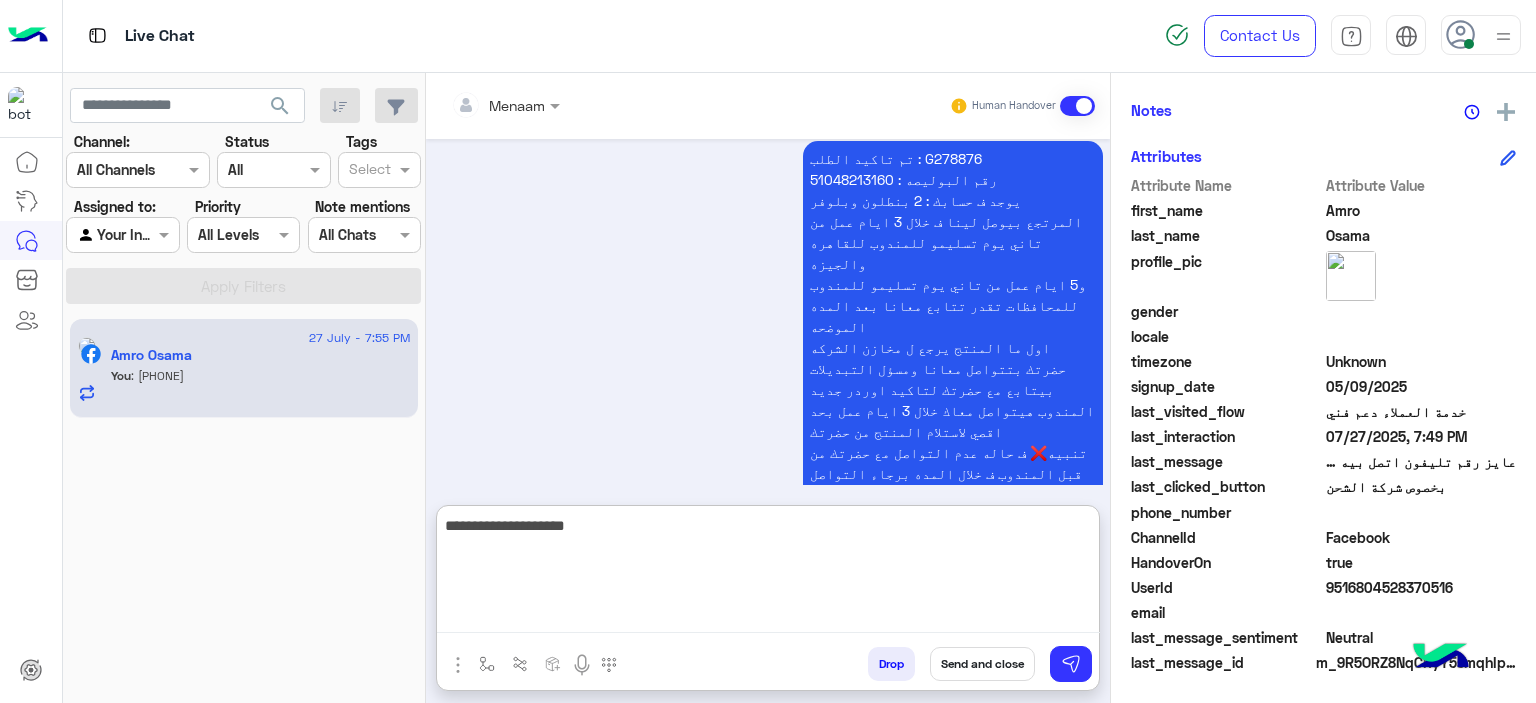 type 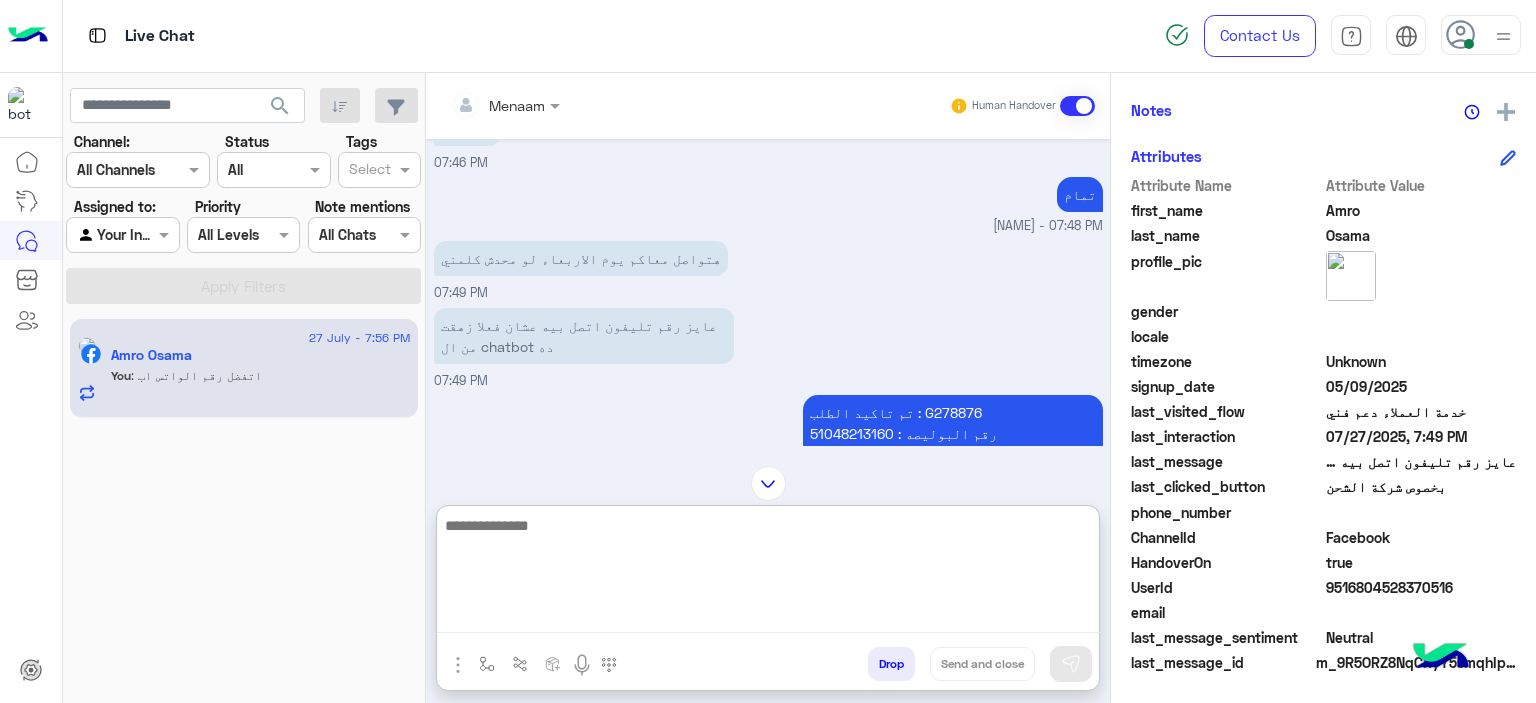 scroll, scrollTop: 3346, scrollLeft: 0, axis: vertical 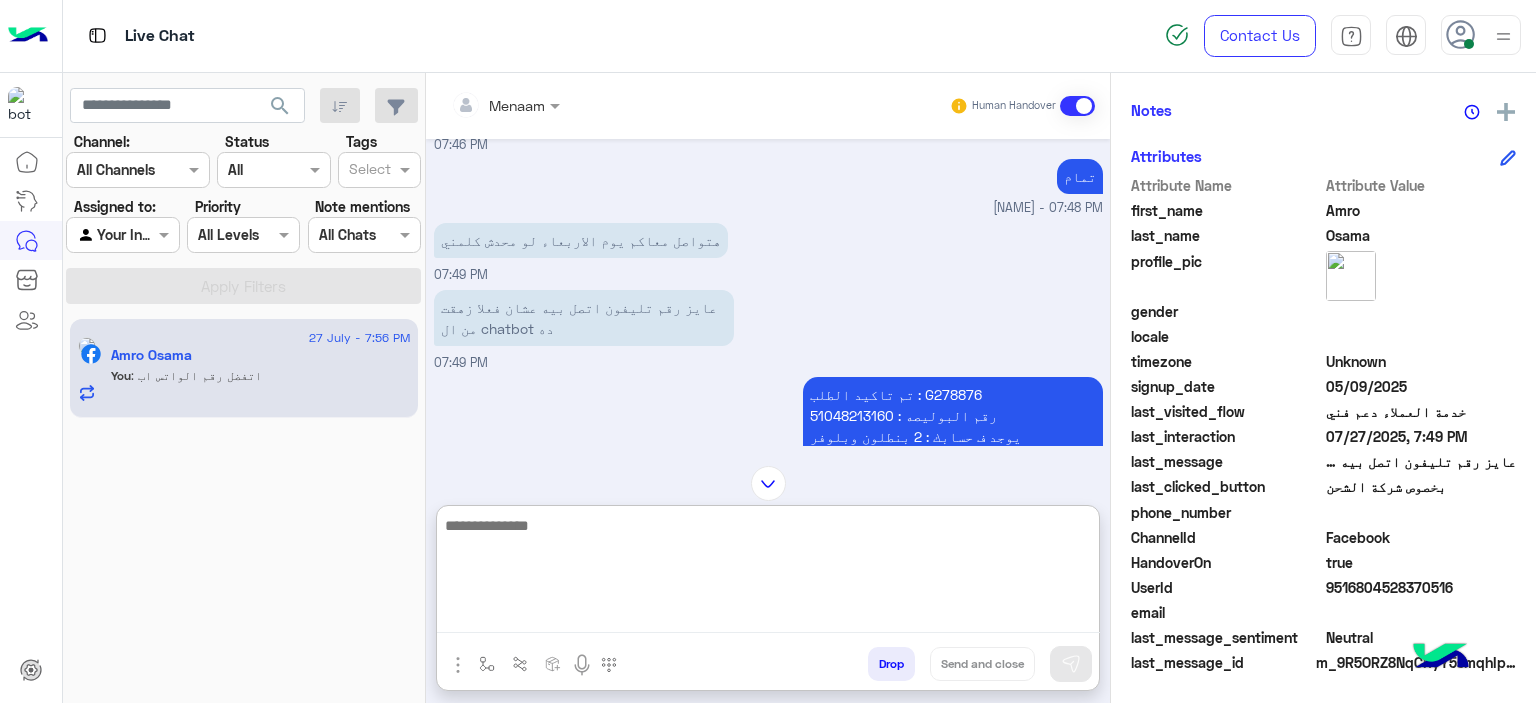 click on "تم تاكيد الطلب :   G278876 رقم البوليصه :  51048213160 يوجد ف حسابك :   2 بنطلون وبلوفر  المرتجع بيوصل لينا ف خلال 3 ايام عمل من تاني يوم تسليمو للمندوب للقاهره والجيزه  و5 ايام عمل من تاني يوم تسليمو للمندوب للمحافظات تقدر تتابع معانا بعد المده الموضحه اول ما المنتج يرجع ل مخازن الشركه    حضرتك بتتواصل معانا  ومسؤل التبديلات بيتابع مع حضرتك لتاكيد اوردر جديد  المندوب هيتواصل معاك خلال 3 ايام عمل بحد اقصي لاستلام المنتج من حضرتك  تنبيه❌  ف حاله عدم التواصل مع حضرتك من قبل المندوب ف خلال المده برجاء التواصل معانا مره اخري للتواصل مع شركه الشحن" at bounding box center (953, 562) 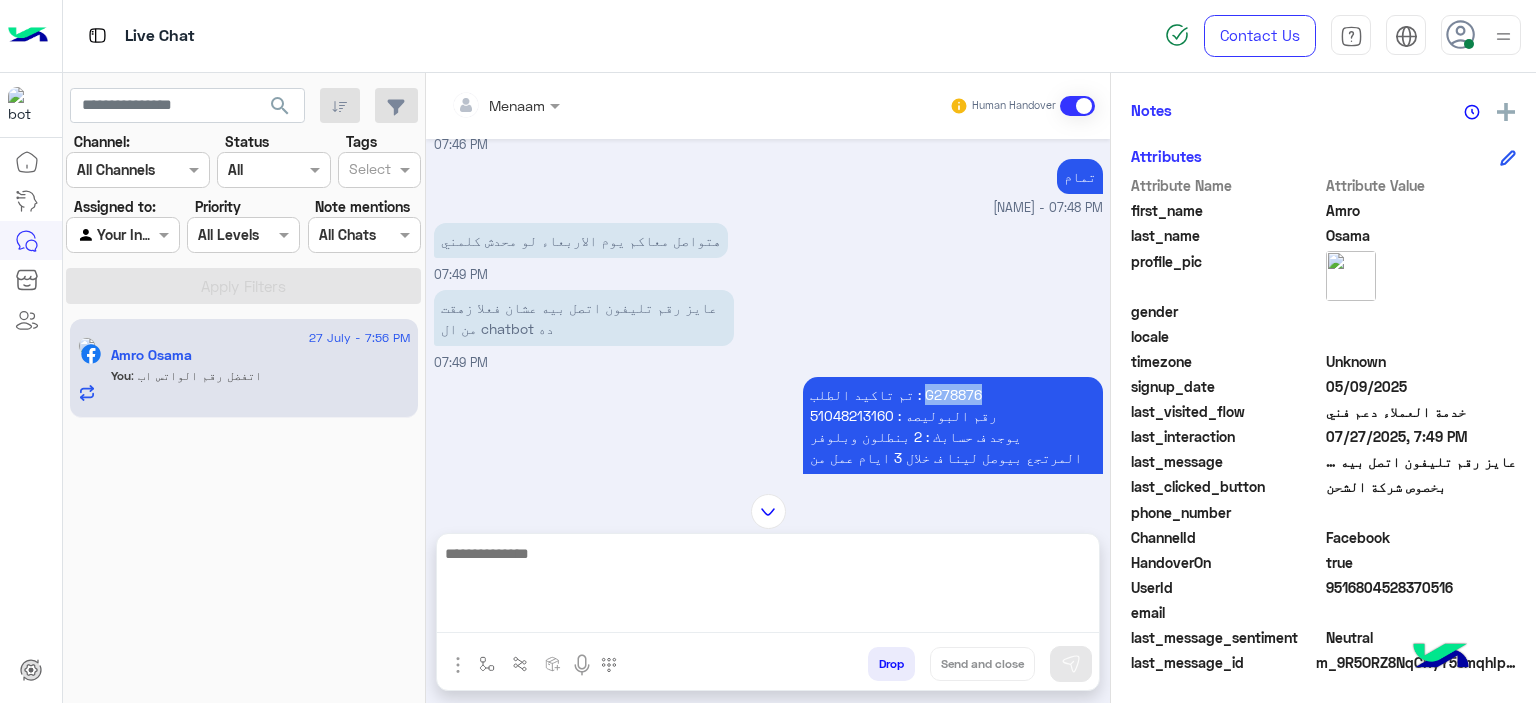 click on "تم تاكيد الطلب :   G278876 رقم البوليصه :  51048213160 يوجد ف حسابك :   2 بنطلون وبلوفر  المرتجع بيوصل لينا ف خلال 3 ايام عمل من تاني يوم تسليمو للمندوب للقاهره والجيزه  و5 ايام عمل من تاني يوم تسليمو للمندوب للمحافظات تقدر تتابع معانا بعد المده الموضحه اول ما المنتج يرجع ل مخازن الشركه    حضرتك بتتواصل معانا  ومسؤل التبديلات بيتابع مع حضرتك لتاكيد اوردر جديد  المندوب هيتواصل معاك خلال 3 ايام عمل بحد اقصي لاستلام المنتج من حضرتك  تنبيه❌  ف حاله عدم التواصل مع حضرتك من قبل المندوب ف خلال المده برجاء التواصل معانا مره اخري للتواصل مع شركه الشحن" at bounding box center (953, 562) 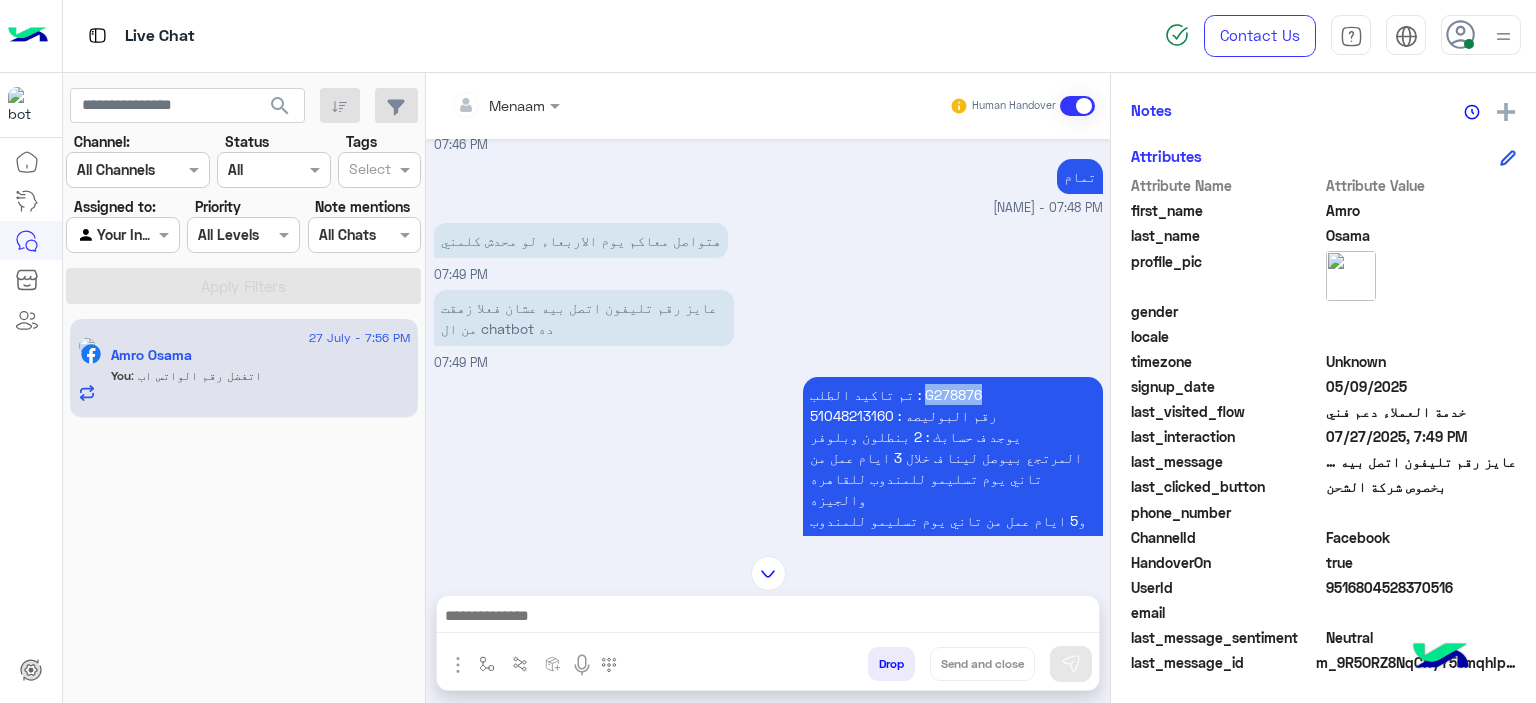 scroll, scrollTop: 3556, scrollLeft: 0, axis: vertical 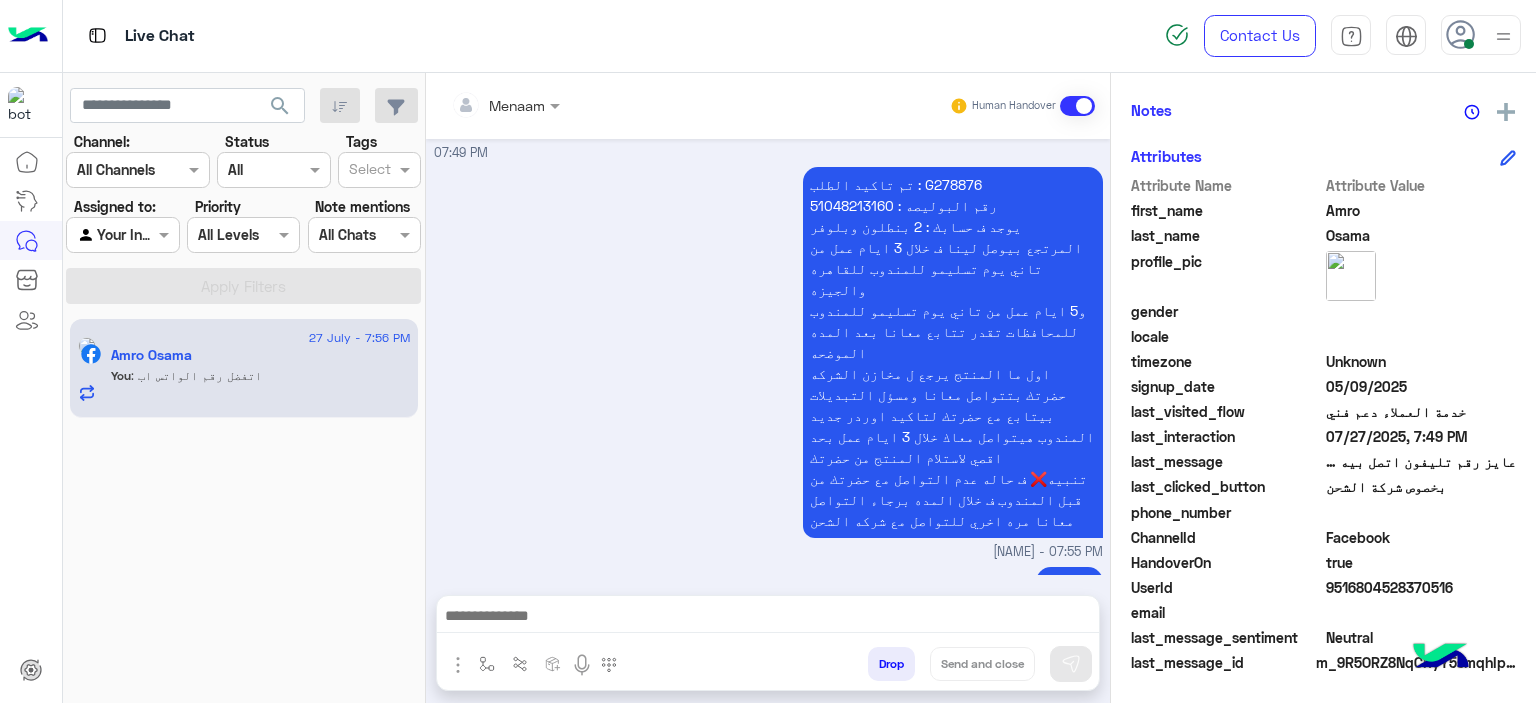 click on "تم تاكيد الطلب :   G278876 رقم البوليصه :  51048213160 يوجد ف حسابك :   2 بنطلون وبلوفر  المرتجع بيوصل لينا ف خلال 3 ايام عمل من تاني يوم تسليمو للمندوب للقاهره والجيزه  و5 ايام عمل من تاني يوم تسليمو للمندوب للمحافظات تقدر تتابع معانا بعد المده الموضحه اول ما المنتج يرجع ل مخازن الشركه    حضرتك بتتواصل معانا  ومسؤل التبديلات بيتابع مع حضرتك لتاكيد اوردر جديد  المندوب هيتواصل معاك خلال 3 ايام عمل بحد اقصي لاستلام المنتج من حضرتك  تنبيه❌  ف حاله عدم التواصل مع حضرتك من قبل المندوب ف خلال المده برجاء التواصل معانا مره اخري للتواصل مع شركه الشحن  Menaam  -  07:55 PM" at bounding box center (768, 362) 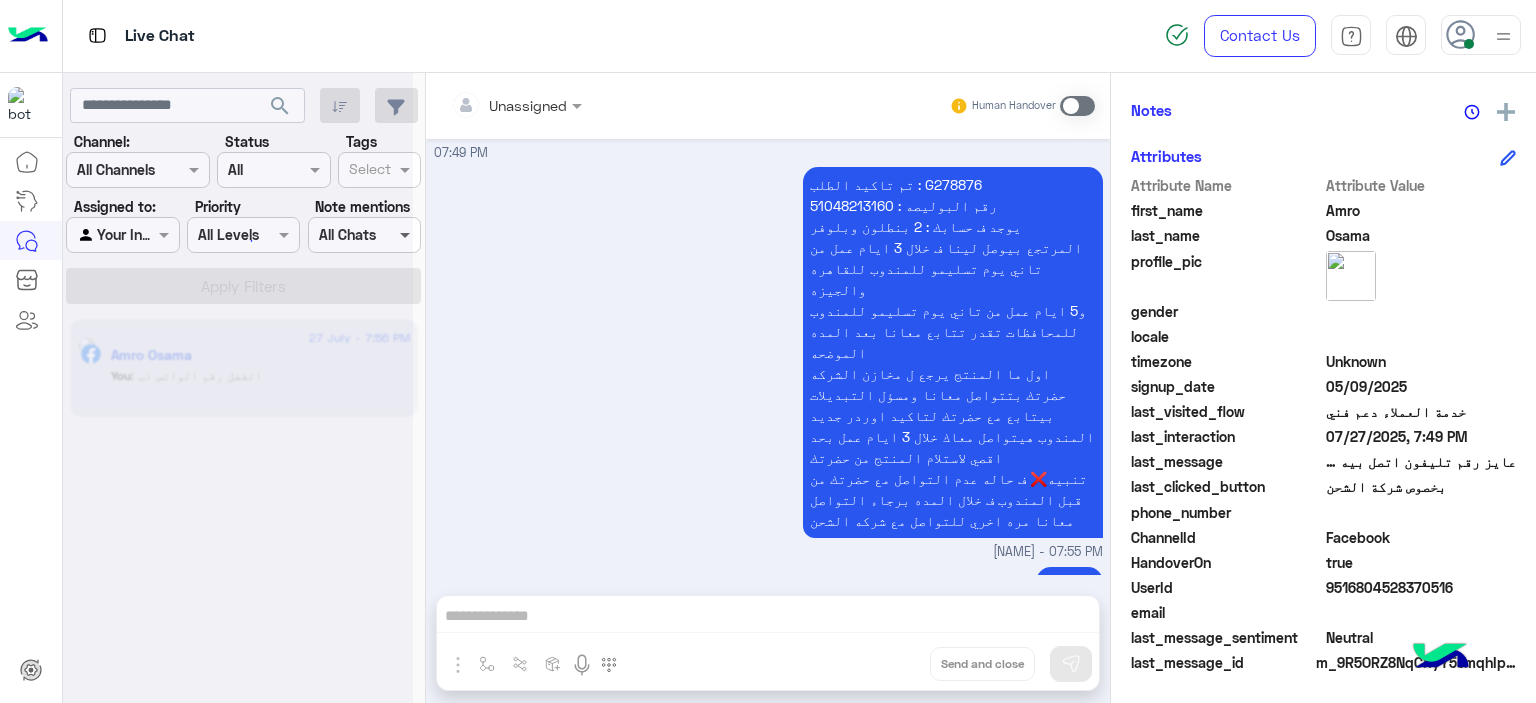scroll, scrollTop: 3592, scrollLeft: 0, axis: vertical 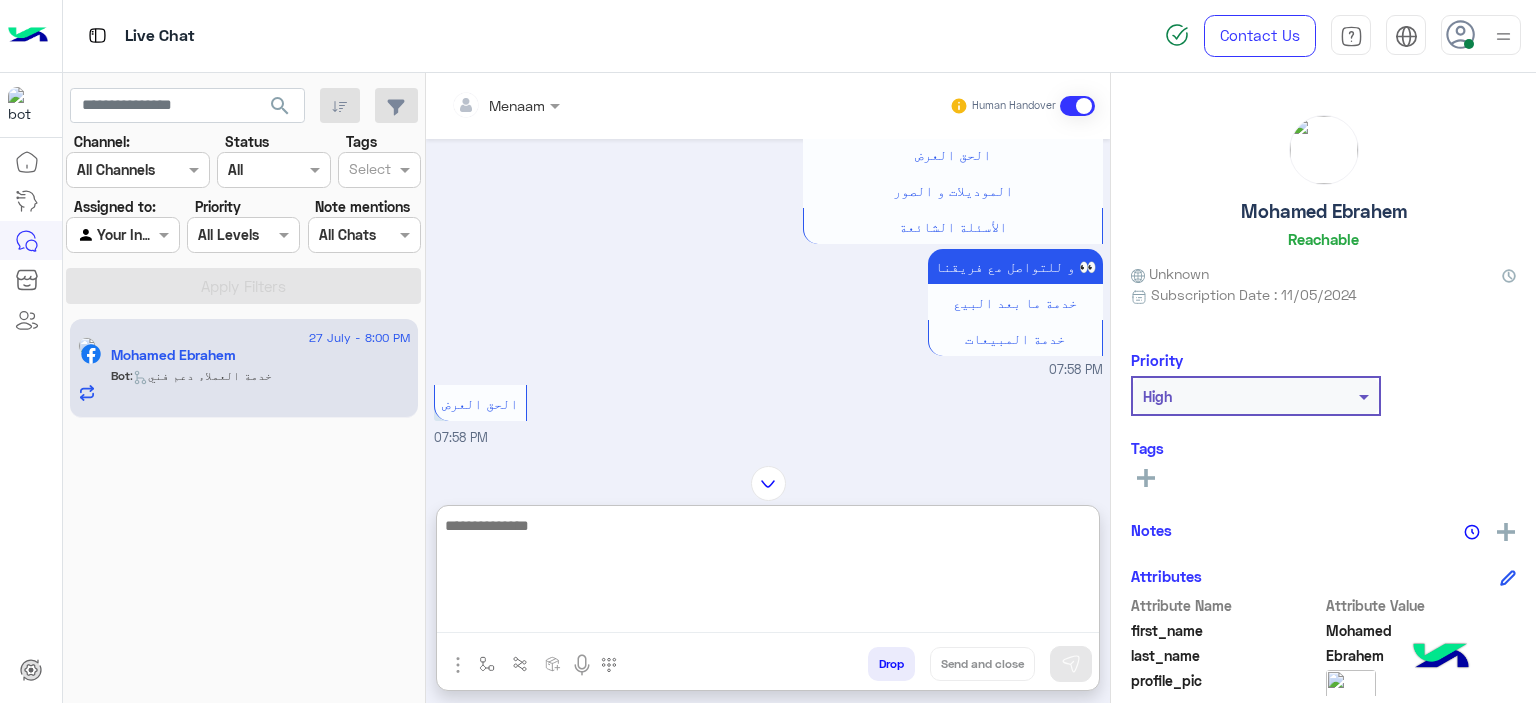 click at bounding box center [768, 573] 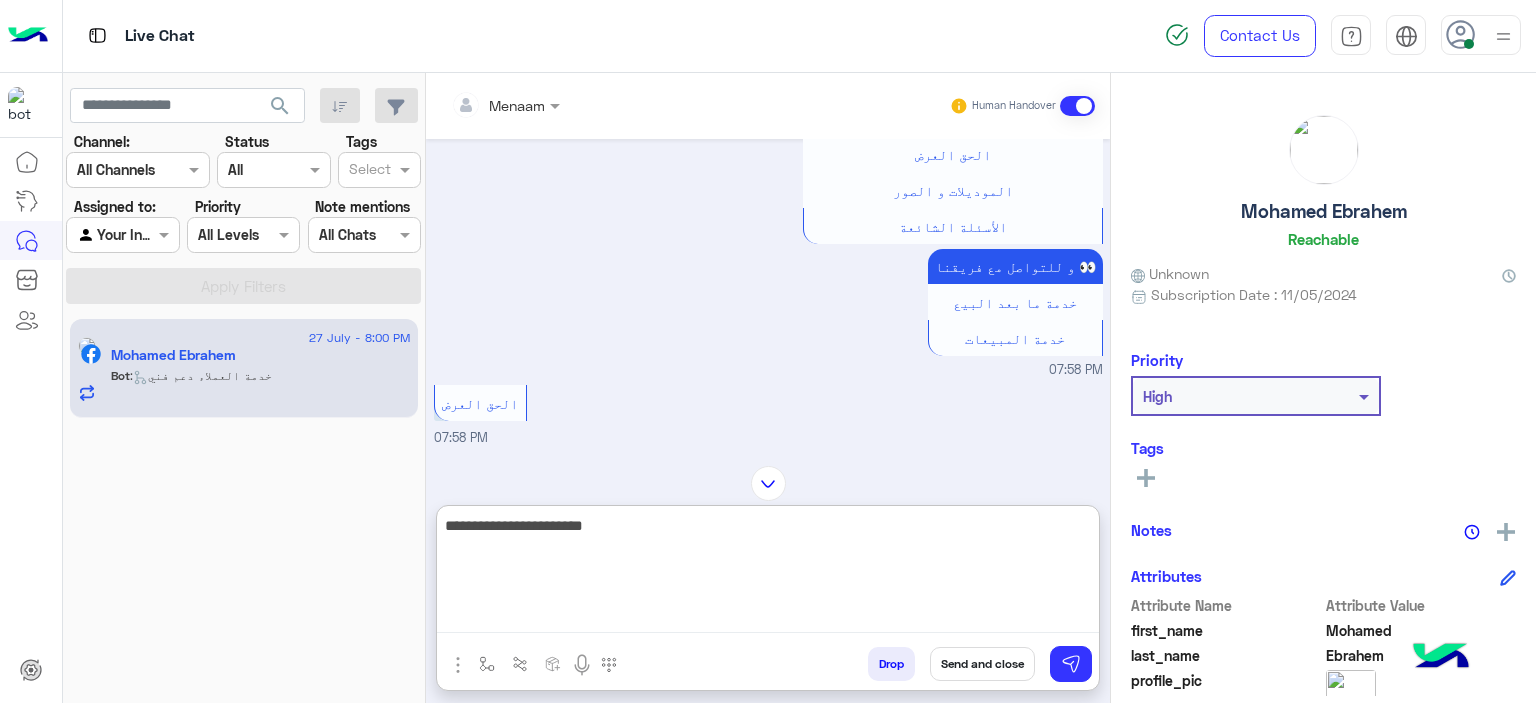 type on "**********" 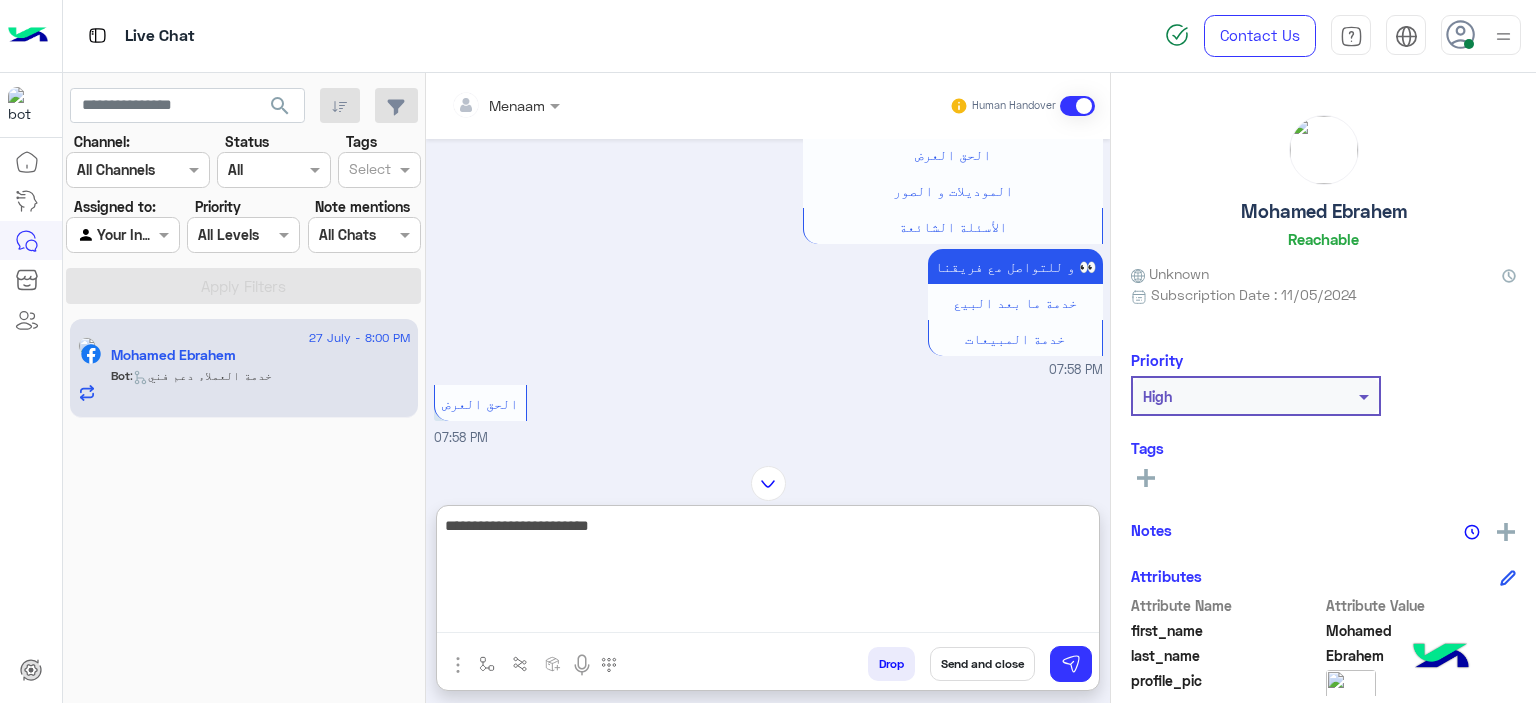 type 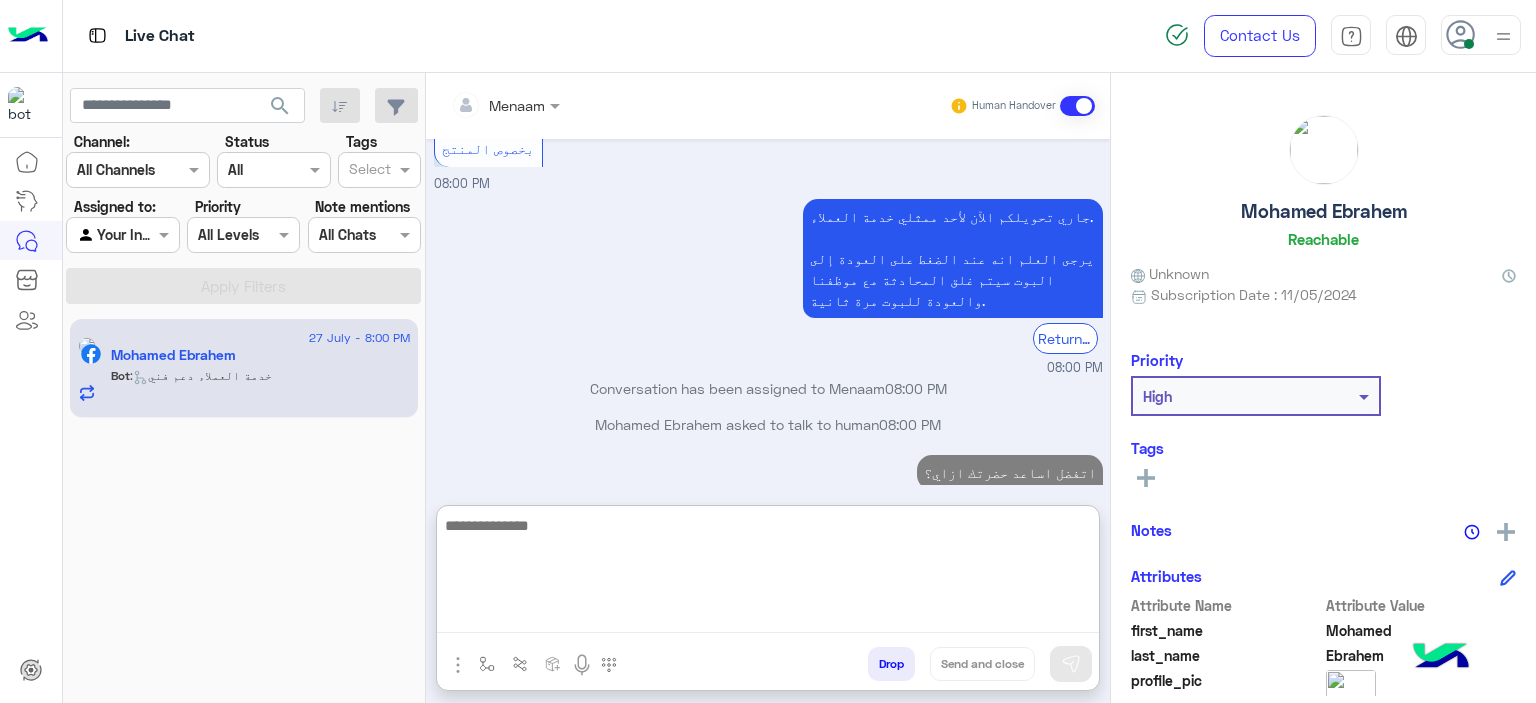 scroll, scrollTop: 3766, scrollLeft: 0, axis: vertical 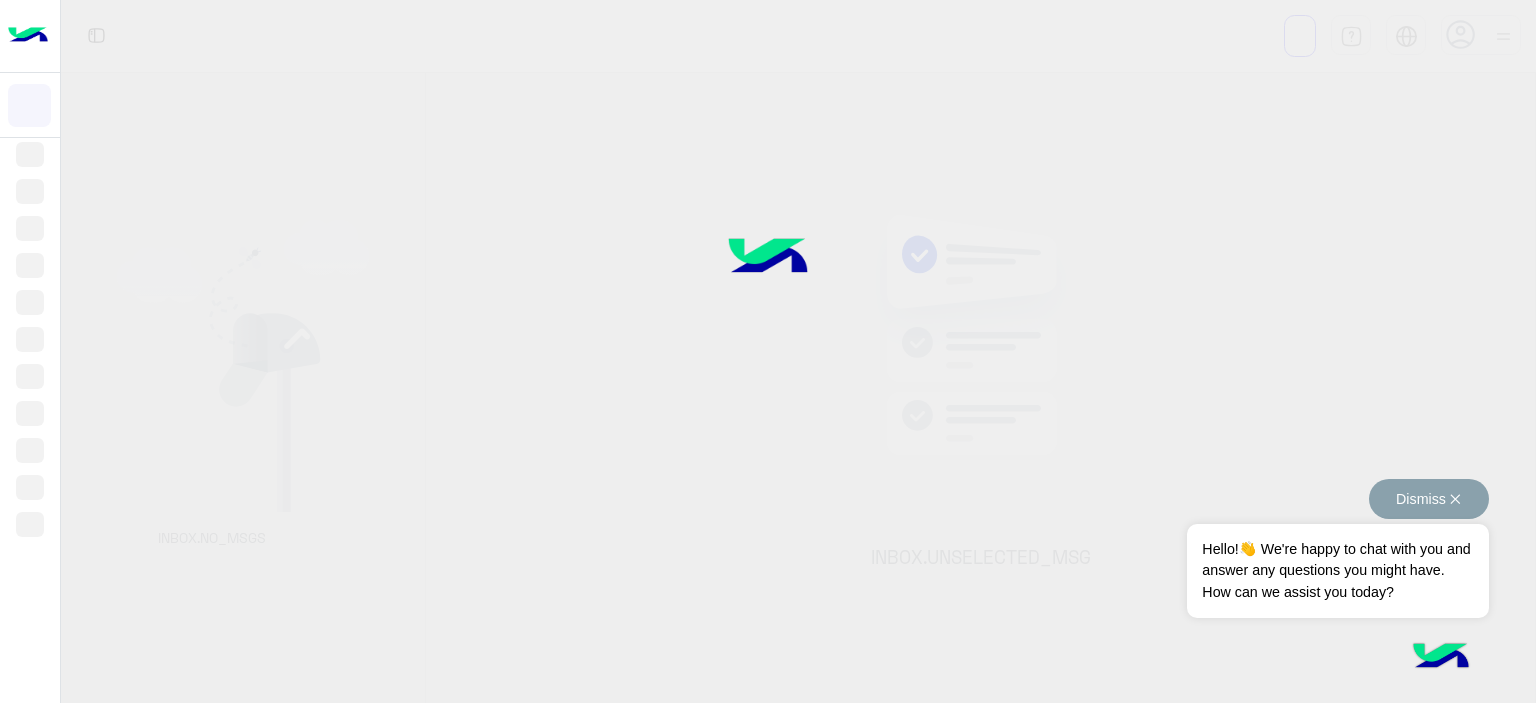 click on "Dismiss ✕" at bounding box center (1429, 499) 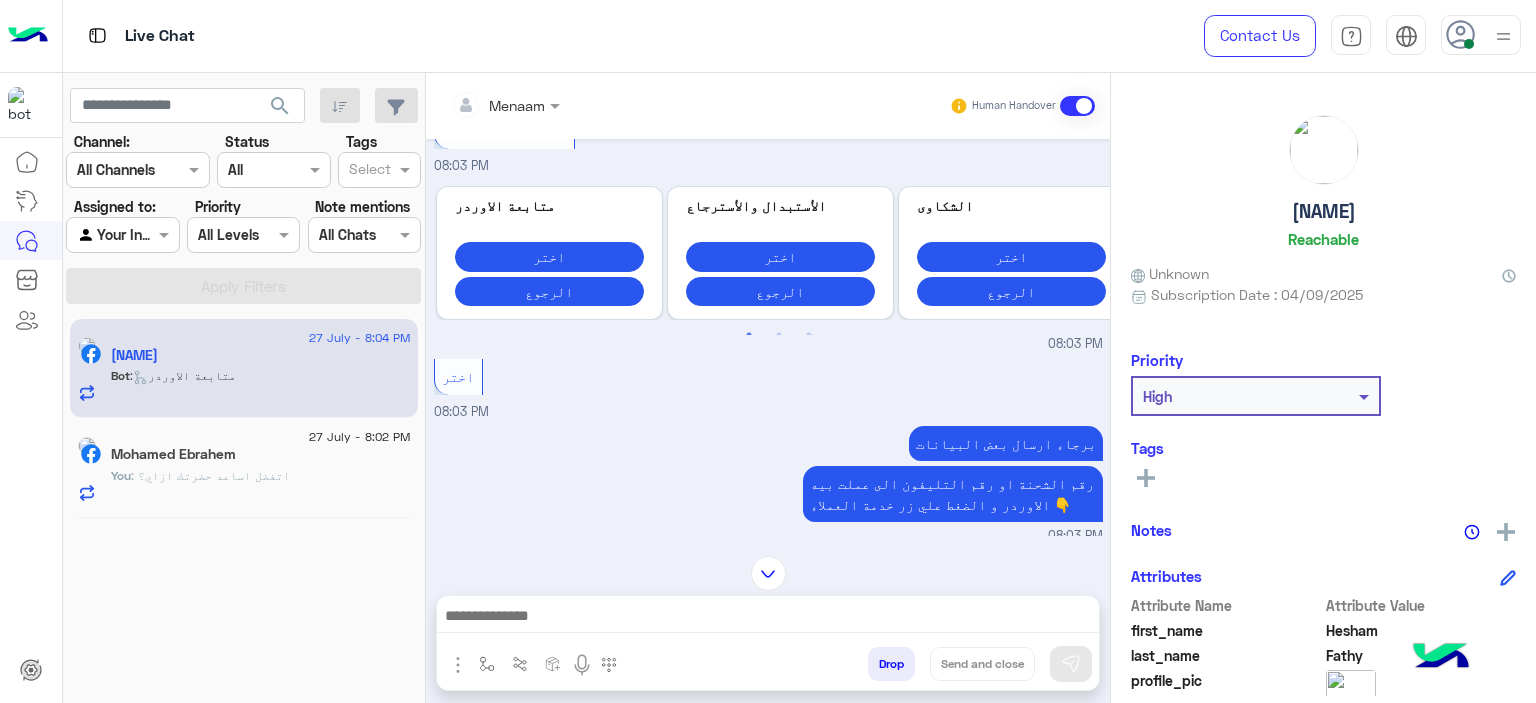 scroll, scrollTop: 2328, scrollLeft: 0, axis: vertical 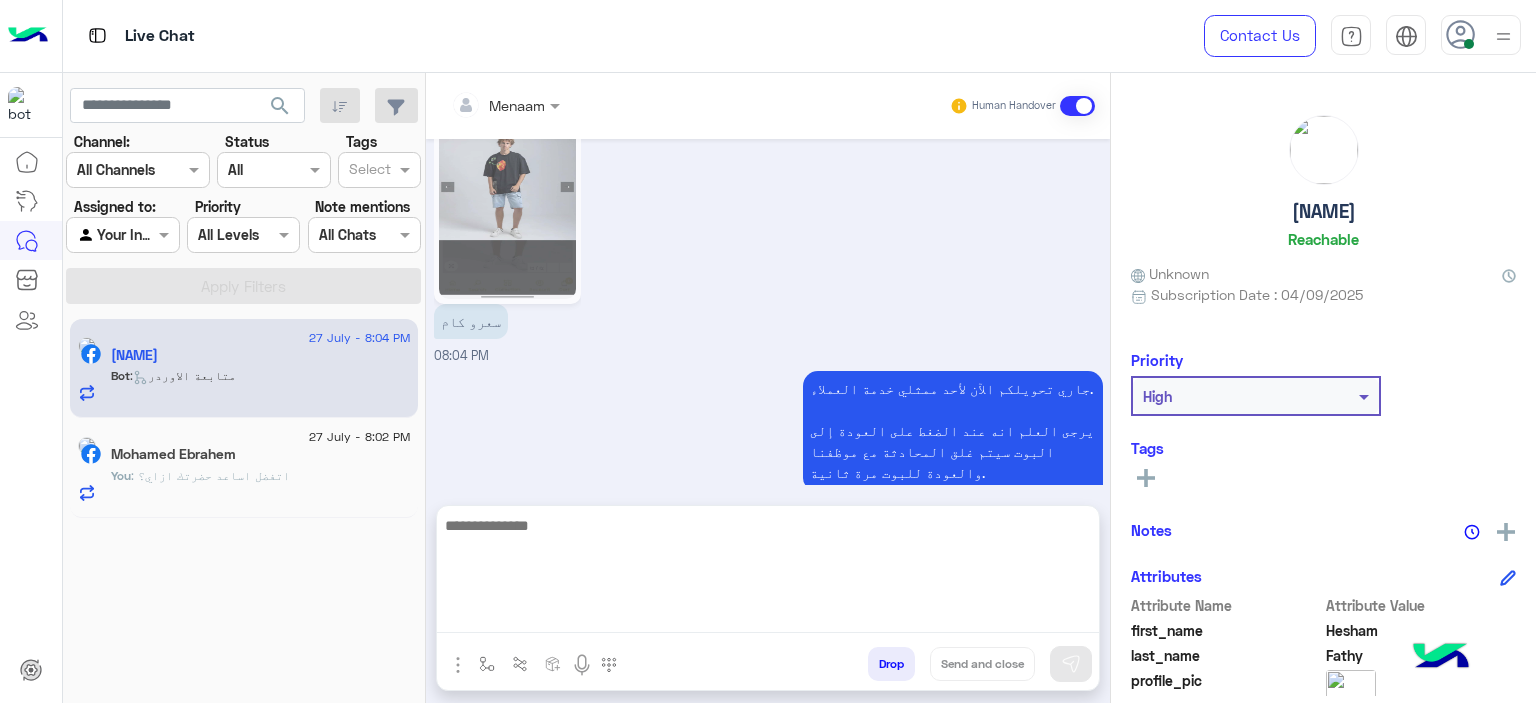 click at bounding box center [768, 573] 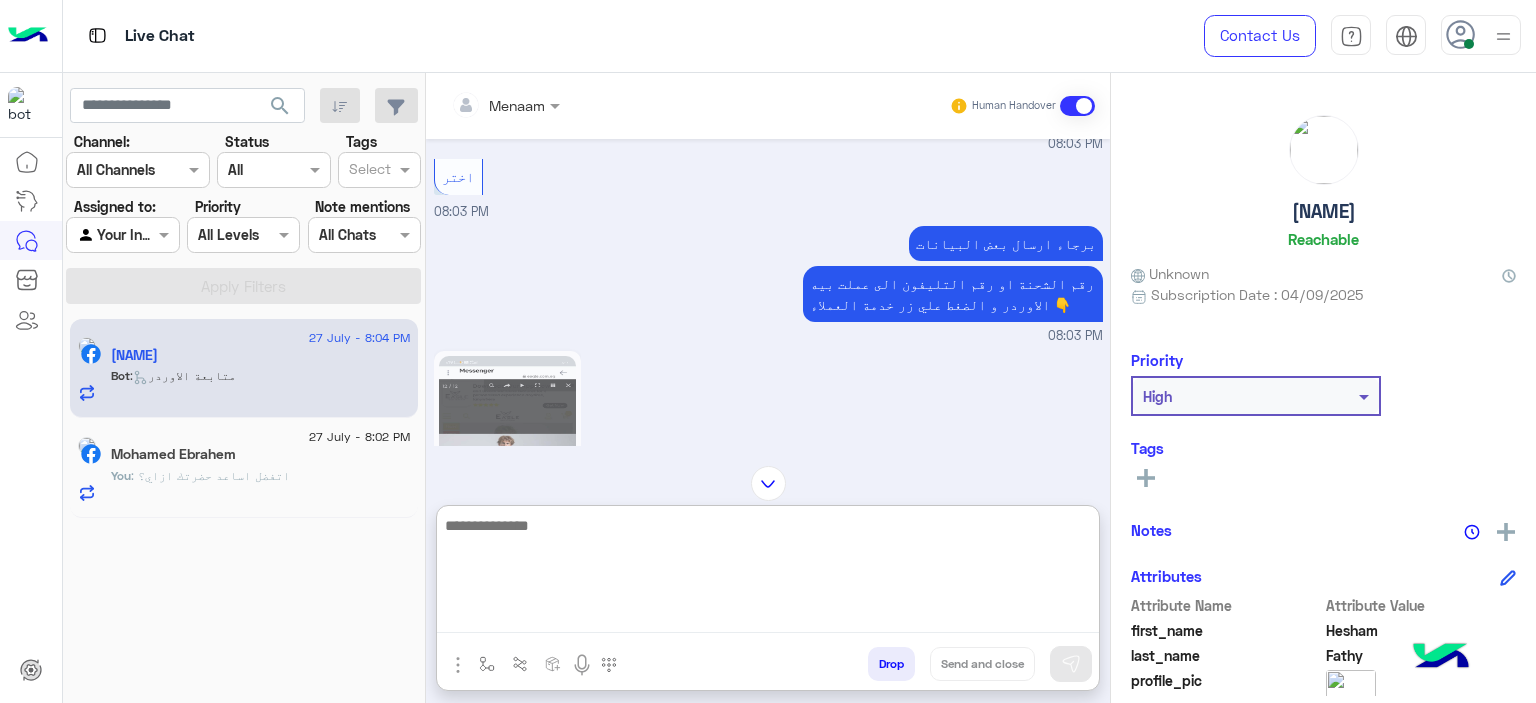 scroll, scrollTop: 2418, scrollLeft: 0, axis: vertical 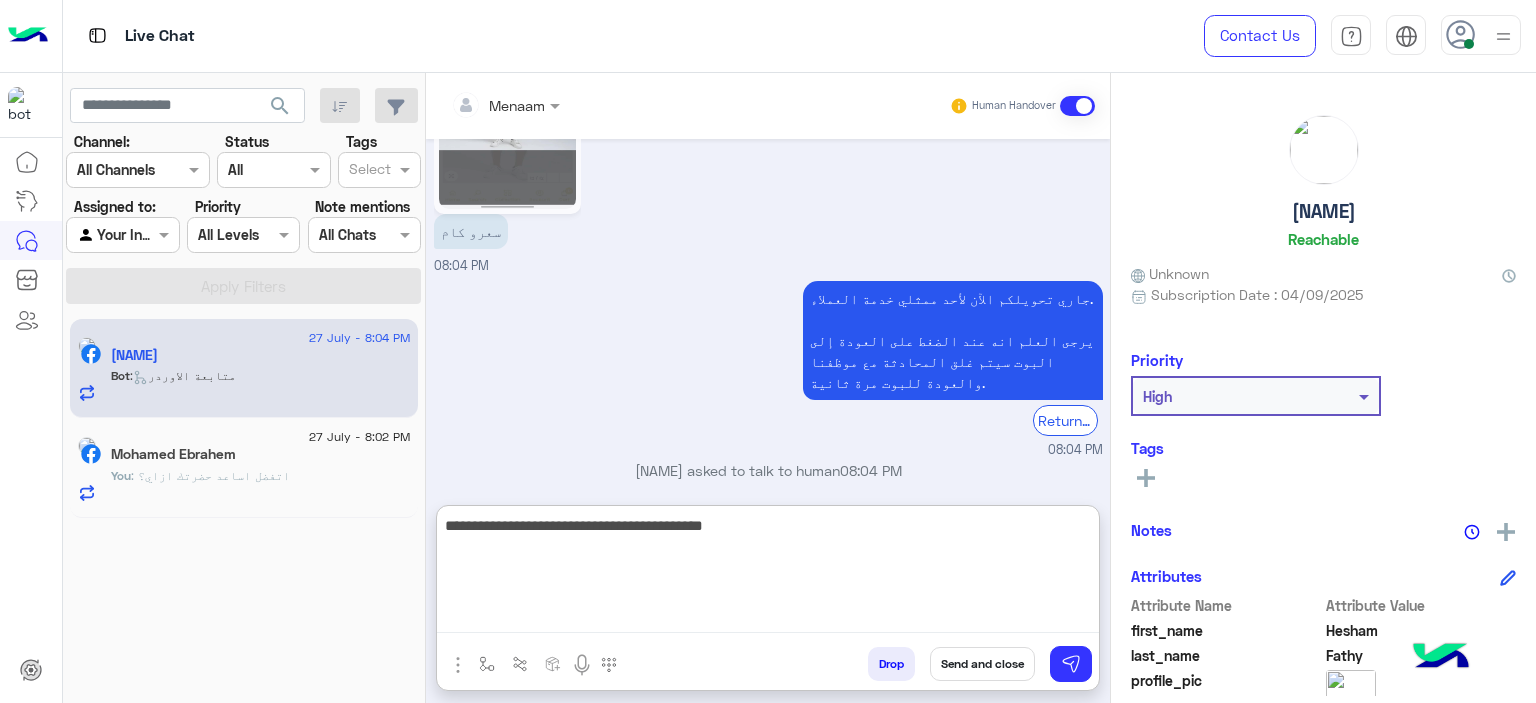 type on "**********" 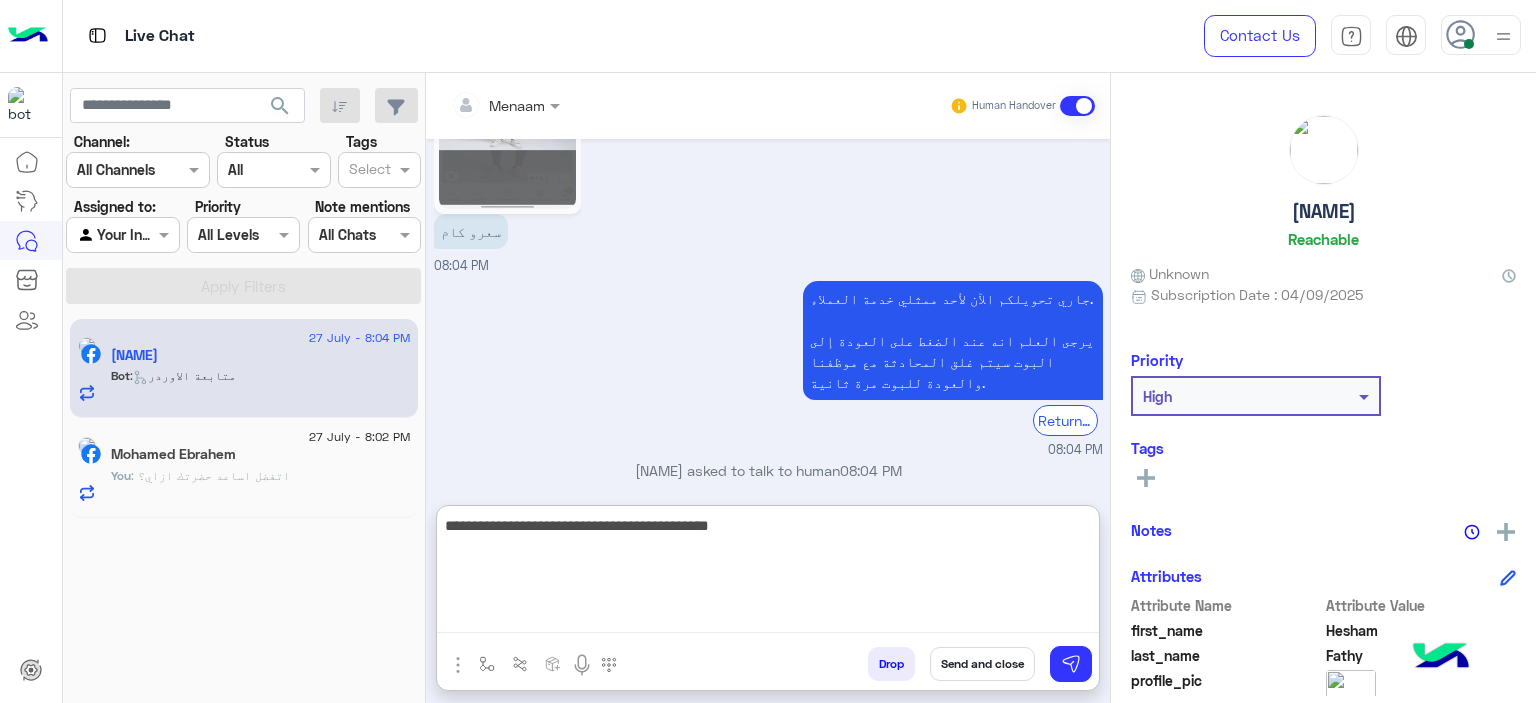 type 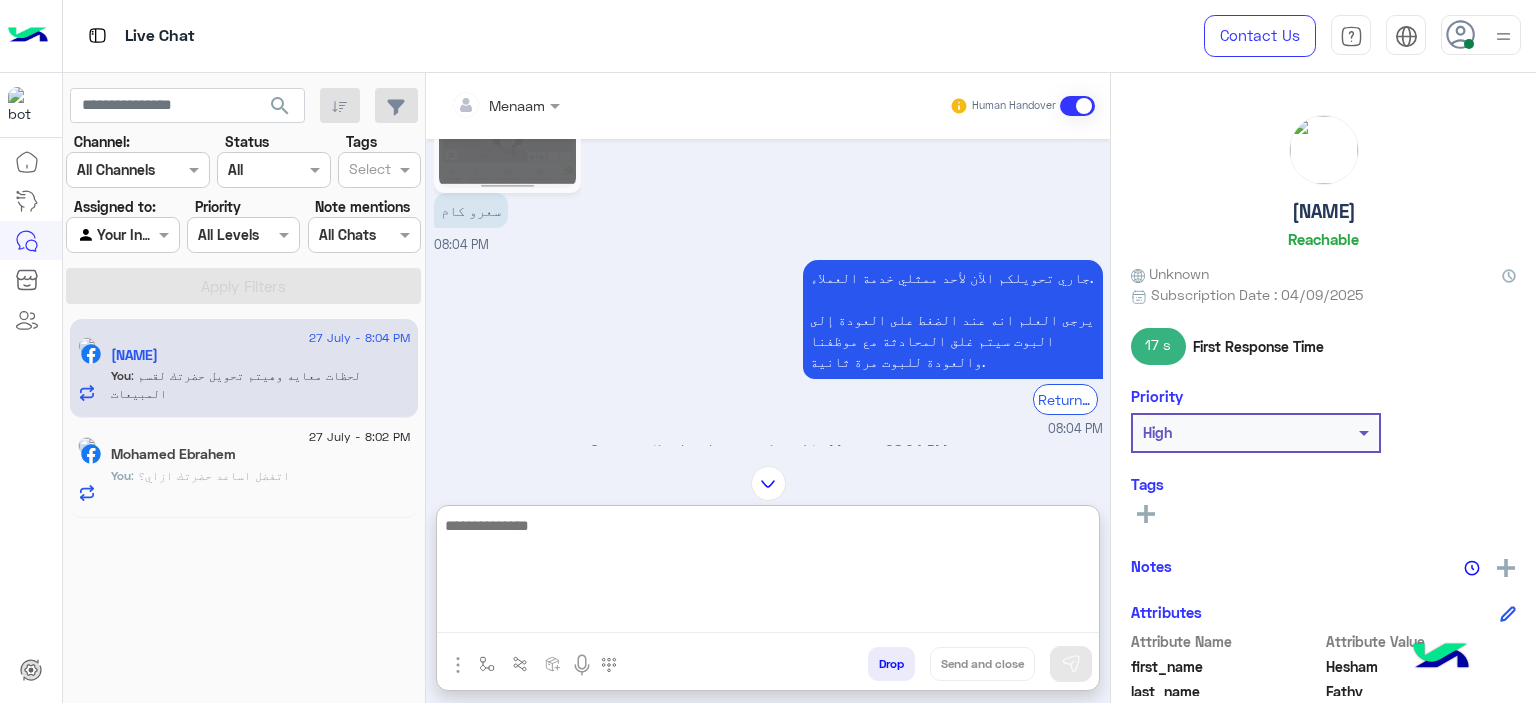 scroll, scrollTop: 2239, scrollLeft: 0, axis: vertical 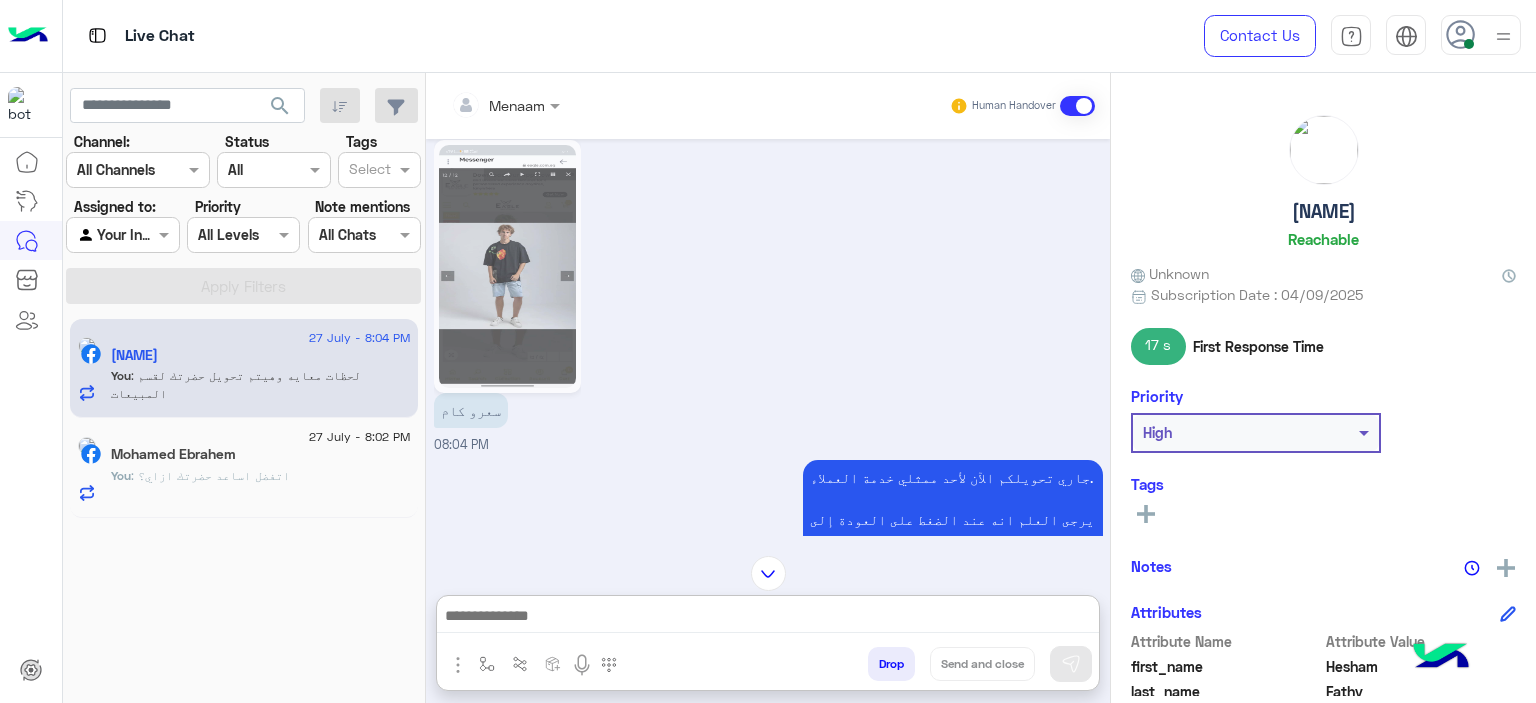 drag, startPoint x: 1266, startPoint y: 203, endPoint x: 1251, endPoint y: 208, distance: 15.811388 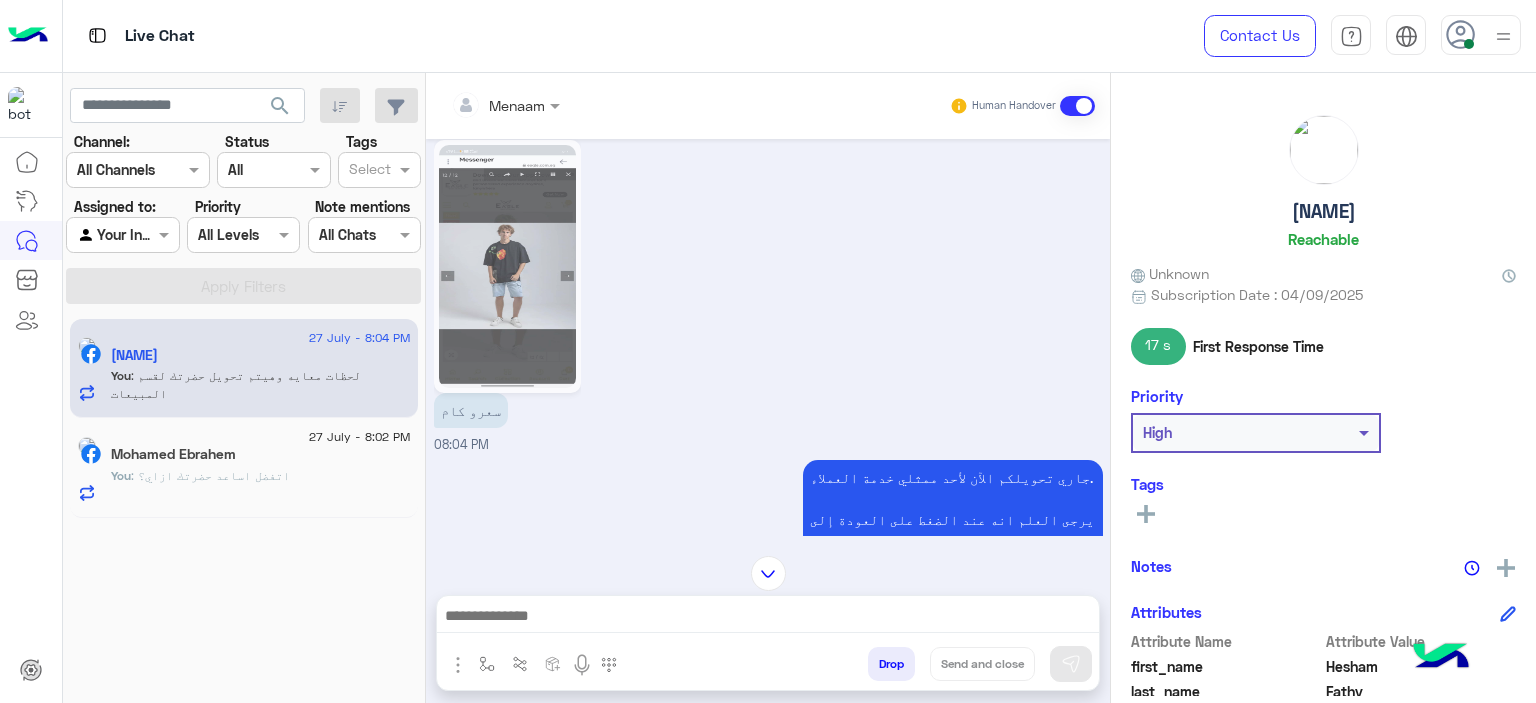 drag, startPoint x: 1232, startPoint y: 207, endPoint x: 1397, endPoint y: 199, distance: 165.19383 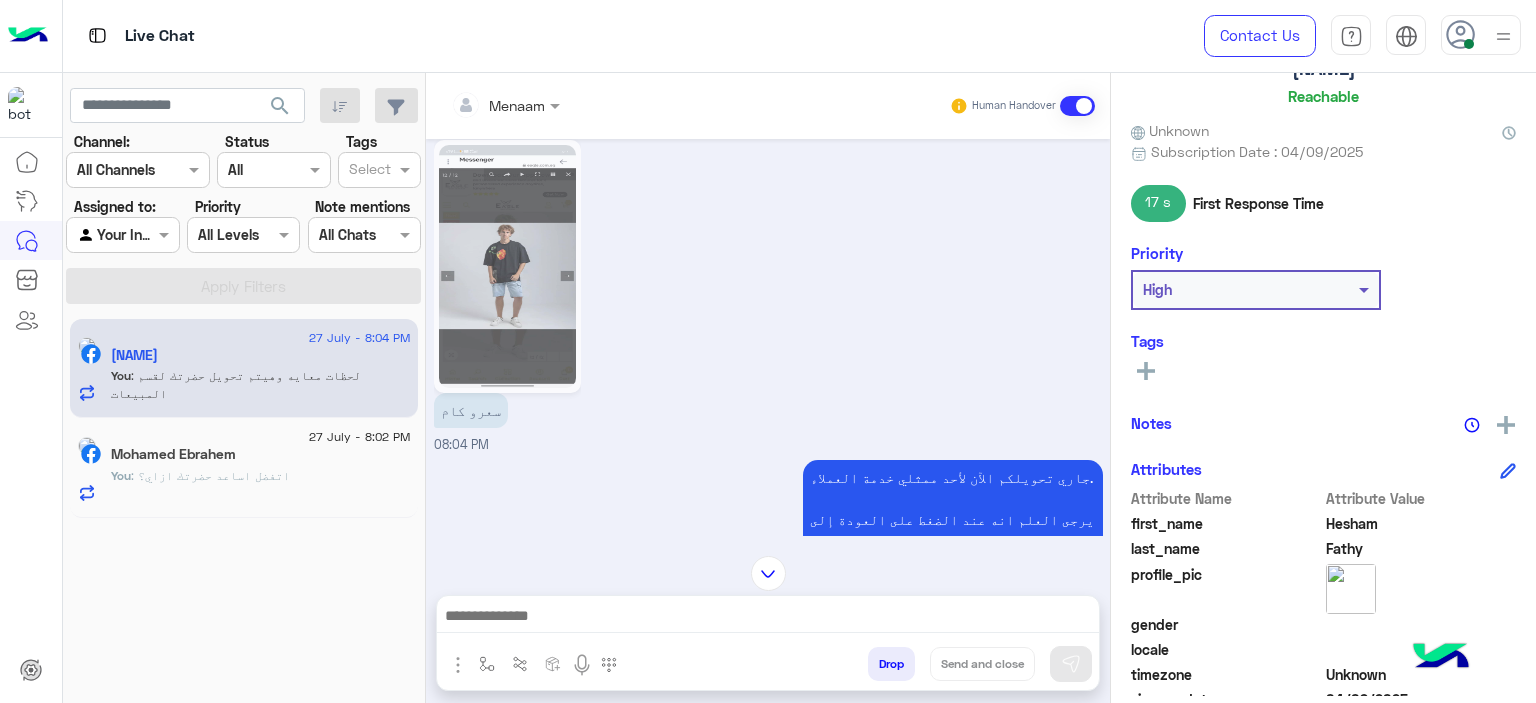 scroll, scrollTop: 400, scrollLeft: 0, axis: vertical 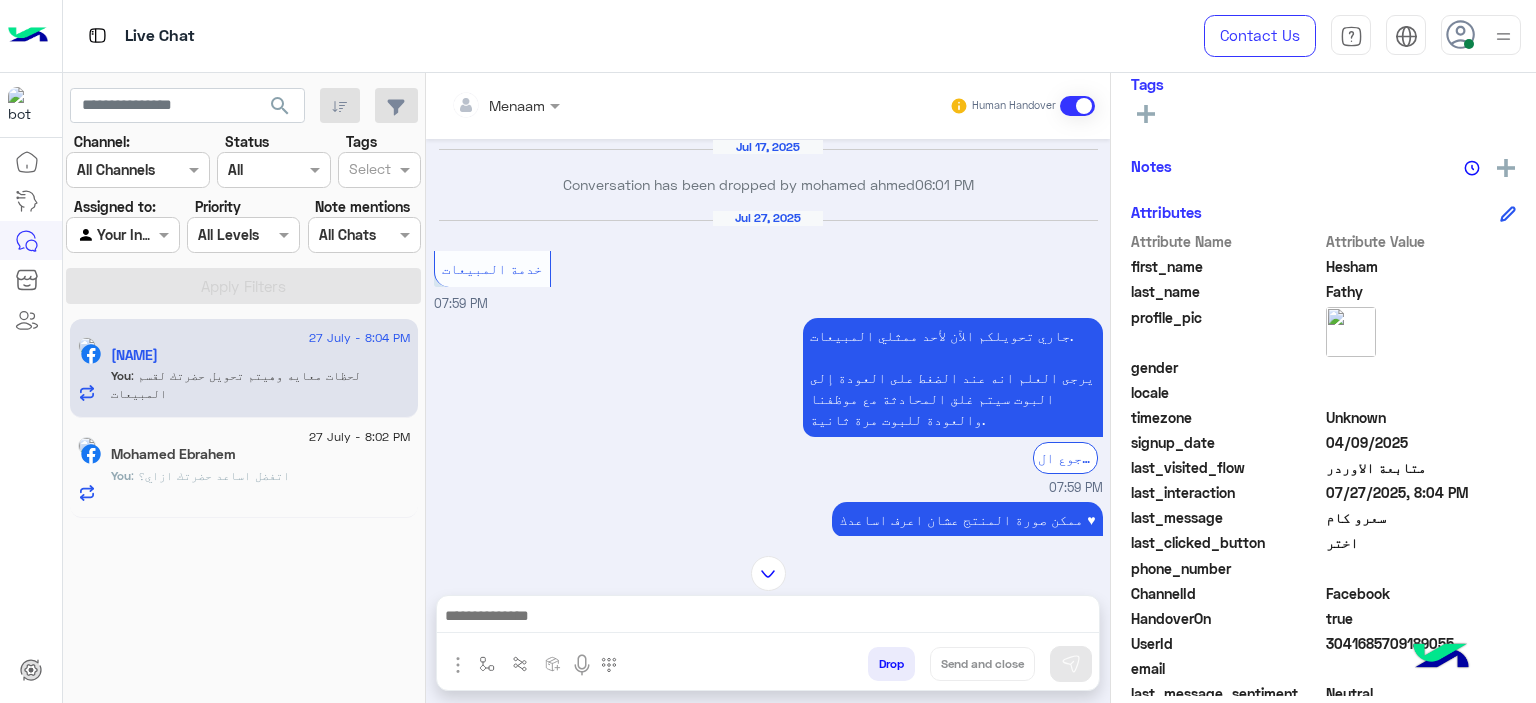 click on "true" 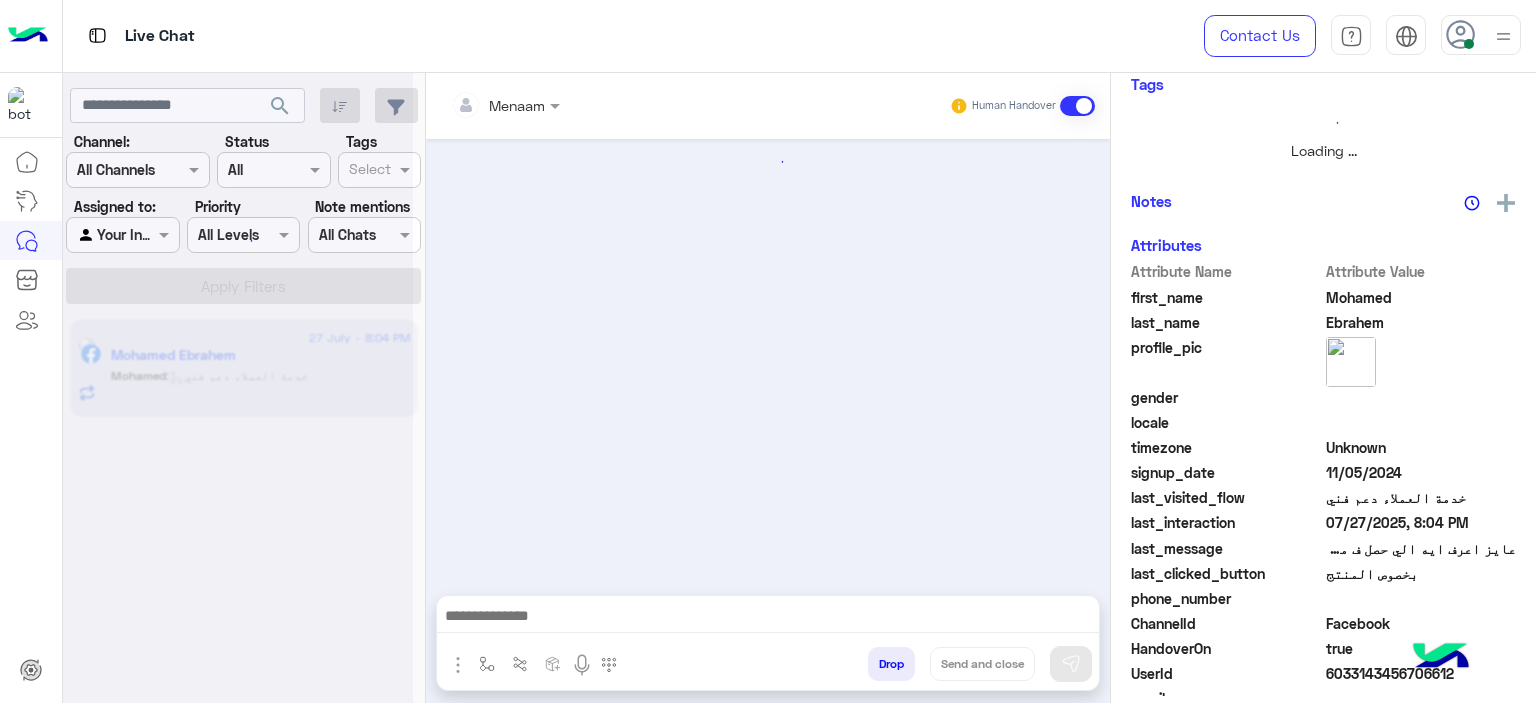 click on "true" 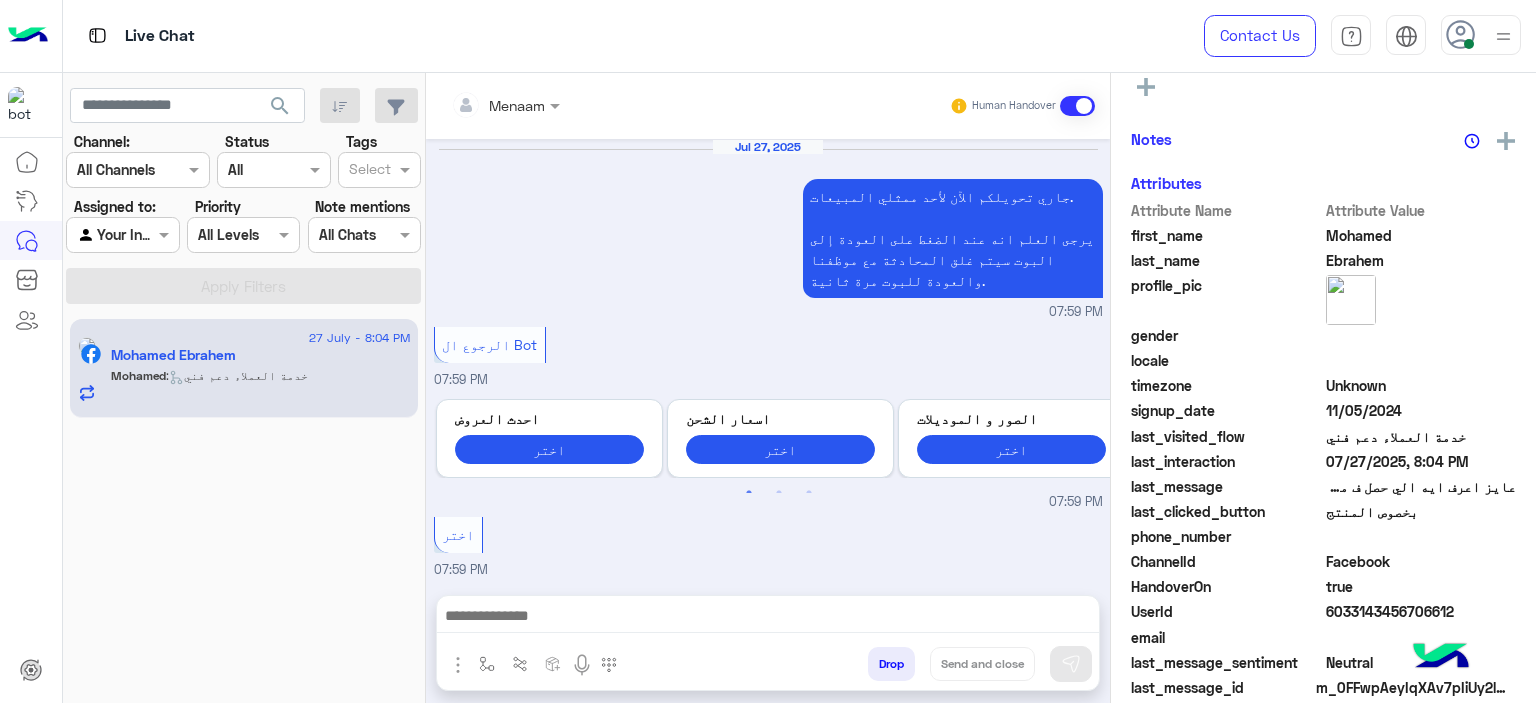 scroll, scrollTop: 400, scrollLeft: 0, axis: vertical 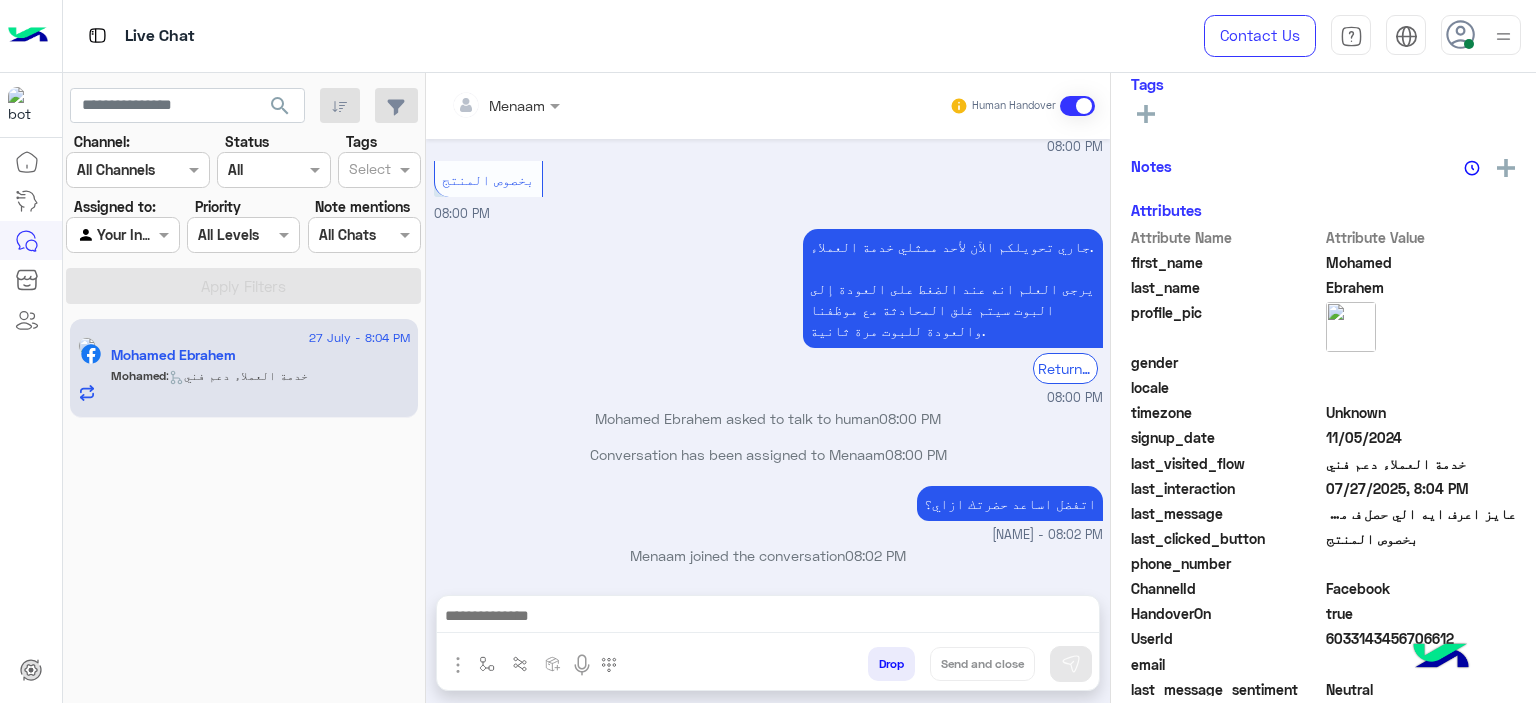 click on "6033143456706612" 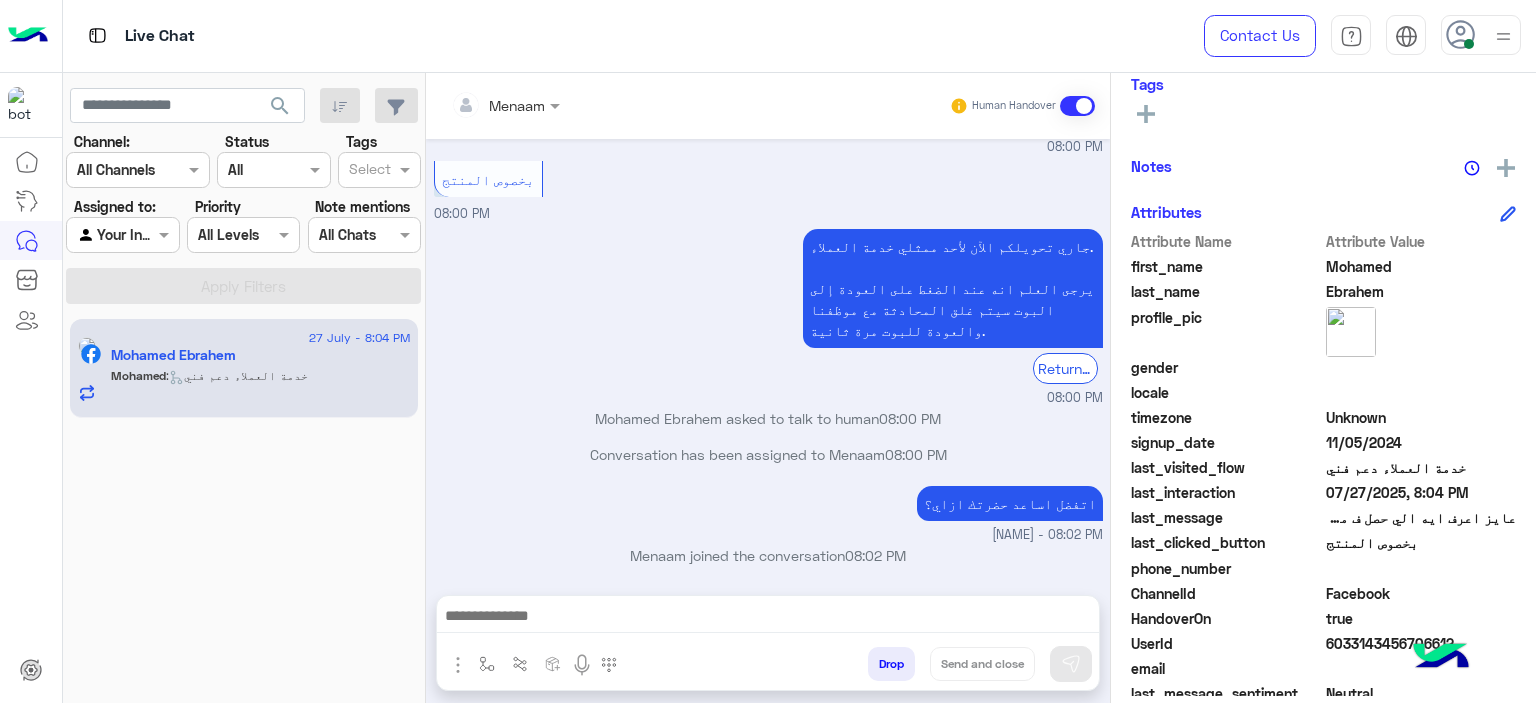 click on "جاري تحويلكم الآن لأحد ممثلي خدمة العملاء. يرجى العلم انه عند الضغط على العودة إلى البوت سيتم غلق المحادثة مع موظفنا والعودة للبوت مرة ثانية.  Return to Bot     08:00 PM" at bounding box center [768, 316] 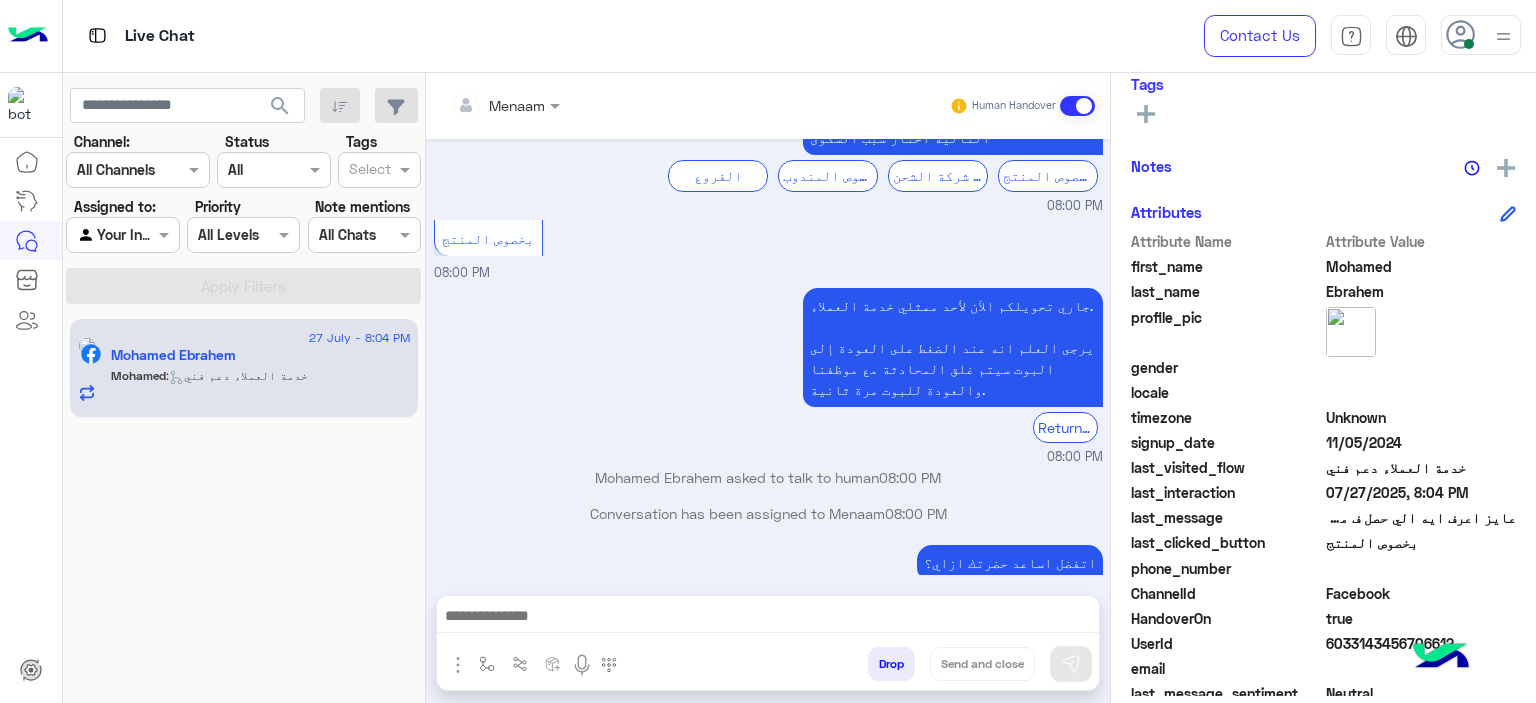 scroll, scrollTop: 1380, scrollLeft: 0, axis: vertical 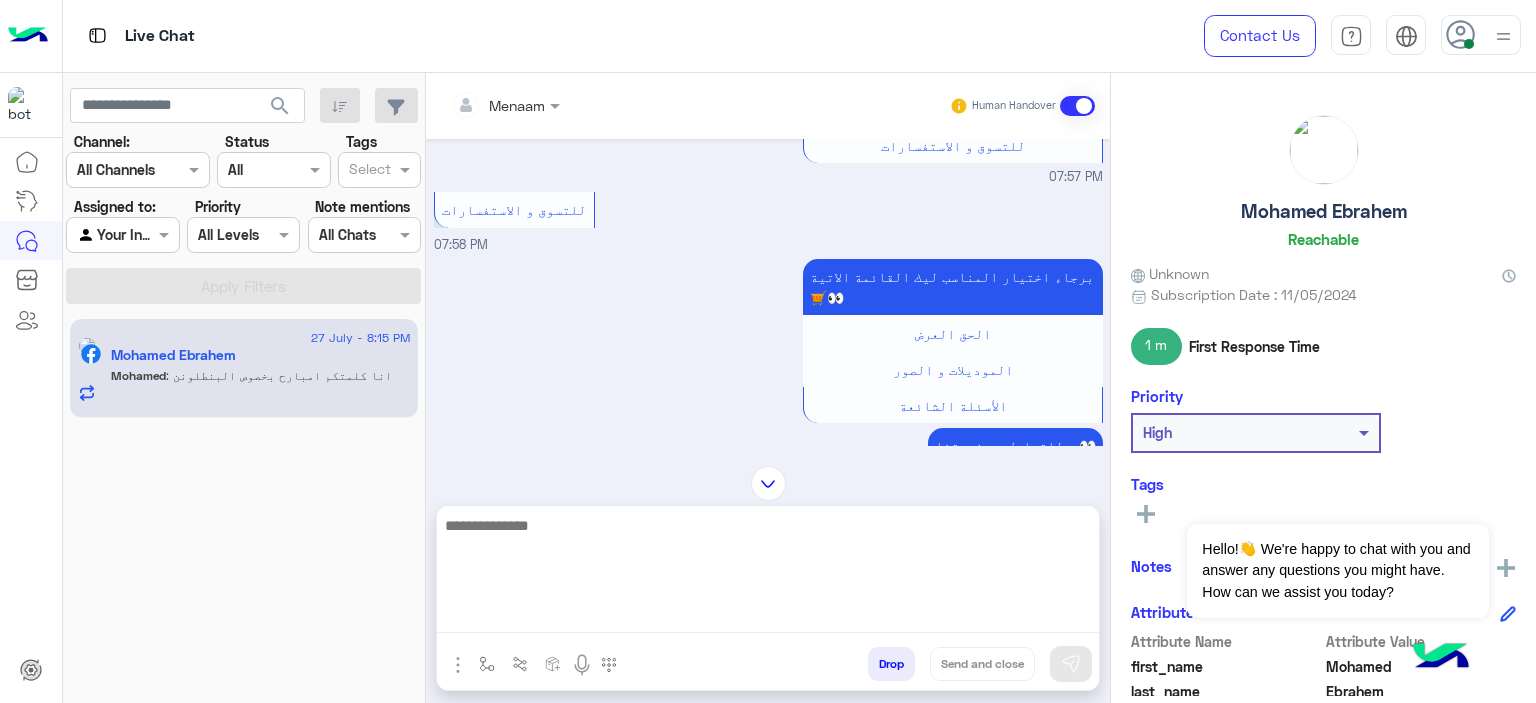 click at bounding box center (768, 573) 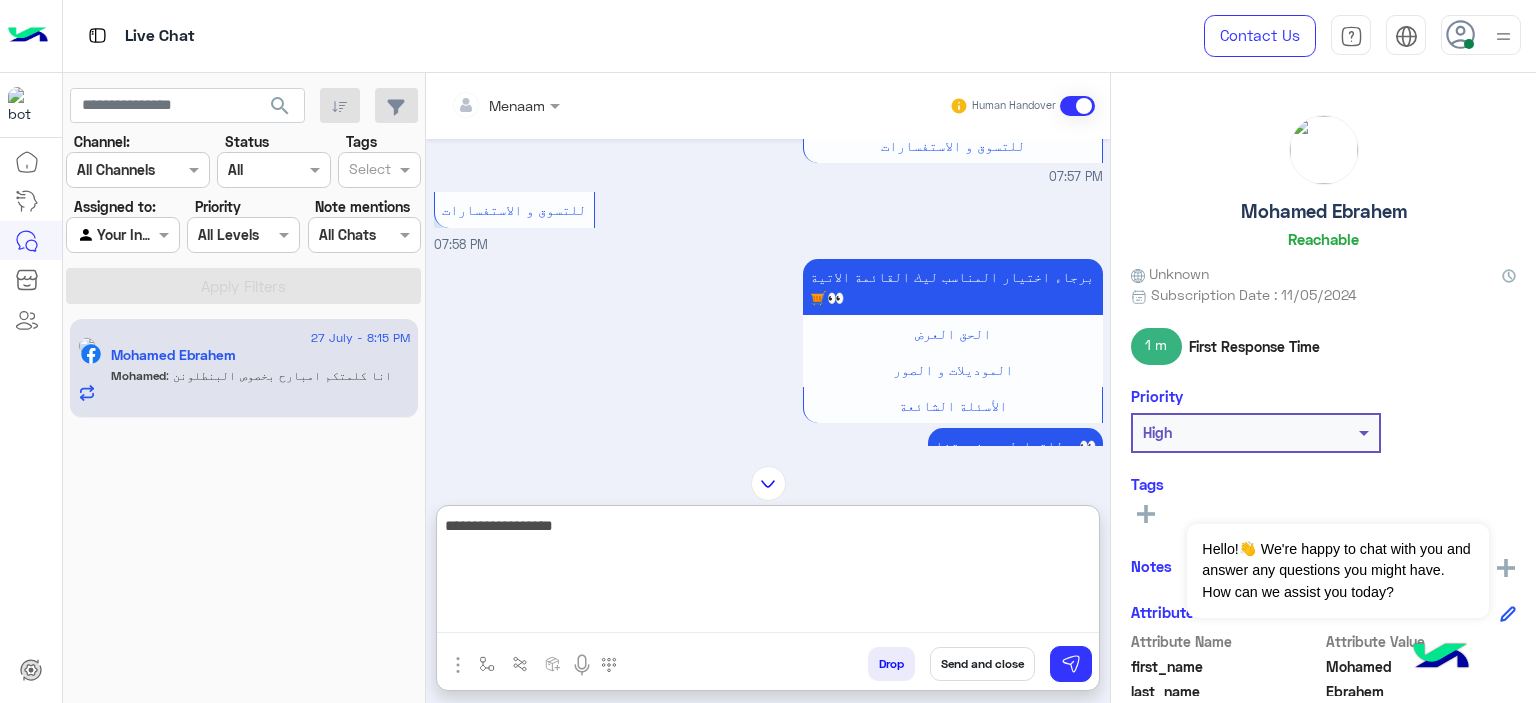 type on "**********" 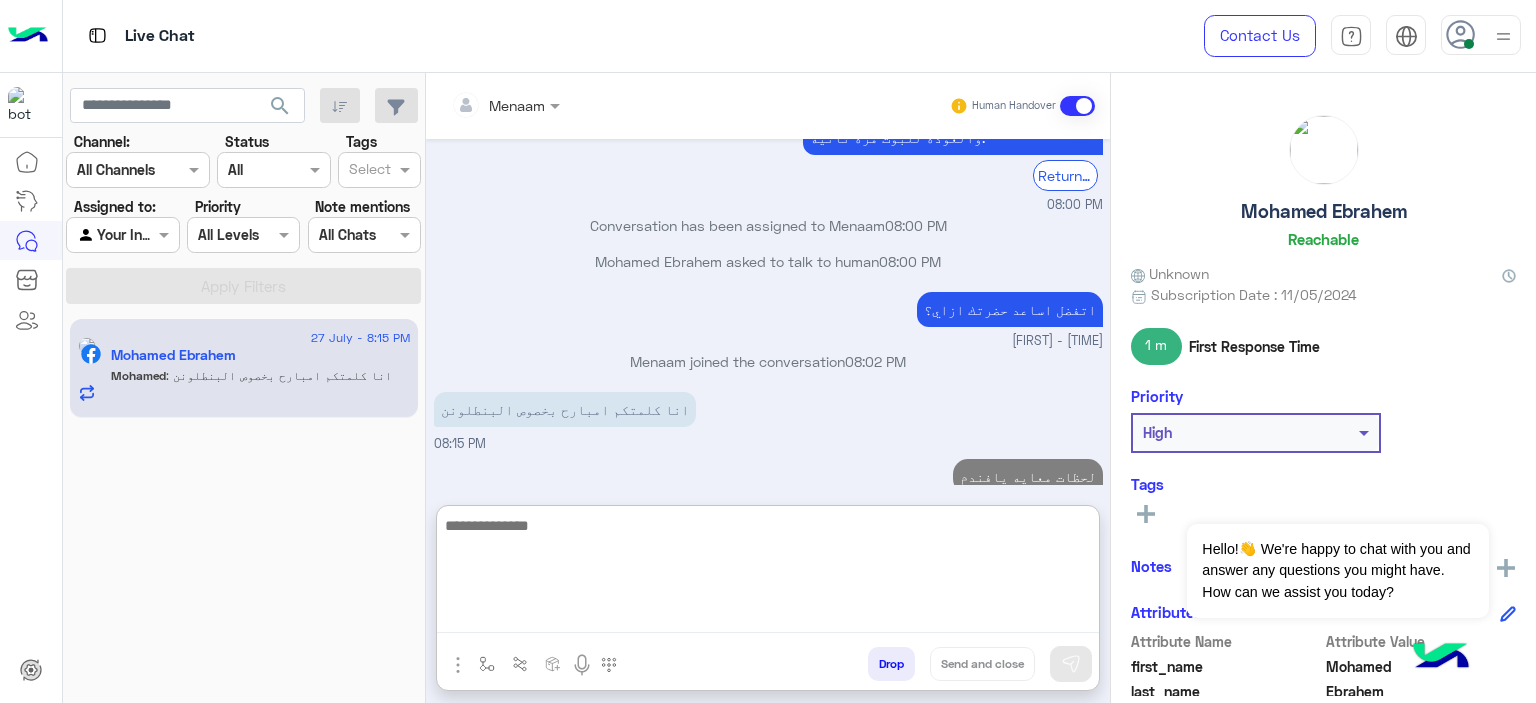 scroll, scrollTop: 5549, scrollLeft: 0, axis: vertical 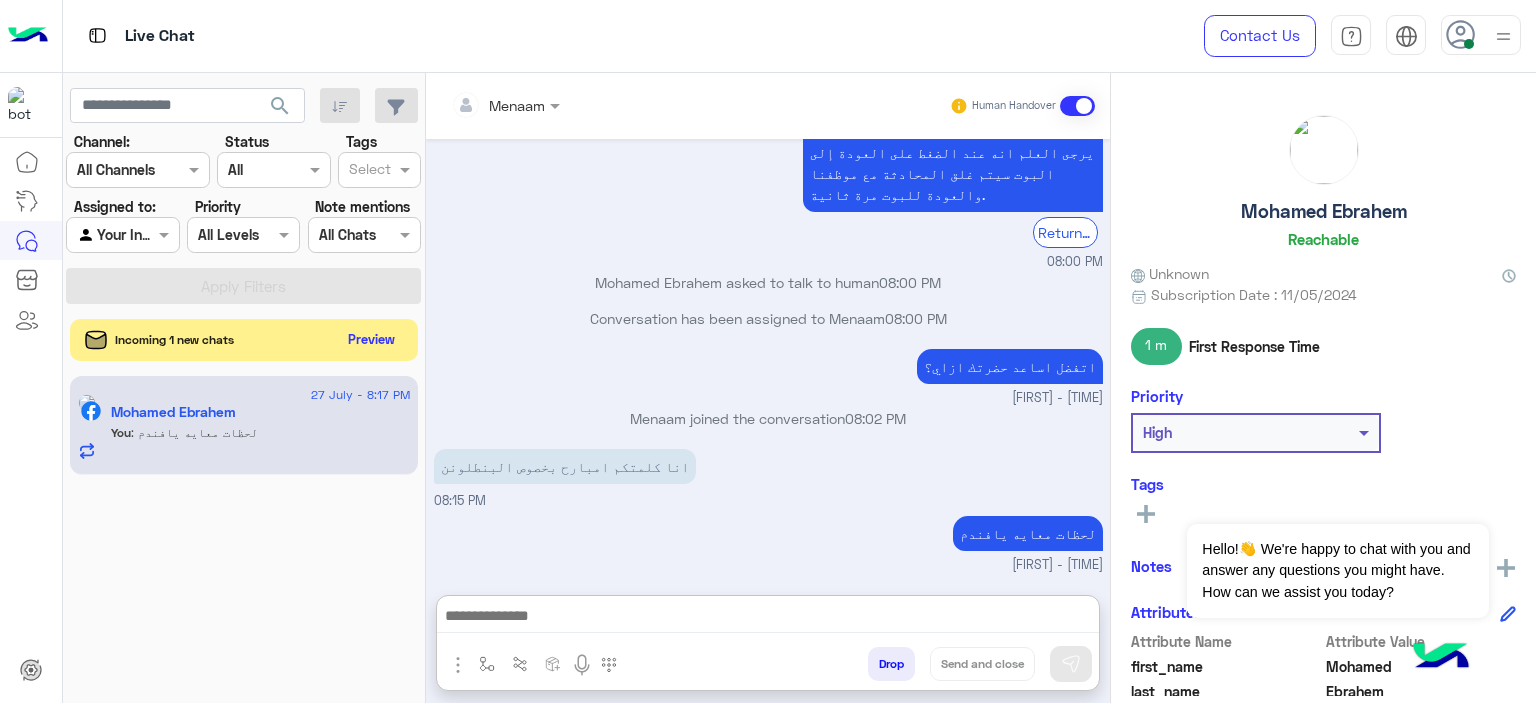 click on "Preview" 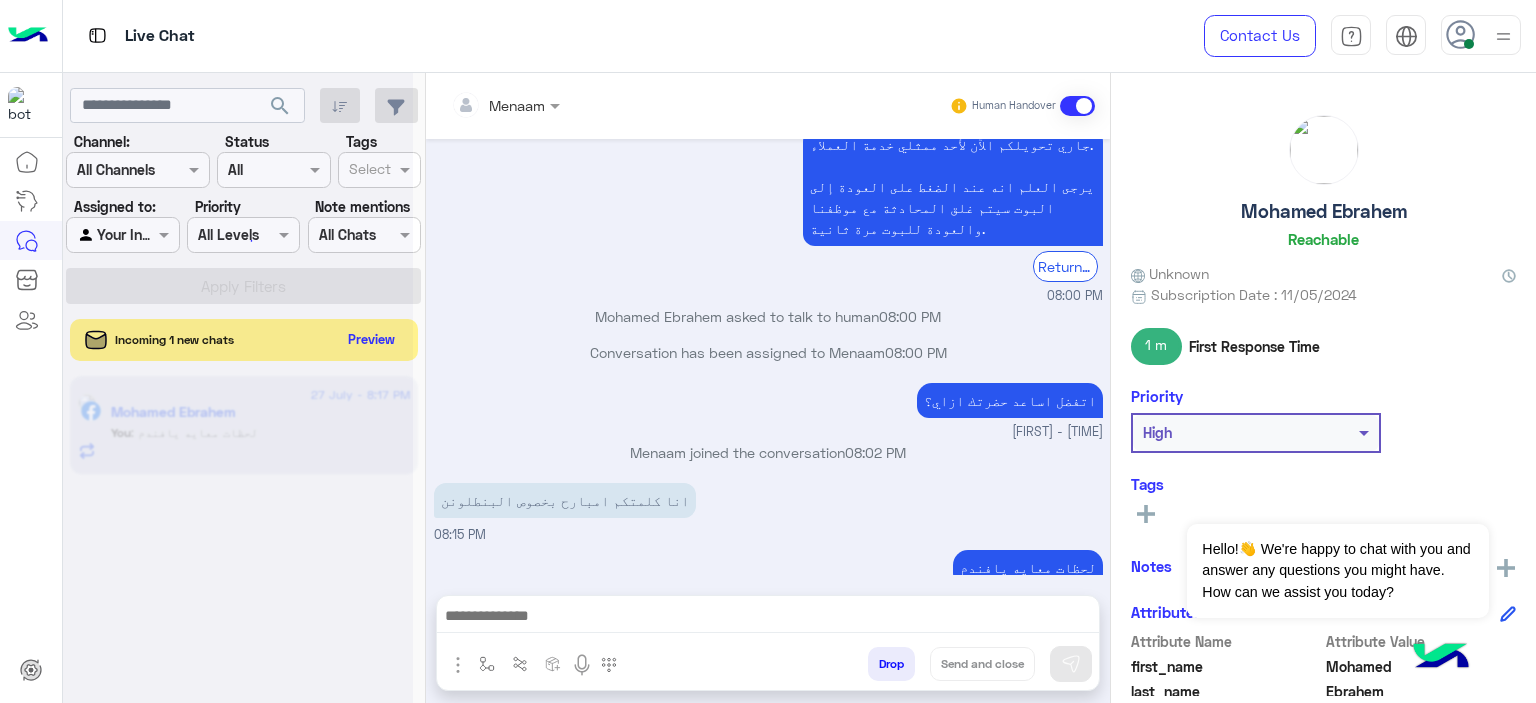 scroll, scrollTop: 5459, scrollLeft: 0, axis: vertical 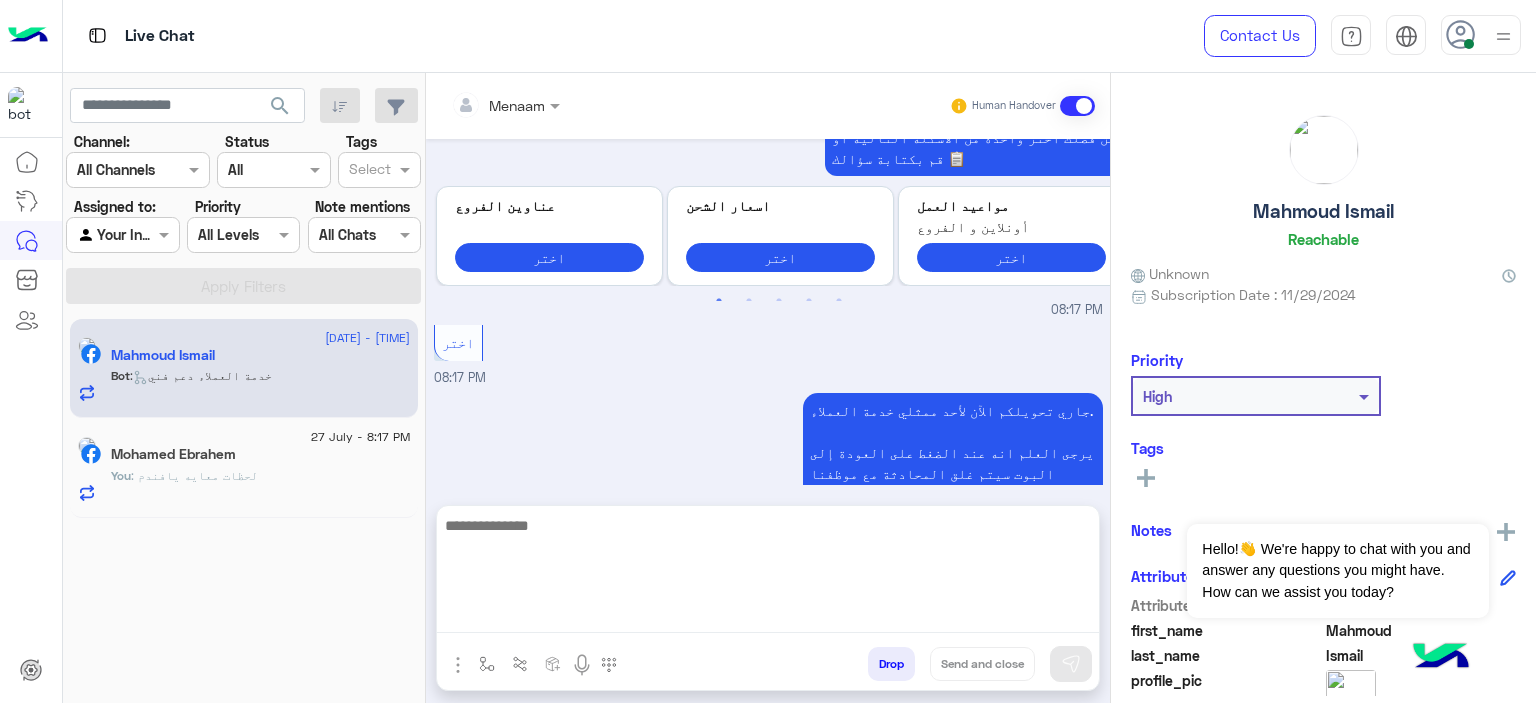 click at bounding box center (768, 573) 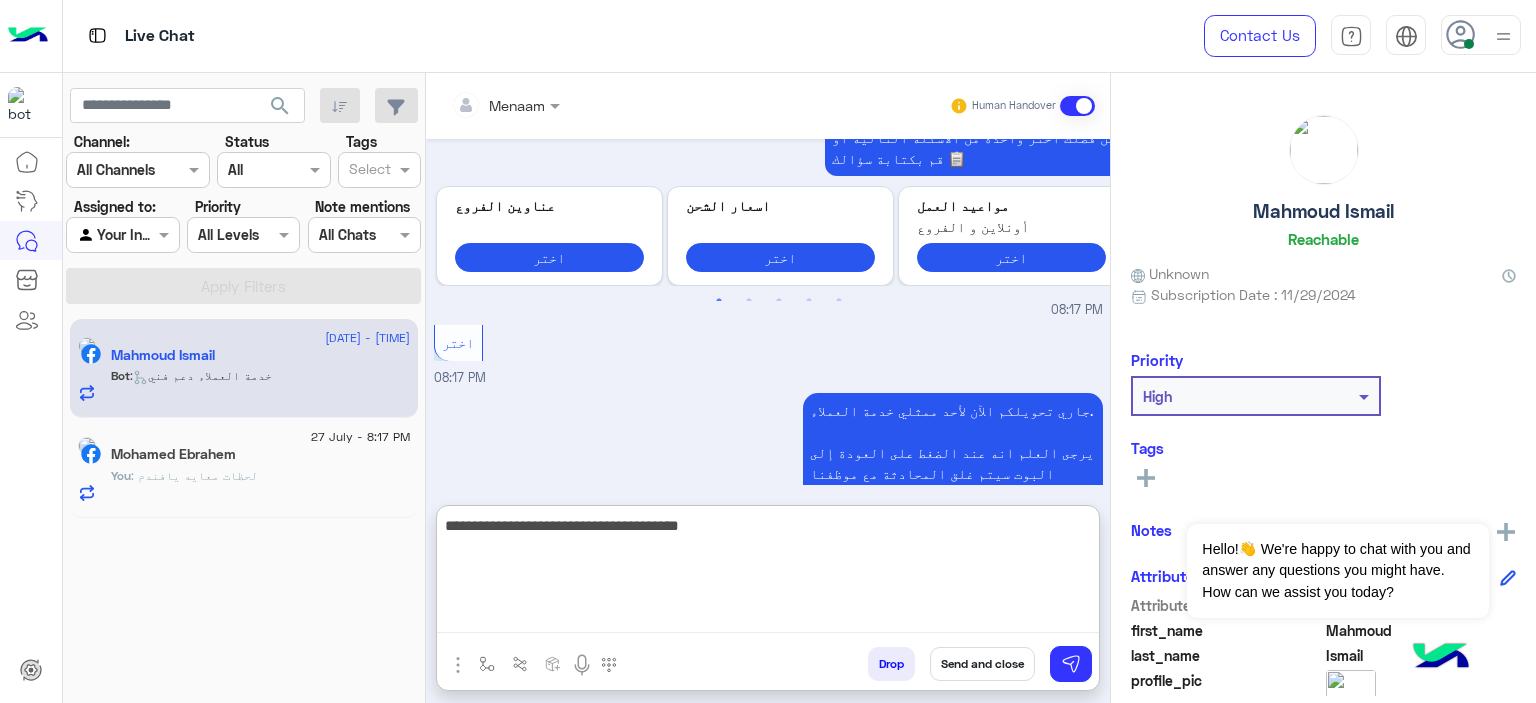 type on "**********" 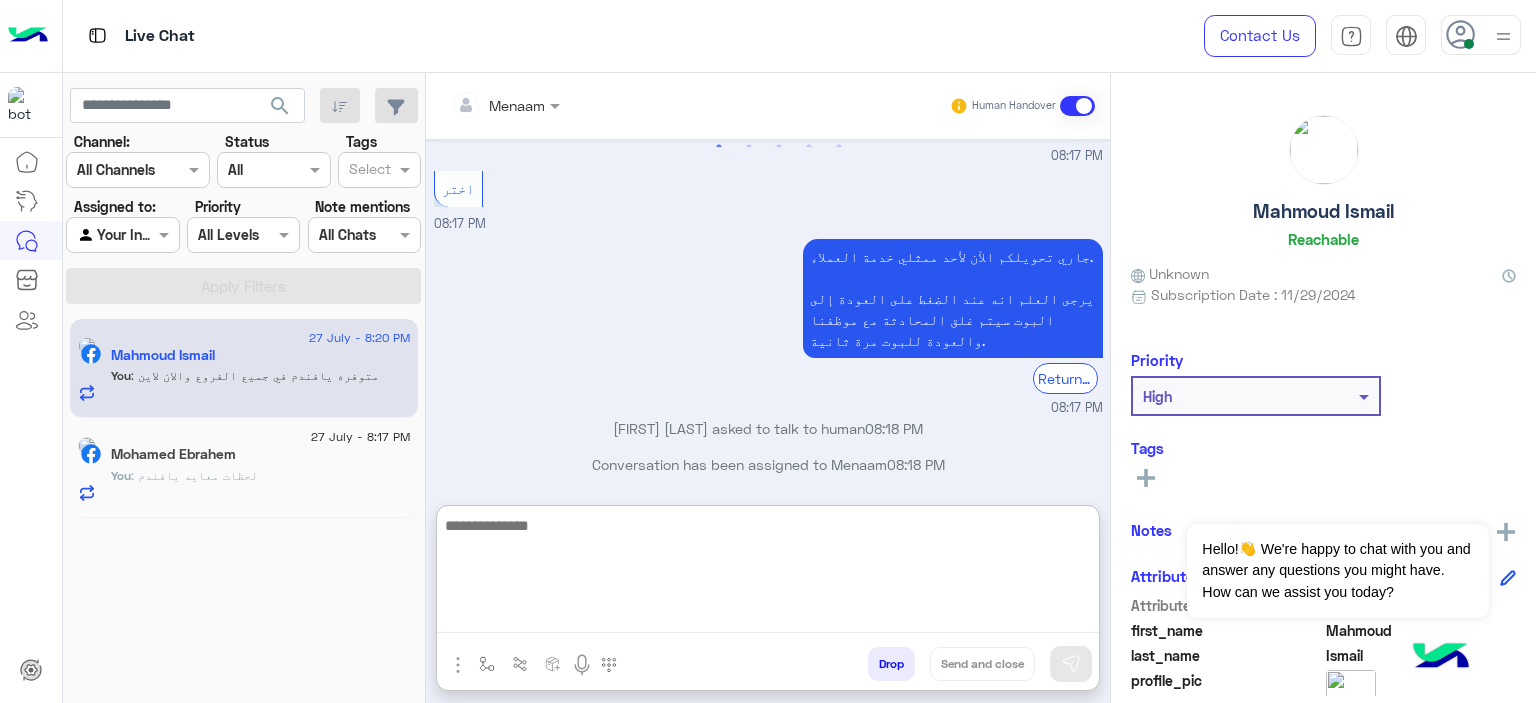 scroll, scrollTop: 2120, scrollLeft: 0, axis: vertical 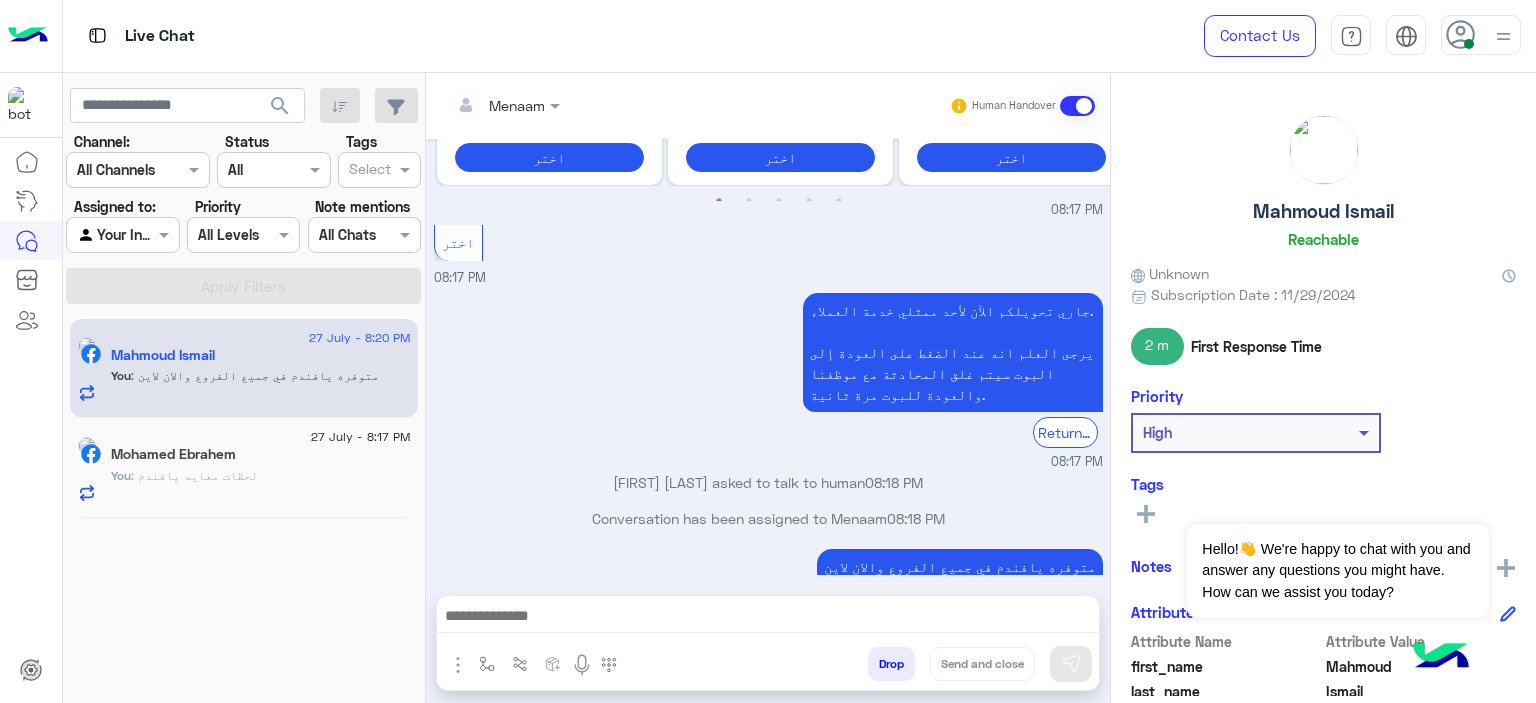 drag, startPoint x: 1245, startPoint y: 215, endPoint x: 1440, endPoint y: 222, distance: 195.1256 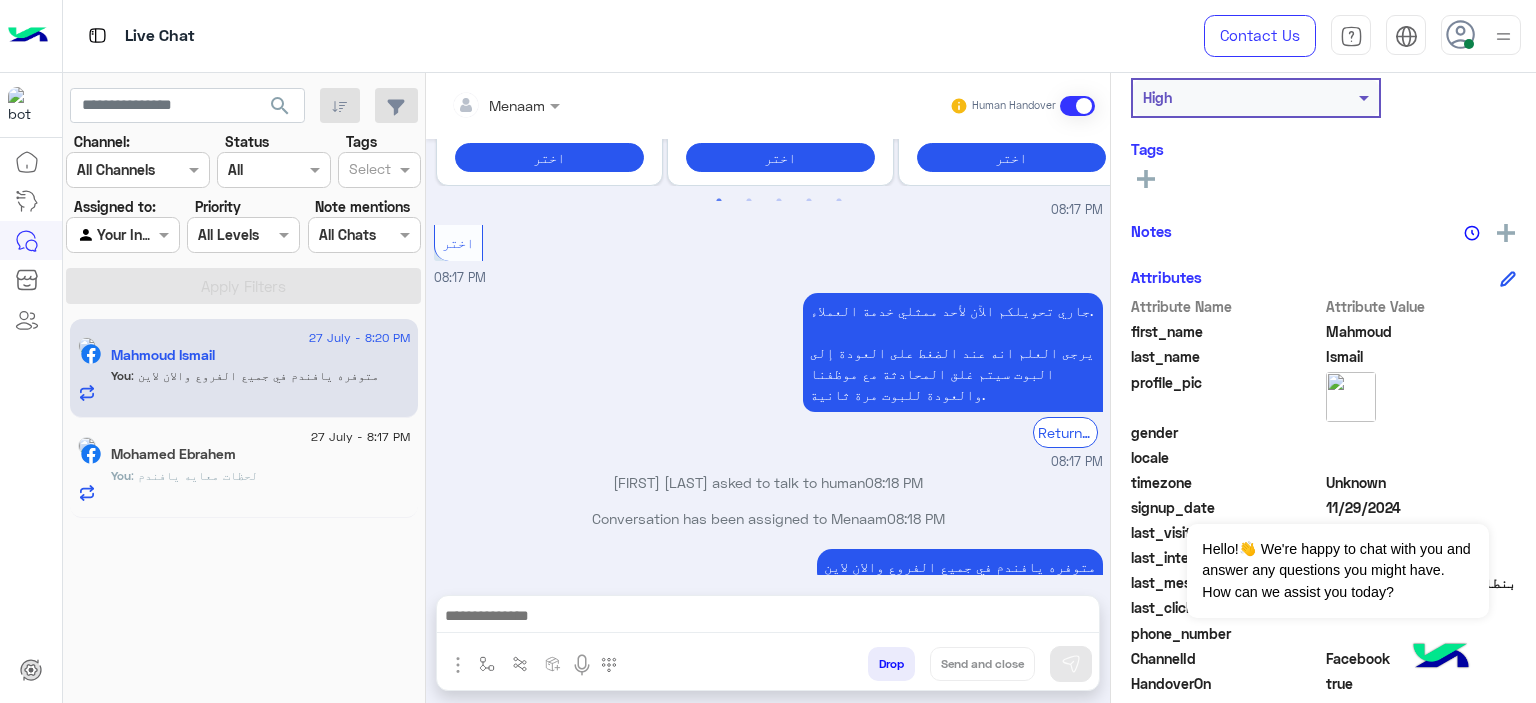 scroll, scrollTop: 456, scrollLeft: 0, axis: vertical 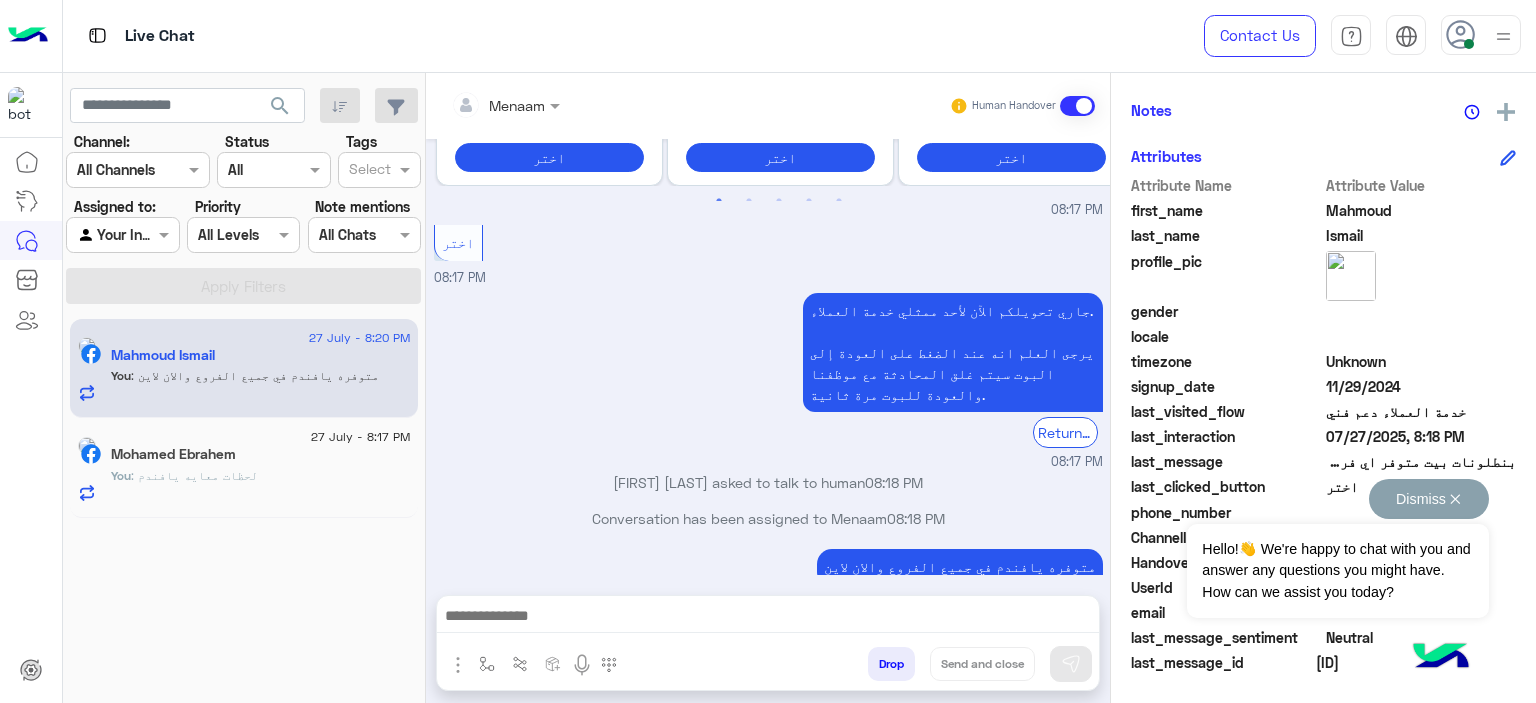 click on "Dismiss ✕" at bounding box center (1429, 499) 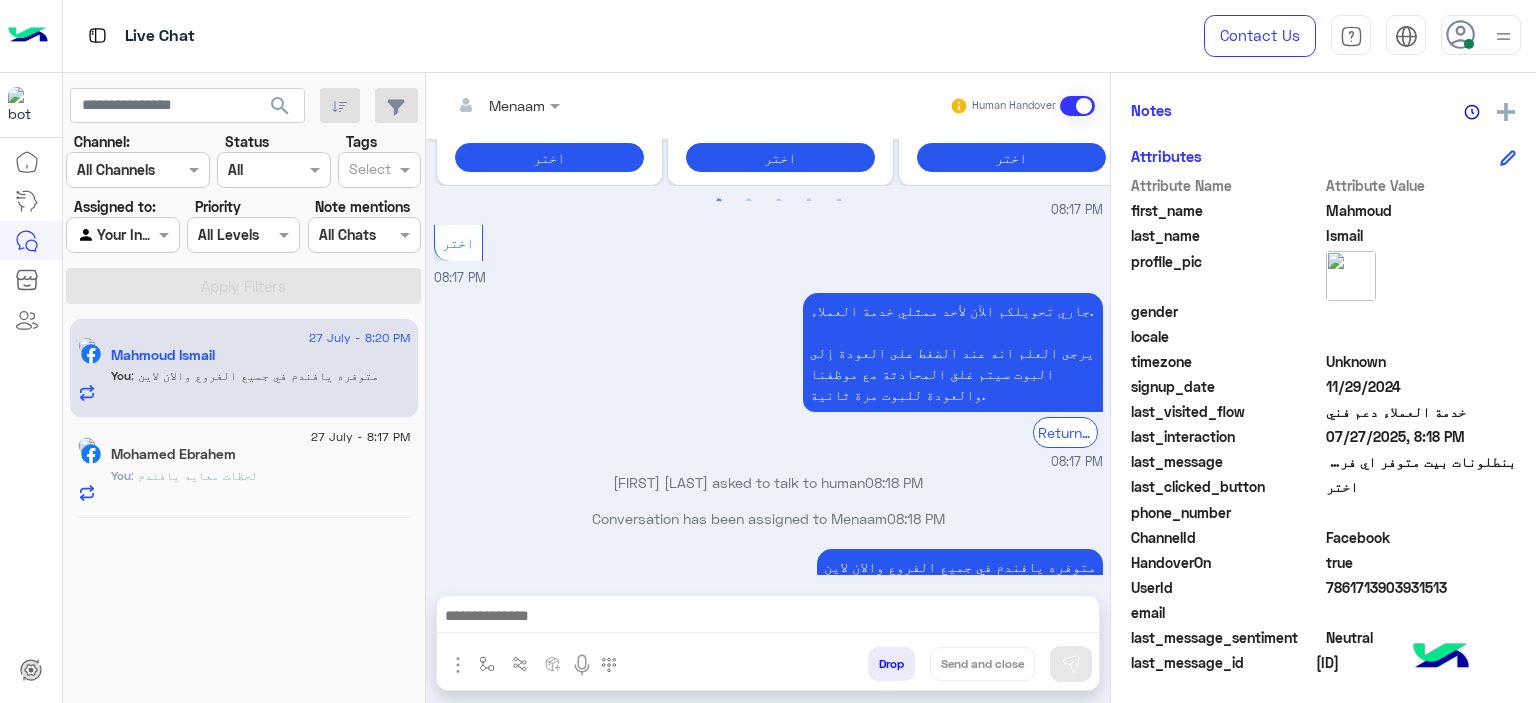 click on "7861713903931513" 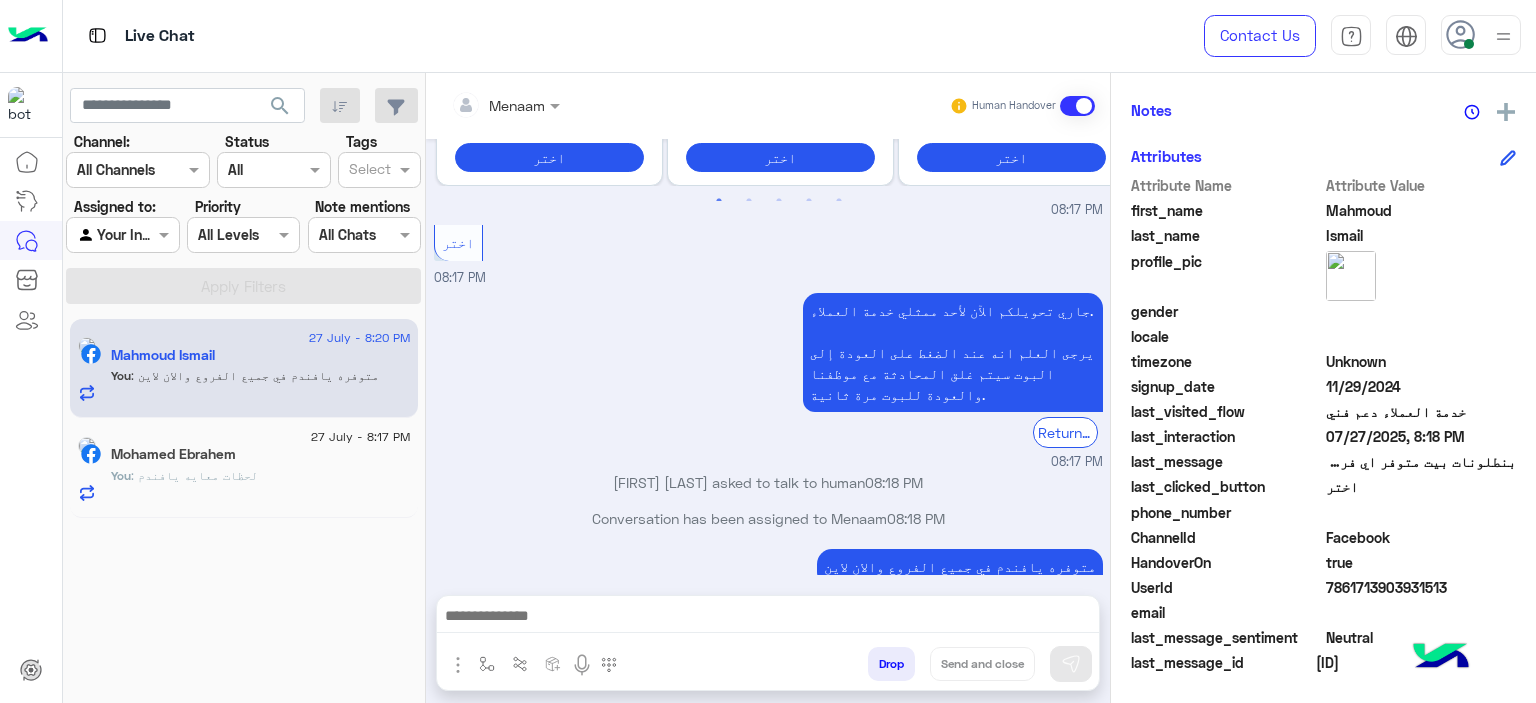 click on "Drop" at bounding box center (891, 664) 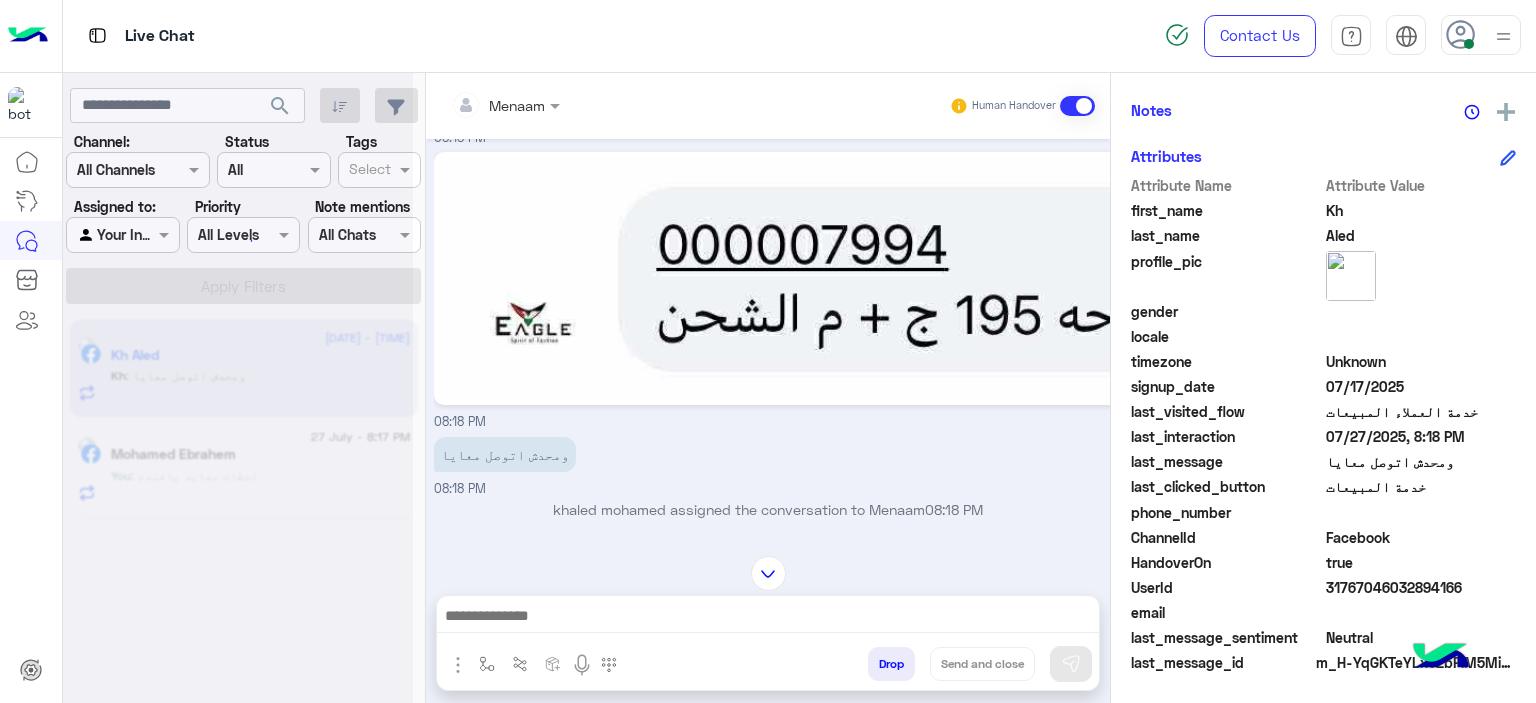 scroll, scrollTop: 1896, scrollLeft: 0, axis: vertical 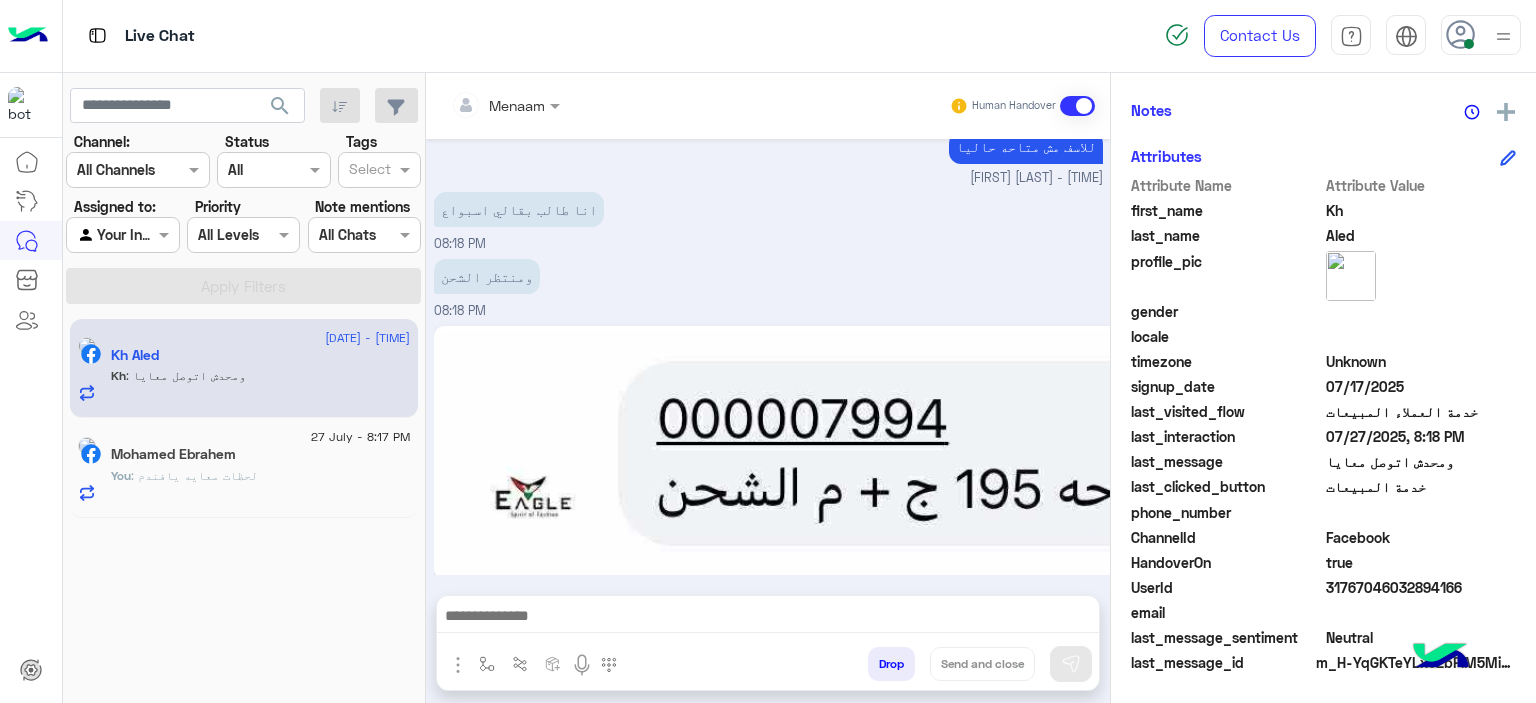click 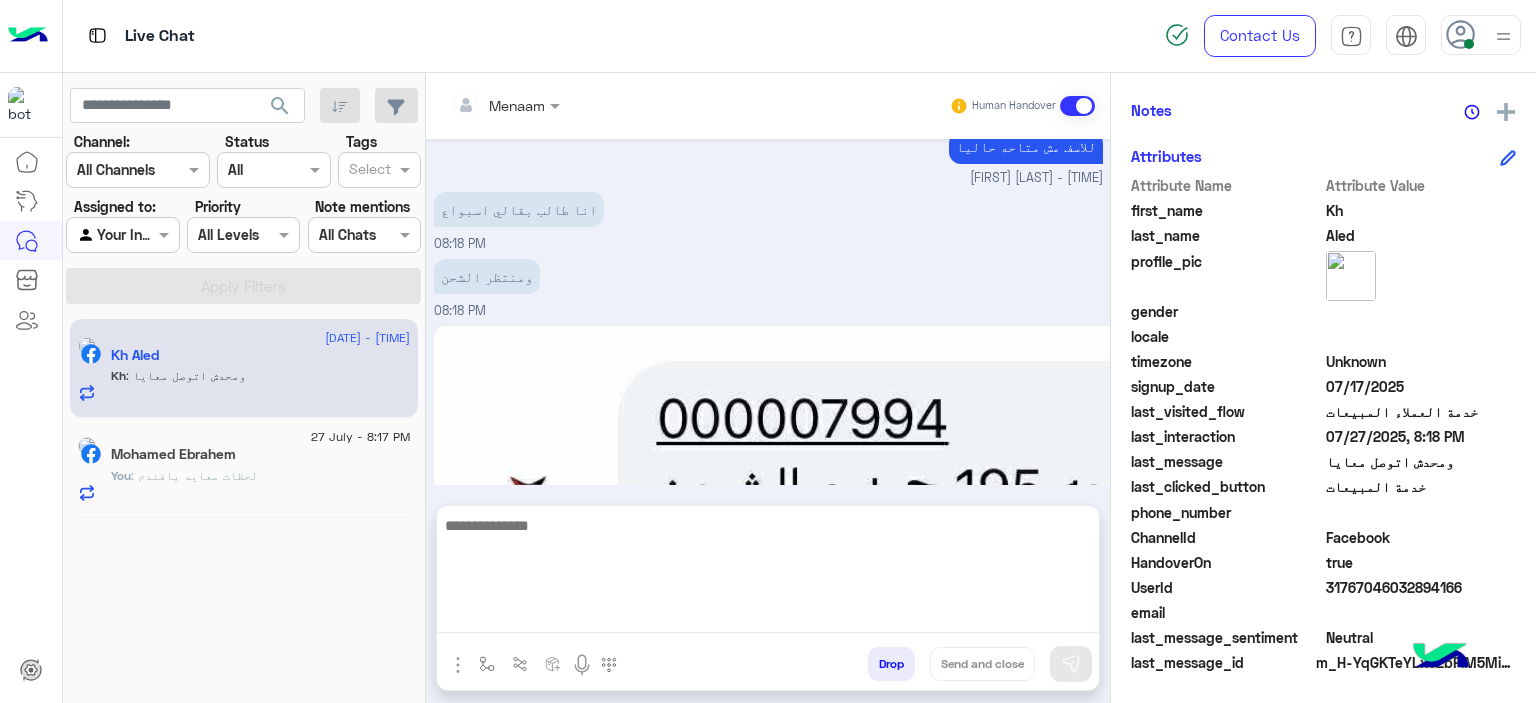 click at bounding box center (768, 573) 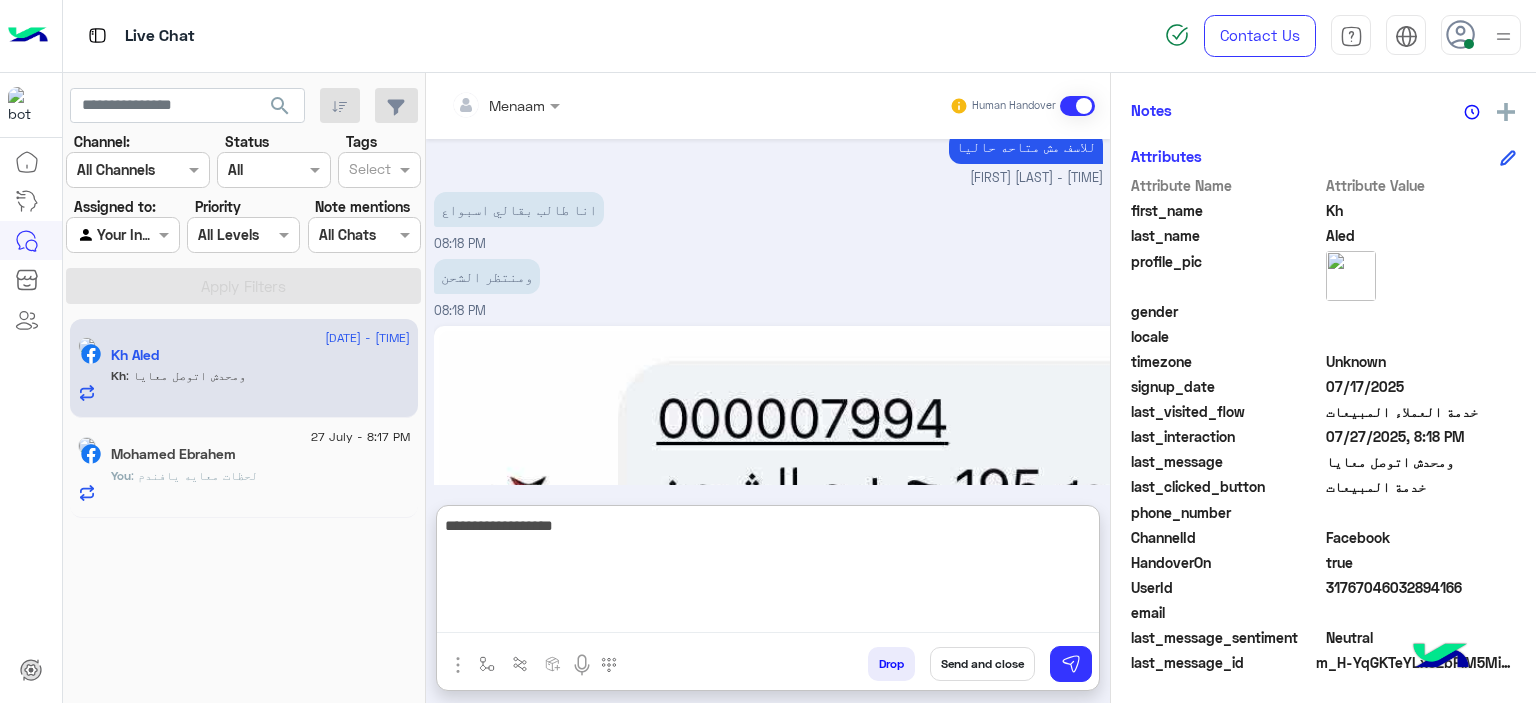 type on "**********" 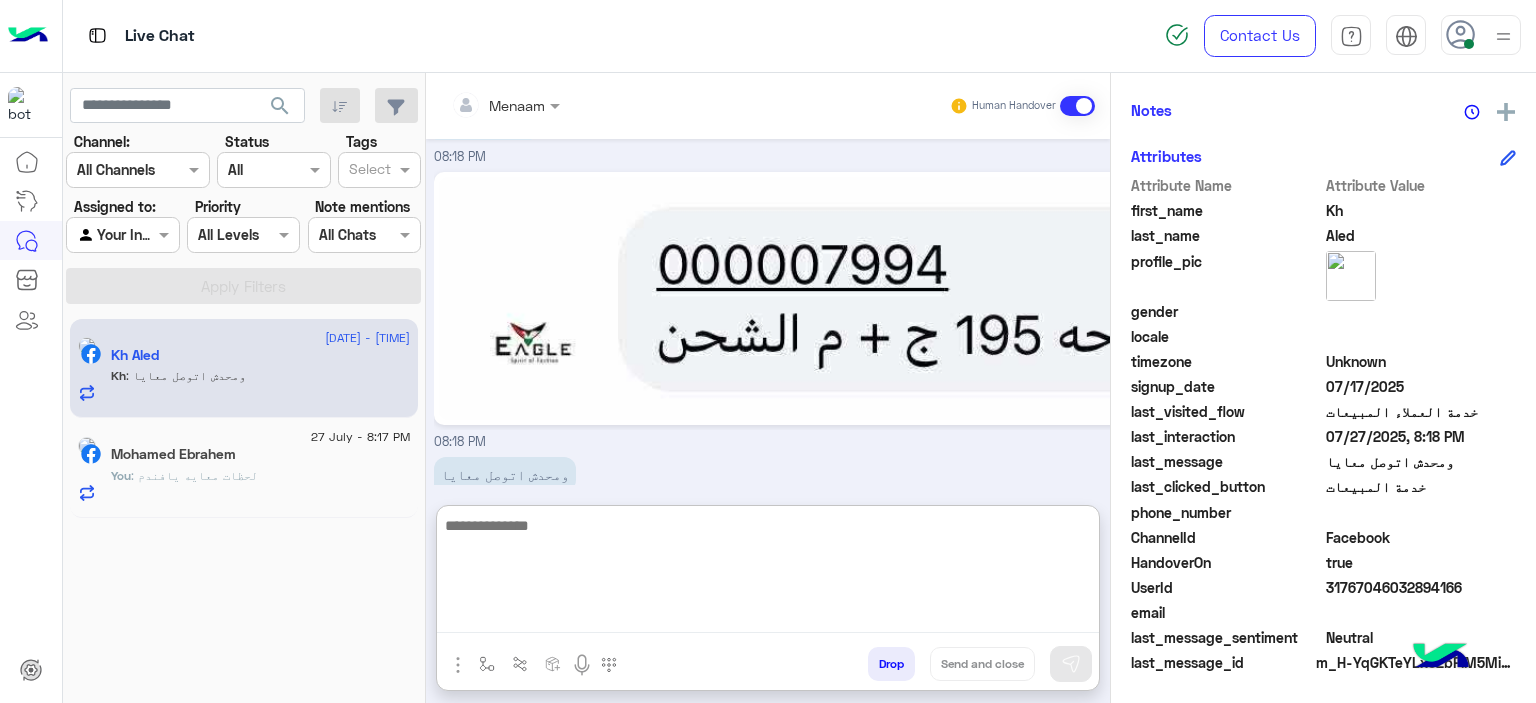 scroll, scrollTop: 4187, scrollLeft: 0, axis: vertical 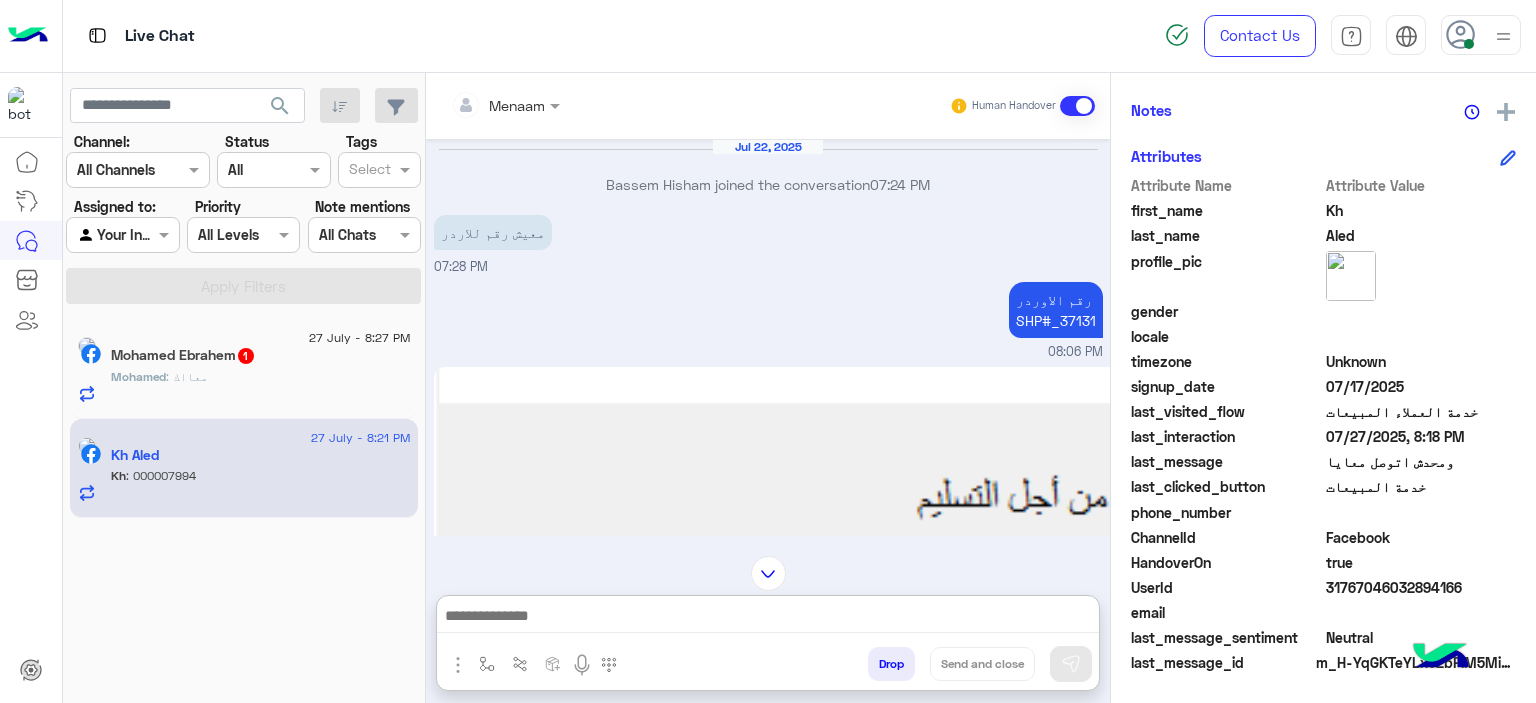 click on "رقم الاوردر SHP#_37131" at bounding box center [1056, 310] 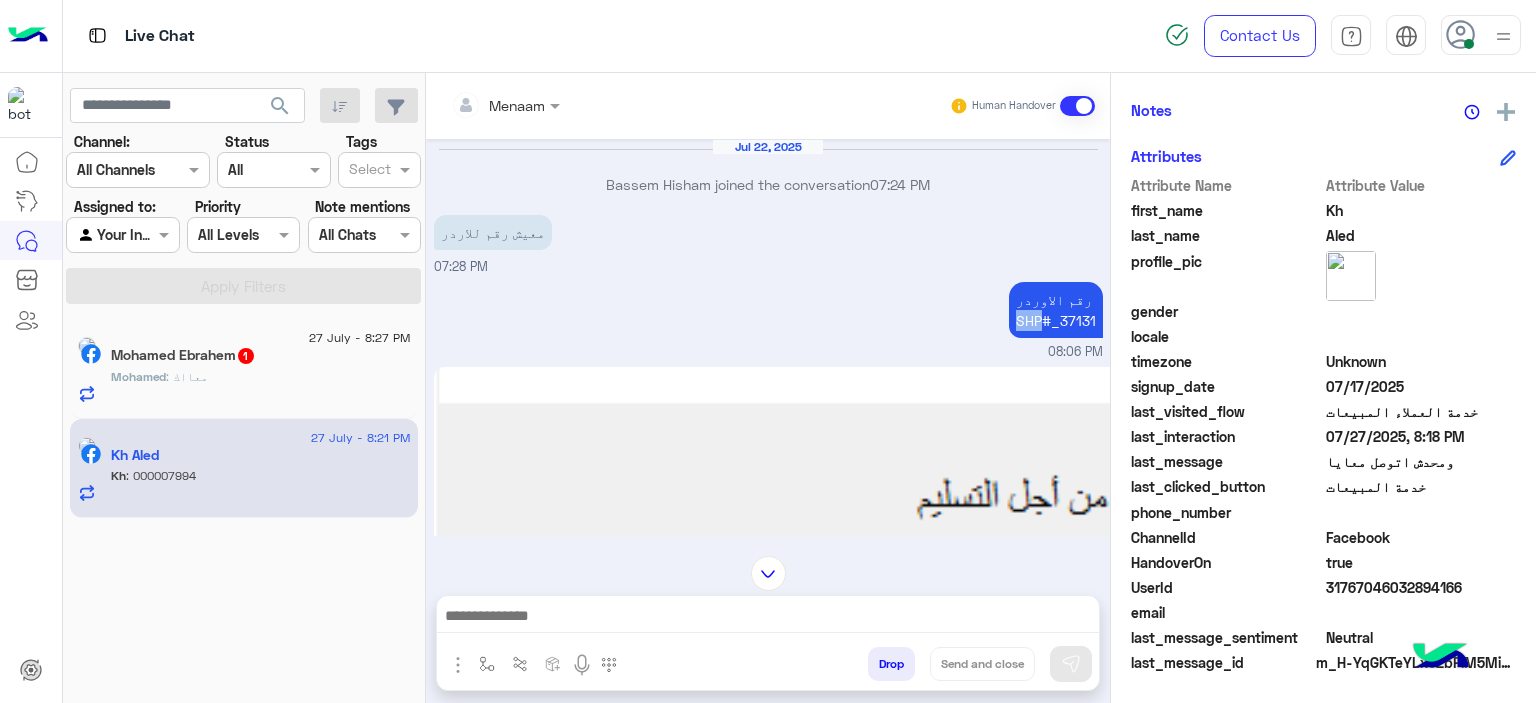 click on "رقم الاوردر SHP#_37131" at bounding box center (1056, 310) 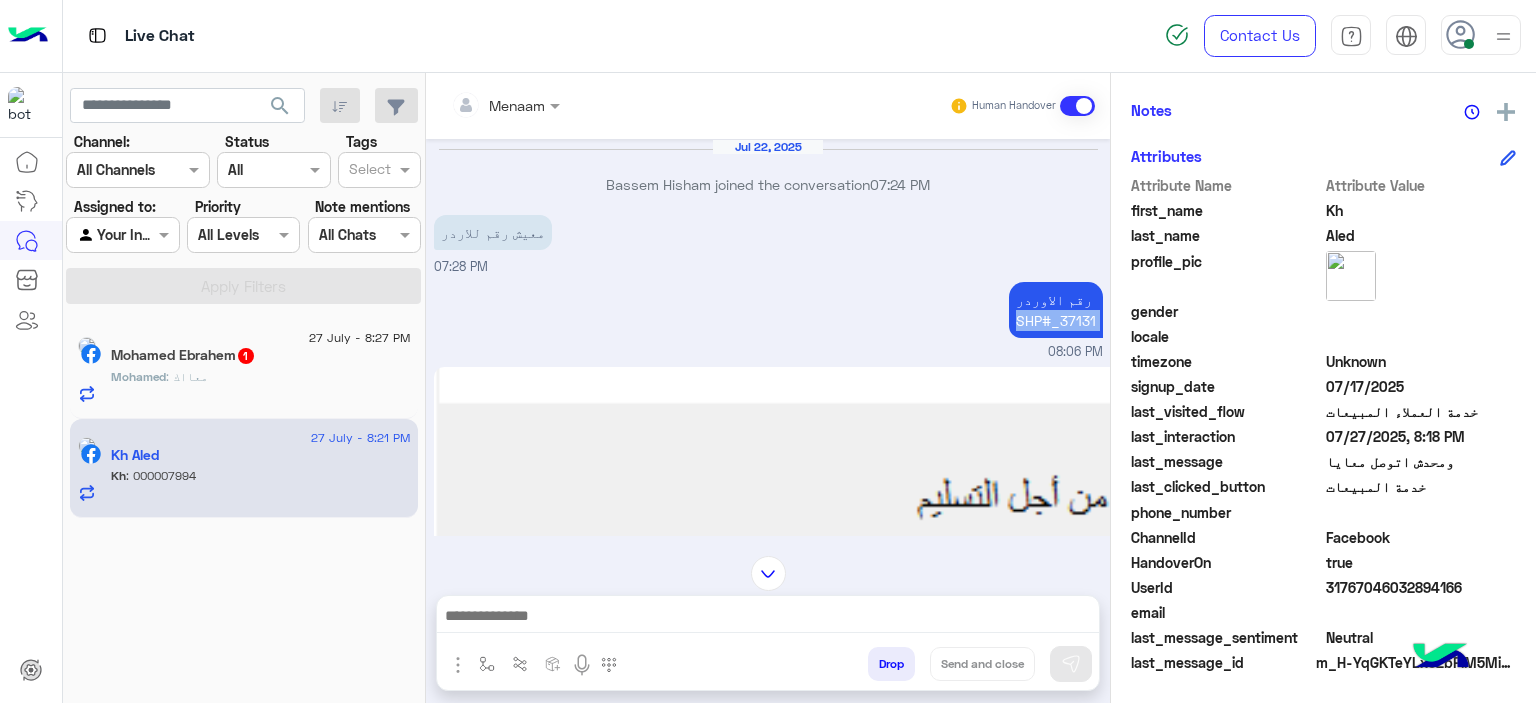 click on "رقم الاوردر SHP#_37131" at bounding box center (1056, 310) 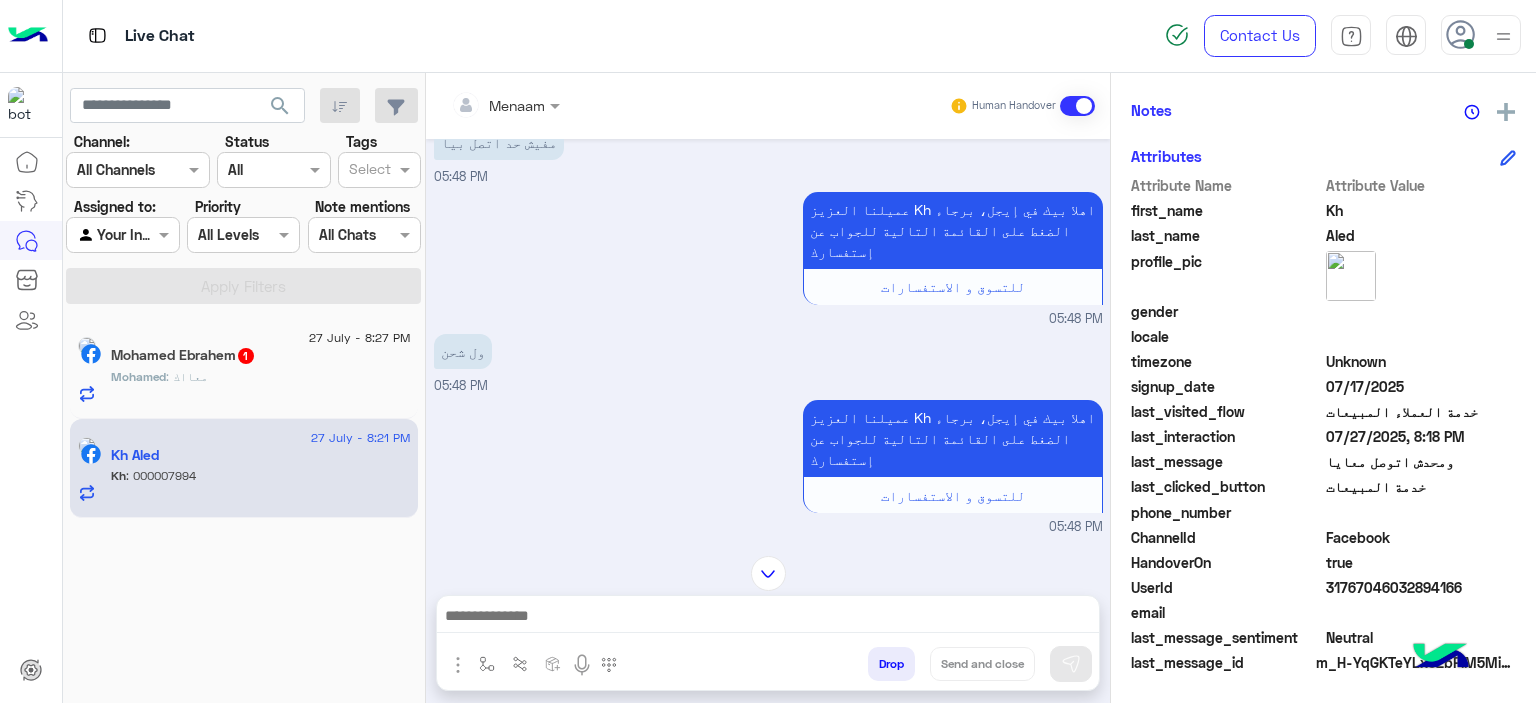 scroll, scrollTop: 1600, scrollLeft: 0, axis: vertical 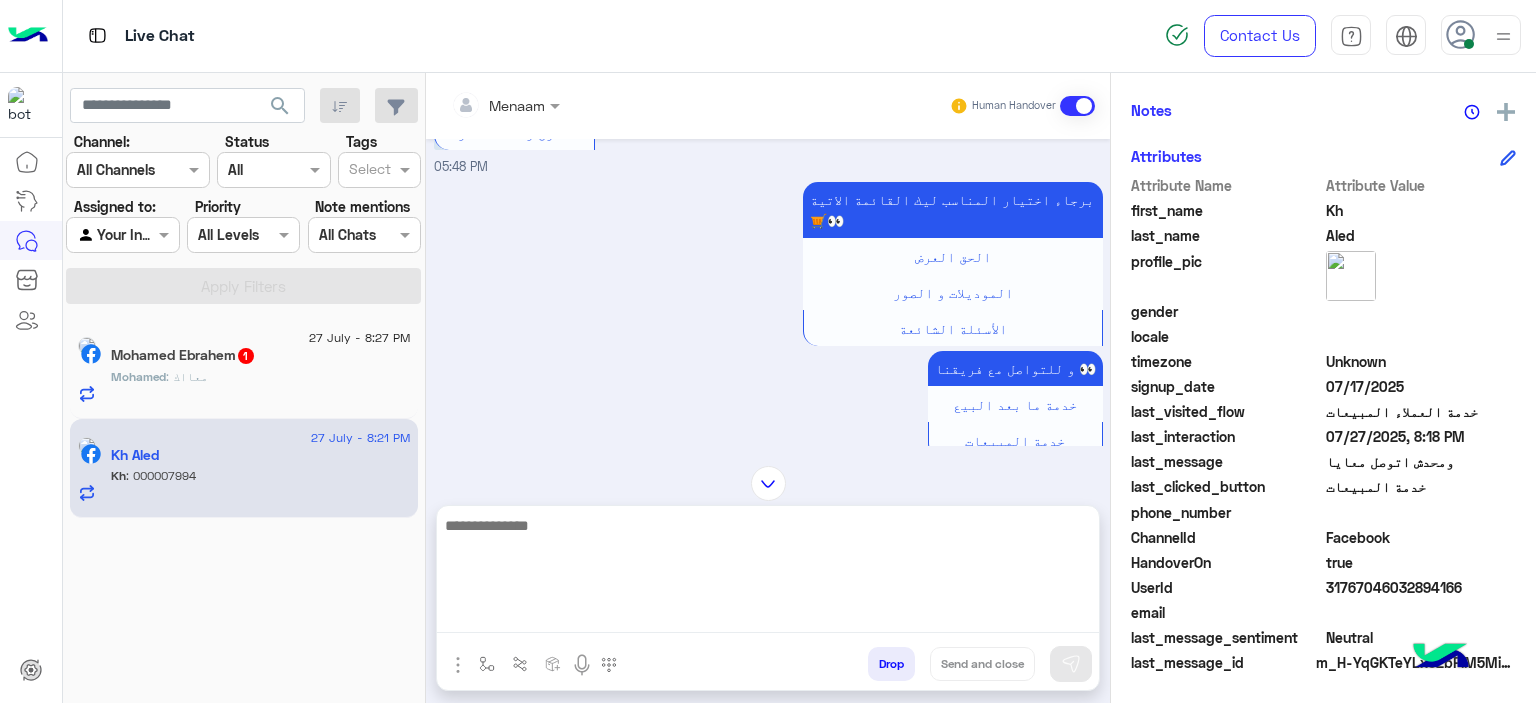 click at bounding box center (768, 573) 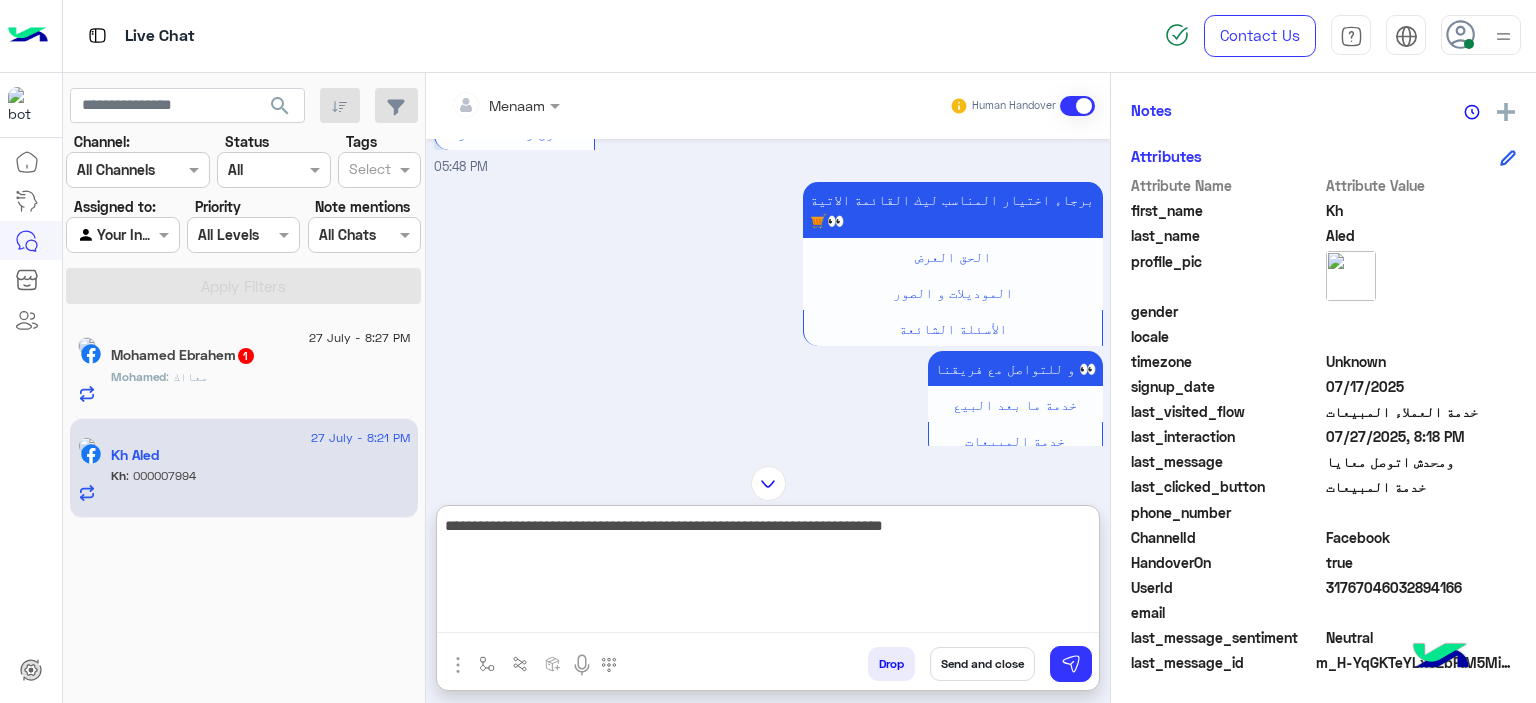 type on "**********" 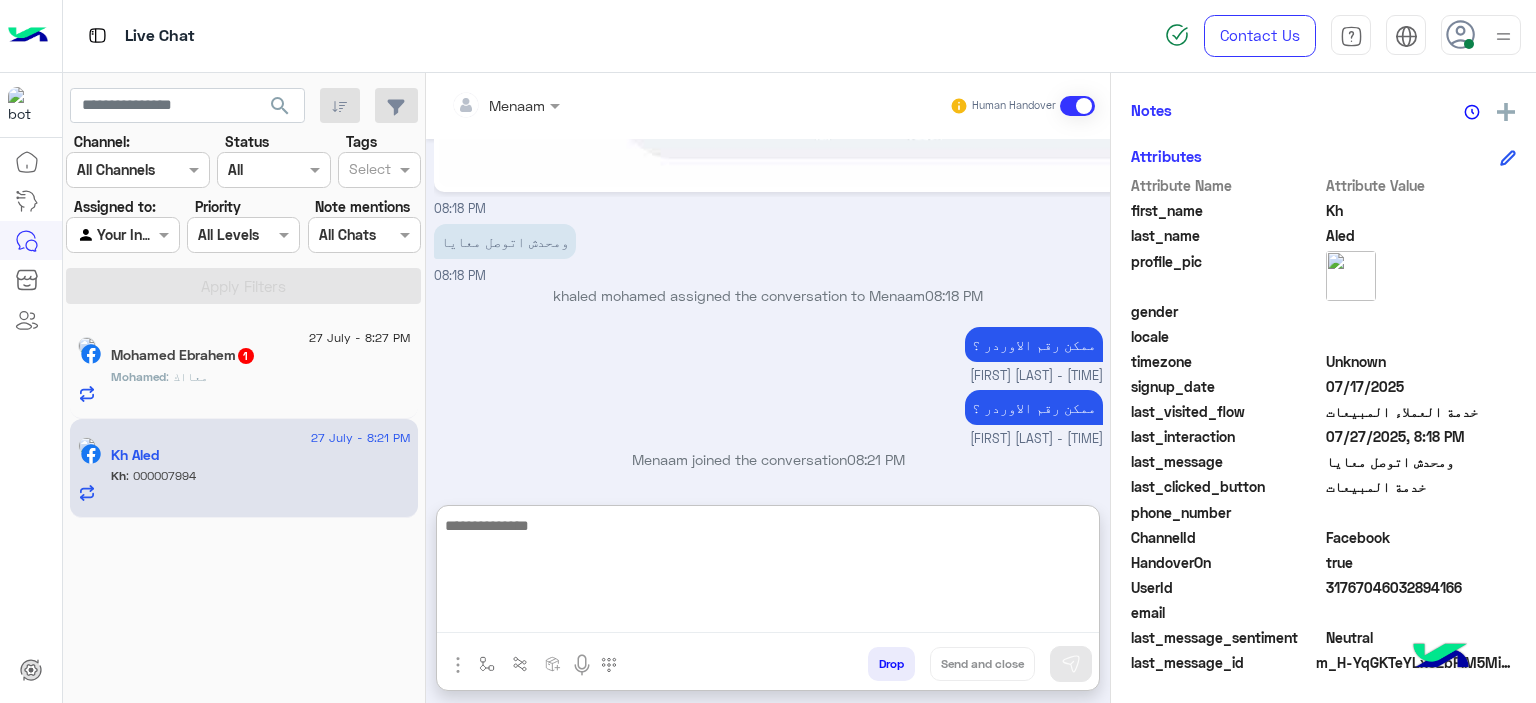 scroll, scrollTop: 4438, scrollLeft: 0, axis: vertical 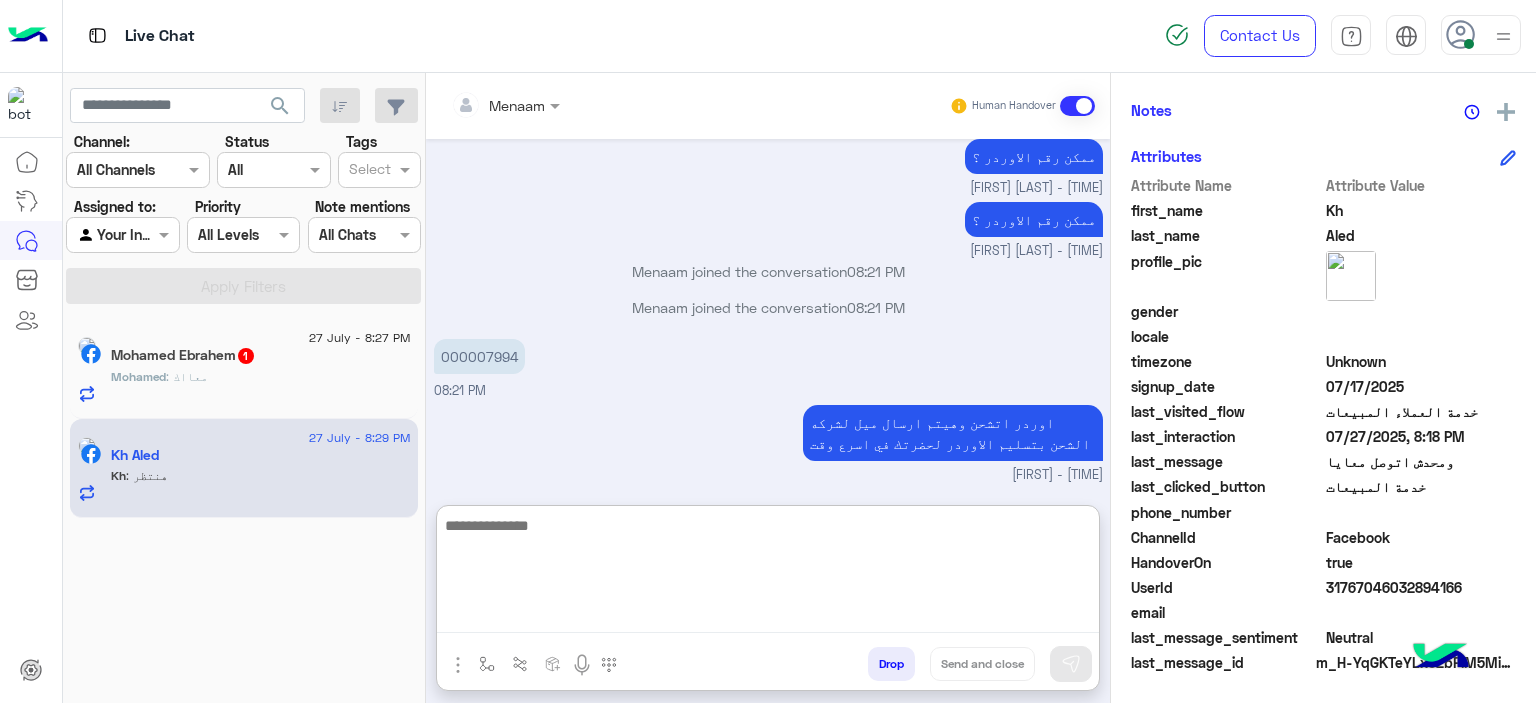 click at bounding box center (768, 573) 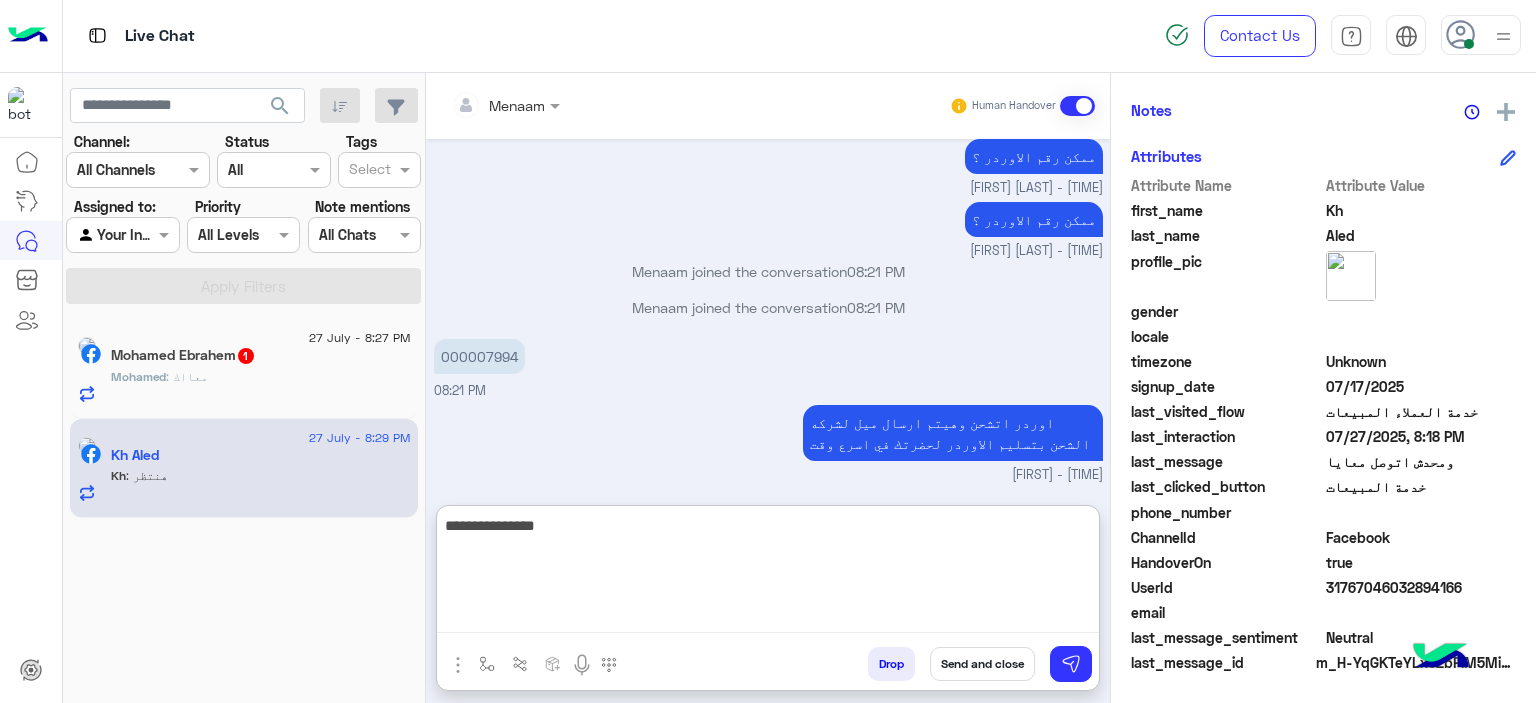 type on "**********" 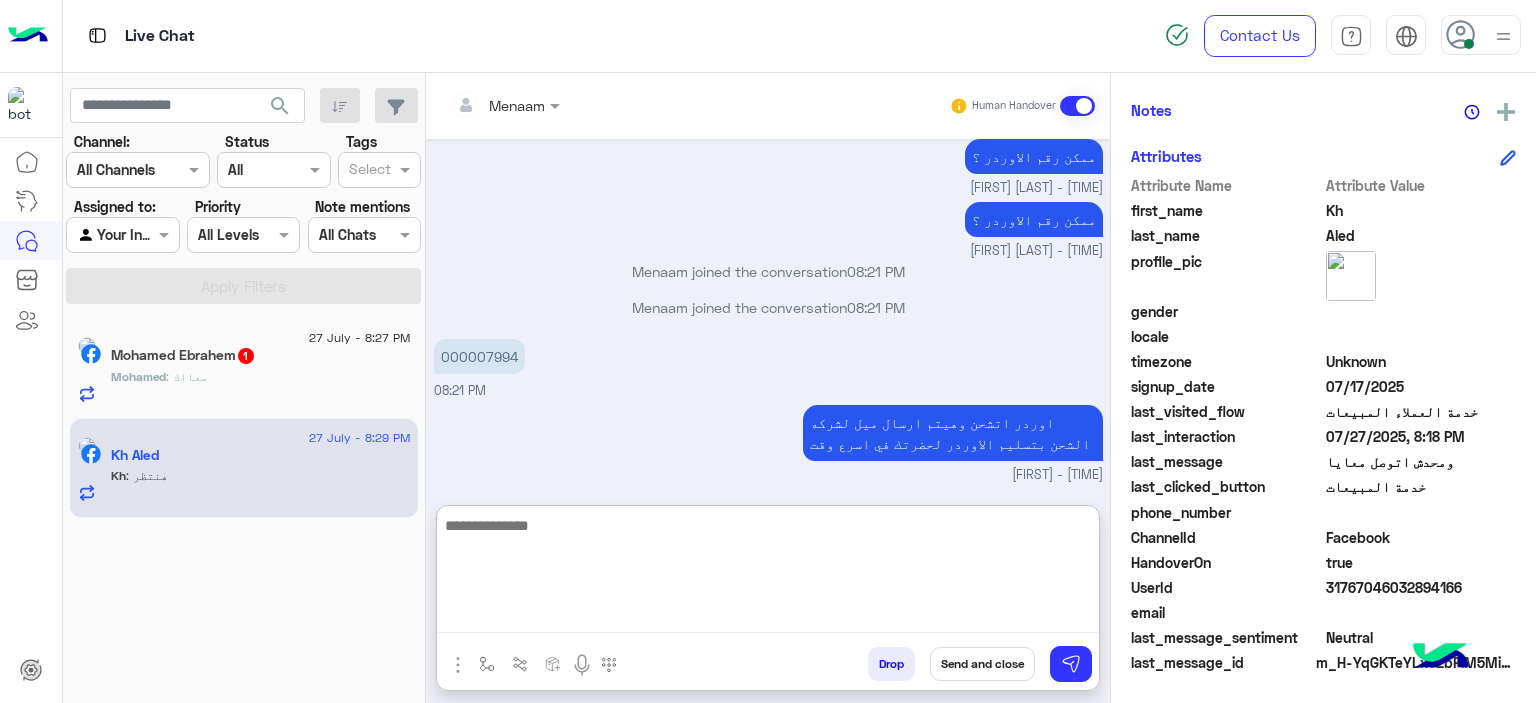 scroll, scrollTop: 4634, scrollLeft: 0, axis: vertical 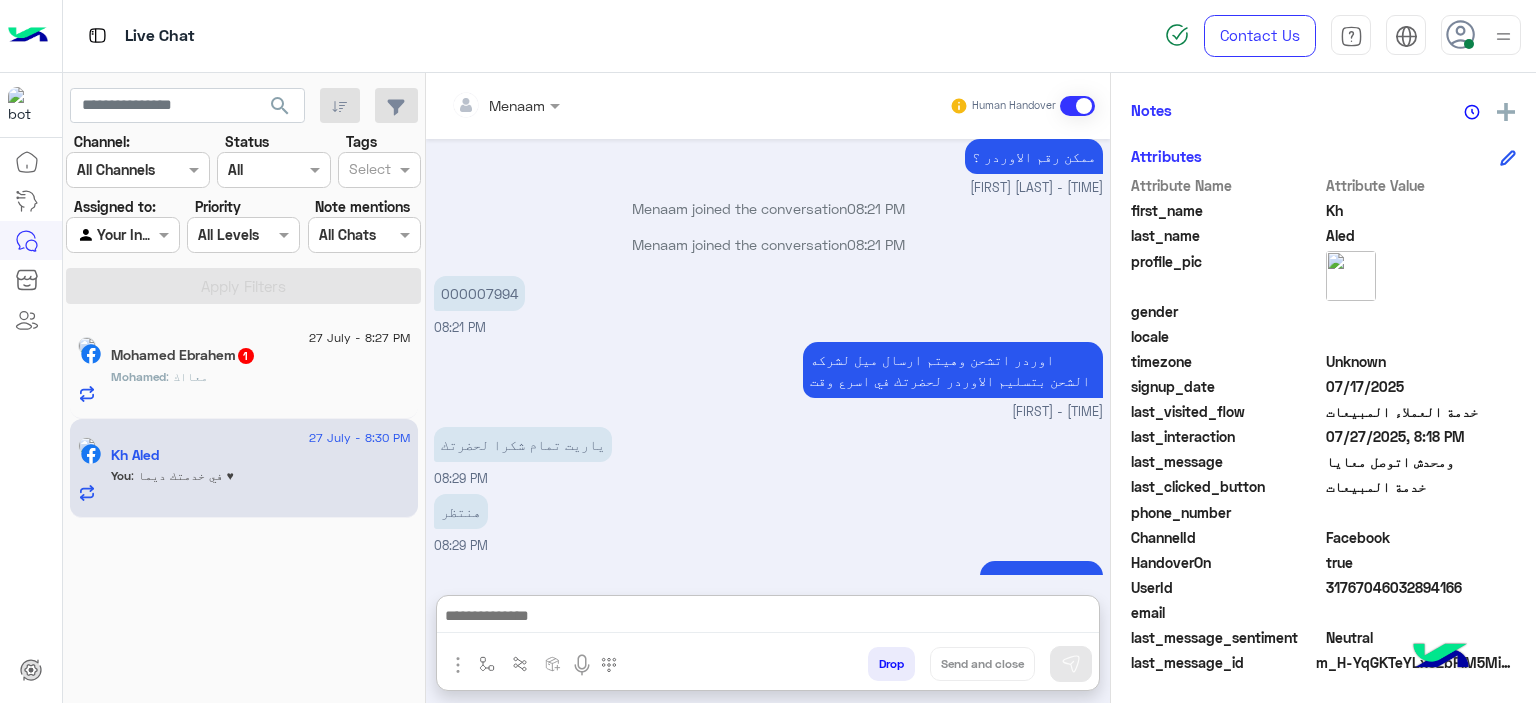 click on "Drop" at bounding box center (891, 664) 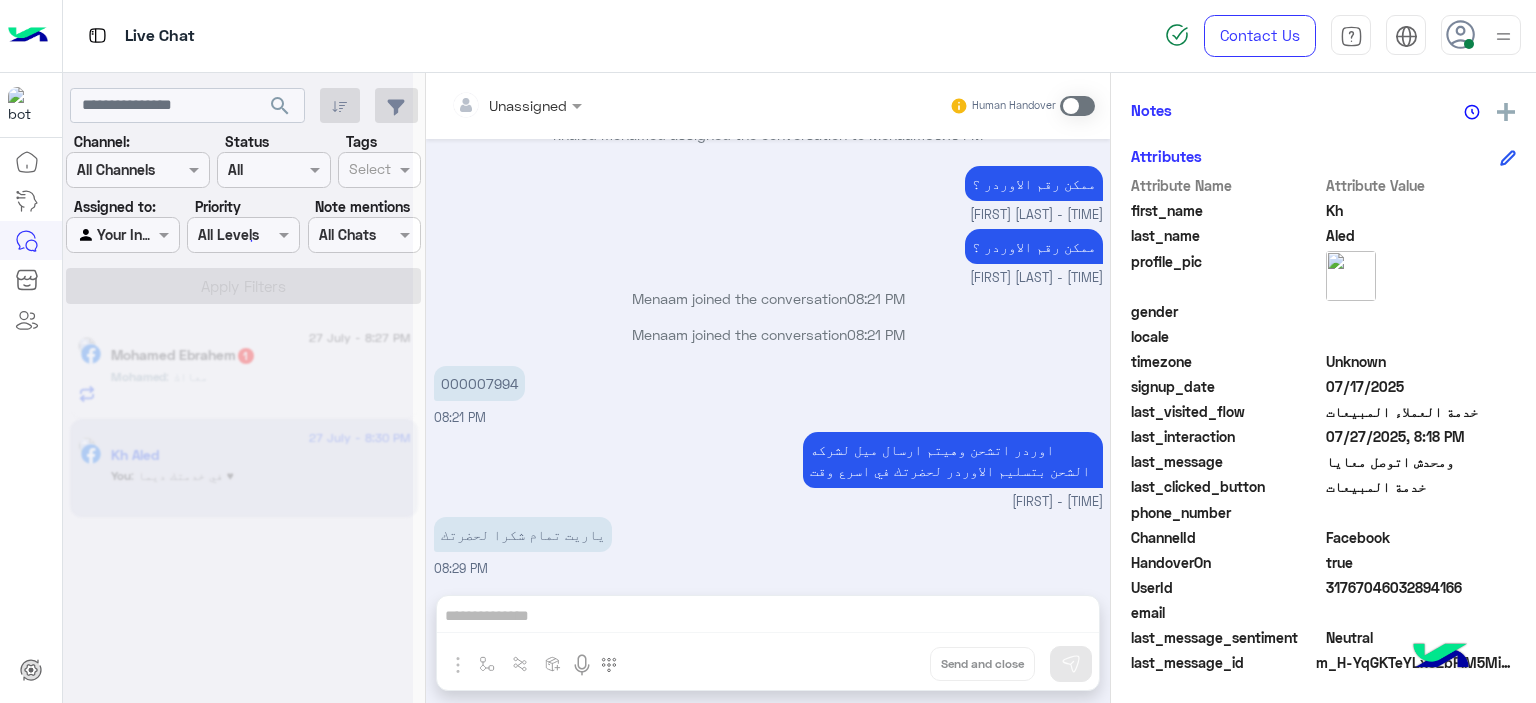 scroll, scrollTop: 4580, scrollLeft: 0, axis: vertical 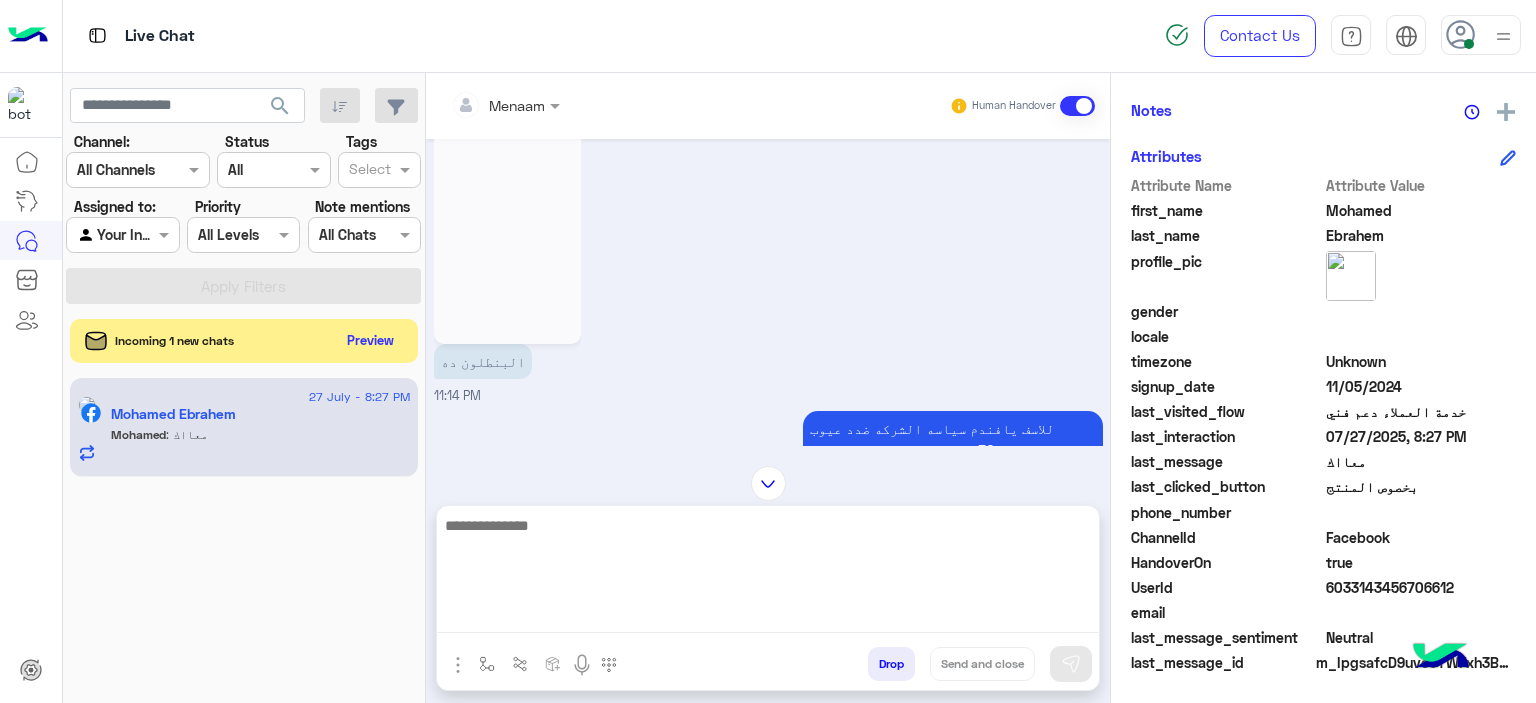 click at bounding box center (768, 573) 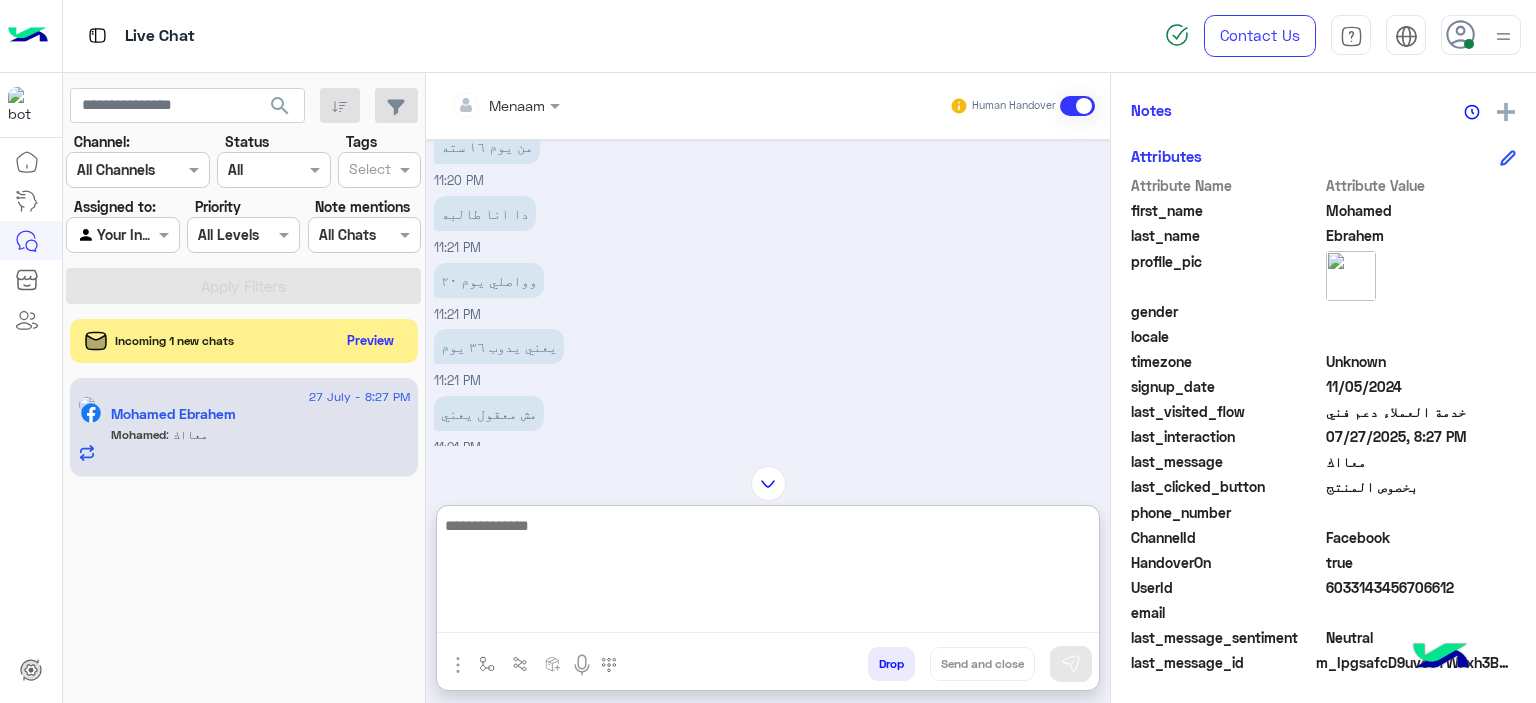 scroll, scrollTop: 2439, scrollLeft: 0, axis: vertical 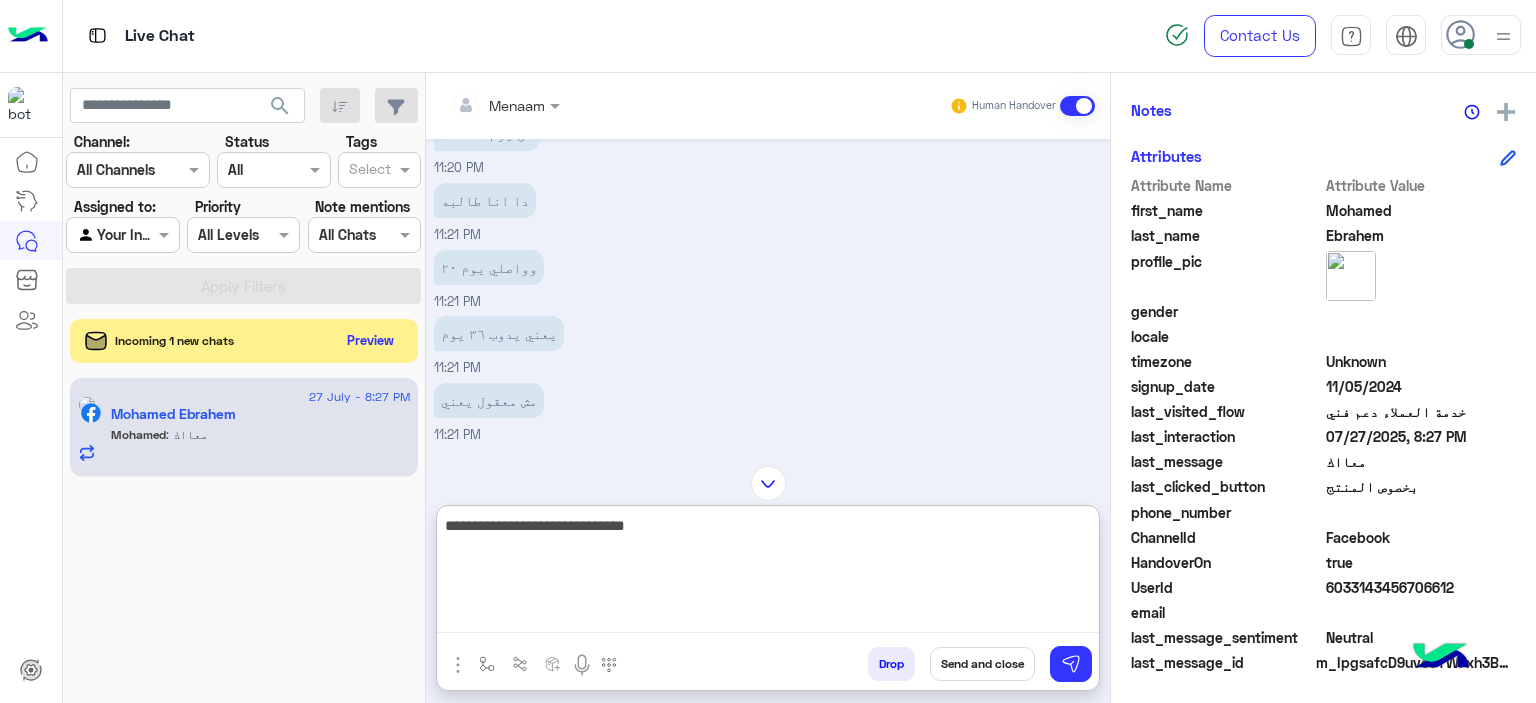 type on "**********" 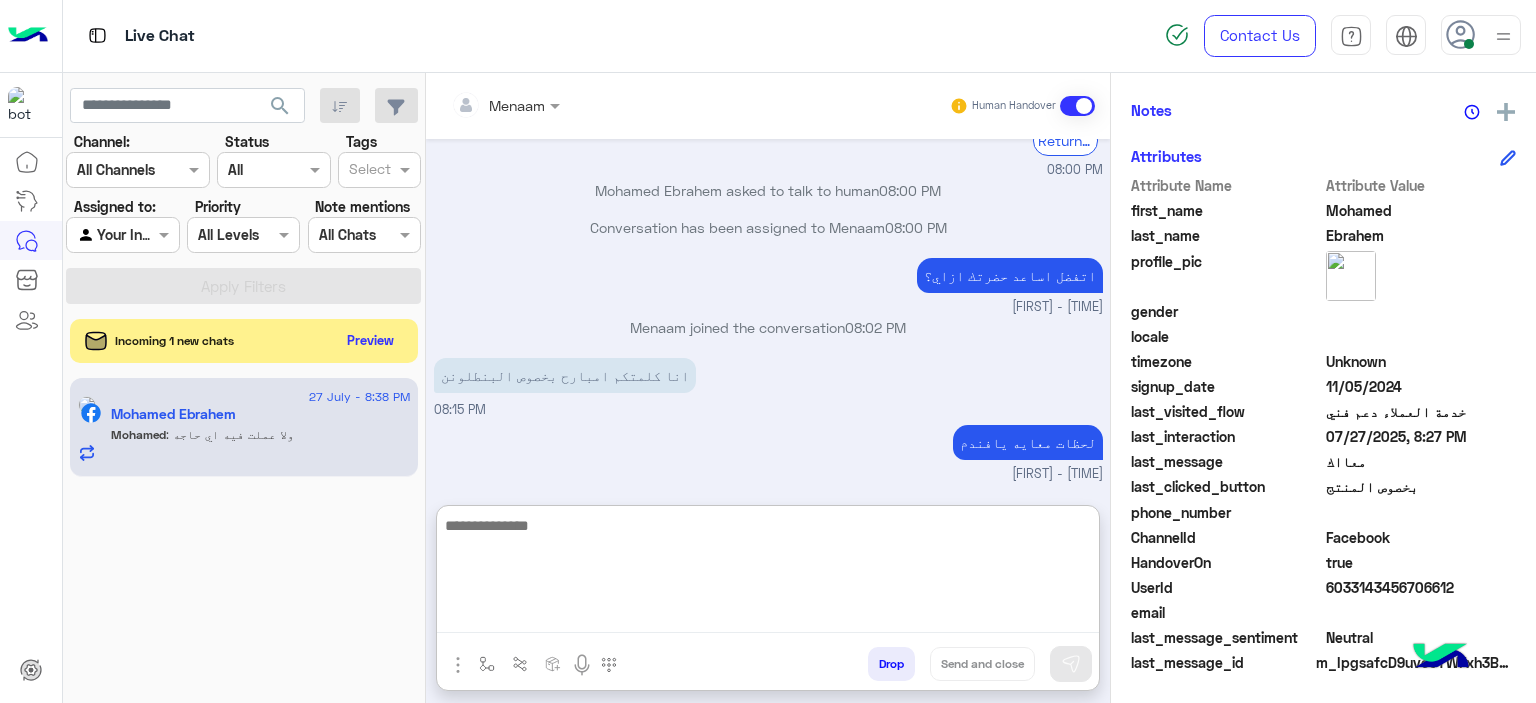 scroll, scrollTop: 9432, scrollLeft: 0, axis: vertical 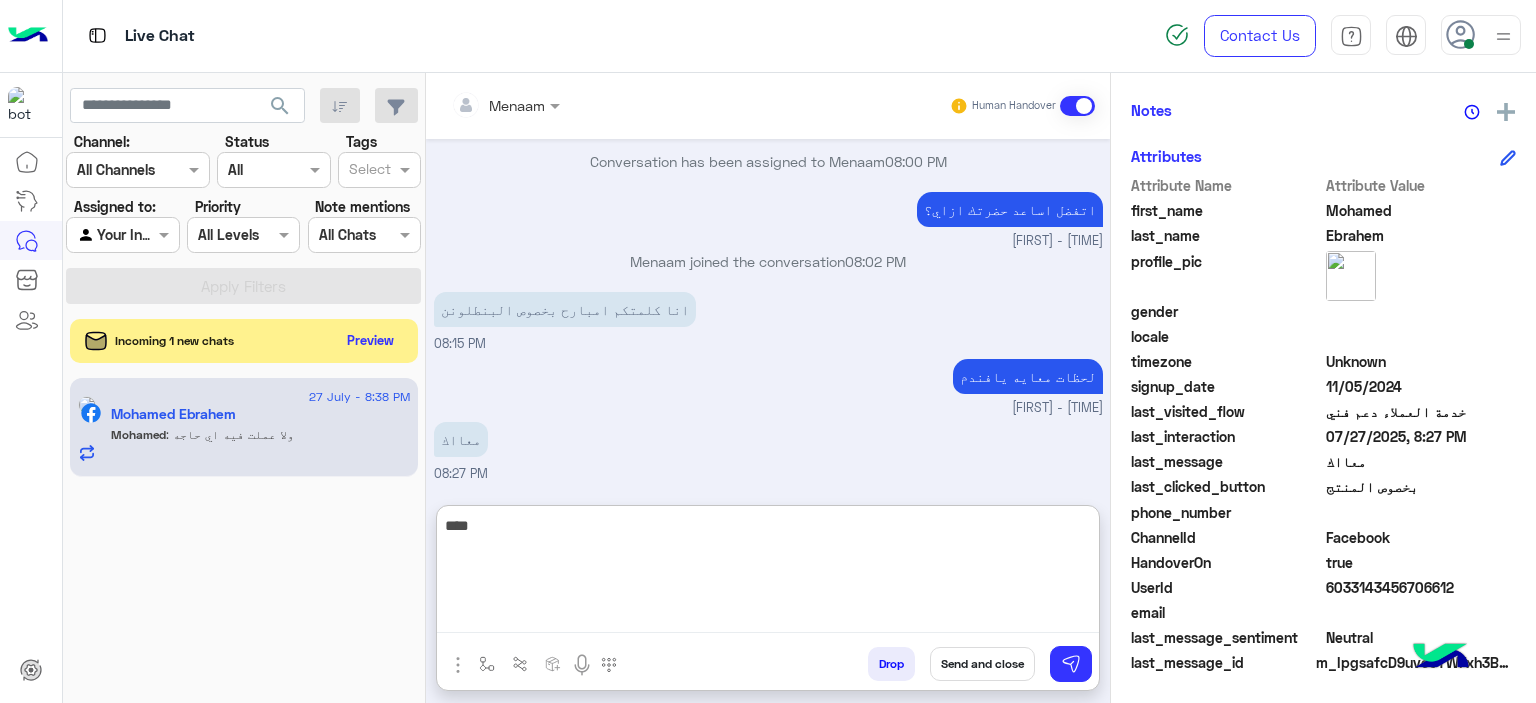 type on "****" 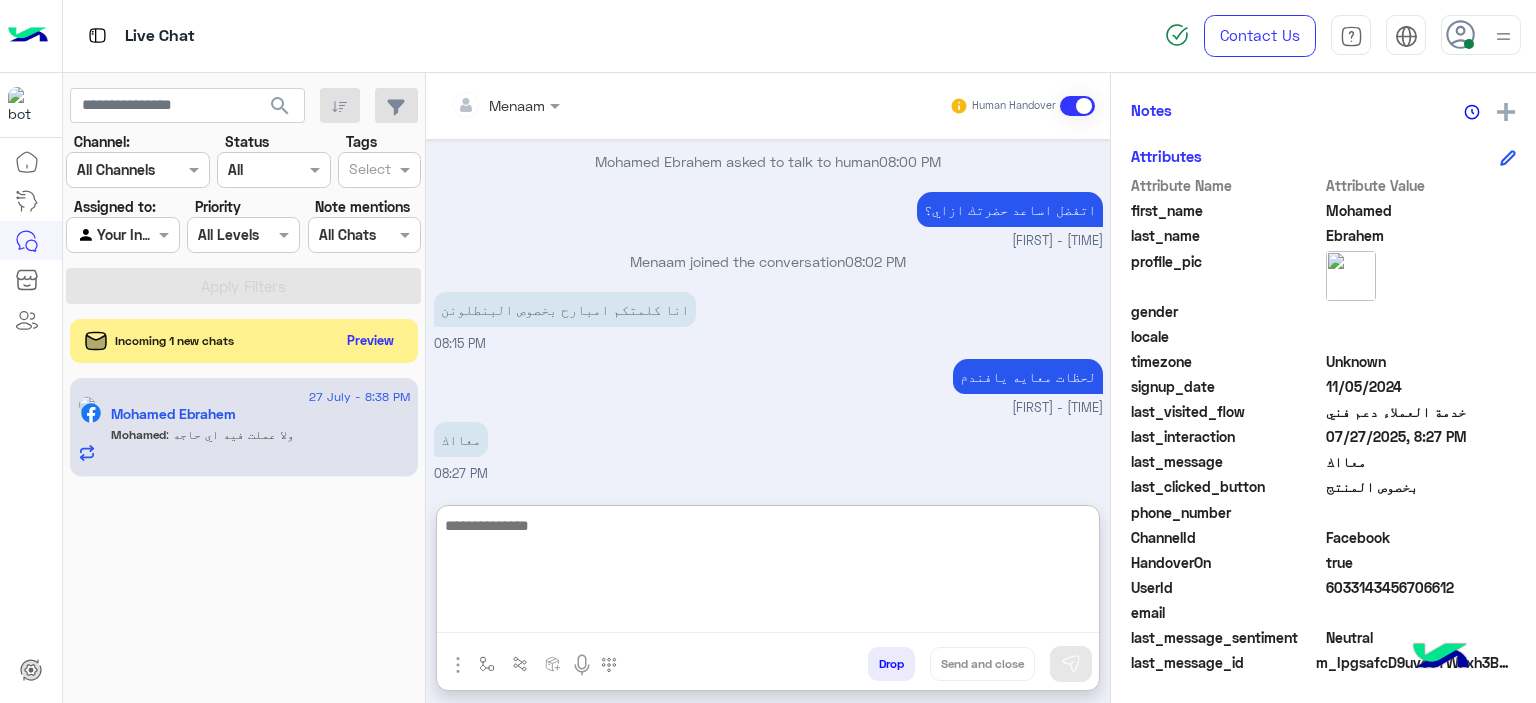 scroll, scrollTop: 9496, scrollLeft: 0, axis: vertical 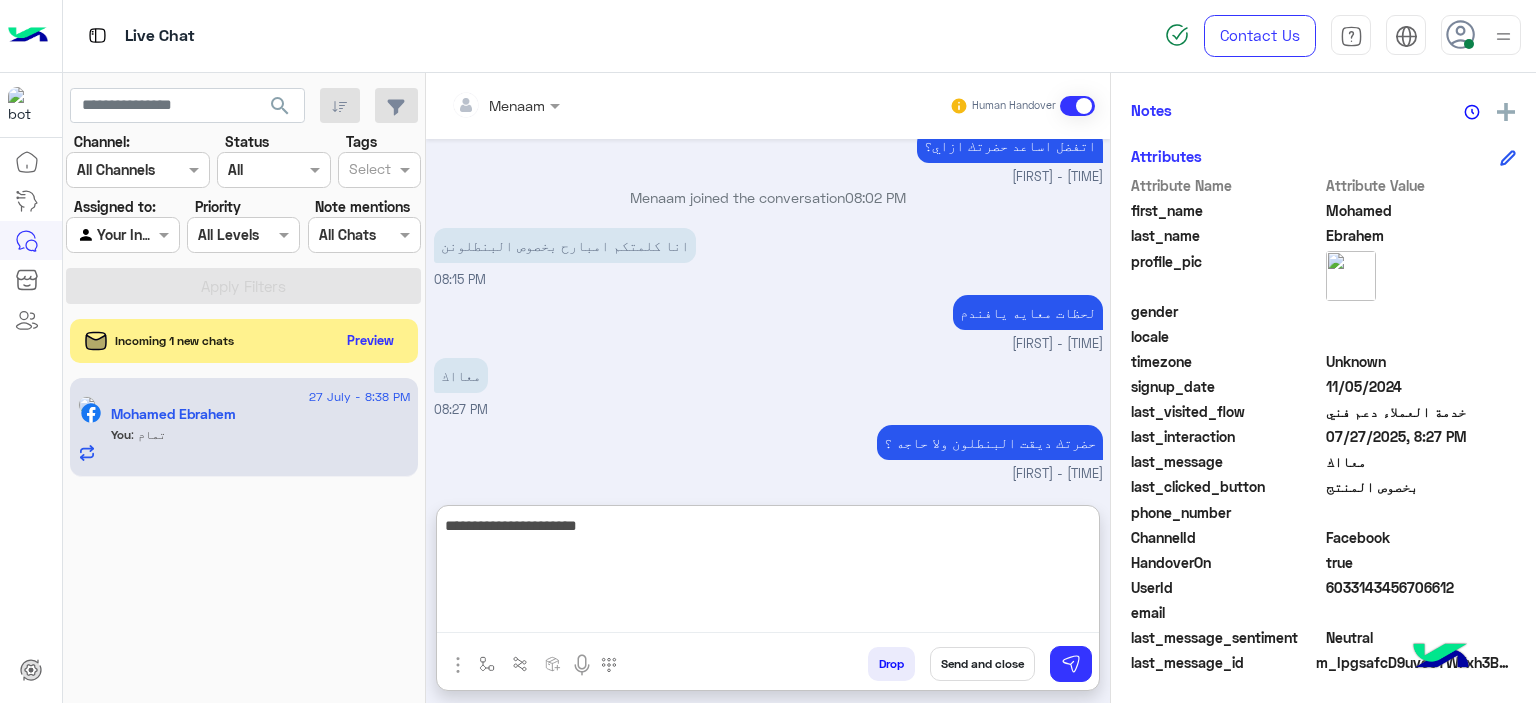 type on "**********" 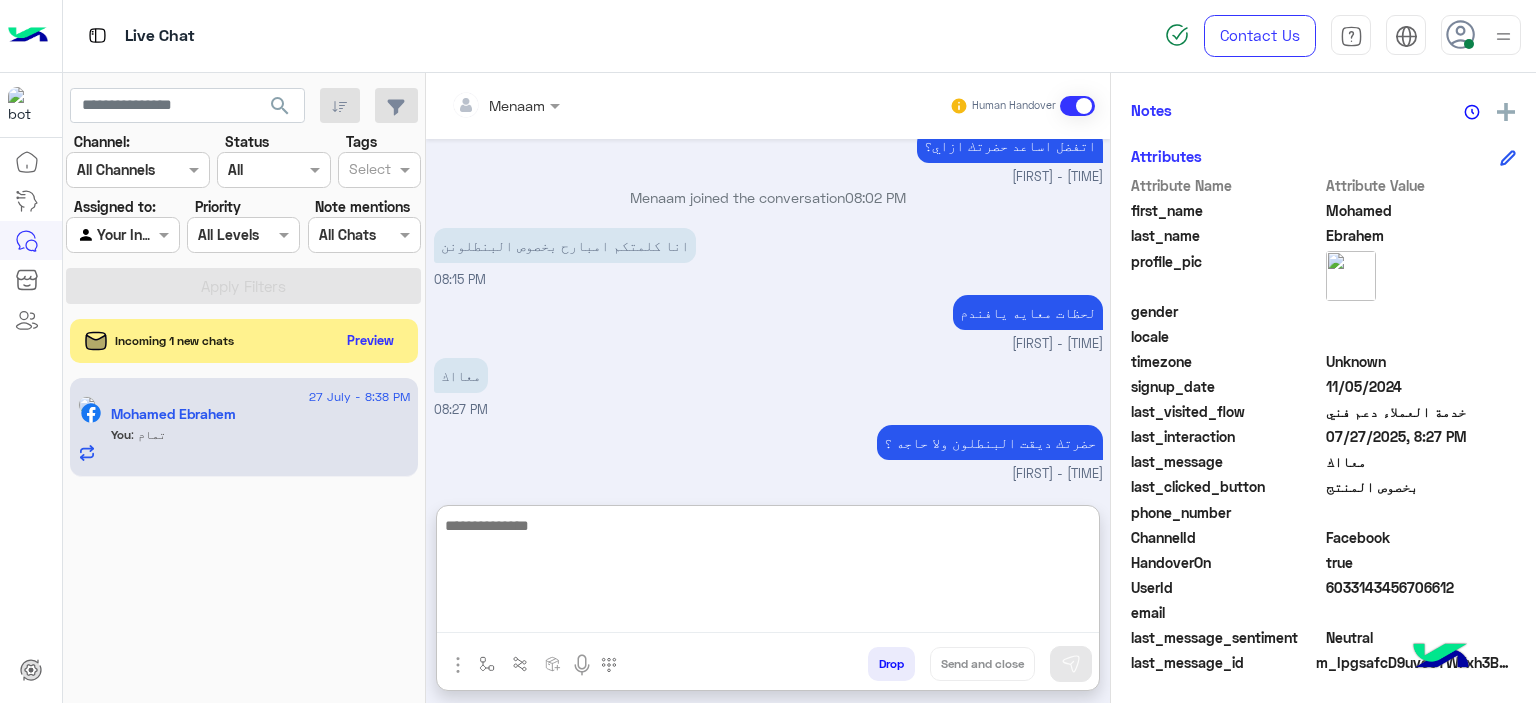 scroll, scrollTop: 9560, scrollLeft: 0, axis: vertical 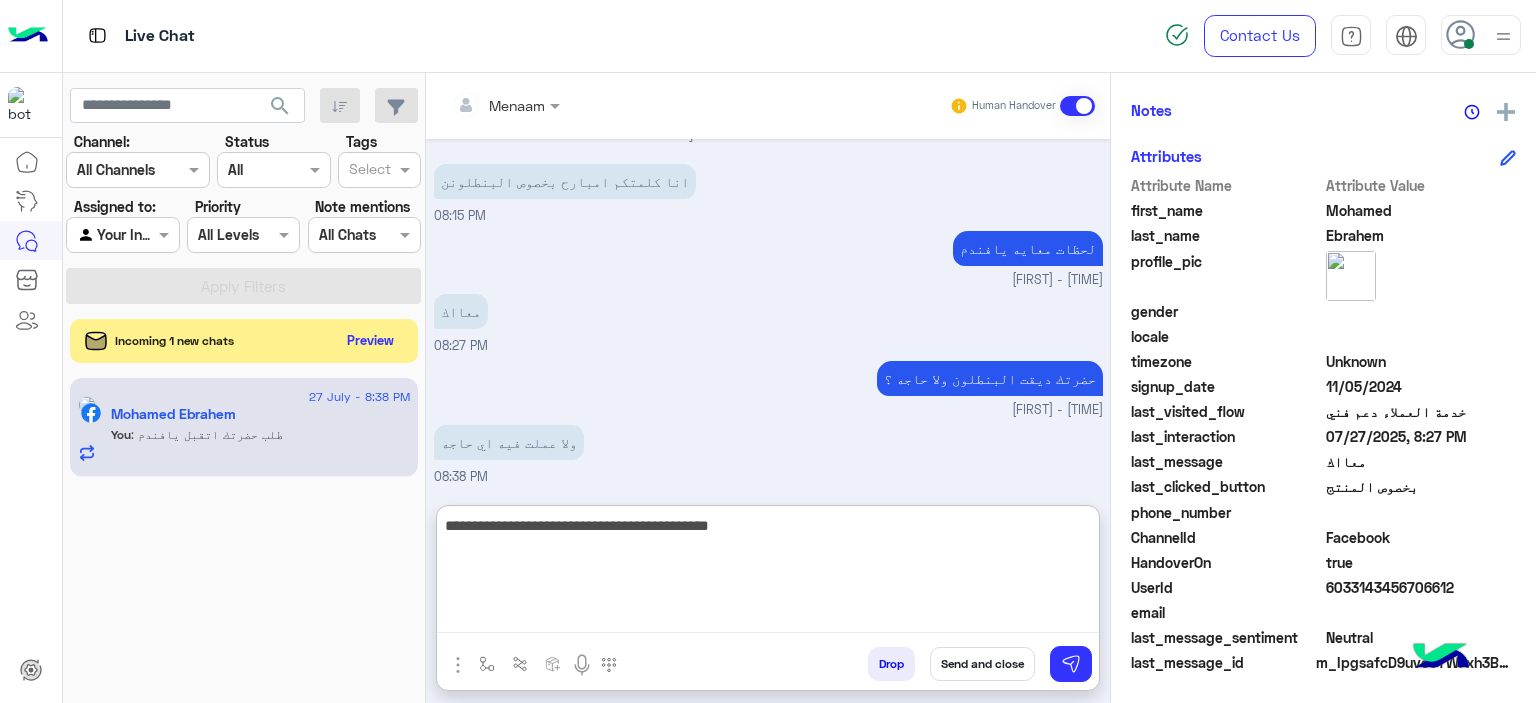 type on "**********" 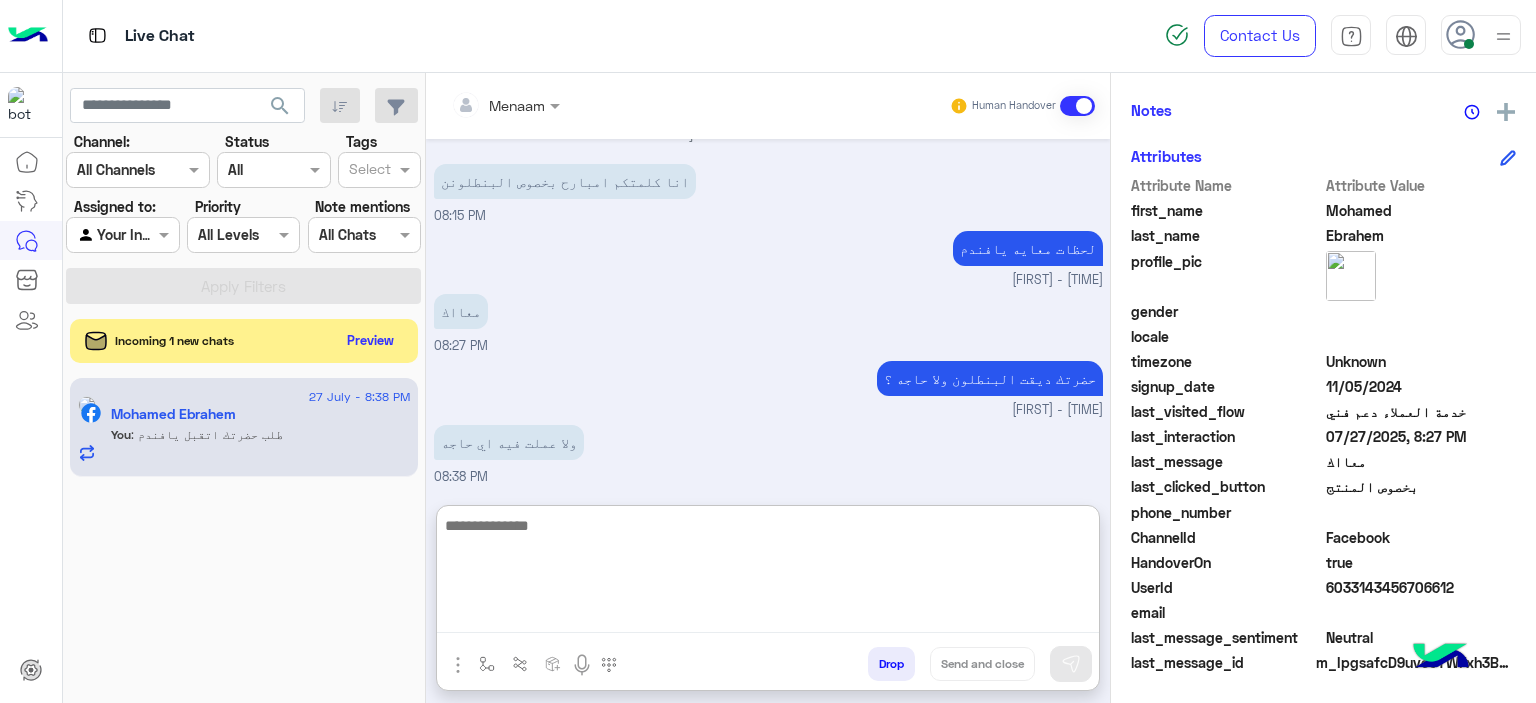 scroll, scrollTop: 9624, scrollLeft: 0, axis: vertical 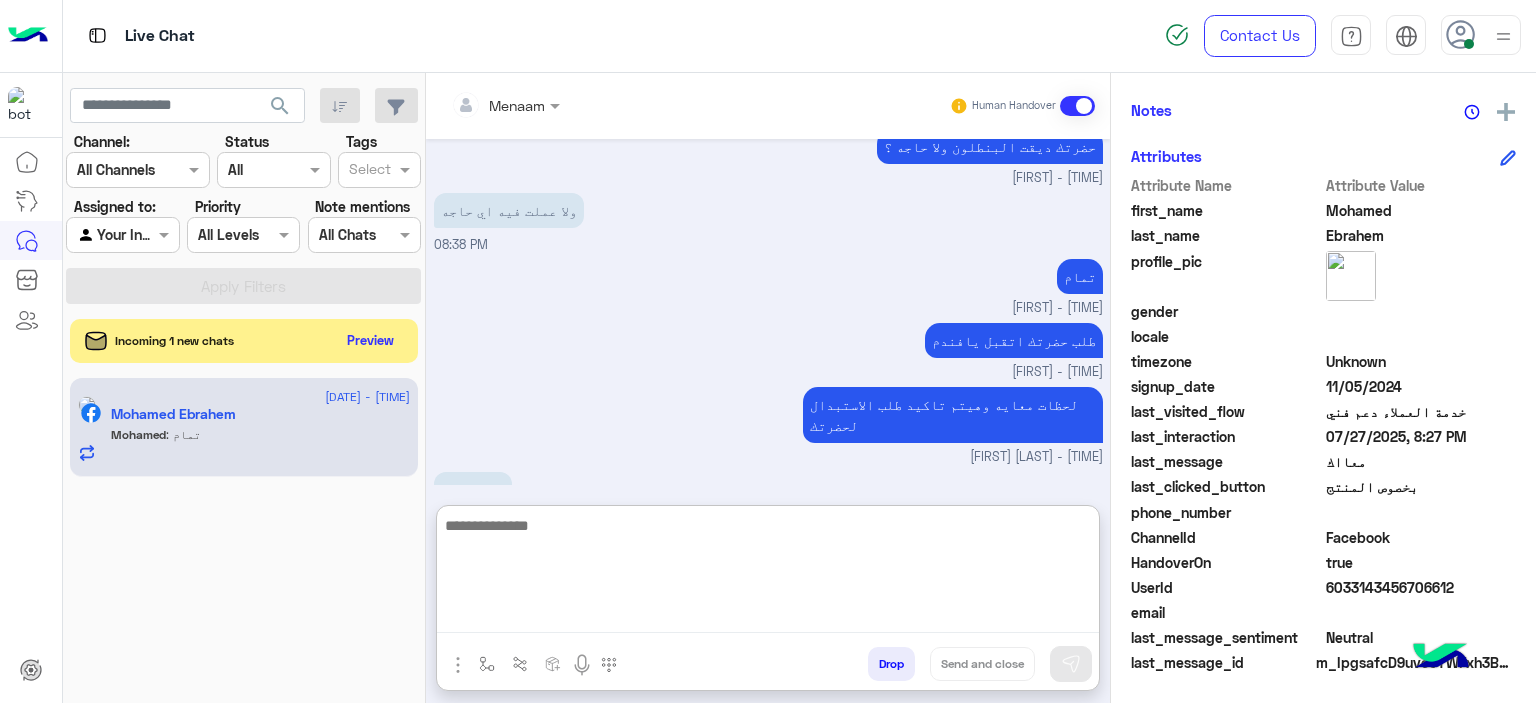 click at bounding box center (768, 573) 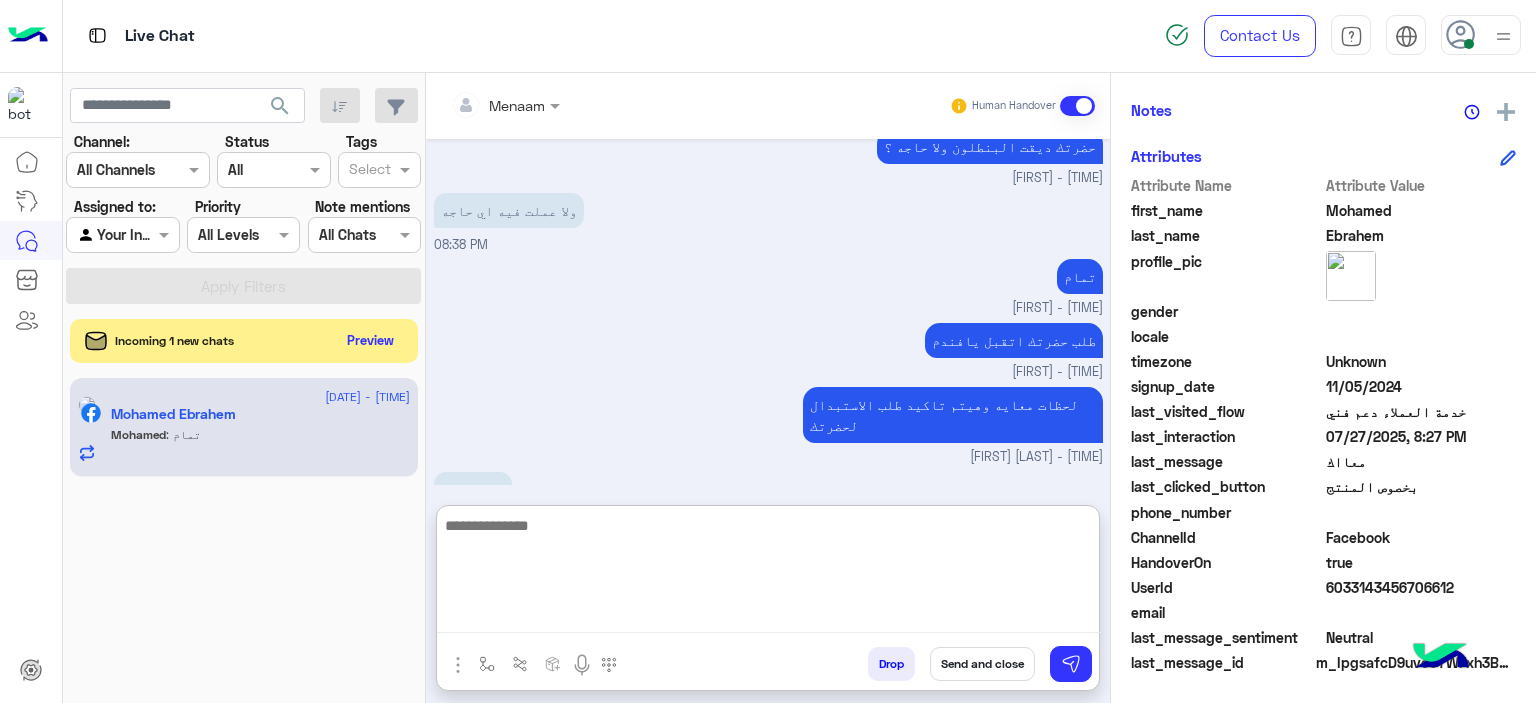 scroll, scrollTop: 0, scrollLeft: 0, axis: both 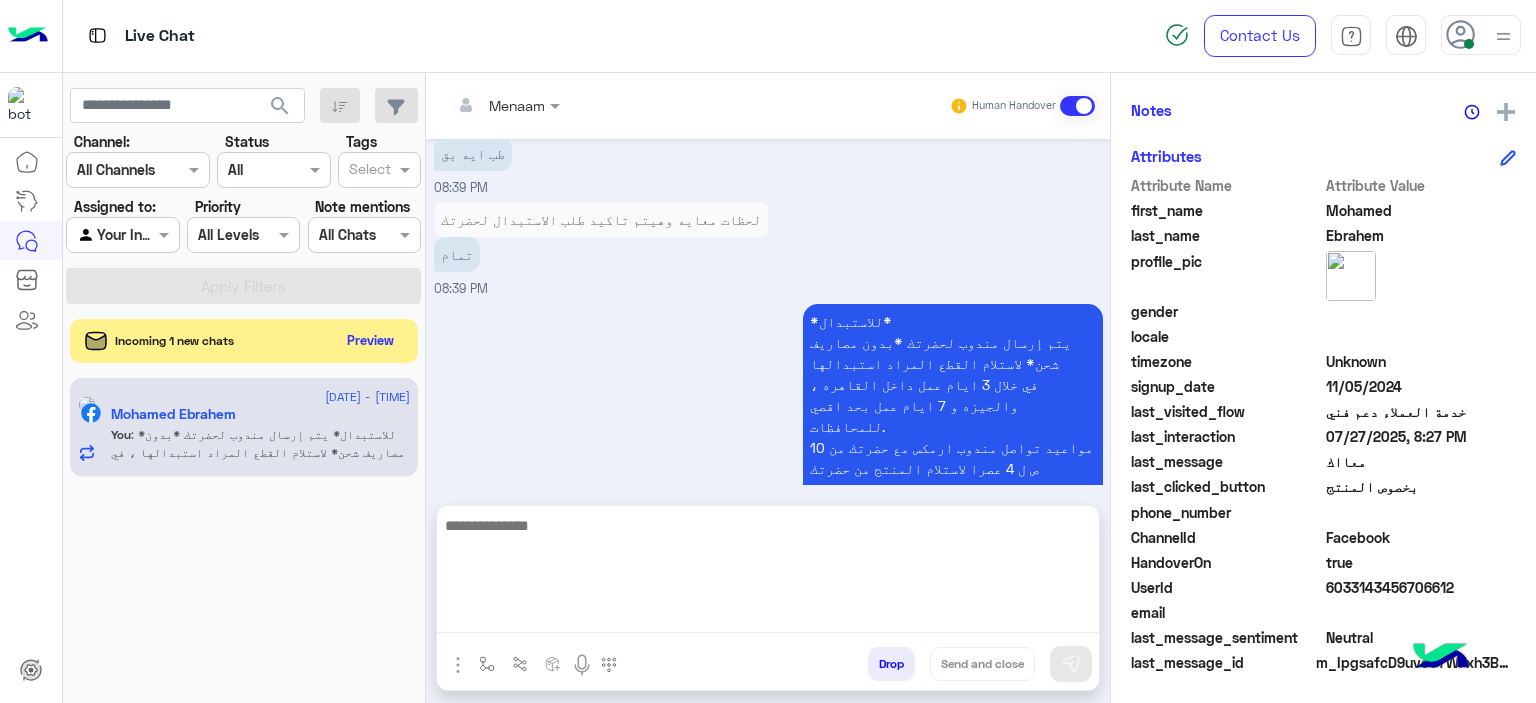click on "*للاستبدال* يتم إرسال مندوب لحضرتك *بدون مصاريف شحن*  لاستلام القطع المراد استبدالها ، في خلال 3 ايام عمل داخل القاهره والجيزه و 7 ايام عمل بحد اقصي للمحافظات.  مواعيد تواصل مندوب ارمكس مع حضرتك من 10 ص ل 4 عصرا لاستلام المنتج من حضرتك  بعد رجوع المنتج الي مخازن الشركه  حضرتك بتتواصل معانا لتاكيد الاوردر البديل *مع تحمل حضرتك مصاريف الشحن* تنبيه❌  ف حاله عدم التواصل مع حضرتك من قبل المندوب ف خلال المده برجاء التواصل معانا مره اخري للتواصل مع شركه الشحن  ااكد لحضرتك الطلب يافندم ؟  Menaam  -  08:39 PM" at bounding box center (768, 478) 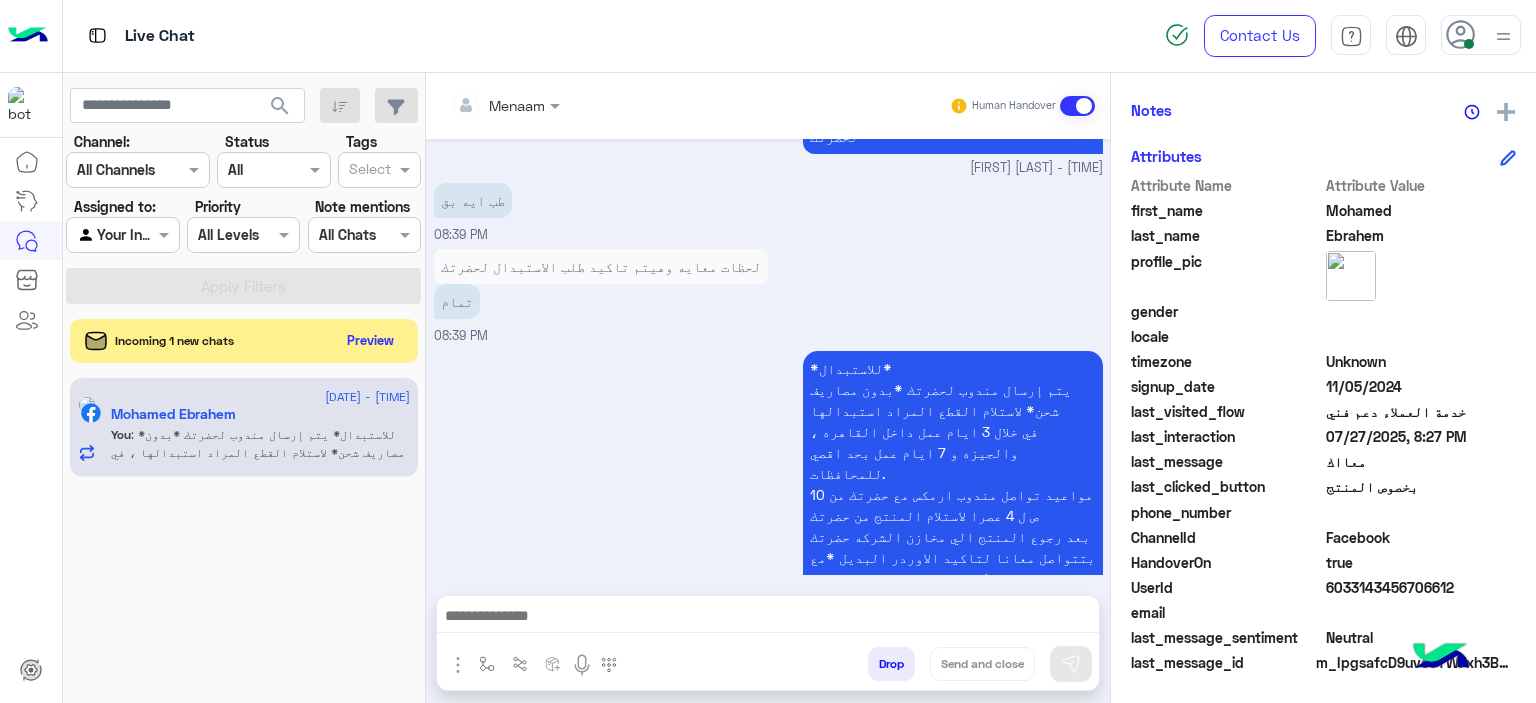 scroll, scrollTop: 10037, scrollLeft: 0, axis: vertical 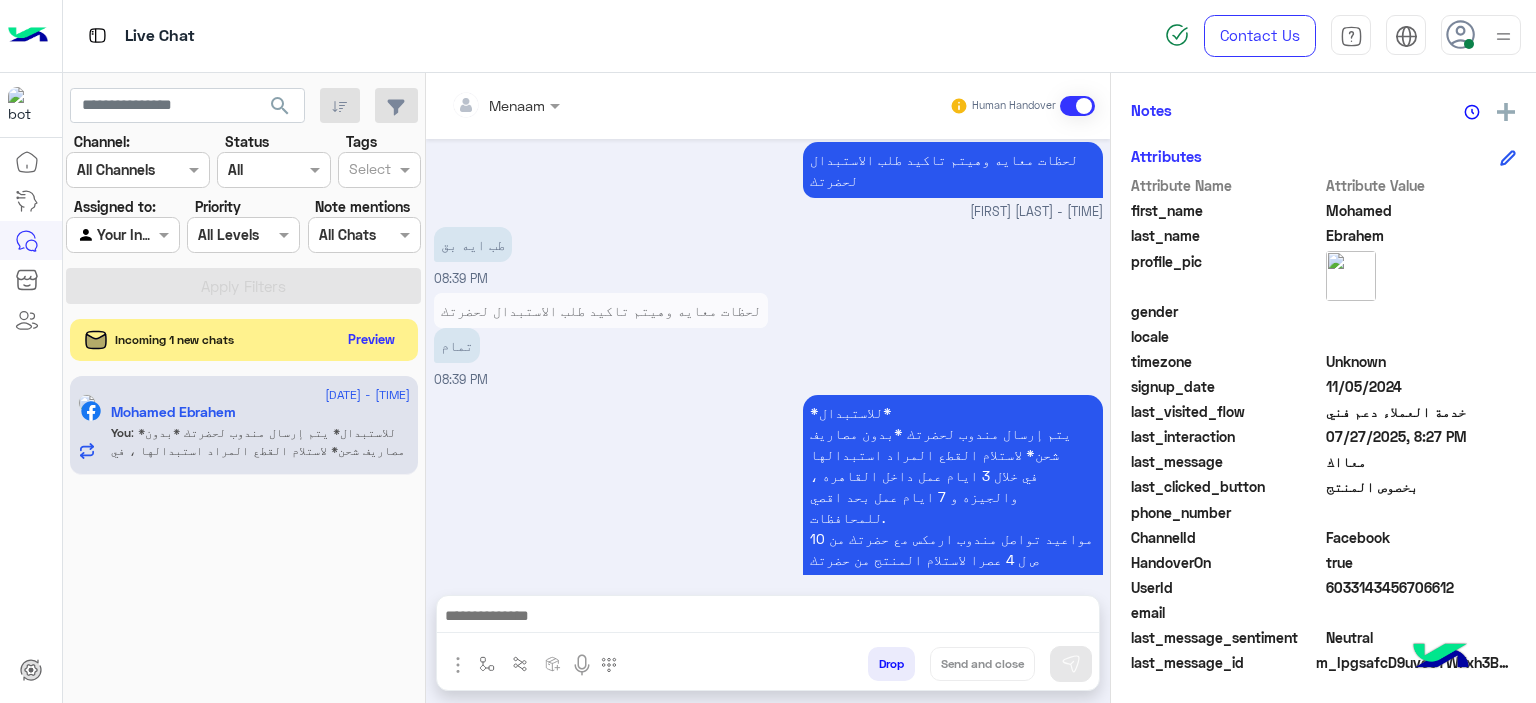 click on "Preview" 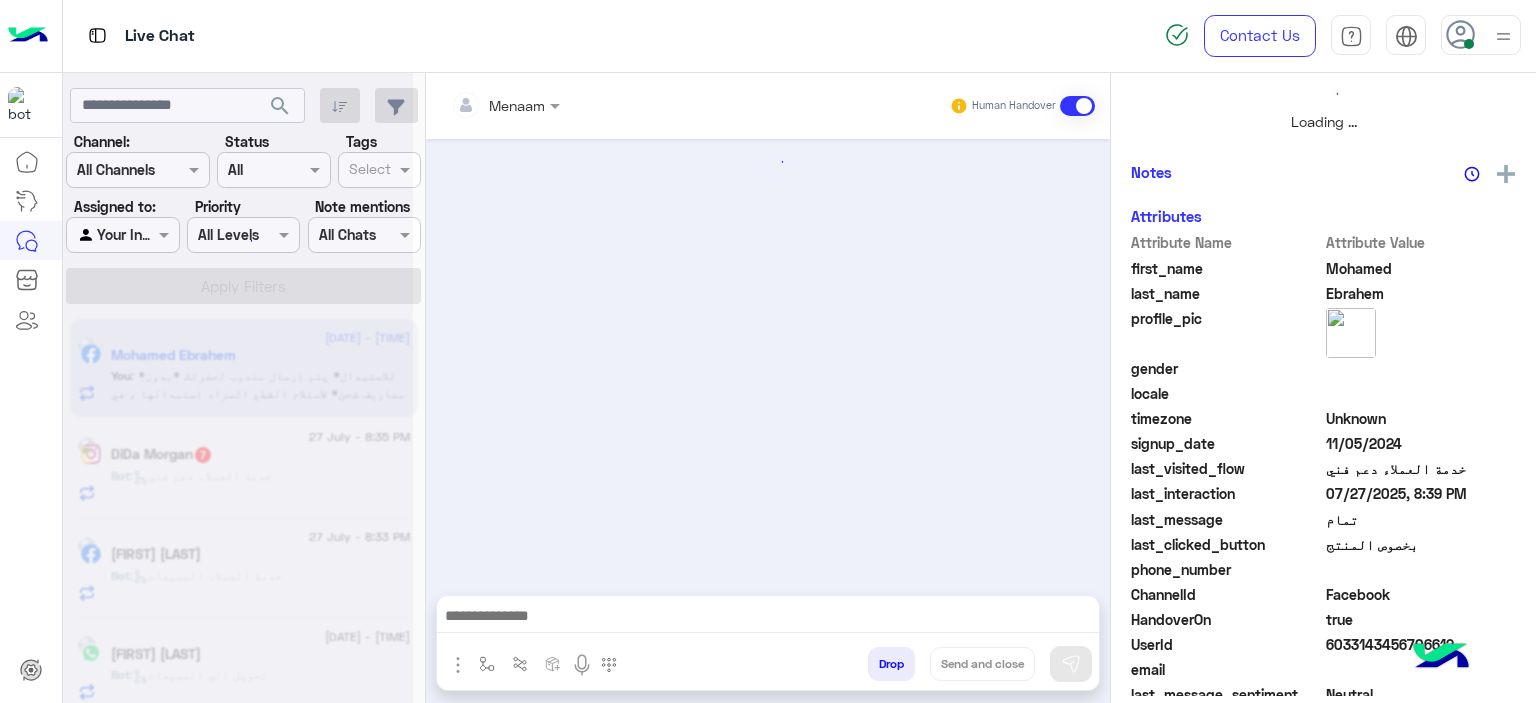 scroll, scrollTop: 514, scrollLeft: 0, axis: vertical 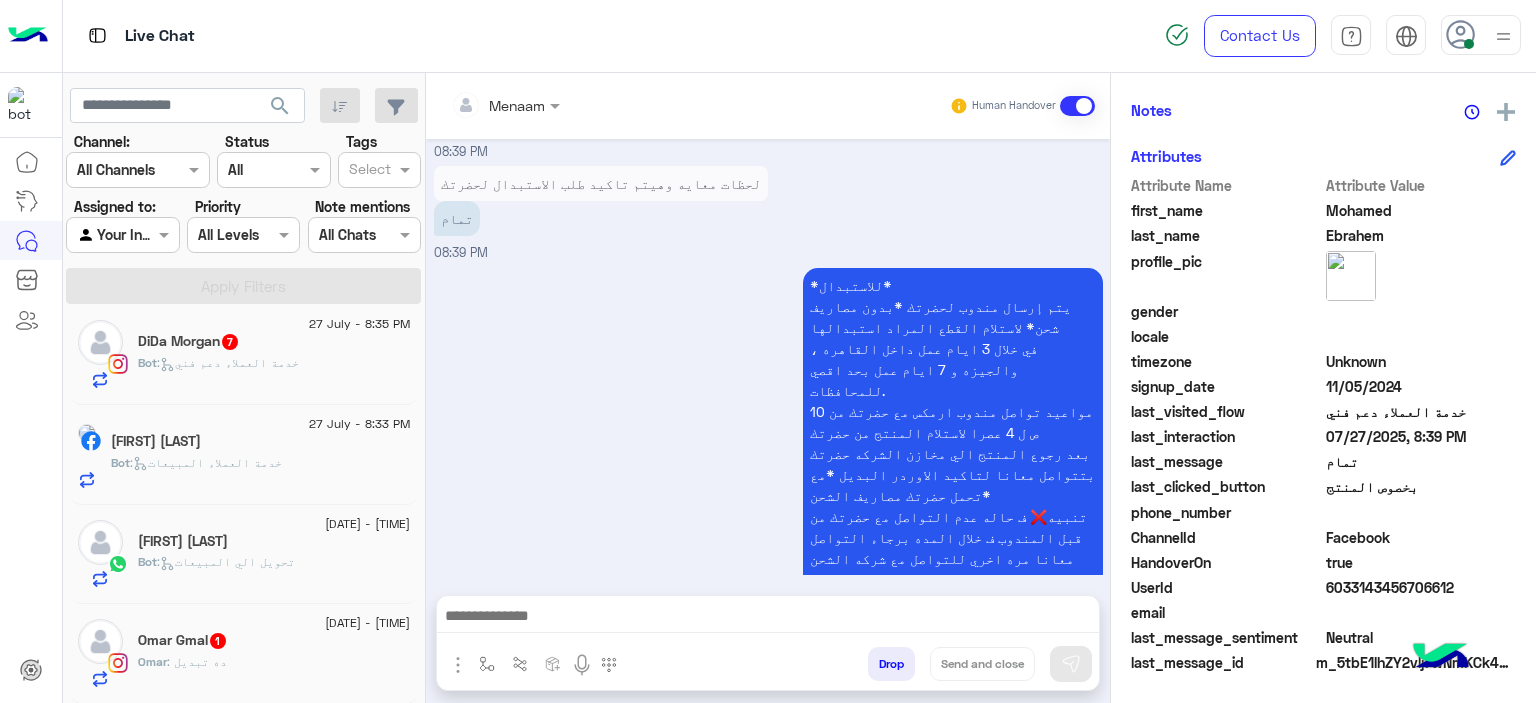 click on "Omar : ده تبديل" 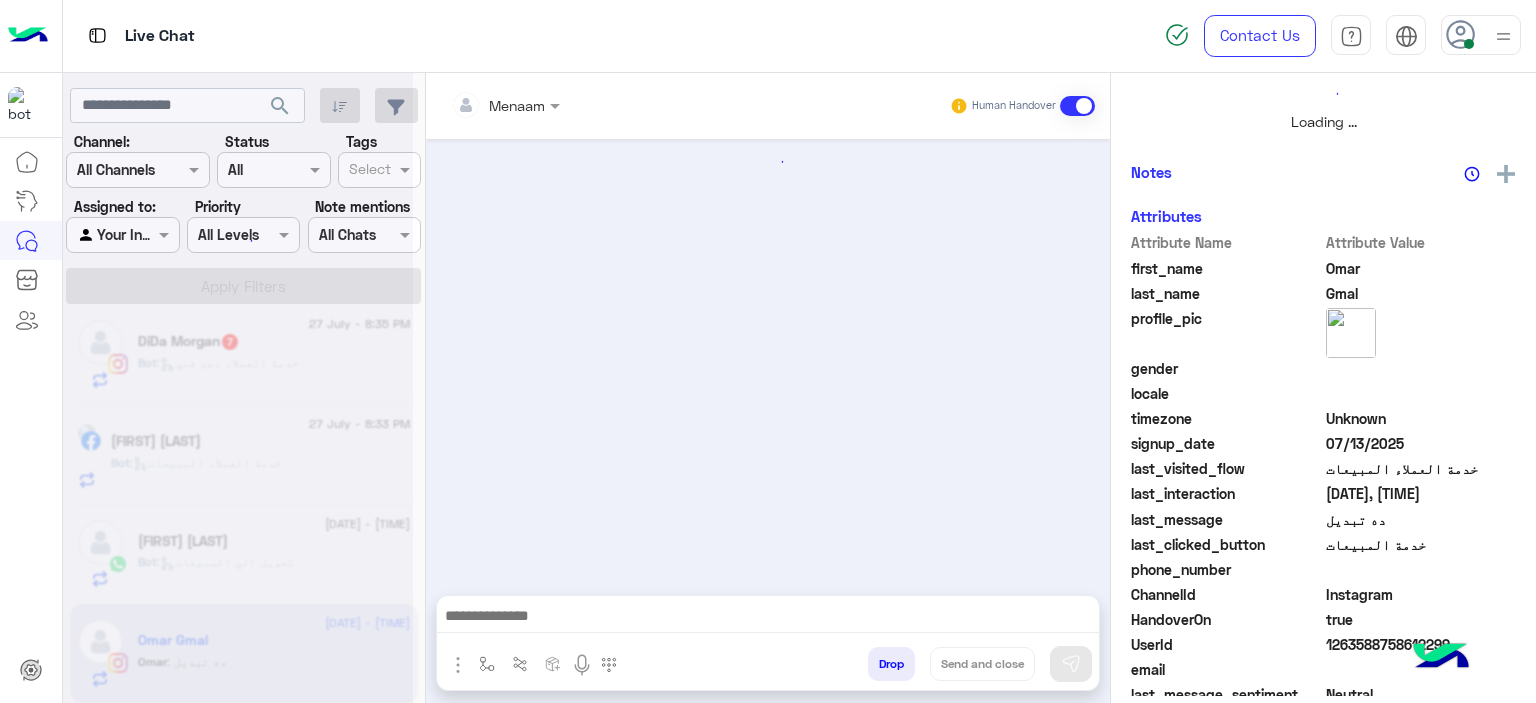 scroll, scrollTop: 514, scrollLeft: 0, axis: vertical 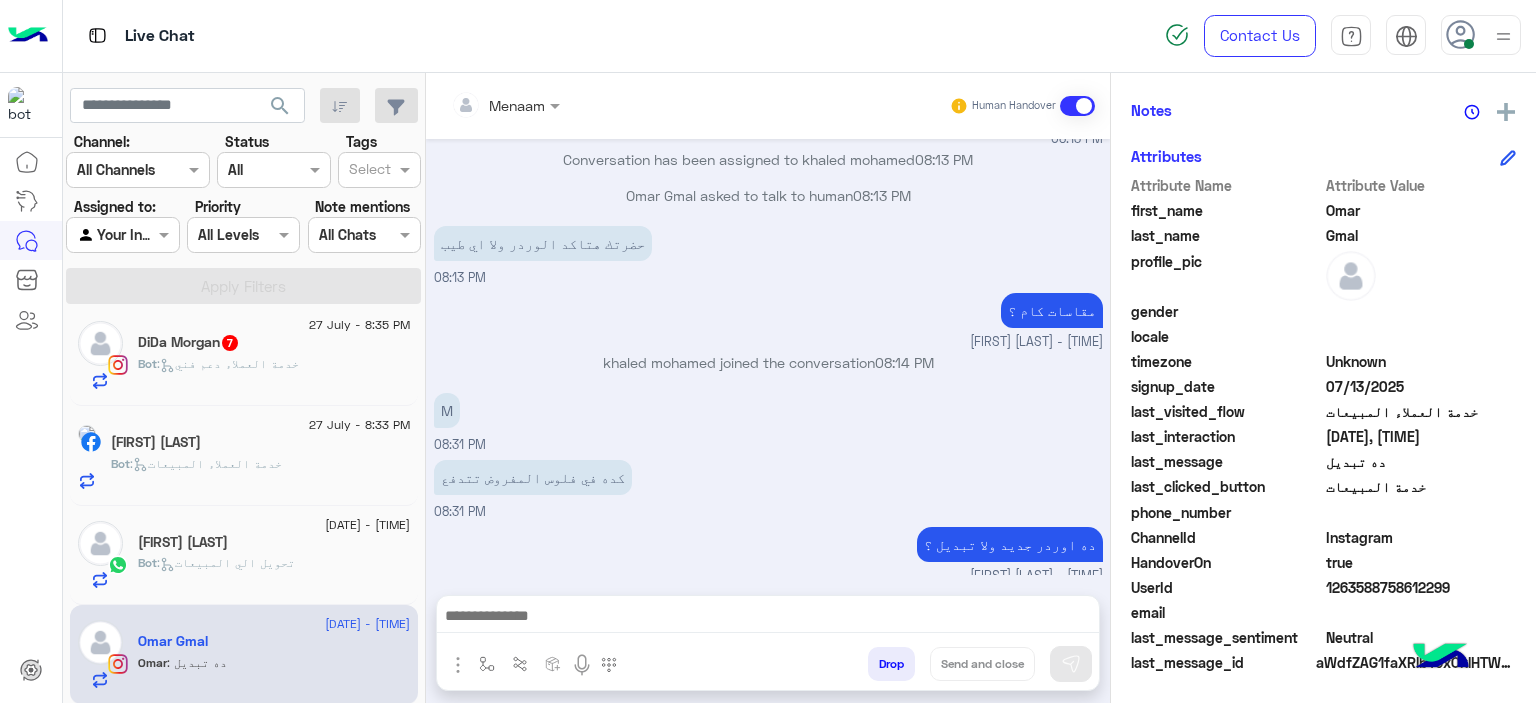 click on "Bot :   تحويل الي المبيعات" 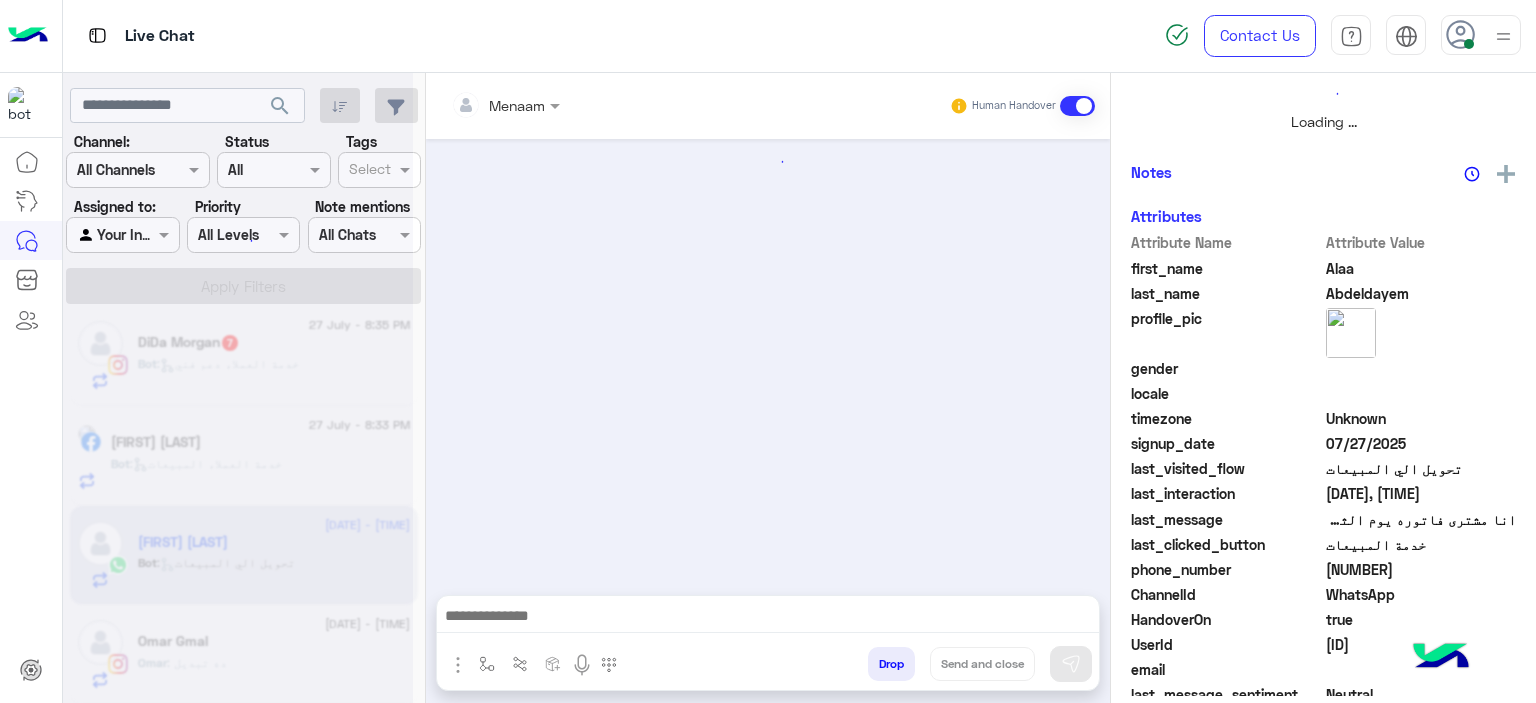 scroll, scrollTop: 514, scrollLeft: 0, axis: vertical 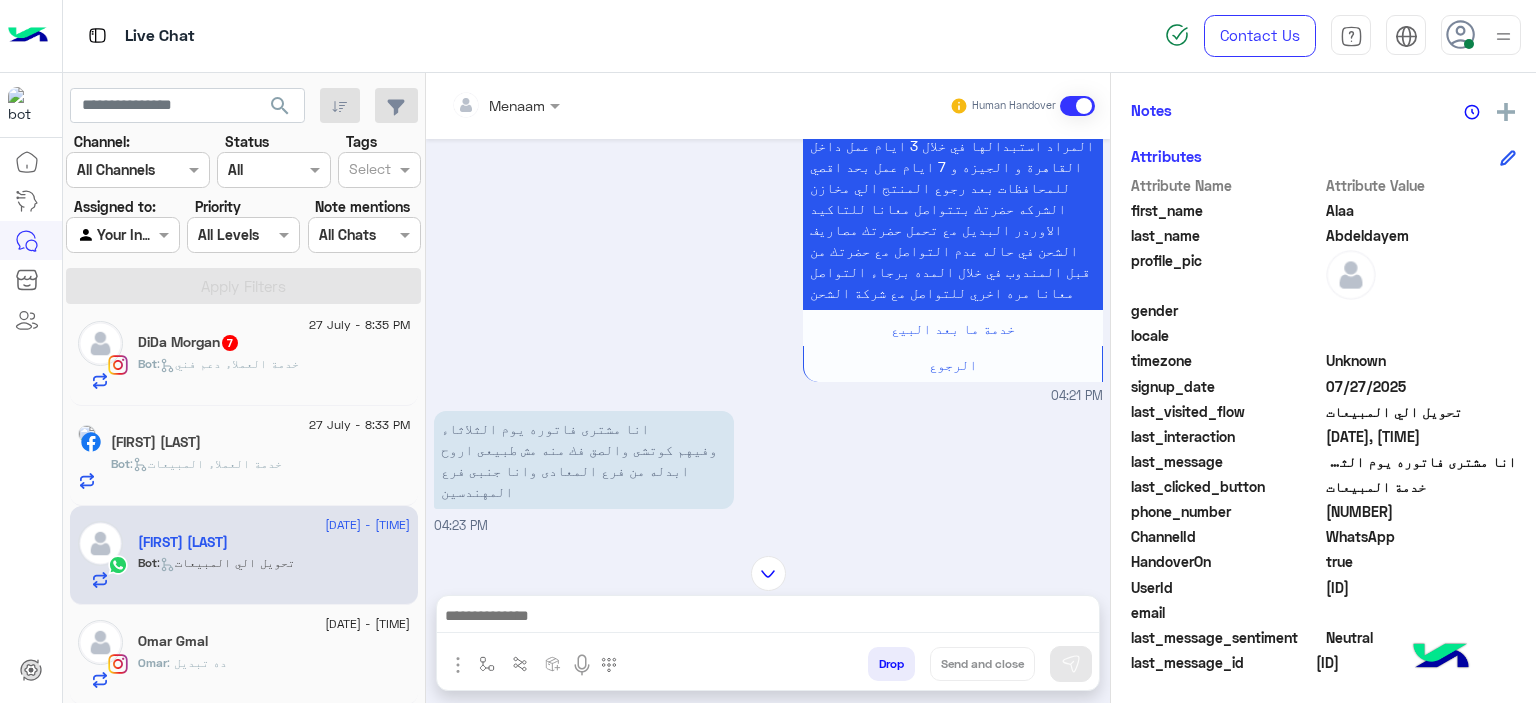 click at bounding box center [768, 618] 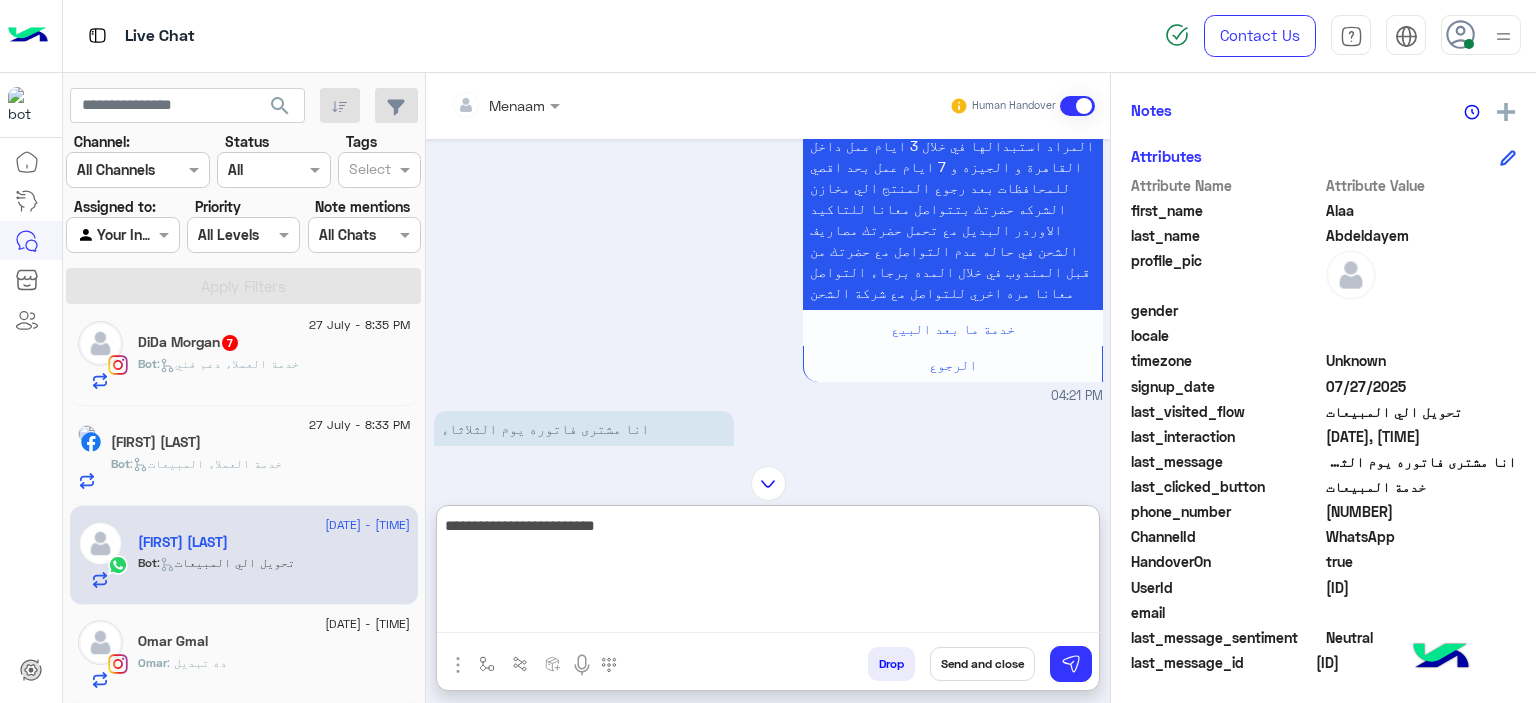 type on "**********" 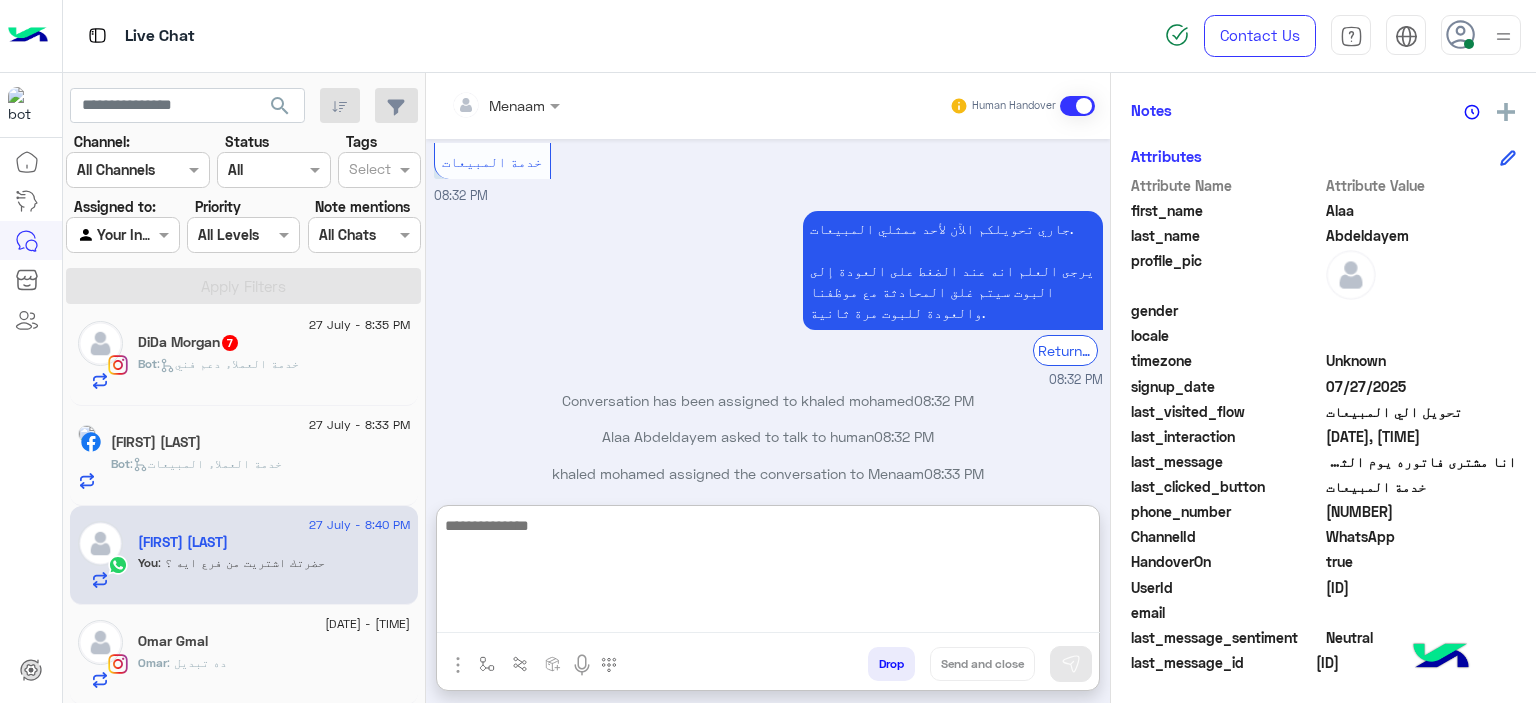 scroll, scrollTop: 2613, scrollLeft: 0, axis: vertical 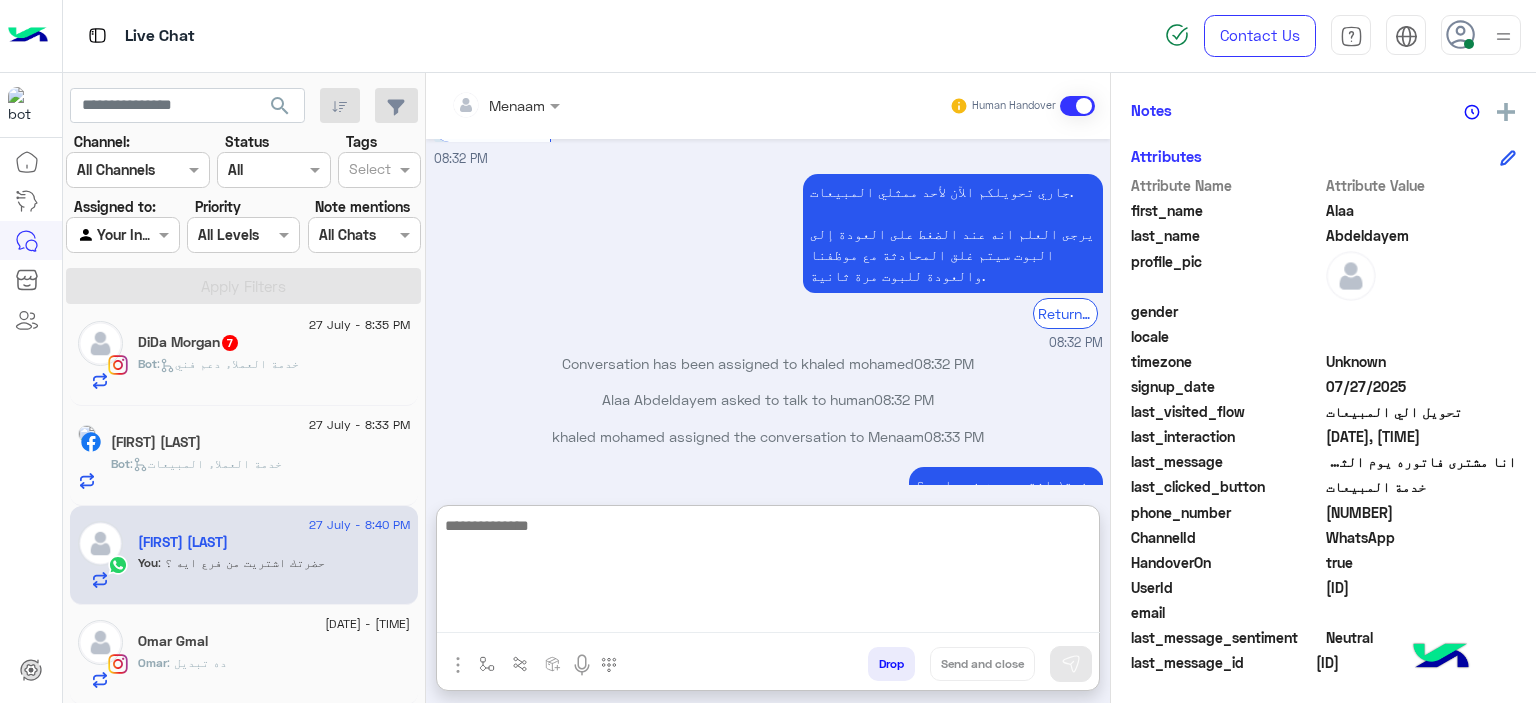 click on "Omar : ده تبديل" 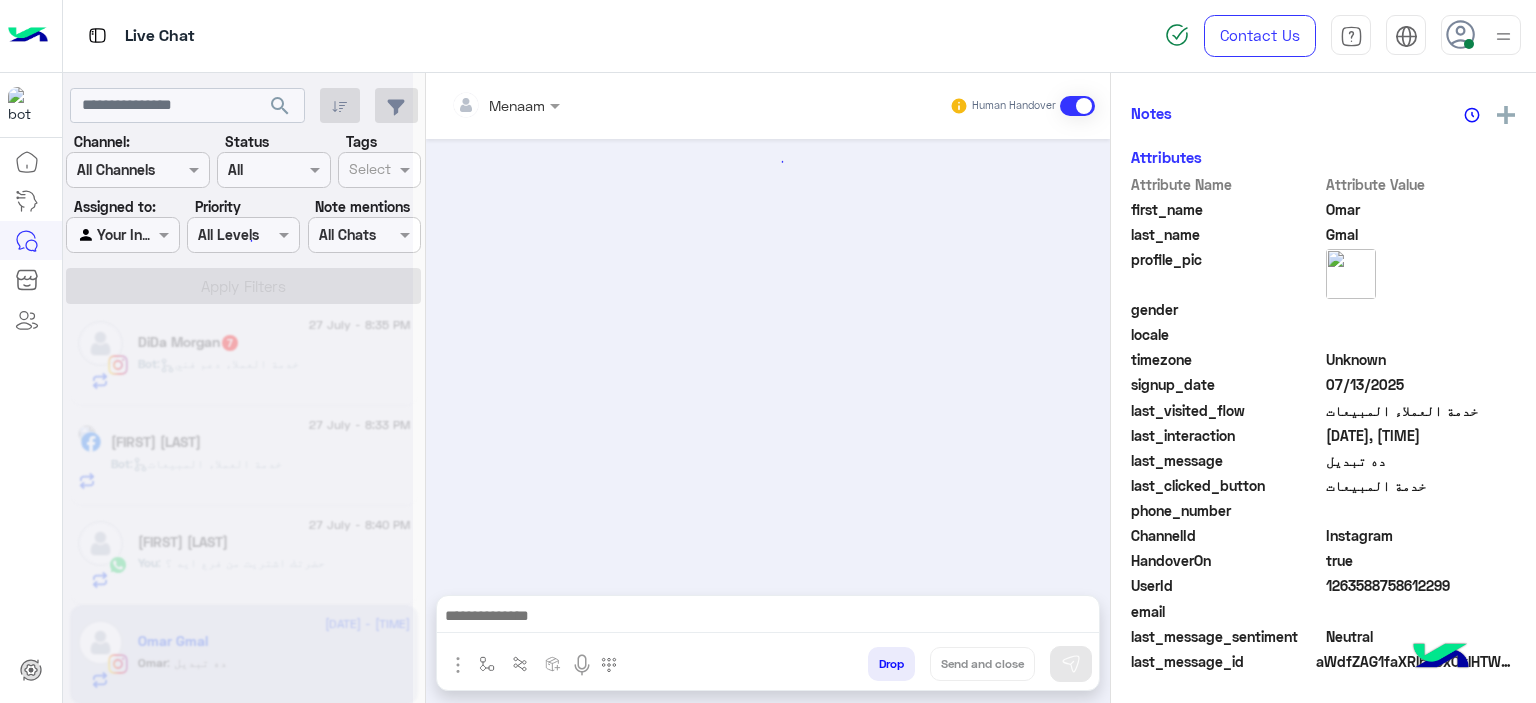 scroll, scrollTop: 452, scrollLeft: 0, axis: vertical 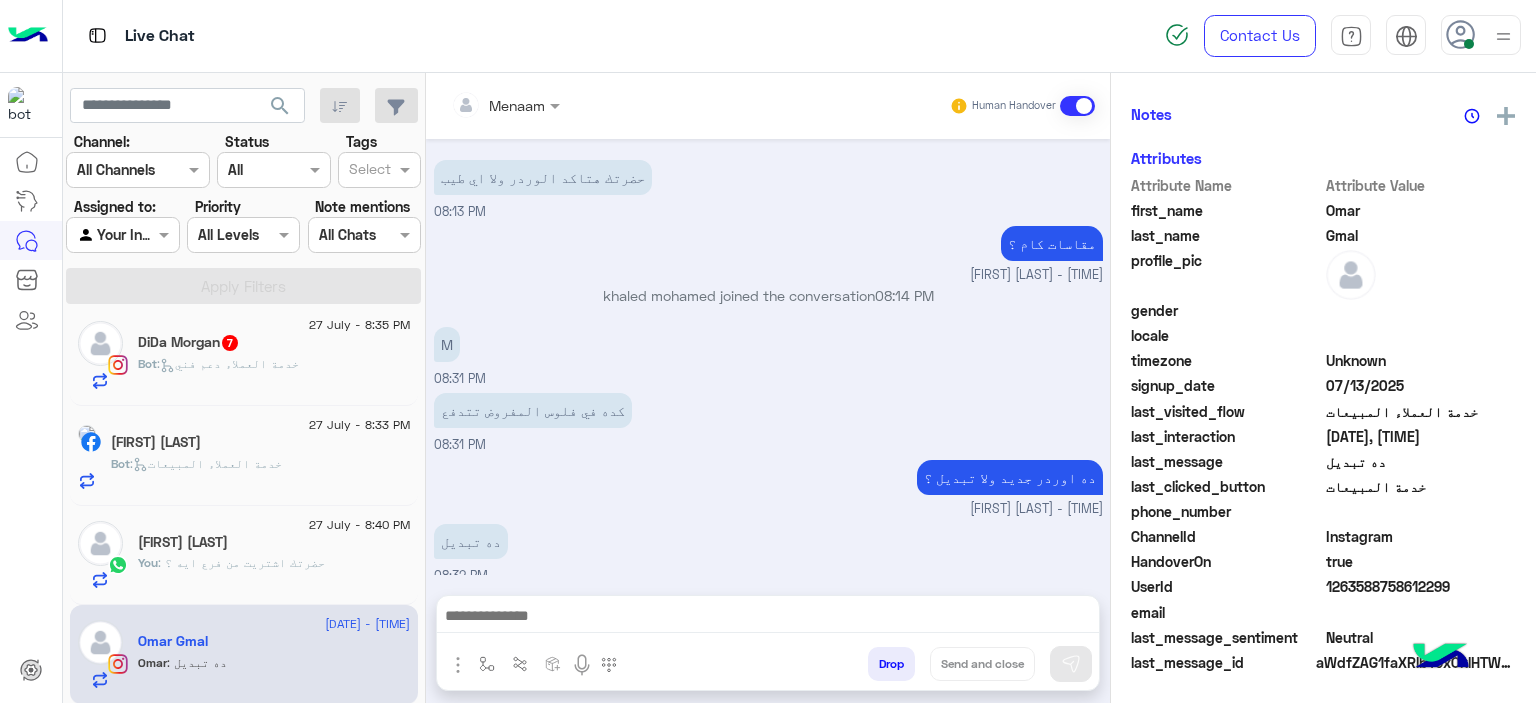 click on ":   خدمة العملاء المبيعات" 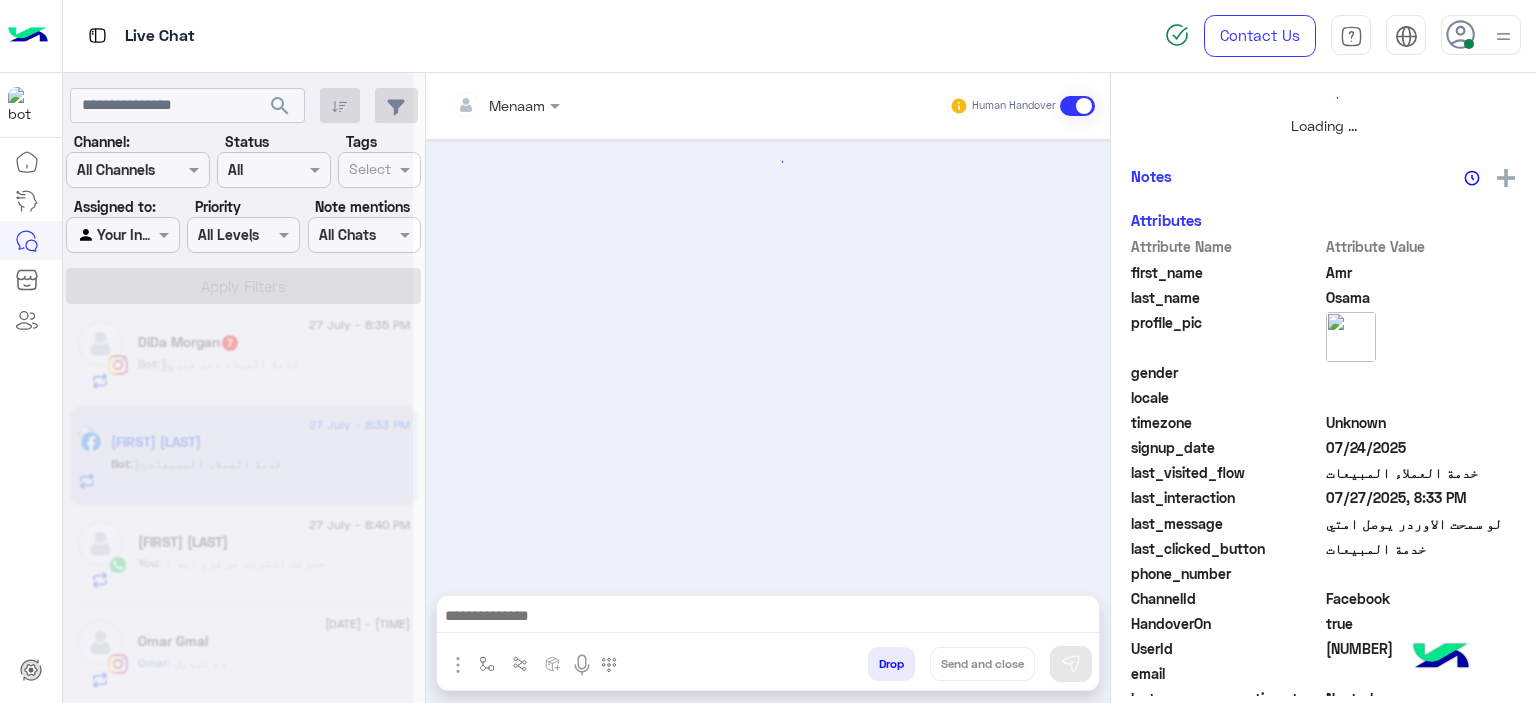 scroll, scrollTop: 514, scrollLeft: 0, axis: vertical 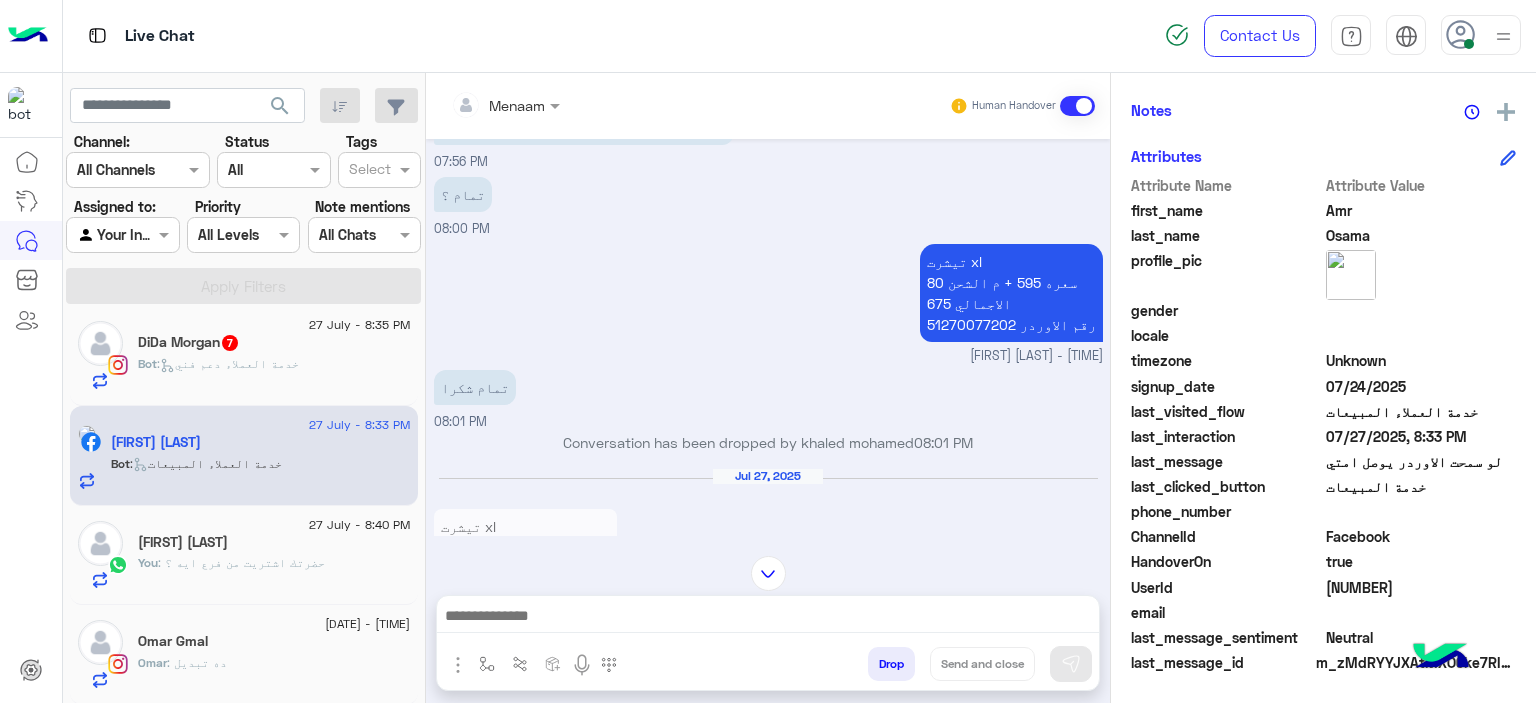 click on "تيشرت xl  سعره 595 + م الشحن 80  الاجمالي 675 رقم الاوردر  51270077202" at bounding box center [1011, 293] 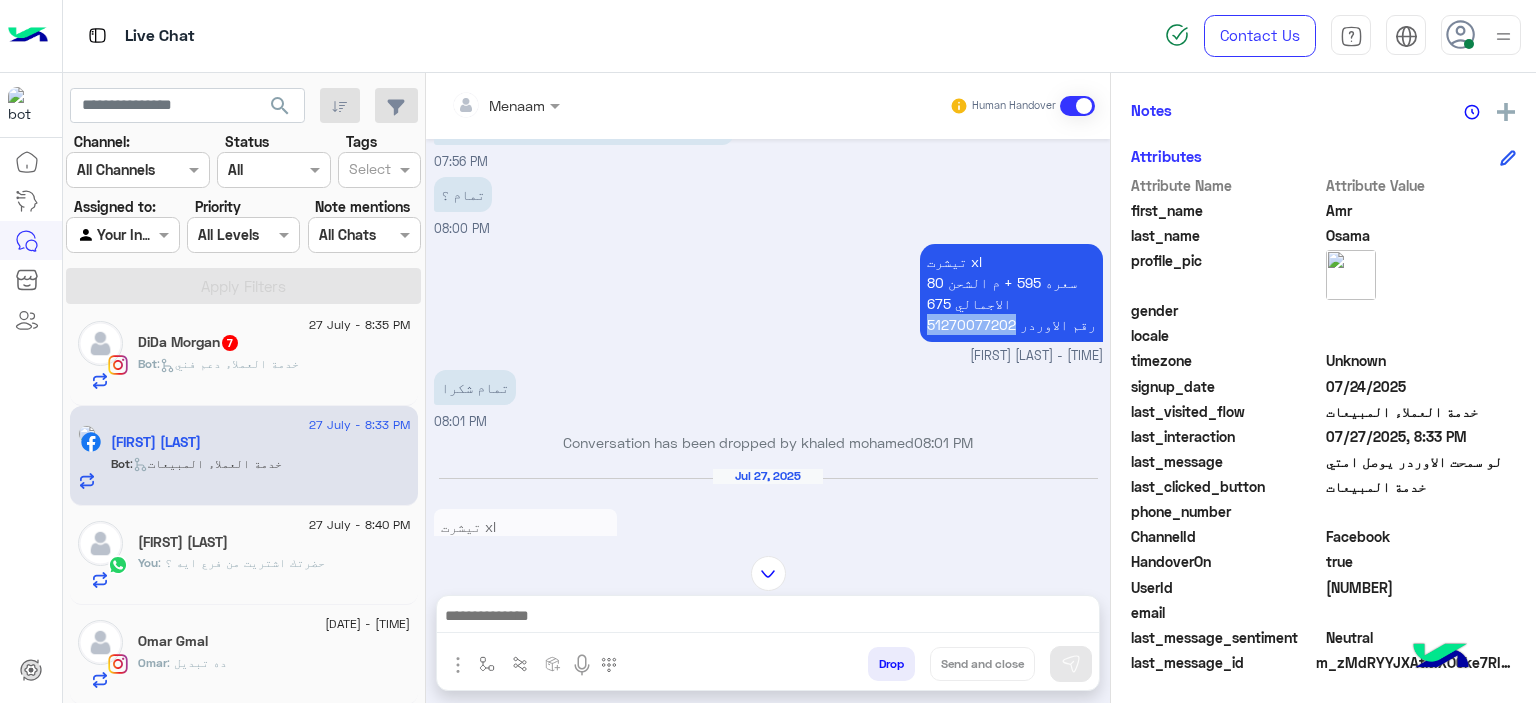 click on "تيشرت xl  سعره 595 + م الشحن 80  الاجمالي 675 رقم الاوردر  51270077202" at bounding box center [1011, 293] 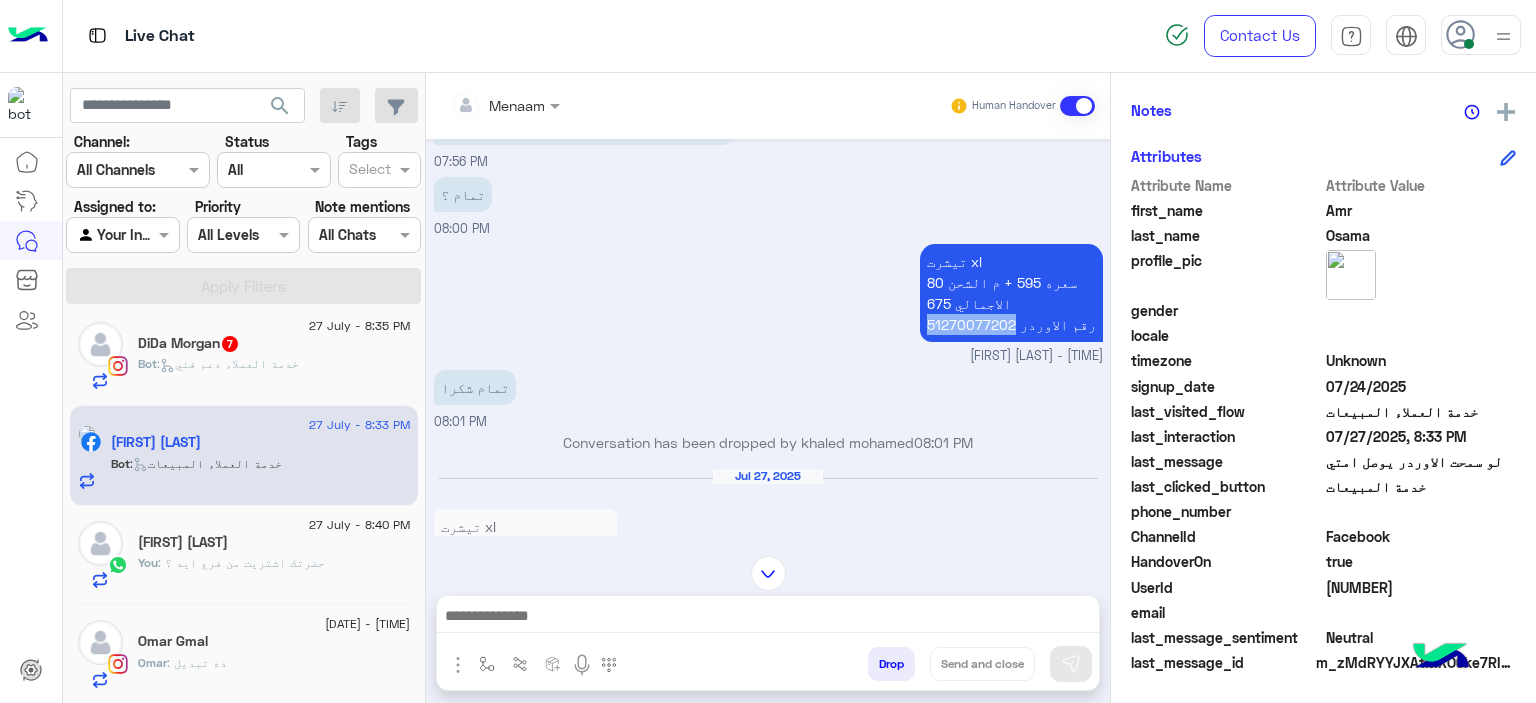 scroll, scrollTop: 113, scrollLeft: 0, axis: vertical 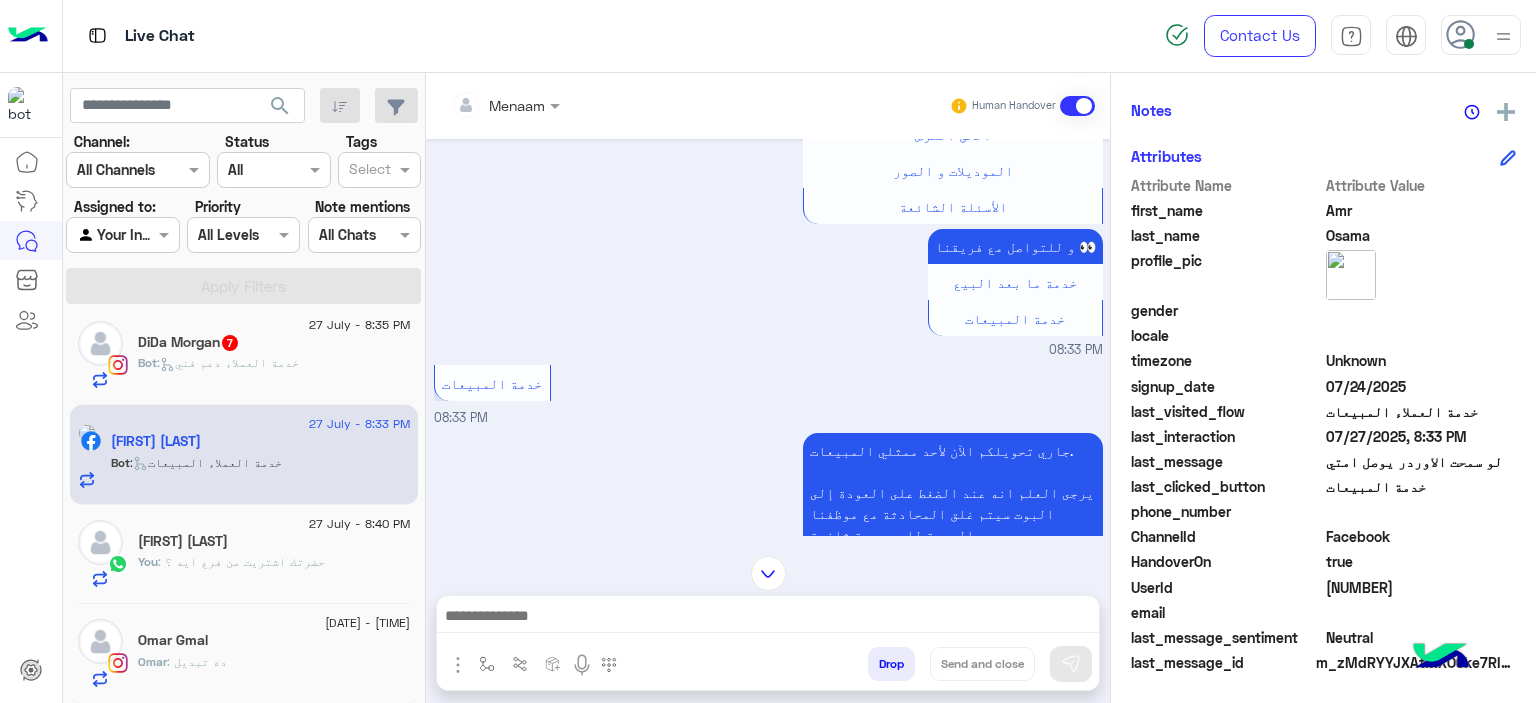 click at bounding box center [768, 618] 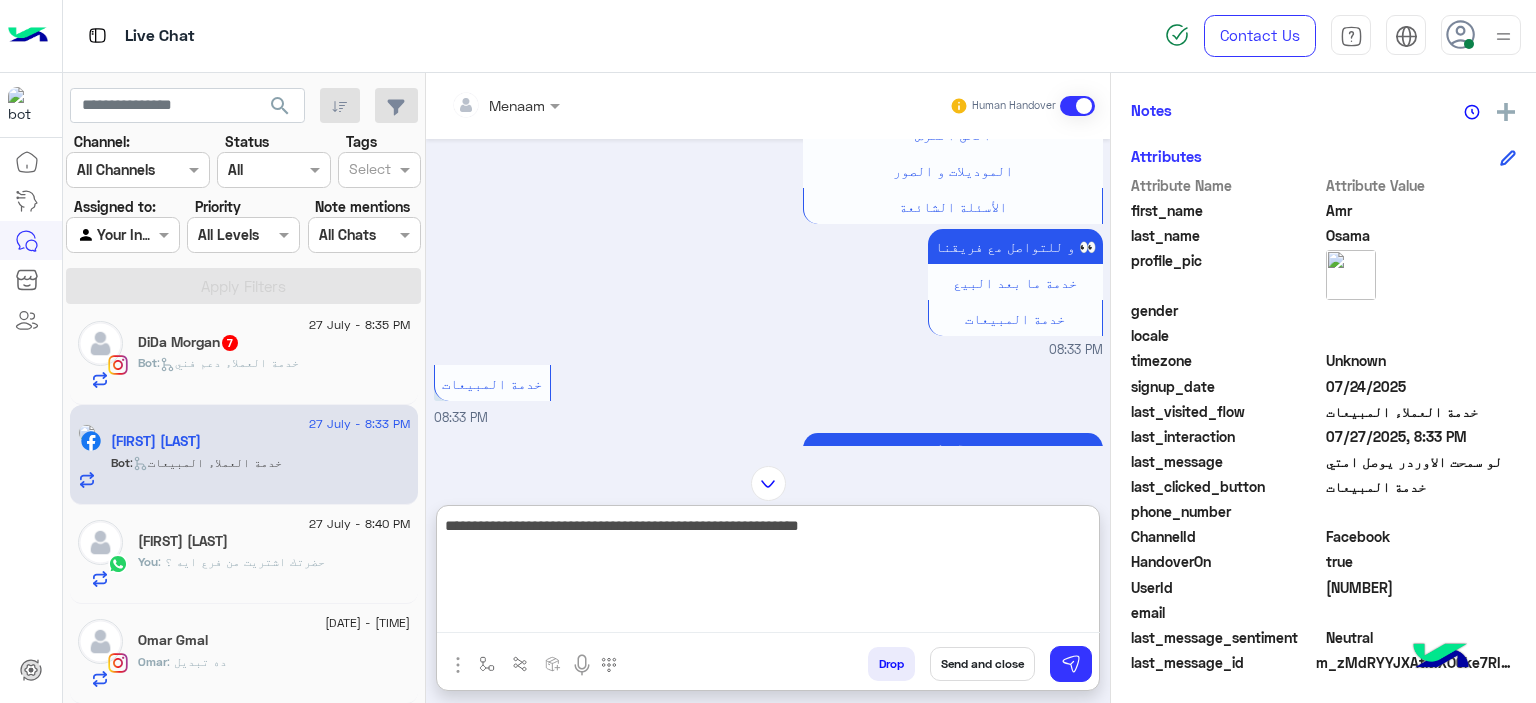 type on "**********" 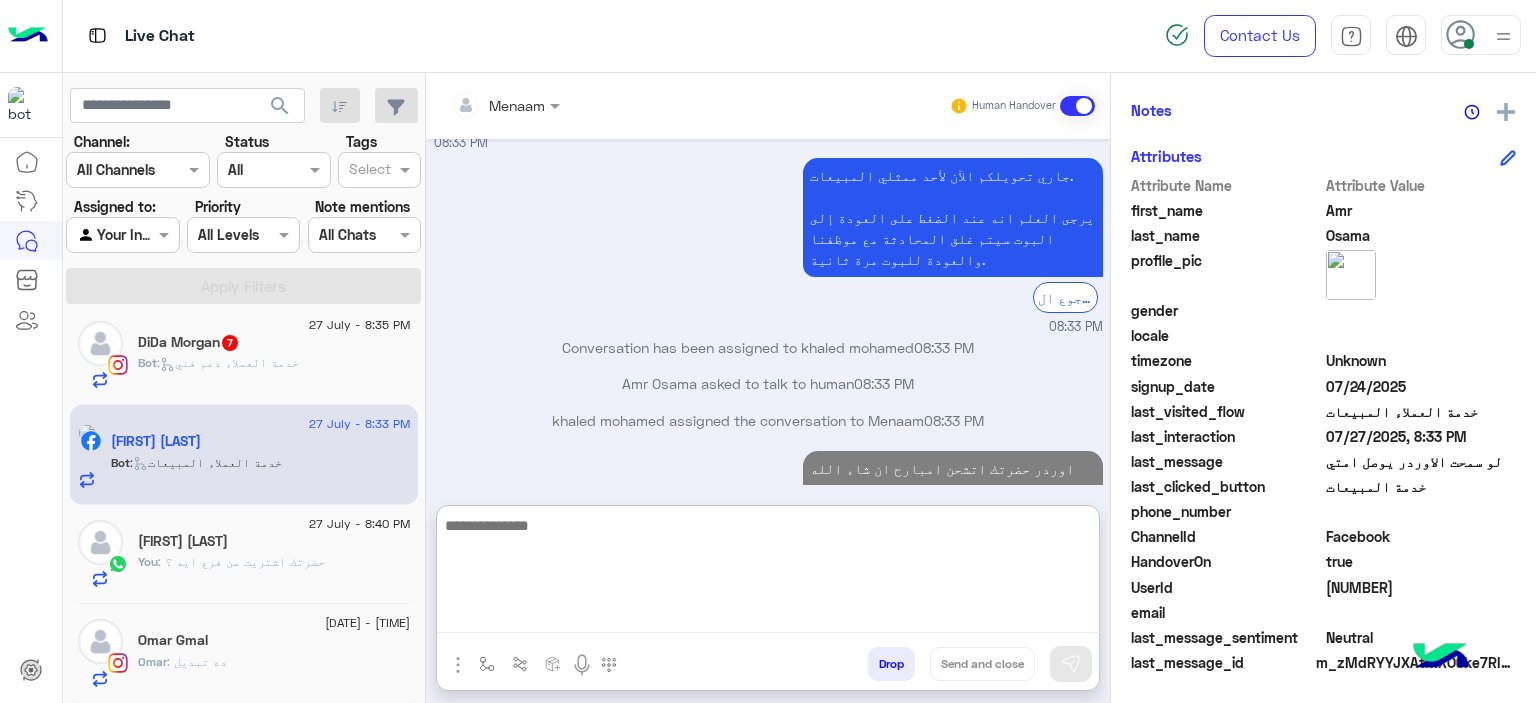 scroll, scrollTop: 1968, scrollLeft: 0, axis: vertical 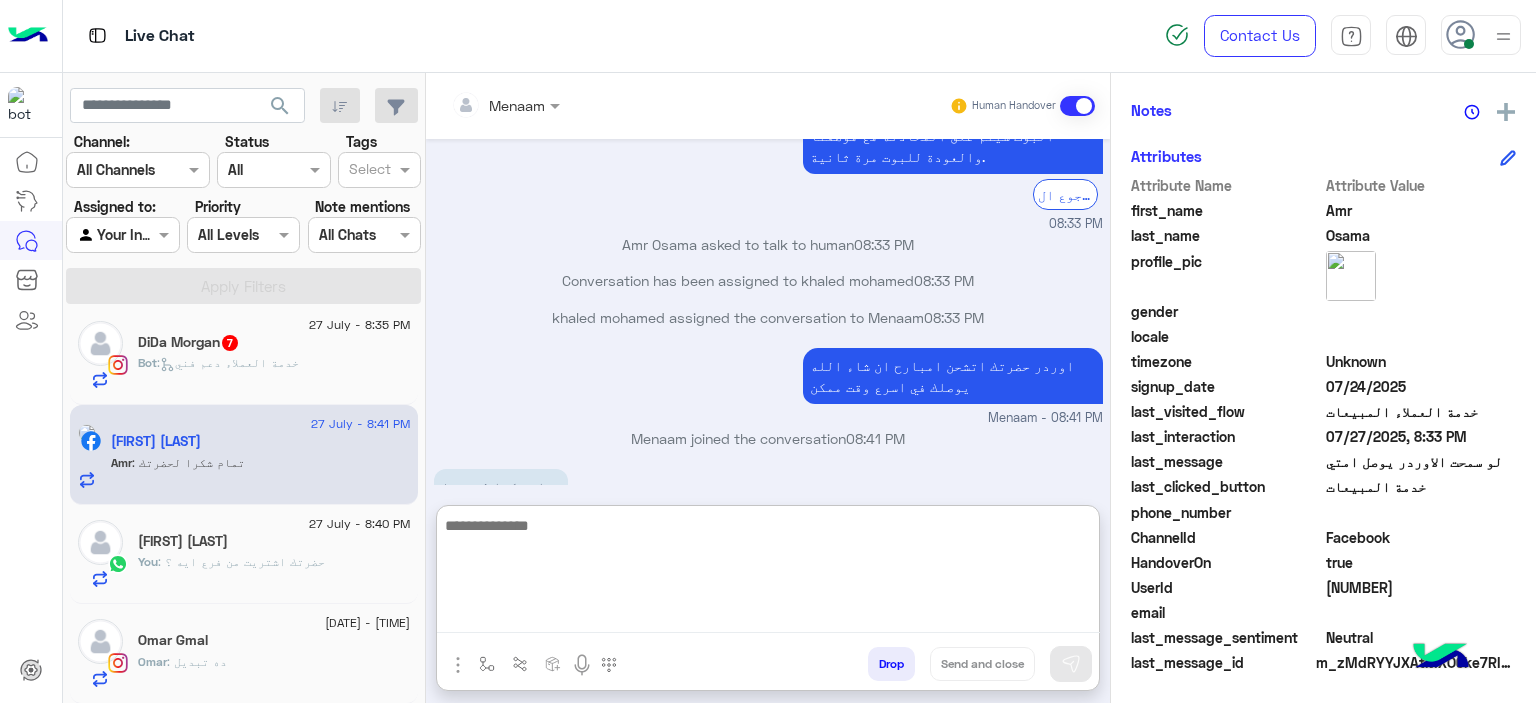 click at bounding box center [768, 573] 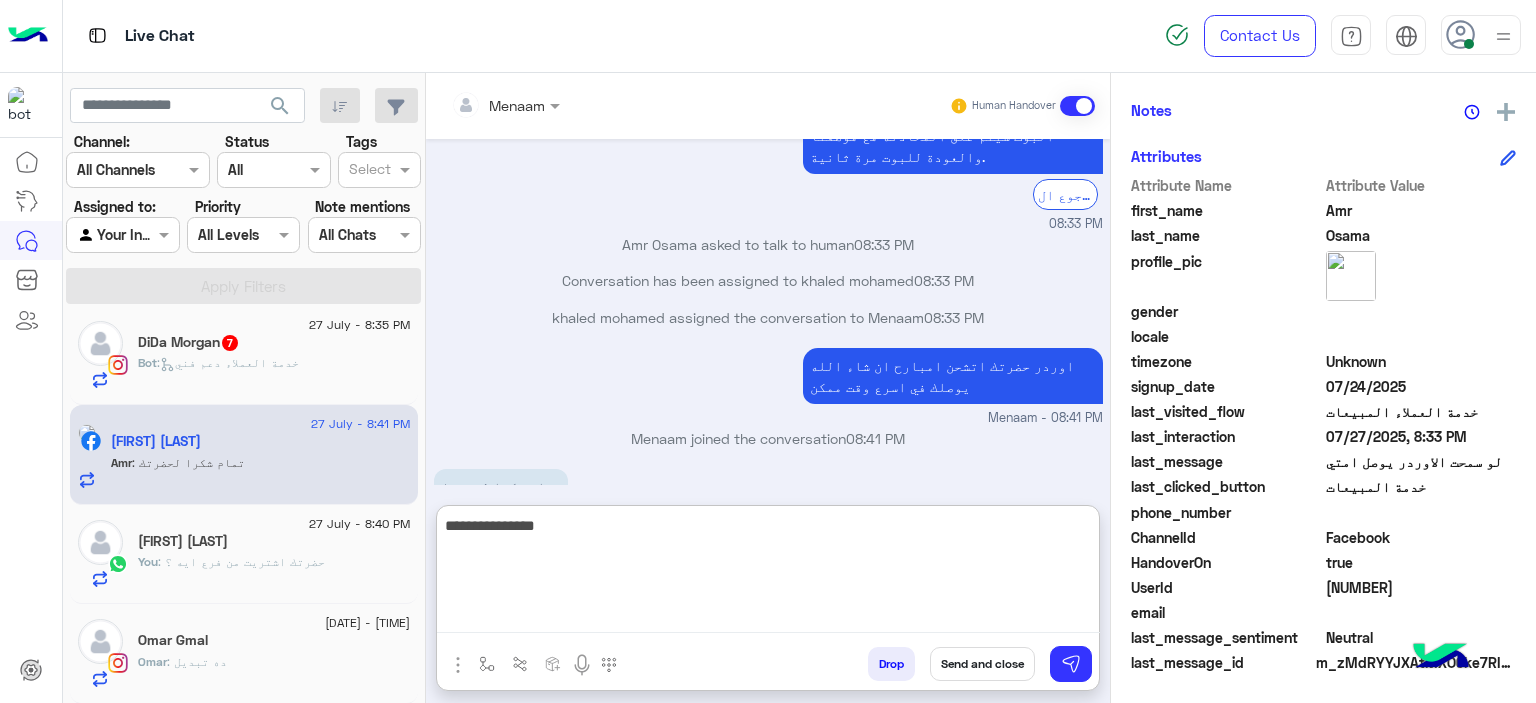 type on "**********" 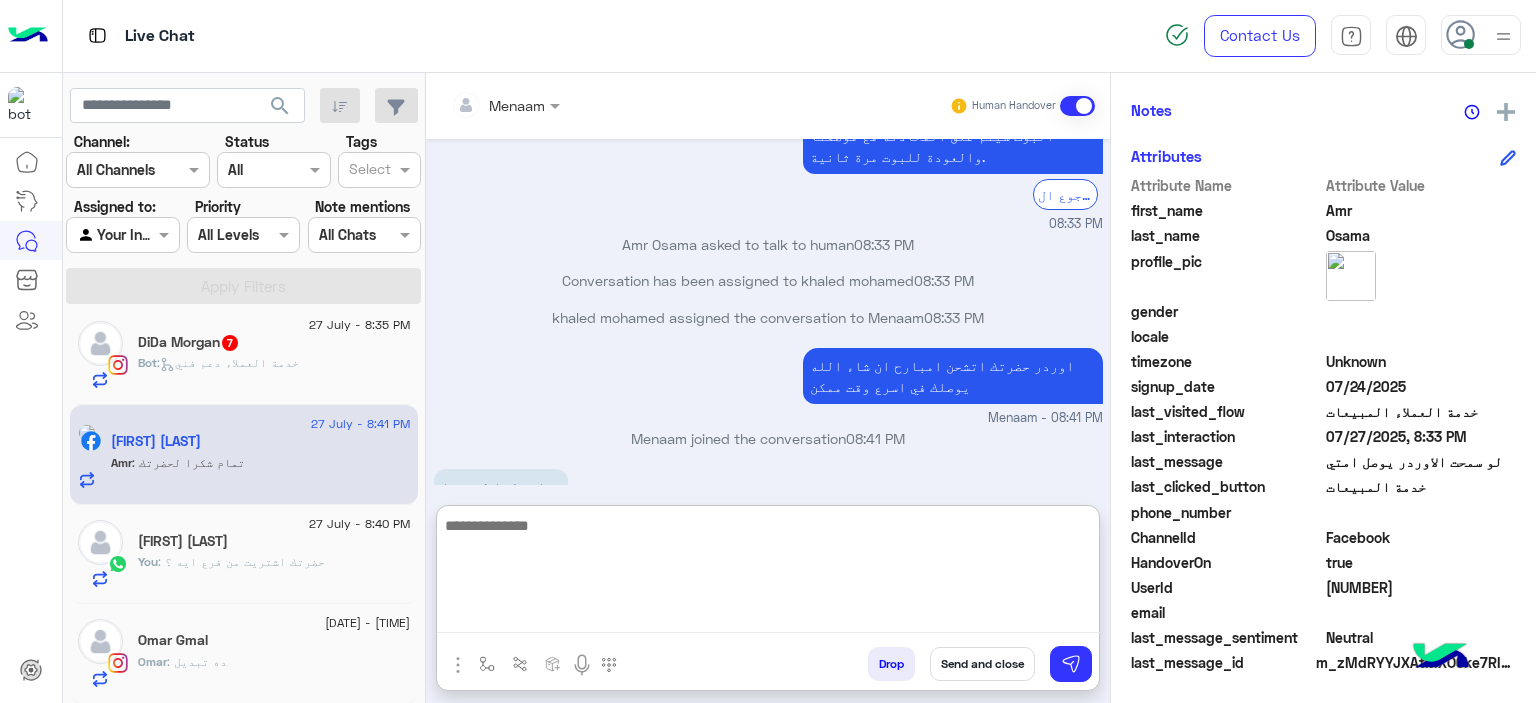 scroll, scrollTop: 2097, scrollLeft: 0, axis: vertical 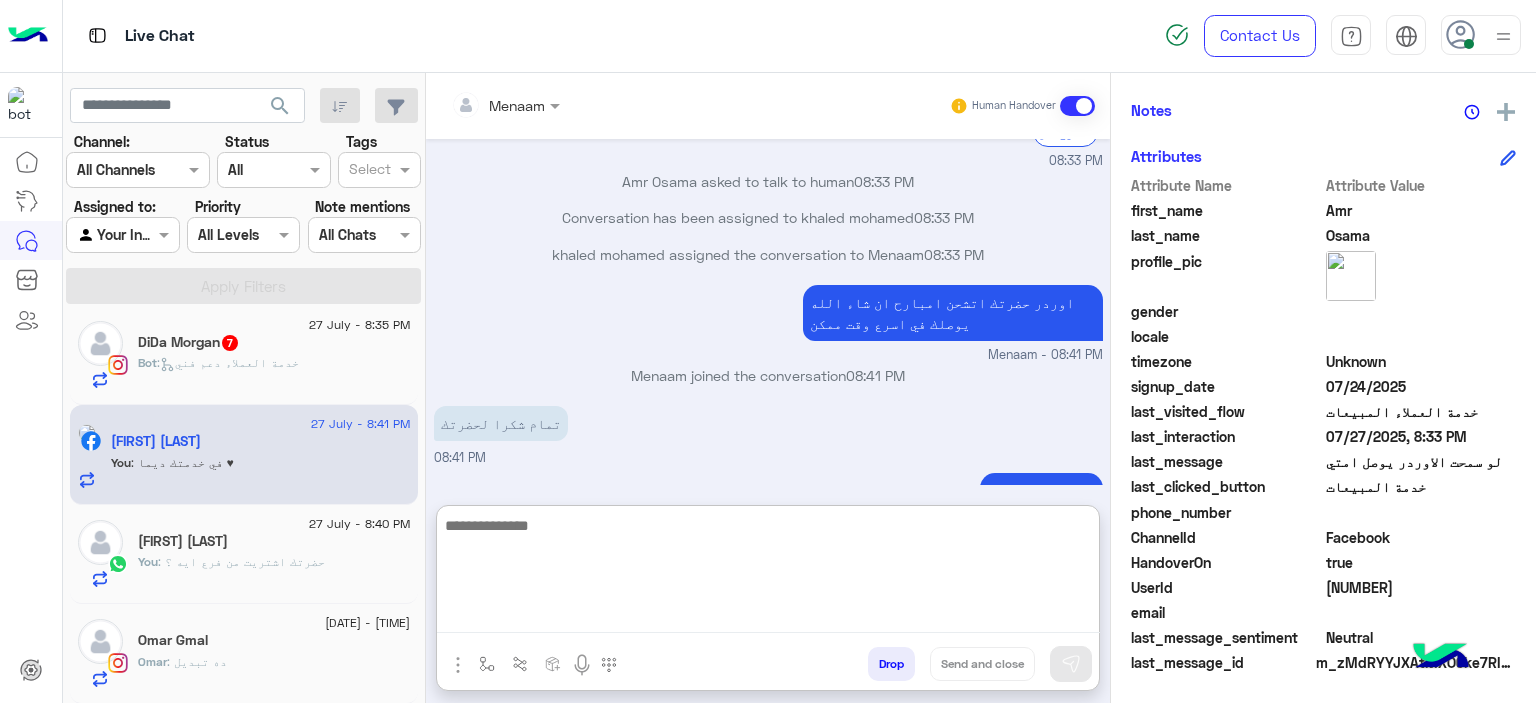 click on "Drop" at bounding box center (891, 664) 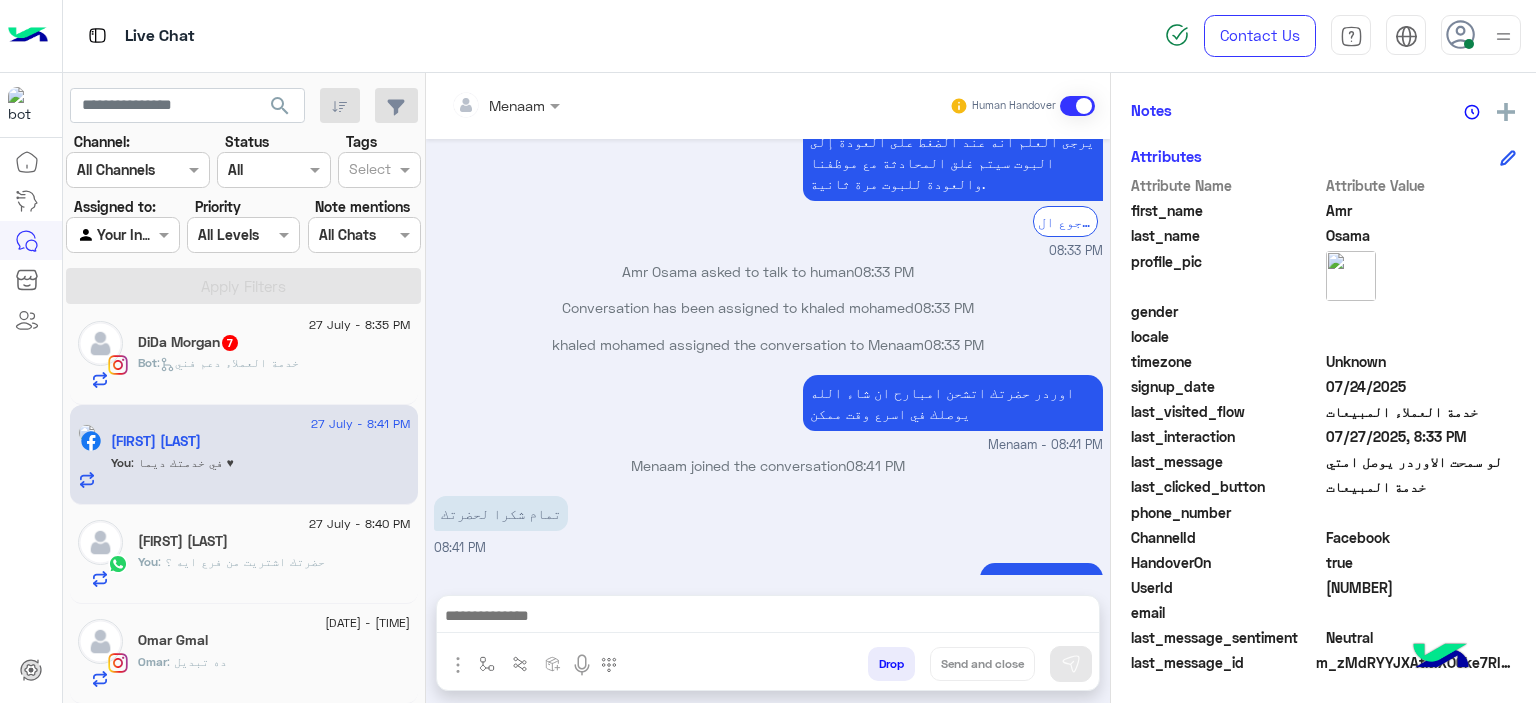 scroll, scrollTop: 2044, scrollLeft: 0, axis: vertical 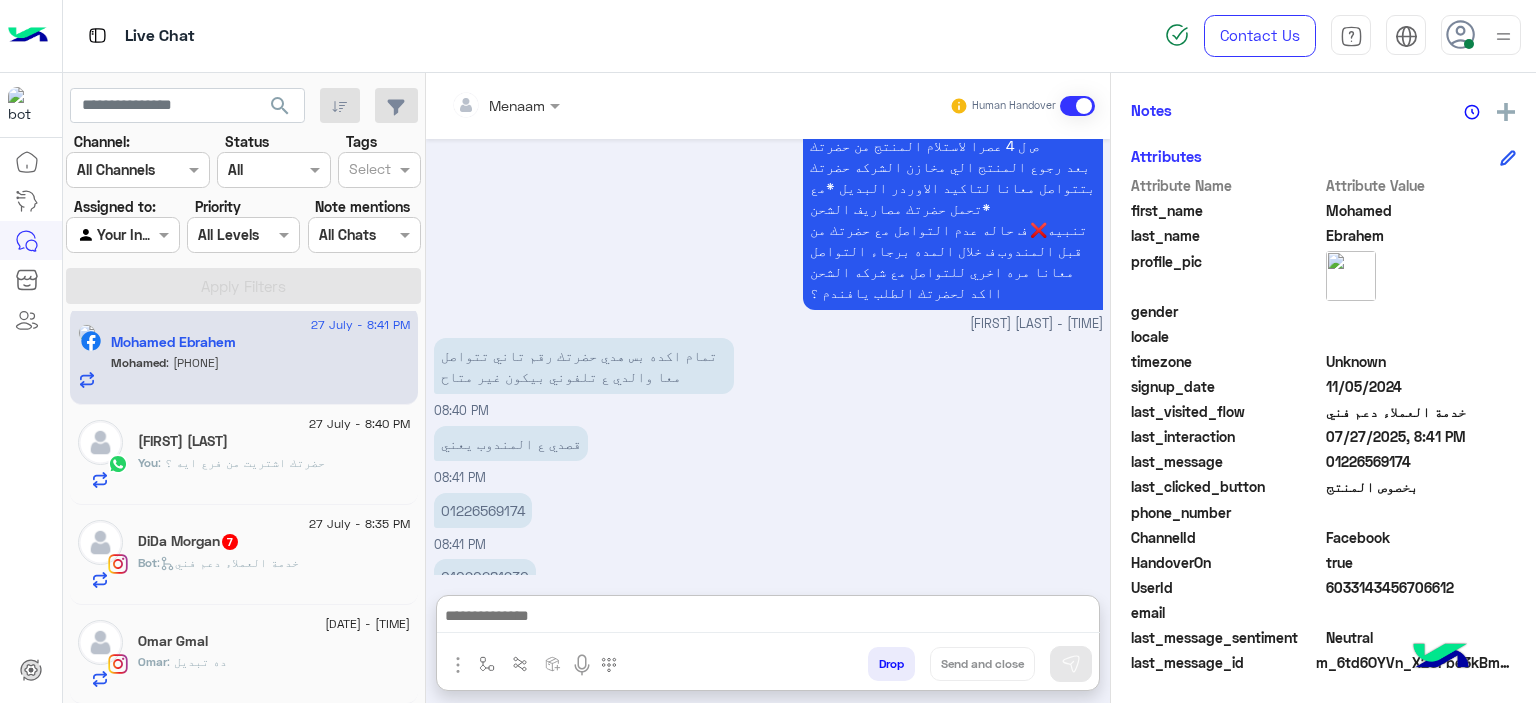 click at bounding box center (768, 618) 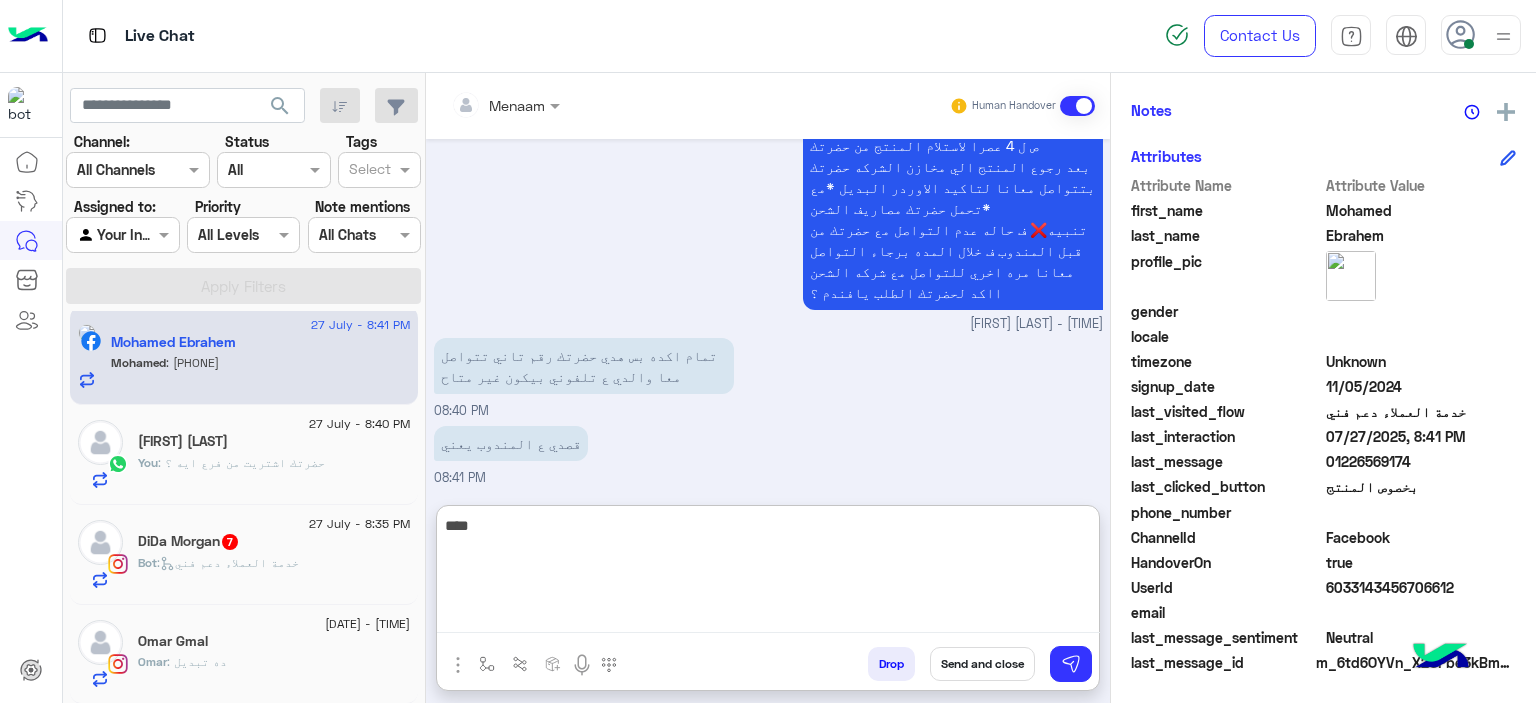 type on "****" 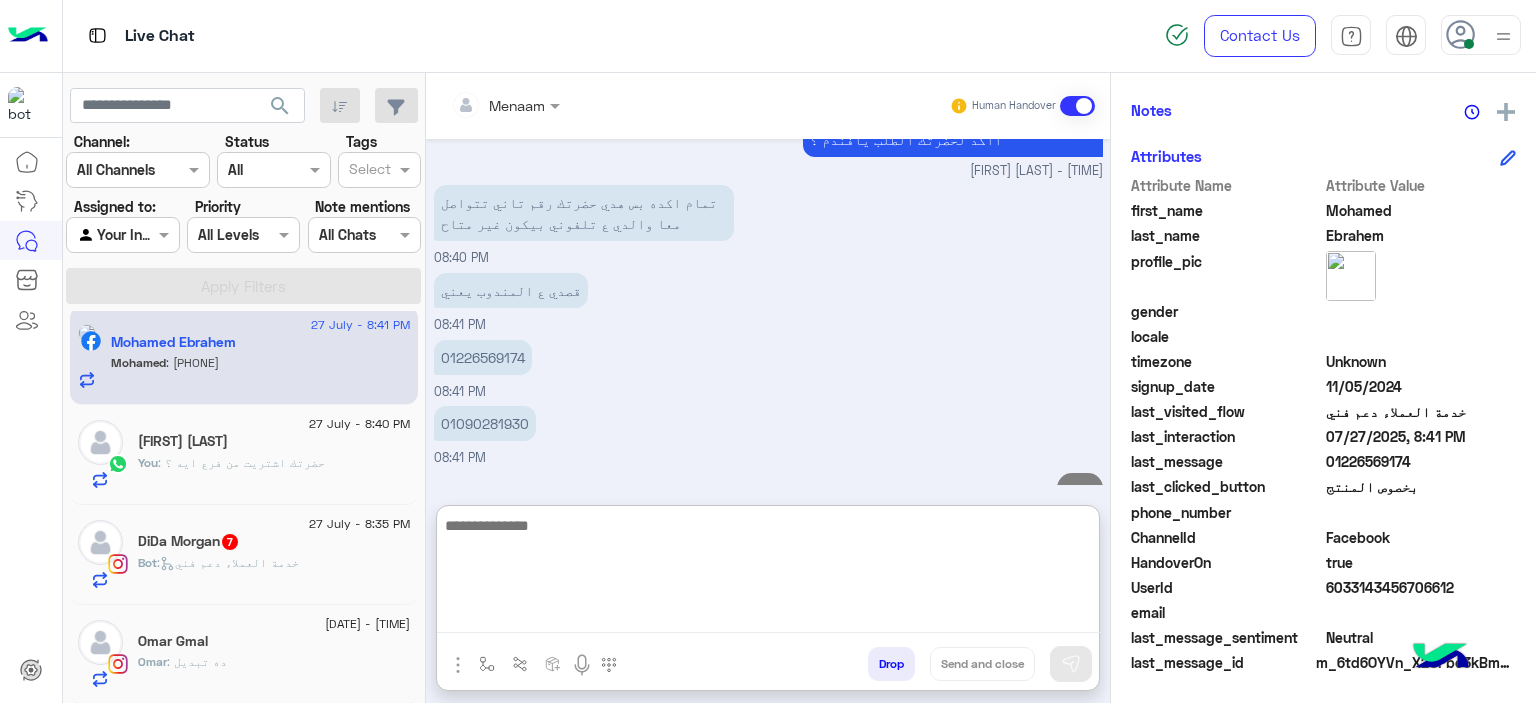 scroll, scrollTop: 1551, scrollLeft: 0, axis: vertical 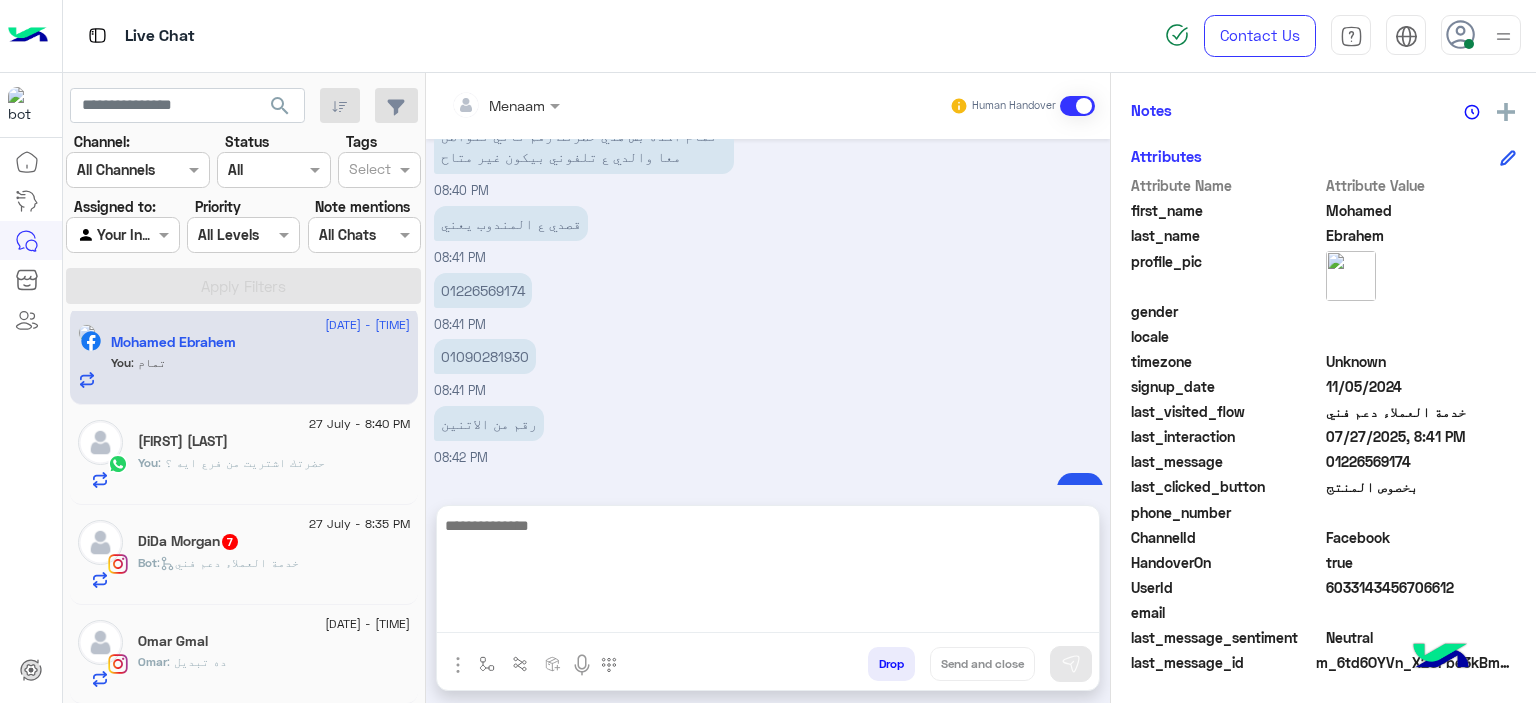 click on "Alaa Abdeldayem" 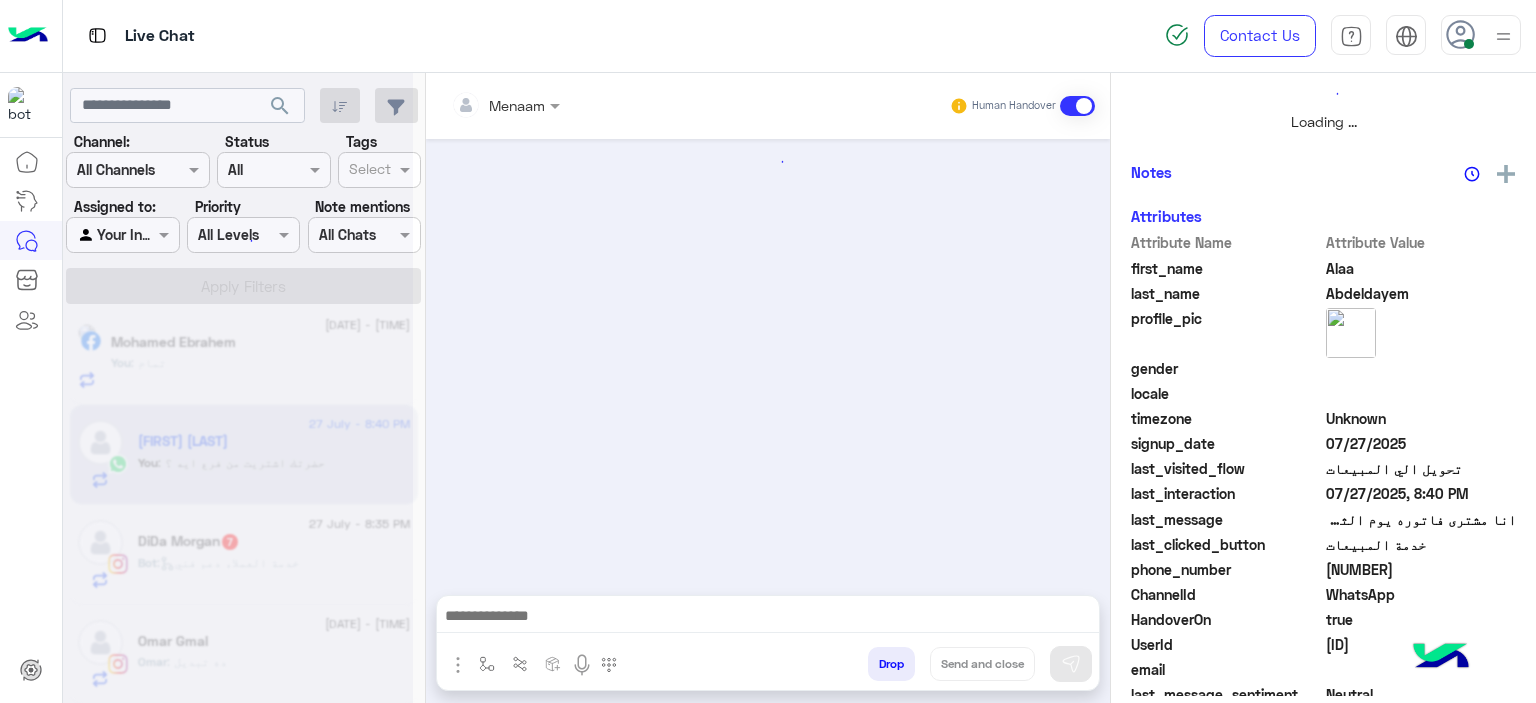 scroll, scrollTop: 514, scrollLeft: 0, axis: vertical 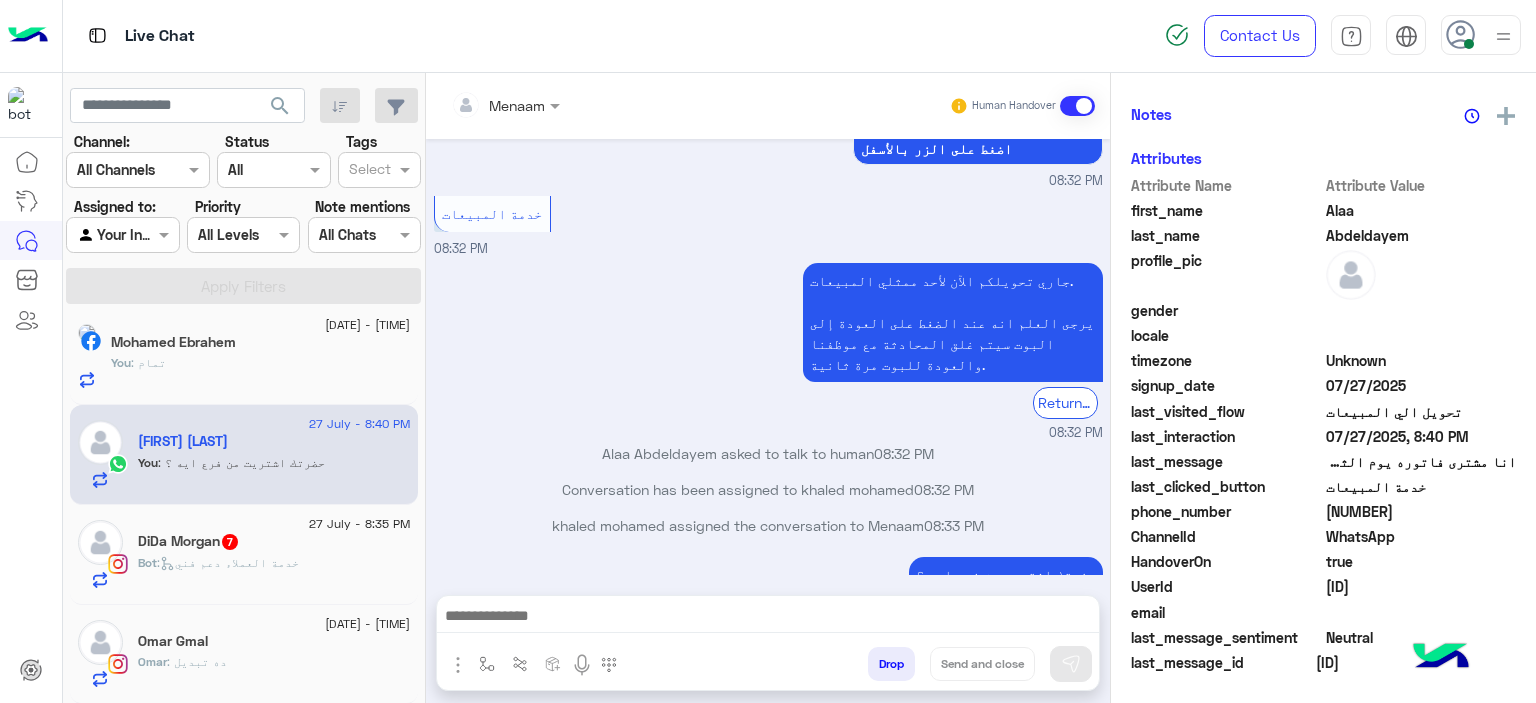 click on ":   خدمة العملاء دعم فني" 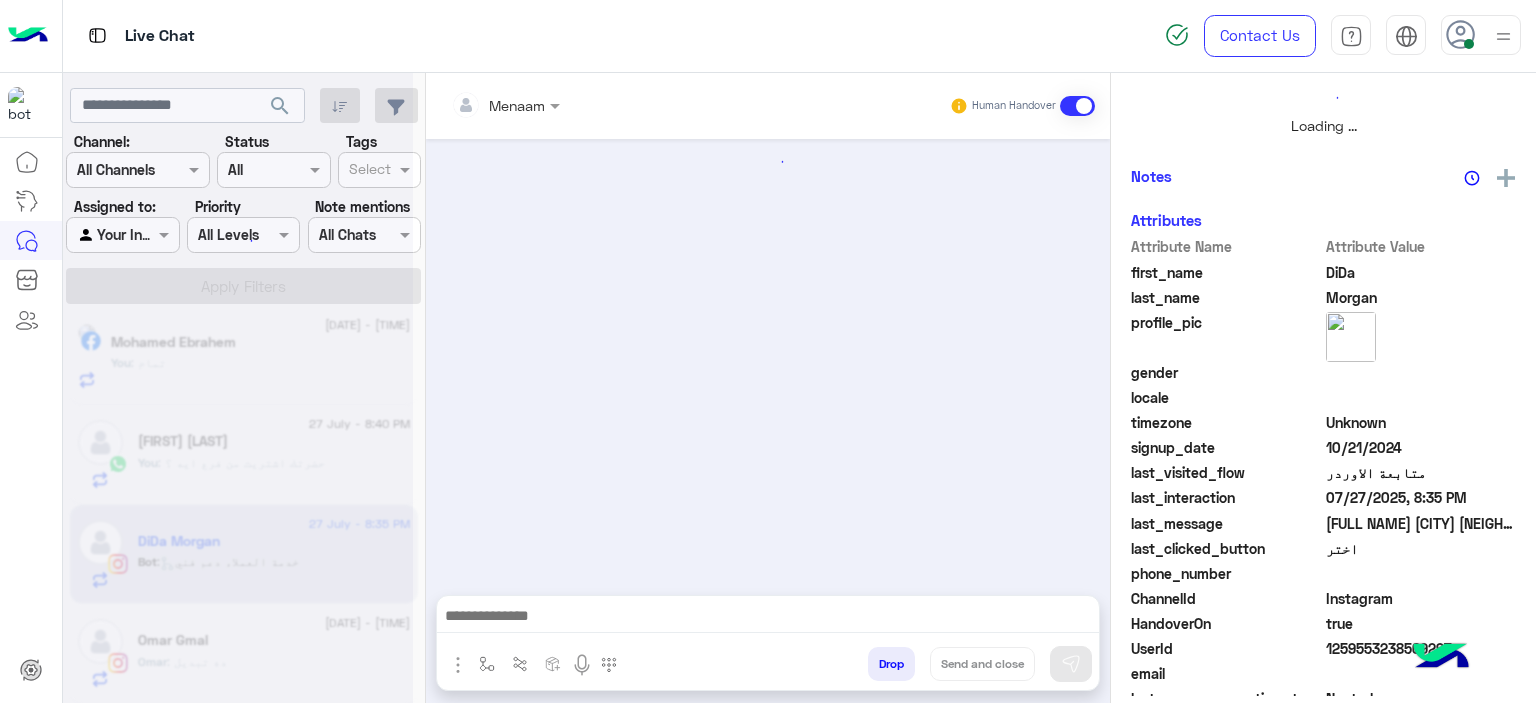 scroll, scrollTop: 519, scrollLeft: 0, axis: vertical 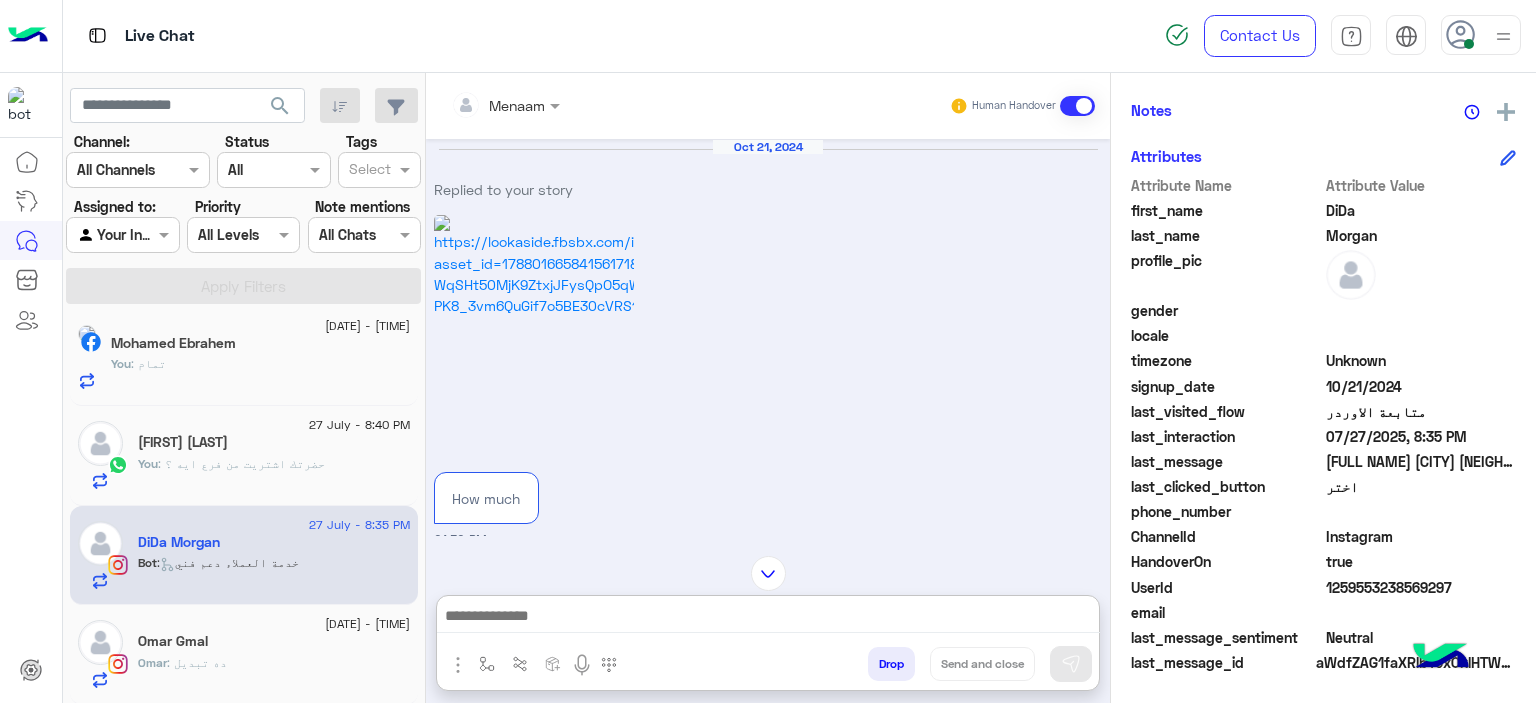 click at bounding box center (768, 618) 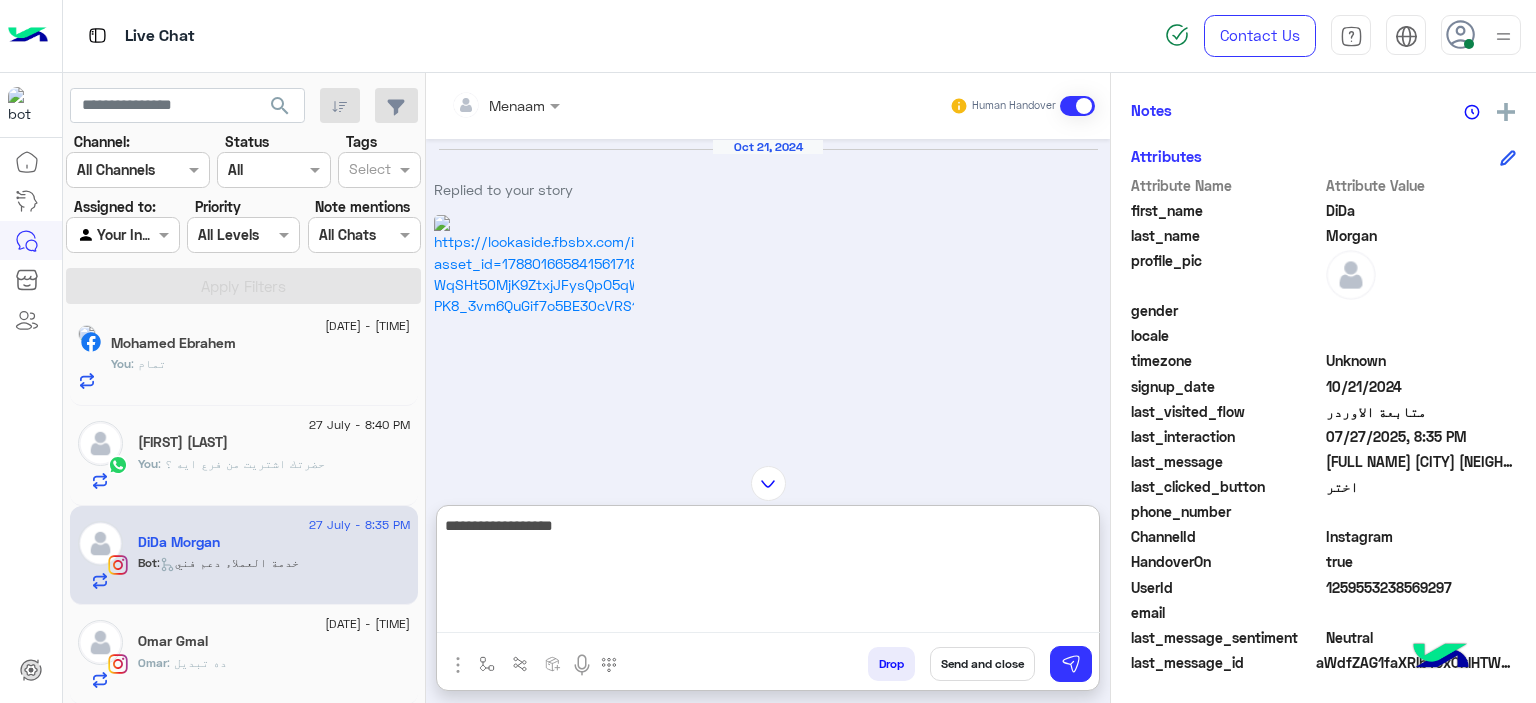 type on "**********" 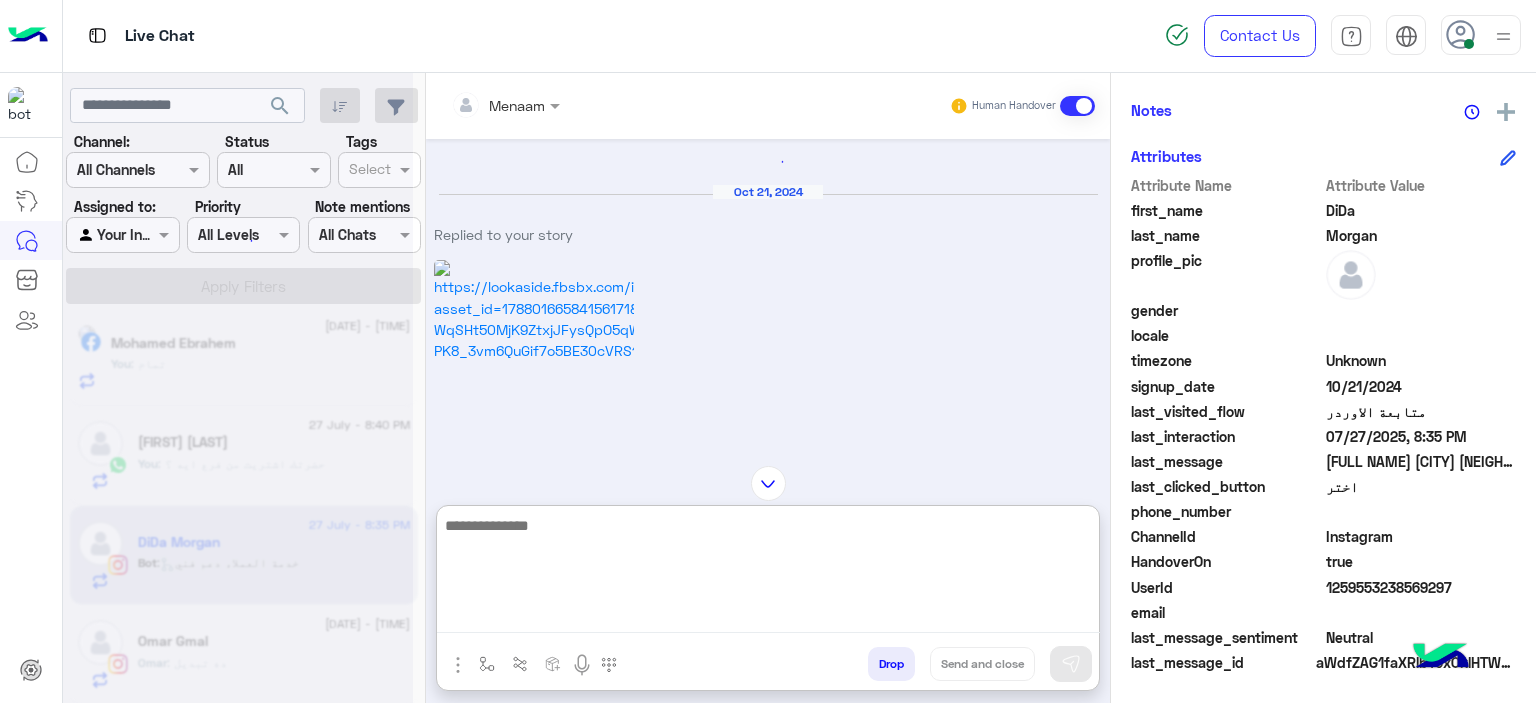 scroll, scrollTop: 0, scrollLeft: 0, axis: both 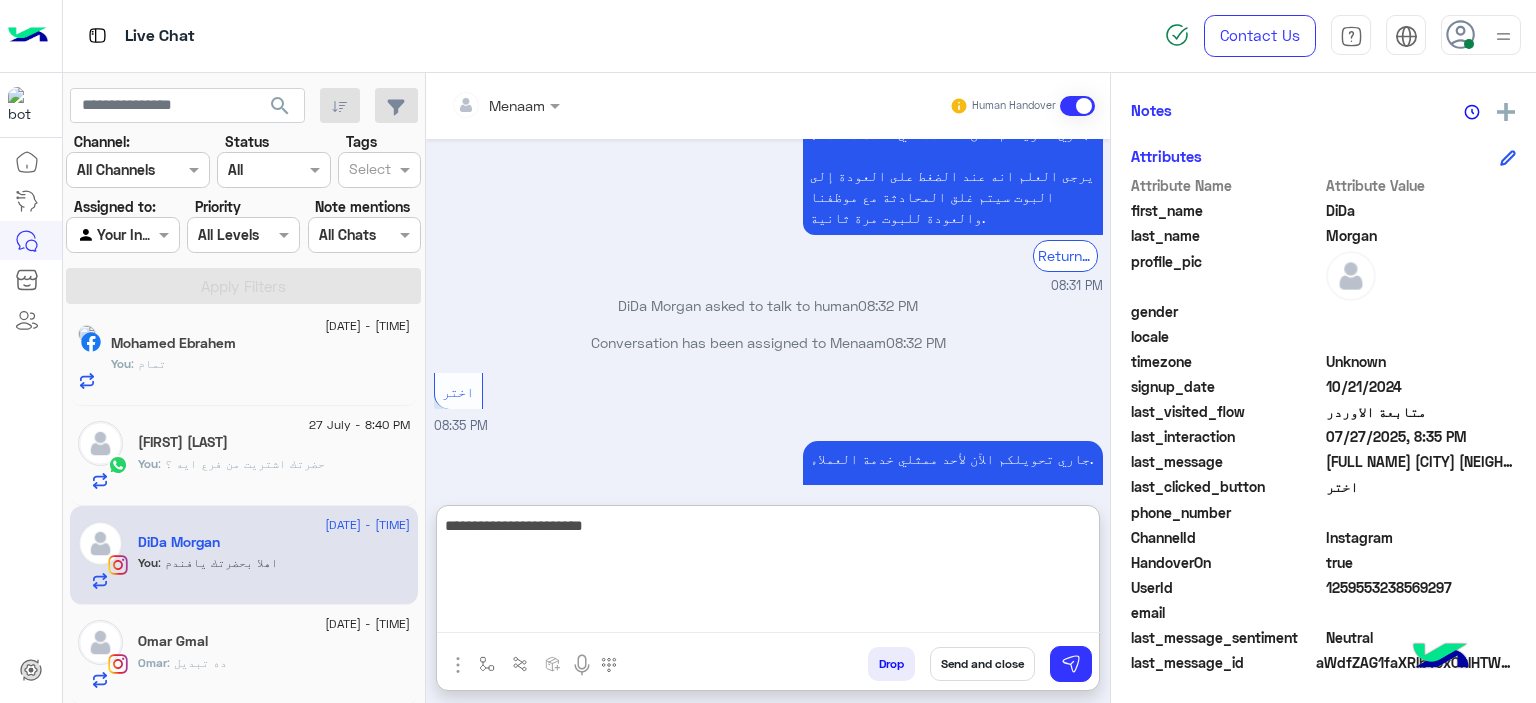 type on "**********" 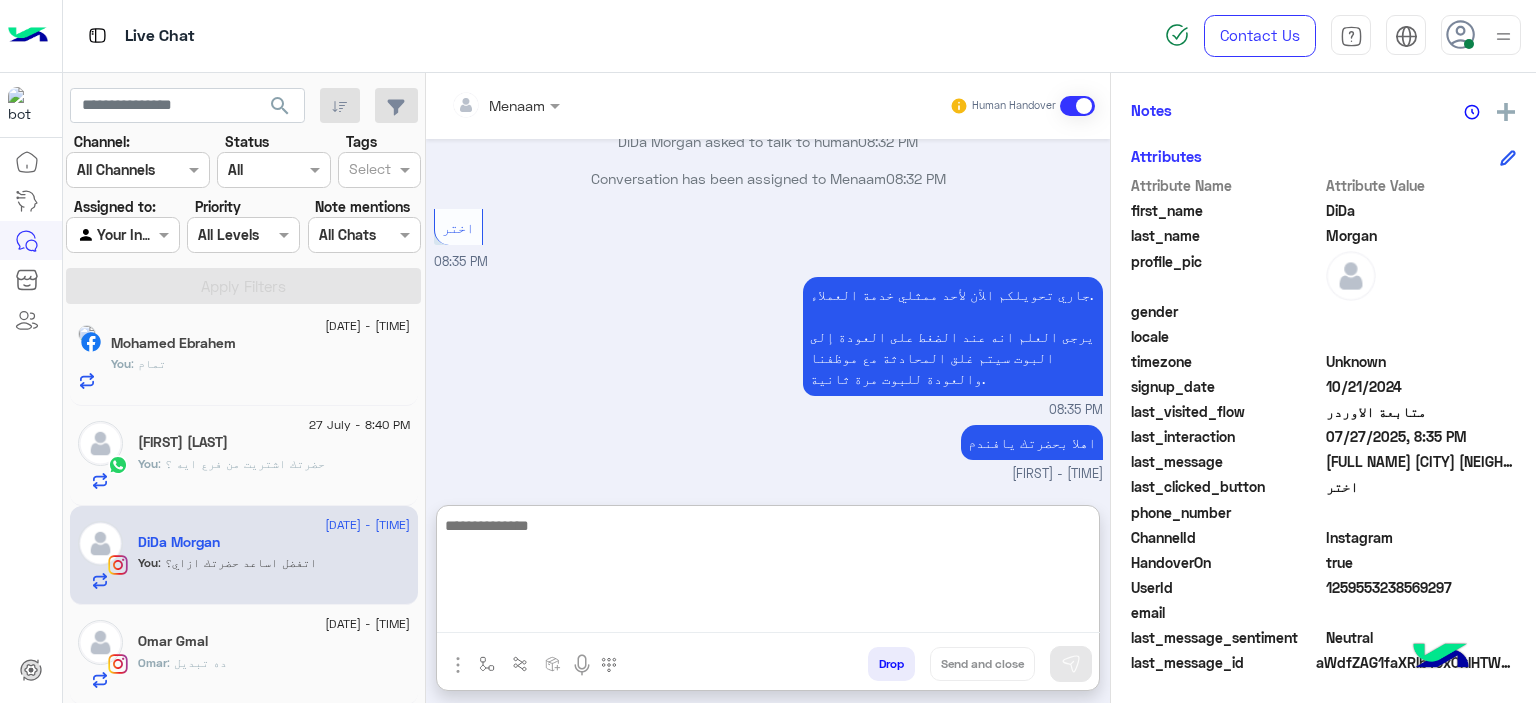 click on "You  : حضرتك اشتريت من فرع ايه ؟" 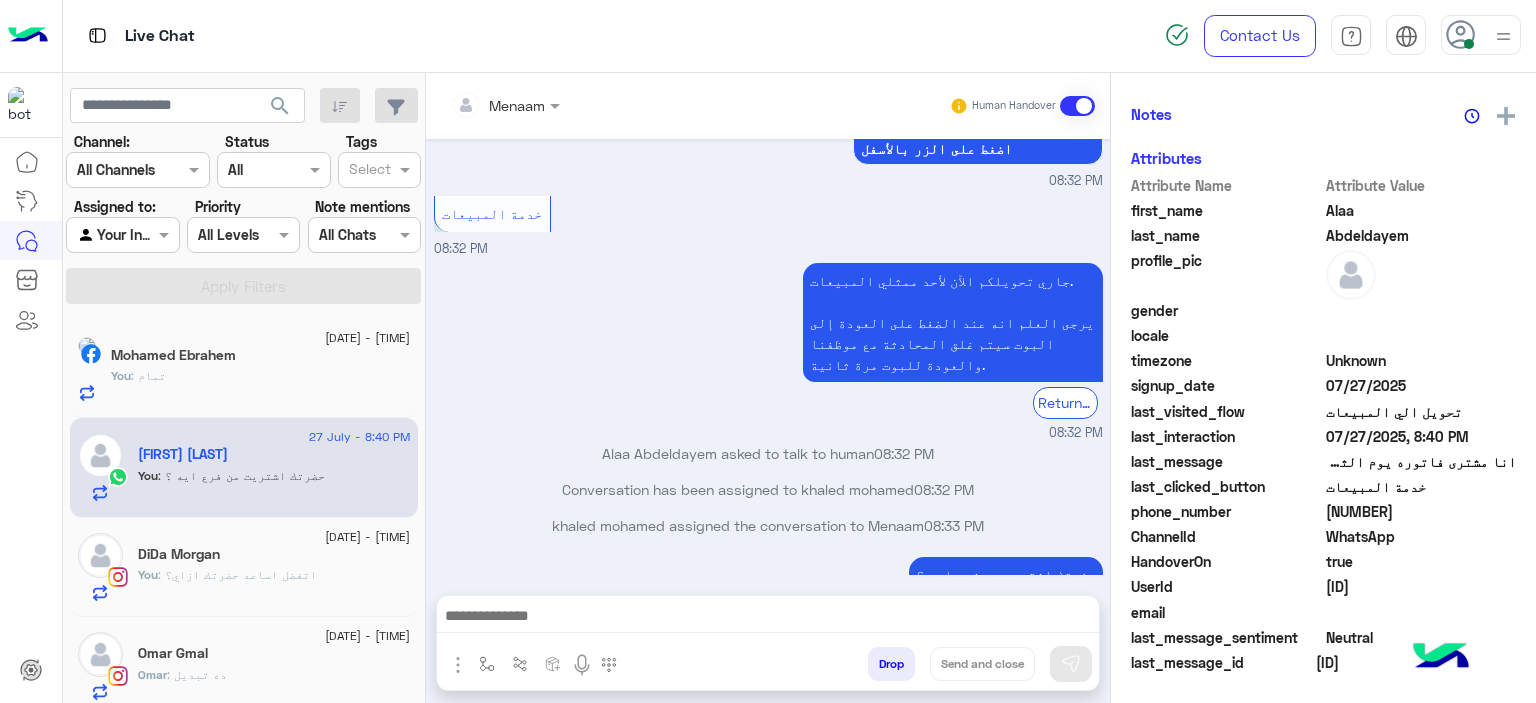 click on "You  : تمام" 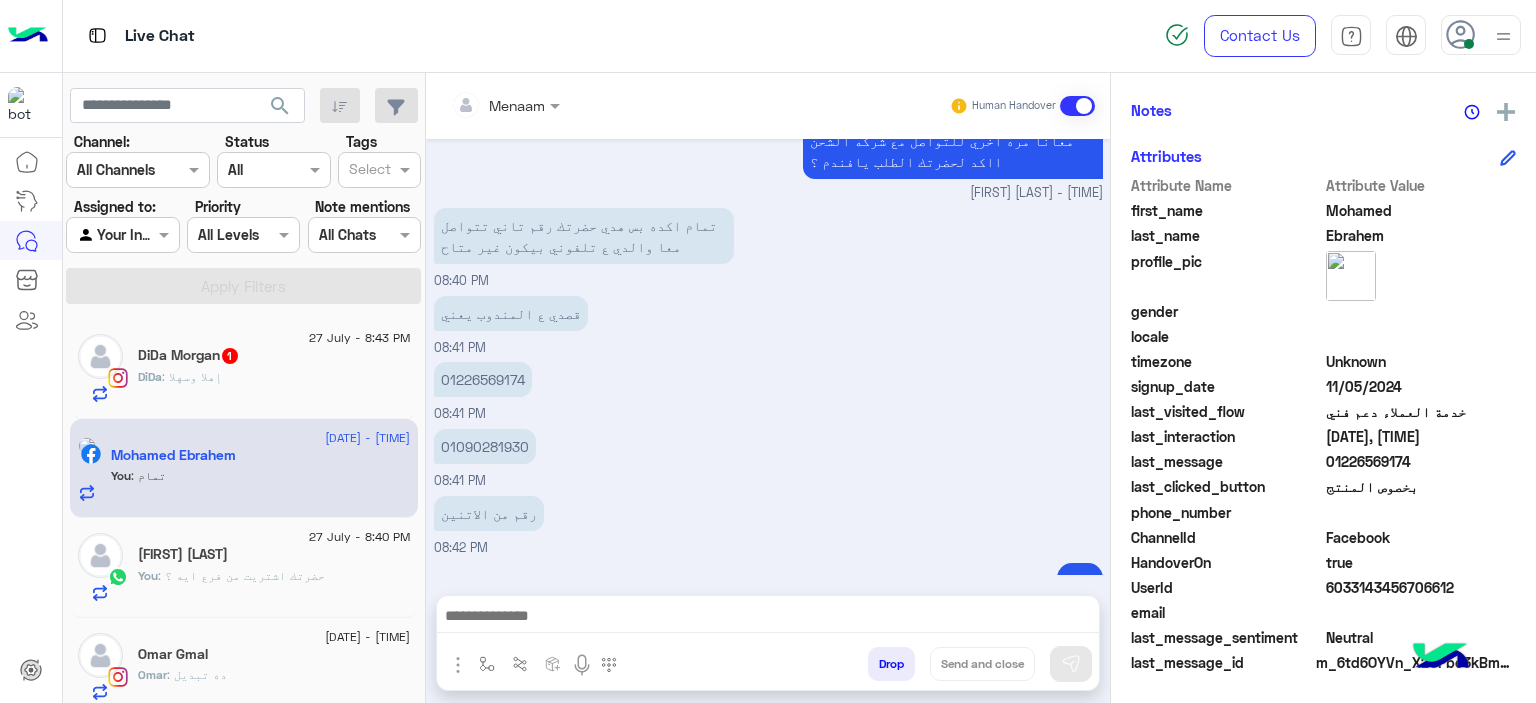 click on "DiDa : إهلا وسهلا" 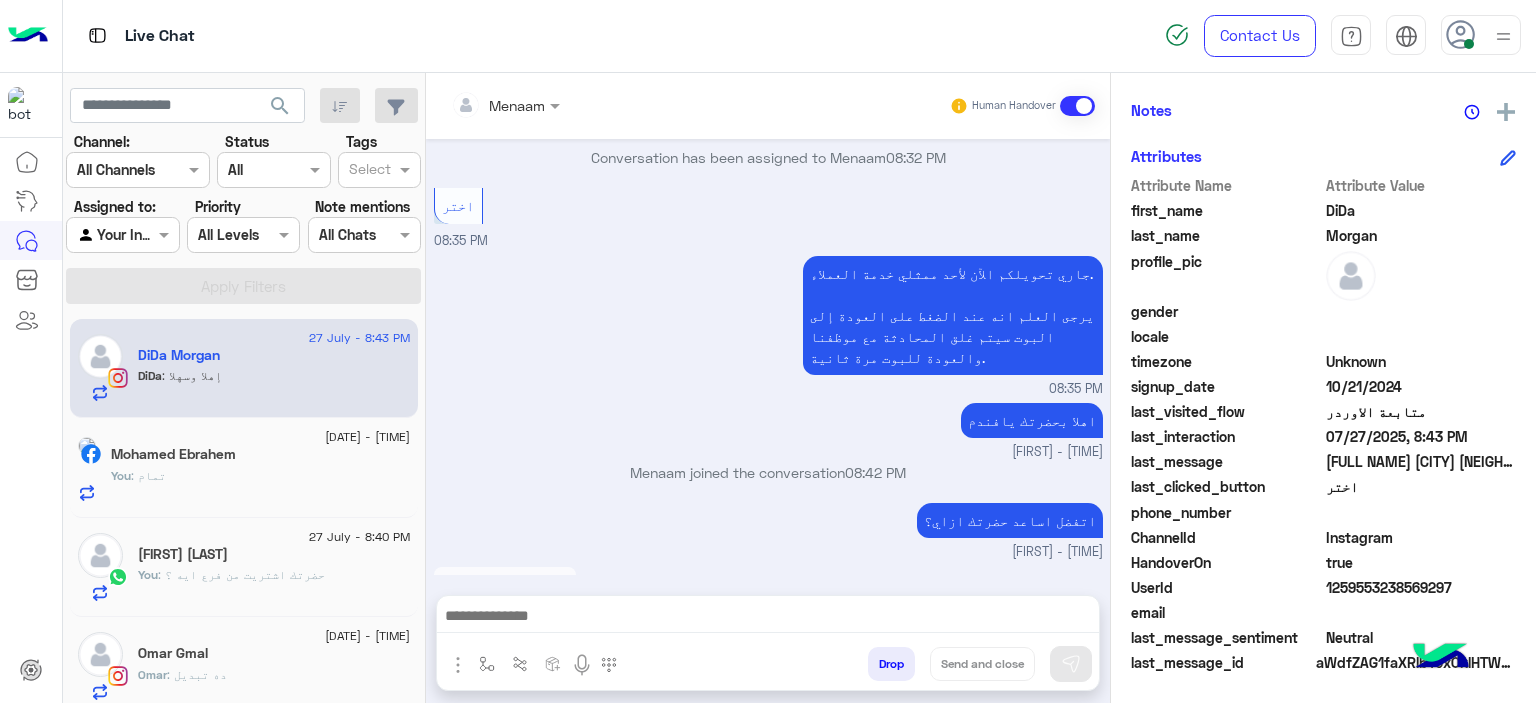 click on "You  : تمام" 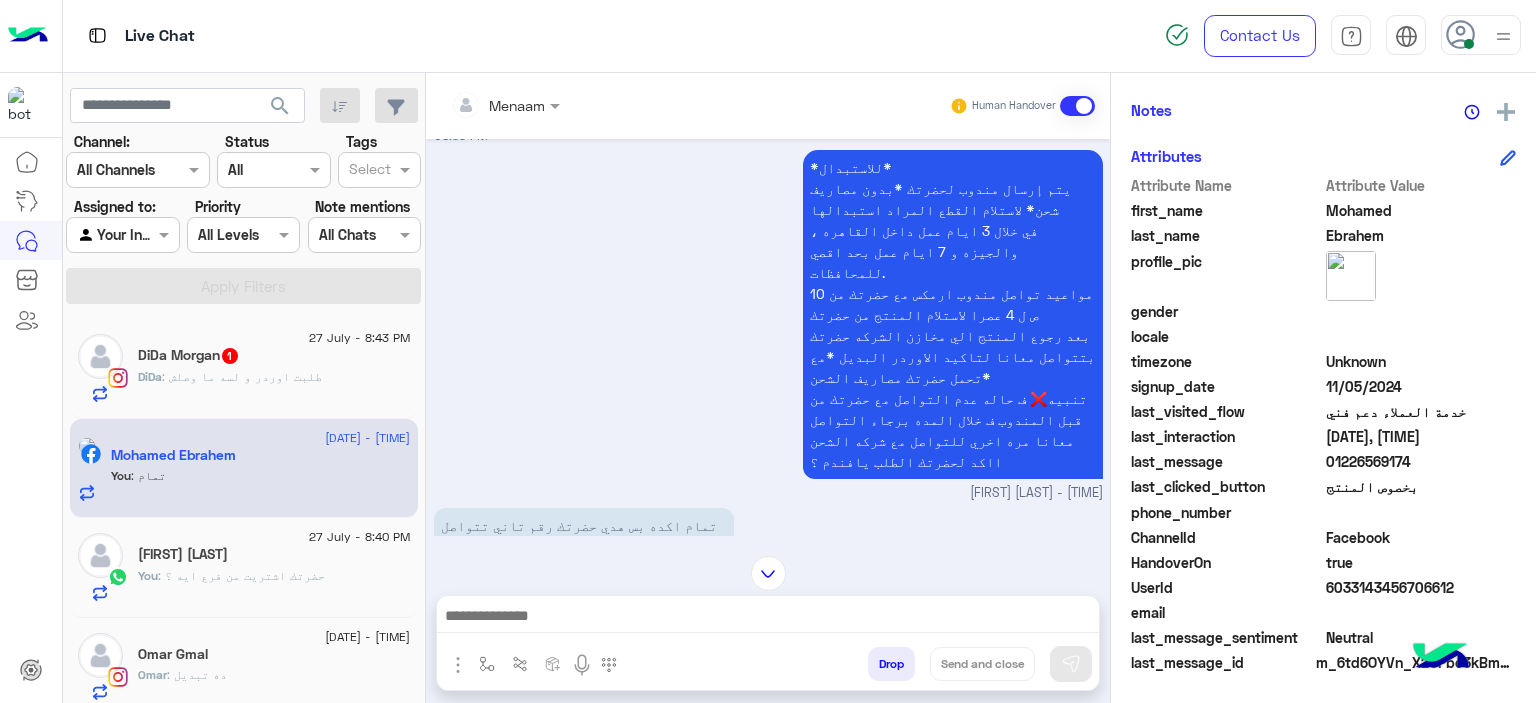click on ": طلبت اوردر و لسه ما وصلش" 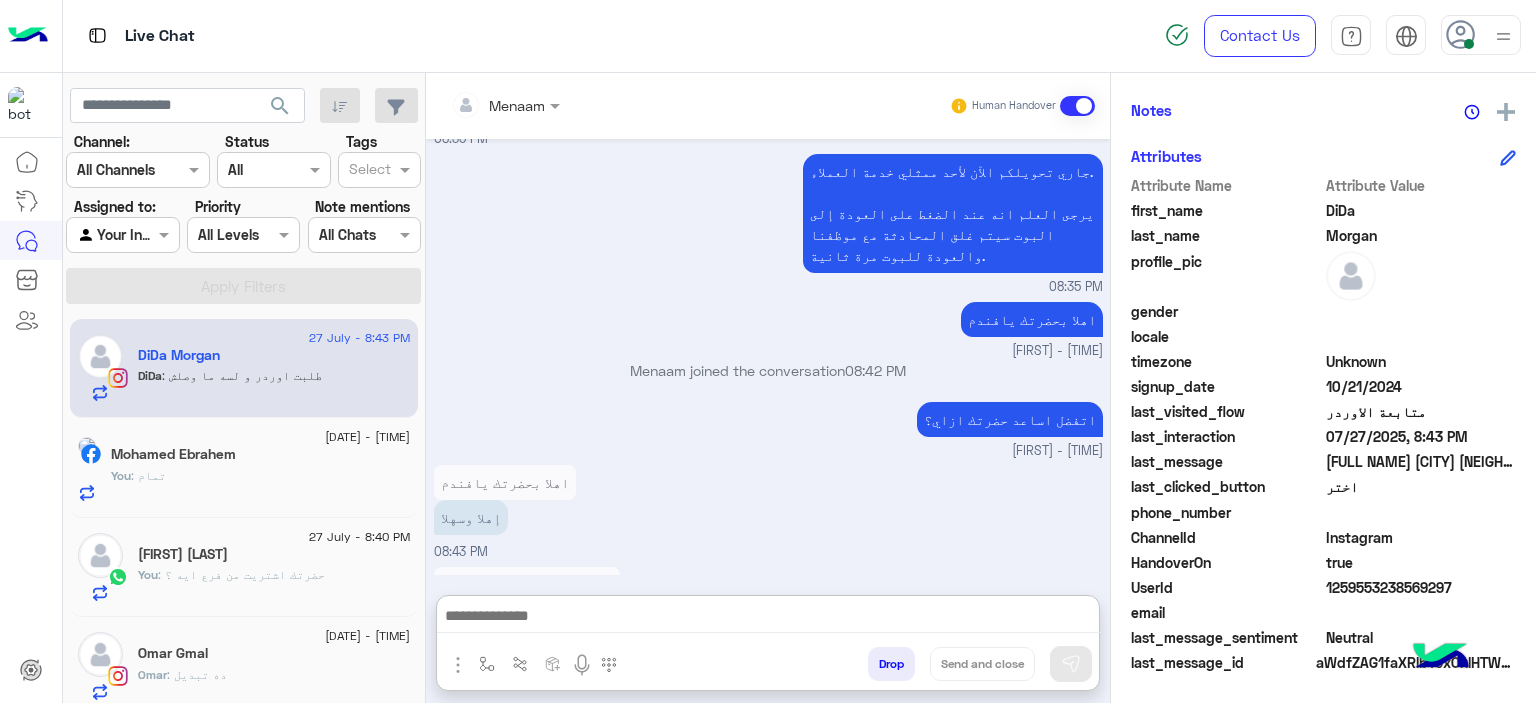 click at bounding box center (768, 618) 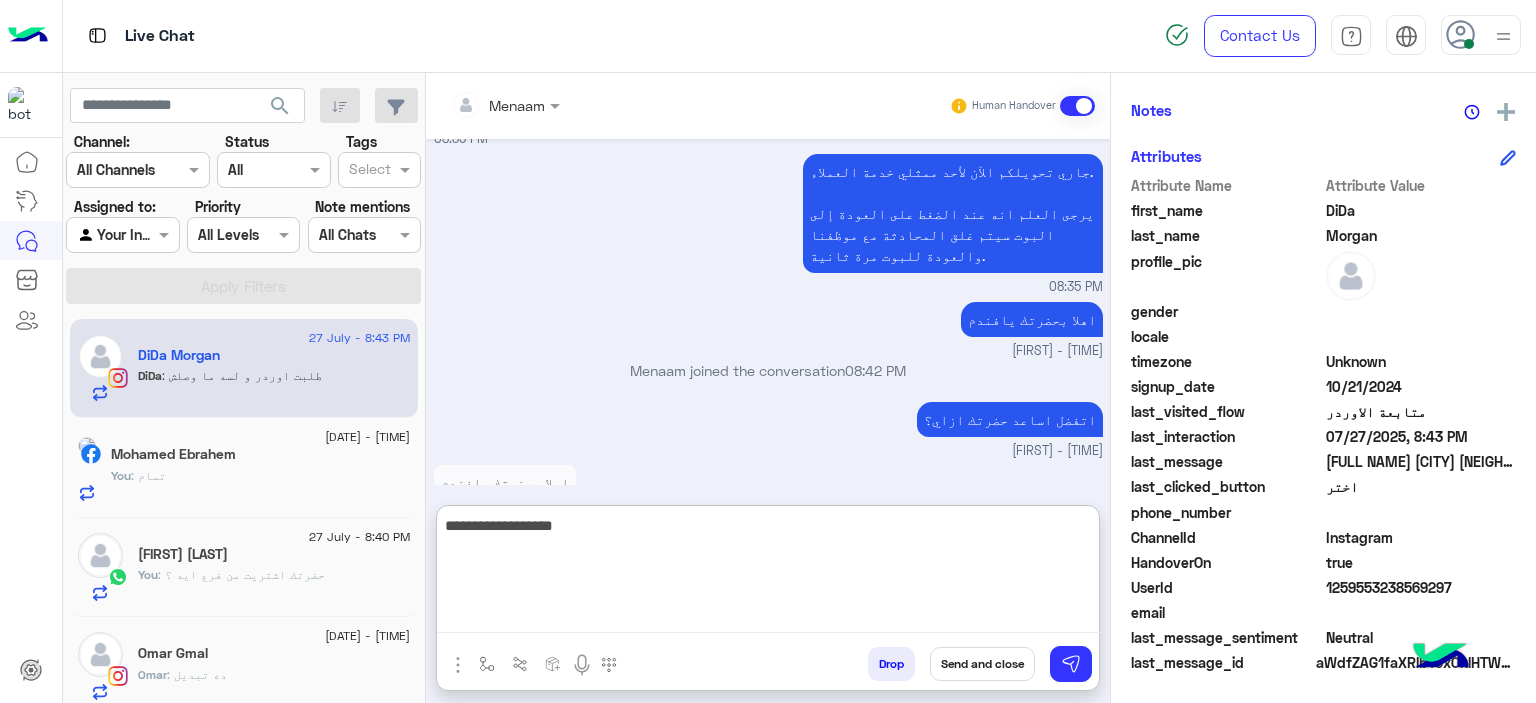 type on "**********" 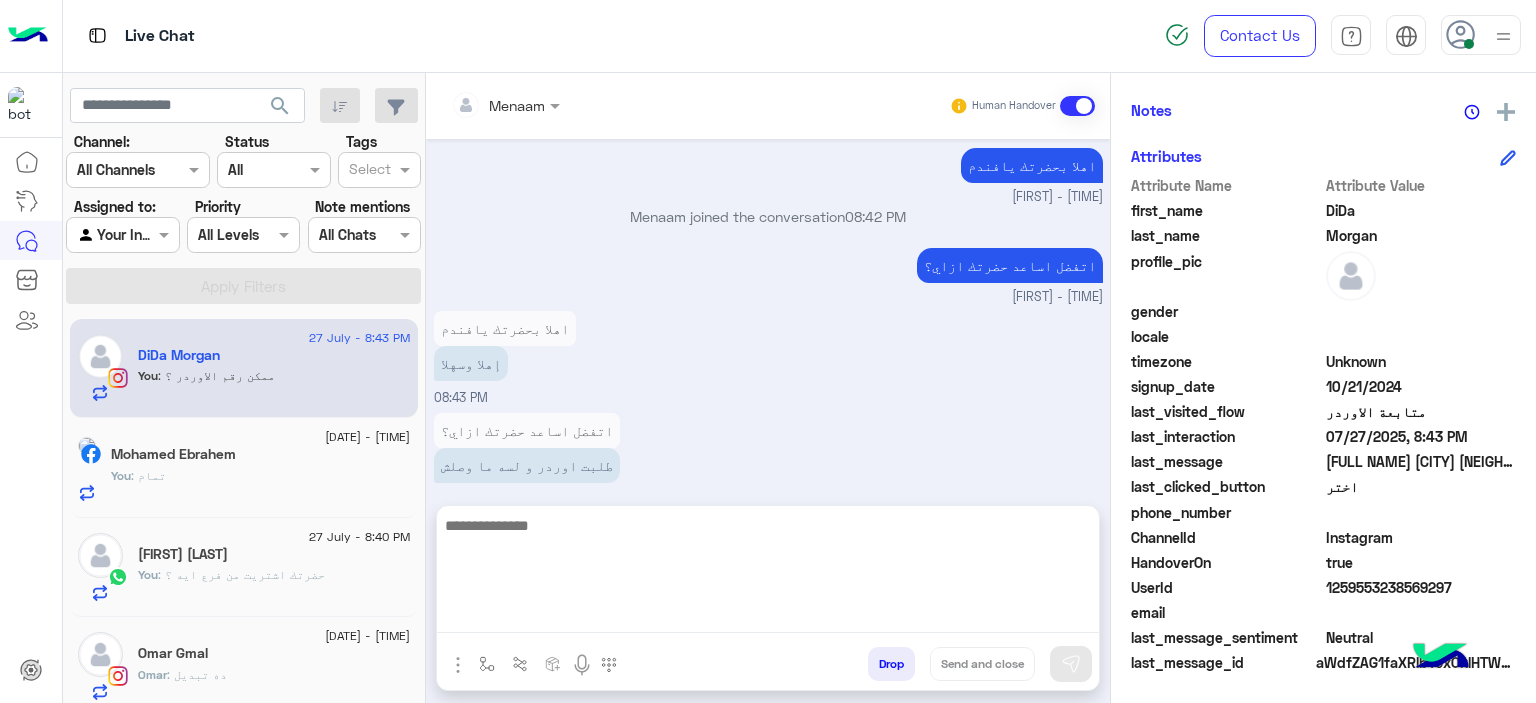 click on "You  : تمام" 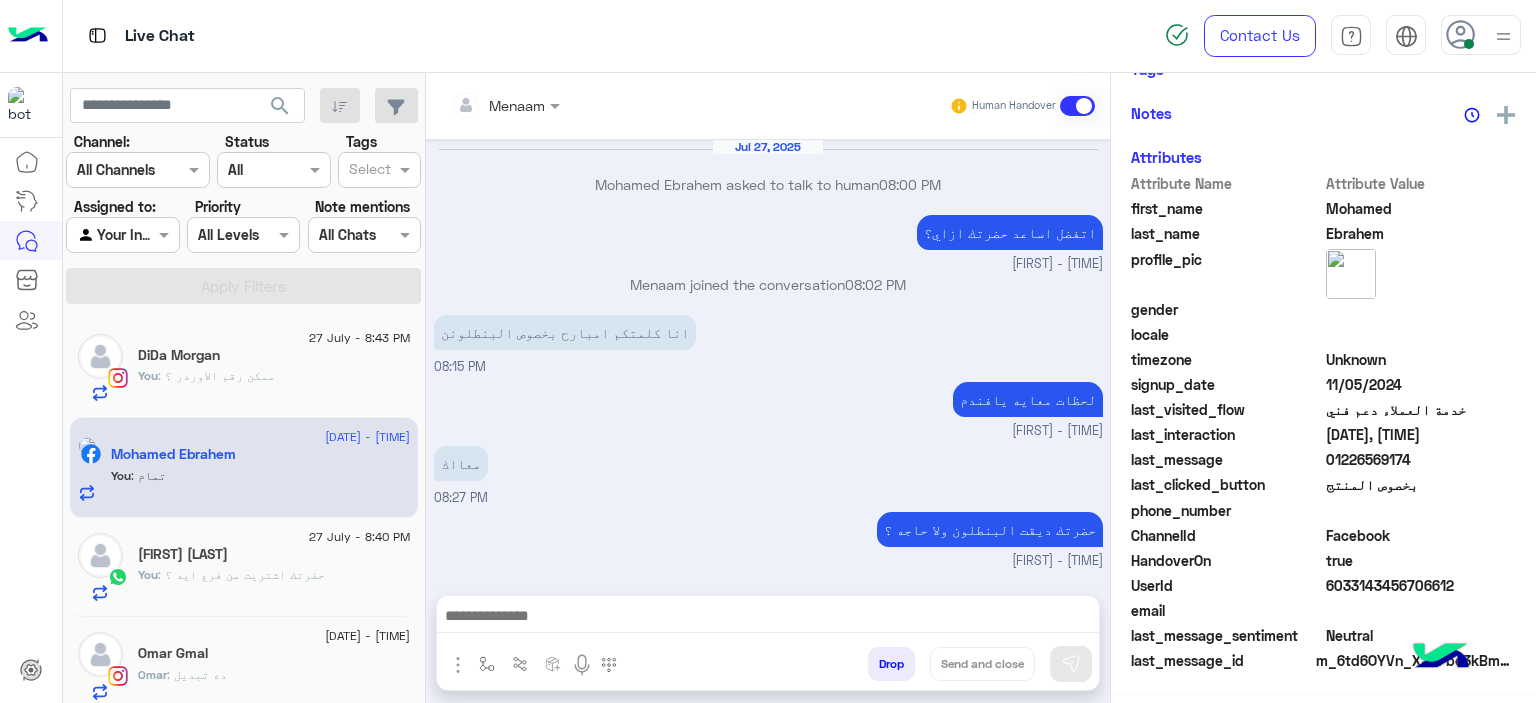 scroll, scrollTop: 413, scrollLeft: 0, axis: vertical 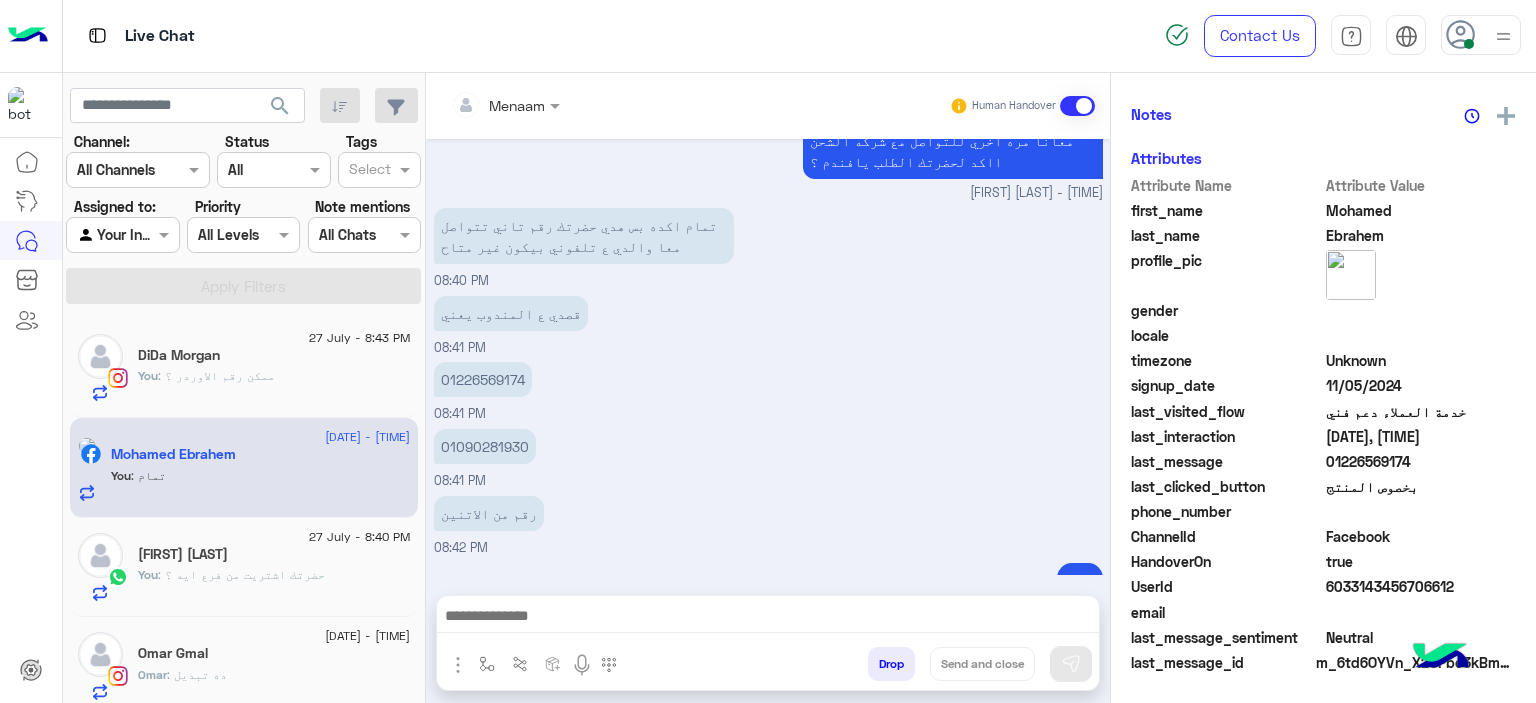 click on ": حضرتك اشتريت من فرع ايه ؟" 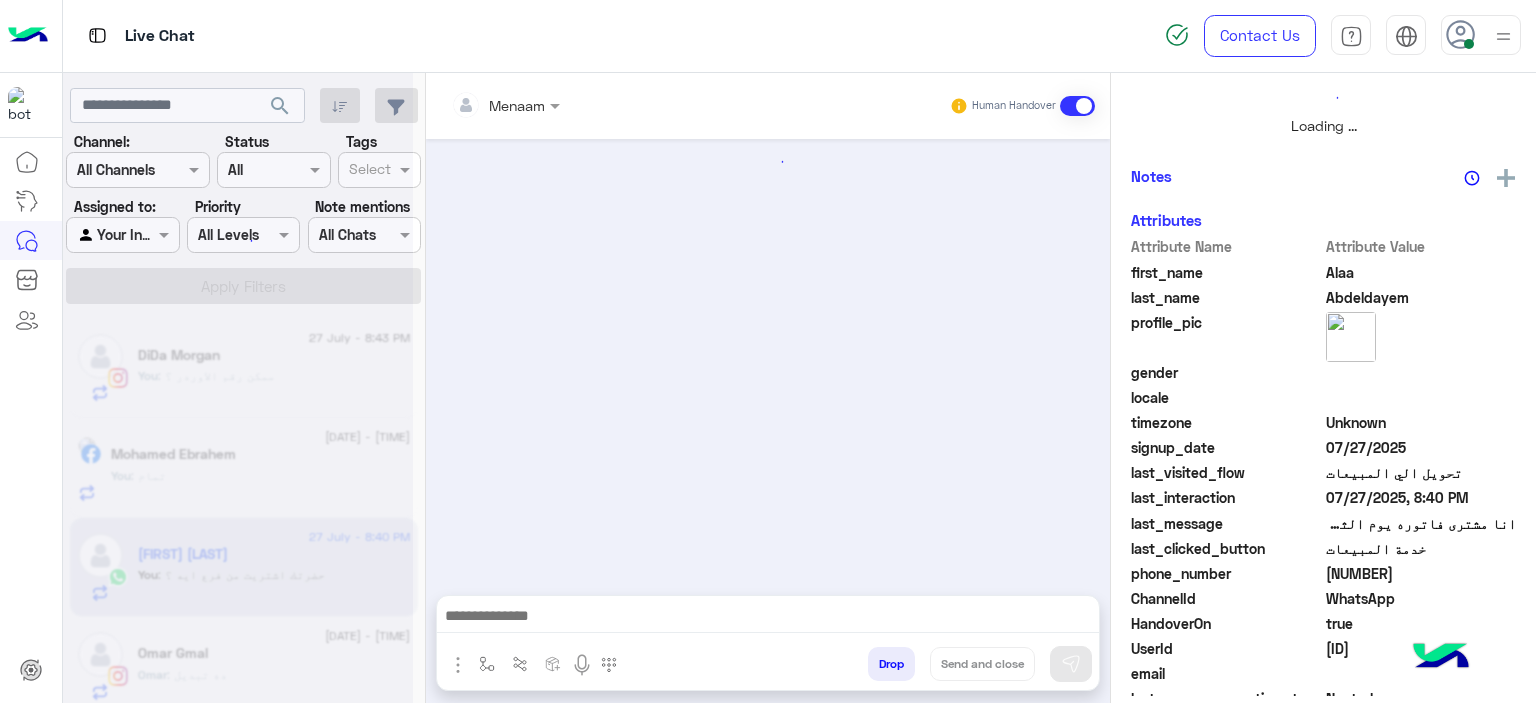 scroll, scrollTop: 514, scrollLeft: 0, axis: vertical 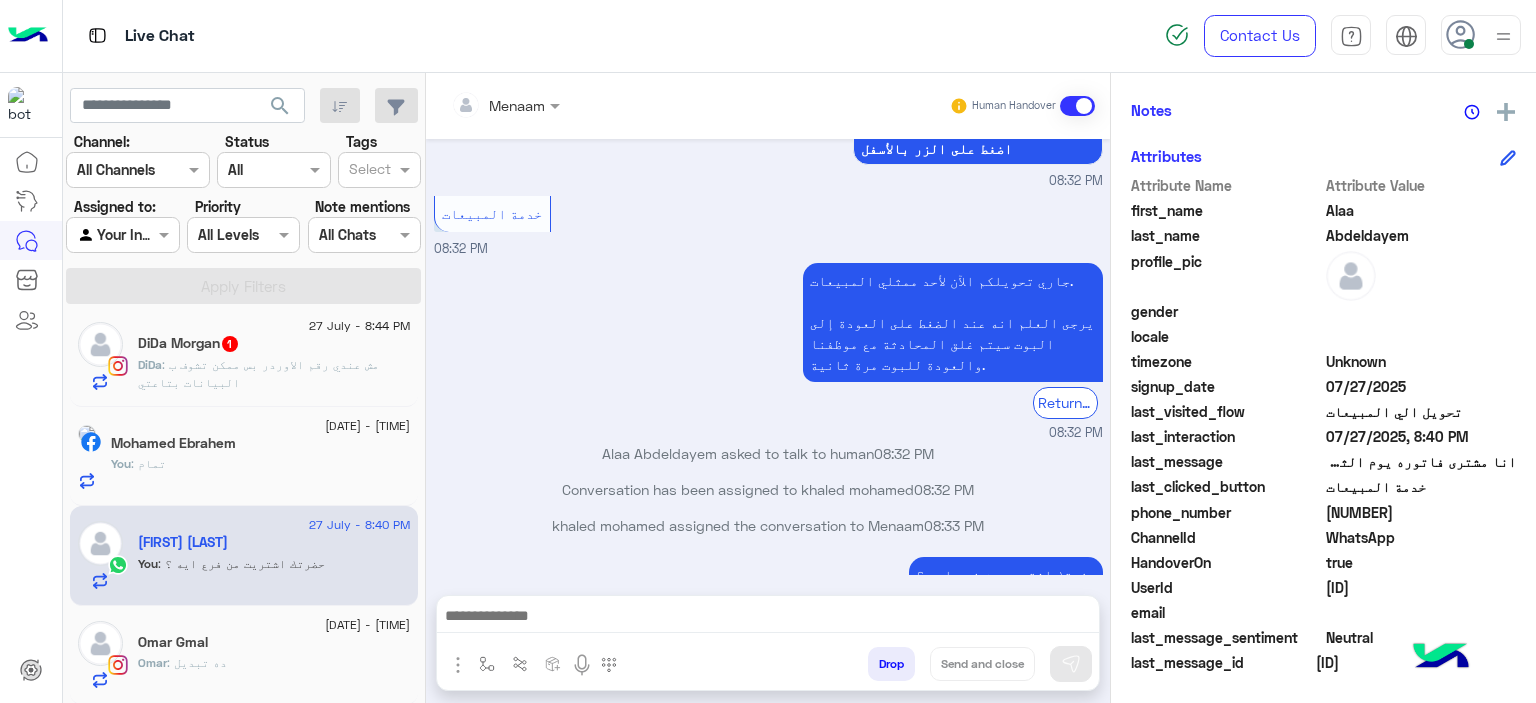 click on "DiDa : مش عندي رقم الاوردر بس ممكن تشوف ب البيانات بتاعتي" 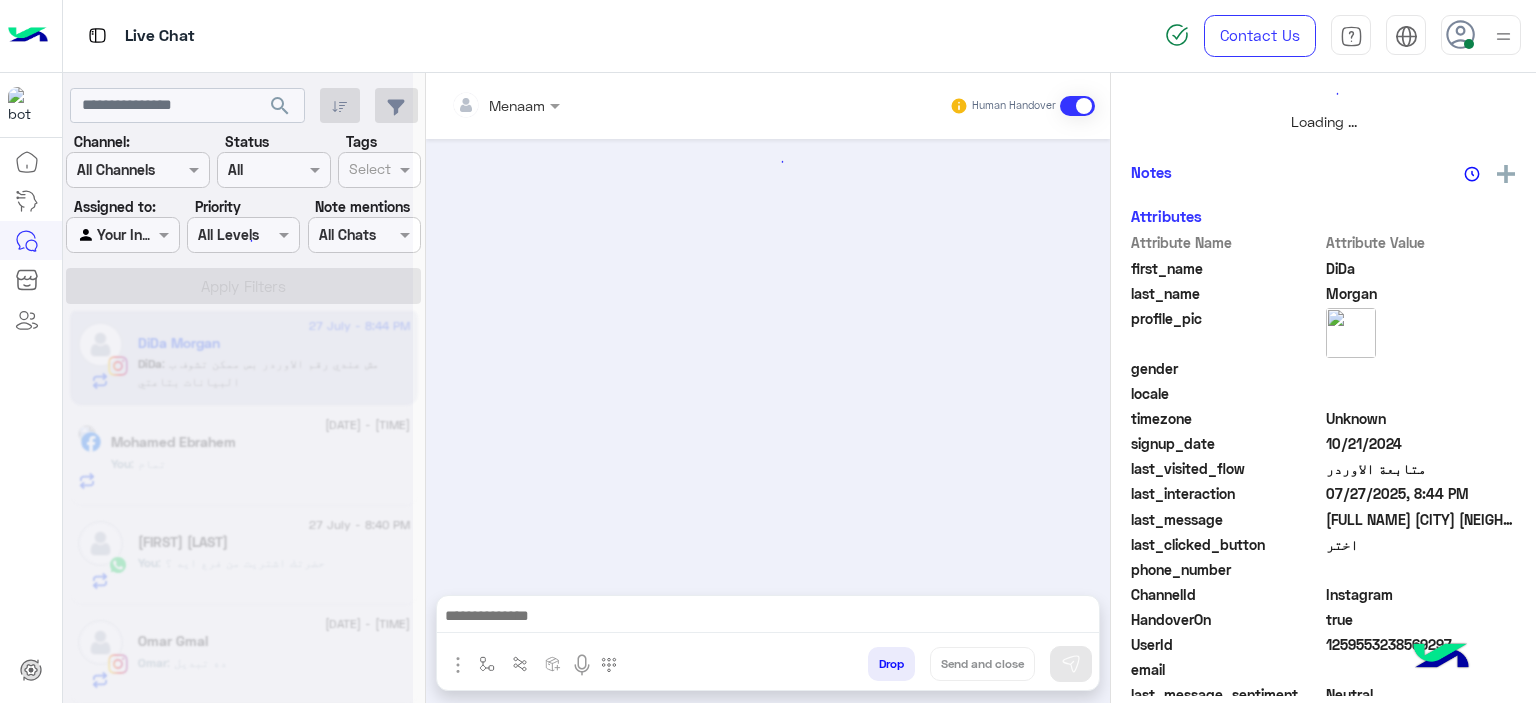 scroll, scrollTop: 514, scrollLeft: 0, axis: vertical 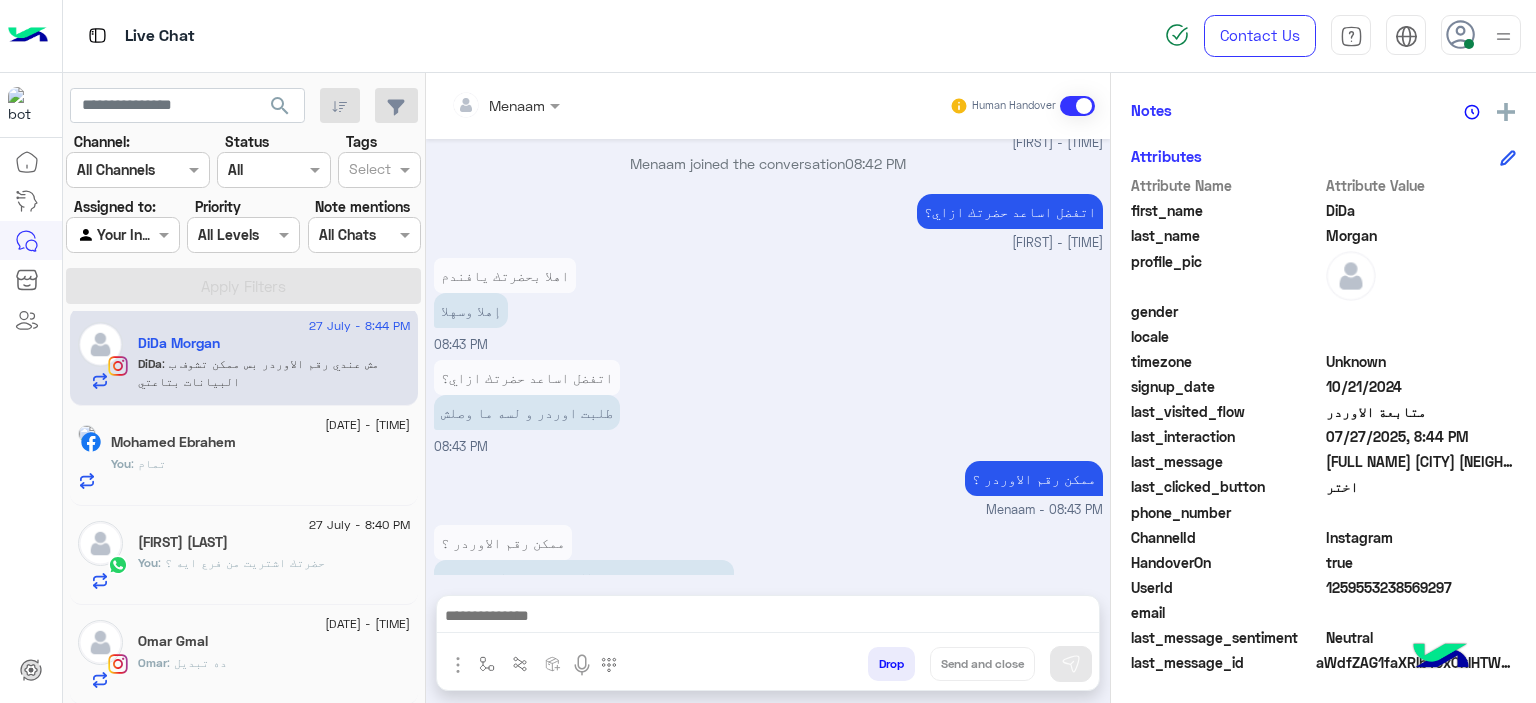 click at bounding box center [768, 618] 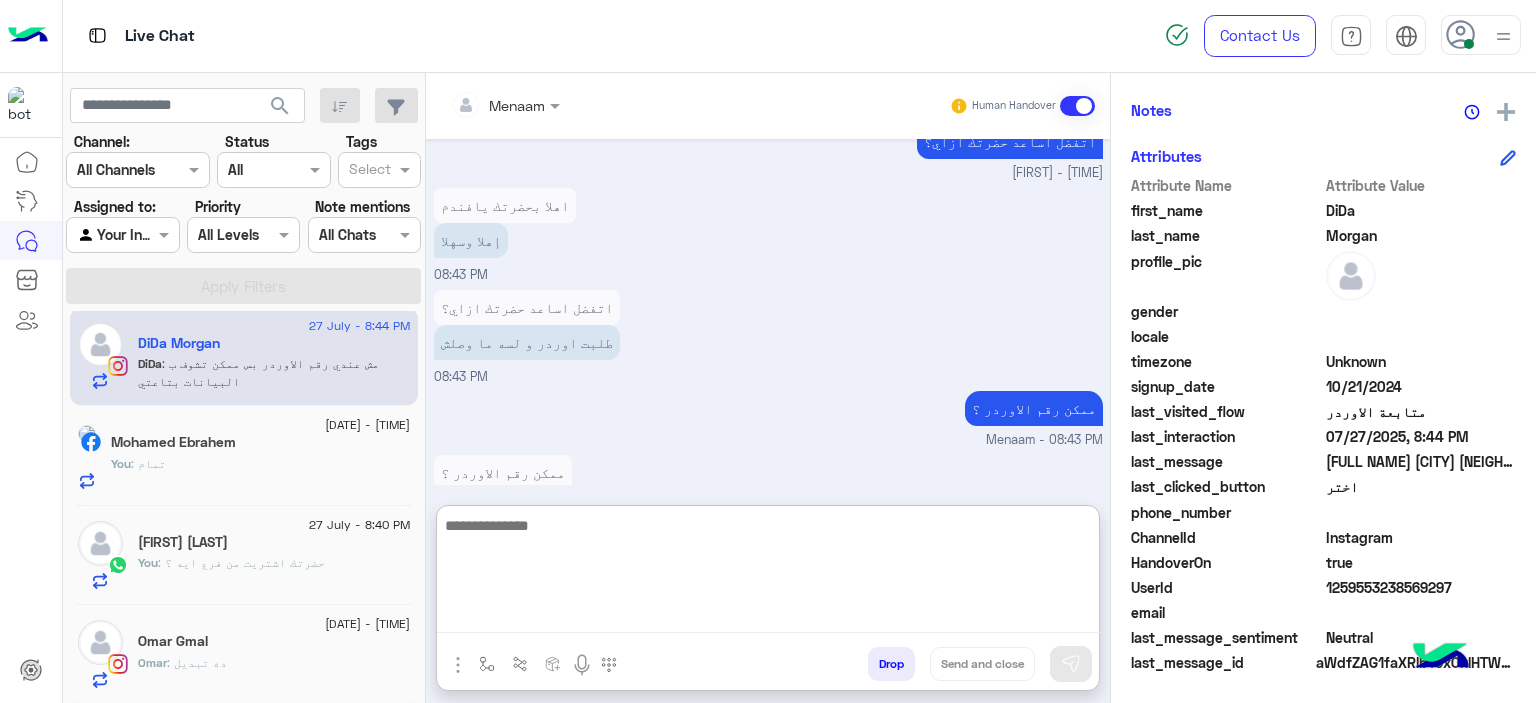 scroll, scrollTop: 1729, scrollLeft: 0, axis: vertical 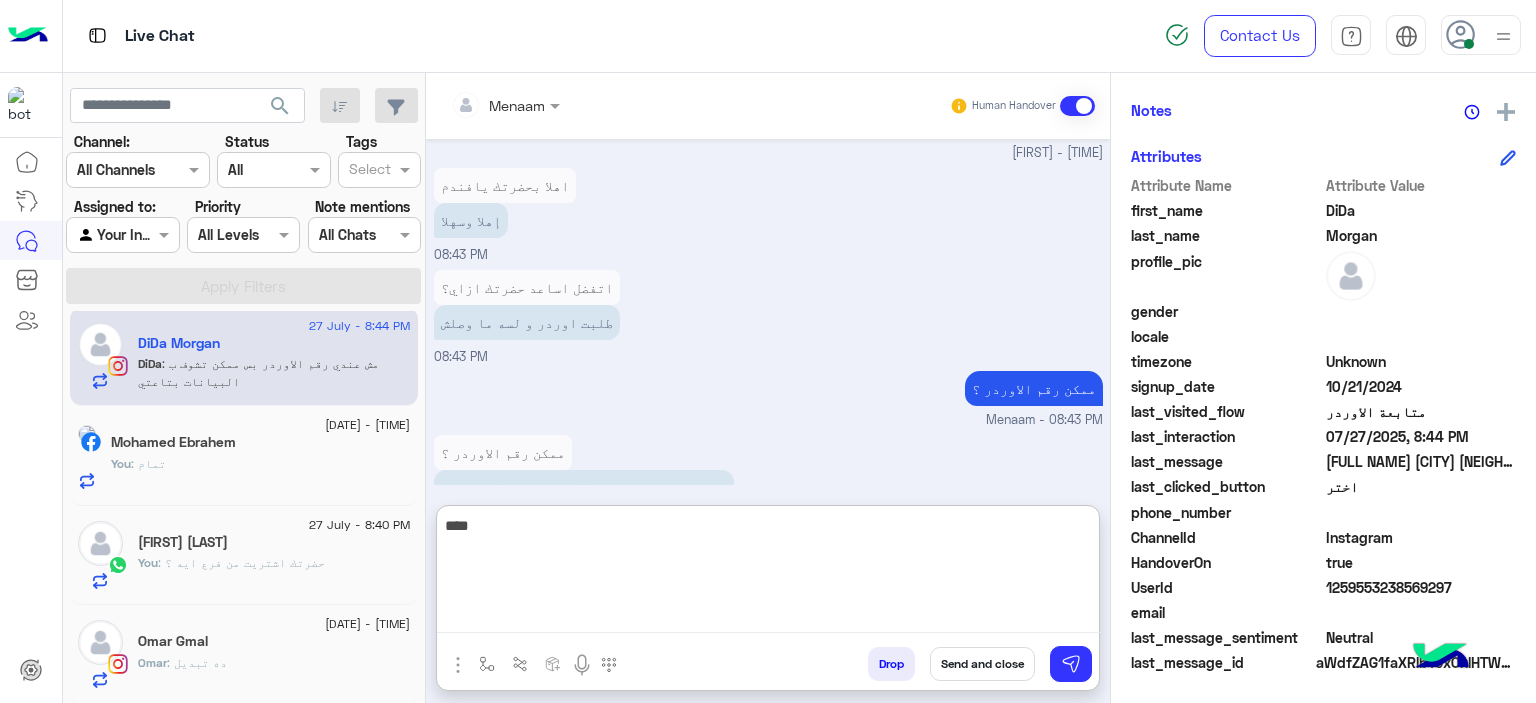 type on "****" 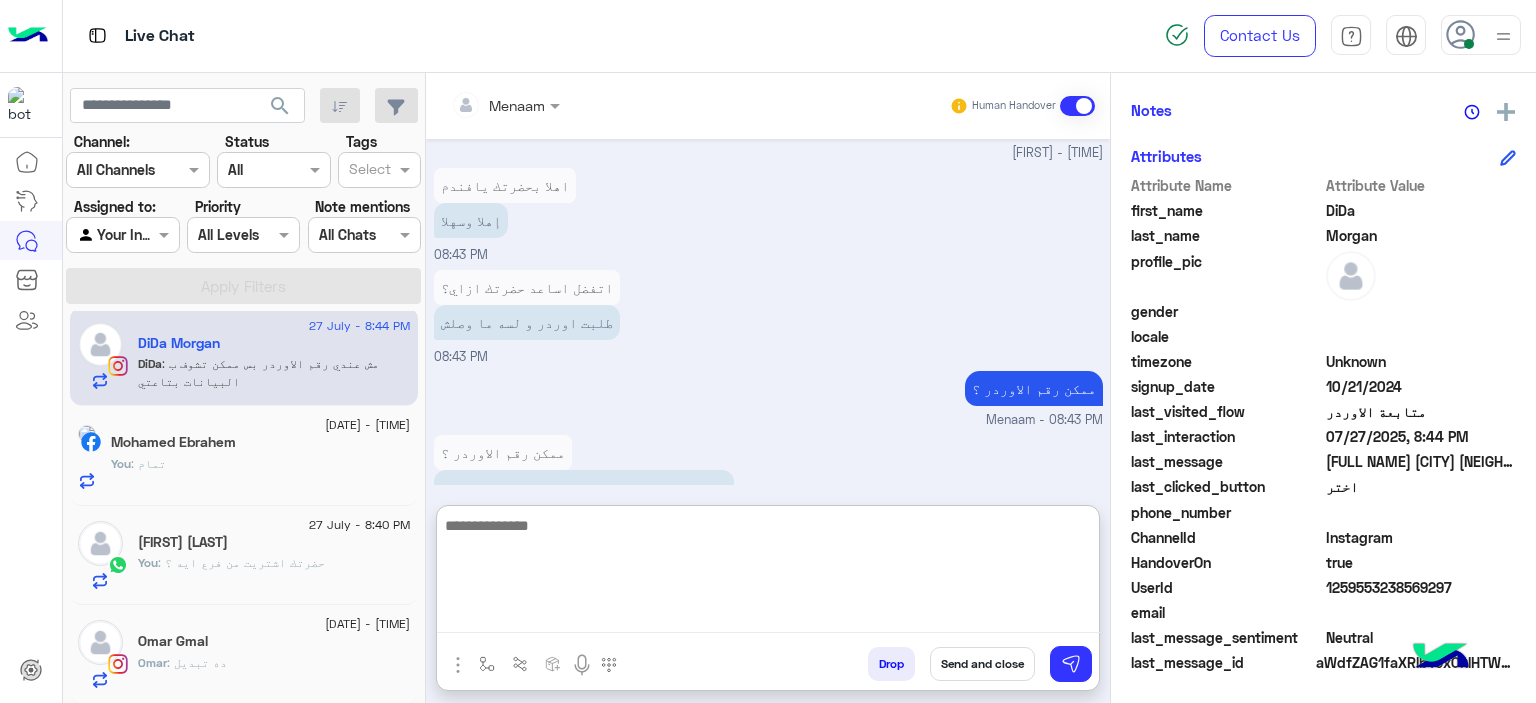 scroll, scrollTop: 1793, scrollLeft: 0, axis: vertical 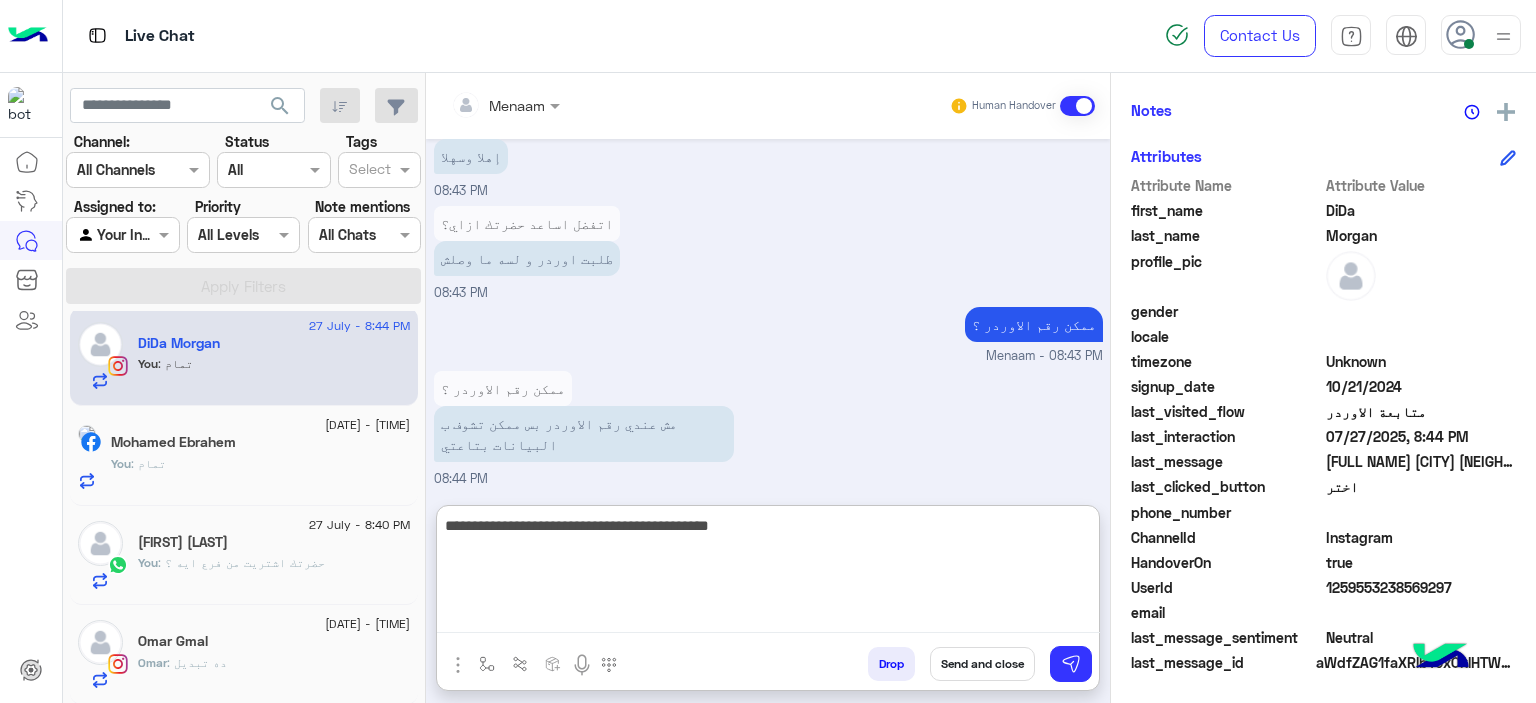 type on "**********" 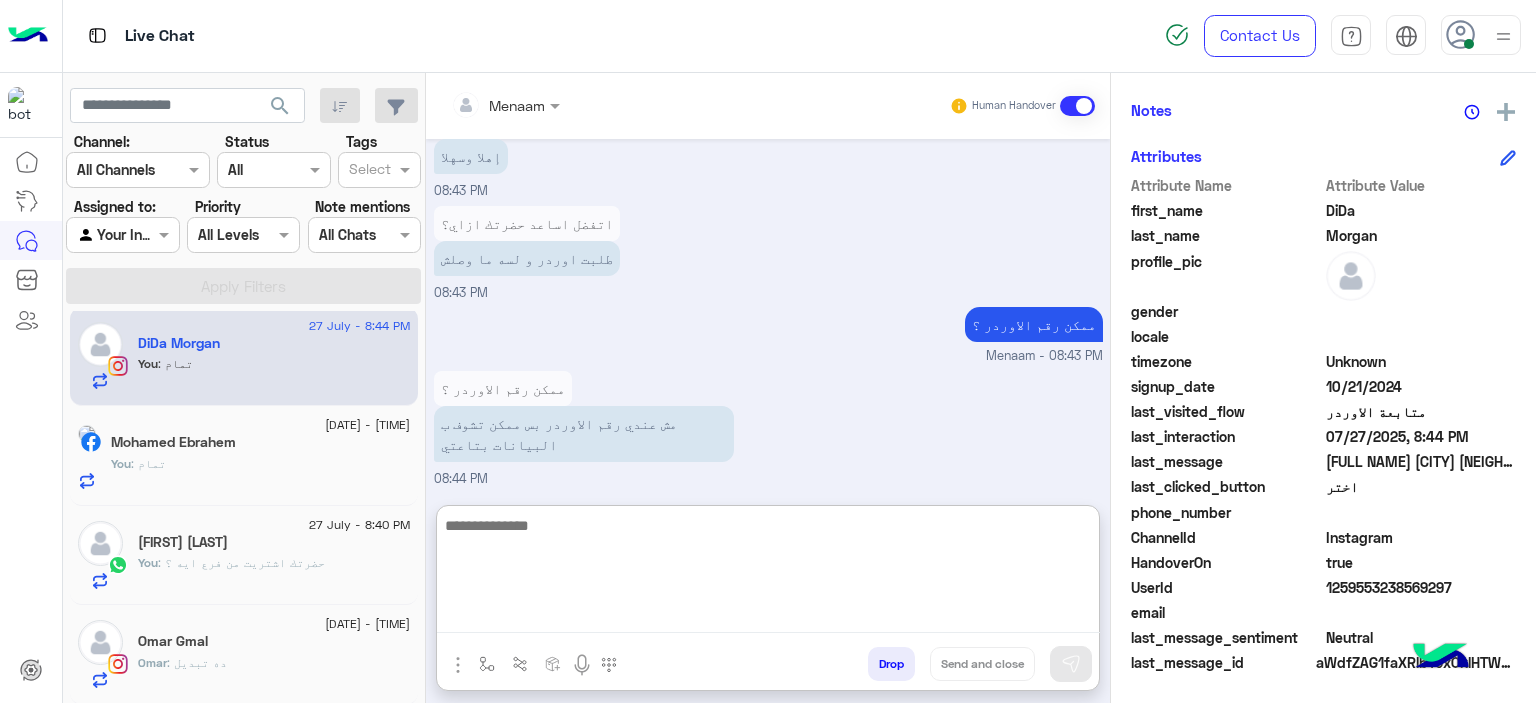 scroll, scrollTop: 1856, scrollLeft: 0, axis: vertical 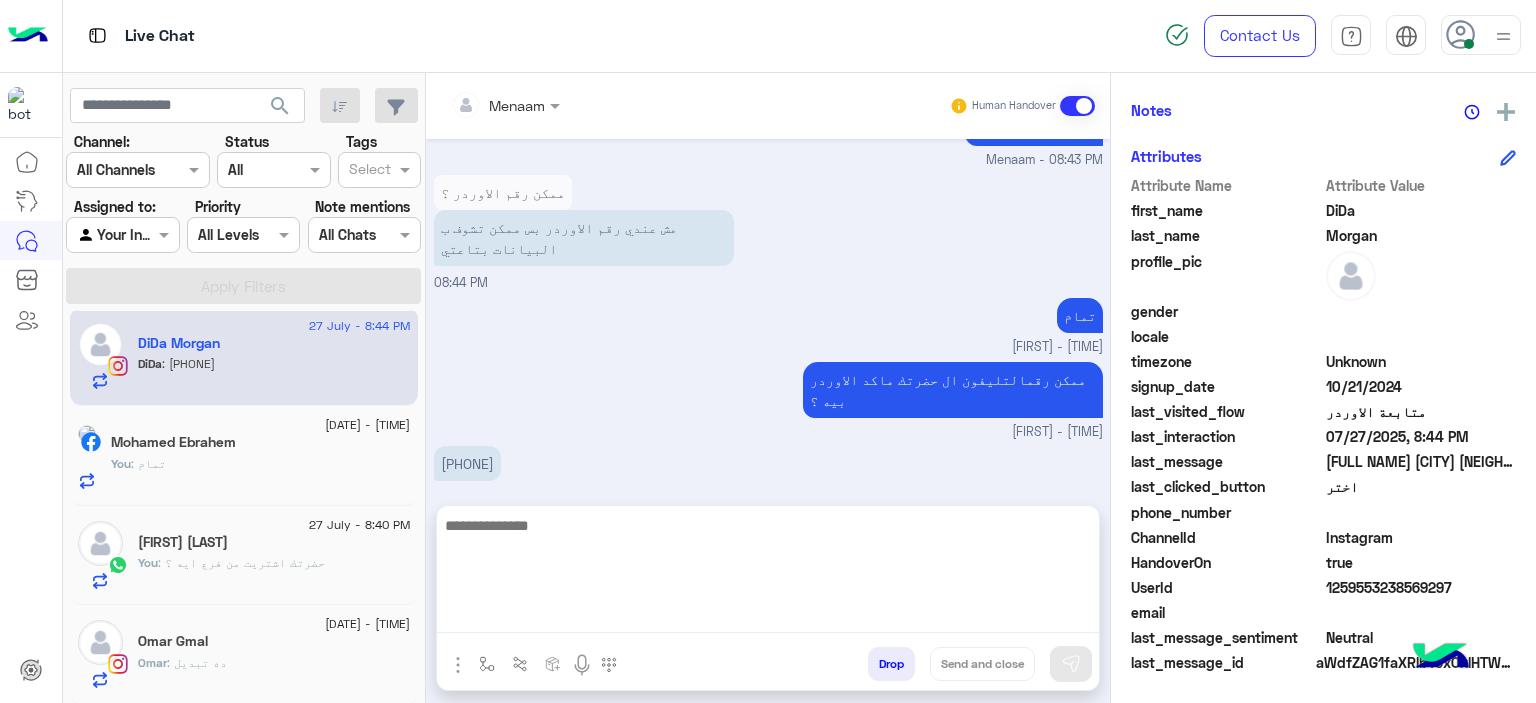click on "You  : تمام" 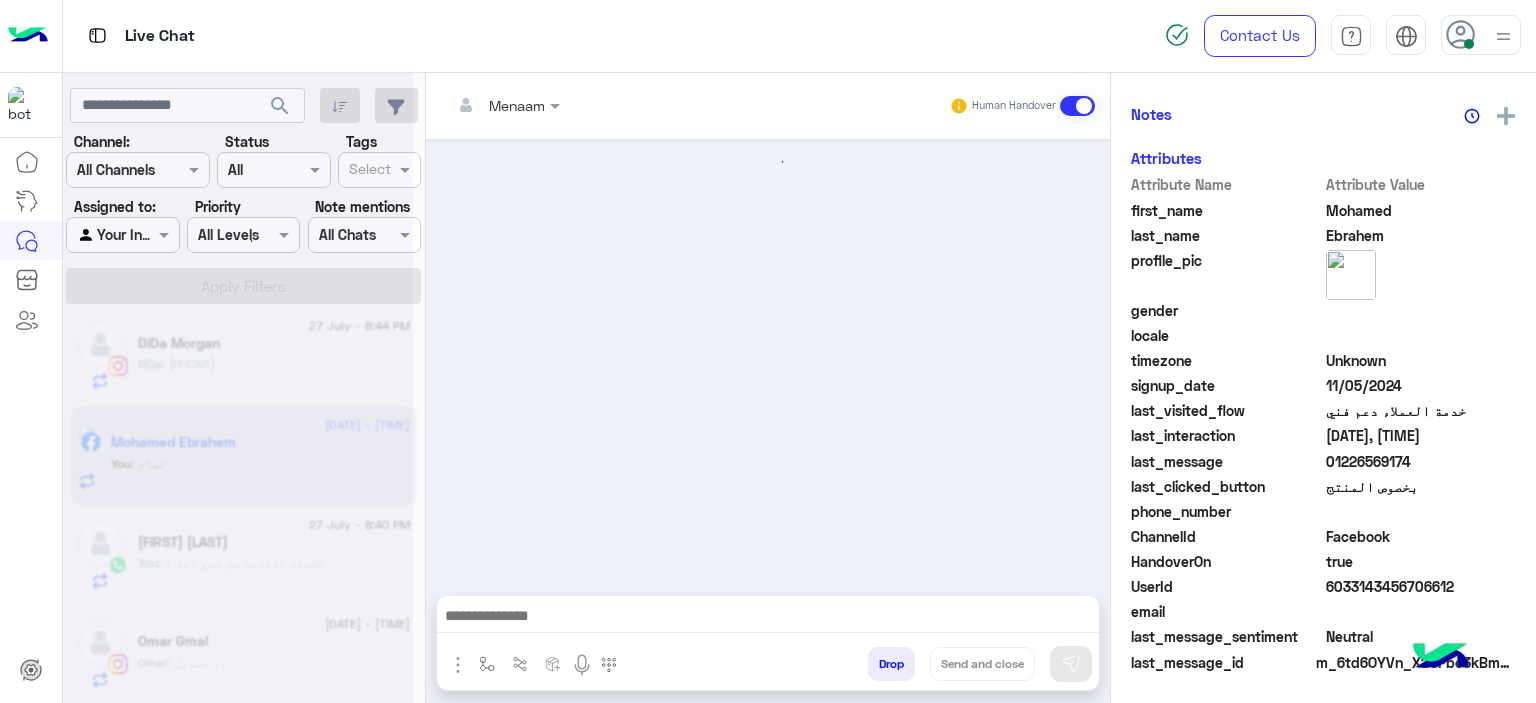 scroll, scrollTop: 413, scrollLeft: 0, axis: vertical 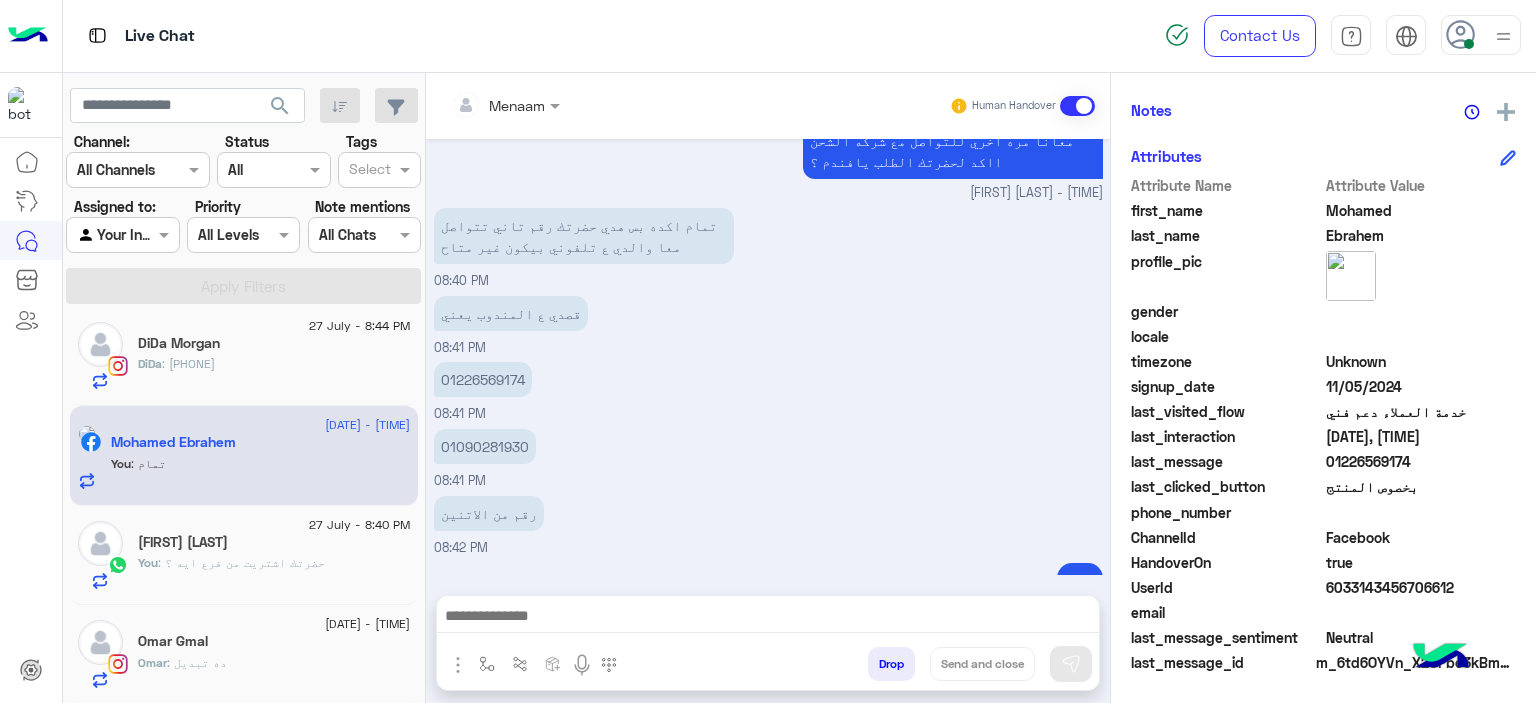 click on "DiDa : 01111551705" 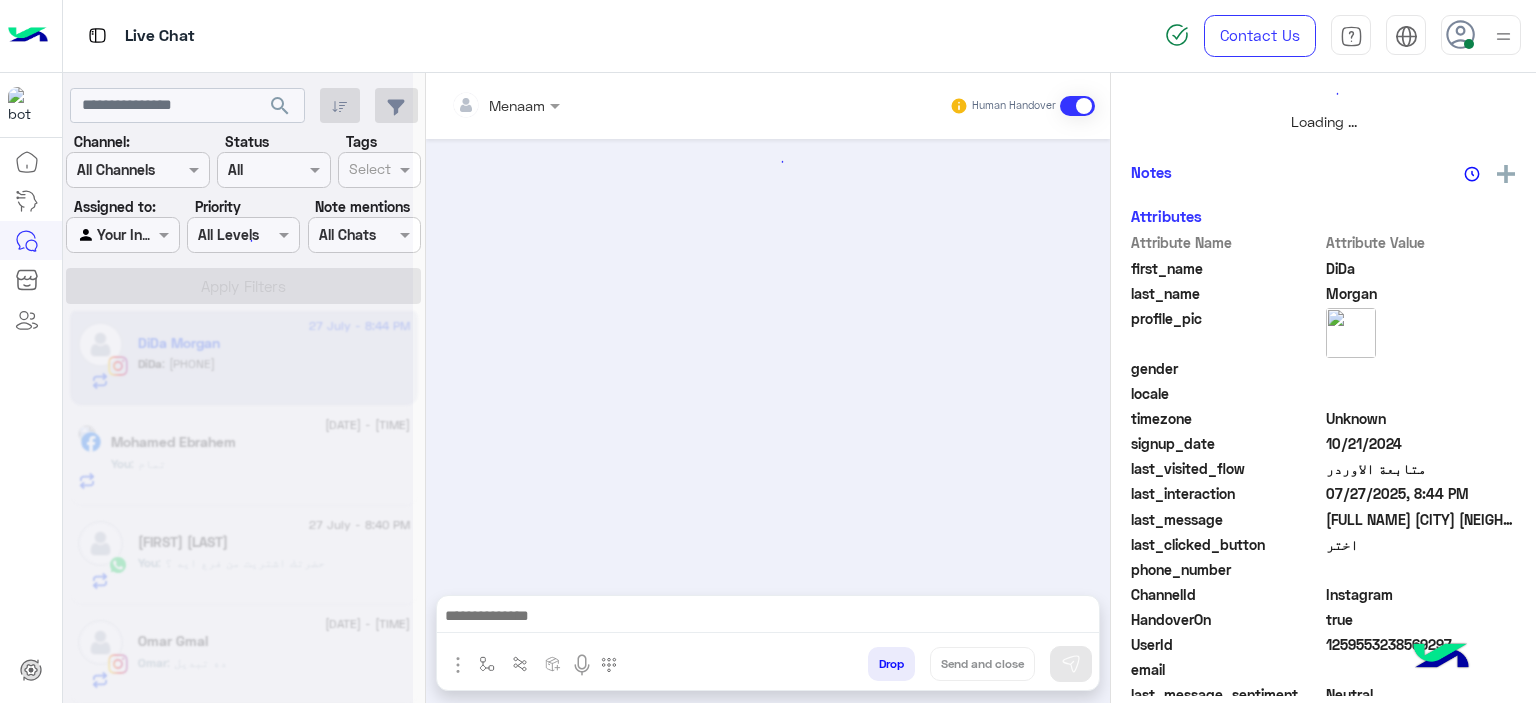 scroll, scrollTop: 514, scrollLeft: 0, axis: vertical 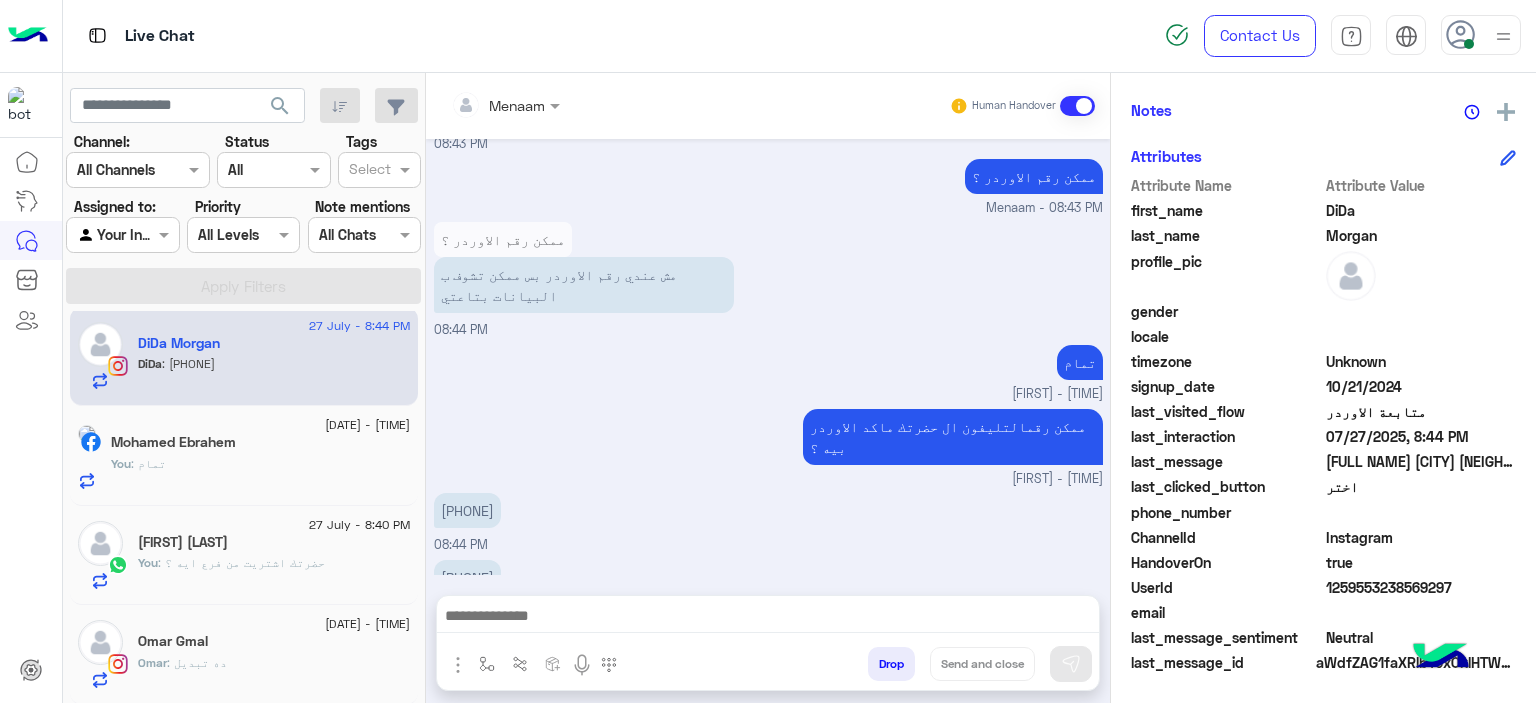 click on "01030093616" at bounding box center (467, 510) 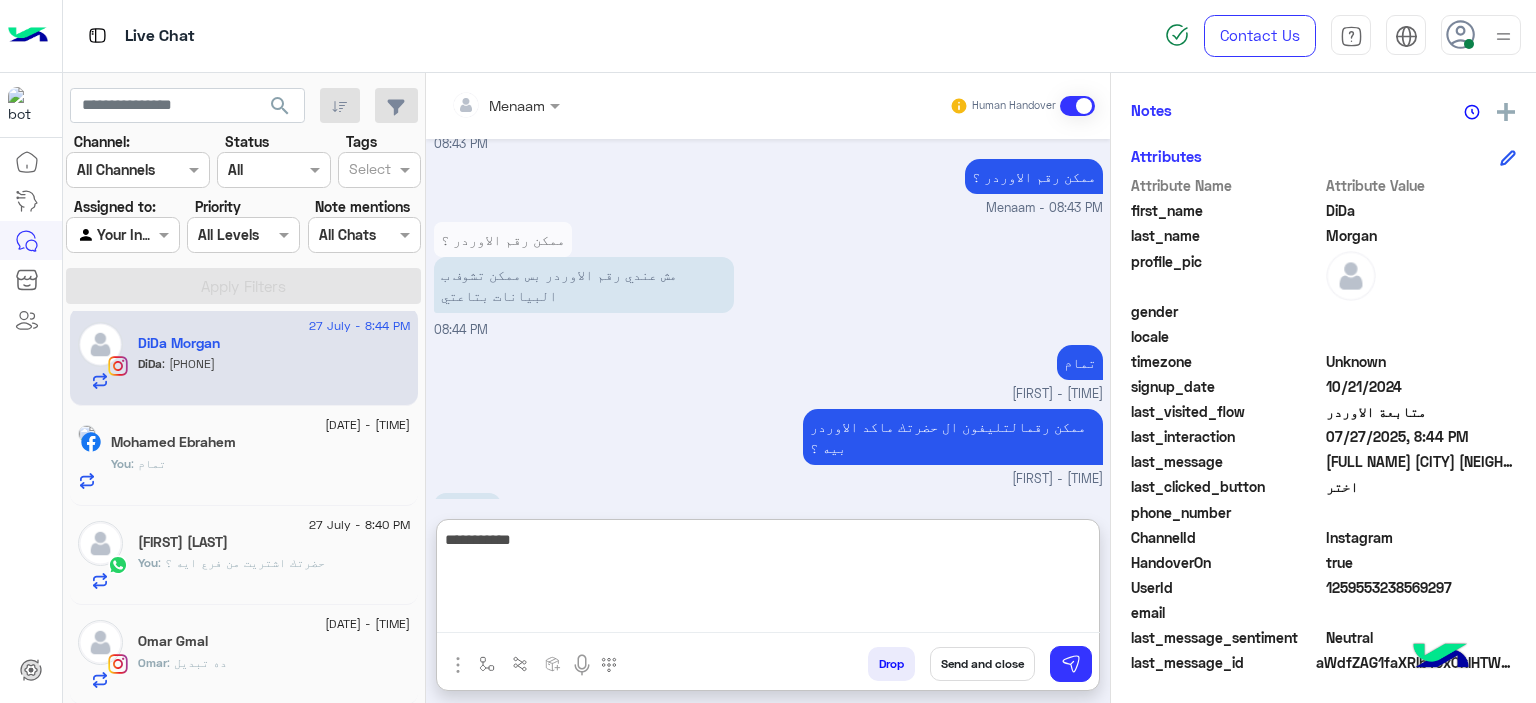 type on "**********" 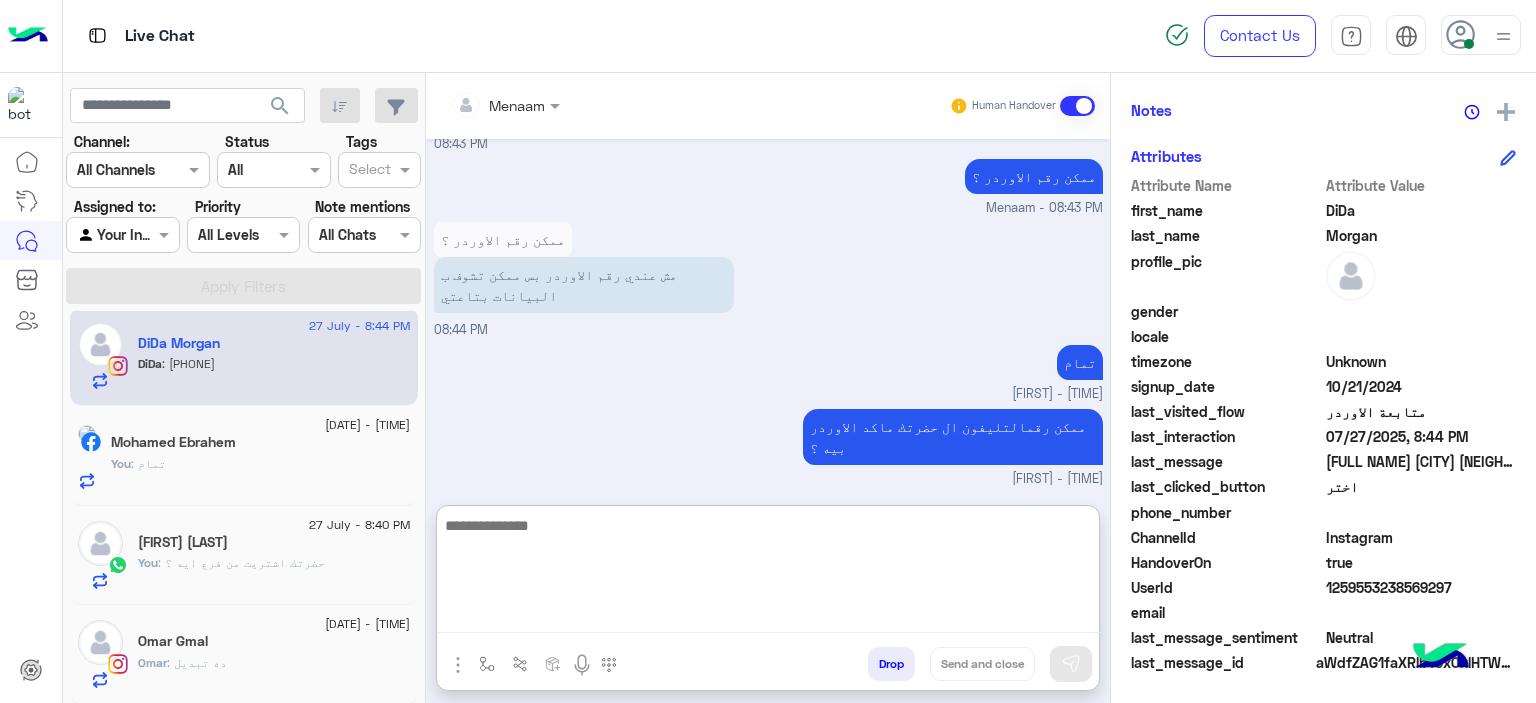 scroll, scrollTop: 1514, scrollLeft: 0, axis: vertical 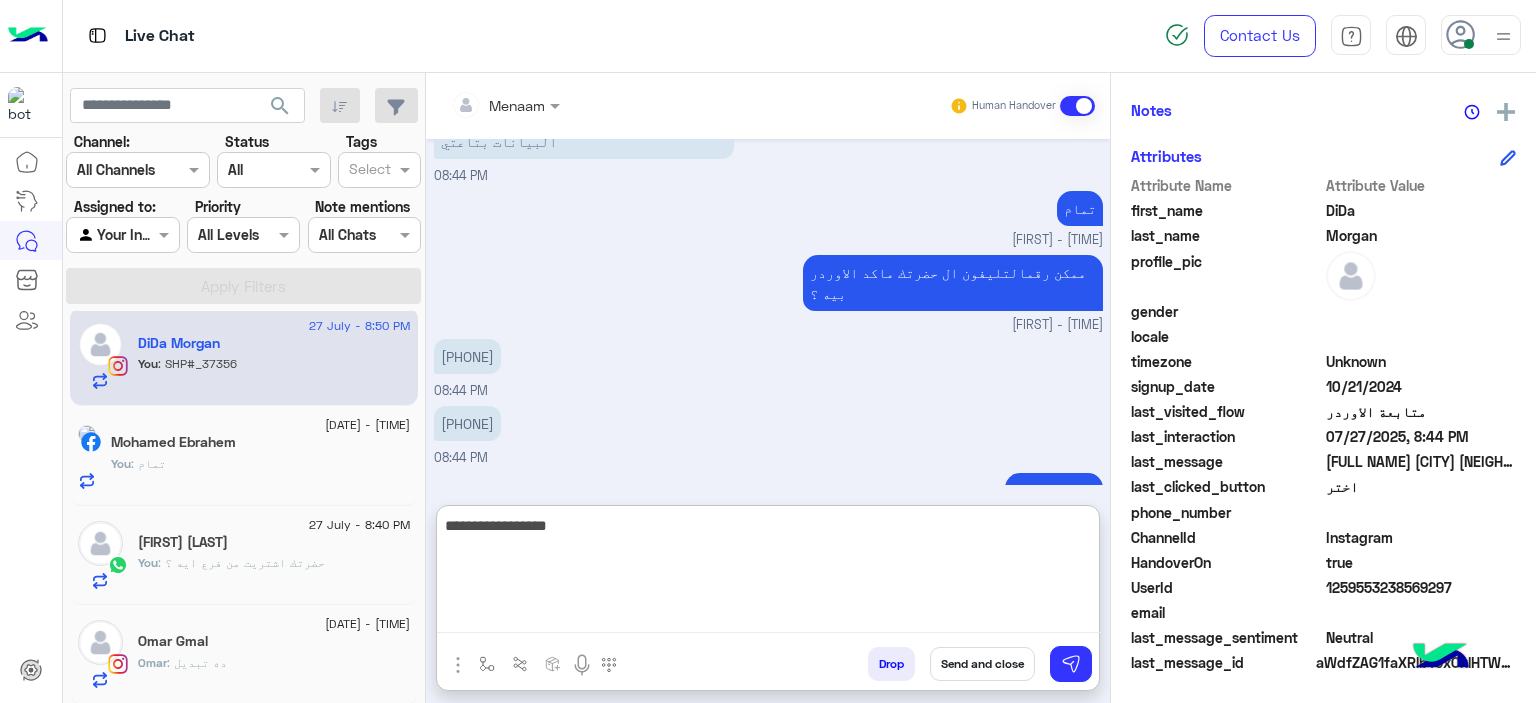 type on "**********" 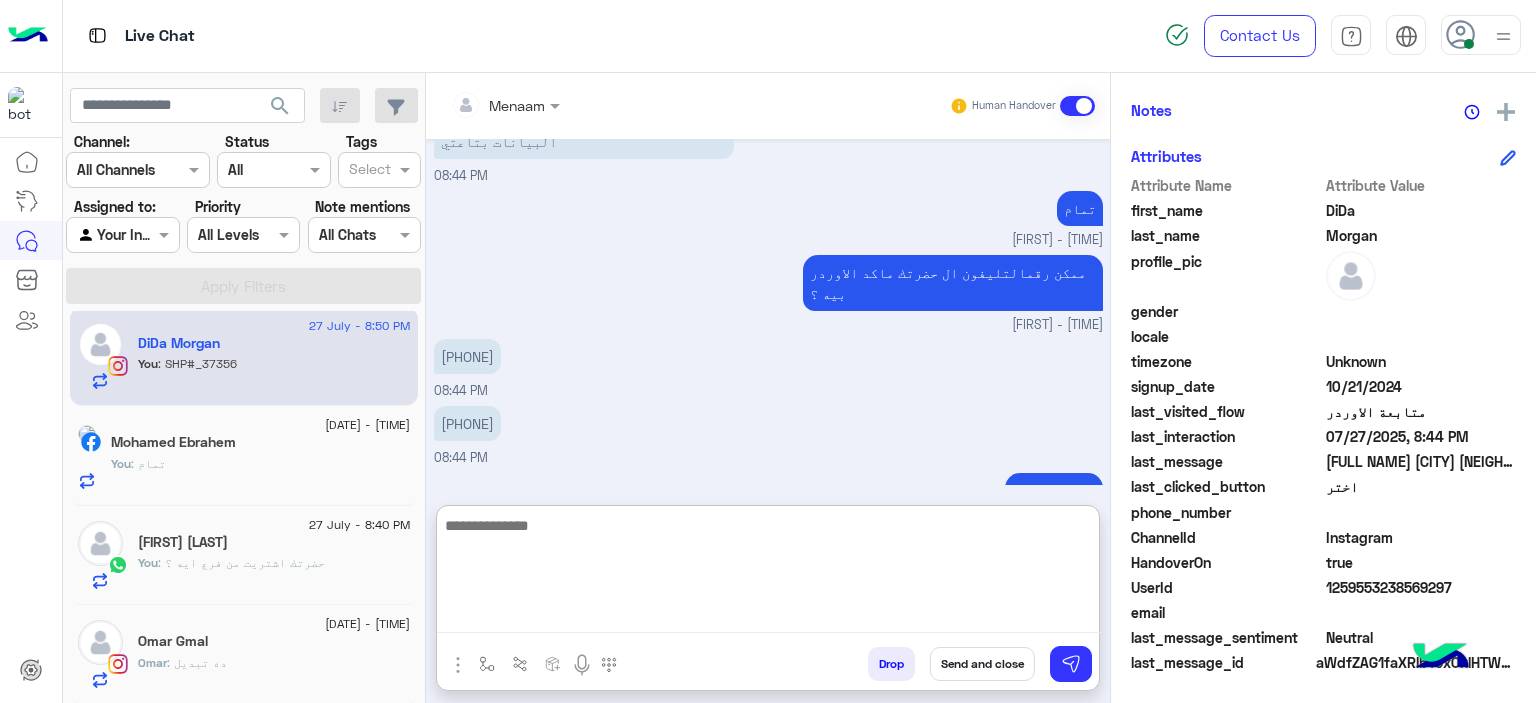 scroll, scrollTop: 1578, scrollLeft: 0, axis: vertical 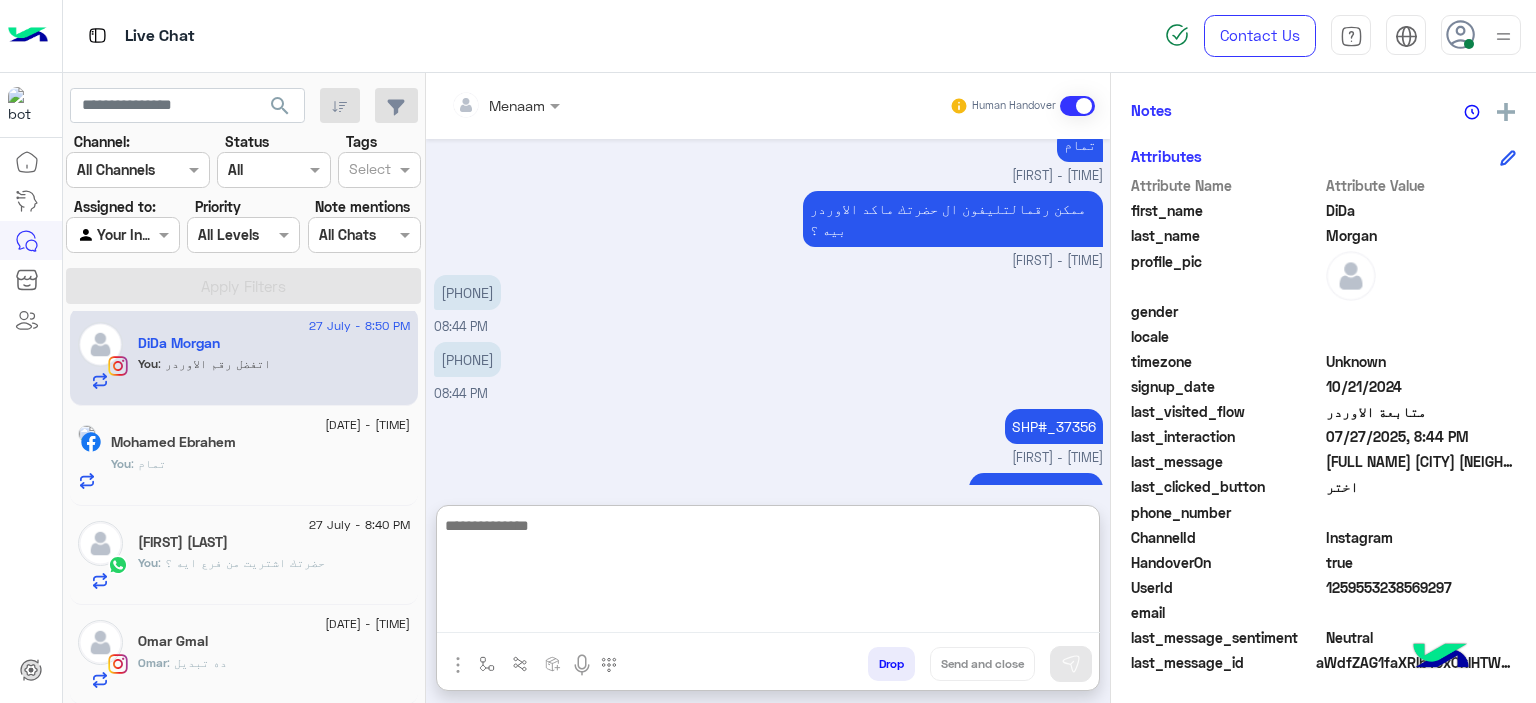 click at bounding box center (768, 573) 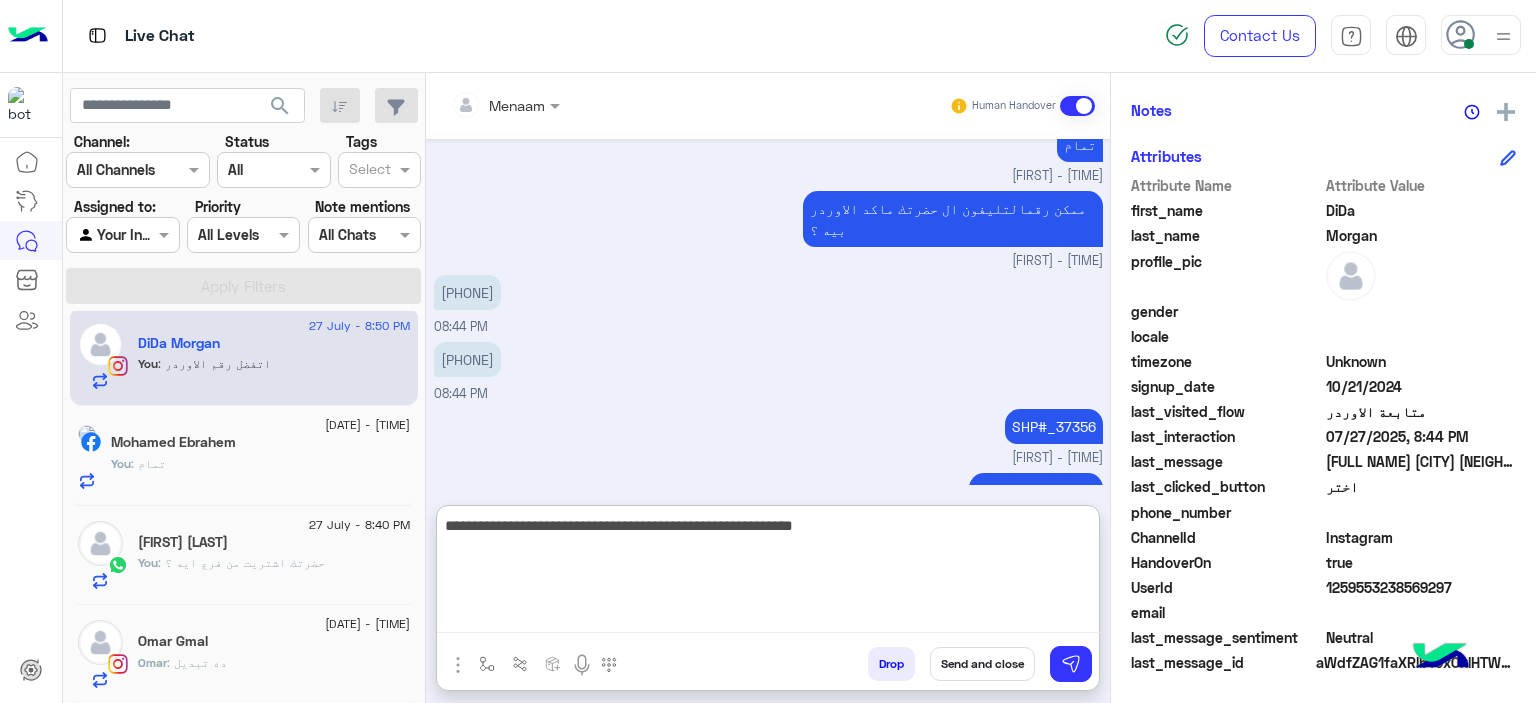 type on "**********" 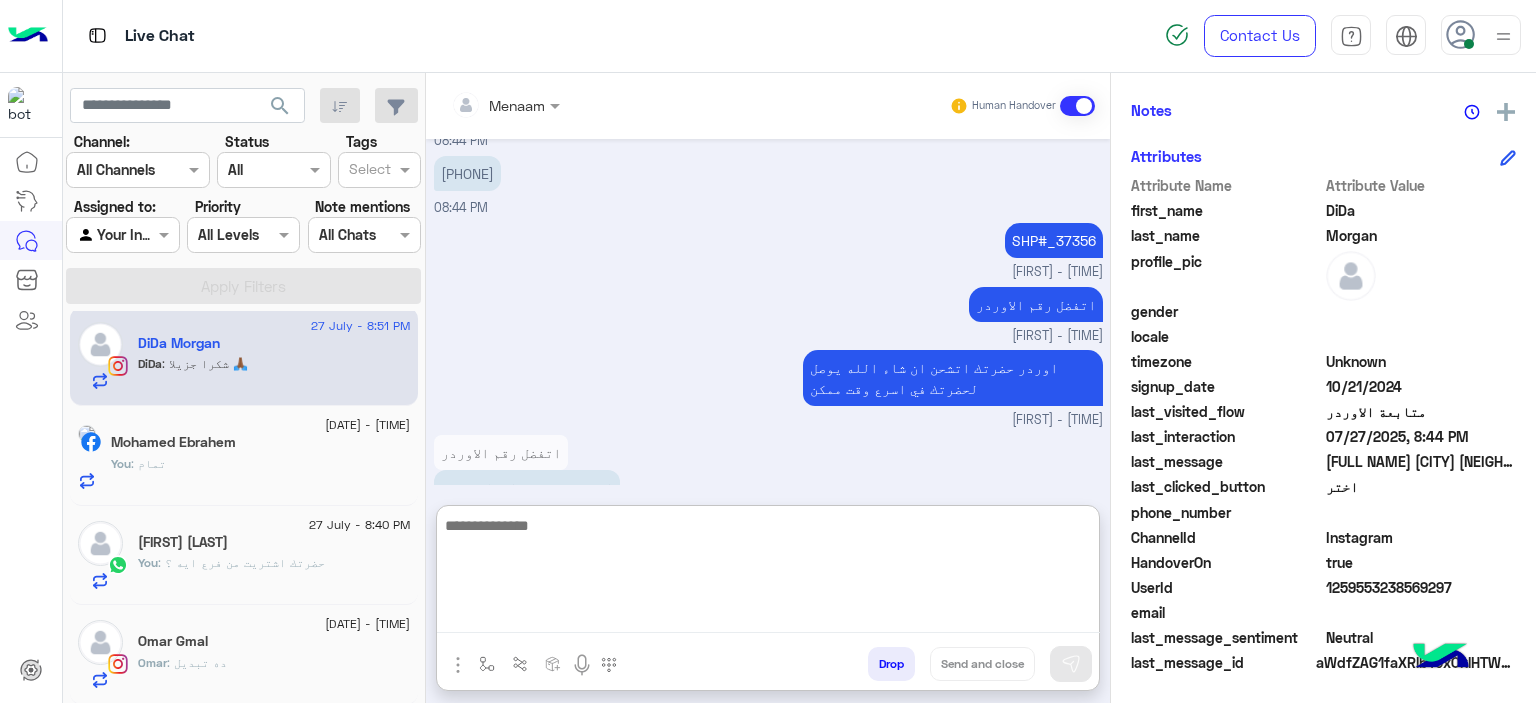 scroll, scrollTop: 1830, scrollLeft: 0, axis: vertical 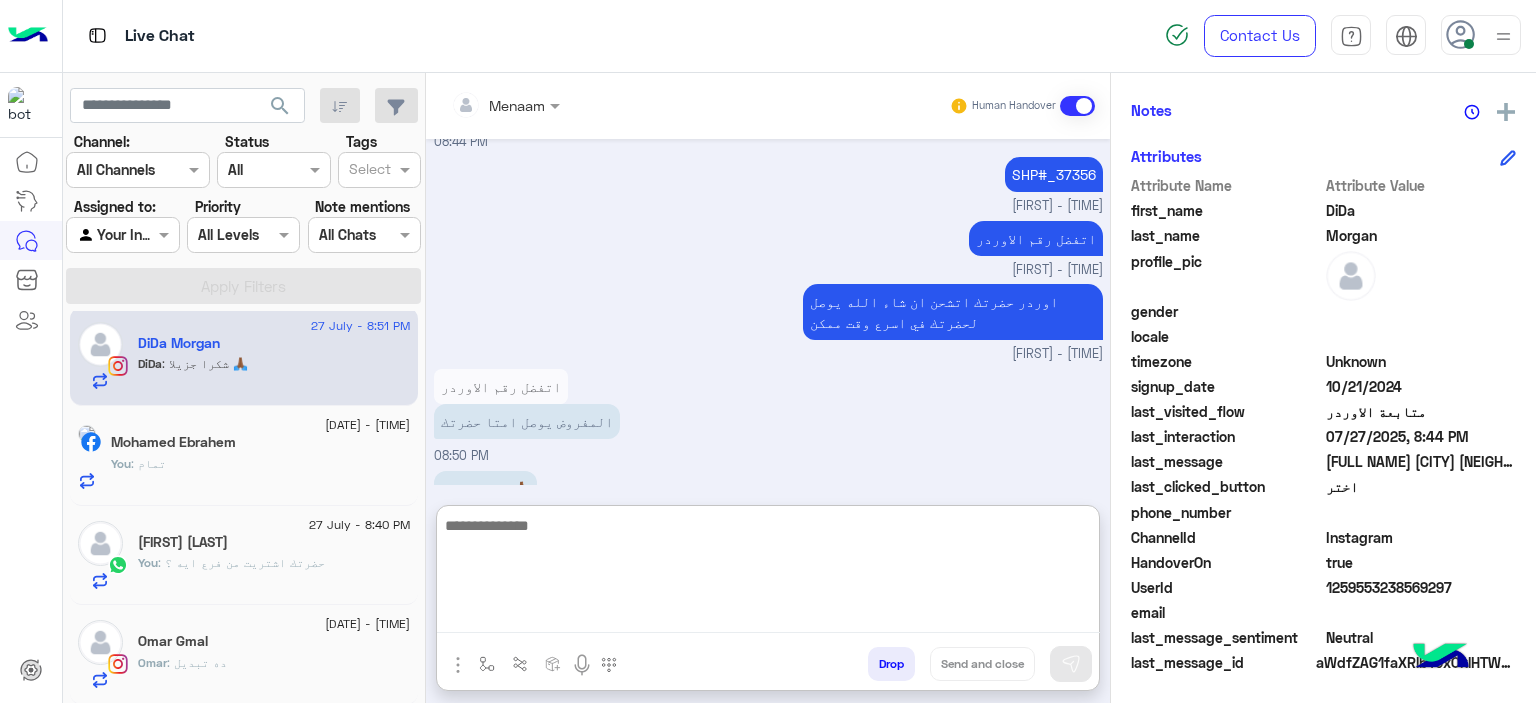 click at bounding box center (768, 573) 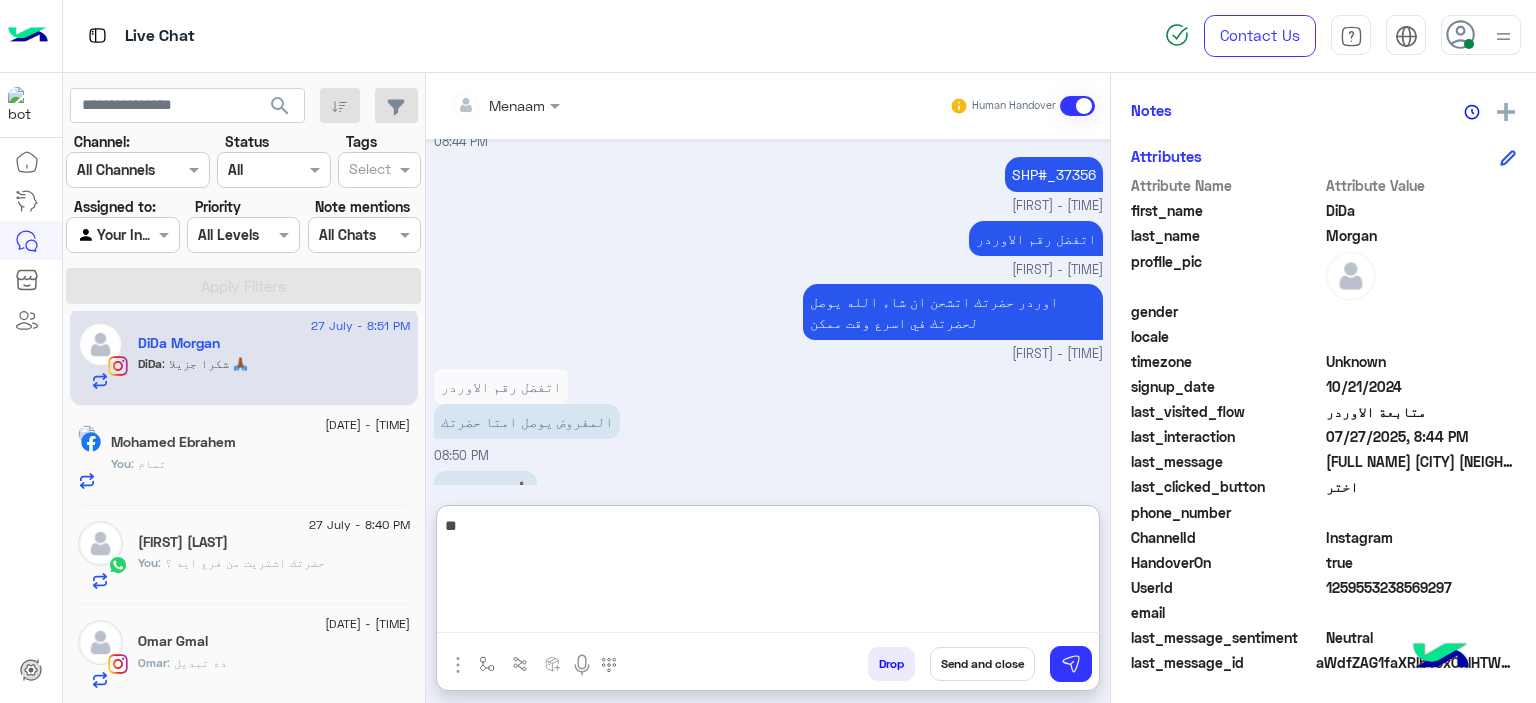 type on "*" 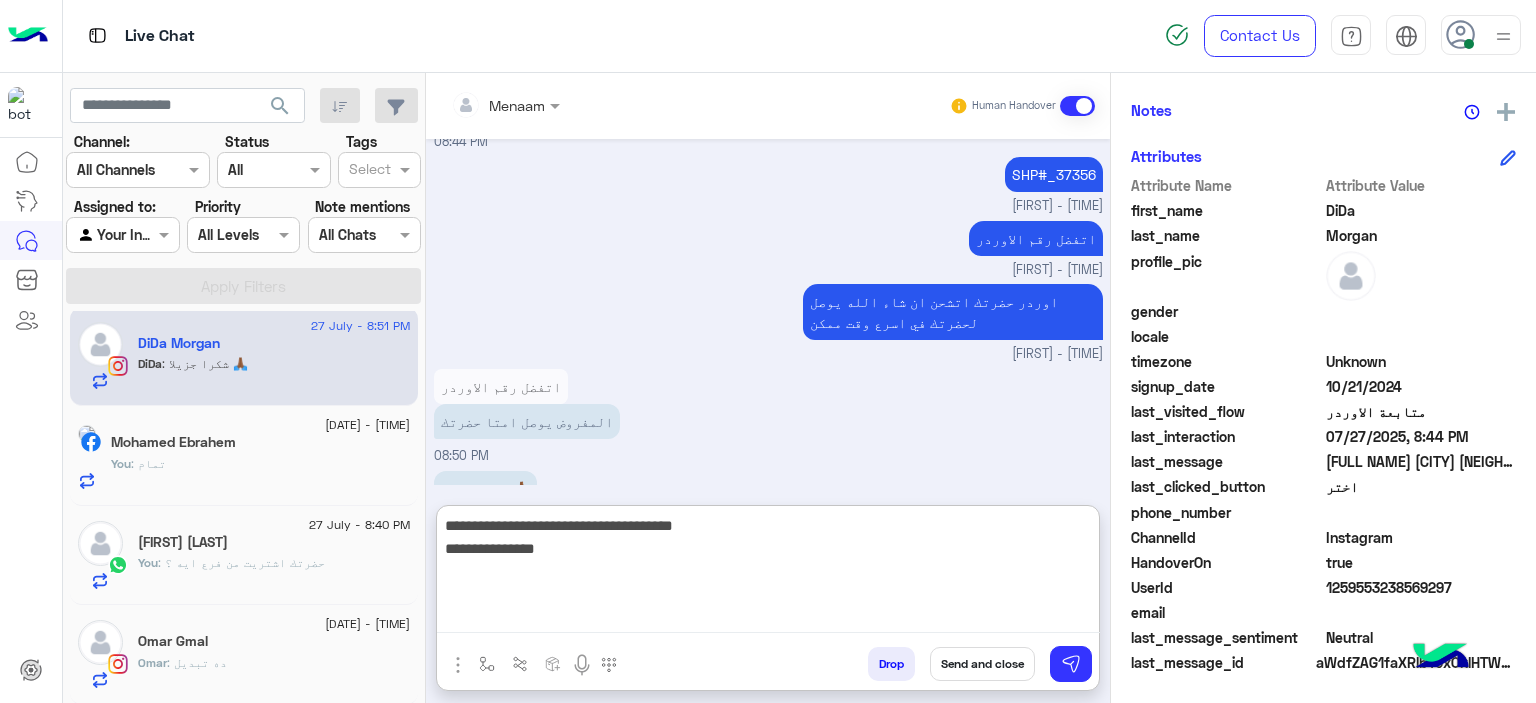 type on "**********" 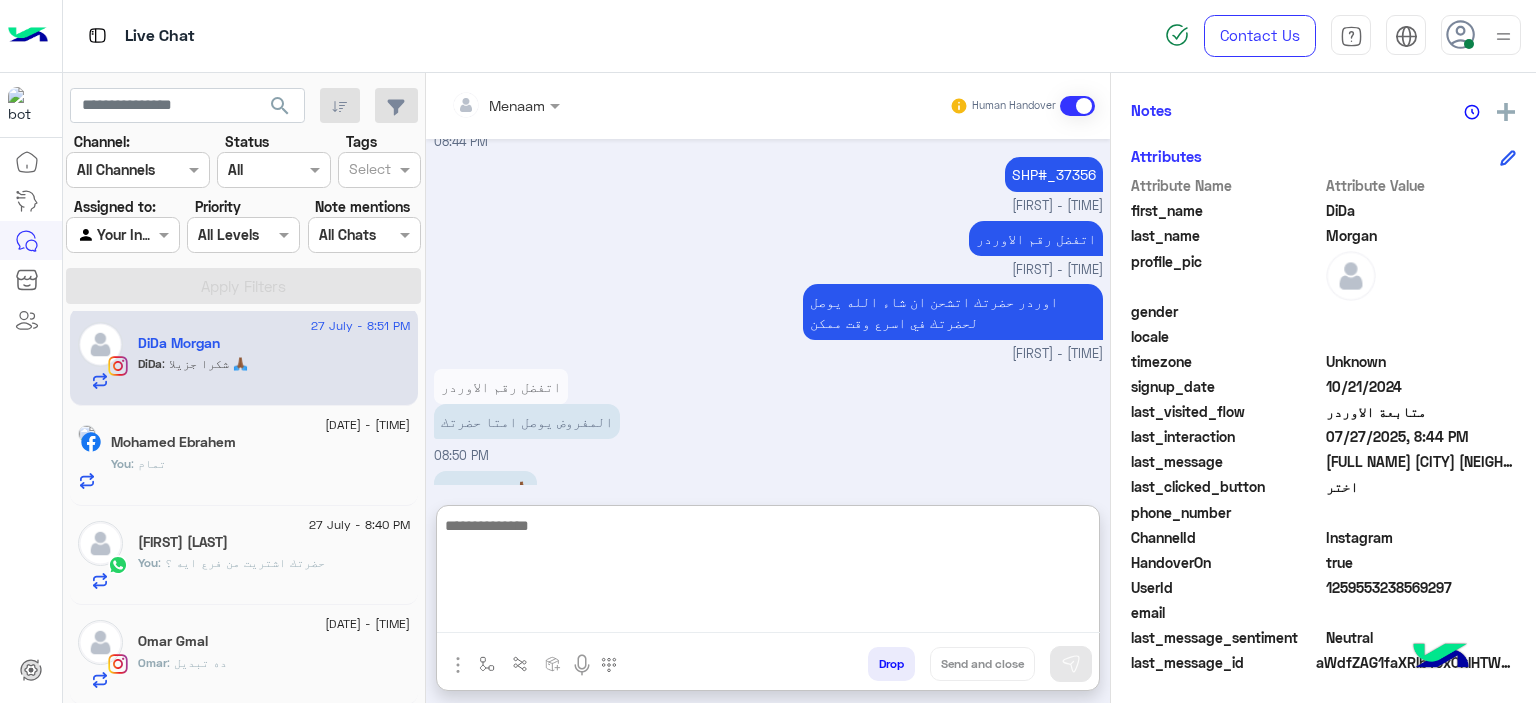 scroll, scrollTop: 1915, scrollLeft: 0, axis: vertical 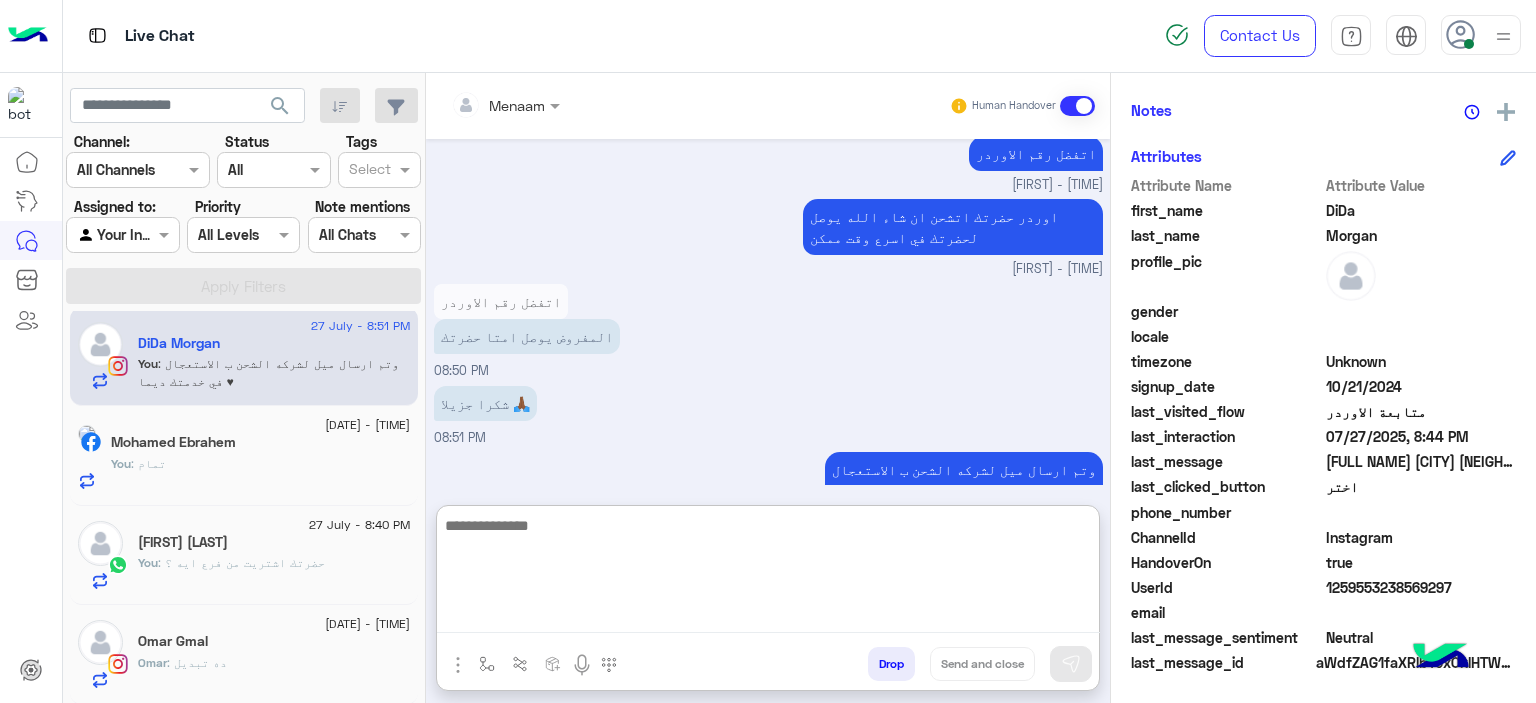 click on ": حضرتك اشتريت من فرع ايه ؟" 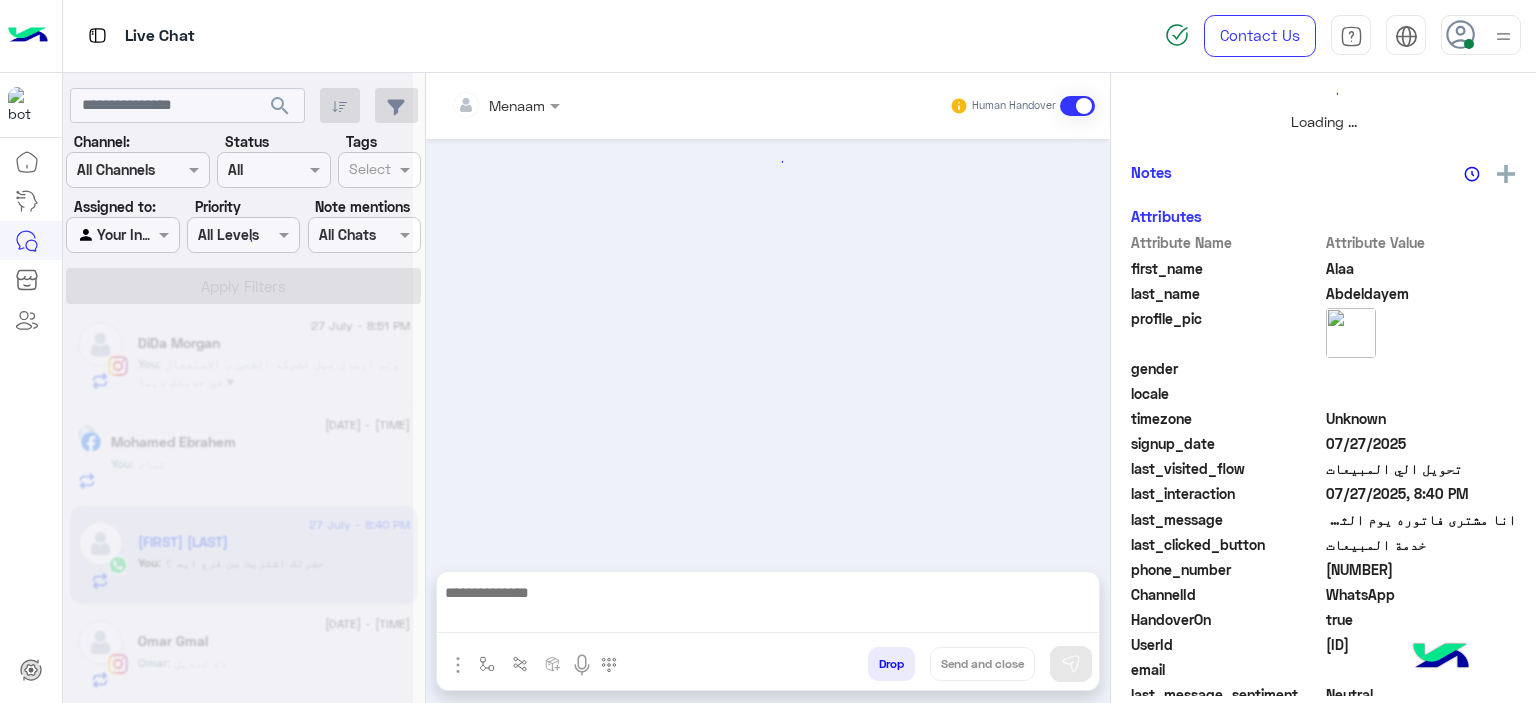 scroll, scrollTop: 0, scrollLeft: 0, axis: both 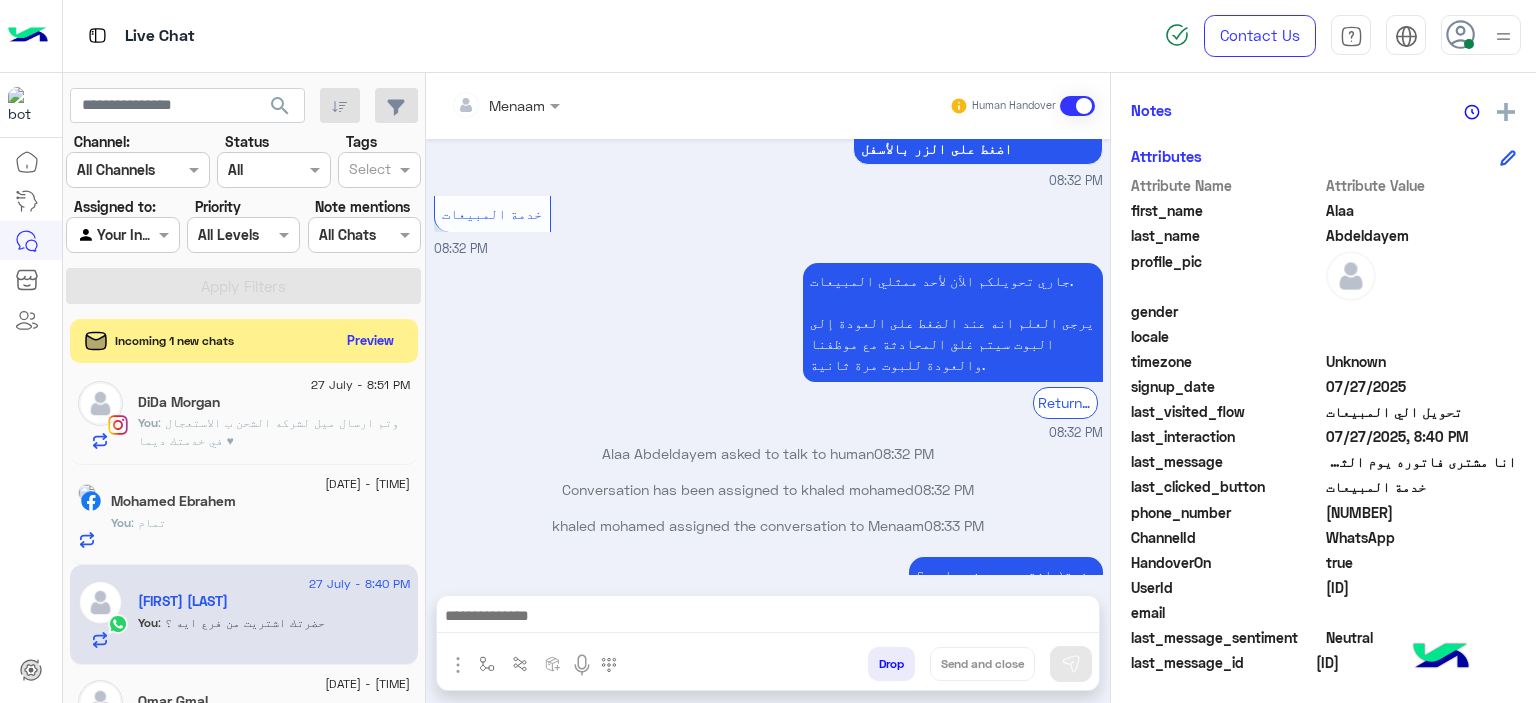 click on "You  : وتم ارسال ميل لشركه الشحن ب الاستعجال
في خدمتك ديما ♥" 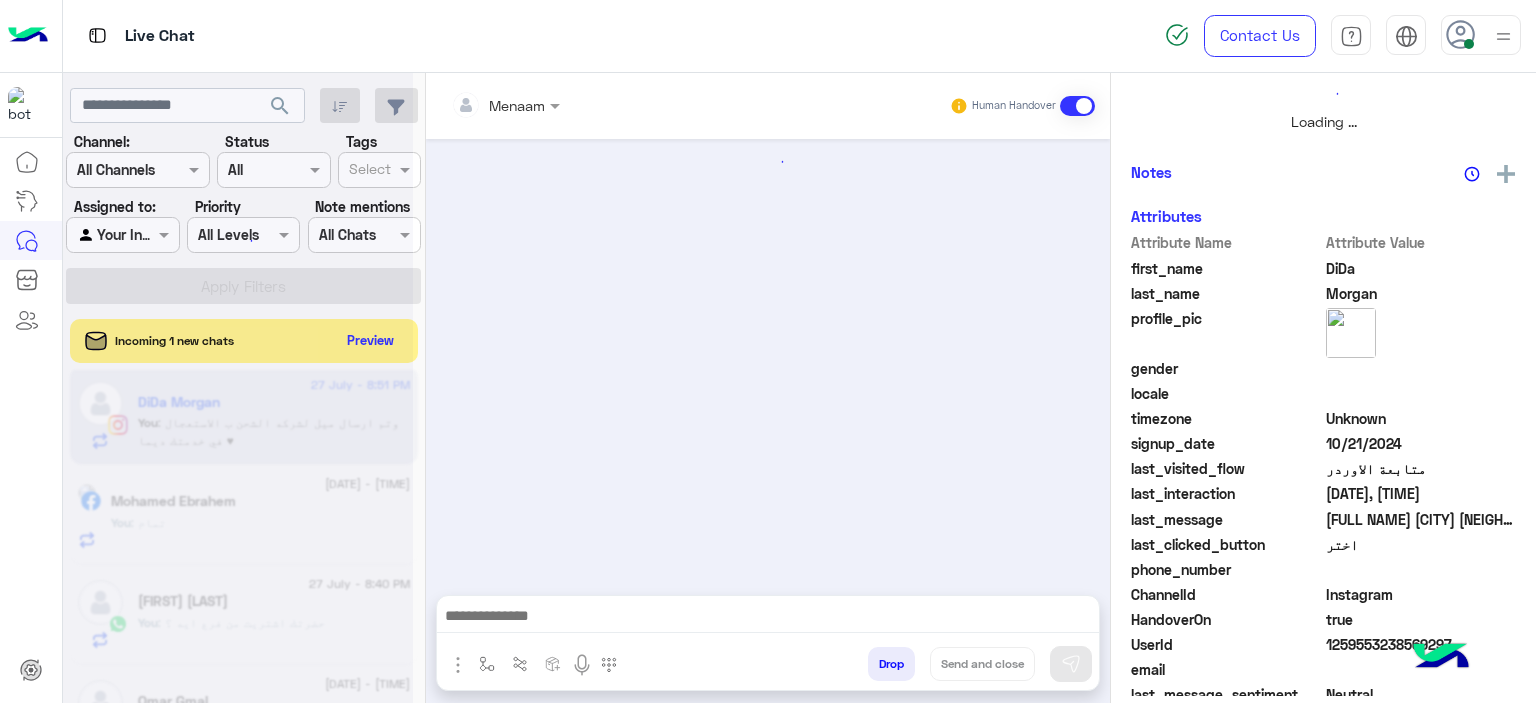 scroll, scrollTop: 514, scrollLeft: 0, axis: vertical 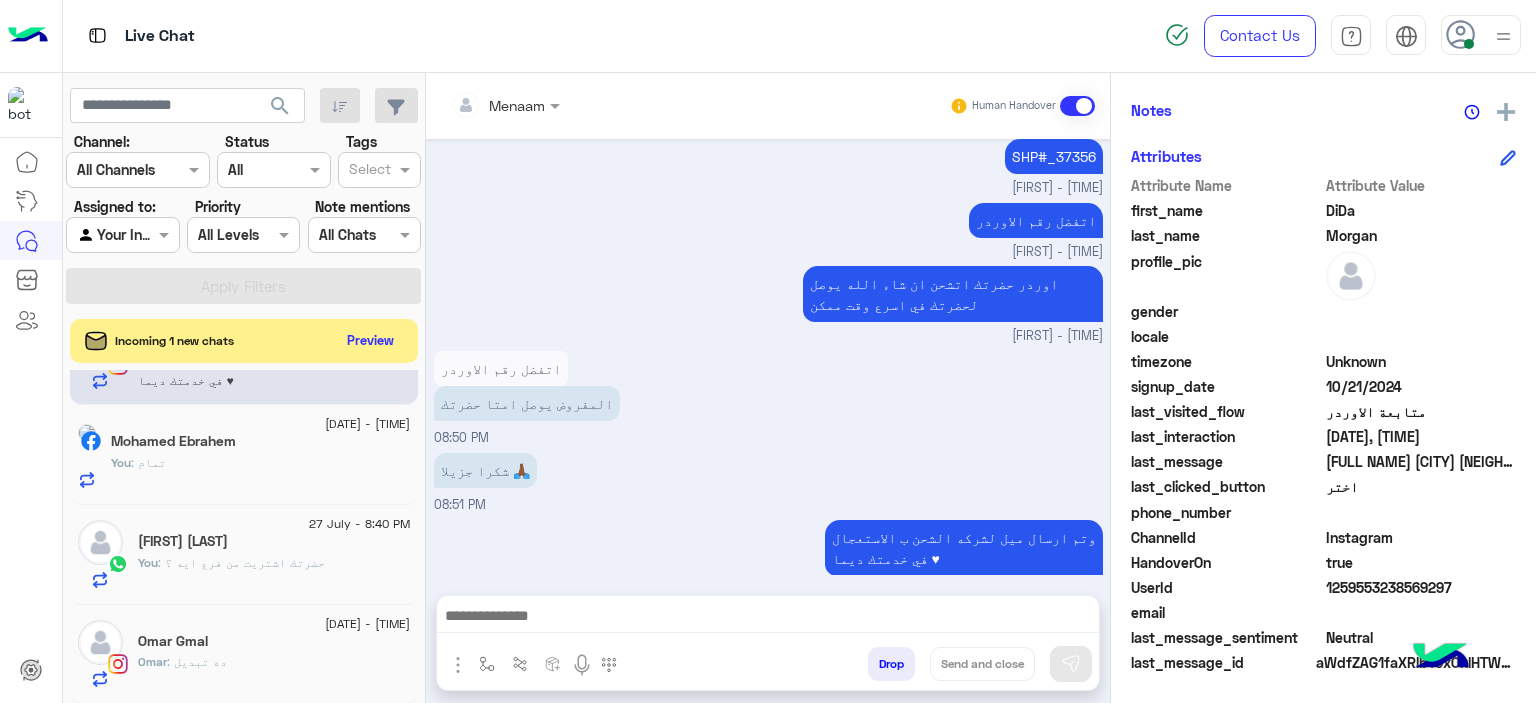 click on "Omar : ده تبديل" 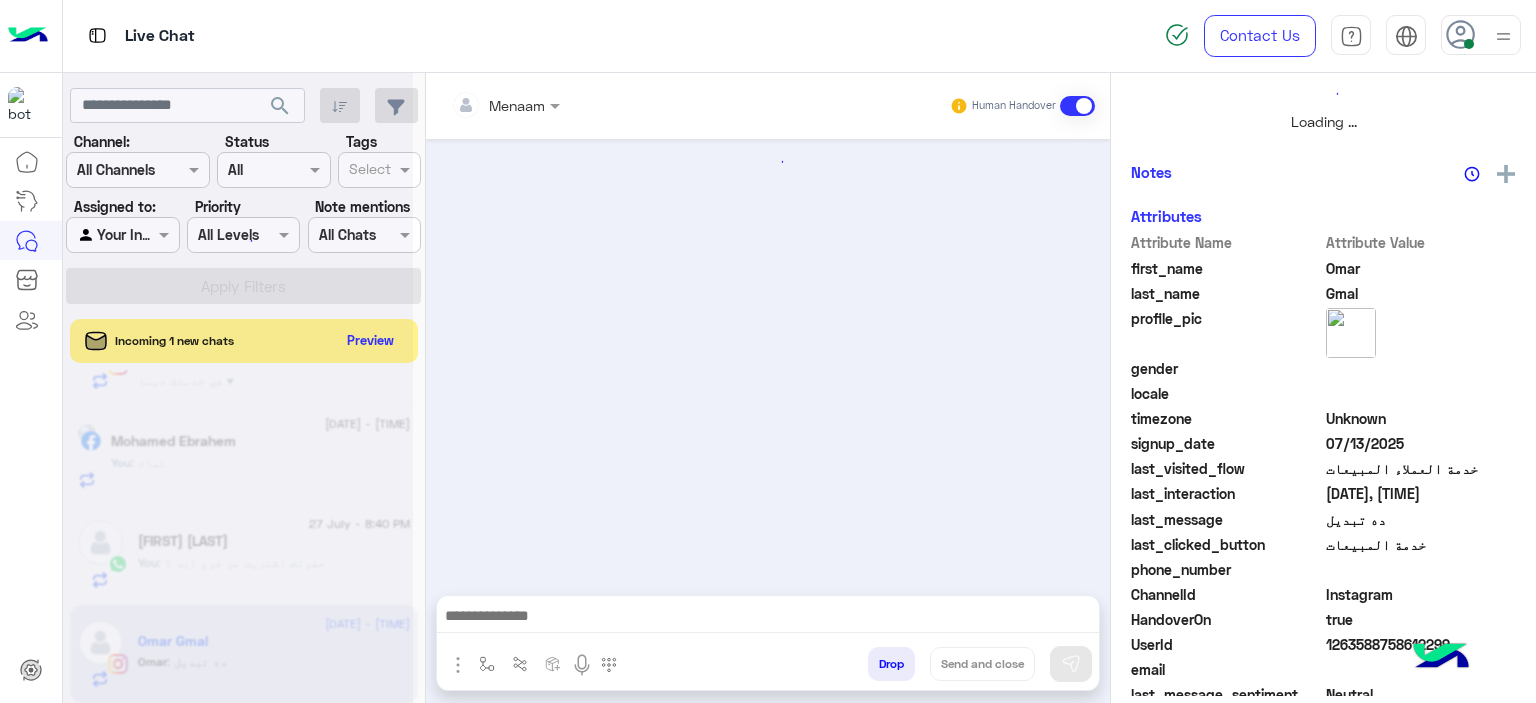 scroll, scrollTop: 514, scrollLeft: 0, axis: vertical 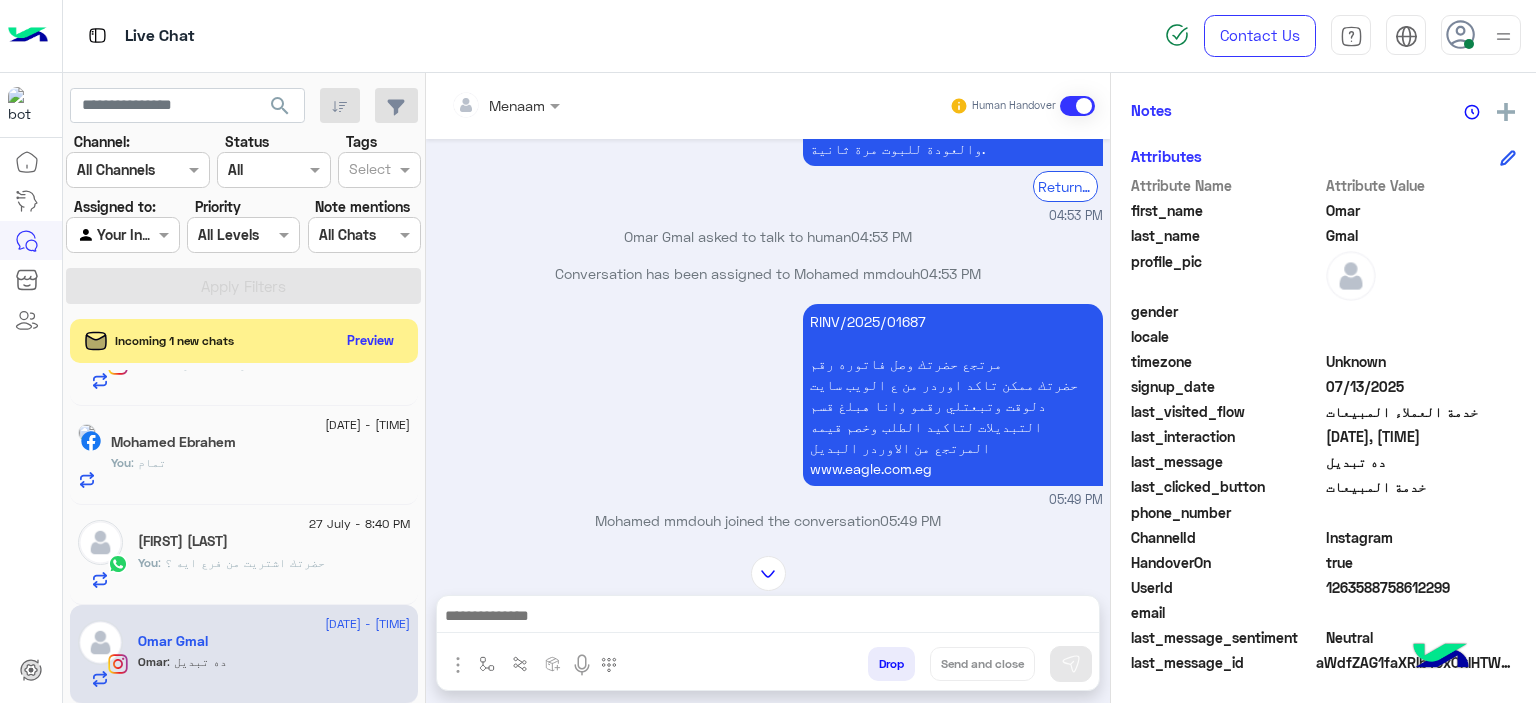 click on "RINV/2025/01687 مرتجع حضرتك وصل فاتوره رقم  حضرتك ممكن تاكد اوردر من ع الويب سايت دلوقت وتبعتلي رقمو وانا هبلغ قسم التبديلات لتاكيد الطلب وخصم قيمه المرتجع من الاوردر البديل   www.eagle.com.eg" at bounding box center [953, 395] 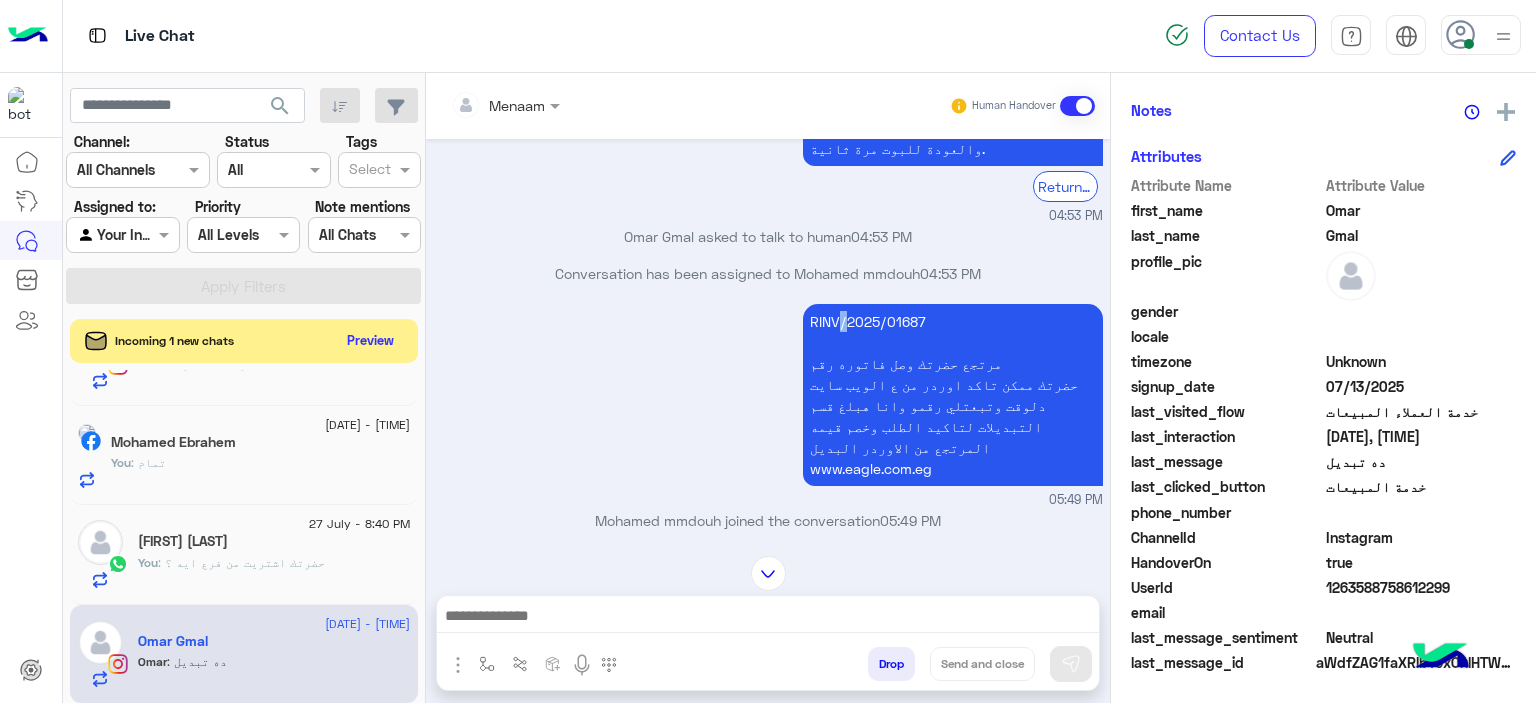 click on "RINV/2025/01687 مرتجع حضرتك وصل فاتوره رقم  حضرتك ممكن تاكد اوردر من ع الويب سايت دلوقت وتبعتلي رقمو وانا هبلغ قسم التبديلات لتاكيد الطلب وخصم قيمه المرتجع من الاوردر البديل   www.eagle.com.eg" at bounding box center (953, 395) 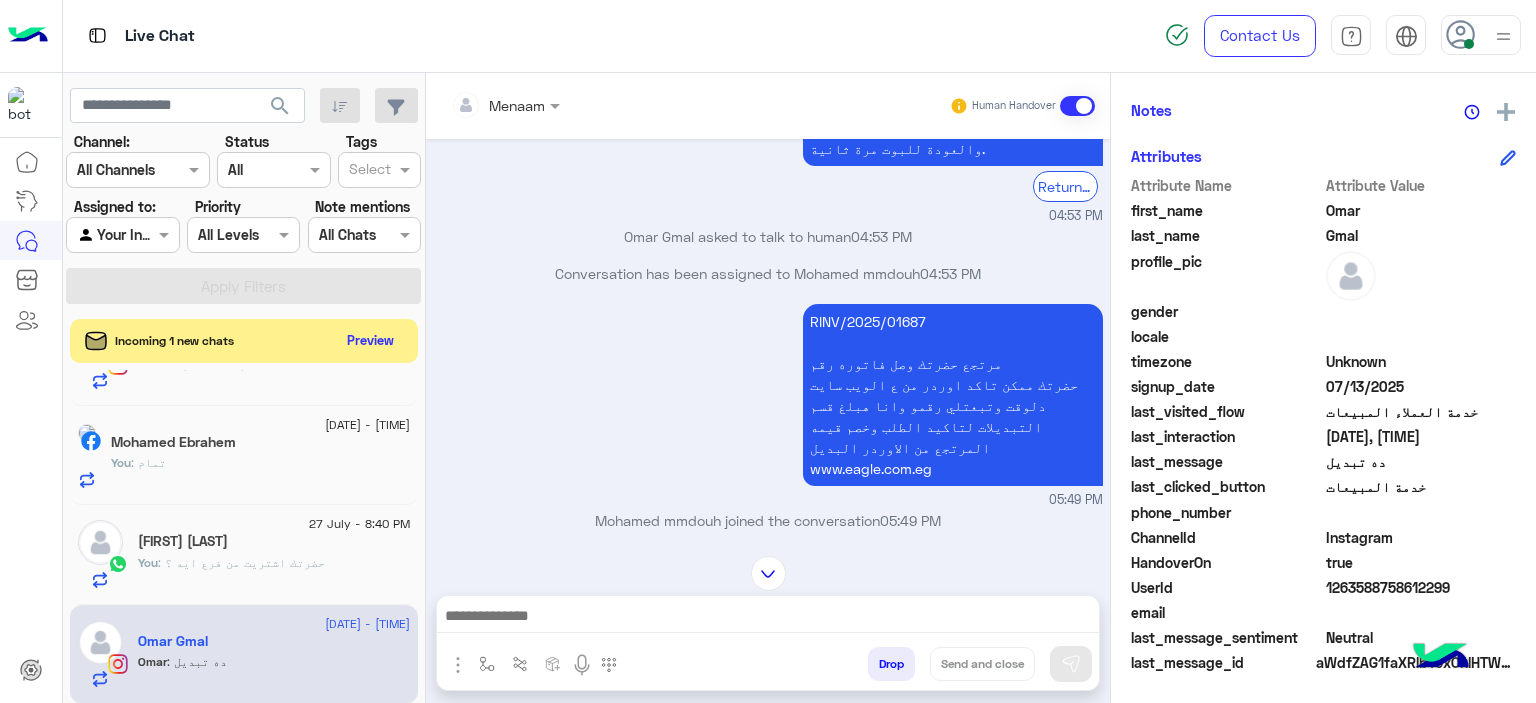 click on "RINV/2025/01687 مرتجع حضرتك وصل فاتوره رقم  حضرتك ممكن تاكد اوردر من ع الويب سايت دلوقت وتبعتلي رقمو وانا هبلغ قسم التبديلات لتاكيد الطلب وخصم قيمه المرتجع من الاوردر البديل   www.eagle.com.eg" at bounding box center (953, 395) 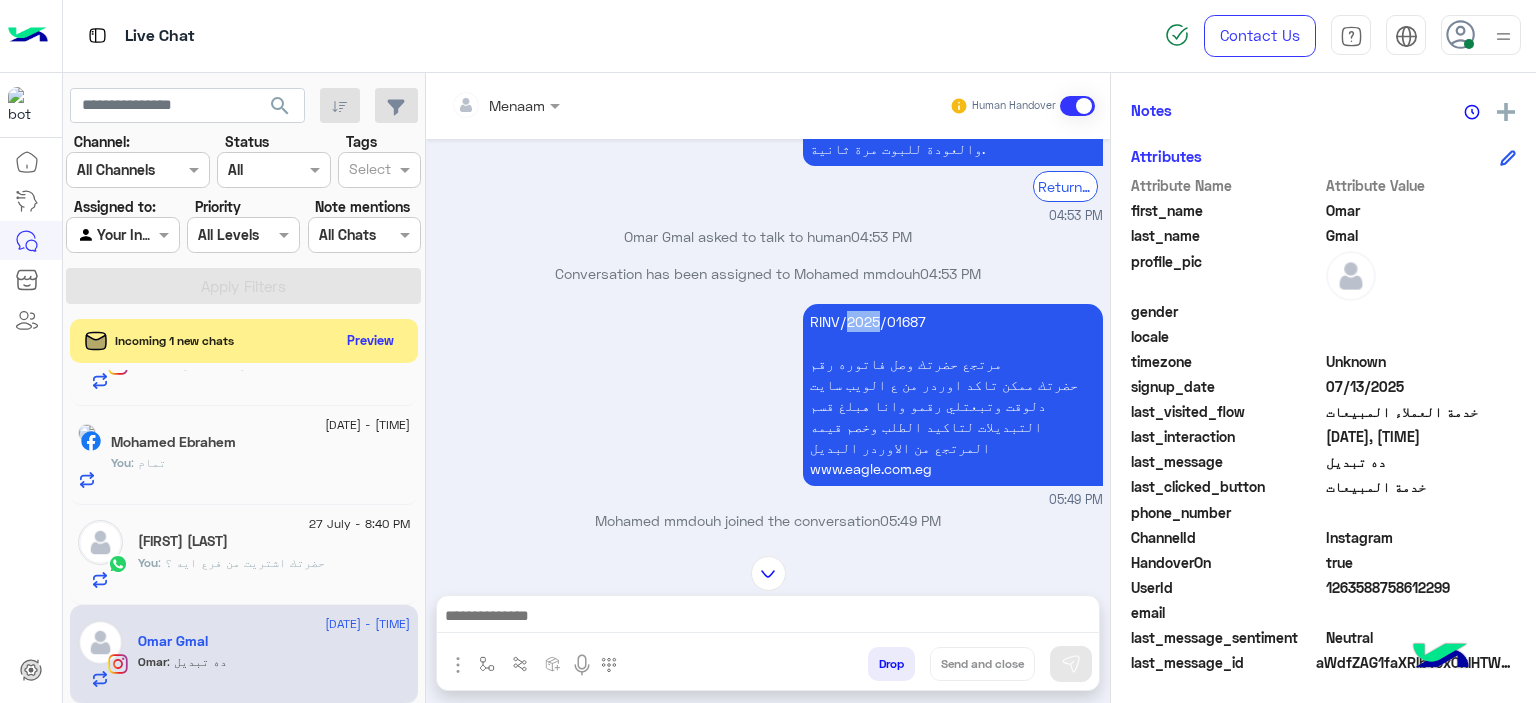 click on "RINV/2025/01687 مرتجع حضرتك وصل فاتوره رقم  حضرتك ممكن تاكد اوردر من ع الويب سايت دلوقت وتبعتلي رقمو وانا هبلغ قسم التبديلات لتاكيد الطلب وخصم قيمه المرتجع من الاوردر البديل   www.eagle.com.eg" at bounding box center [953, 395] 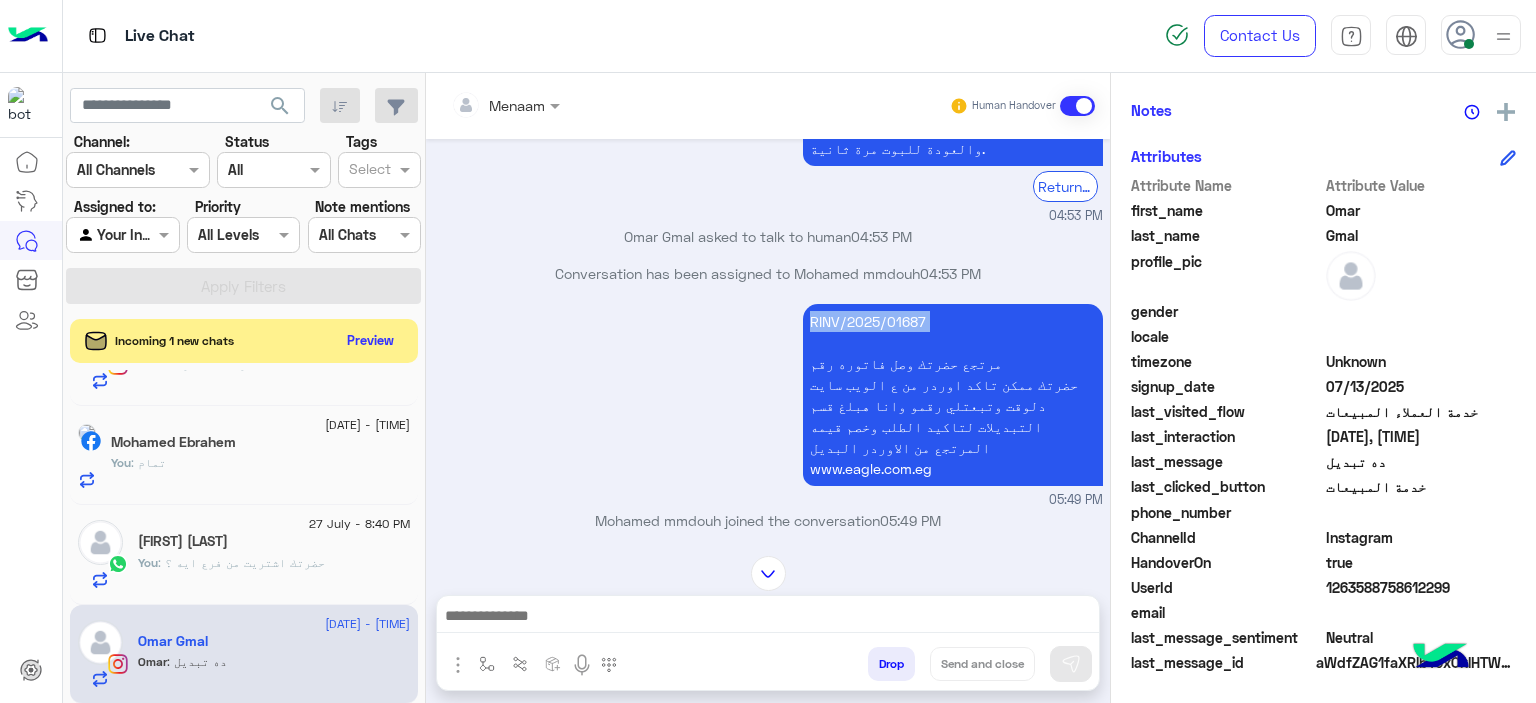 click on "RINV/2025/01687 مرتجع حضرتك وصل فاتوره رقم  حضرتك ممكن تاكد اوردر من ع الويب سايت دلوقت وتبعتلي رقمو وانا هبلغ قسم التبديلات لتاكيد الطلب وخصم قيمه المرتجع من الاوردر البديل   www.eagle.com.eg" at bounding box center (953, 395) 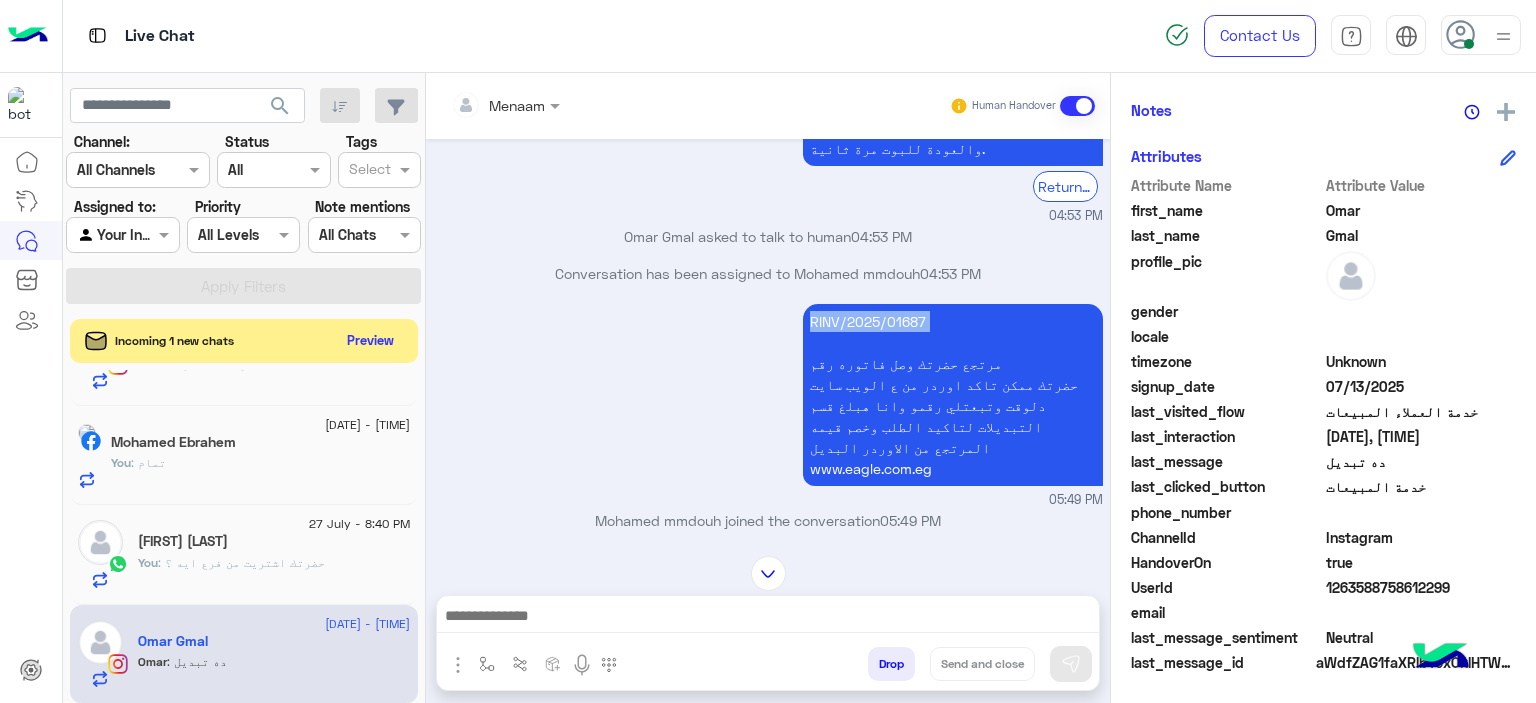 drag, startPoint x: 1344, startPoint y: 602, endPoint x: 1340, endPoint y: 587, distance: 15.524175 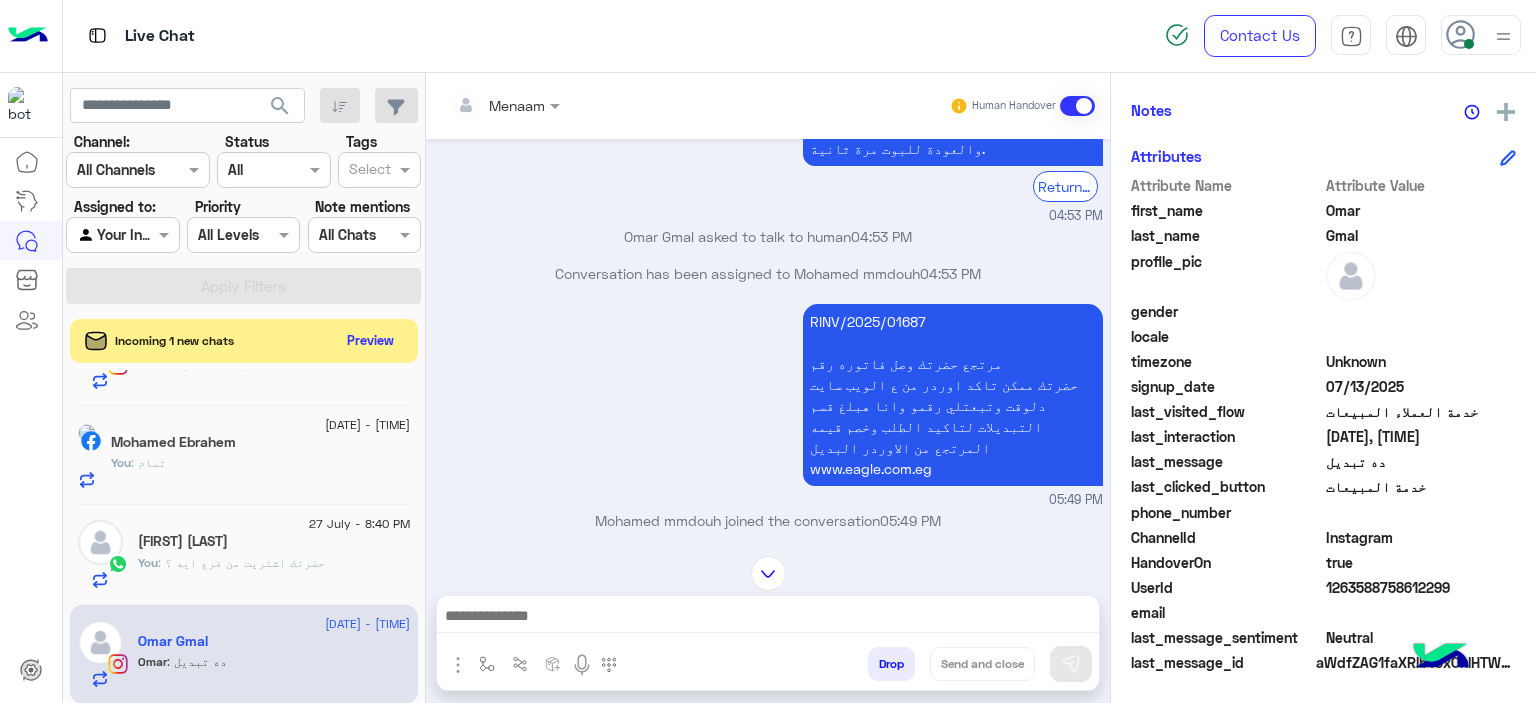 click on "1263588758612299" 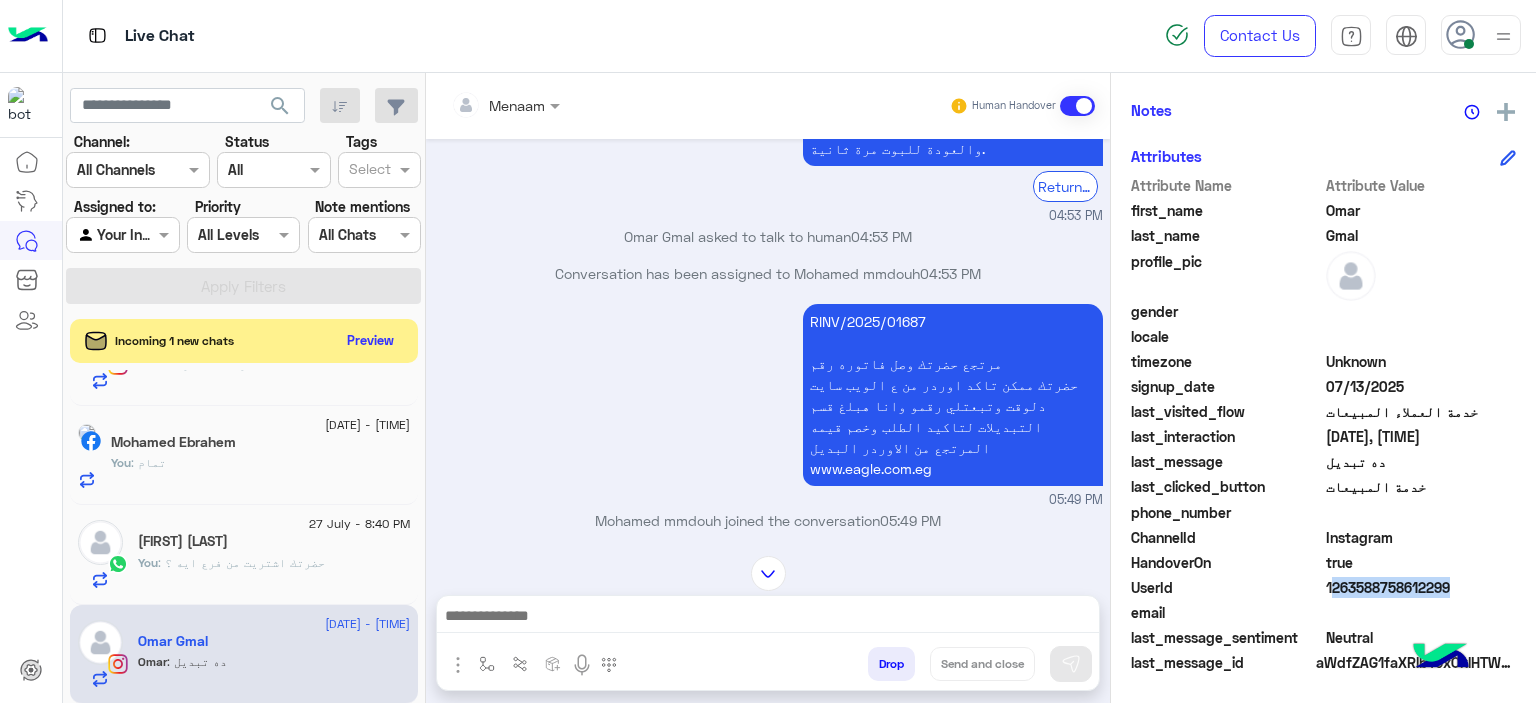 click on "1263588758612299" 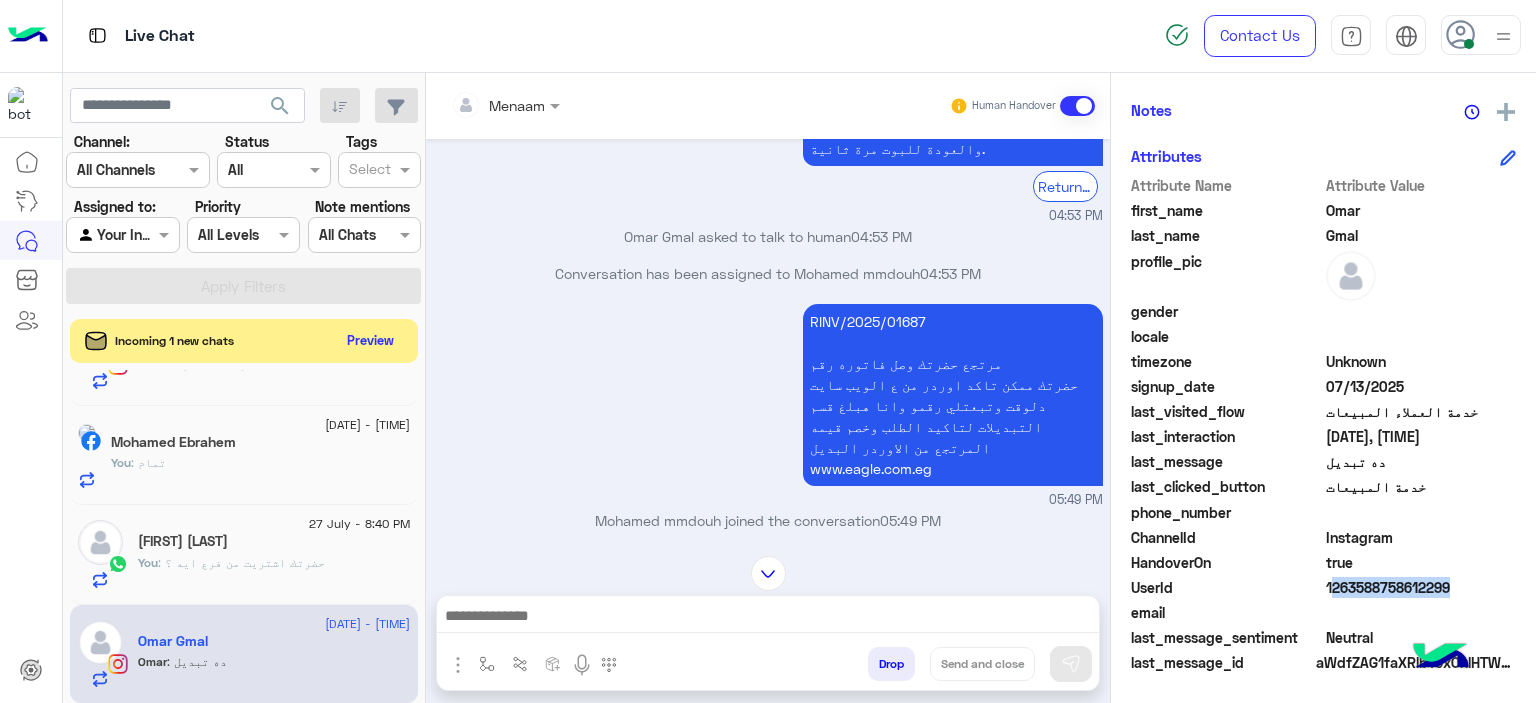 scroll, scrollTop: 2452, scrollLeft: 0, axis: vertical 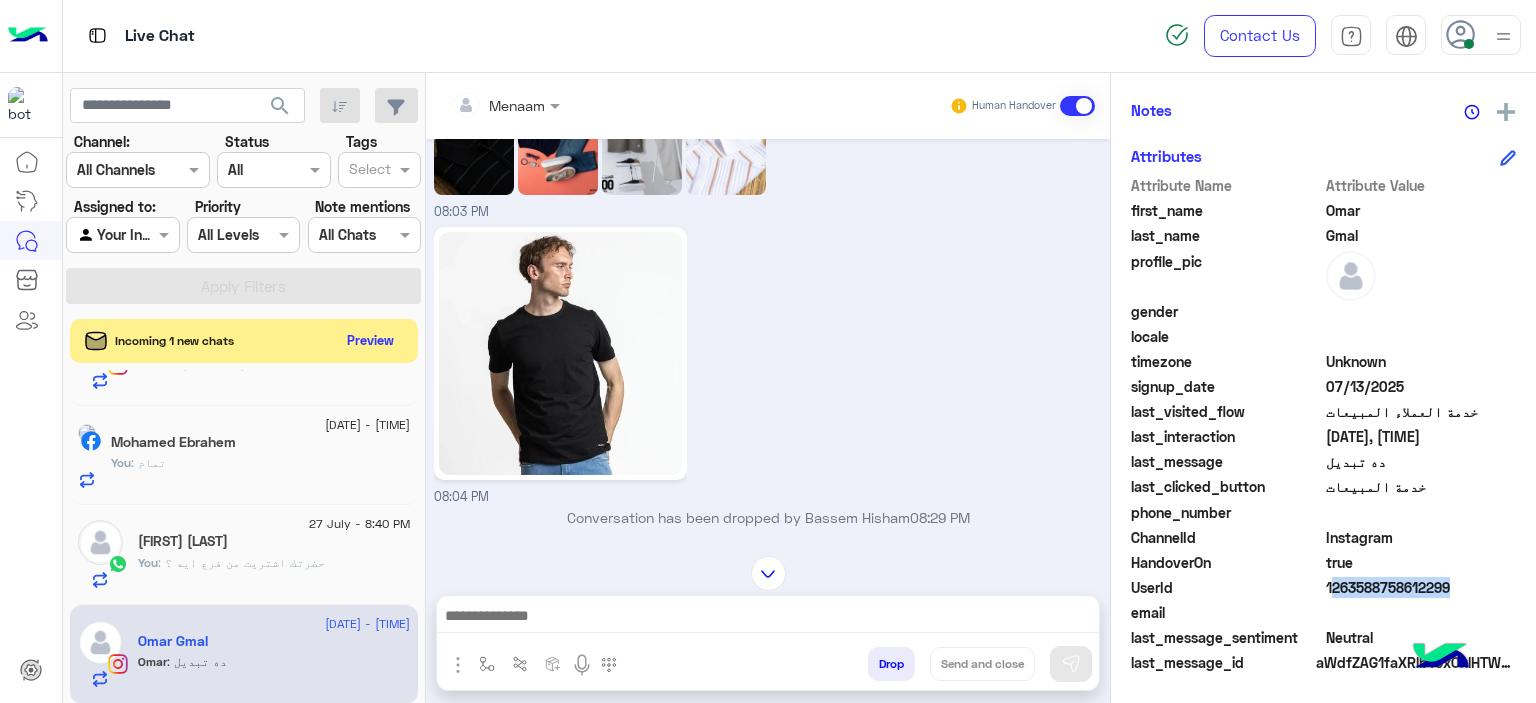 click on "Drop" at bounding box center (891, 664) 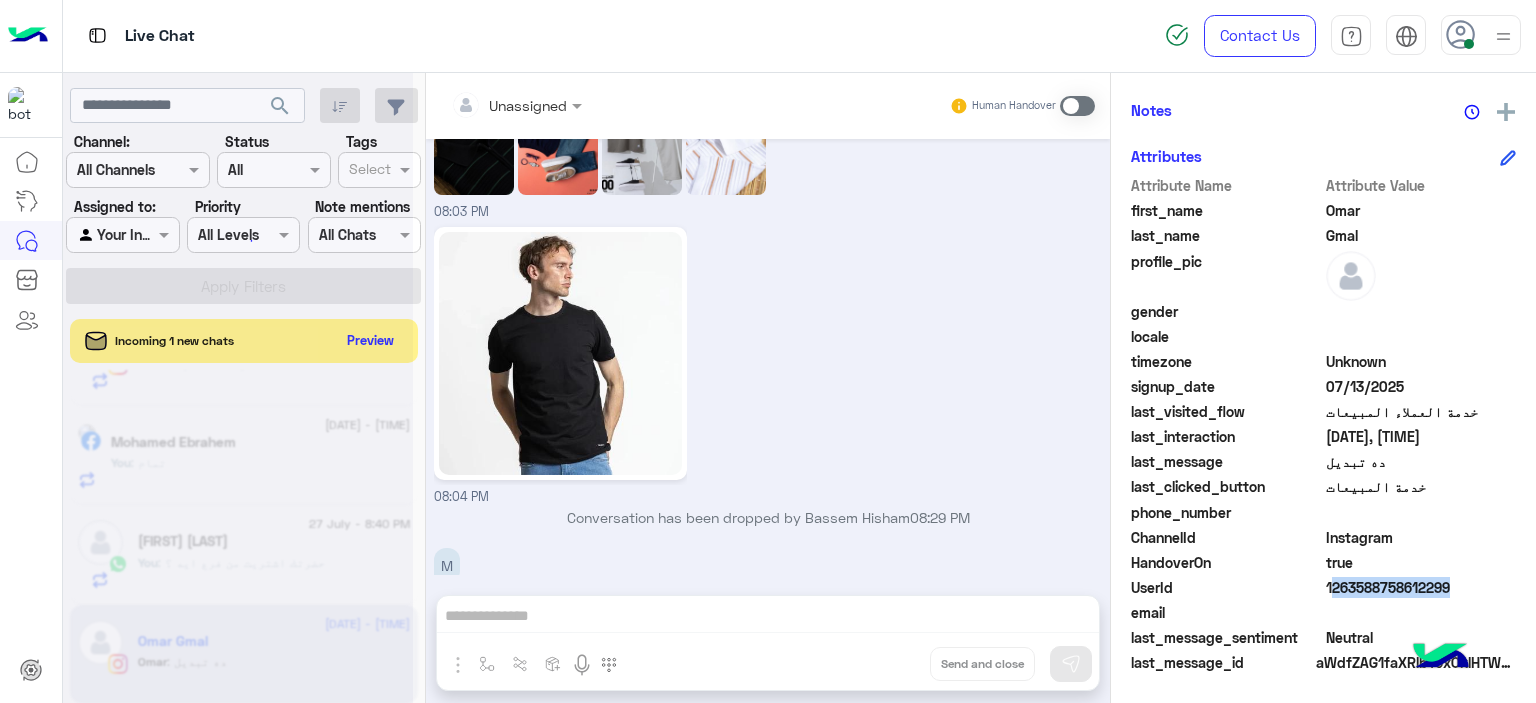 scroll, scrollTop: 14199, scrollLeft: 0, axis: vertical 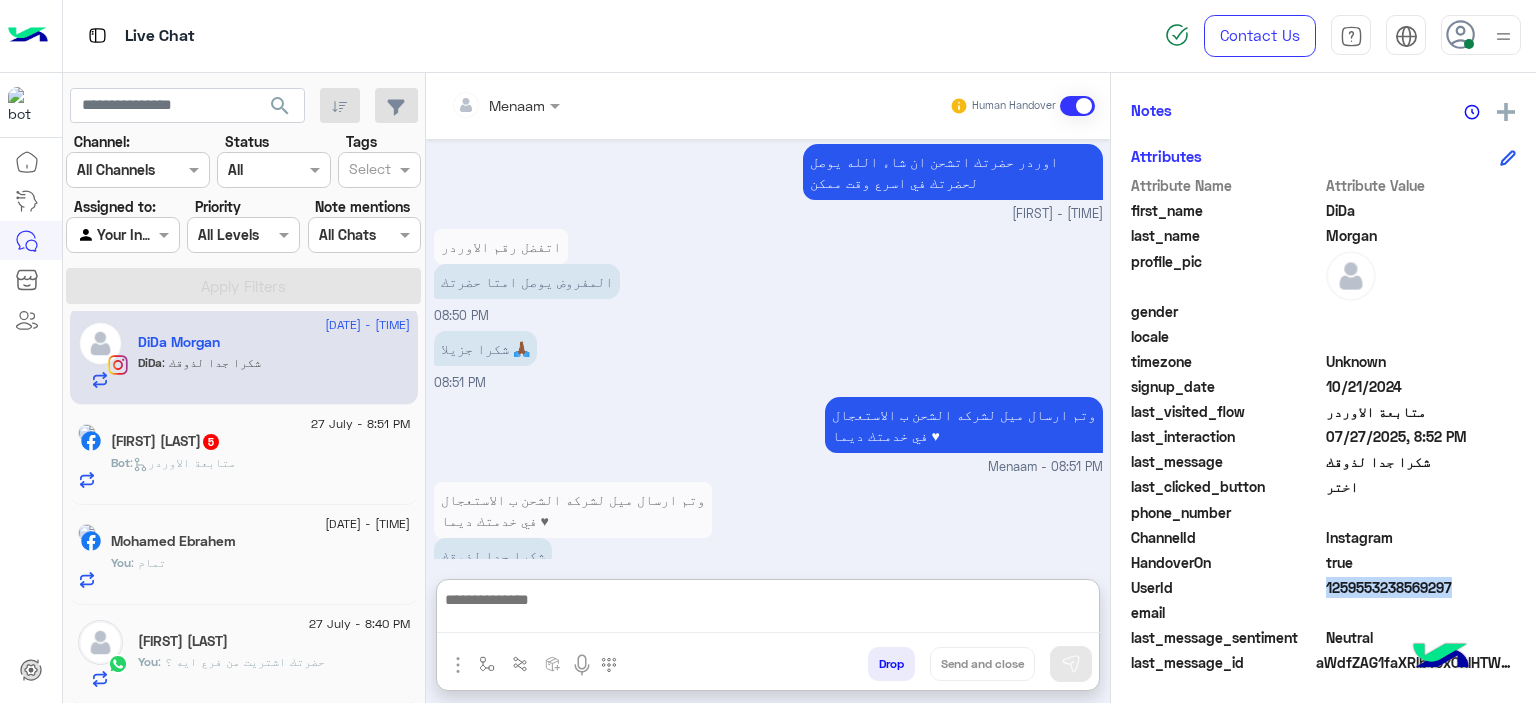 click at bounding box center [768, 610] 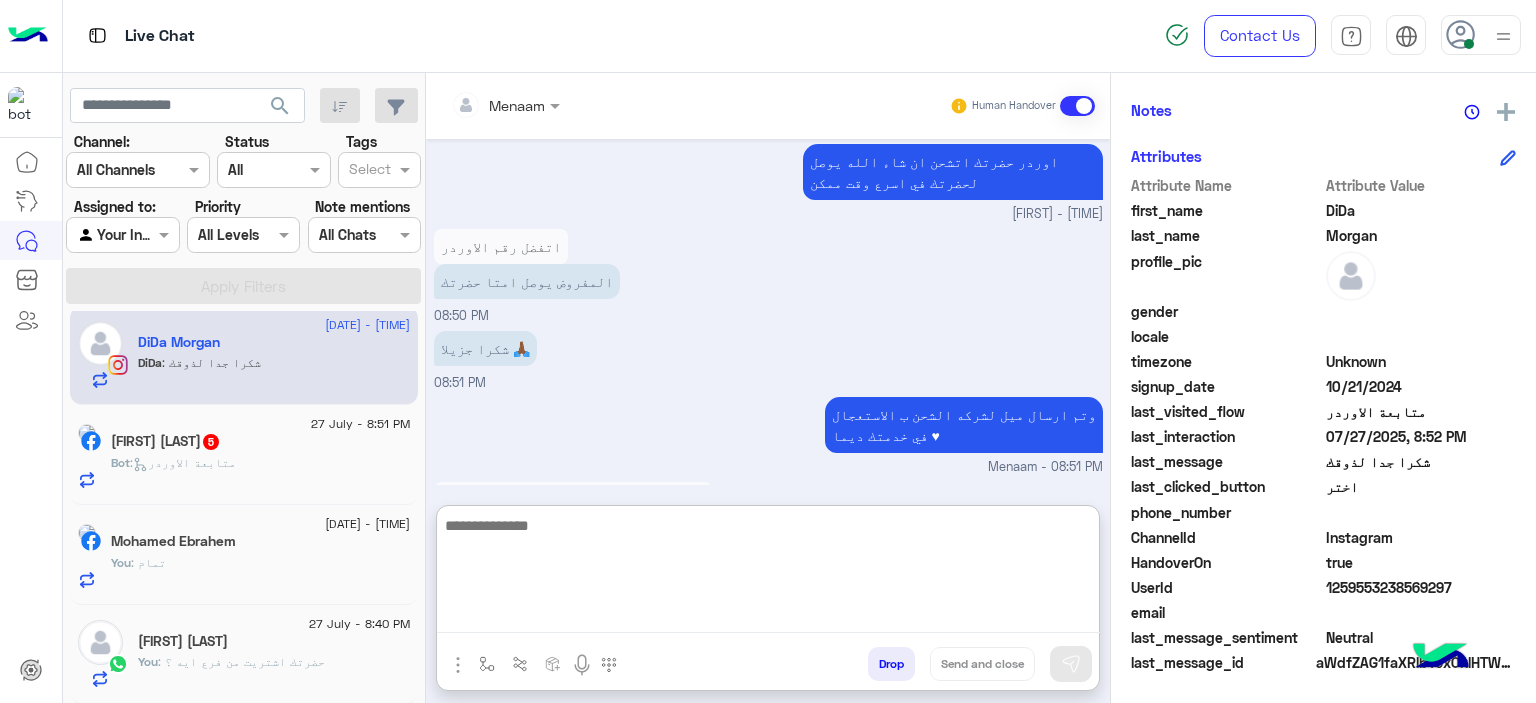 click on "Drop" at bounding box center [891, 664] 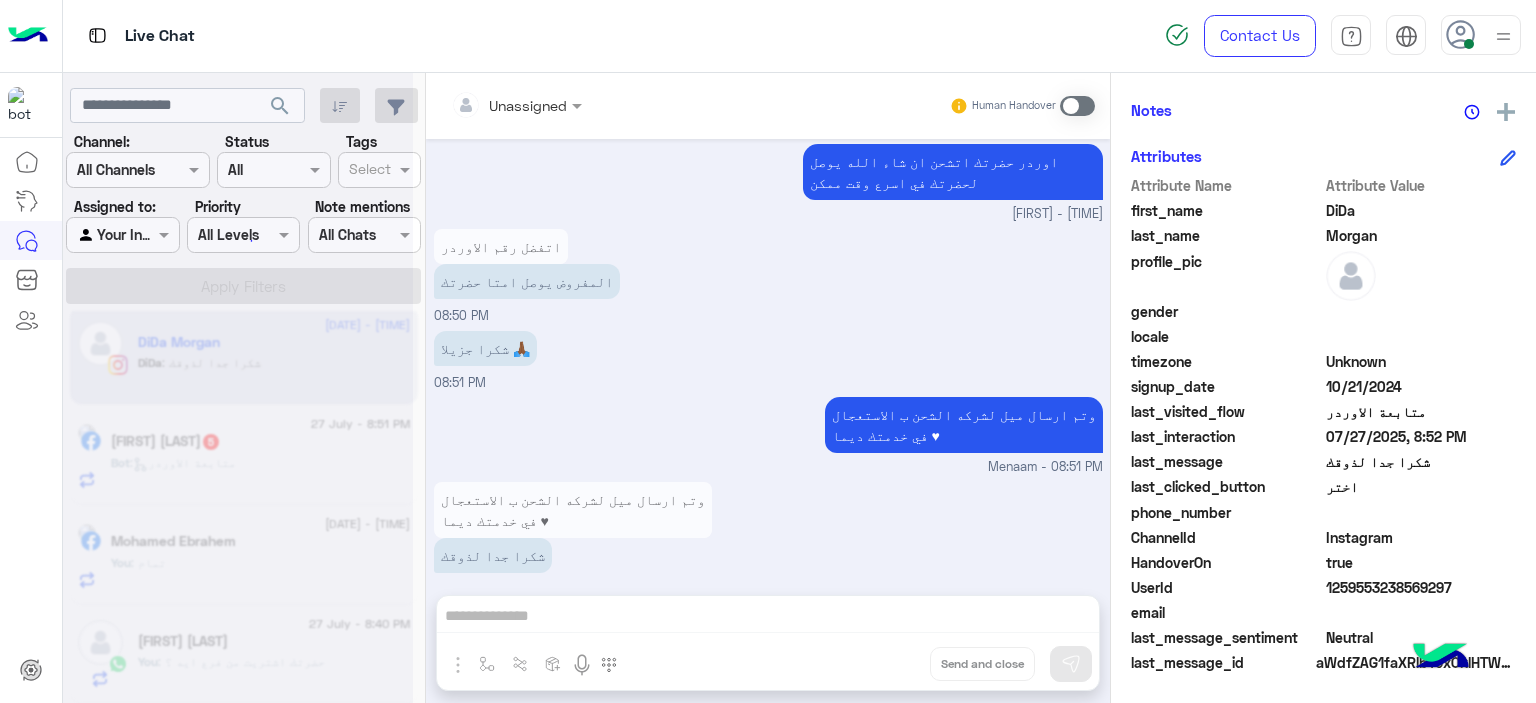 scroll, scrollTop: 1249, scrollLeft: 0, axis: vertical 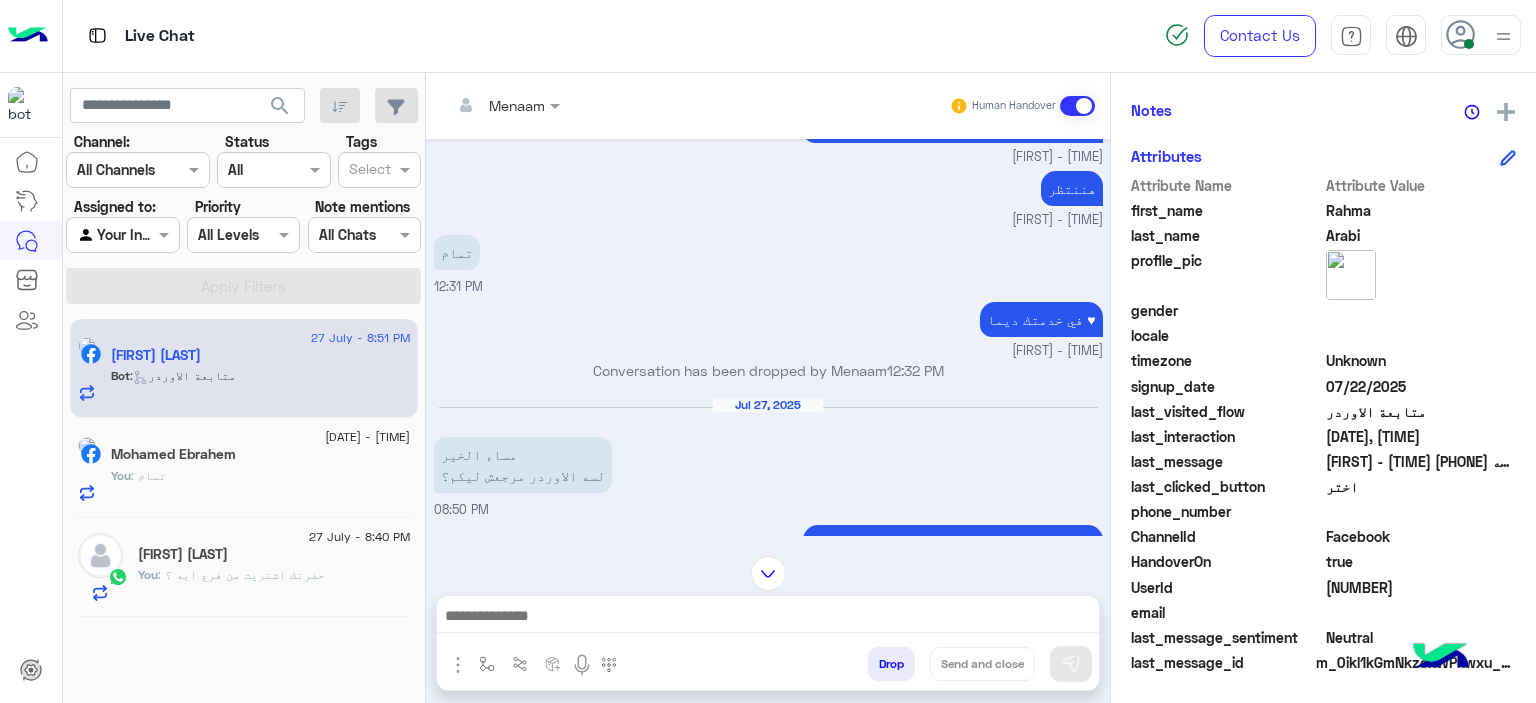 click on "Mohamed Ebrahem" 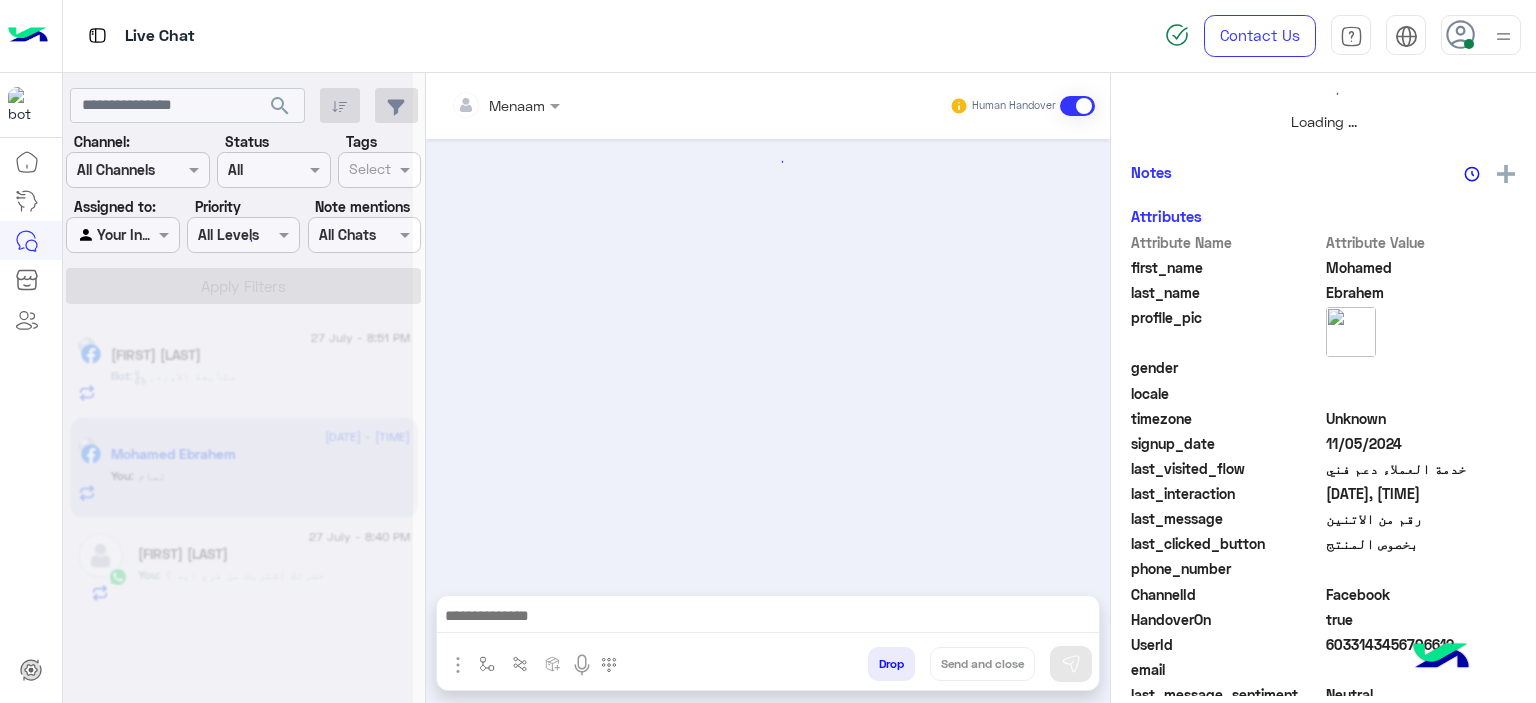 scroll, scrollTop: 478, scrollLeft: 0, axis: vertical 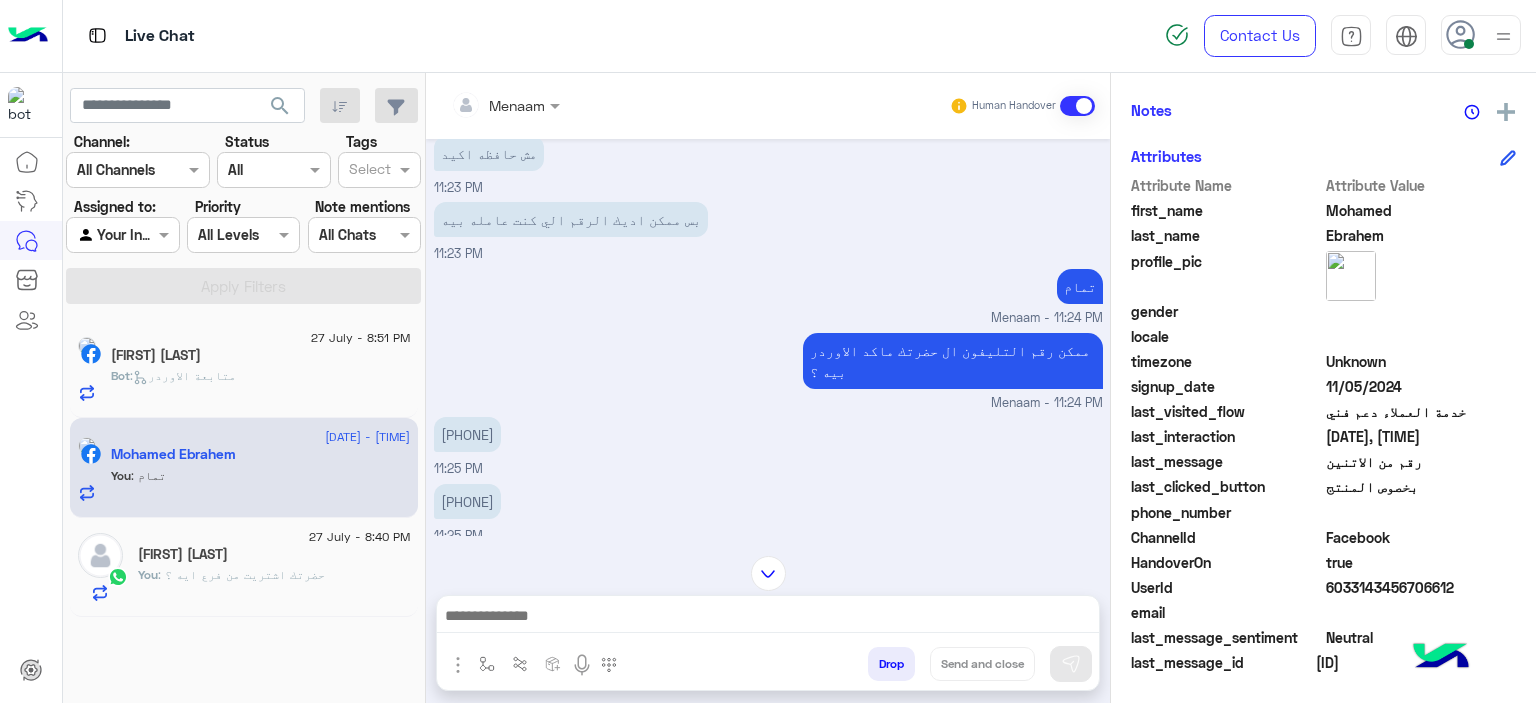 click on "01024891341" at bounding box center (467, 434) 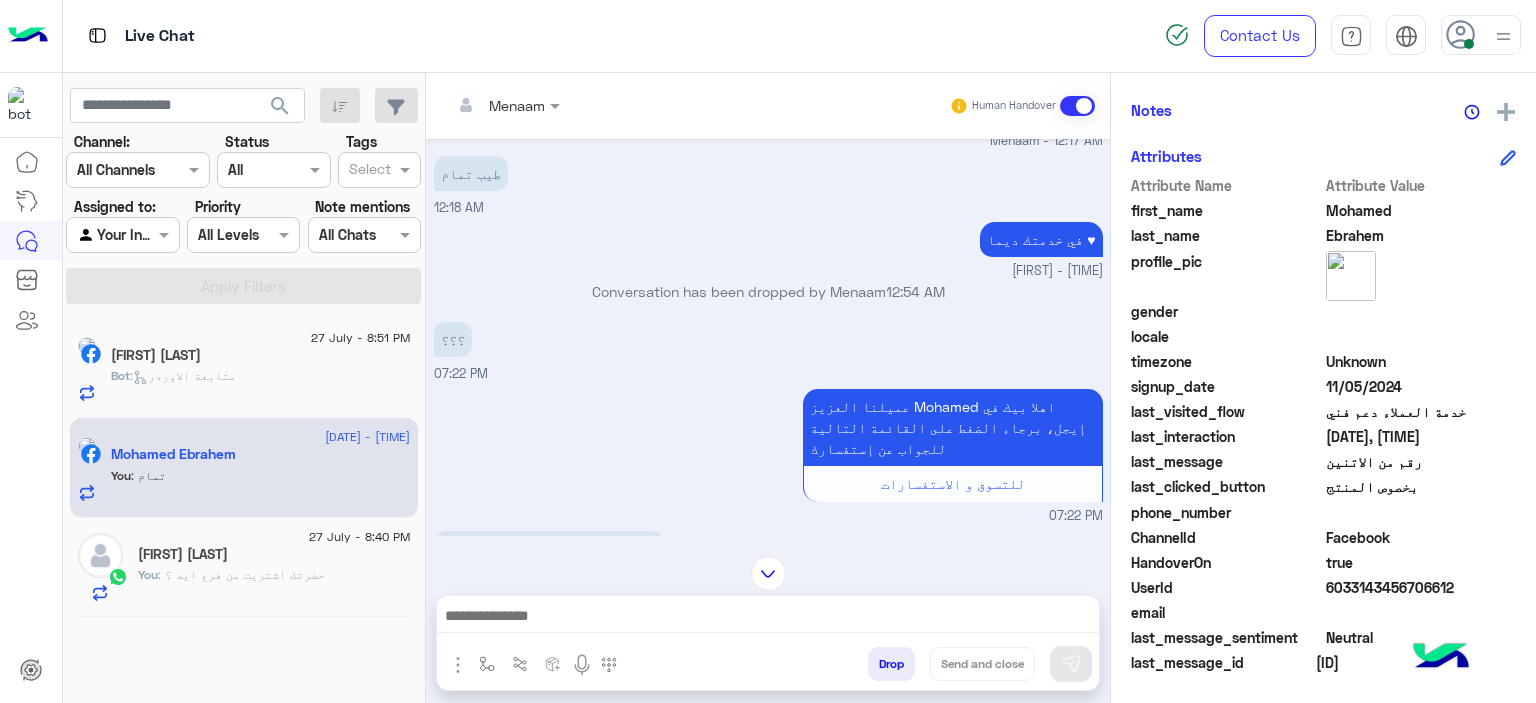 scroll, scrollTop: 15063, scrollLeft: 0, axis: vertical 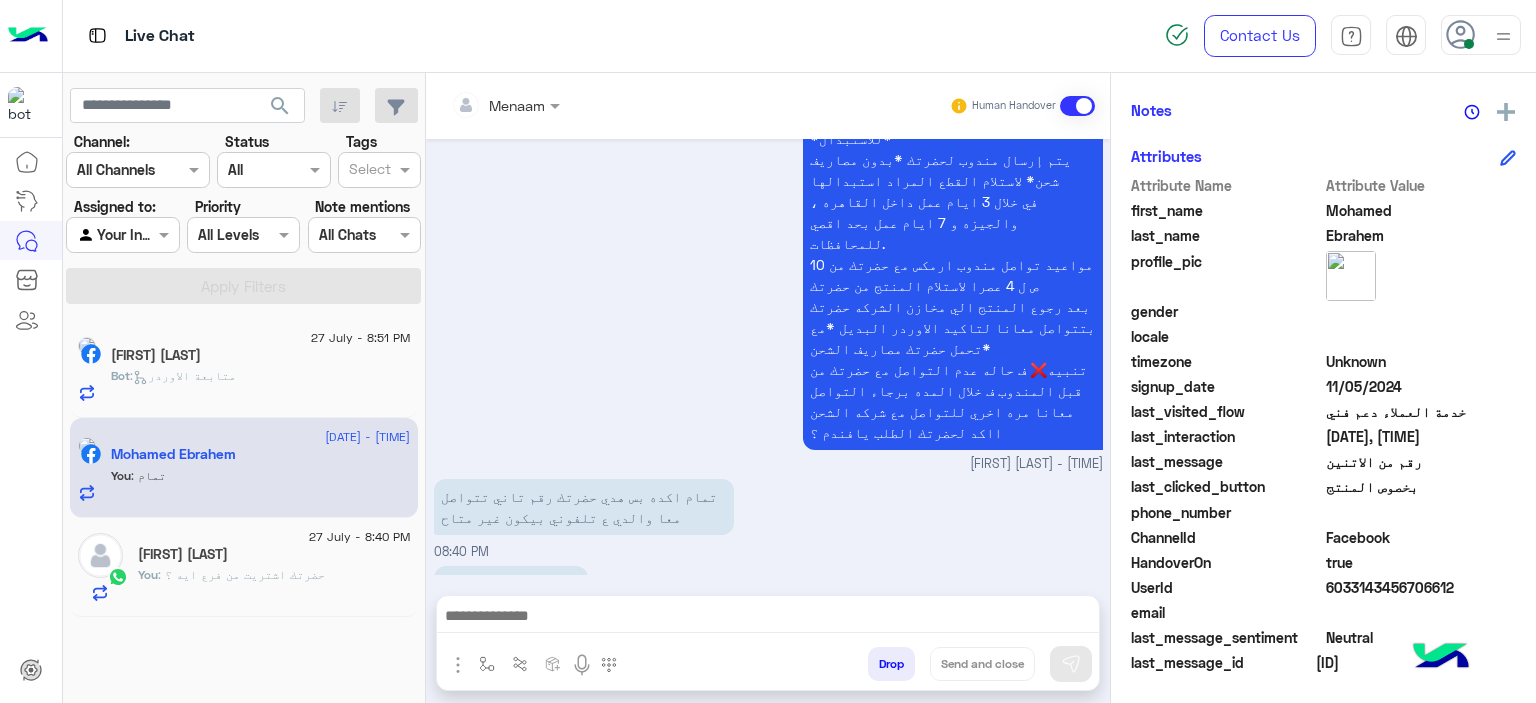 click on "01226569174" at bounding box center [483, 650] 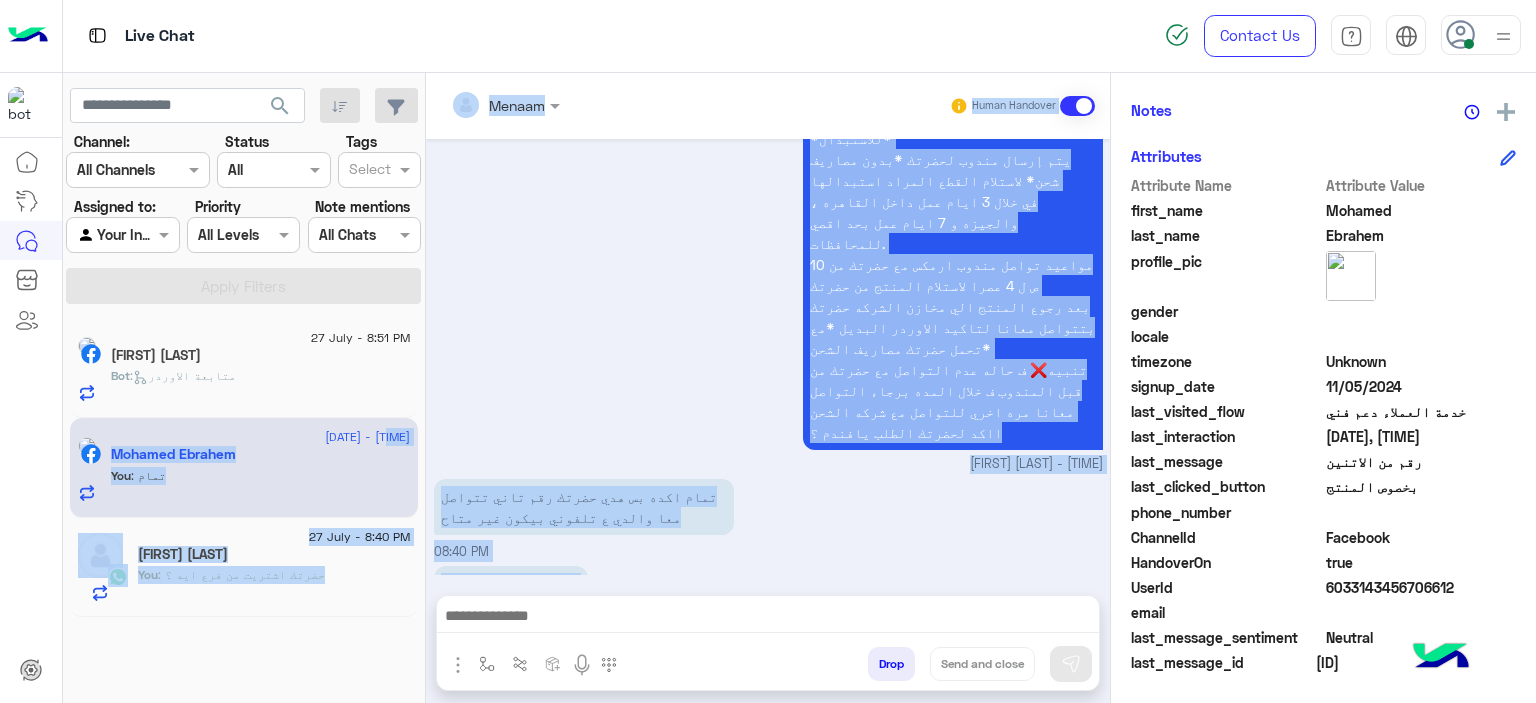 click on "01090281930   08:41 PM" at bounding box center [768, 728] 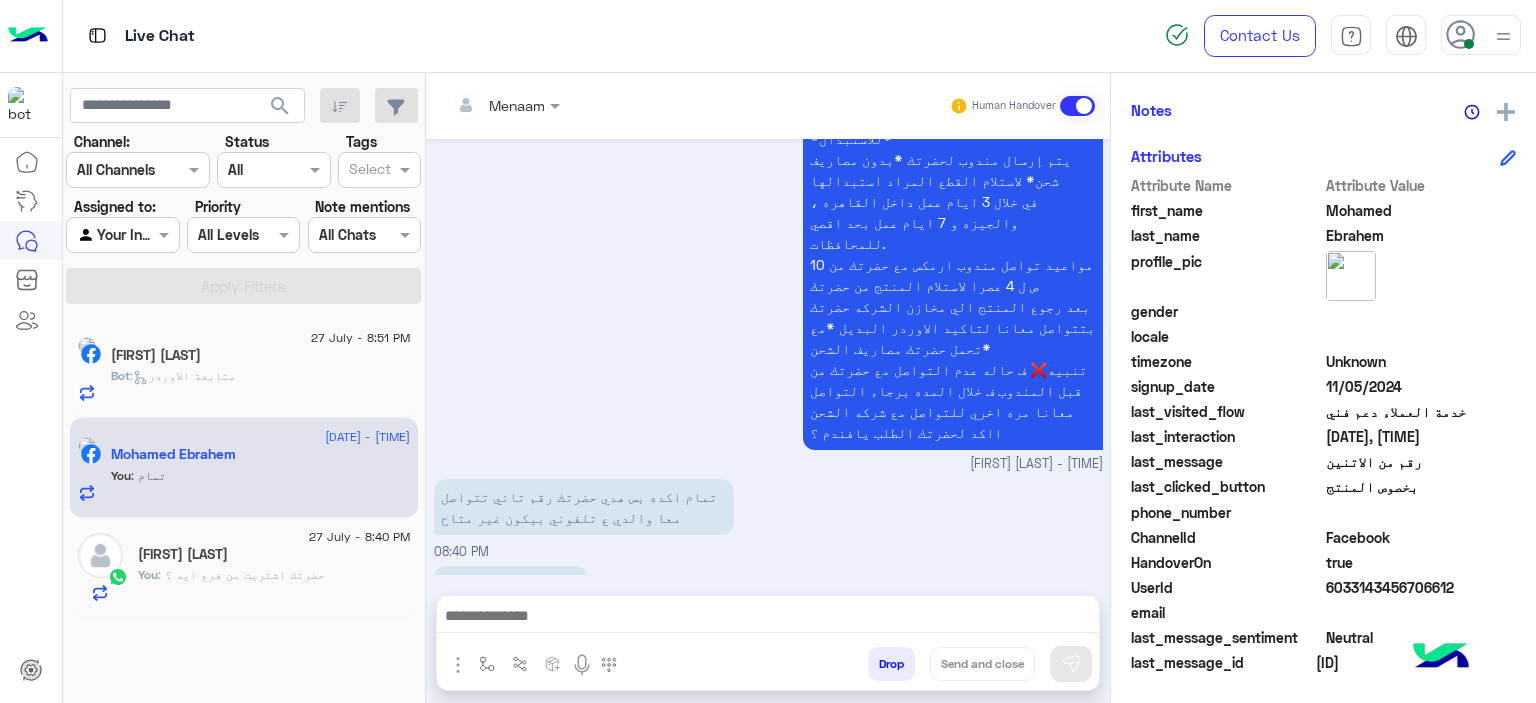 click on "01090281930" at bounding box center [485, 717] 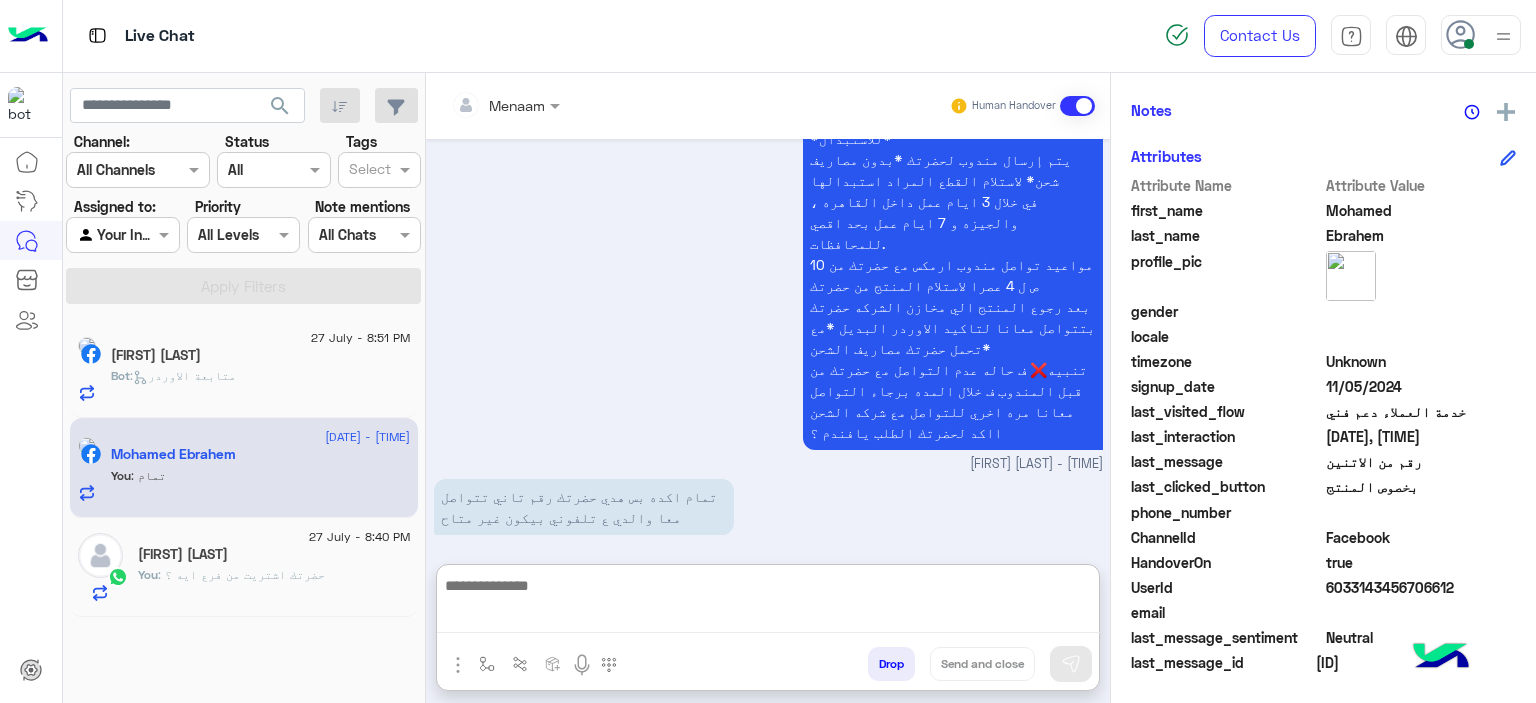 paste on "**********" 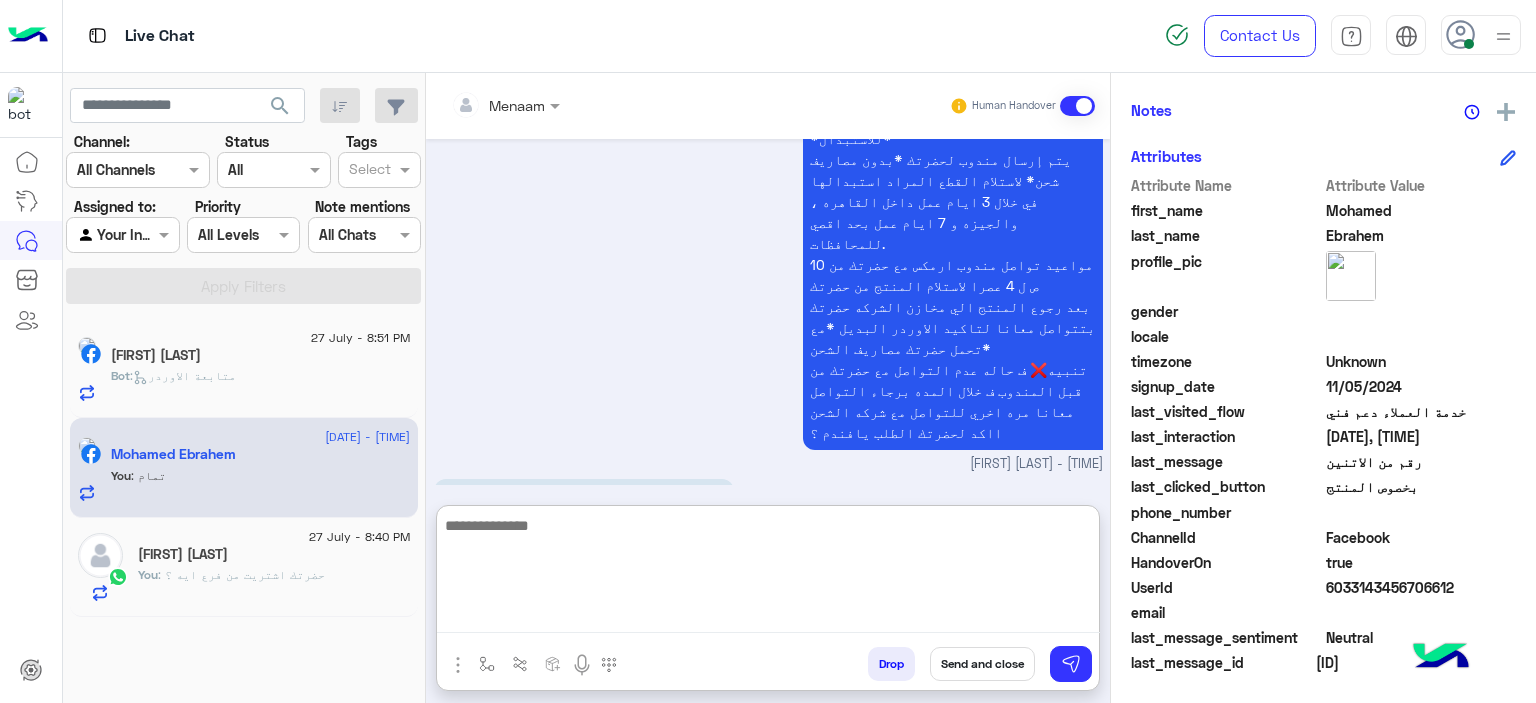 scroll, scrollTop: 0, scrollLeft: 0, axis: both 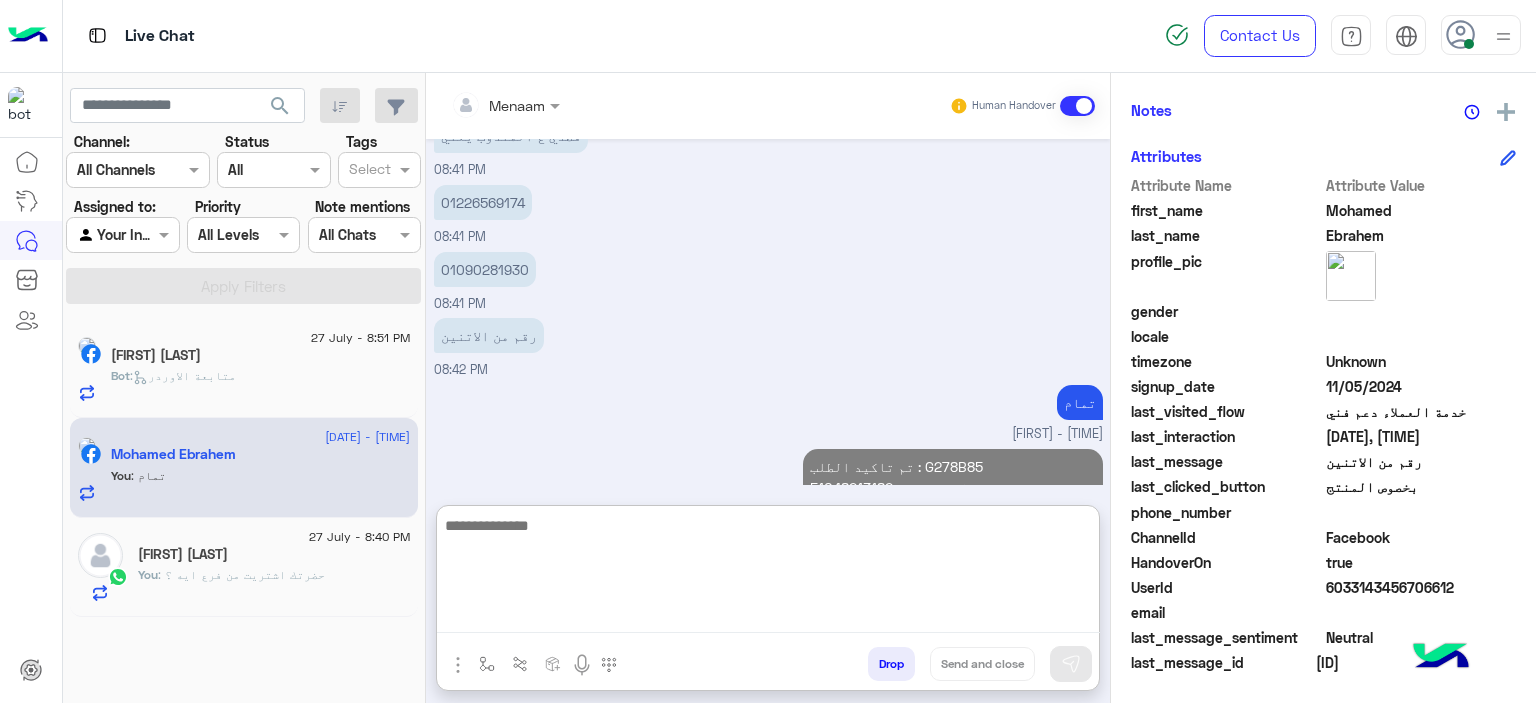 click on "تم تاكيد الطلب :   G278B85 رقم البوليصه :  51048213182 يوجد ف حسابك :   بنطلون  المرتجع بيوصل لينا ف خلال 3 ايام عمل من تاني يوم تسليمو للمندوب للقاهره والجيزه  و5 ايام عمل من تاني يوم تسليمو للمندوب للمحافظات تقدر تتابع معانا بعد المده الموضحه اول ما المنتج يرجع ل مخازن الشركه    حضرتك بتتواصل معانا  ومسؤل التبديلات بيتابع مع حضرتك لتاكيد اوردر جديد  المندوب هيتواصل معاك خلال 3 ايام عمل بحد اقصي لاستلام المنتج من حضرتك  تنبيه❌  ف حاله عدم التواصل مع حضرتك من قبل المندوب ف خلال المده برجاء التواصل معانا مره اخري للتواصل مع شركه الشحن" at bounding box center [953, 634] 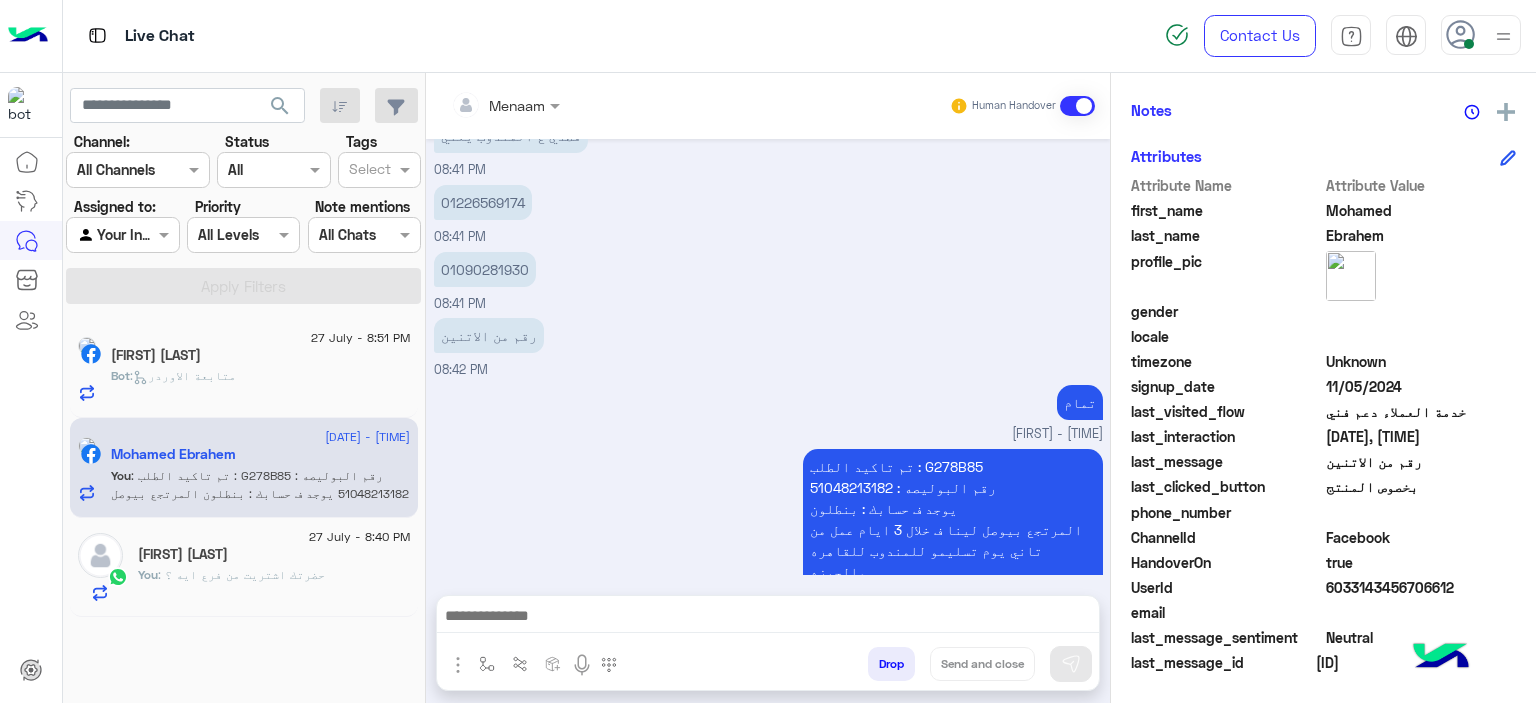 scroll, scrollTop: 19617, scrollLeft: 0, axis: vertical 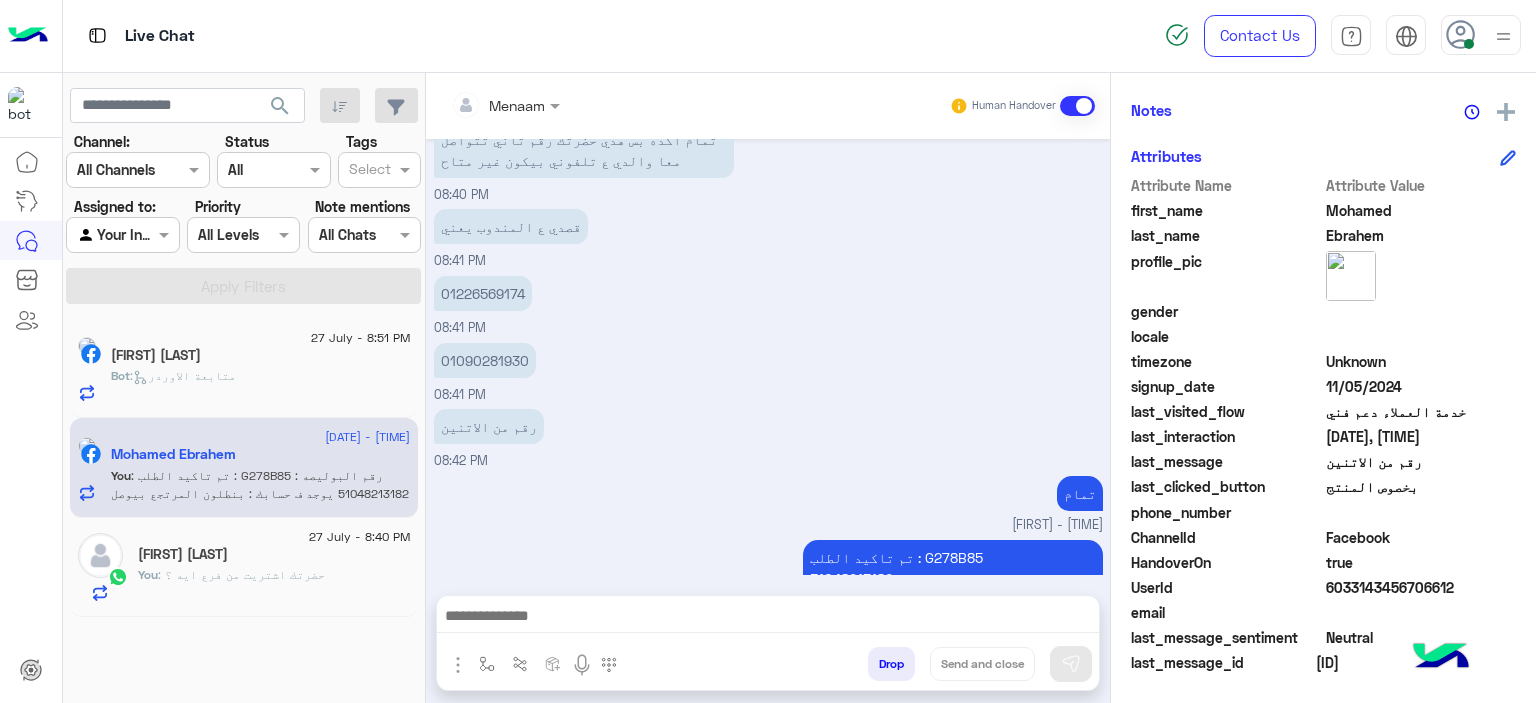 click on "تم تاكيد الطلب :   G278B85 رقم البوليصه :  51048213182 يوجد ف حسابك :   بنطلون  المرتجع بيوصل لينا ف خلال 3 ايام عمل من تاني يوم تسليمو للمندوب للقاهره والجيزه  و5 ايام عمل من تاني يوم تسليمو للمندوب للمحافظات تقدر تتابع معانا بعد المده الموضحه اول ما المنتج يرجع ل مخازن الشركه    حضرتك بتتواصل معانا  ومسؤل التبديلات بيتابع مع حضرتك لتاكيد اوردر جديد  المندوب هيتواصل معاك خلال 3 ايام عمل بحد اقصي لاستلام المنتج من حضرتك  تنبيه❌  ف حاله عدم التواصل مع حضرتك من قبل المندوب ف خلال المده برجاء التواصل معانا مره اخري للتواصل مع شركه الشحن" at bounding box center [953, 725] 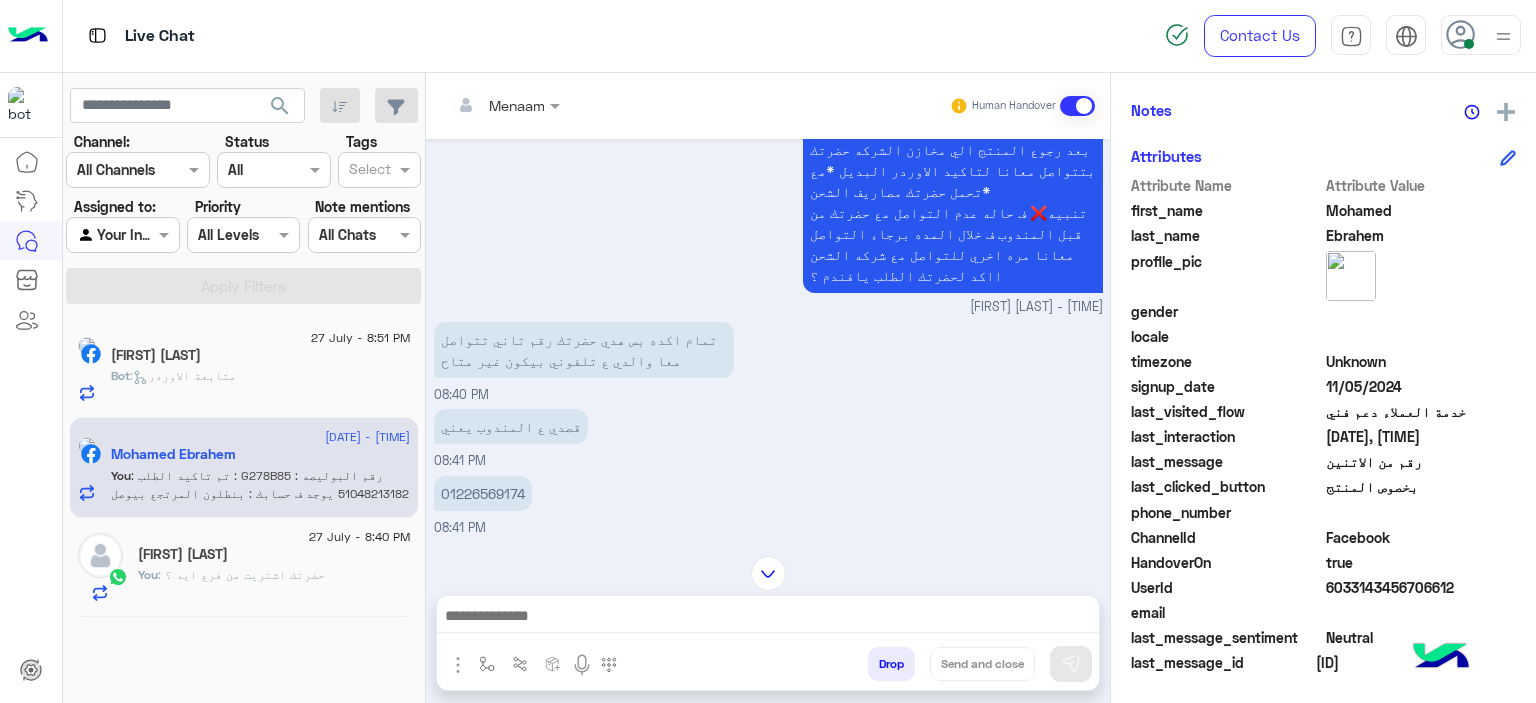 scroll, scrollTop: 19217, scrollLeft: 0, axis: vertical 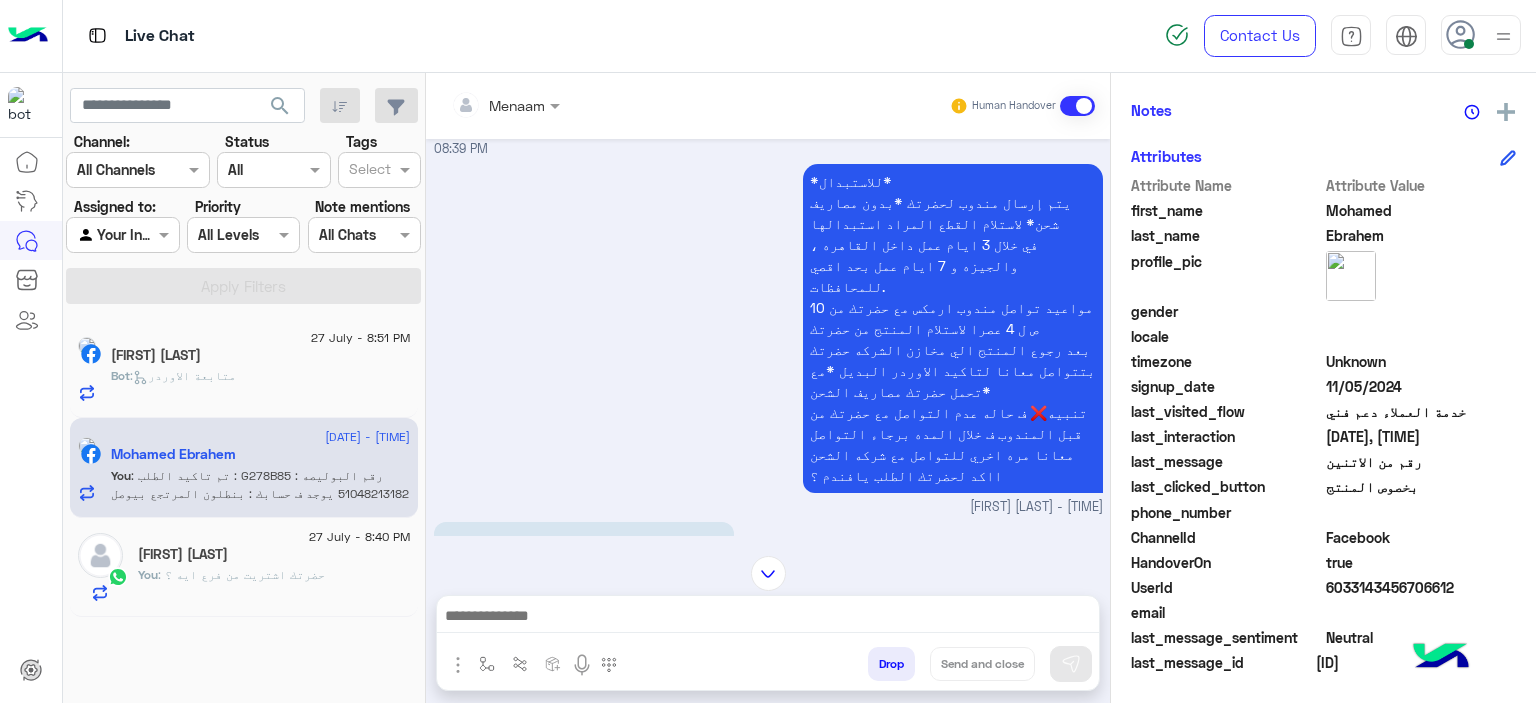 click on "01226569174" at bounding box center (483, 693) 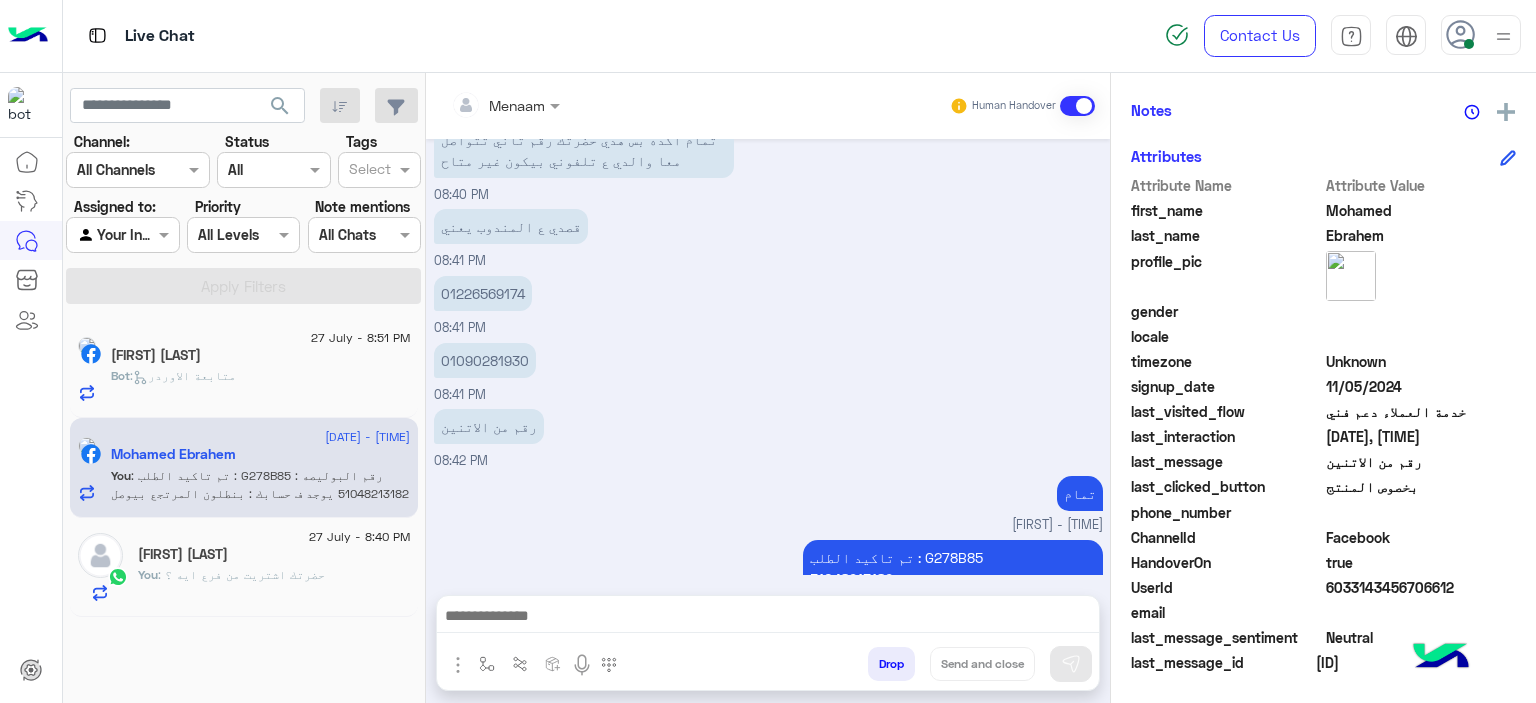 click on "Bot :   متابعة الاوردر" 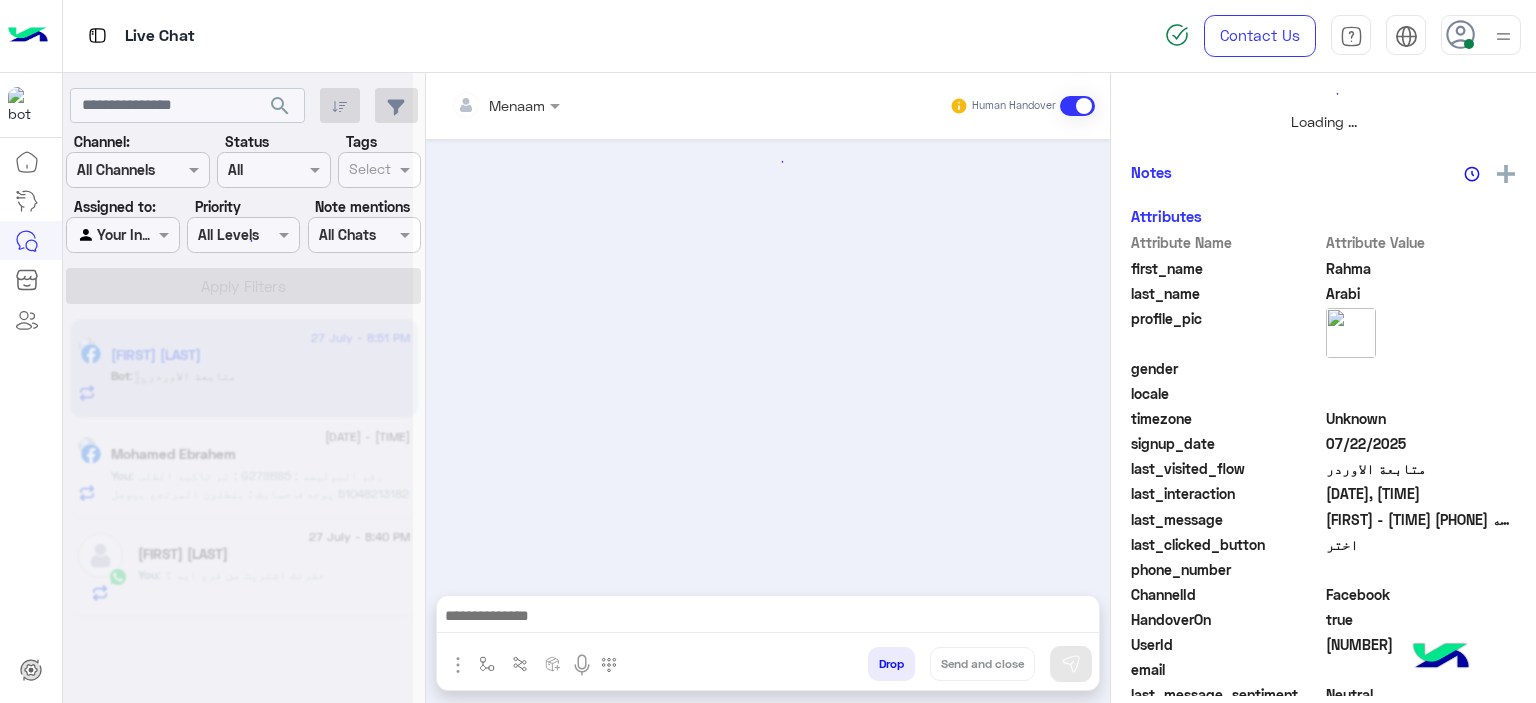 scroll, scrollTop: 514, scrollLeft: 0, axis: vertical 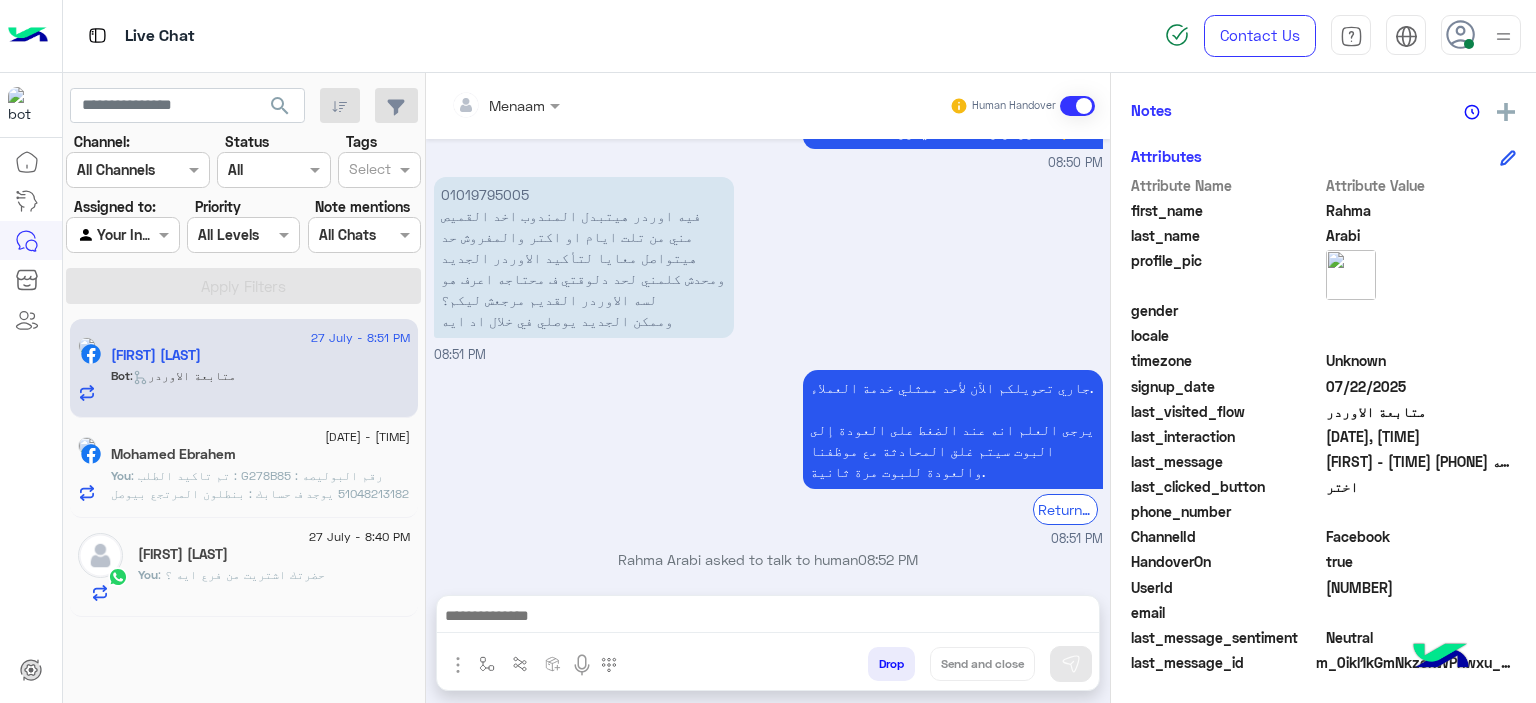 click at bounding box center [768, 618] 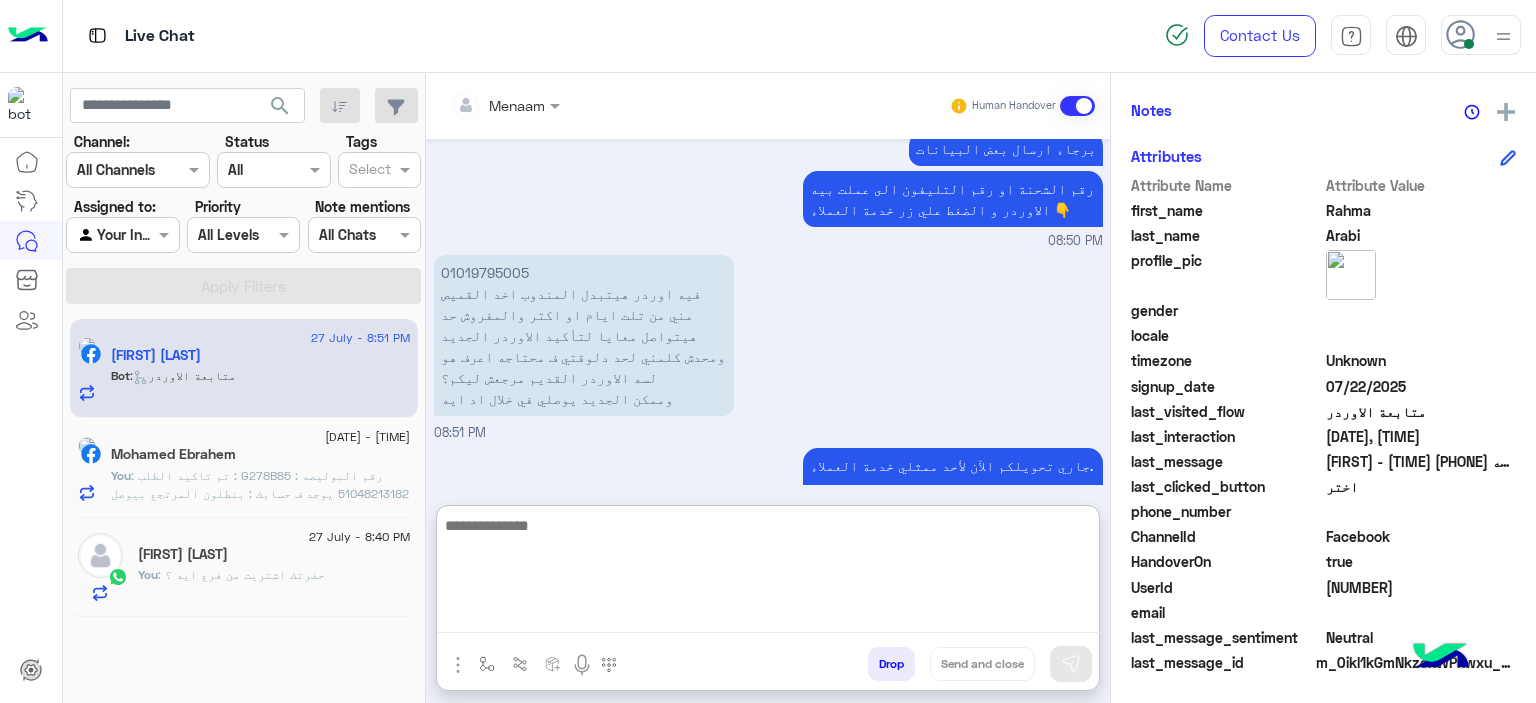 scroll, scrollTop: 1494, scrollLeft: 0, axis: vertical 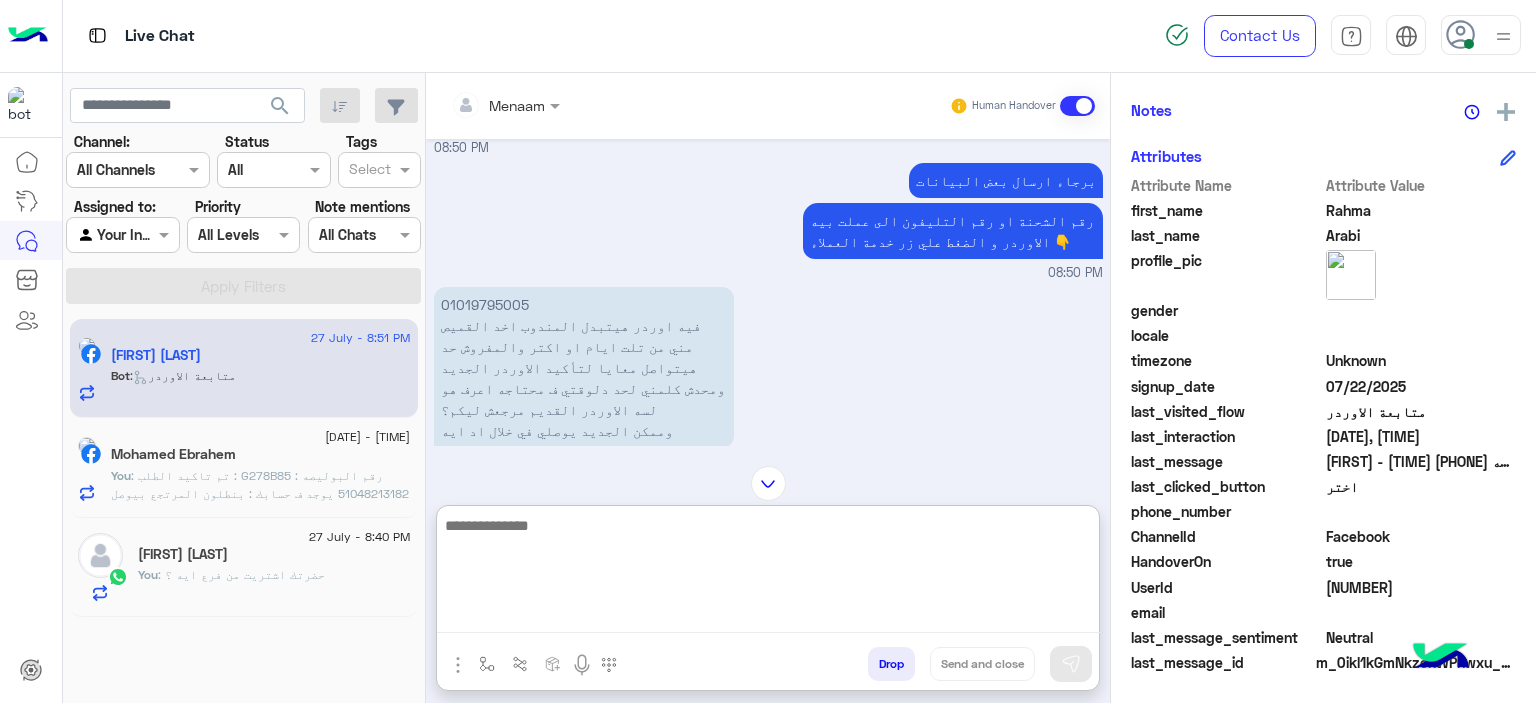 click on "01019795005 فيه اوردر هيتبدل المندوب اخد القميص مني من تلت ايام او اكتر والمفروش حد هيتواصل معايا لتأكيد الاوردر الجديد ومحدش كلمني لحد دلوقتي ف محتاجه اعرف هو لسه الاوردر القديم مرجعش ليكم؟ وممكن الجديد يوصلي في خلال اد ايه" at bounding box center [584, 367] 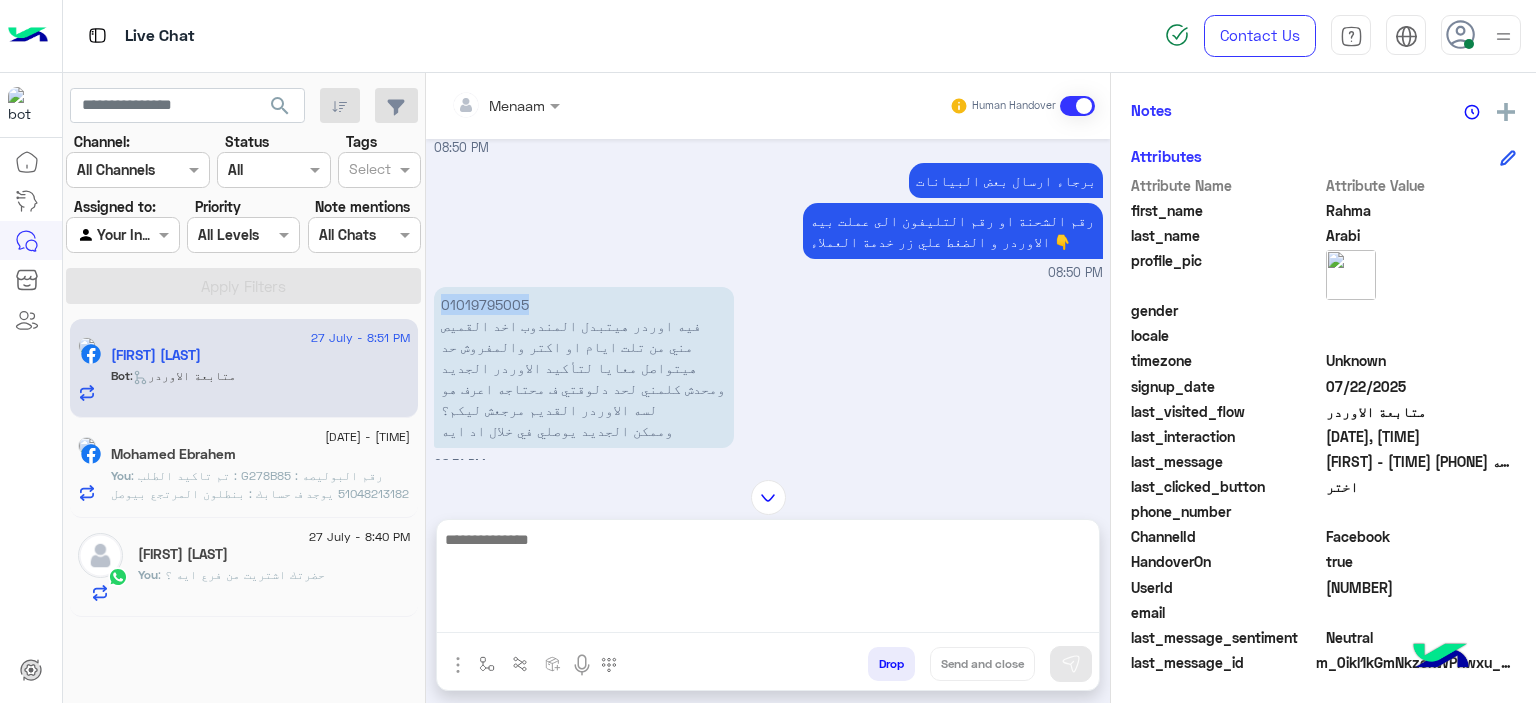 click on "01019795005 فيه اوردر هيتبدل المندوب اخد القميص مني من تلت ايام او اكتر والمفروش حد هيتواصل معايا لتأكيد الاوردر الجديد ومحدش كلمني لحد دلوقتي ف محتاجه اعرف هو لسه الاوردر القديم مرجعش ليكم؟ وممكن الجديد يوصلي في خلال اد ايه" at bounding box center (584, 367) 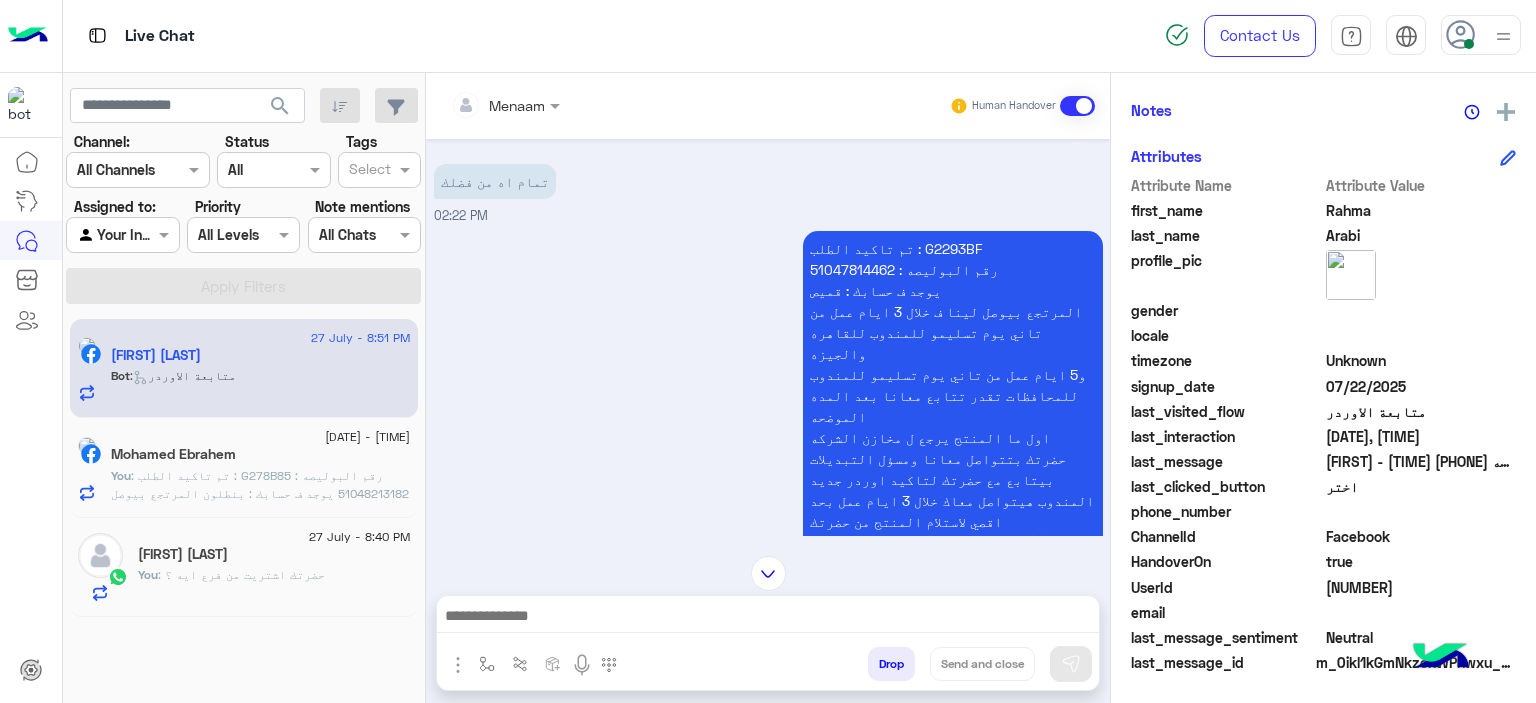scroll, scrollTop: 12, scrollLeft: 0, axis: vertical 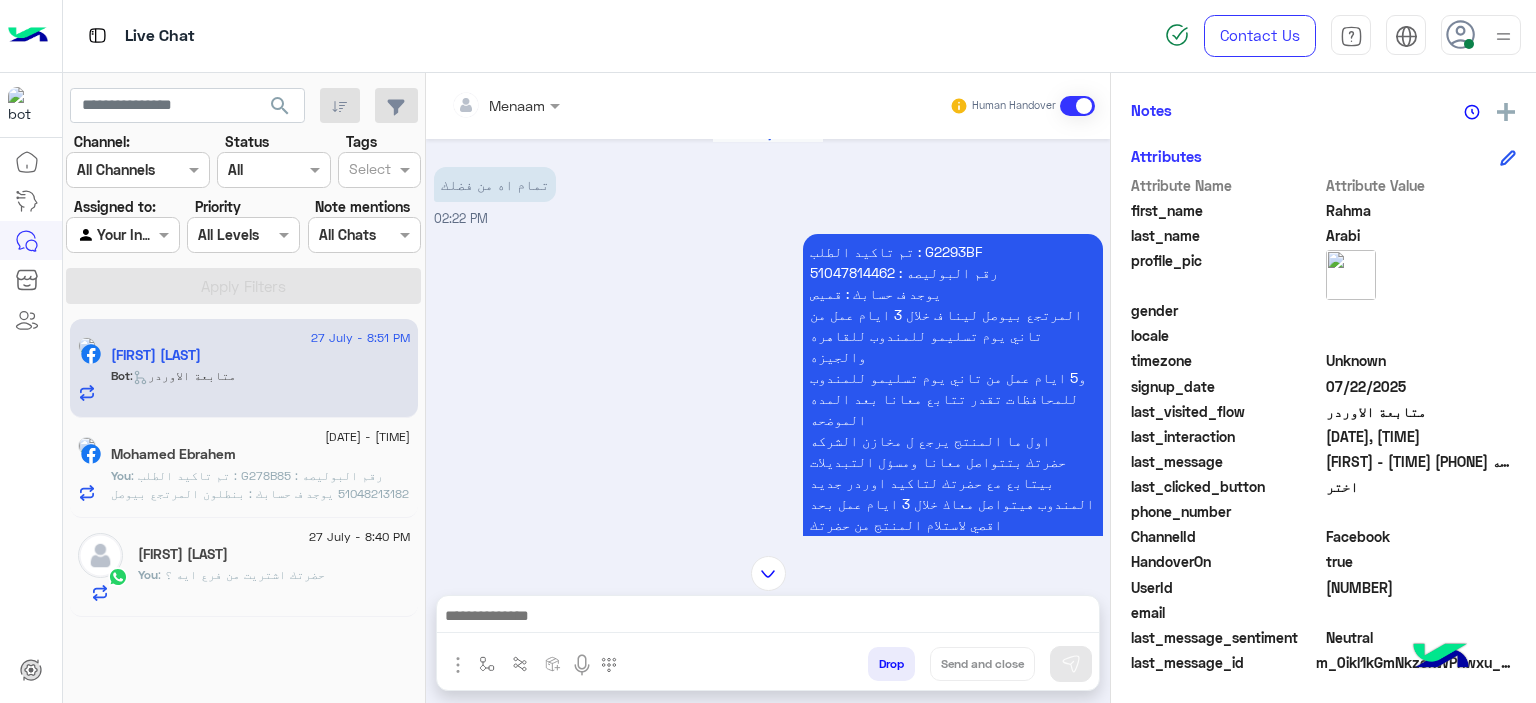 click on "تم تاكيد الطلب :   G2293BF رقم البوليصه :   51047814462 يوجد ف حسابك :   قميص  المرتجع بيوصل لينا ف خلال 3 ايام عمل من تاني يوم تسليمو للمندوب للقاهره والجيزه  و5 ايام عمل من تاني يوم تسليمو للمندوب للمحافظات تقدر تتابع معانا بعد المده الموضحه اول ما المنتج يرجع ل مخازن الشركه    حضرتك بتتواصل معانا  ومسؤل التبديلات بيتابع مع حضرتك لتاكيد اوردر جديد  المندوب هيتواصل معاك خلال 3 ايام عمل بحد اقصي لاستلام المنتج من حضرتك  تنبيه❌  ف حاله عدم التواصل مع حضرتك من قبل المندوب ف خلال المده برجاء التواصل معانا مره اخري للتواصل مع شركه الشحن" at bounding box center (953, 419) 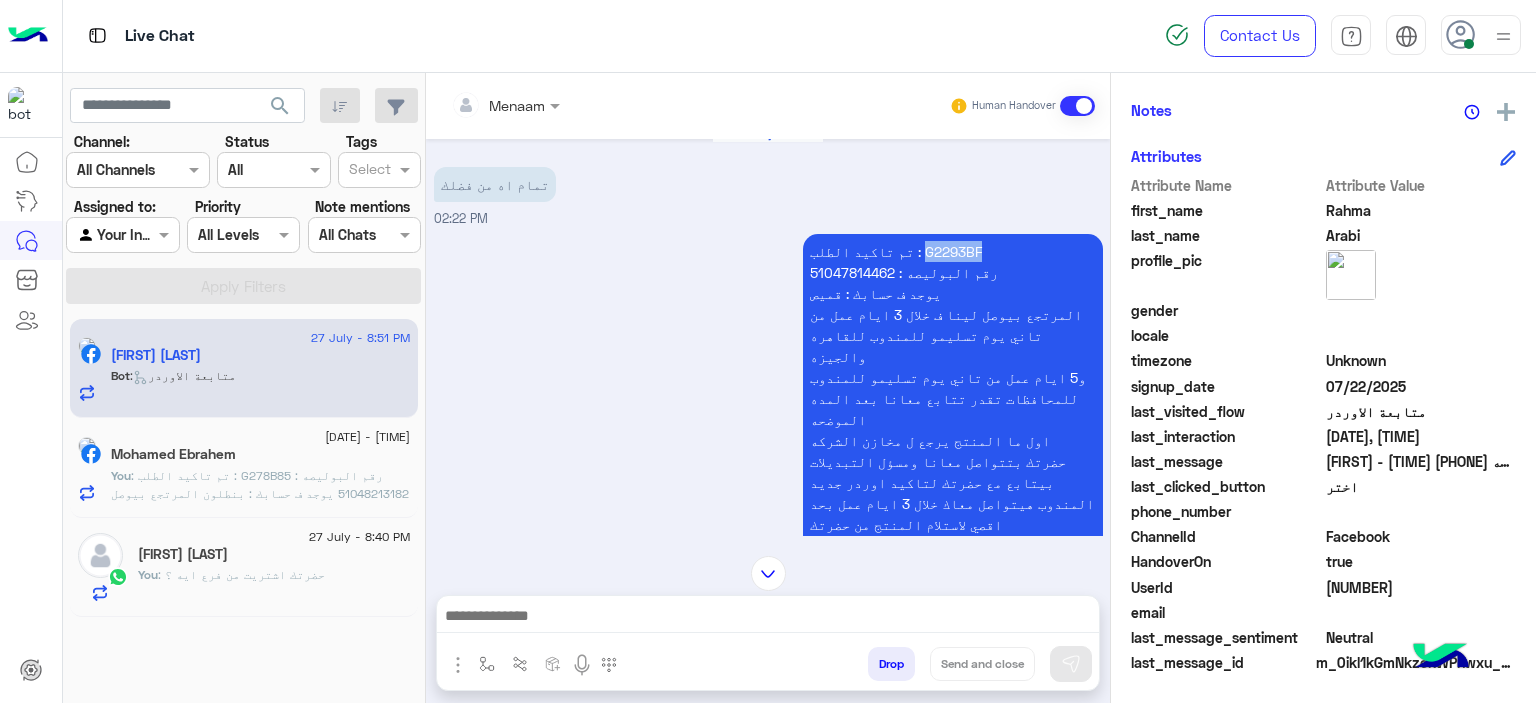 click on "تم تاكيد الطلب :   G2293BF رقم البوليصه :   51047814462 يوجد ف حسابك :   قميص  المرتجع بيوصل لينا ف خلال 3 ايام عمل من تاني يوم تسليمو للمندوب للقاهره والجيزه  و5 ايام عمل من تاني يوم تسليمو للمندوب للمحافظات تقدر تتابع معانا بعد المده الموضحه اول ما المنتج يرجع ل مخازن الشركه    حضرتك بتتواصل معانا  ومسؤل التبديلات بيتابع مع حضرتك لتاكيد اوردر جديد  المندوب هيتواصل معاك خلال 3 ايام عمل بحد اقصي لاستلام المنتج من حضرتك  تنبيه❌  ف حاله عدم التواصل مع حضرتك من قبل المندوب ف خلال المده برجاء التواصل معانا مره اخري للتواصل مع شركه الشحن" at bounding box center (953, 419) 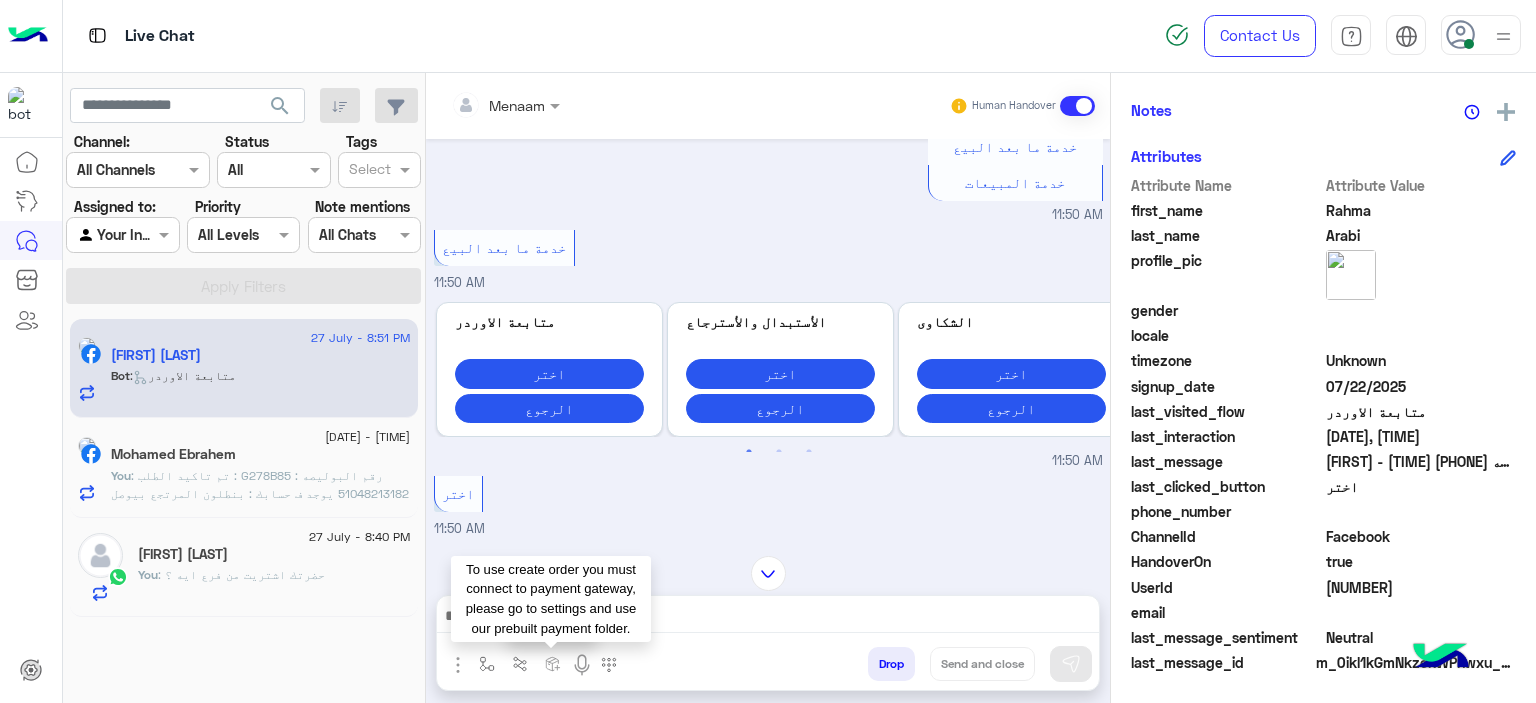 click at bounding box center [768, 618] 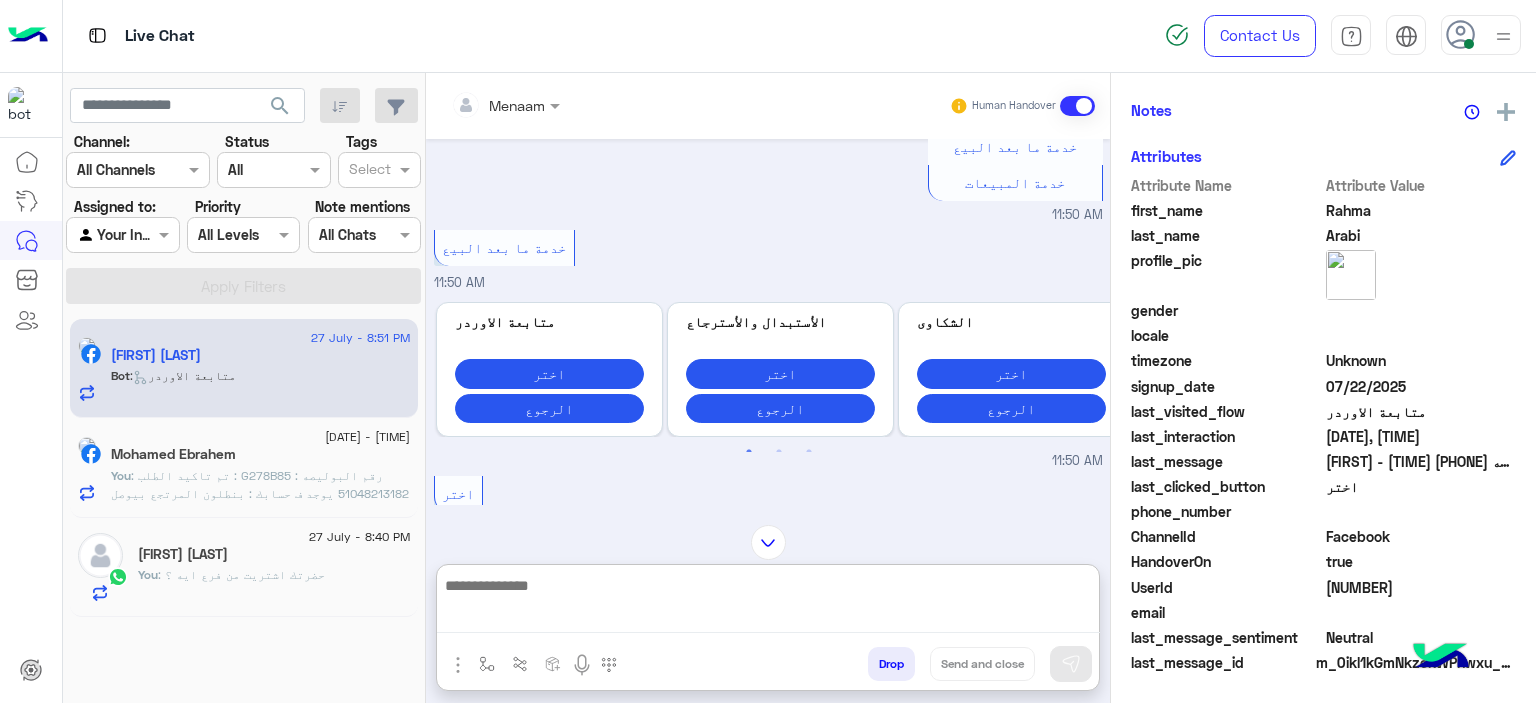 paste on "**********" 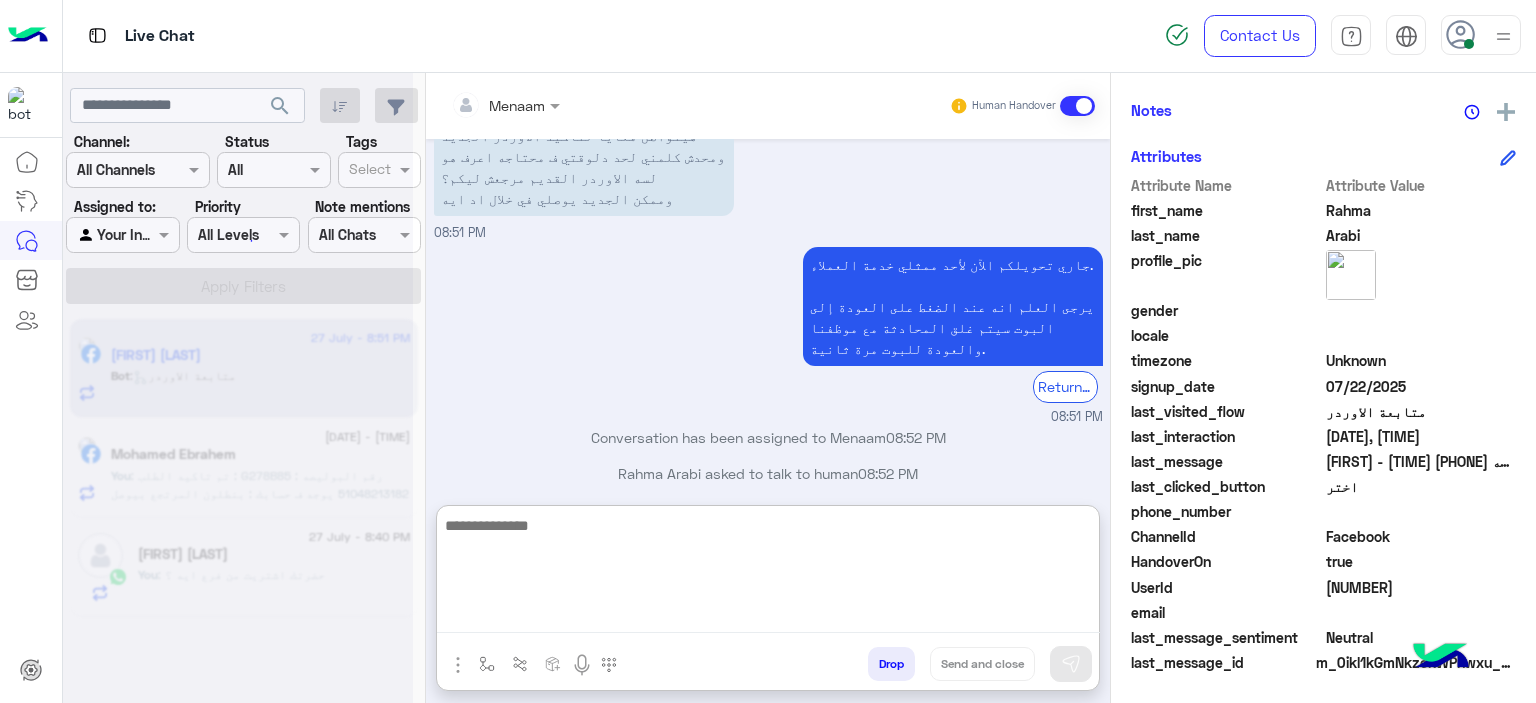 scroll, scrollTop: 4115, scrollLeft: 0, axis: vertical 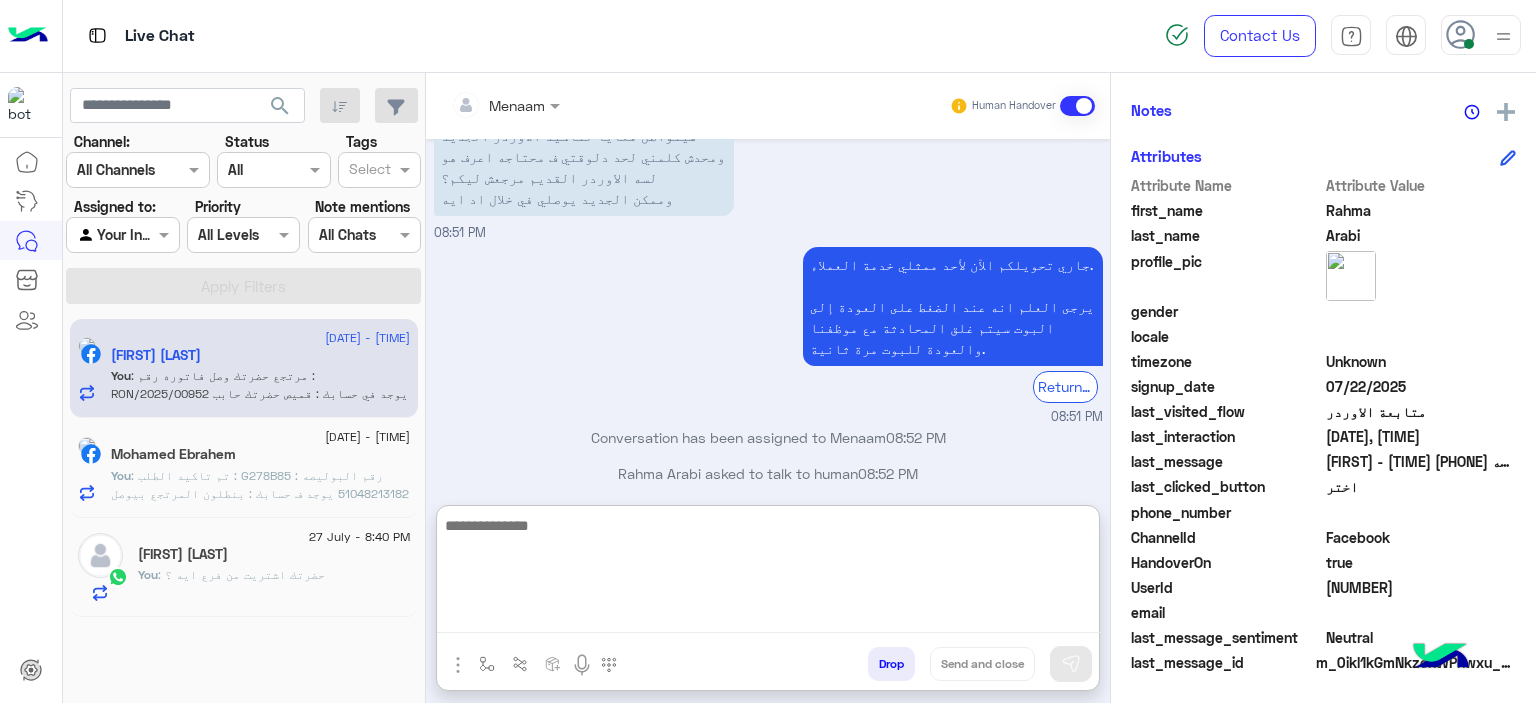 click on ": تم تاكيد الطلب :   G278B85
رقم البوليصه :  51048213182
يوجد ف حسابك :   بنطلون
المرتجع بيوصل لينا ف خلال 3 ايام عمل من تاني يوم تسليمو للمندوب للقاهره والجيزه
و5 ايام عمل من تاني يوم تسليمو للمندوب للمحافظات تقدر تتابع معانا بعد المده الموضحه
اول ما المنتج يرجع ل مخازن الشركه
حضرتك بتتواصل معانا  ومسؤل التبديلات بيتابع مع حضرتك لتاكيد اوردر جديد
المندوب هيتواصل معاك خلال 3 ايام عمل بحد اقصي لاستلام المنتج من حضرتك
تنبيه❌  ف حاله عدم التواصل مع حضرتك من قبل المندوب ف خلال المده برجاء التواصل معانا مره اخري للتواصل مع شركه الشحن" 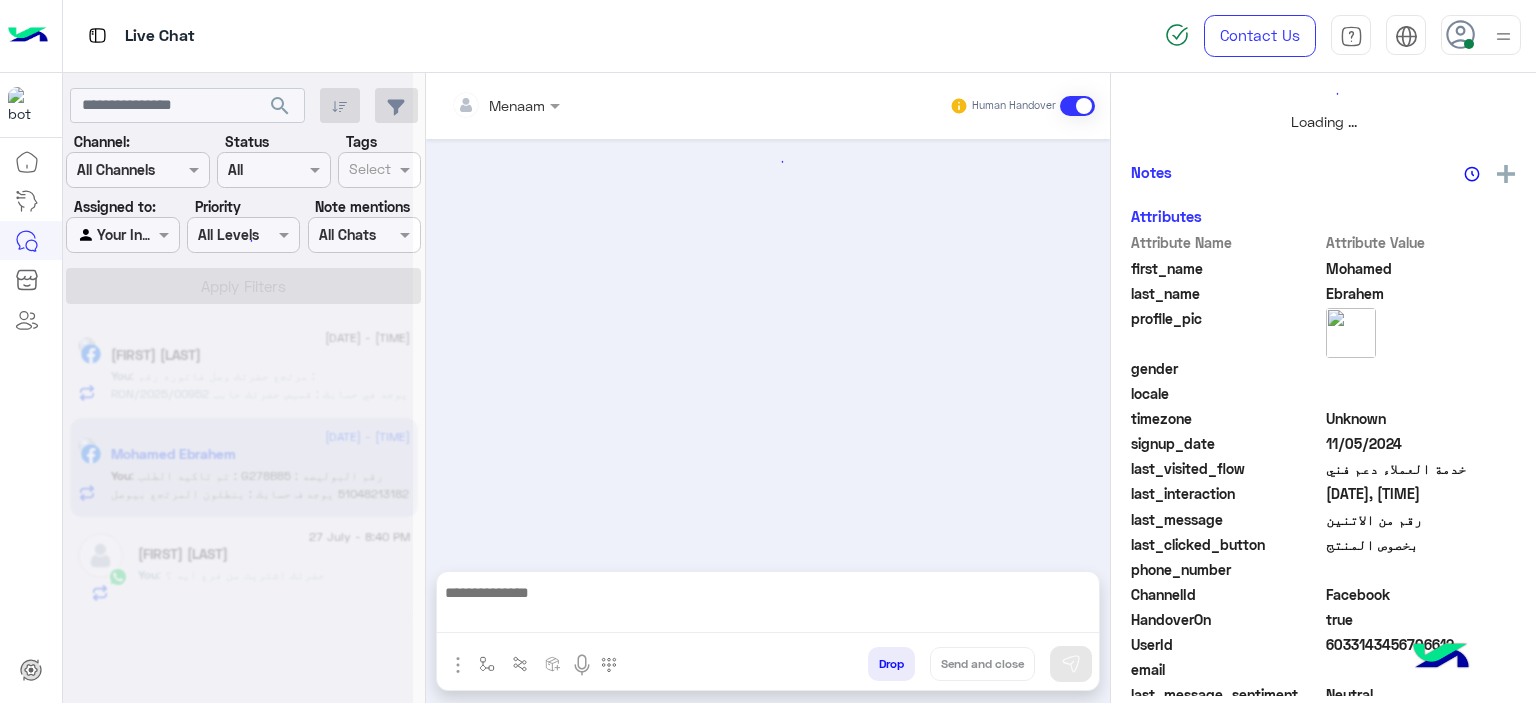 scroll, scrollTop: 0, scrollLeft: 0, axis: both 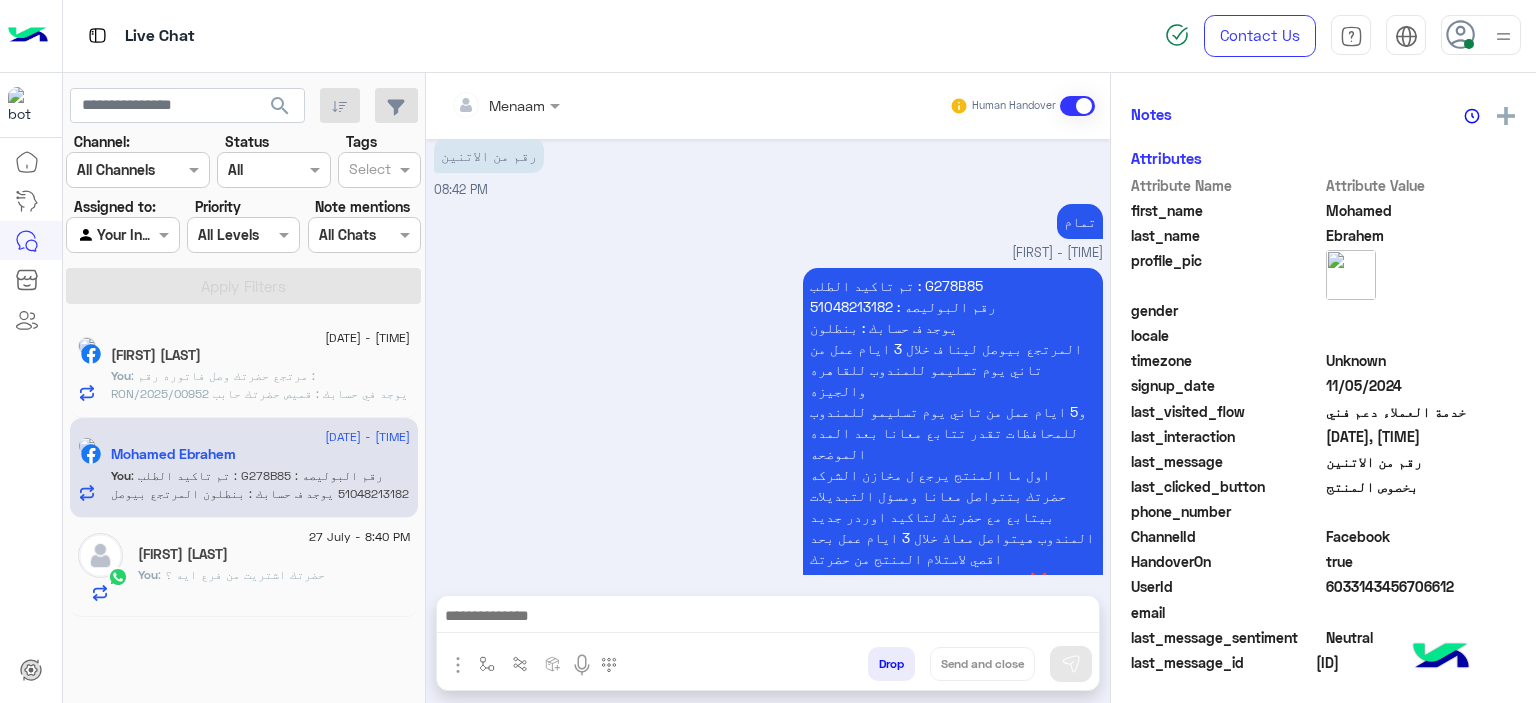 click on "Drop" at bounding box center (891, 664) 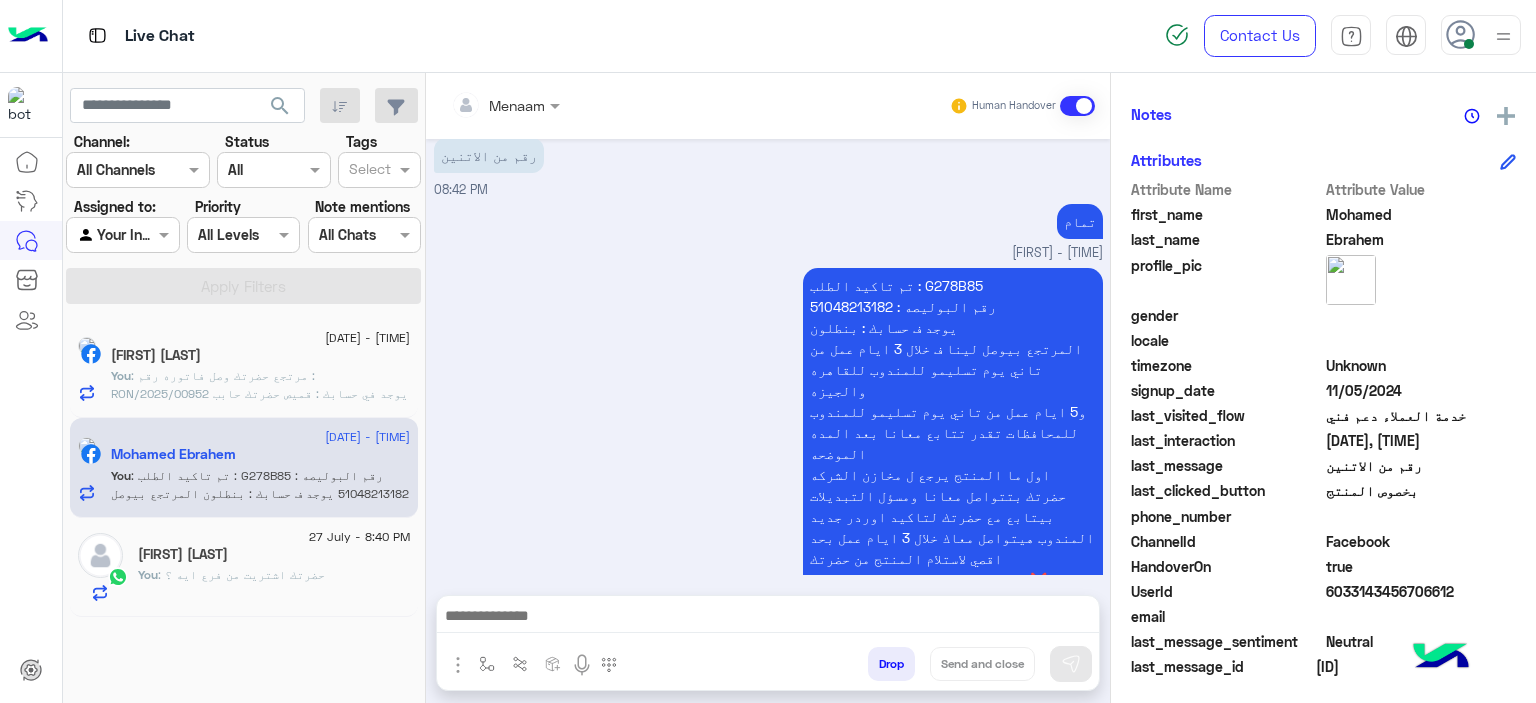 scroll, scrollTop: 456, scrollLeft: 0, axis: vertical 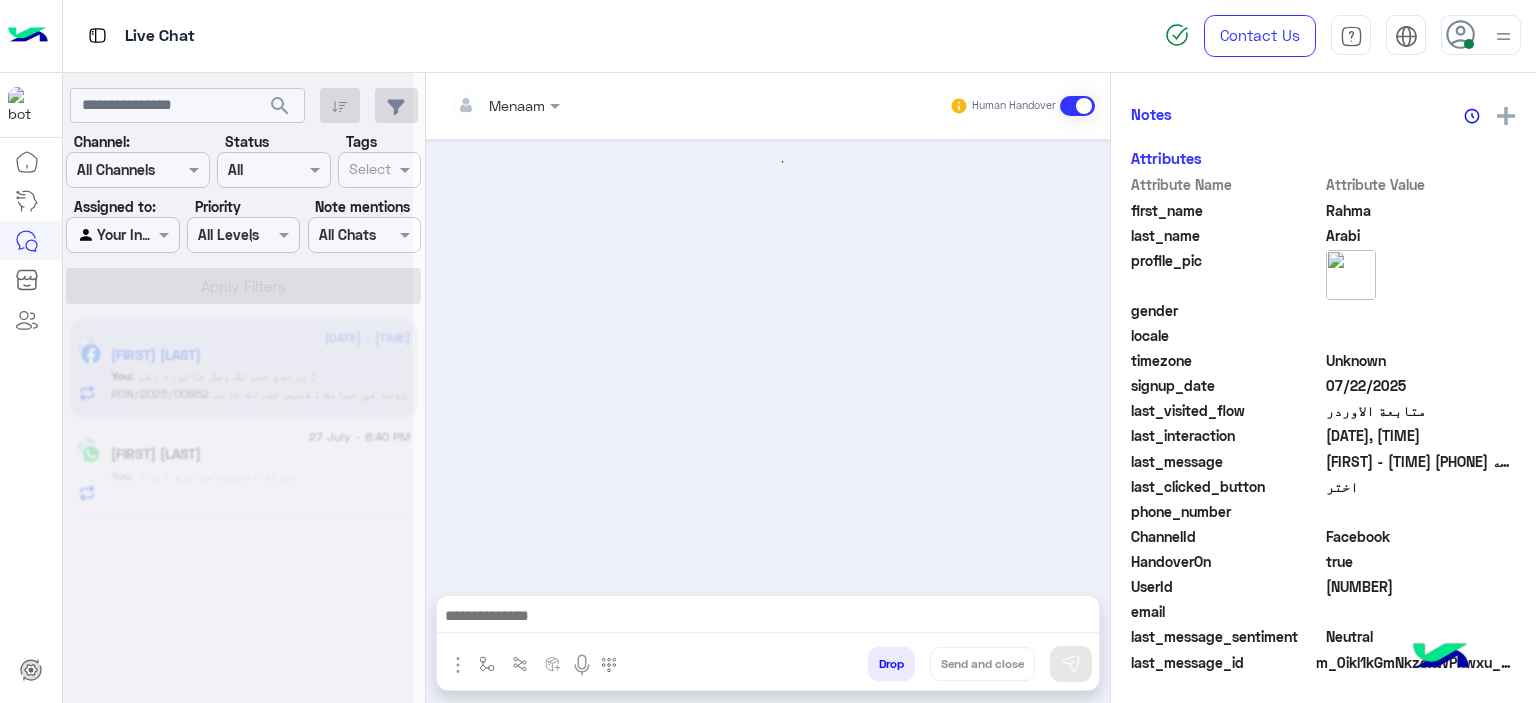 click 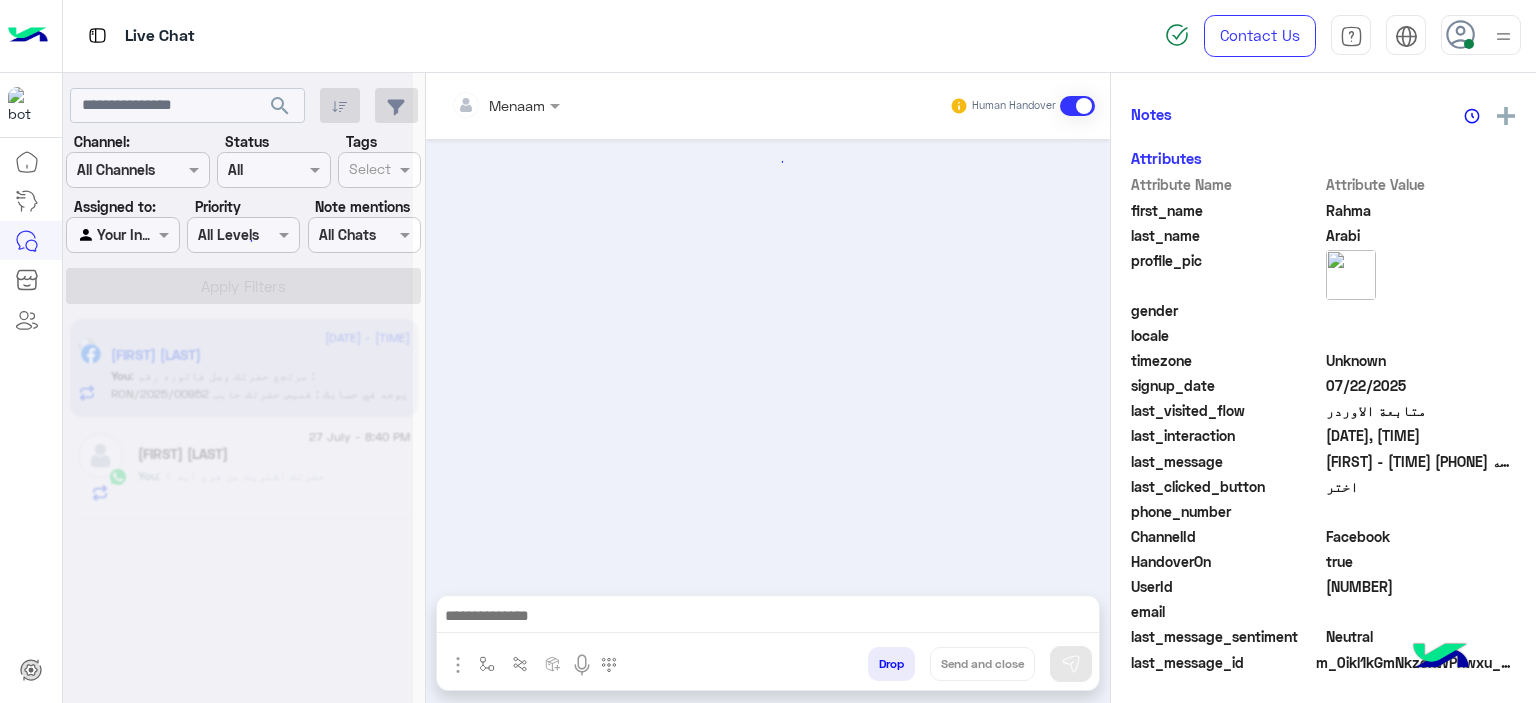 click 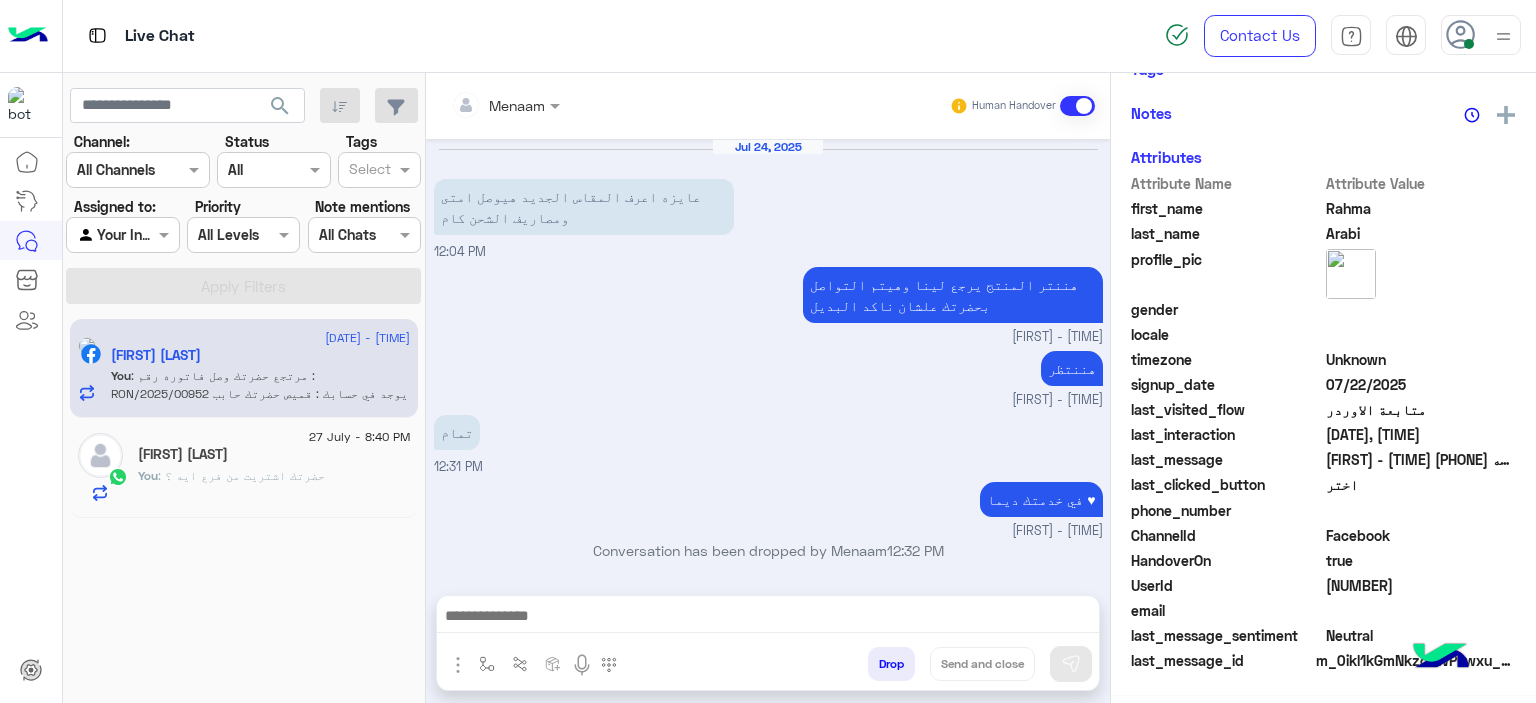 scroll, scrollTop: 1643, scrollLeft: 0, axis: vertical 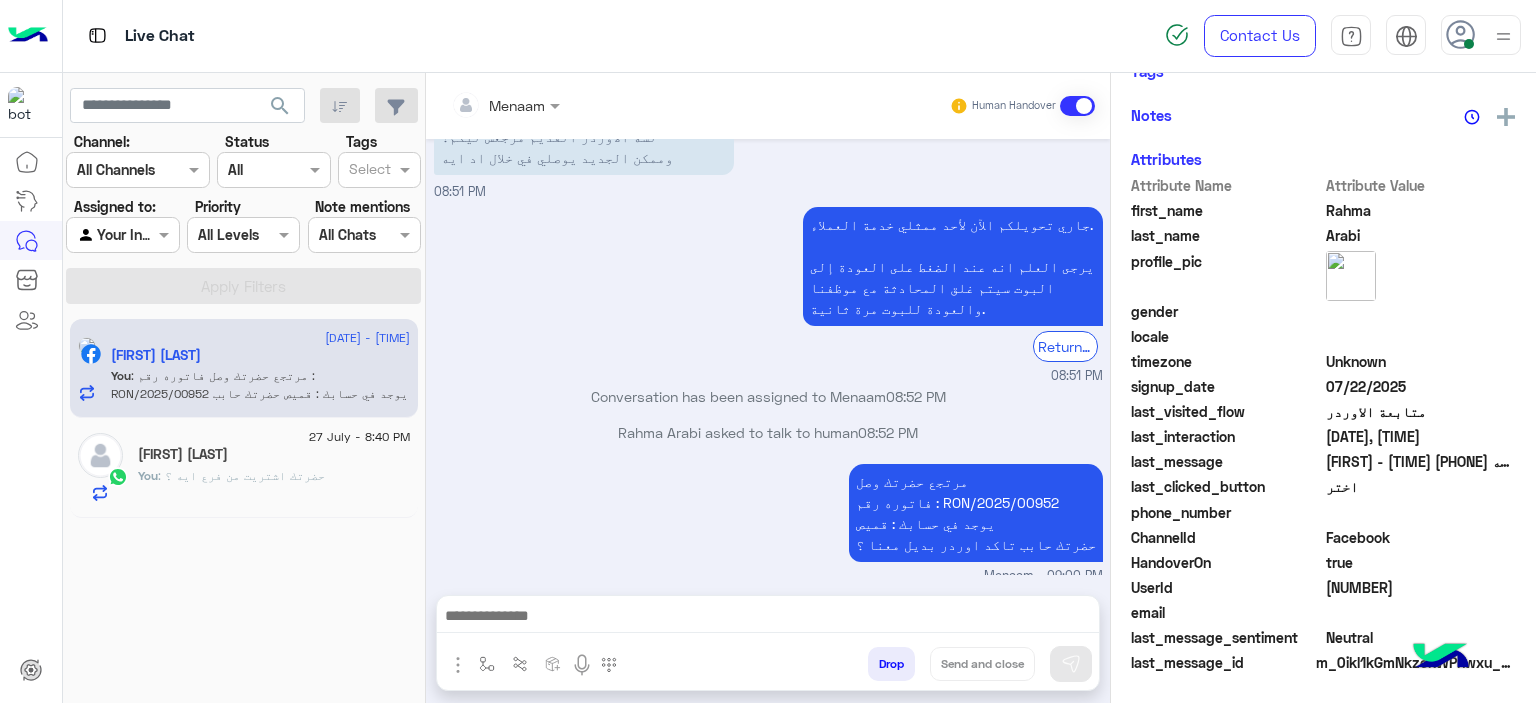 click on ": حضرتك اشتريت من فرع ايه ؟" 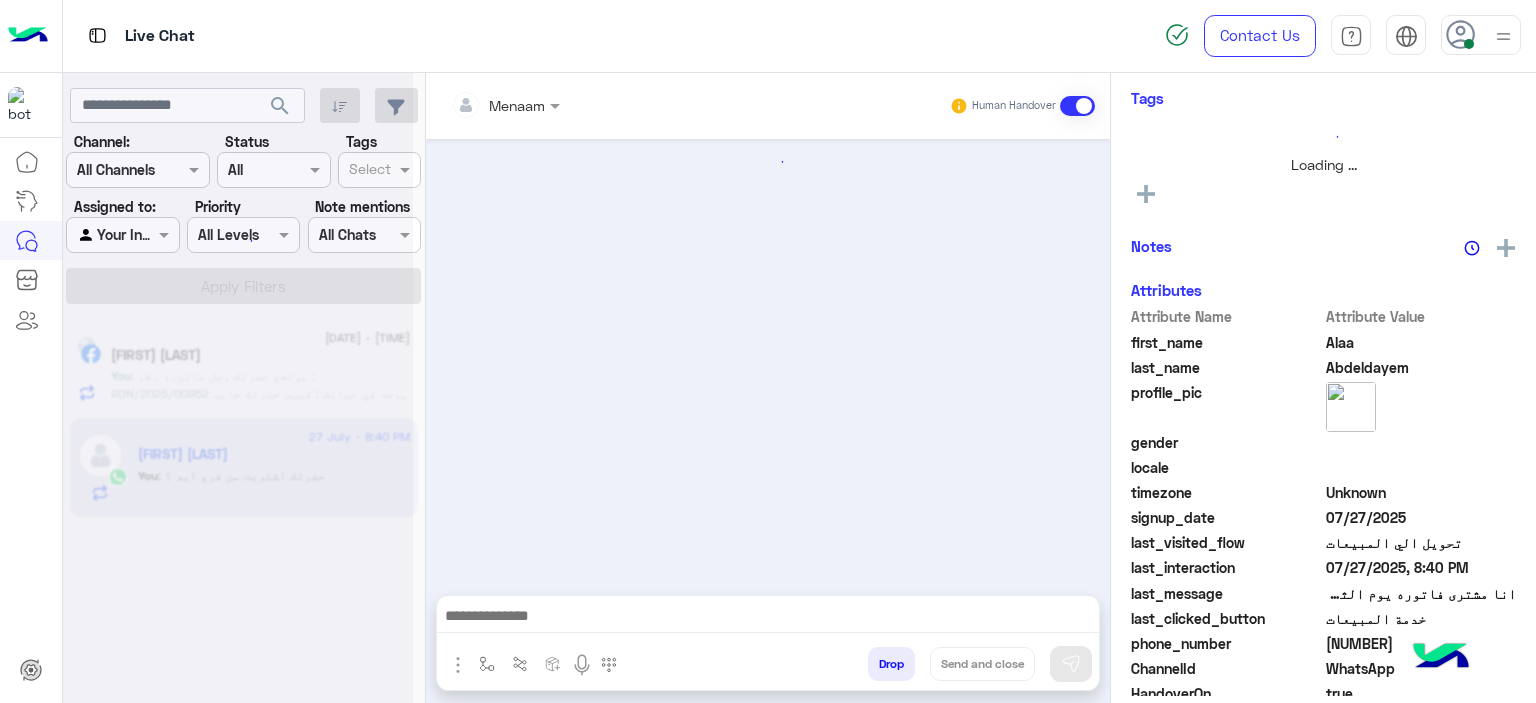 scroll, scrollTop: 545, scrollLeft: 0, axis: vertical 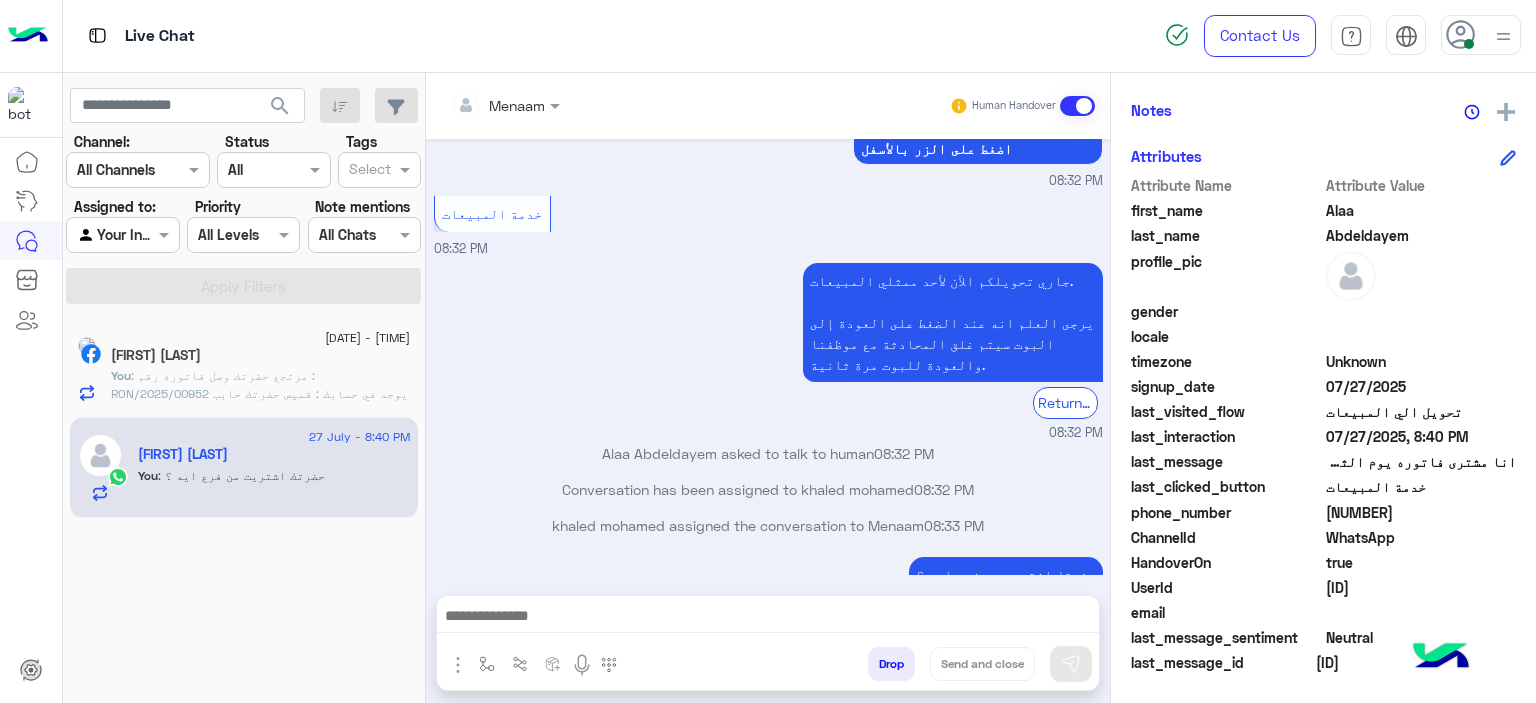 click on ": مرتجع حضرتك وصل
فاتوره رقم :  RON/2025/00952
يوجد في حسابك :  قميص
حضرتك حابب تاكد اوردر بديل معنا ؟" 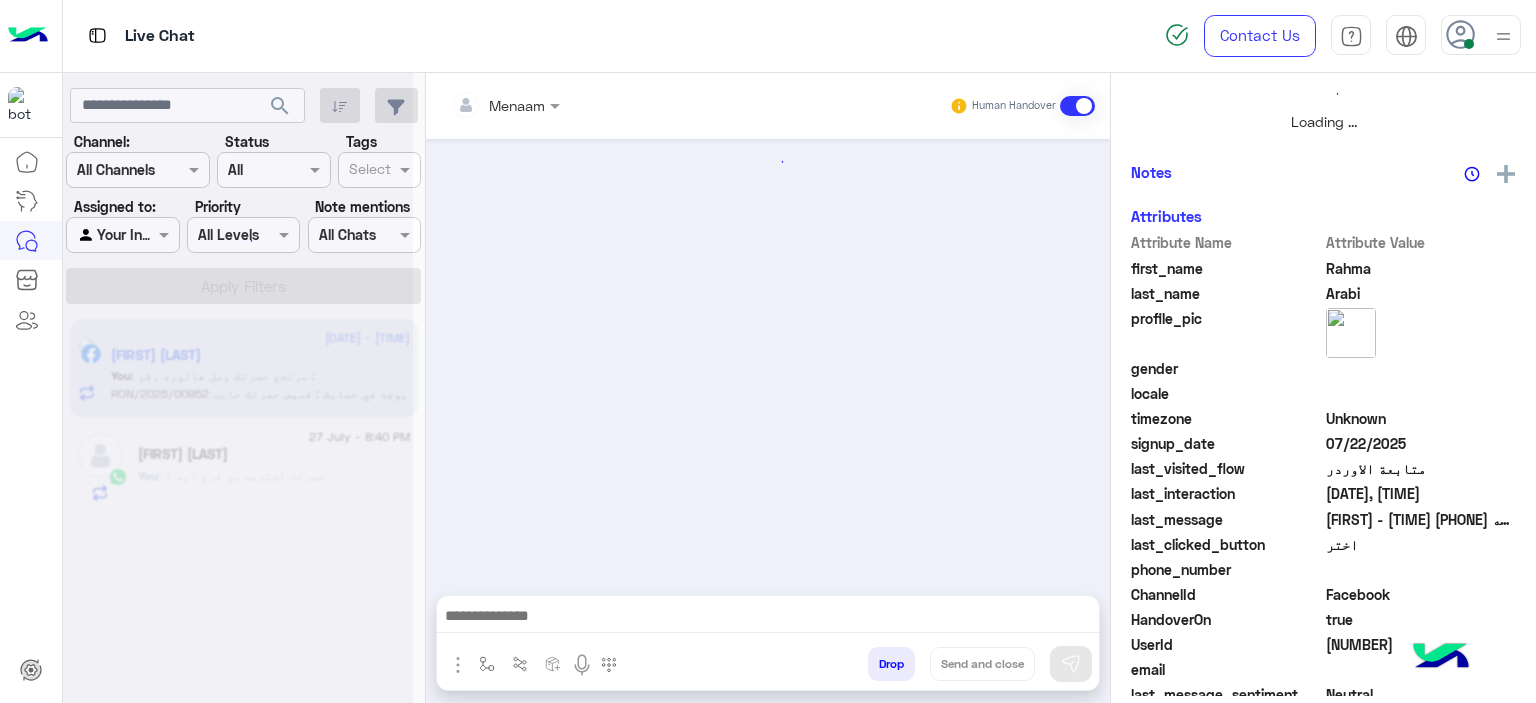 scroll, scrollTop: 514, scrollLeft: 0, axis: vertical 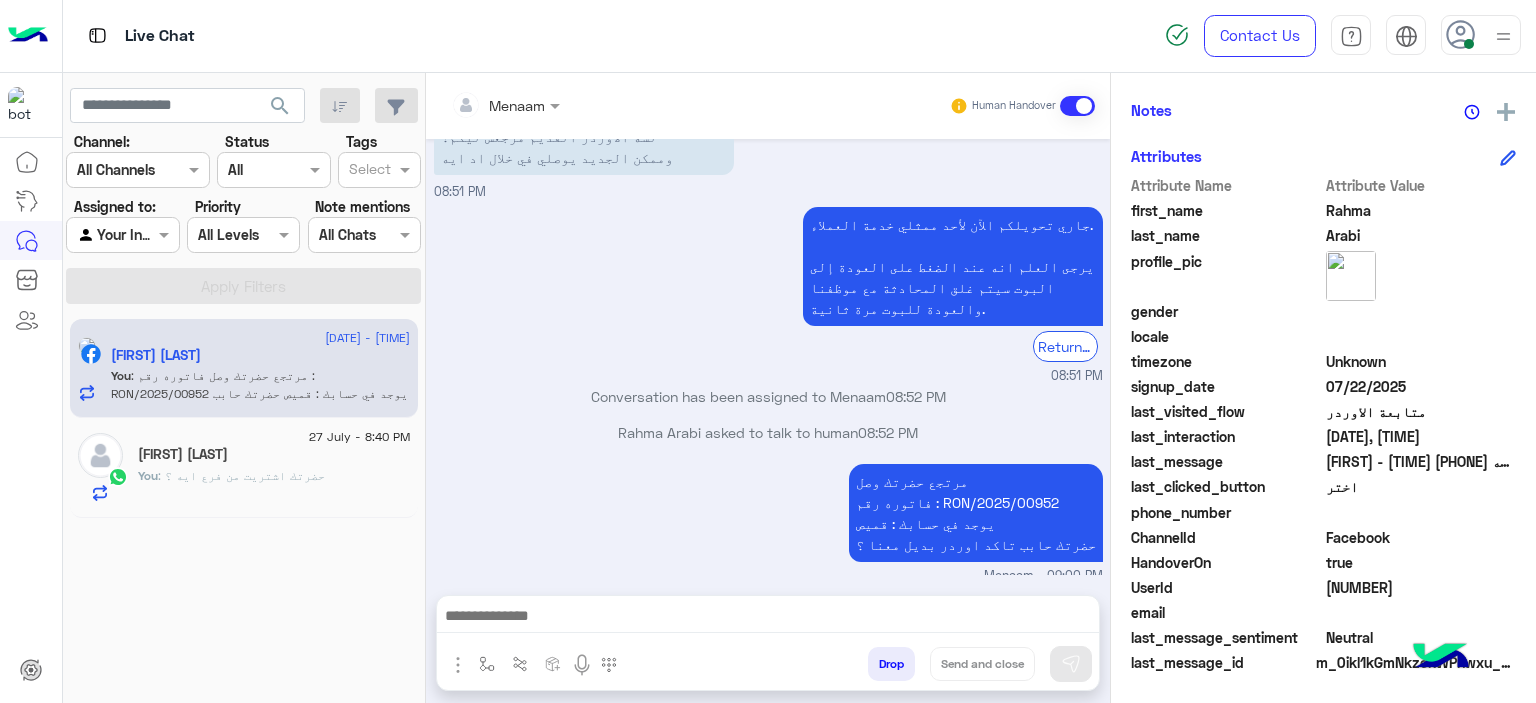 click on "Alaa Abdeldayem" 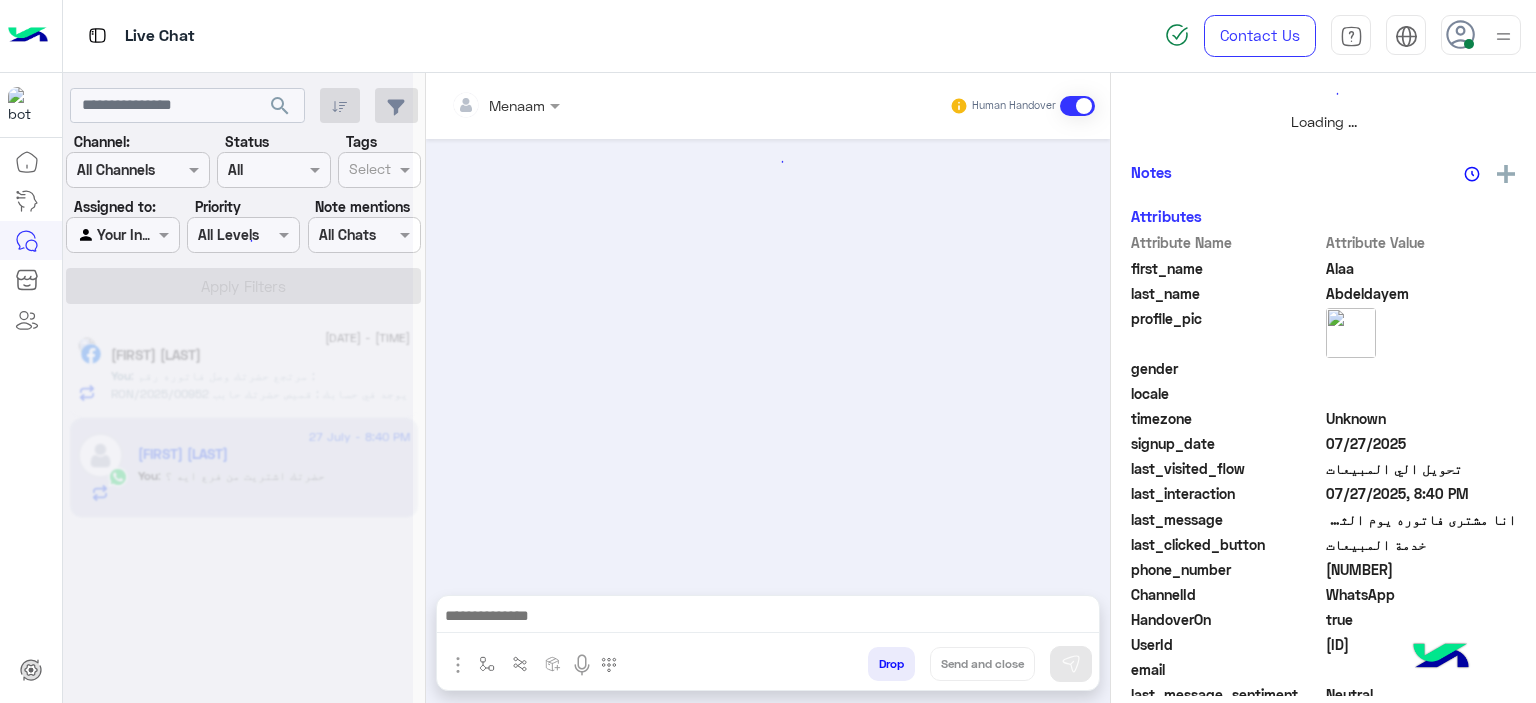 scroll, scrollTop: 514, scrollLeft: 0, axis: vertical 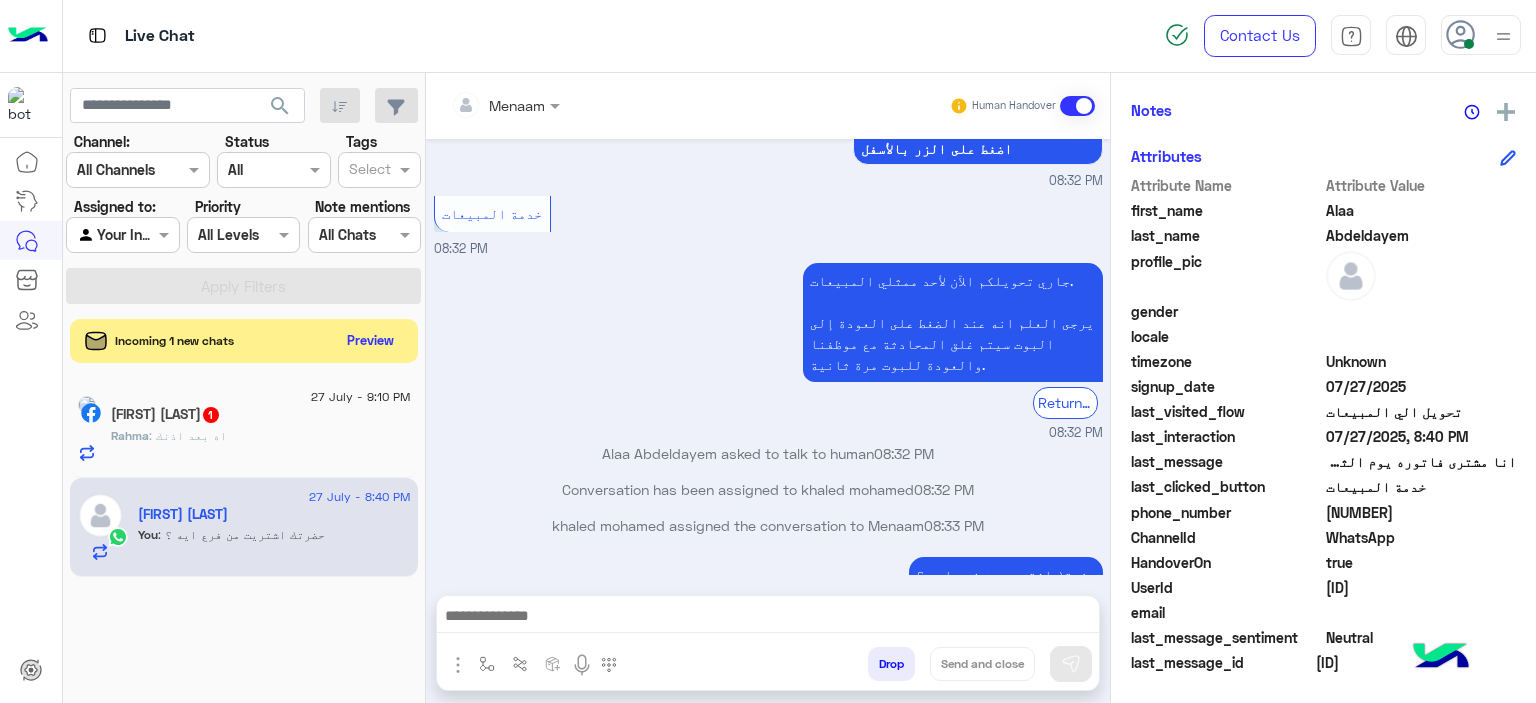click on "Rahma : اه بعد اذنك" 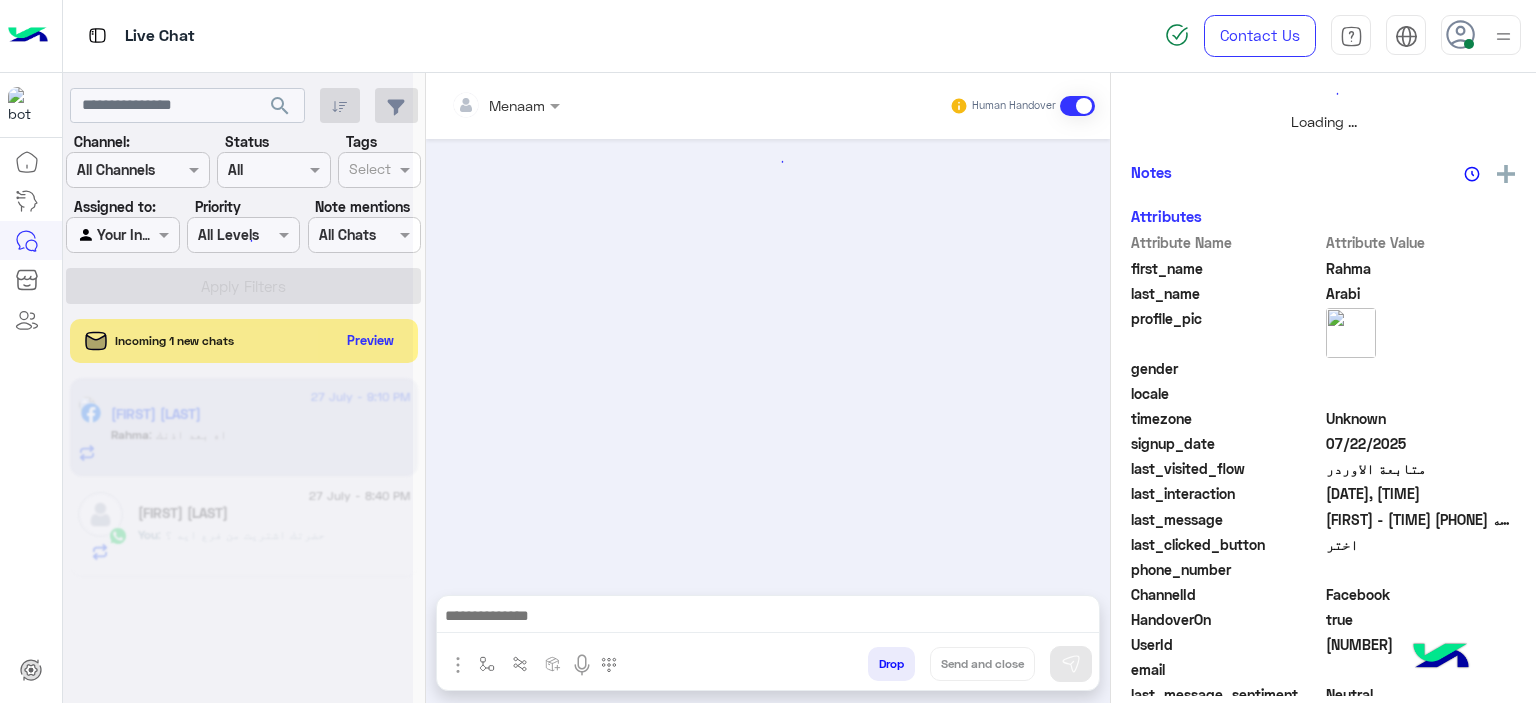 scroll, scrollTop: 514, scrollLeft: 0, axis: vertical 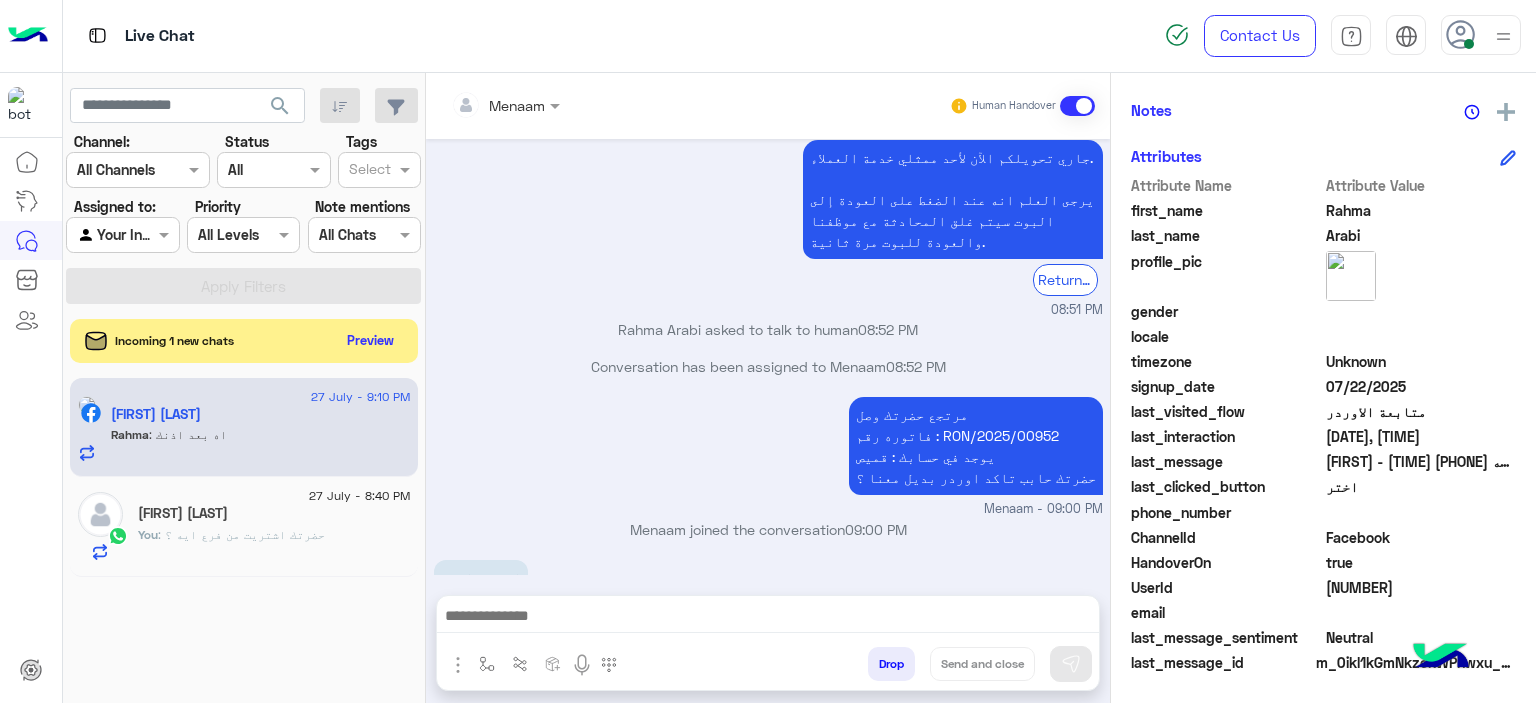 click at bounding box center (768, 618) 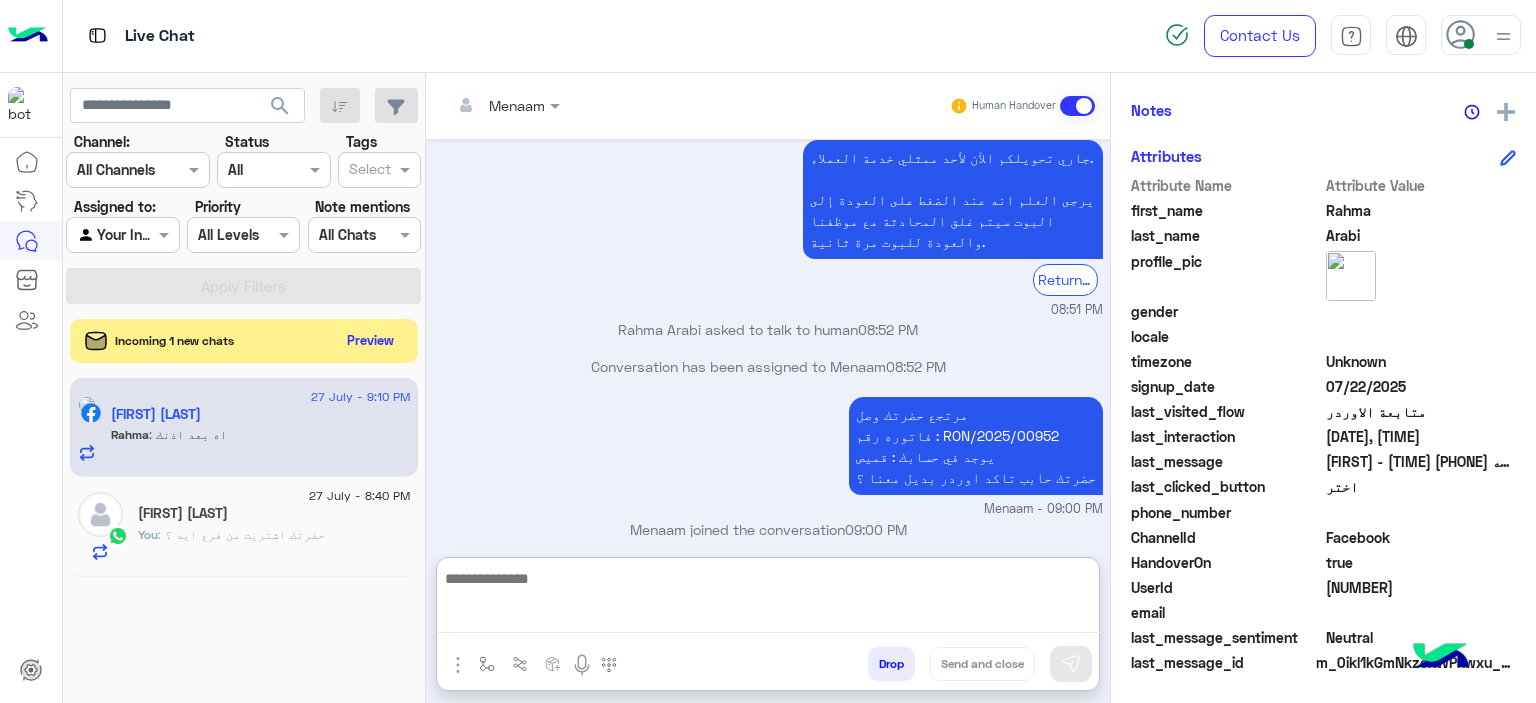 paste on "**********" 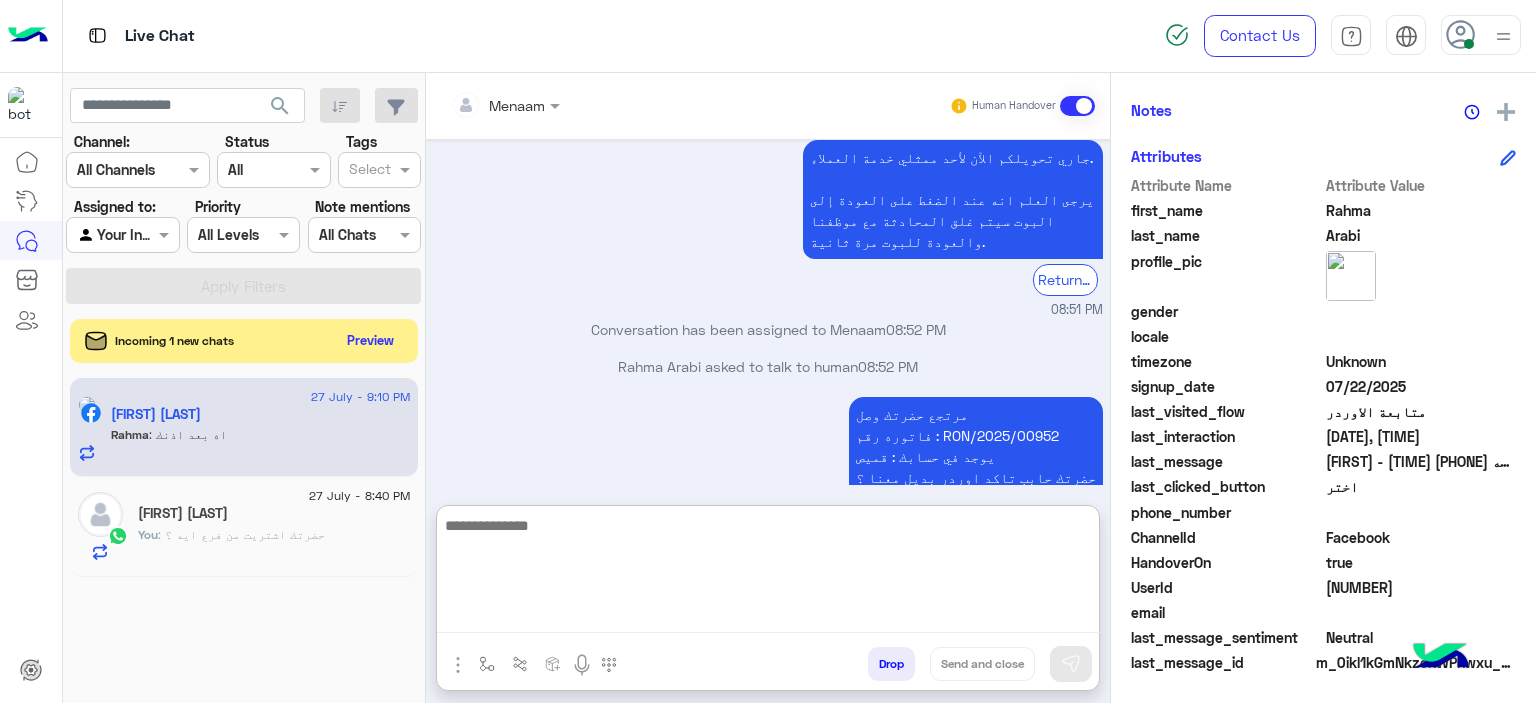 scroll, scrollTop: 1860, scrollLeft: 0, axis: vertical 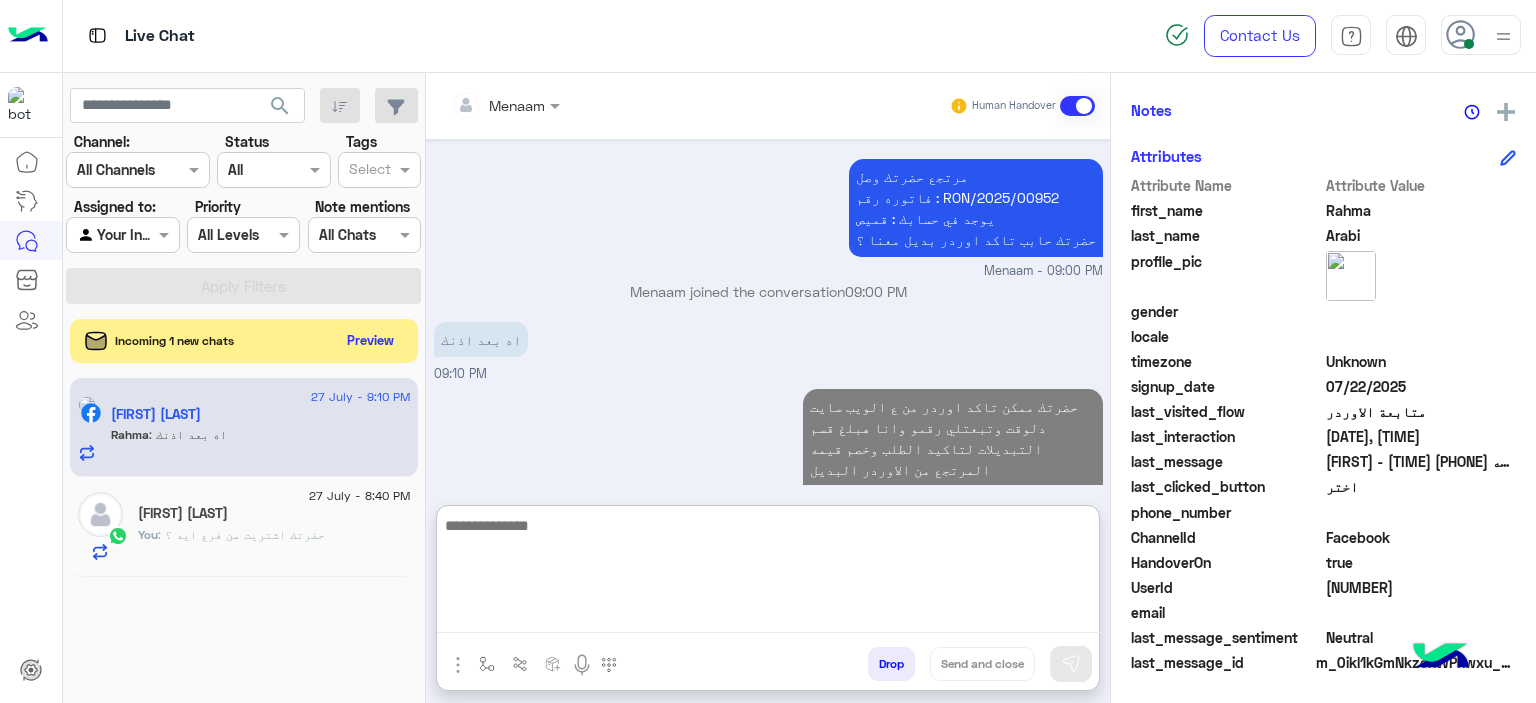 click on "Incoming 1 new chats    Preview" 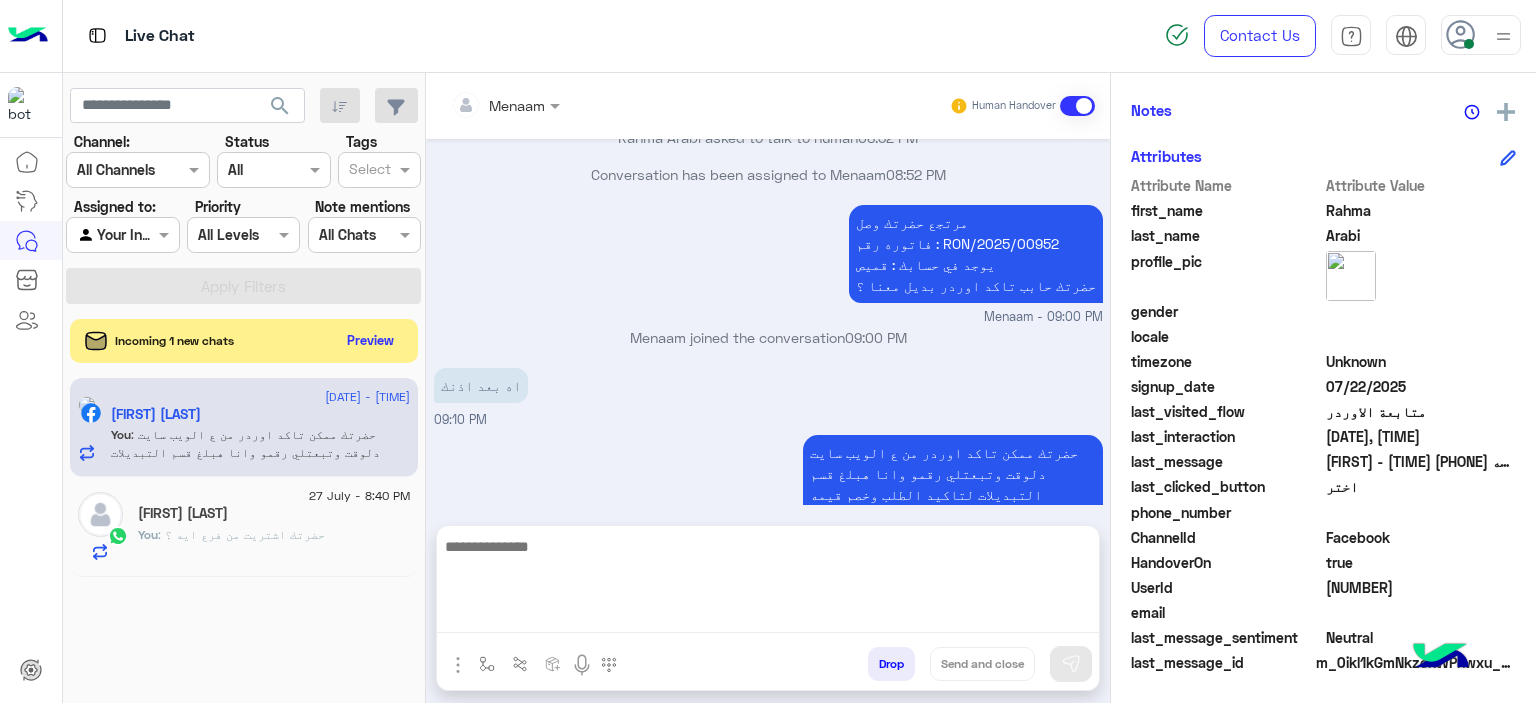 scroll, scrollTop: 1770, scrollLeft: 0, axis: vertical 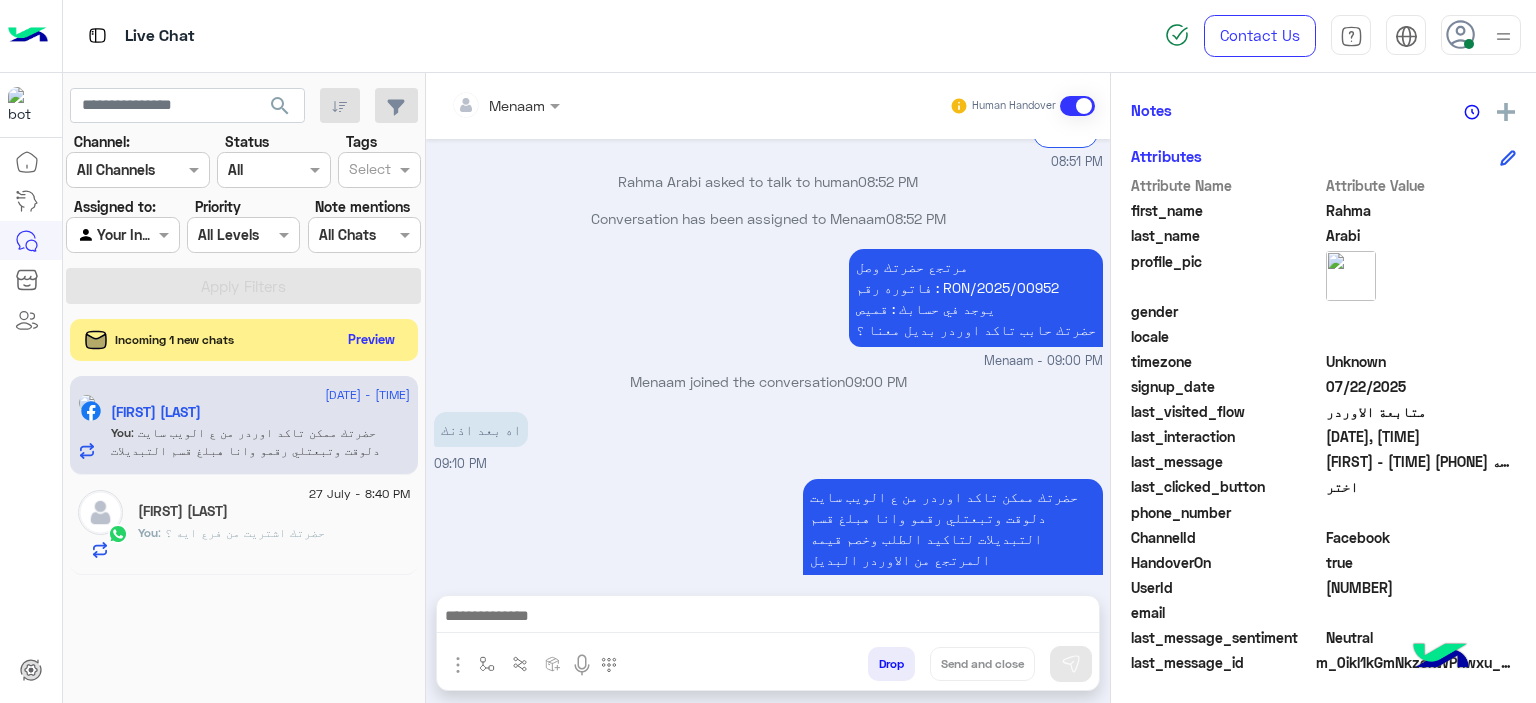 click on "Preview" 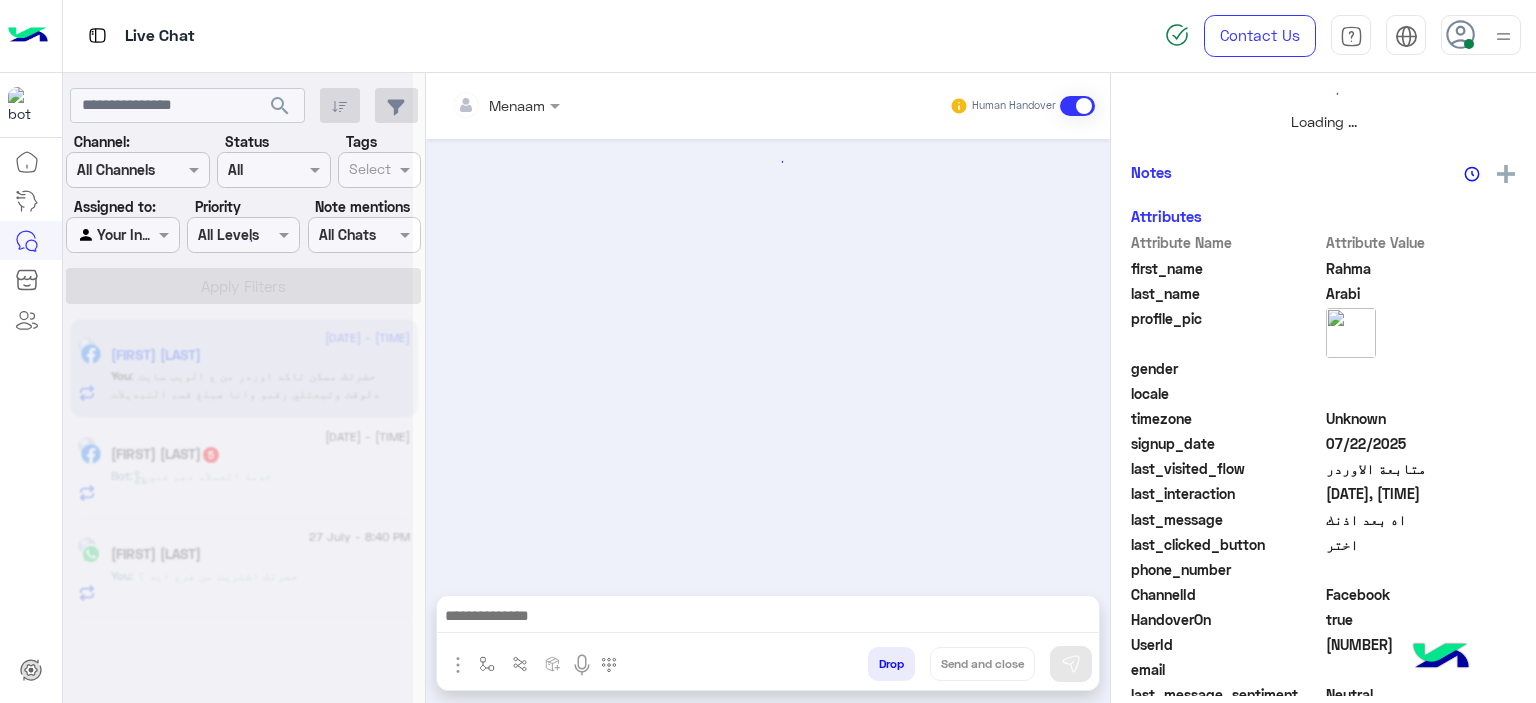 scroll, scrollTop: 514, scrollLeft: 0, axis: vertical 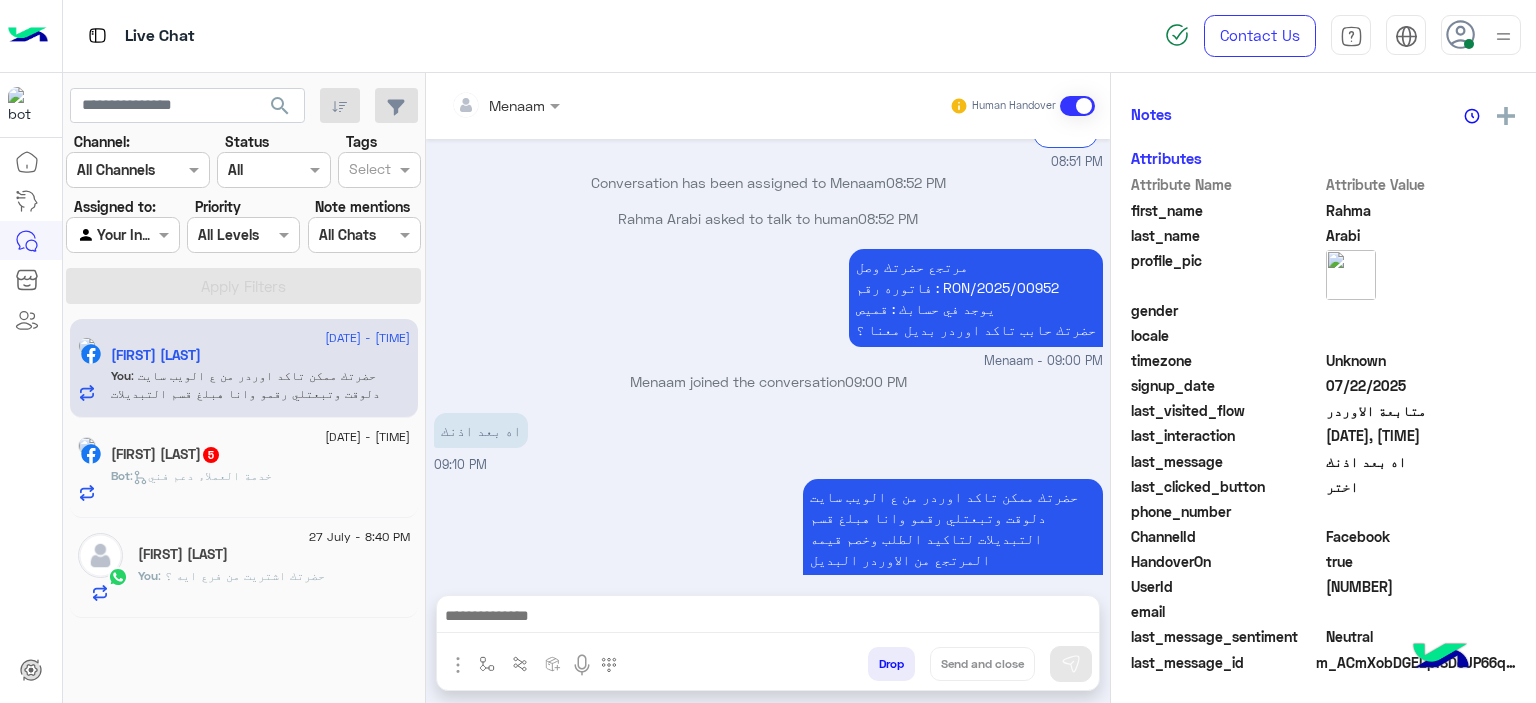click on "Ibrahem Mohamed  5" 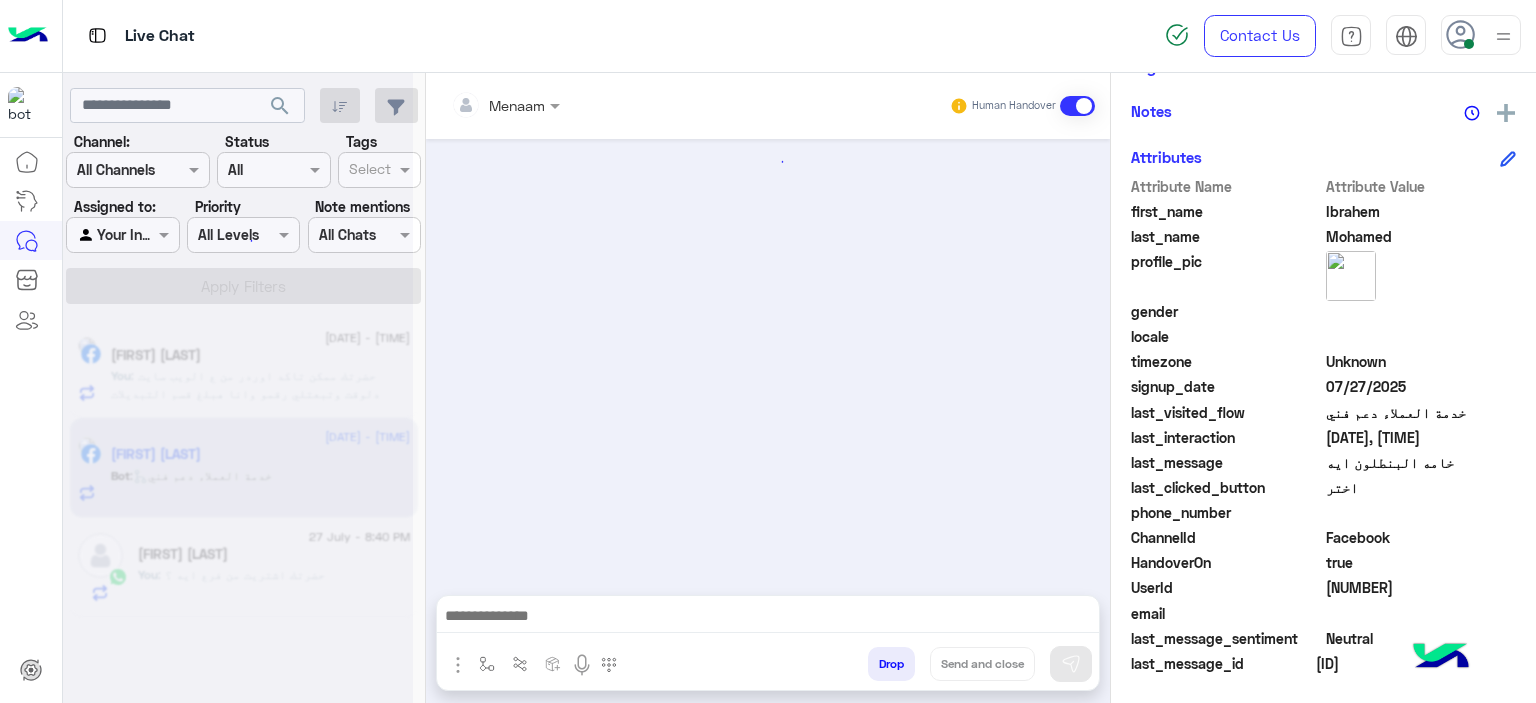 scroll, scrollTop: 420, scrollLeft: 0, axis: vertical 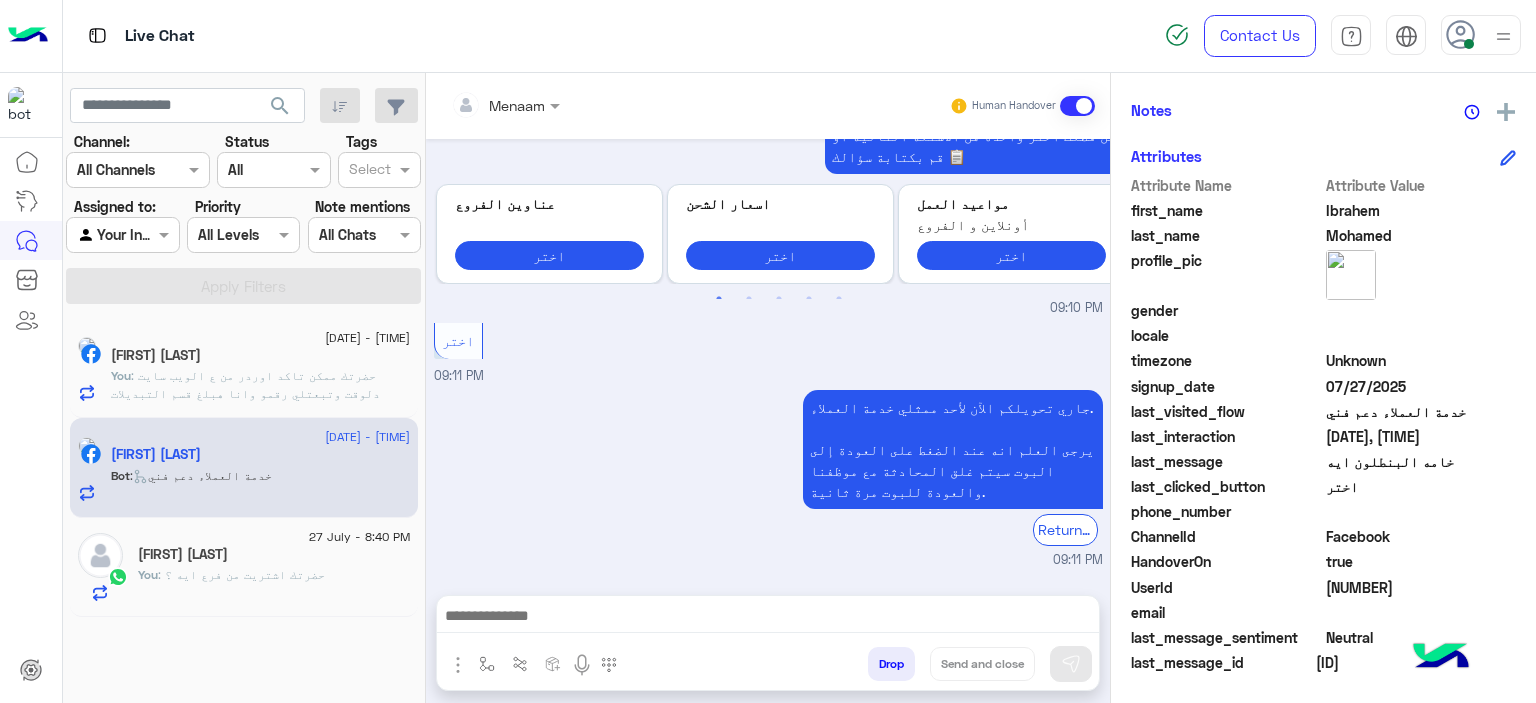click on ": حضرتك ممكن تاكد اوردر من ع الويب سايت دلوقت وتبعتلي رقمو وانا هبلغ قسم التبديلات لتاكيد الطلب وخصم قيمه المرتجع من الاوردر البديل
www.eagle.com.eg" 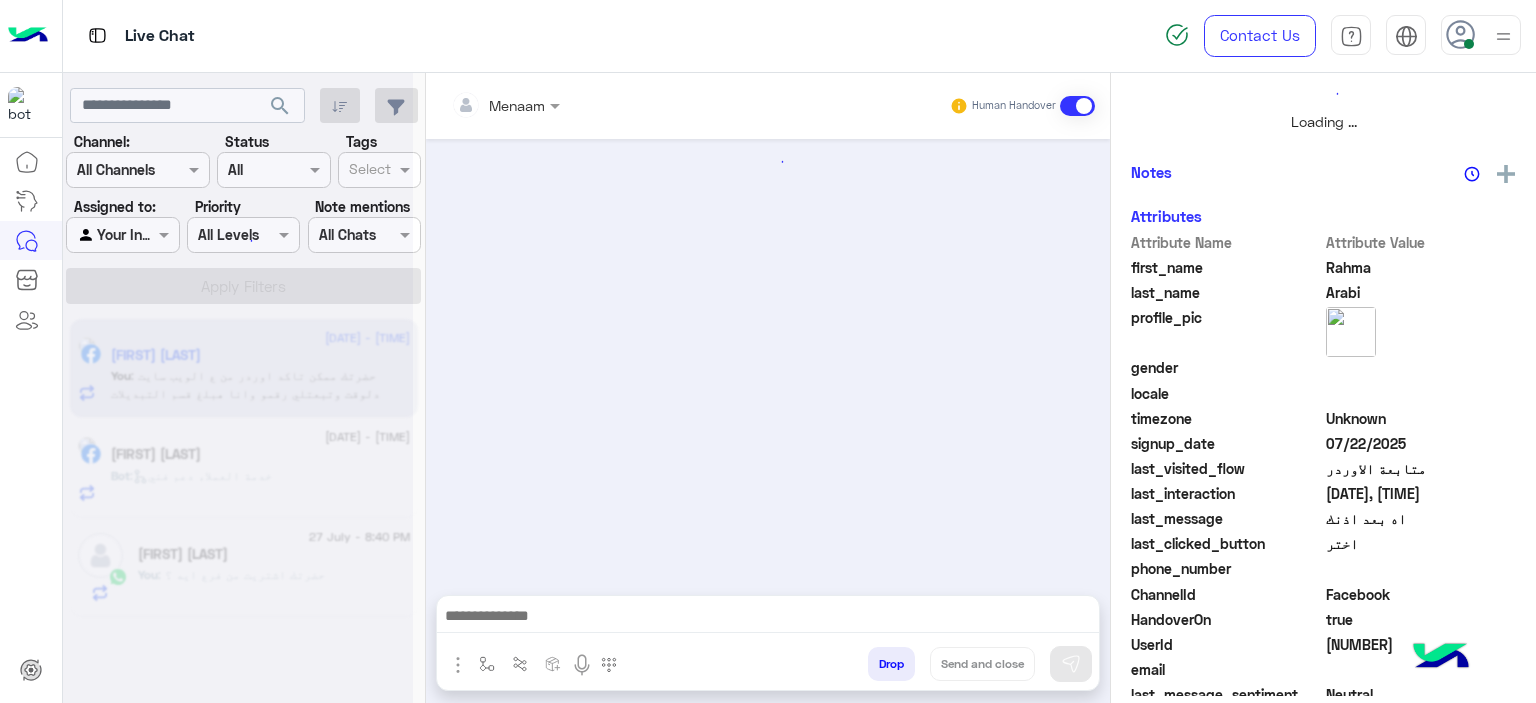 scroll, scrollTop: 478, scrollLeft: 0, axis: vertical 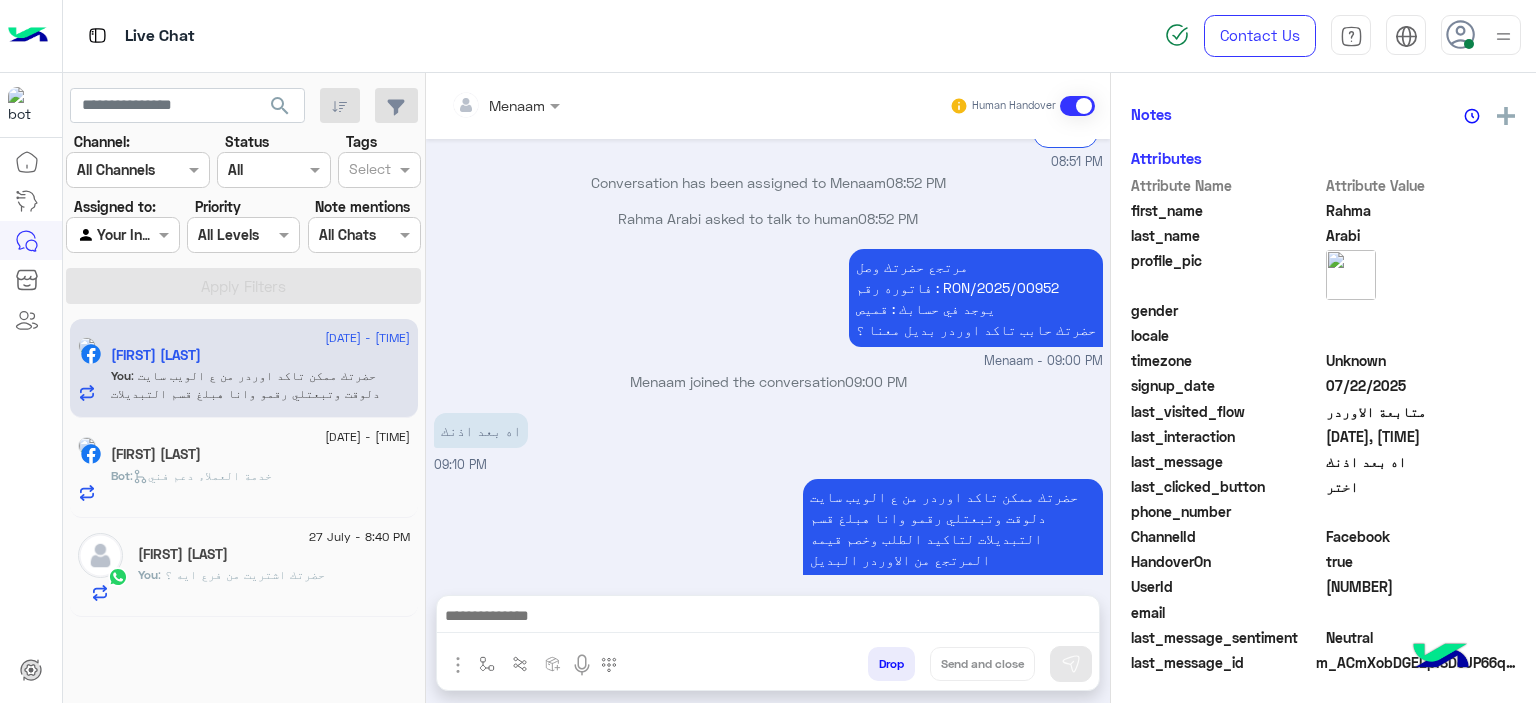 click on "Ibrahem Mohamed" 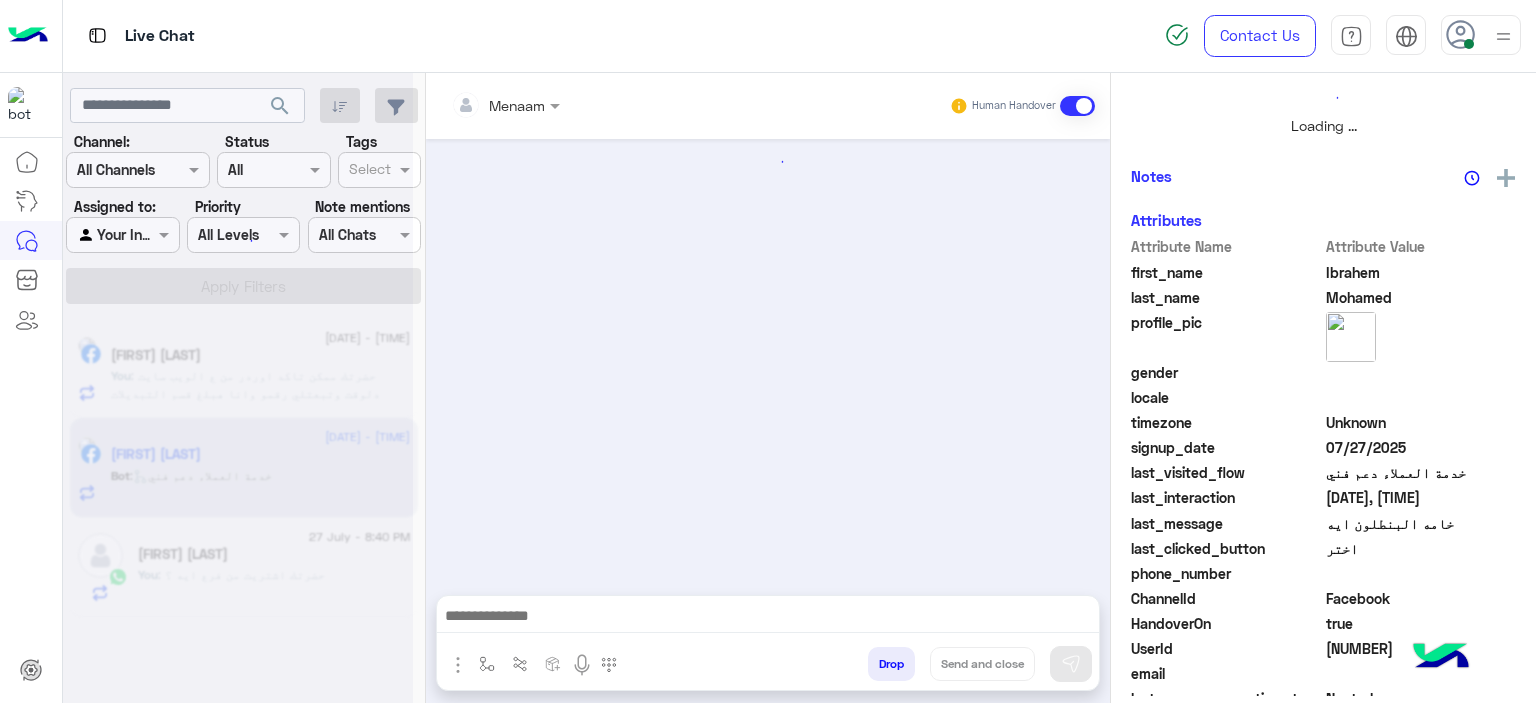scroll, scrollTop: 482, scrollLeft: 0, axis: vertical 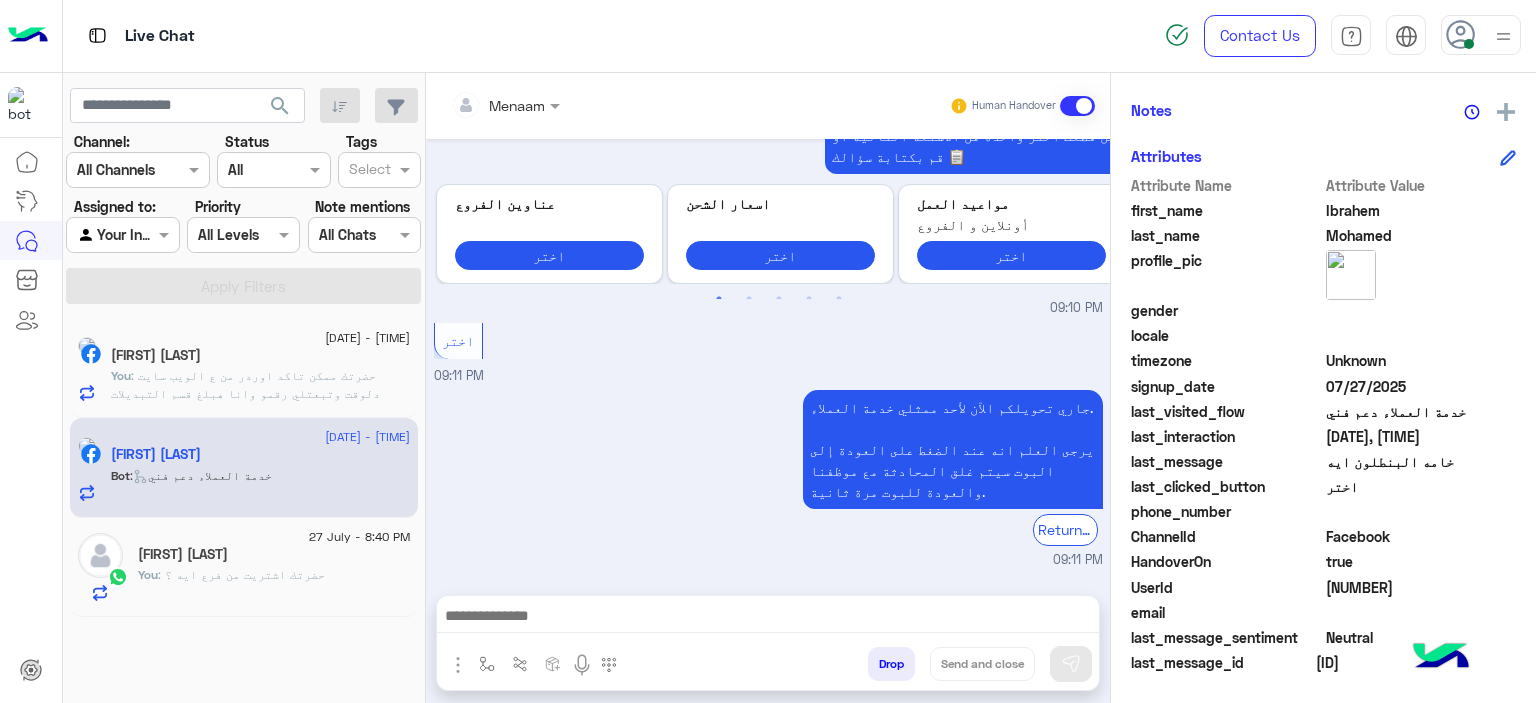click at bounding box center [768, 618] 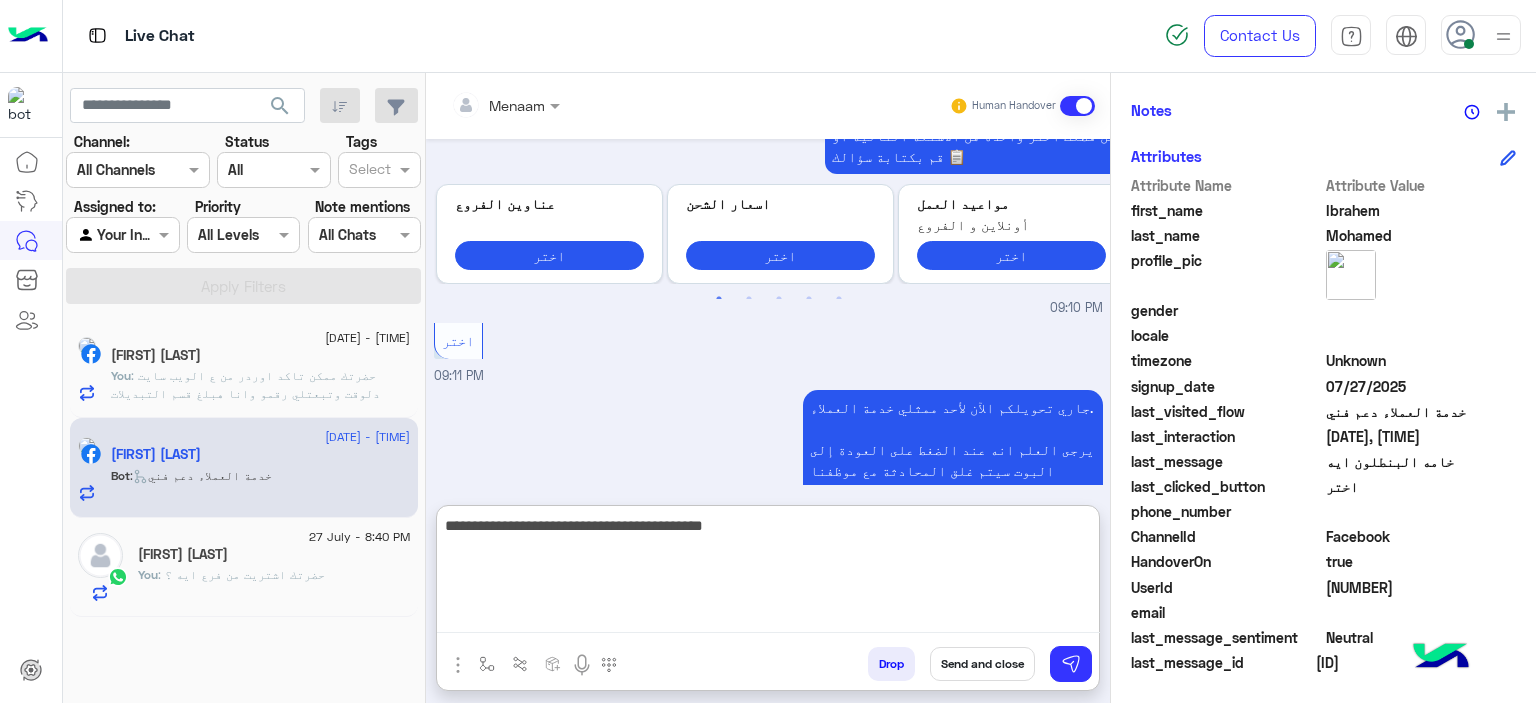 type on "**********" 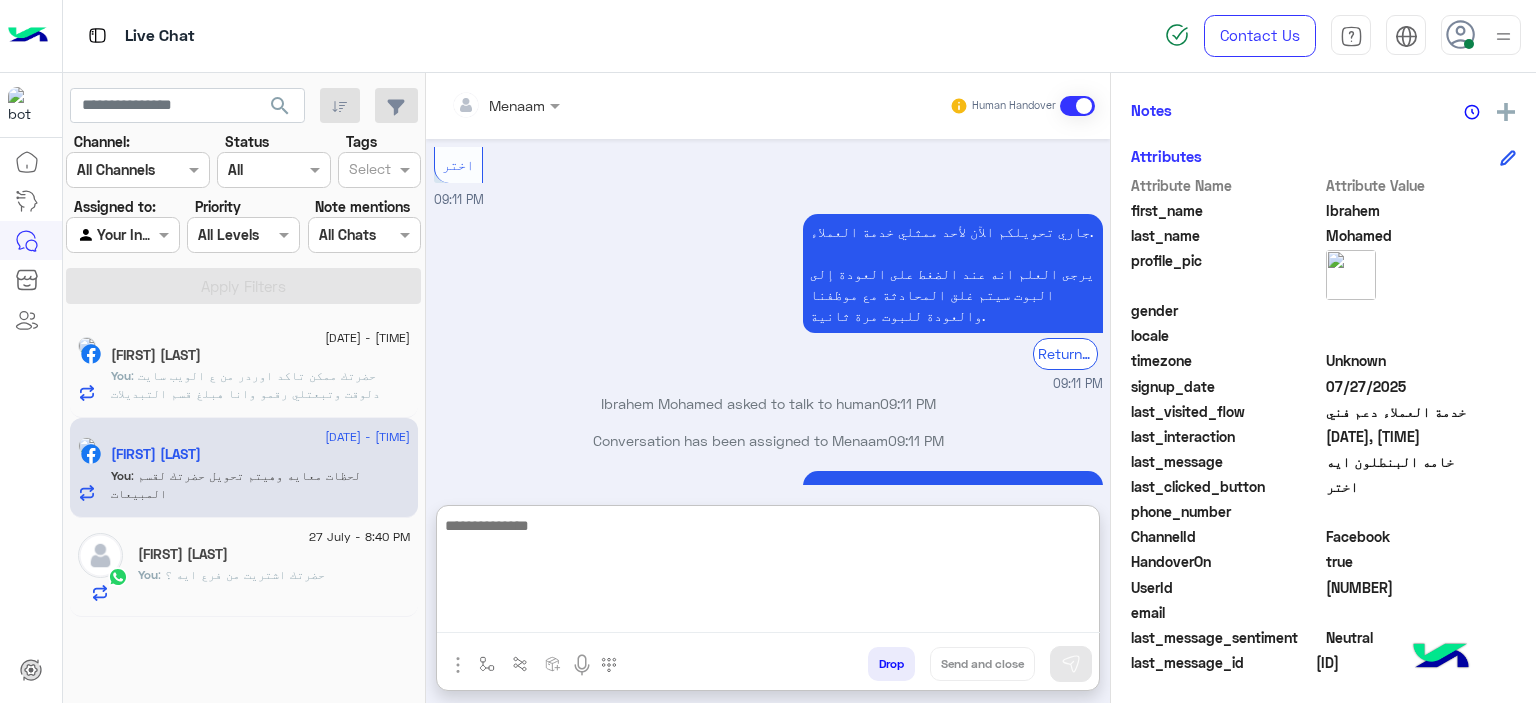scroll, scrollTop: 1348, scrollLeft: 0, axis: vertical 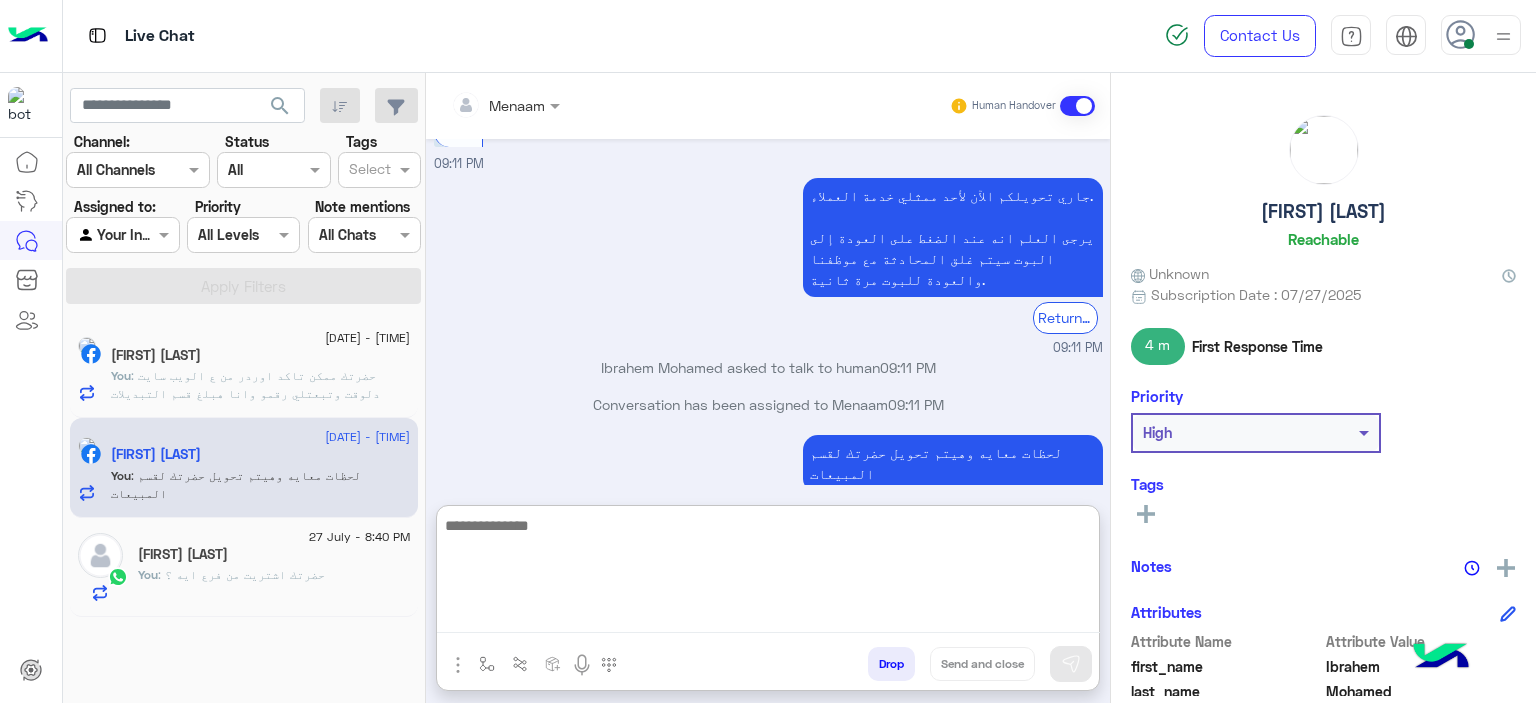 click on "Ibrahem Mohamed" 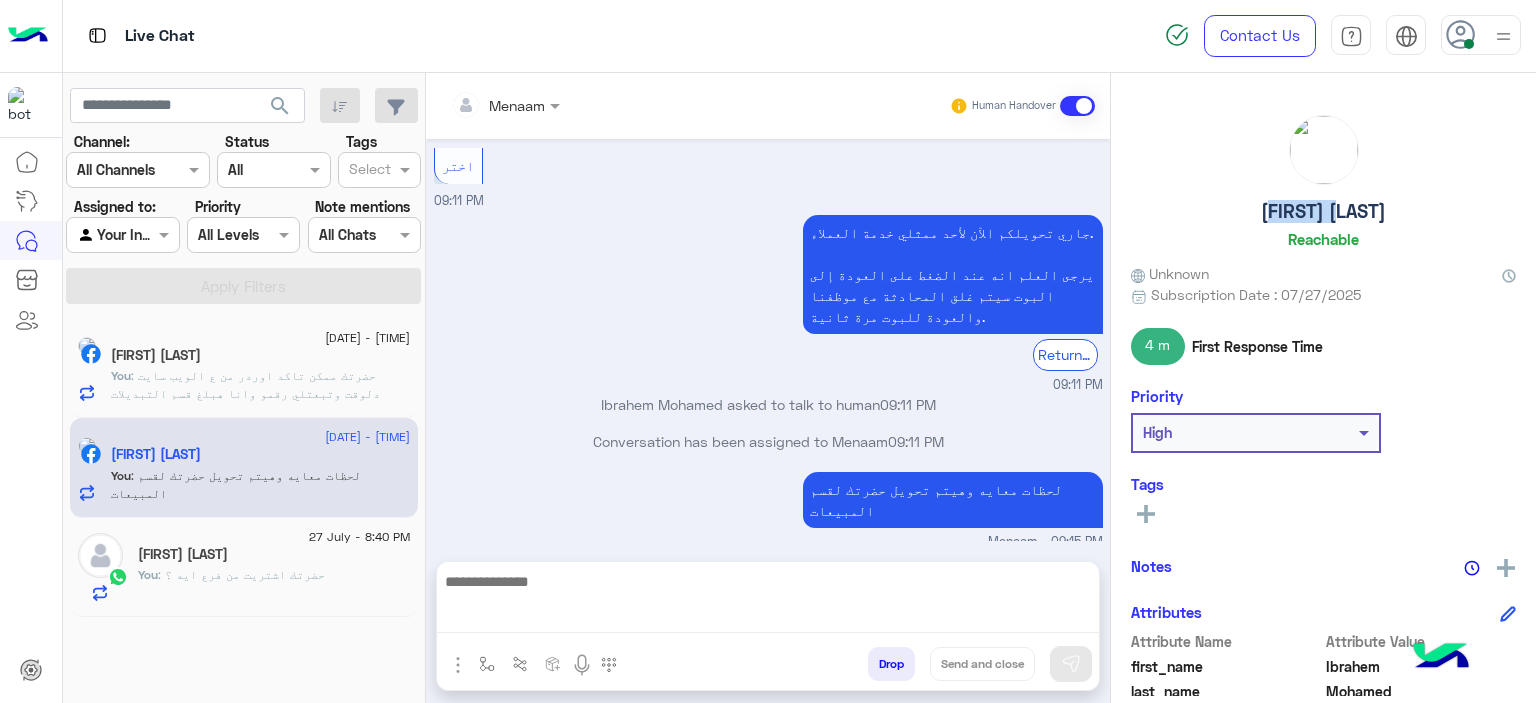 click on "Ibrahem Mohamed" 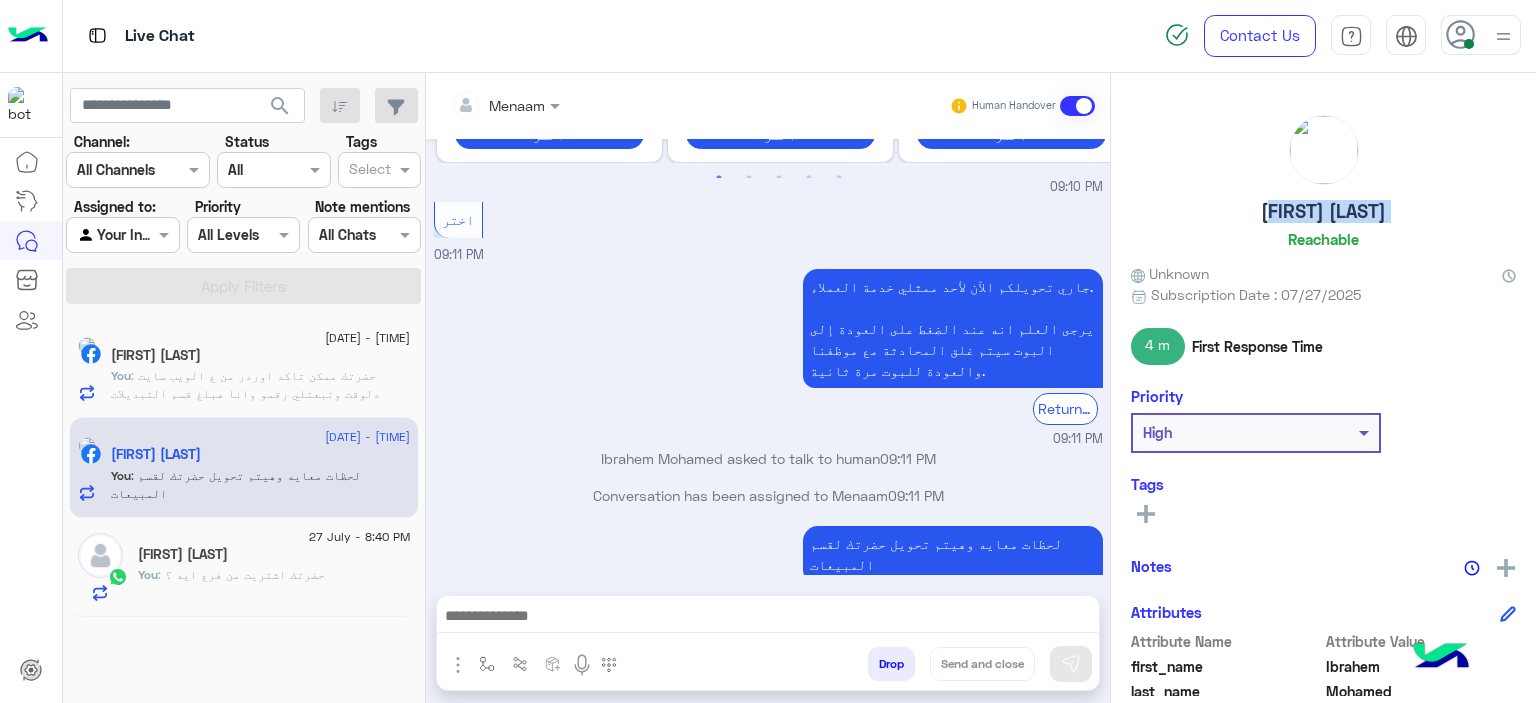 click on "Ibrahem Mohamed" 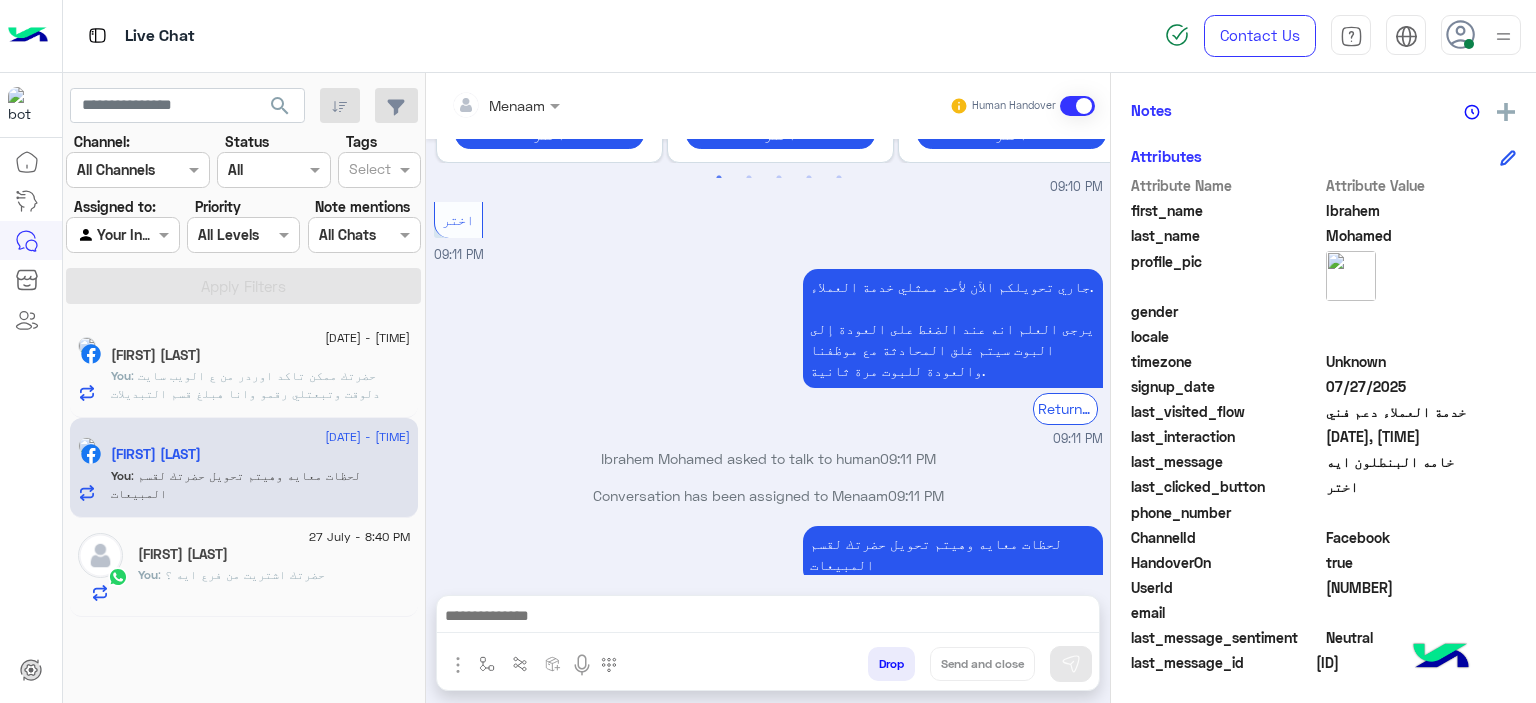 click on "3382238391843332" 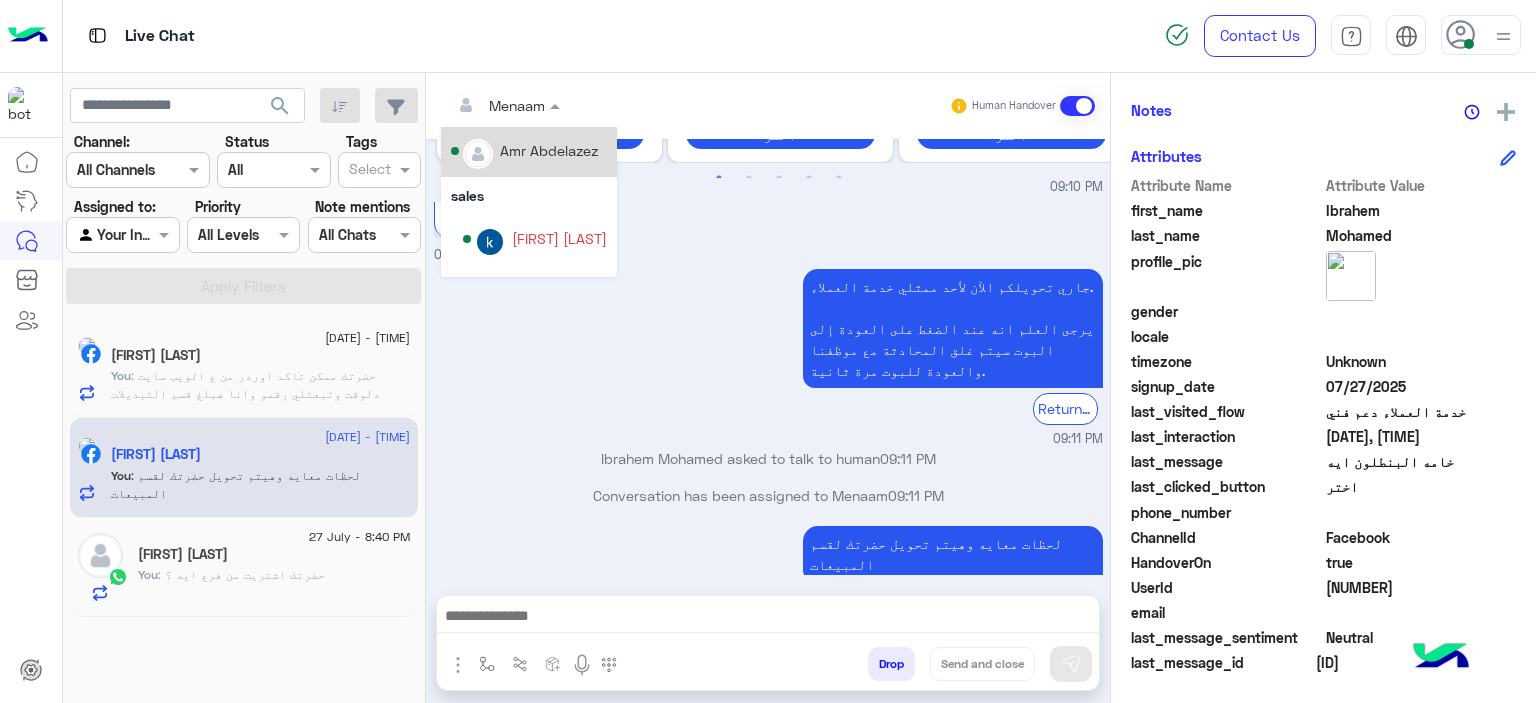 scroll, scrollTop: 128, scrollLeft: 0, axis: vertical 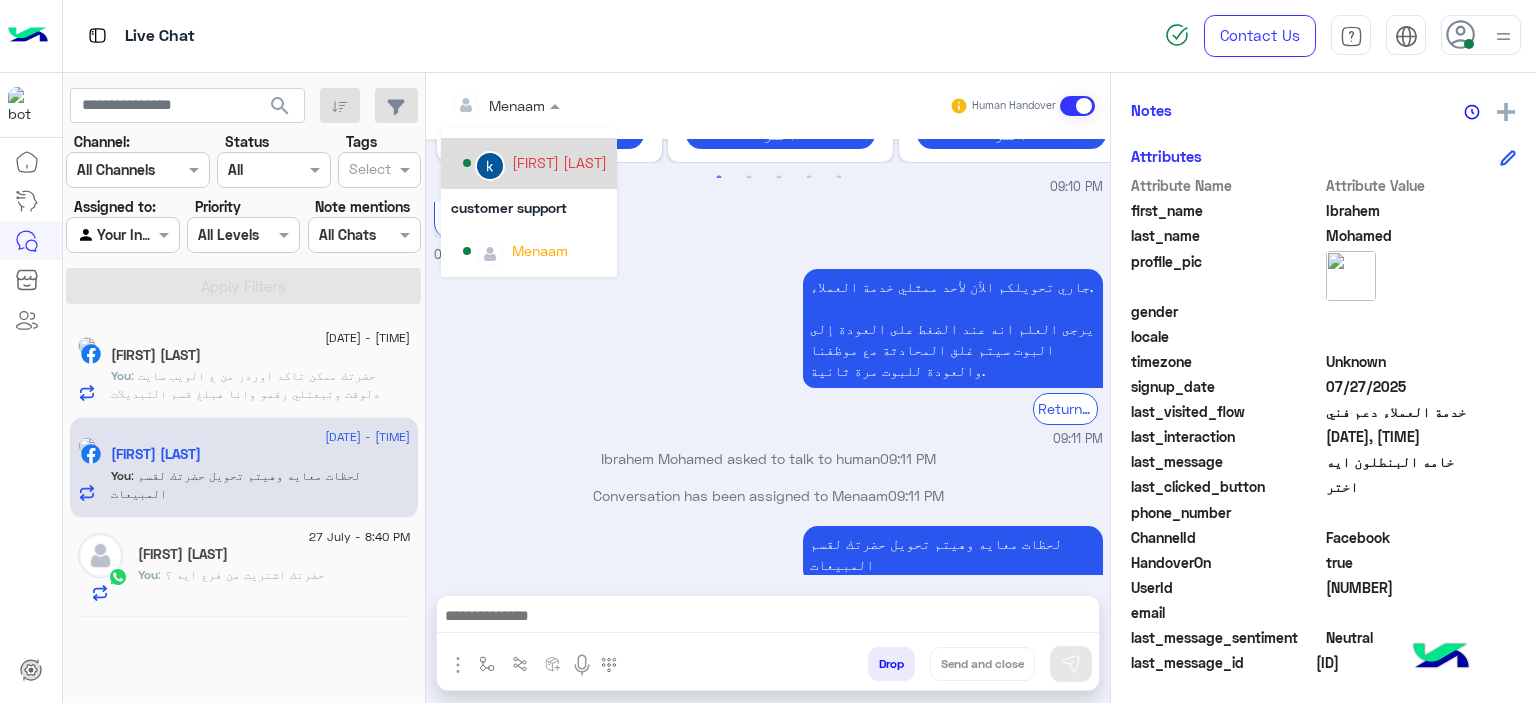 click on "khaled mohamed" at bounding box center [535, 163] 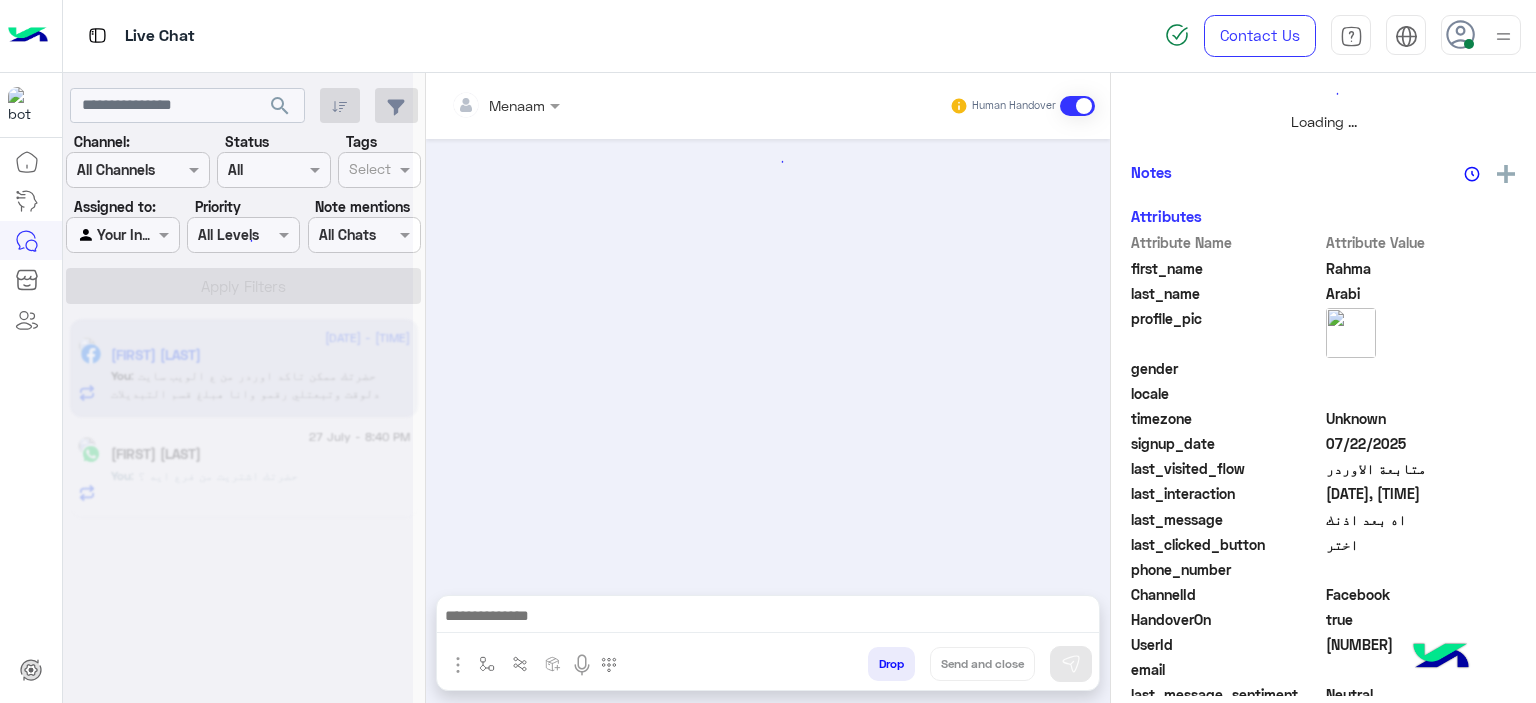 scroll, scrollTop: 514, scrollLeft: 0, axis: vertical 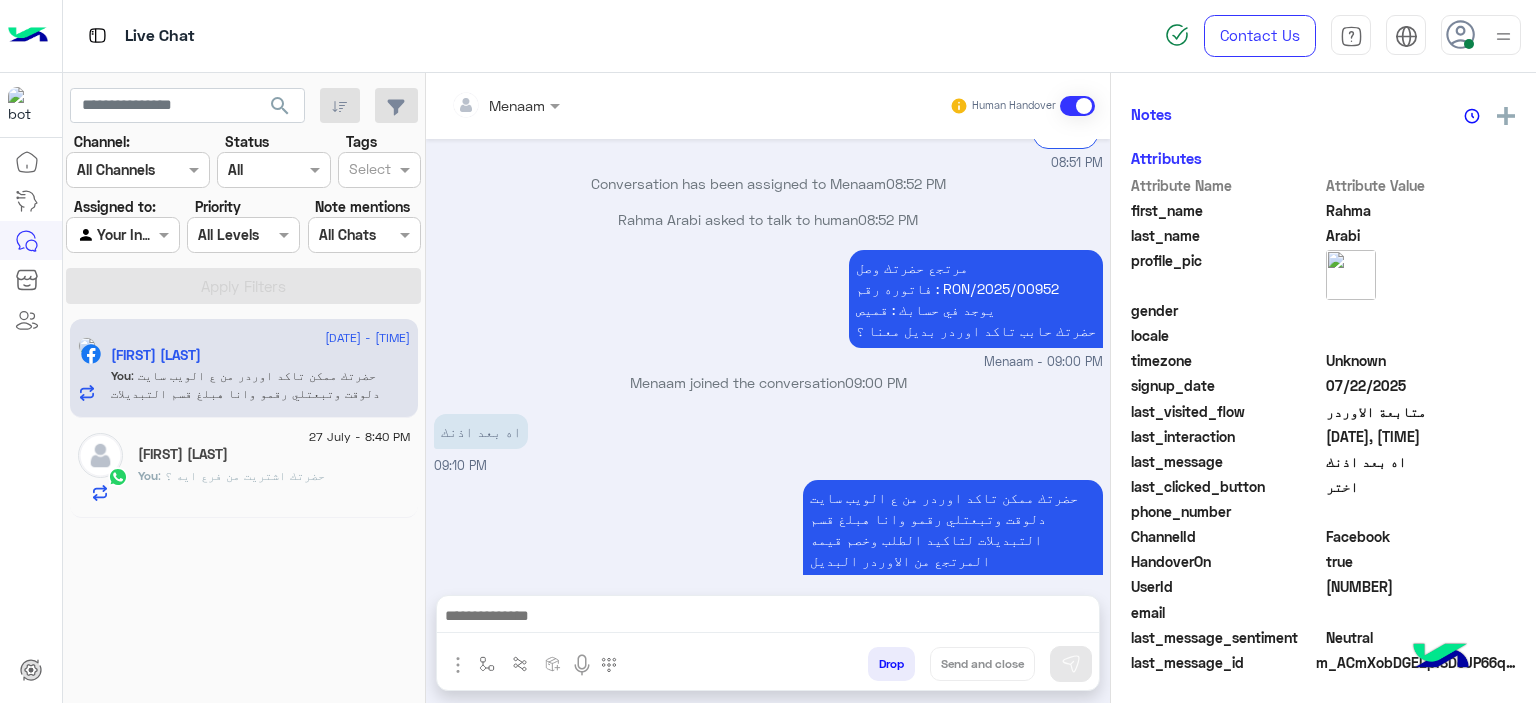 click on "You  : حضرتك اشتريت من فرع ايه ؟" 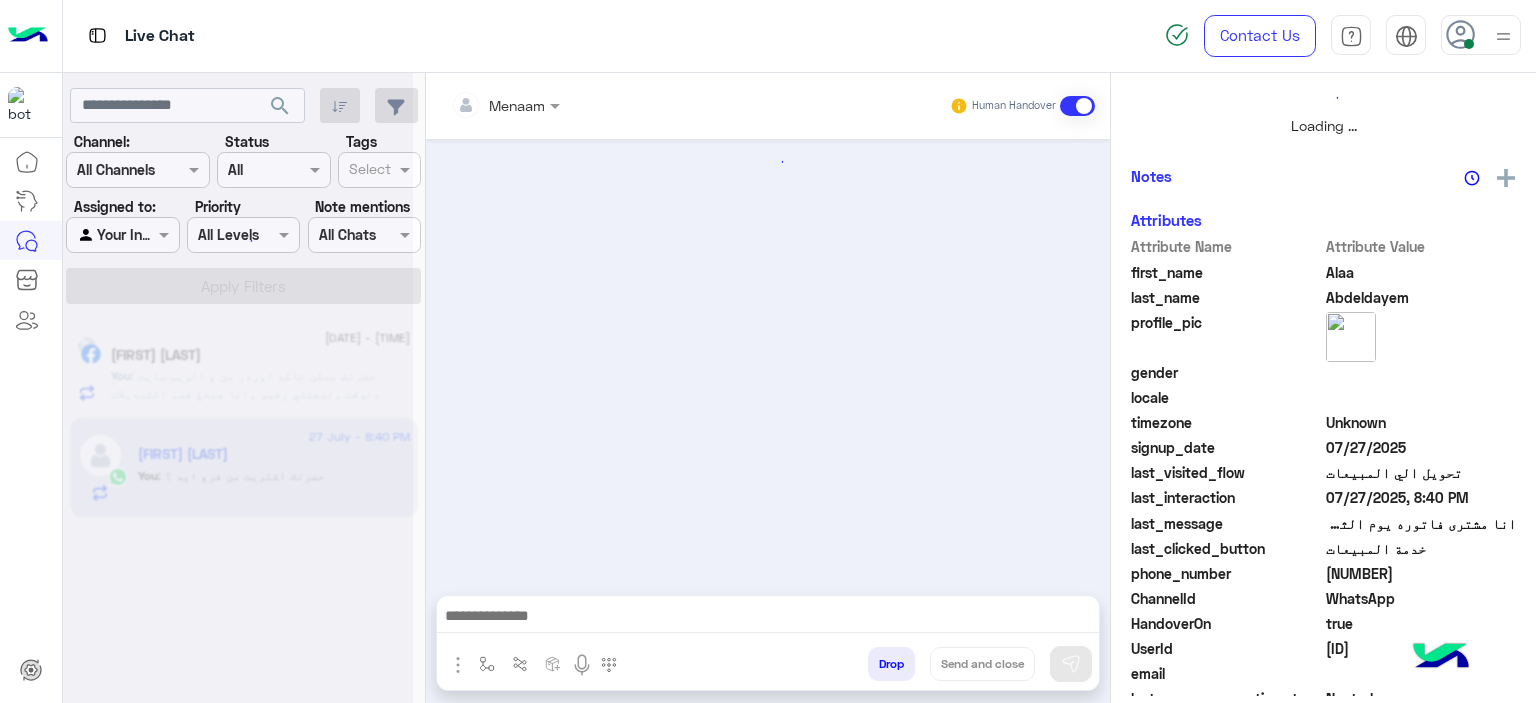 scroll, scrollTop: 514, scrollLeft: 0, axis: vertical 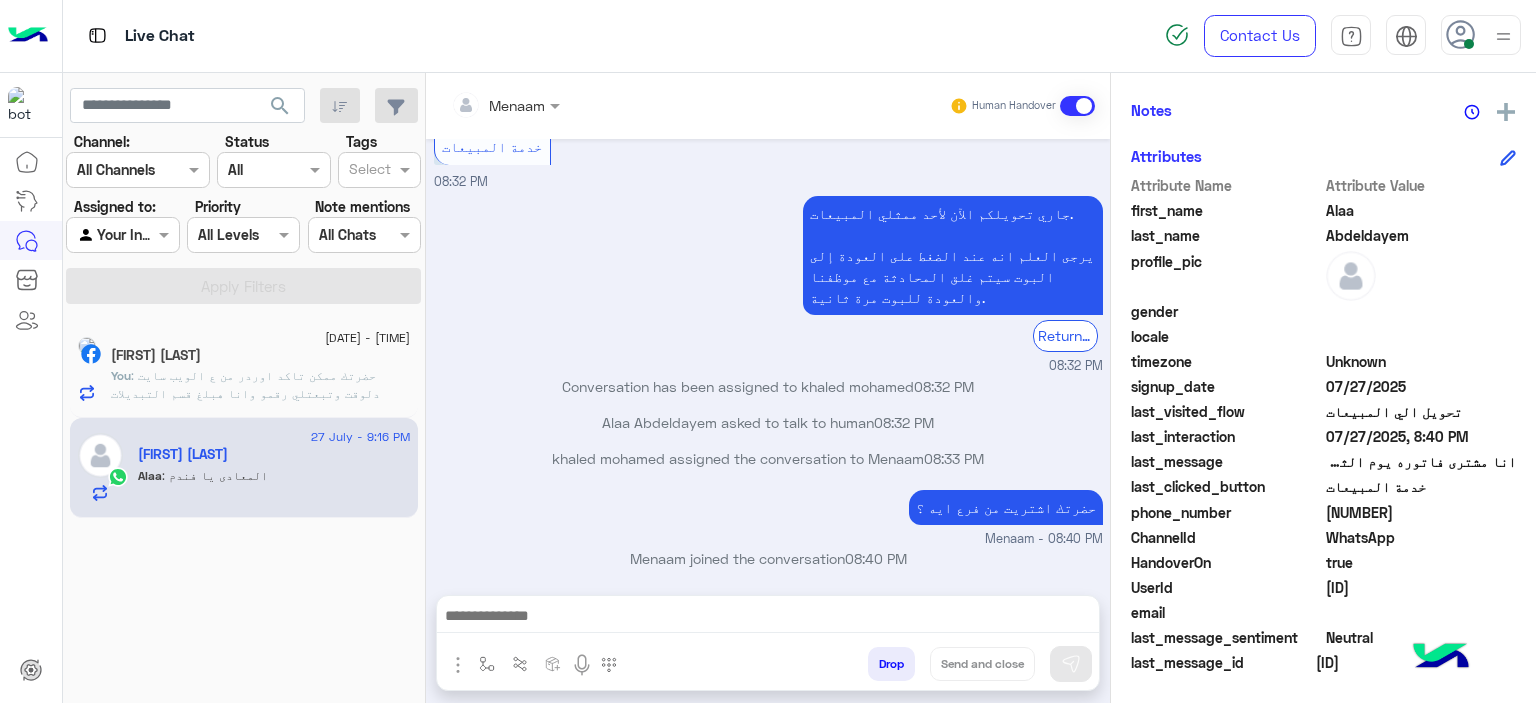 click at bounding box center [768, 618] 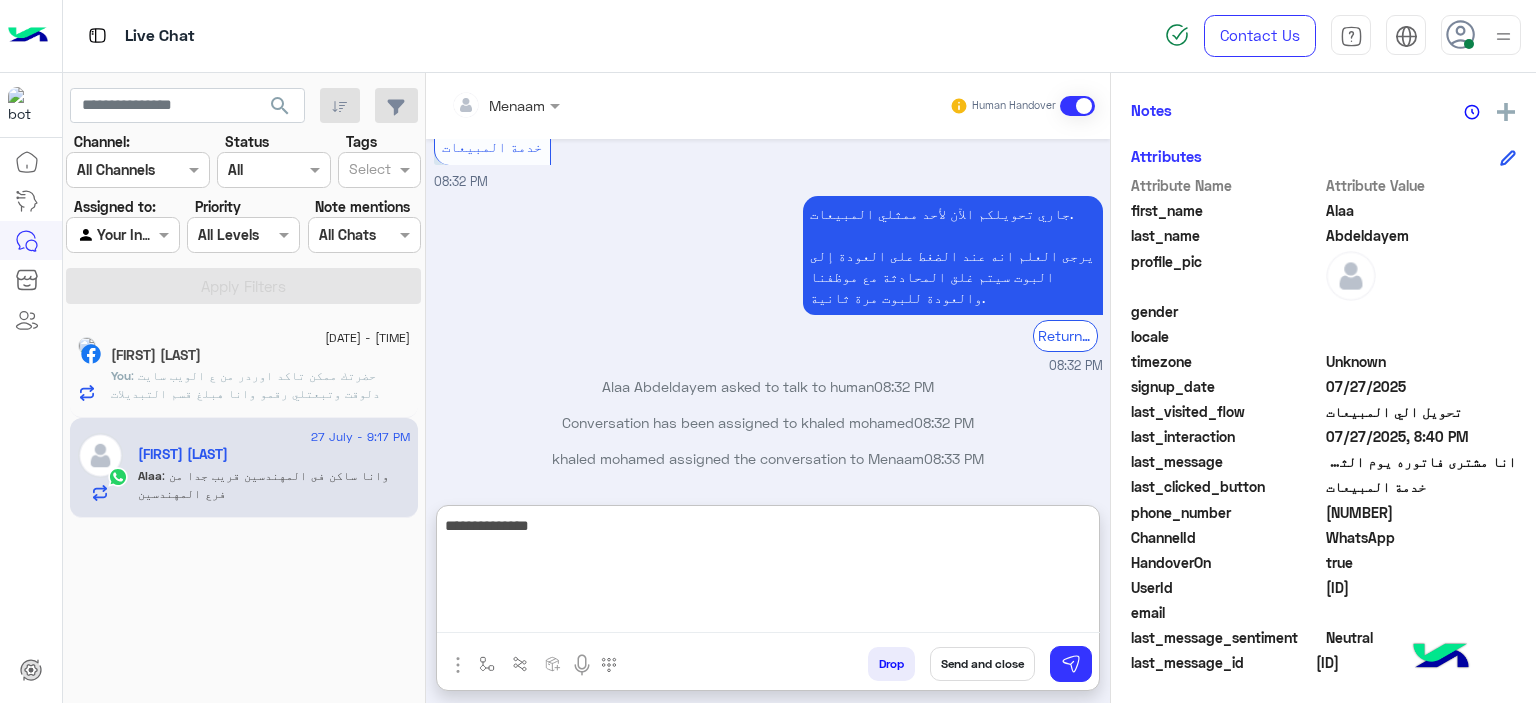 scroll, scrollTop: 2140, scrollLeft: 0, axis: vertical 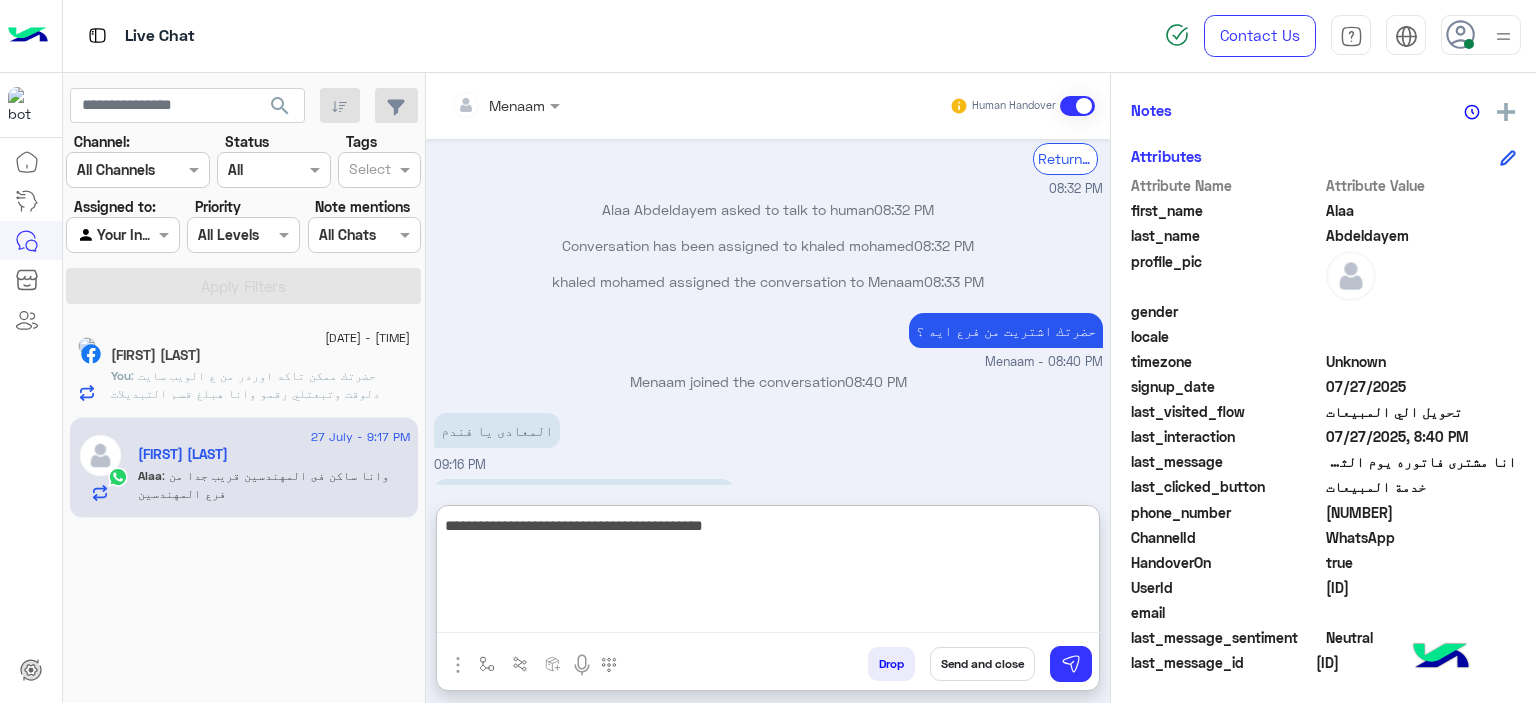 type on "**********" 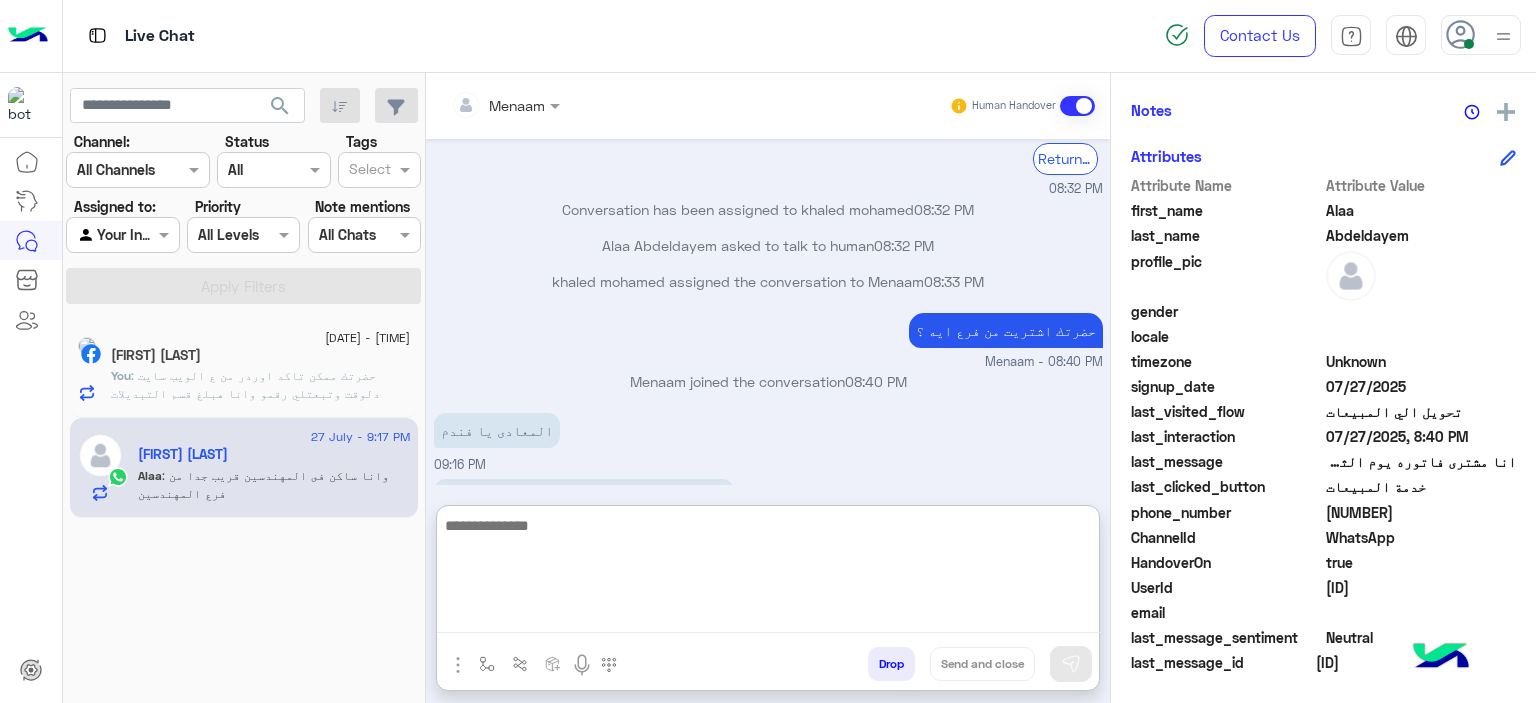 scroll, scrollTop: 2204, scrollLeft: 0, axis: vertical 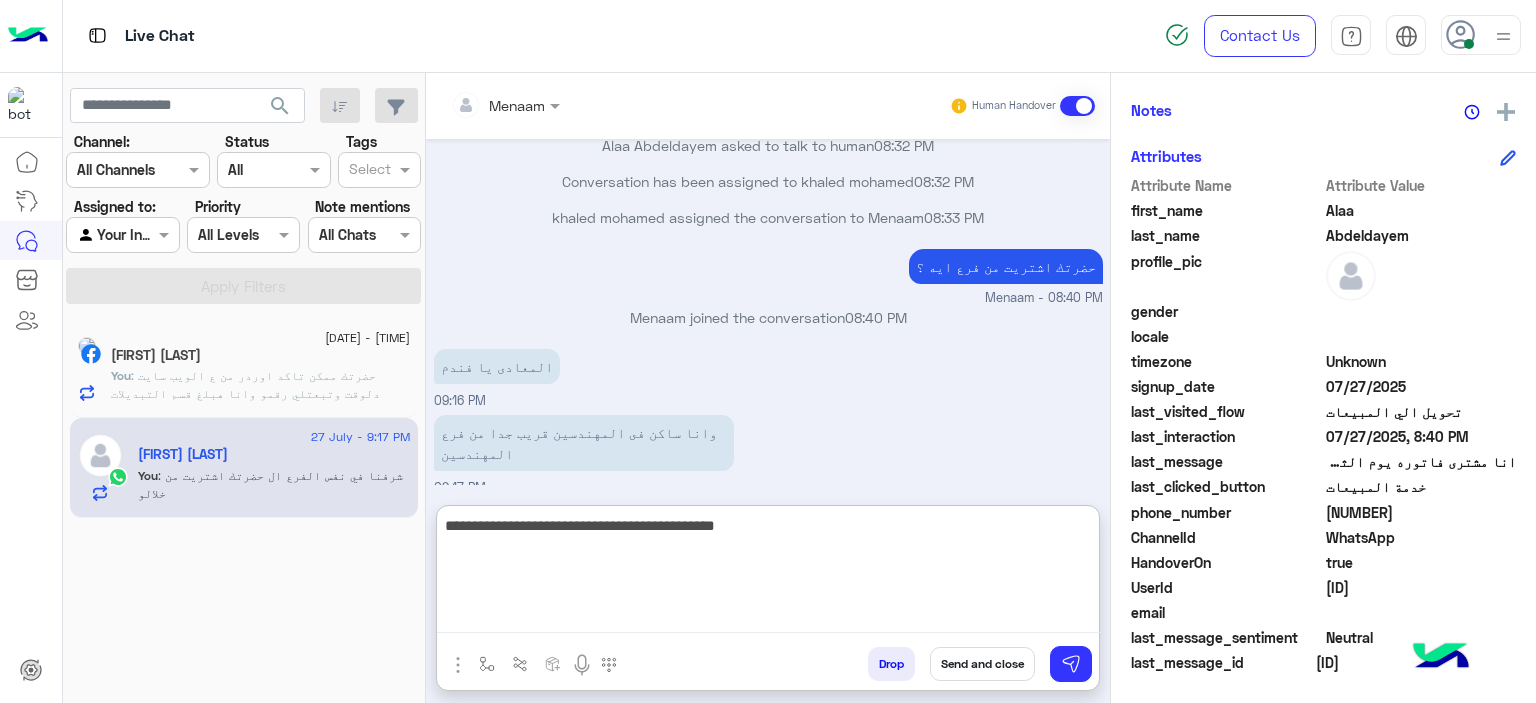 type on "**********" 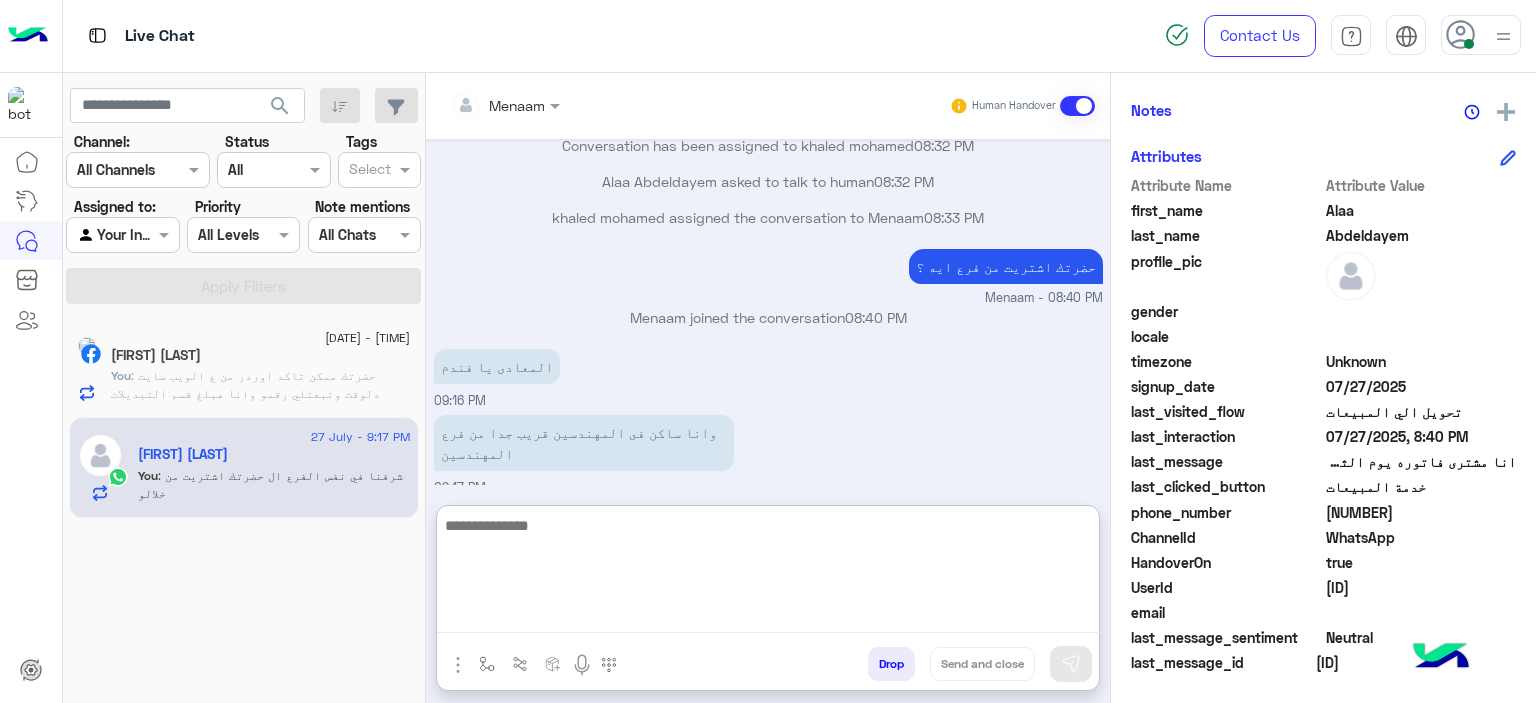 scroll, scrollTop: 2268, scrollLeft: 0, axis: vertical 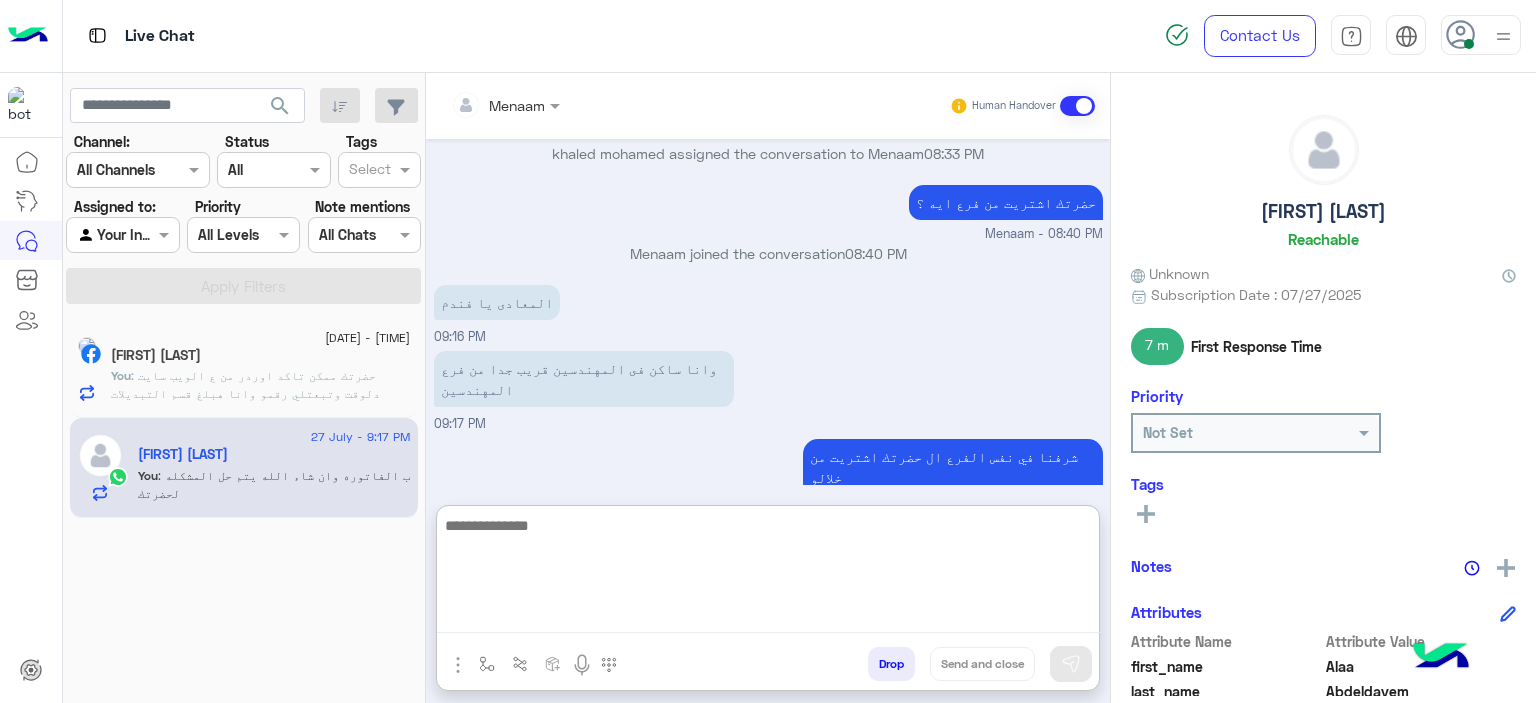 click on "Alaa Abdeldayem   Reachable" 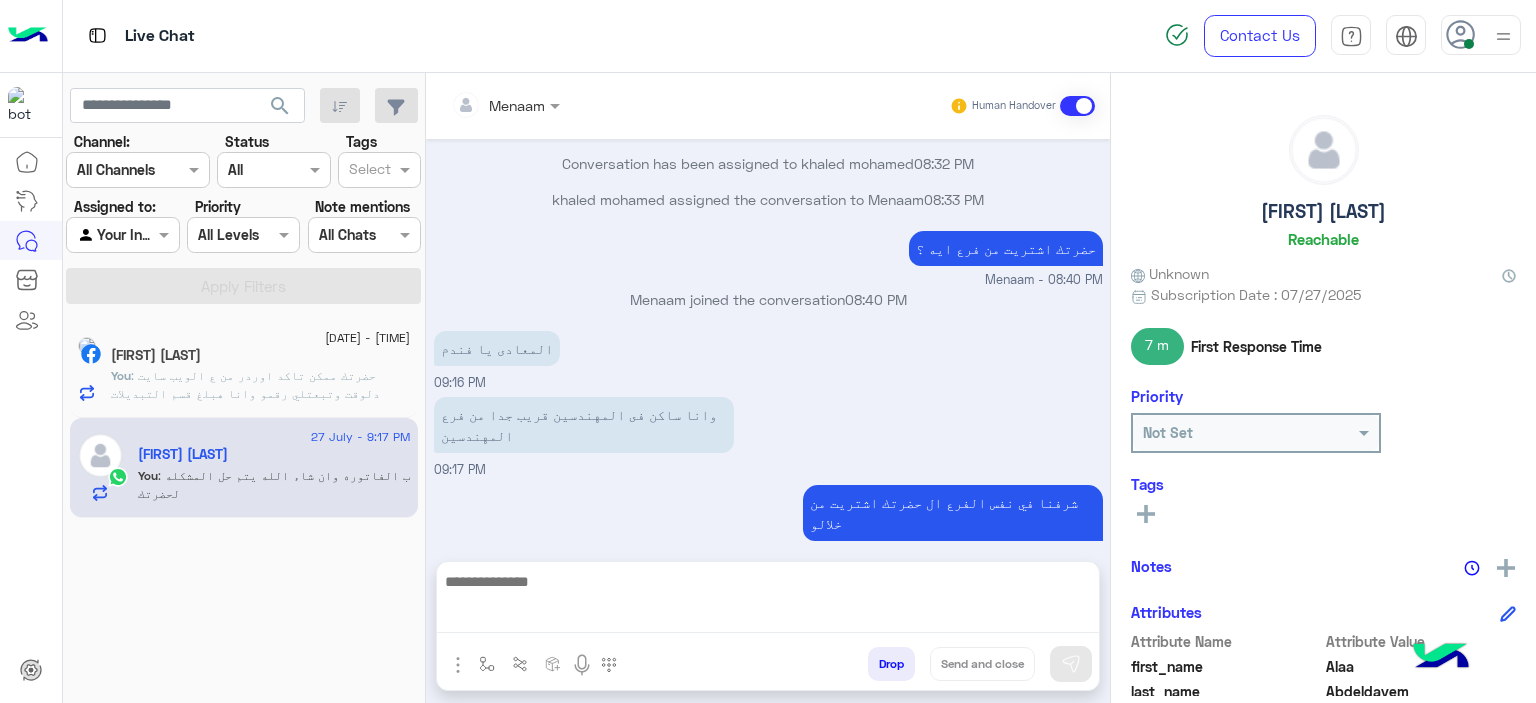 scroll, scrollTop: 2178, scrollLeft: 0, axis: vertical 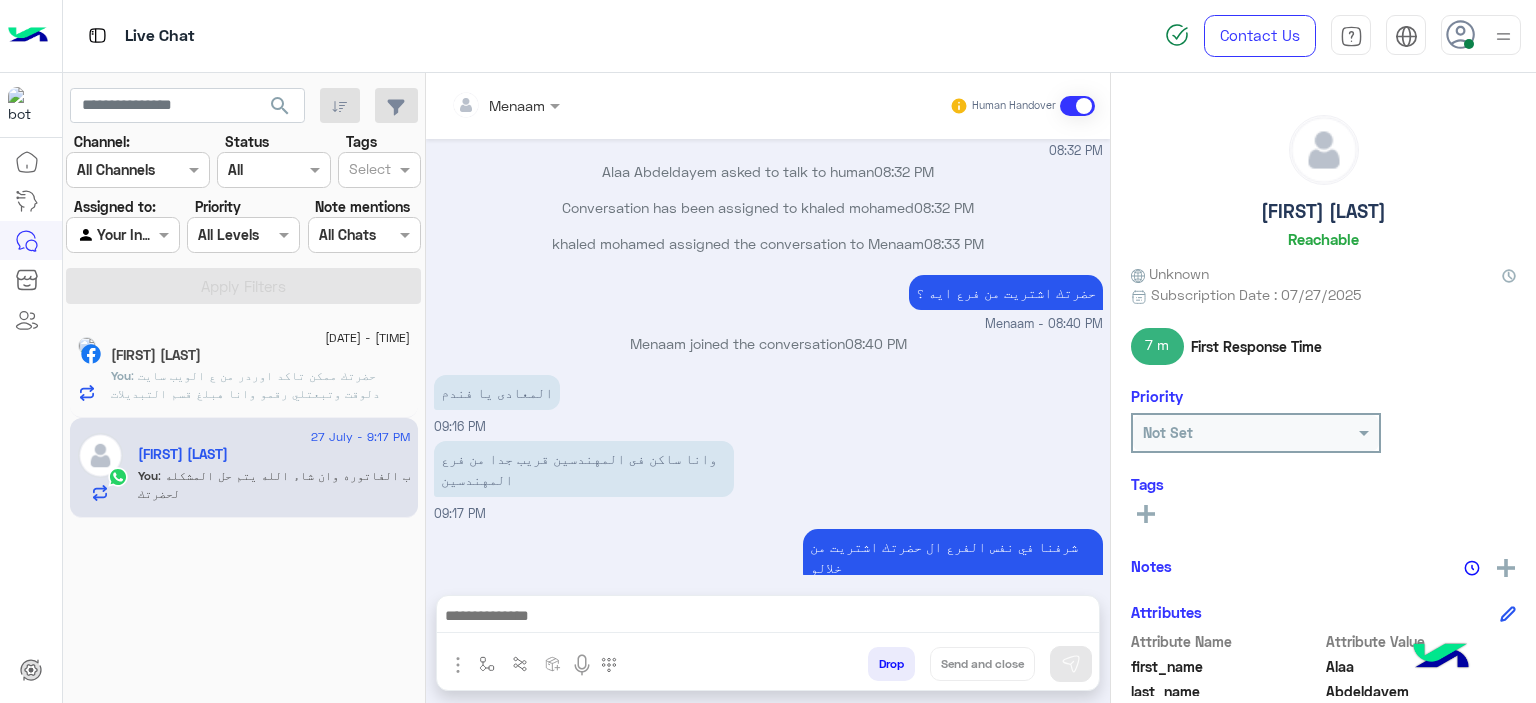 click on "Alaa Abdeldayem" 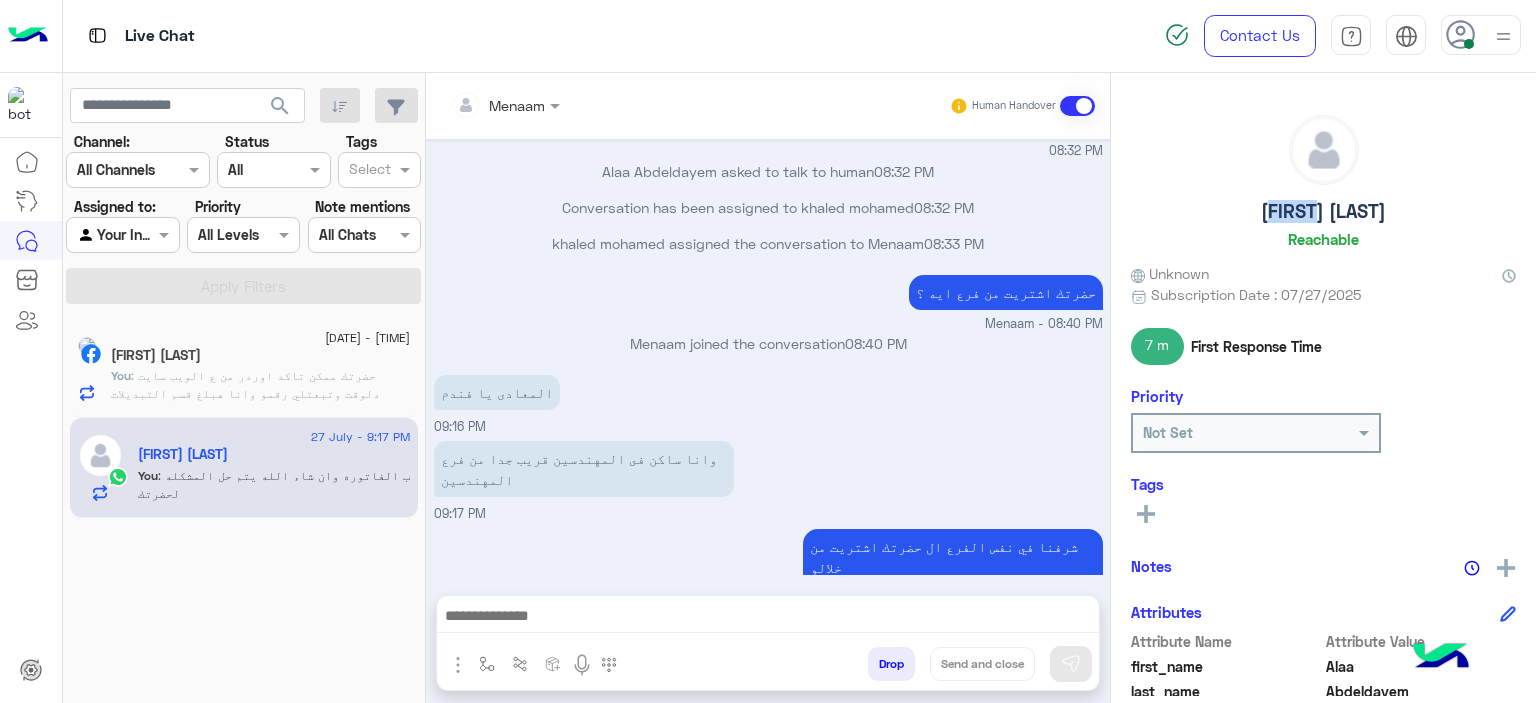 click on "Alaa Abdeldayem" 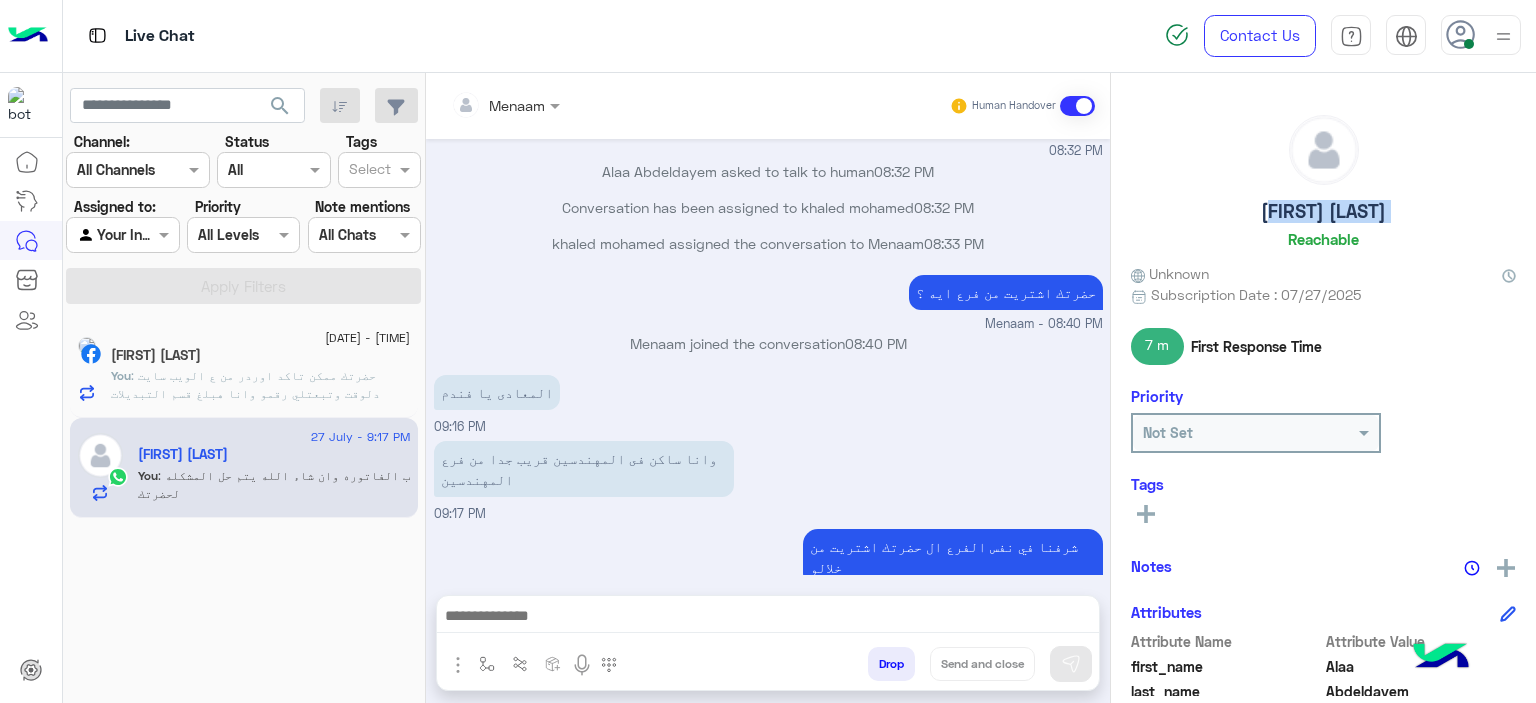 click on "Alaa Abdeldayem" 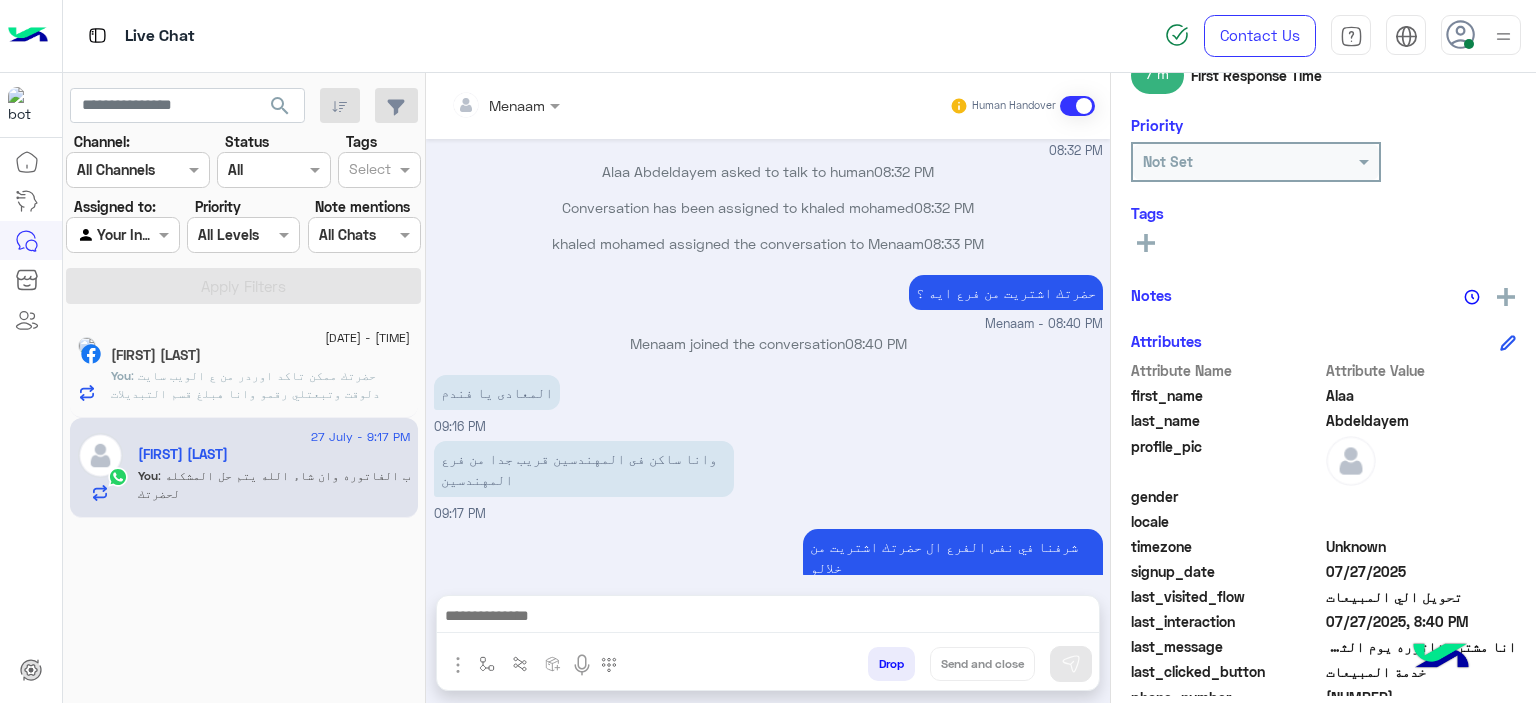 scroll, scrollTop: 456, scrollLeft: 0, axis: vertical 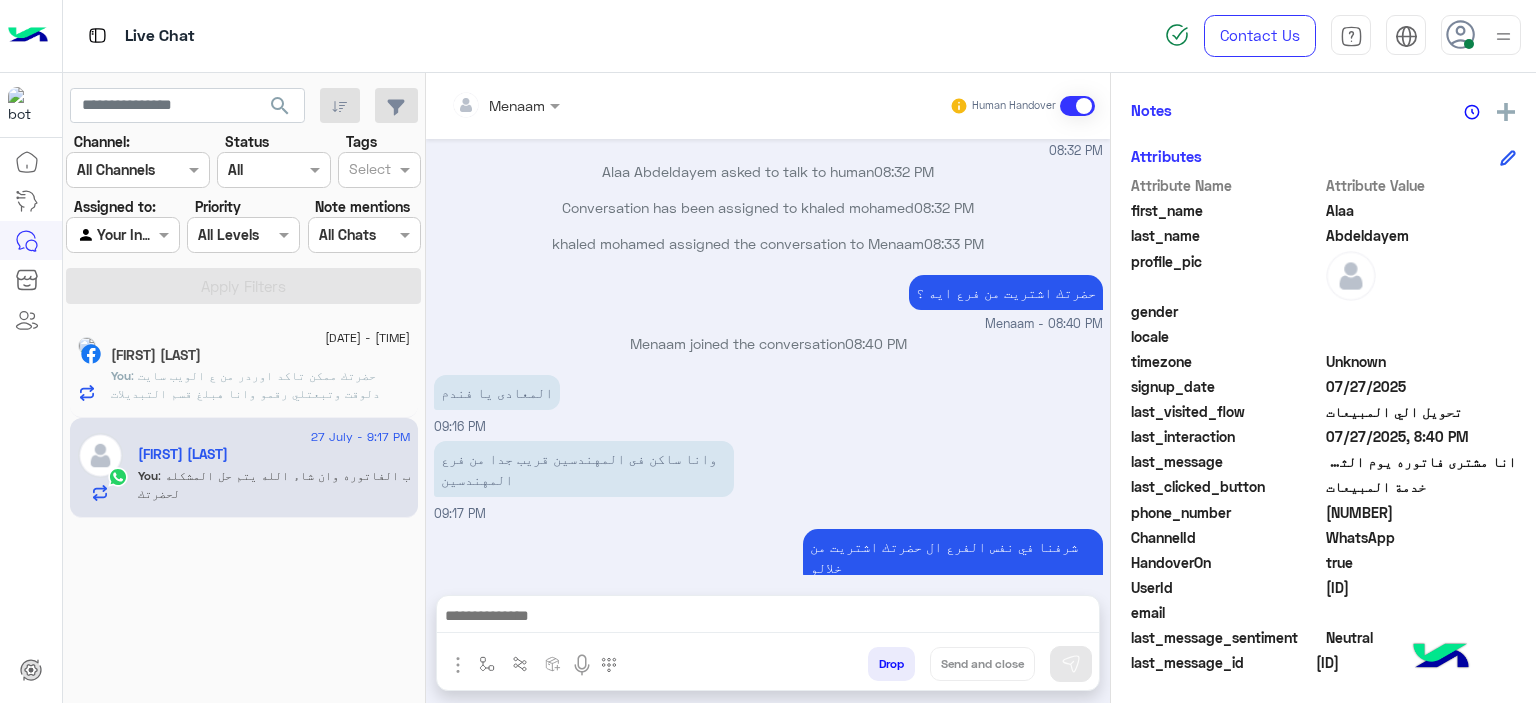 click on "15867_201003120847" 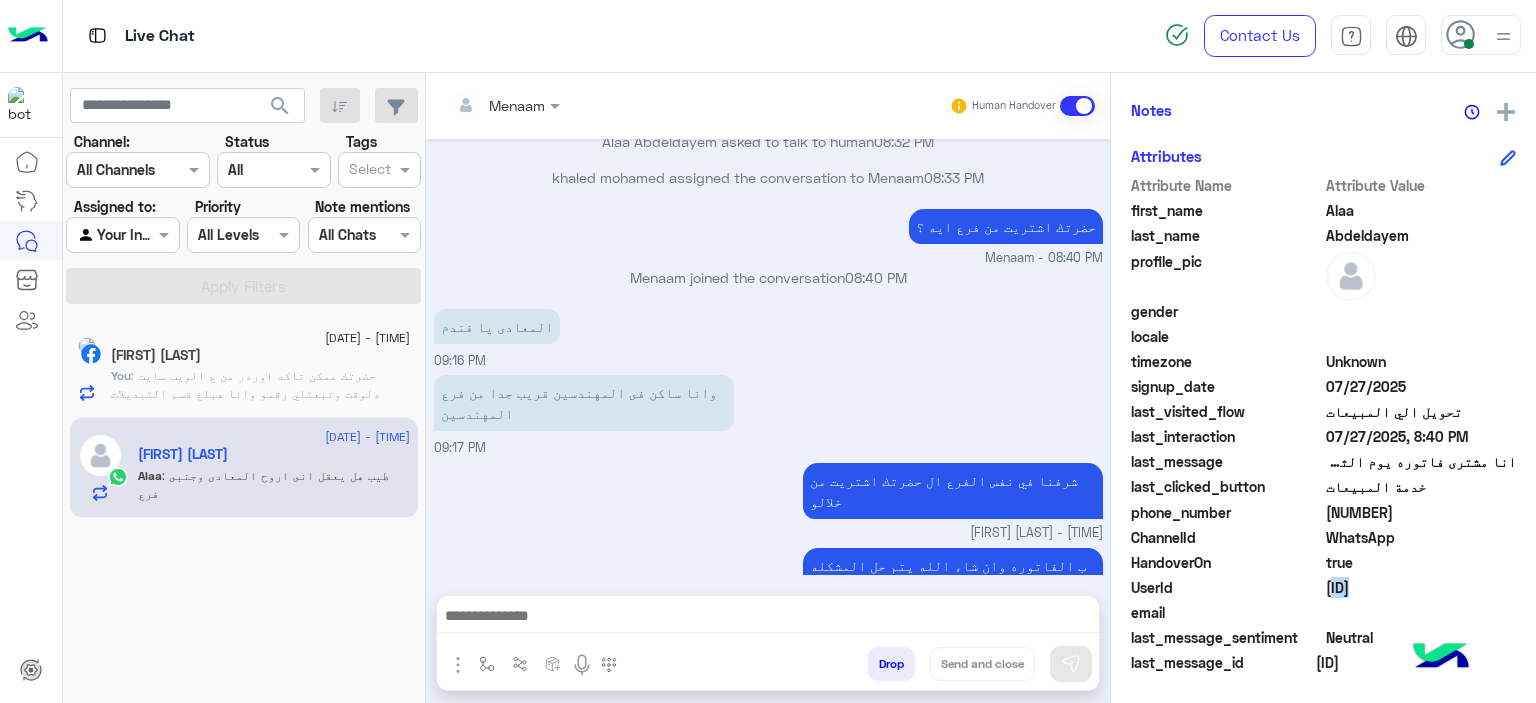 click on "15867_201003120847" 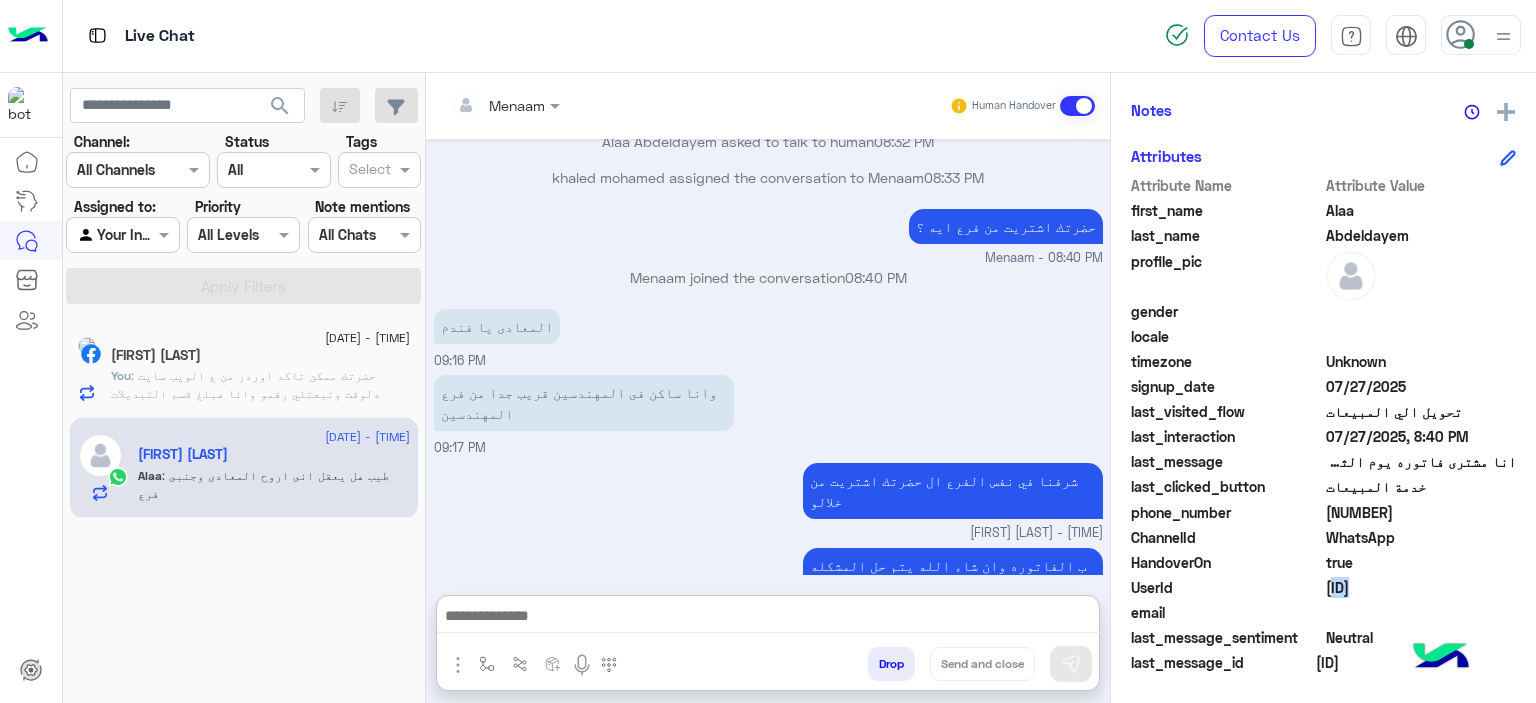 click at bounding box center [768, 618] 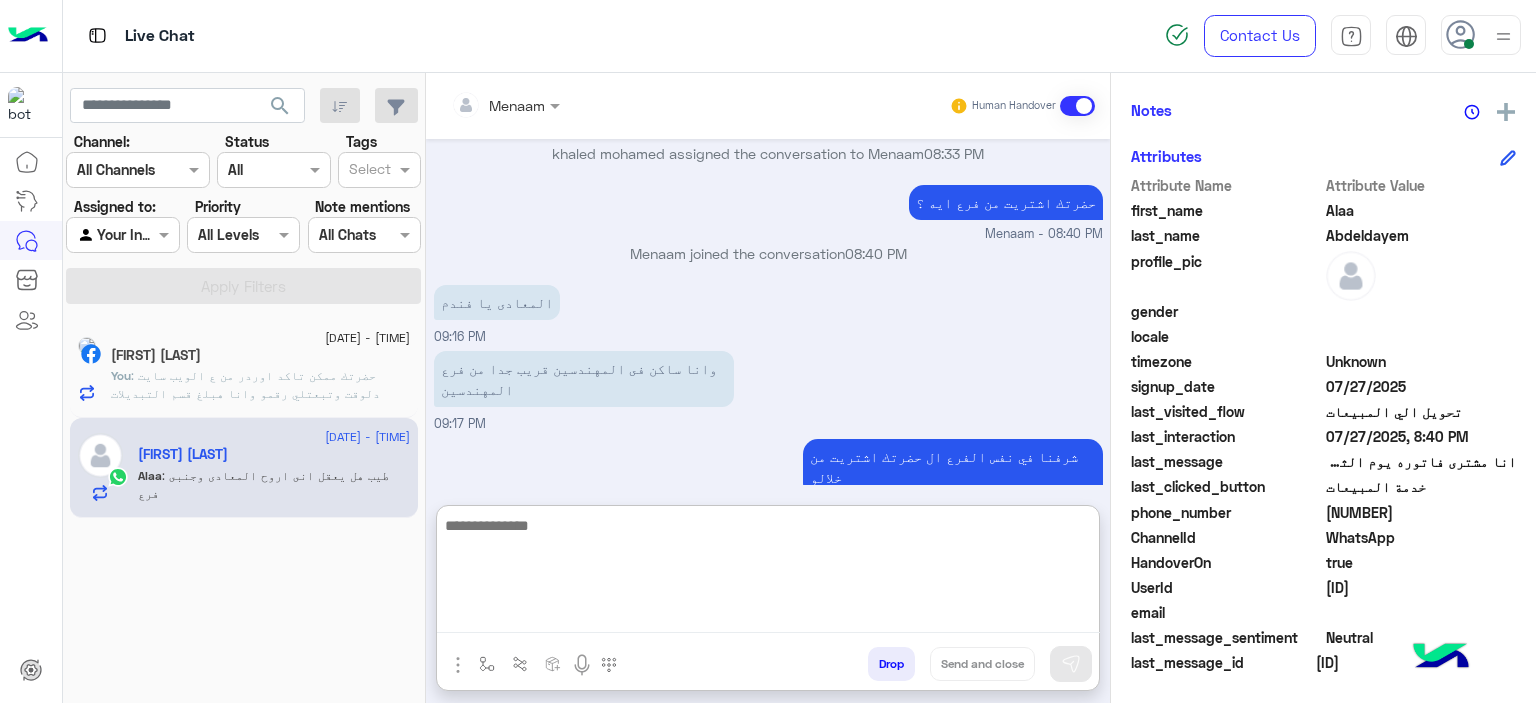 scroll, scrollTop: 2335, scrollLeft: 0, axis: vertical 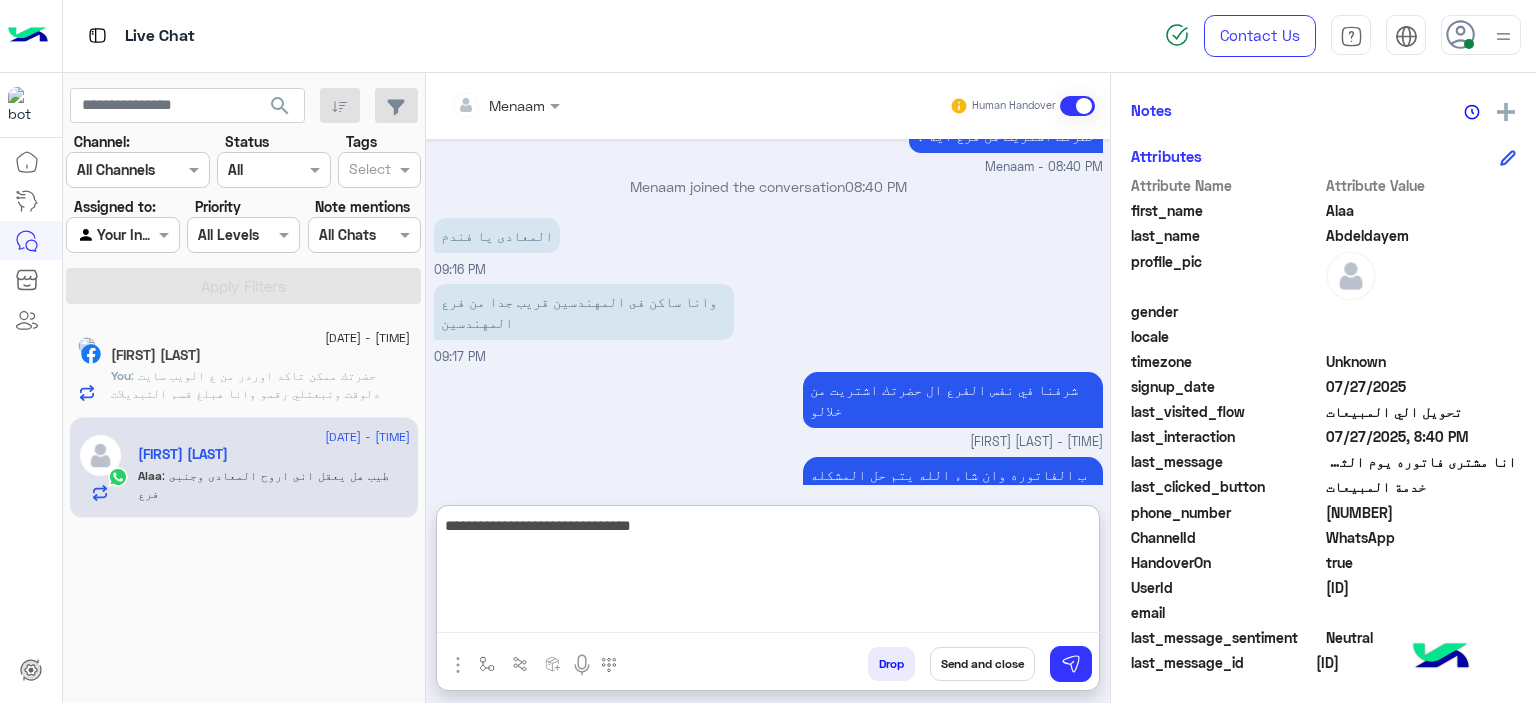 type on "**********" 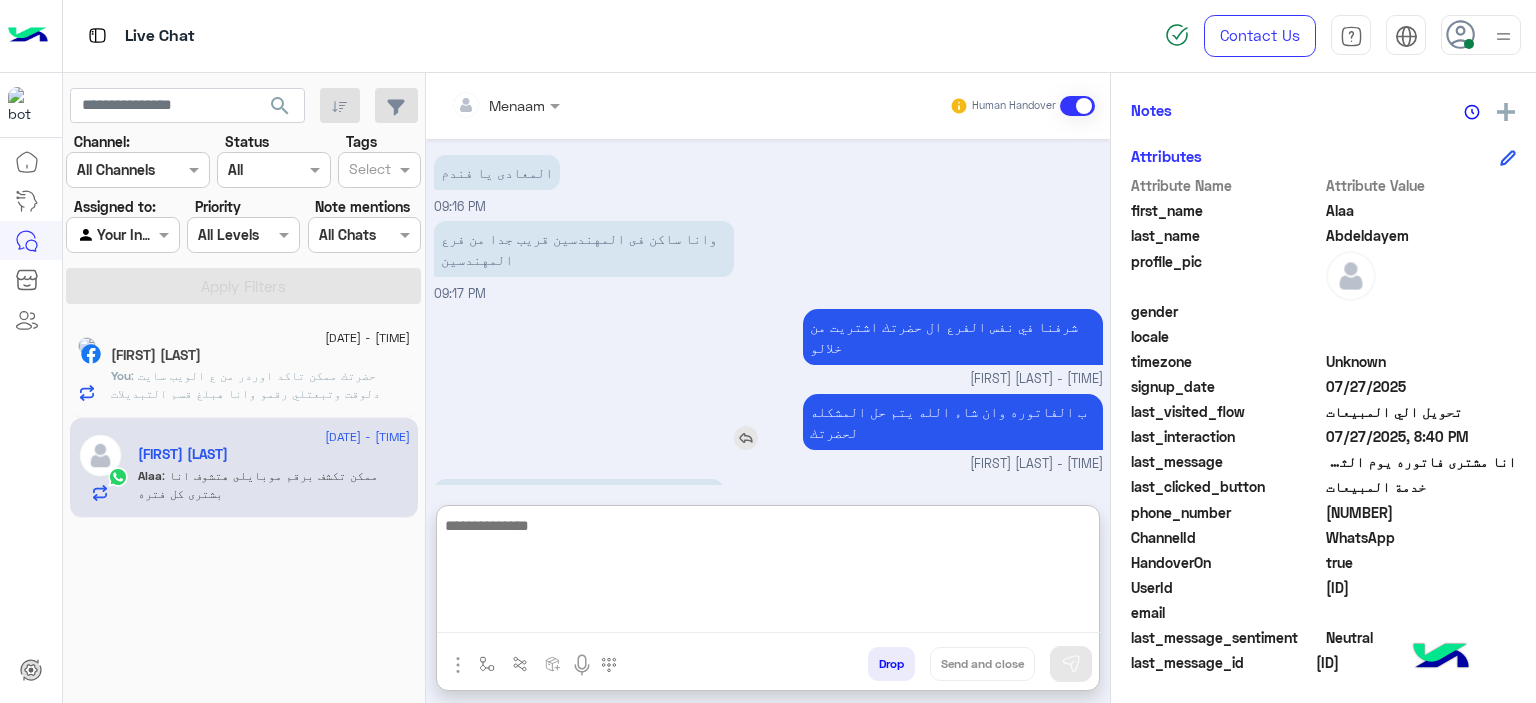 scroll, scrollTop: 2485, scrollLeft: 0, axis: vertical 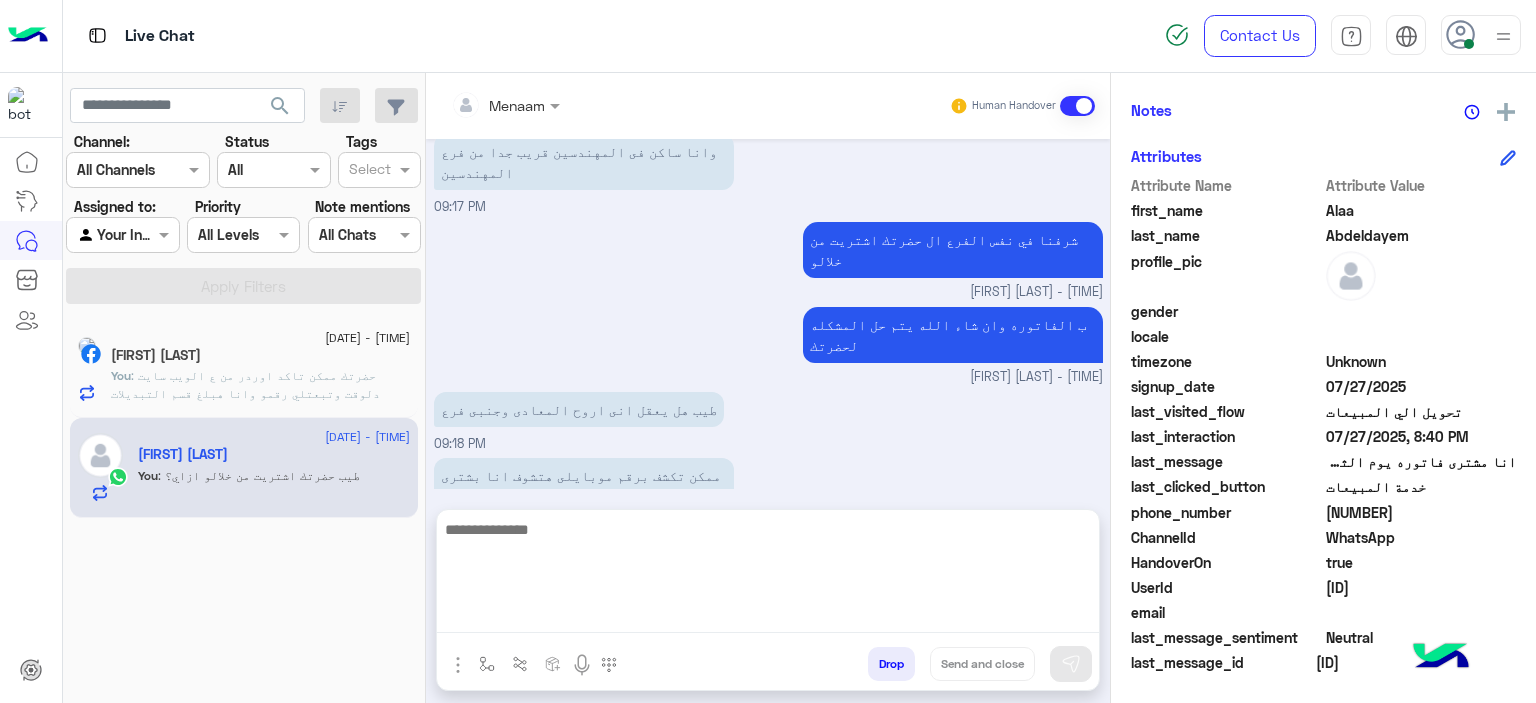 click on "15867_201003120847" 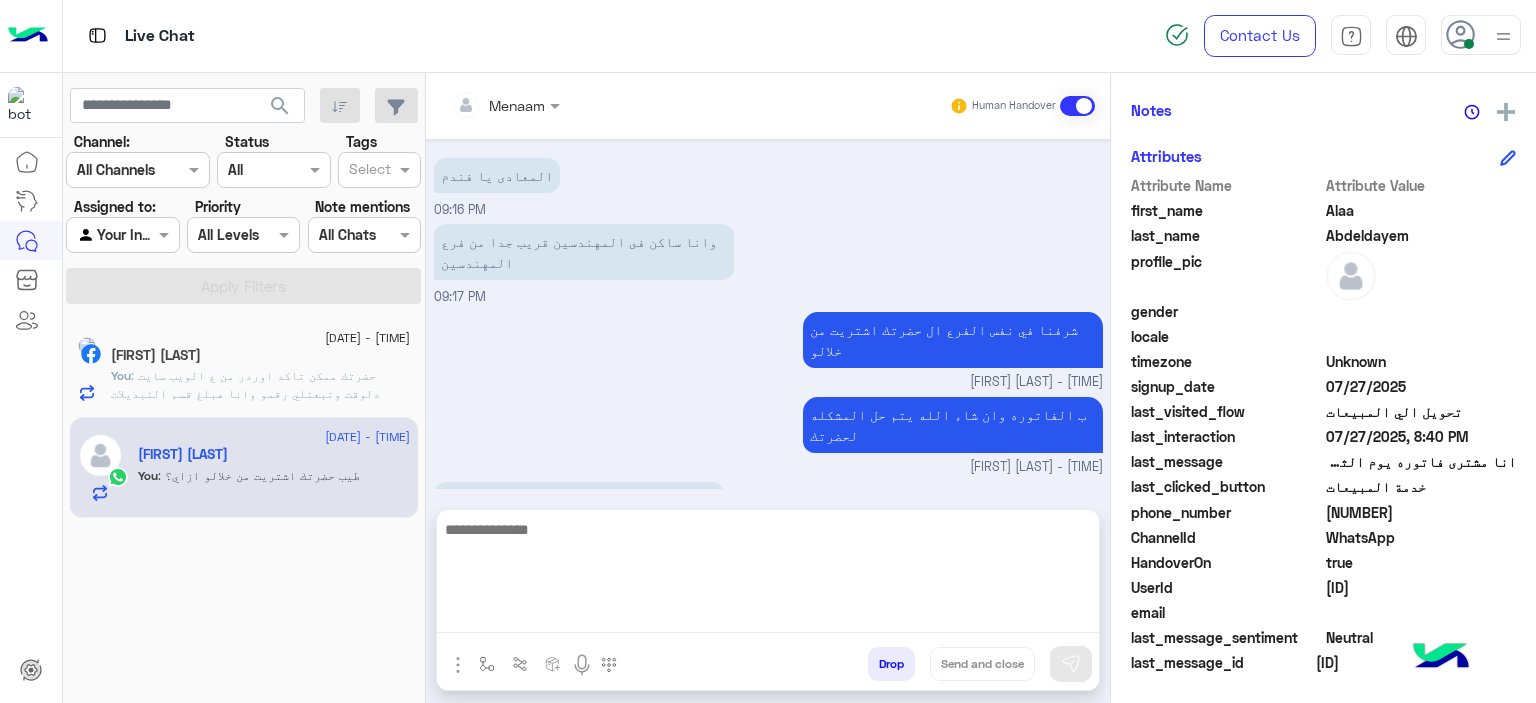 click on "15867_201003120847" 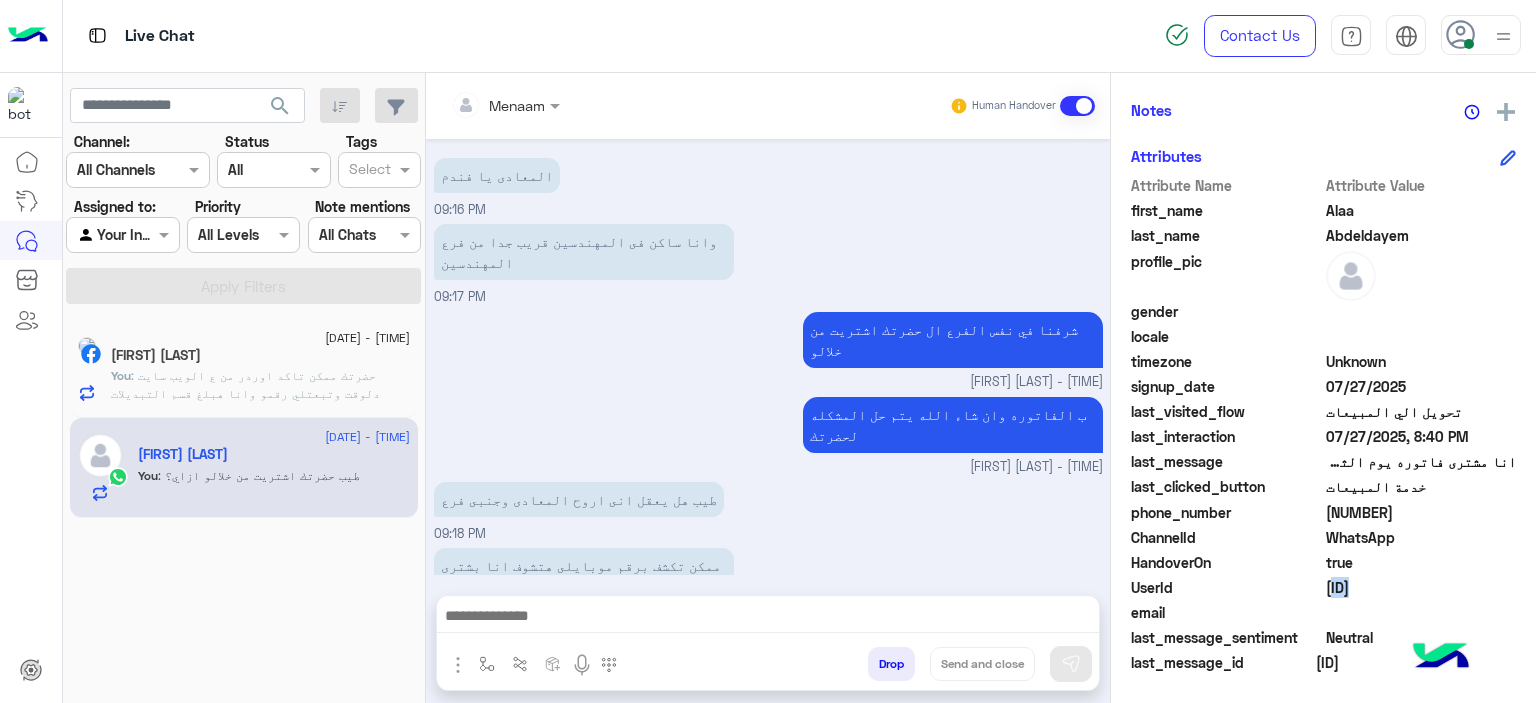 click on "15867_201003120847" 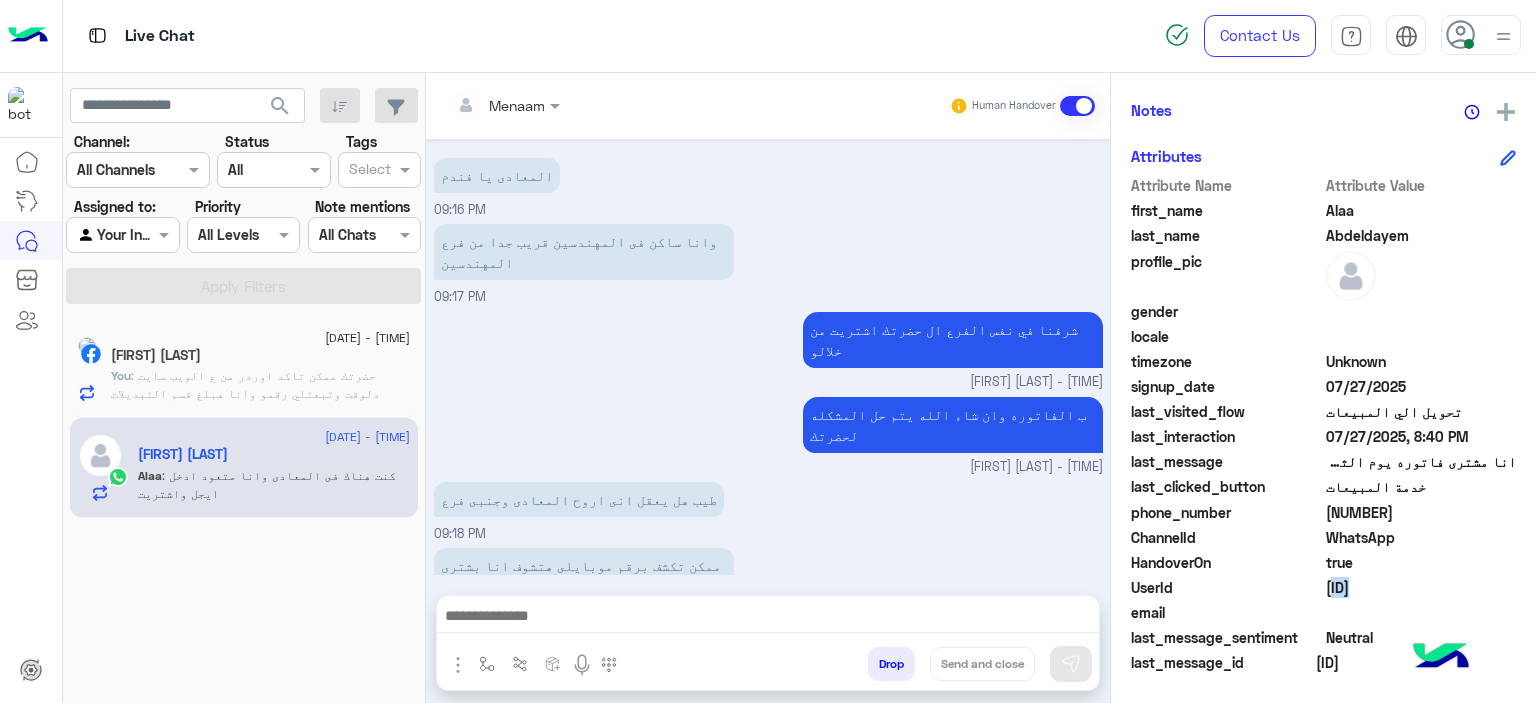 scroll, scrollTop: 2483, scrollLeft: 0, axis: vertical 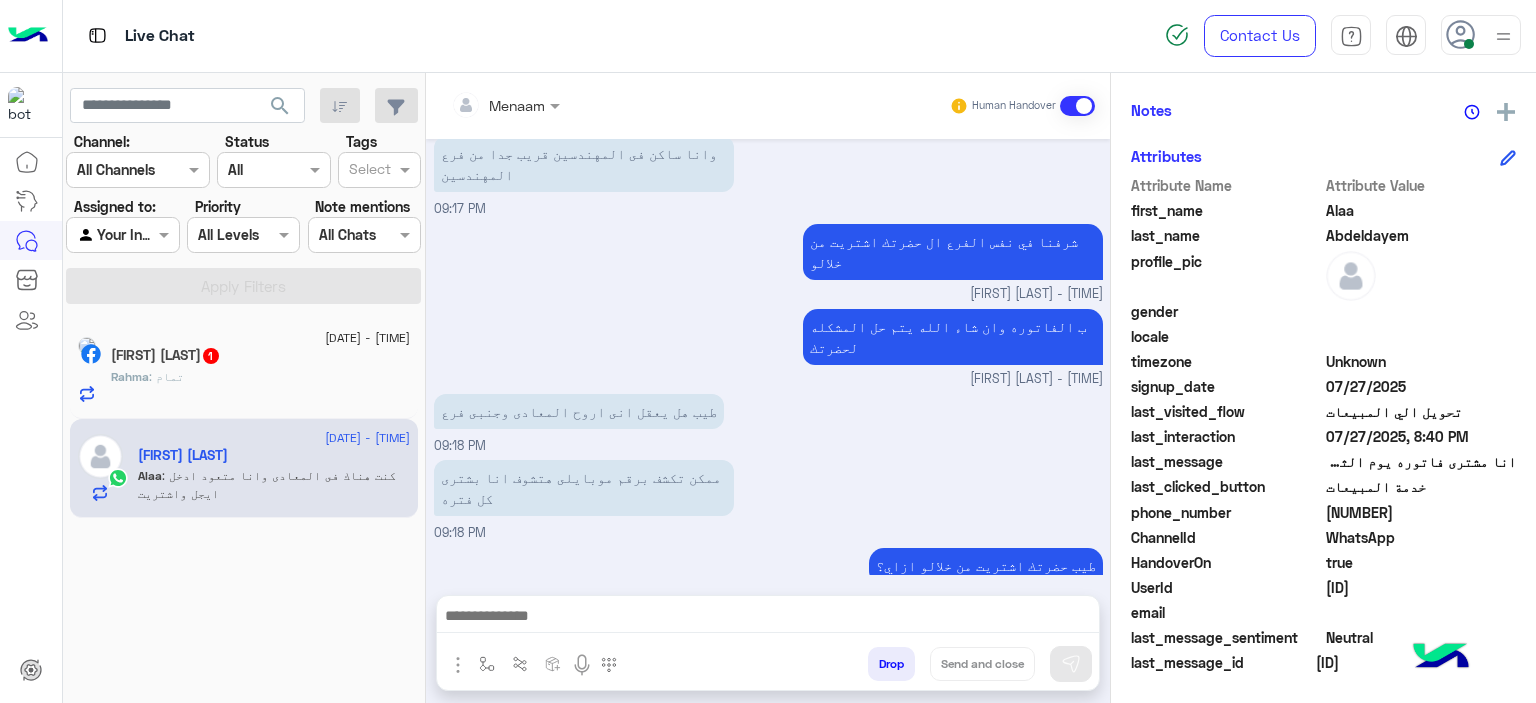 click at bounding box center [768, 618] 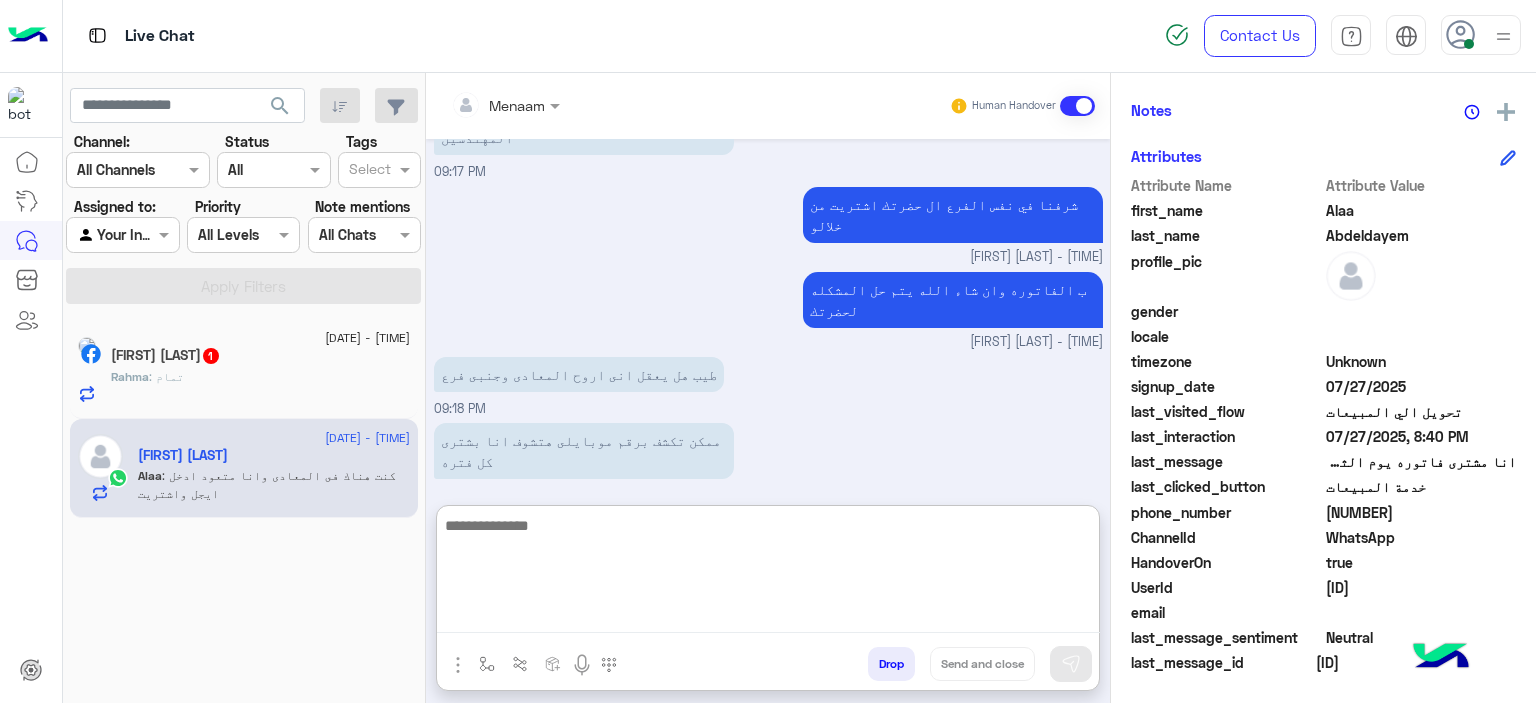 scroll, scrollTop: 2573, scrollLeft: 0, axis: vertical 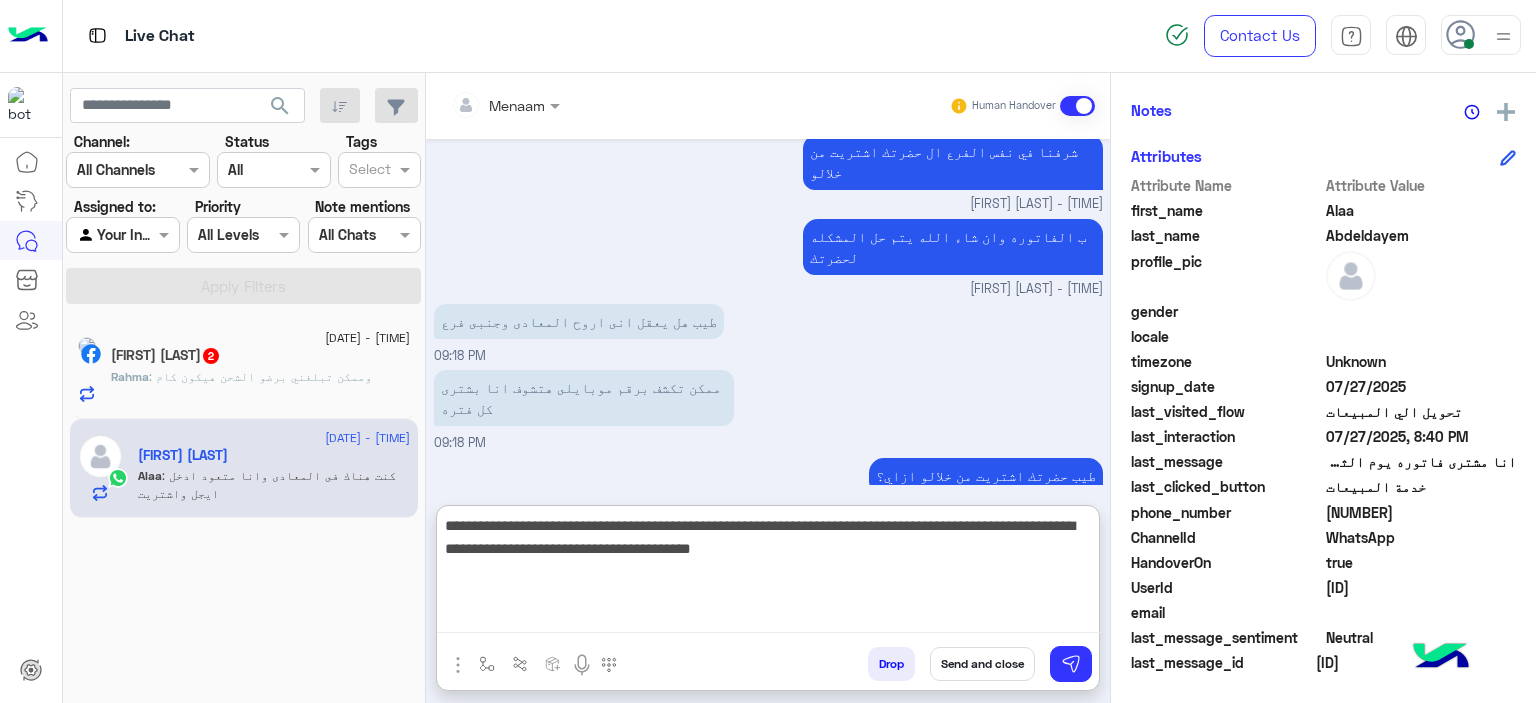 type on "**********" 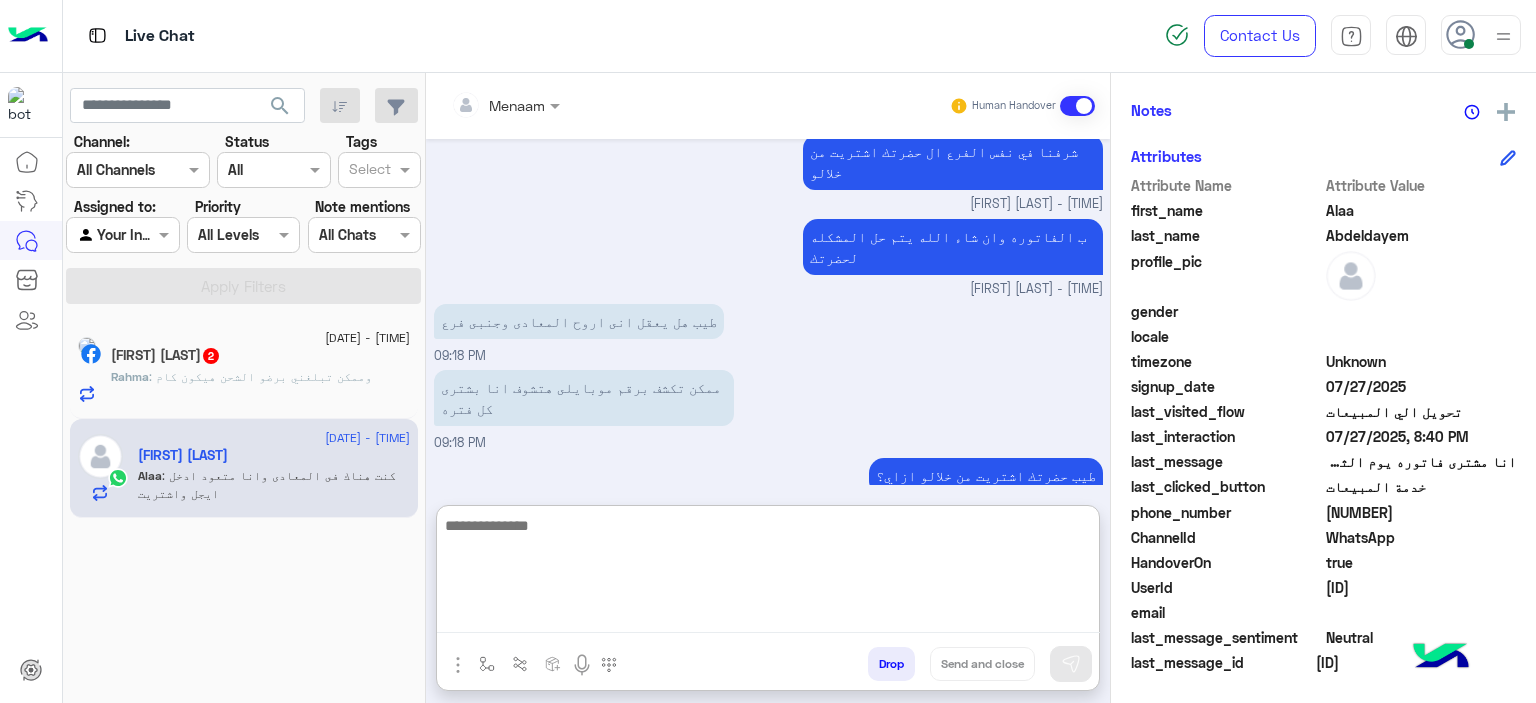 scroll, scrollTop: 2700, scrollLeft: 0, axis: vertical 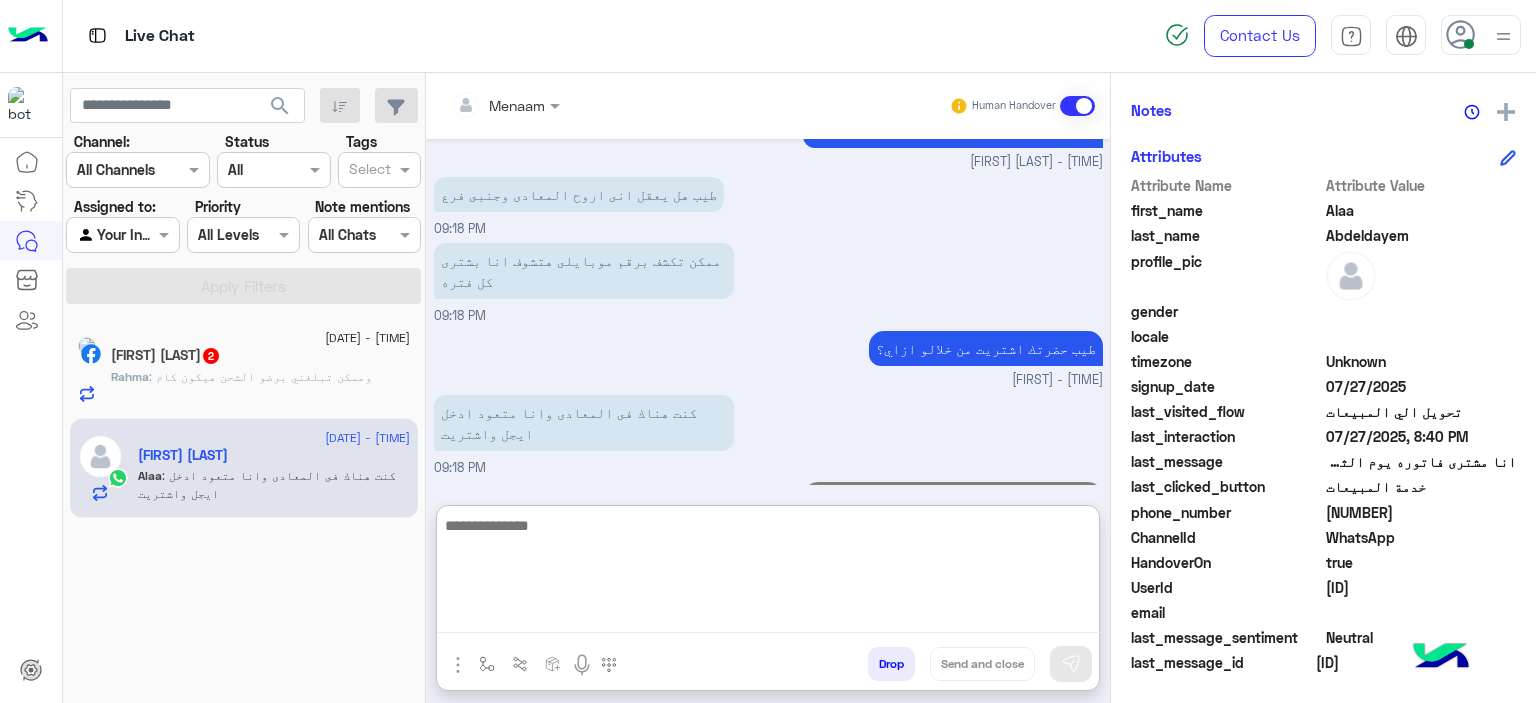 click on "Rahma Arabi  2" 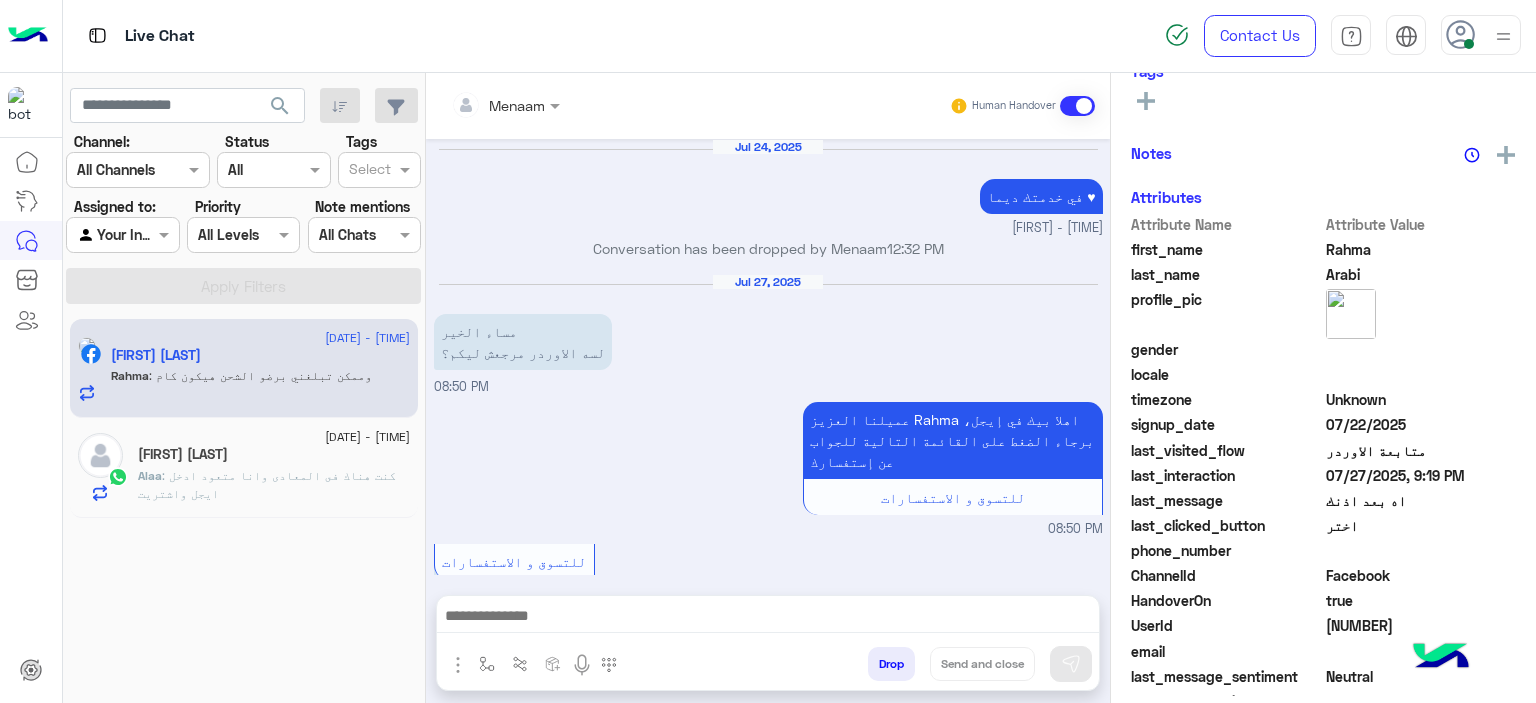 scroll, scrollTop: 452, scrollLeft: 0, axis: vertical 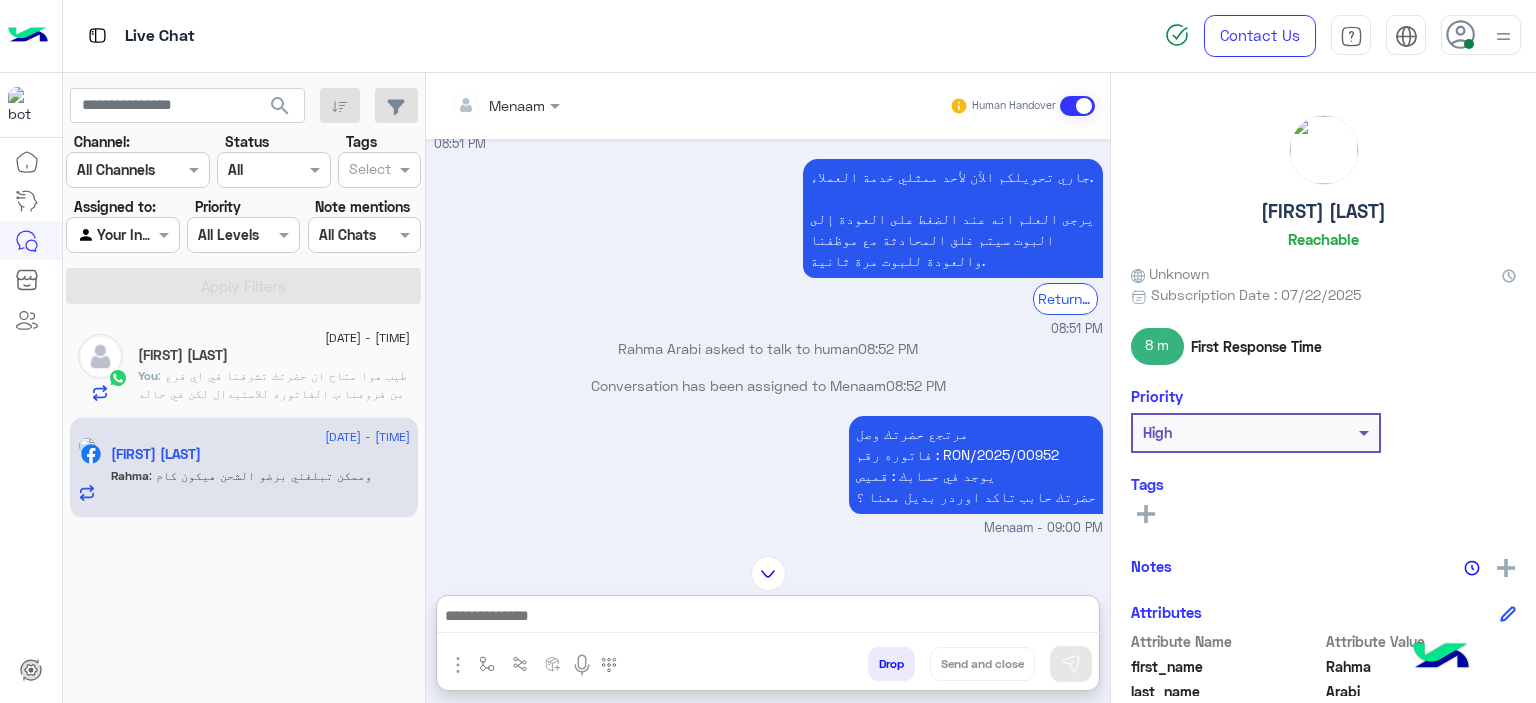 click at bounding box center [768, 618] 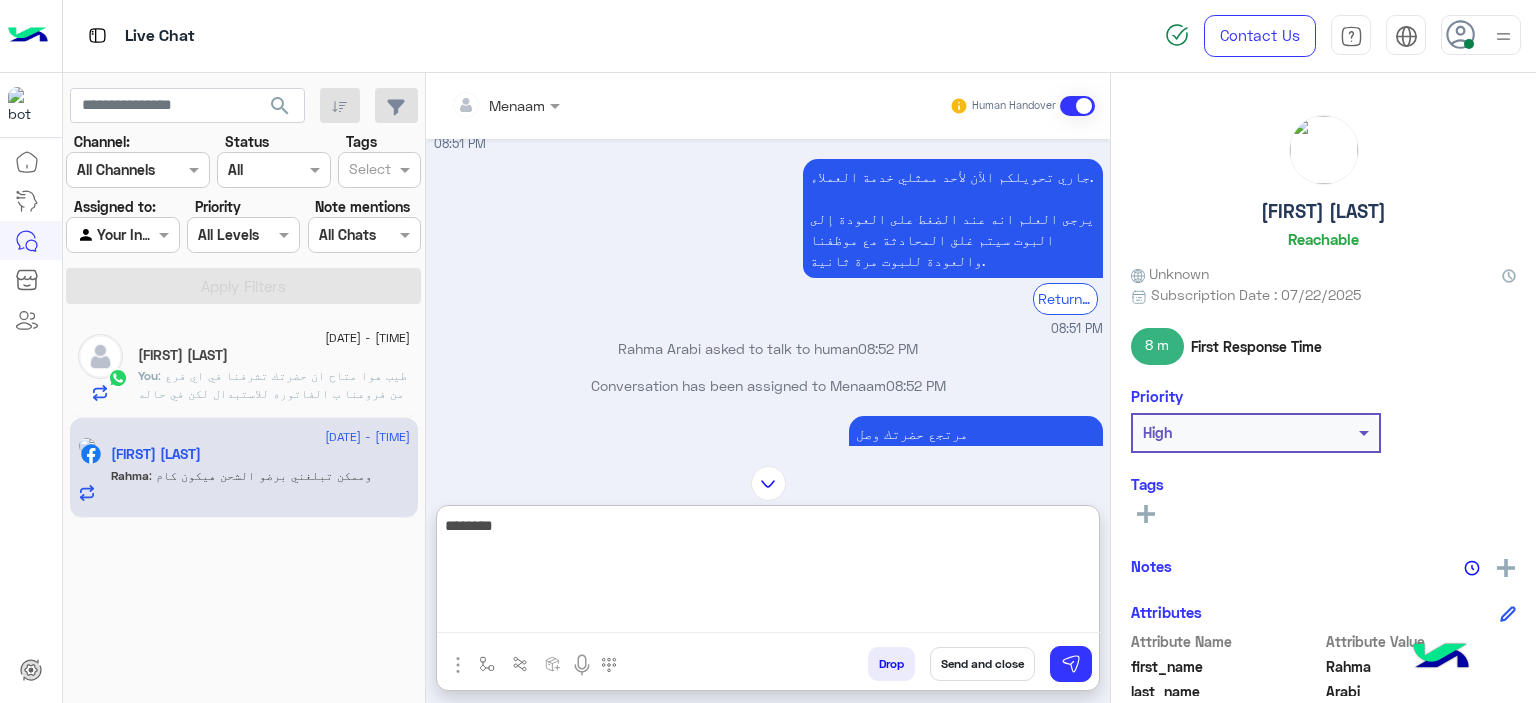 type on "********" 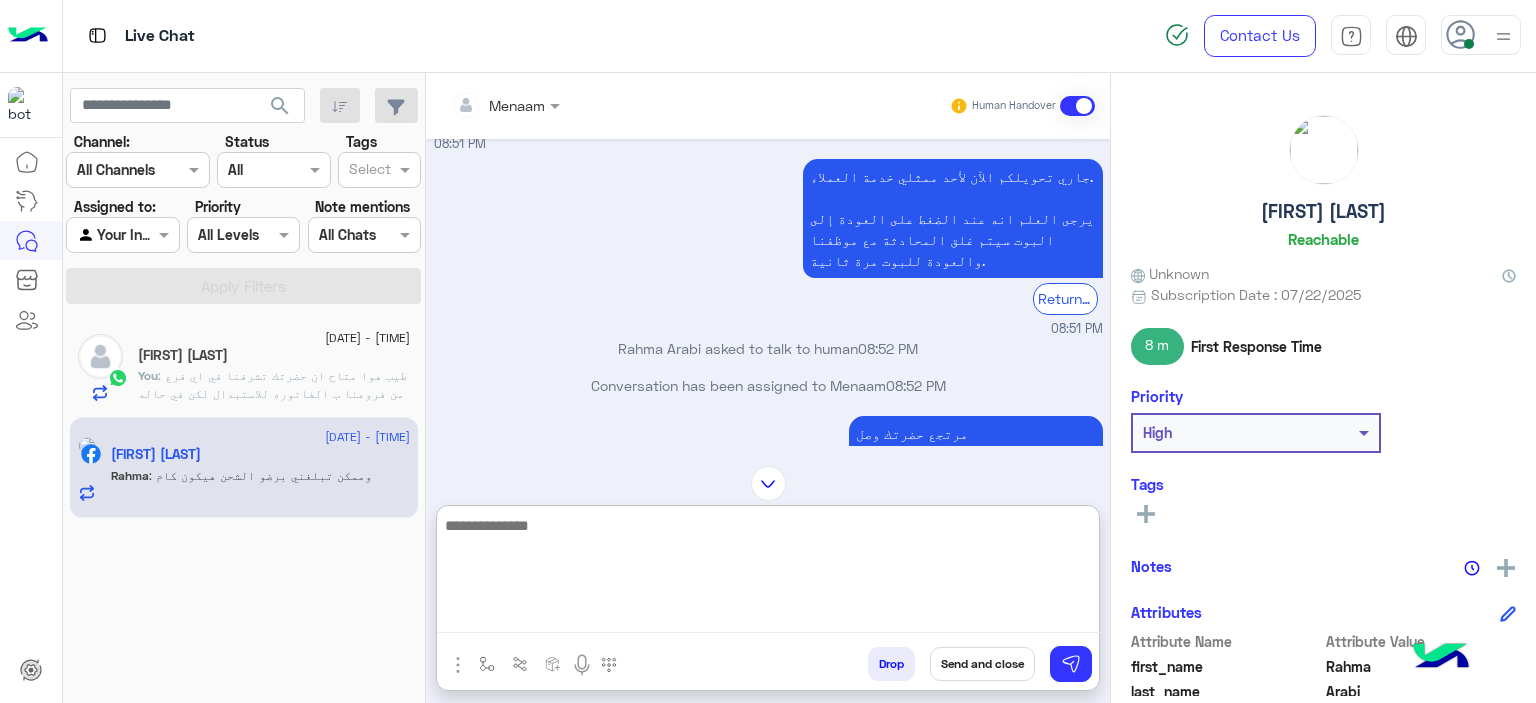 scroll, scrollTop: 1842, scrollLeft: 0, axis: vertical 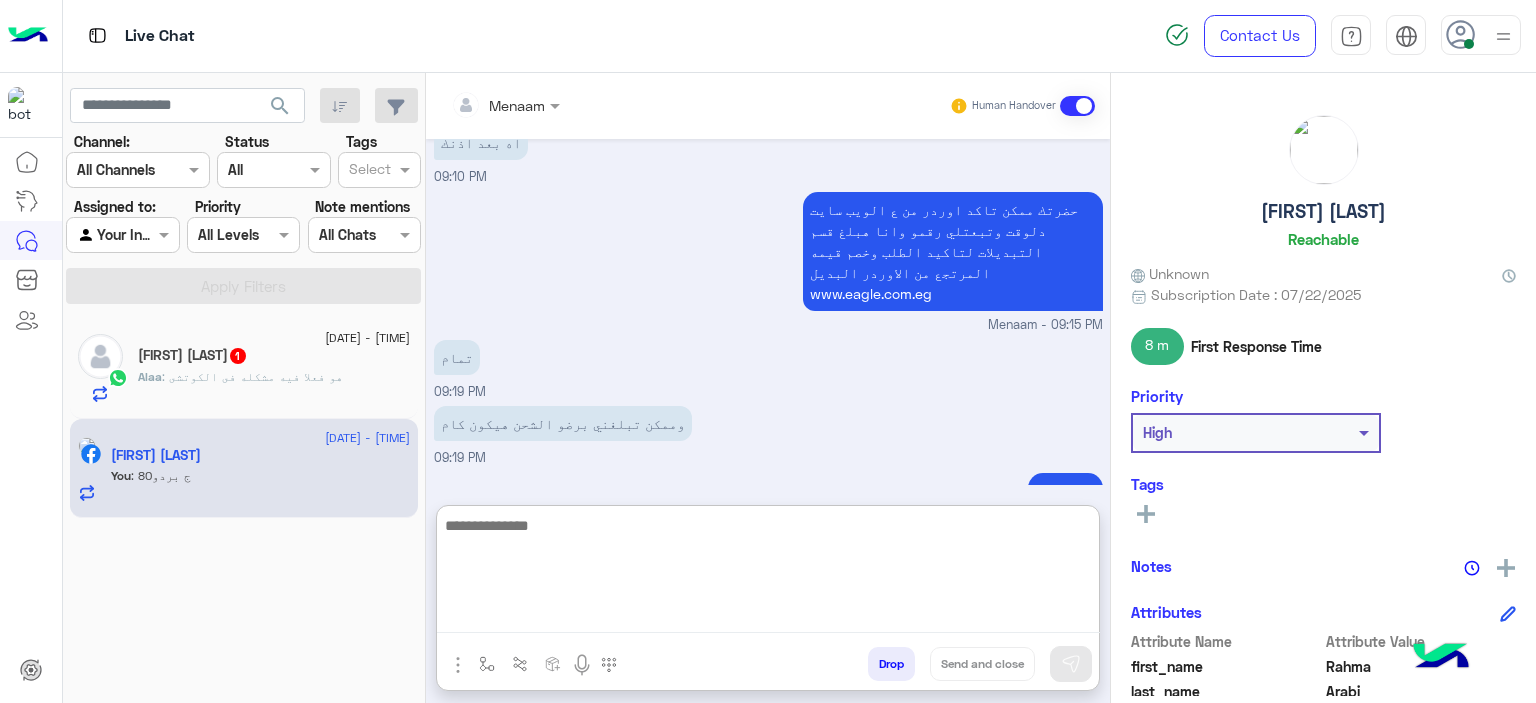 click on ": هو فعلا فيه مشكله فى الكوتشى" 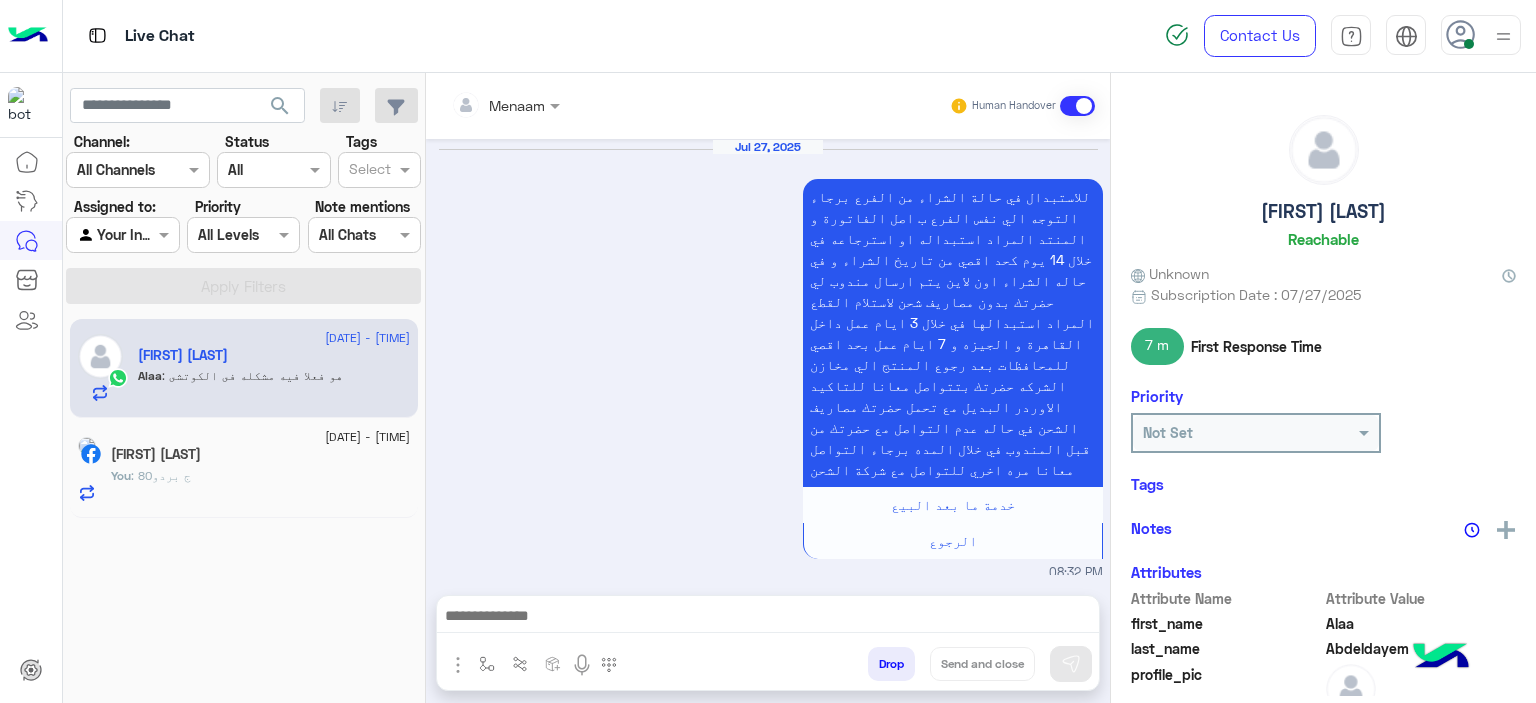 scroll, scrollTop: 1435, scrollLeft: 0, axis: vertical 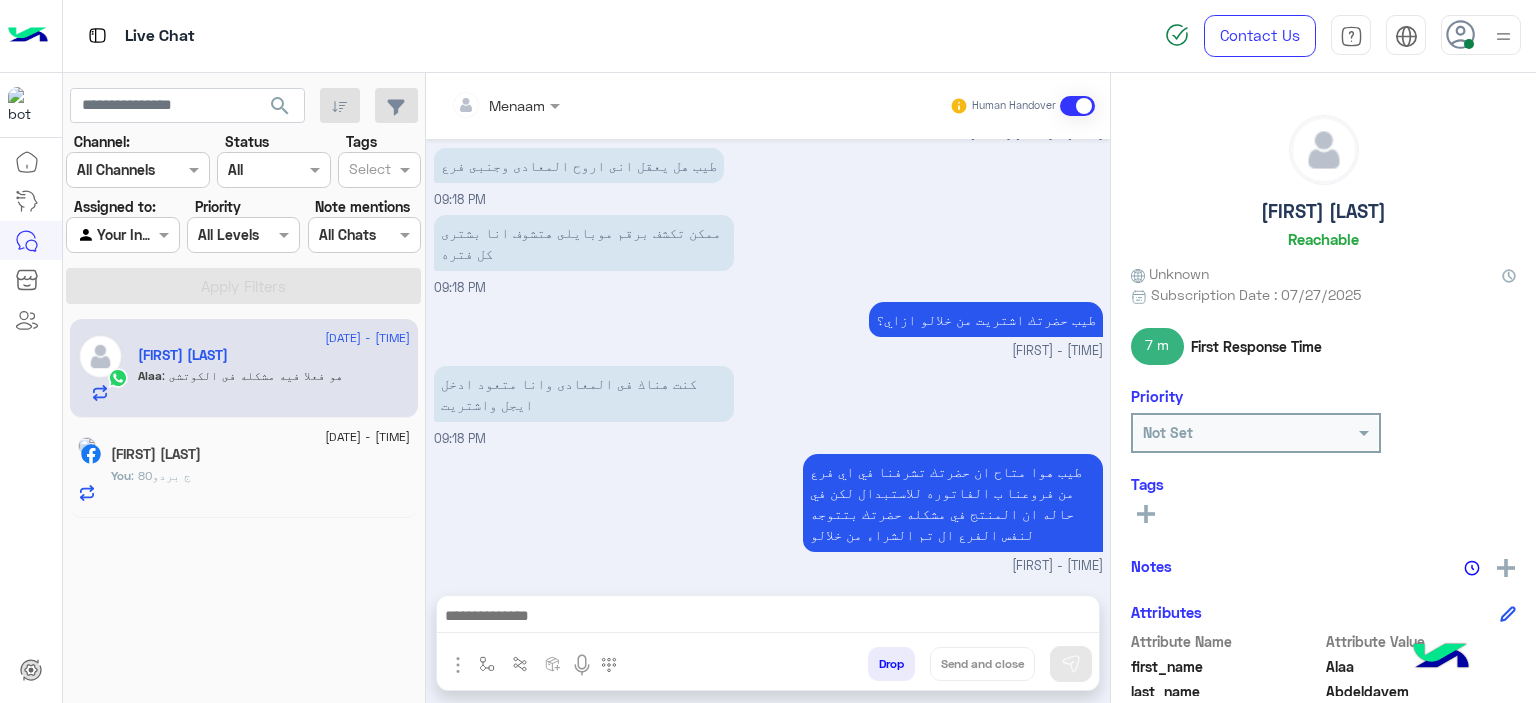 click at bounding box center (768, 618) 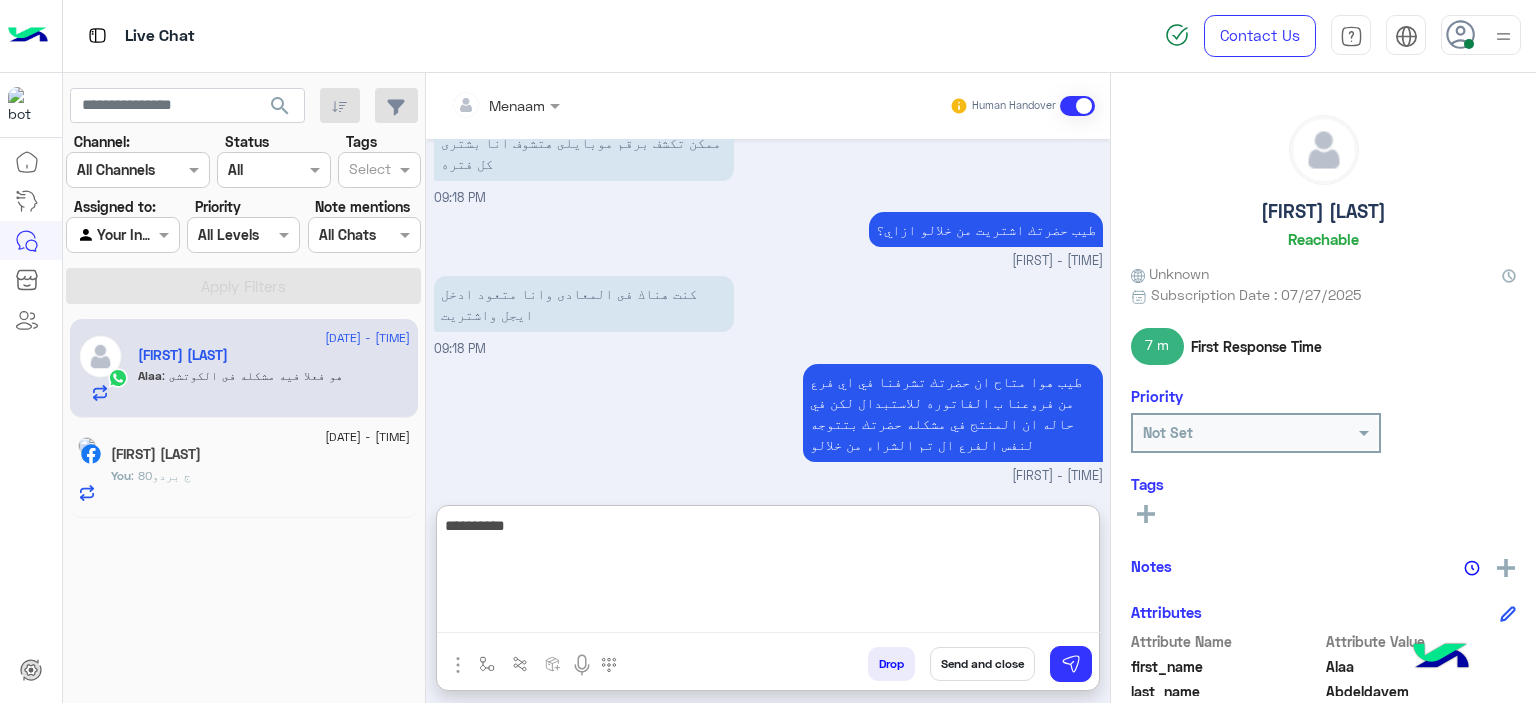 scroll, scrollTop: 1592, scrollLeft: 0, axis: vertical 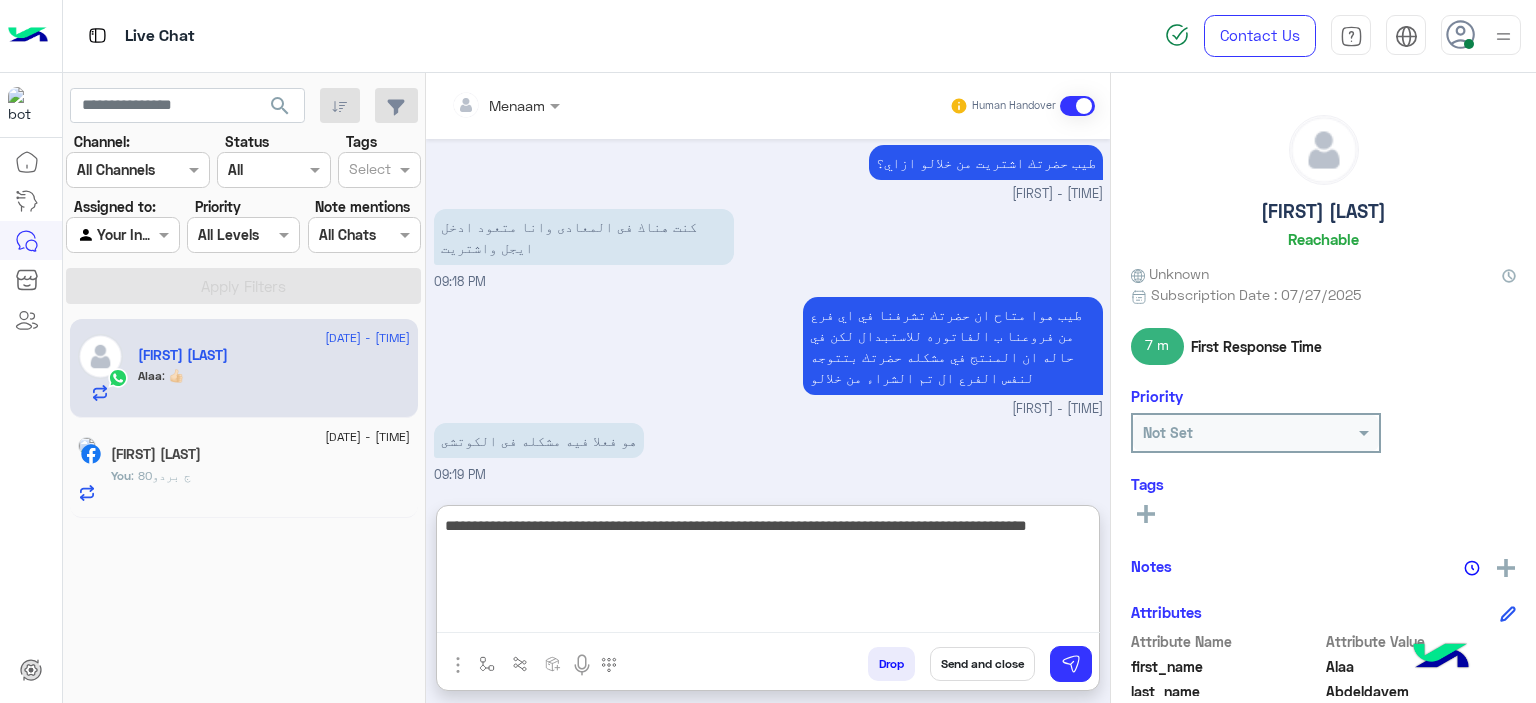 type on "**********" 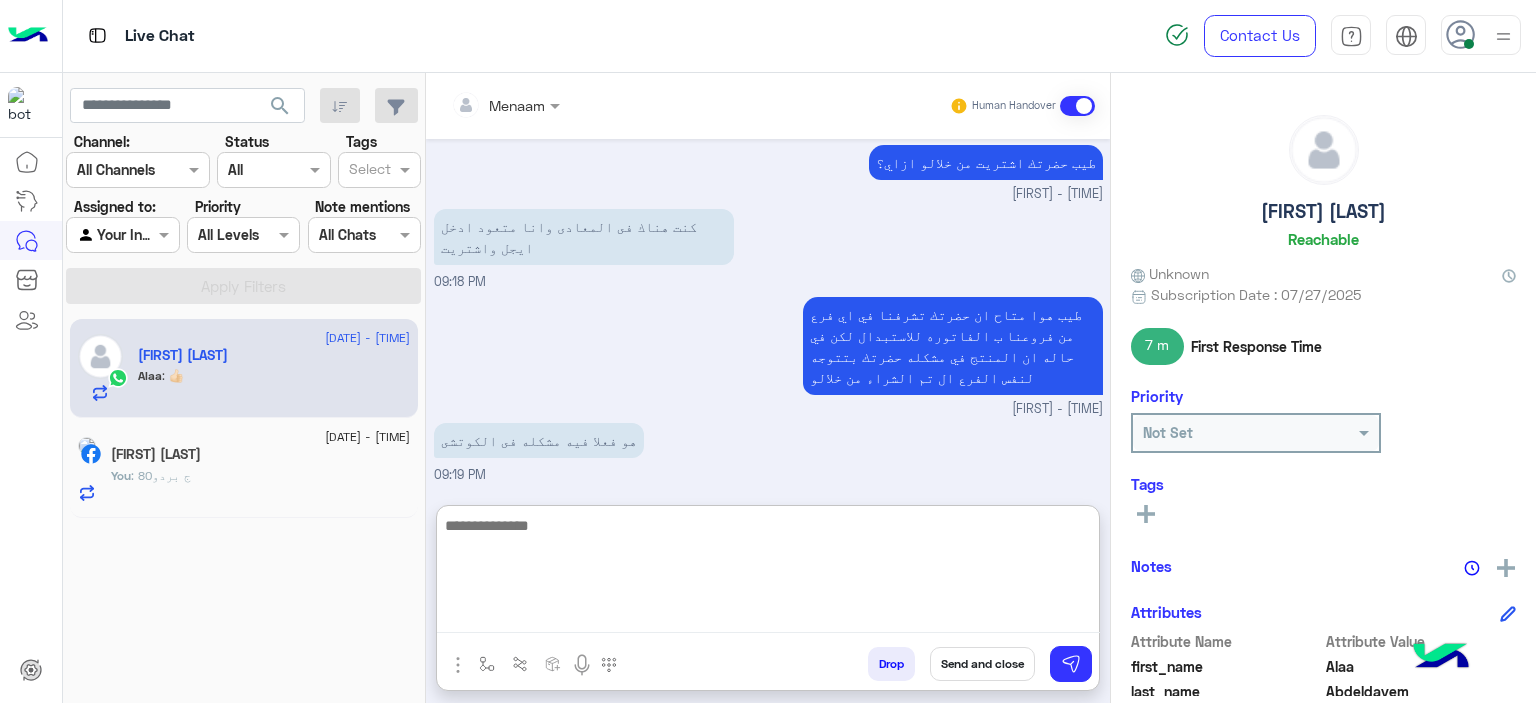 scroll, scrollTop: 1697, scrollLeft: 0, axis: vertical 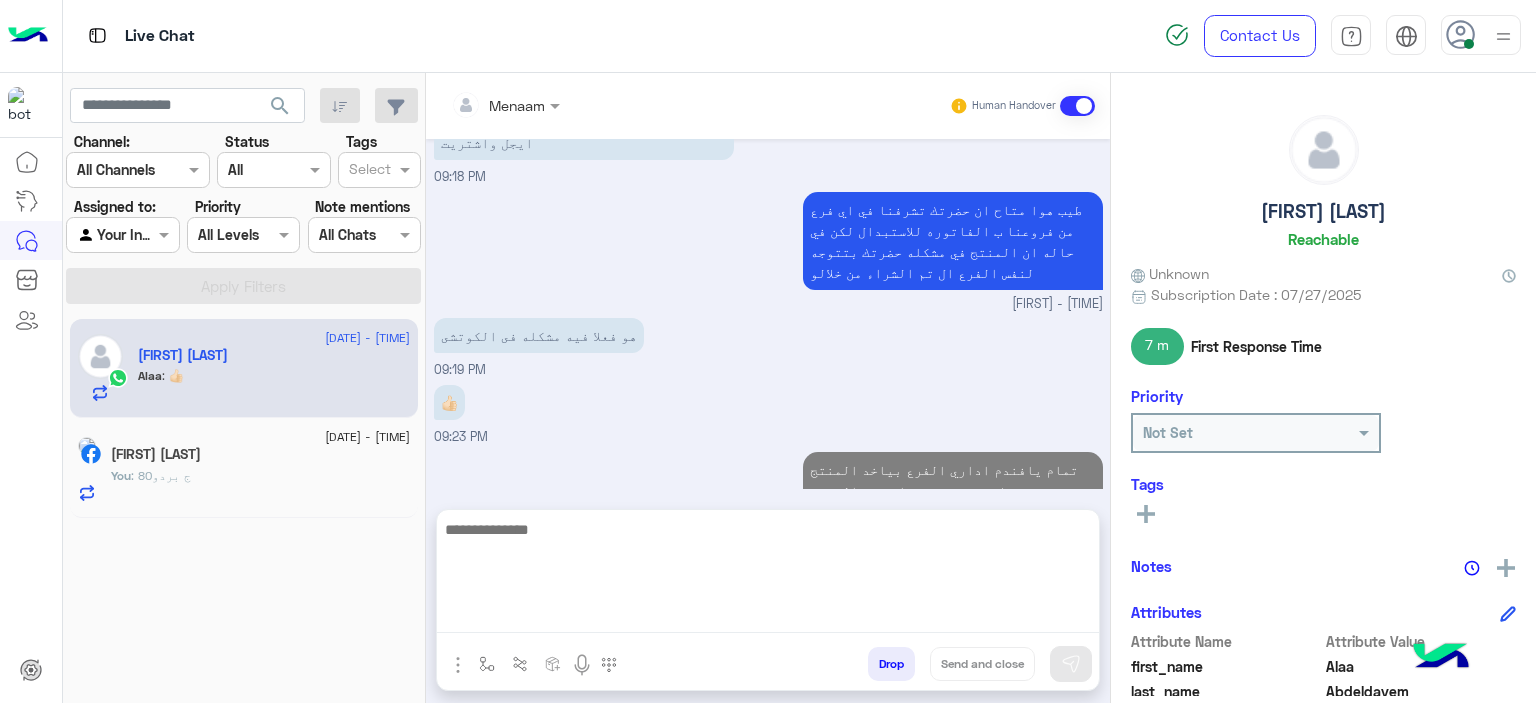 click on "Rahma Arabi" 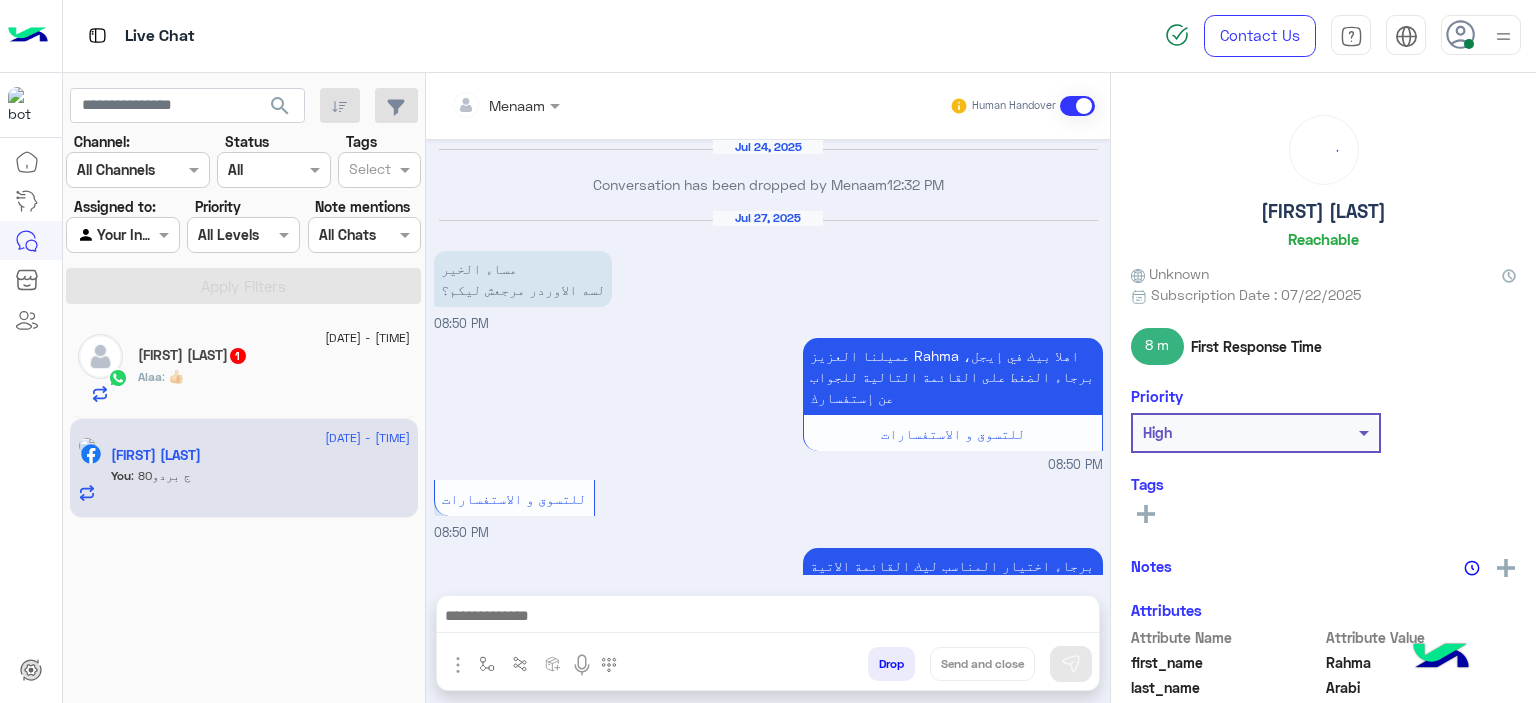 scroll, scrollTop: 1688, scrollLeft: 0, axis: vertical 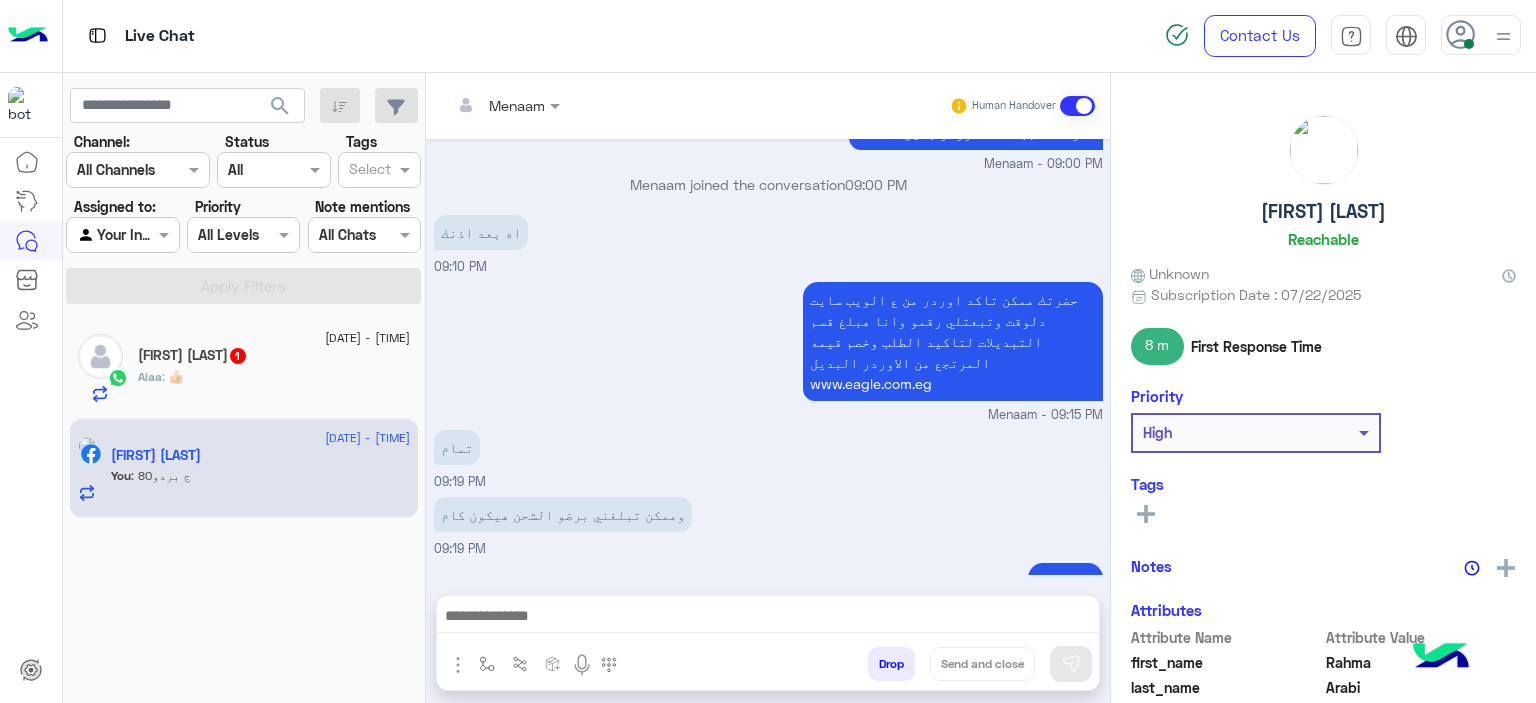 click on "Alaa : 👍🏻" 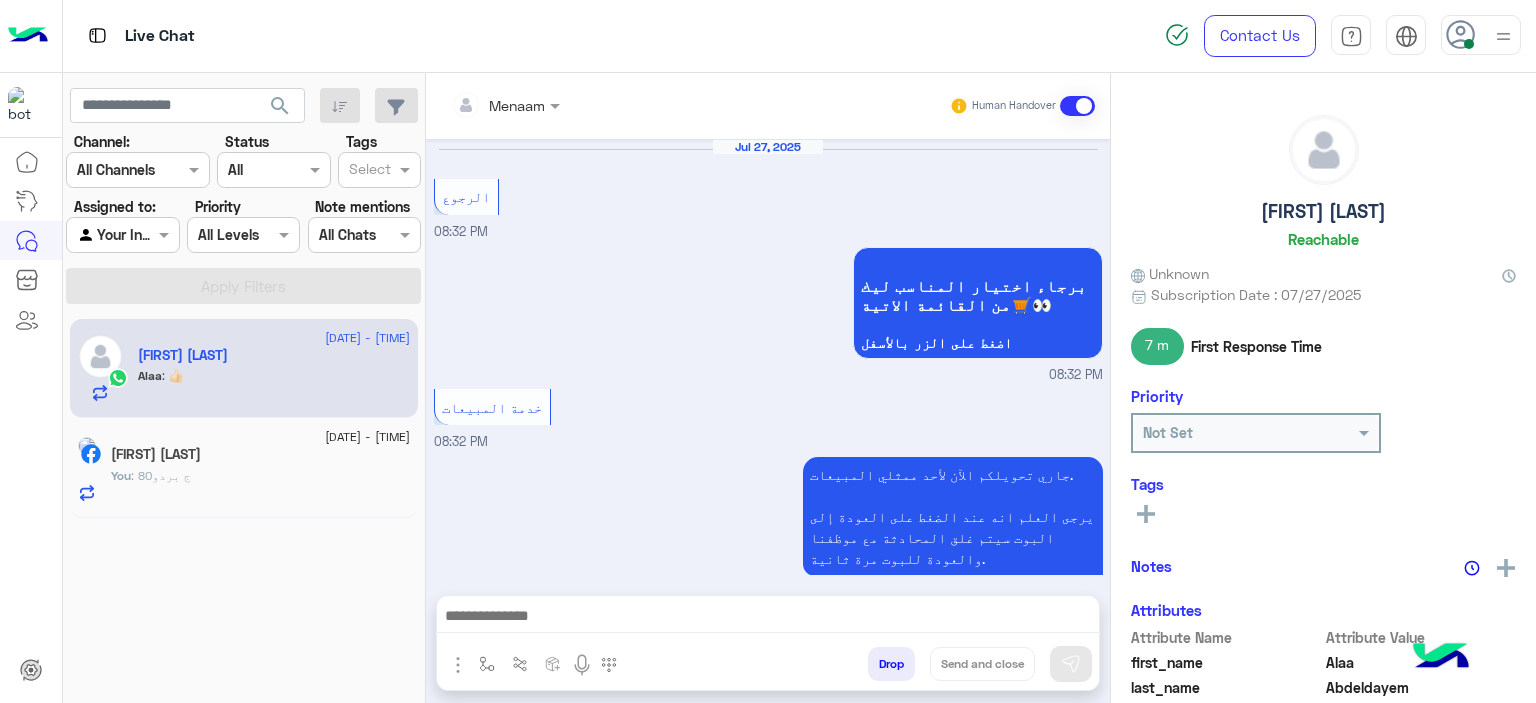 scroll, scrollTop: 1219, scrollLeft: 0, axis: vertical 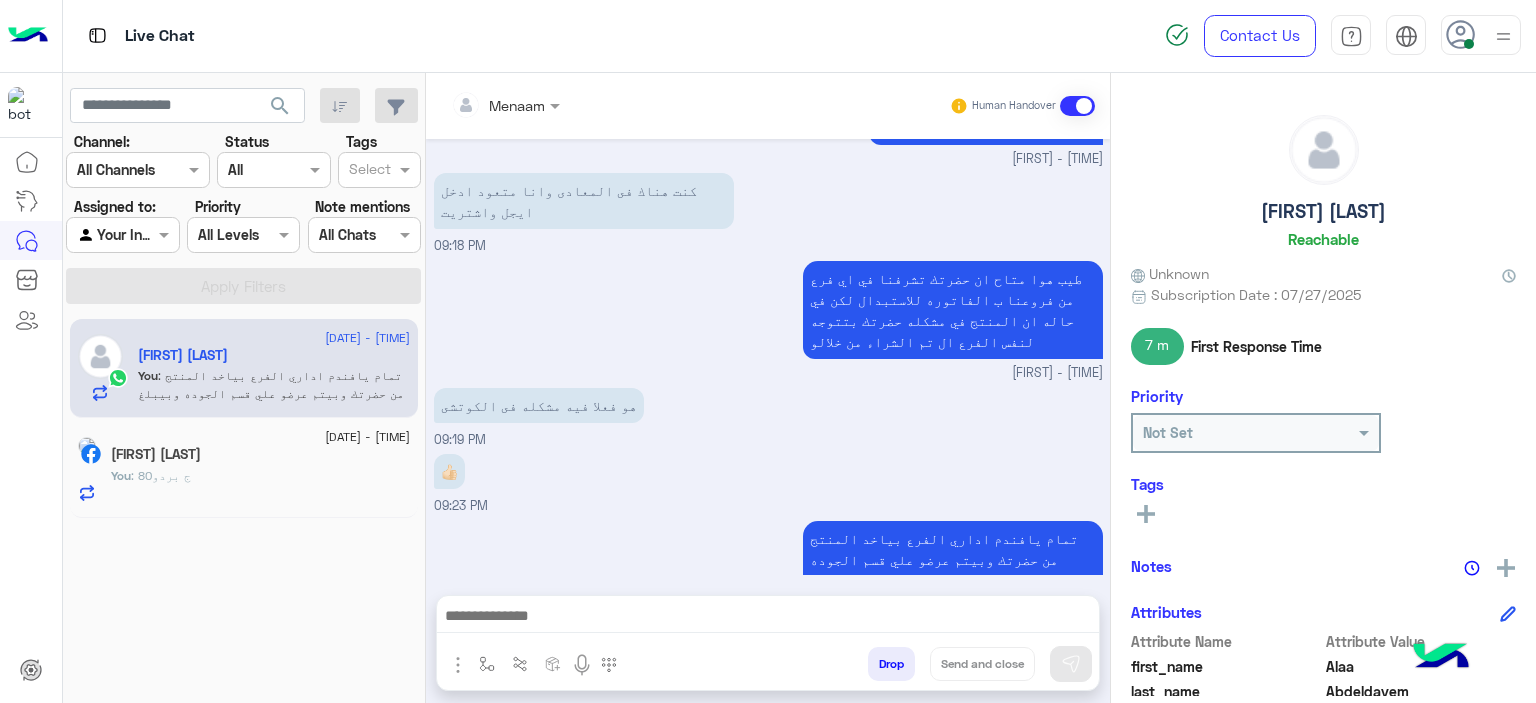click on "Rahma Arabi" 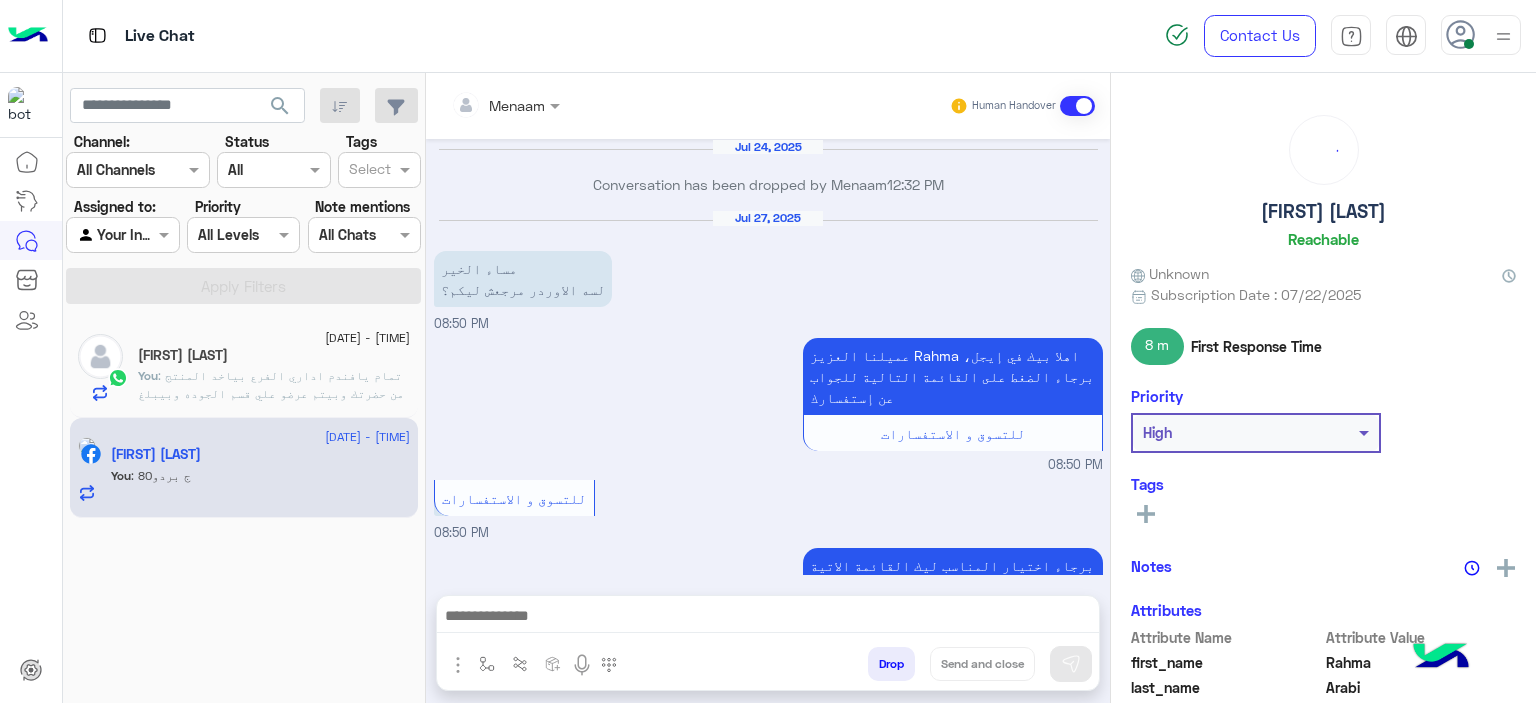 scroll, scrollTop: 1688, scrollLeft: 0, axis: vertical 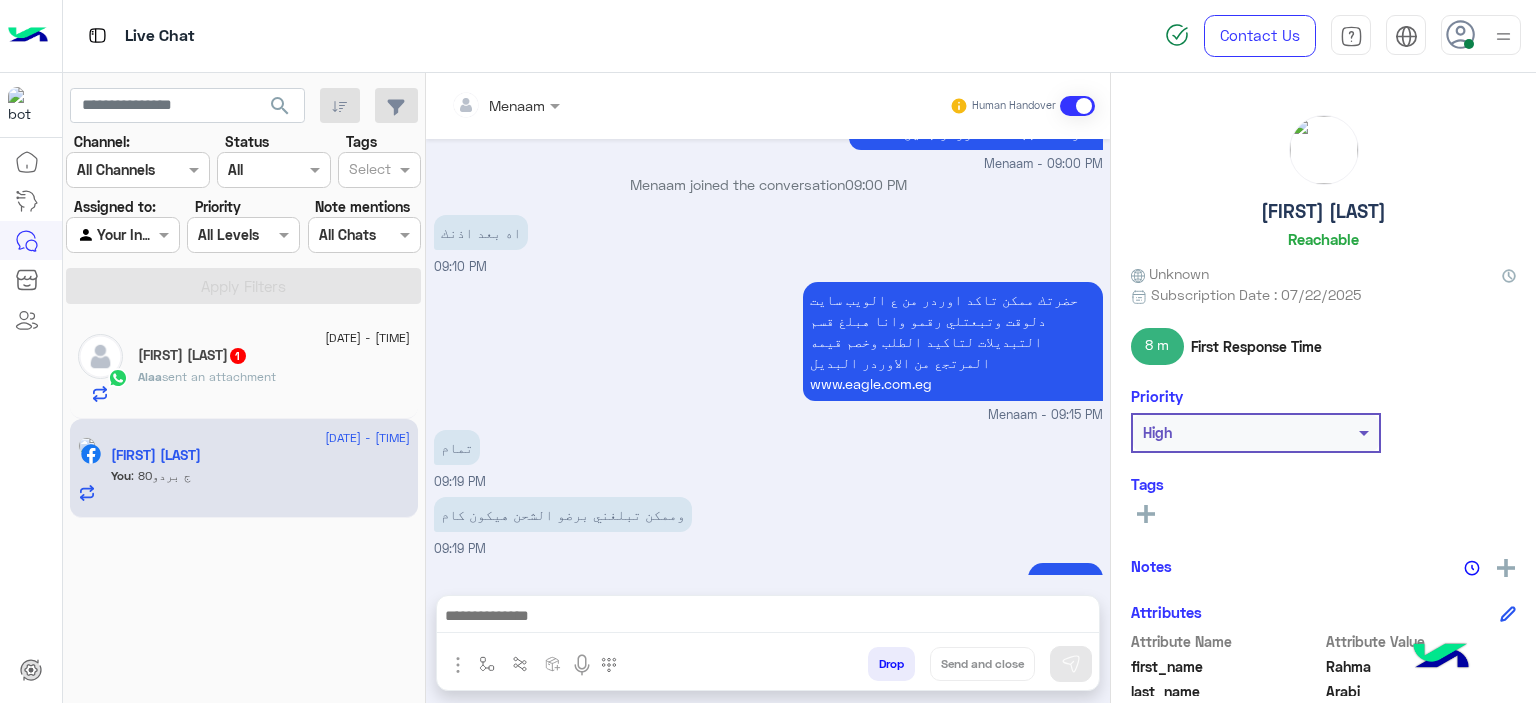 click on "Alaa  sent an attachment" 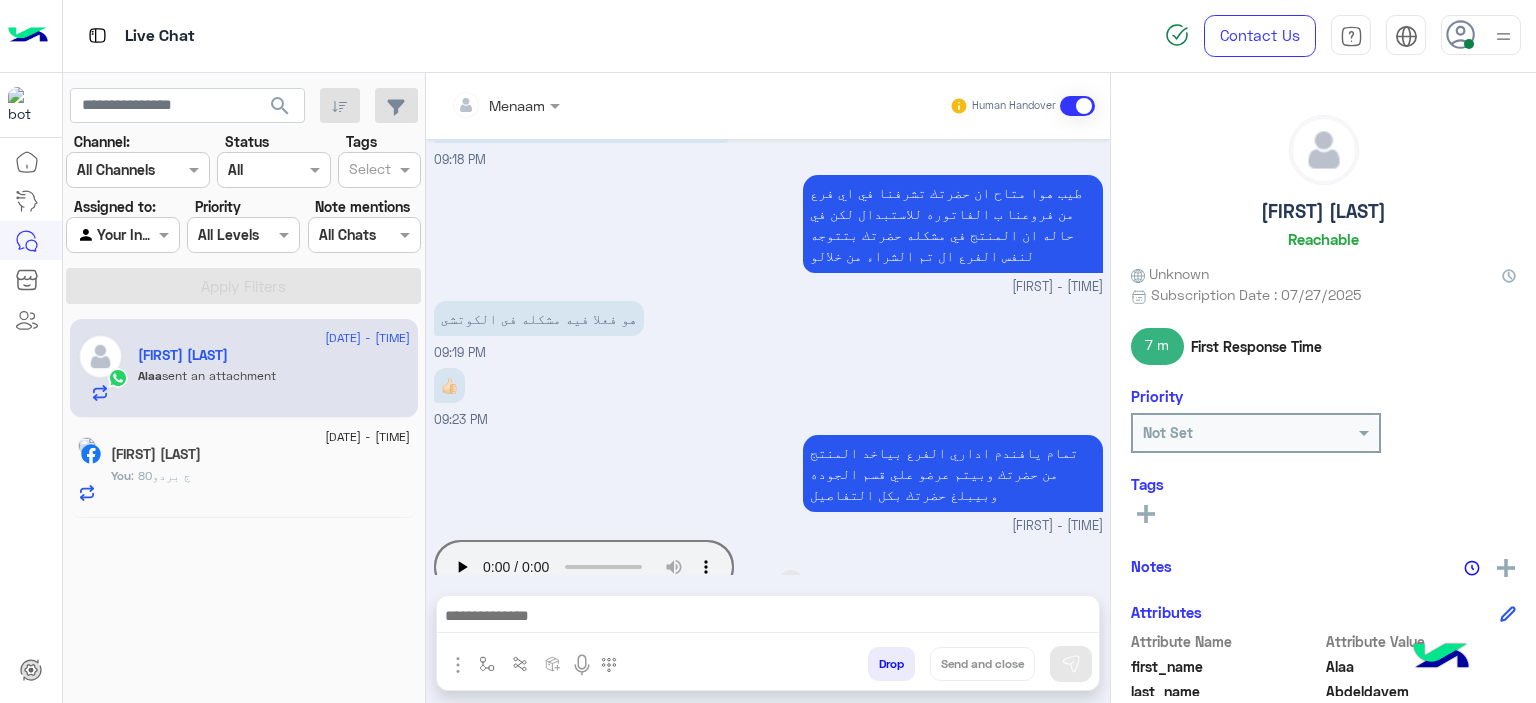 scroll, scrollTop: 1180, scrollLeft: 0, axis: vertical 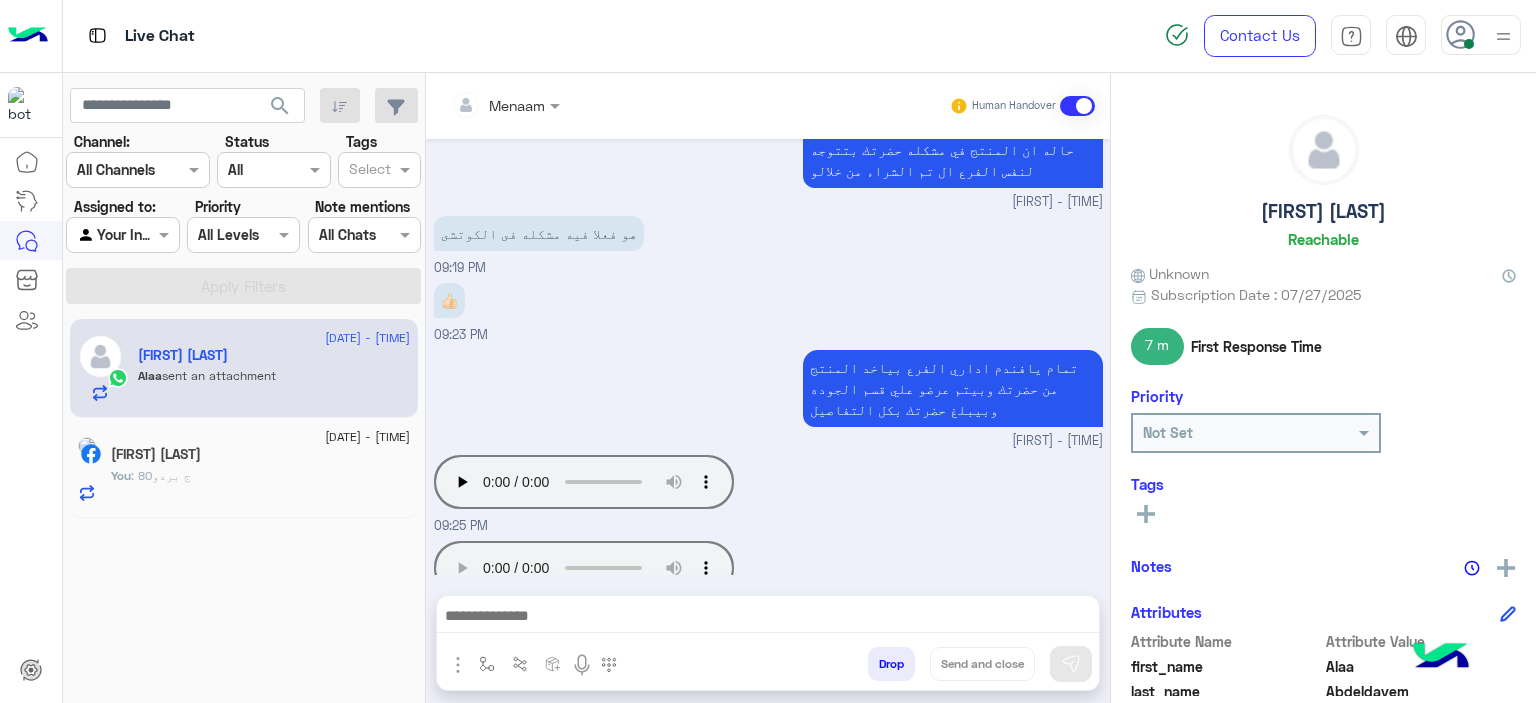 click at bounding box center [768, 618] 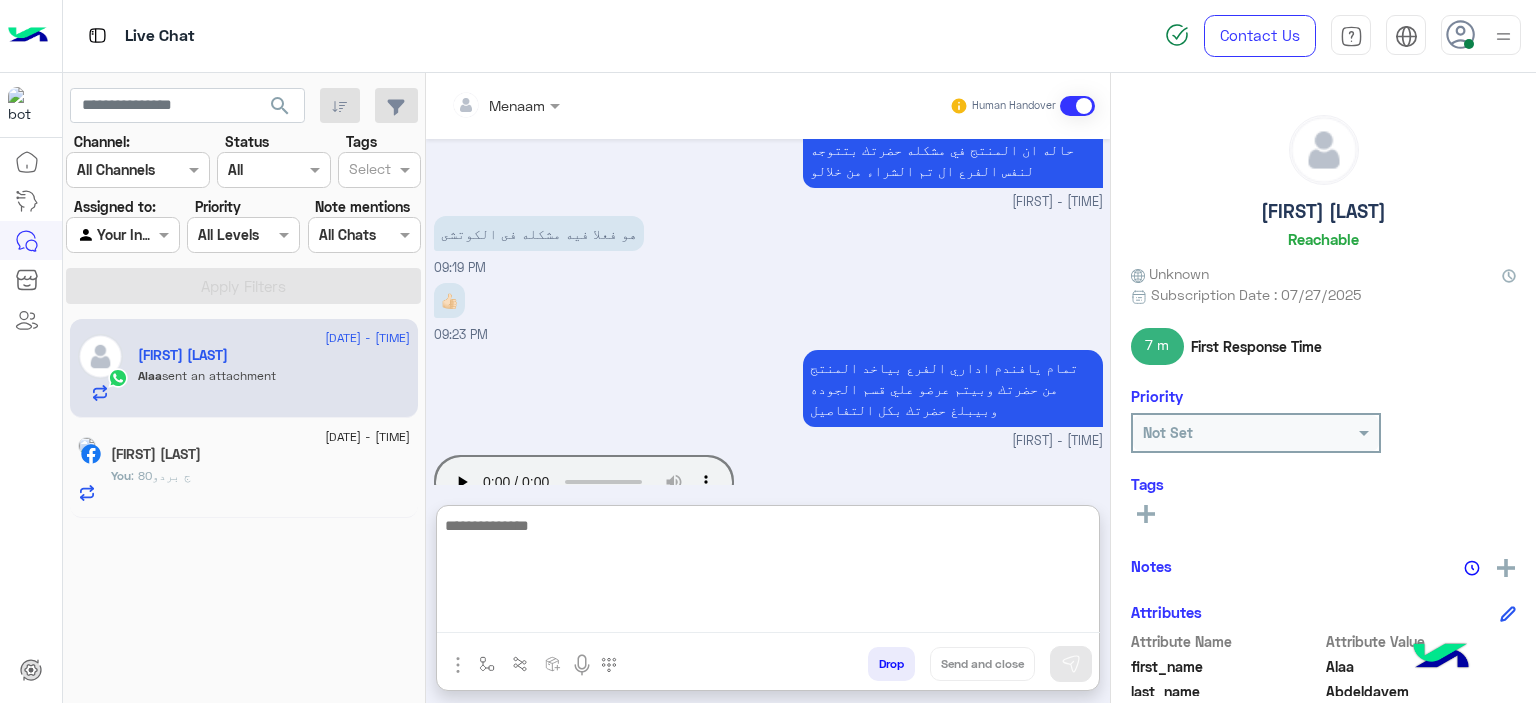scroll, scrollTop: 1271, scrollLeft: 0, axis: vertical 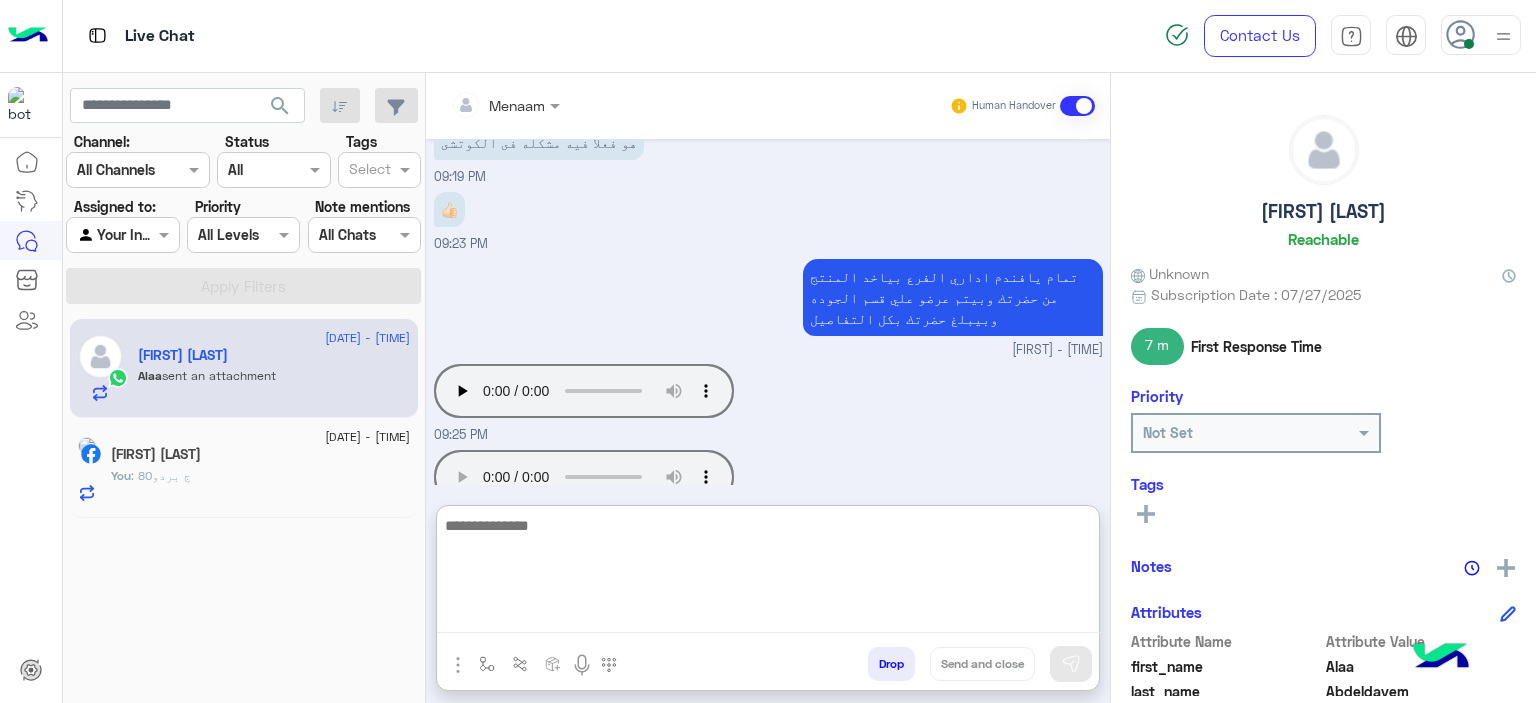 click at bounding box center [768, 573] 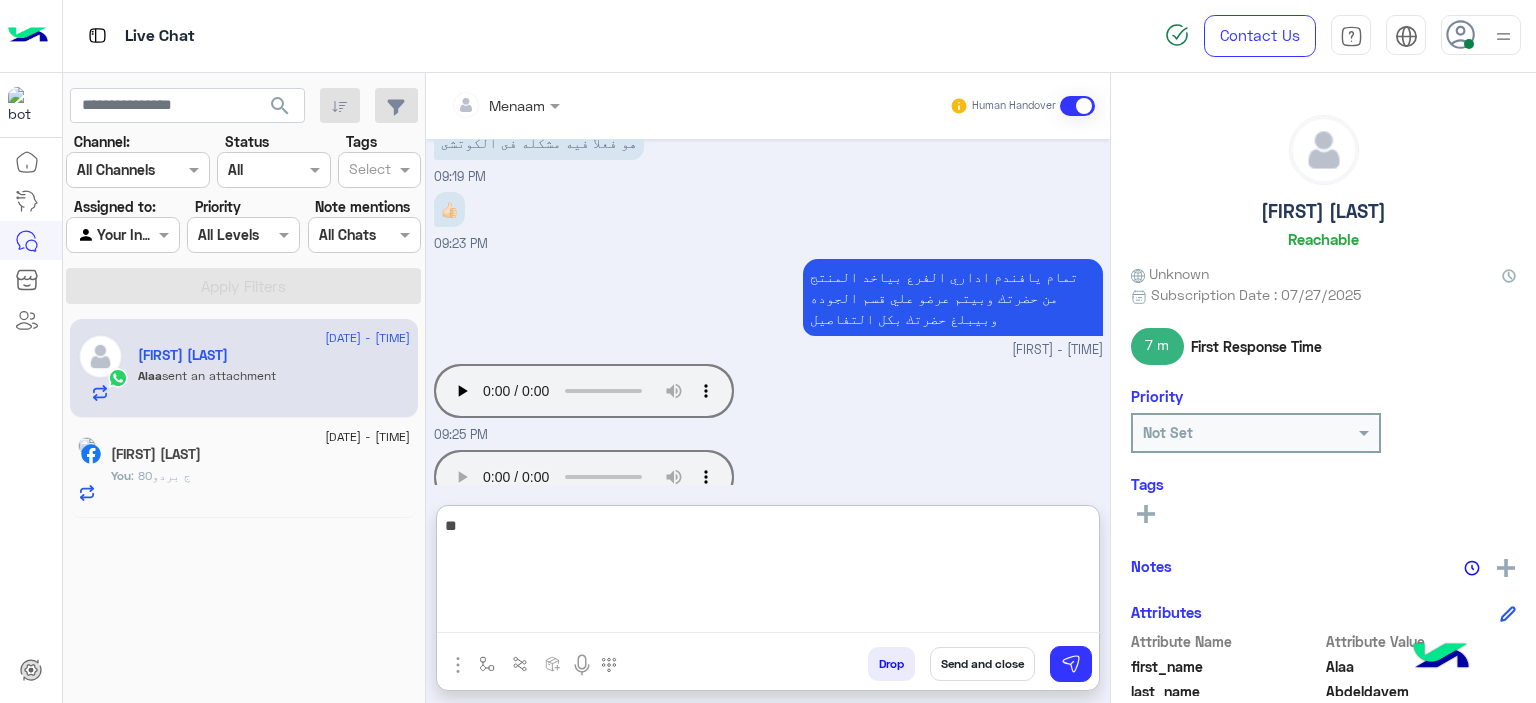 type on "*" 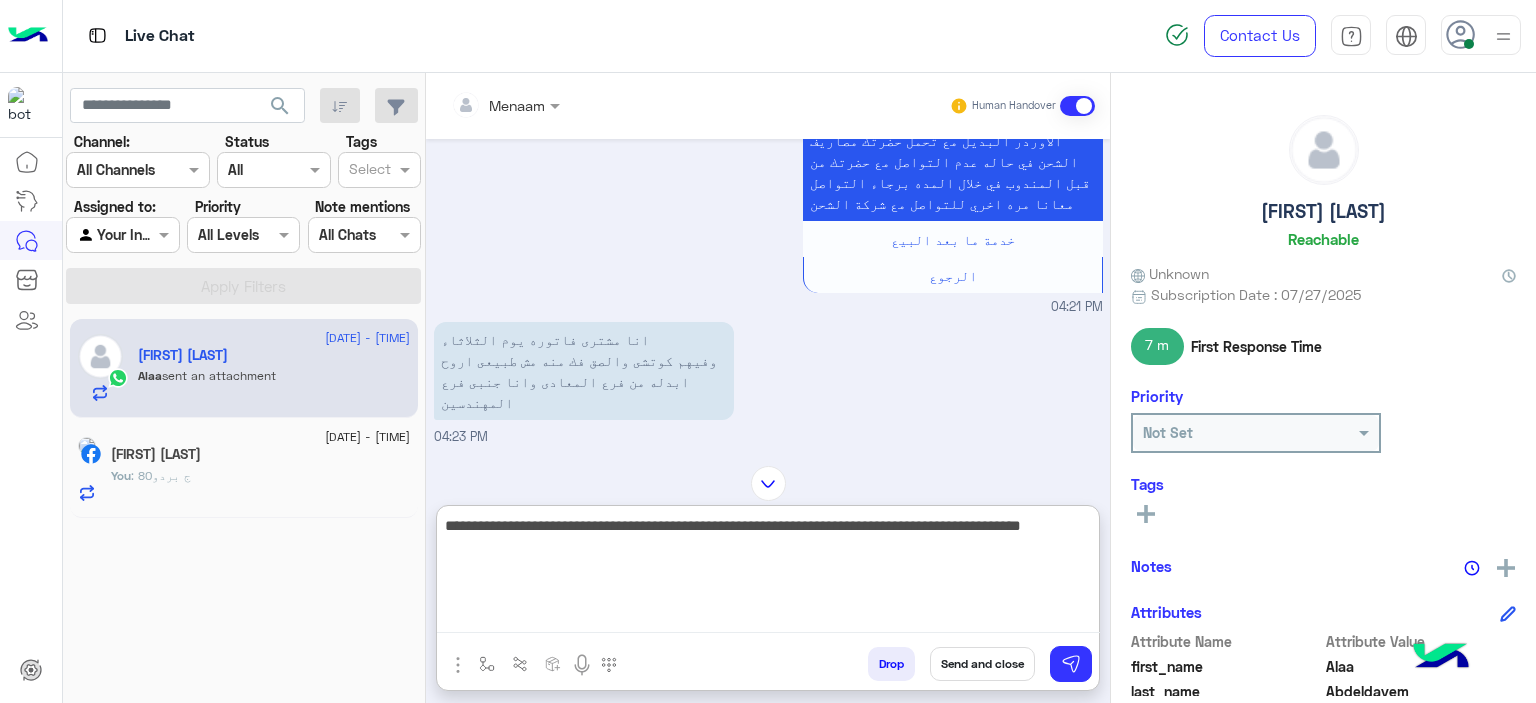 scroll, scrollTop: 1135, scrollLeft: 0, axis: vertical 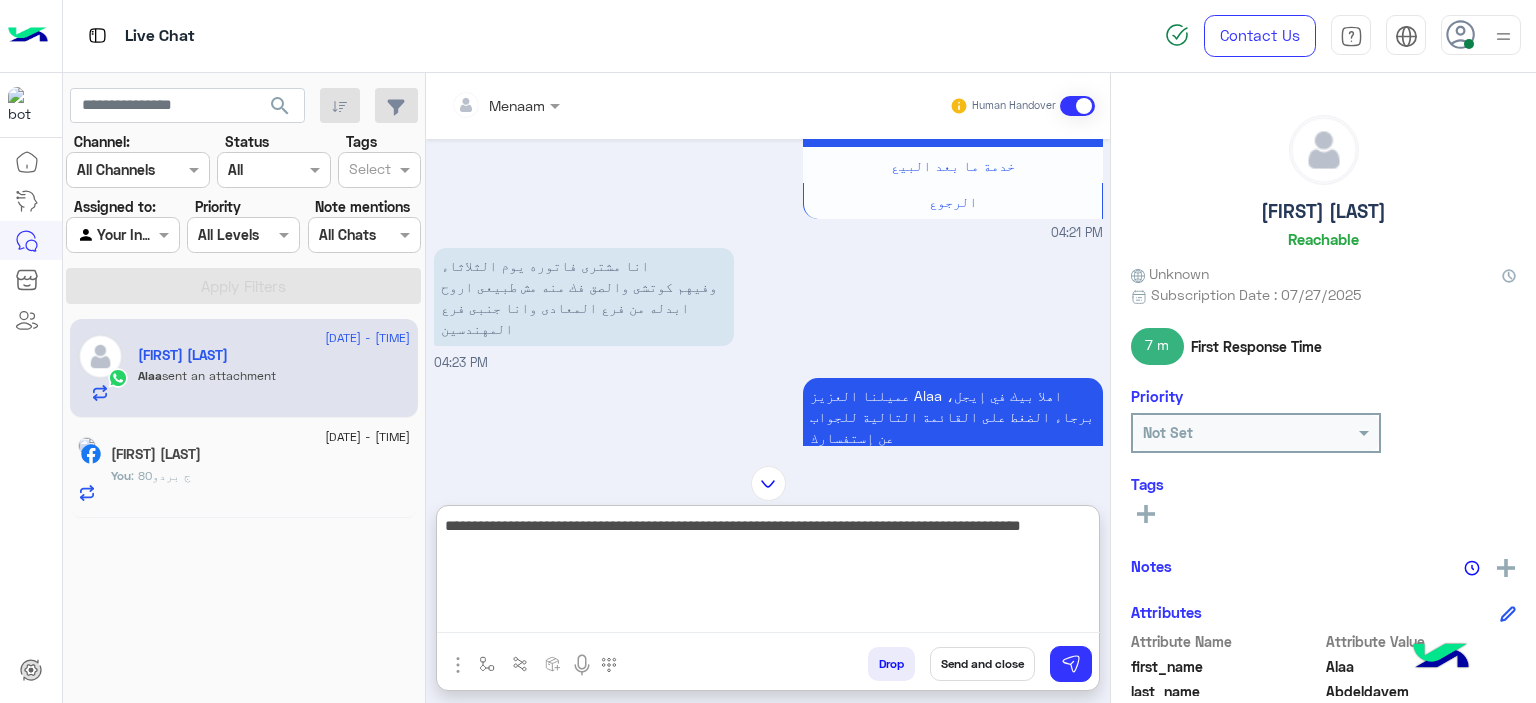 click on "**********" at bounding box center [768, 573] 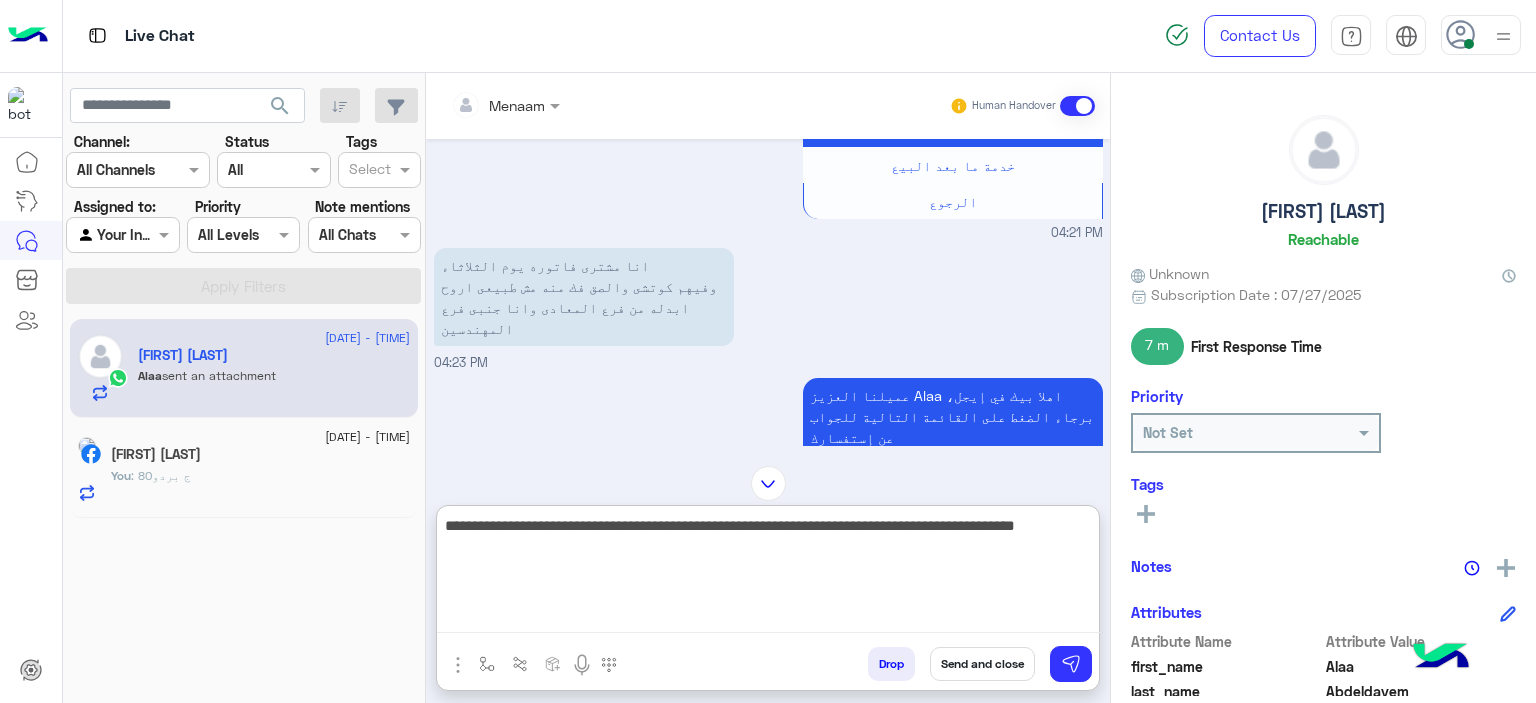 type on "**********" 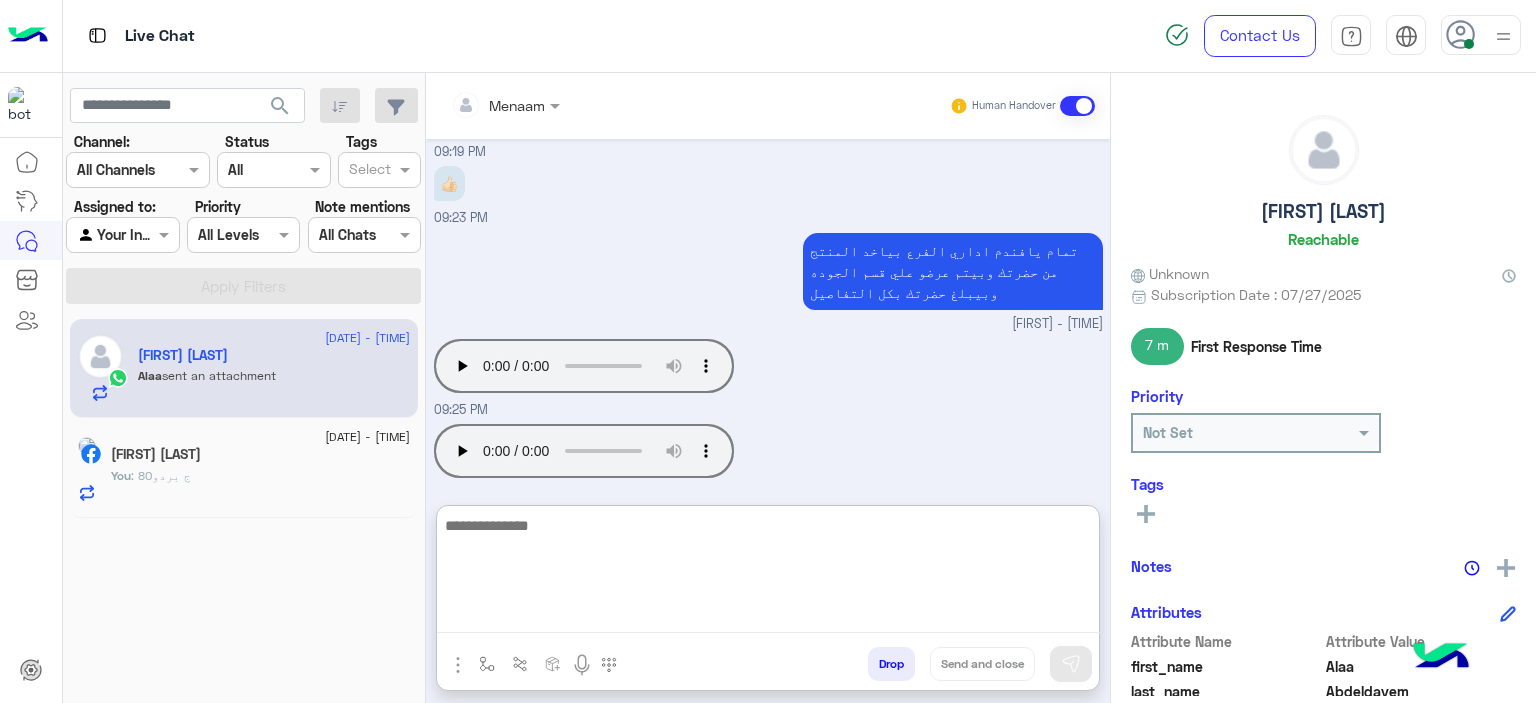 scroll, scrollTop: 3840, scrollLeft: 0, axis: vertical 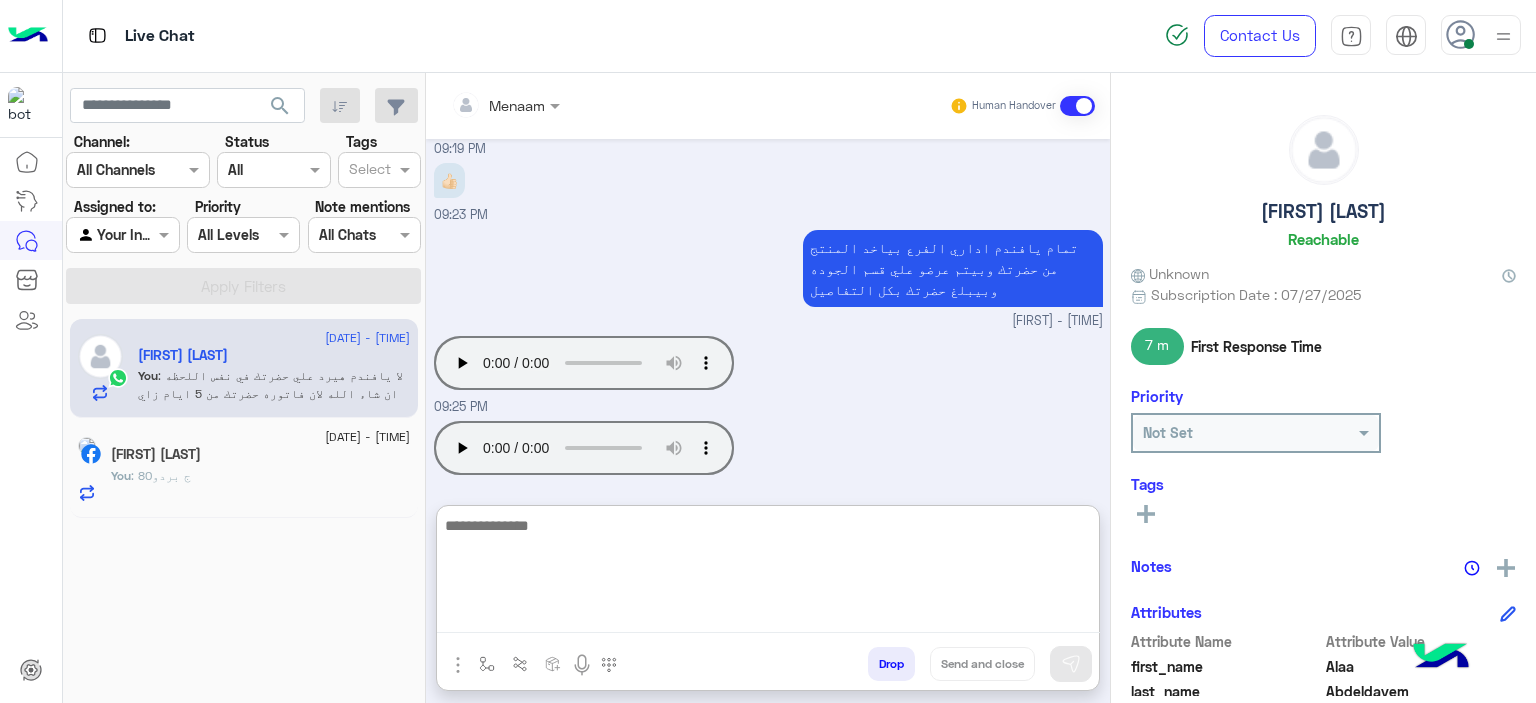 click on "You  : 80ج بردو" 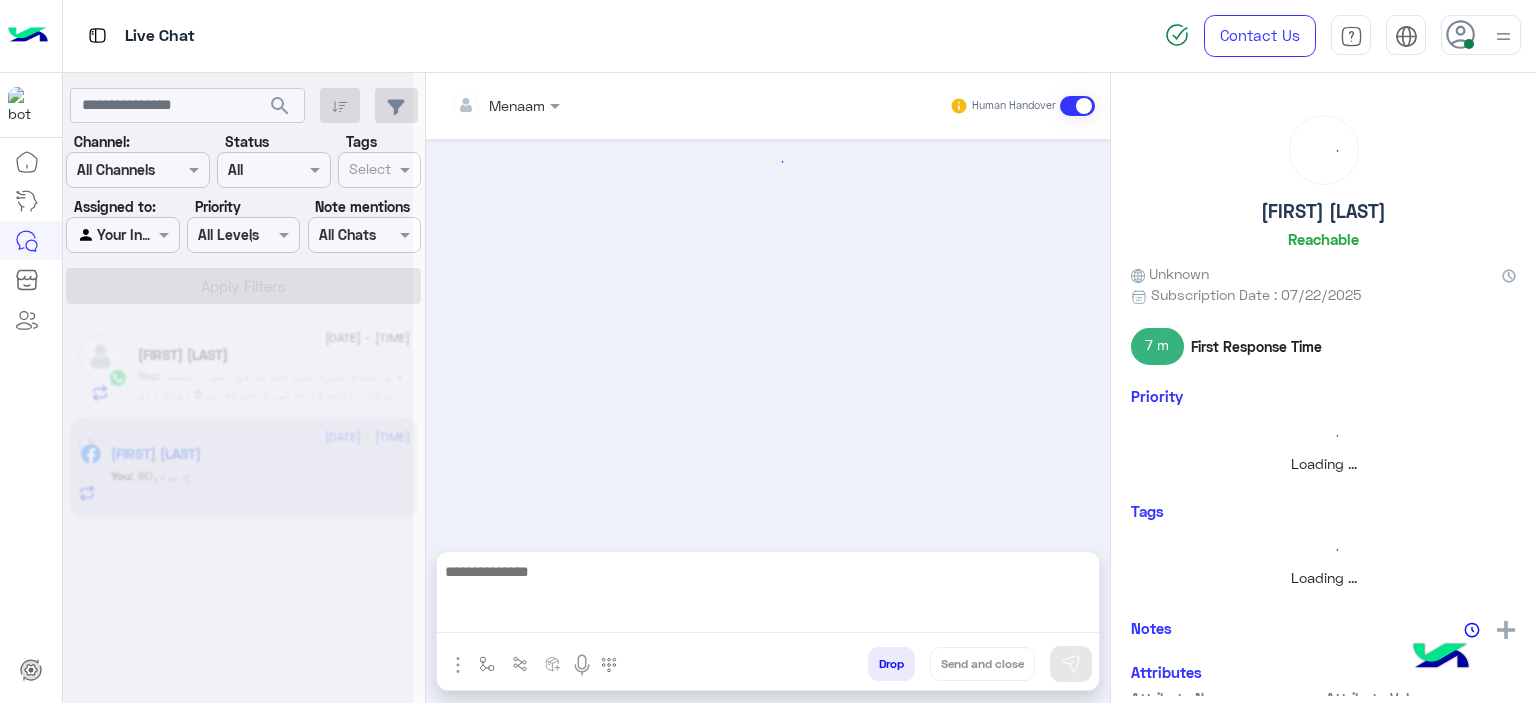 scroll, scrollTop: 0, scrollLeft: 0, axis: both 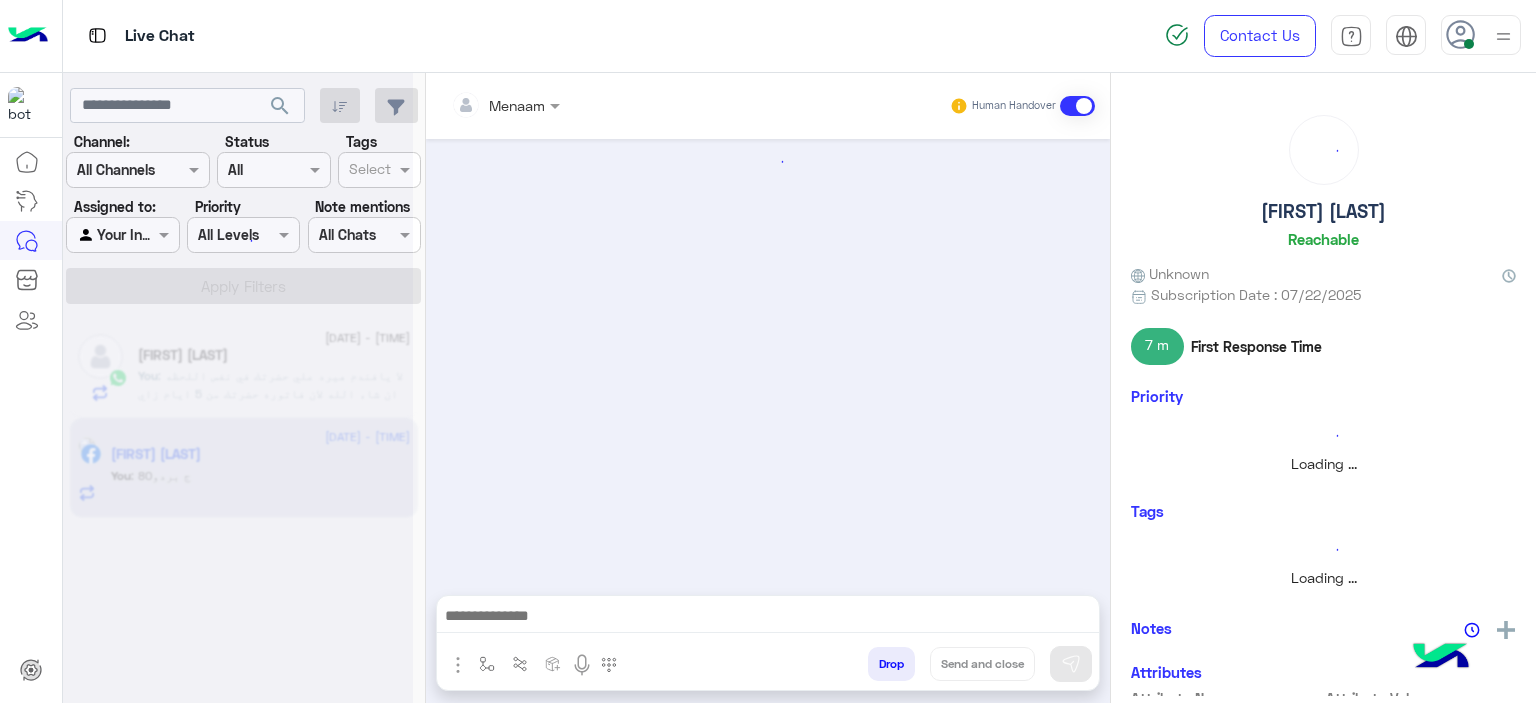 click 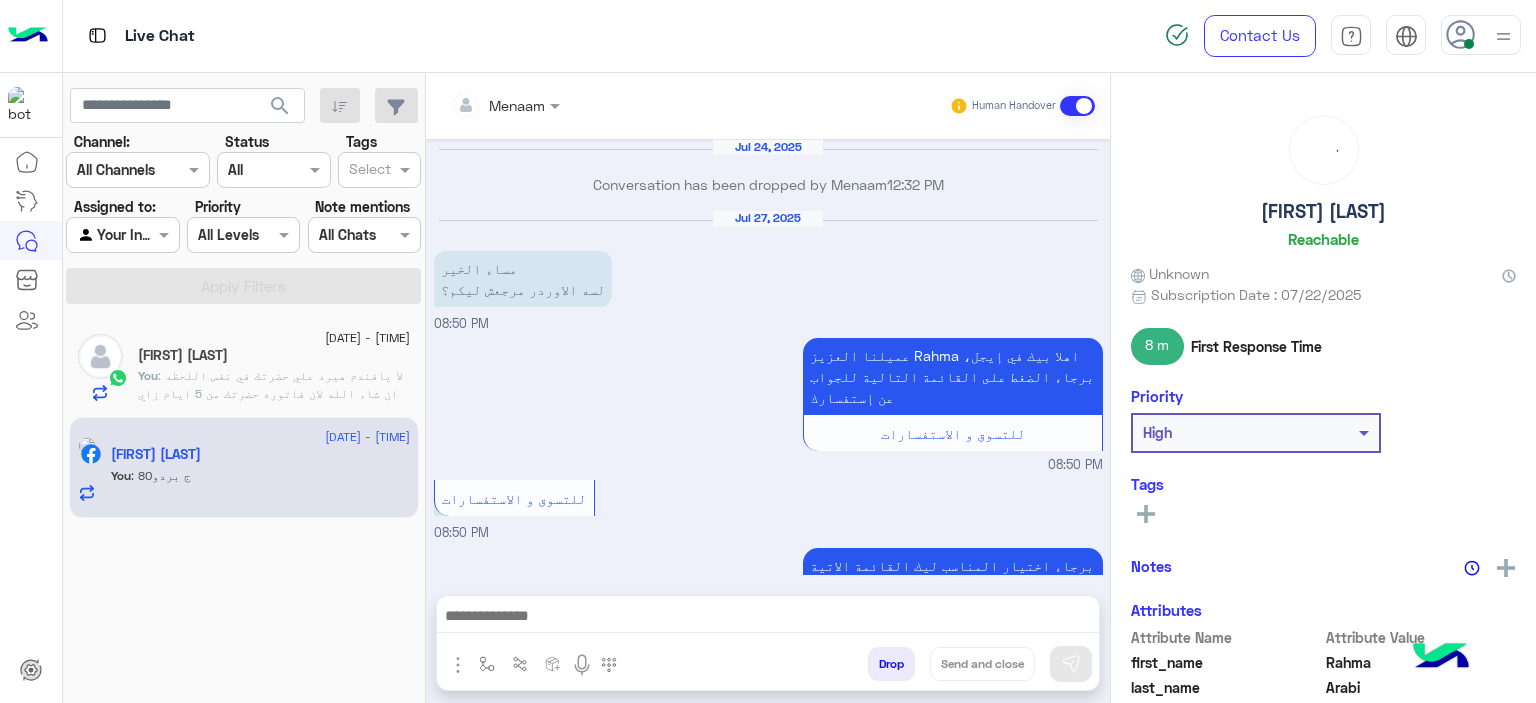 scroll, scrollTop: 1688, scrollLeft: 0, axis: vertical 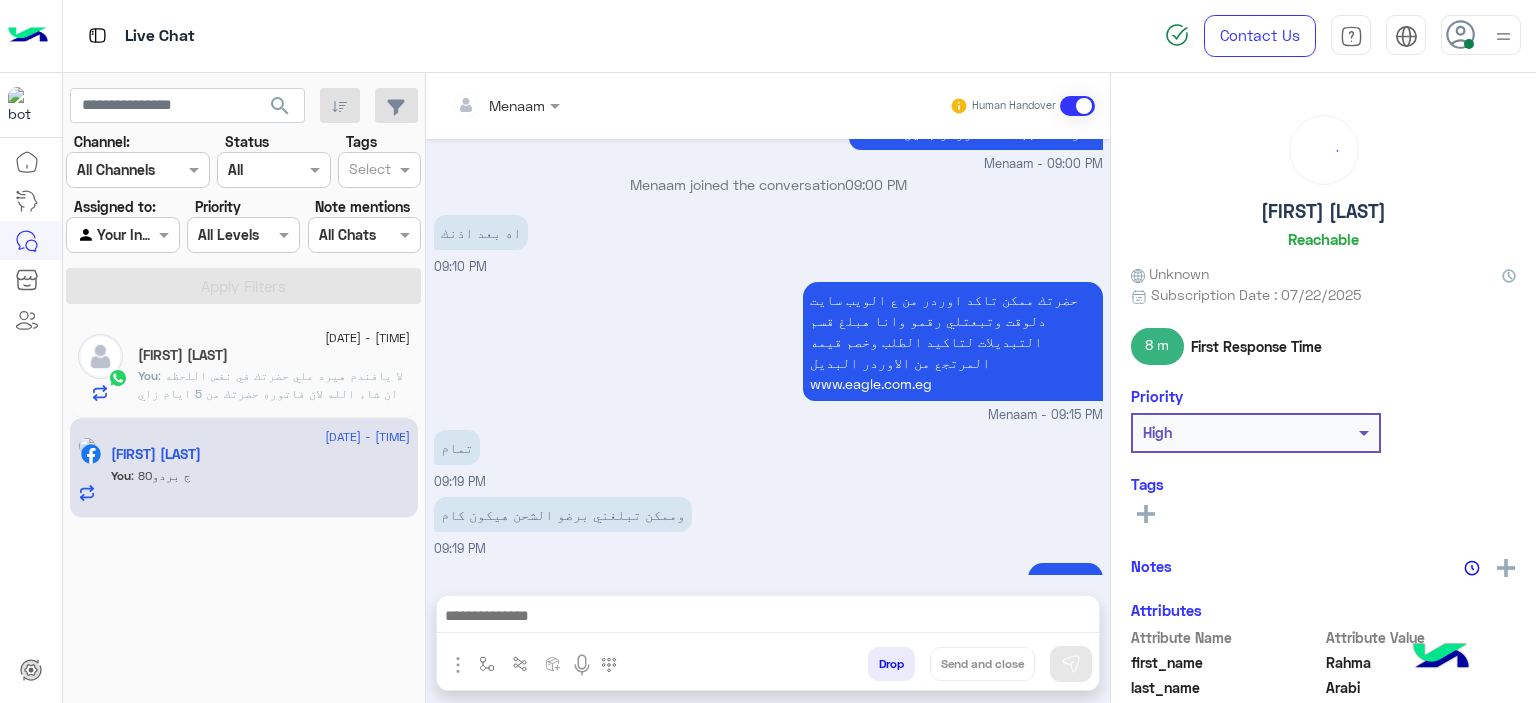 click on ": لا يافندم هيرد علي حضرتك في نفس اللحظه ان شاء الله لان فاتوره حضرتك من 5 ايام زاي ما حضرتك وضحت" 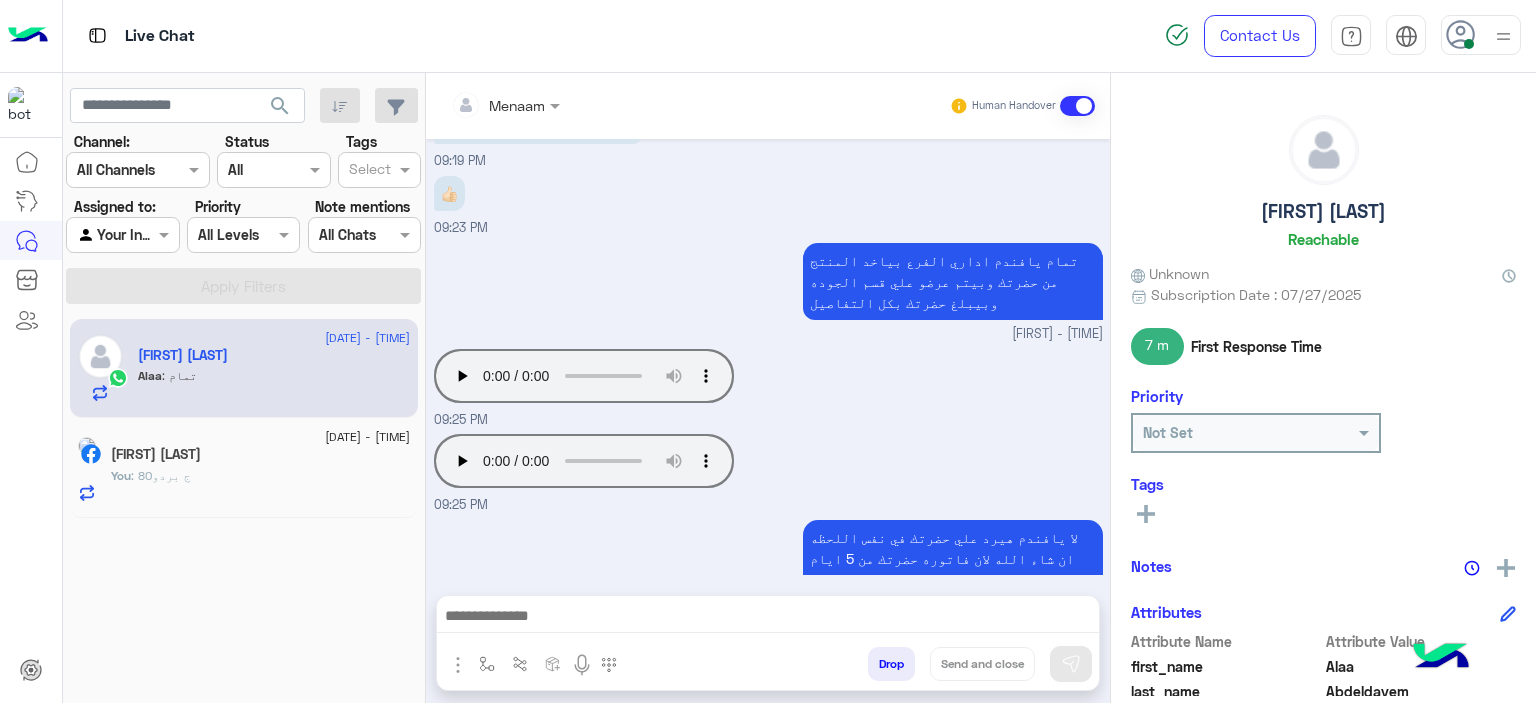 scroll, scrollTop: 1101, scrollLeft: 0, axis: vertical 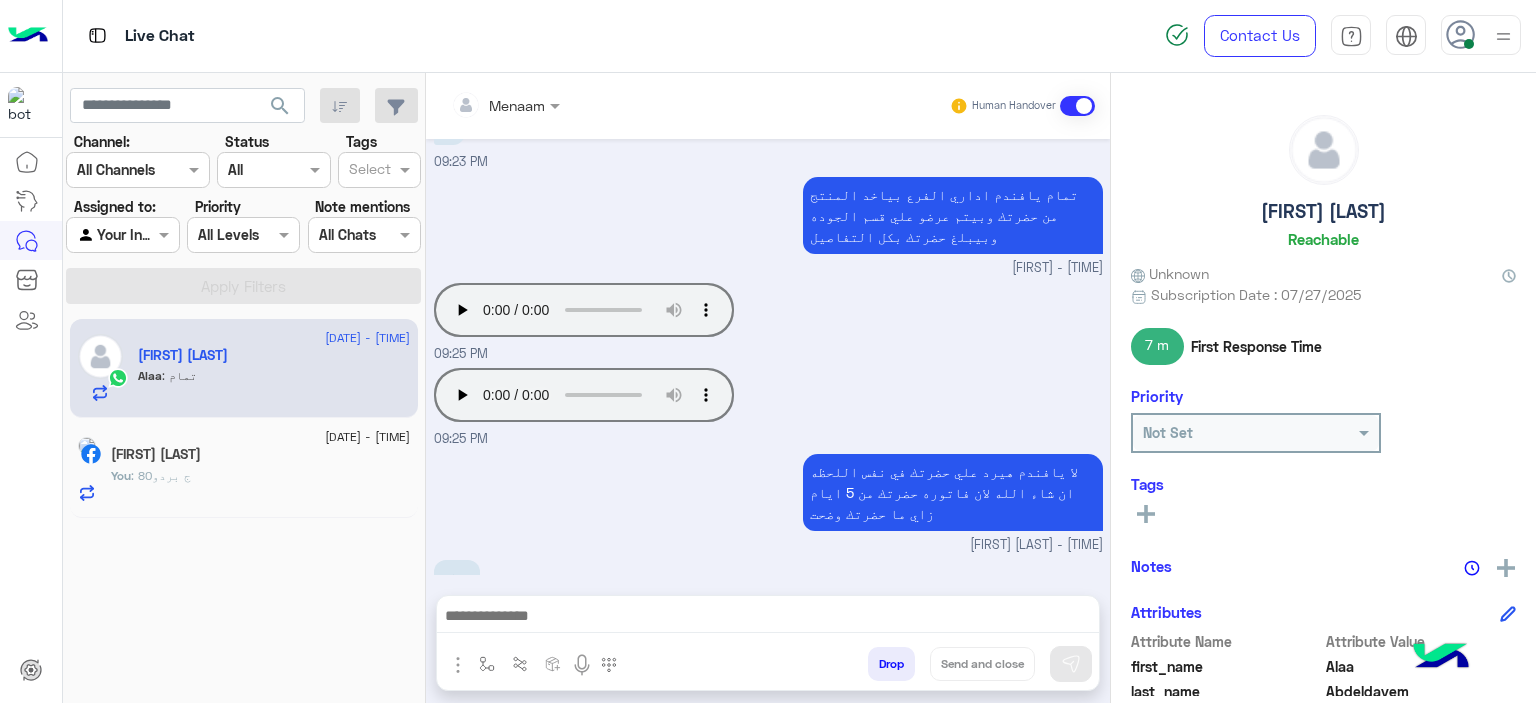 click at bounding box center [768, 618] 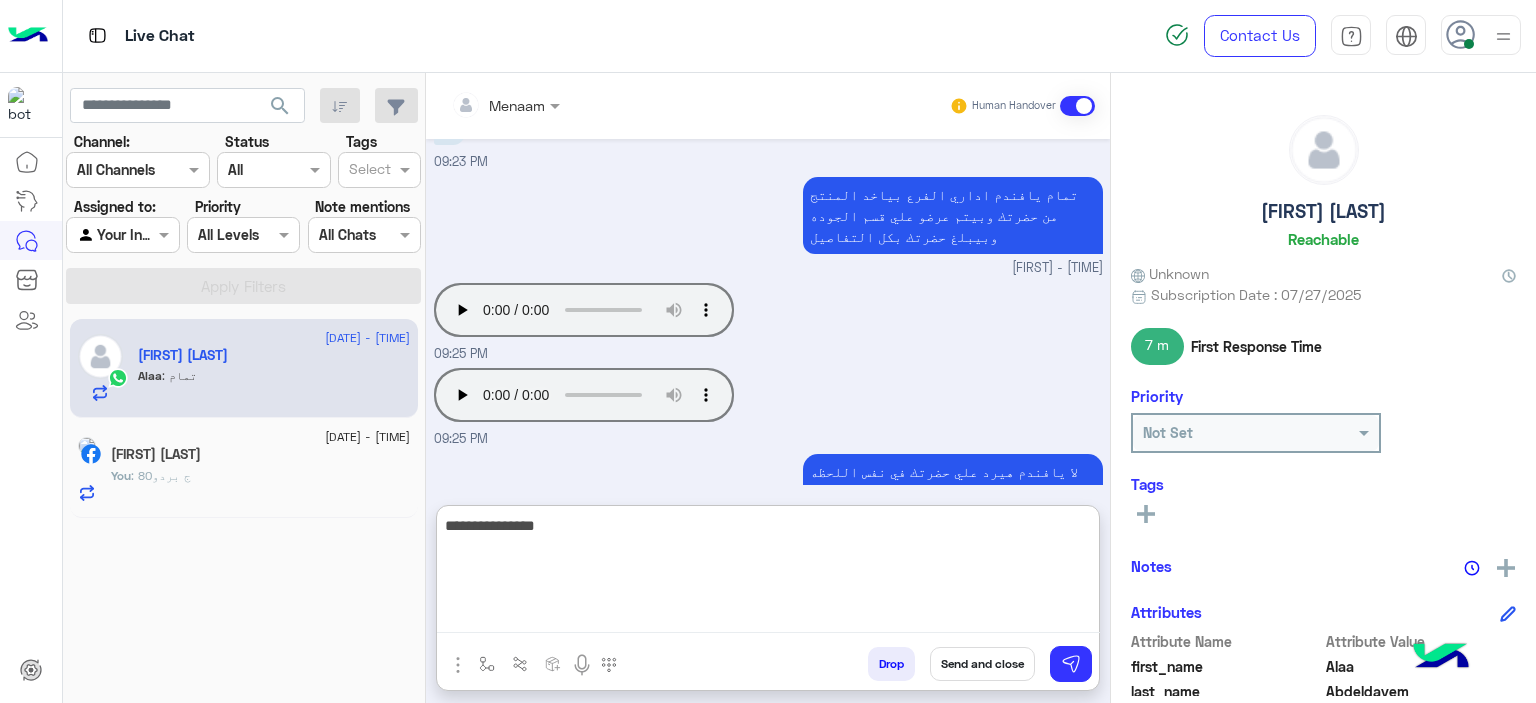 type on "**********" 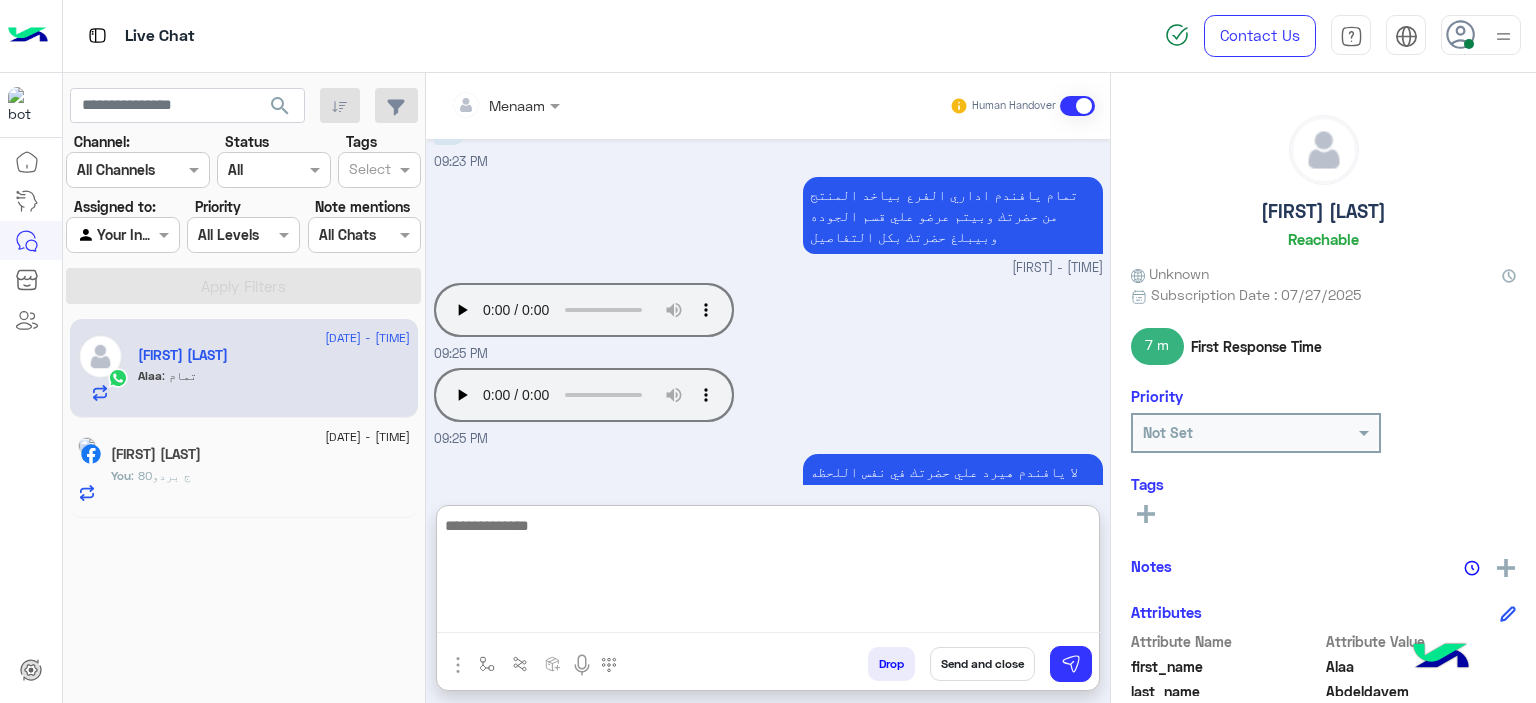 scroll, scrollTop: 1256, scrollLeft: 0, axis: vertical 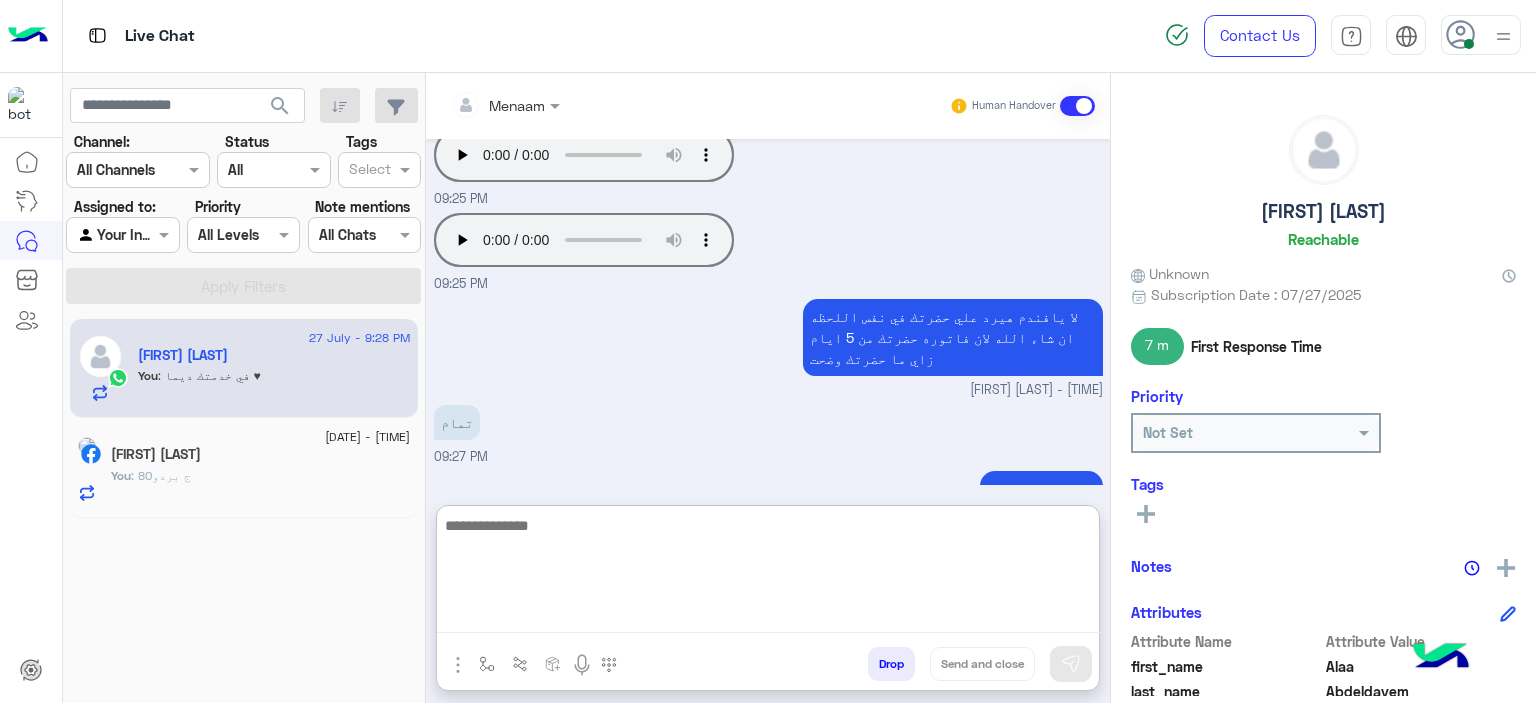 click on "Drop" at bounding box center [891, 664] 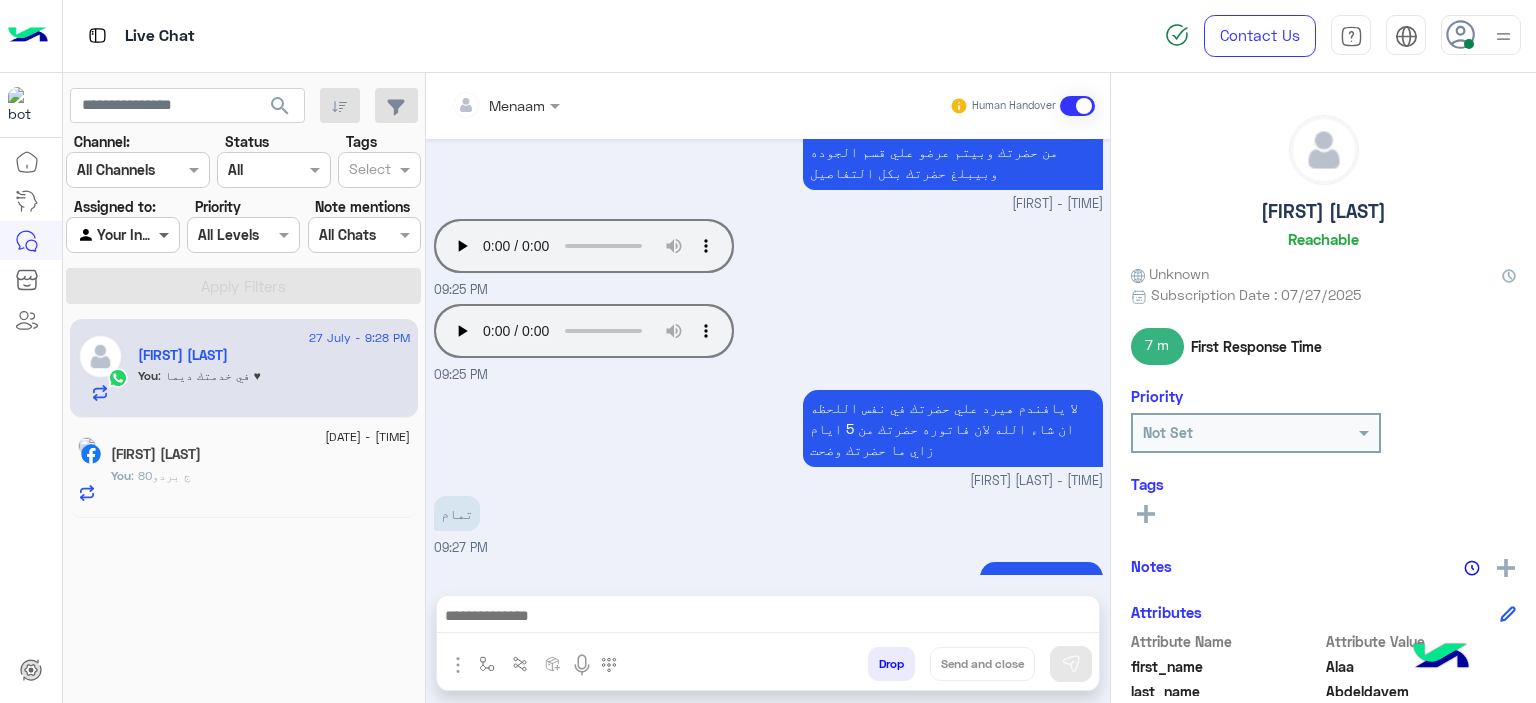 scroll, scrollTop: 1201, scrollLeft: 0, axis: vertical 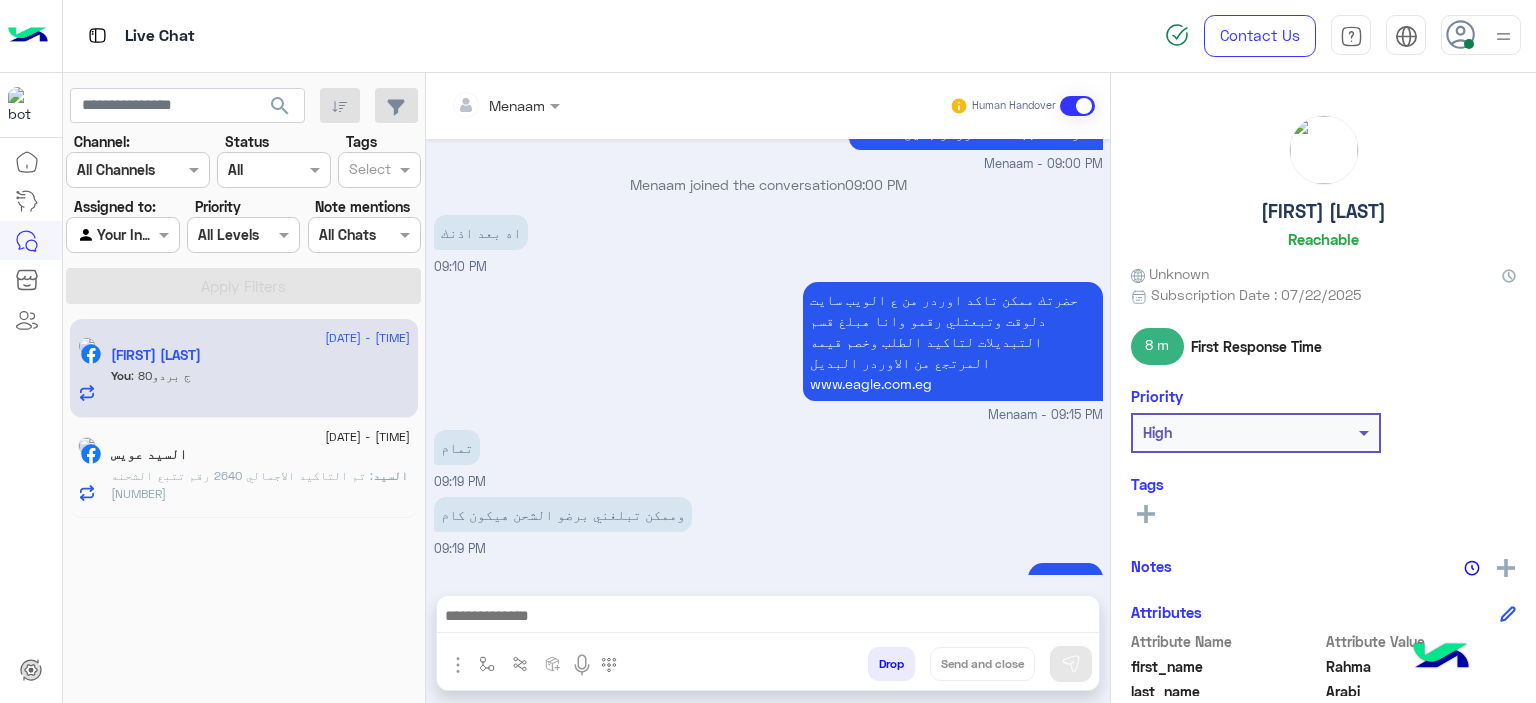 click on "السيد : تم التاكيد الاجمالي 2640
رقم تتبع الشحنه 51271216614" 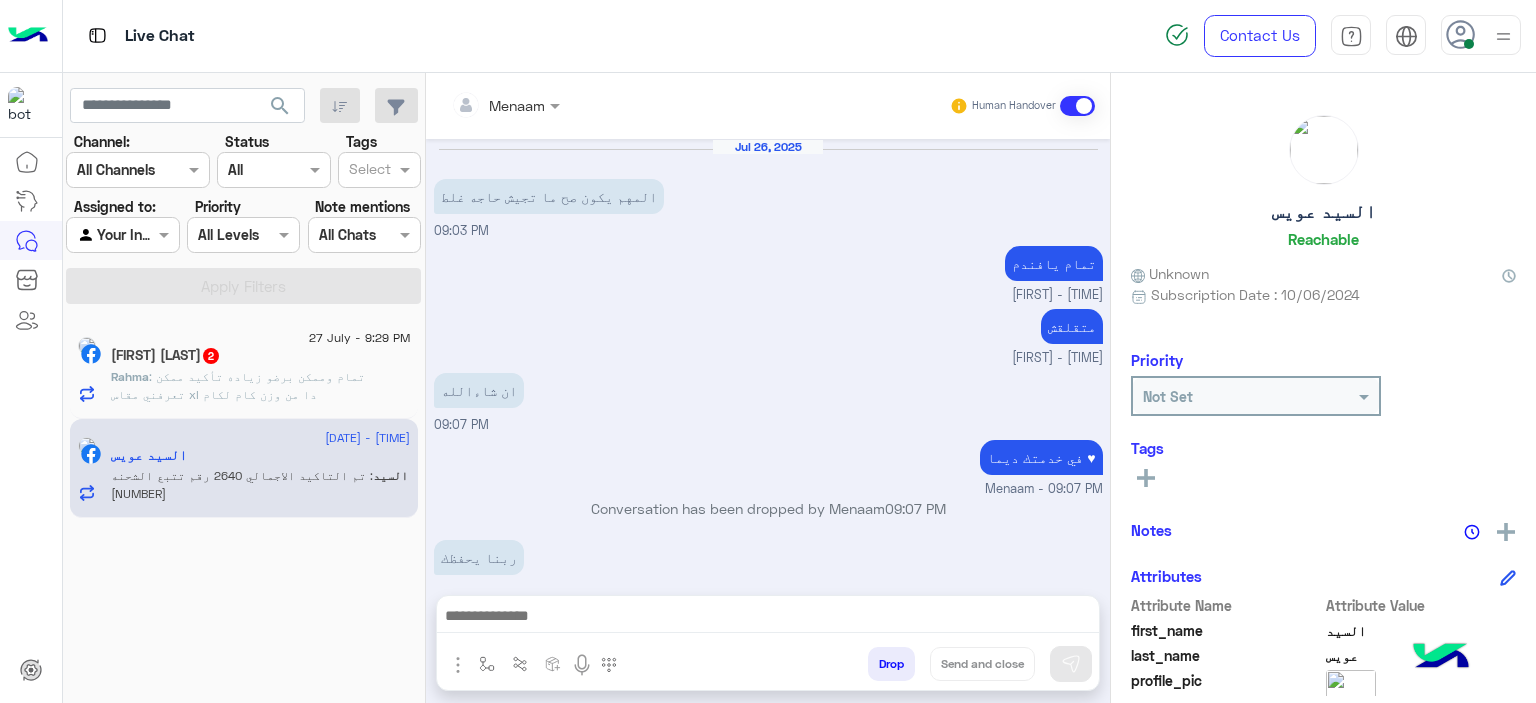 scroll, scrollTop: 1327, scrollLeft: 0, axis: vertical 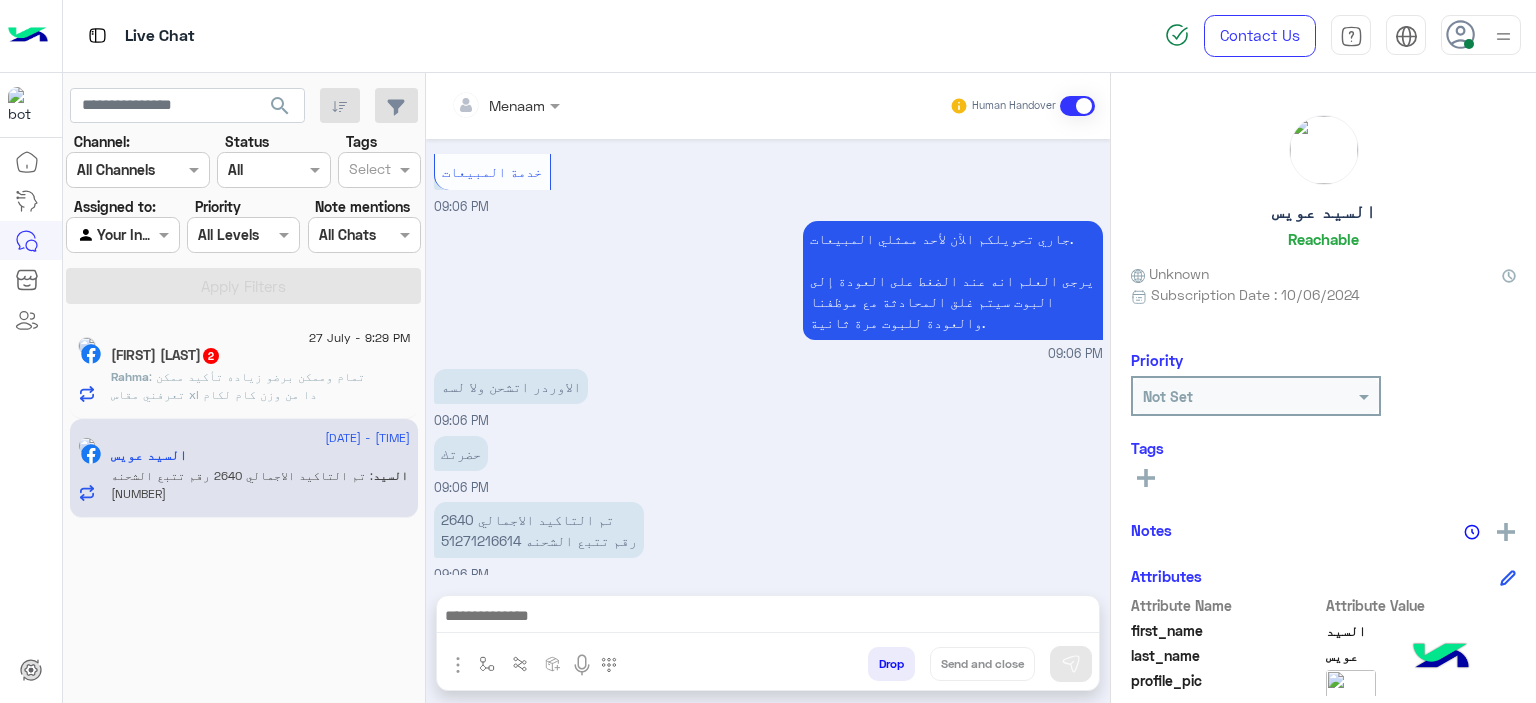 click on "تم التاكيد الاجمالي 2640 رقم تتبع الشحنه 51271216614" at bounding box center (539, 530) 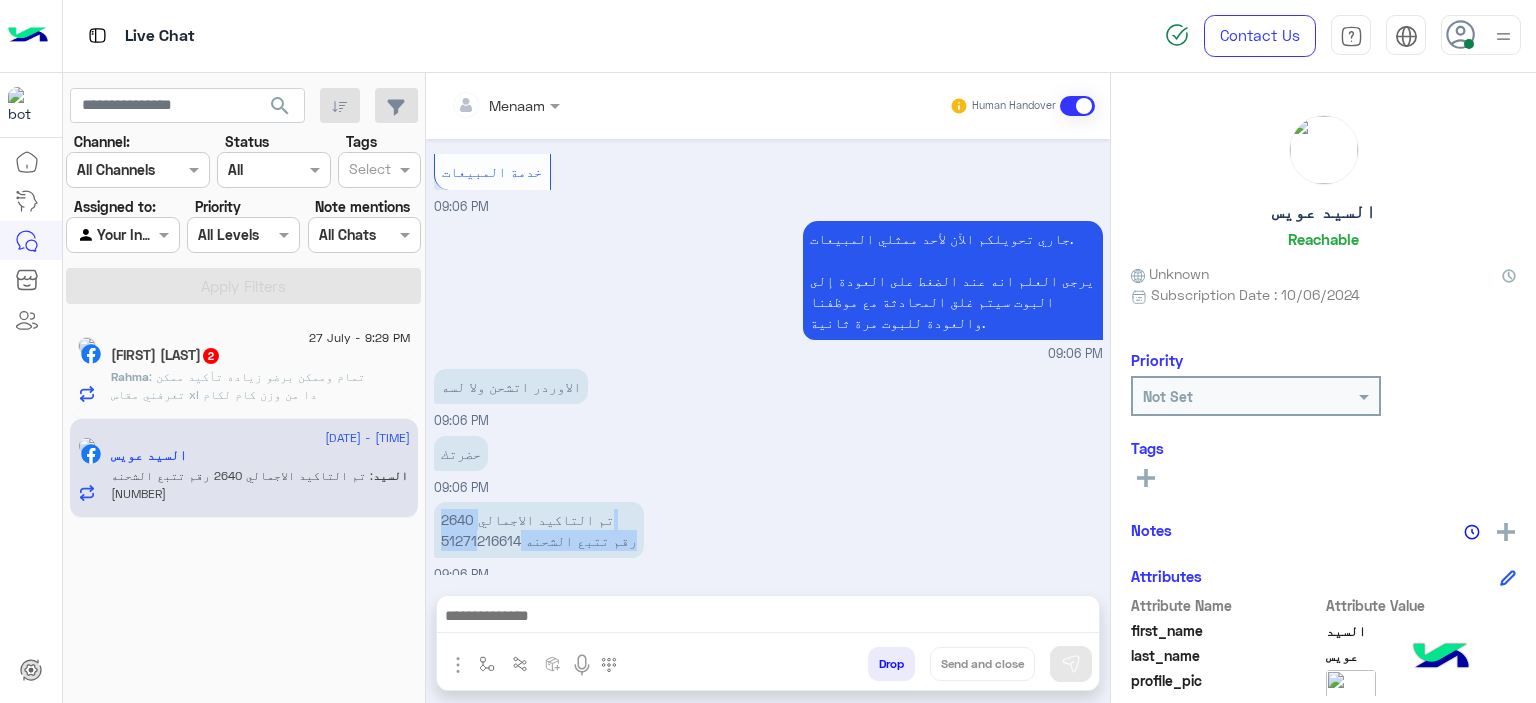 click on "تم التاكيد الاجمالي 2640 رقم تتبع الشحنه 51271216614" at bounding box center [539, 530] 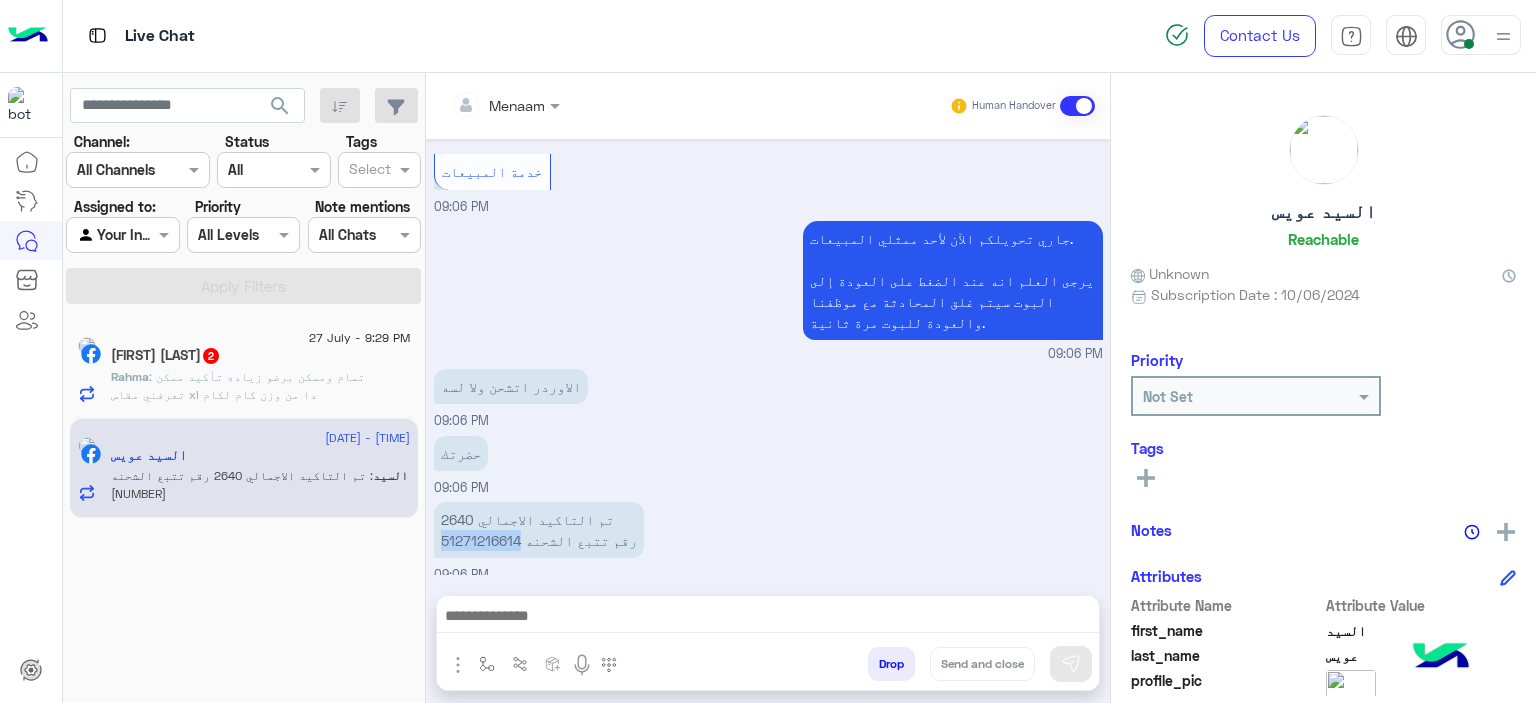 click on "تم التاكيد الاجمالي 2640 رقم تتبع الشحنه 51271216614" at bounding box center (539, 530) 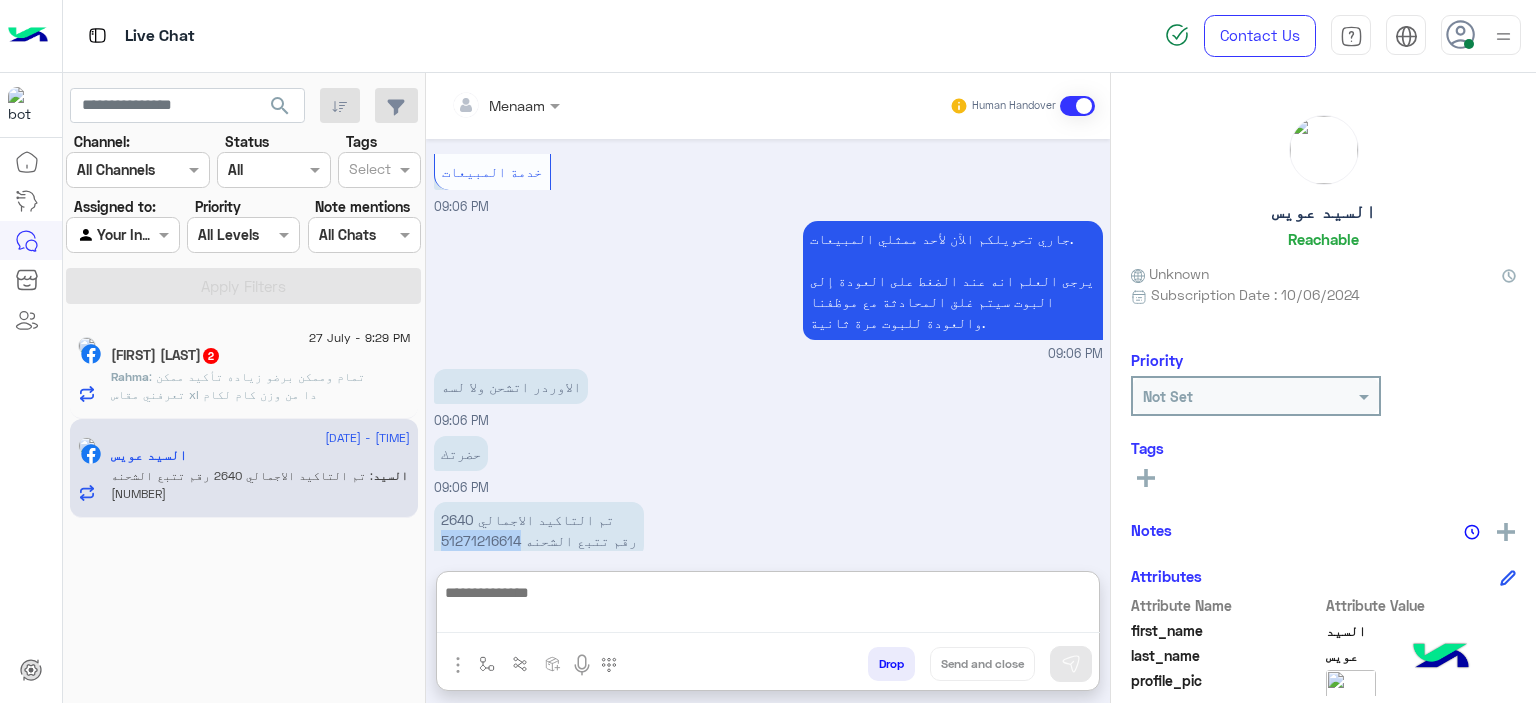click at bounding box center (768, 606) 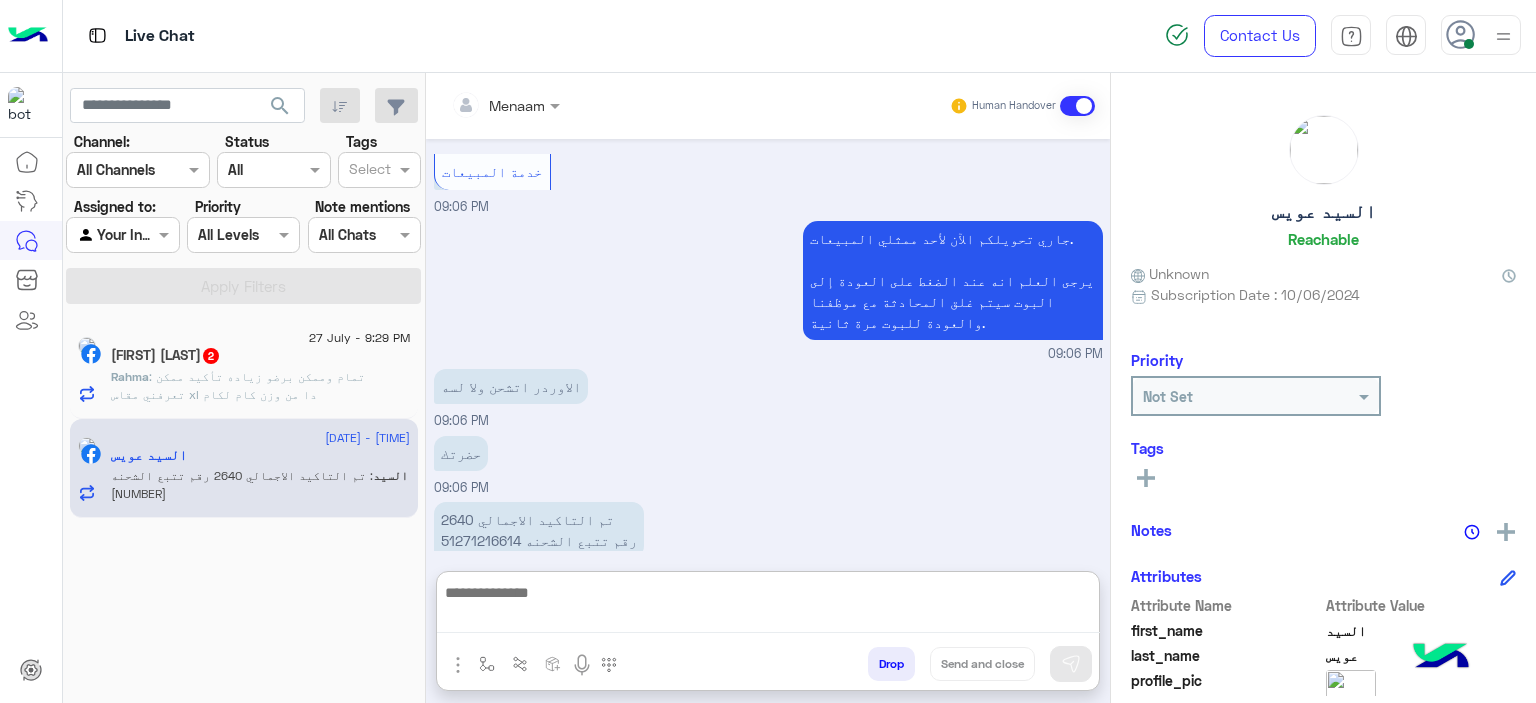 paste on "**********" 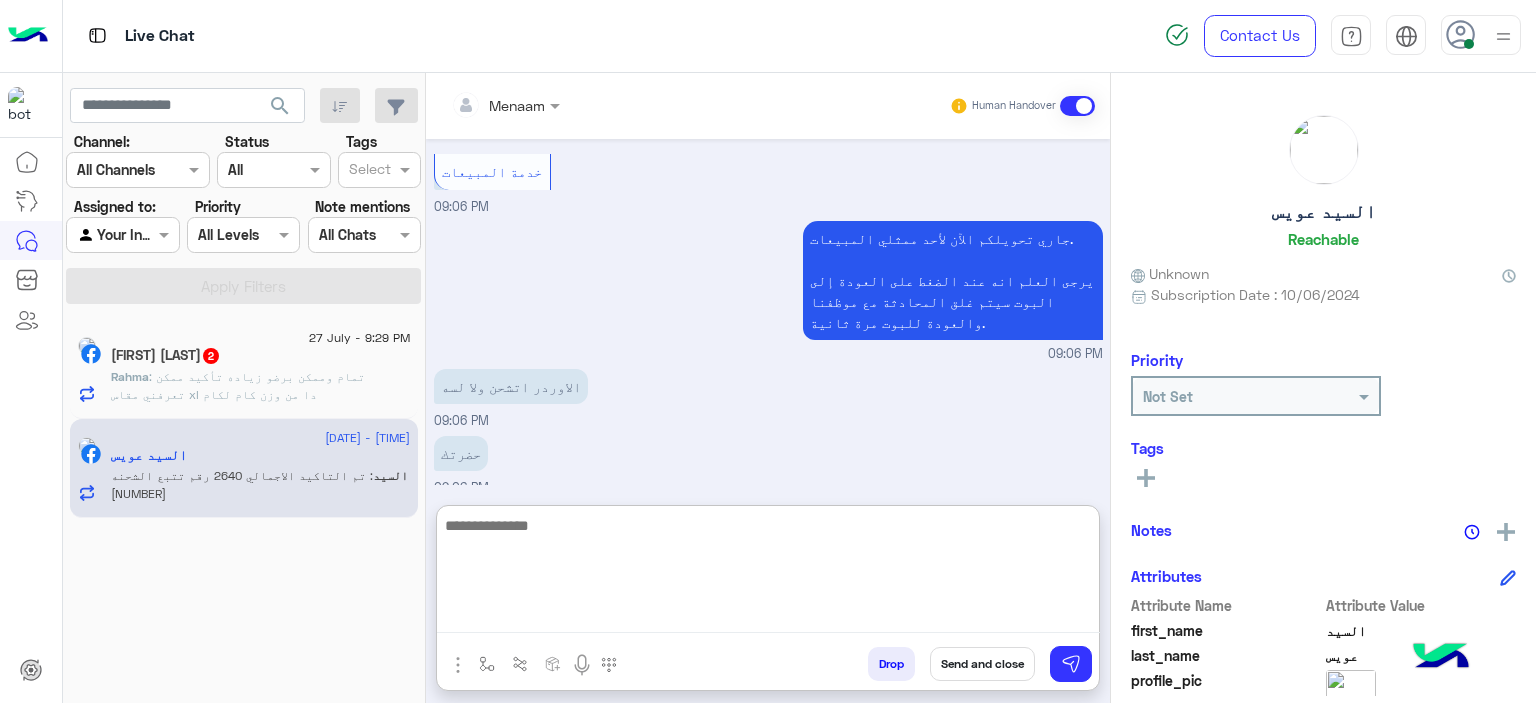 scroll, scrollTop: 1523, scrollLeft: 0, axis: vertical 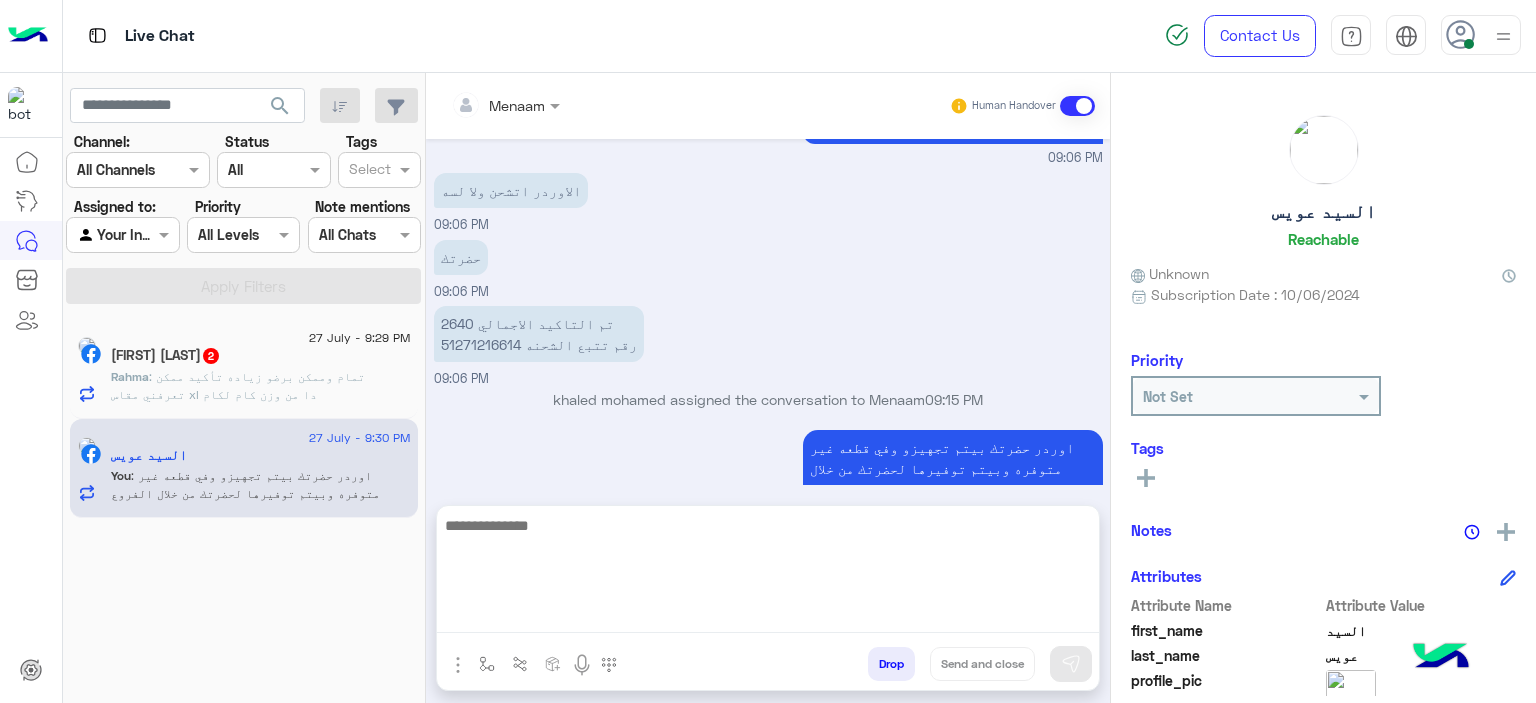 click on "تم التاكيد الاجمالي 2640 رقم تتبع الشحنه 51271216614" at bounding box center (539, 334) 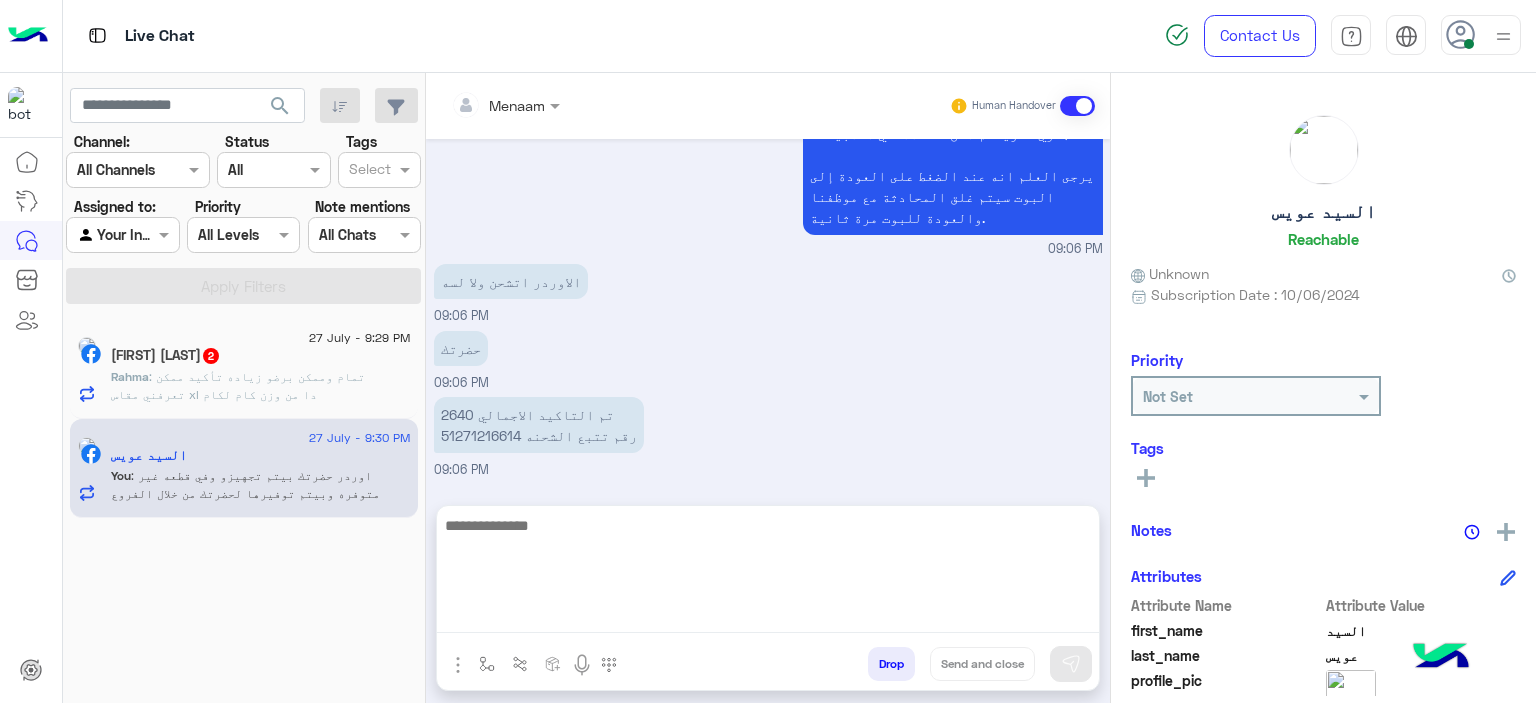 click on "حضرتك   09:06 PM" at bounding box center (768, 359) 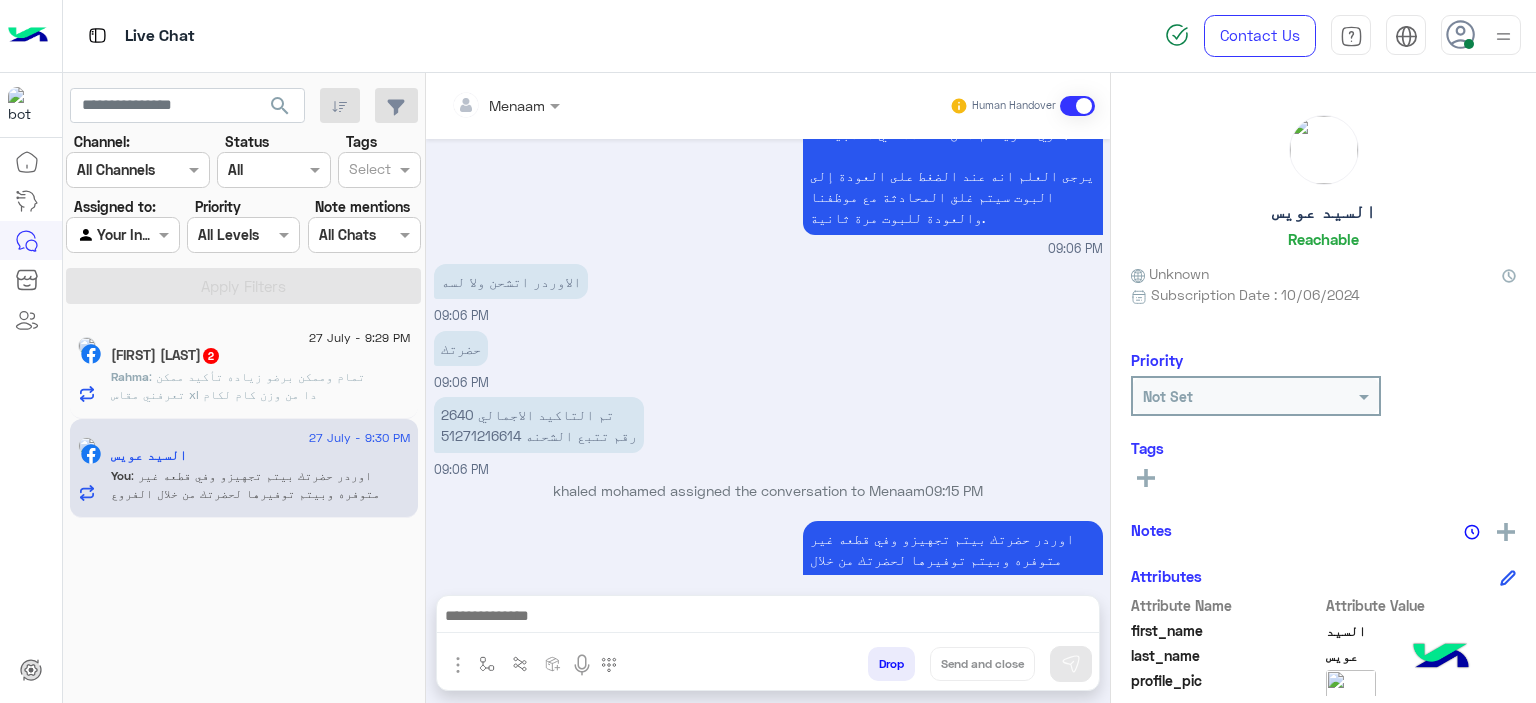 click on "تم التاكيد الاجمالي 2640 رقم تتبع الشحنه 51271216614" at bounding box center [539, 425] 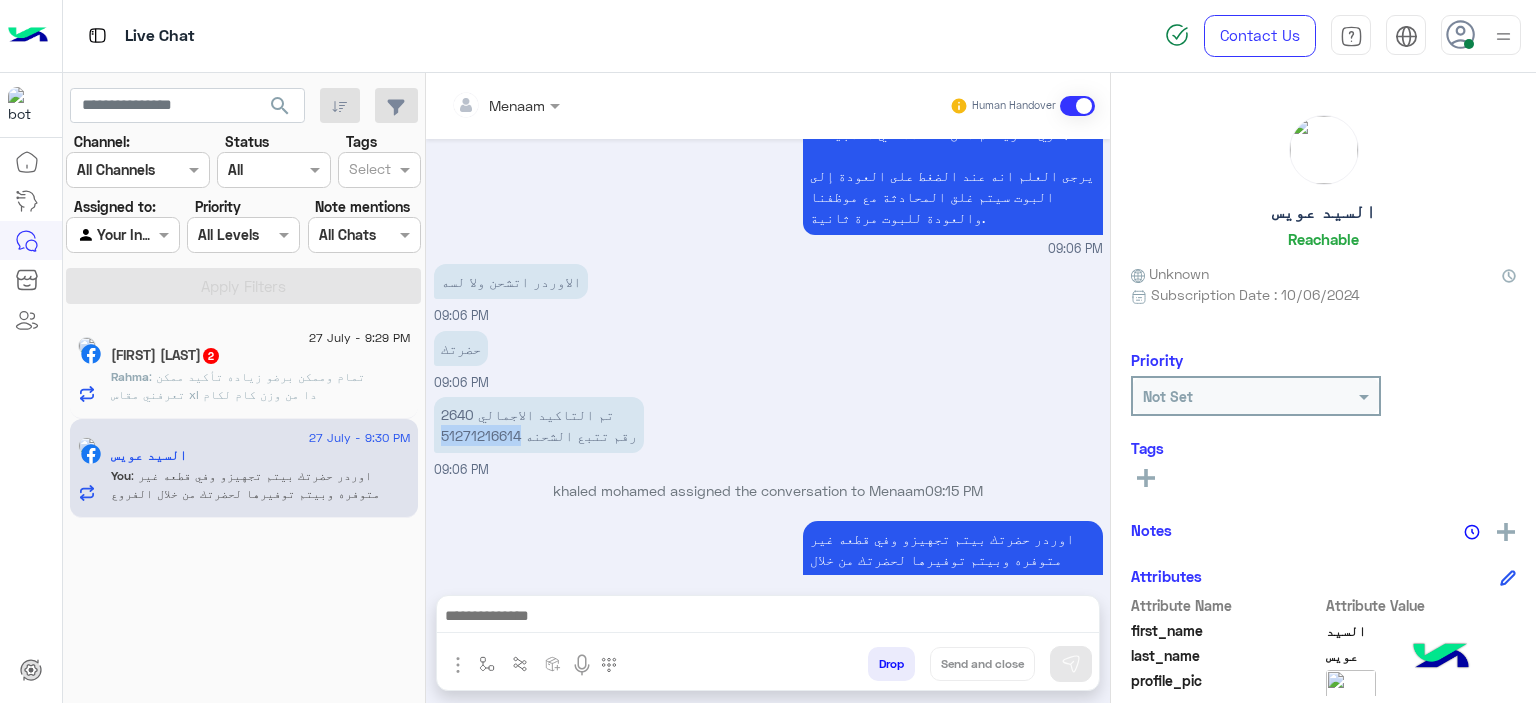 click on "تم التاكيد الاجمالي 2640 رقم تتبع الشحنه 51271216614" at bounding box center [539, 425] 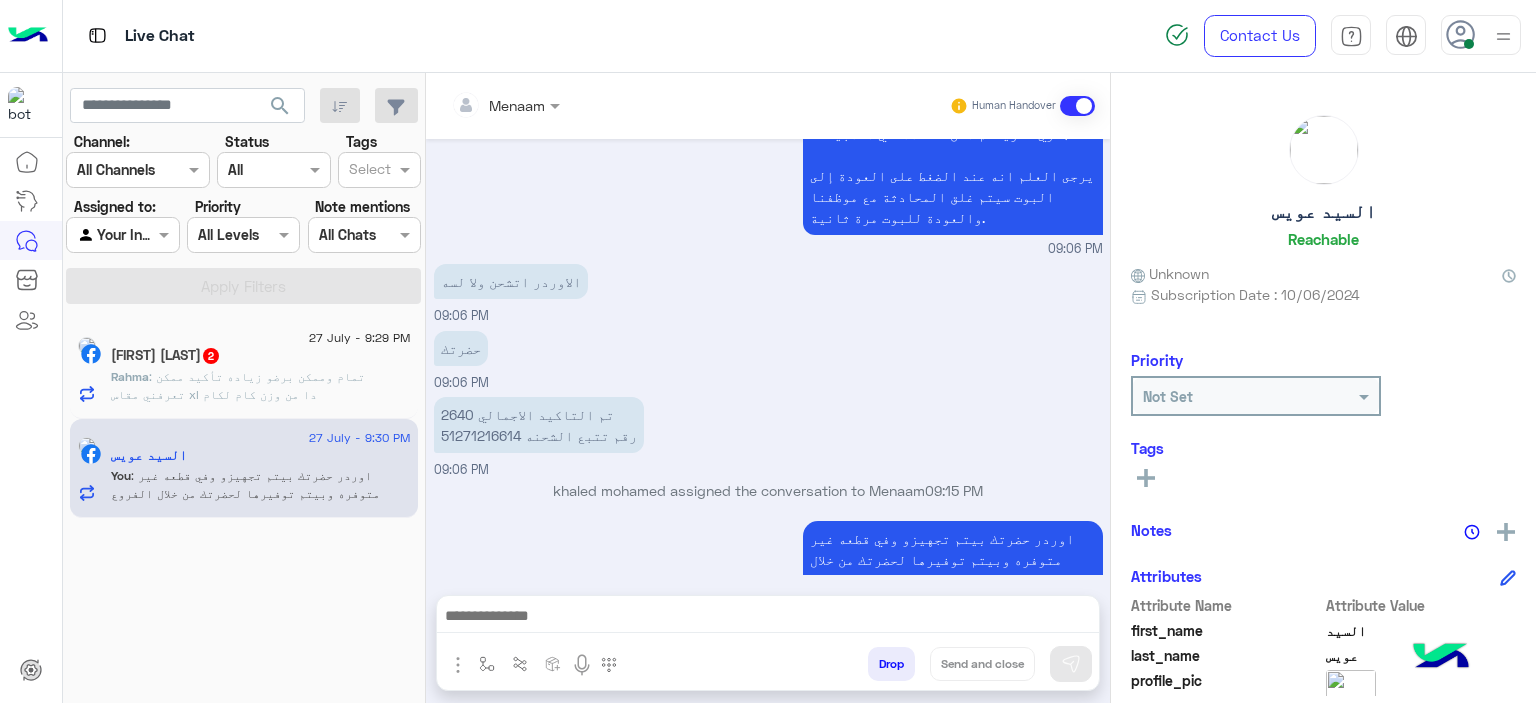 click on "Rahma : تمام وممكن برضو زياده تأكيد ممكن تعرفني مقاس xl دا من وزن كام لكام" 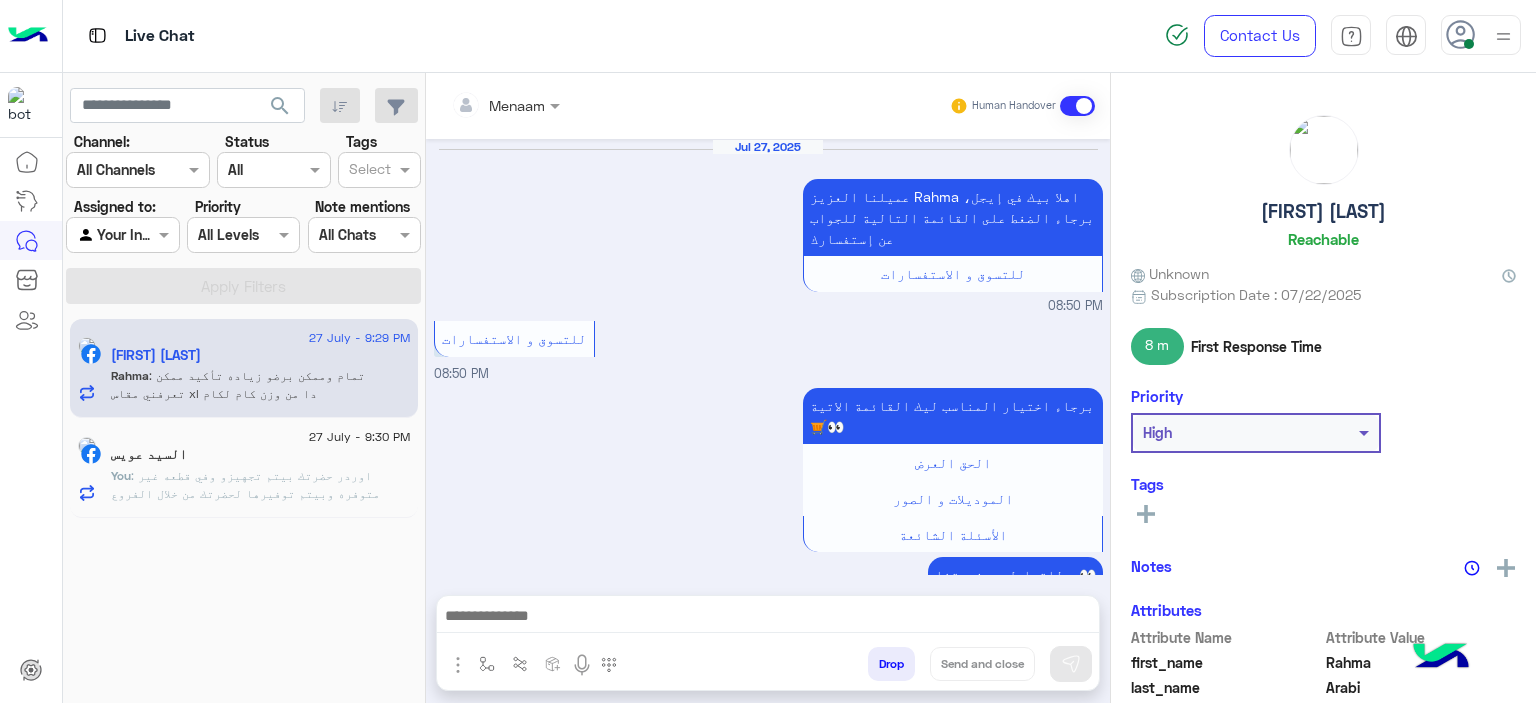 scroll, scrollTop: 1900, scrollLeft: 0, axis: vertical 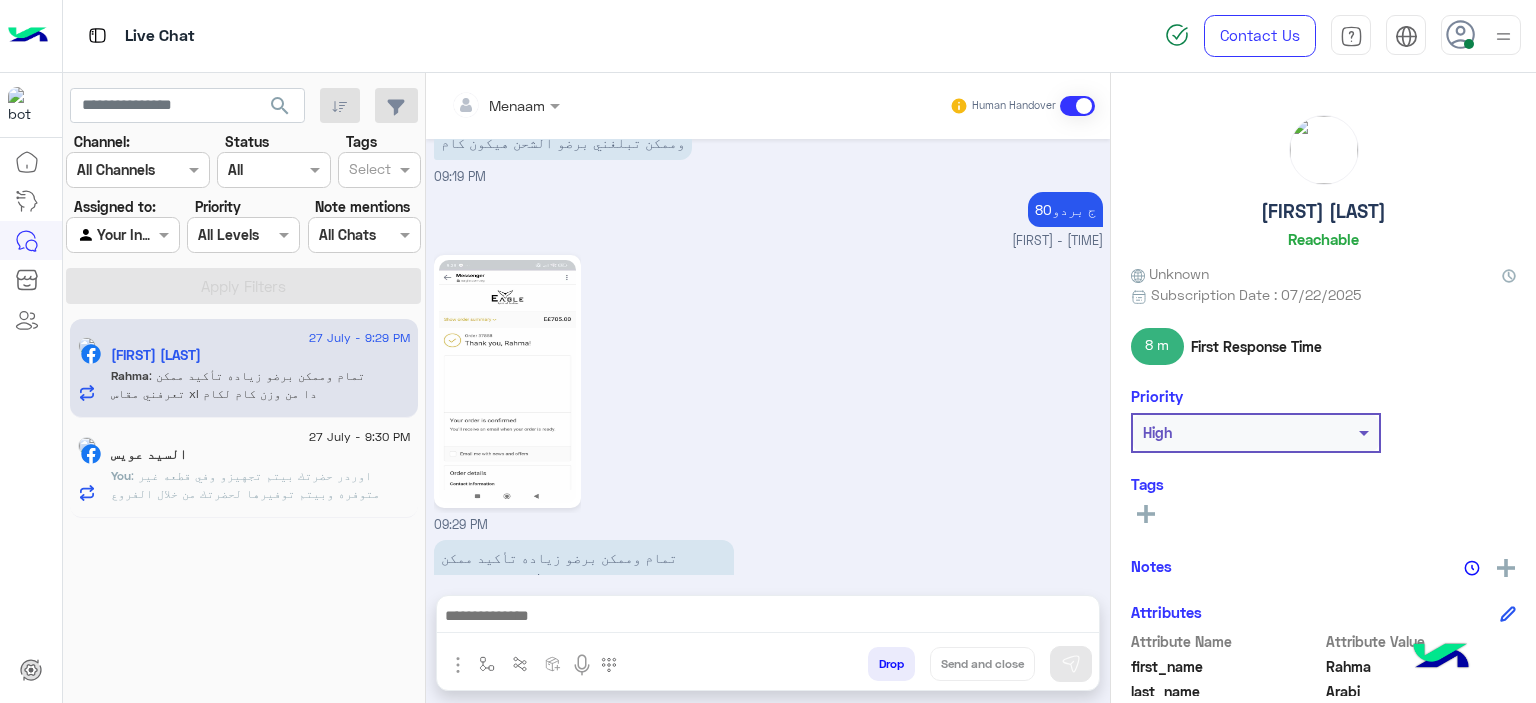 click at bounding box center [768, 618] 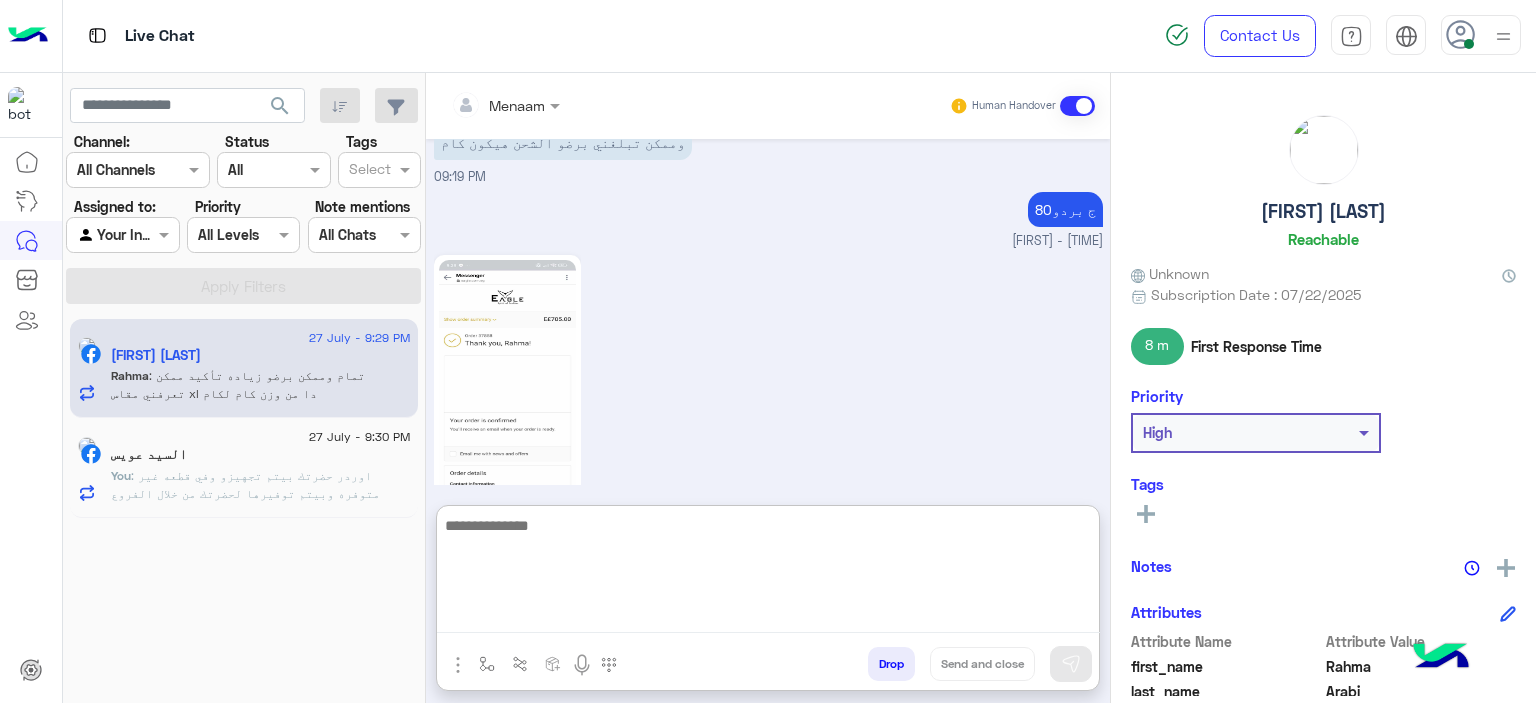 scroll, scrollTop: 1991, scrollLeft: 0, axis: vertical 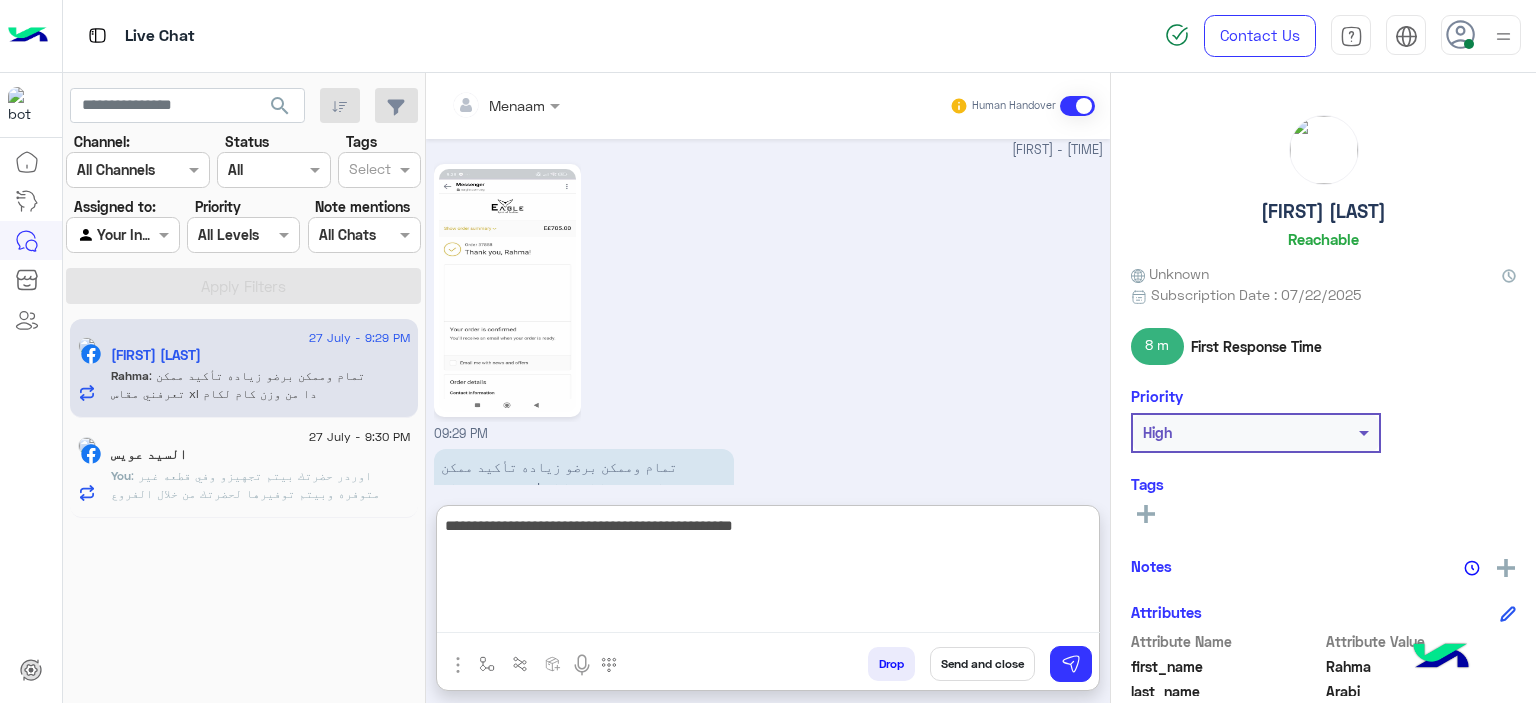 type on "**********" 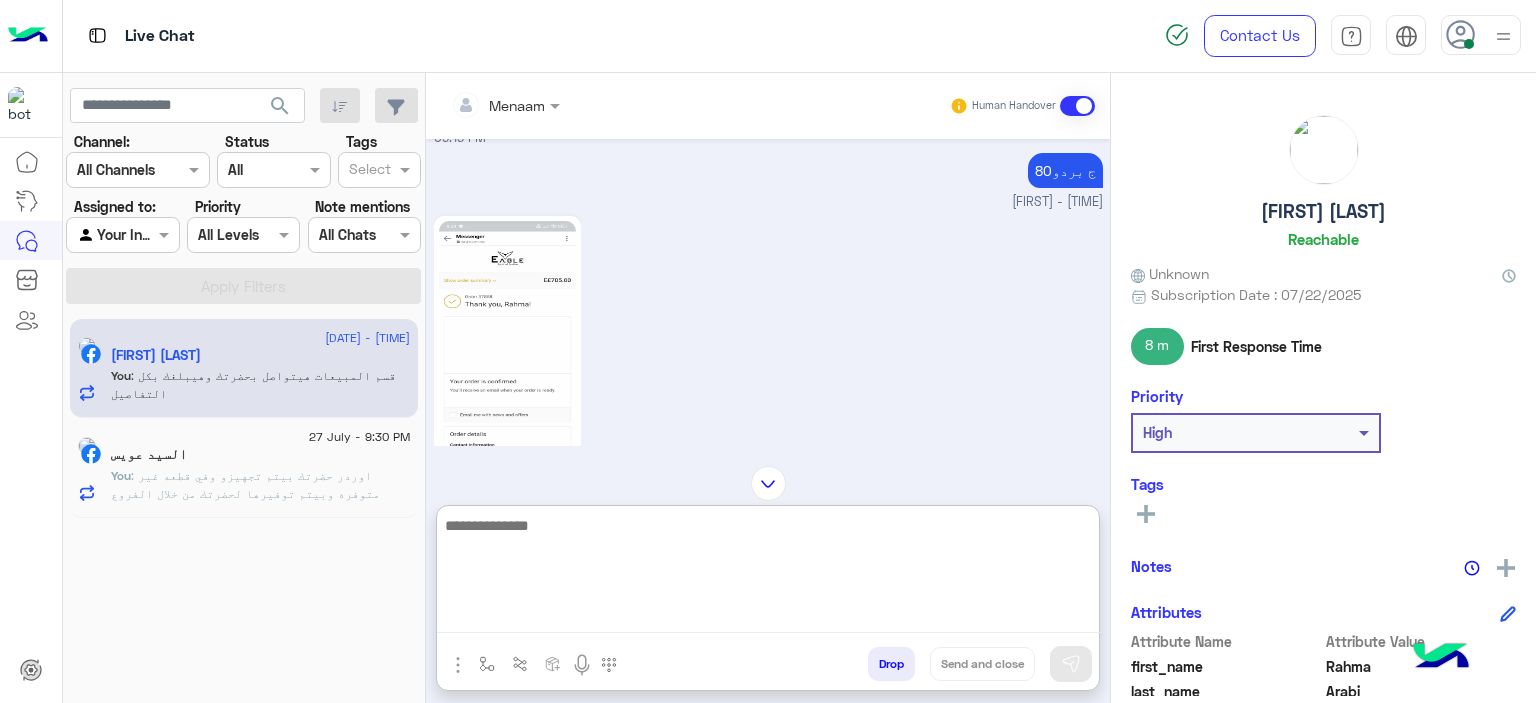 scroll, scrollTop: 1776, scrollLeft: 0, axis: vertical 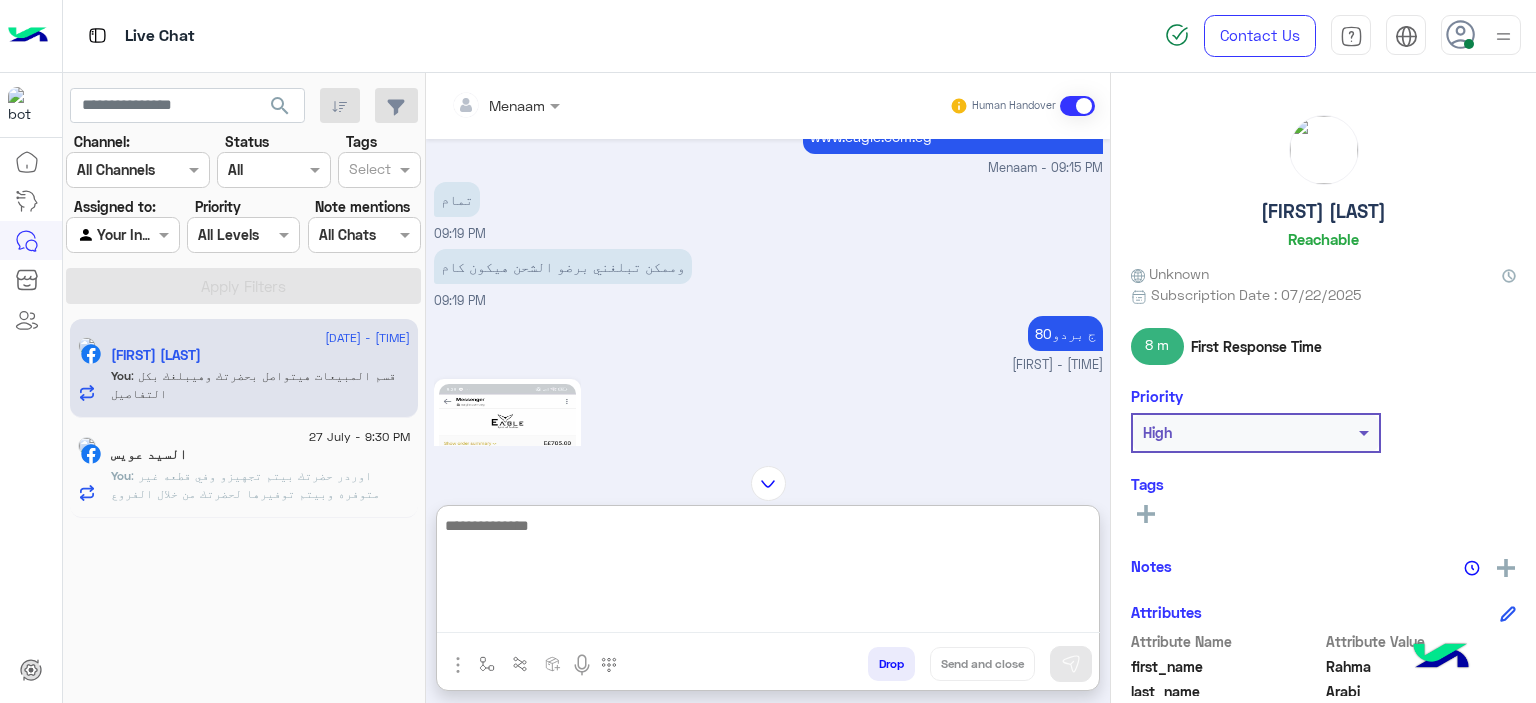 click 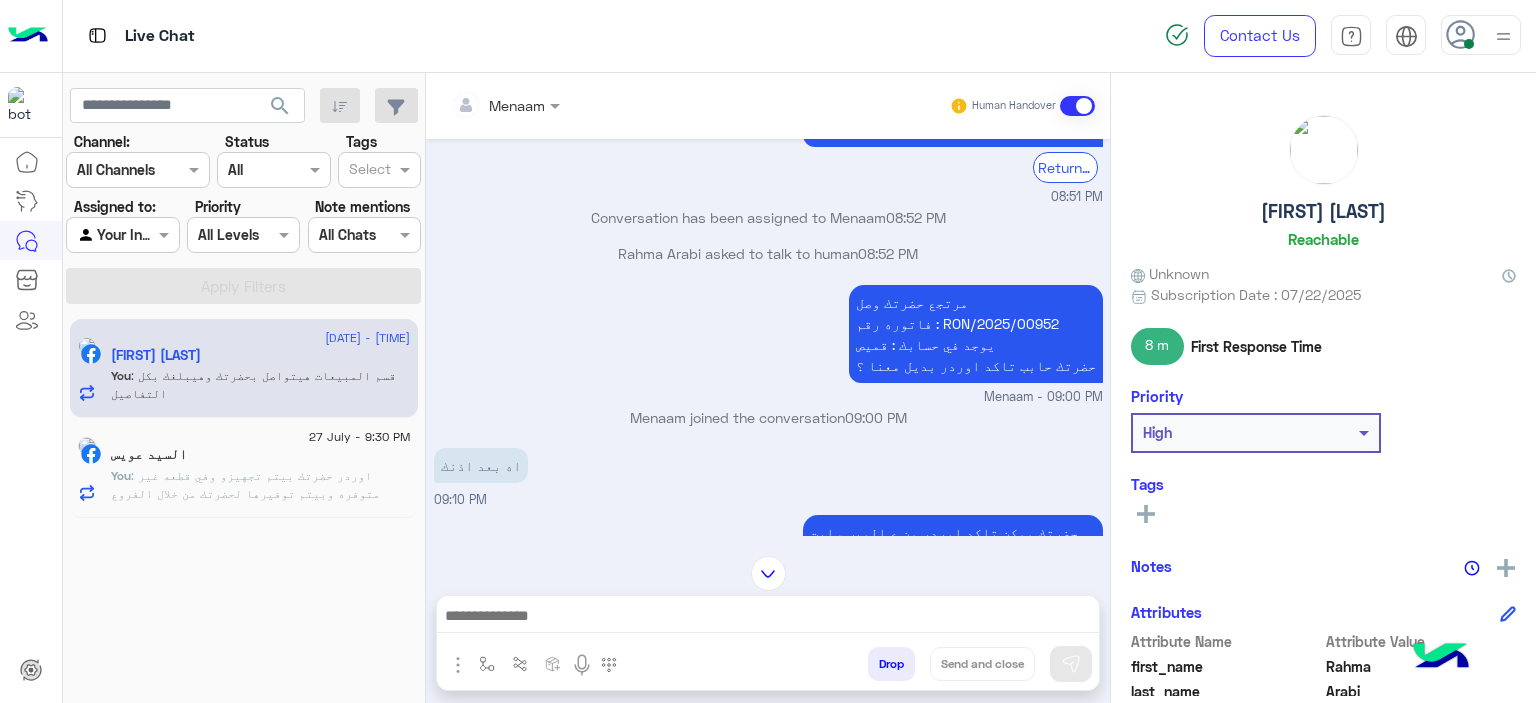 scroll, scrollTop: 1385, scrollLeft: 0, axis: vertical 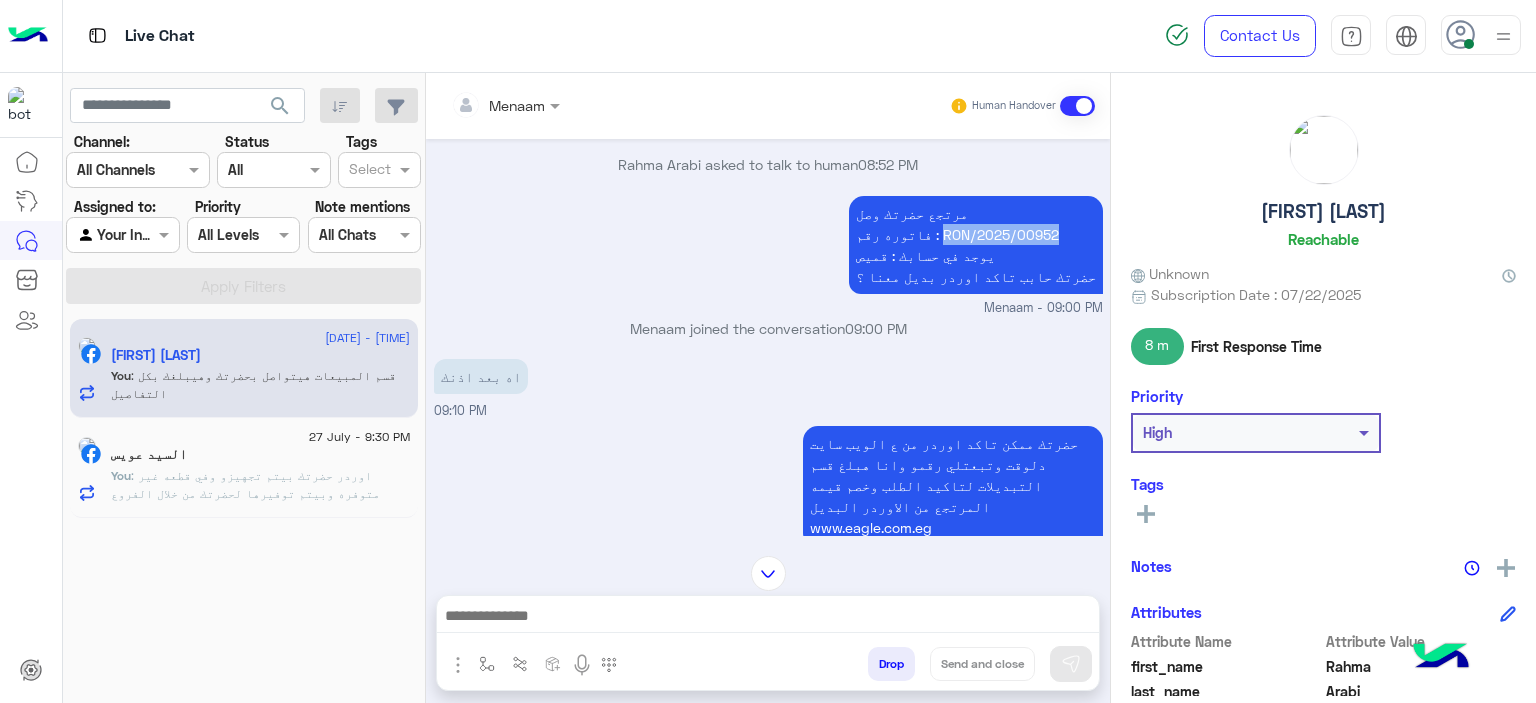drag, startPoint x: 965, startPoint y: 185, endPoint x: 1100, endPoint y: 191, distance: 135.13327 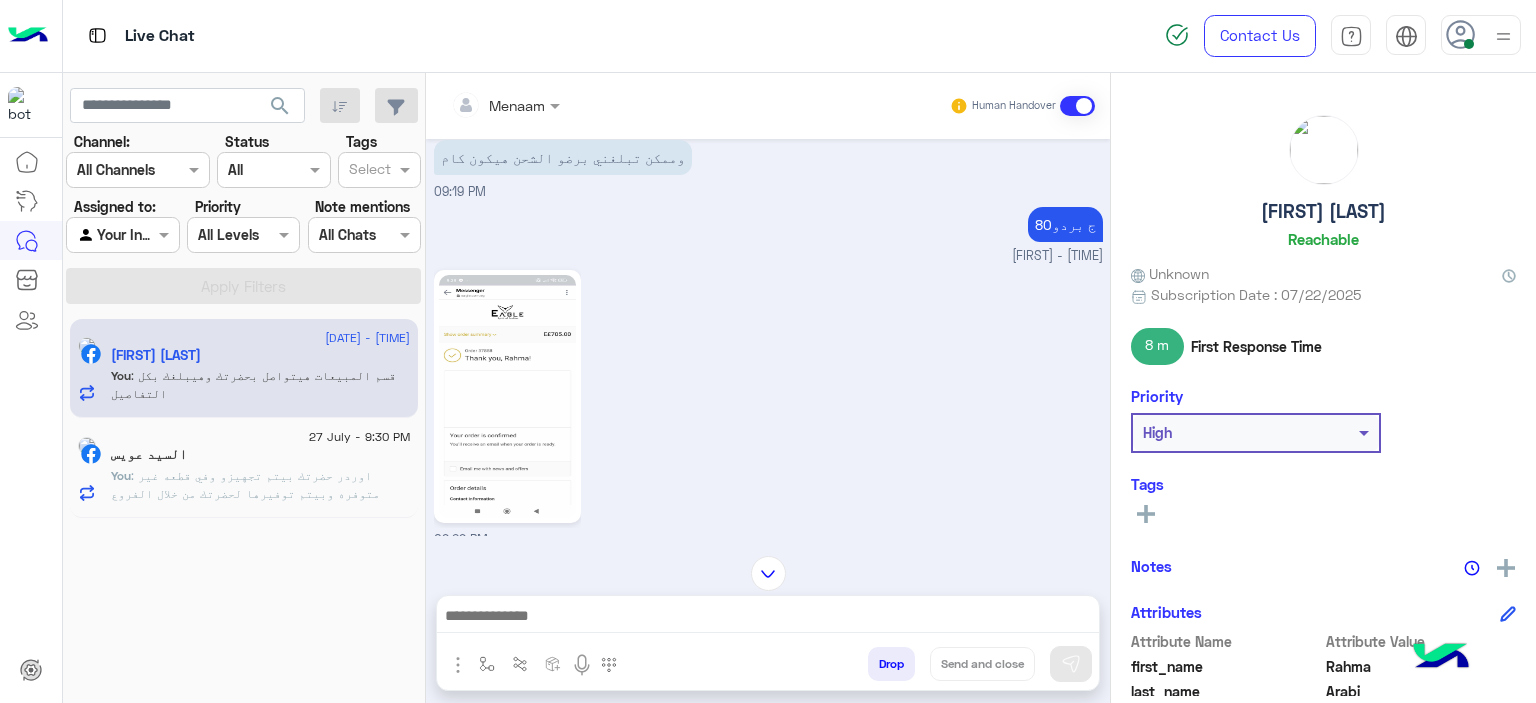 scroll, scrollTop: 1985, scrollLeft: 0, axis: vertical 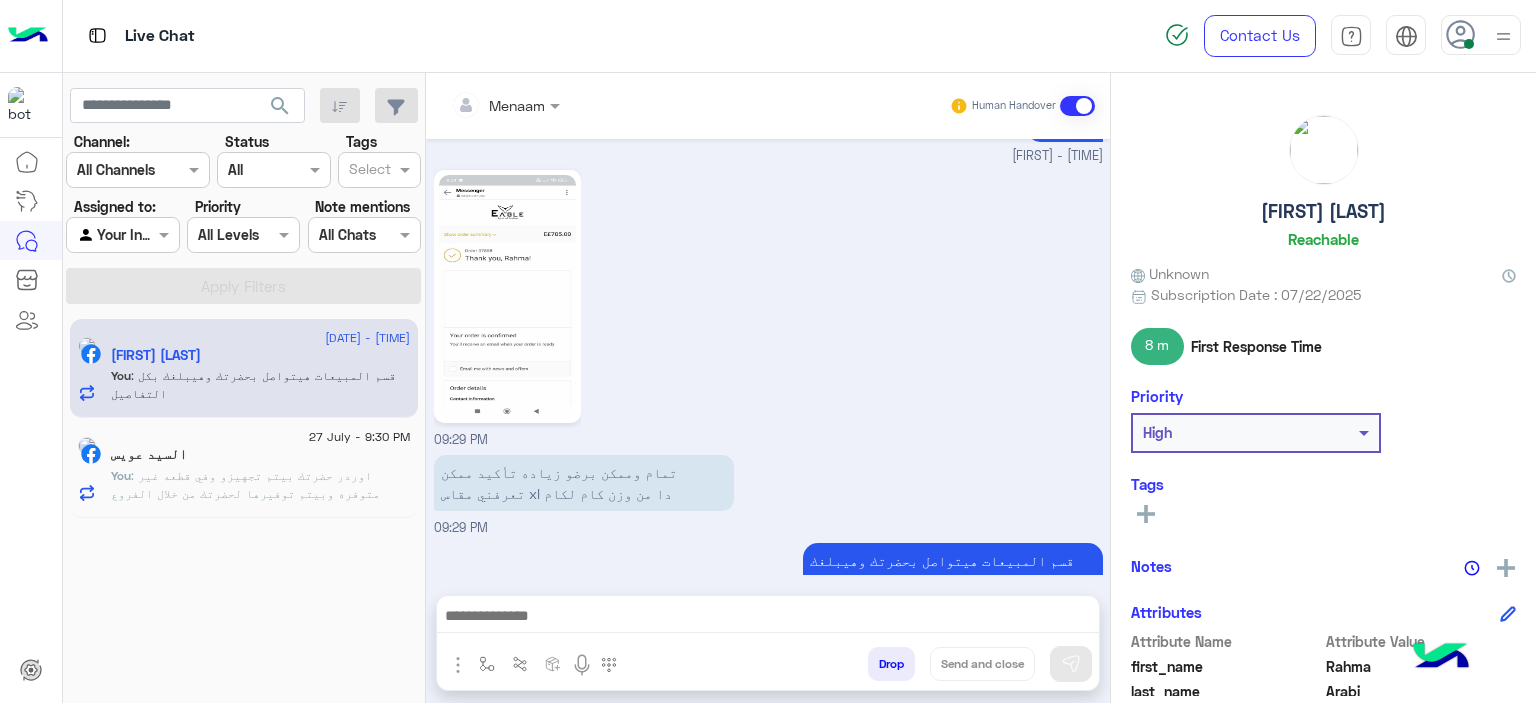 click on ":  اوردر حضرتك بيتم تجهيزو  وفي قطعه غير متوفره وبيتم توفيرها لحضرتك من خلال الفروع الخاصه بينا وفي اسرع وقت هيتم شحن الاوردر لحضرتك" 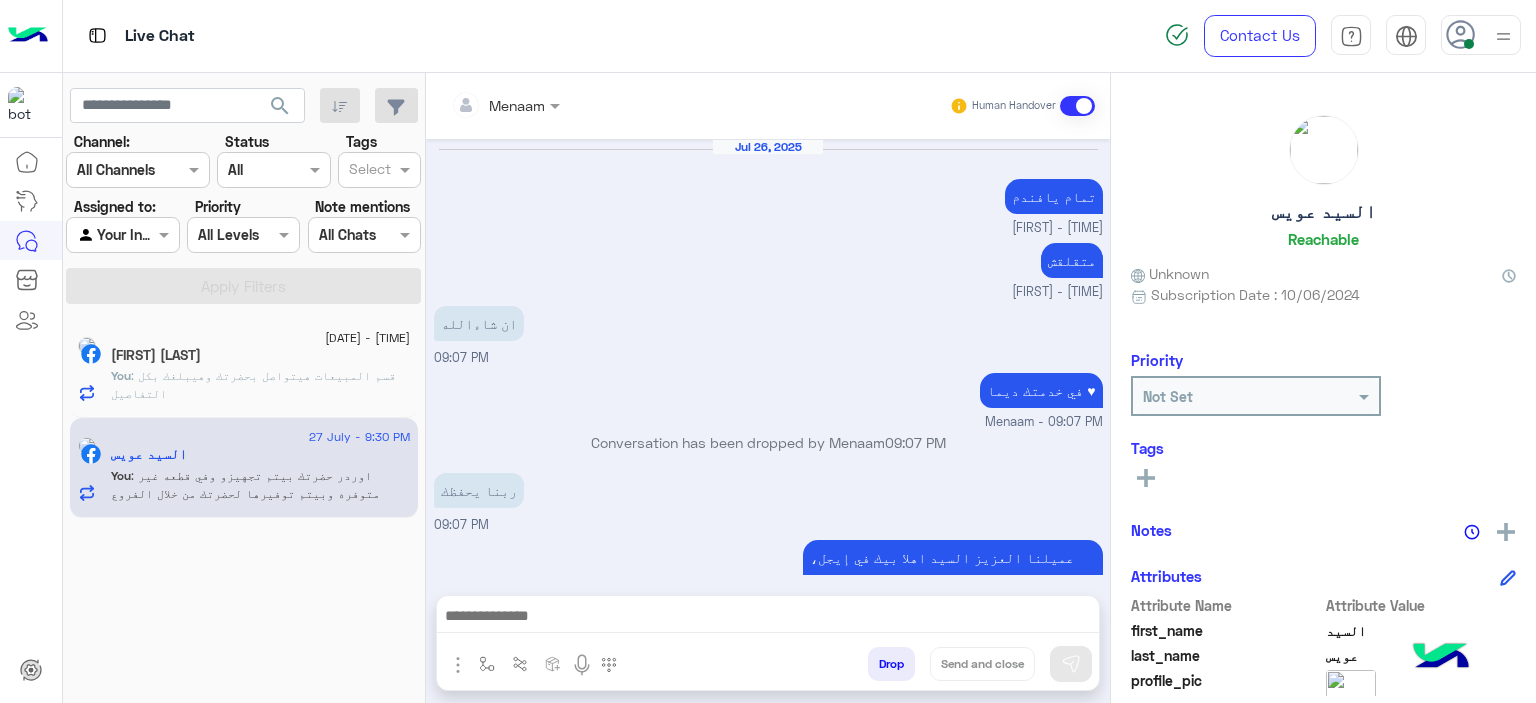 scroll, scrollTop: 1366, scrollLeft: 0, axis: vertical 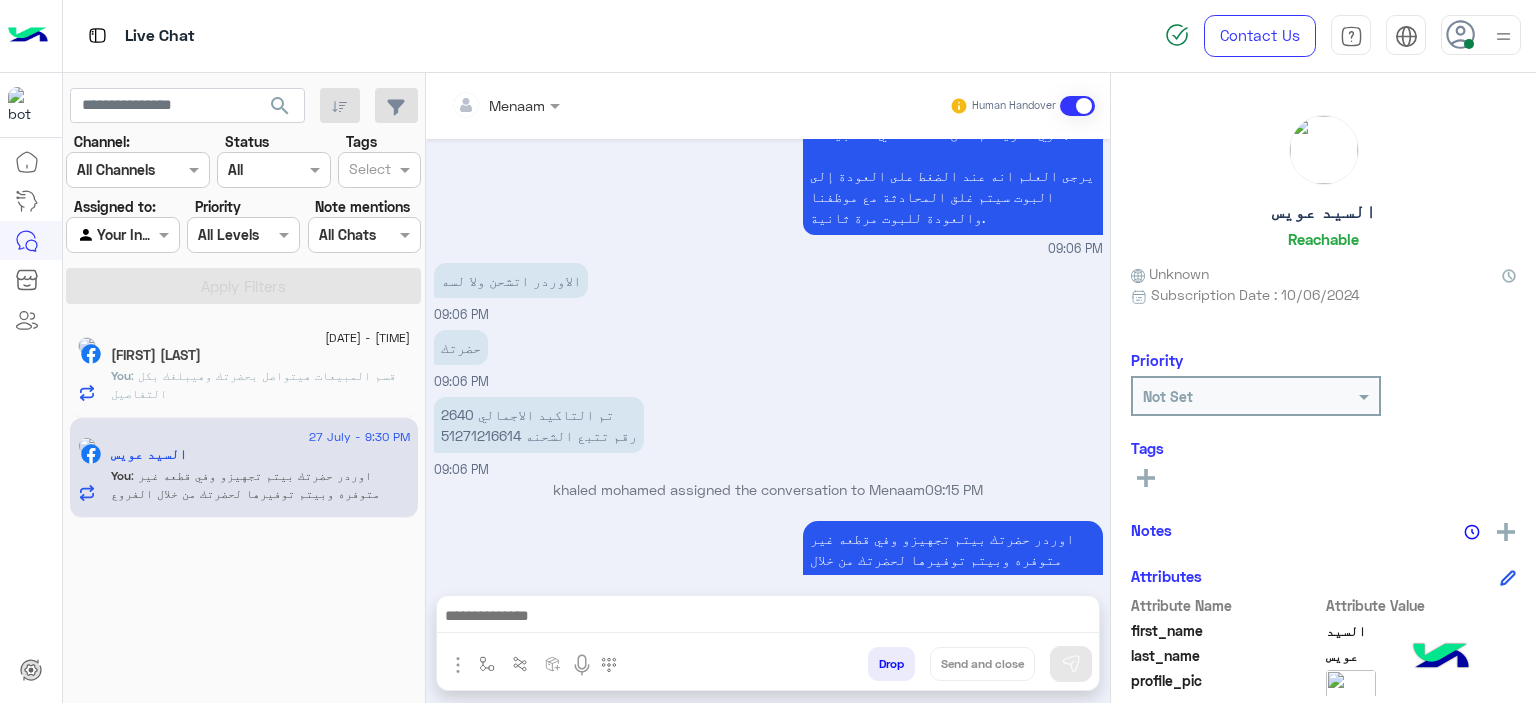 click on "Rahma Arabi" 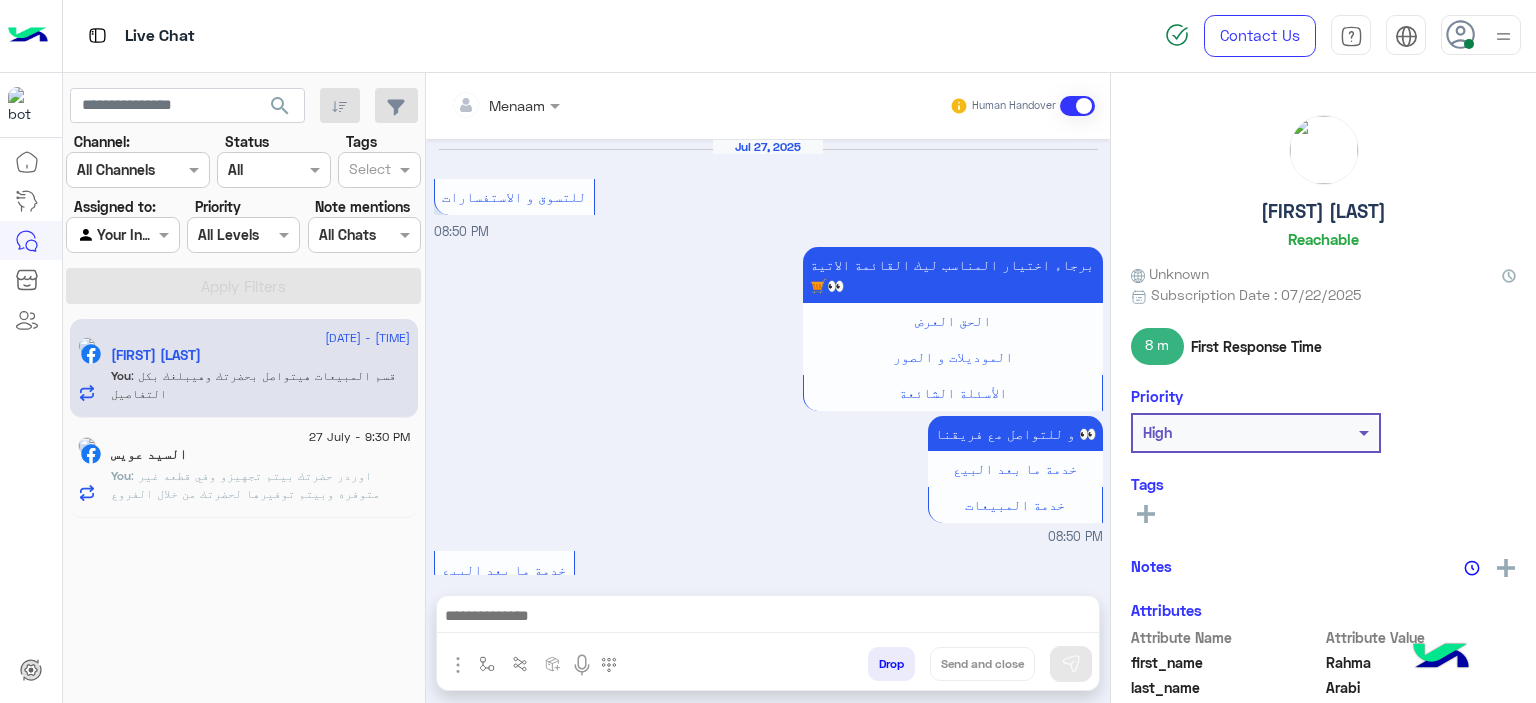 scroll, scrollTop: 1864, scrollLeft: 0, axis: vertical 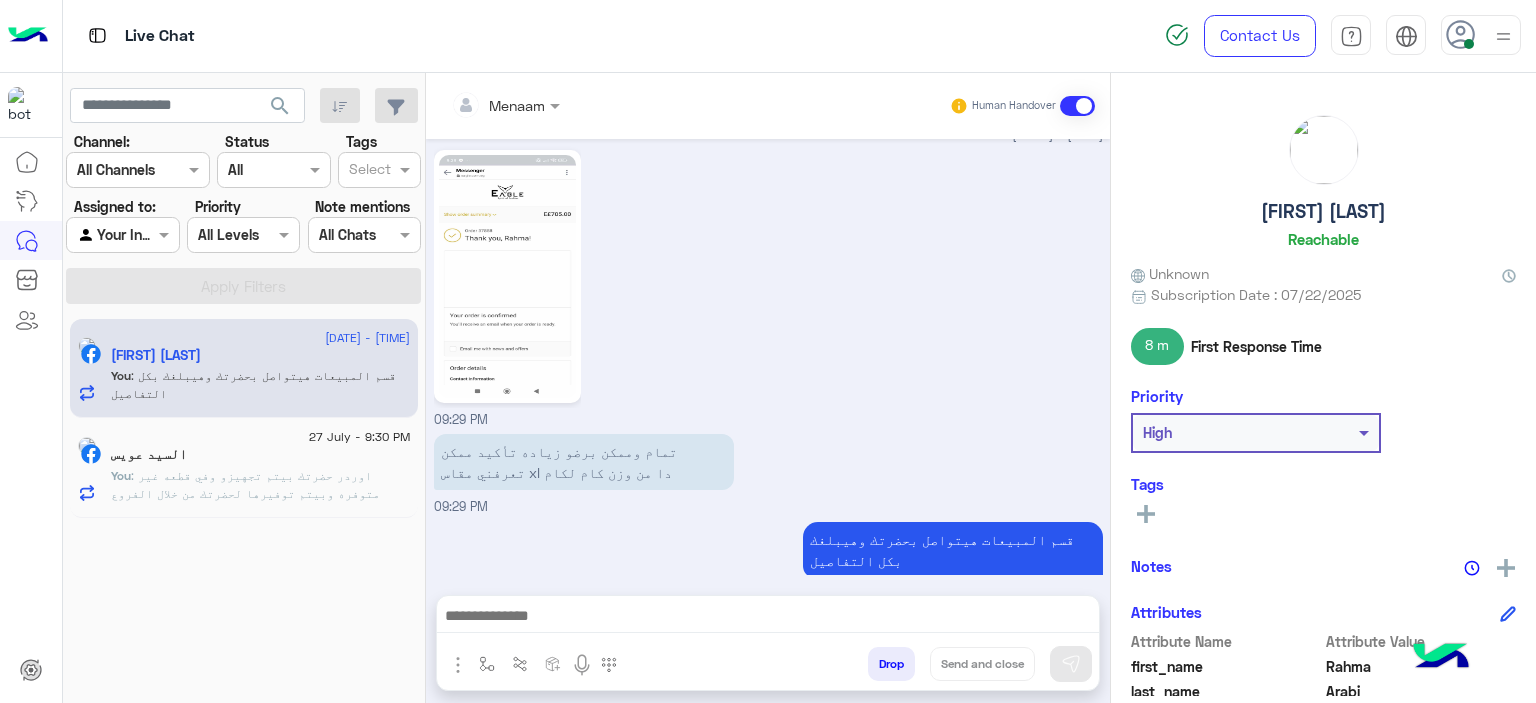 click on "السيد عويس" 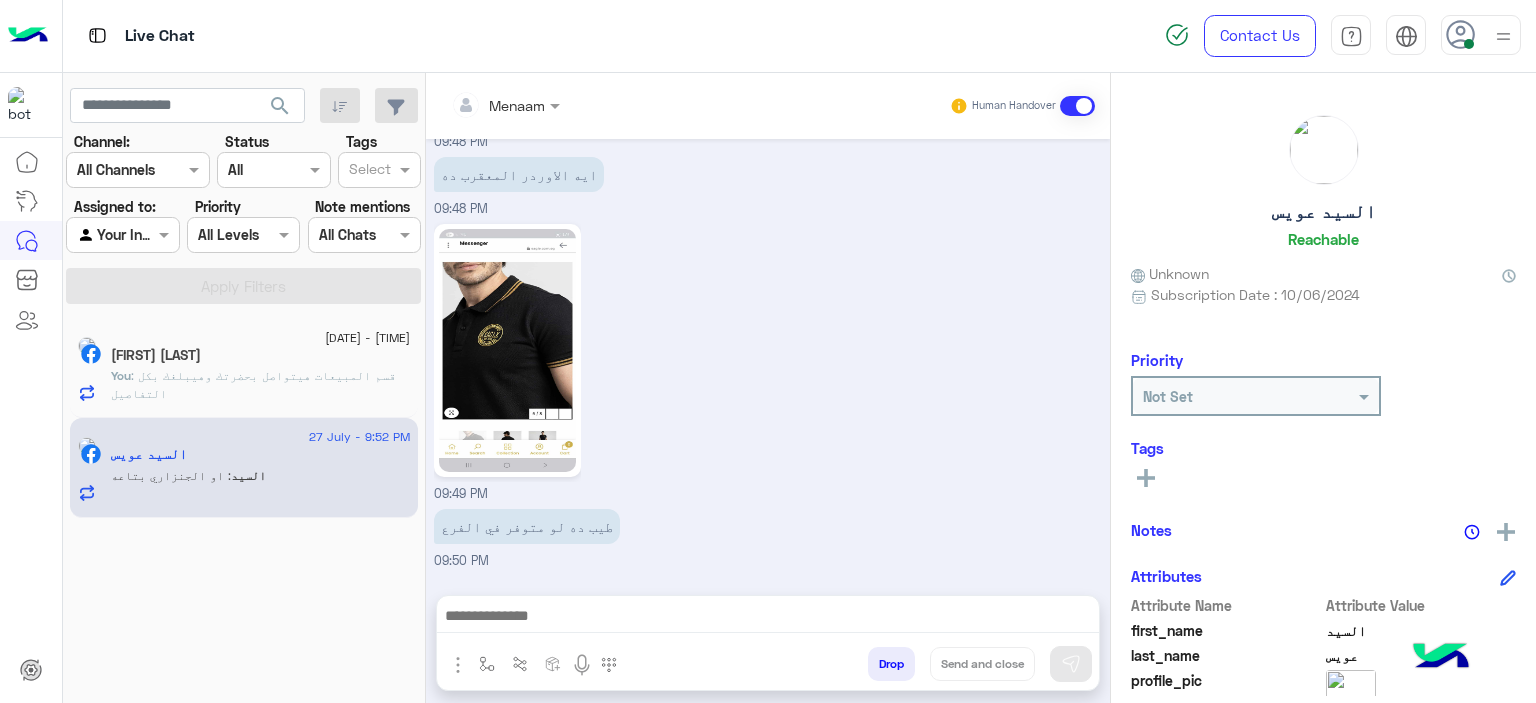 scroll, scrollTop: 1983, scrollLeft: 0, axis: vertical 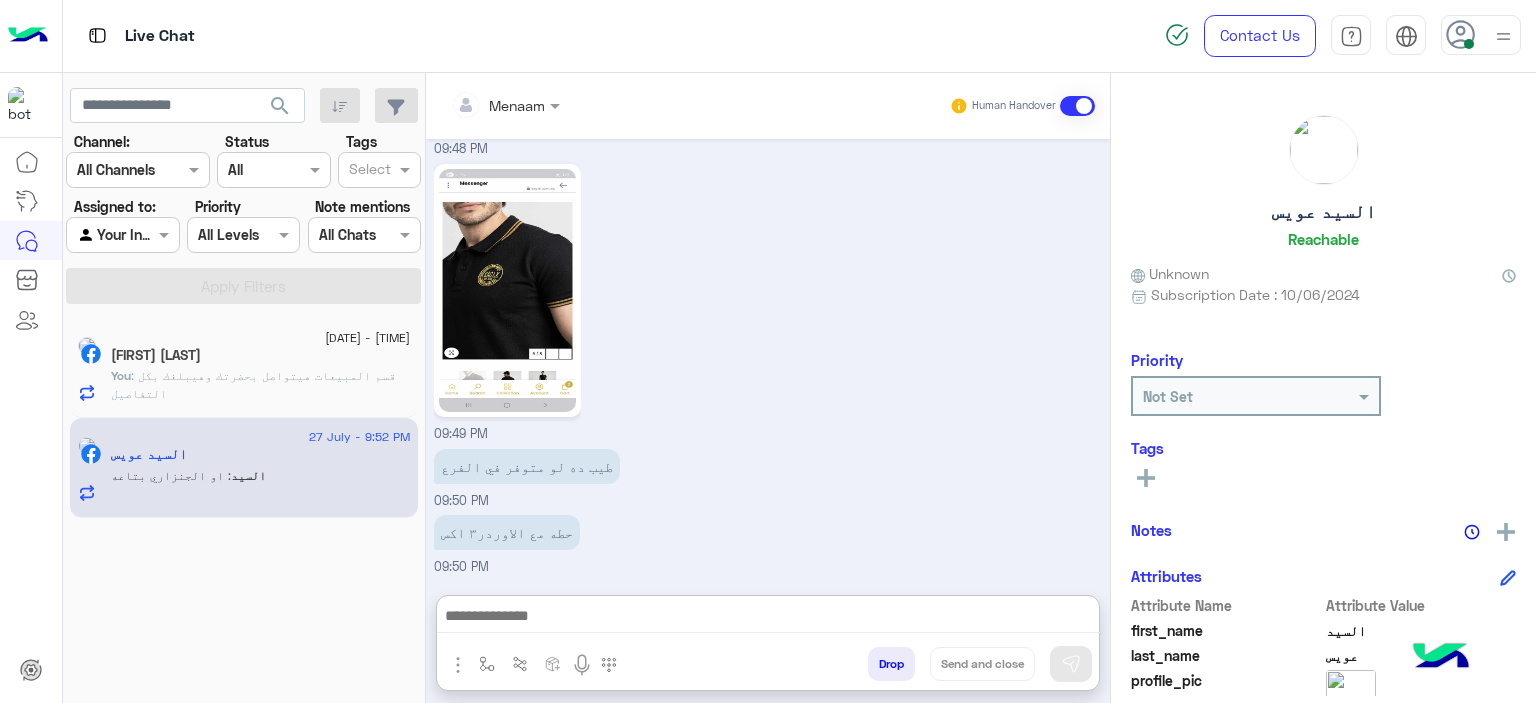 click at bounding box center (768, 618) 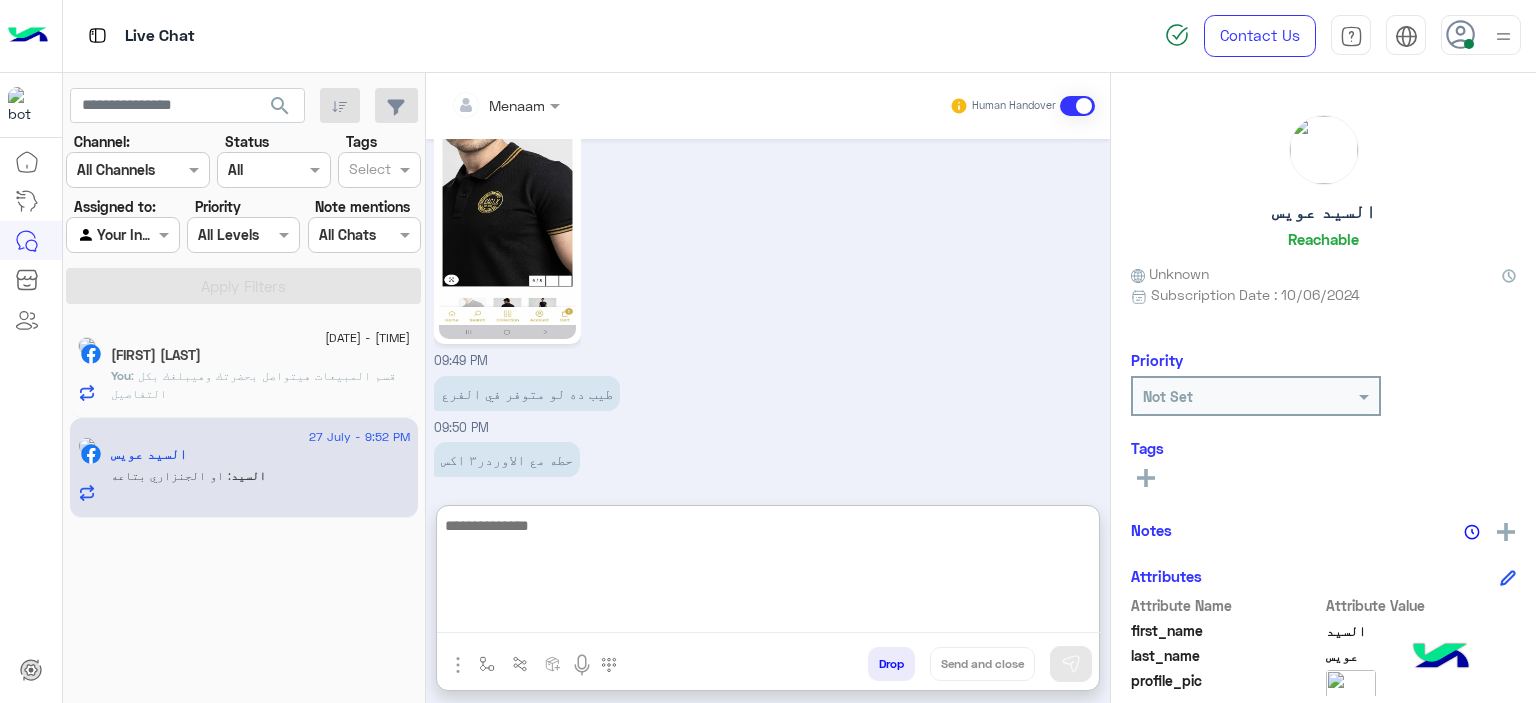 scroll, scrollTop: 2073, scrollLeft: 0, axis: vertical 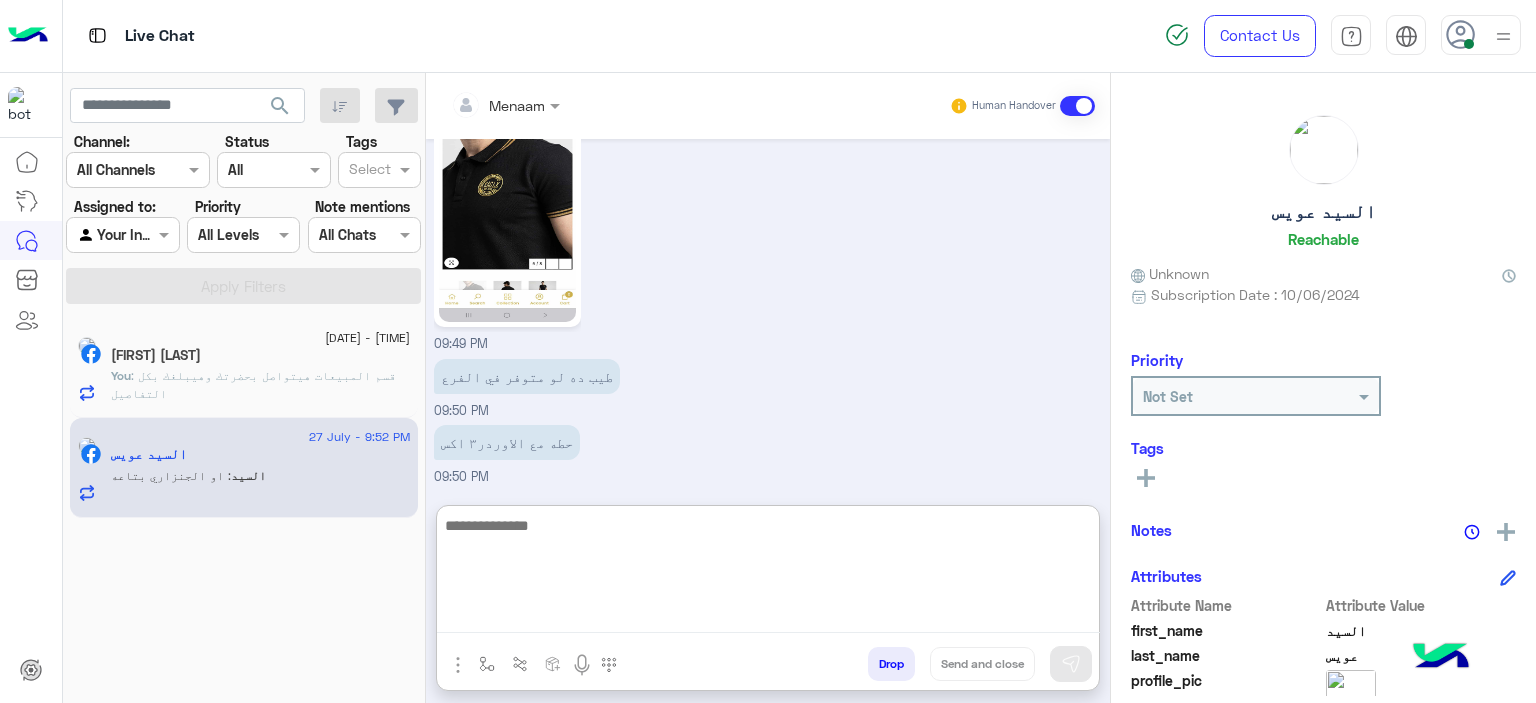 click at bounding box center (768, 573) 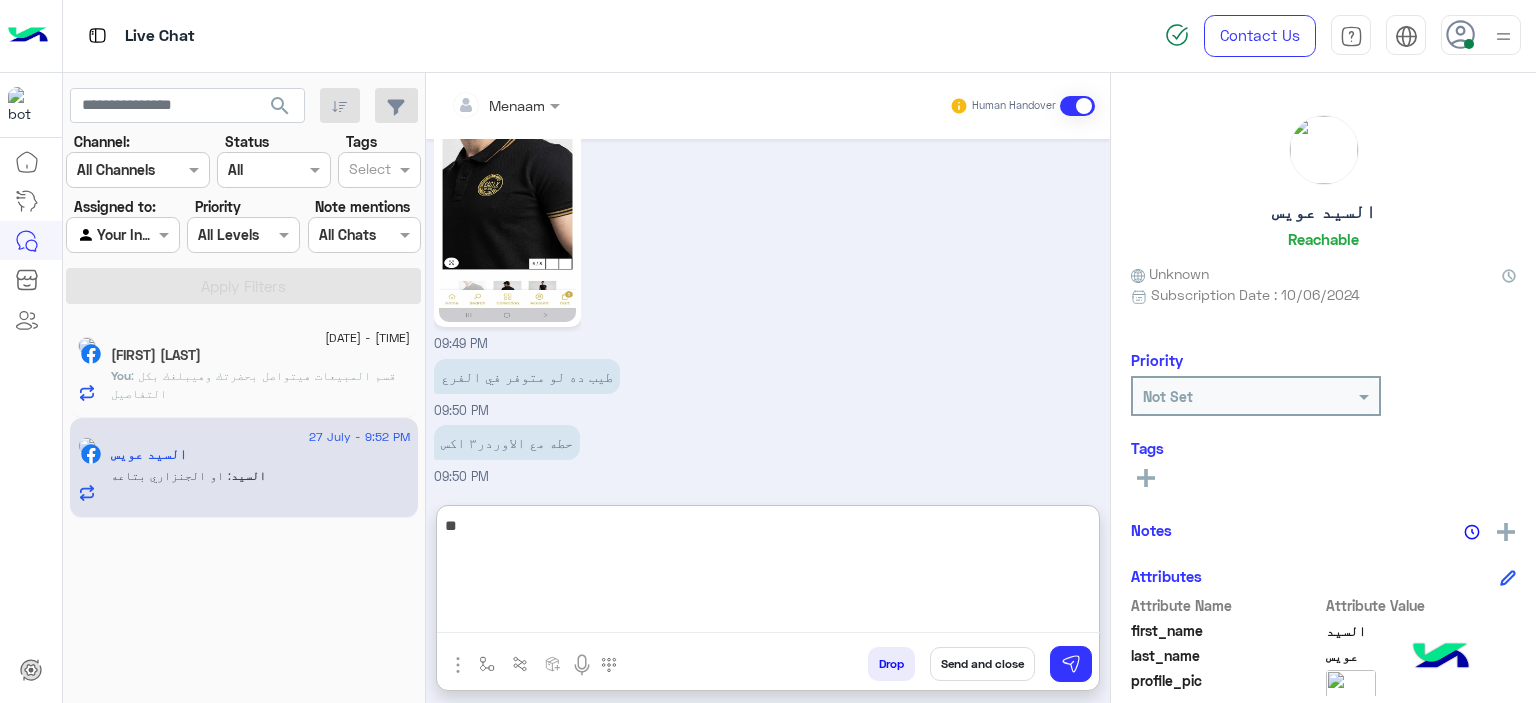 type on "*" 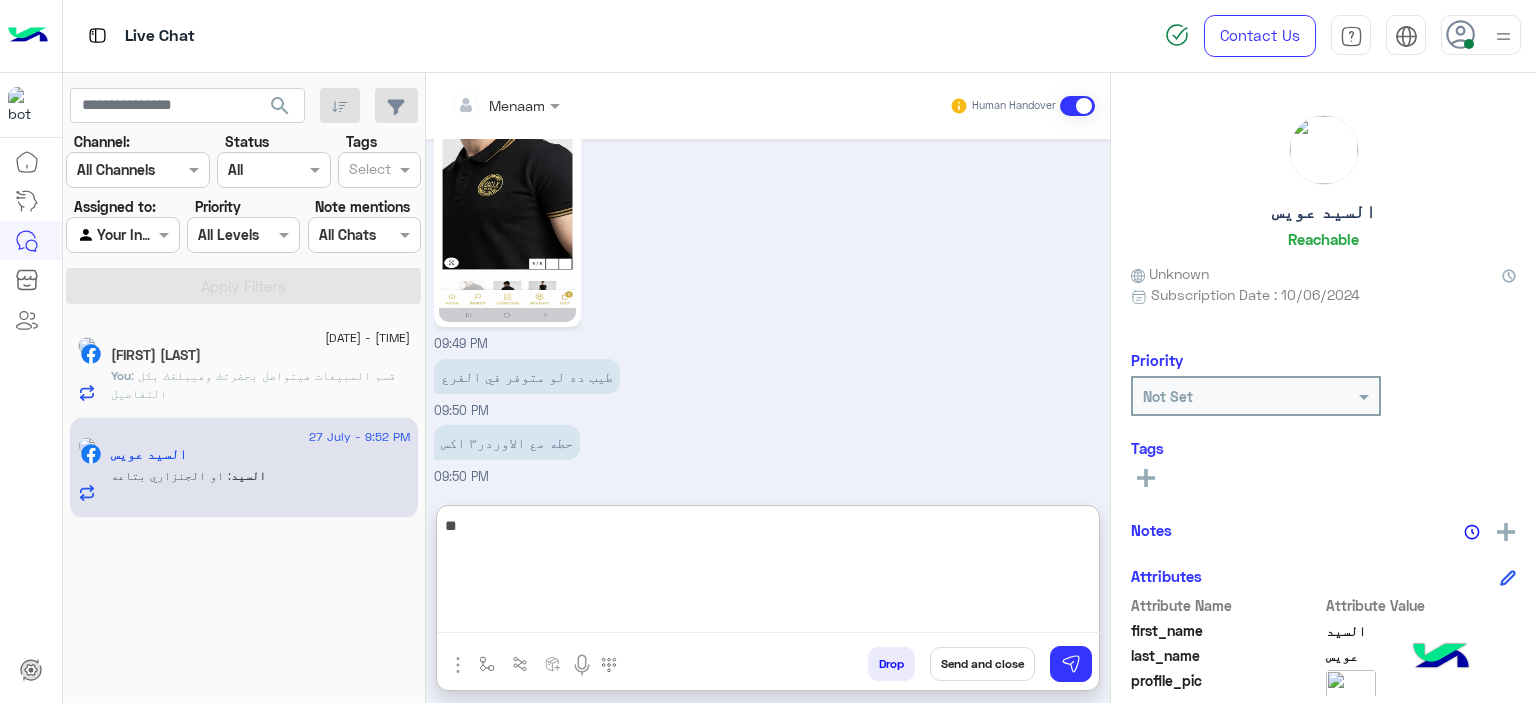 type on "*" 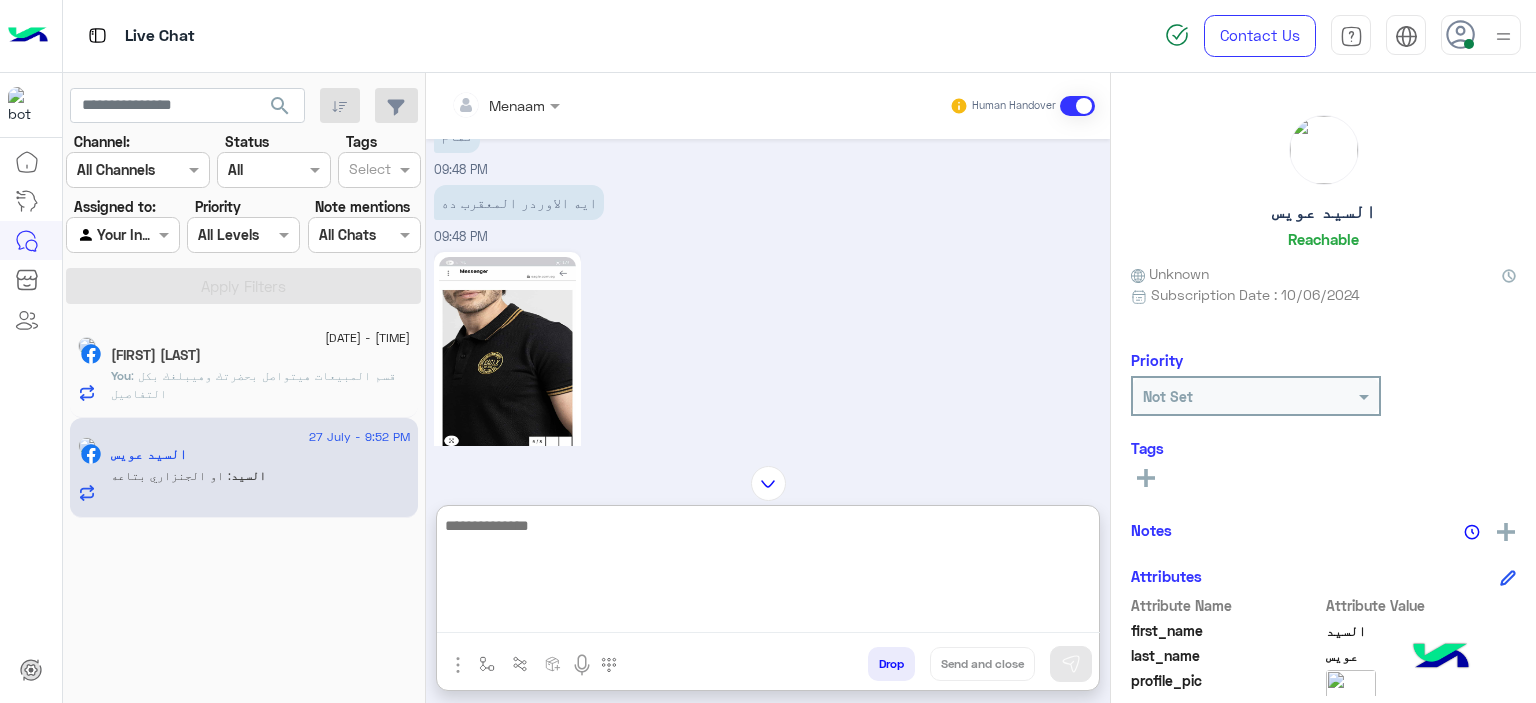 scroll, scrollTop: 1773, scrollLeft: 0, axis: vertical 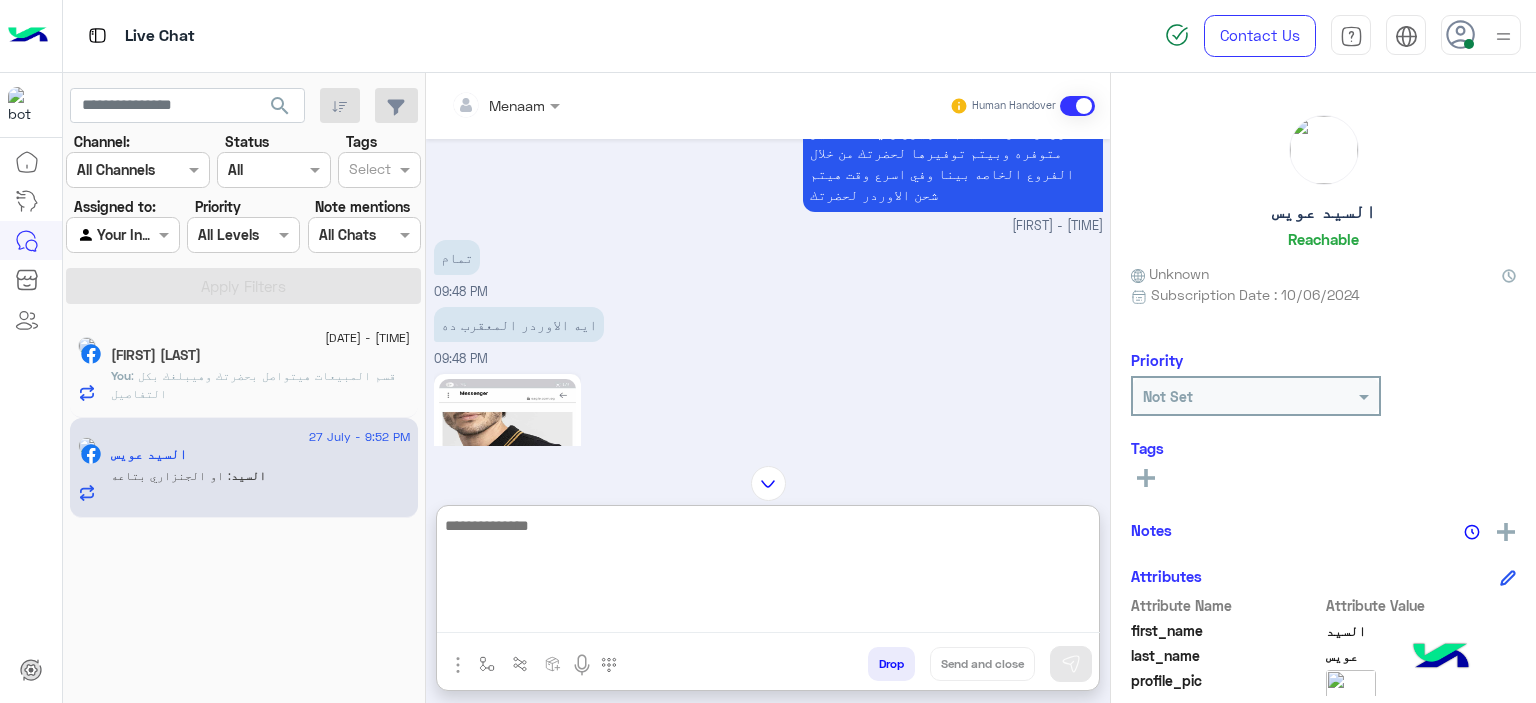 click 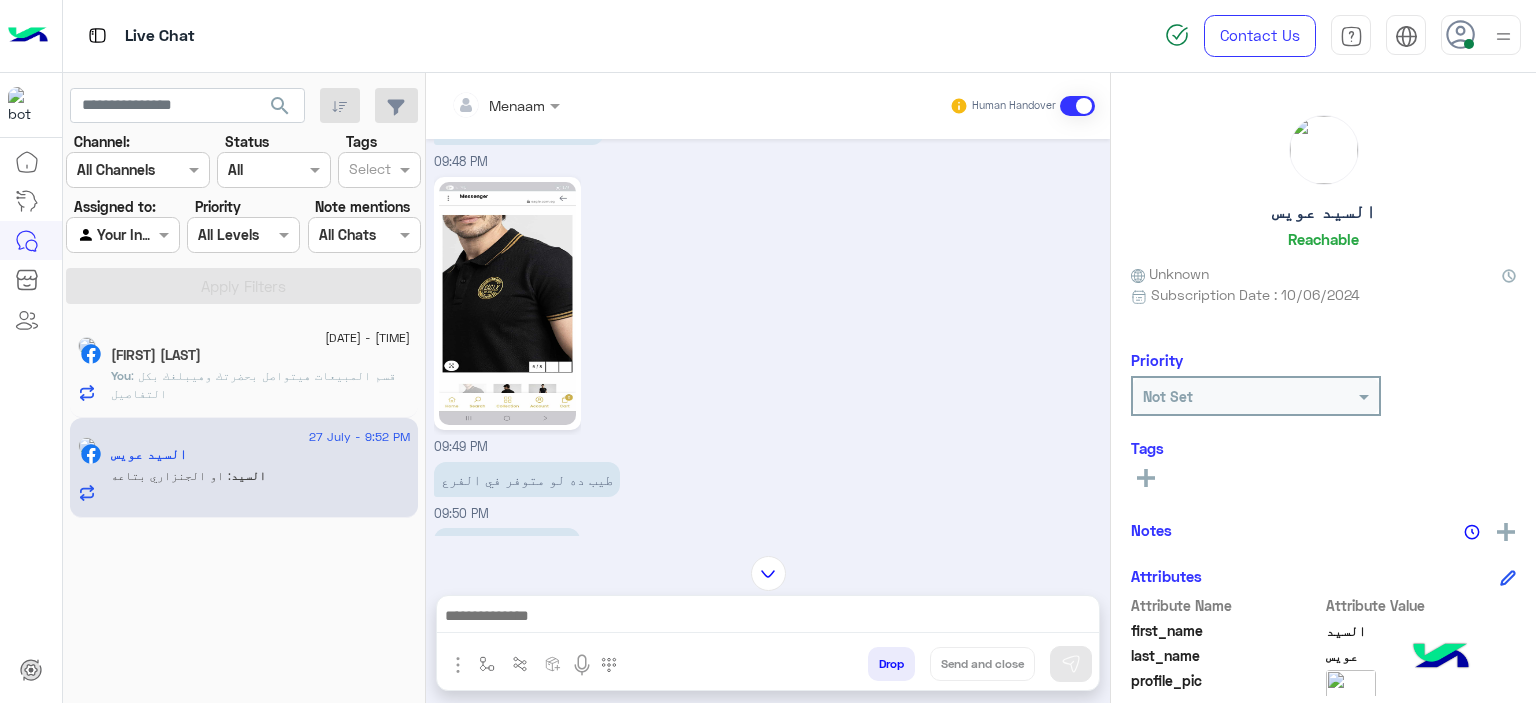 scroll, scrollTop: 1973, scrollLeft: 0, axis: vertical 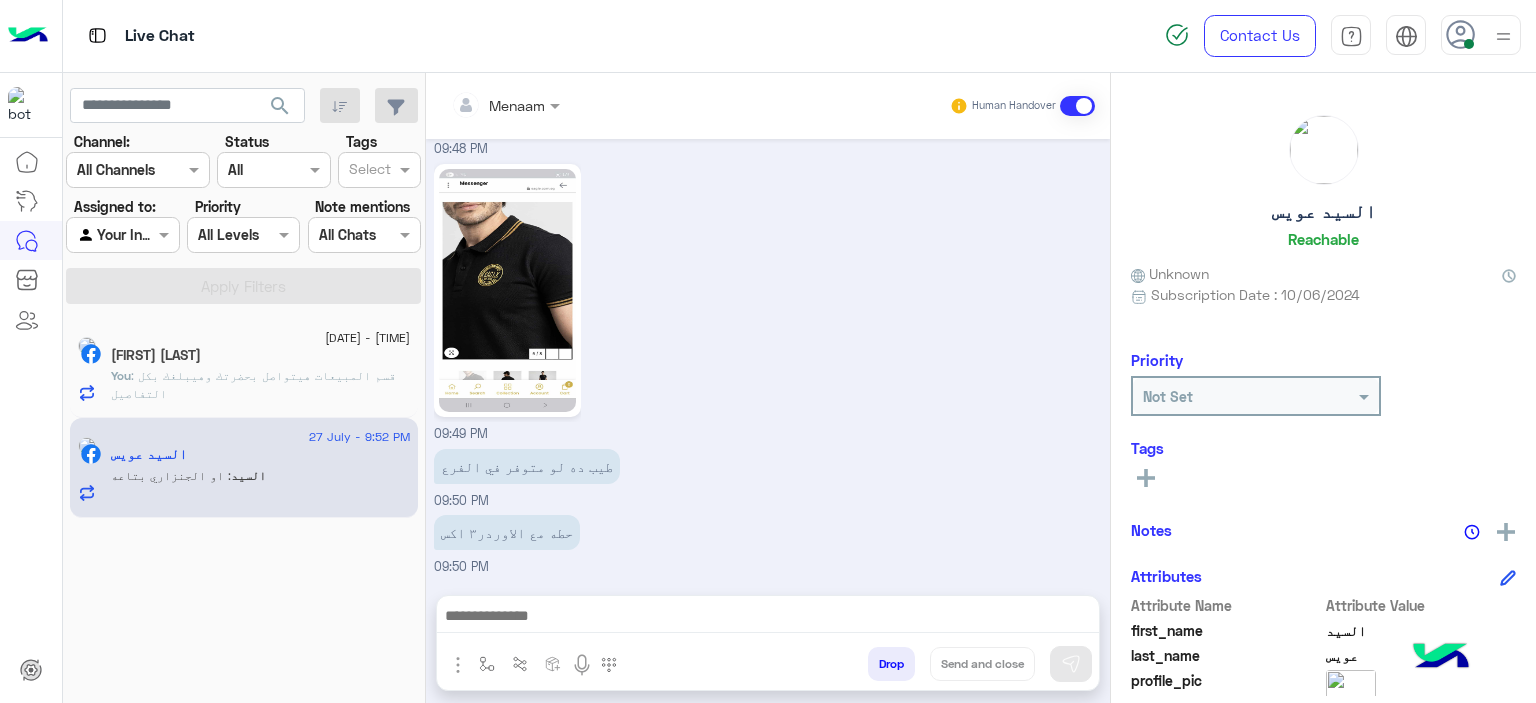 click at bounding box center (768, 618) 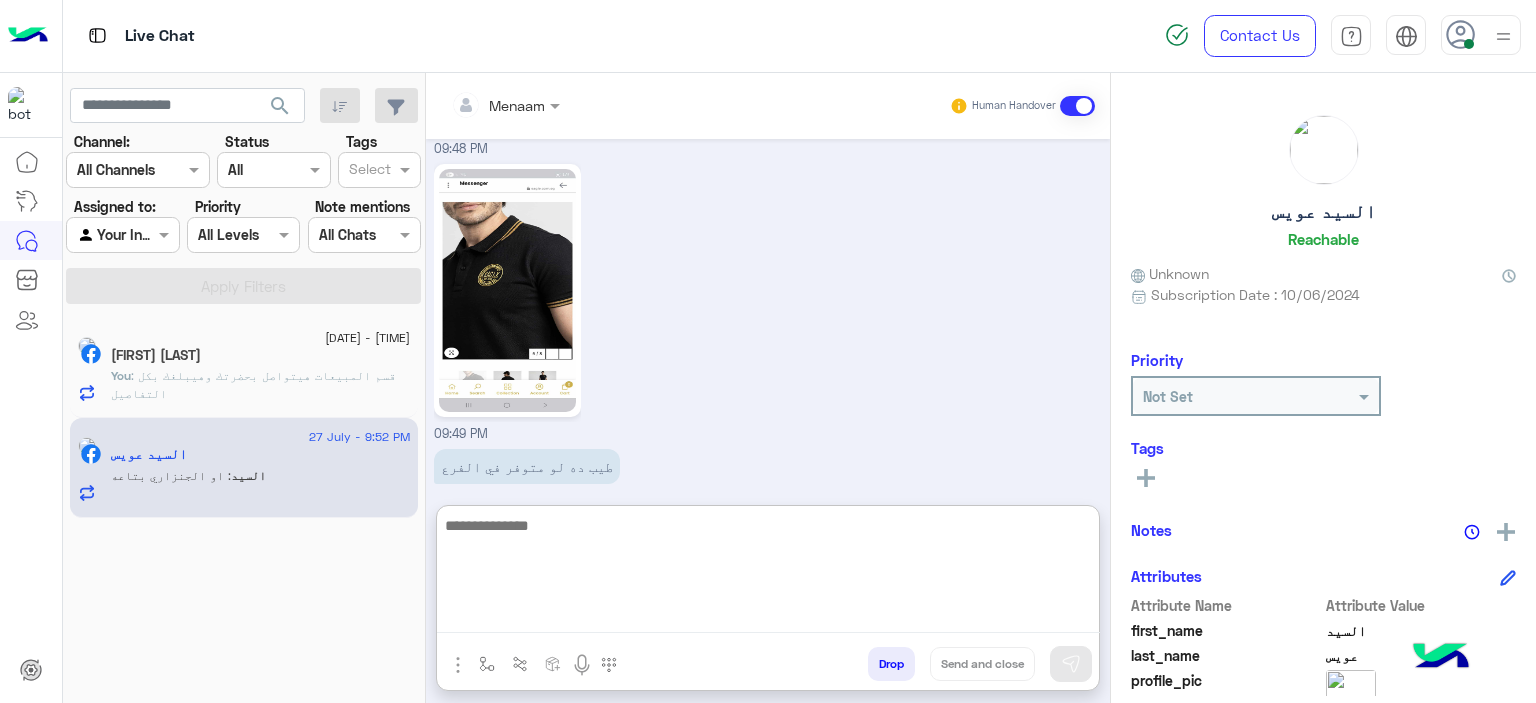 type on "*" 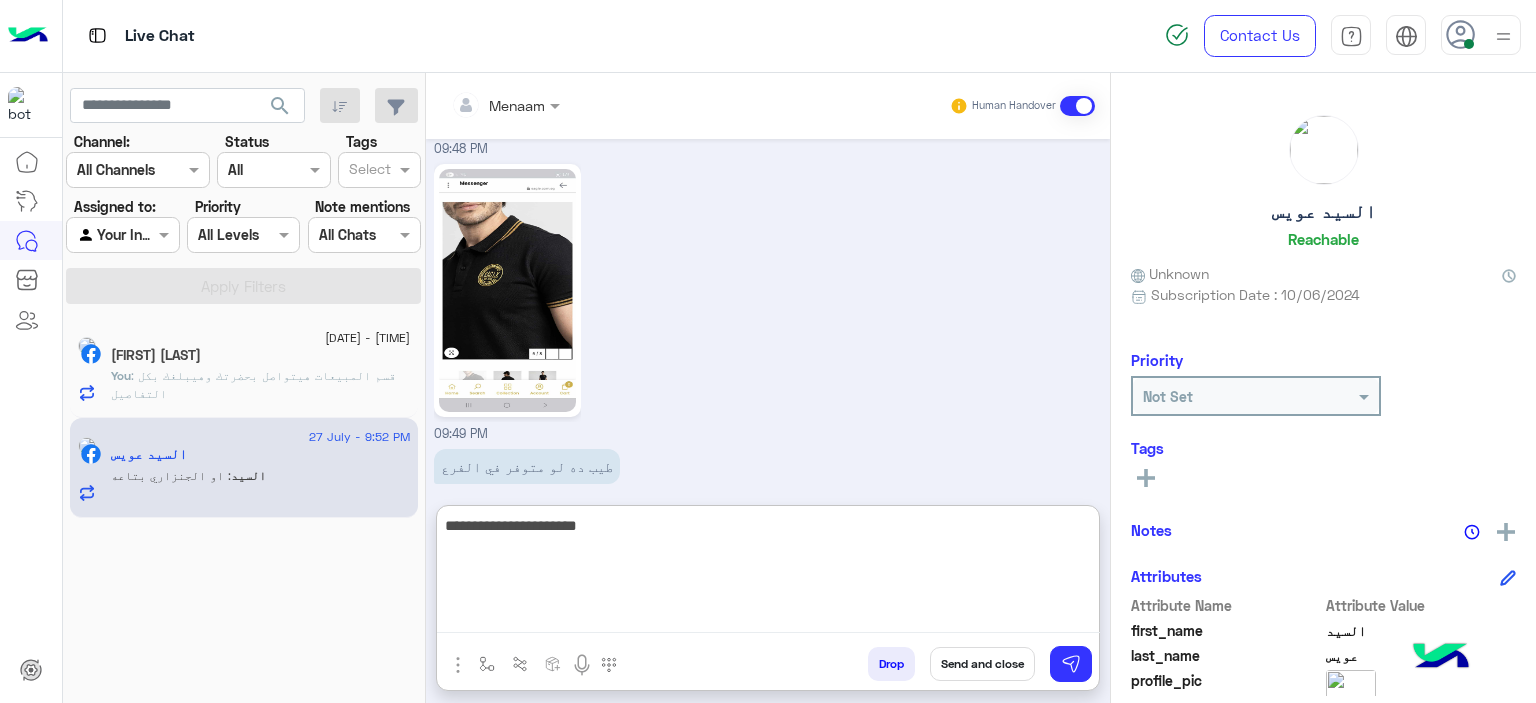 type on "**********" 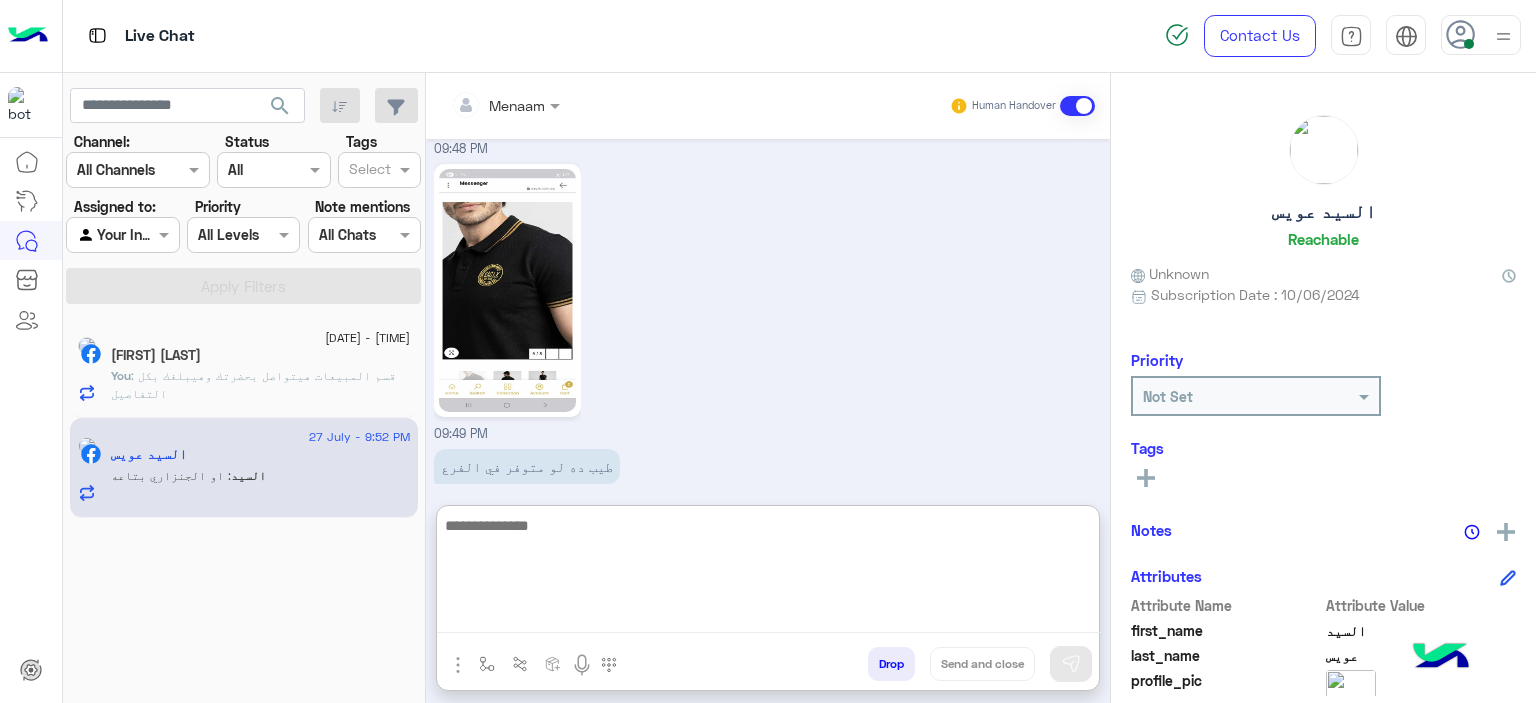 scroll, scrollTop: 2136, scrollLeft: 0, axis: vertical 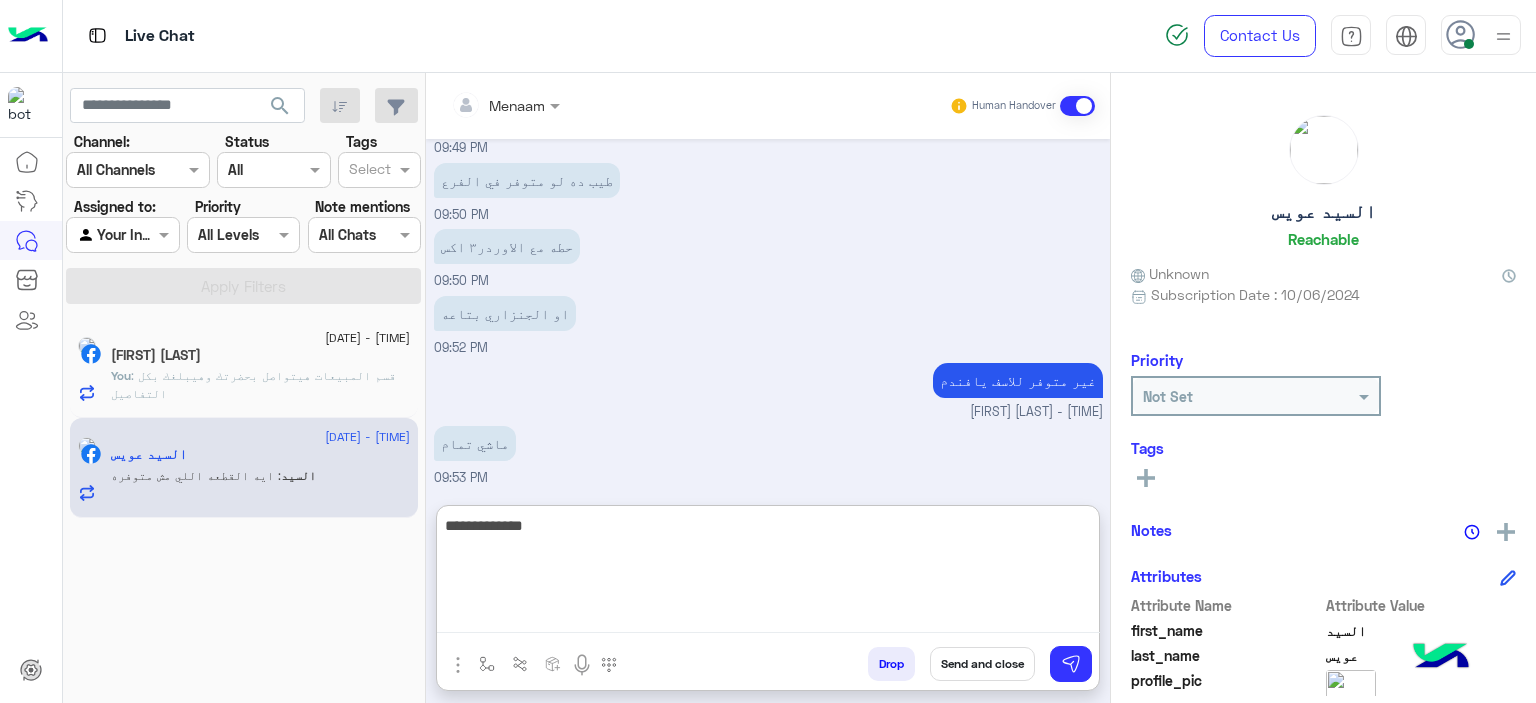 type on "**********" 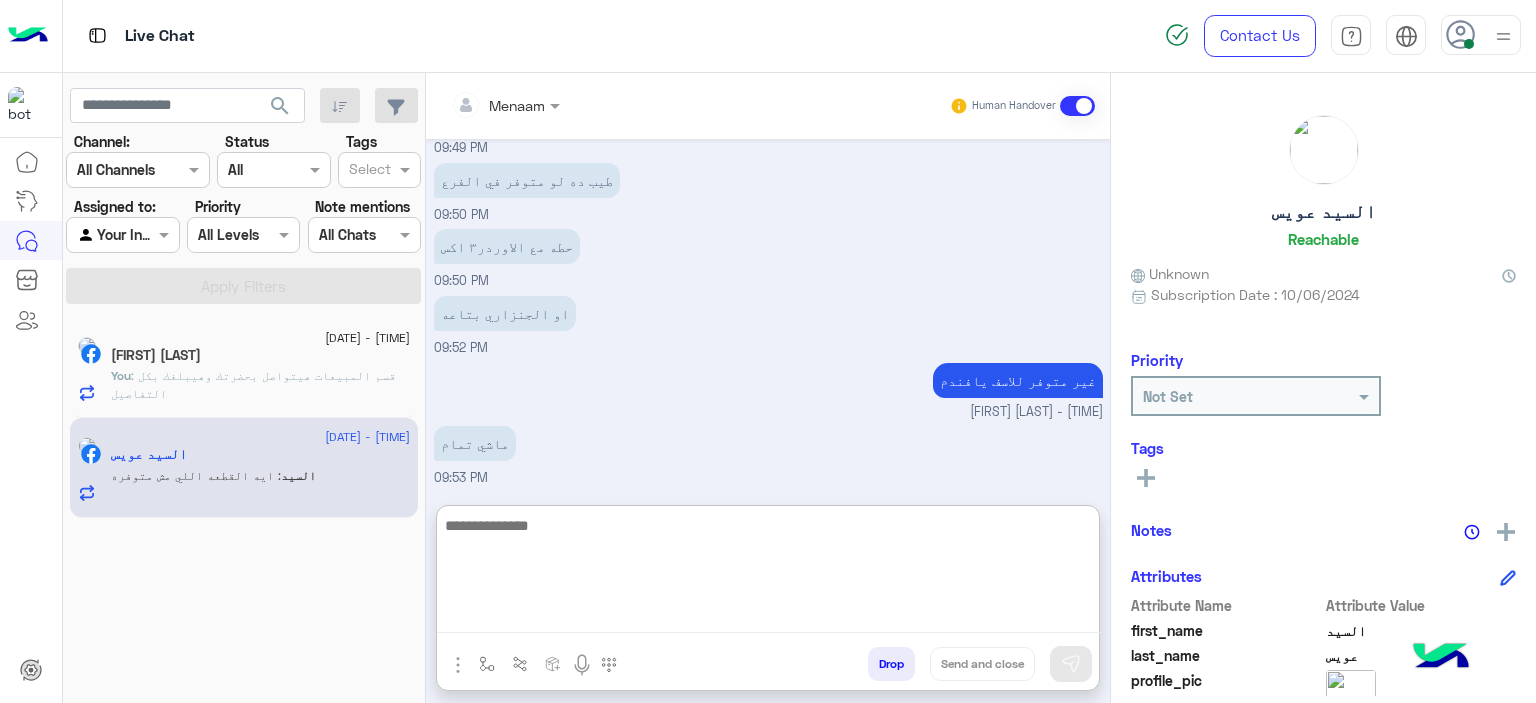scroll, scrollTop: 2333, scrollLeft: 0, axis: vertical 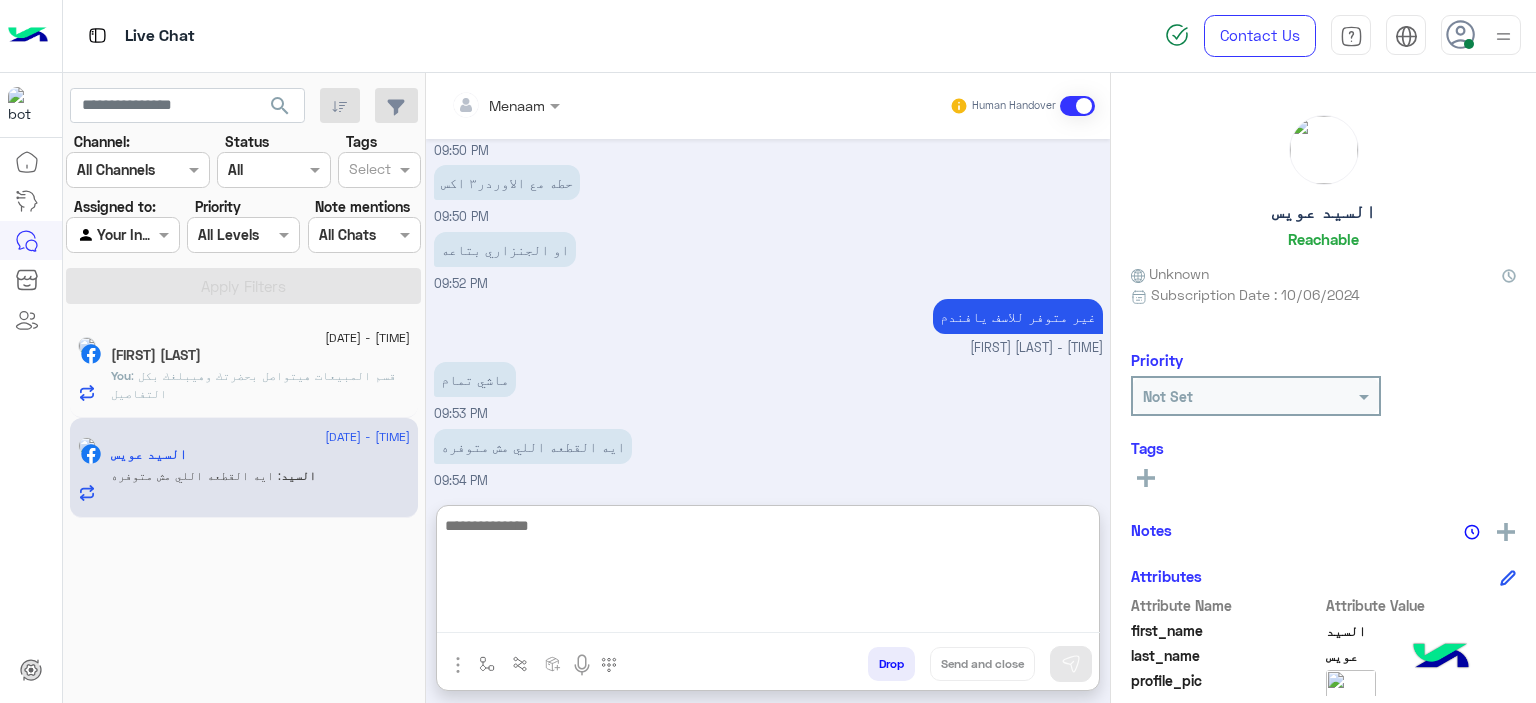 click on "27 July - 9:31 PM  Rahma Arabi   You  : قسم المبيعات هيتواصل بحضرتك وهيبلغك بكل التفاصيل" 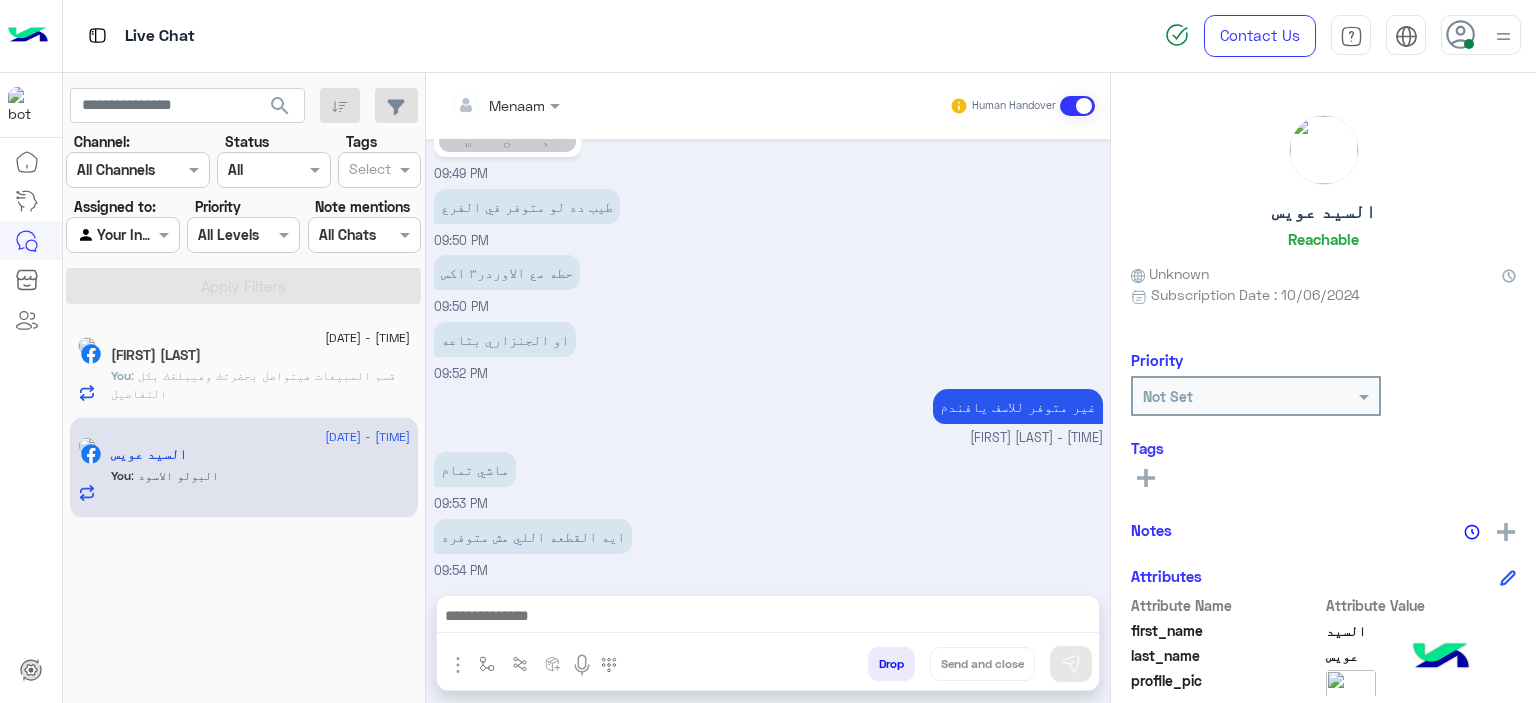 click on "Rahma Arabi" 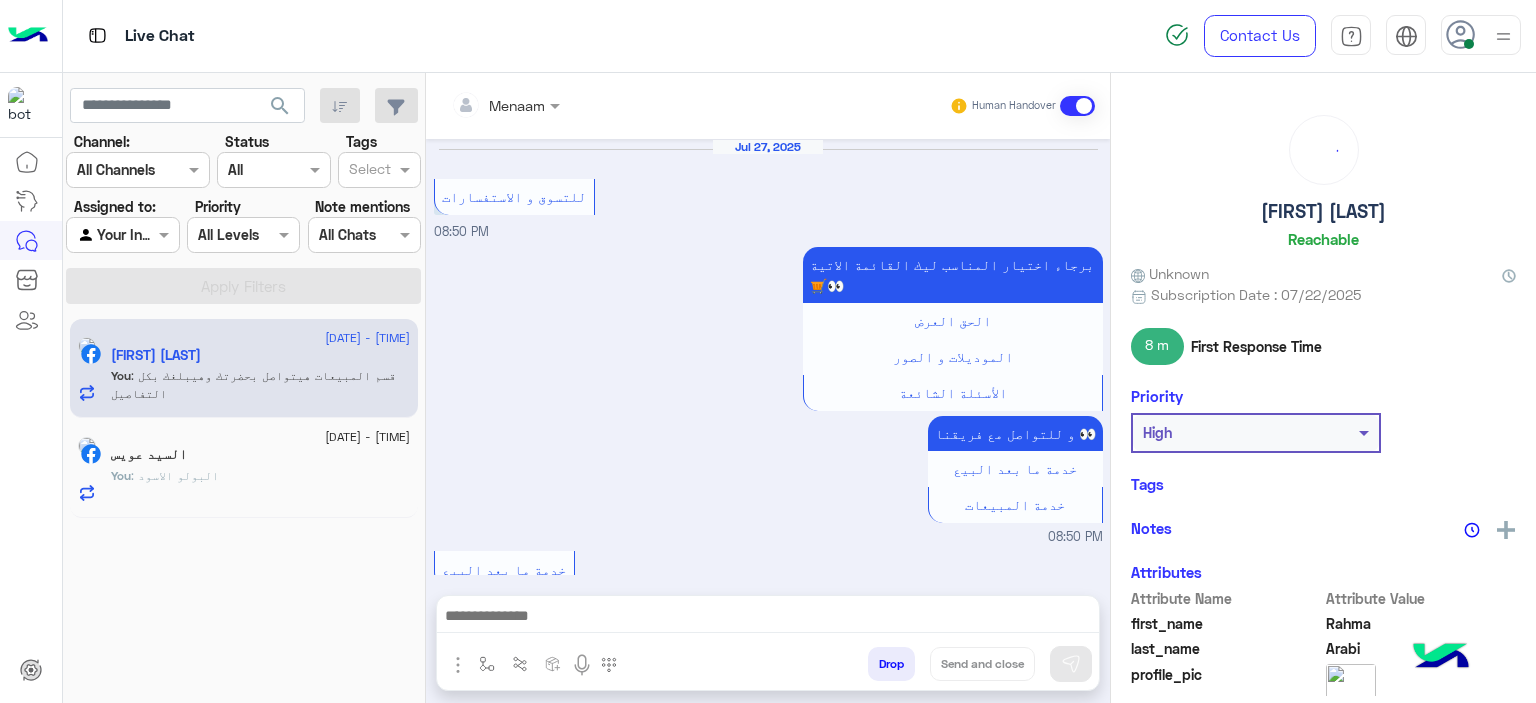scroll, scrollTop: 1864, scrollLeft: 0, axis: vertical 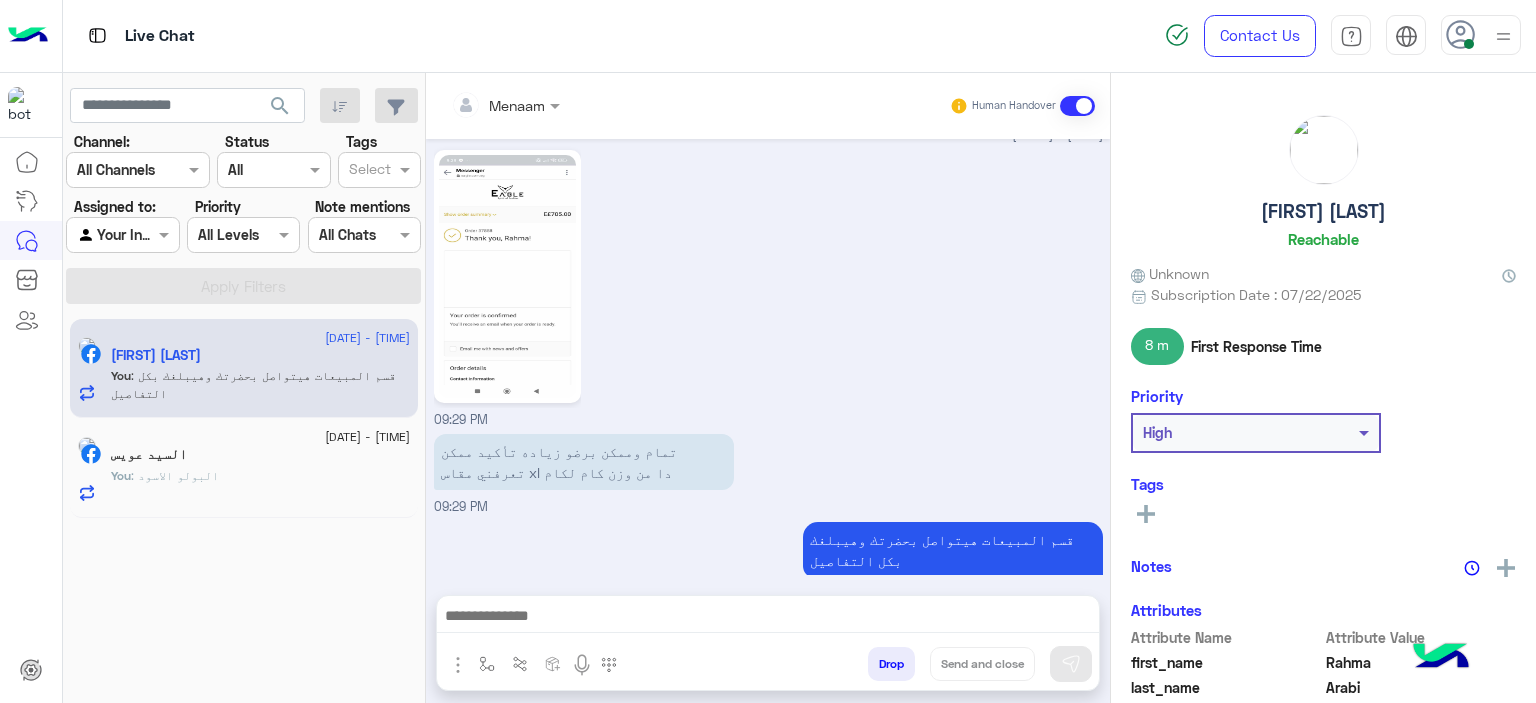 click on "Drop" at bounding box center [891, 664] 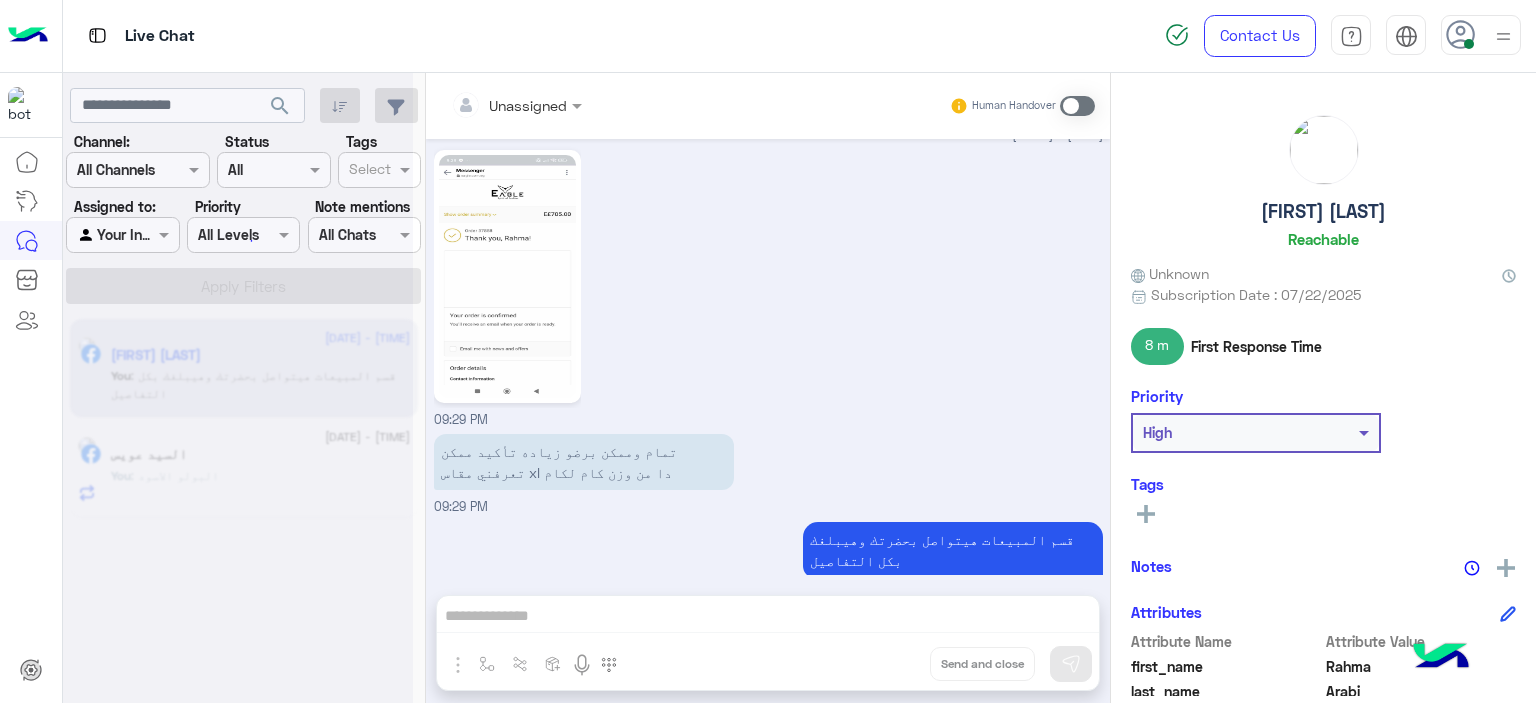 scroll, scrollTop: 1901, scrollLeft: 0, axis: vertical 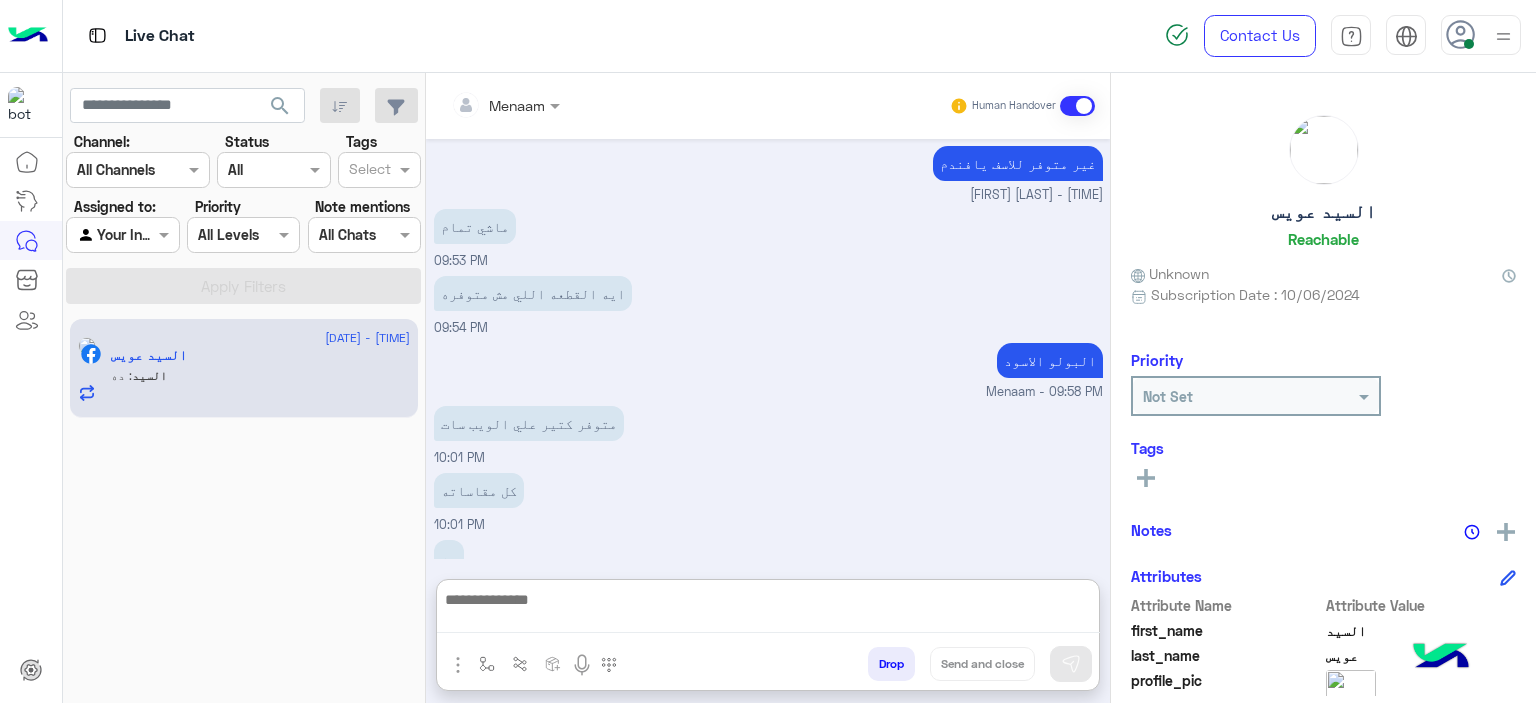 click at bounding box center [768, 610] 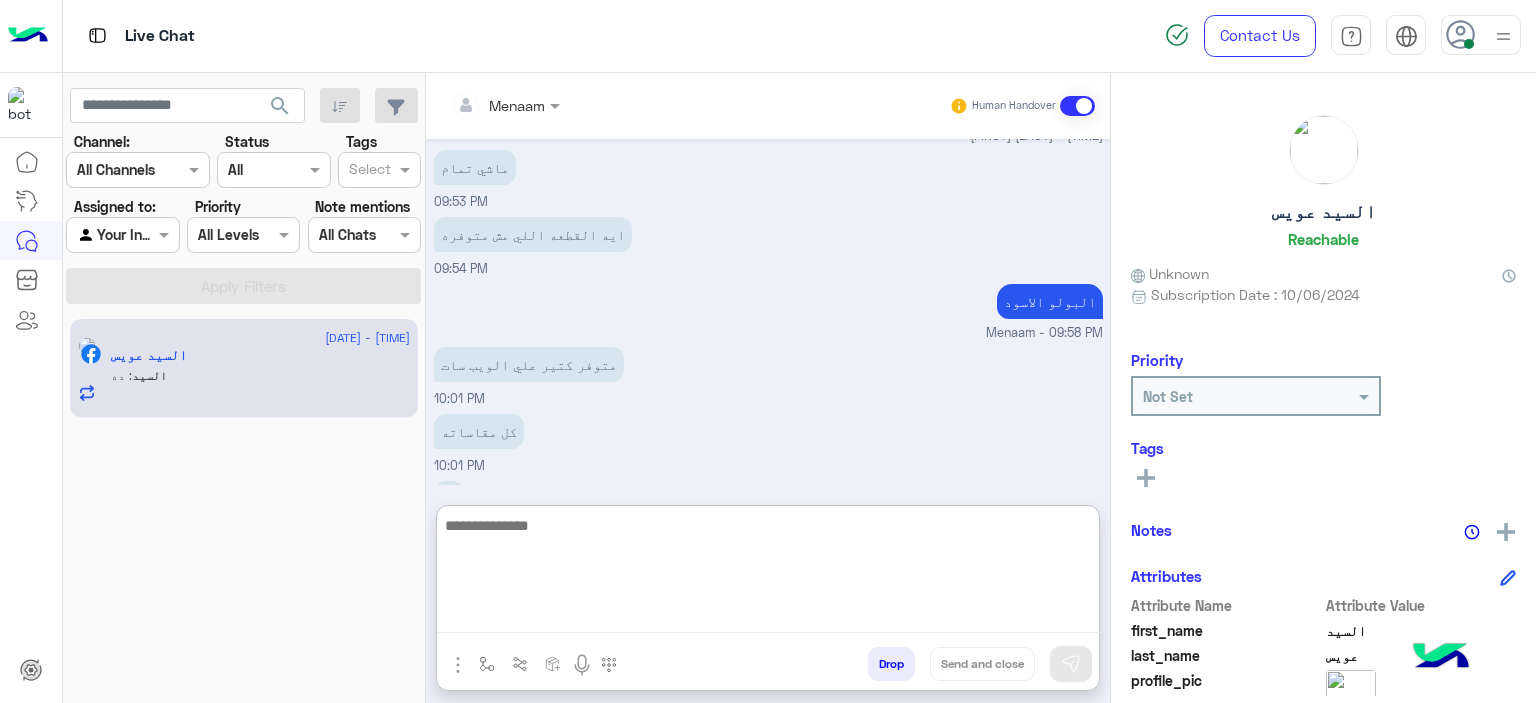 scroll, scrollTop: 1598, scrollLeft: 0, axis: vertical 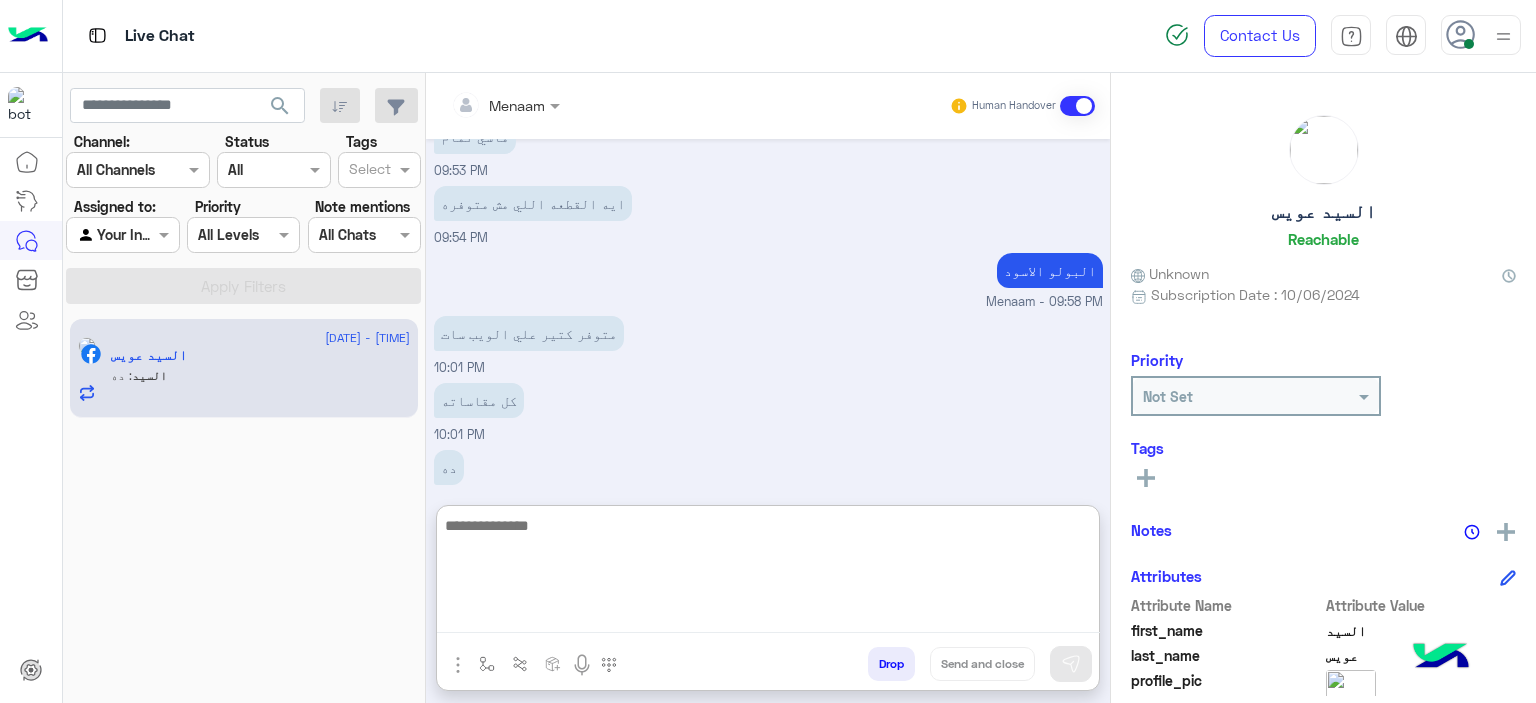 click at bounding box center [768, 573] 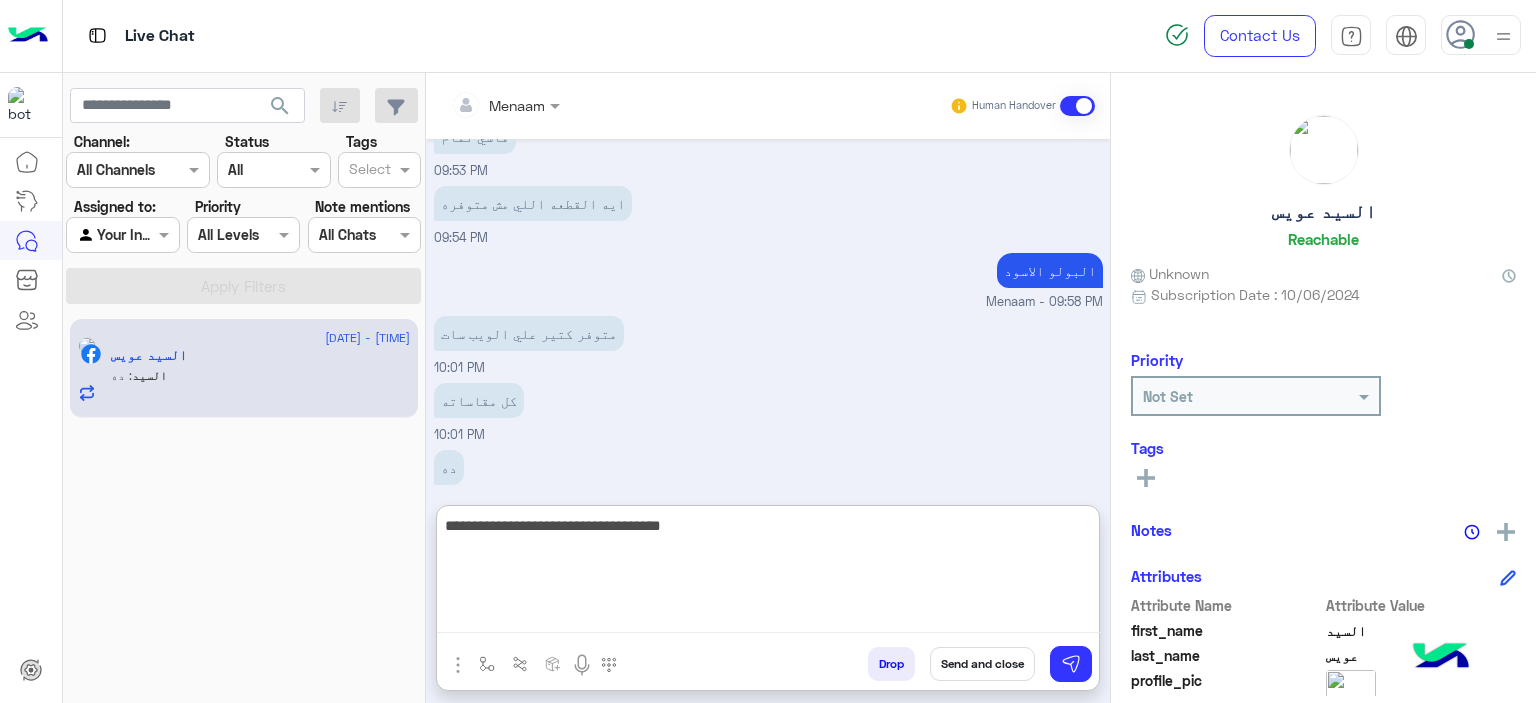 type on "**********" 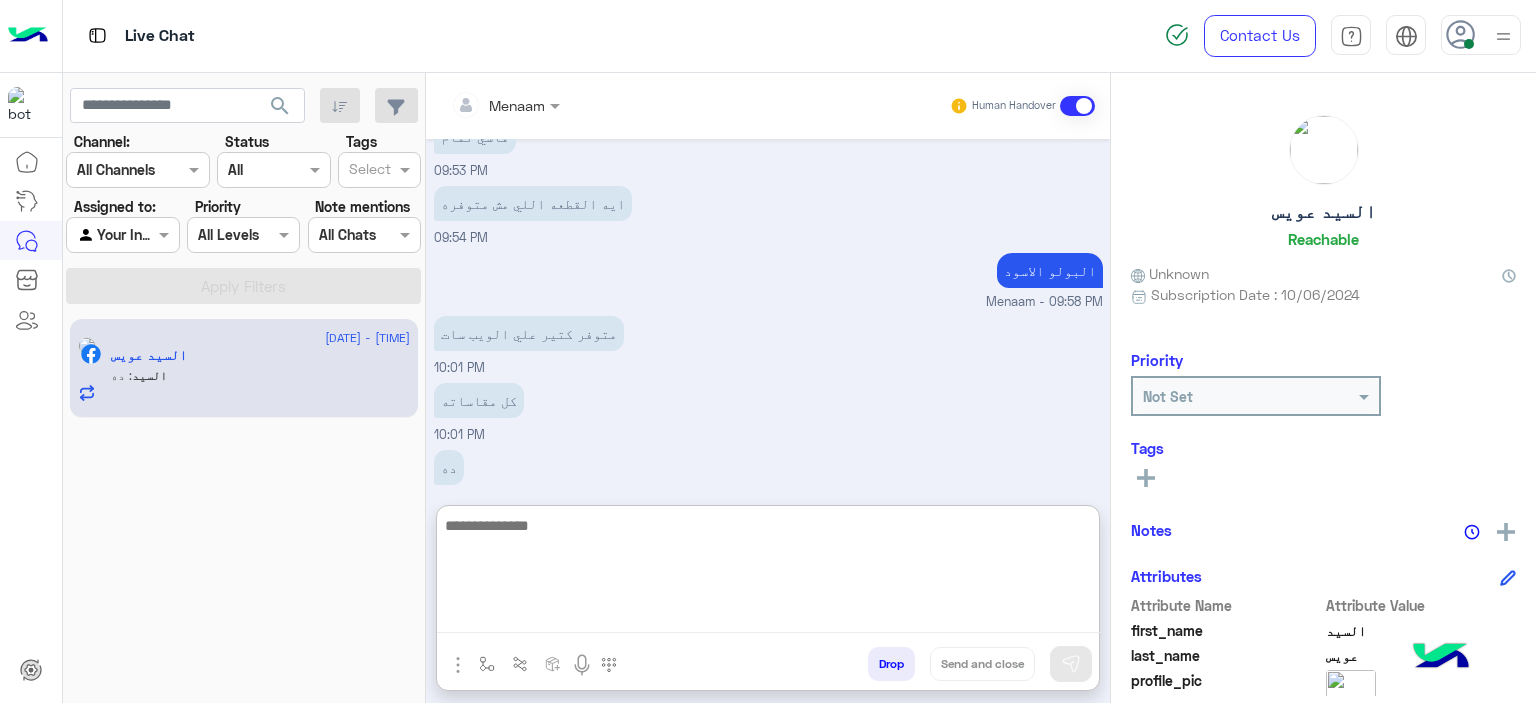 scroll, scrollTop: 1661, scrollLeft: 0, axis: vertical 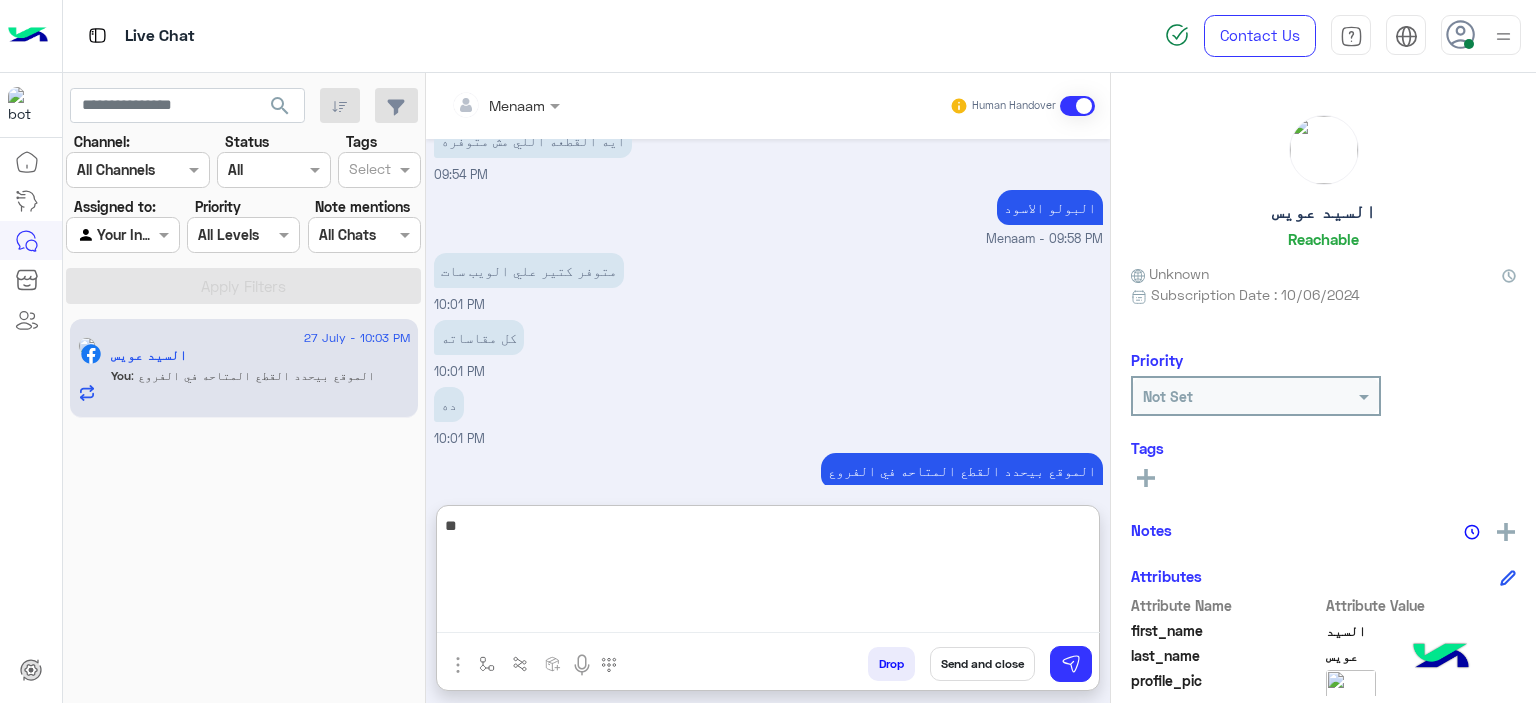 type on "*" 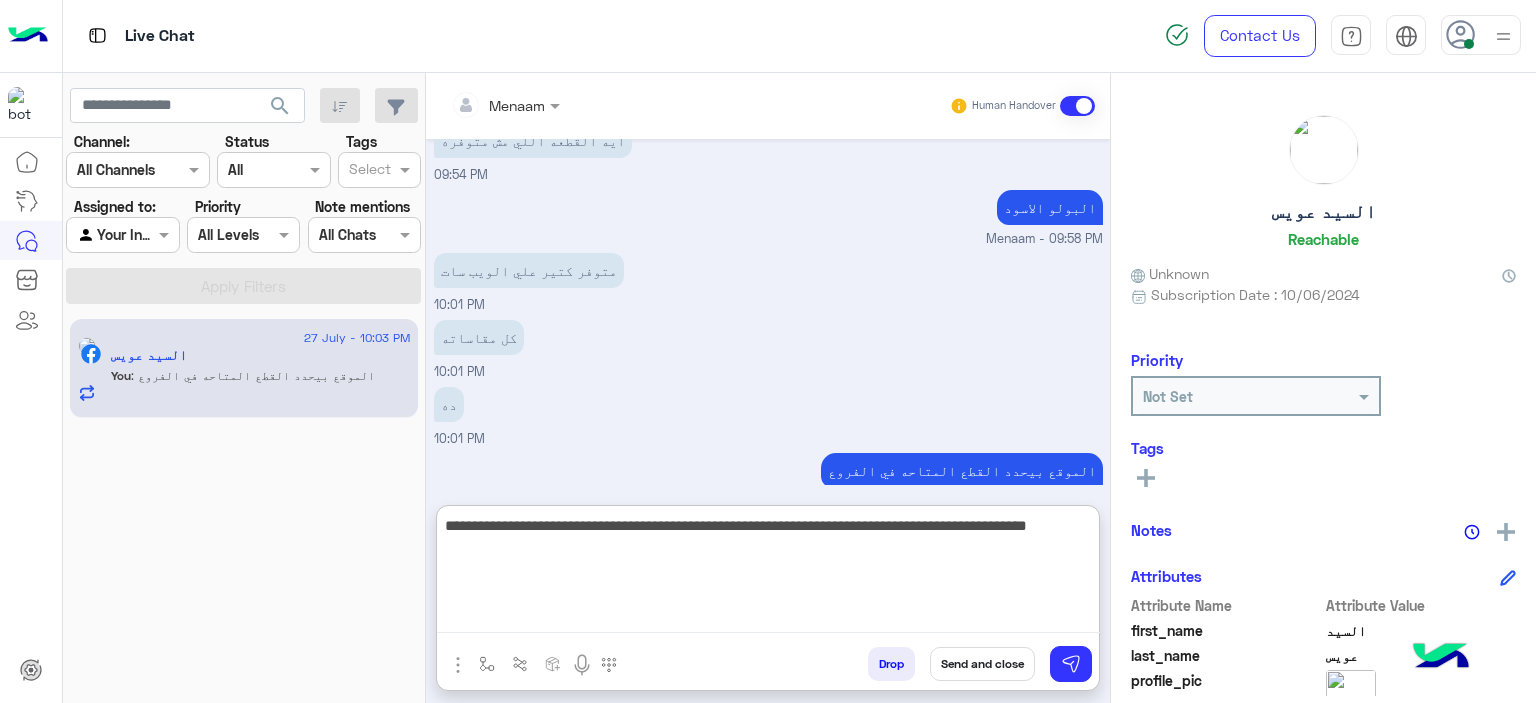 type on "**********" 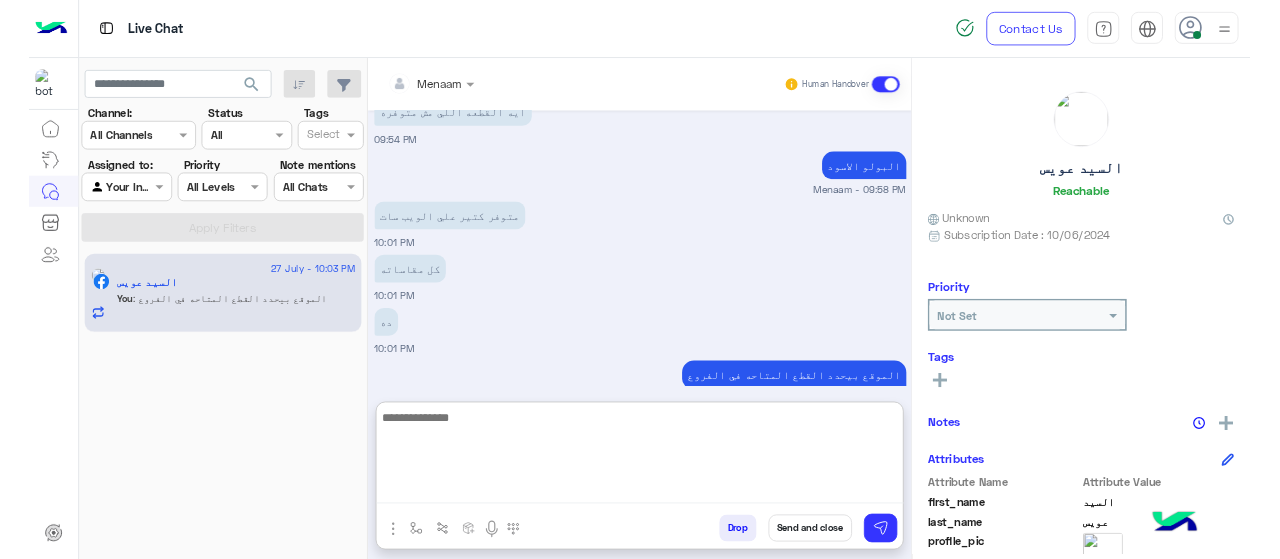 scroll, scrollTop: 1767, scrollLeft: 0, axis: vertical 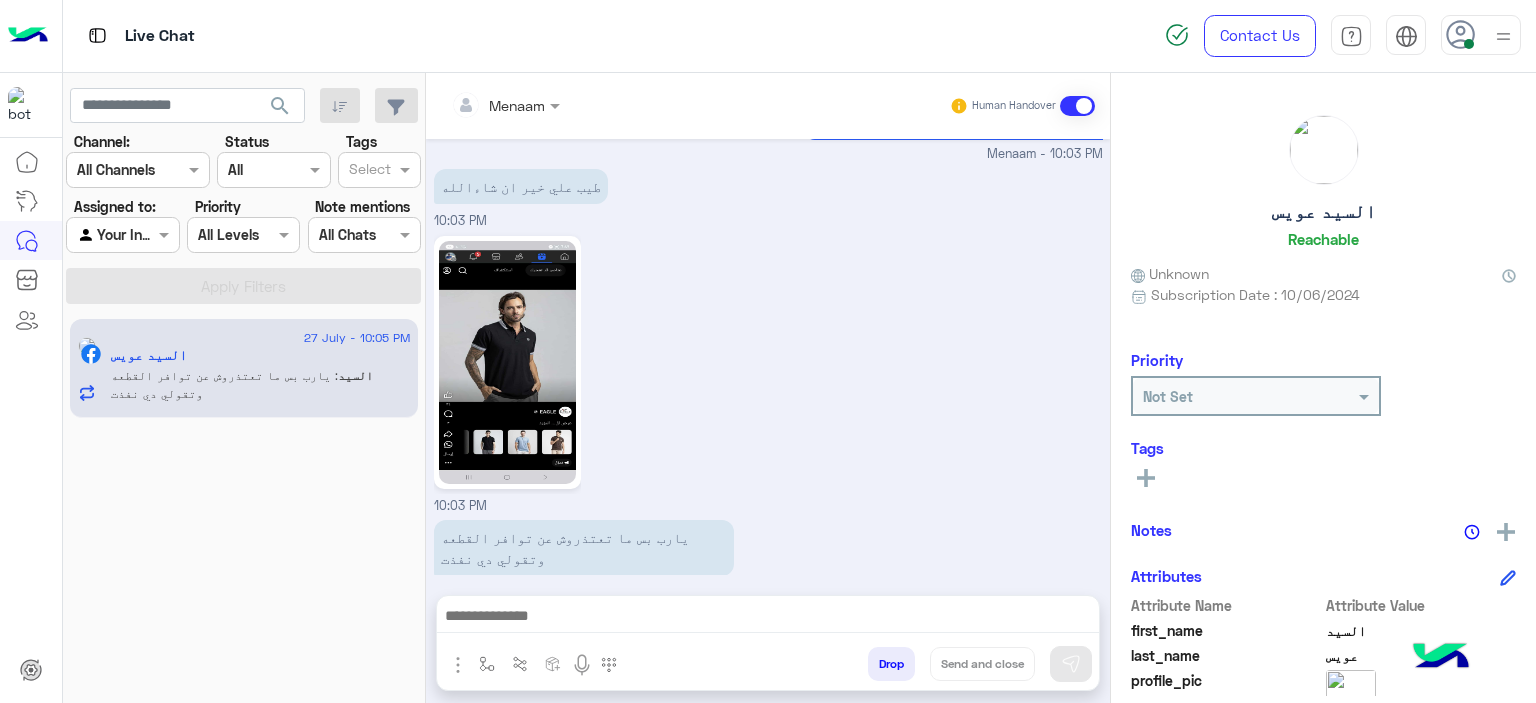 click at bounding box center [768, 618] 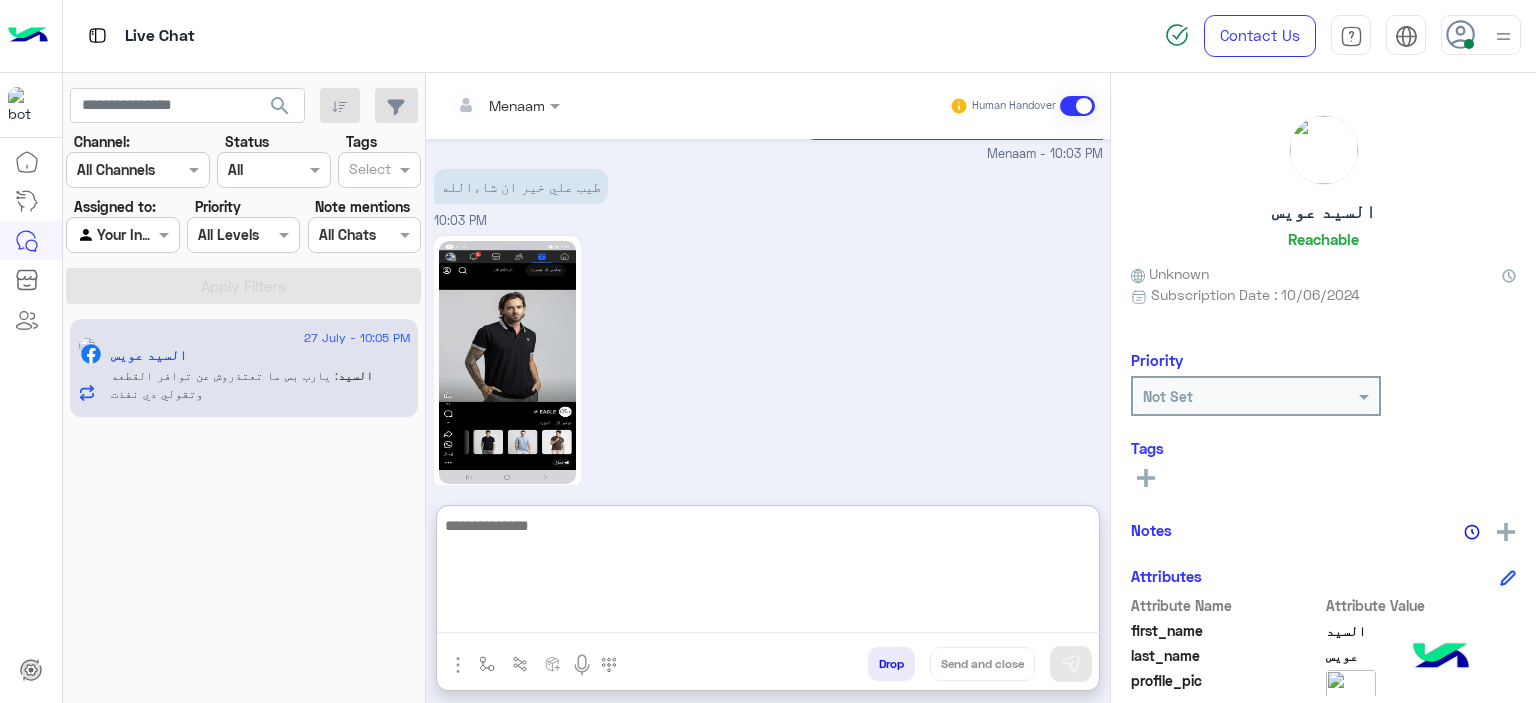 scroll, scrollTop: 2205, scrollLeft: 0, axis: vertical 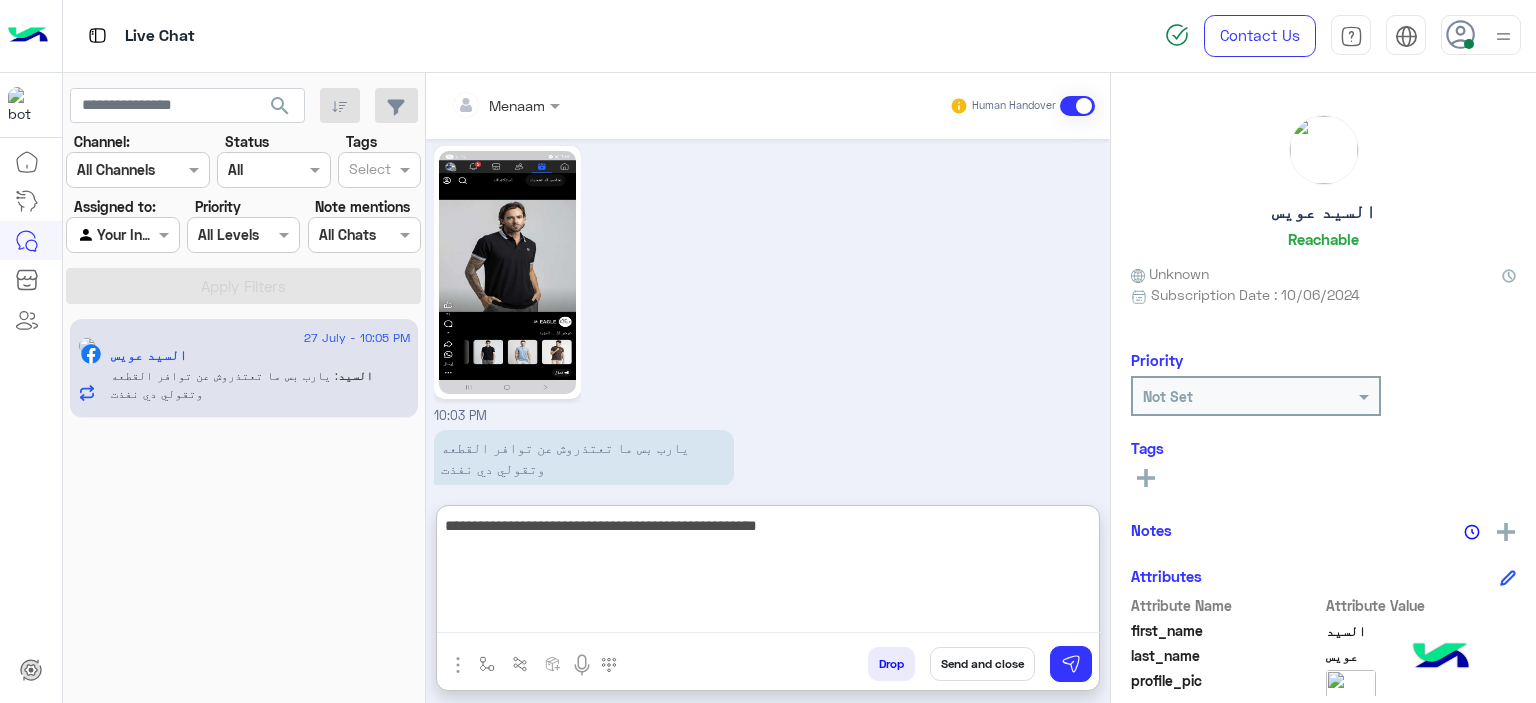 type on "**********" 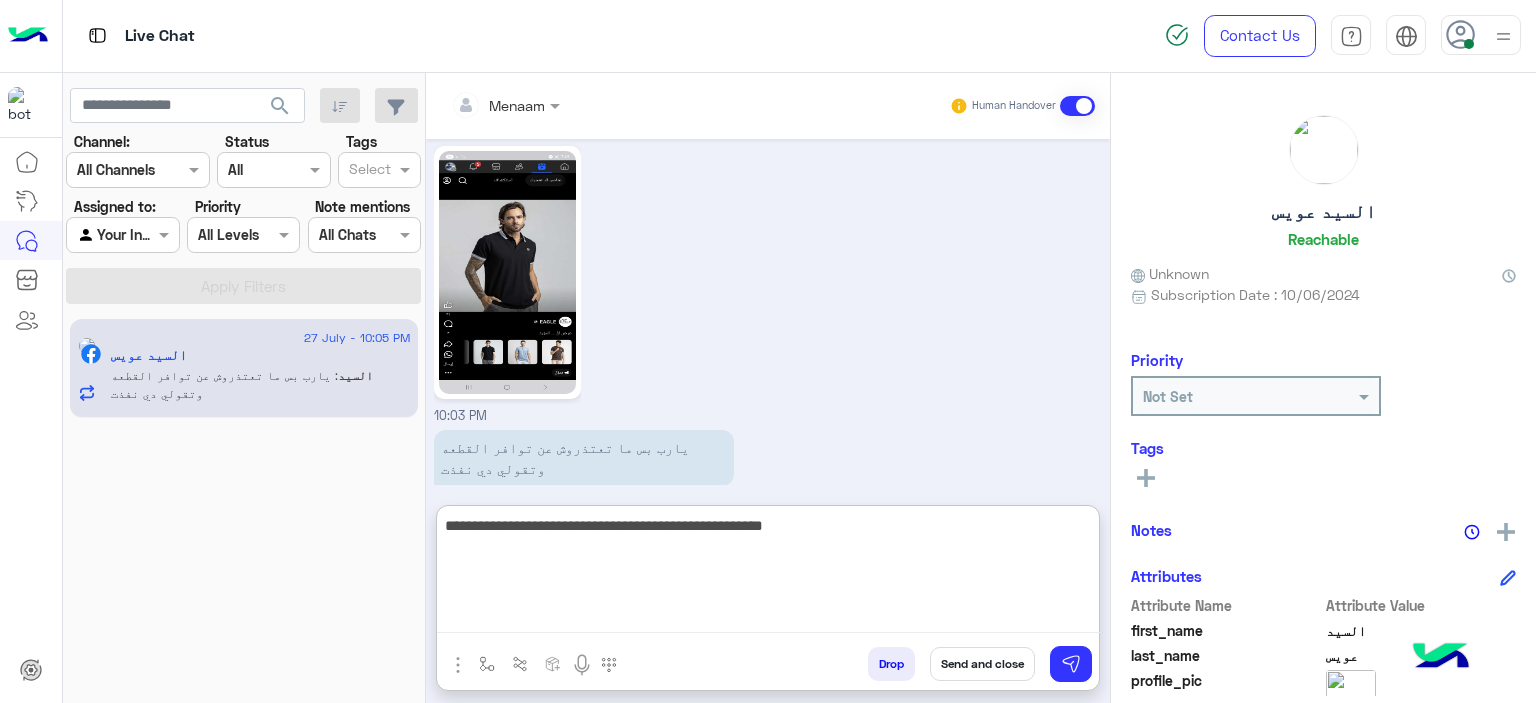 type 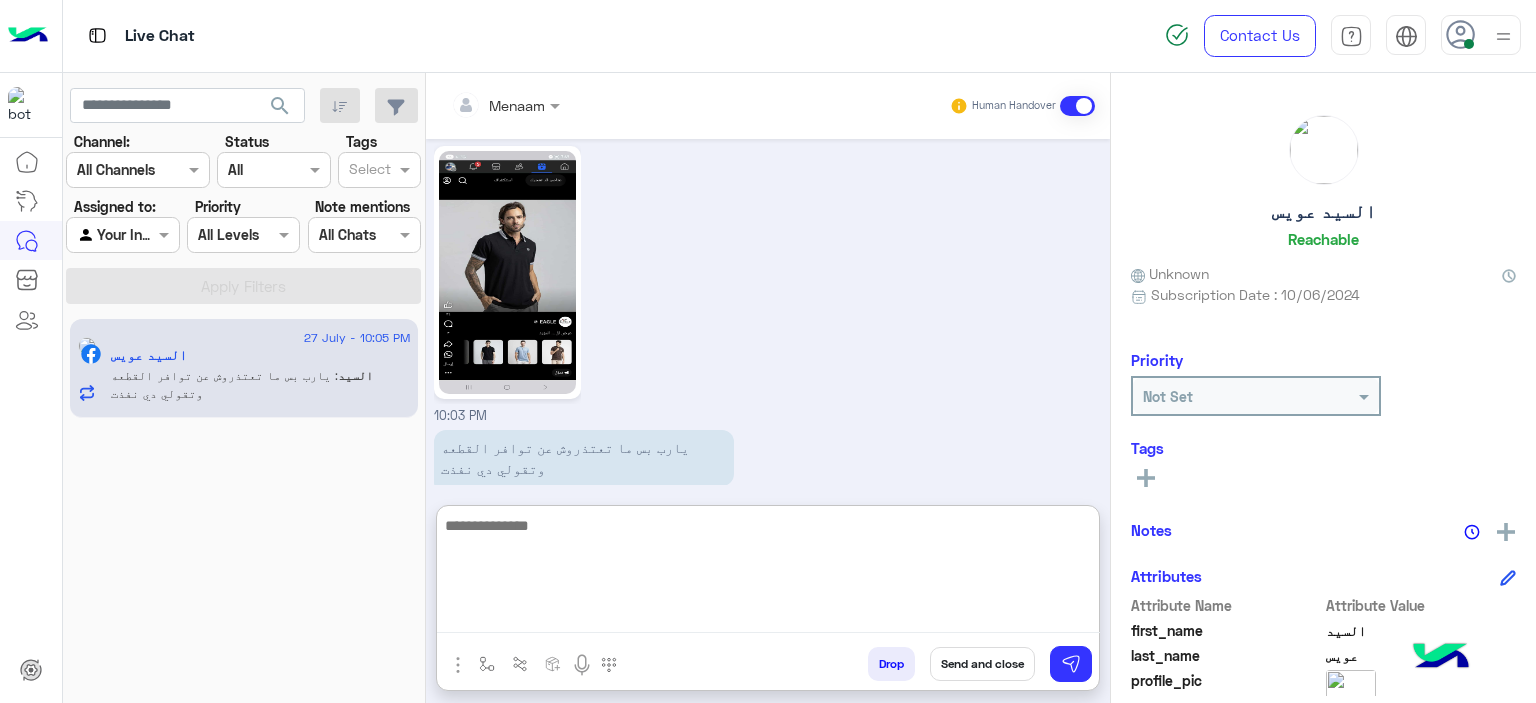 scroll, scrollTop: 2290, scrollLeft: 0, axis: vertical 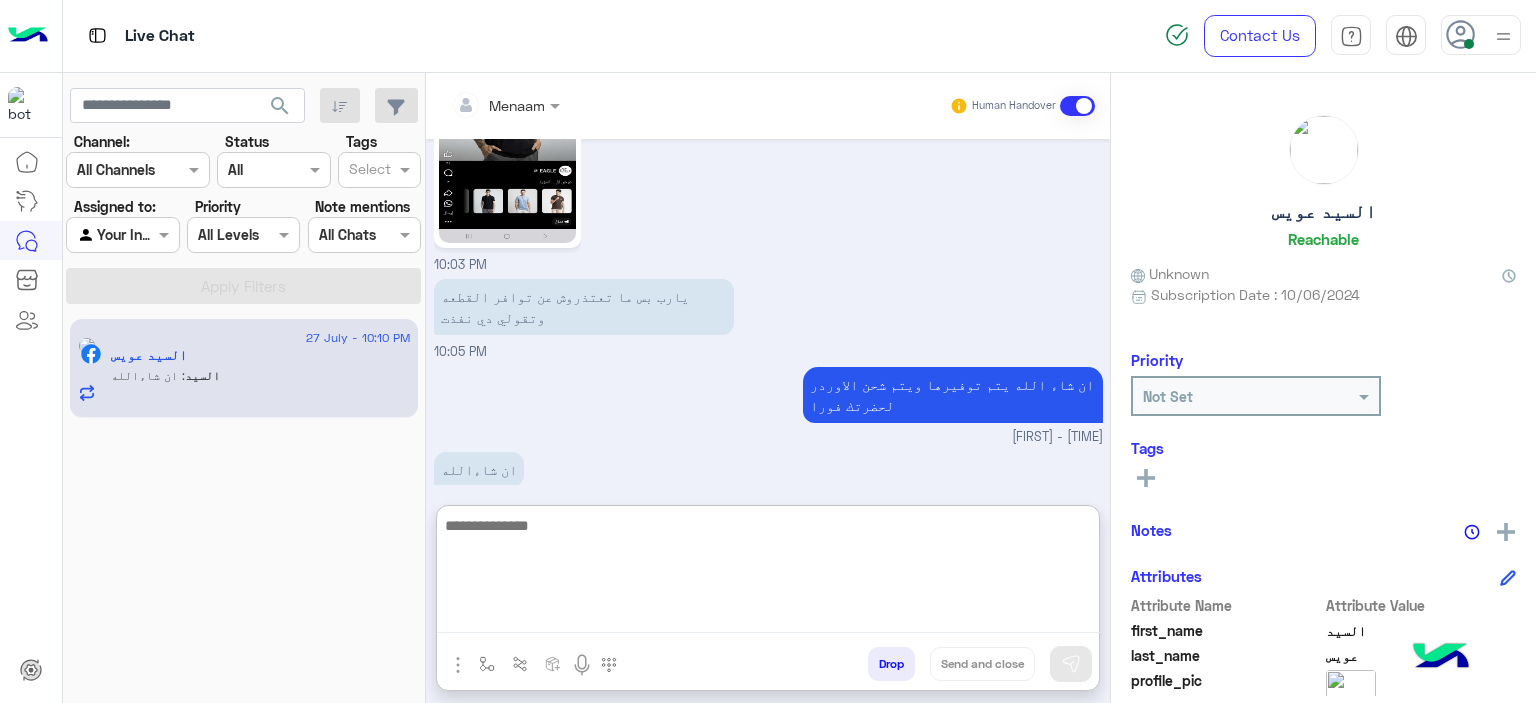 click on "Drop" at bounding box center (891, 664) 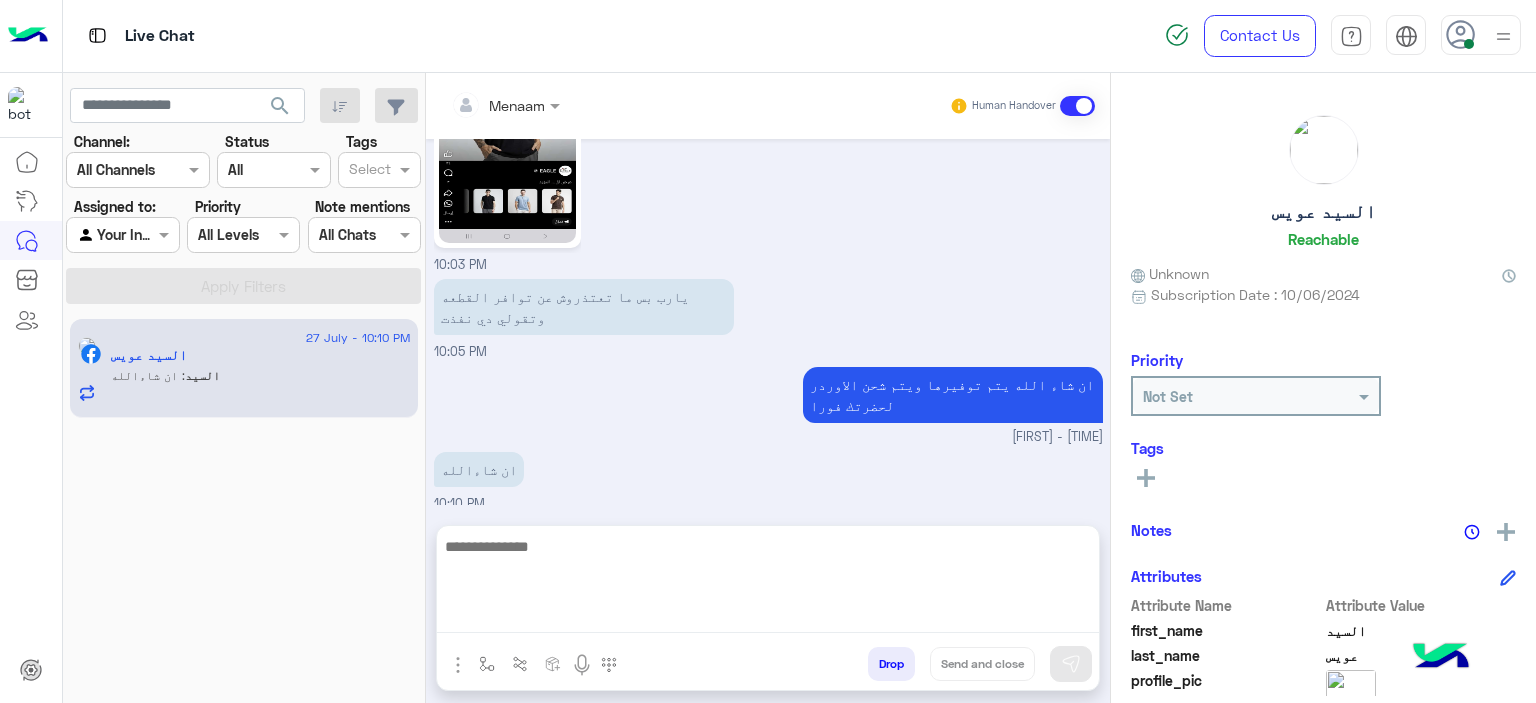 scroll, scrollTop: 2266, scrollLeft: 0, axis: vertical 